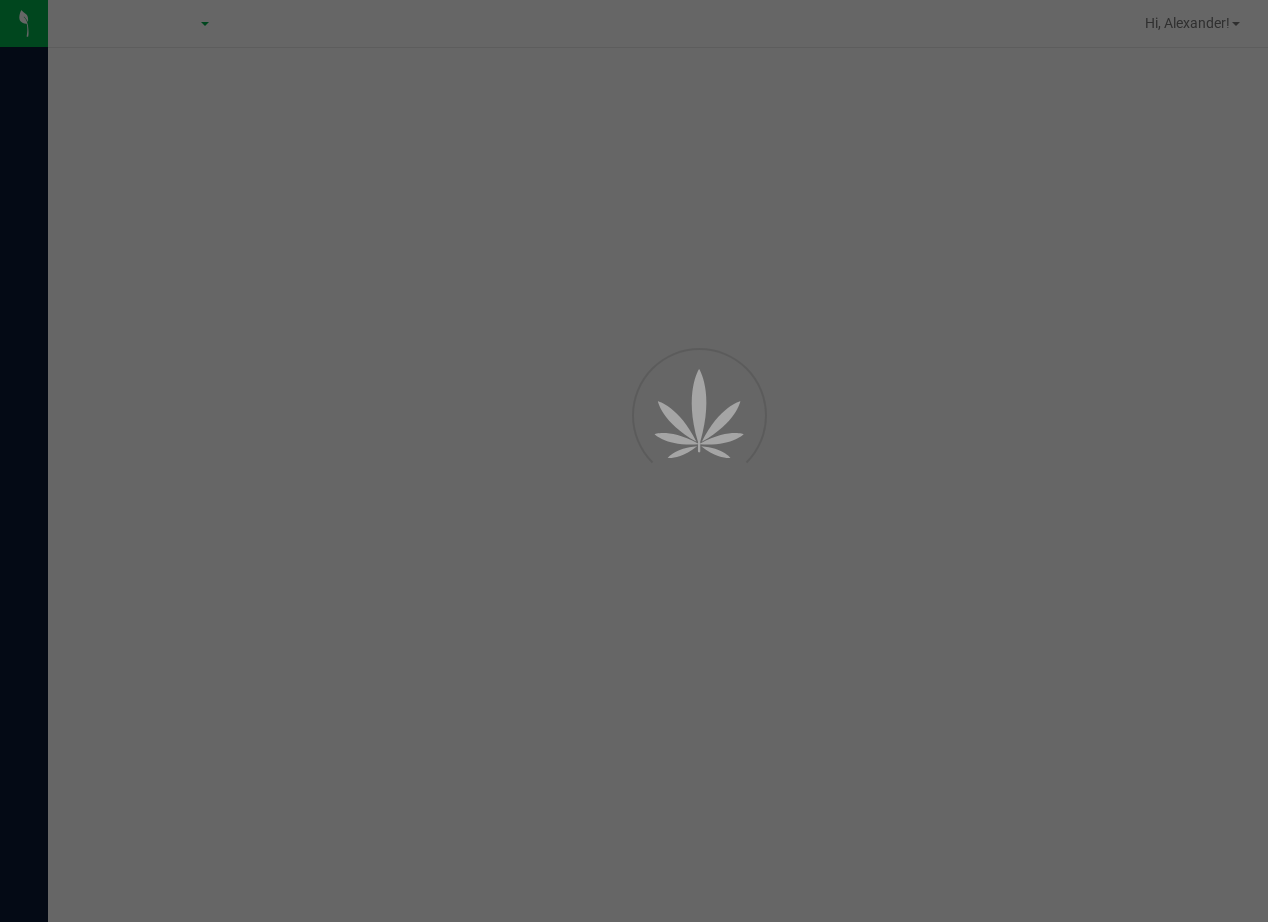 scroll, scrollTop: 0, scrollLeft: 0, axis: both 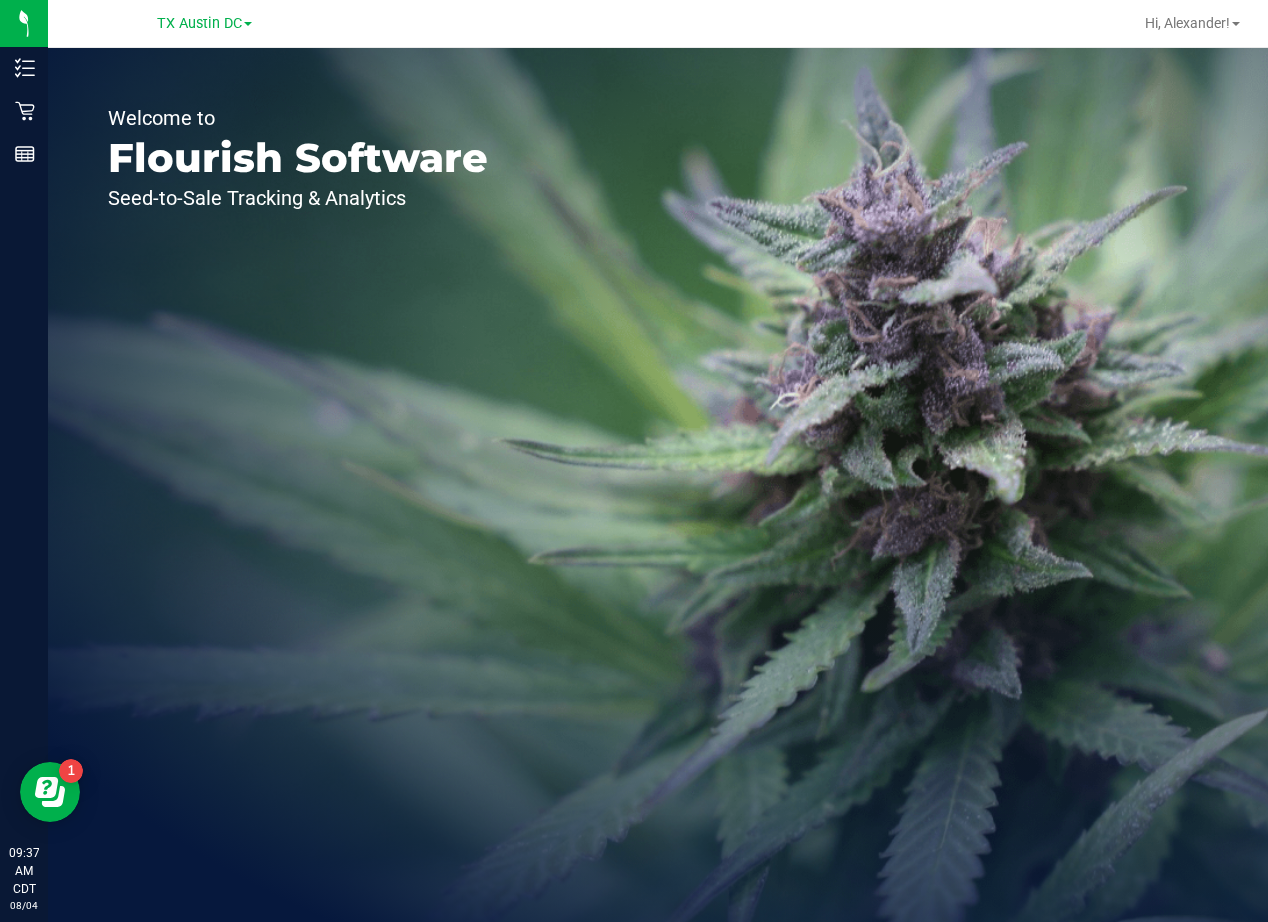 click on "Welcome to   Flourish Software   Seed-to-Sale Tracking & Analytics" at bounding box center (658, 485) 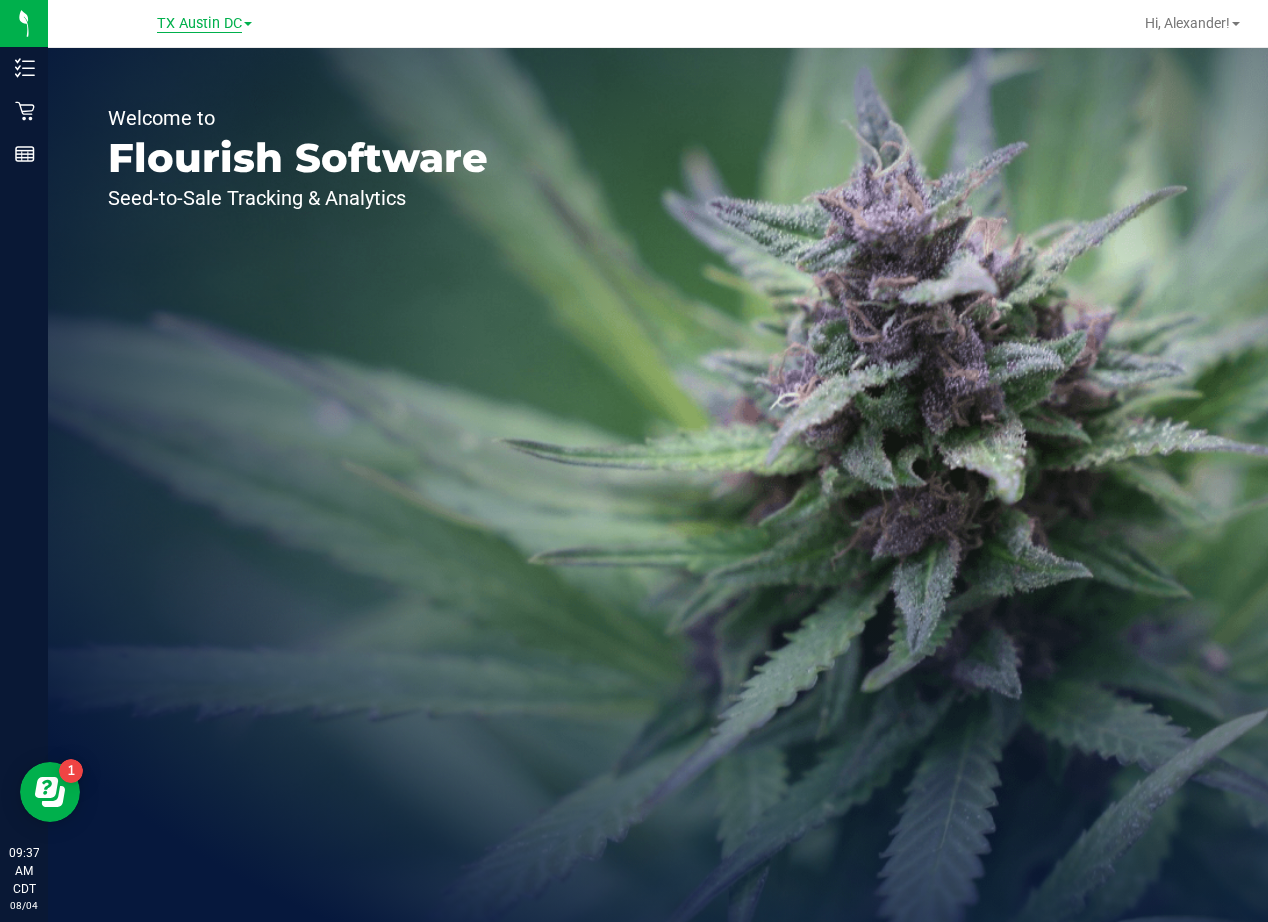 click on "TX Austin DC" at bounding box center [199, 24] 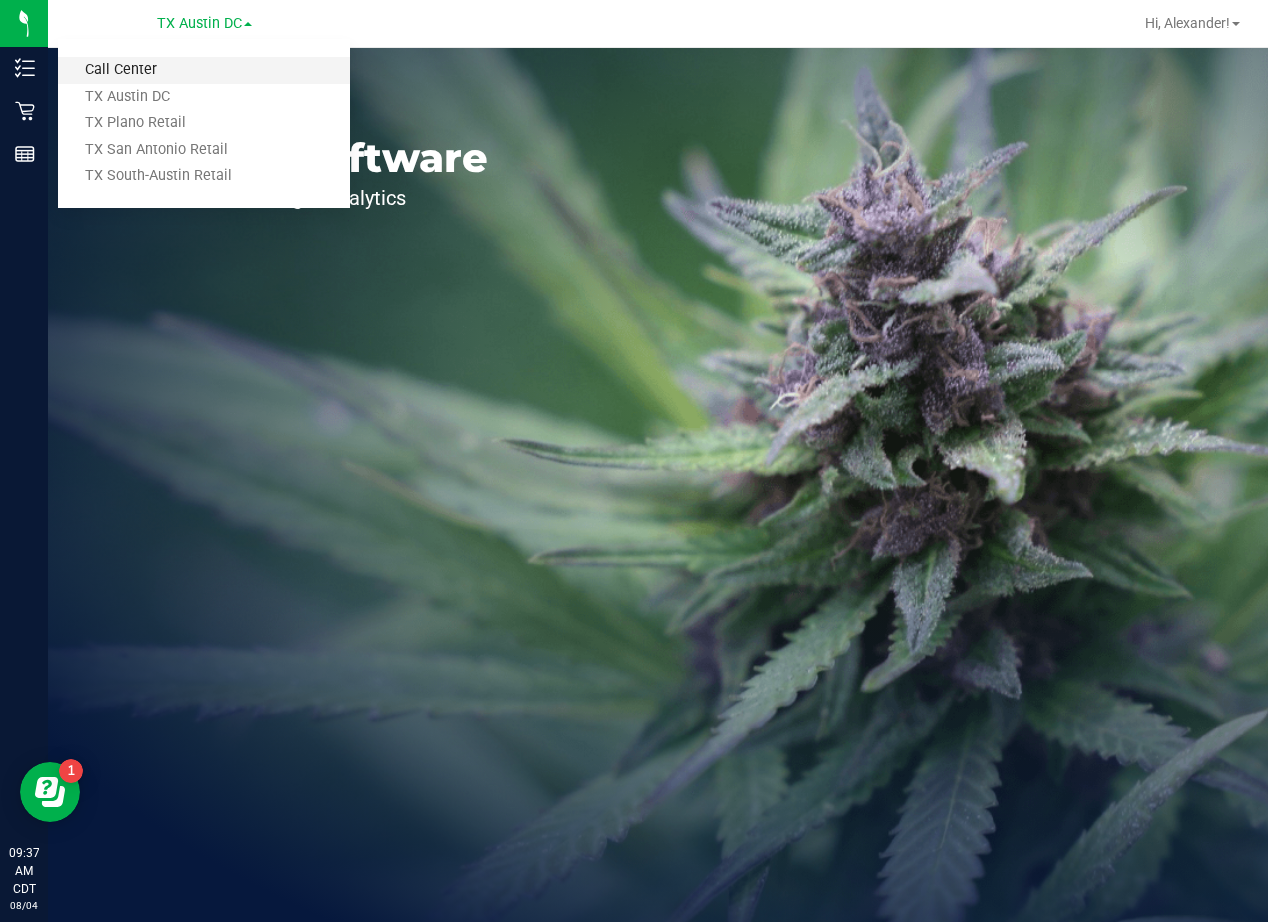 click on "Call Center" at bounding box center [204, 70] 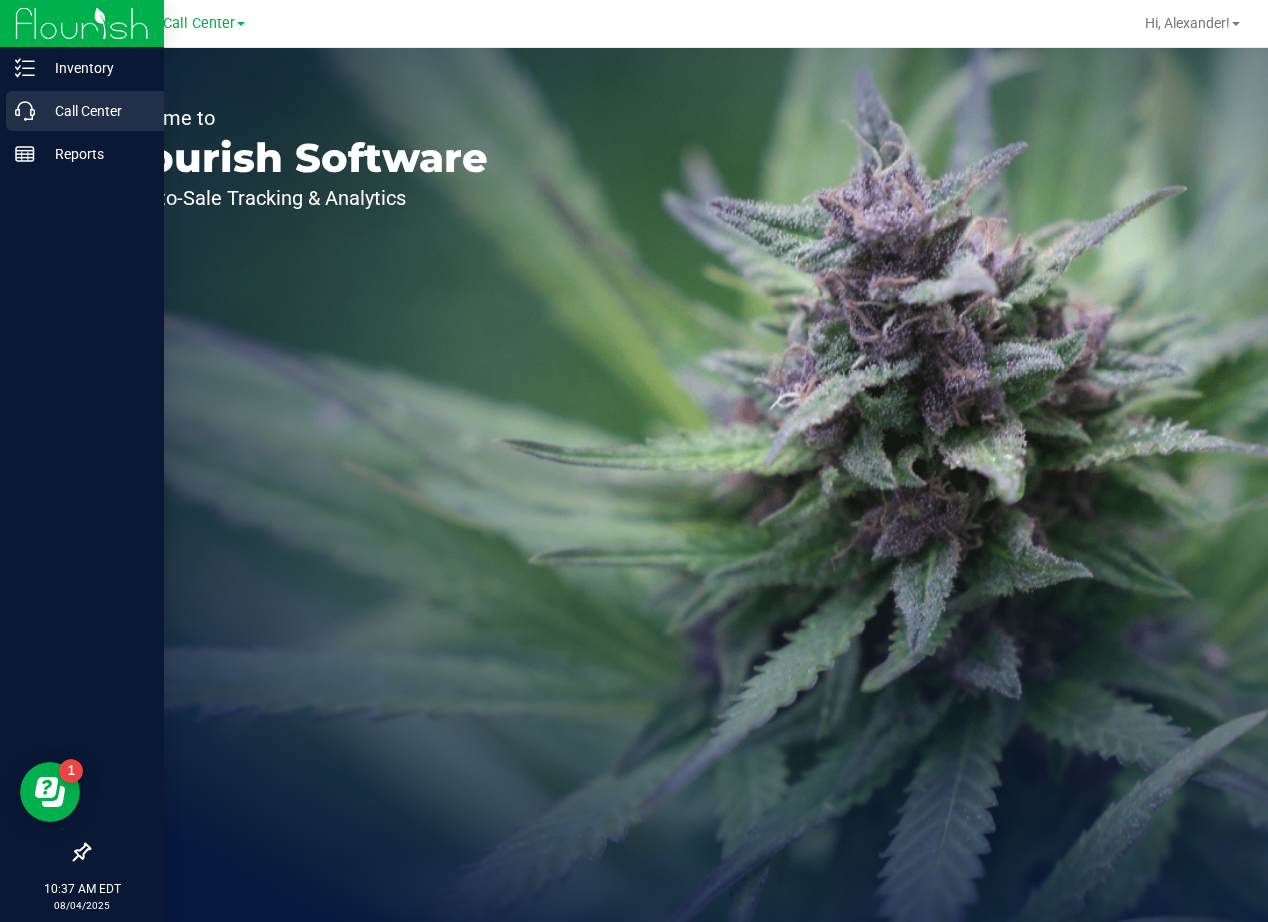 click on "Call Center" at bounding box center [95, 111] 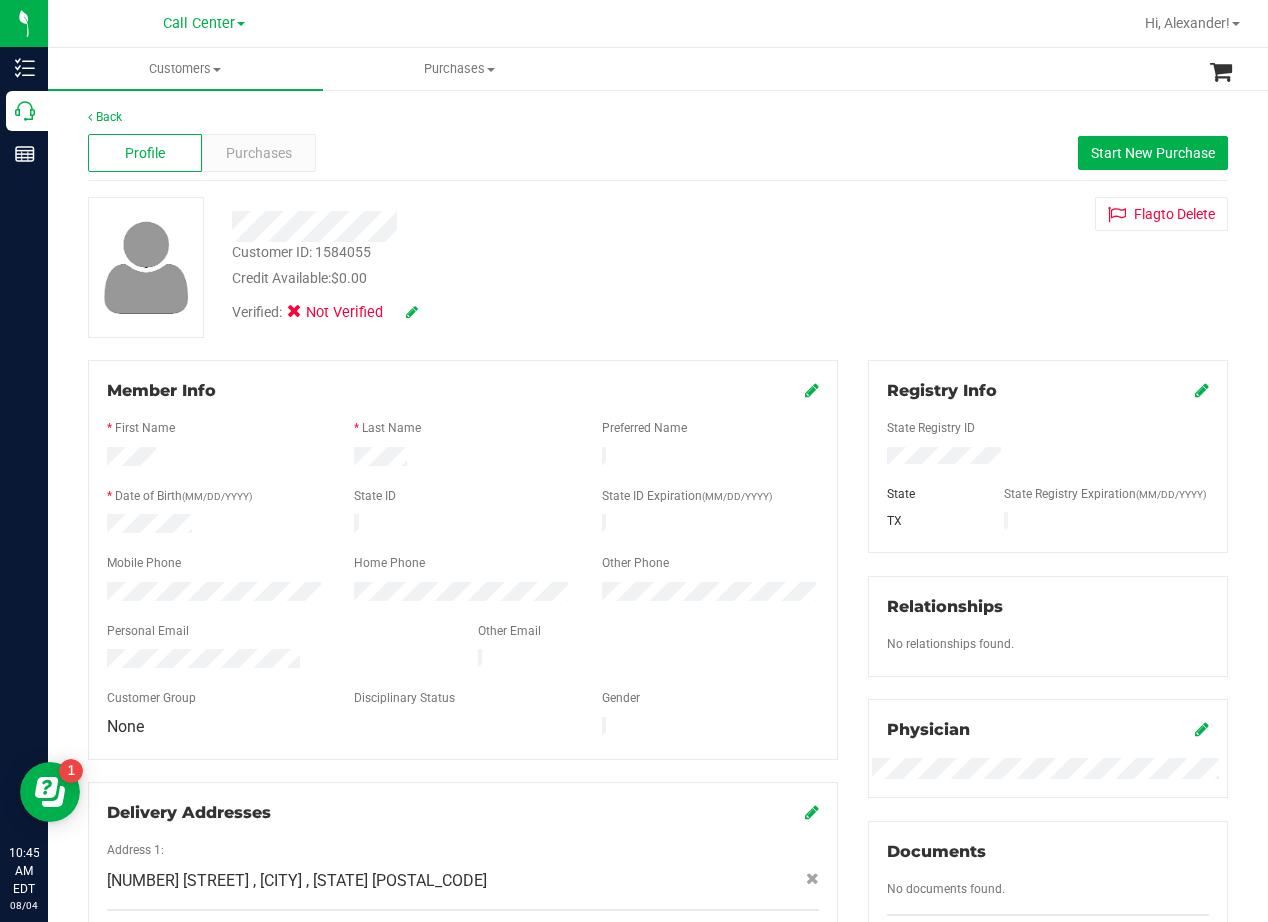 click at bounding box center (509, 226) 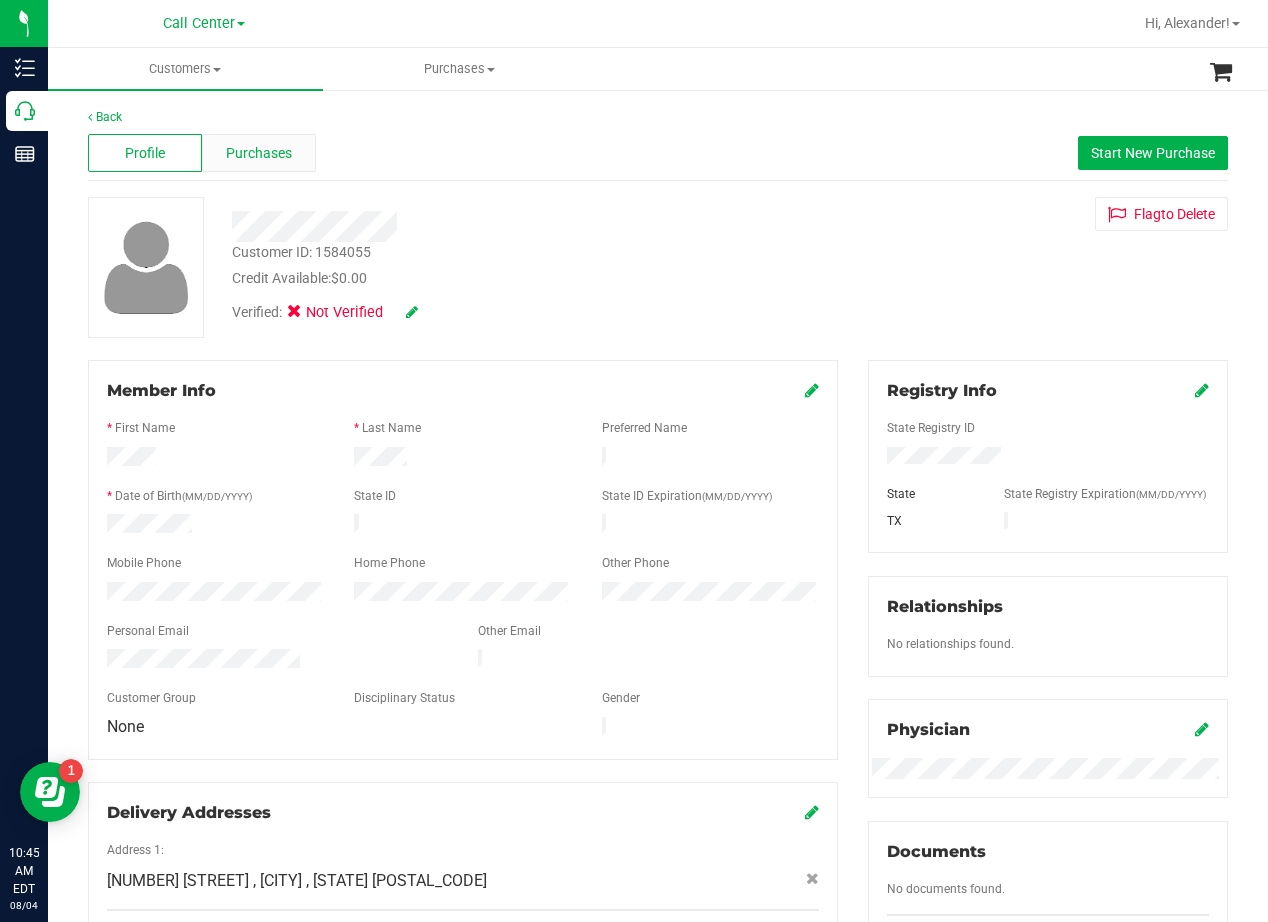 click on "Purchases" at bounding box center [259, 153] 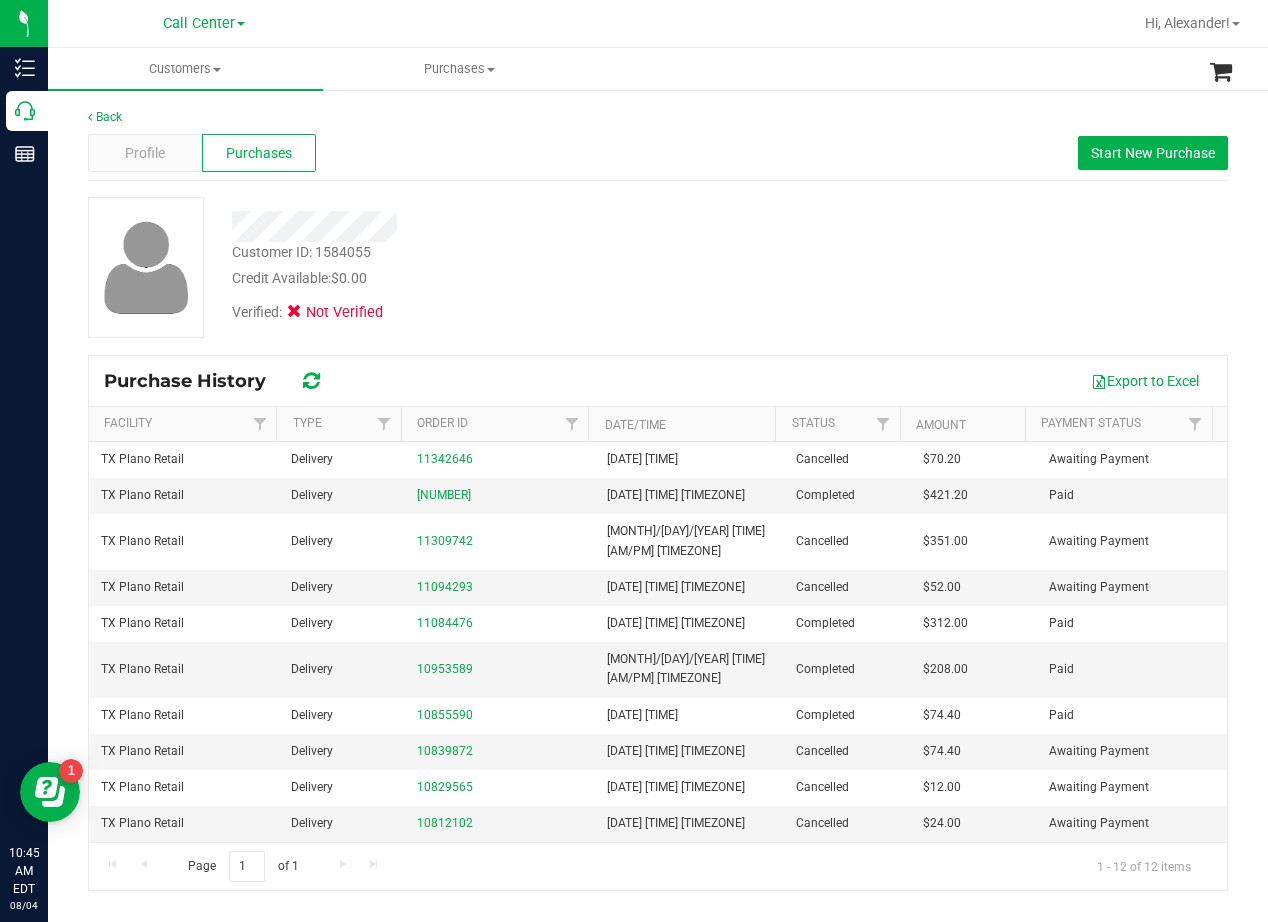 click on "Credit Available:
$0.00" at bounding box center (509, 278) 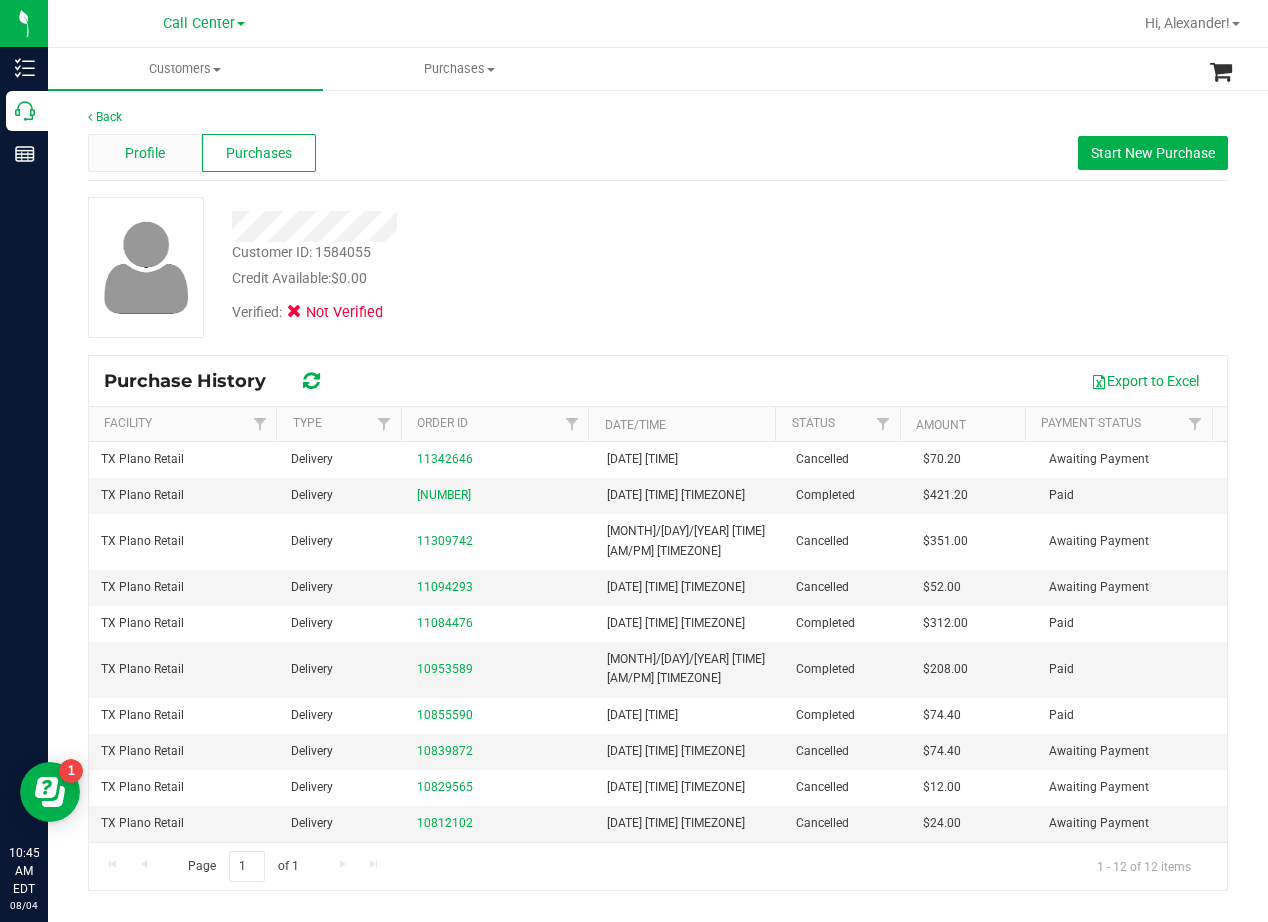 click on "Profile" at bounding box center [145, 153] 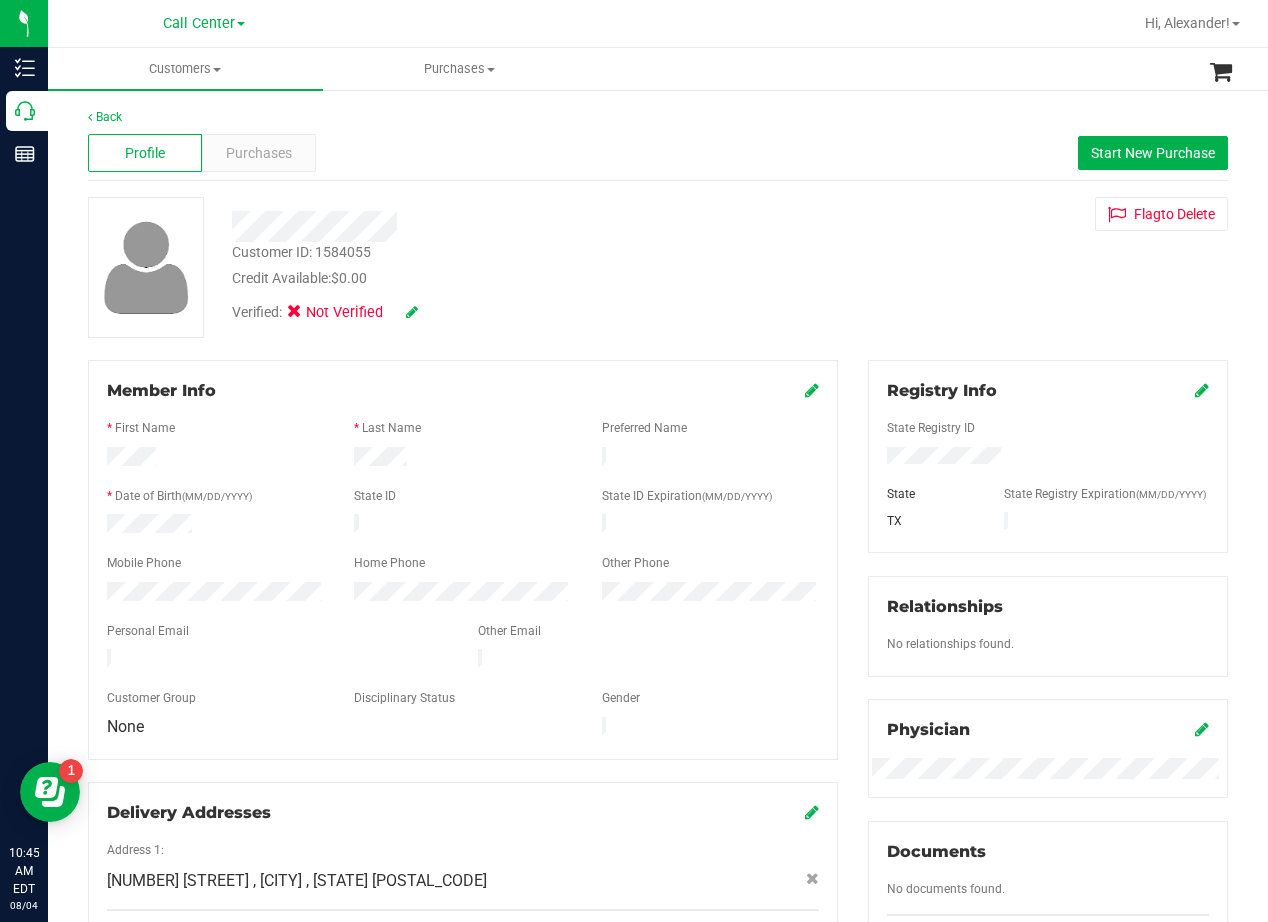 click at bounding box center [463, 647] 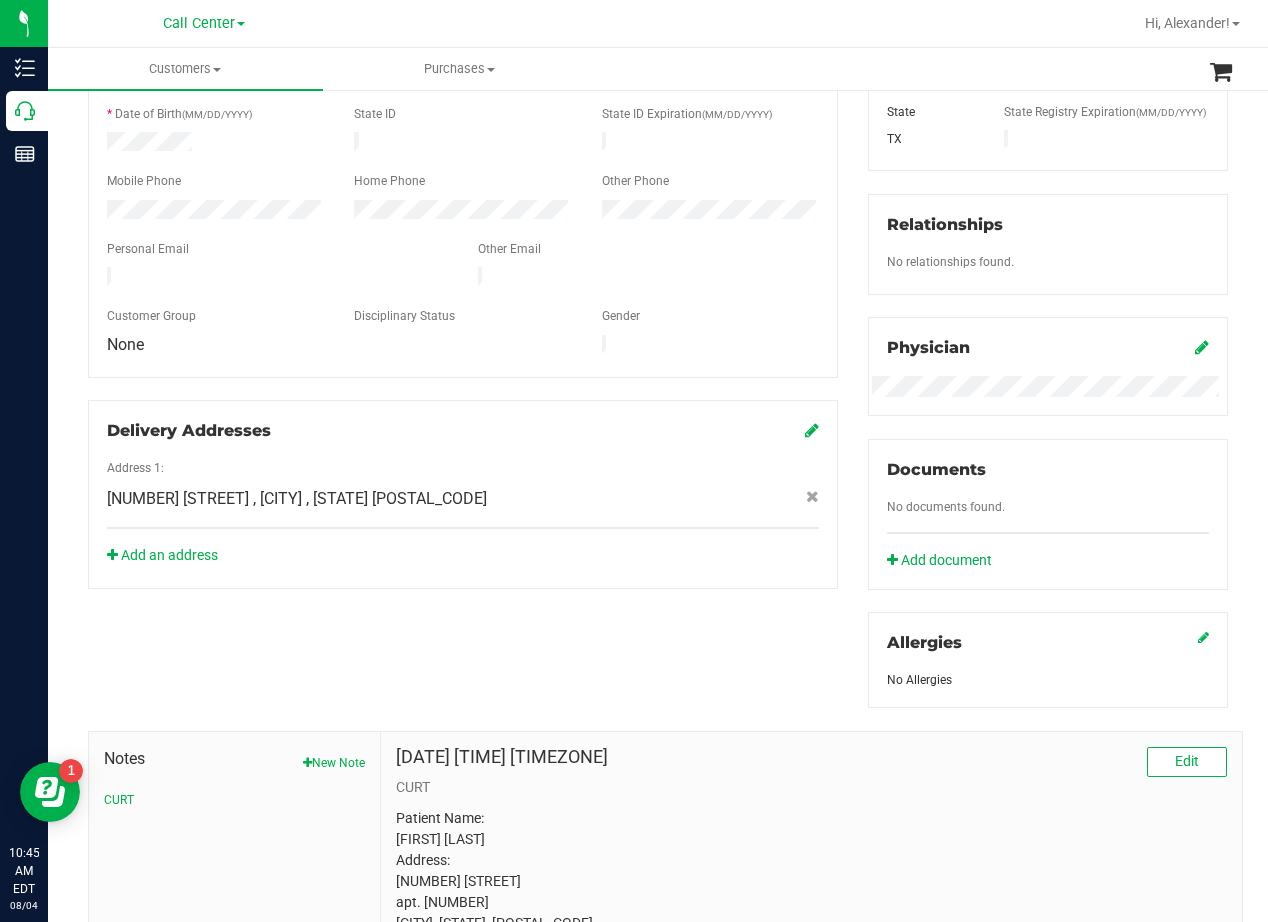 scroll, scrollTop: 196, scrollLeft: 0, axis: vertical 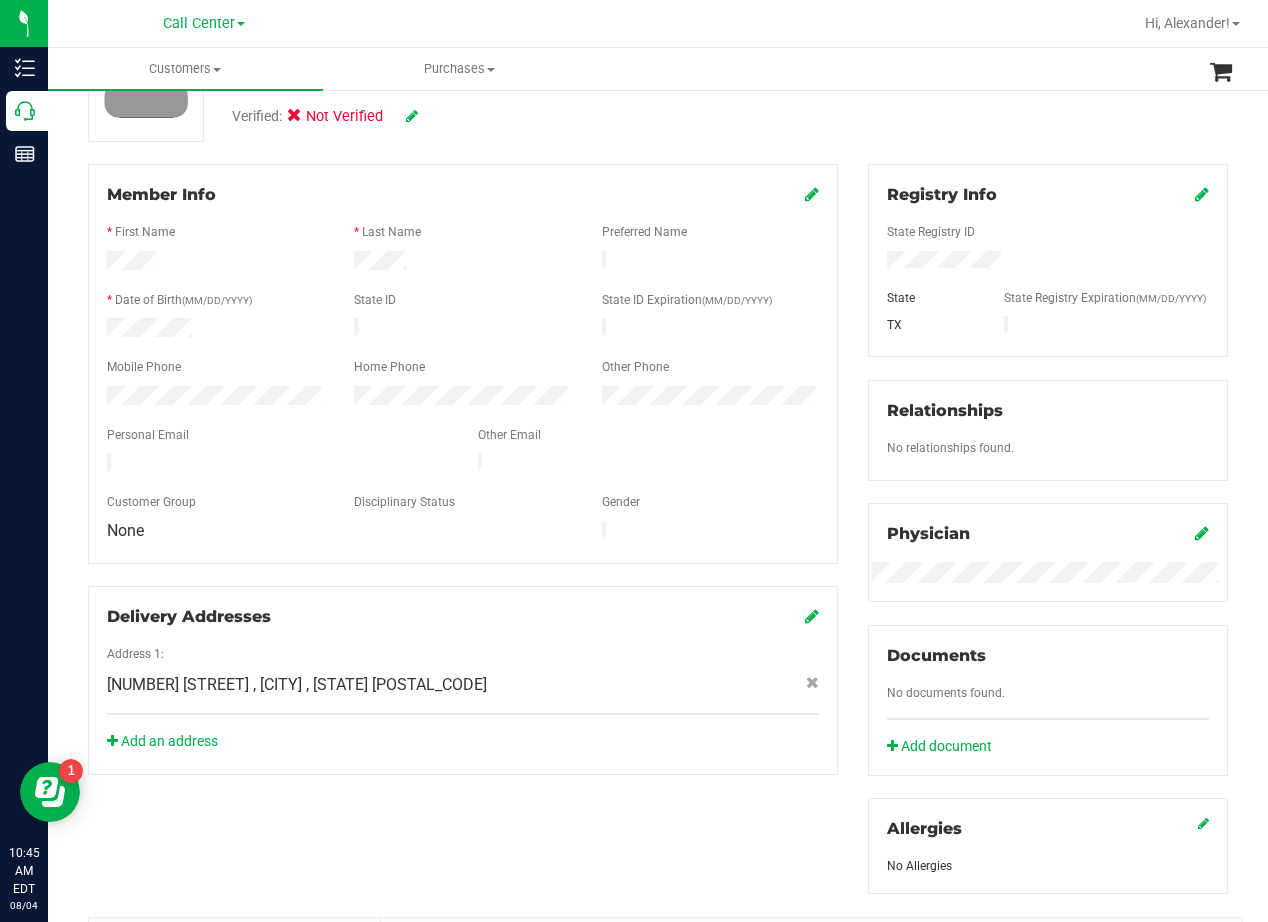 click at bounding box center [463, 451] 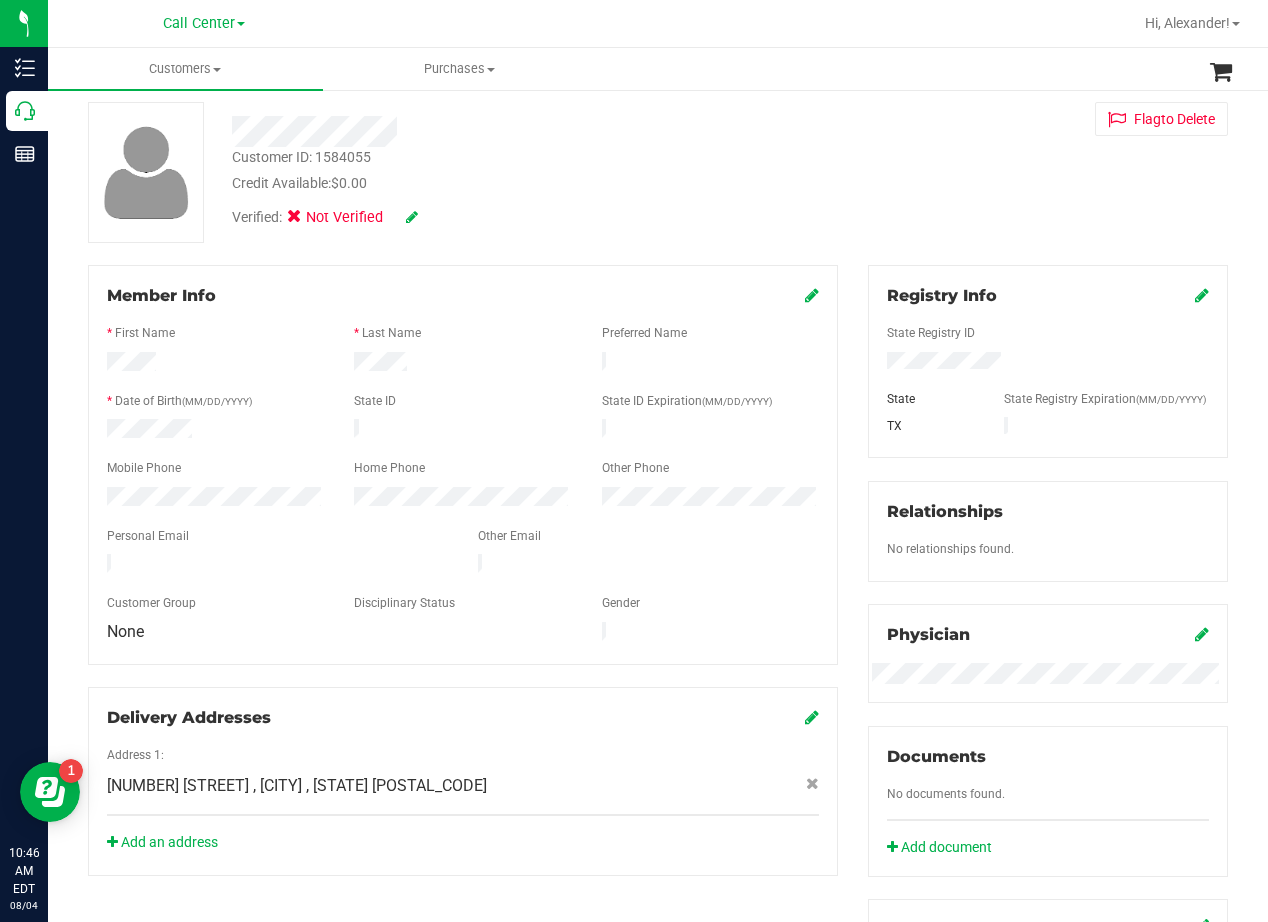 scroll, scrollTop: 0, scrollLeft: 0, axis: both 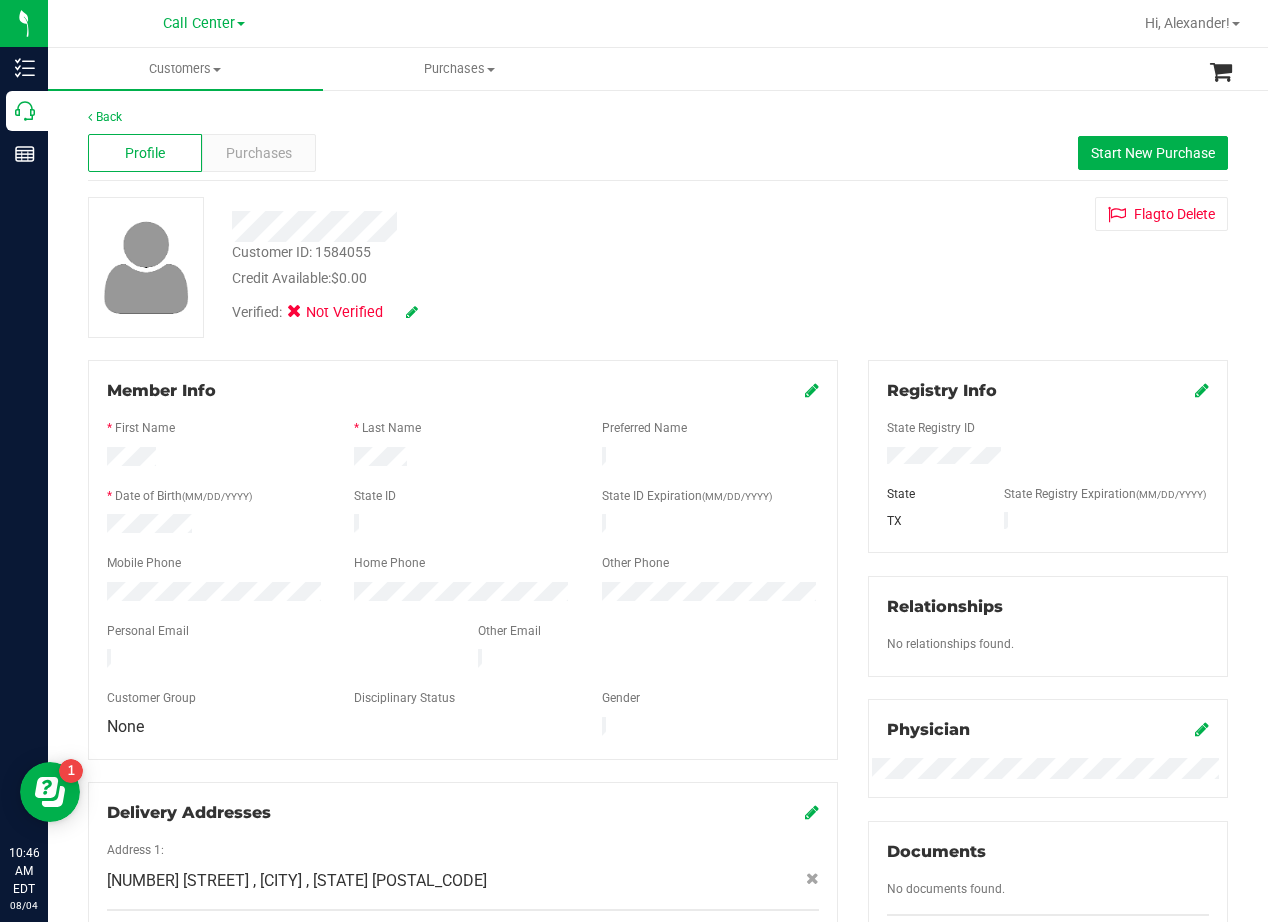 click on "Customer ID: 1584055
Credit Available:
$0.00
Verified:
Not Verified
Flag  to Delete" at bounding box center [658, 267] 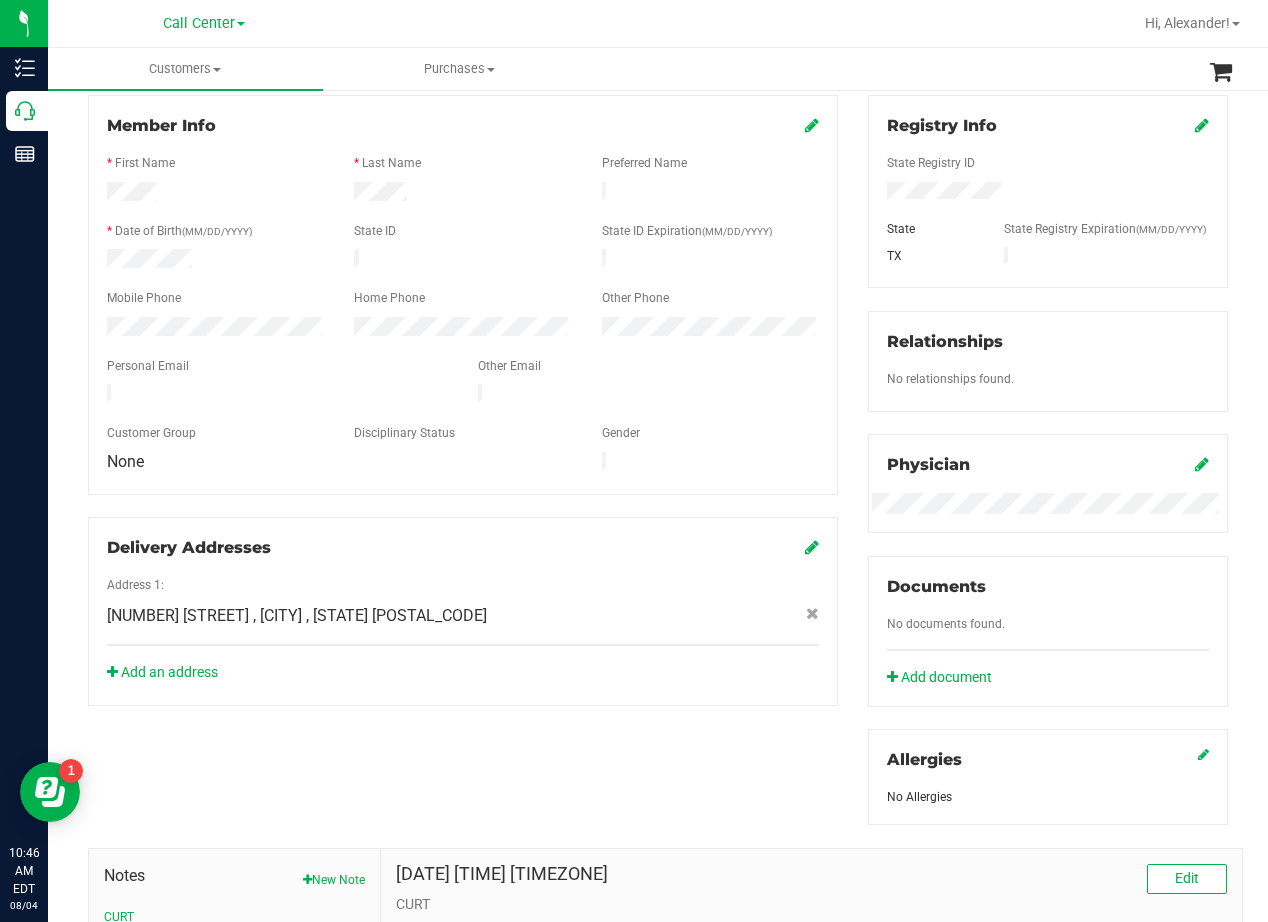 scroll, scrollTop: 300, scrollLeft: 0, axis: vertical 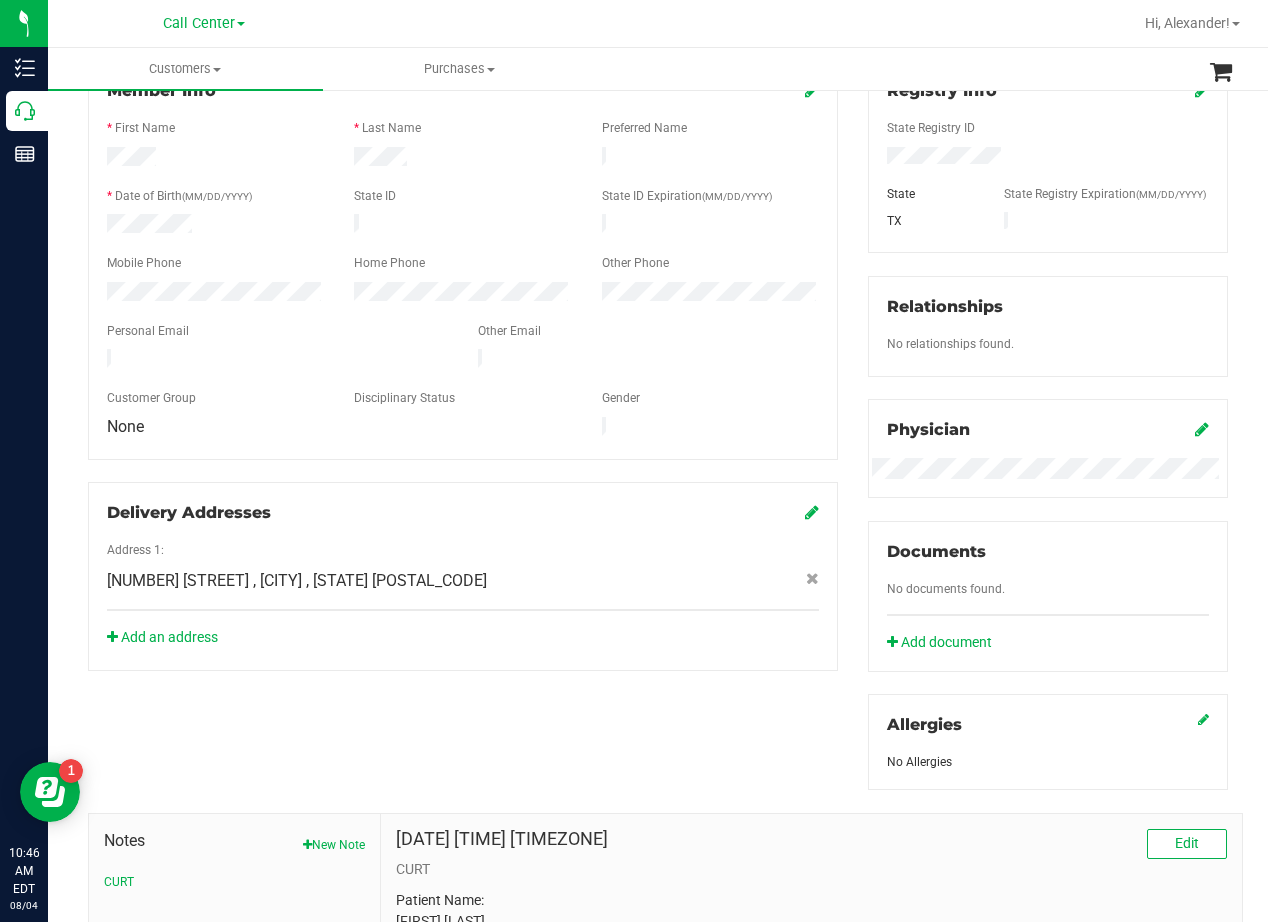 click on "Member Info
*
First Name
*
Last Name
Preferred Name
*
Date of Birth
(MM/DD/YYYY)
State ID
State ID Expiration
(MM/DD/YYYY)" at bounding box center [463, 365] 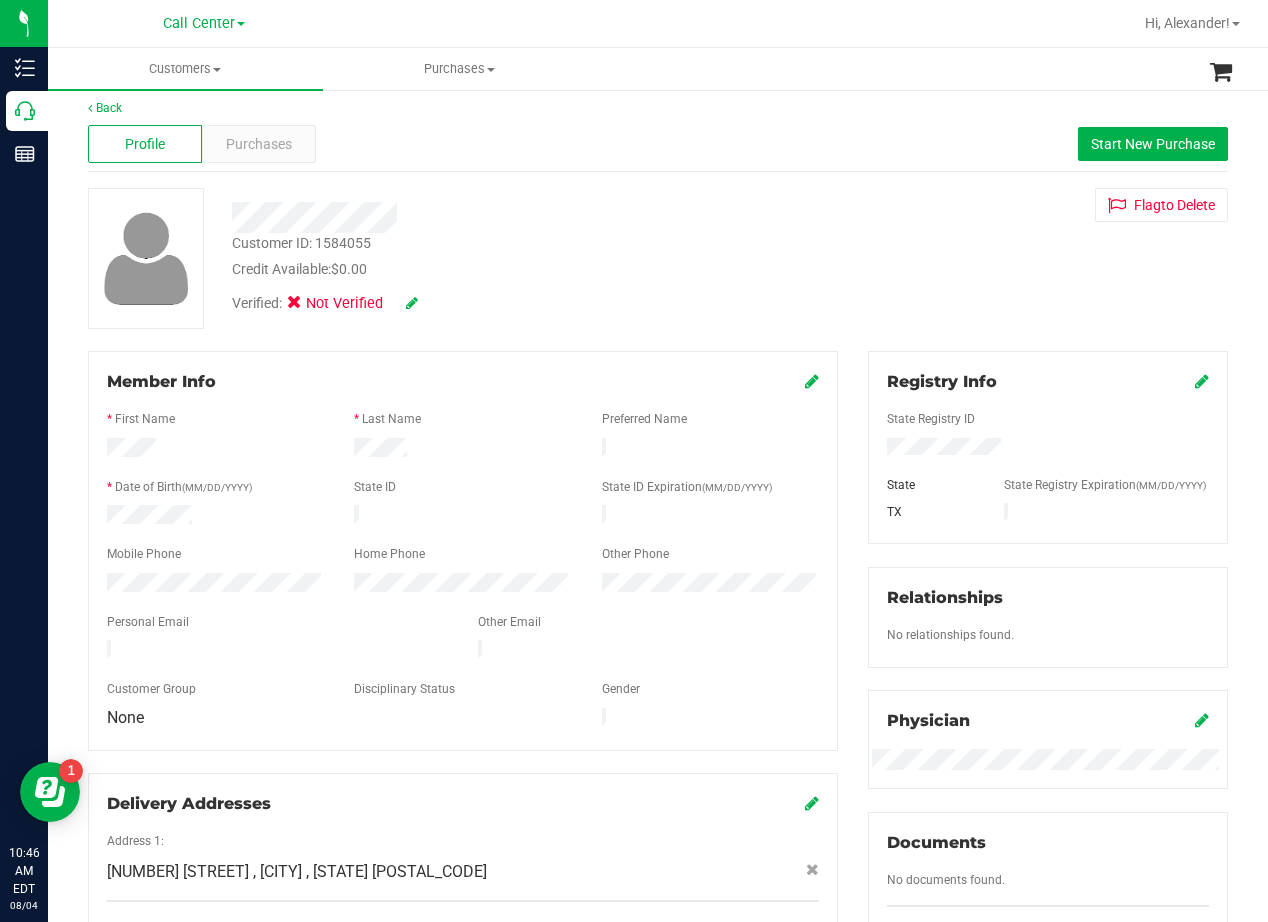 scroll, scrollTop: 0, scrollLeft: 0, axis: both 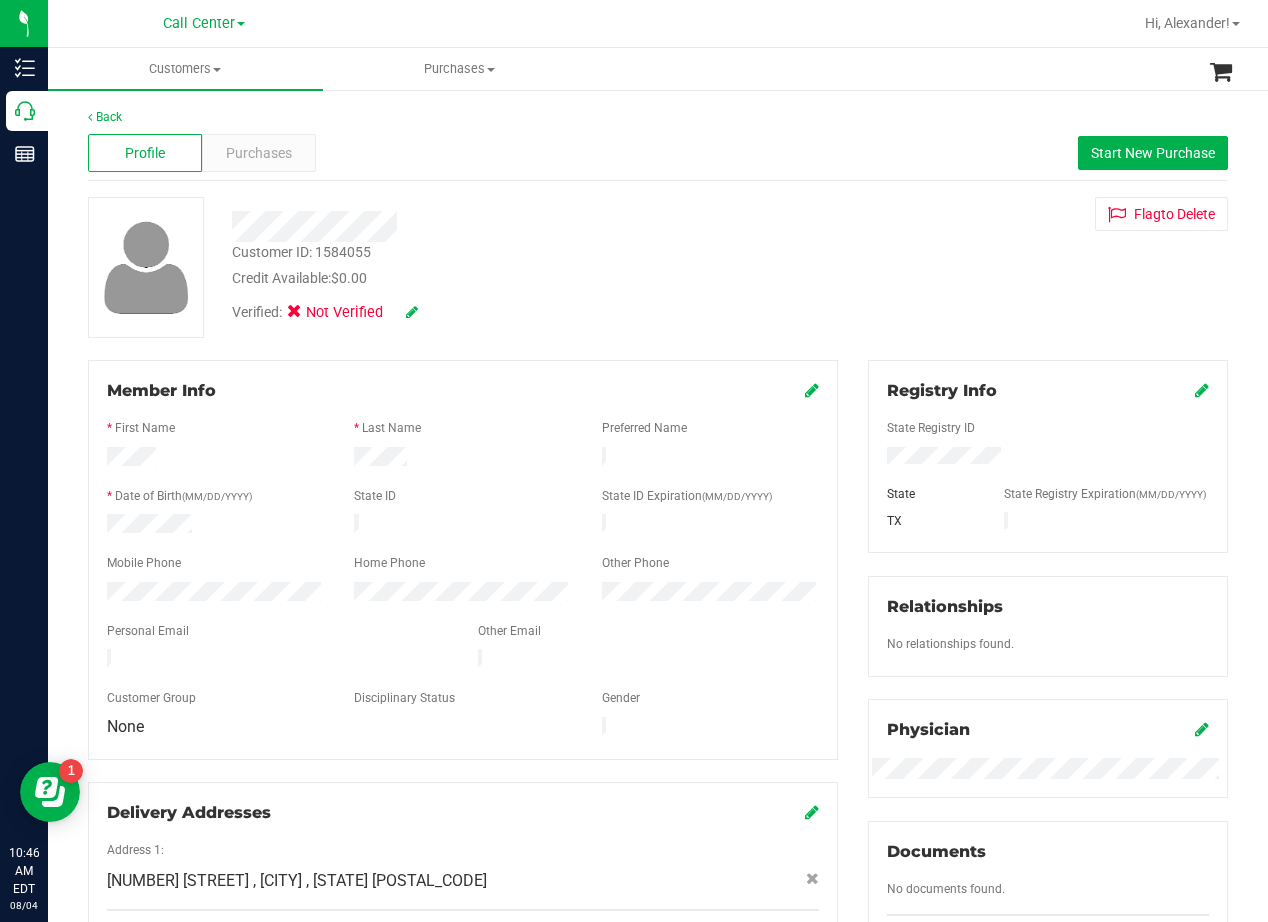 click at bounding box center [509, 226] 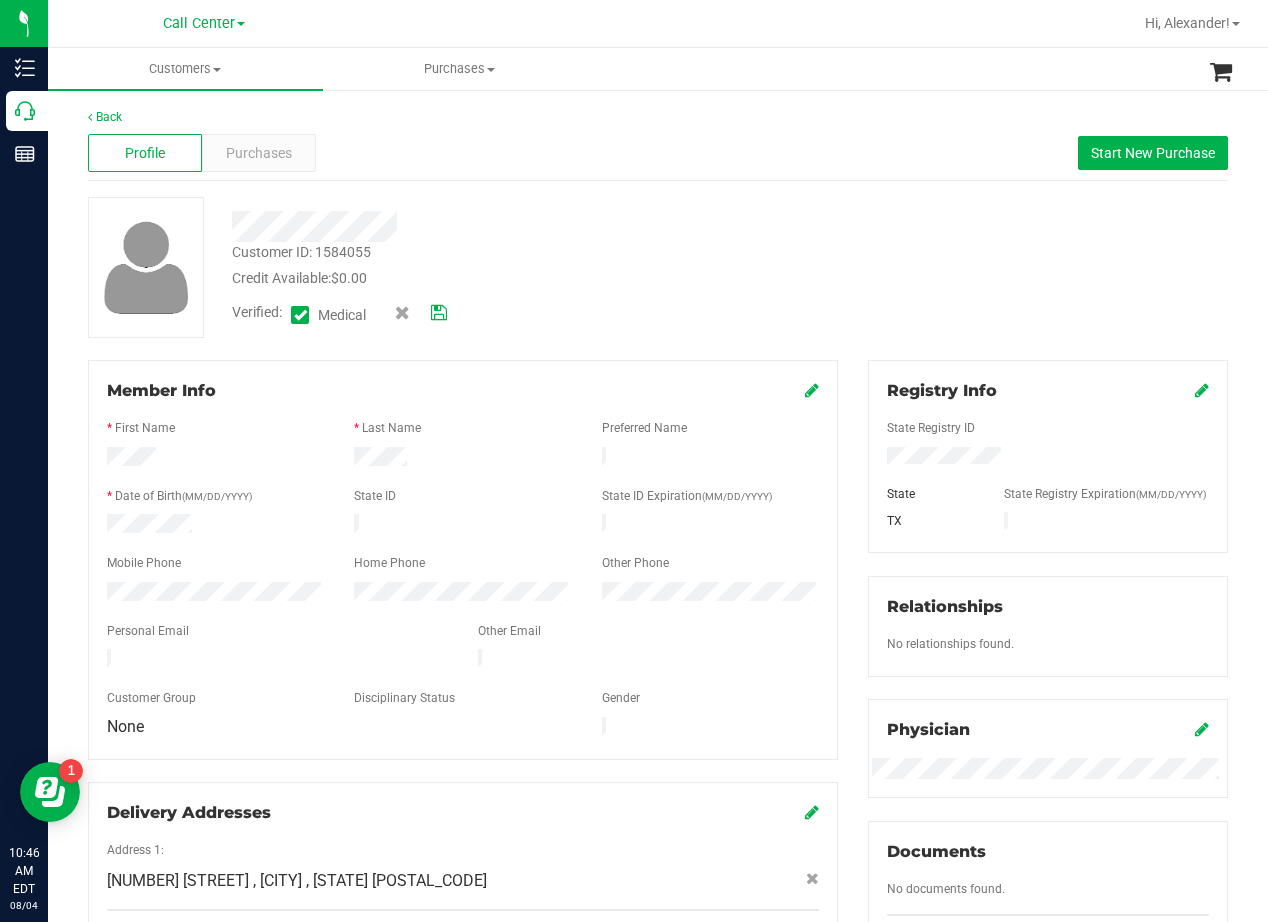 click on "Verified:
Medical" at bounding box center [509, 313] 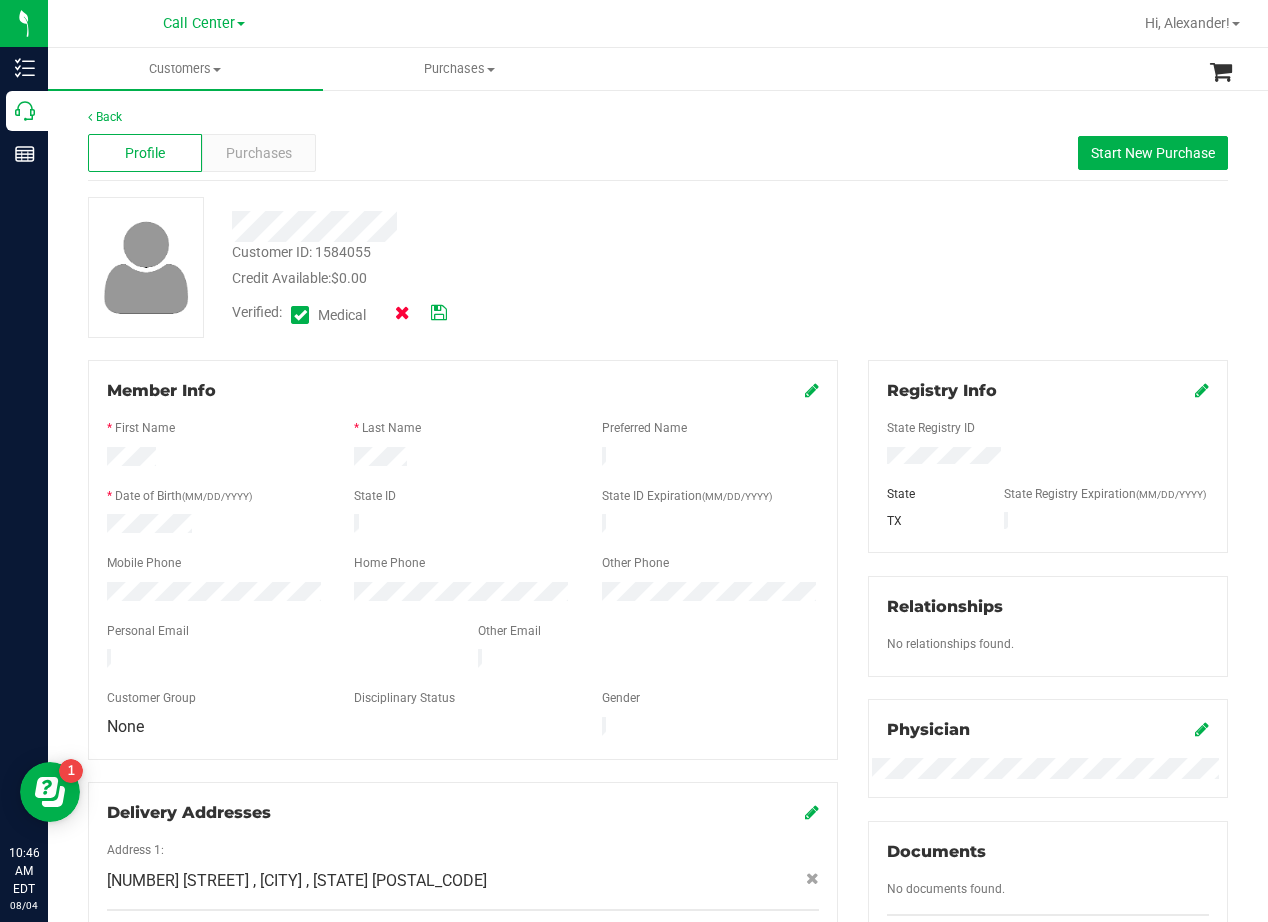 click at bounding box center [402, 313] 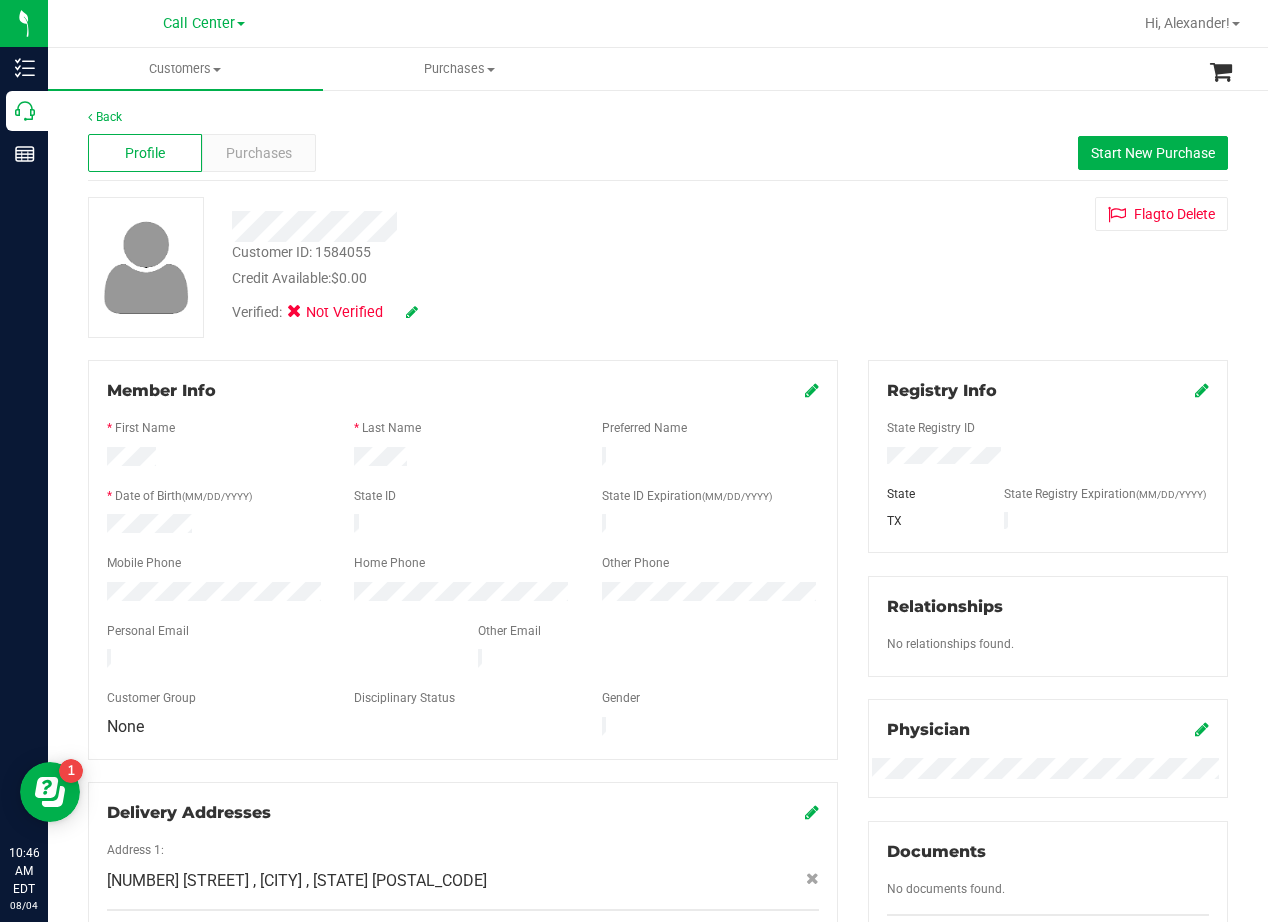 click on "Customer ID: 1584055
Credit Available:
$0.00
Verified:
Not Verified
Flag  to Delete" at bounding box center [658, 267] 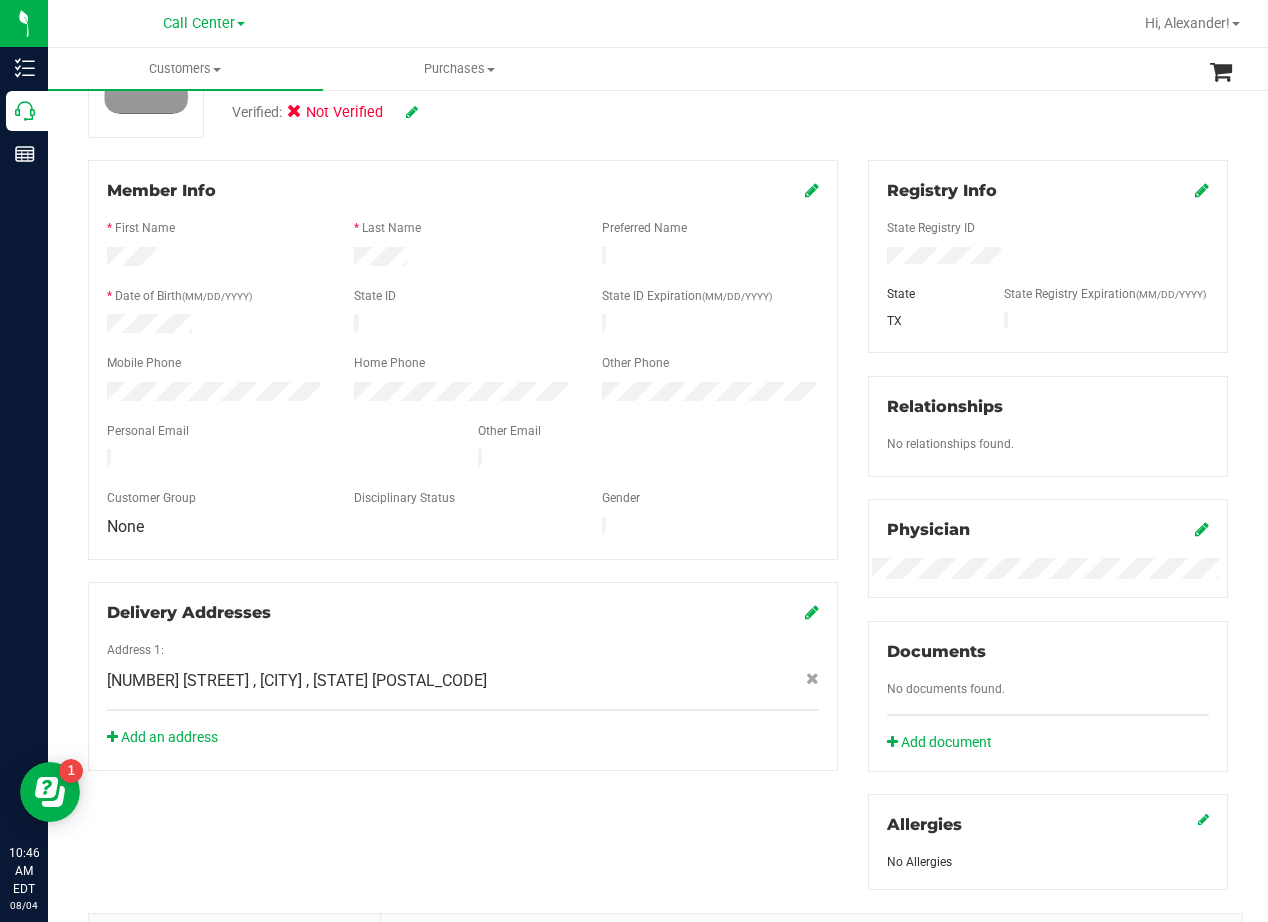 scroll, scrollTop: 300, scrollLeft: 0, axis: vertical 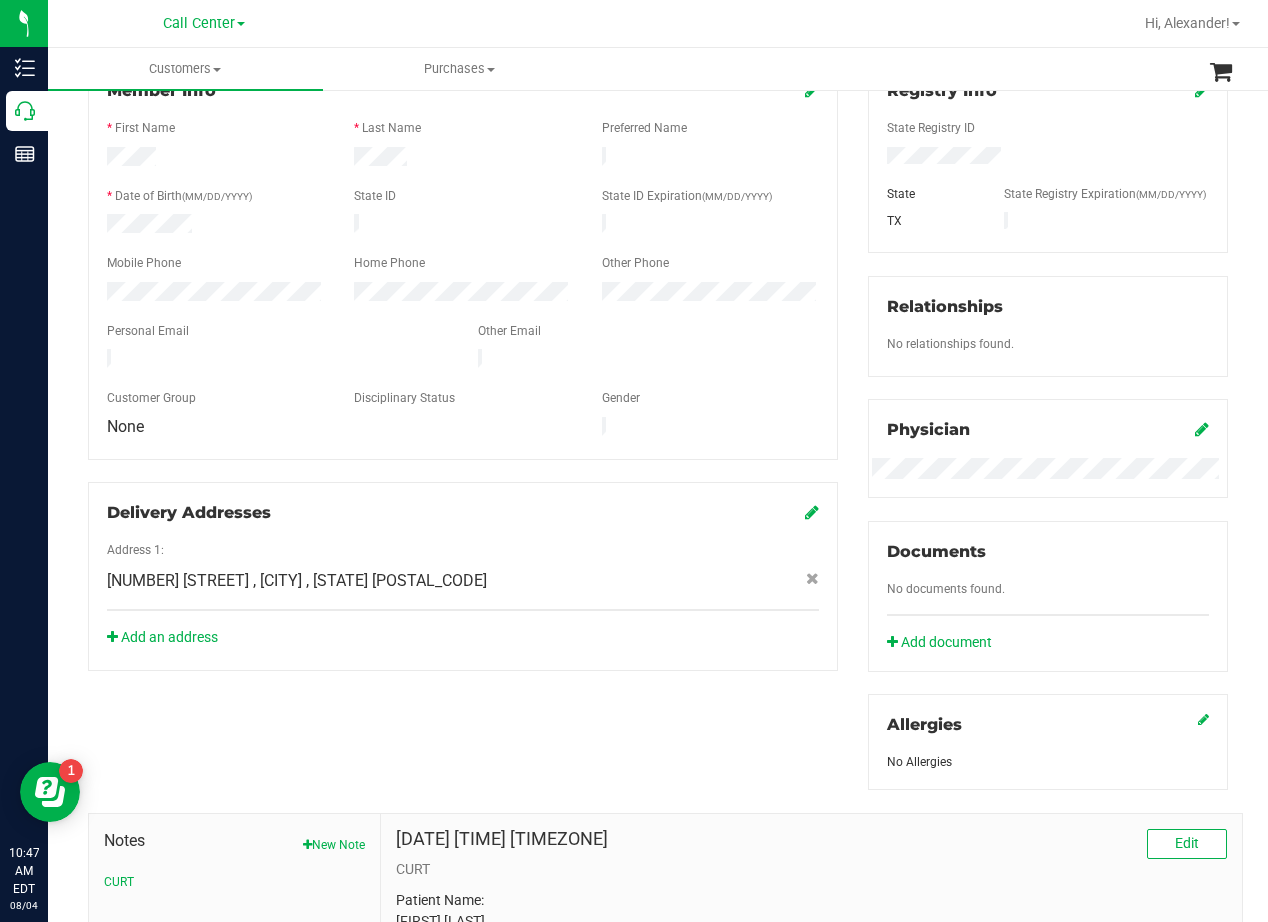 click on "Member Info
*
First Name
*
Last Name
Preferred Name
*
Date of Birth
(MM/DD/YYYY)
State ID
State ID Expiration
(MM/DD/YYYY)" at bounding box center [463, 365] 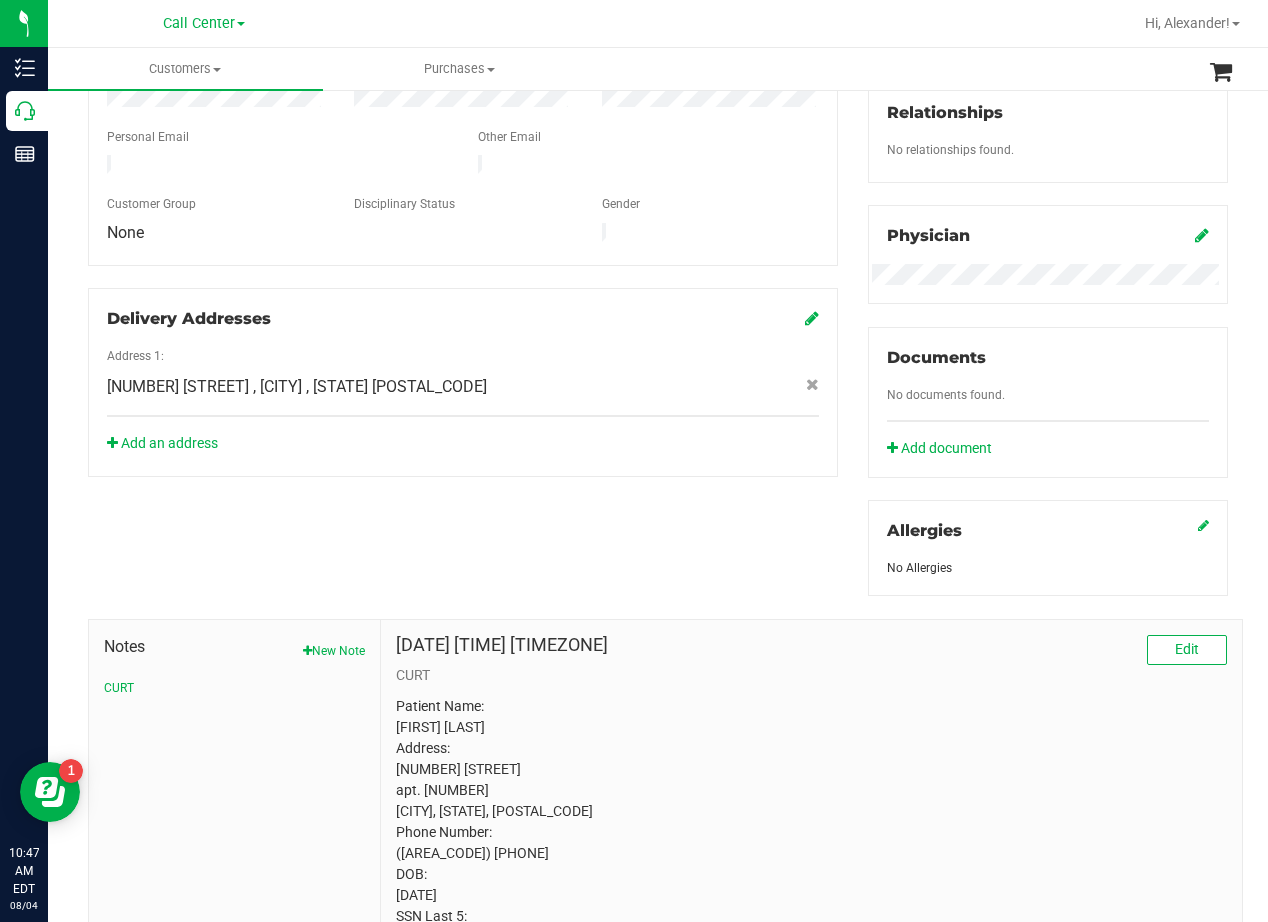 scroll, scrollTop: 500, scrollLeft: 0, axis: vertical 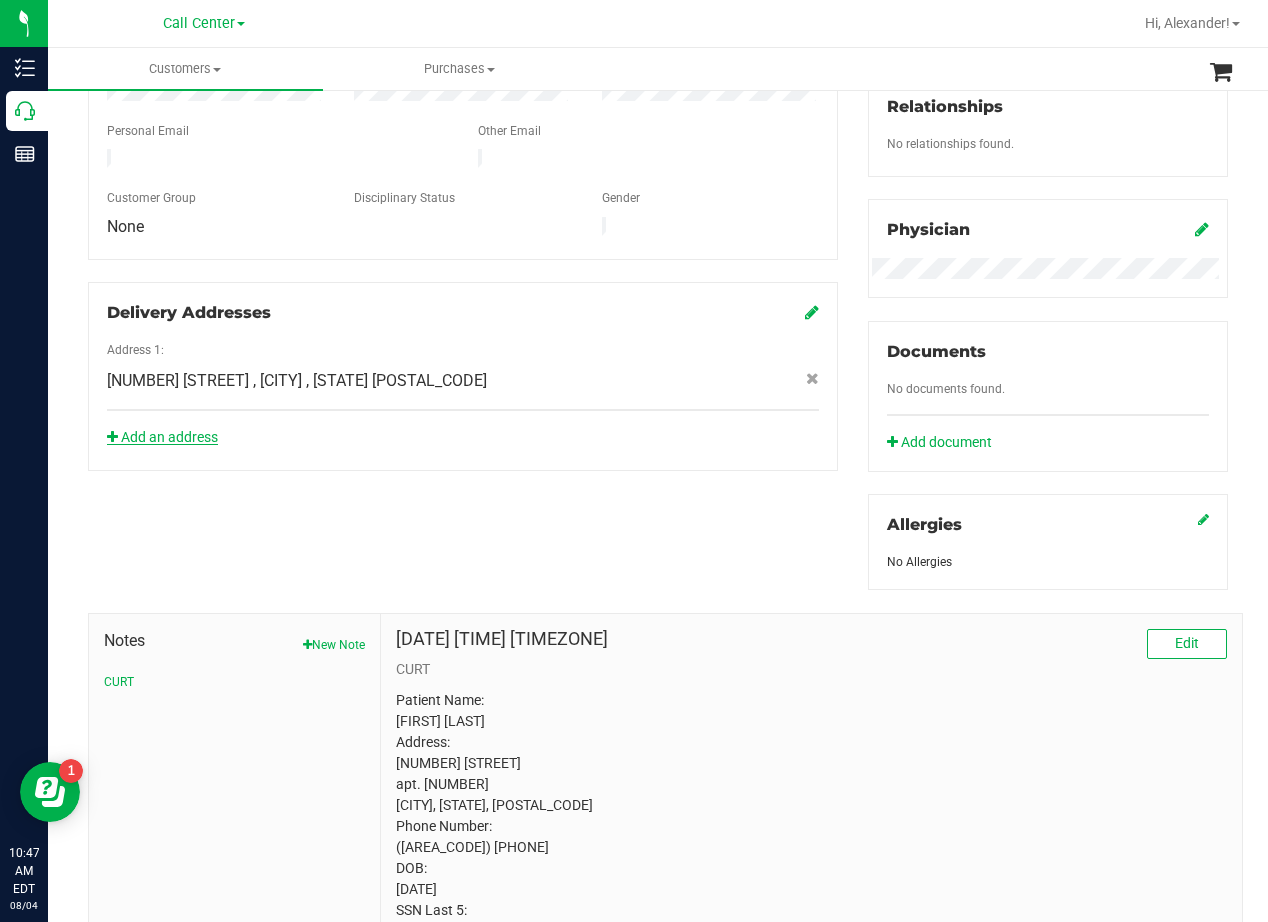click on "Add an address" 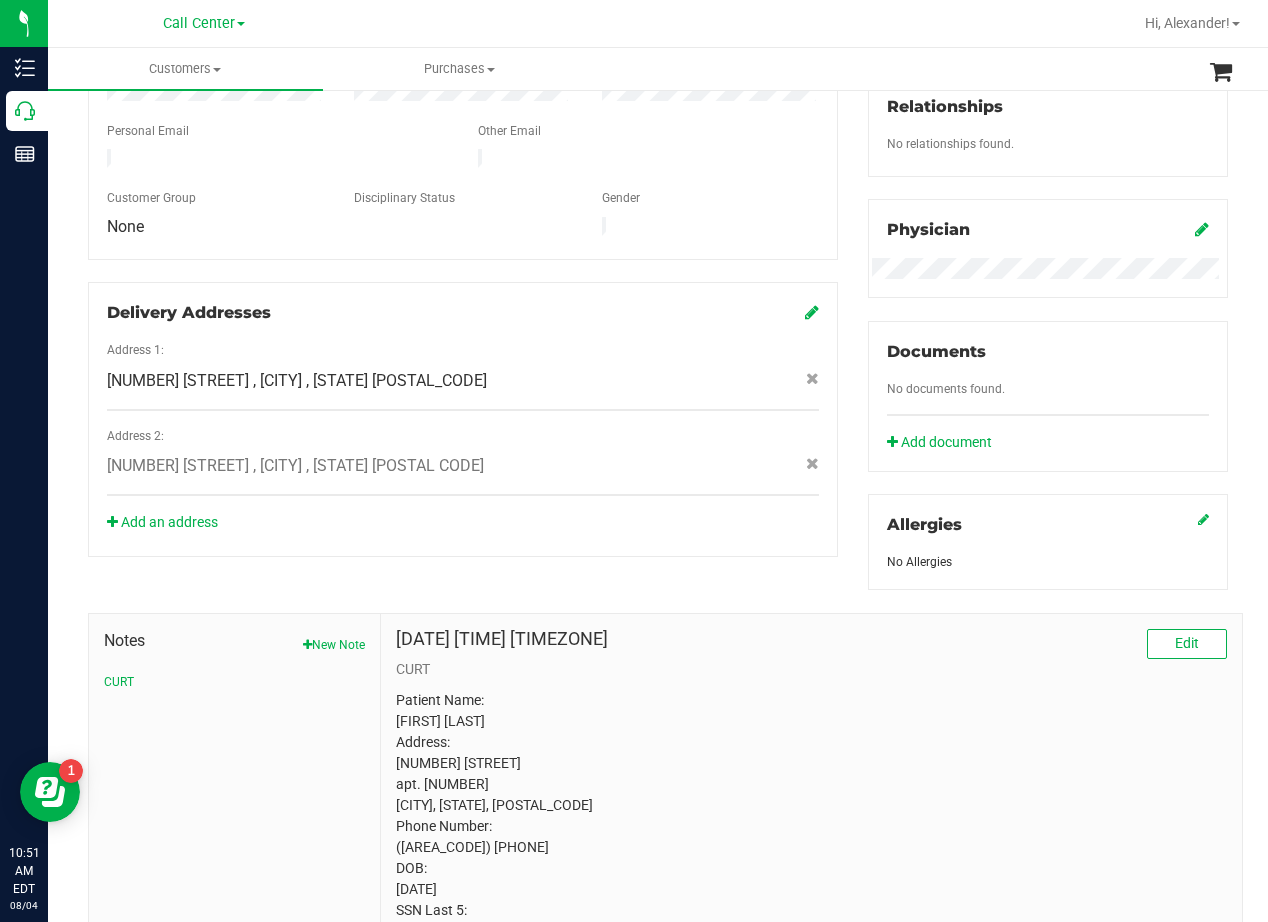 click on "Member Info
*
First Name
*
Last Name
Preferred Name
*
Date of Birth
(MM/DD/YYYY)
State ID
State ID Expiration
(MM/DD/YYYY)" at bounding box center (463, 208) 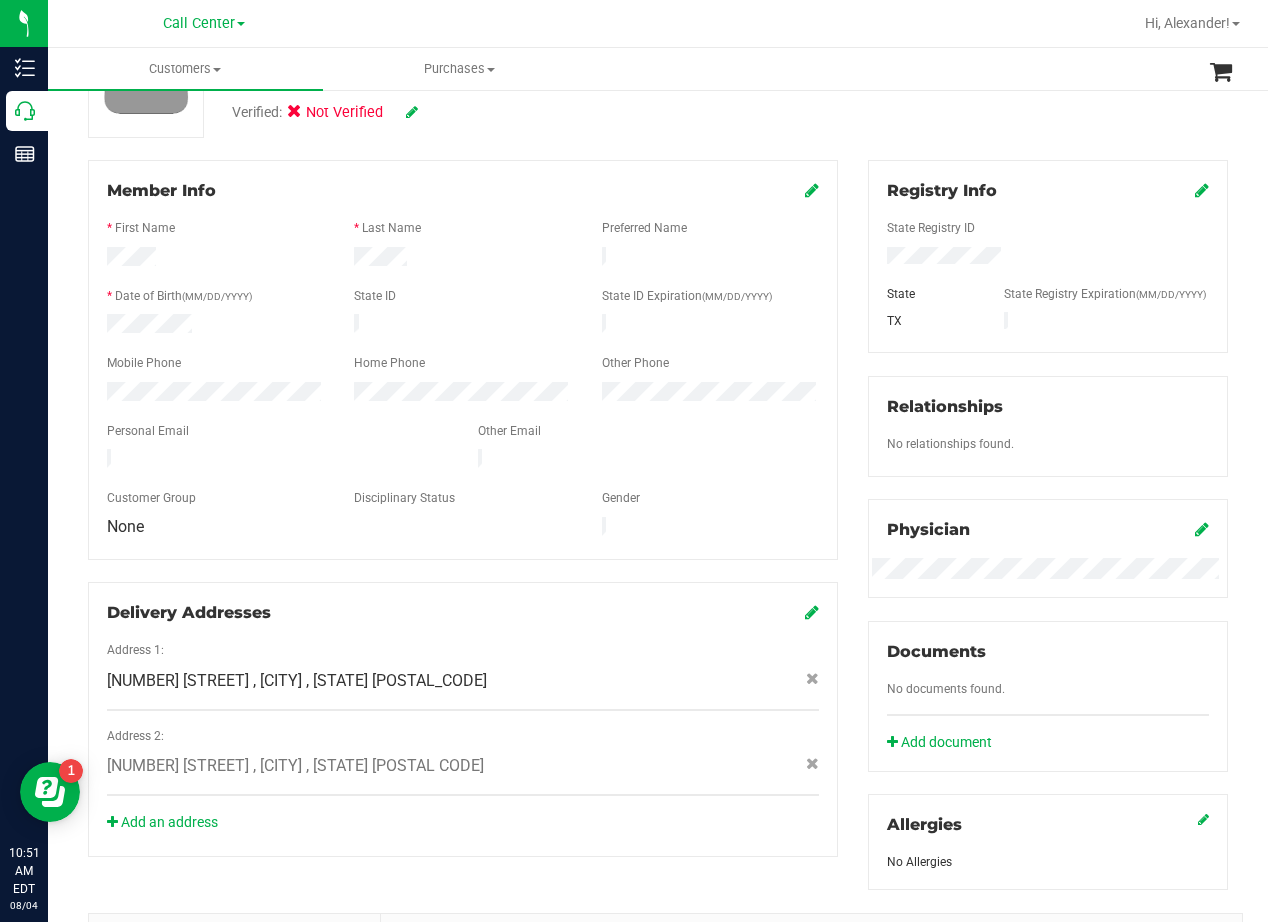 scroll, scrollTop: 0, scrollLeft: 0, axis: both 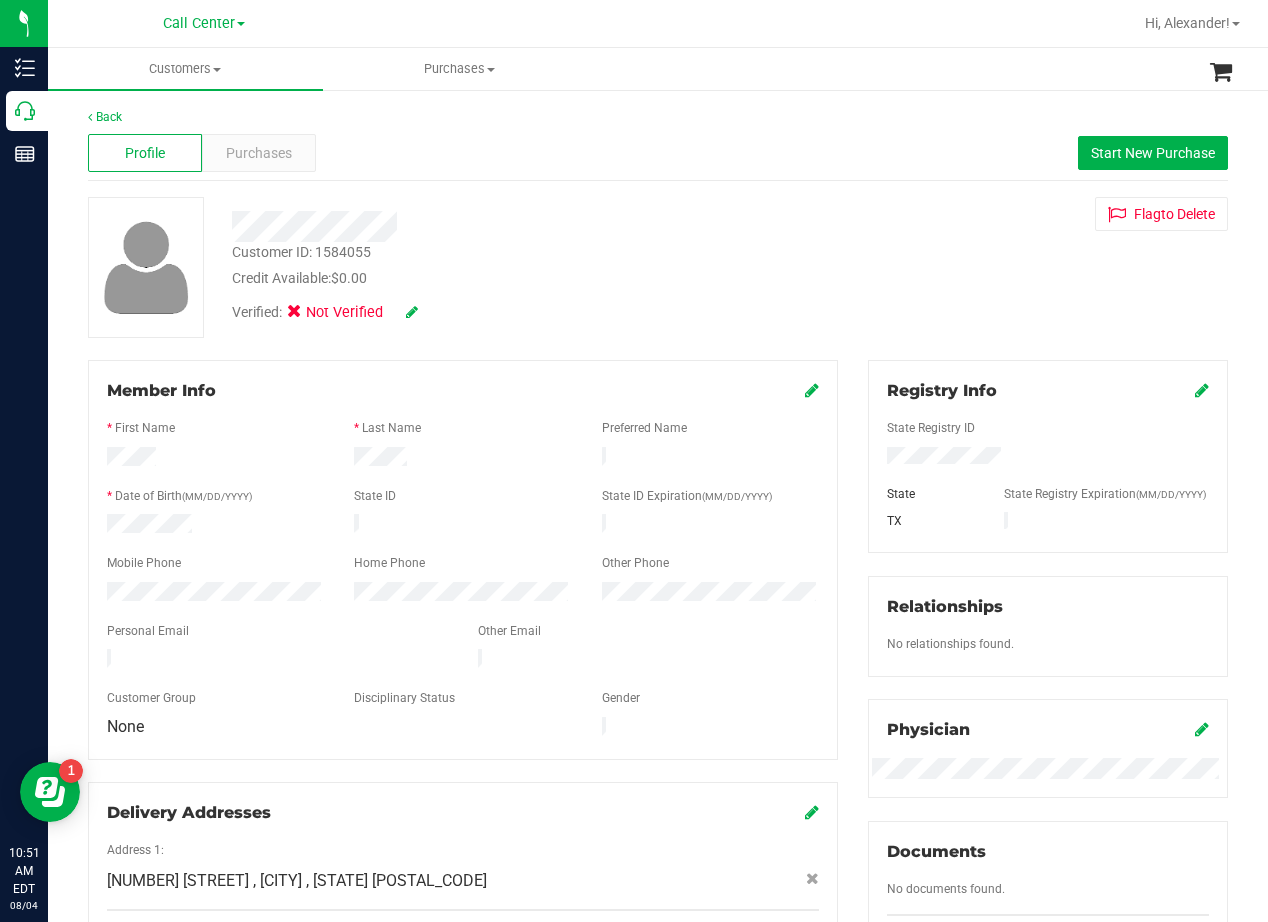 click on "Member Info
*
First Name
*
Last Name
Preferred Name
*
Date of Birth
(MM/DD/YYYY)
State ID
State ID Expiration
(MM/DD/YYYY)" at bounding box center [463, 708] 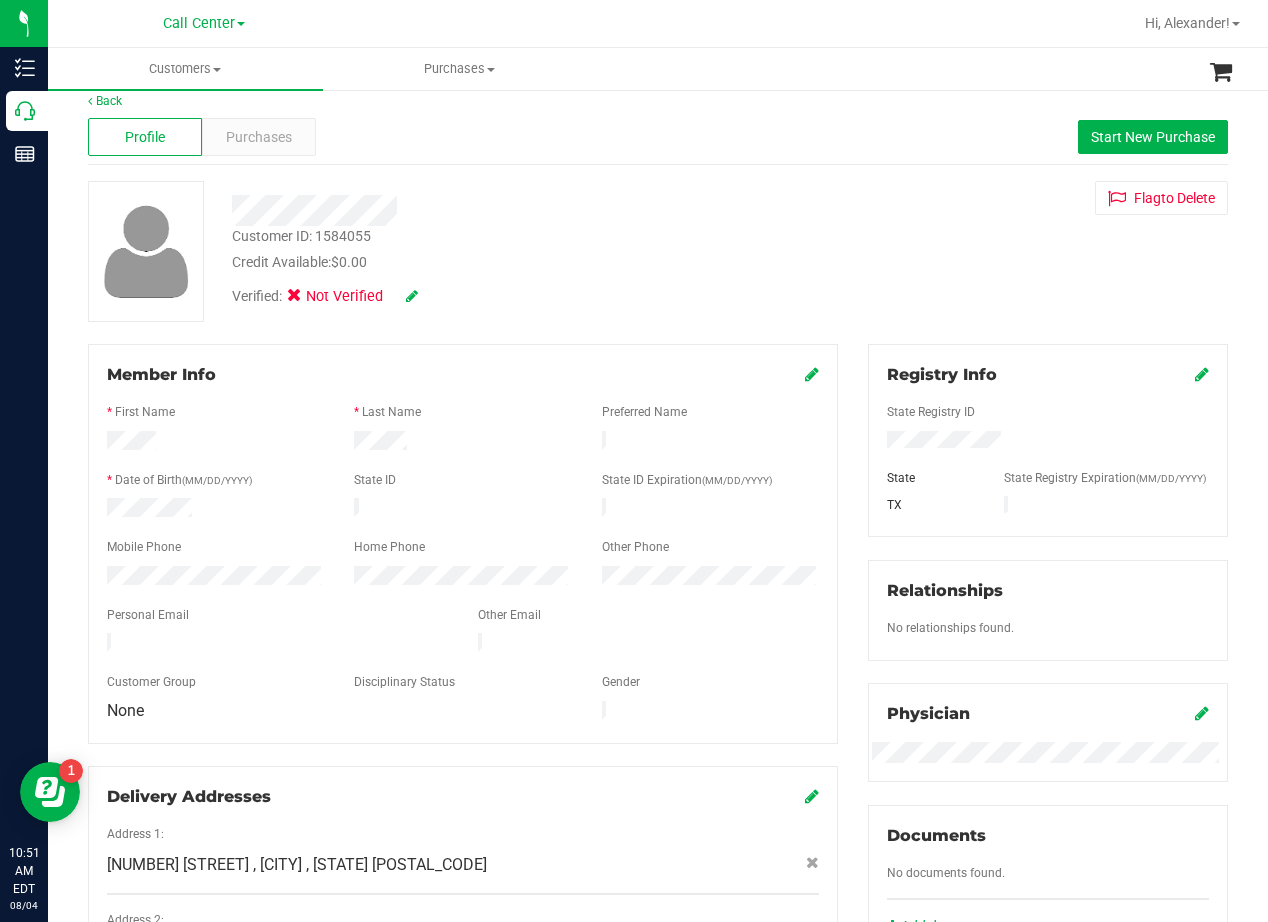 scroll, scrollTop: 0, scrollLeft: 0, axis: both 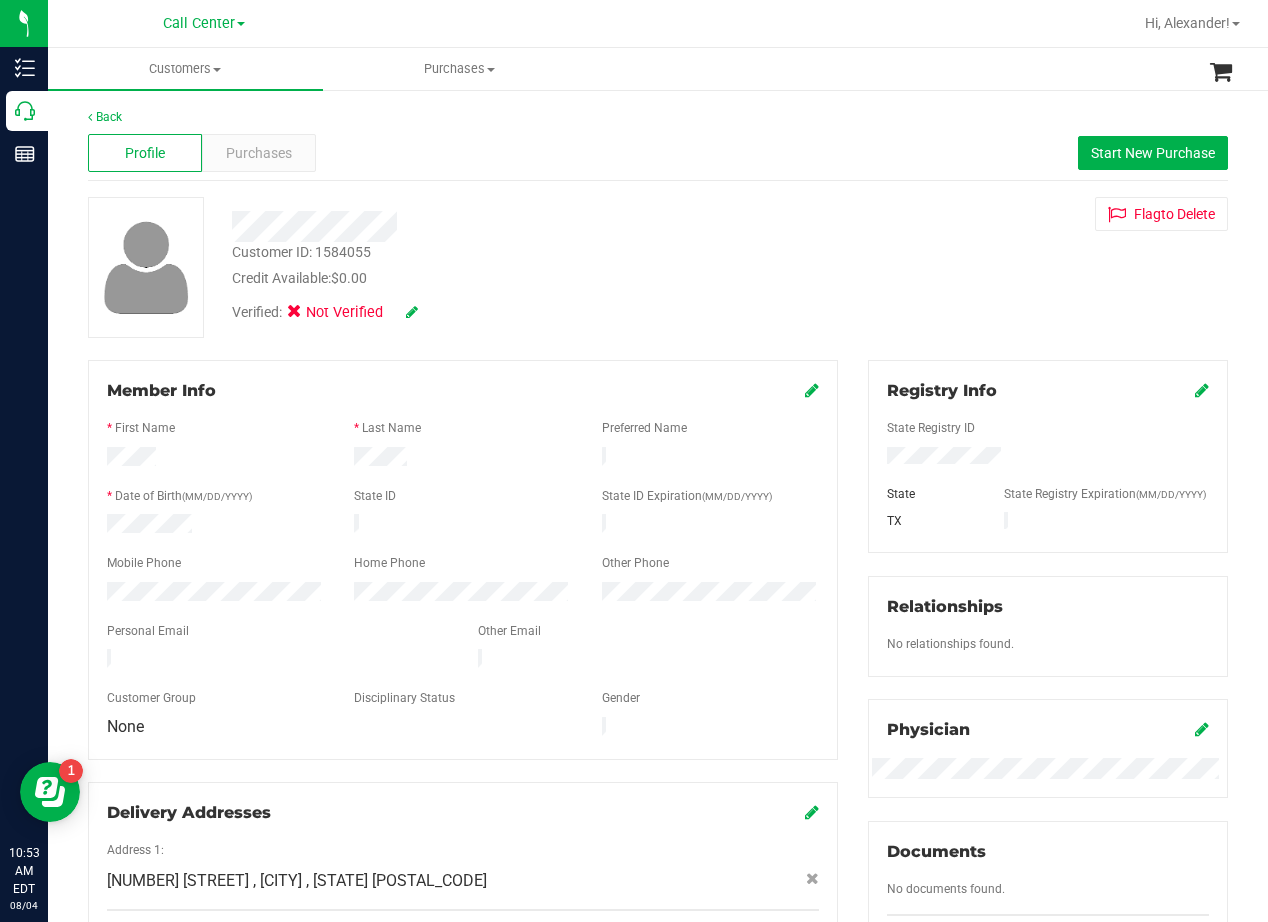 click on "Customer ID: 1584055
Credit Available:
$0.00
Verified:
Not Verified
Flag  to Delete" at bounding box center (658, 267) 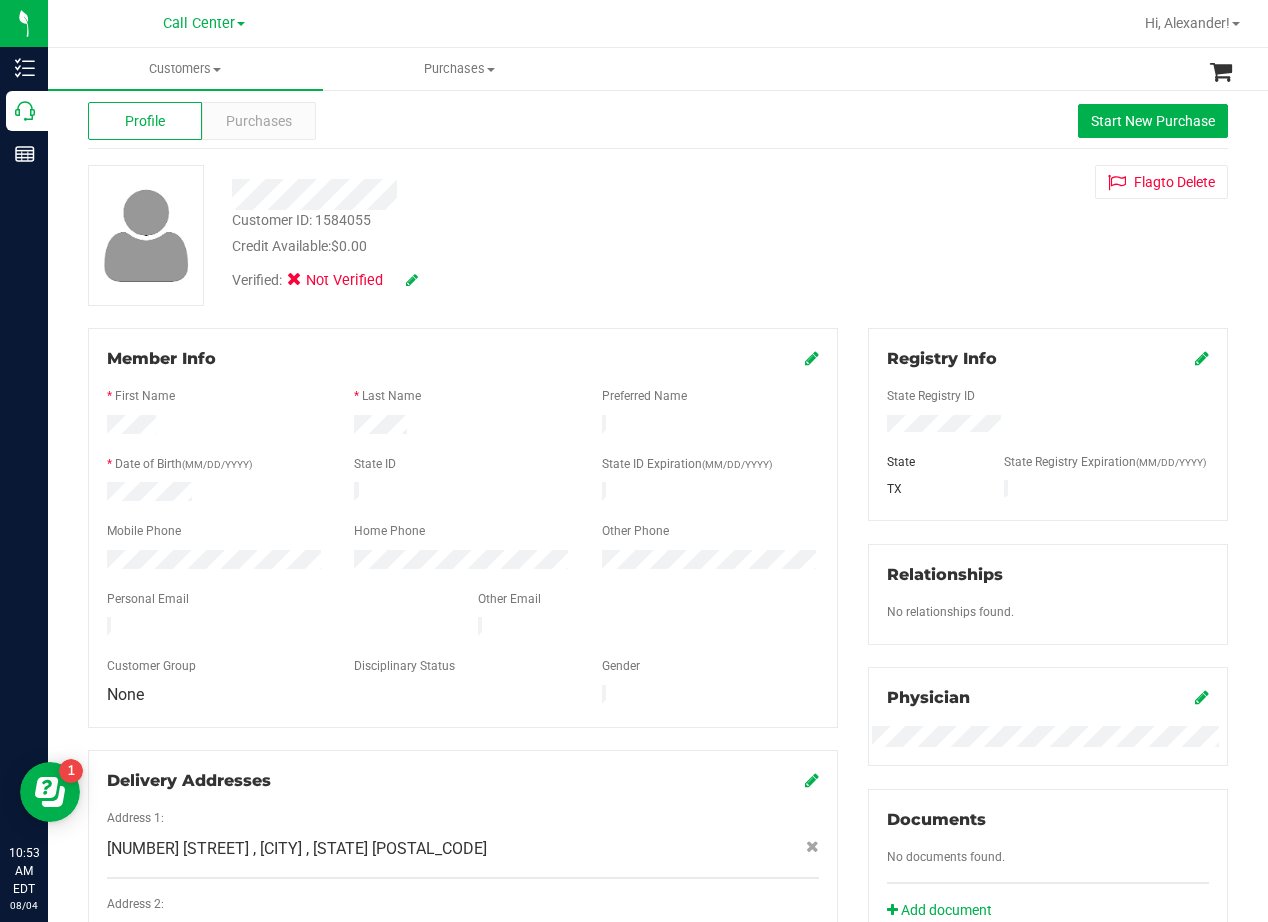 scroll, scrollTop: 0, scrollLeft: 0, axis: both 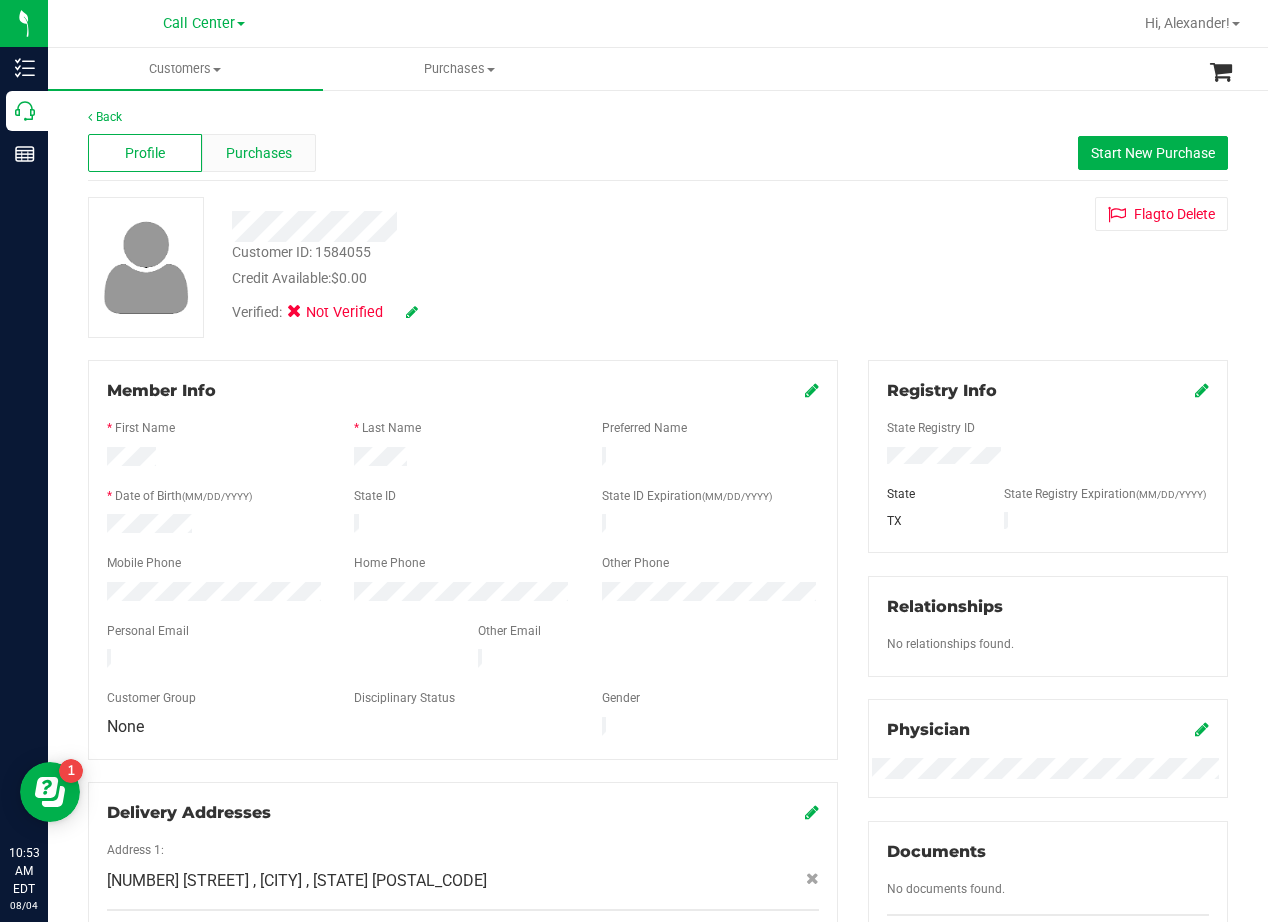 click on "Purchases" at bounding box center [259, 153] 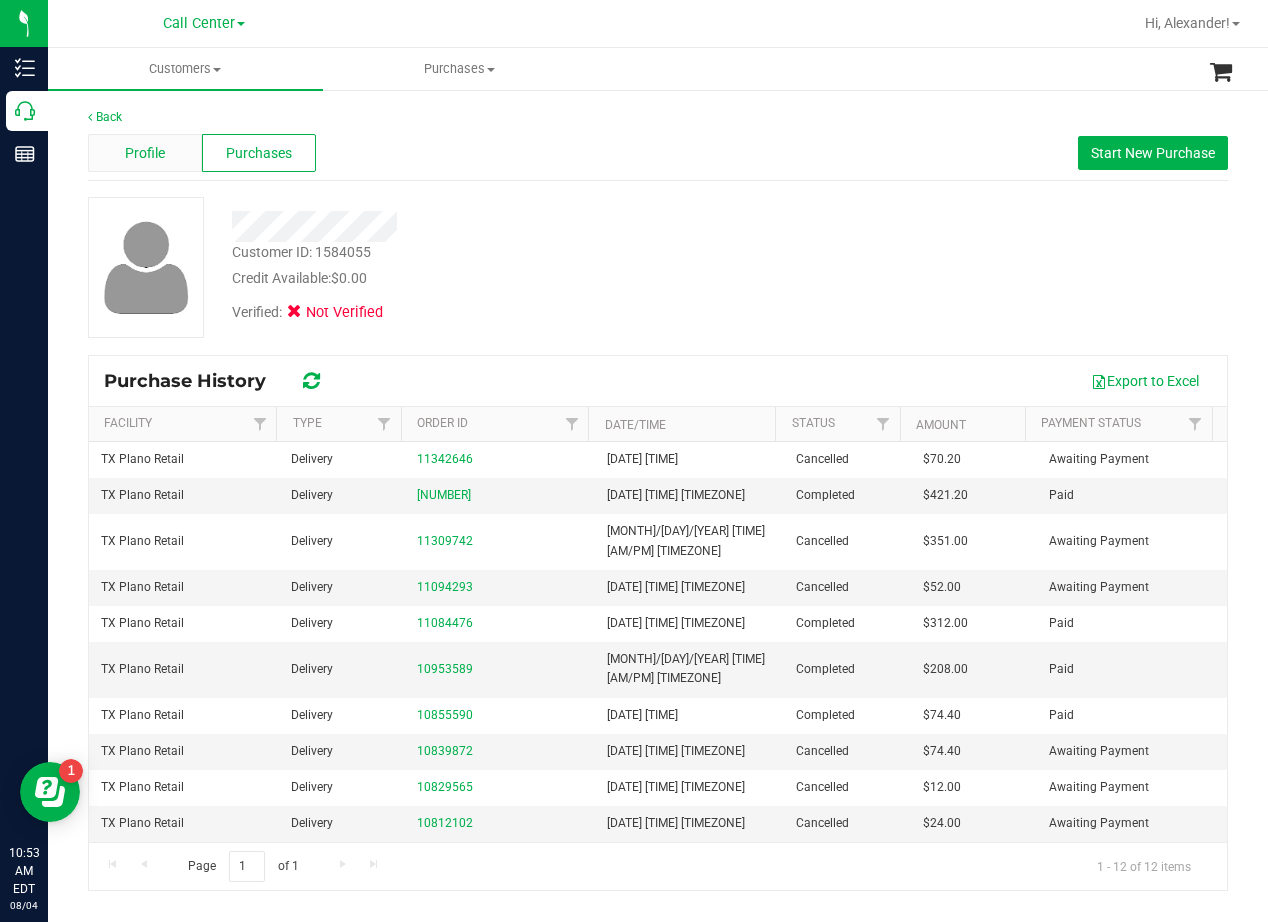 click on "Profile" at bounding box center [145, 153] 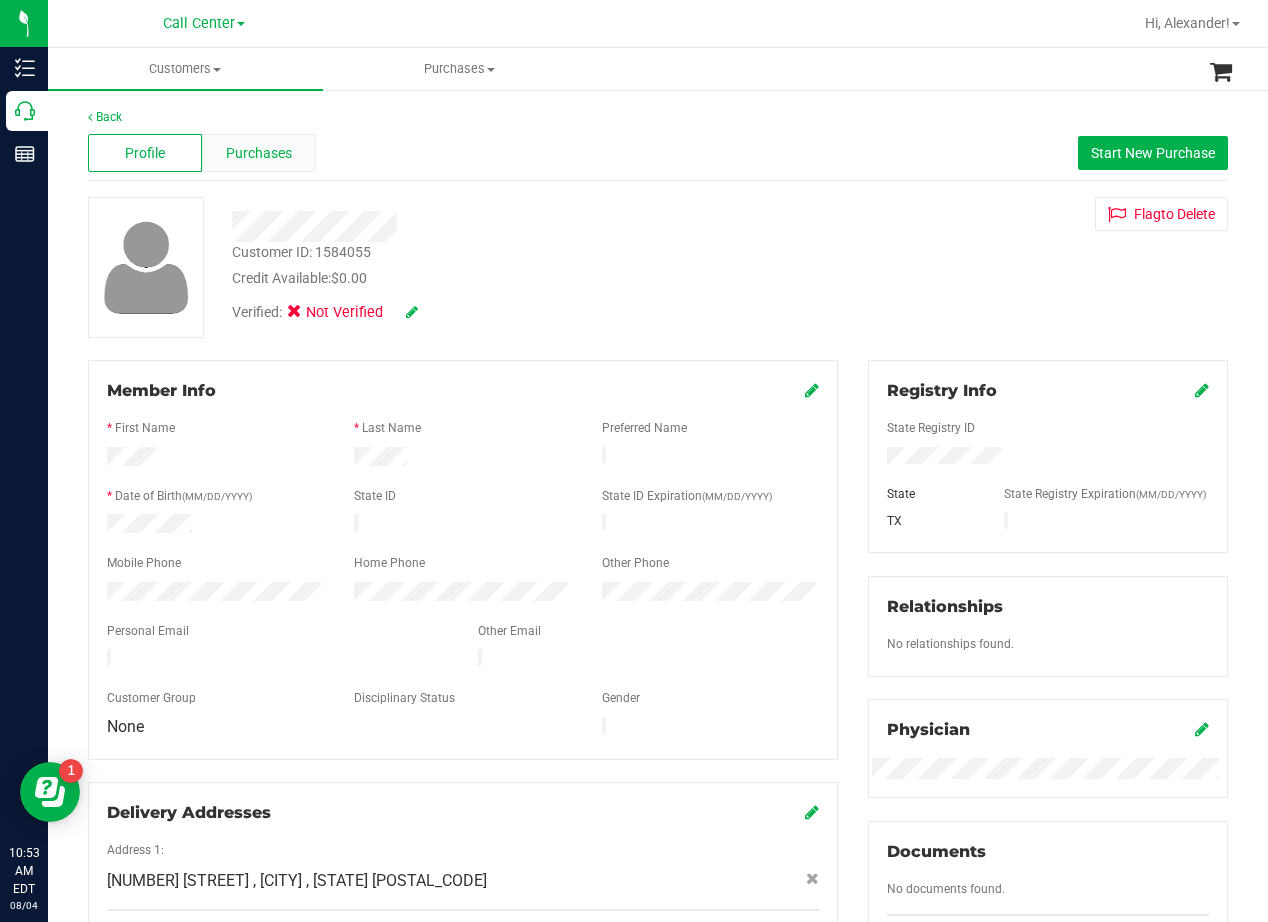 click on "Purchases" at bounding box center (259, 153) 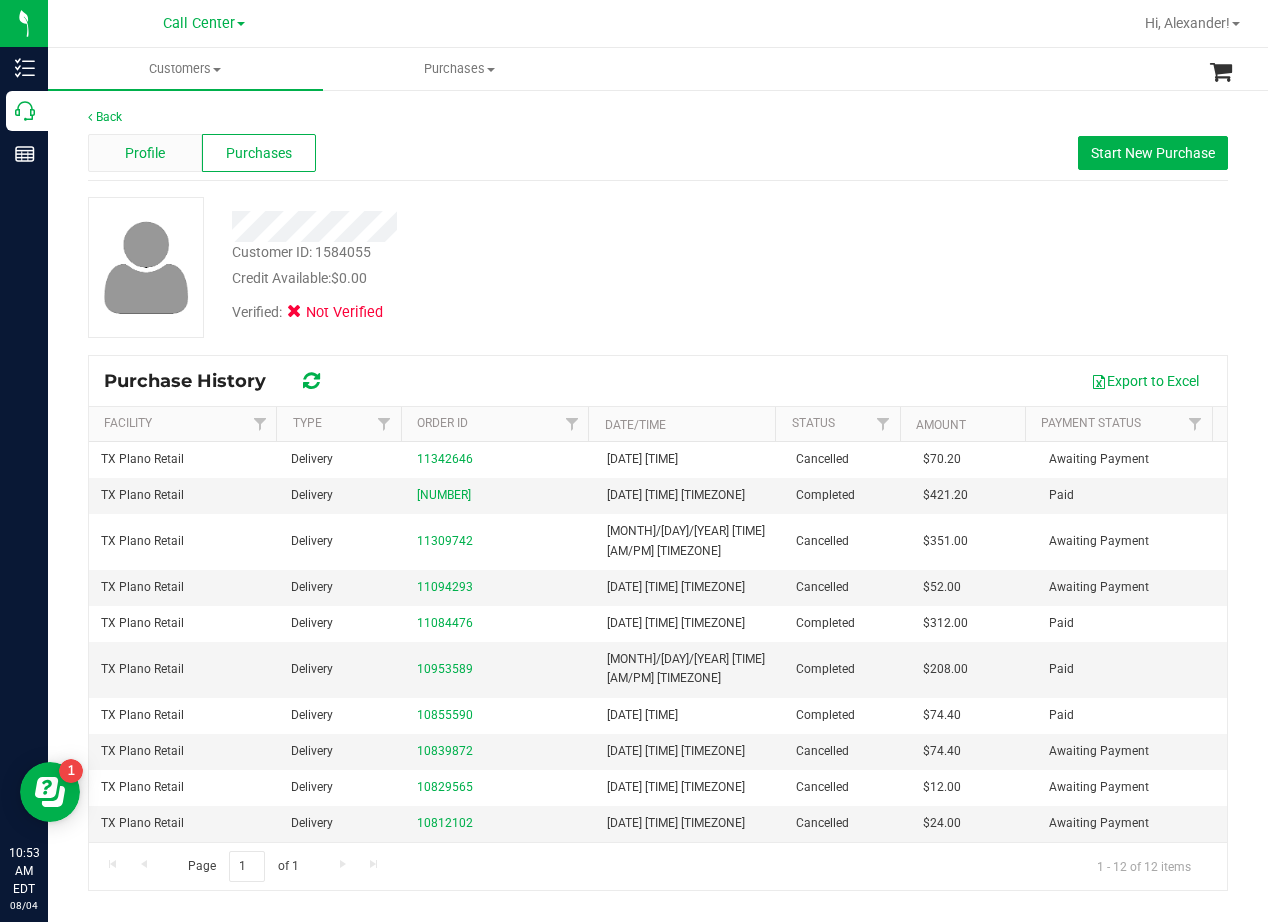 click on "Profile" at bounding box center [145, 153] 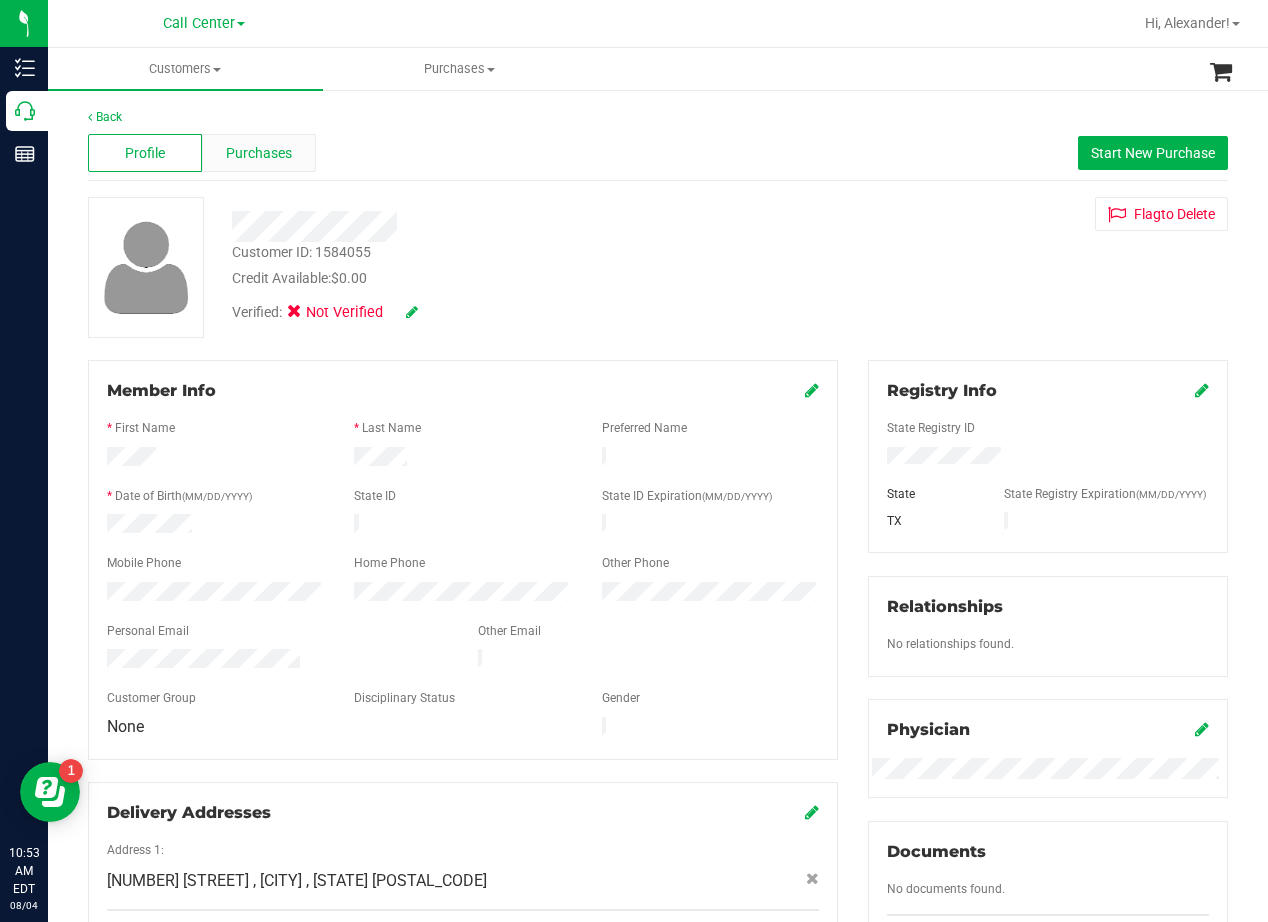 click on "Purchases" at bounding box center [259, 153] 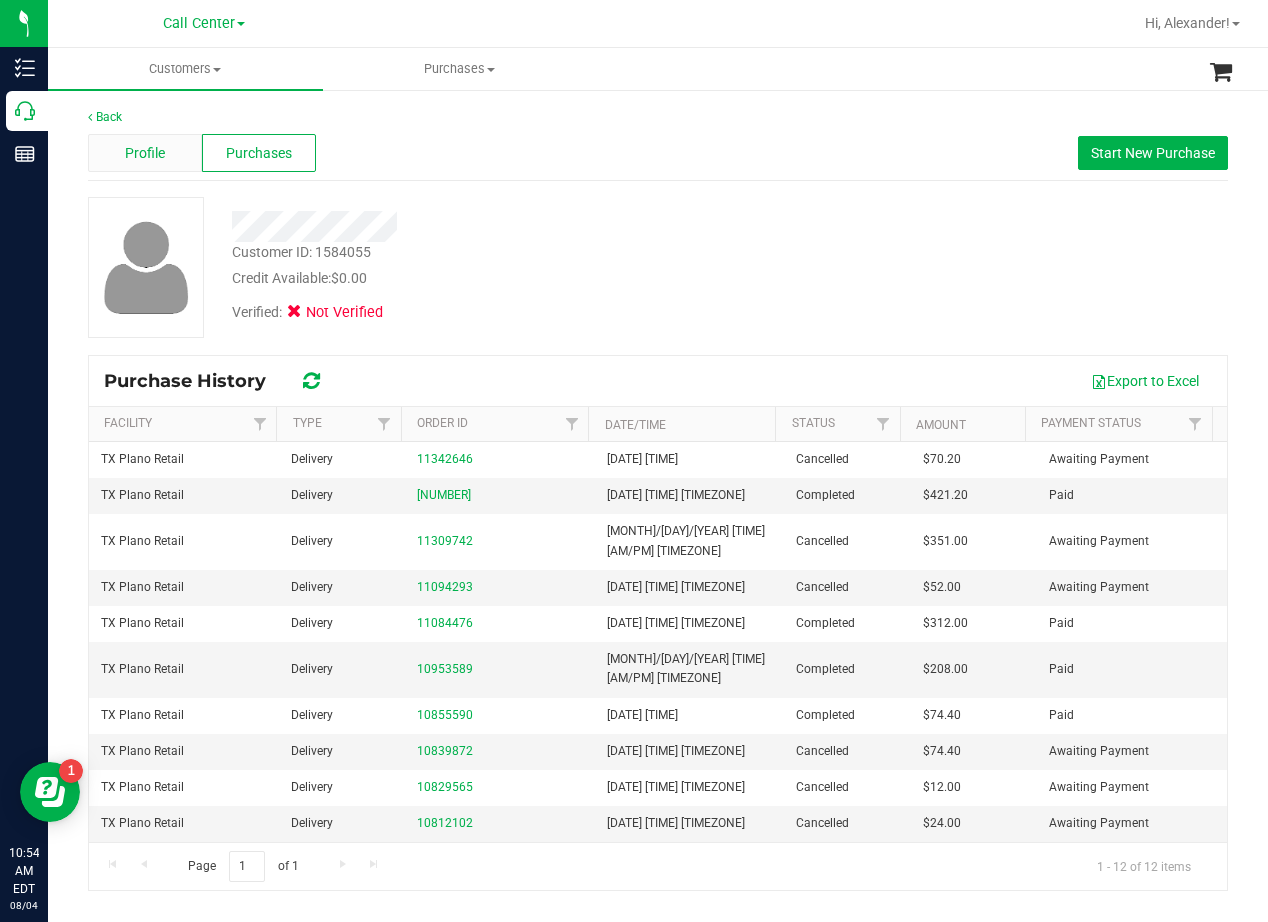 click on "Profile" at bounding box center [145, 153] 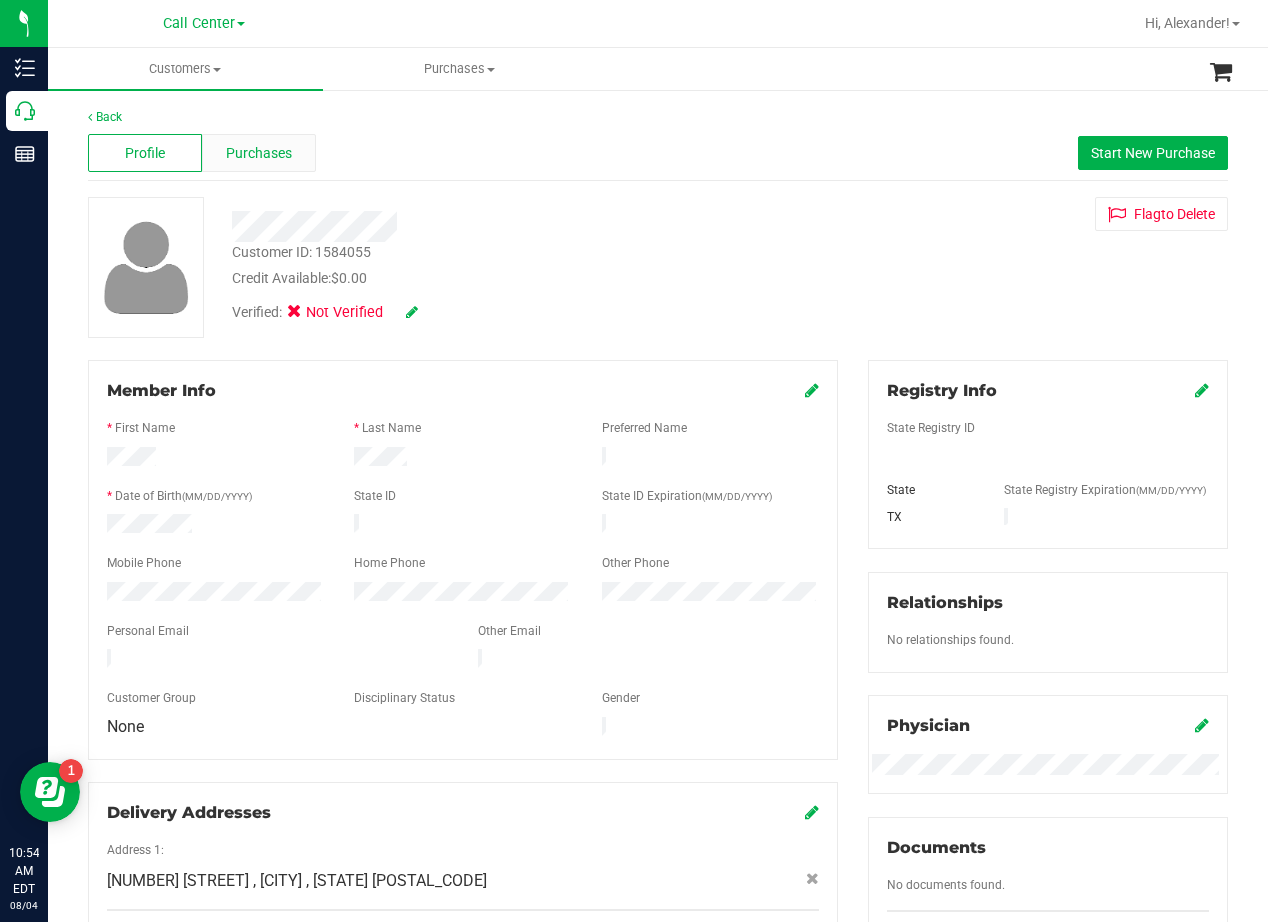 click on "Purchases" at bounding box center [259, 153] 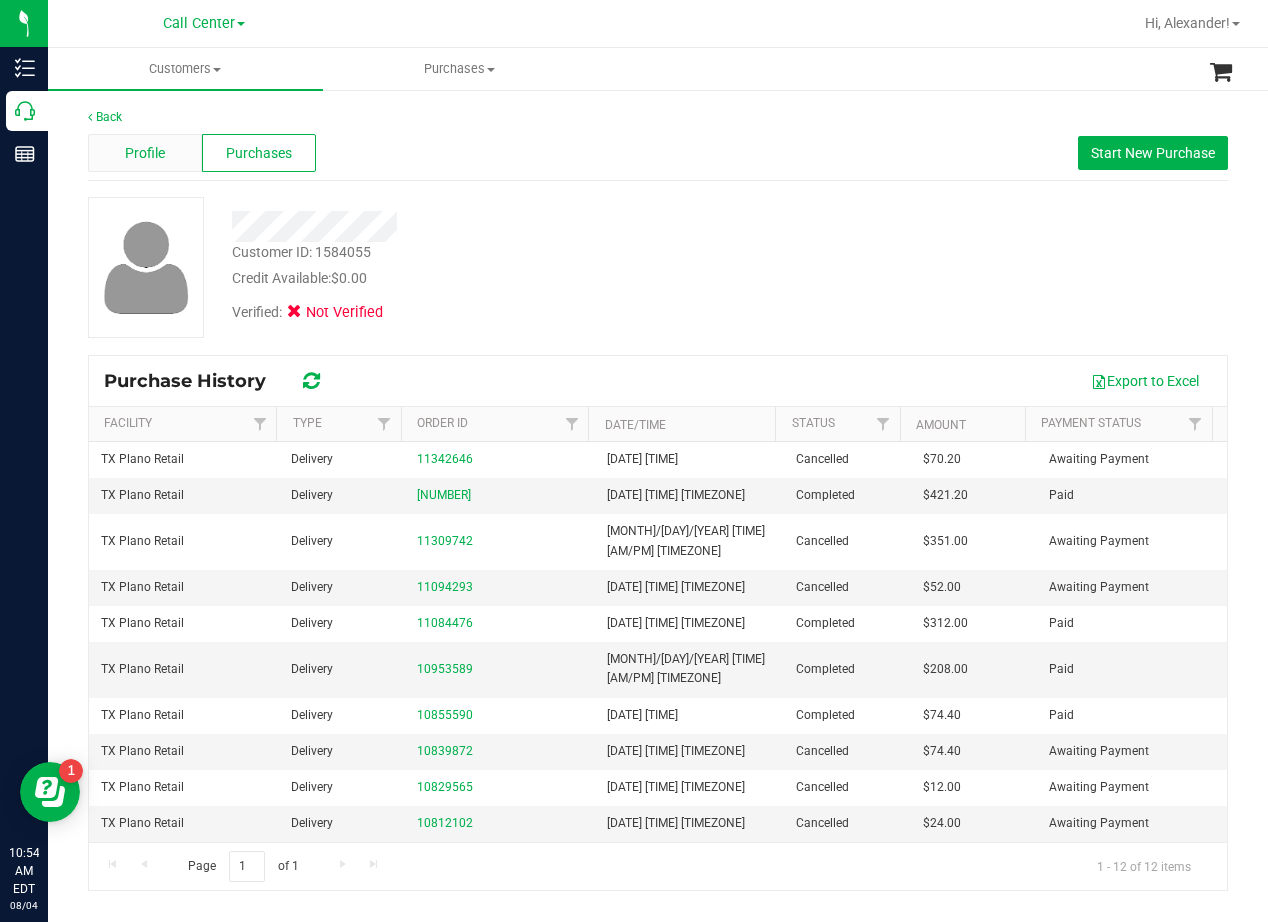 click on "Profile" at bounding box center (145, 153) 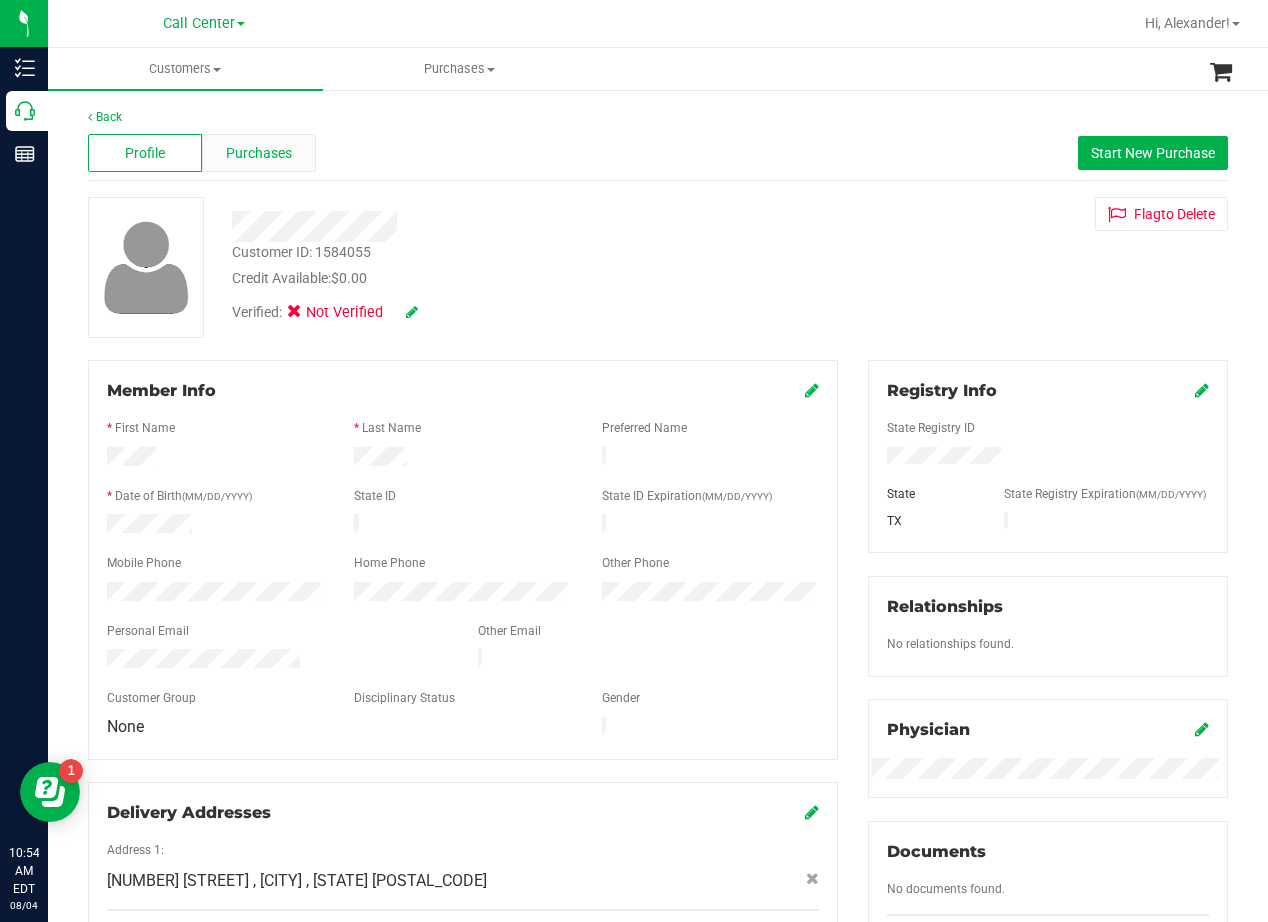 click on "Purchases" at bounding box center [259, 153] 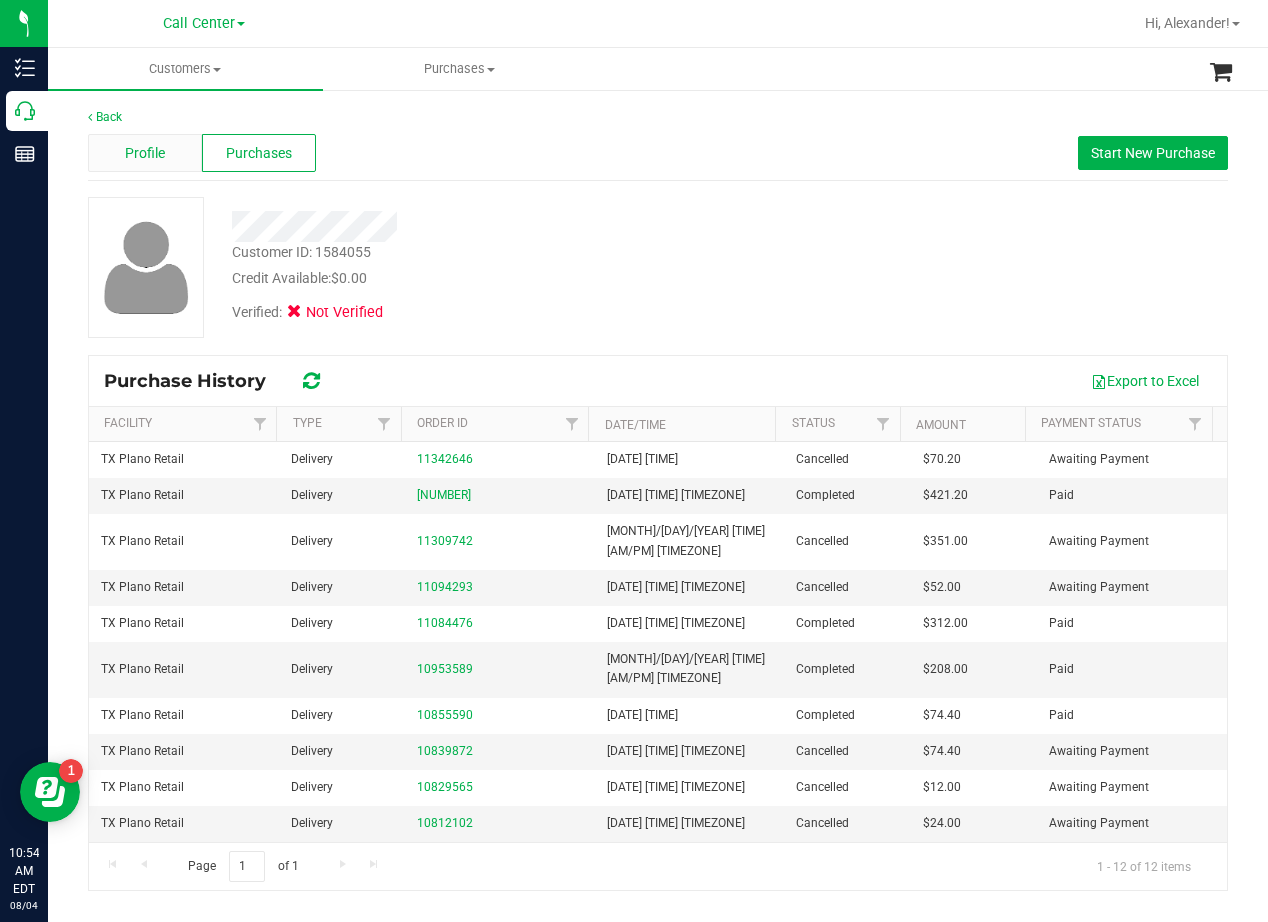click on "Profile" at bounding box center [145, 153] 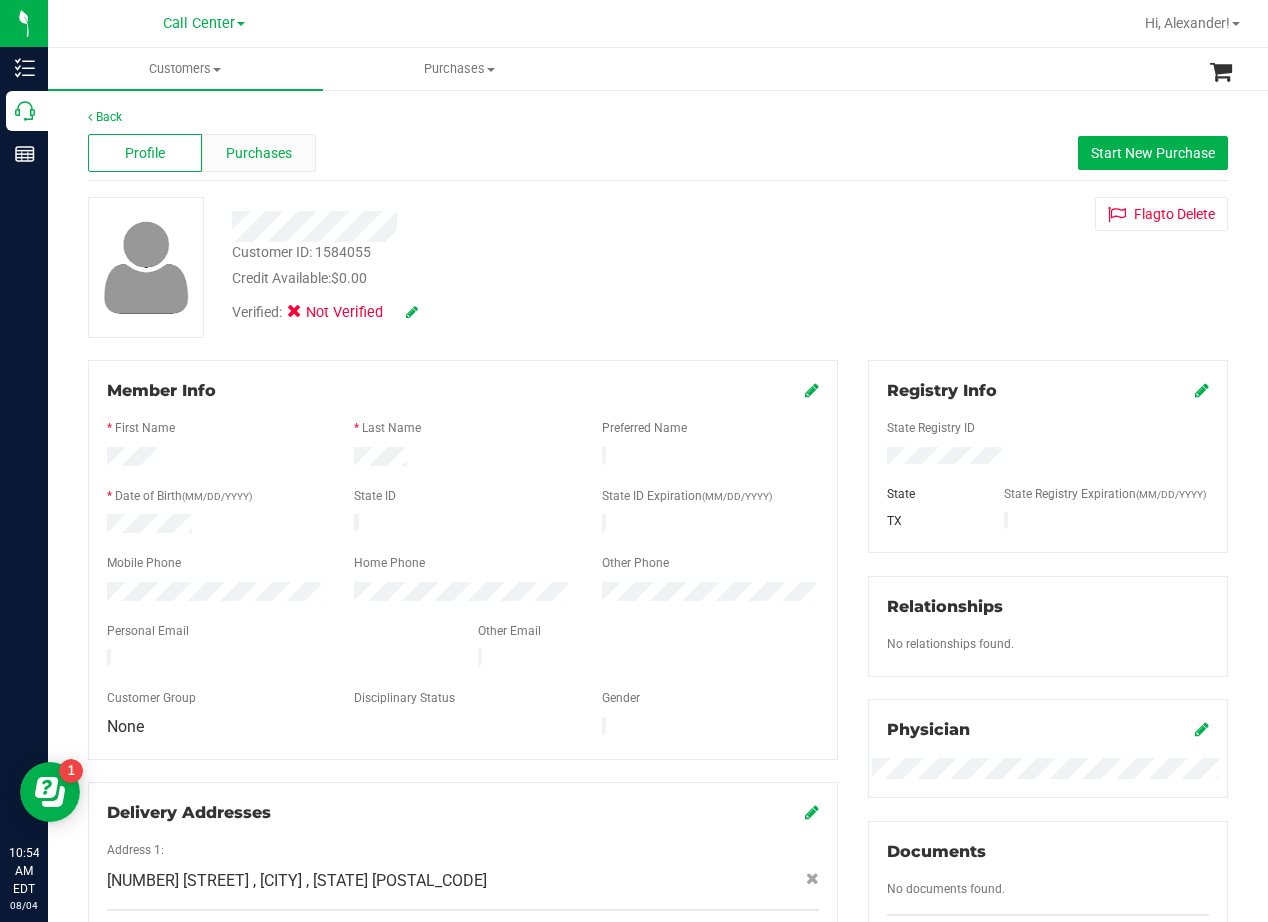 click on "Purchases" at bounding box center [259, 153] 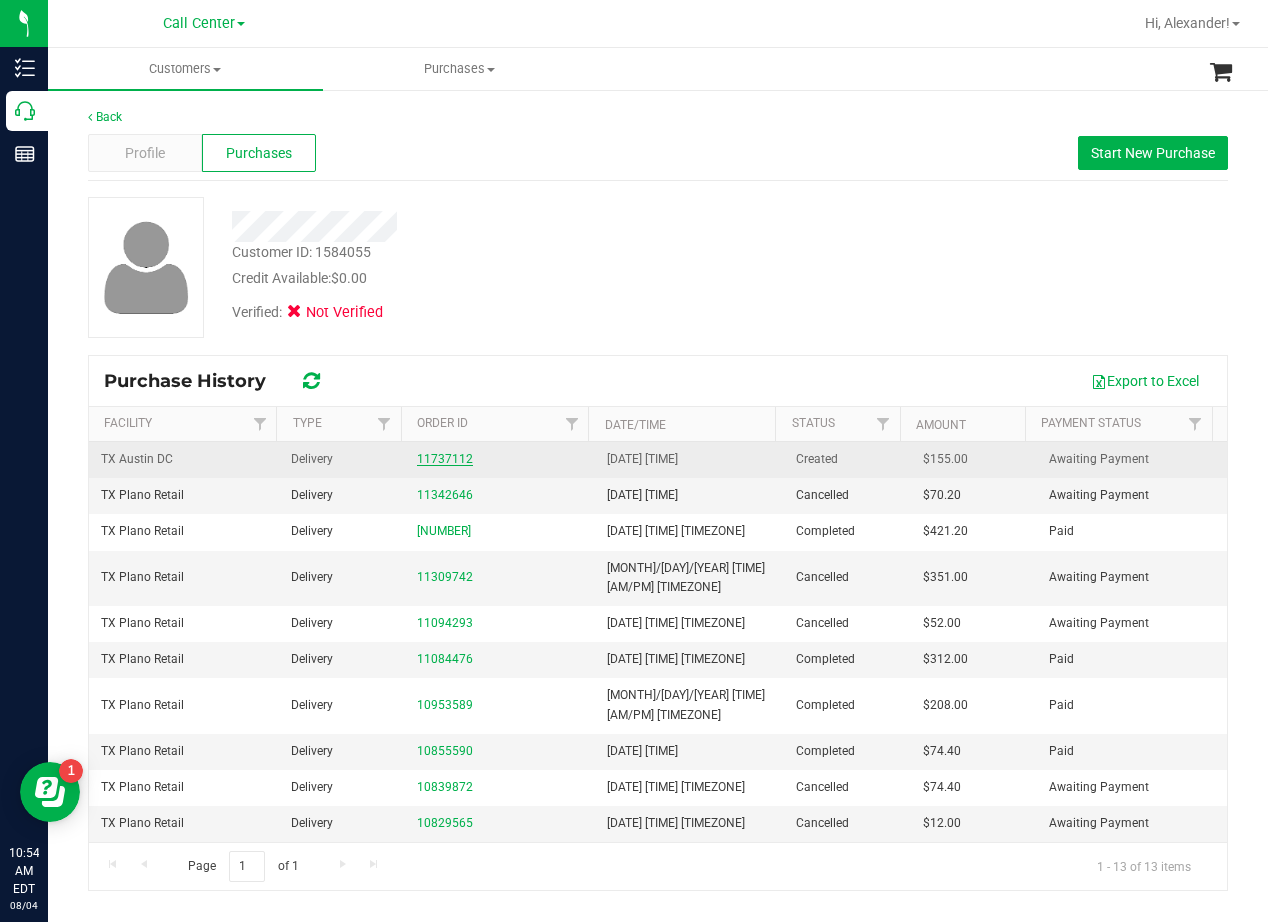 click on "11737112" at bounding box center [445, 459] 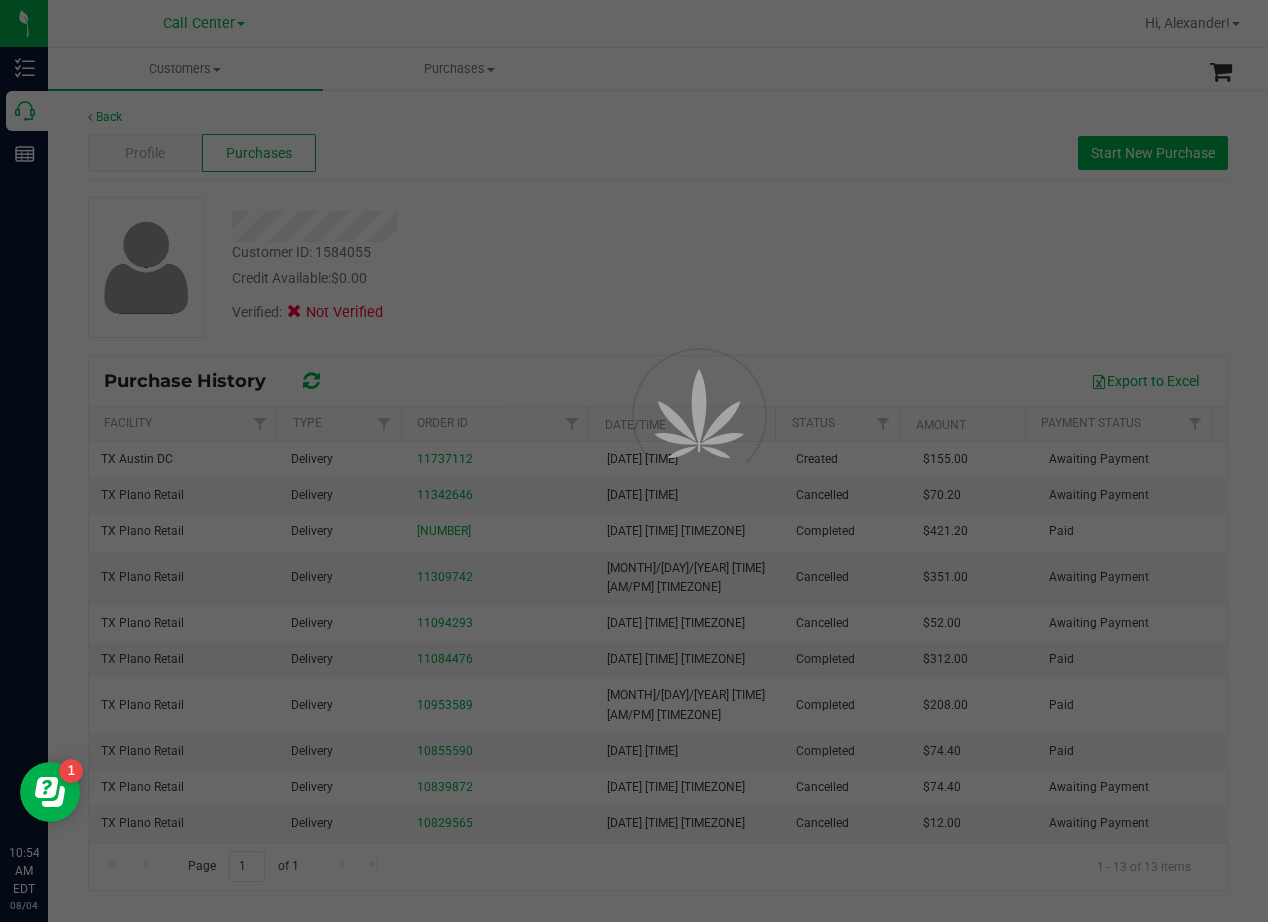 click at bounding box center [634, 461] 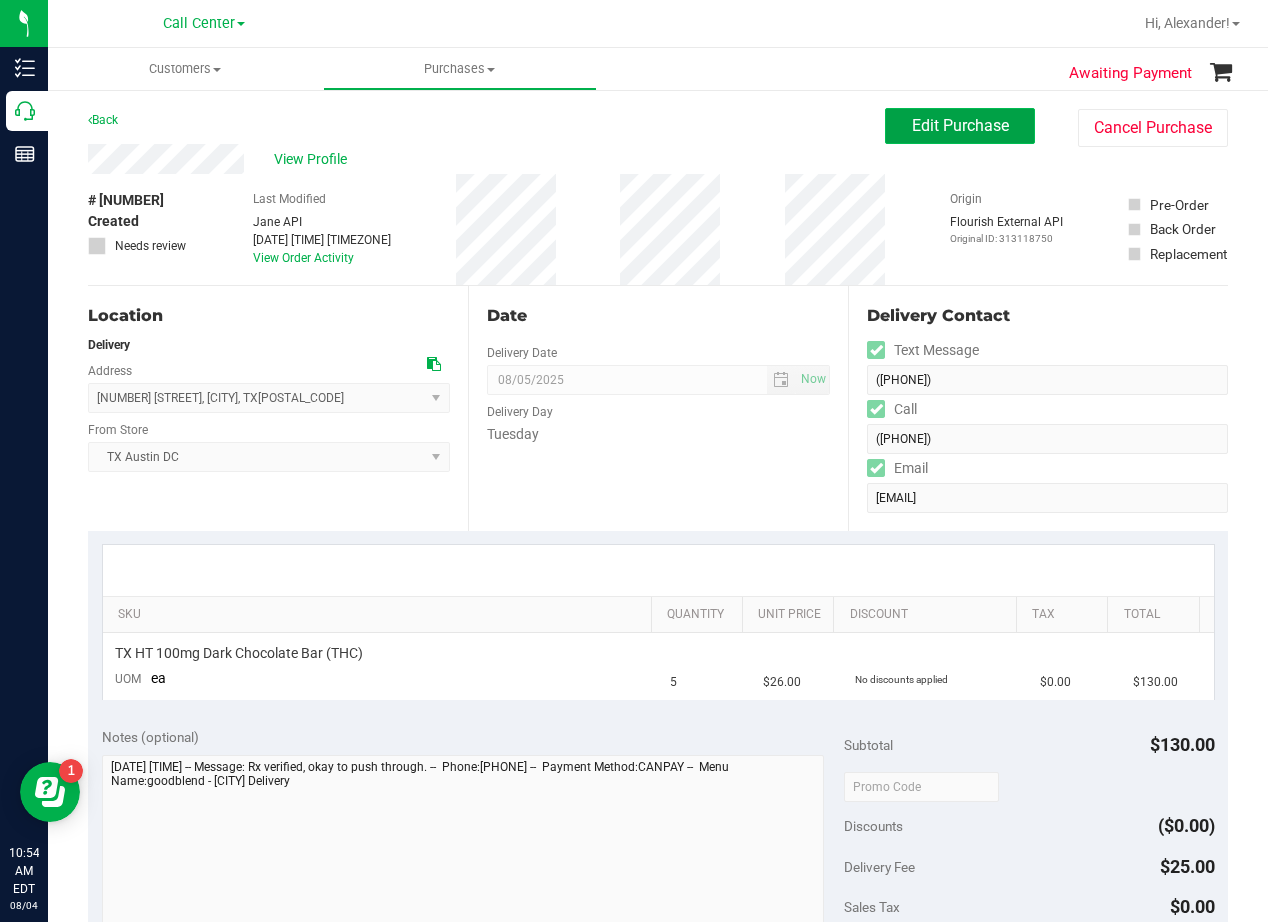 click on "Edit Purchase" at bounding box center (960, 125) 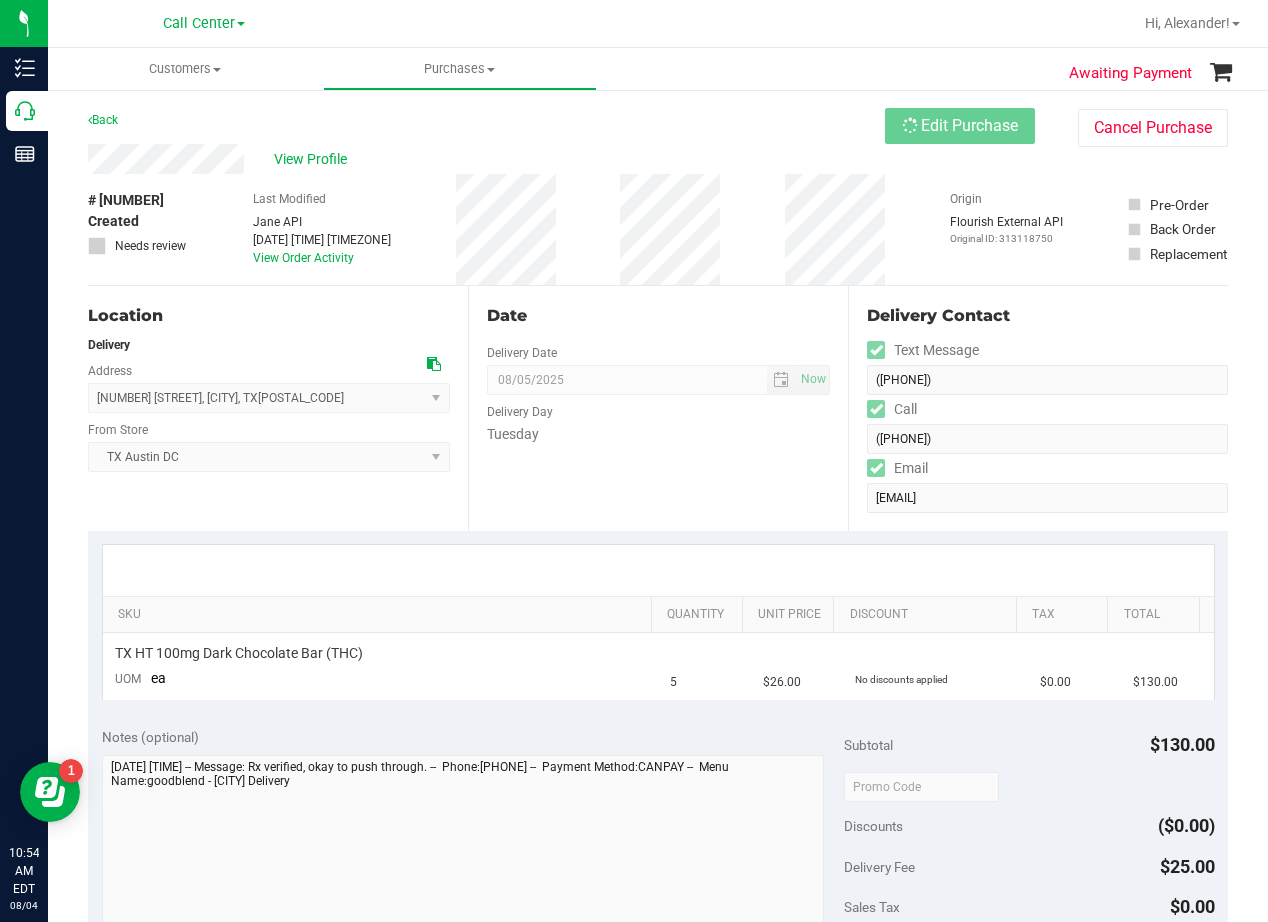 click on "View Profile" at bounding box center (486, 159) 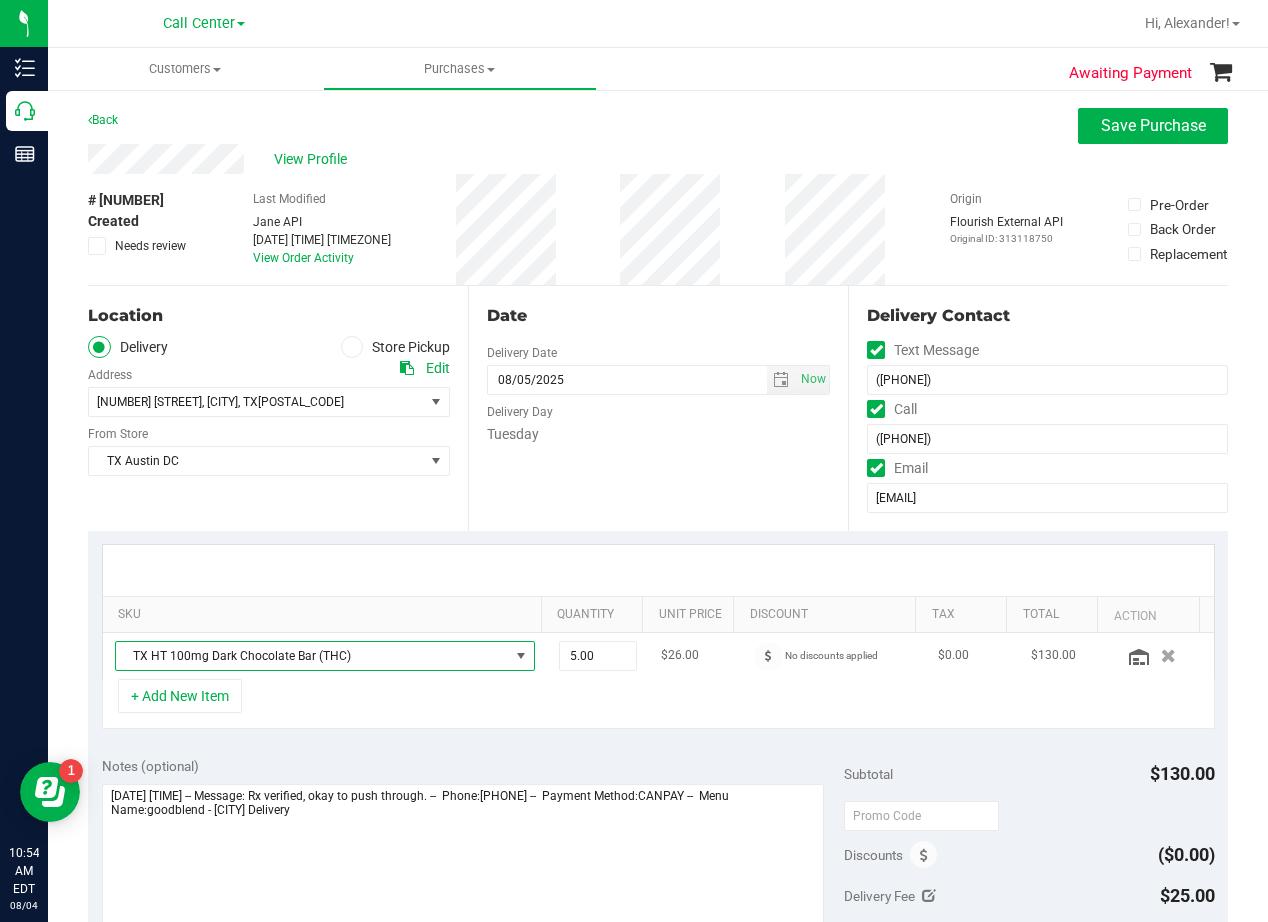 click on "TX HT 100mg Dark Chocolate Bar (THC)" at bounding box center (312, 656) 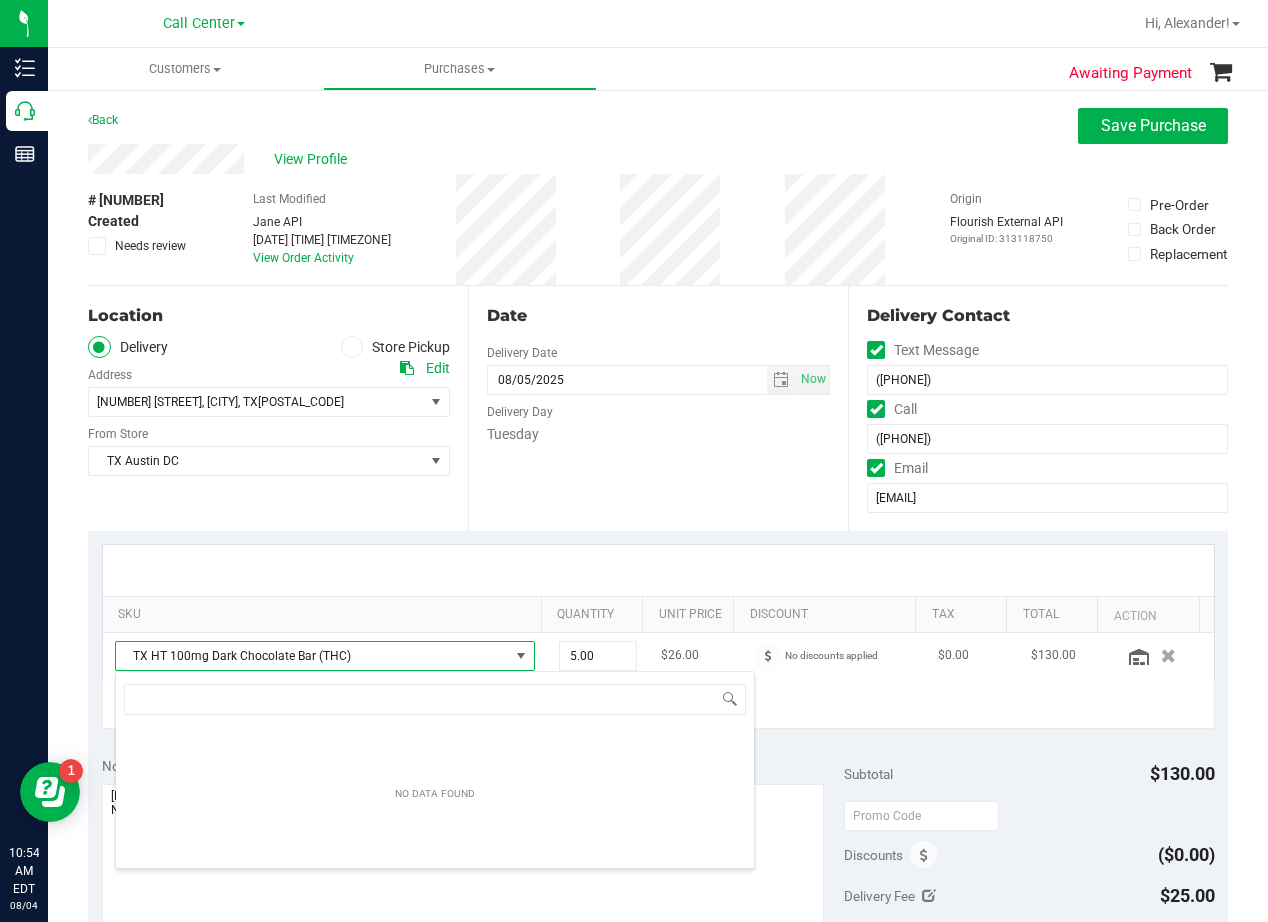 scroll, scrollTop: 99970, scrollLeft: 99593, axis: both 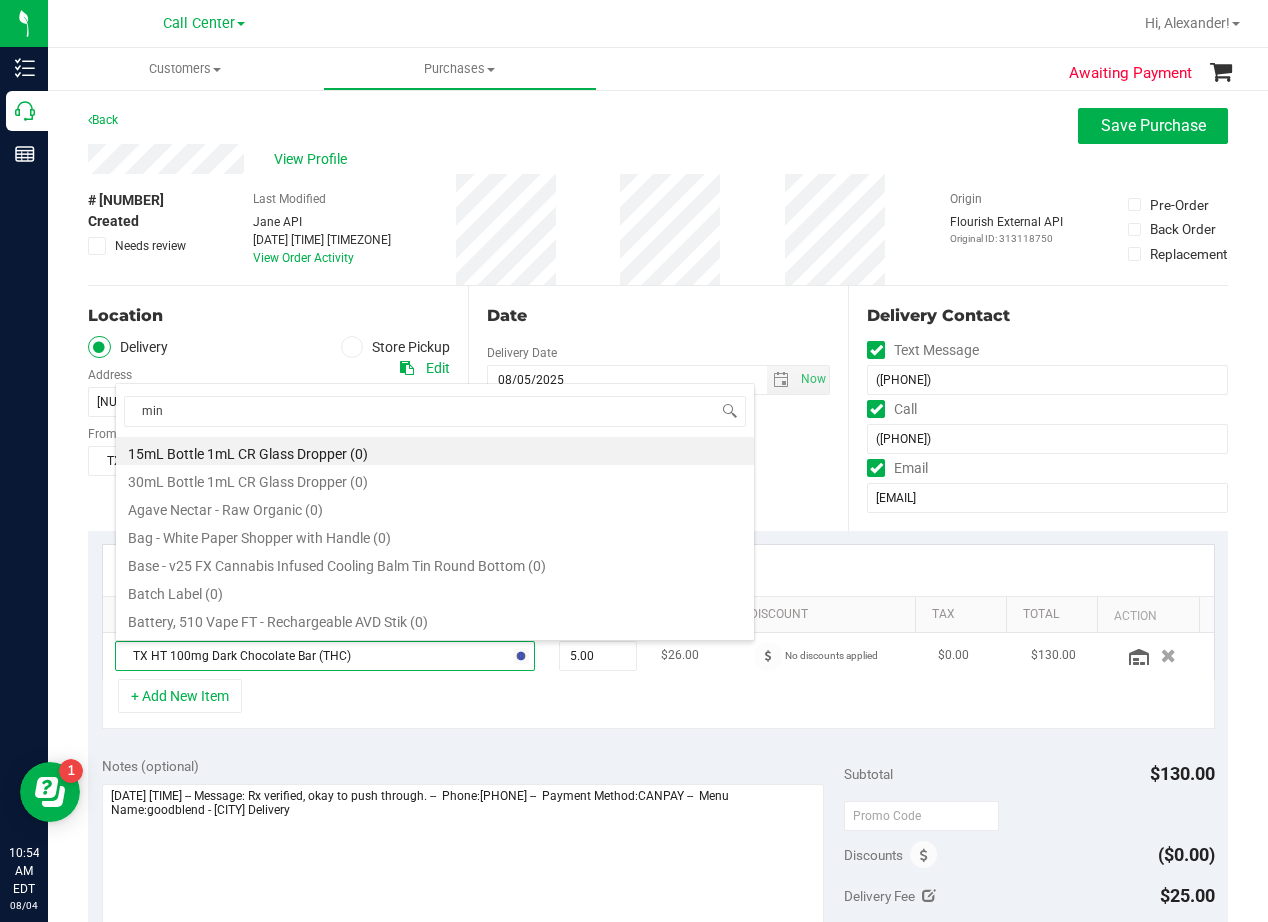 type on "mint" 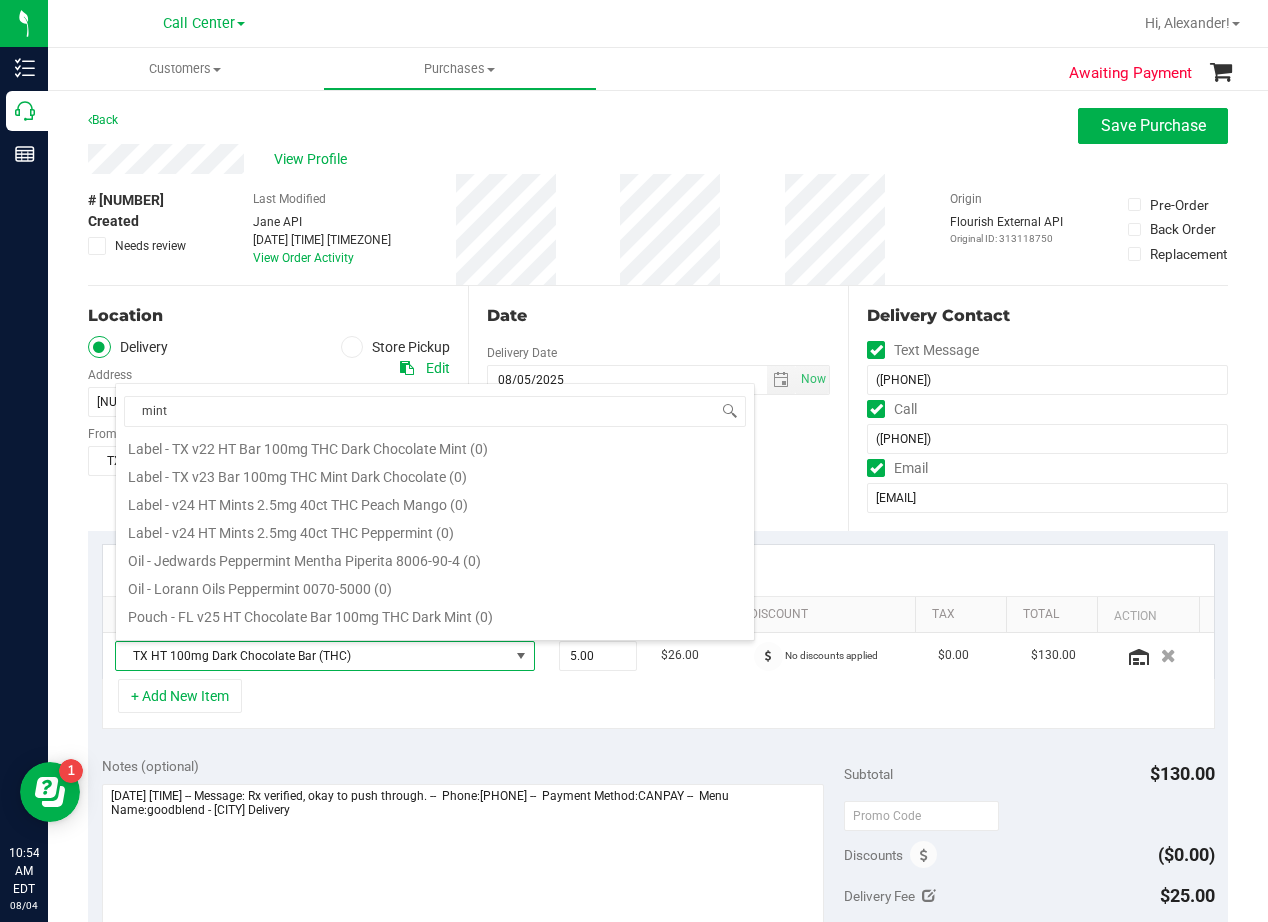 scroll, scrollTop: 1144, scrollLeft: 0, axis: vertical 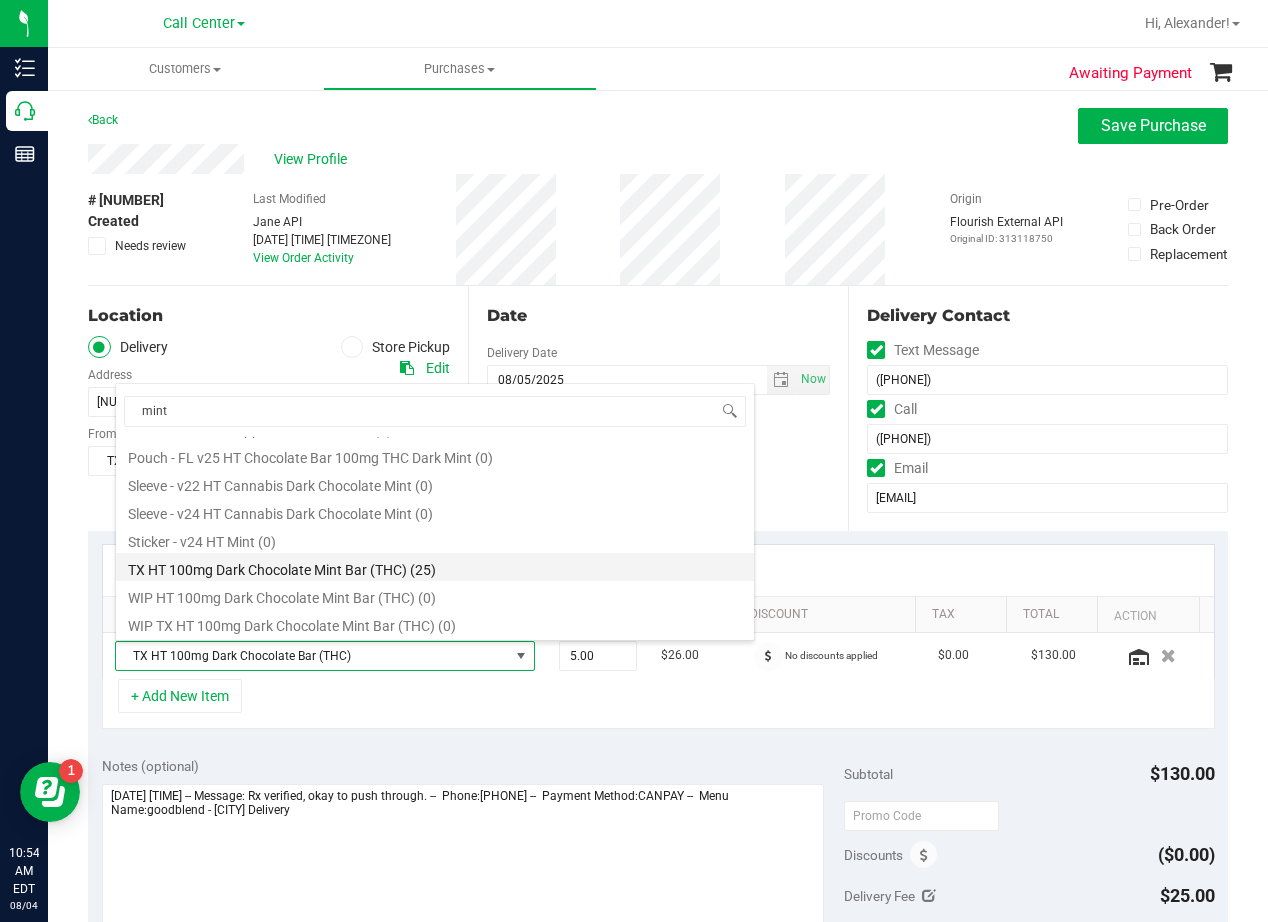 click on "TX HT 100mg Dark Chocolate Mint Bar (THC) (25)" at bounding box center [435, 567] 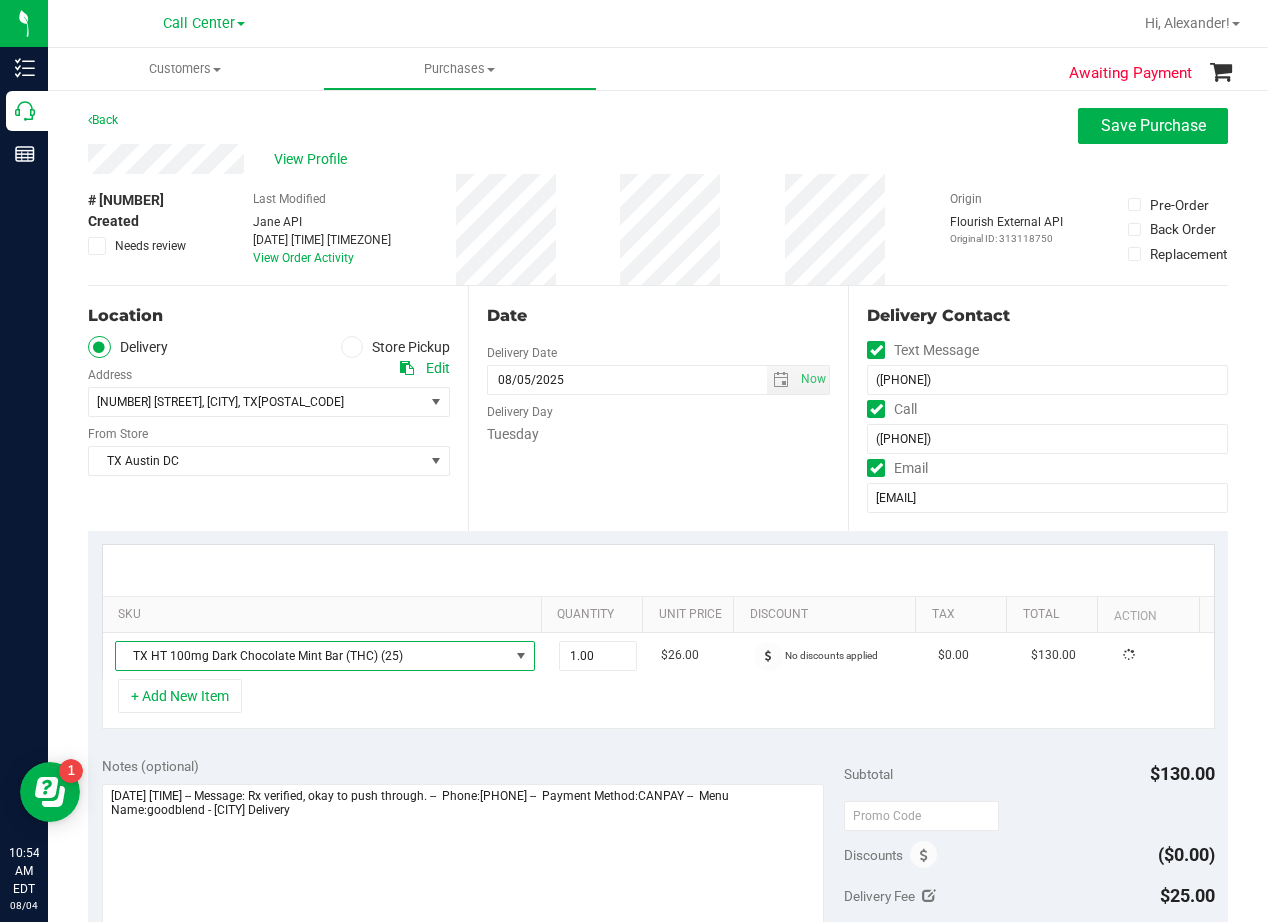 click on "Date
Delivery Date
08/05/2025
Now
08/05/2025 06:00 PM
Now
Delivery Day
Tuesday" at bounding box center (658, 408) 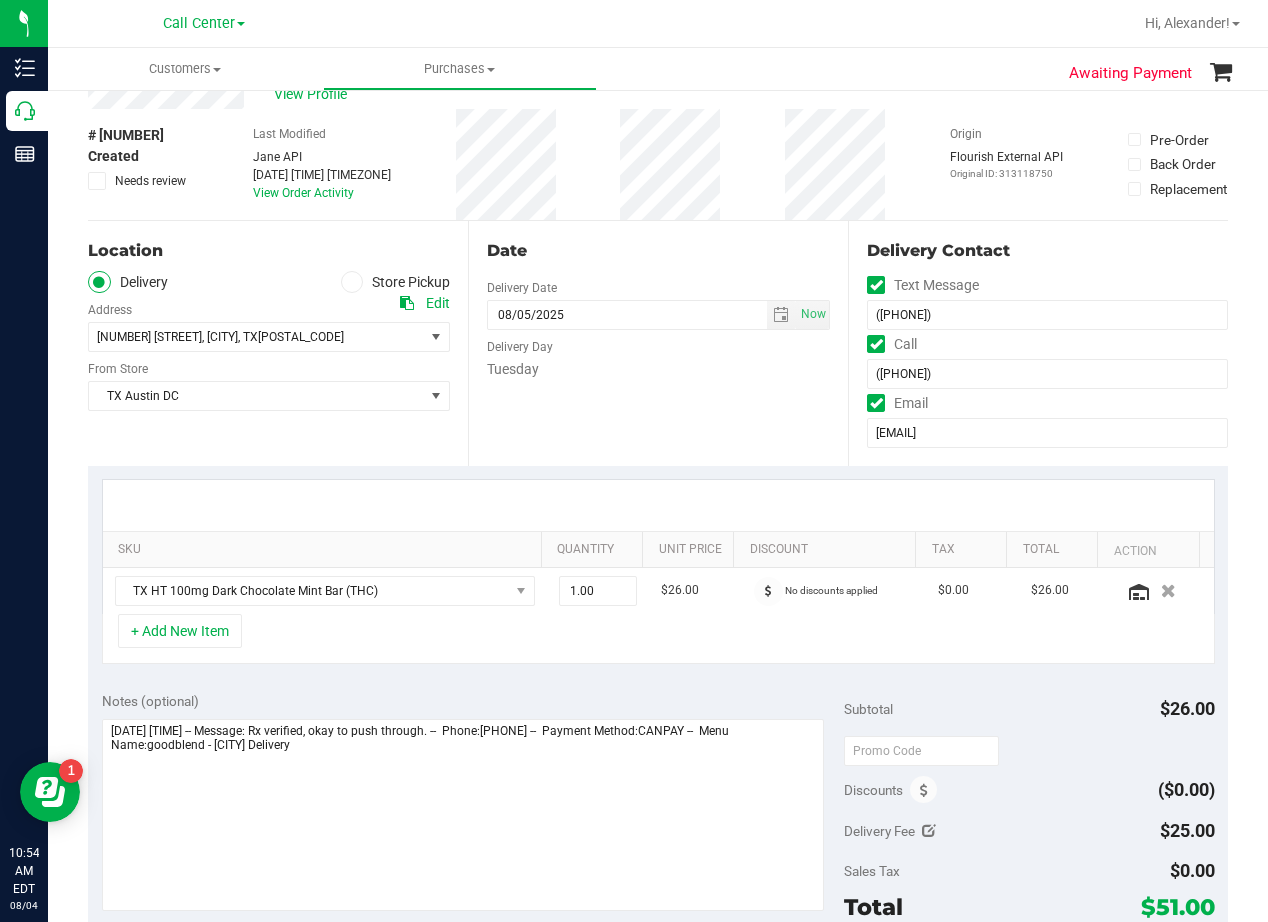 scroll, scrollTop: 100, scrollLeft: 0, axis: vertical 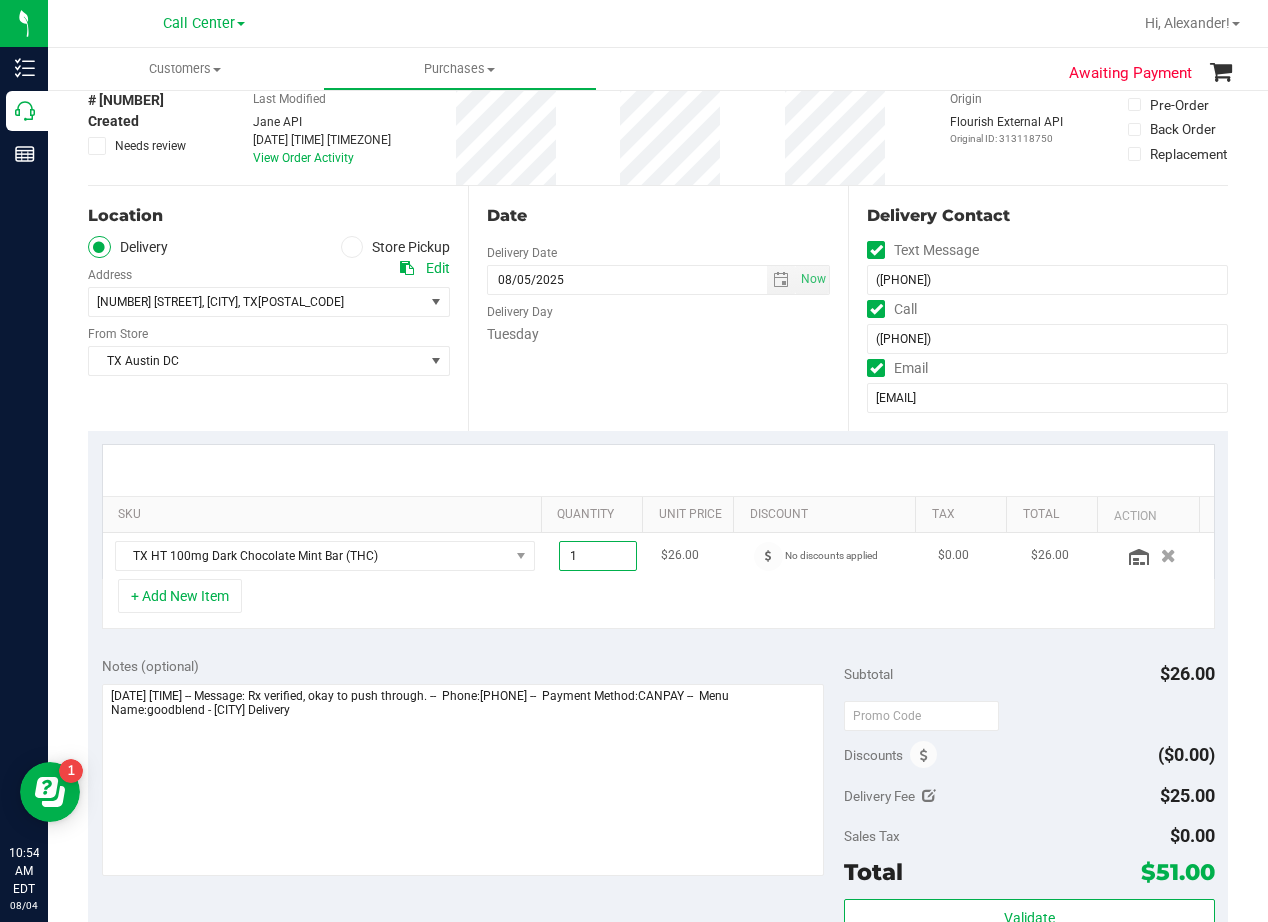 click on "1.00 1" at bounding box center [598, 556] 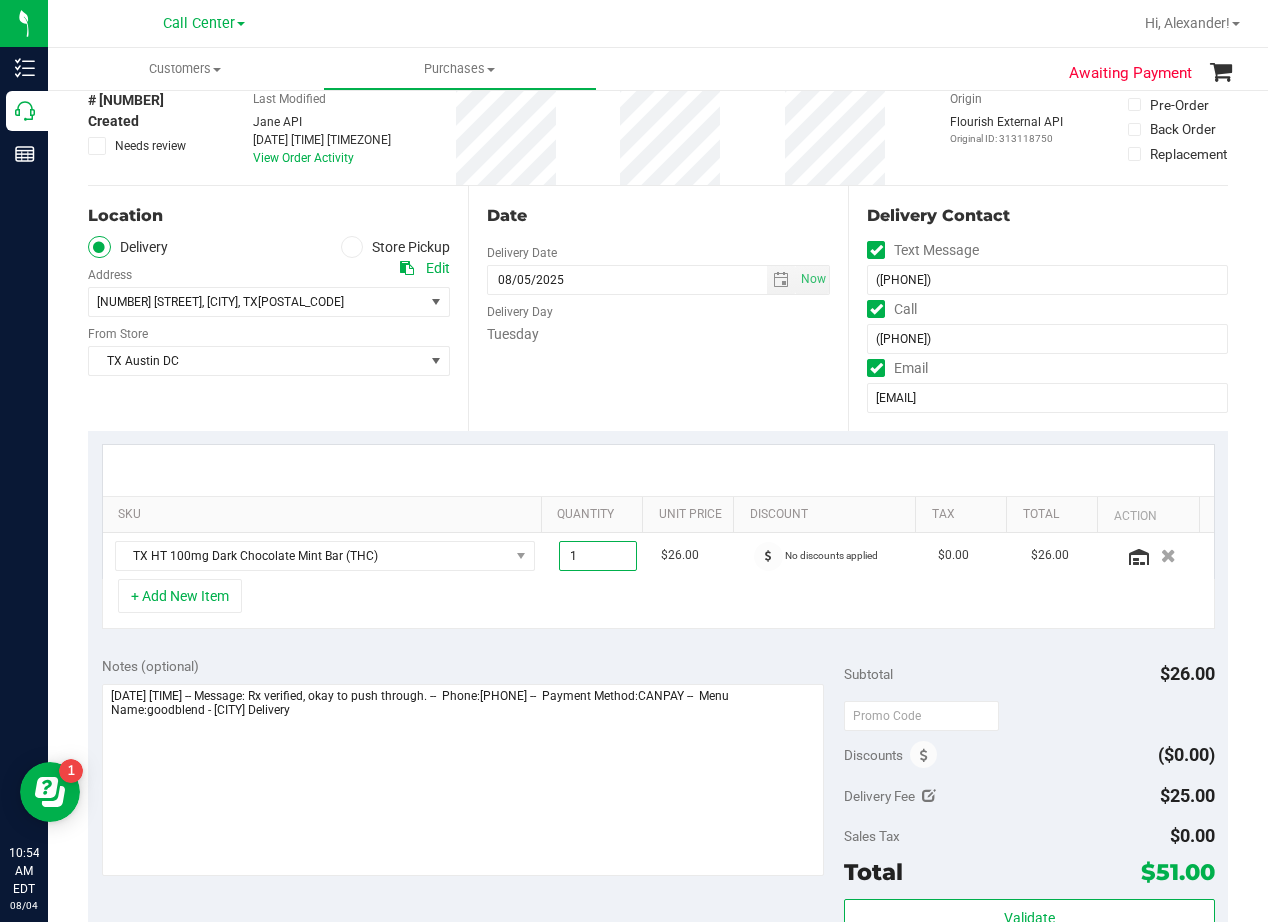 type on "5" 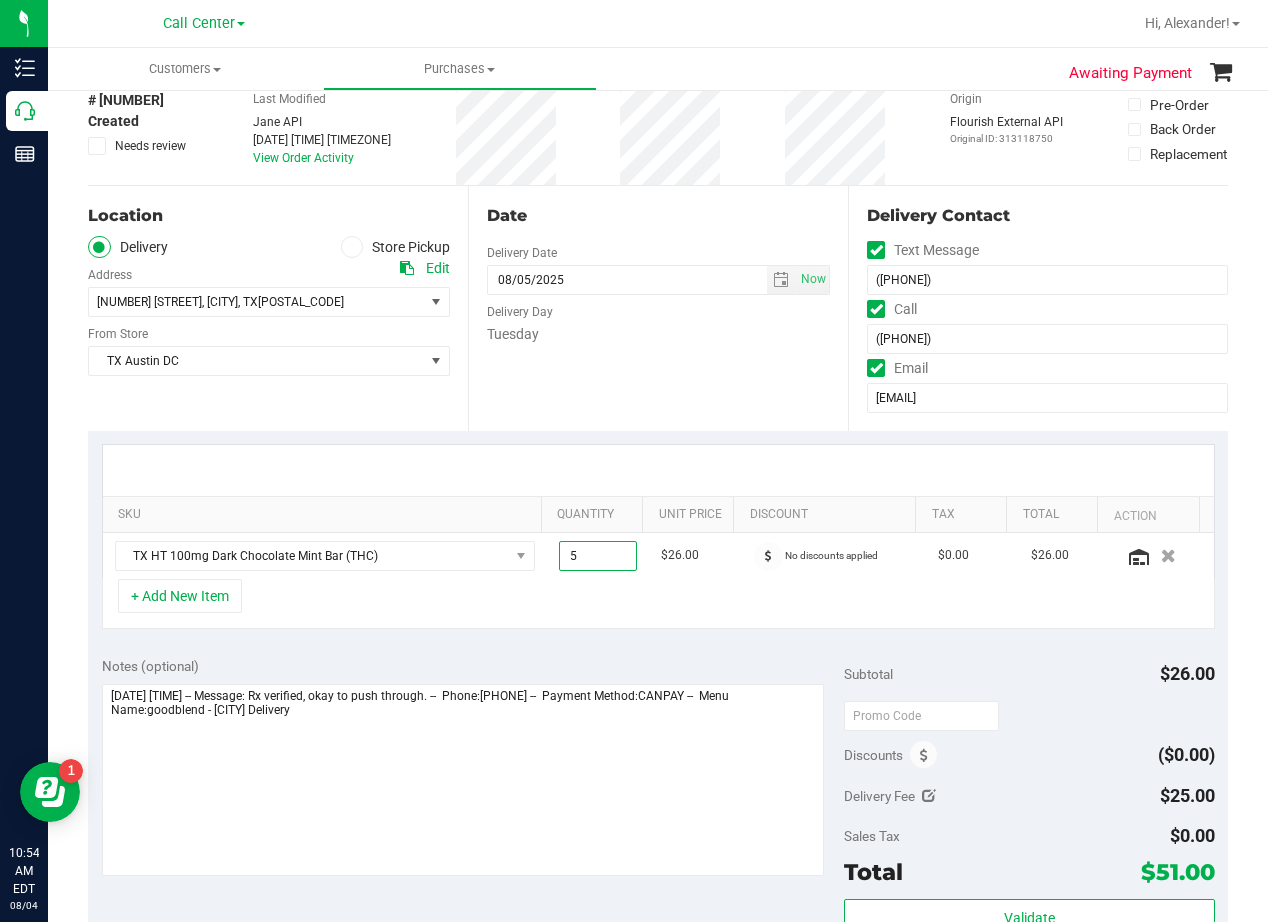 type on "5.00" 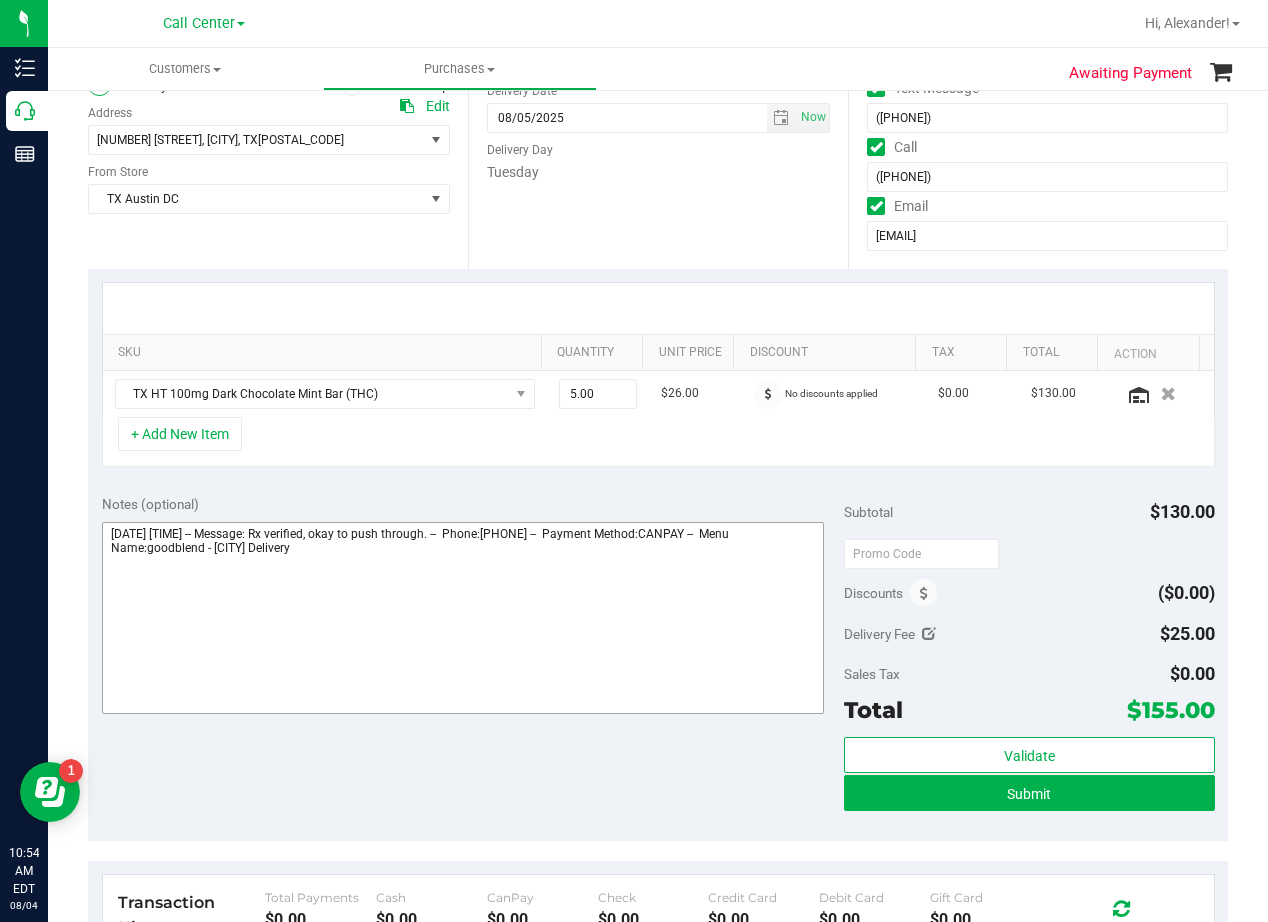 scroll, scrollTop: 300, scrollLeft: 0, axis: vertical 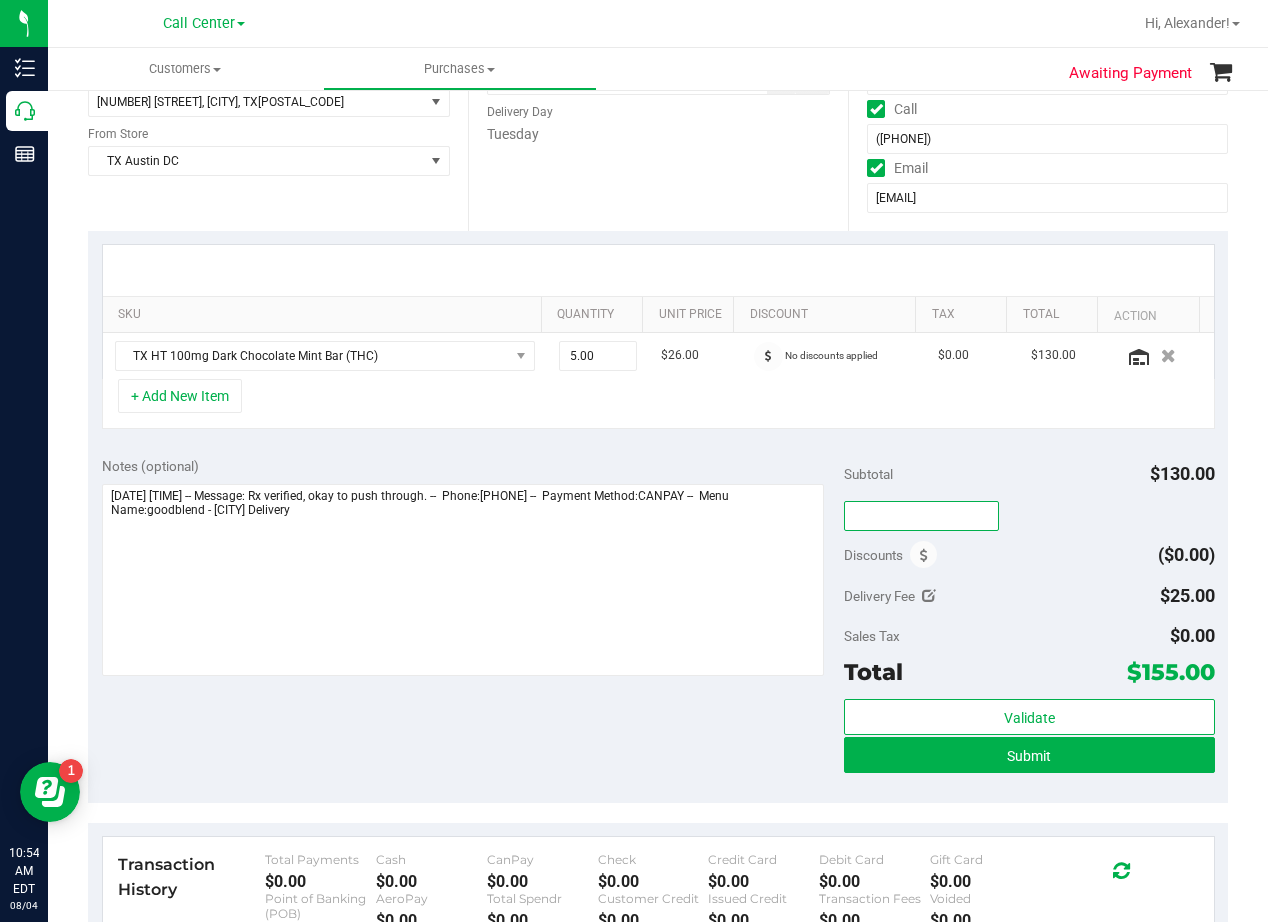 click at bounding box center (921, 516) 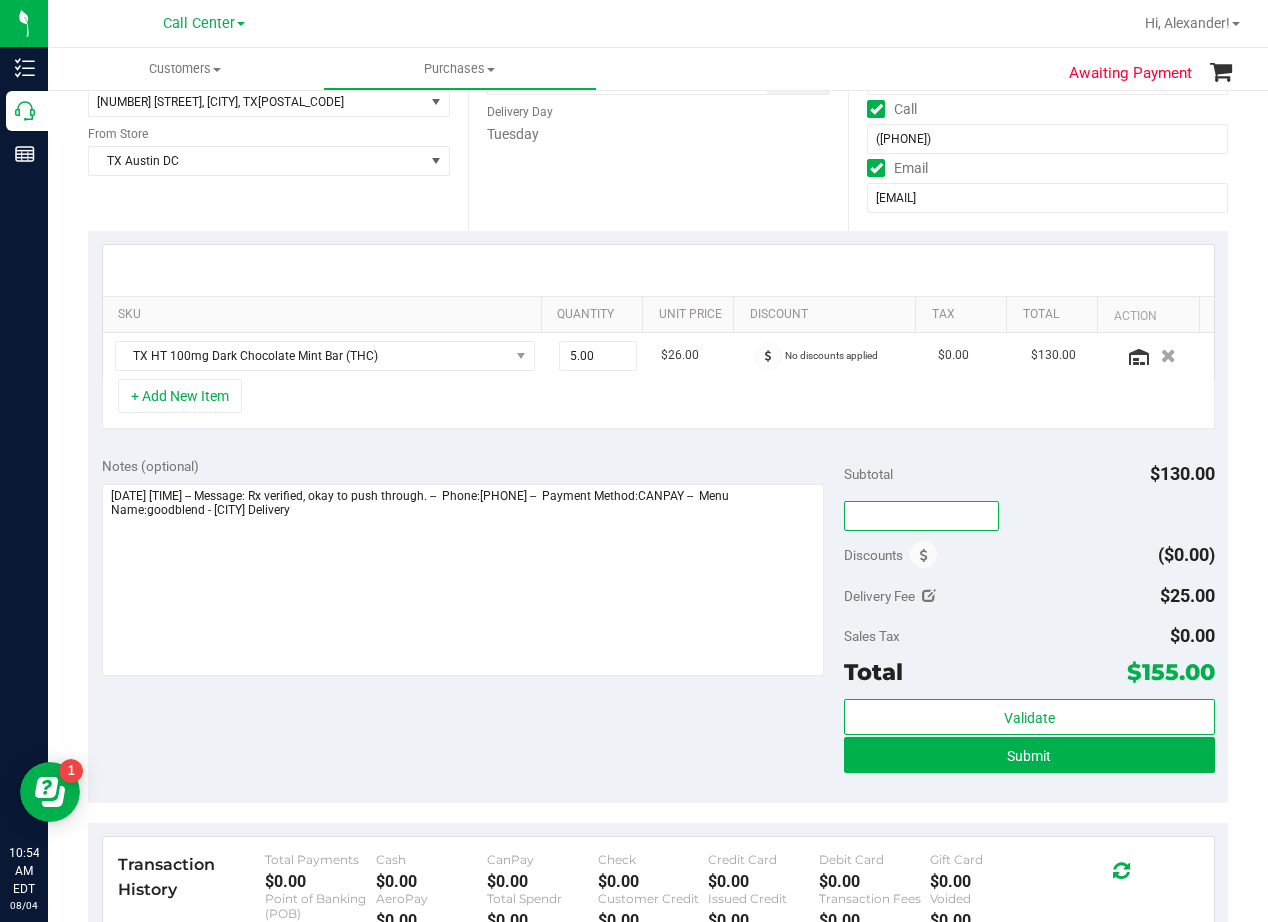 type on "TXAIQ10" 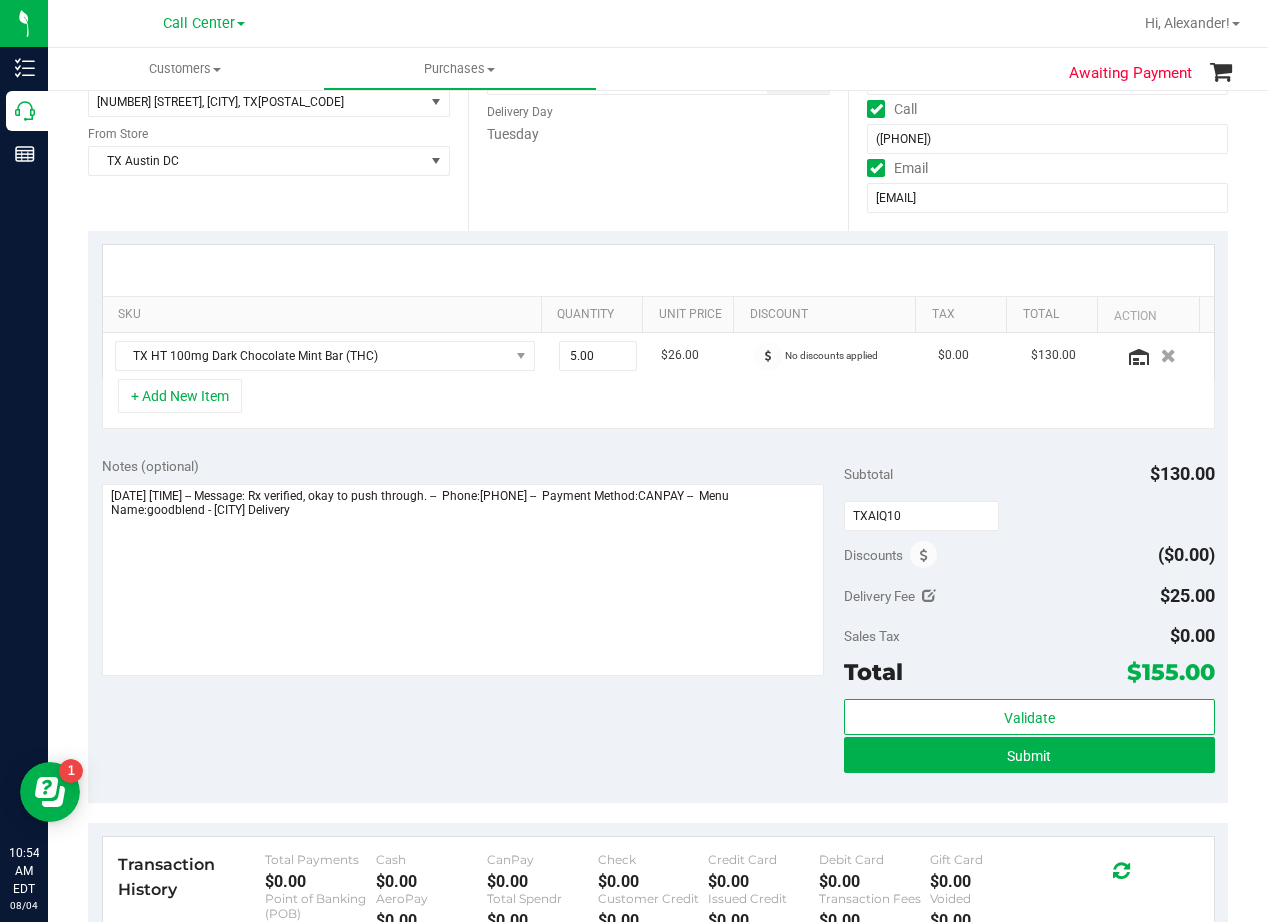 click on "Subtotal
$130.00" at bounding box center [1029, 474] 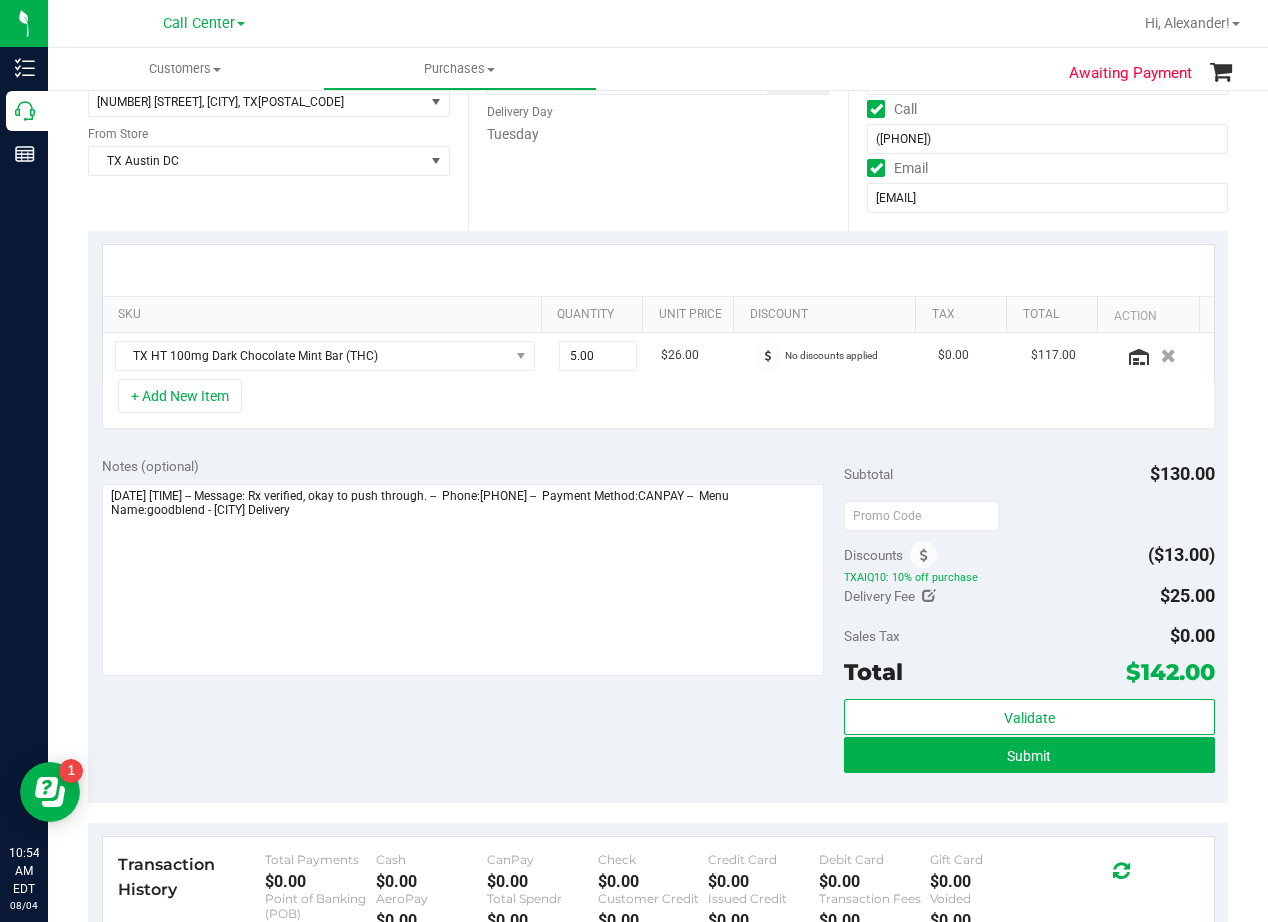 click on "SKU Quantity Unit Price Discount Tax Total Action
TX HT 100mg Dark Chocolate Mint Bar (THC)
5.00 5
$26.00
No discounts applied
$0.00
$117.00
+ Add New Item" at bounding box center (658, 337) 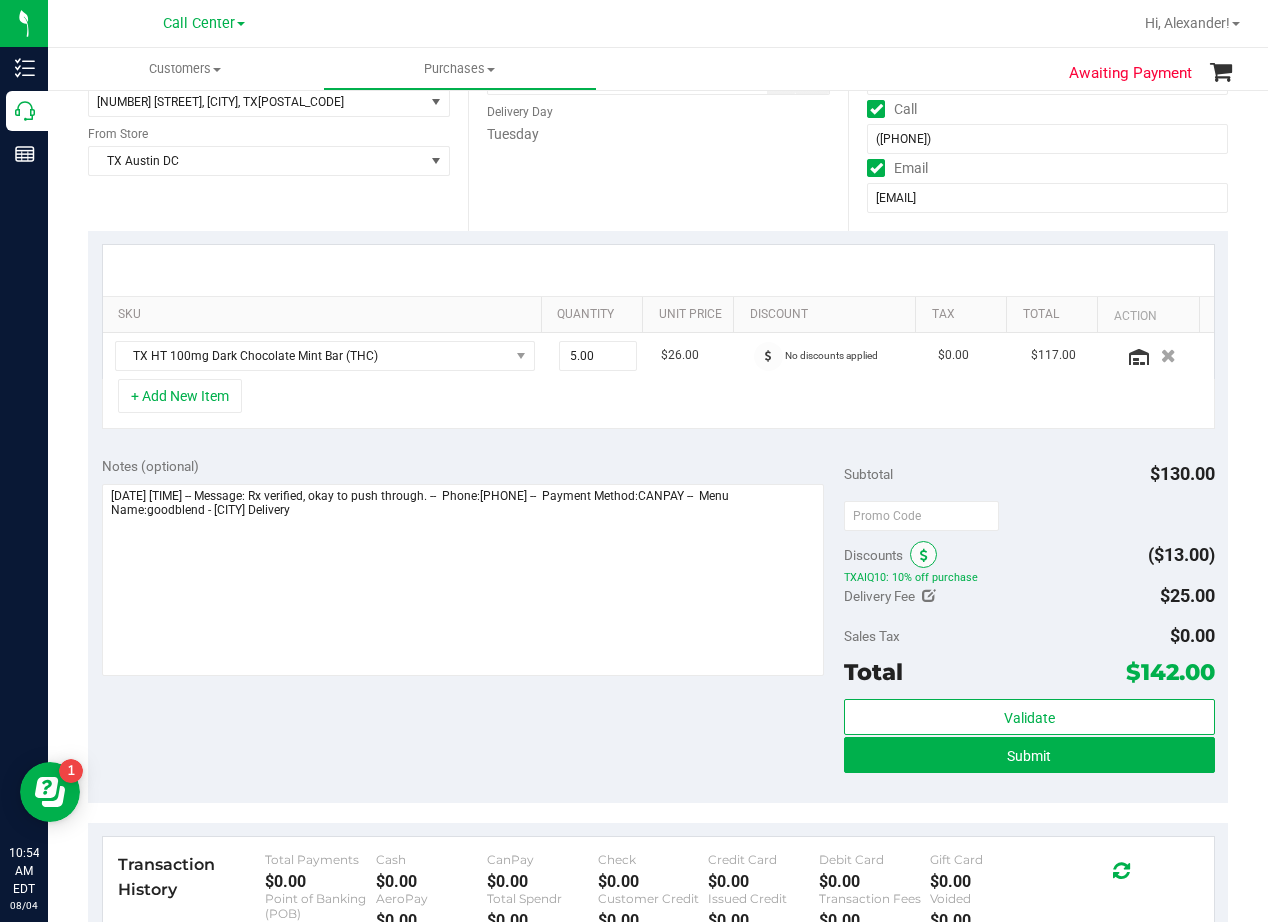 click at bounding box center (924, 556) 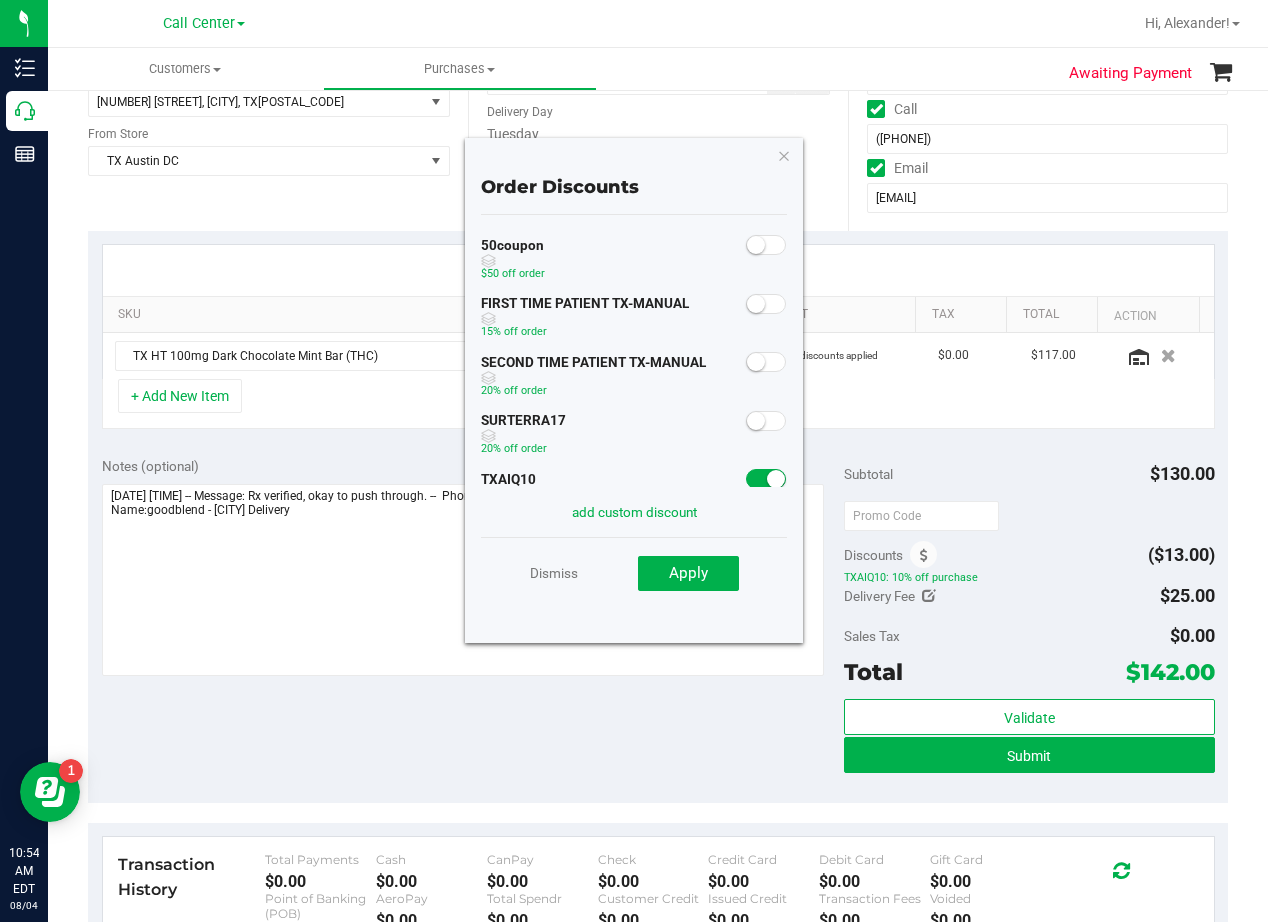 scroll, scrollTop: 100, scrollLeft: 0, axis: vertical 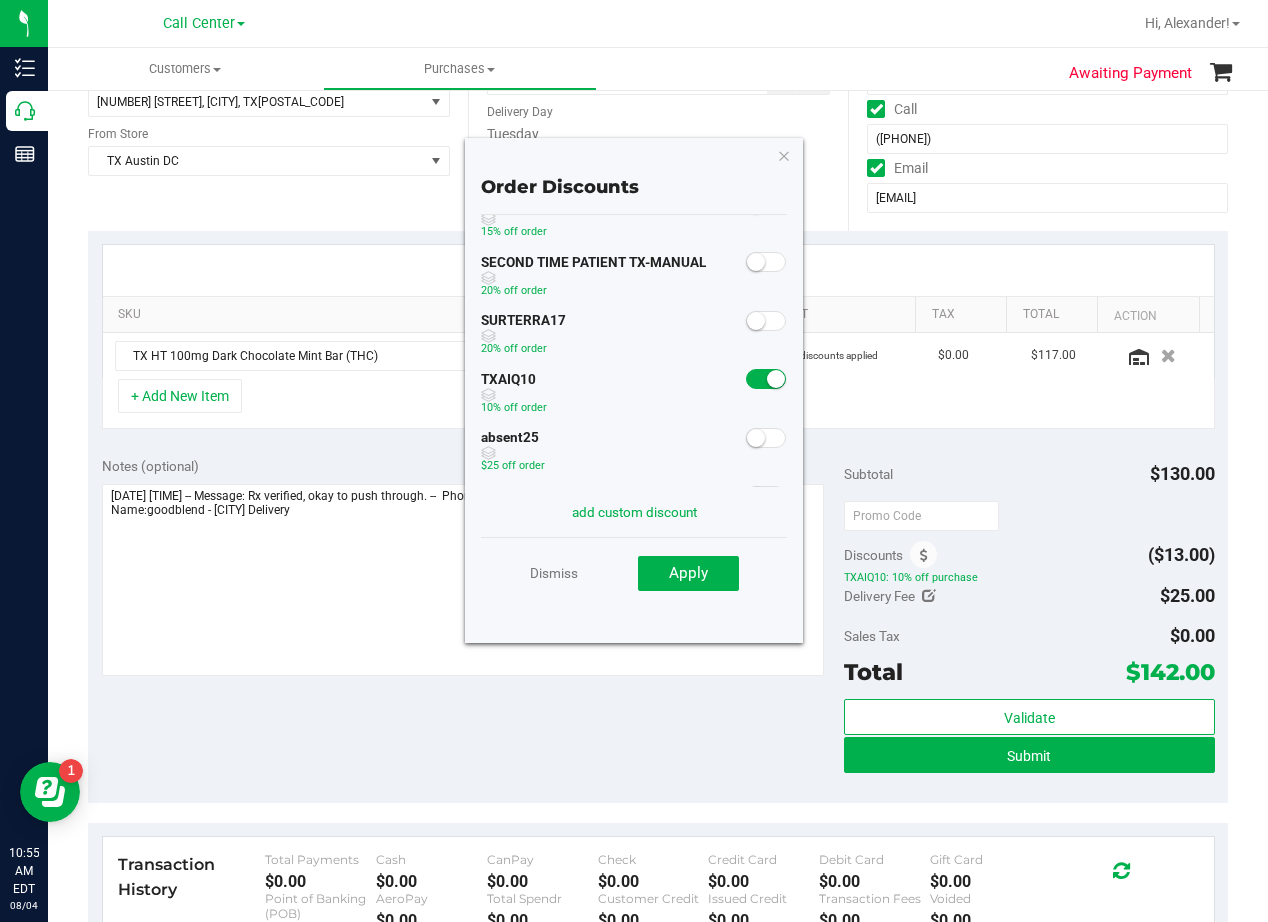 click on "Order Discounts" at bounding box center [634, 188] 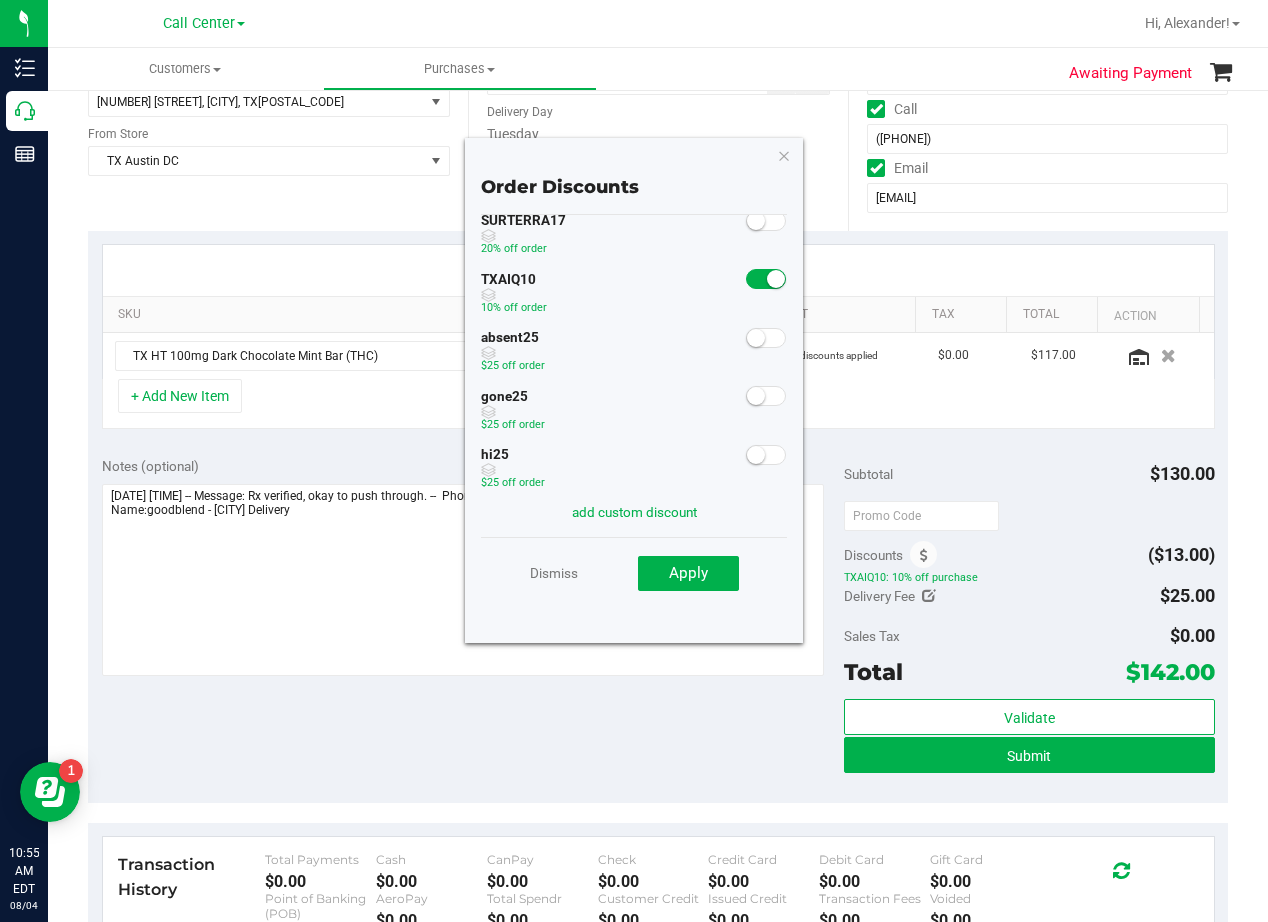 scroll, scrollTop: 228, scrollLeft: 0, axis: vertical 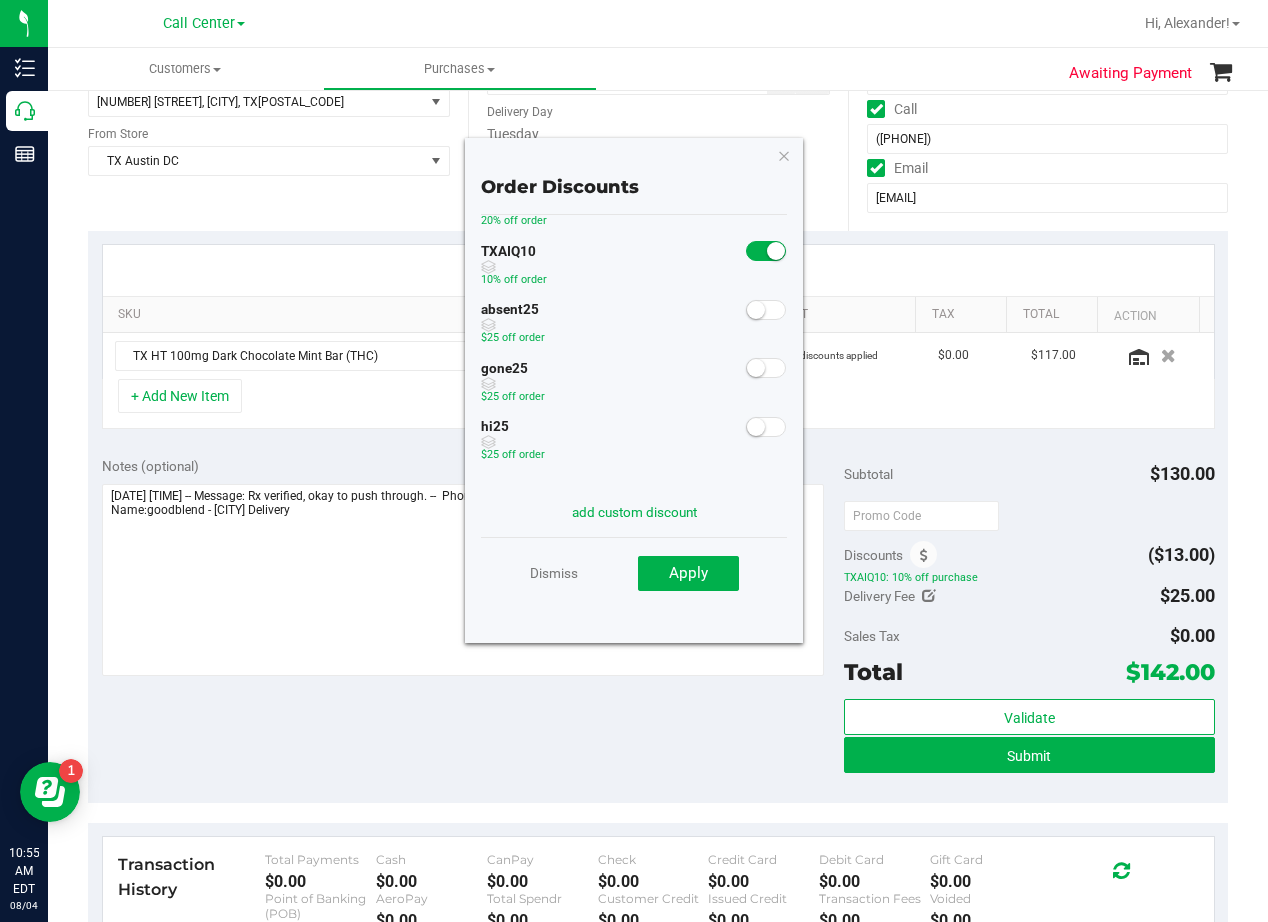 click at bounding box center [756, 368] 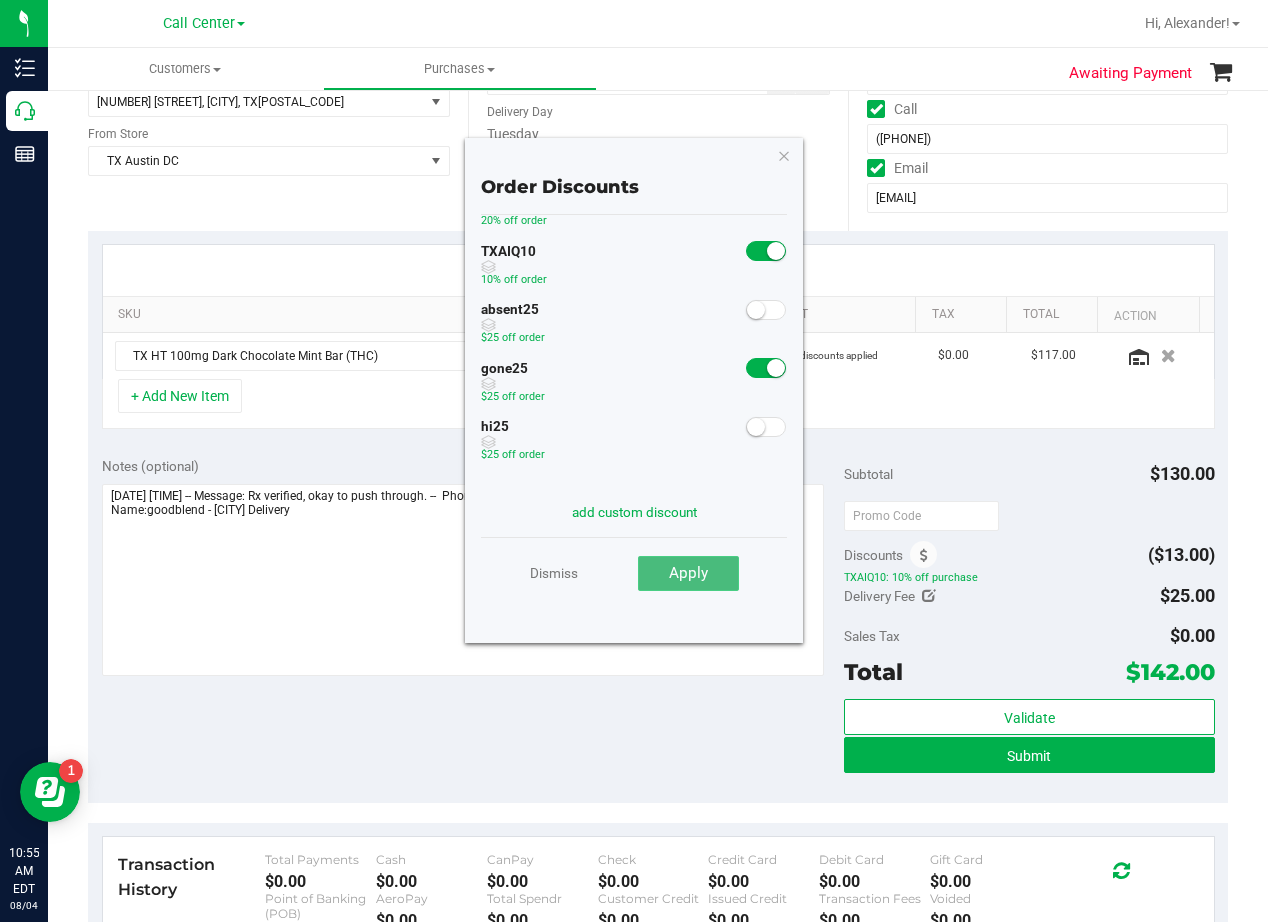 click on "Apply" at bounding box center (688, 574) 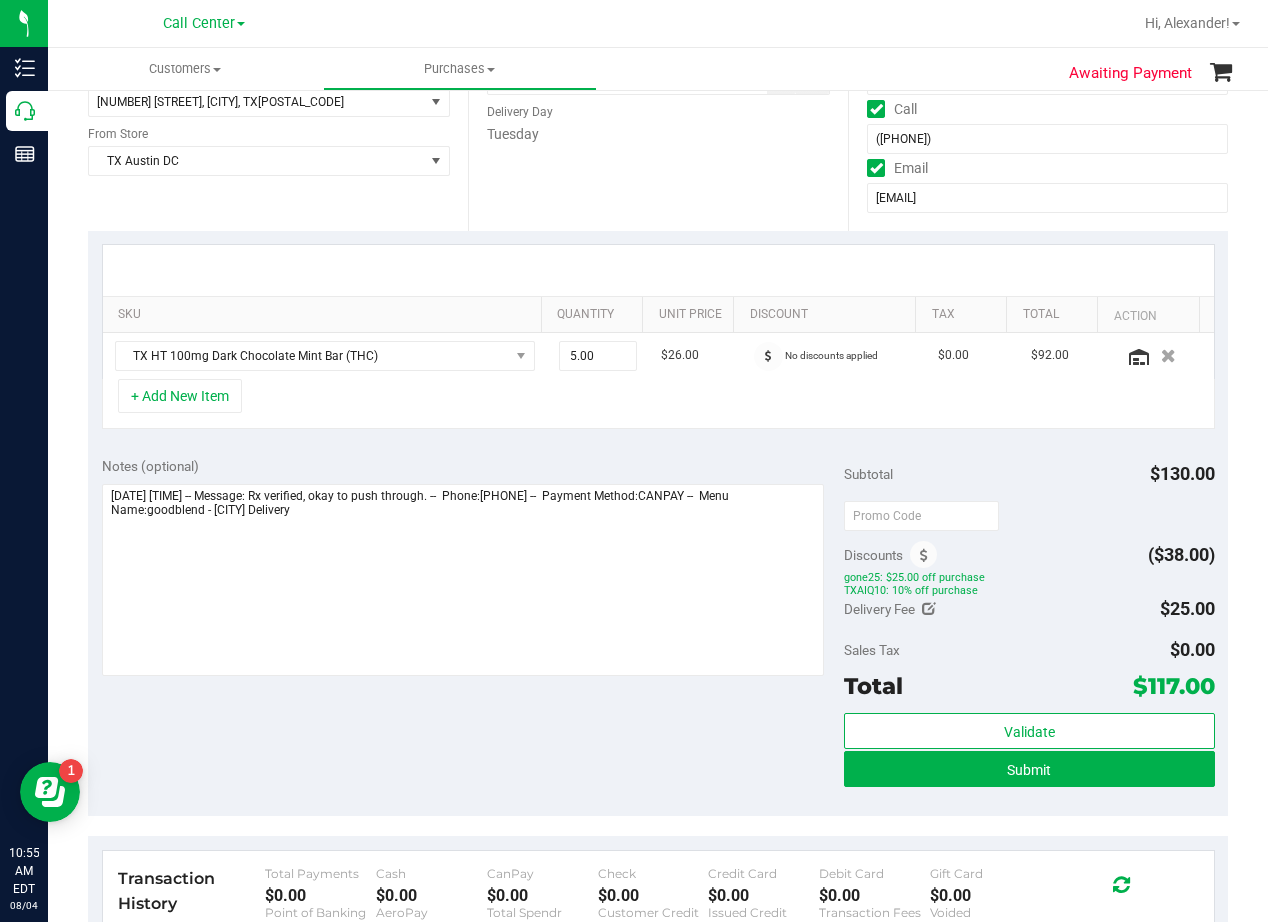 click on "Notes (optional)
Subtotal
$130.00
Discounts
($38.00)
gone25:
$25.00
off
purchase
TXAIQ10:
10%
off
purchase
Delivery Fee
$25.00" at bounding box center (658, 630) 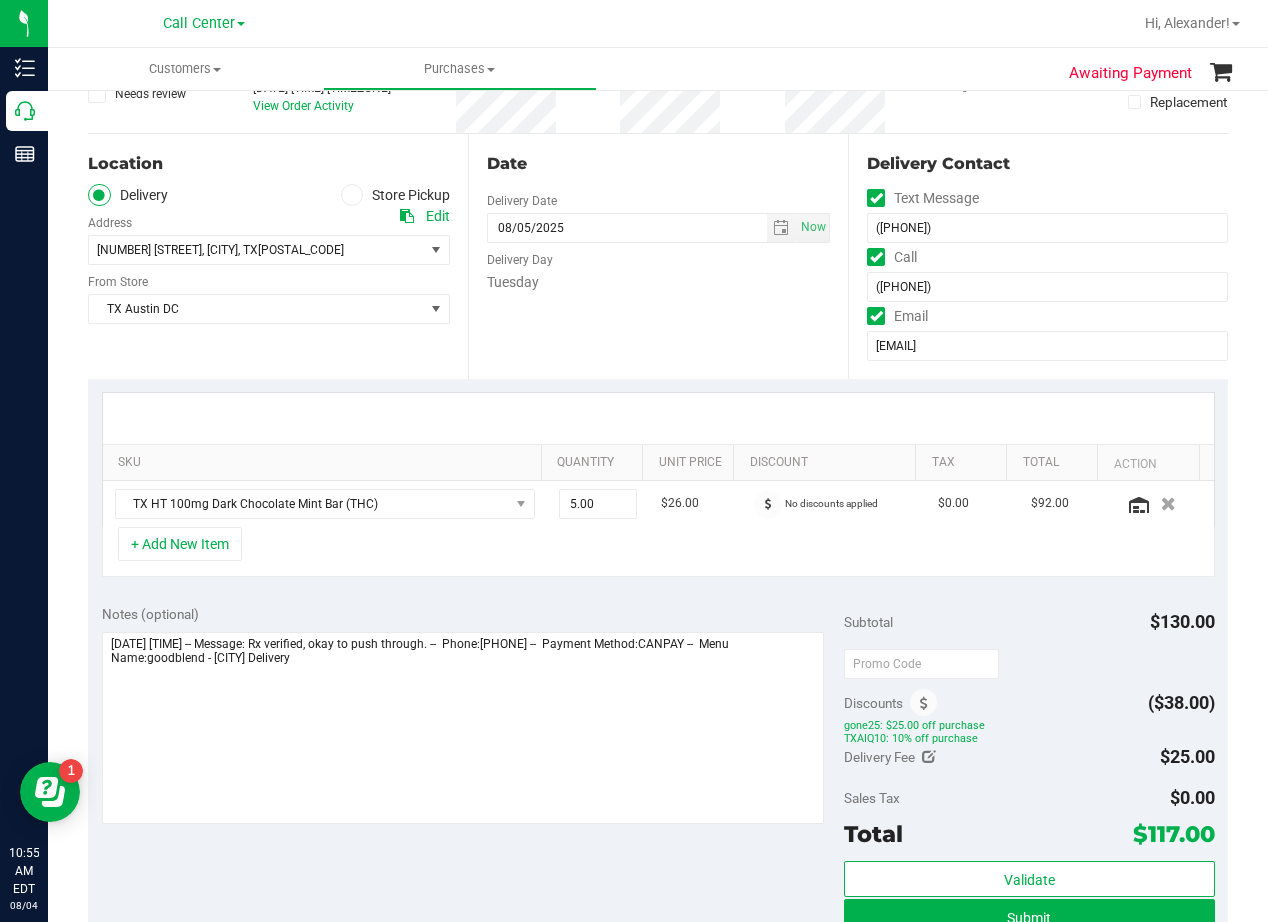 scroll, scrollTop: 0, scrollLeft: 0, axis: both 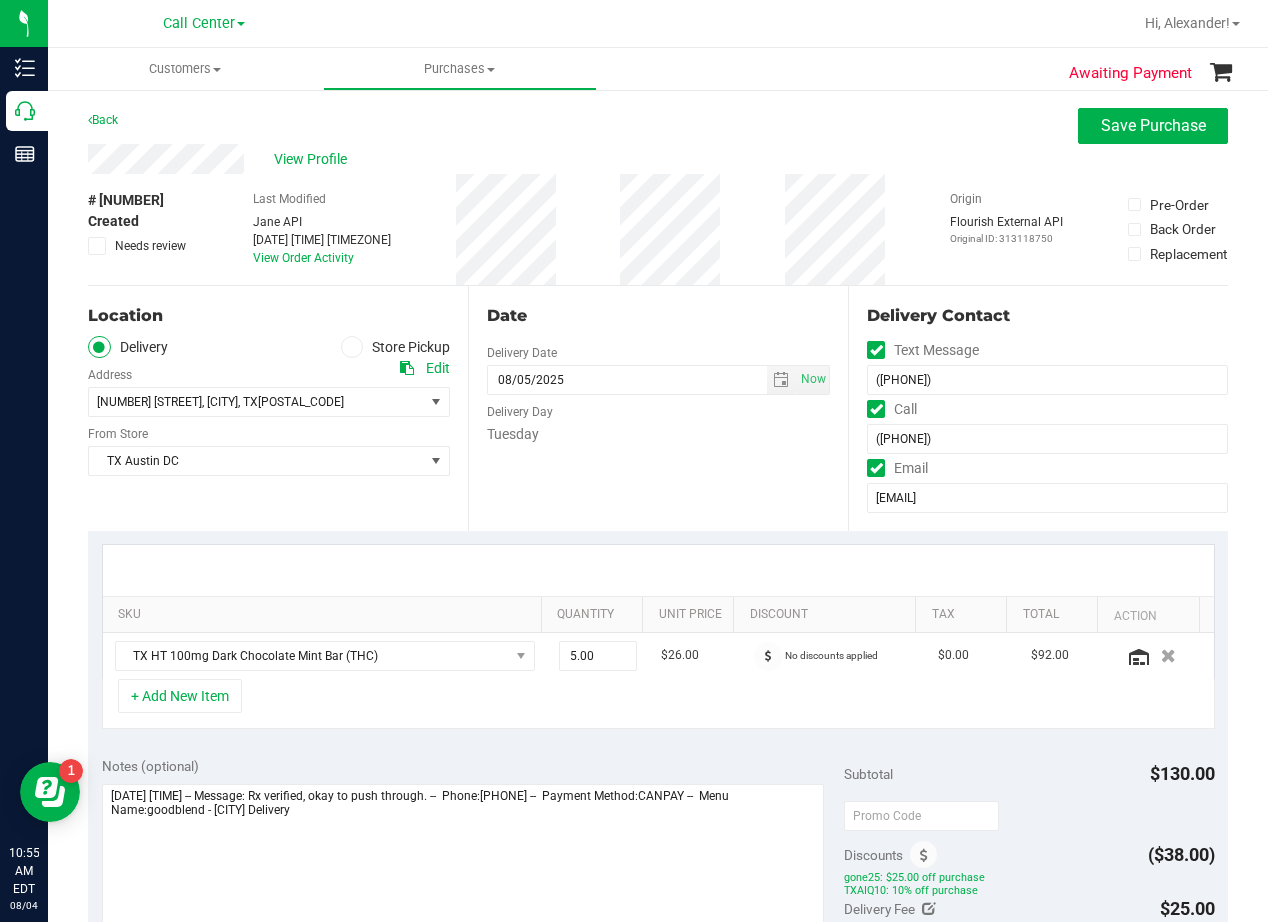 click on "Needs review" at bounding box center [138, 246] 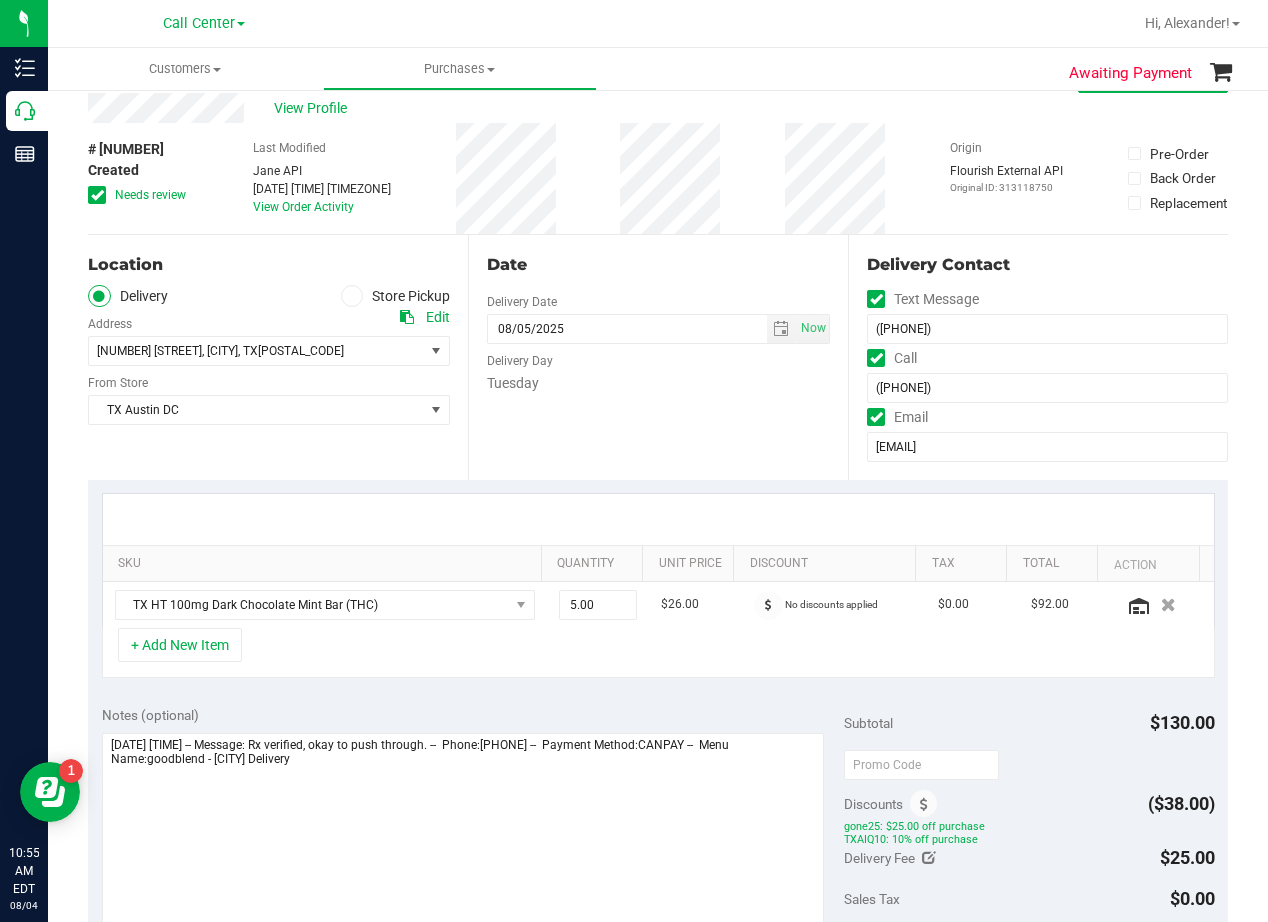 scroll, scrollTop: 0, scrollLeft: 0, axis: both 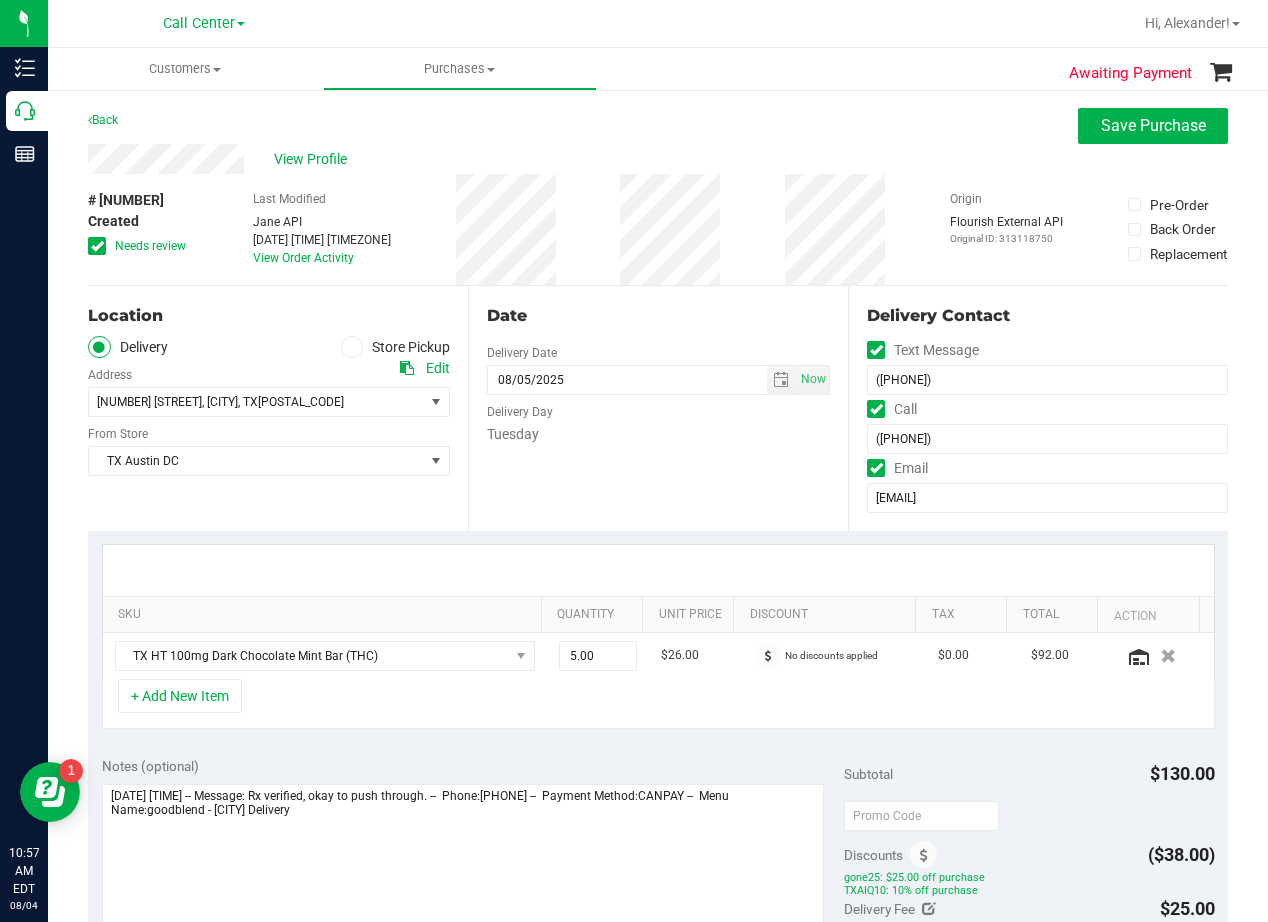 click at bounding box center [97, 246] 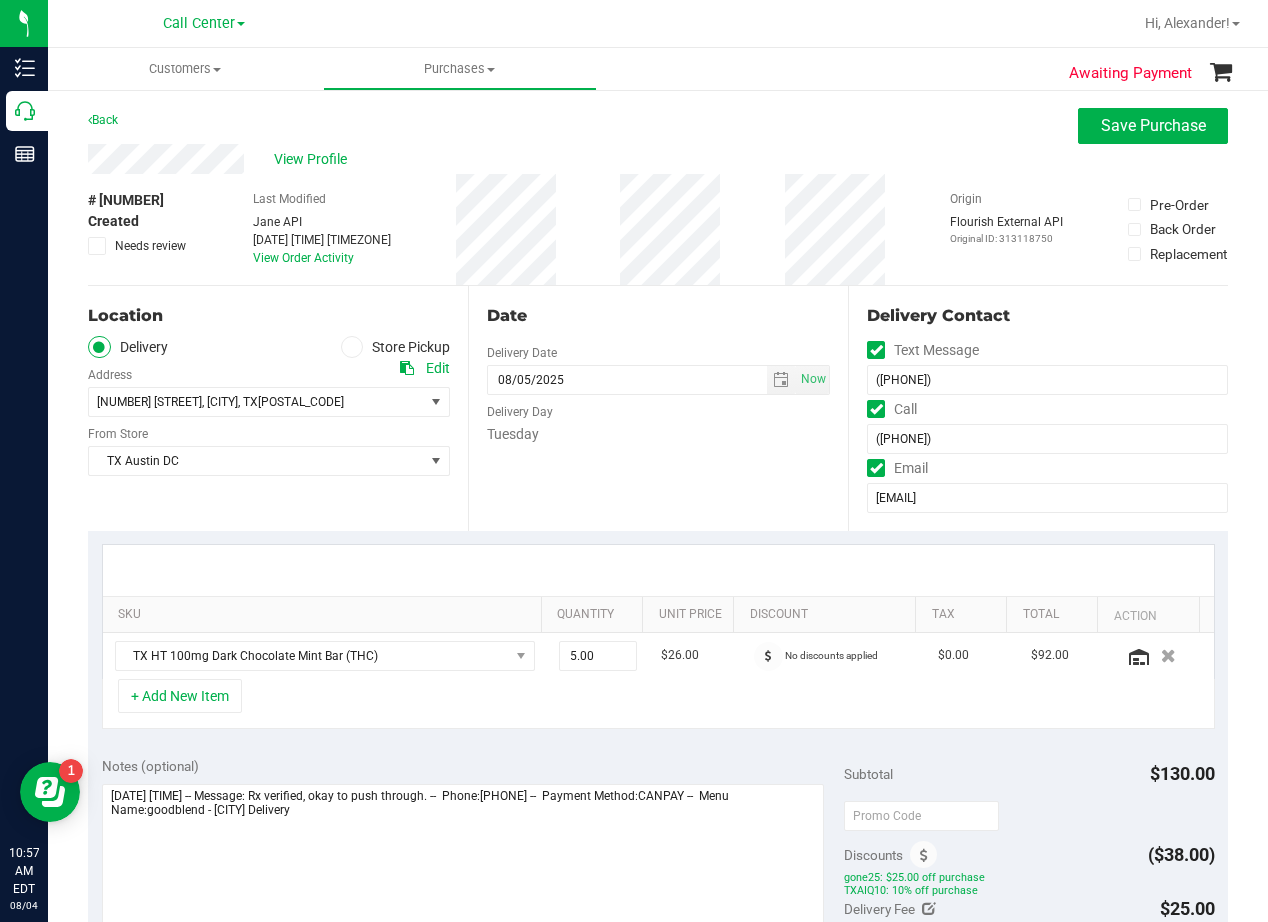 click on "Needs review" at bounding box center (138, 246) 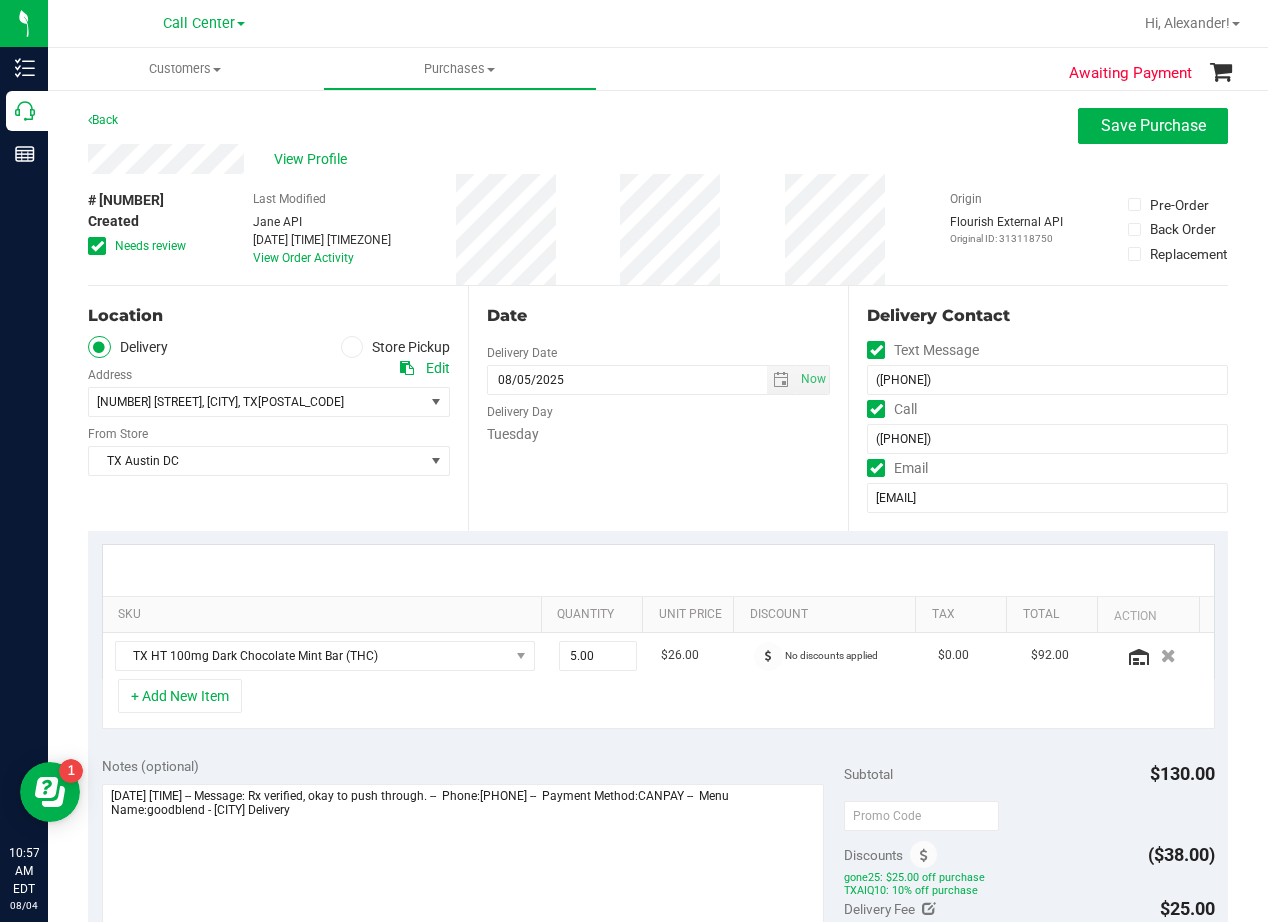 click on "View Profile" at bounding box center (658, 159) 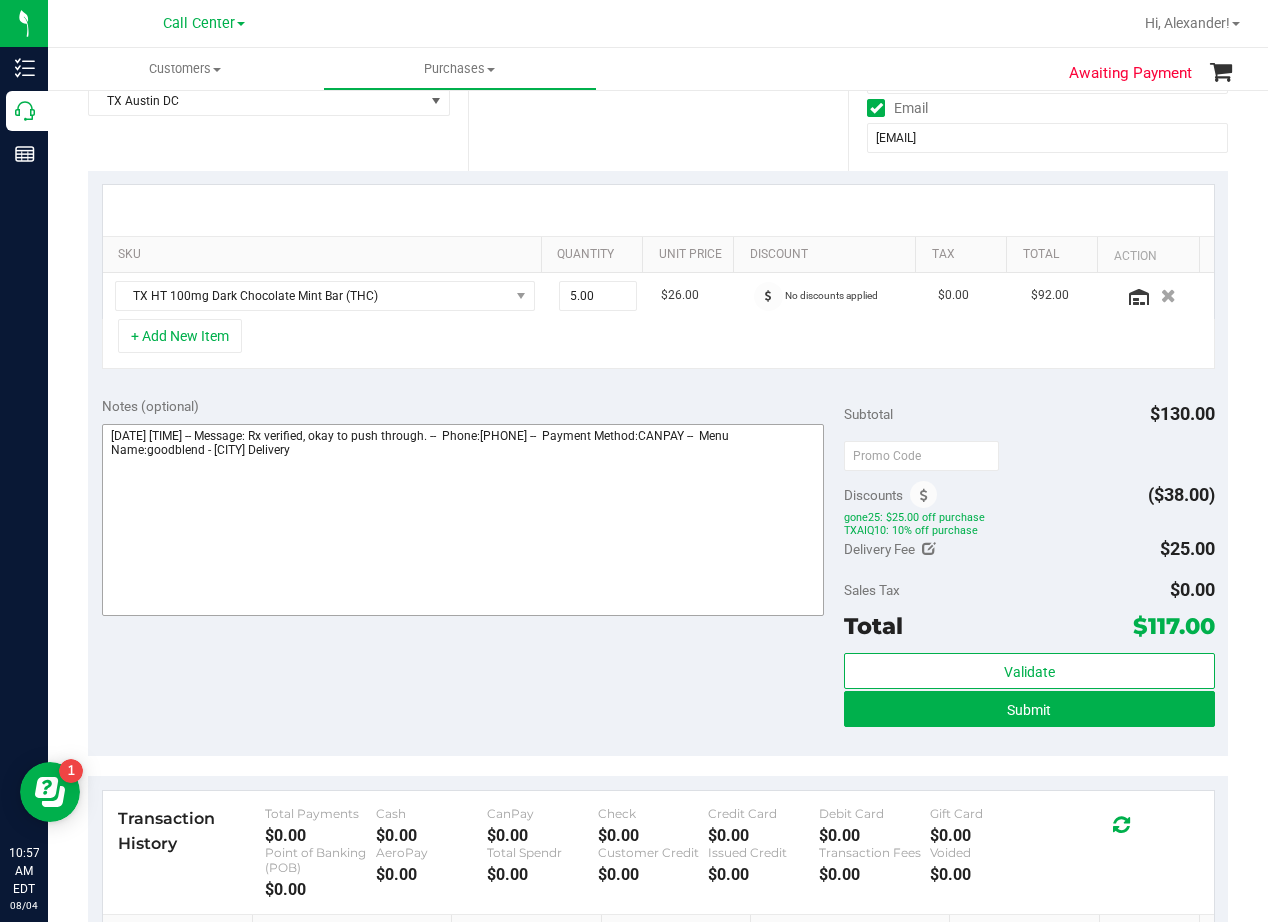 scroll, scrollTop: 400, scrollLeft: 0, axis: vertical 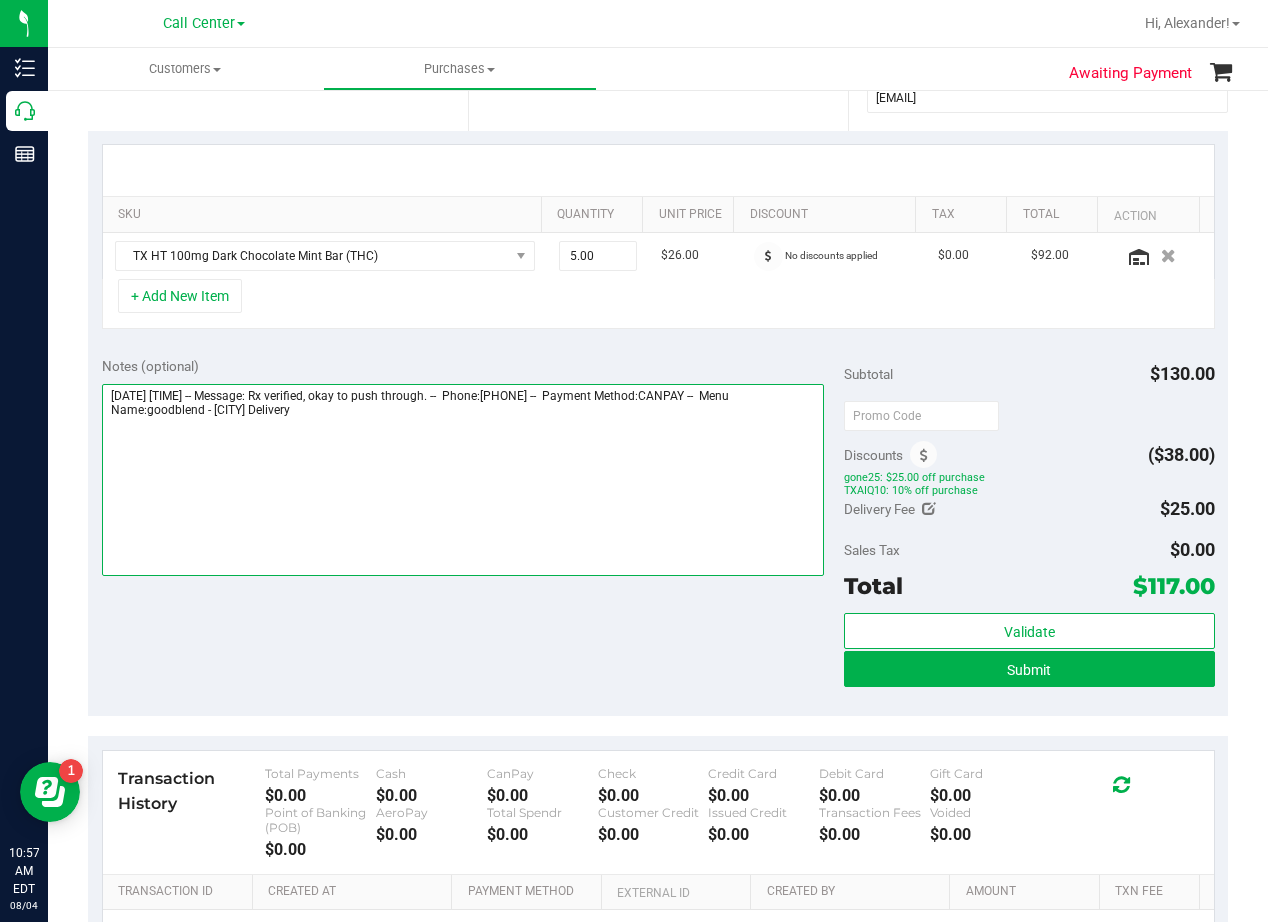 drag, startPoint x: 474, startPoint y: 430, endPoint x: 503, endPoint y: 427, distance: 29.15476 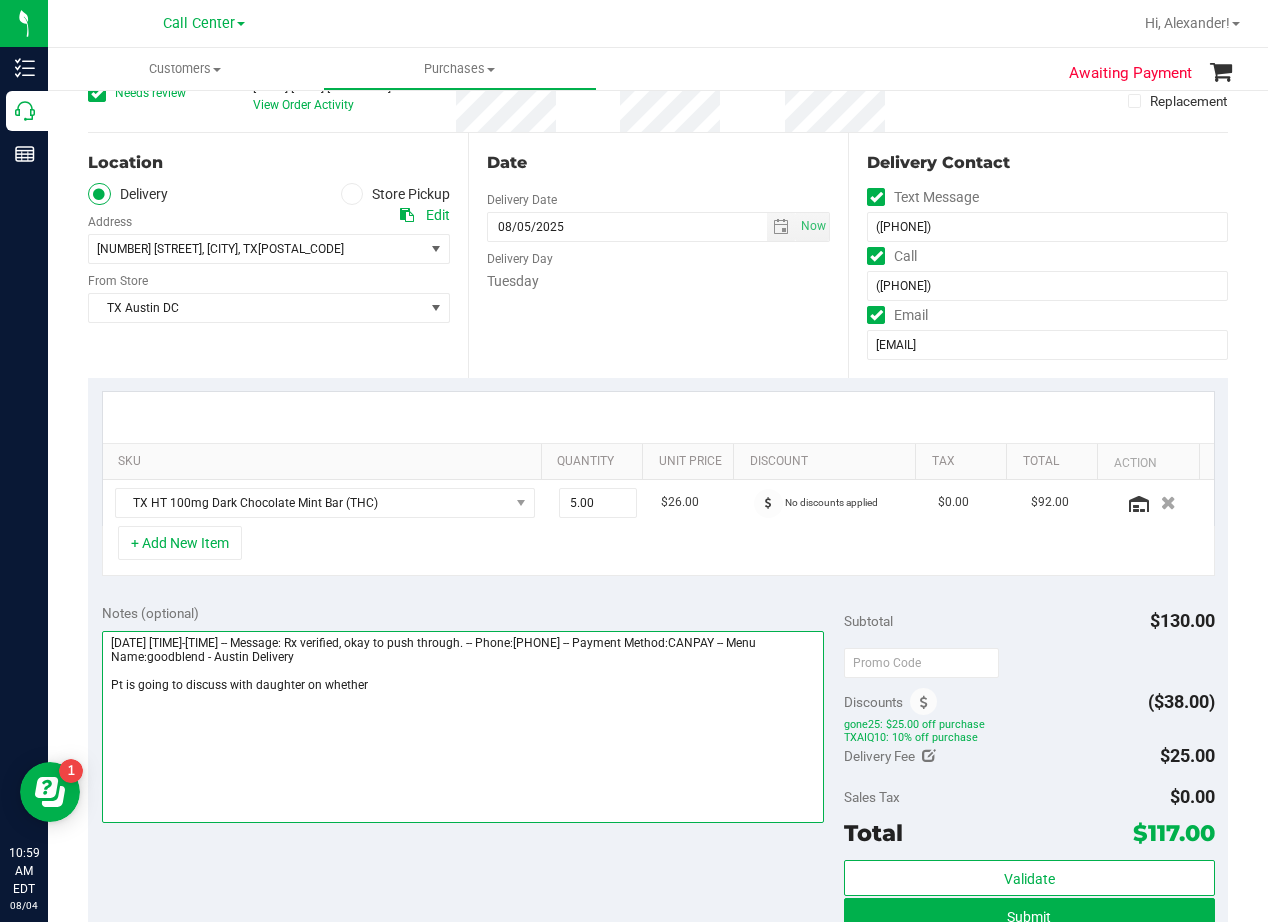 scroll, scrollTop: 0, scrollLeft: 0, axis: both 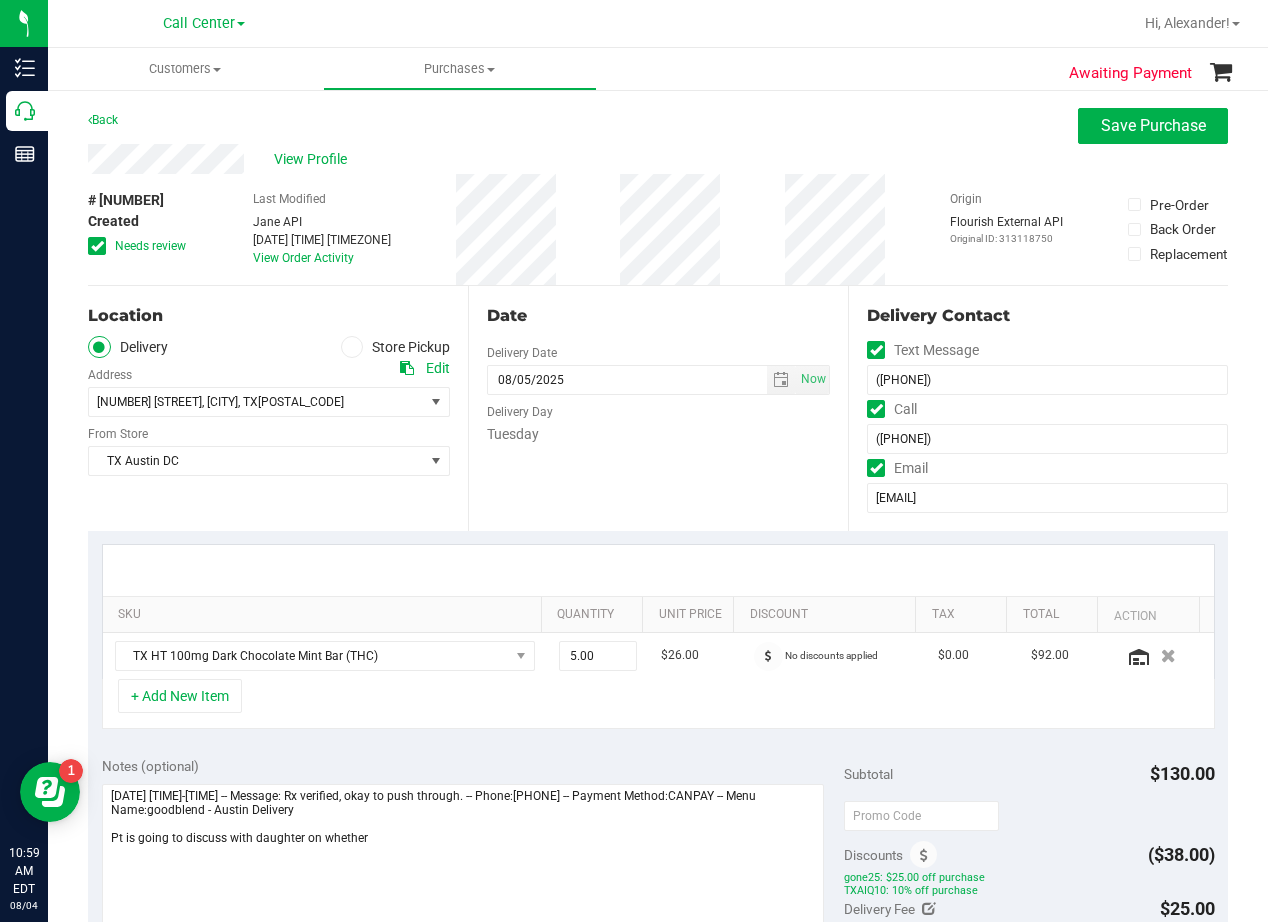 click on "Date
Delivery Date
08/05/2025
Now
08/05/2025 08:00 AM
Now
Delivery Day
Tuesday" at bounding box center [658, 408] 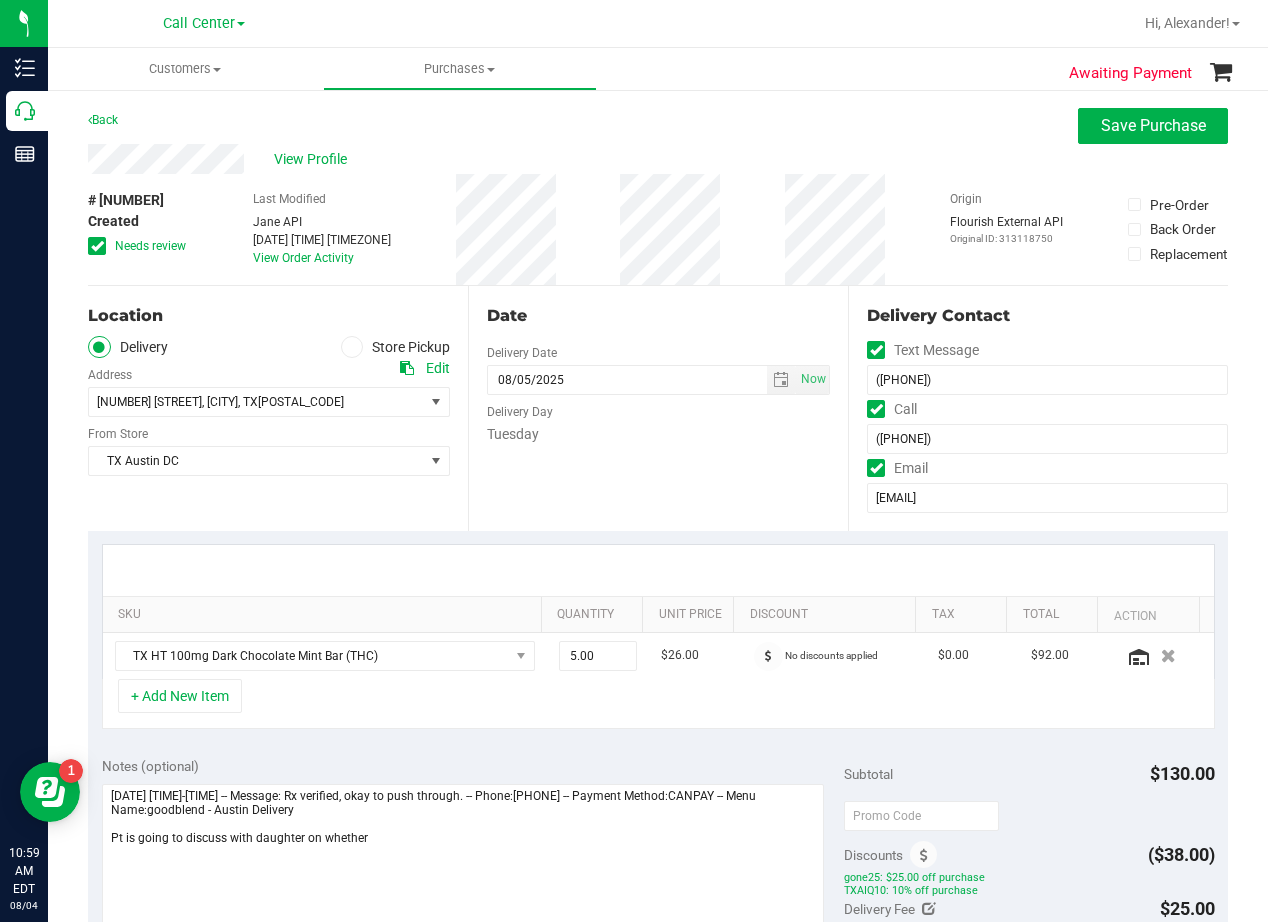 click on "Date
Delivery Date
08/05/2025
Now
08/05/2025 08:00 AM
Now
Delivery Day
Tuesday" at bounding box center [658, 408] 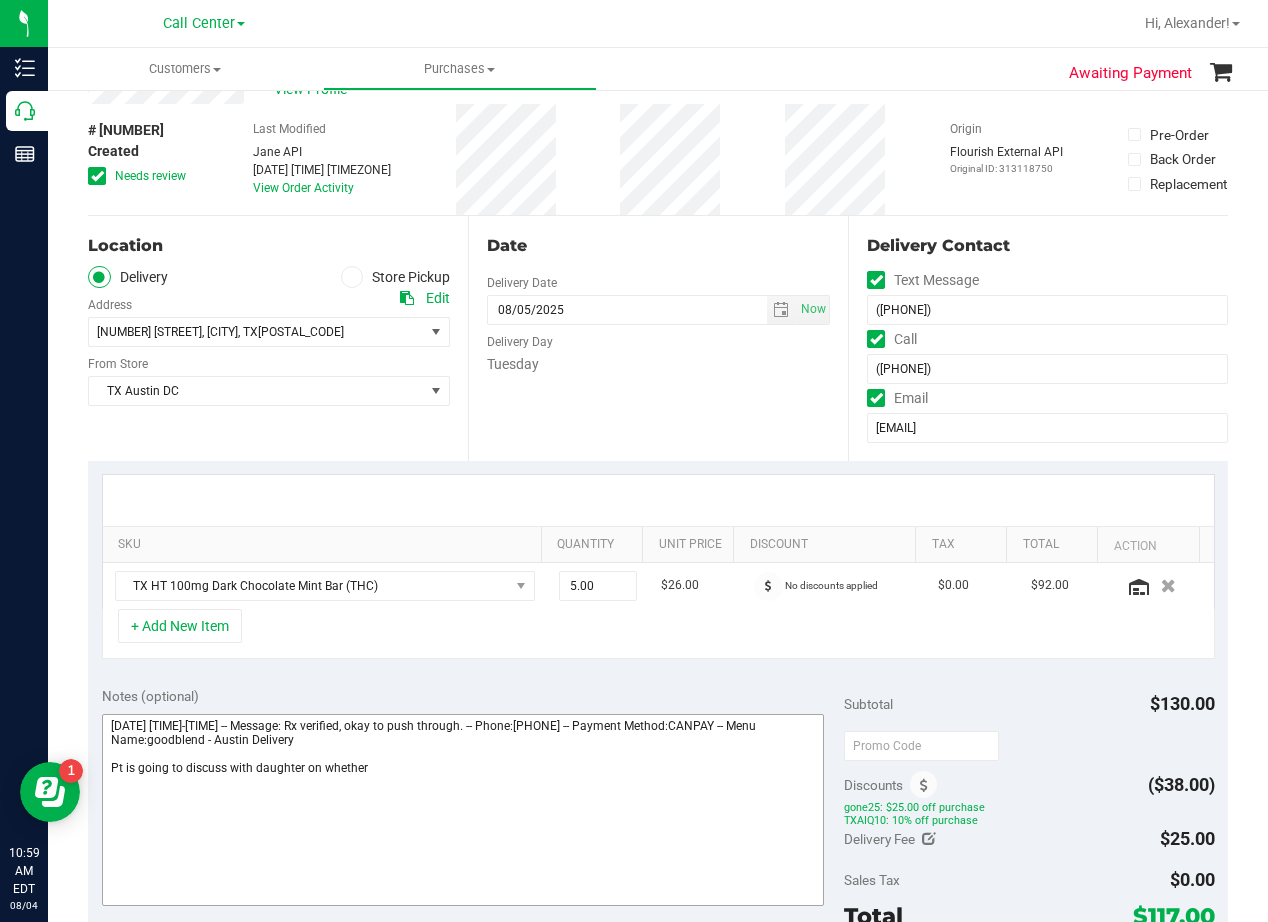 scroll, scrollTop: 200, scrollLeft: 0, axis: vertical 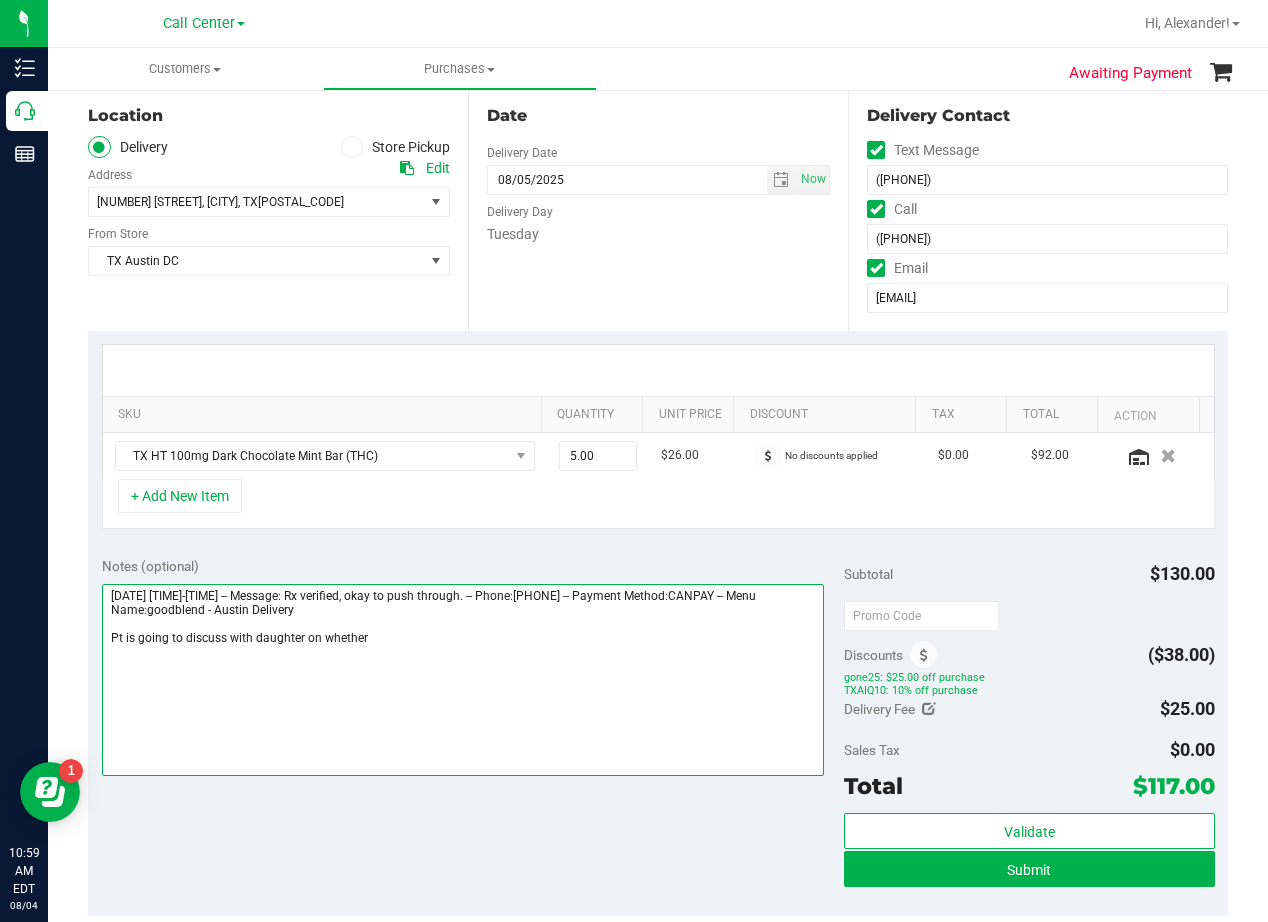 click at bounding box center [463, 680] 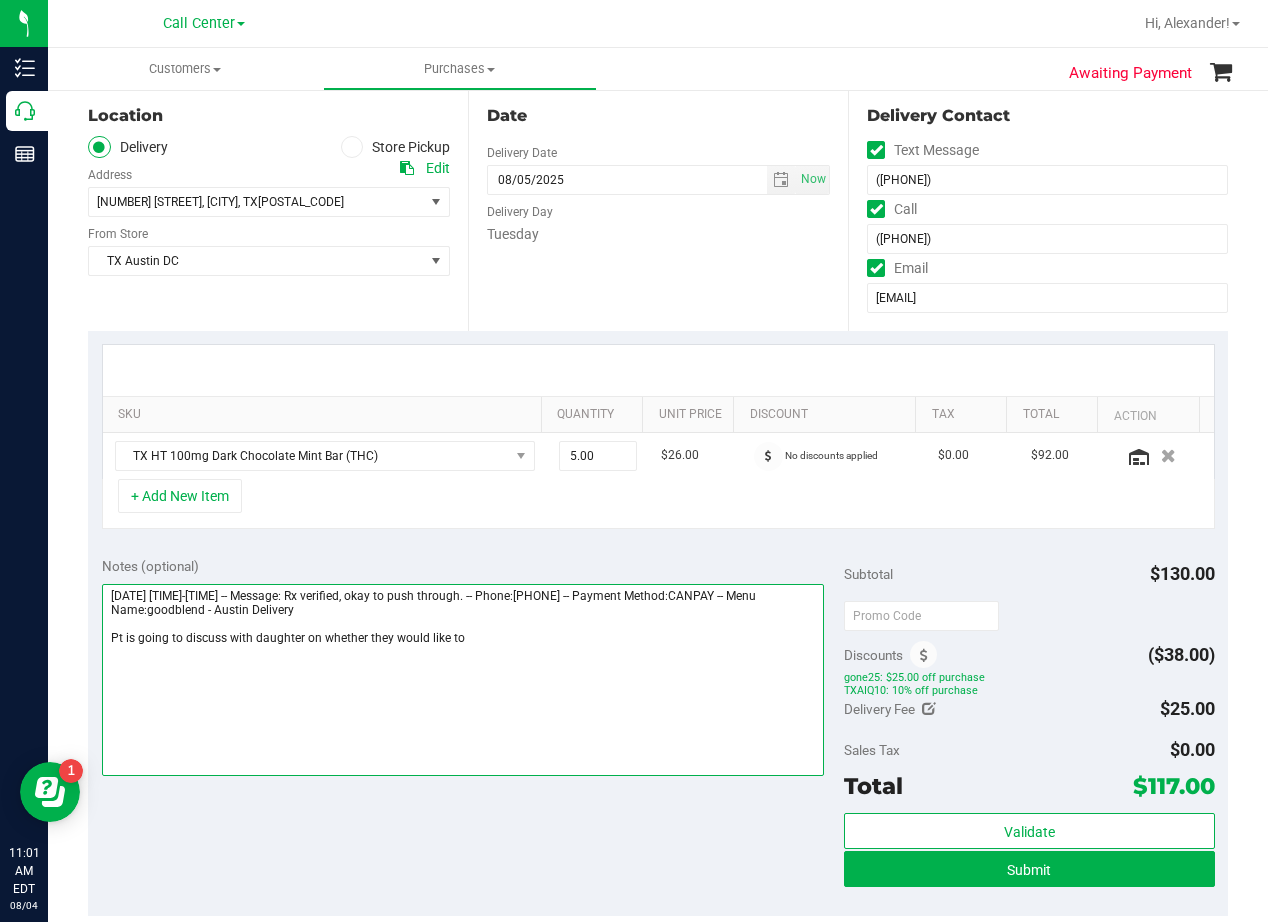 type on "Tuesday 08/05/2025 08:00-17:00 -- Message: Rx verified, okay to push through. --  Phone:2144761164 --  Payment Method:CANPAY --  Menu Name:goodblend - Austin Delivery
Pt is going to discuss with daughter on whether they would like to" 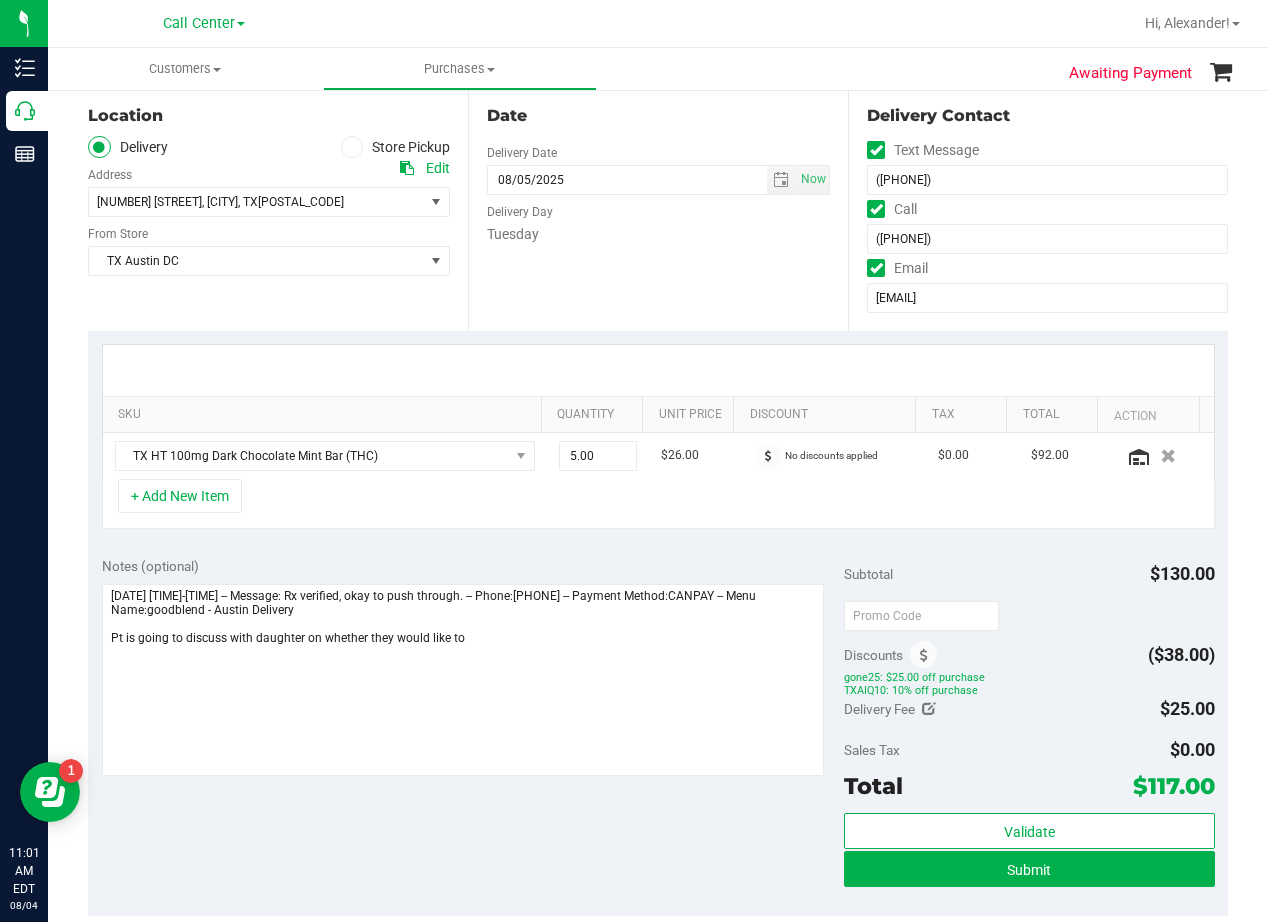 click on "SKU Quantity Unit Price Discount Tax Total Action
TX HT 100mg Dark Chocolate Mint Bar (THC)
5.00 5
$26.00
No discounts applied
$0.00
$92.00
+ Add New Item" at bounding box center [658, 437] 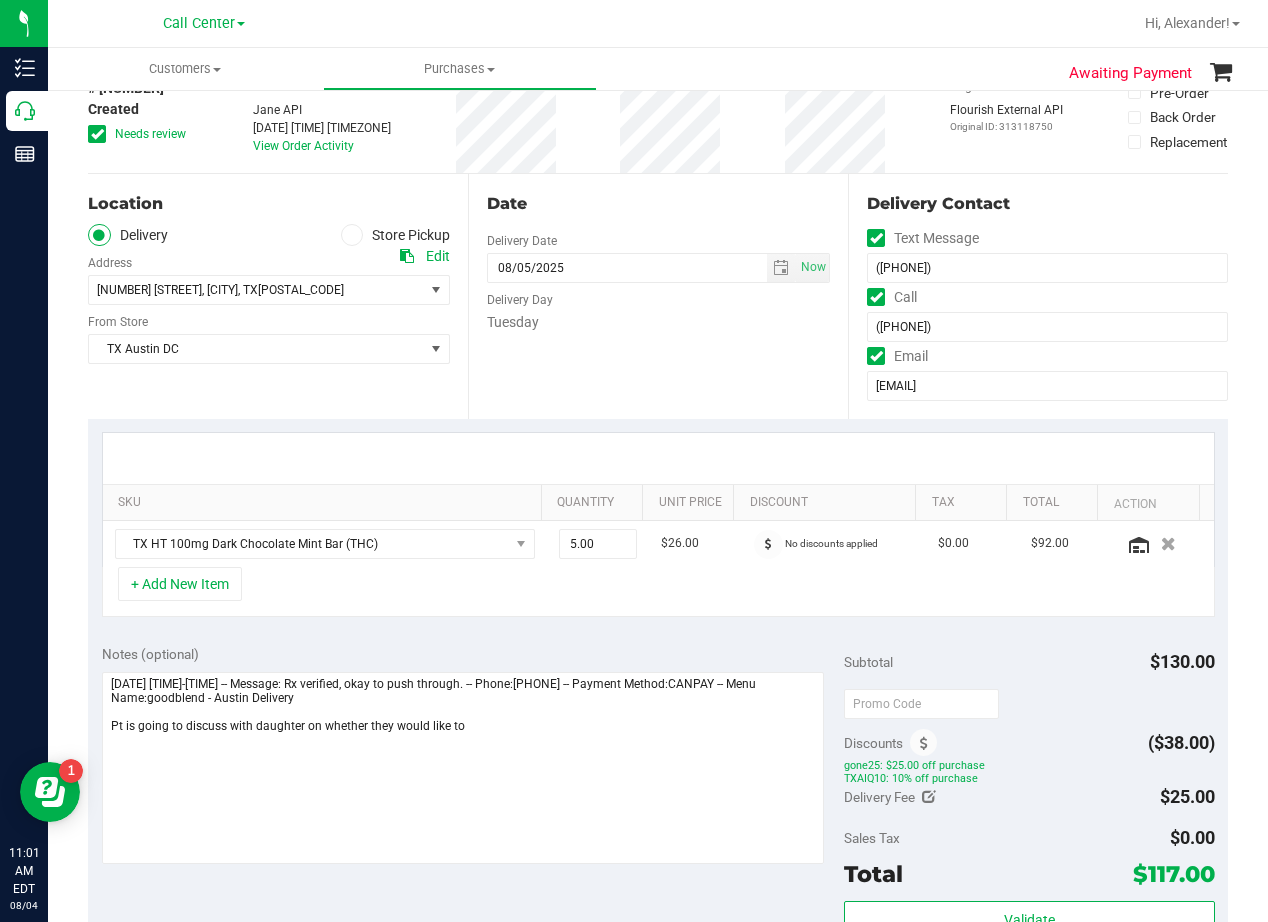 scroll, scrollTop: 0, scrollLeft: 0, axis: both 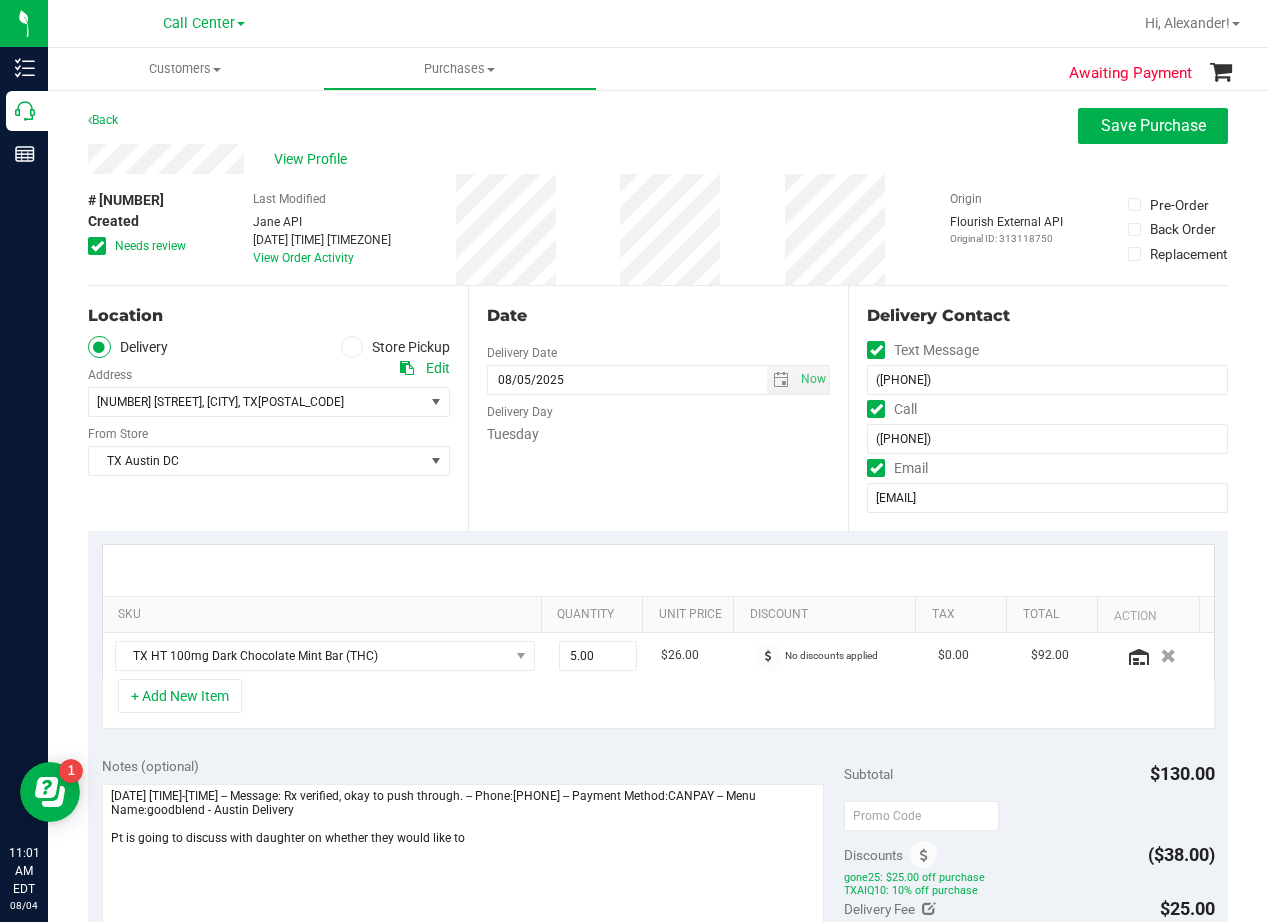 click on "Date
Delivery Date
08/05/2025
Now
08/05/2025 08:00 AM
Now
Delivery Day
Tuesday" at bounding box center [658, 408] 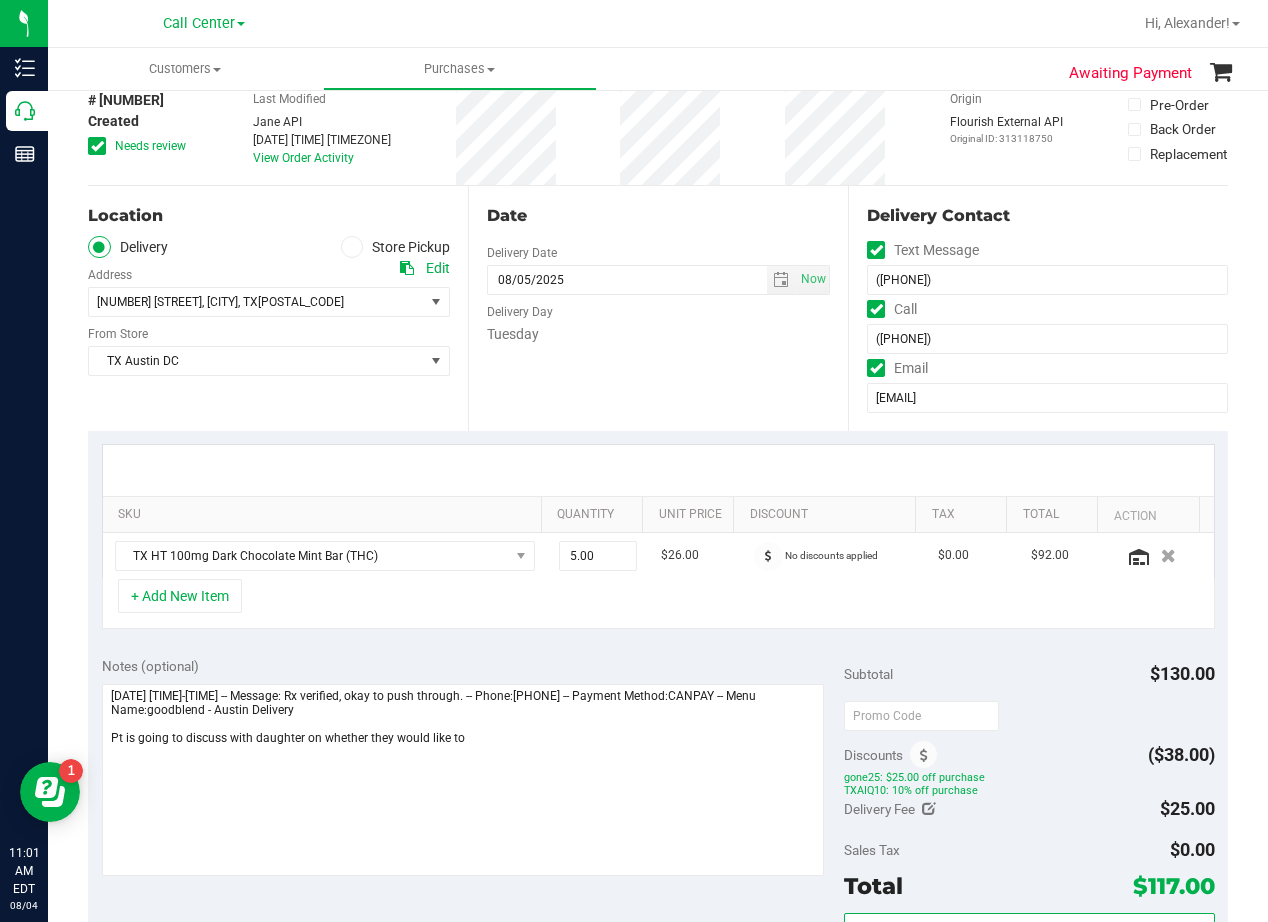 scroll, scrollTop: 0, scrollLeft: 0, axis: both 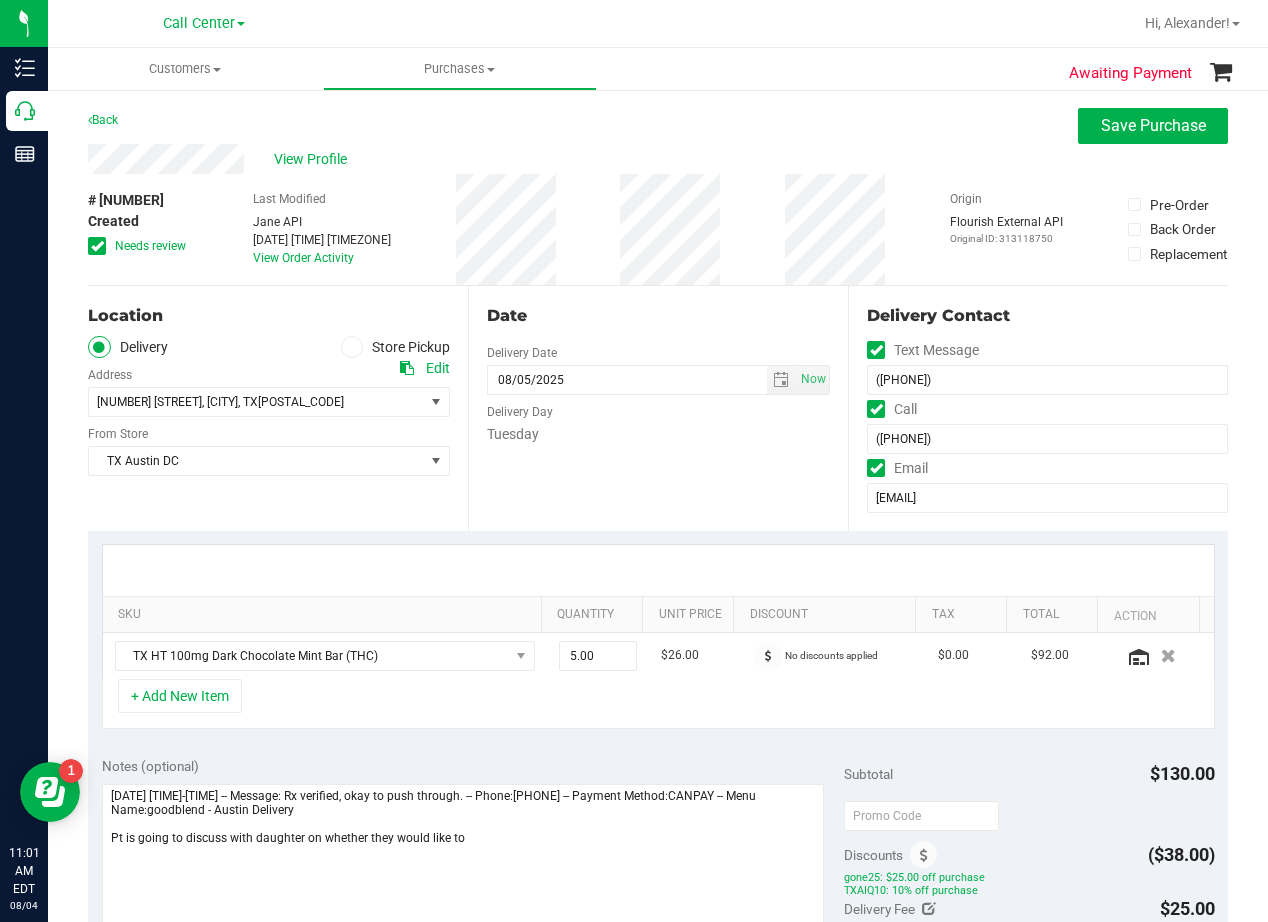 click on "Date" at bounding box center [658, 316] 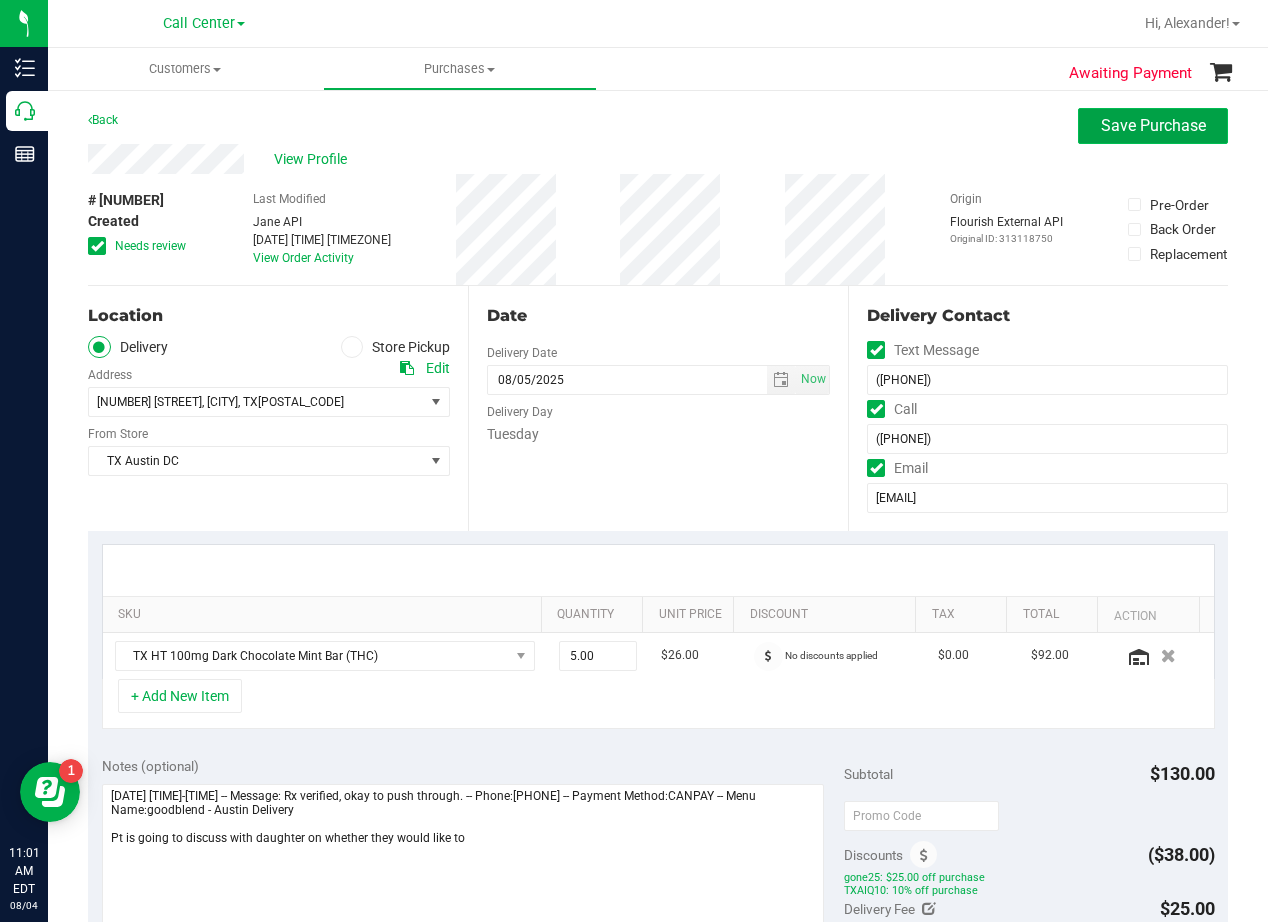 click on "Save Purchase" at bounding box center (1153, 126) 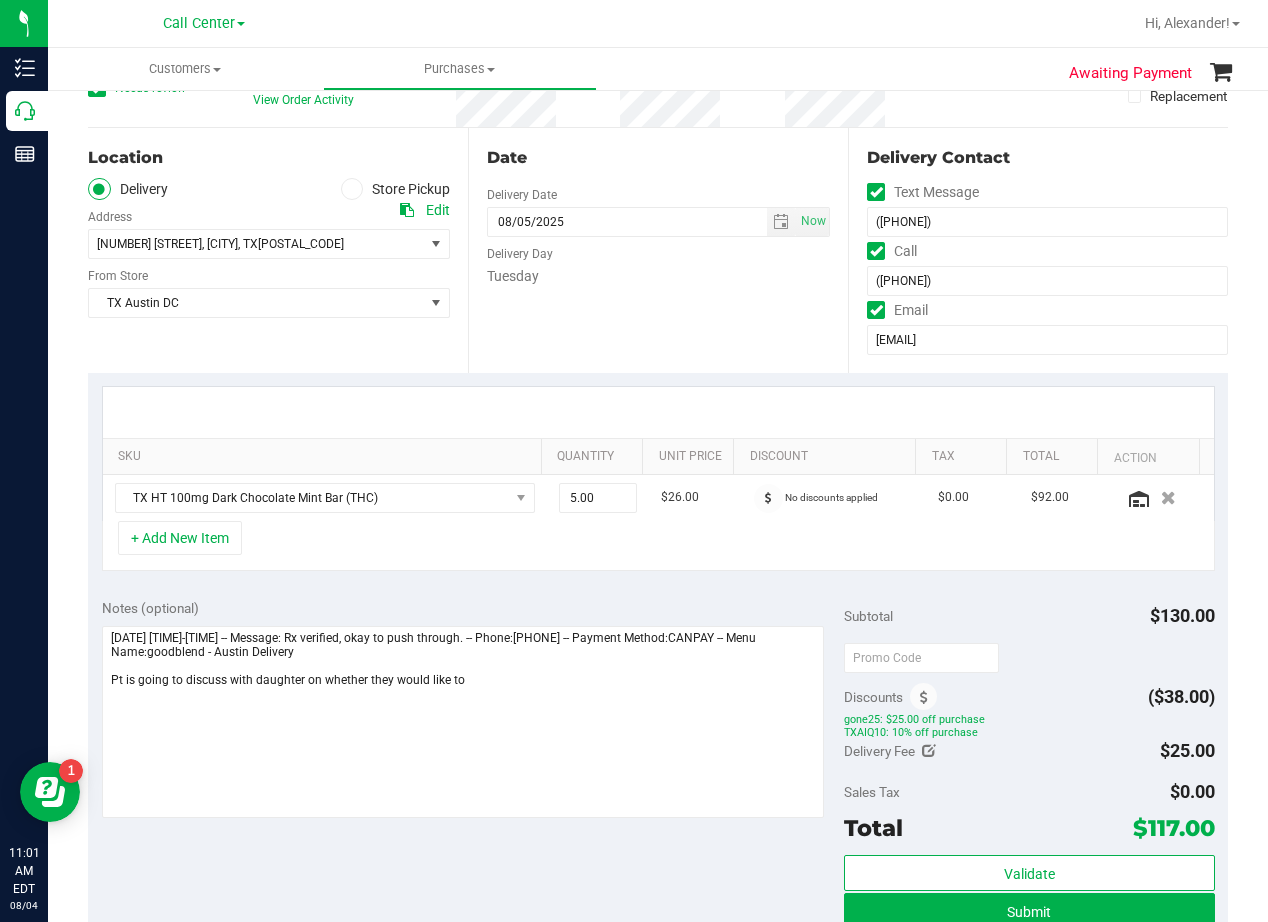 scroll, scrollTop: 400, scrollLeft: 0, axis: vertical 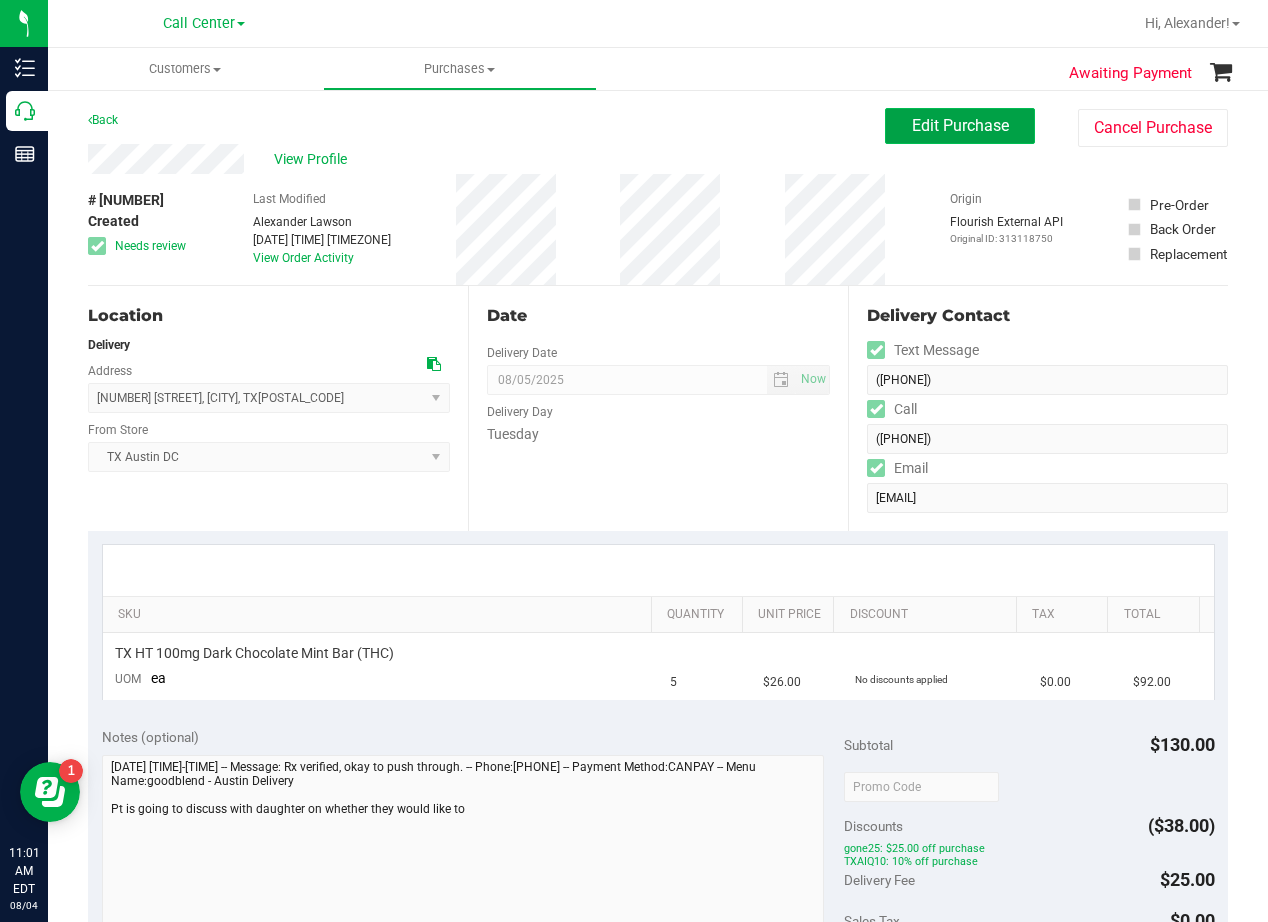 click on "Edit Purchase" at bounding box center (960, 125) 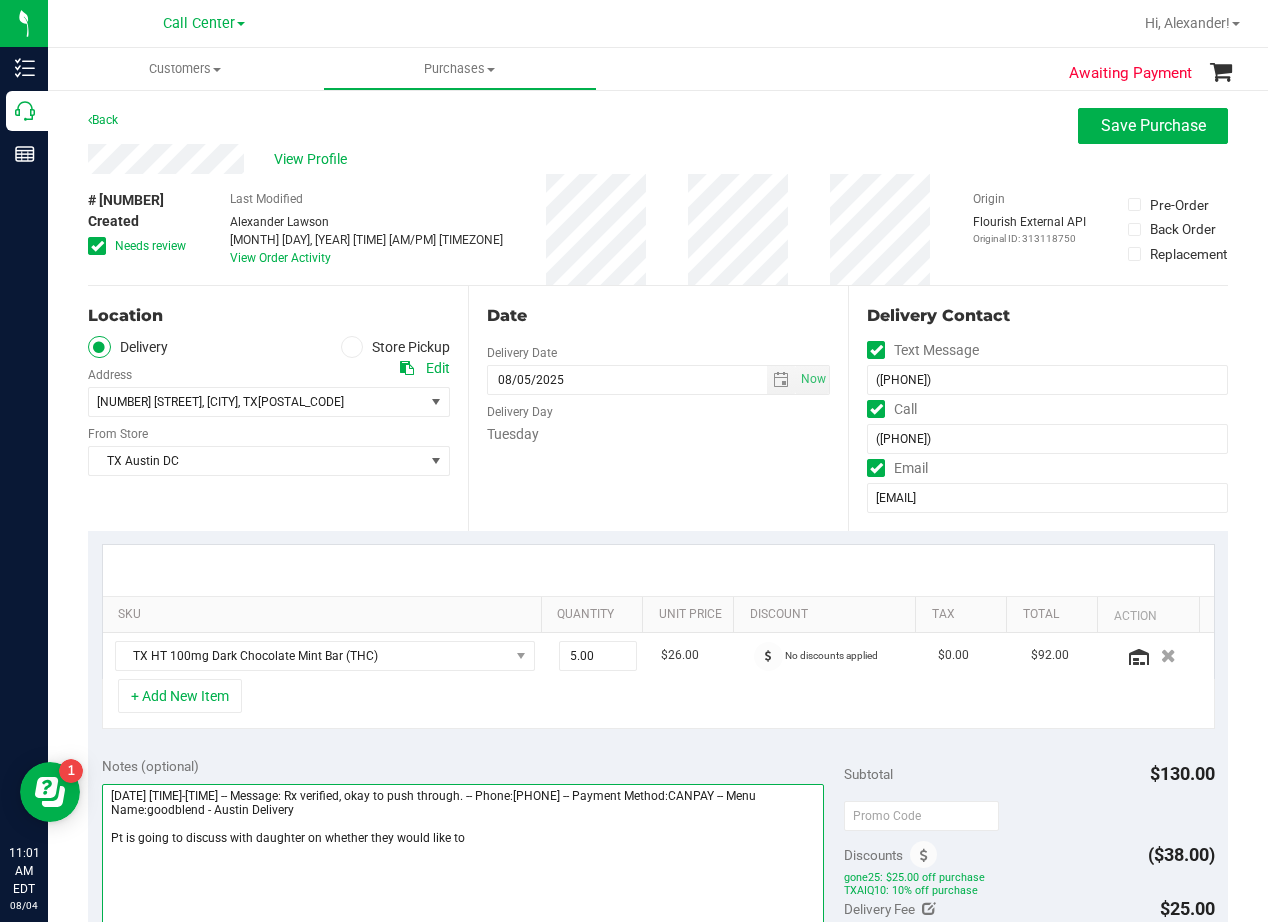 click at bounding box center (463, 880) 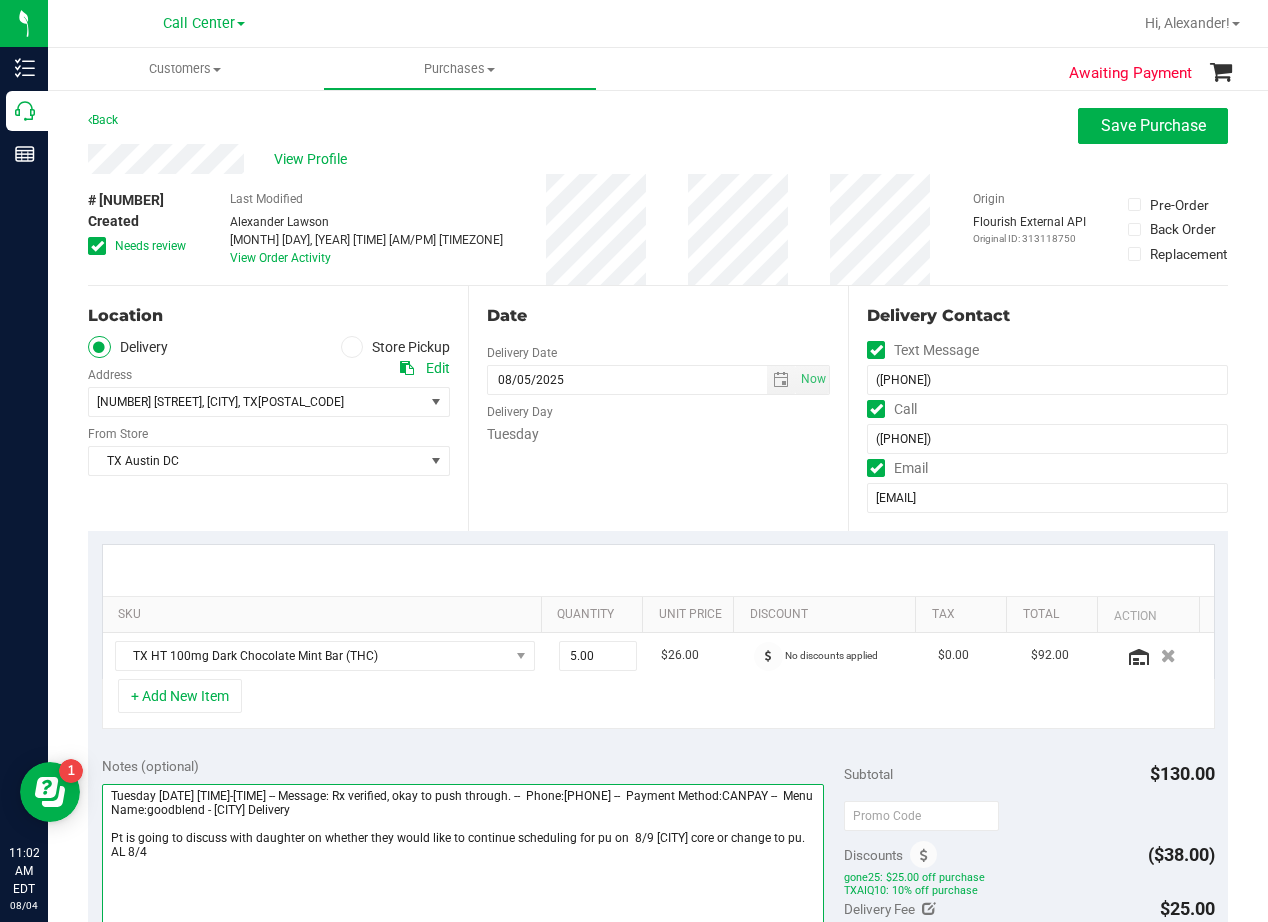 click at bounding box center [463, 880] 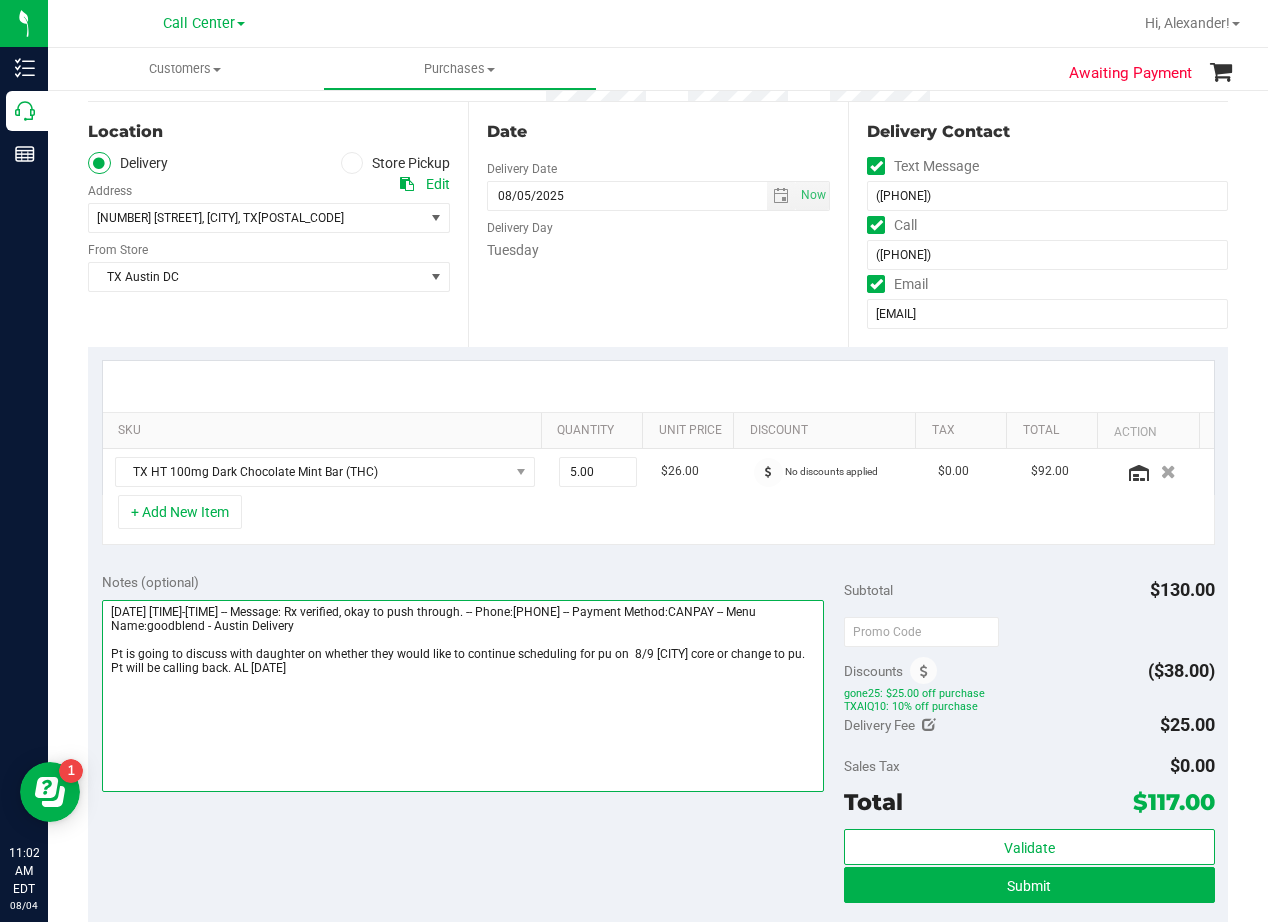 scroll, scrollTop: 200, scrollLeft: 0, axis: vertical 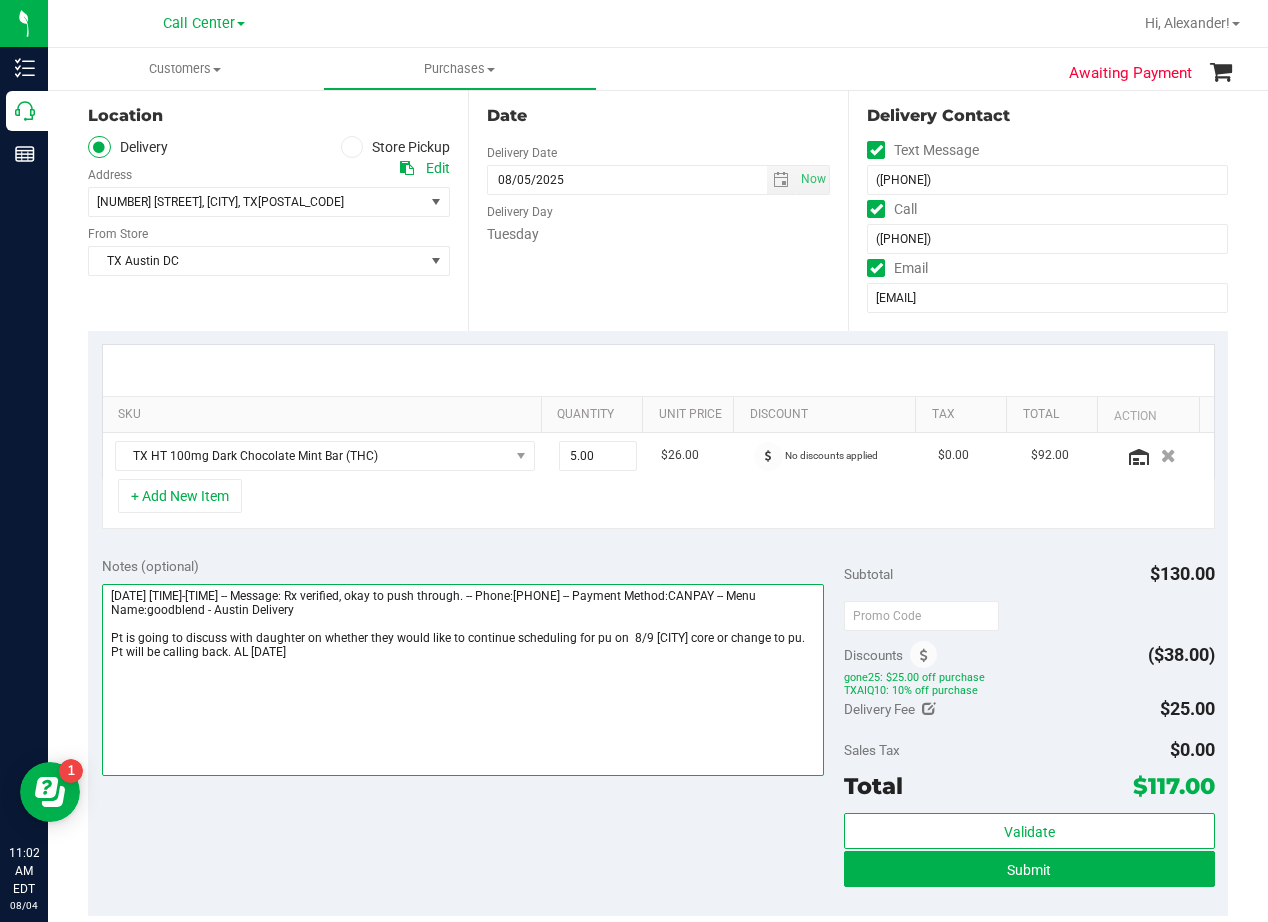 click at bounding box center (463, 680) 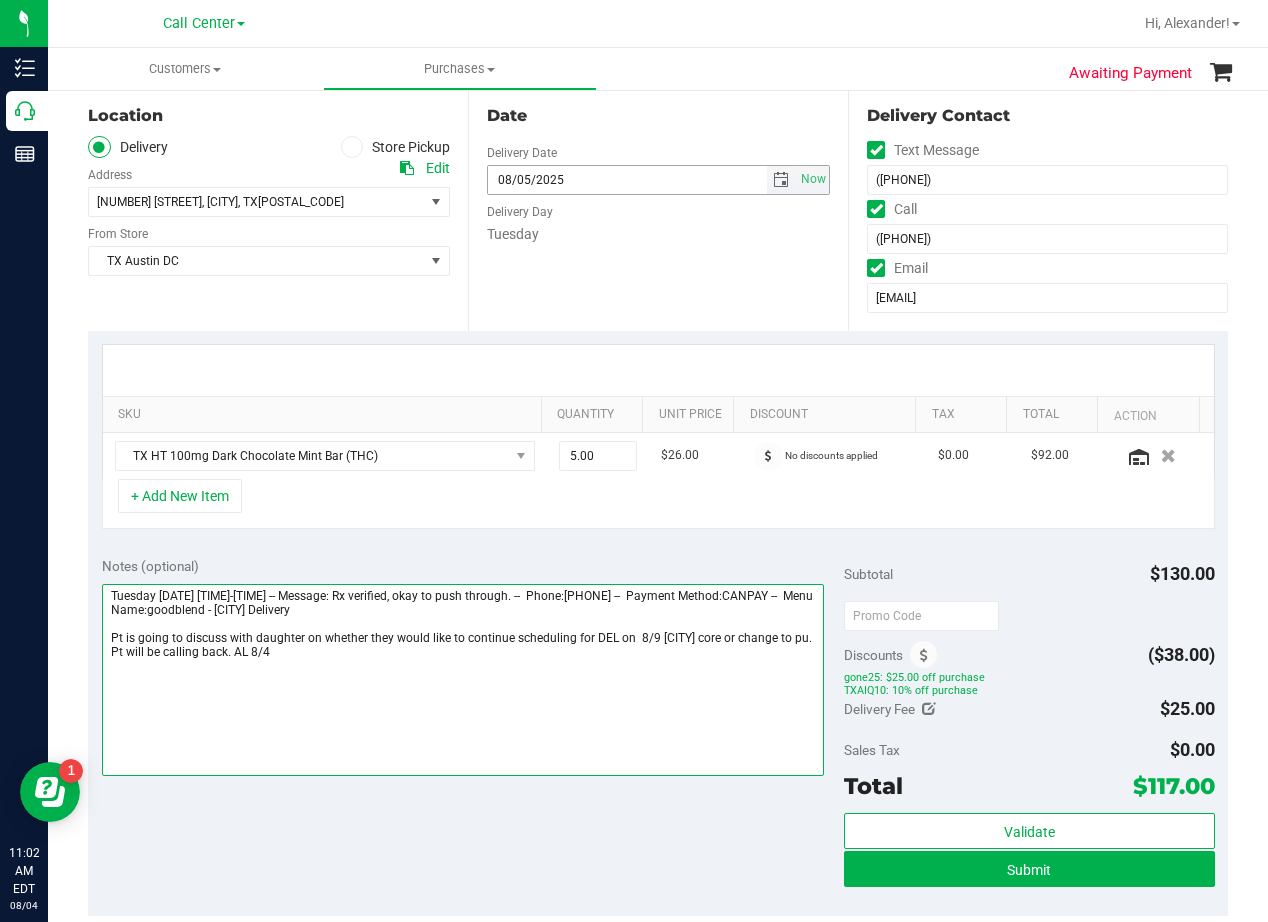 drag, startPoint x: 772, startPoint y: 173, endPoint x: 770, endPoint y: 206, distance: 33.06055 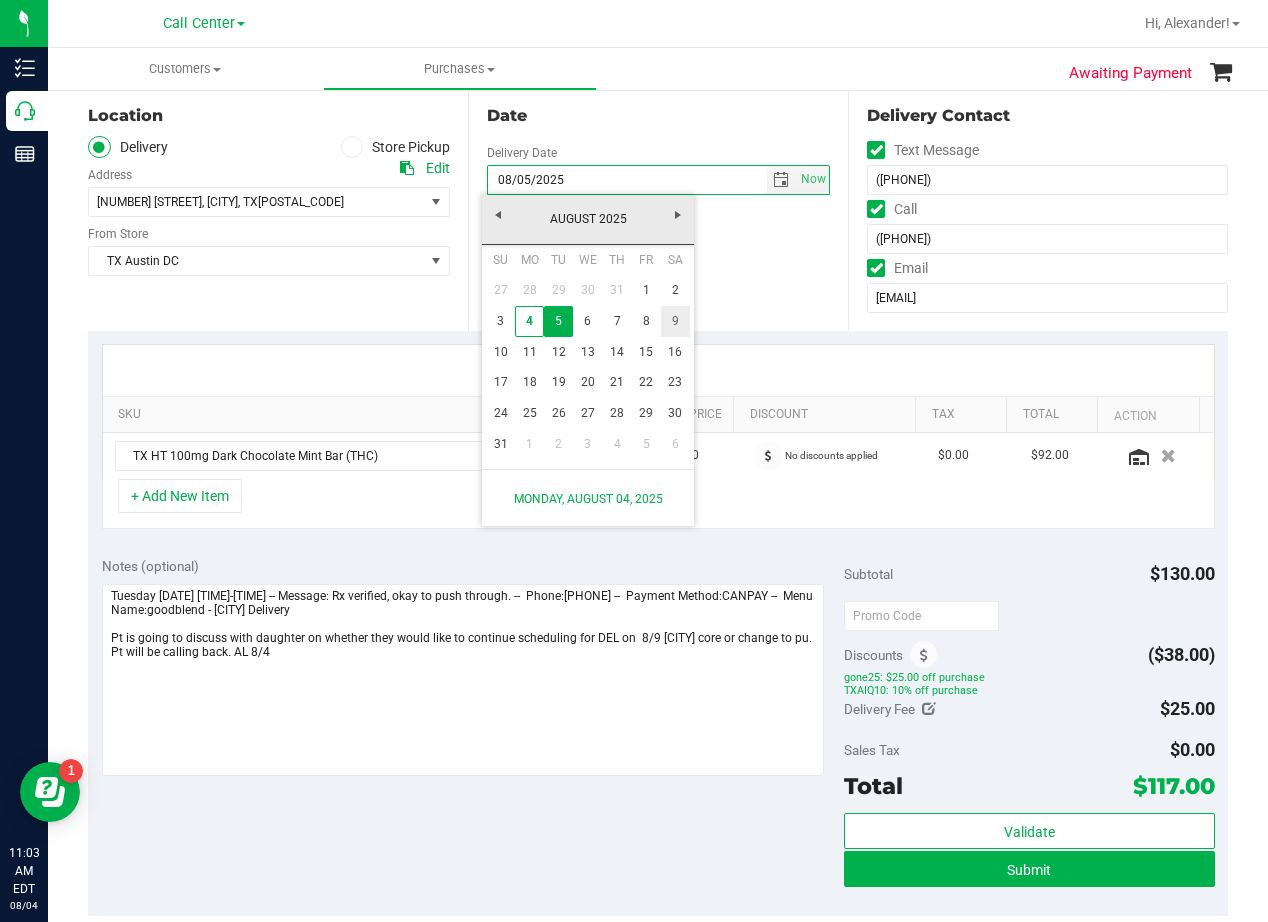 click on "9" at bounding box center (675, 321) 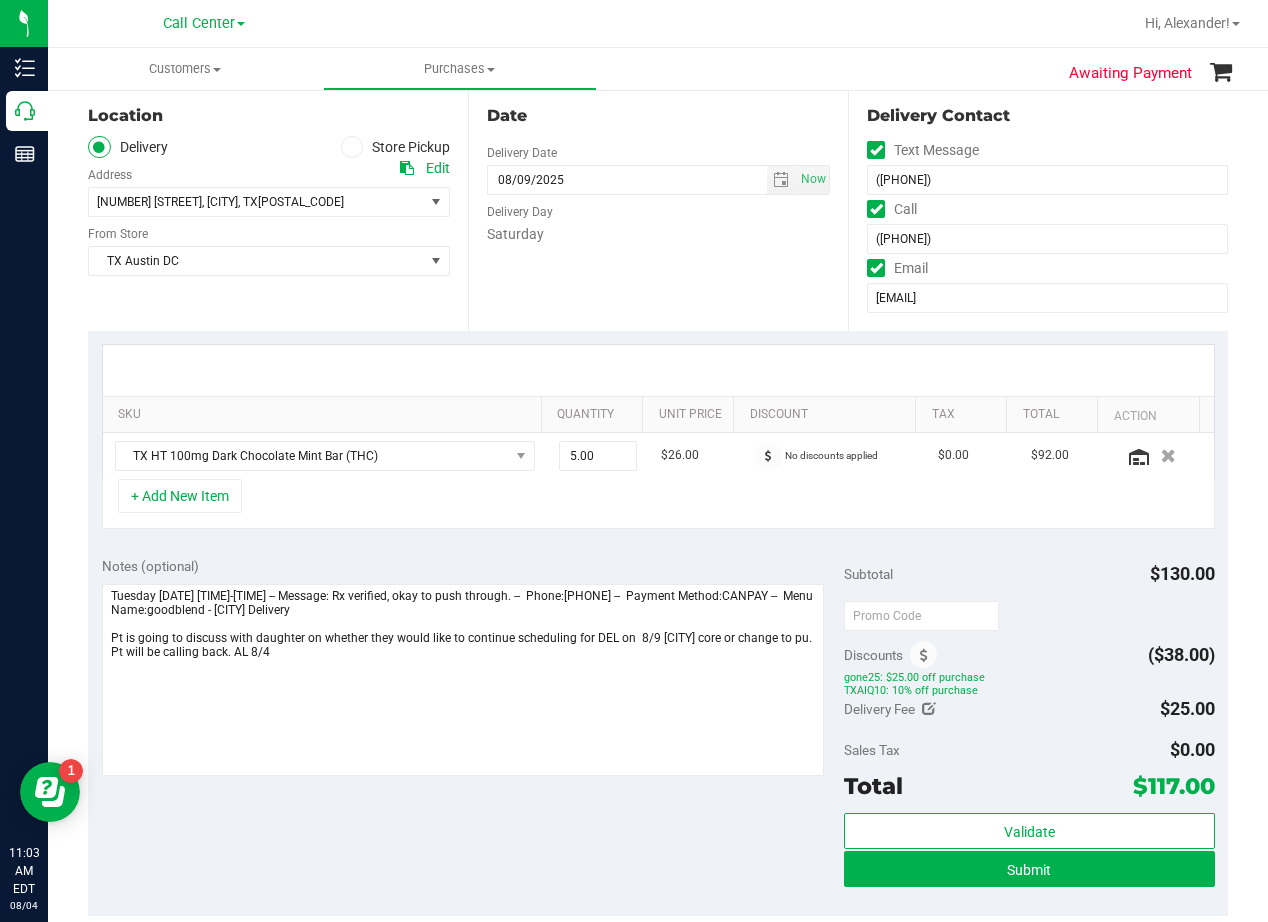 click on "Date
Delivery Date
08/09/2025
Now
08/09/2025 08:00 AM
Now
Delivery Day
Saturday" at bounding box center [658, 208] 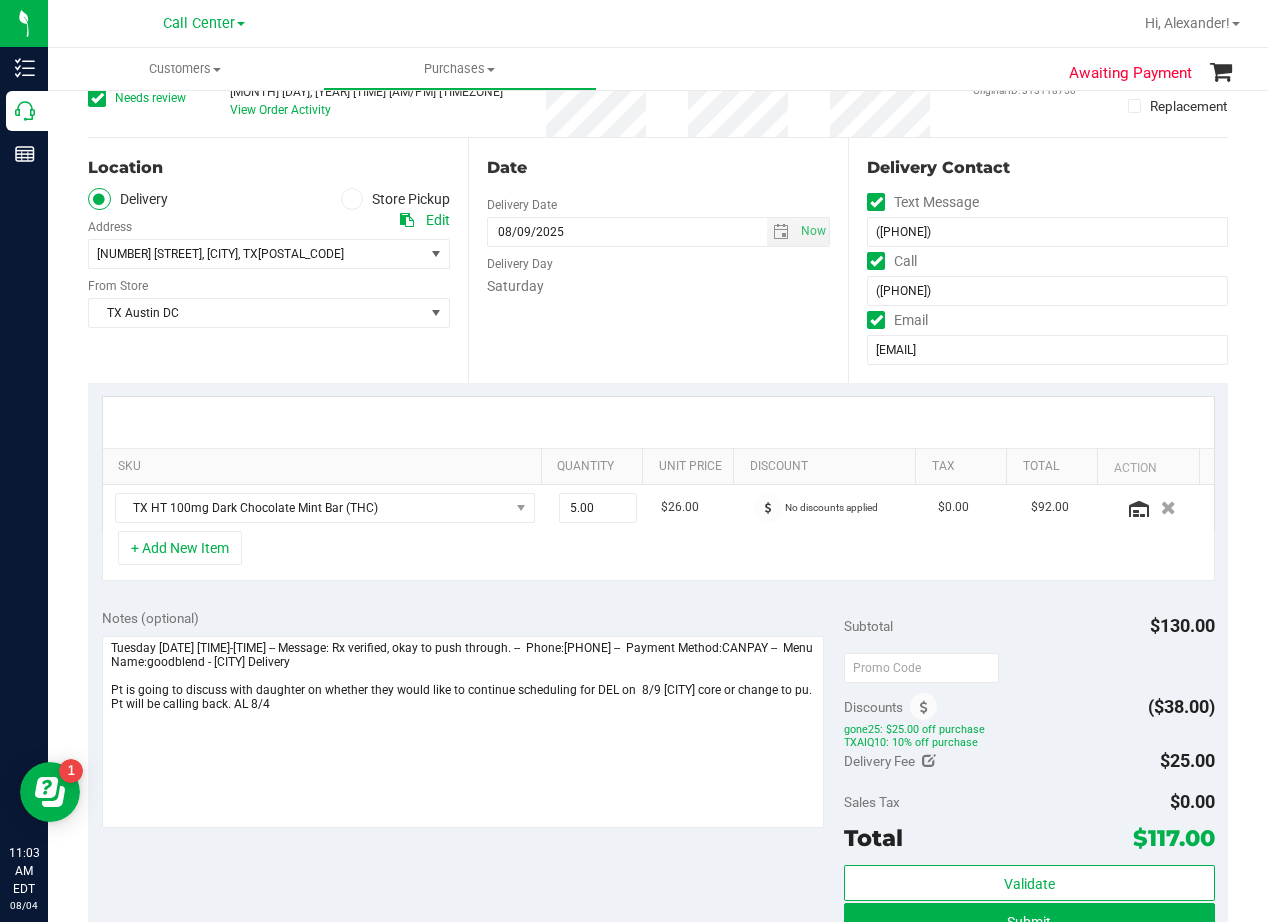 scroll, scrollTop: 100, scrollLeft: 0, axis: vertical 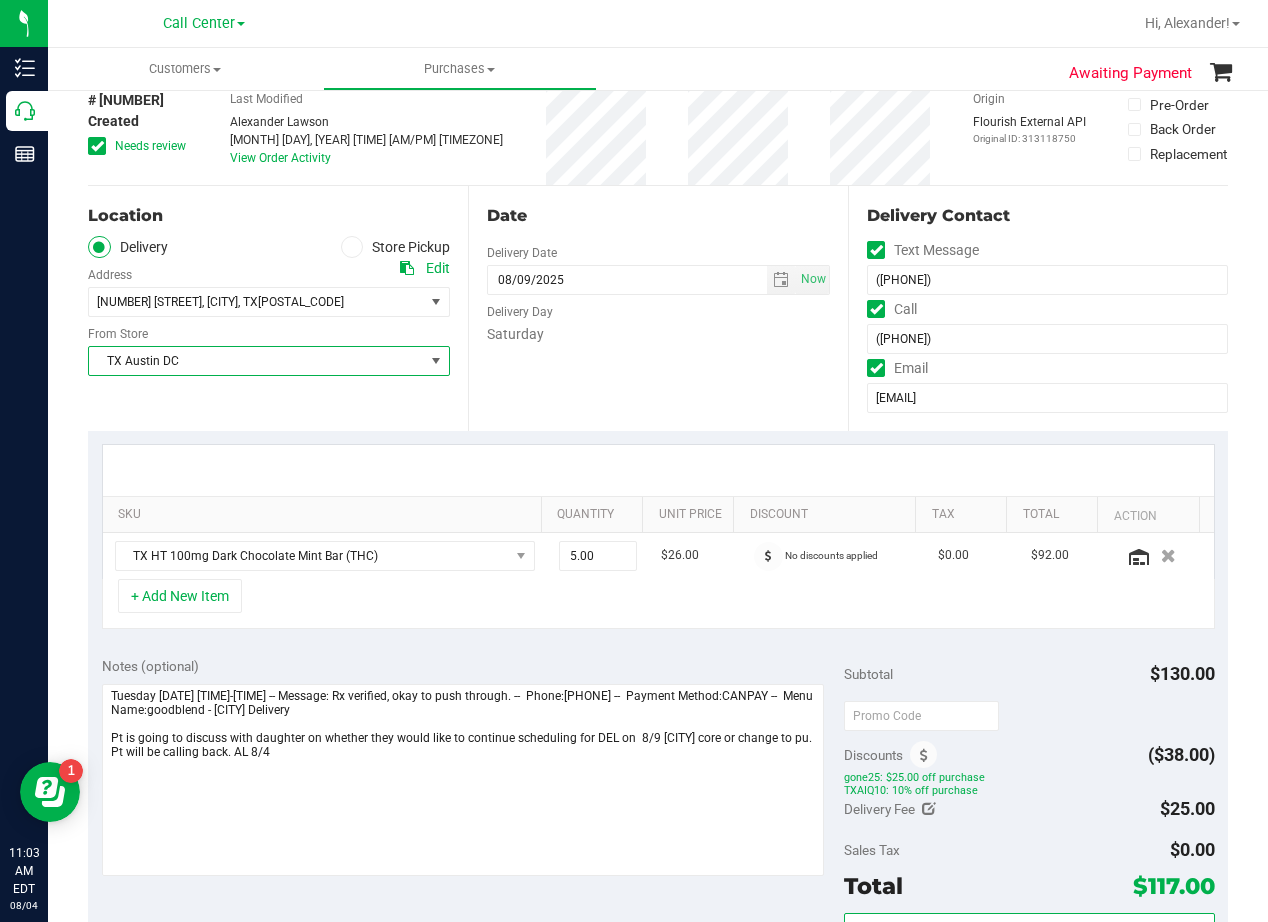 click on "TX Austin DC" at bounding box center (256, 361) 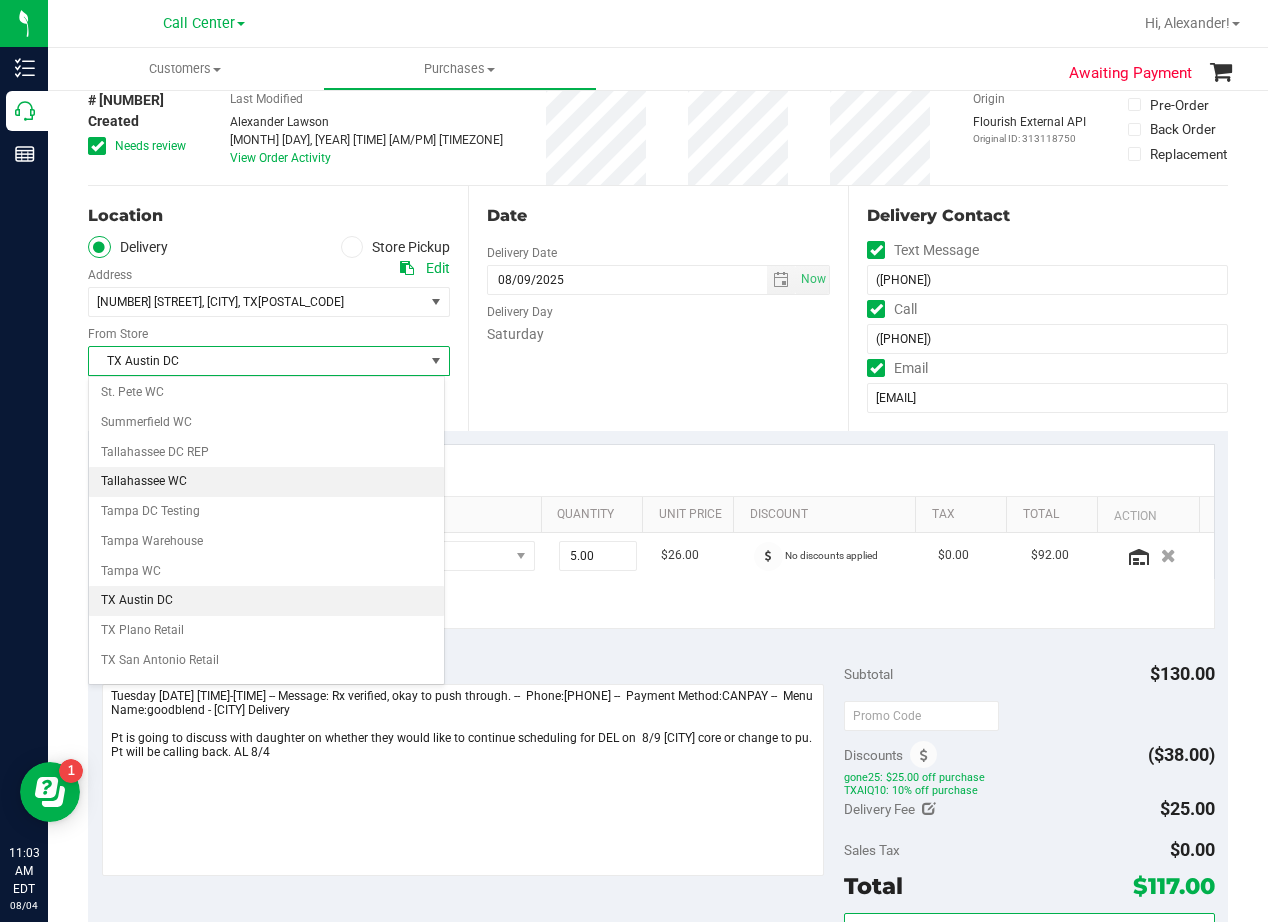 scroll, scrollTop: 1453, scrollLeft: 0, axis: vertical 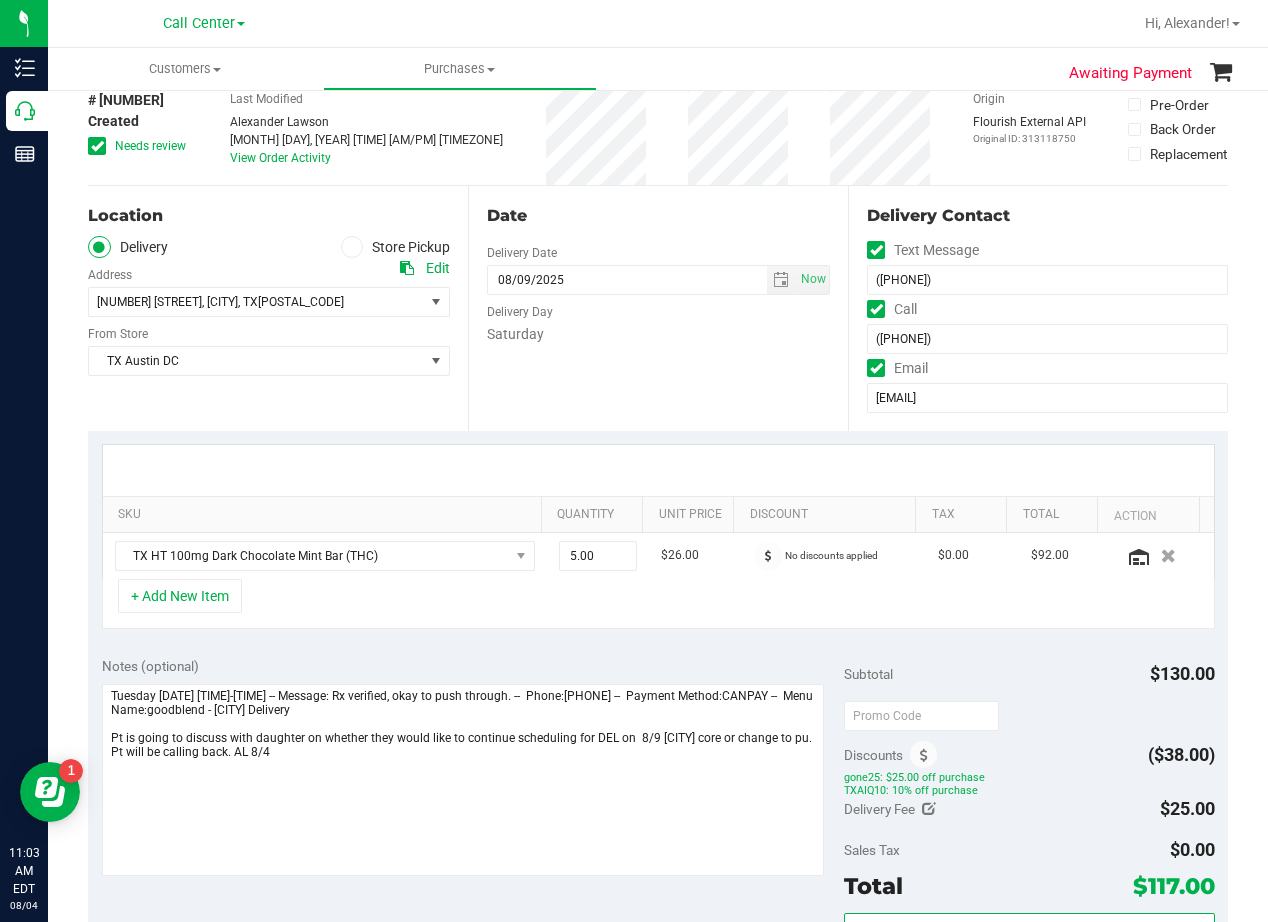 click on "Date
Delivery Date
08/09/2025
Now
08/09/2025 08:00 AM
Now
Delivery Day
Saturday" at bounding box center [658, 308] 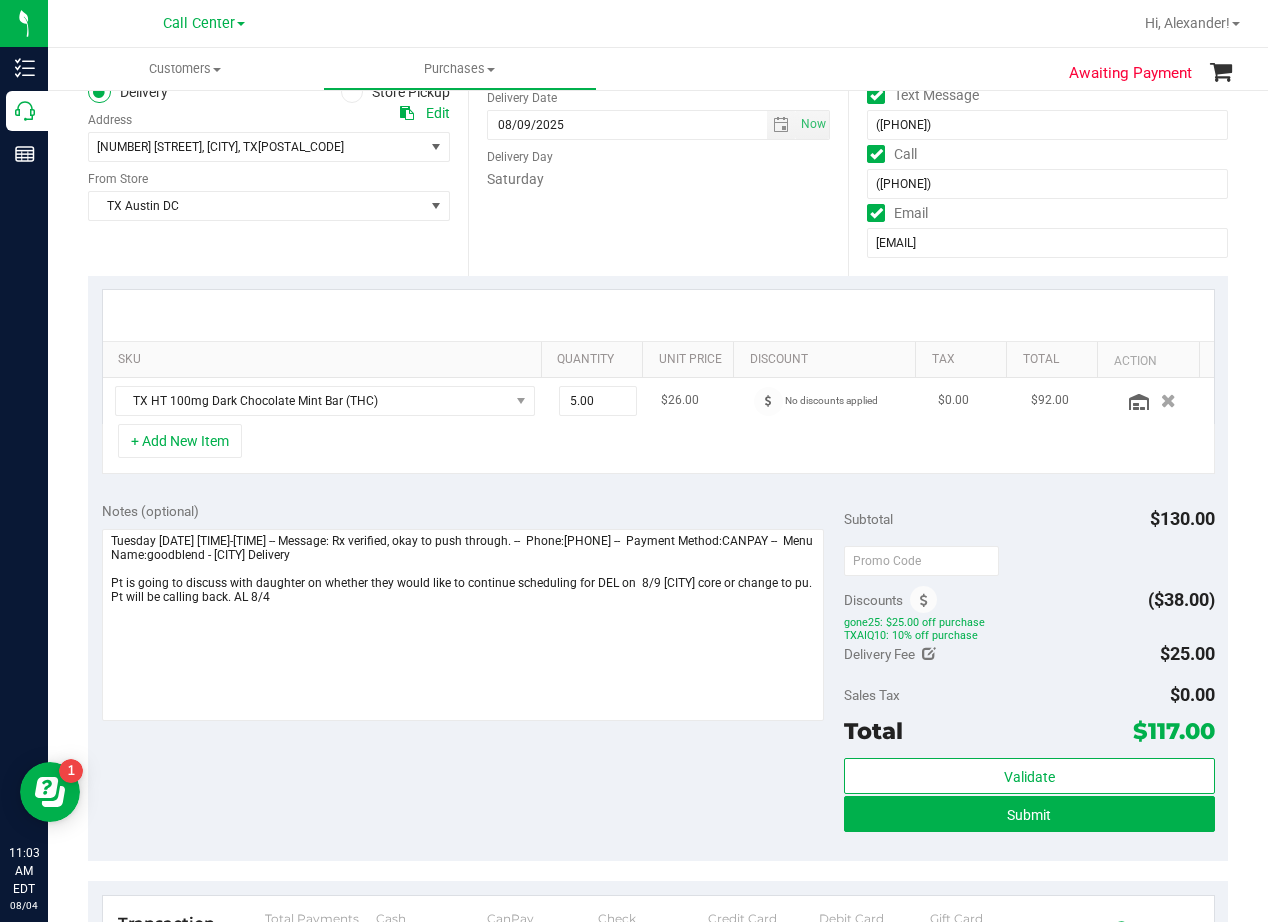 scroll, scrollTop: 300, scrollLeft: 0, axis: vertical 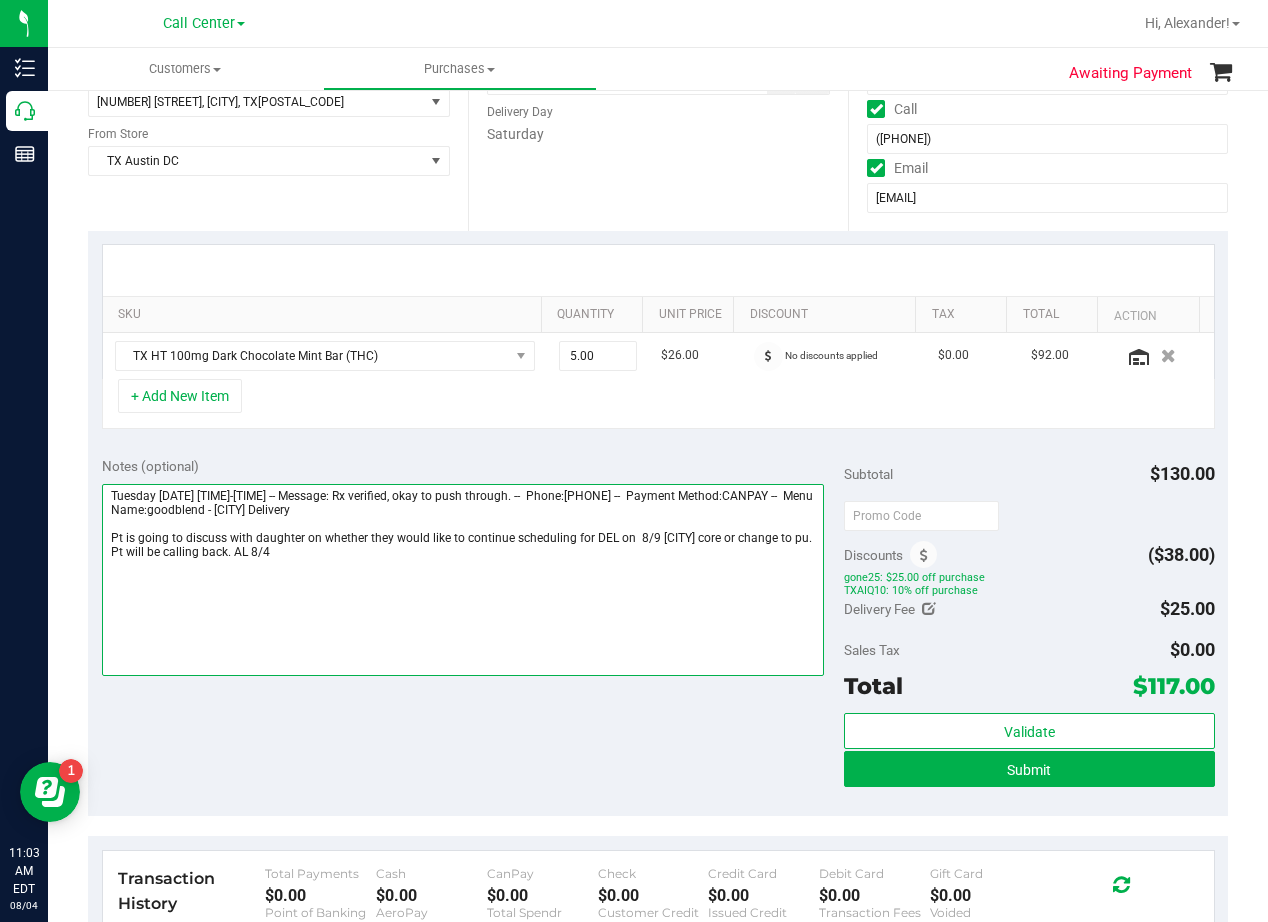 click at bounding box center [463, 580] 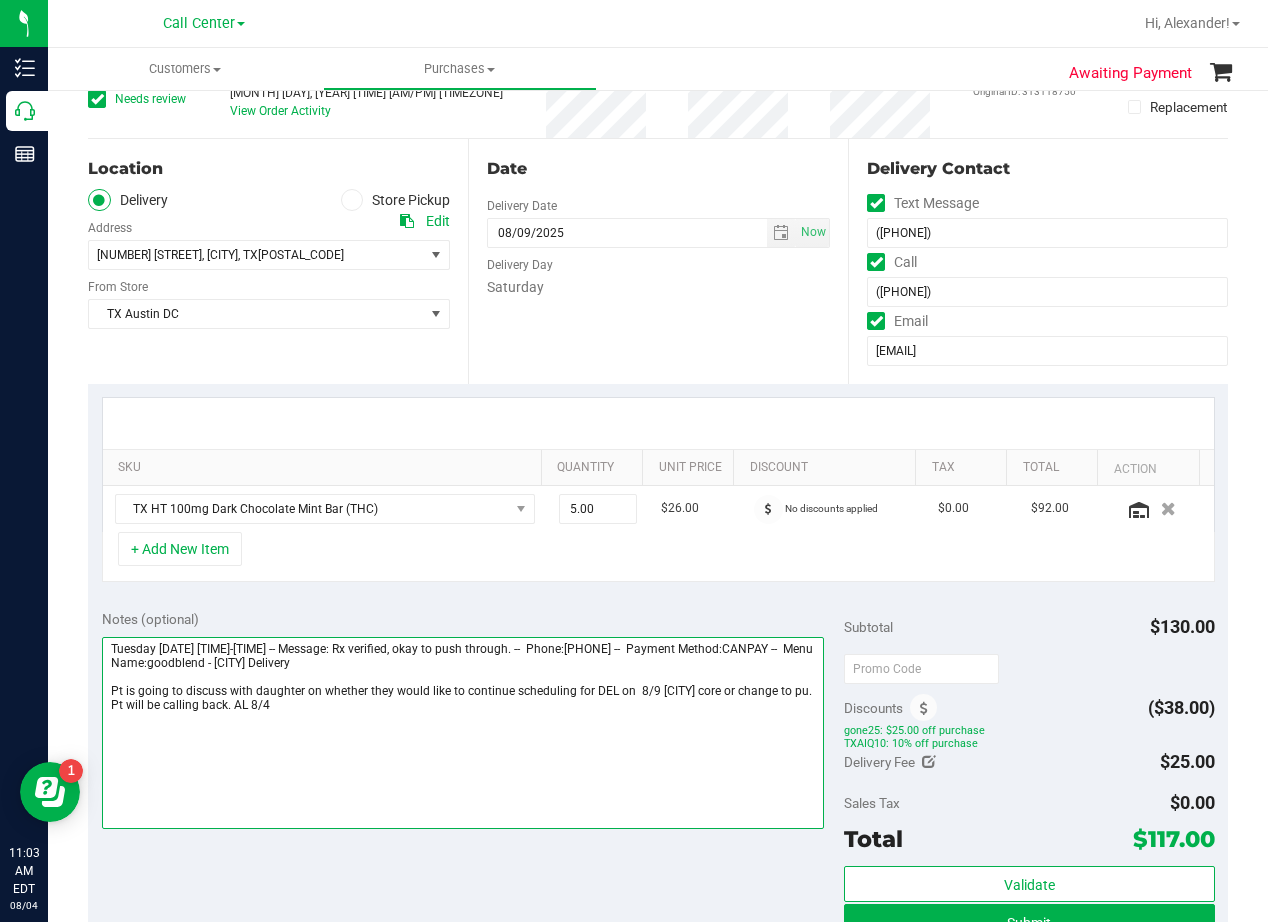 scroll, scrollTop: 300, scrollLeft: 0, axis: vertical 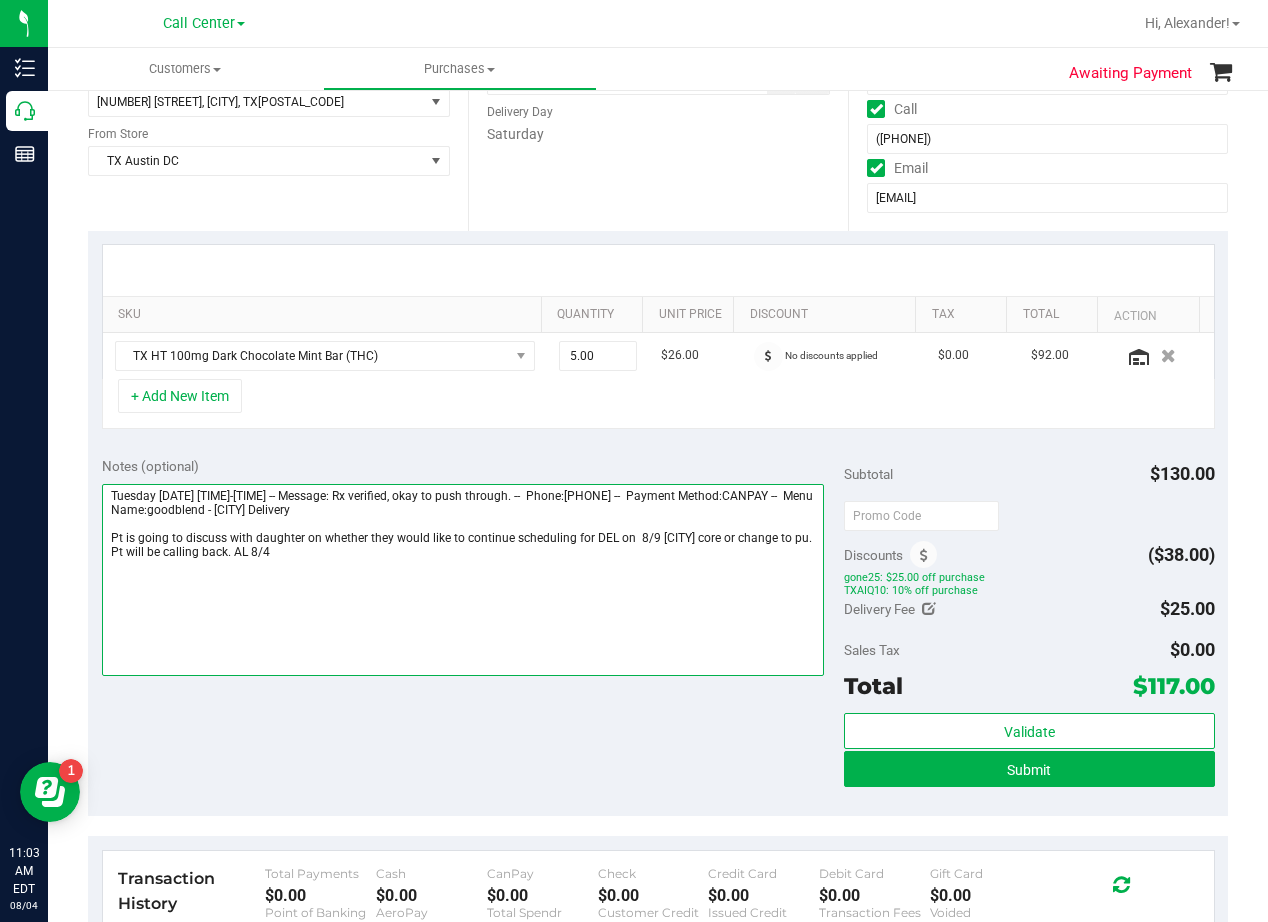 drag, startPoint x: 227, startPoint y: 552, endPoint x: 105, endPoint y: 533, distance: 123.47064 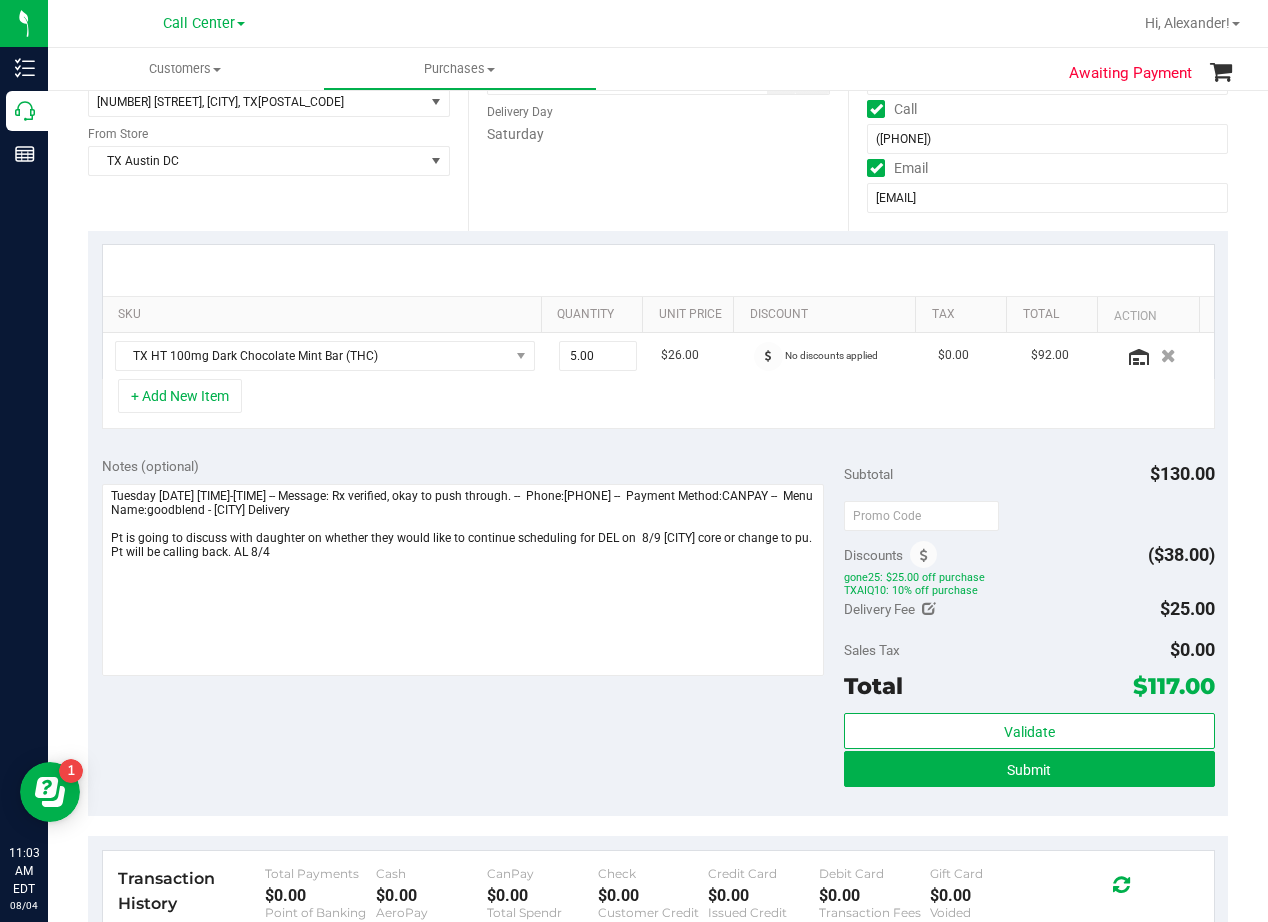 click on "Date
Delivery Date
08/09/2025
Now
08/09/2025 08:00 AM
Now
Delivery Day
Saturday" at bounding box center (658, 108) 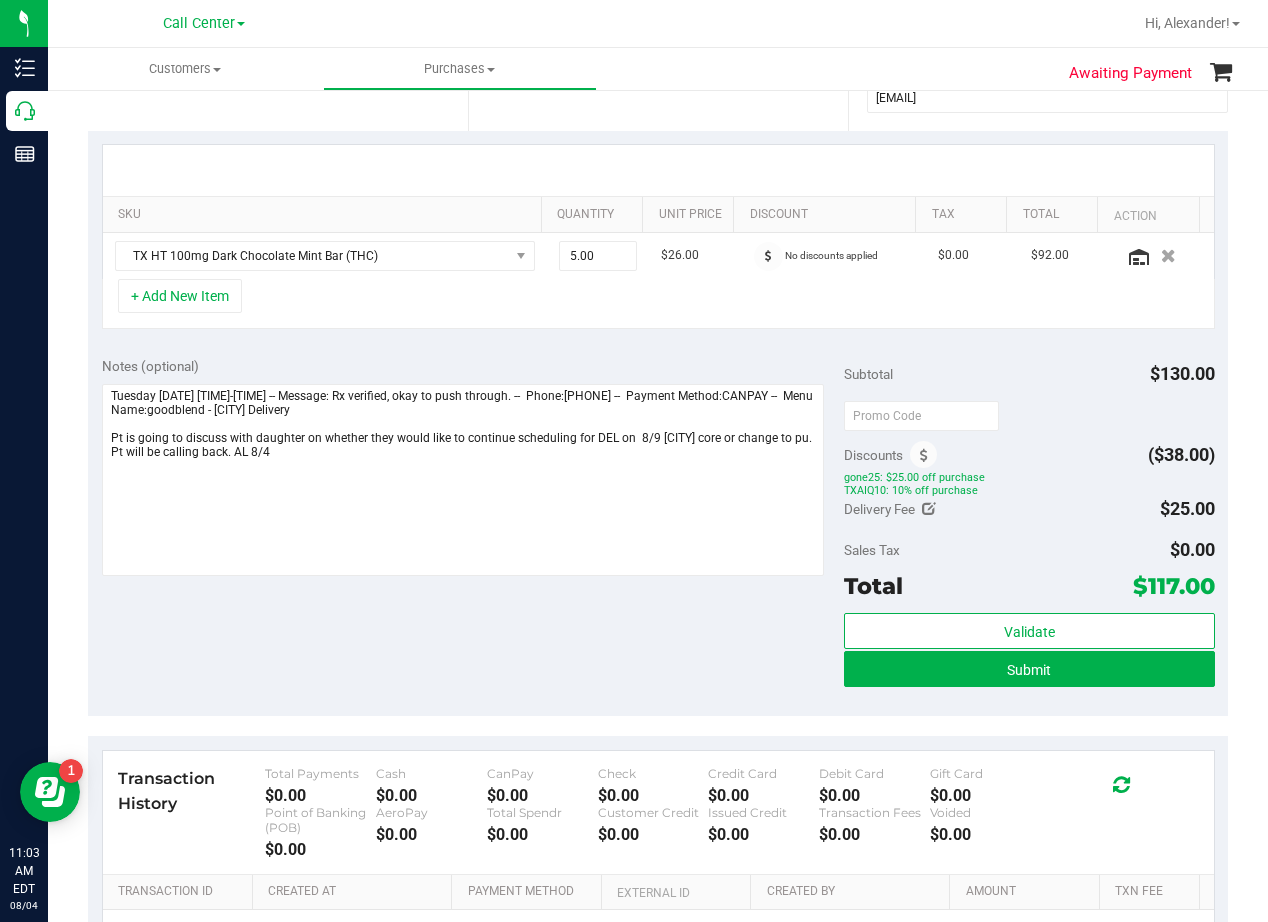 scroll, scrollTop: 0, scrollLeft: 0, axis: both 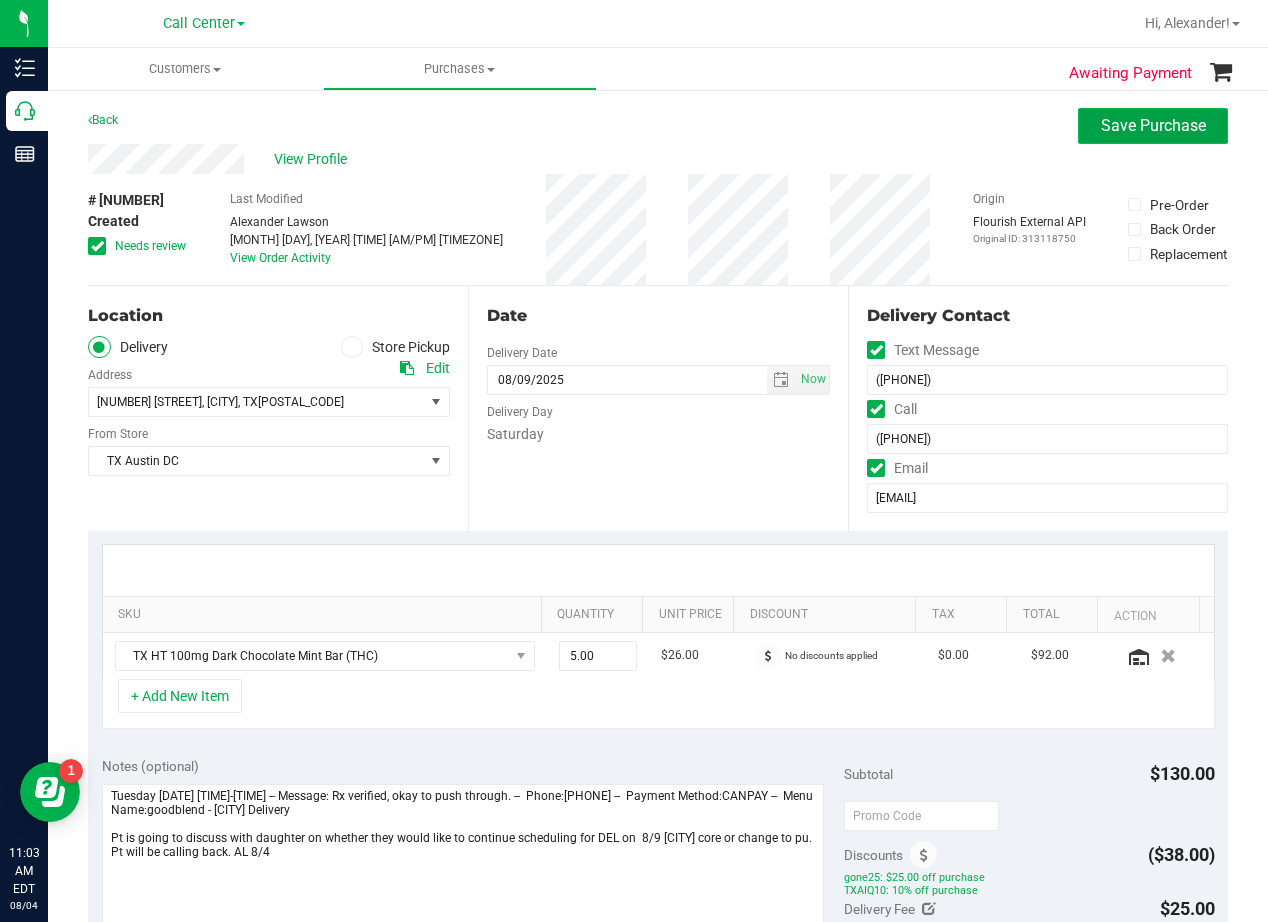 click on "Save Purchase" at bounding box center (1153, 125) 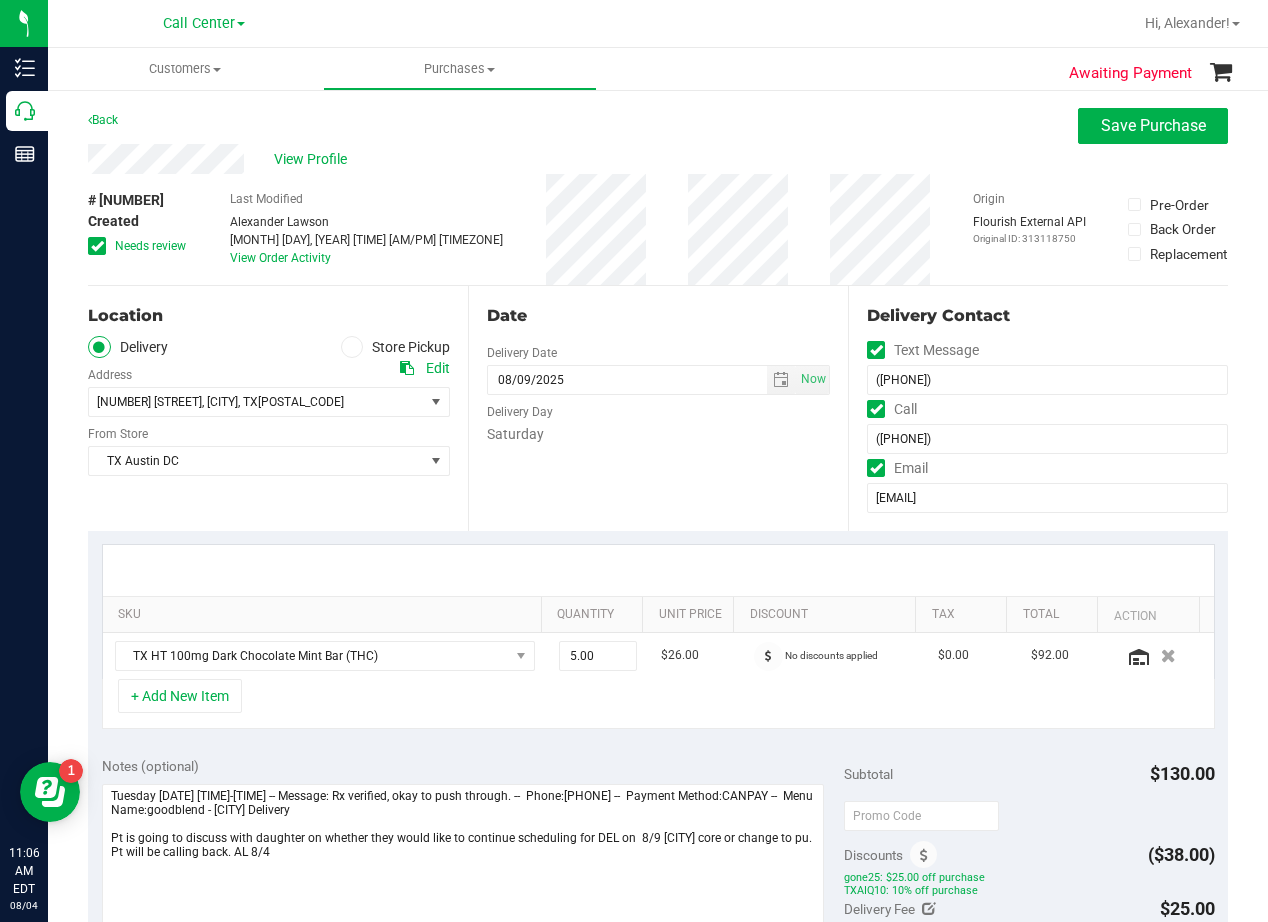 click on "# 11737112
Created
Needs review
Last Modified
Alexander Lawson
Aug 4, 2025 11:01:50 AM EDT
View Order Activity
Origin
Flourish External API
Original ID: 313118750
Pre-Order
Back Order
Replacement" at bounding box center [658, 229] 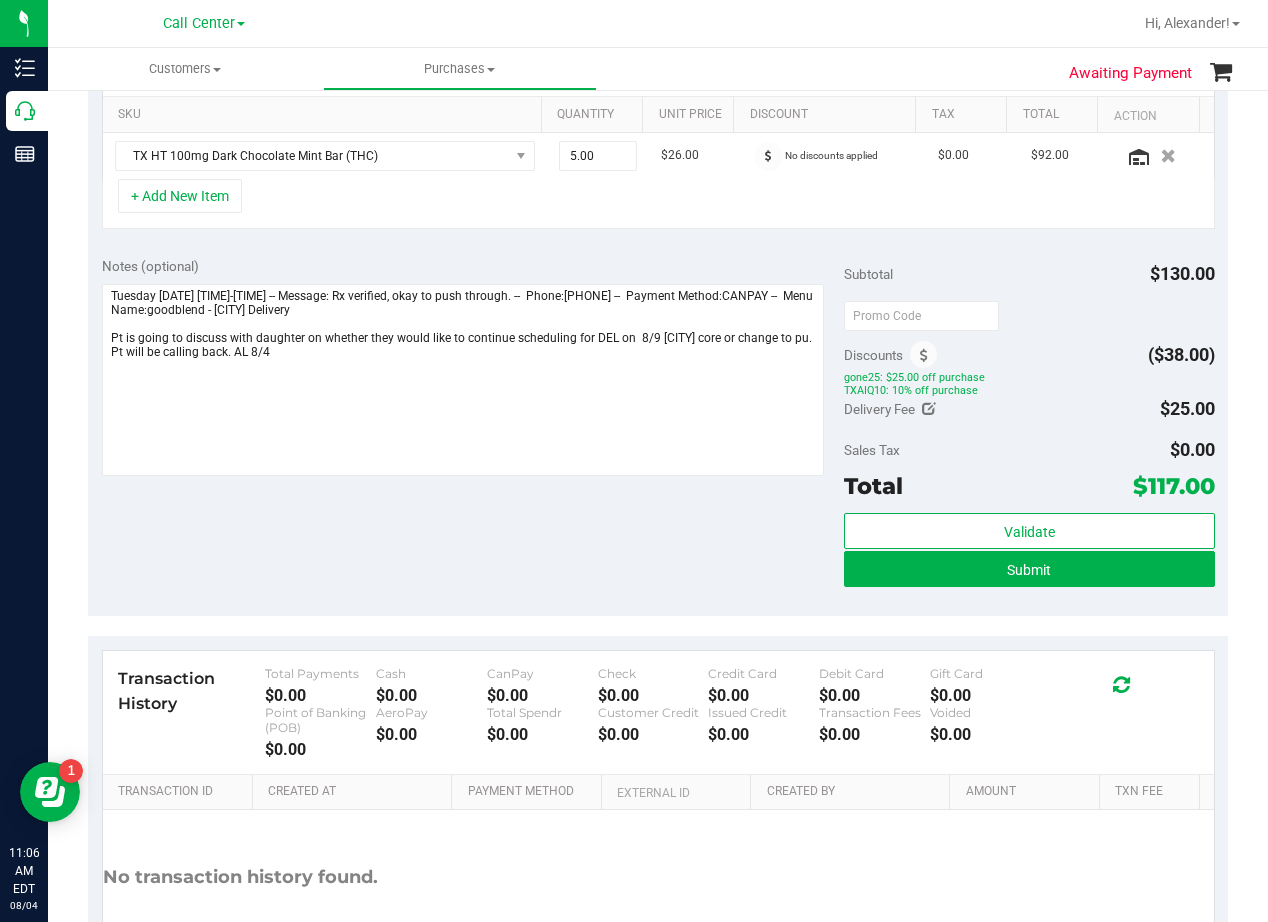 scroll, scrollTop: 0, scrollLeft: 0, axis: both 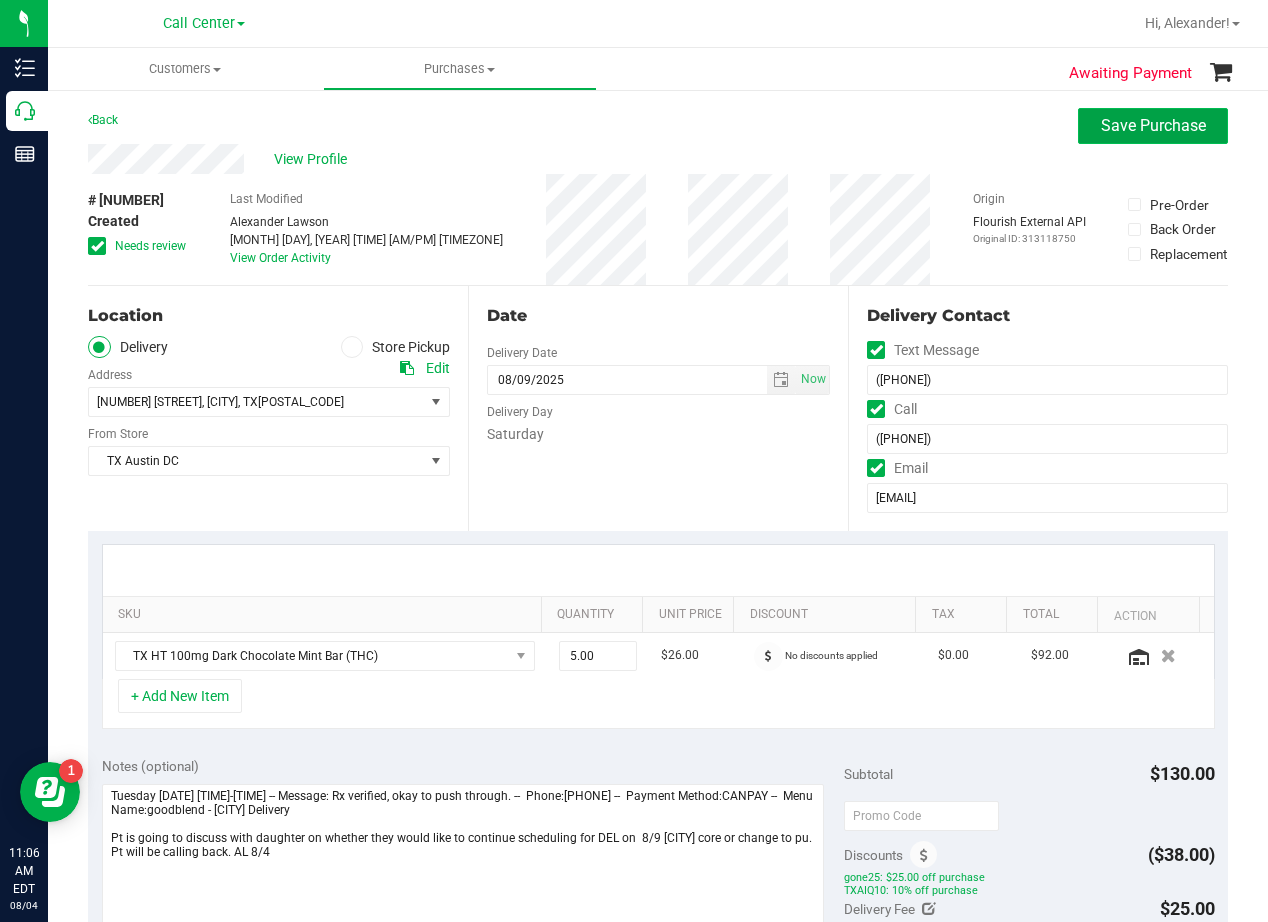 click on "Save Purchase" at bounding box center [1153, 125] 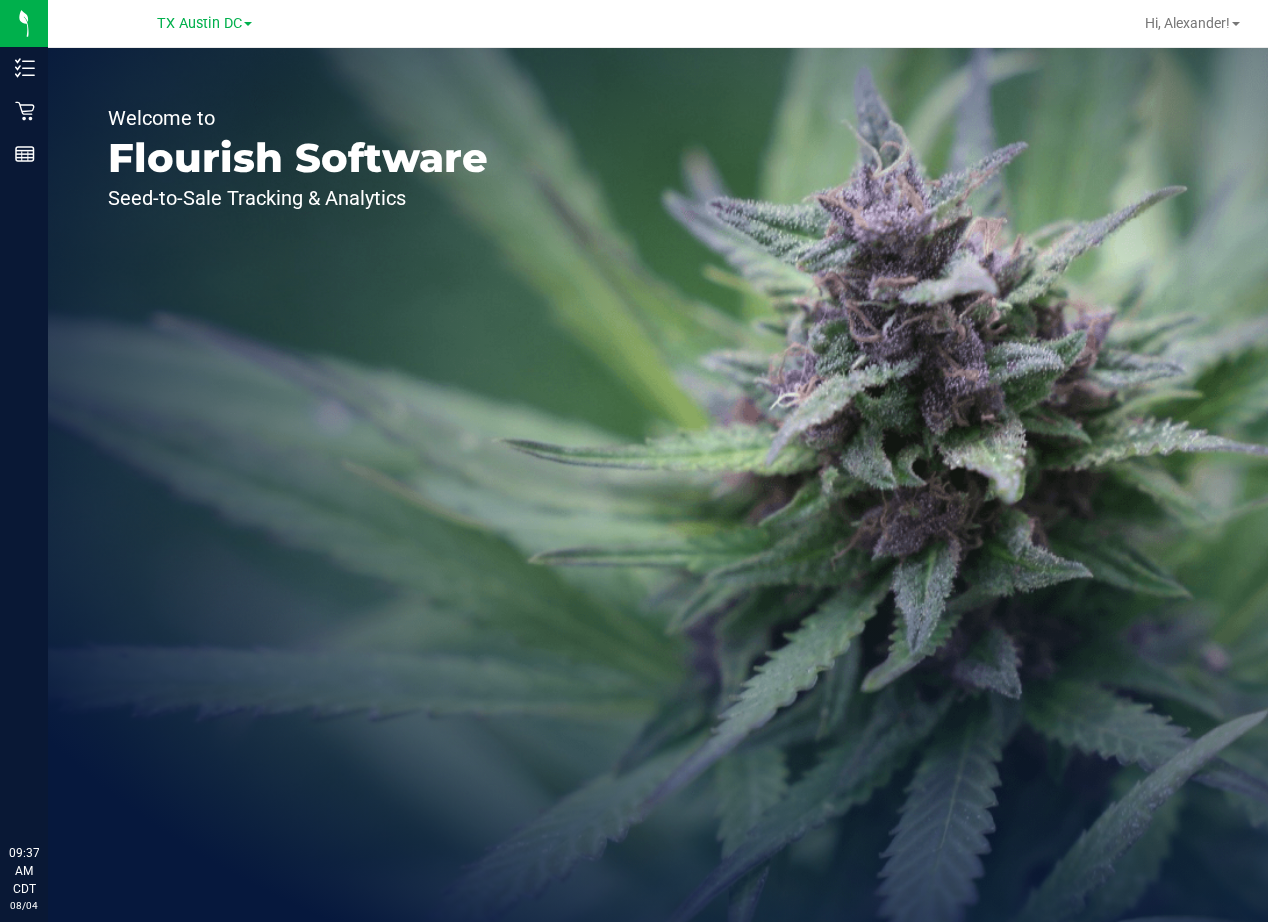 scroll, scrollTop: 0, scrollLeft: 0, axis: both 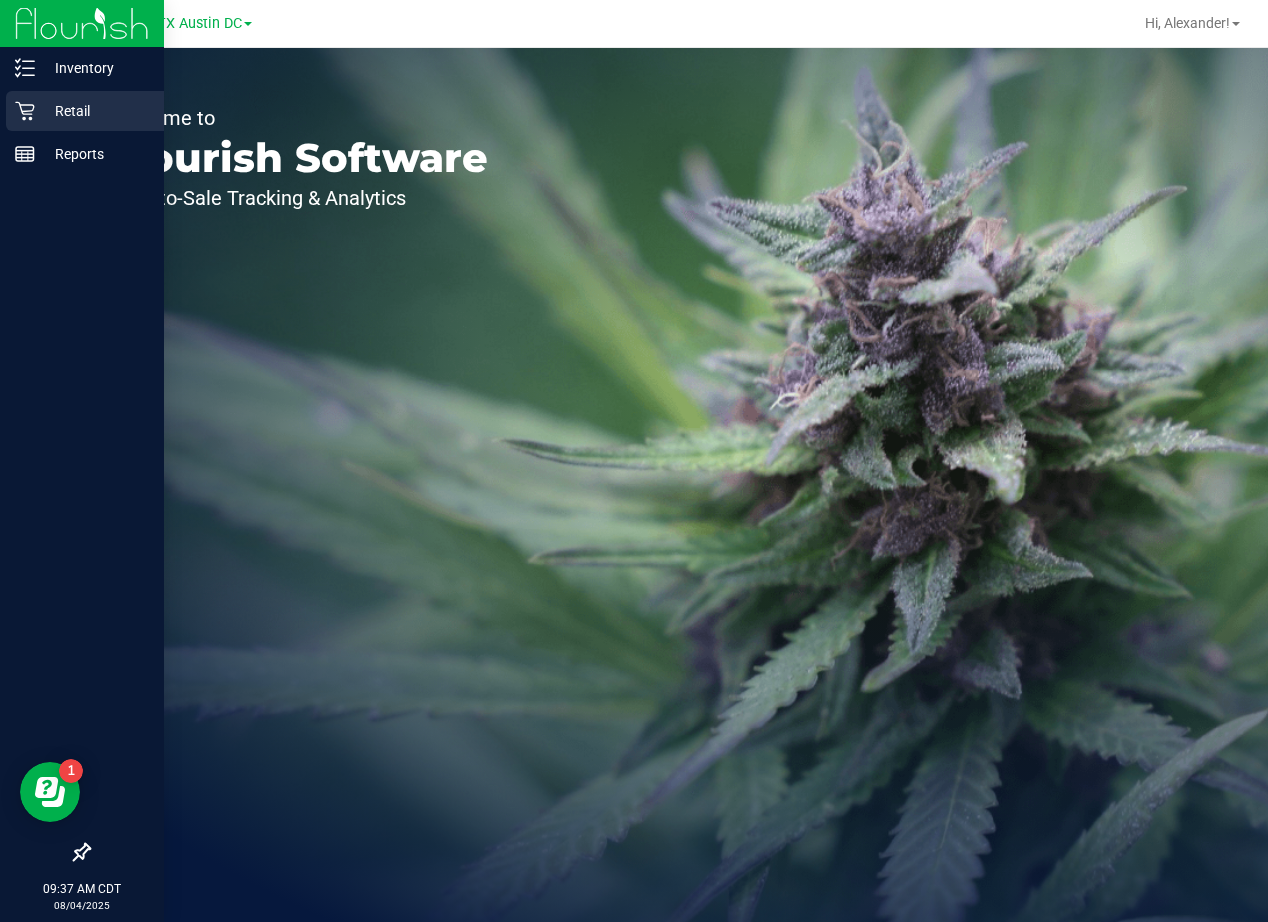 click on "Retail" at bounding box center [95, 111] 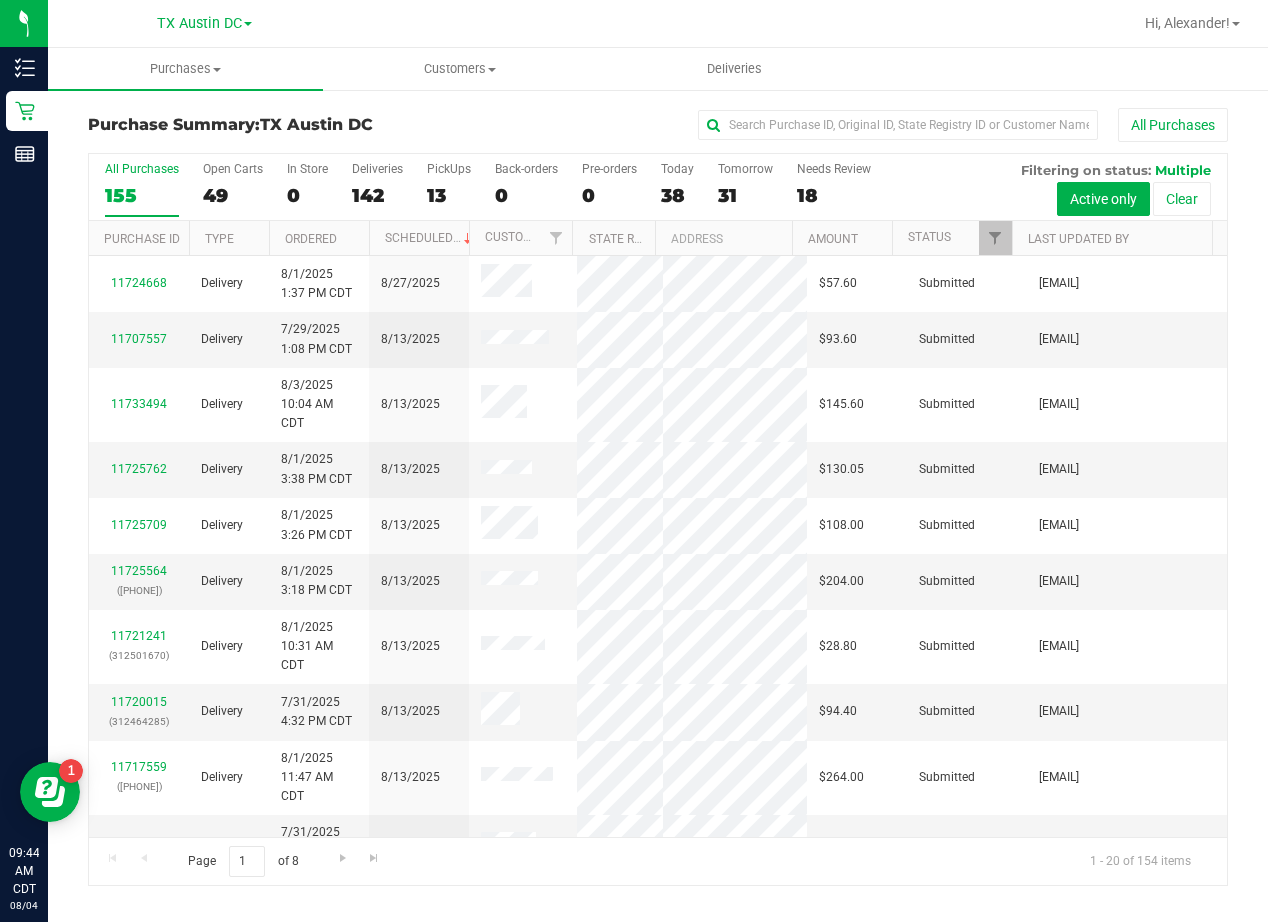 click on "All Purchases" at bounding box center (848, 125) 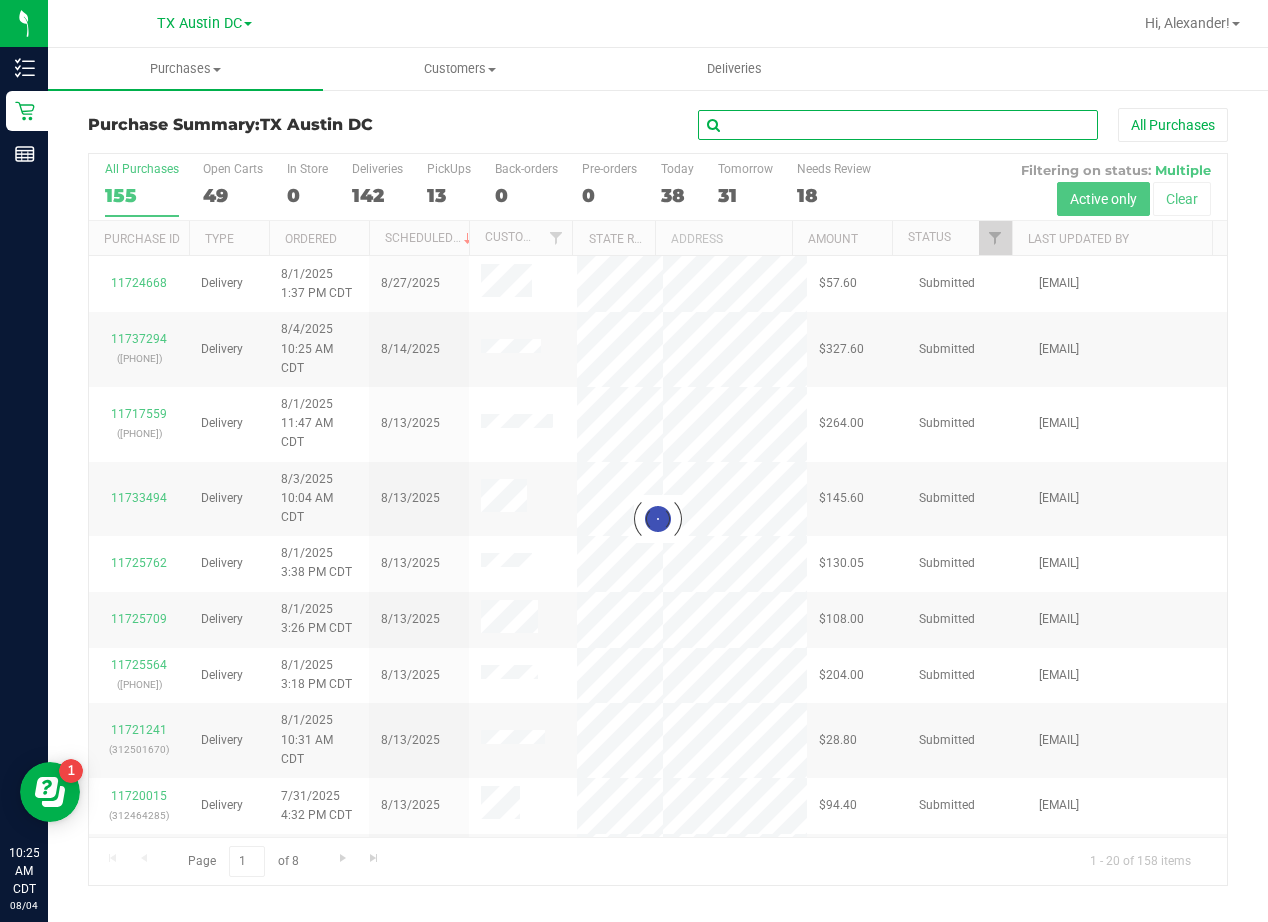 click at bounding box center (898, 125) 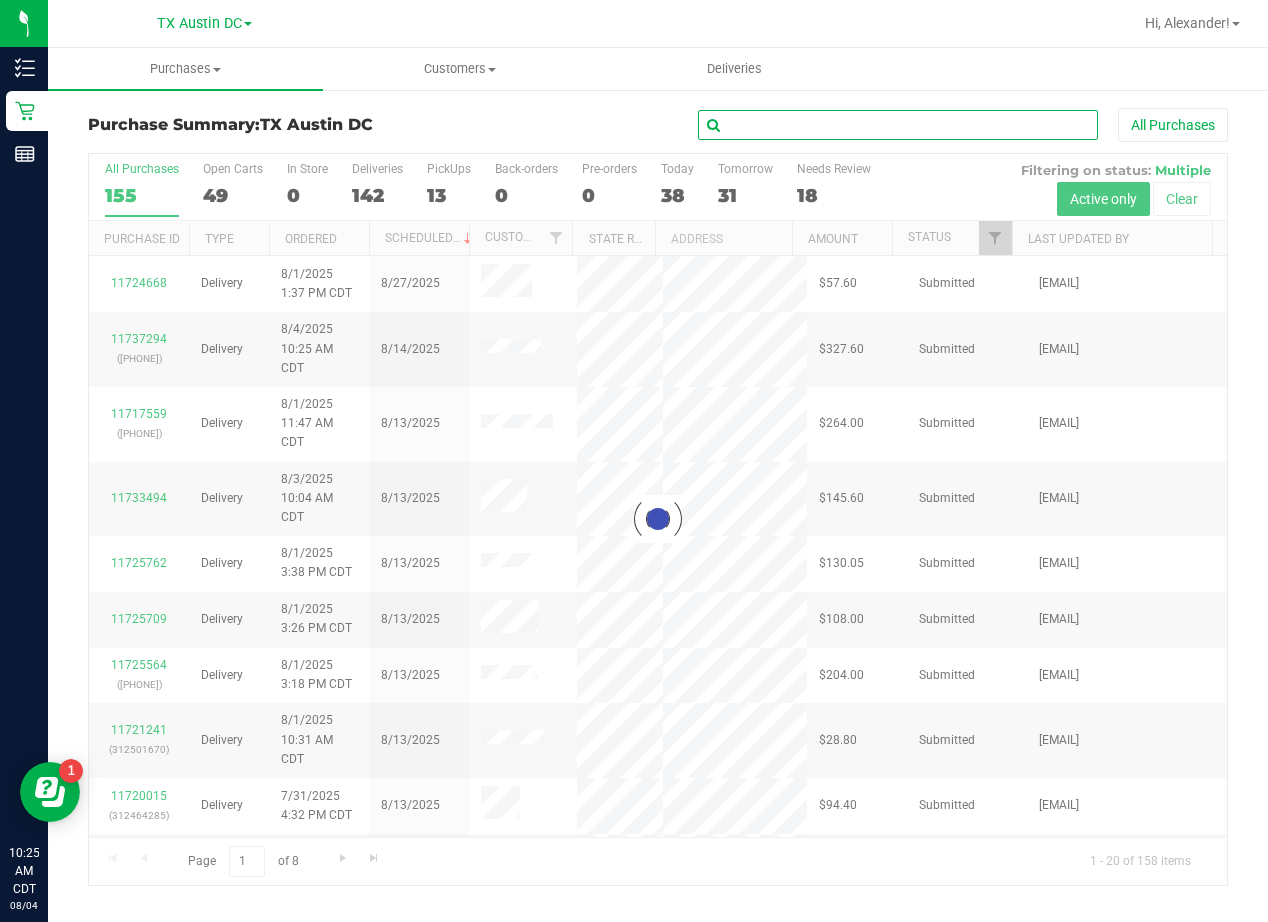 paste on "Chris Given" 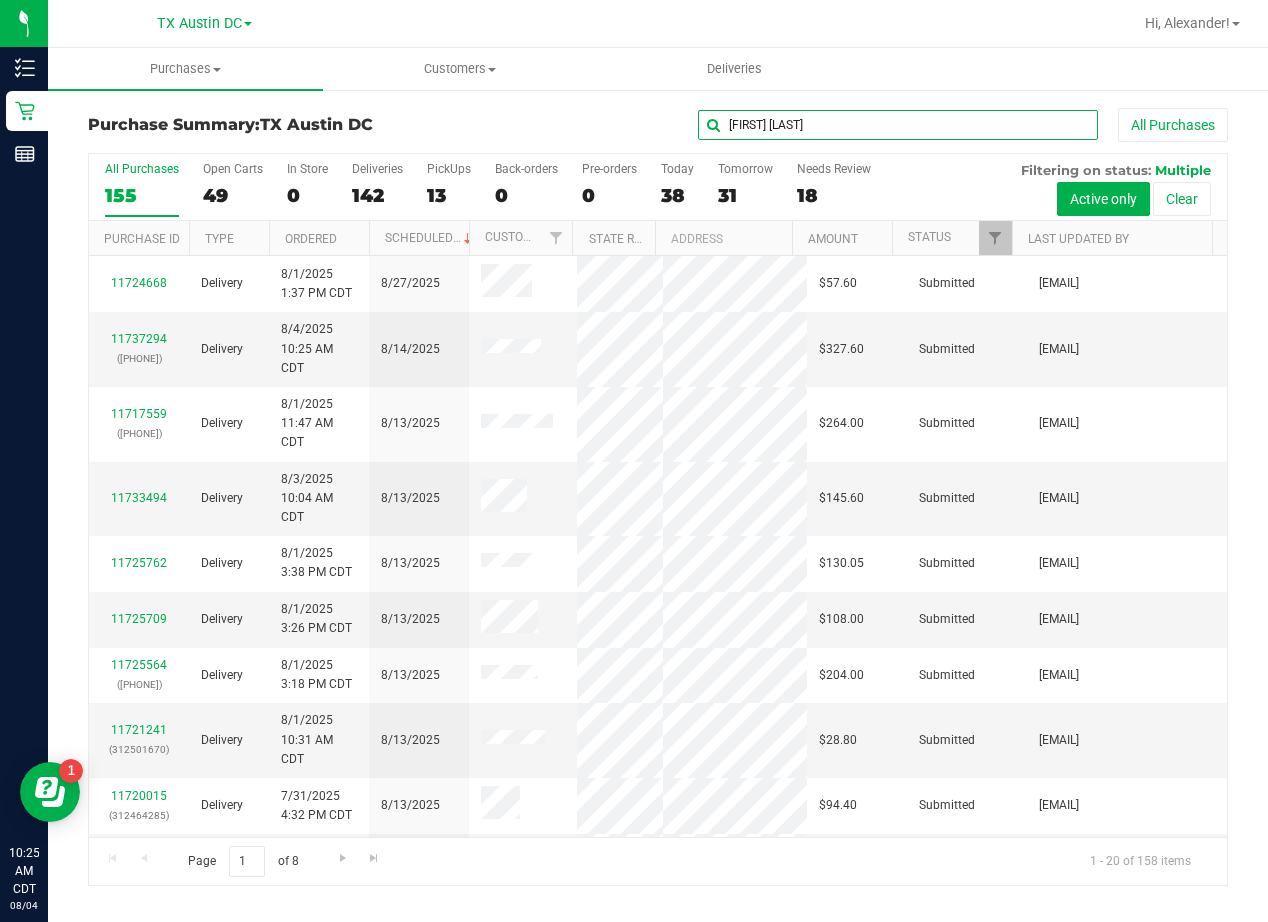type on "Chris Given" 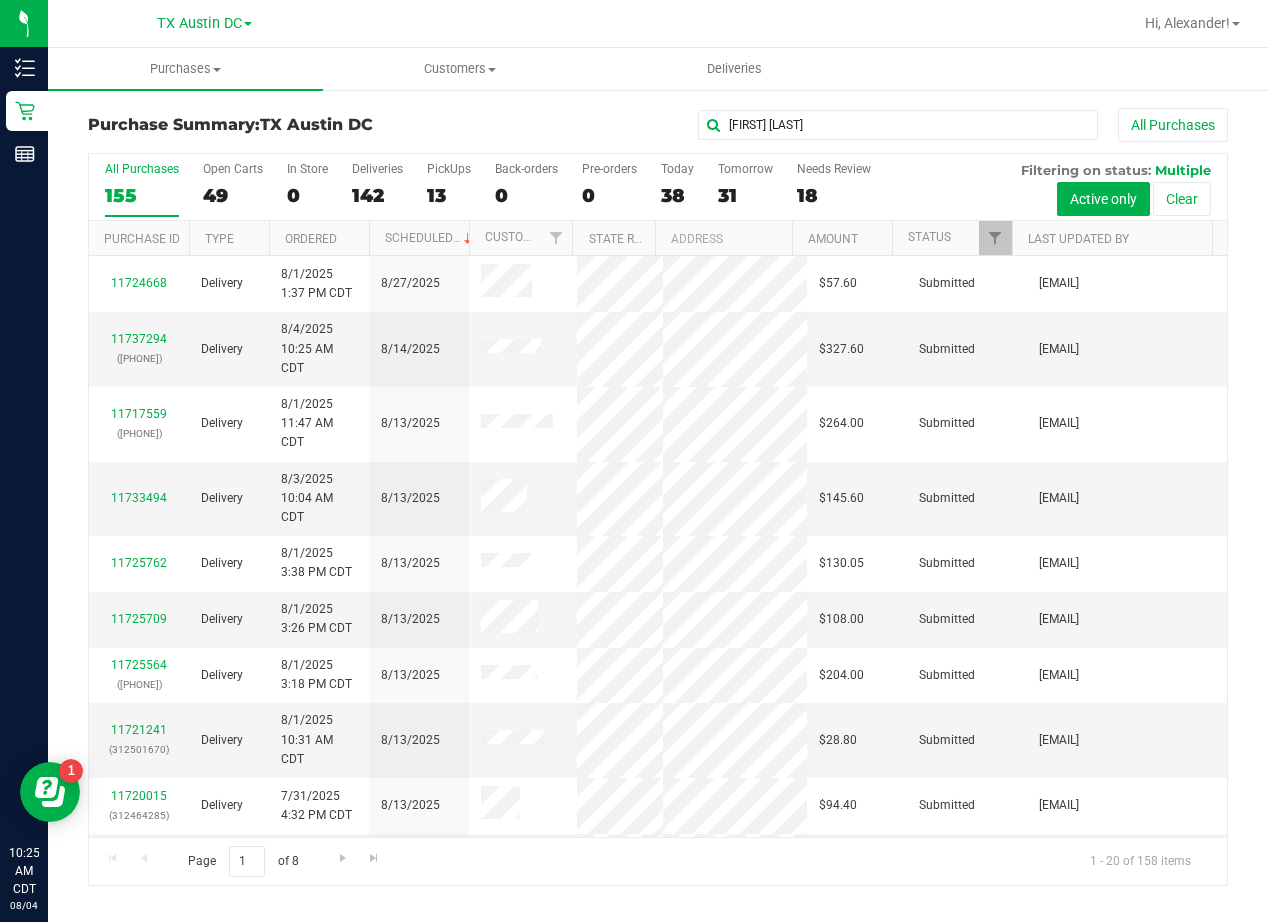 click on "Chris Given
All Purchases" at bounding box center [848, 125] 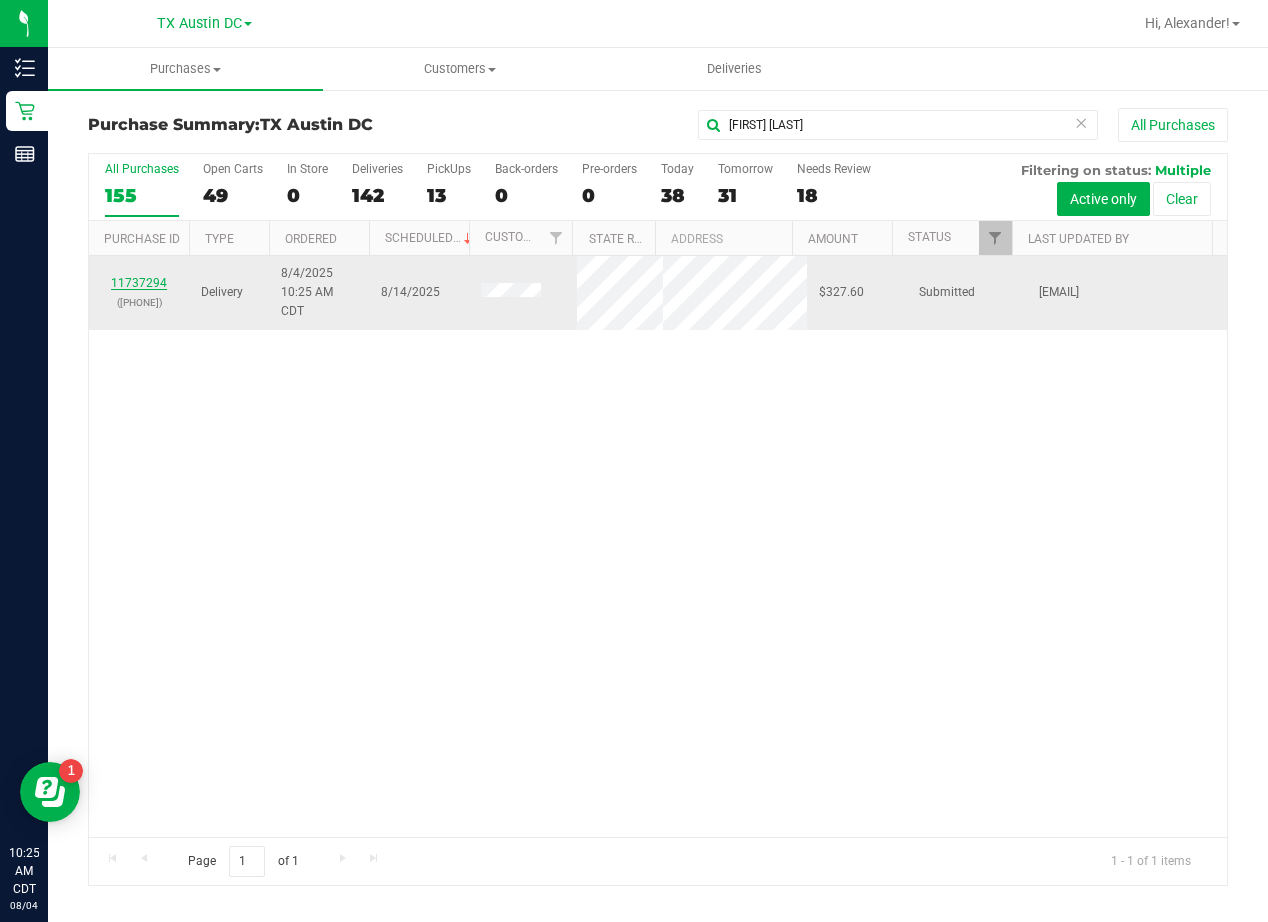 click on "11737294" at bounding box center (139, 283) 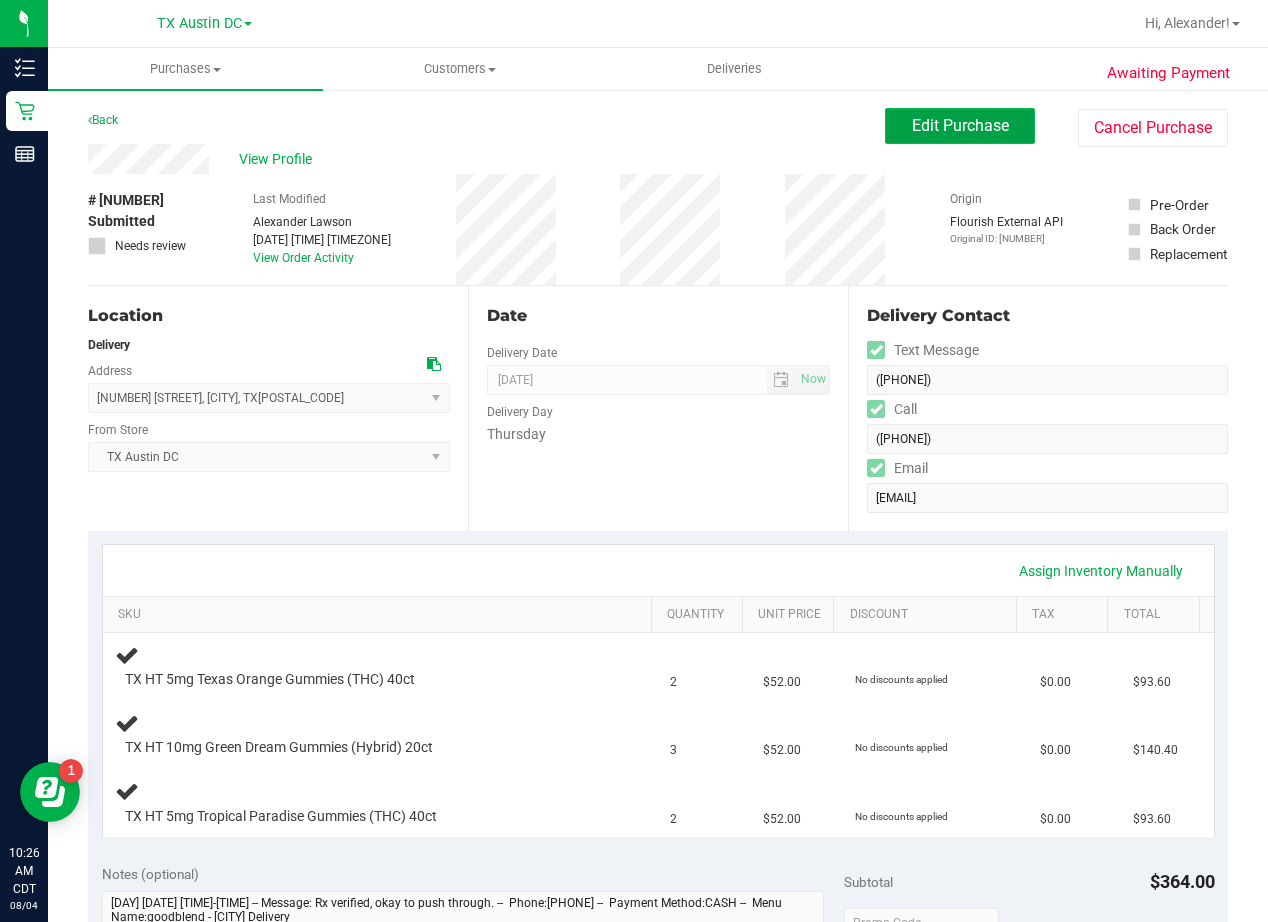 click on "Edit Purchase" at bounding box center [960, 126] 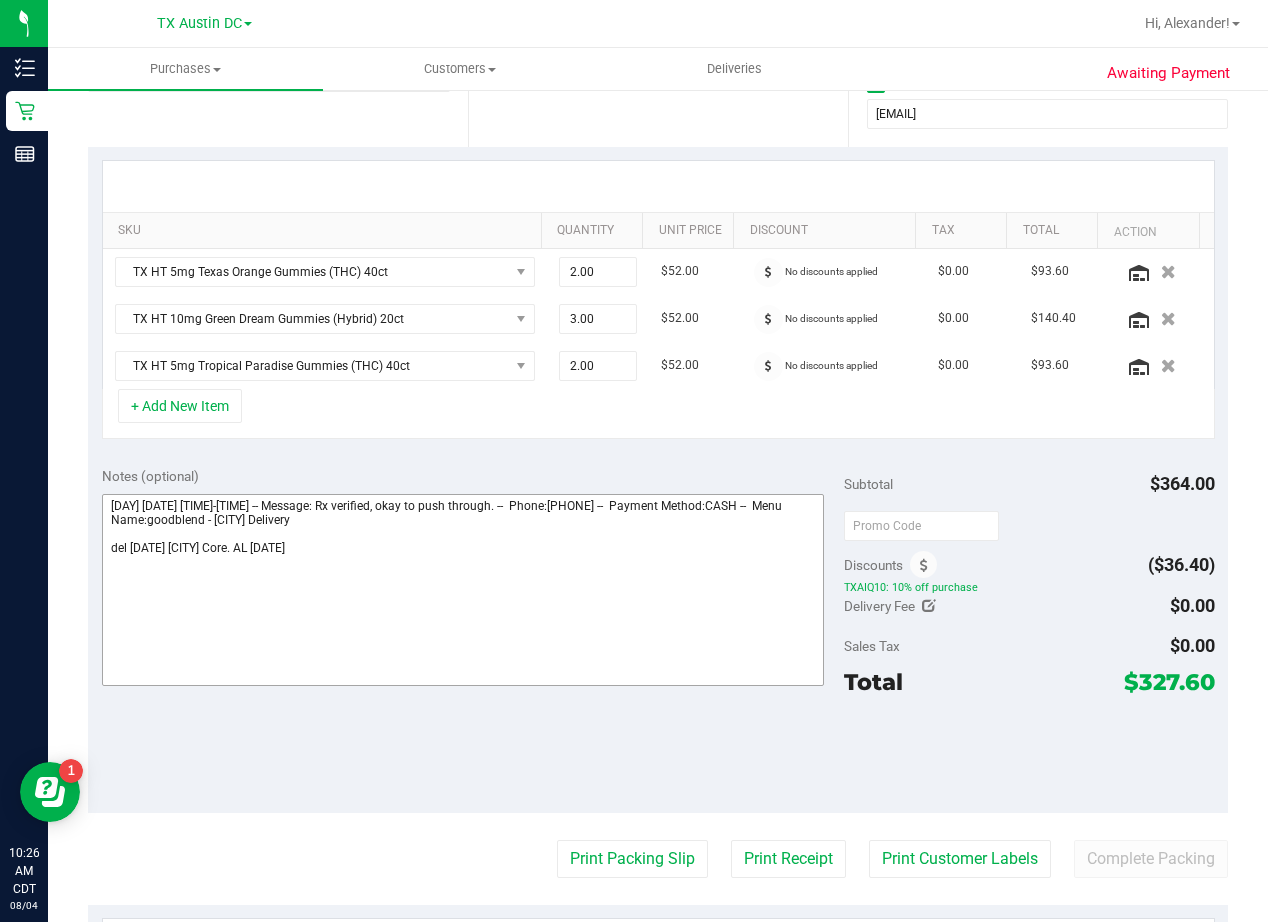 scroll, scrollTop: 500, scrollLeft: 0, axis: vertical 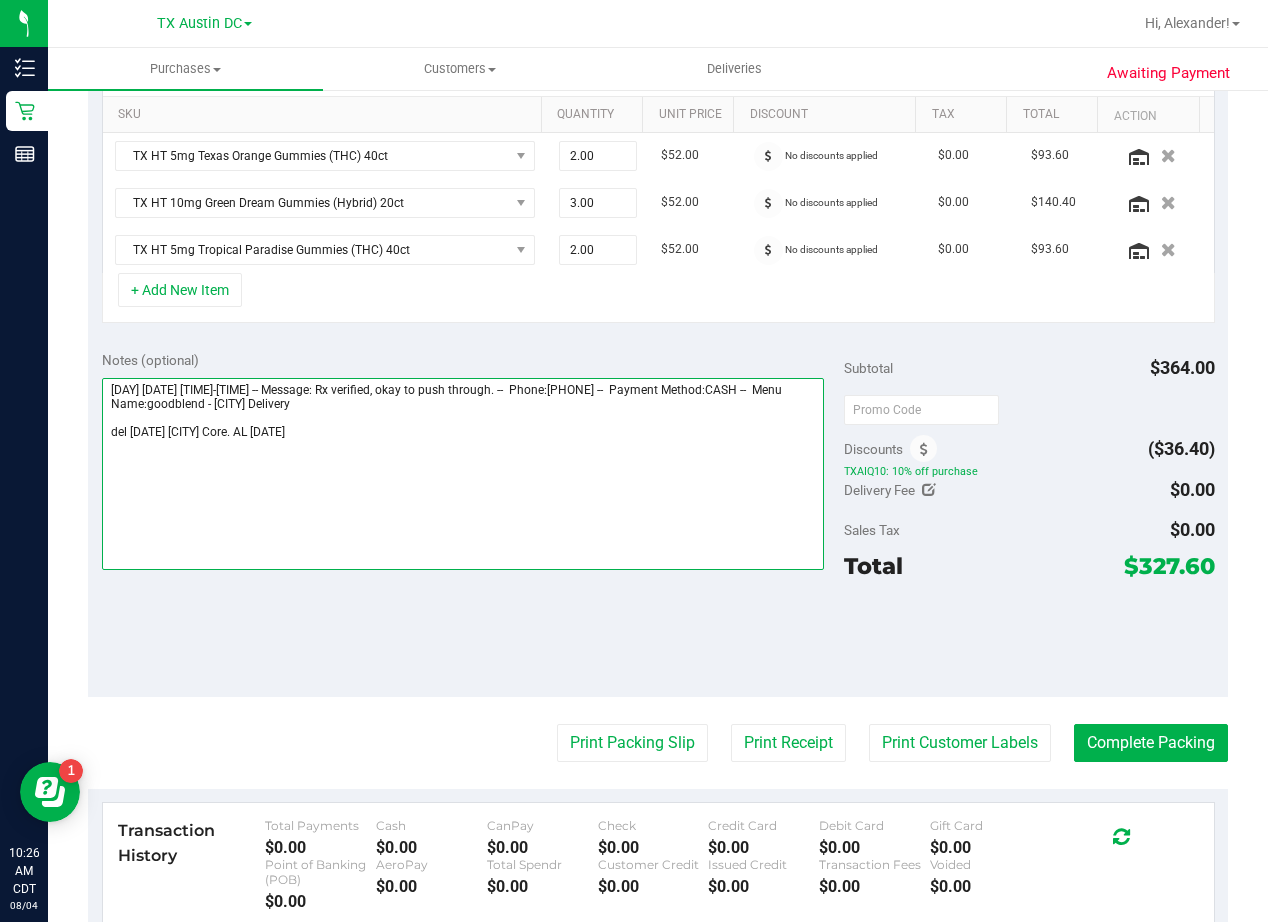 click at bounding box center (463, 474) 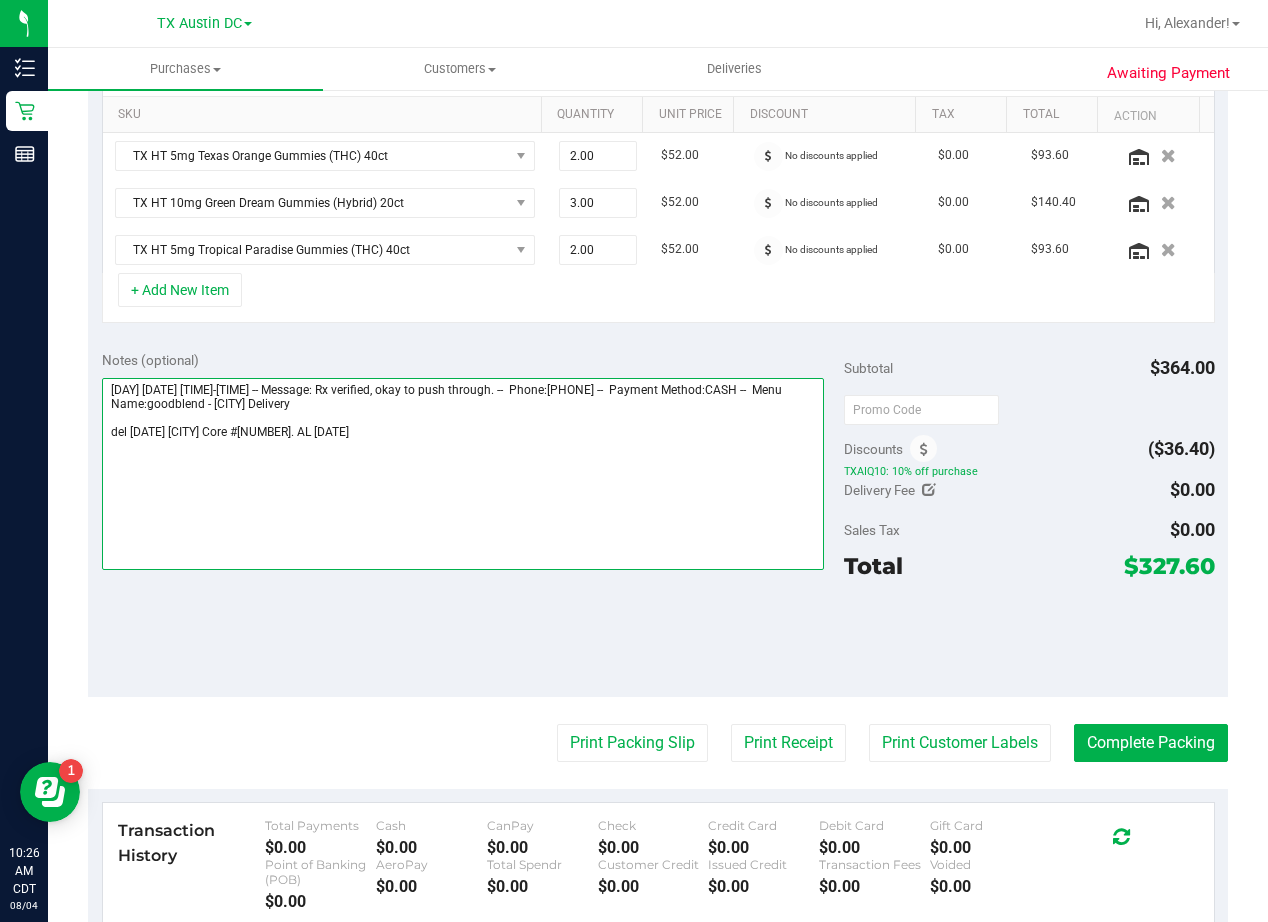 click at bounding box center [463, 474] 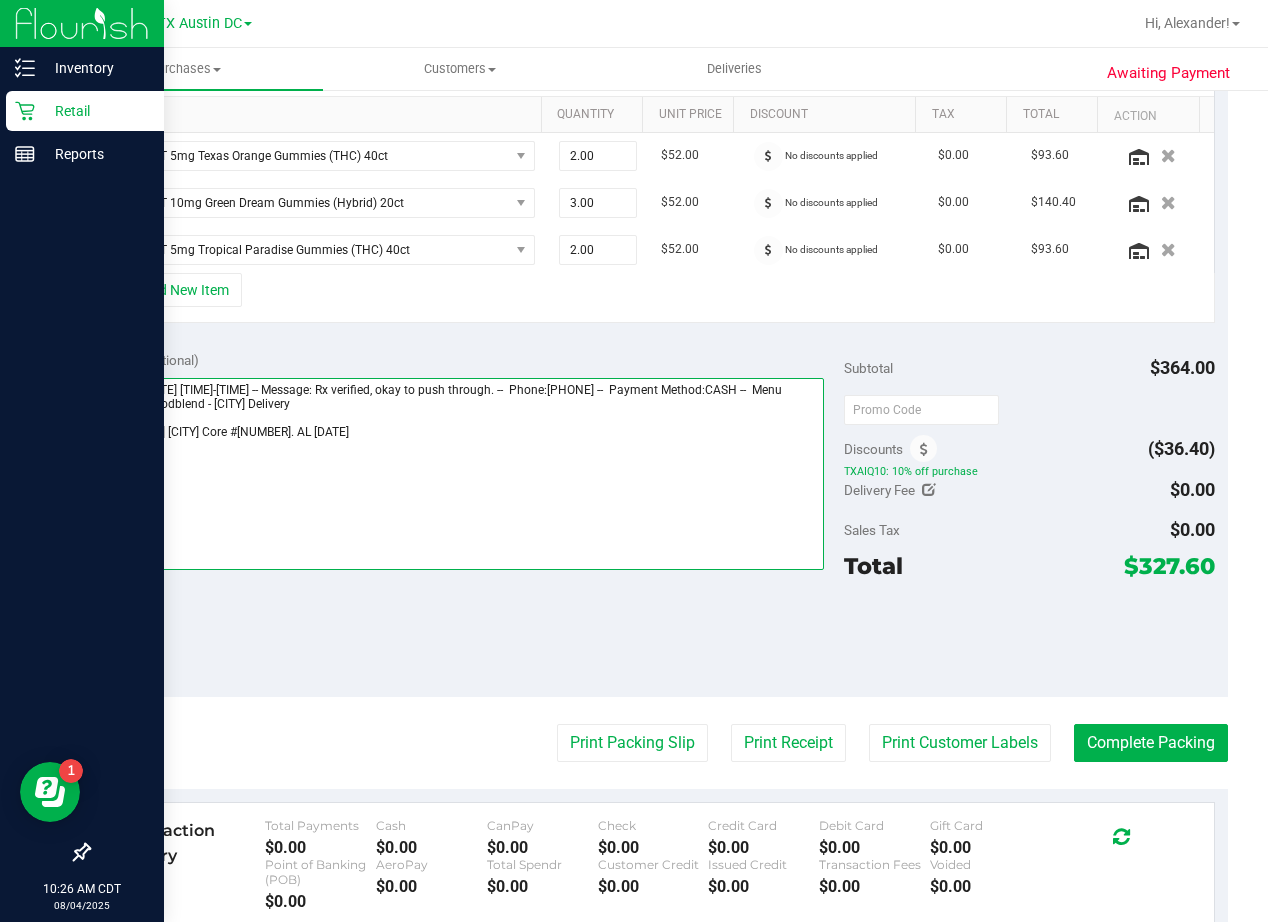type on "Tuesday 08/05/2025 08:00-17:00 -- Message: Rx verified, okay to push through. --  Phone:7138056276 --  Payment Method:CASH --  Menu Name:goodblend - Austin Delivery
del 8/14 Houston Core #1. AL 8/4" 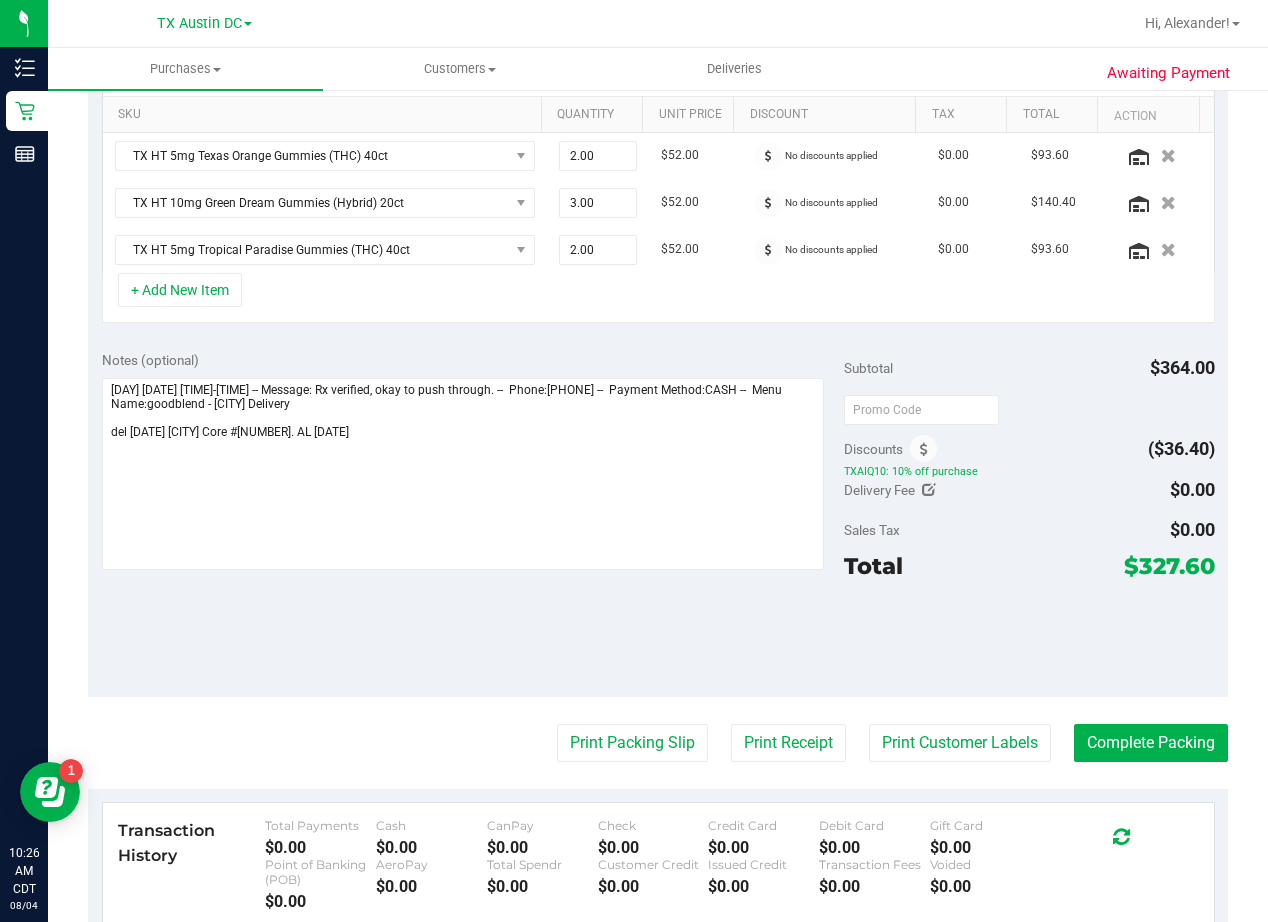 click on "Notes (optional)" at bounding box center (473, 360) 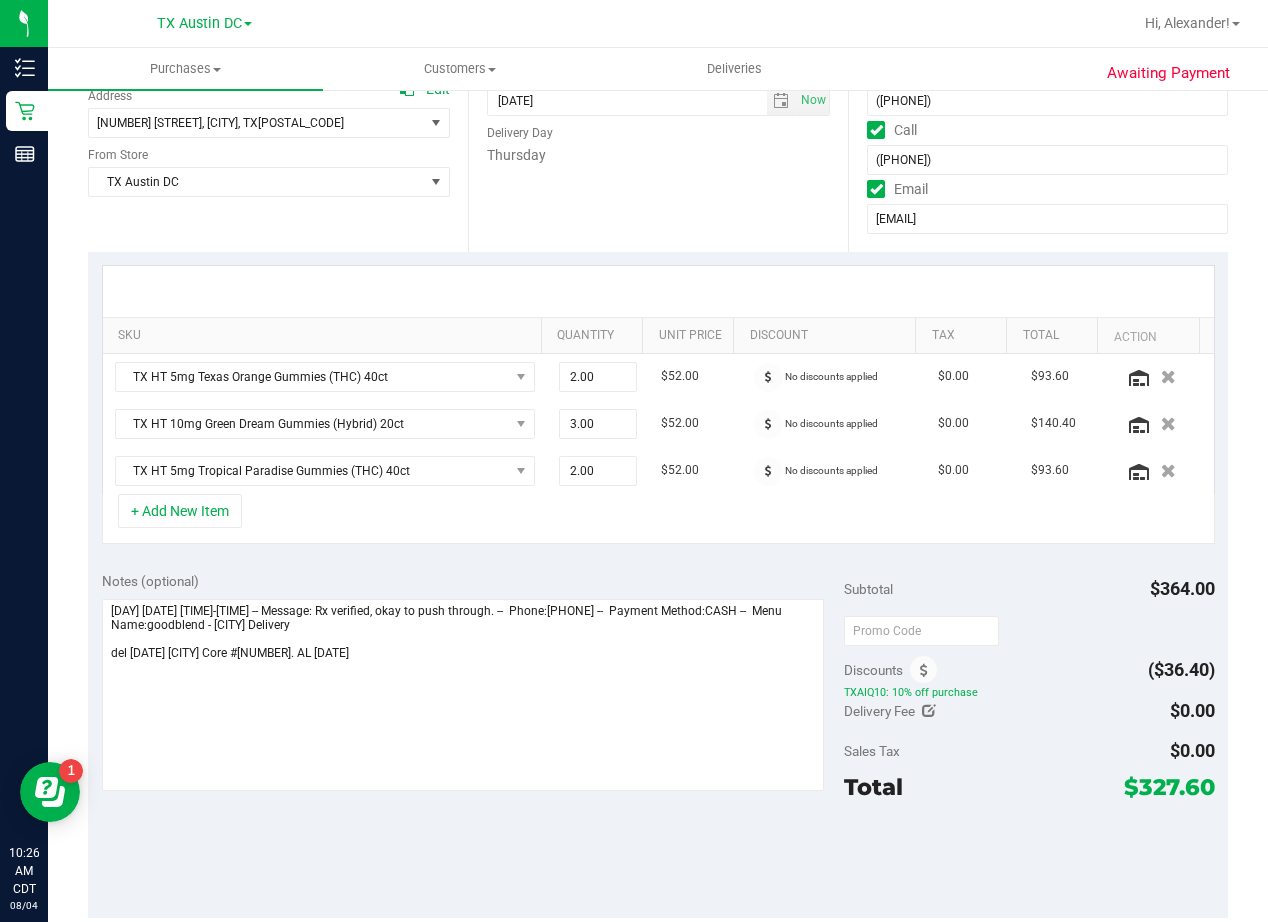 scroll, scrollTop: 0, scrollLeft: 0, axis: both 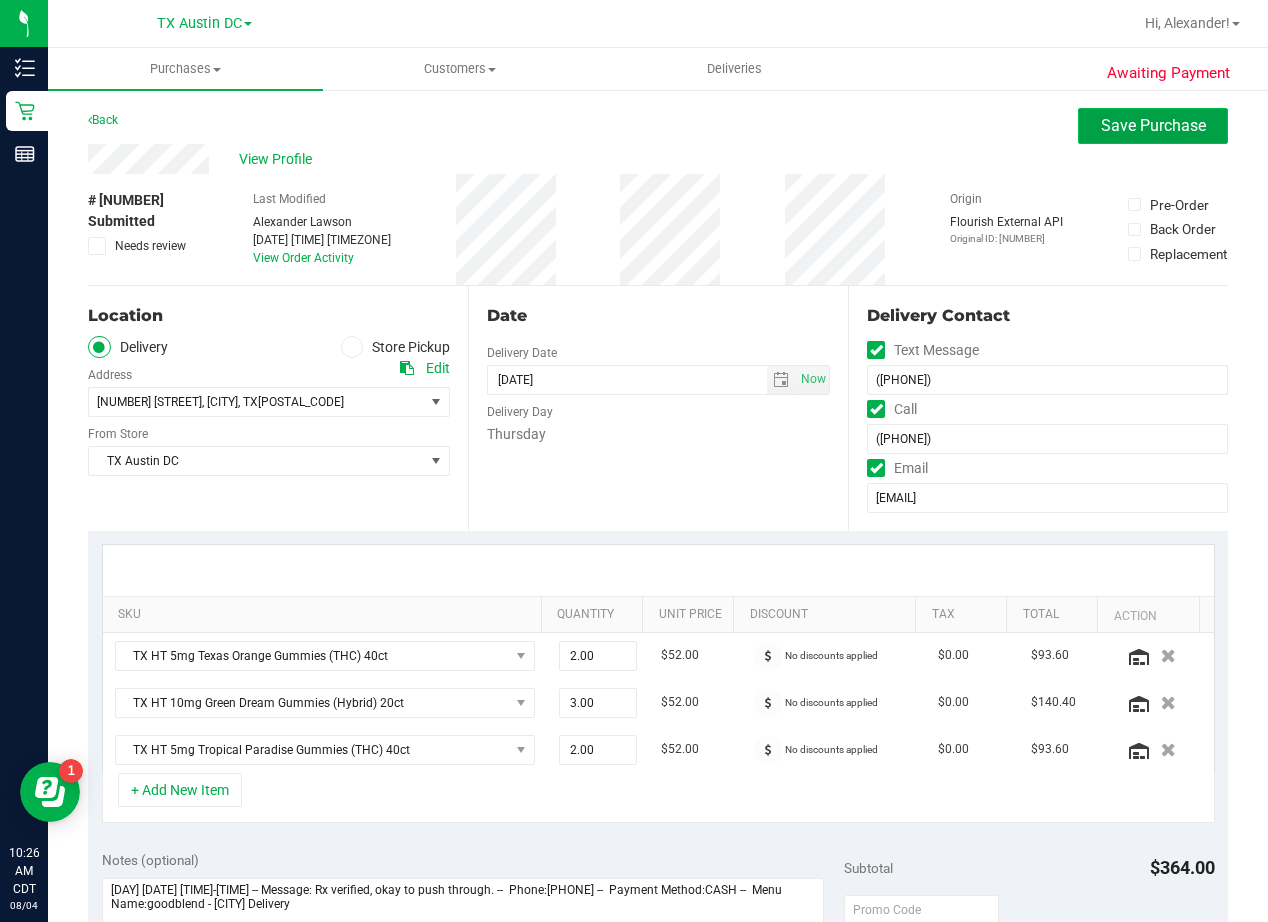 click on "Save Purchase" at bounding box center (1153, 126) 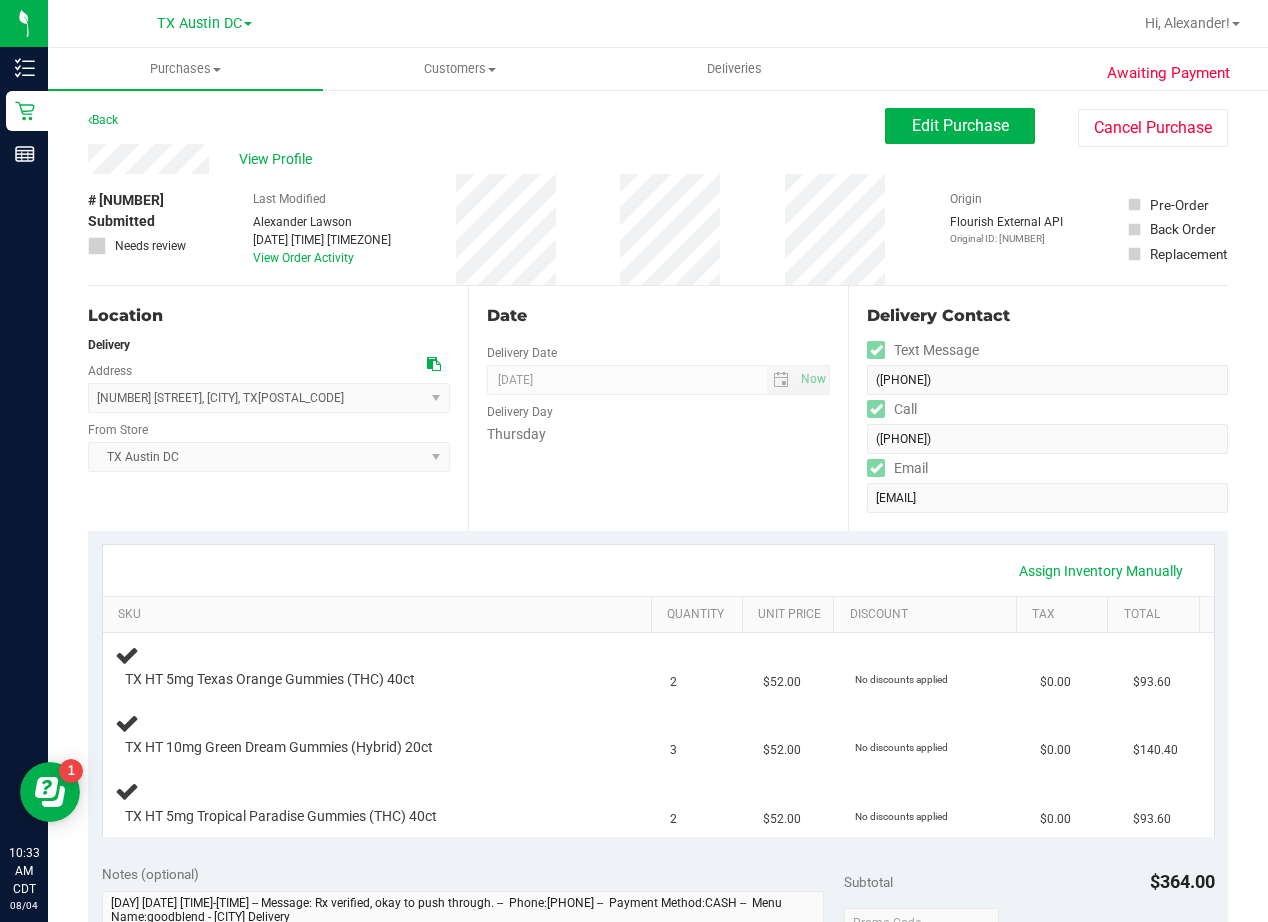 click on "# 11737294
Submitted
Needs review
Last Modified
Alexander Lawson
Aug 4, 2025 10:25:41 AM CDT
View Order Activity
Origin
Flourish External API
Original ID: 313123351
Pre-Order
Back Order
Replacement" at bounding box center (658, 229) 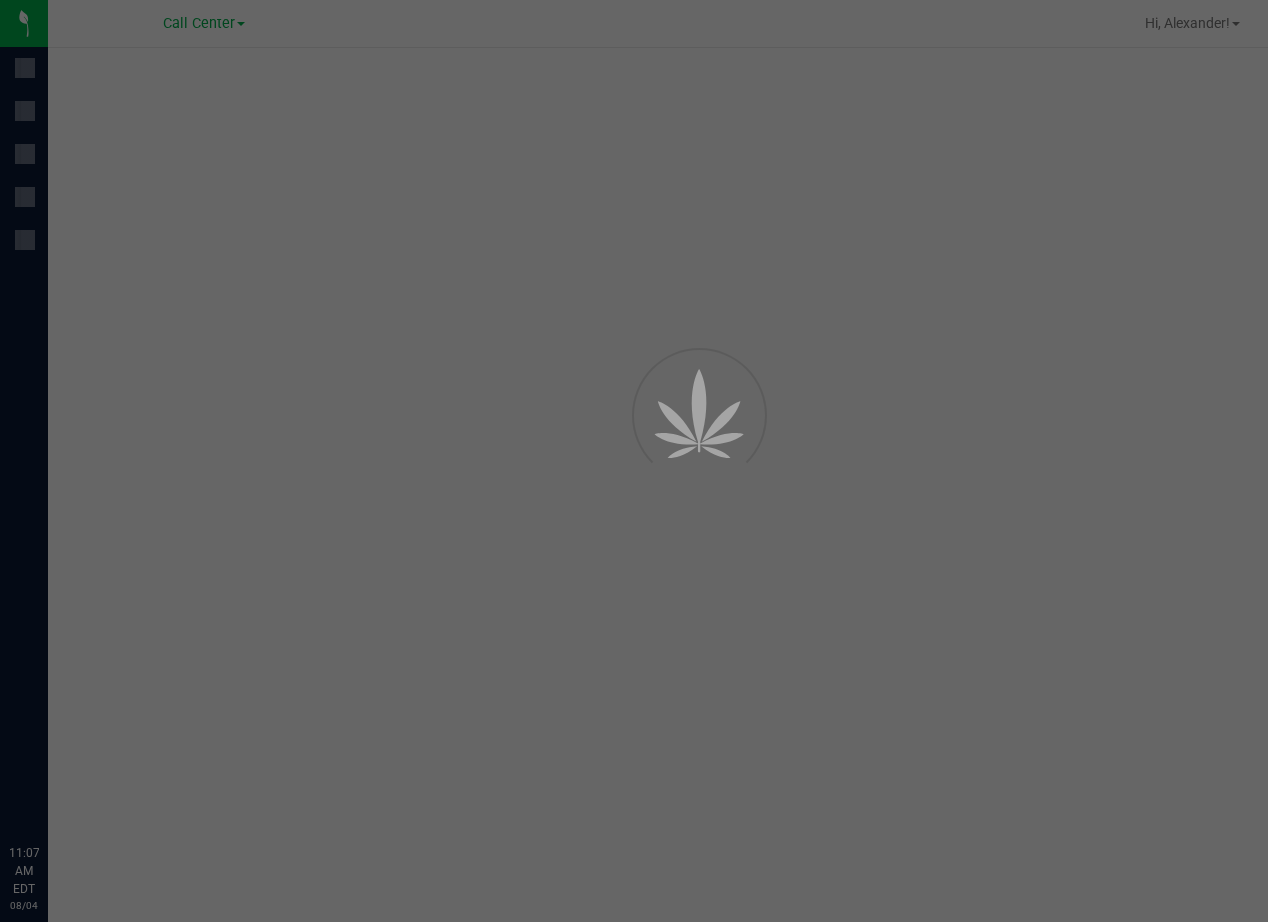 scroll, scrollTop: 0, scrollLeft: 0, axis: both 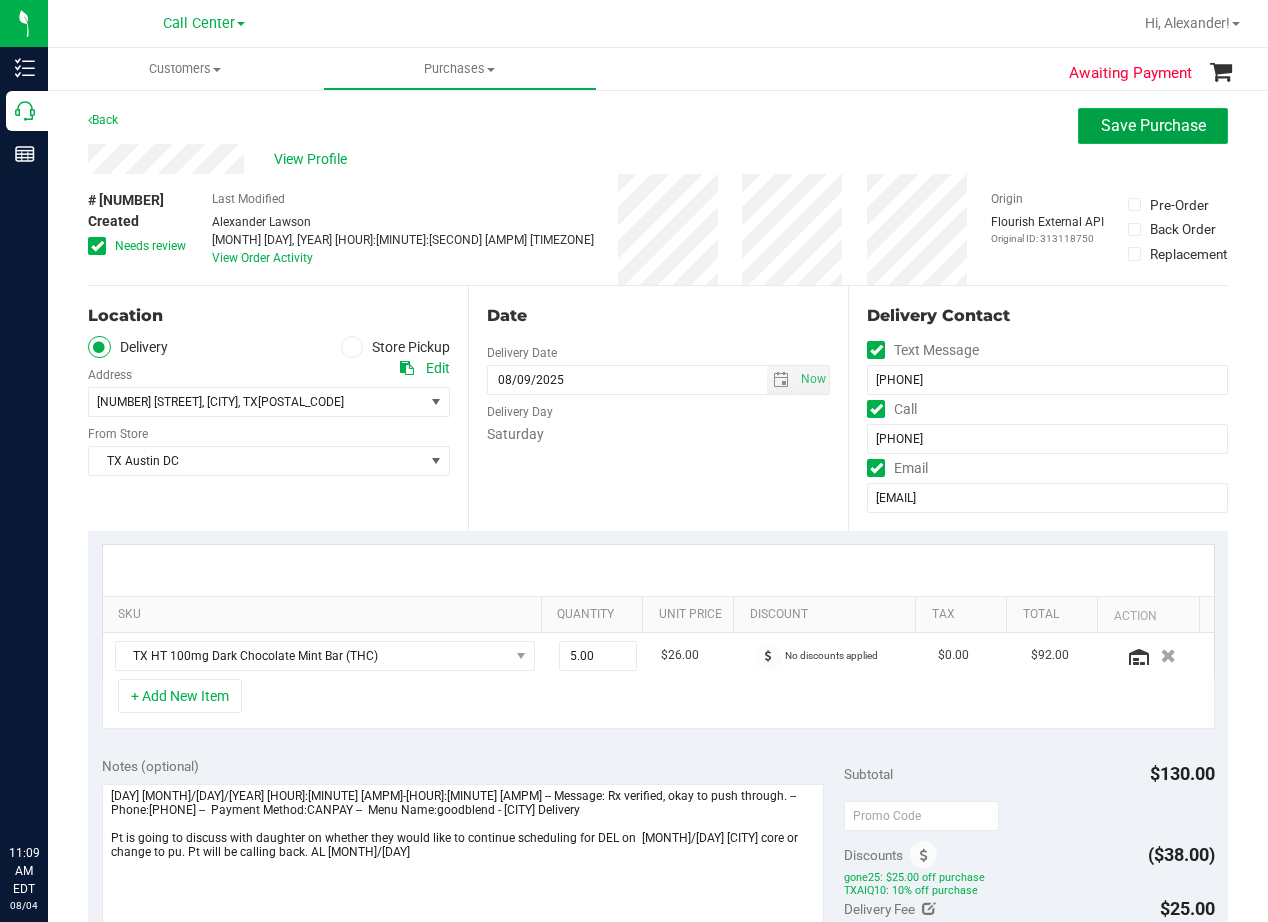 click on "Save Purchase" at bounding box center [1153, 126] 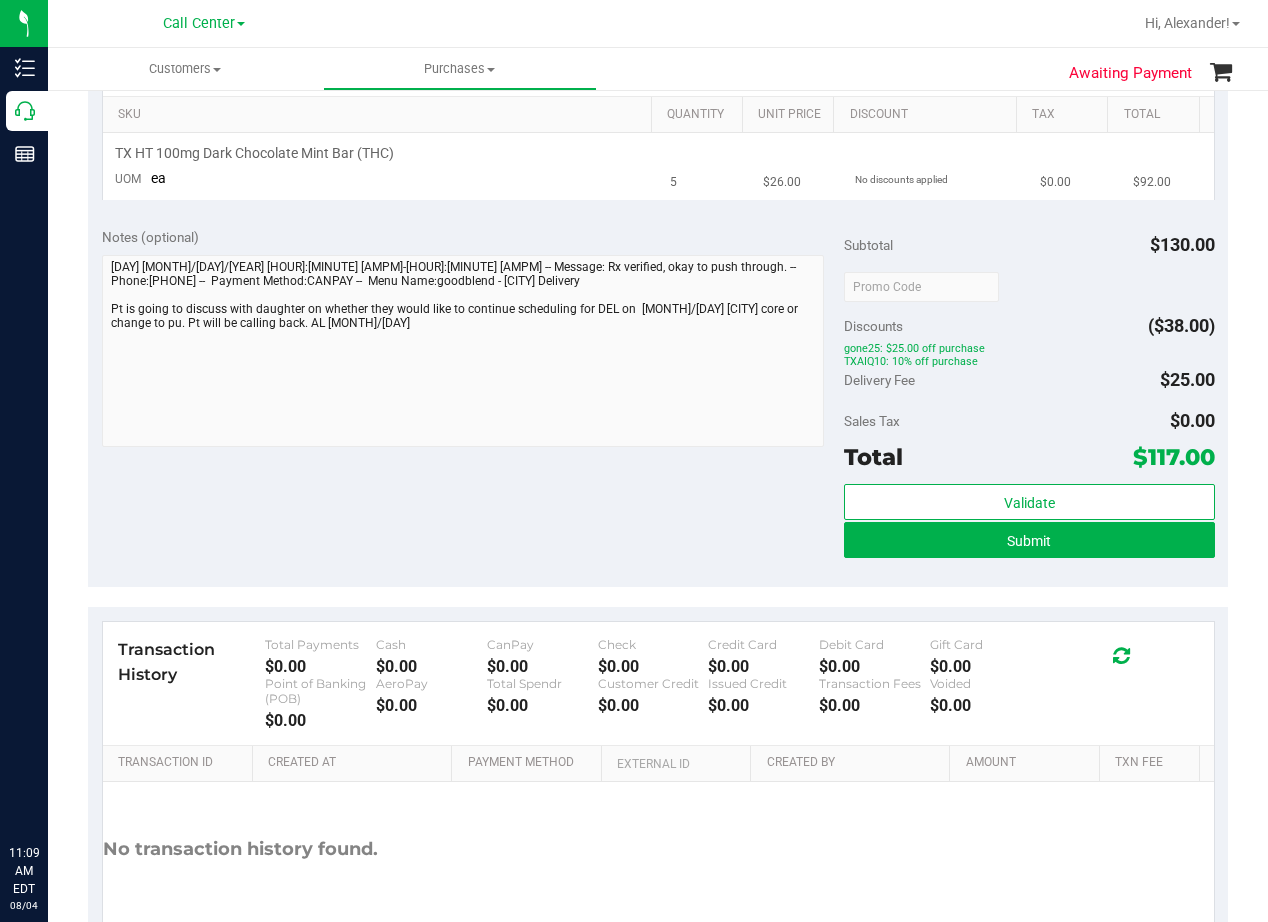 scroll, scrollTop: 0, scrollLeft: 0, axis: both 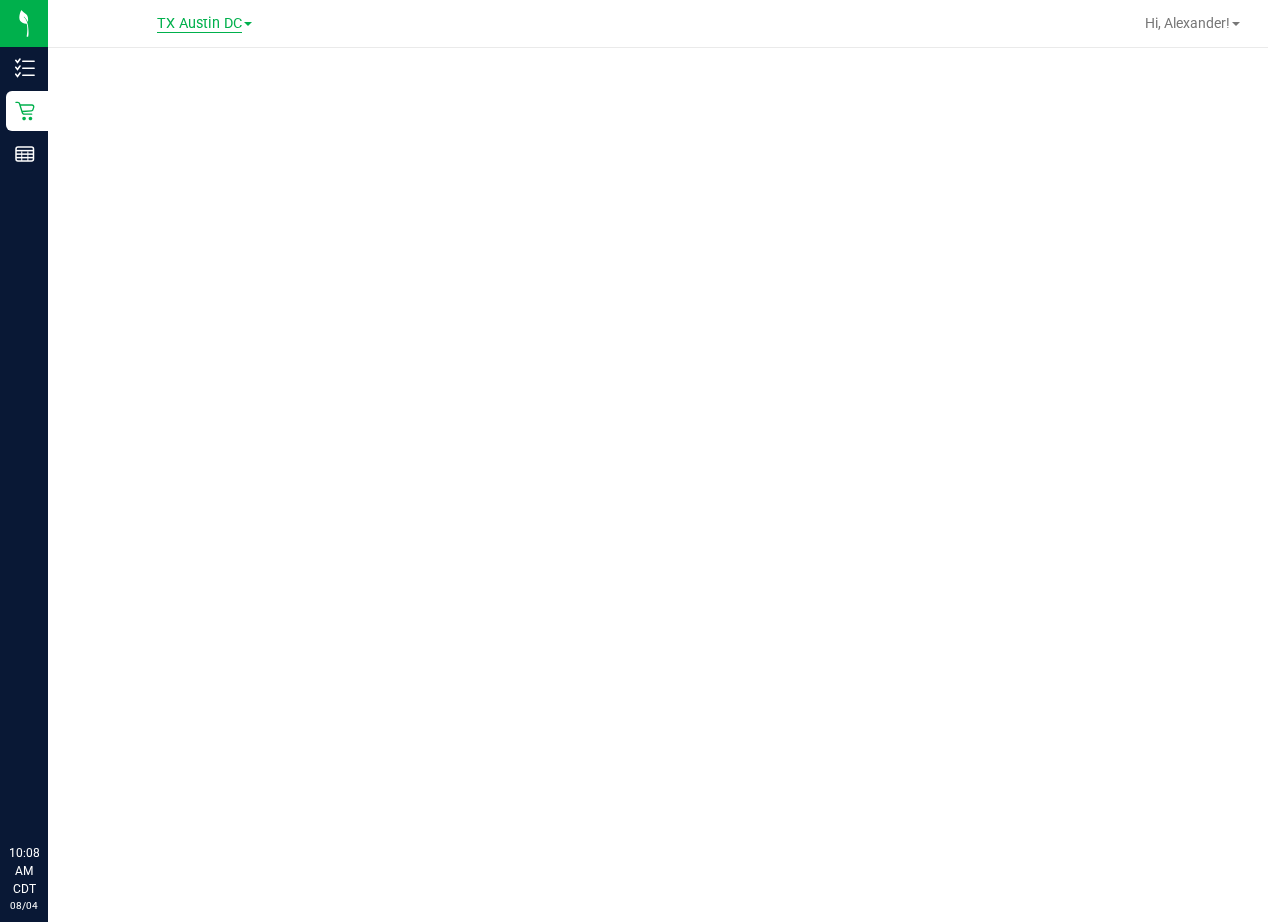 click on "TX Austin DC" at bounding box center [199, 24] 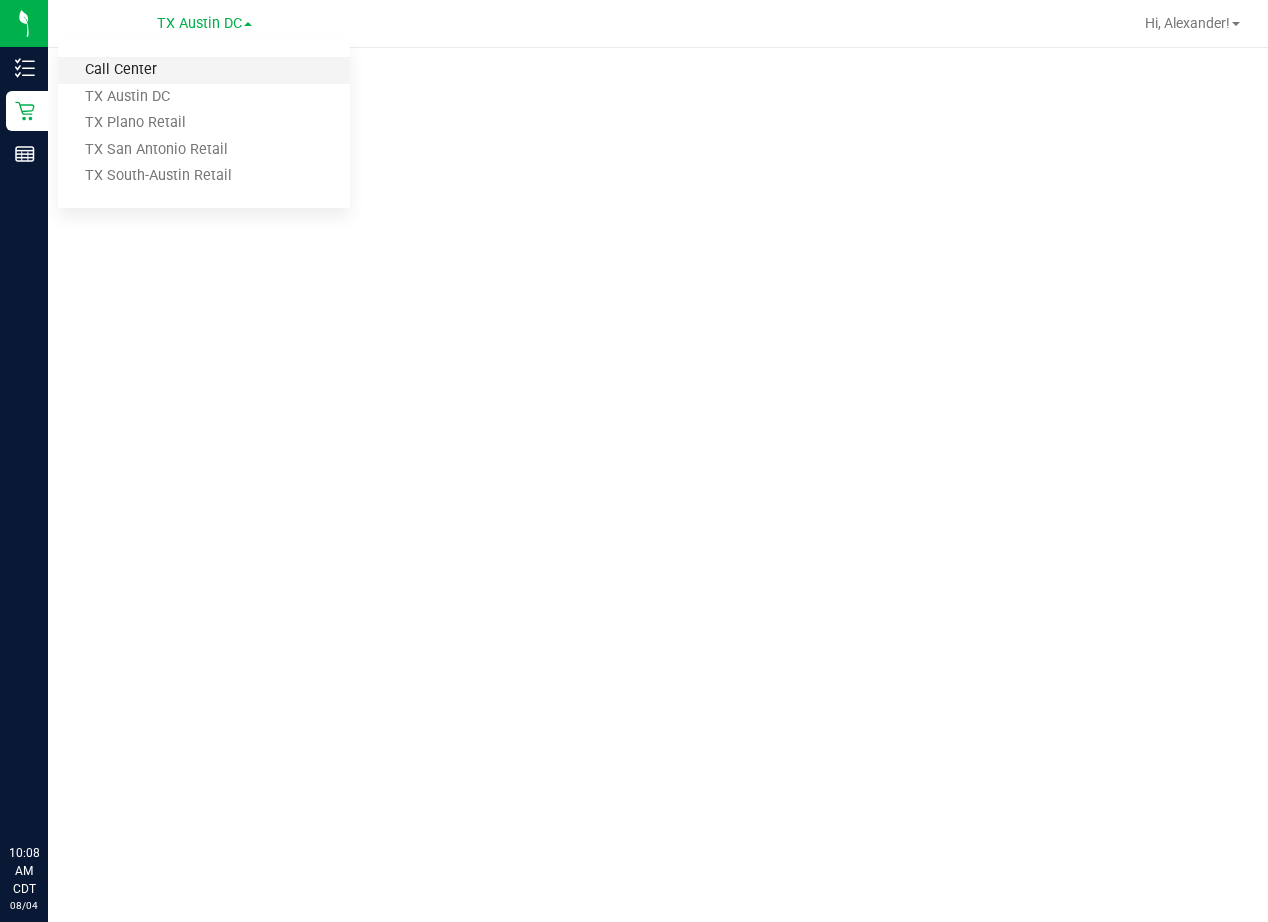 click on "Call Center" at bounding box center [204, 70] 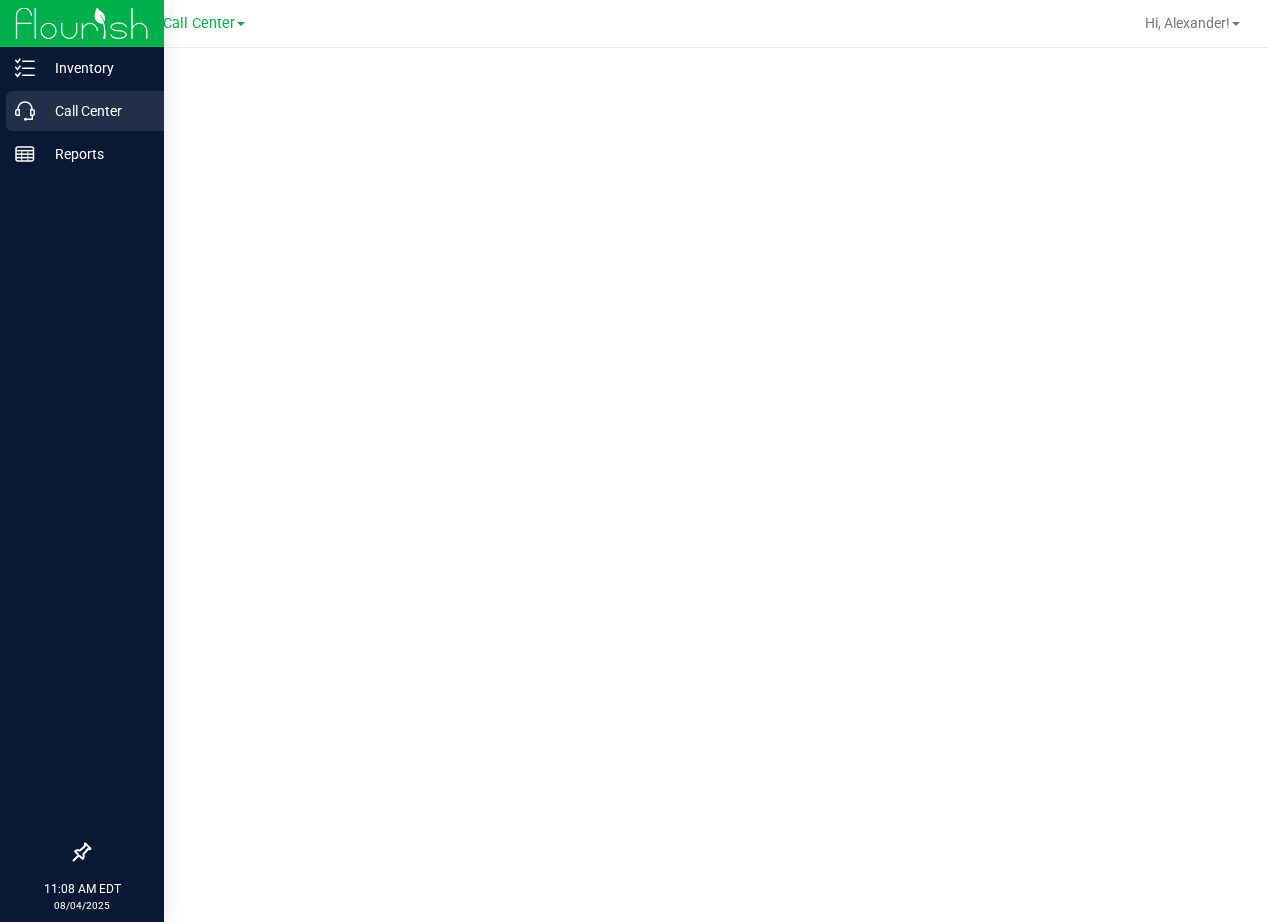 click on "Call Center" at bounding box center [95, 111] 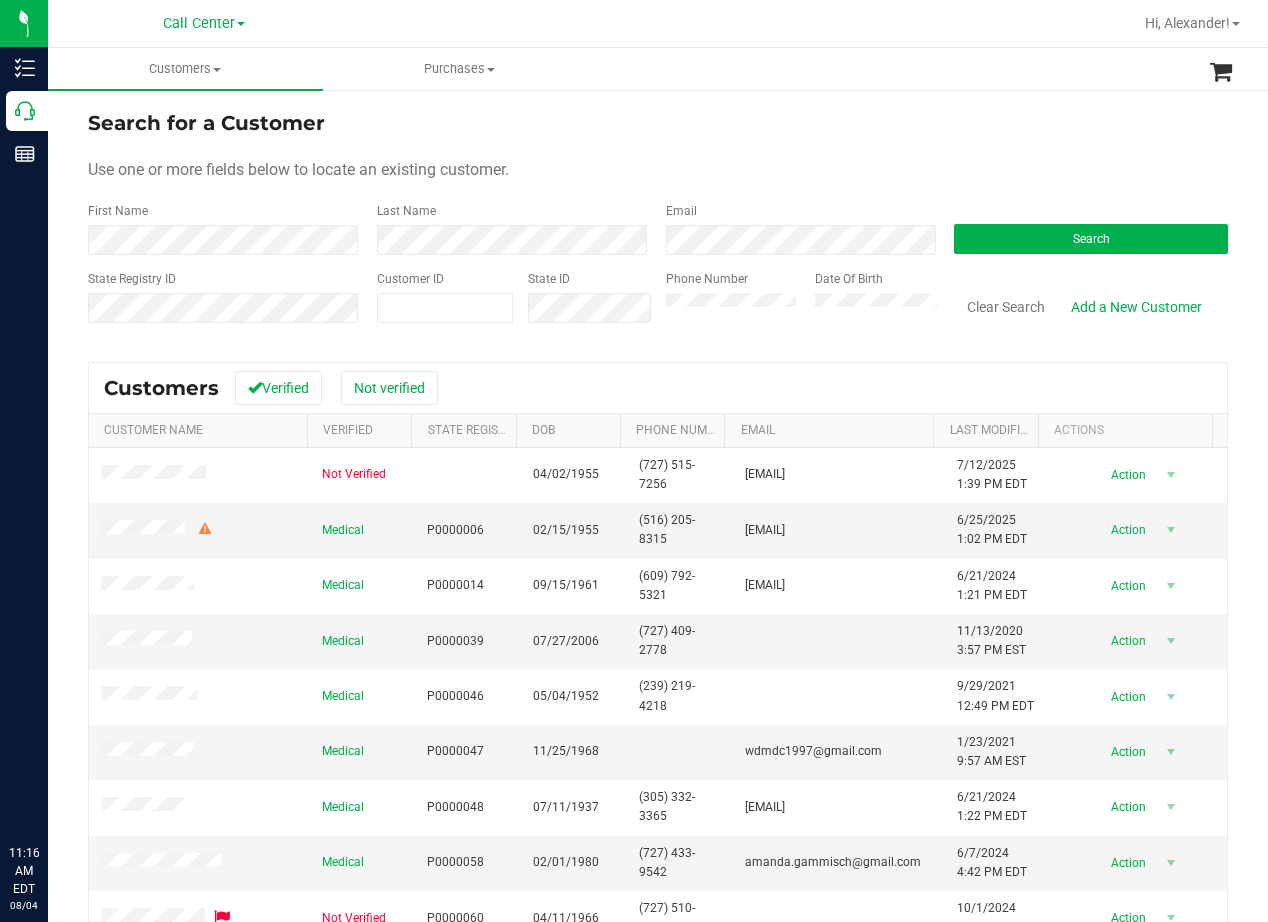 click on "Search for a Customer
Use one or more fields below to locate an existing customer.
First Name
Last Name
Email
Search
State Registry ID
Customer ID
State ID
Phone Number
Date Of Birth" at bounding box center (658, 224) 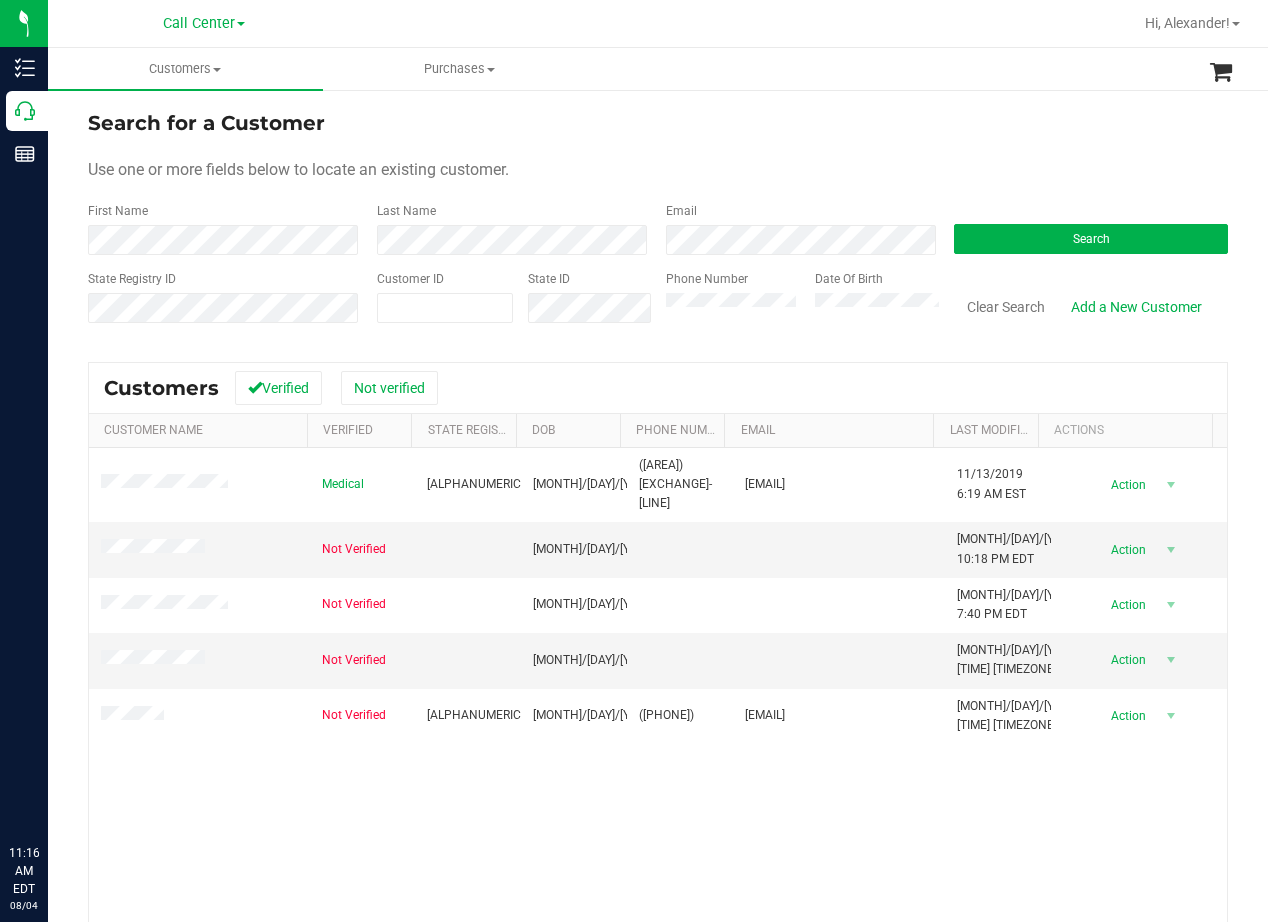 click on "Search for a Customer
Use one or more fields below to locate an existing customer.
First Name
Last Name
Email
Search
State Registry ID
Customer ID
State ID
Phone Number" at bounding box center (658, 592) 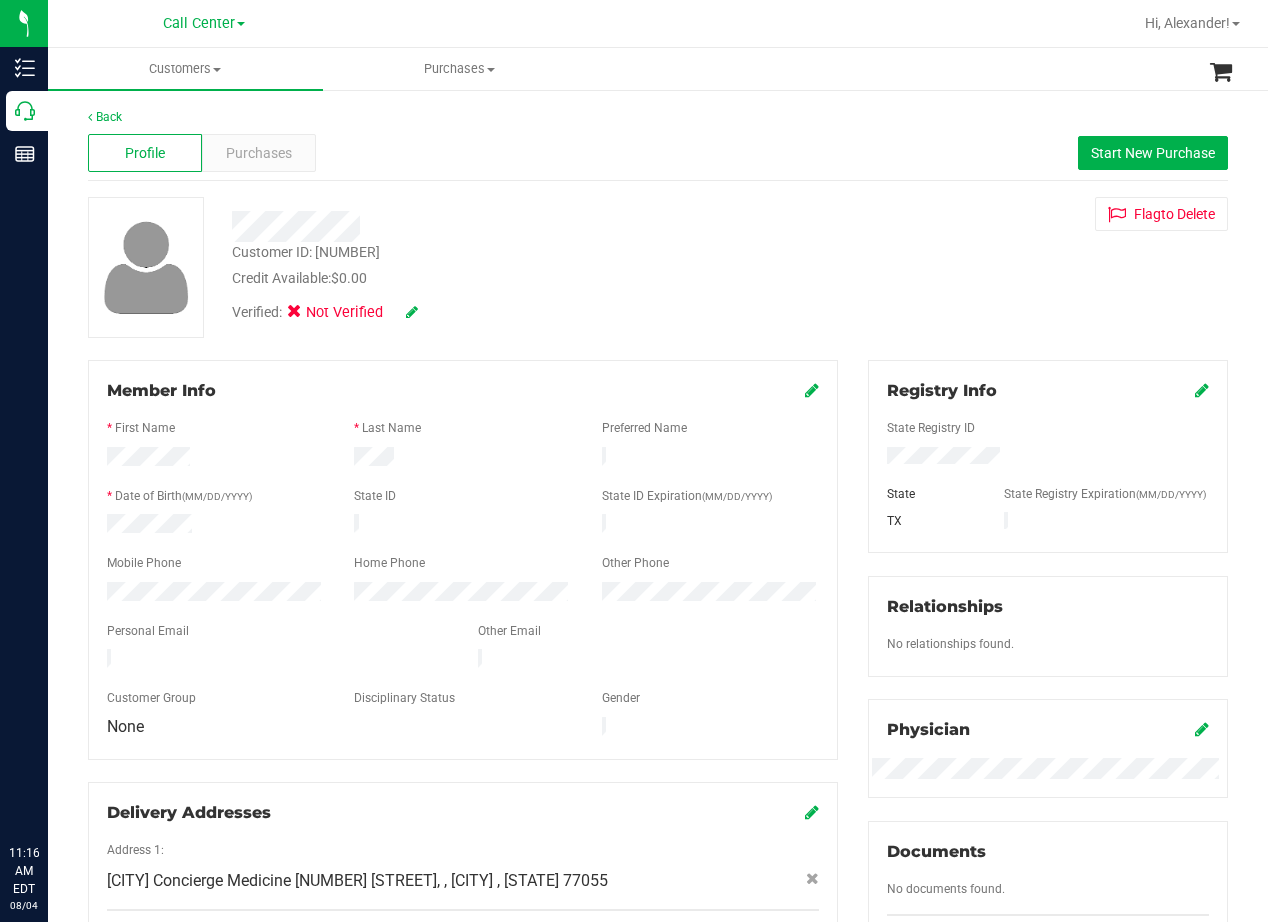 click at bounding box center [509, 226] 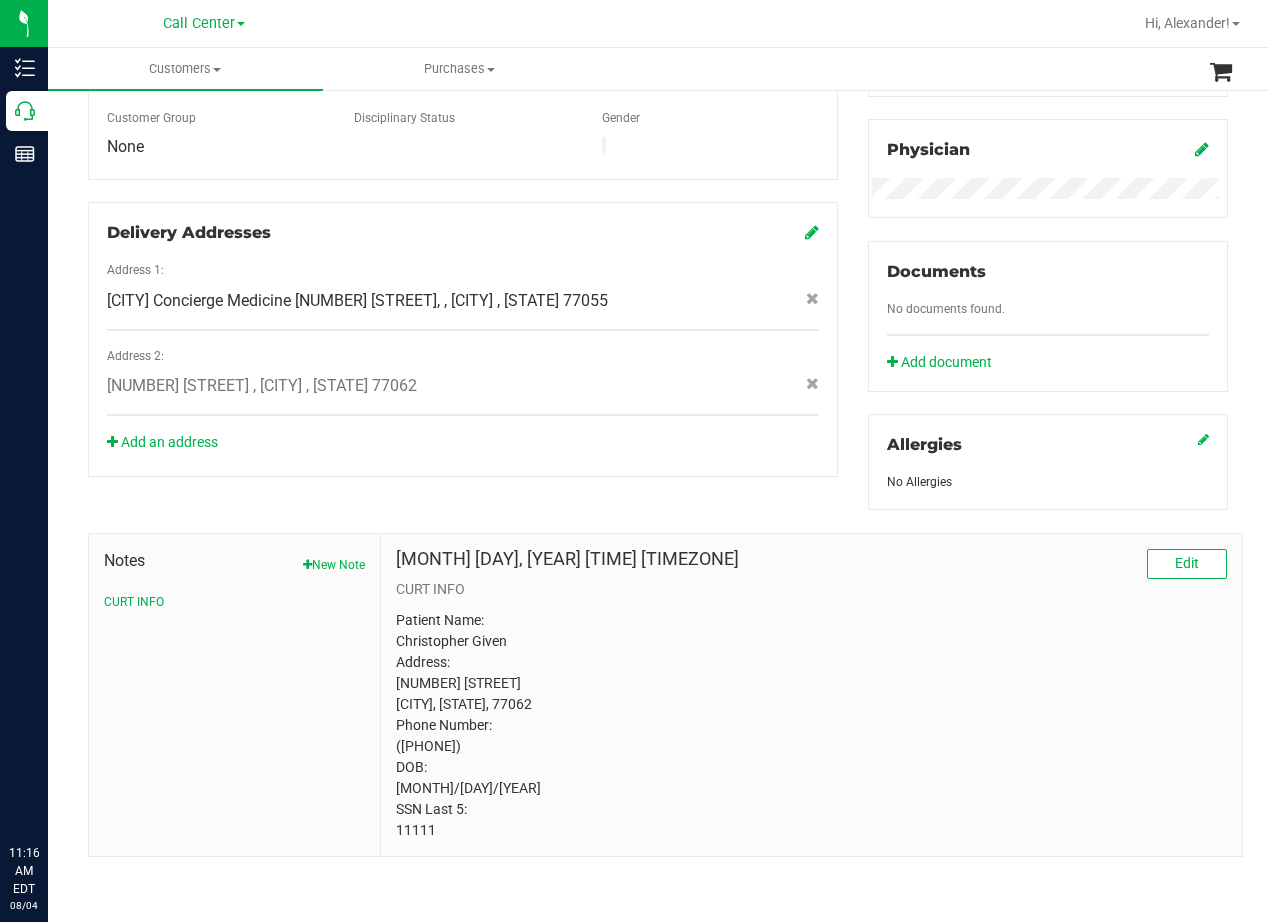drag, startPoint x: 951, startPoint y: 776, endPoint x: 870, endPoint y: 692, distance: 116.6919 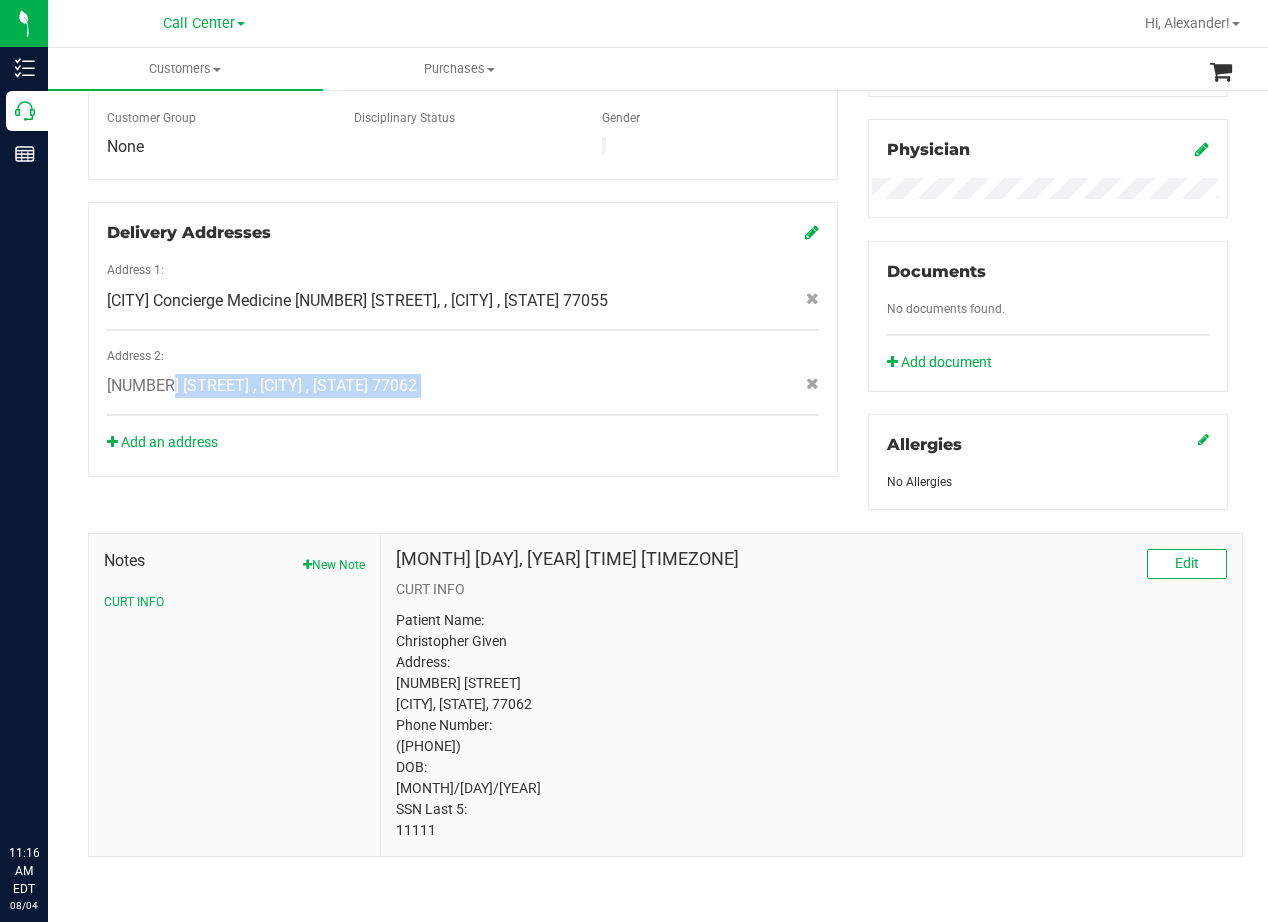 click on "2031 Walnut Green Dr
, Houston
, TX
77062" 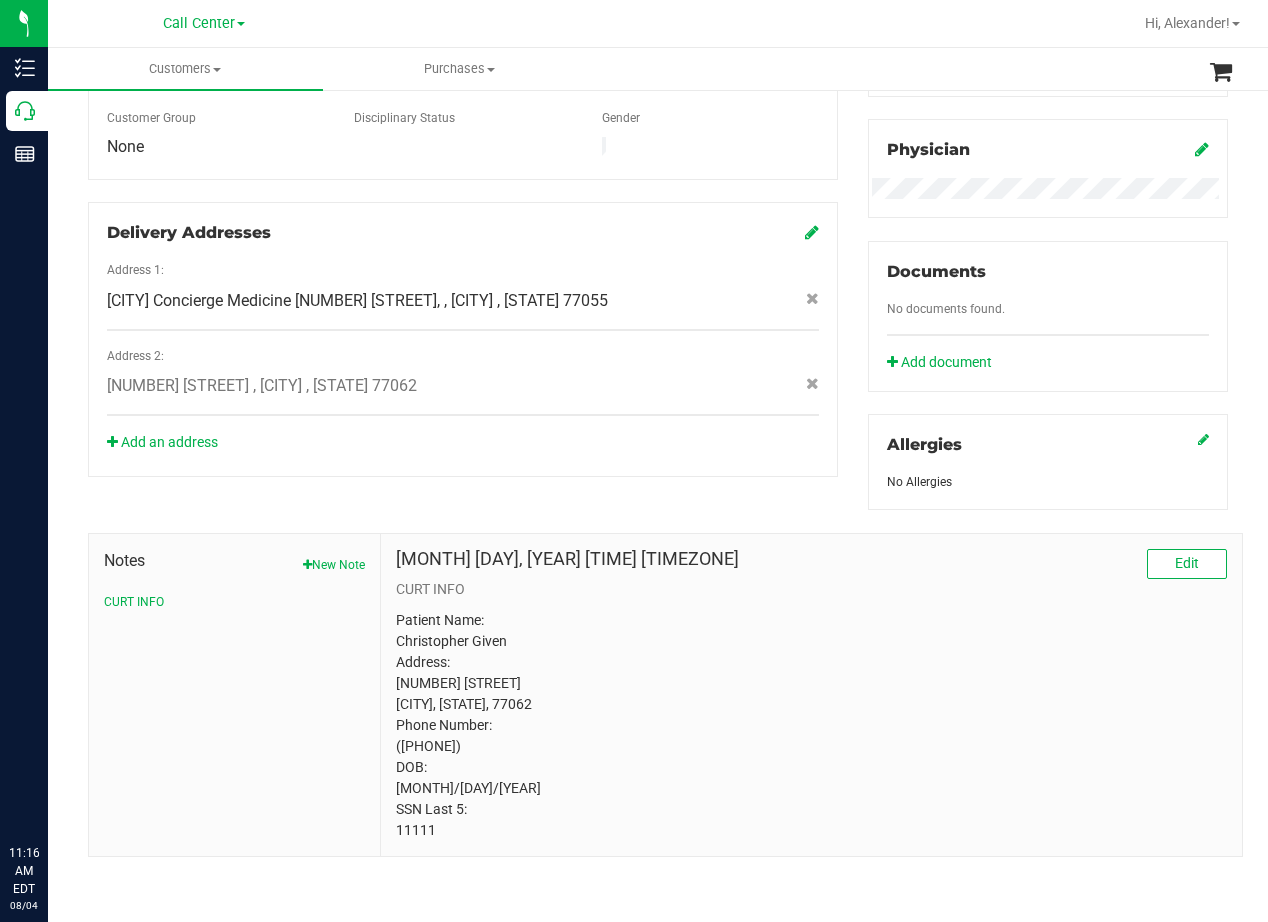 click on "2031 Walnut Green Dr
, Houston
, TX
77062" 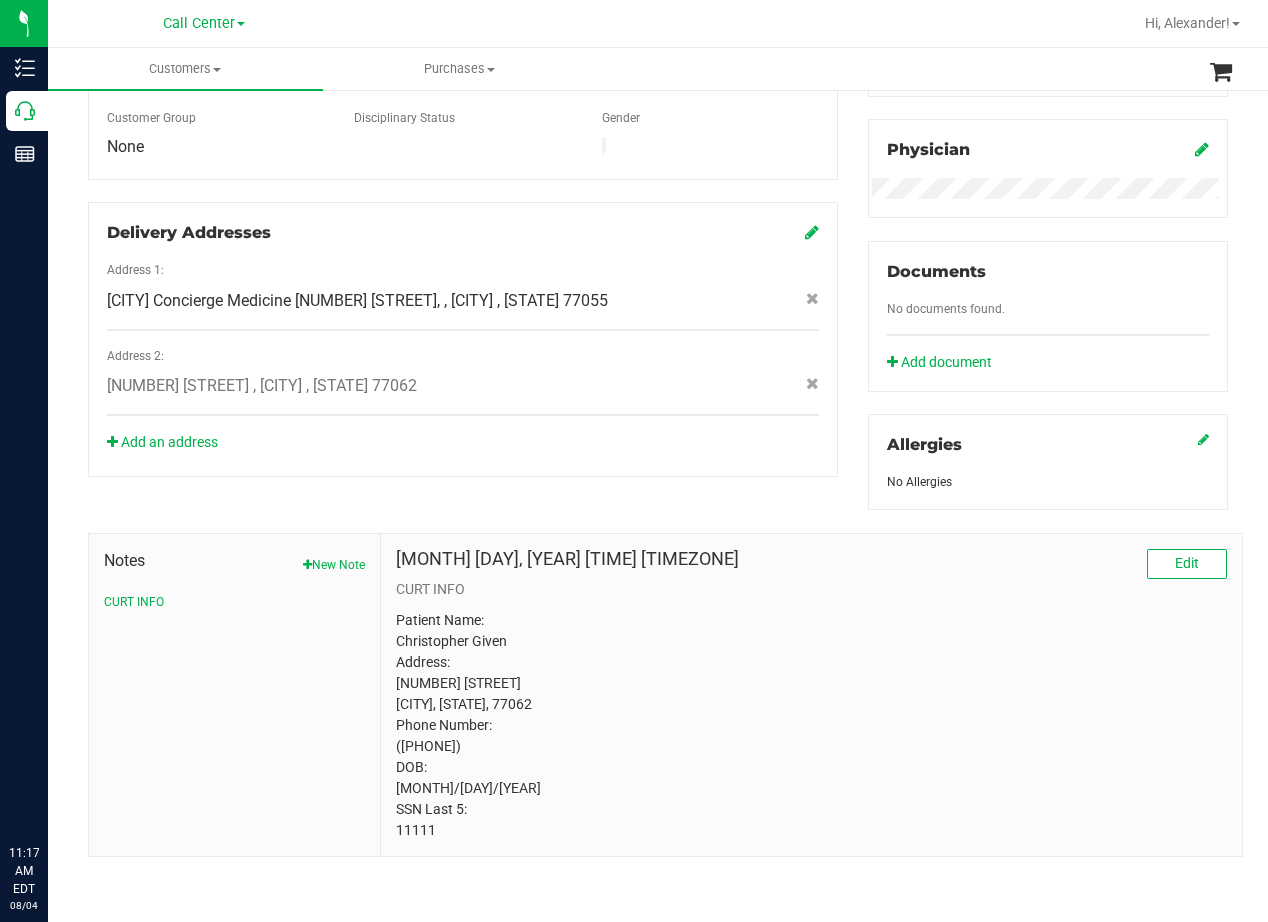drag, startPoint x: 805, startPoint y: 678, endPoint x: 816, endPoint y: 649, distance: 31.016125 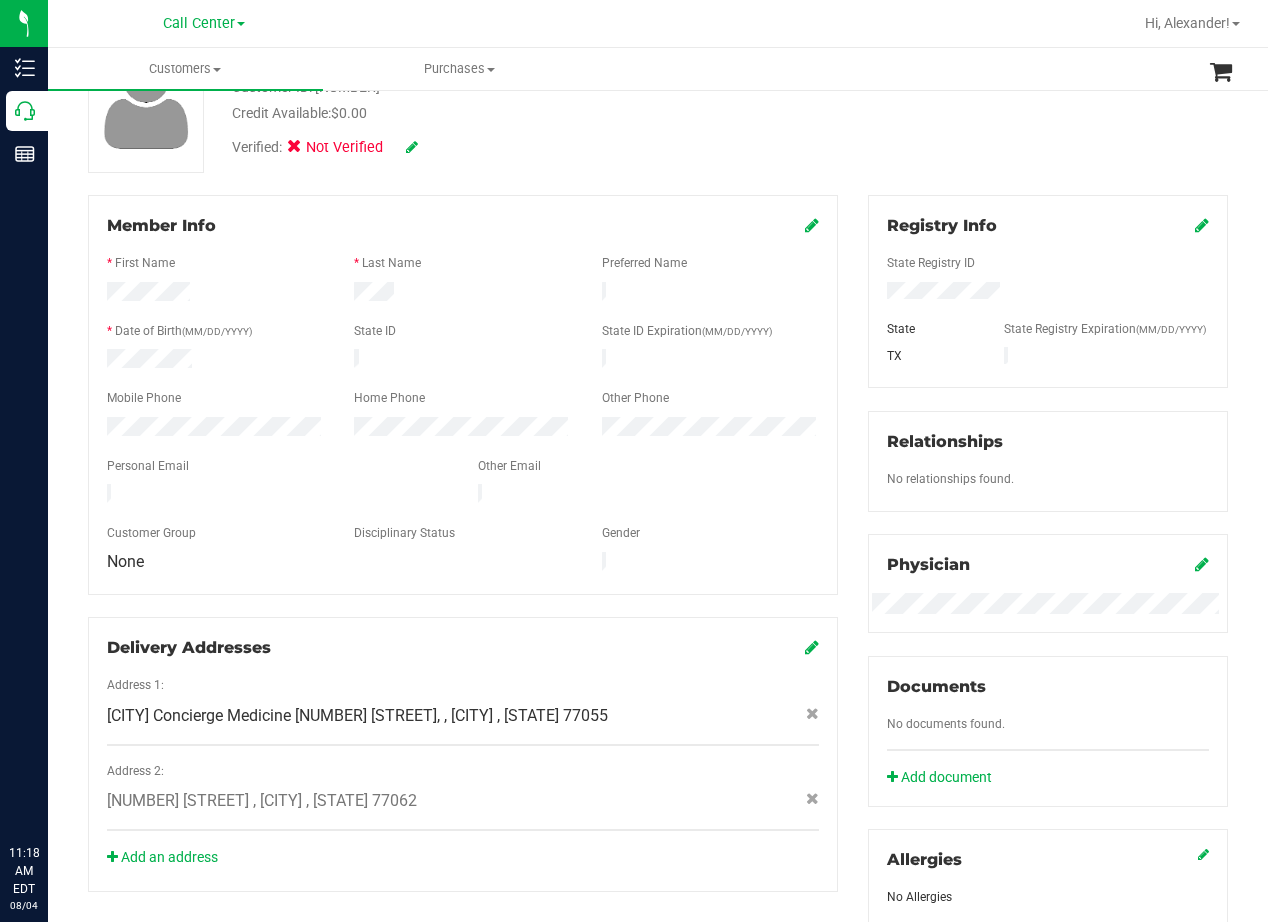 scroll, scrollTop: 400, scrollLeft: 0, axis: vertical 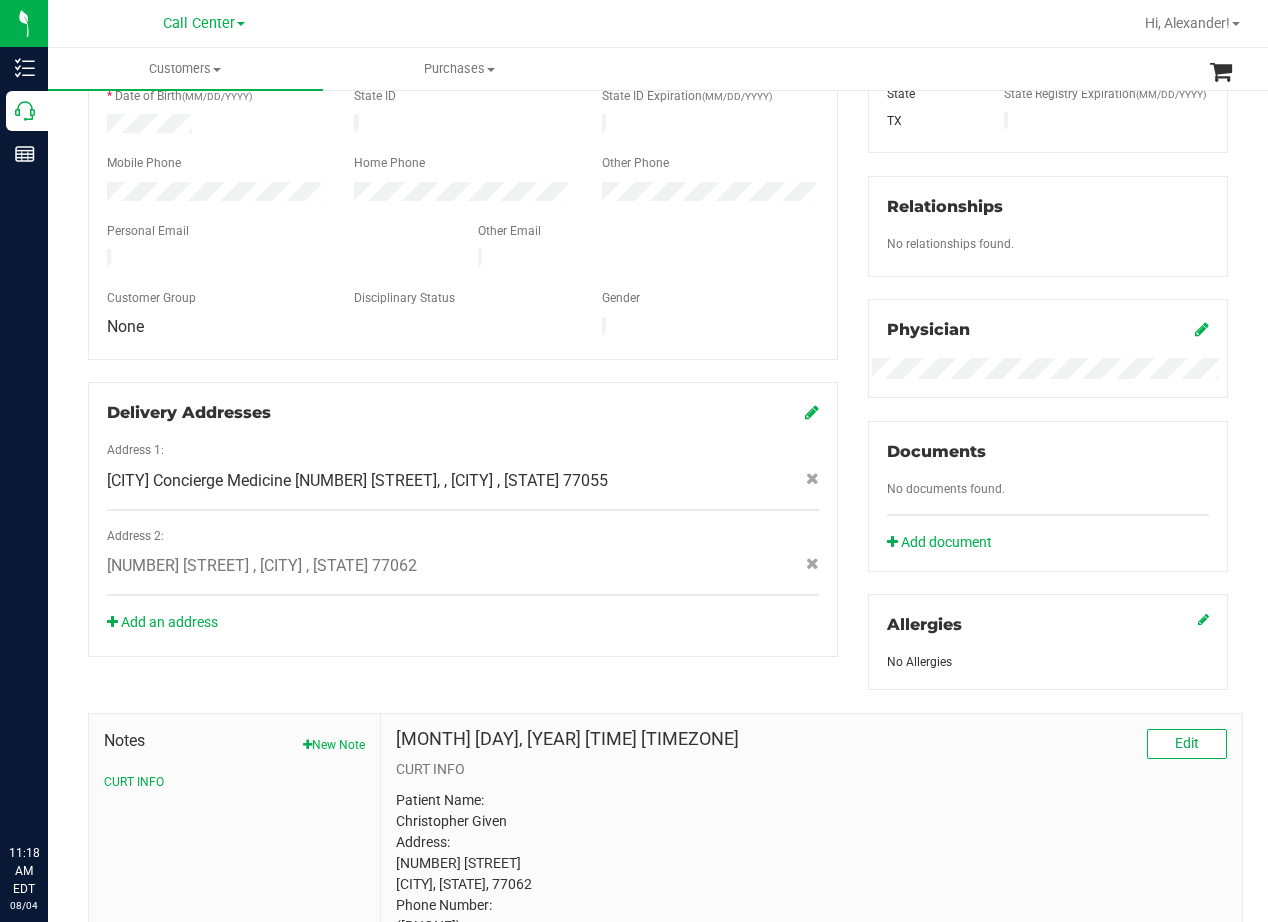 click on "2031 Walnut Green Dr
, Houston
, TX
77062" 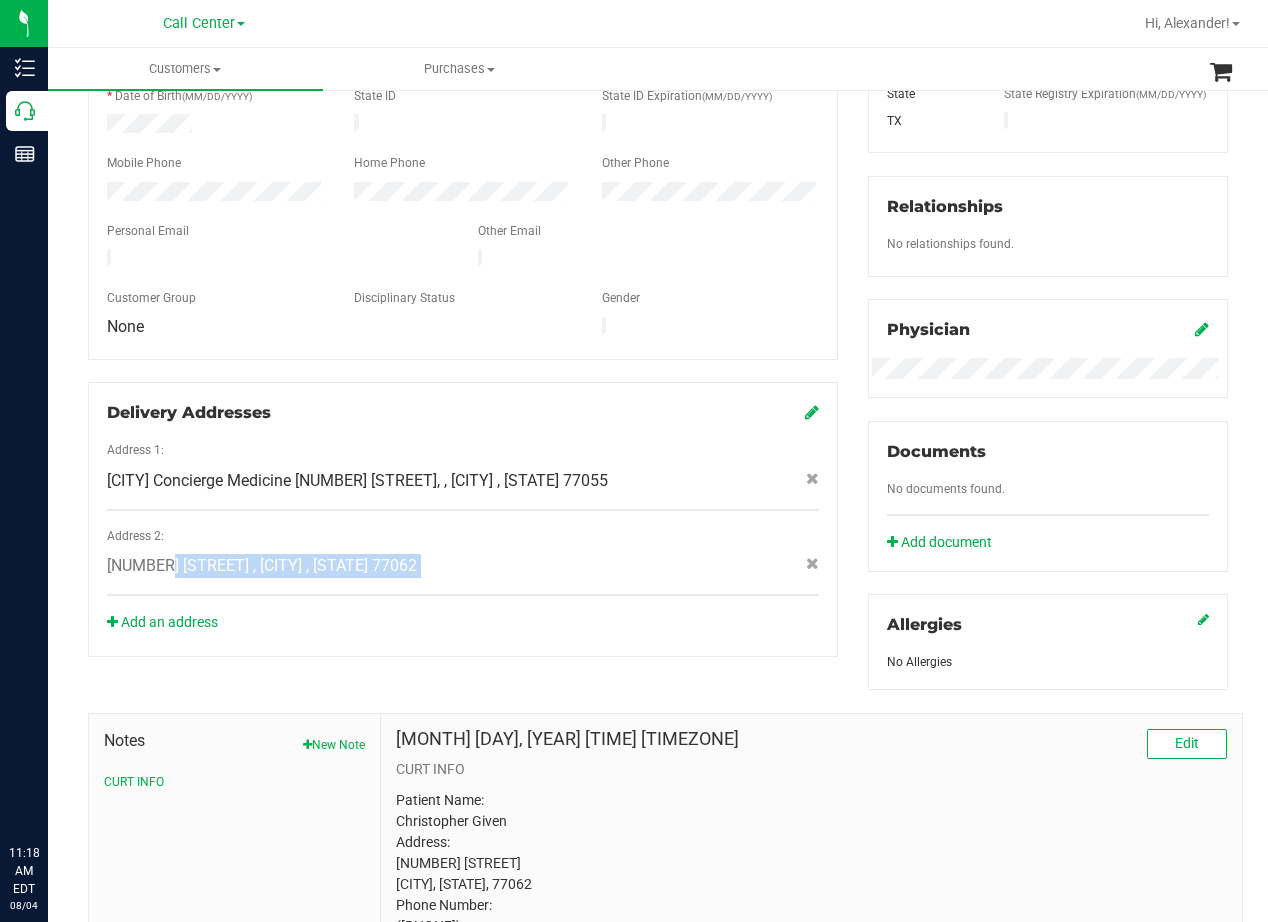 click on "2031 Walnut Green Dr
, Houston
, TX
77062" 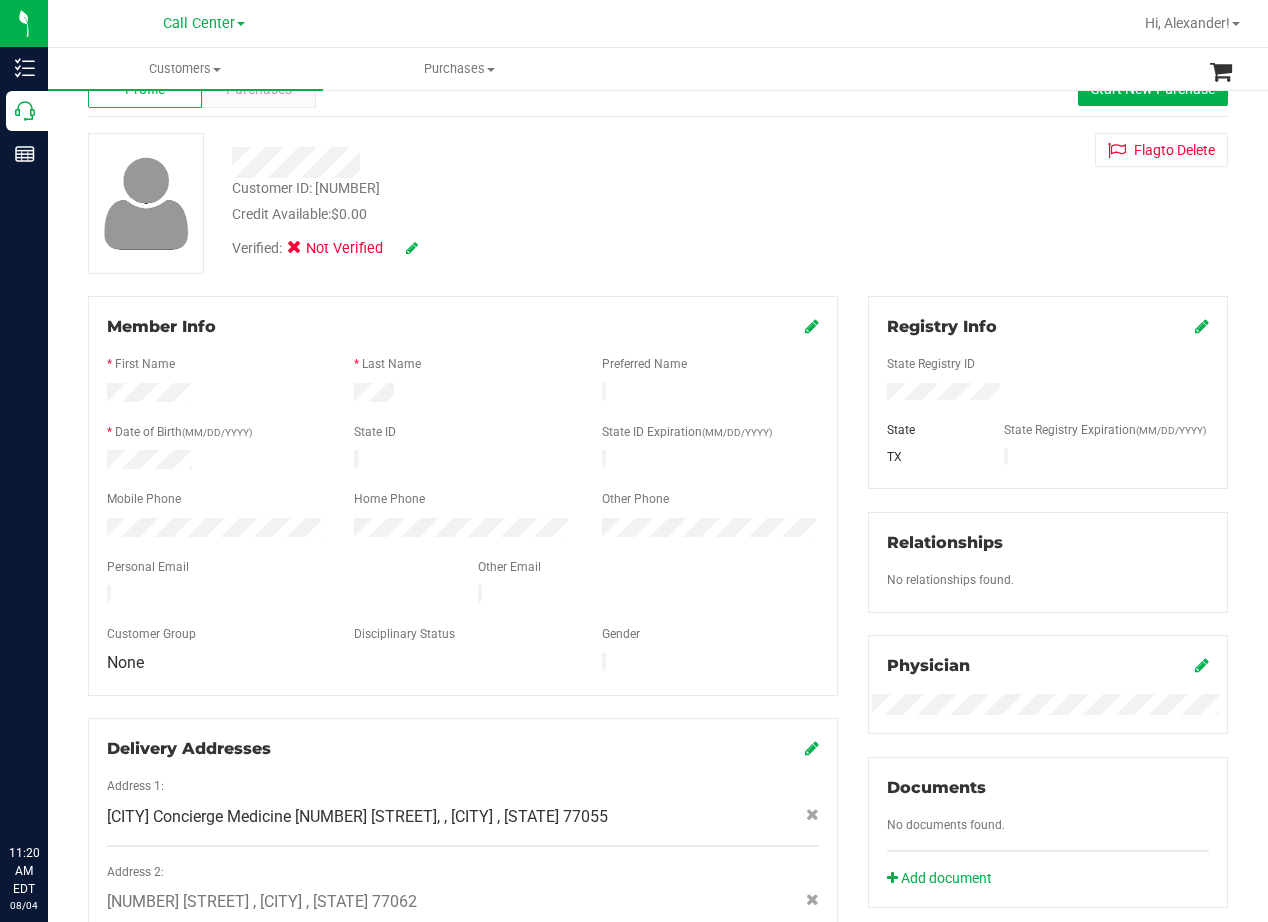scroll, scrollTop: 0, scrollLeft: 0, axis: both 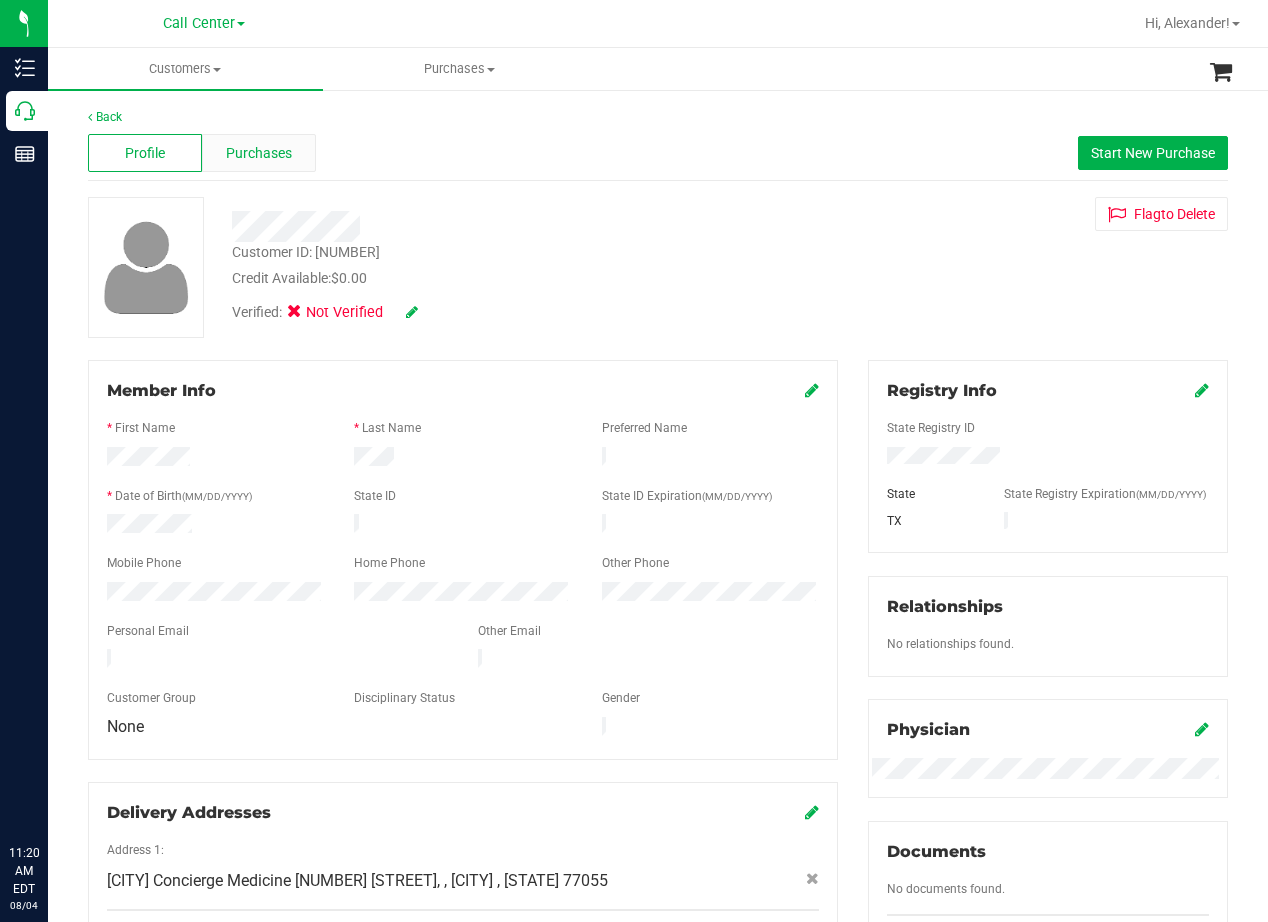 click on "Purchases" at bounding box center [259, 153] 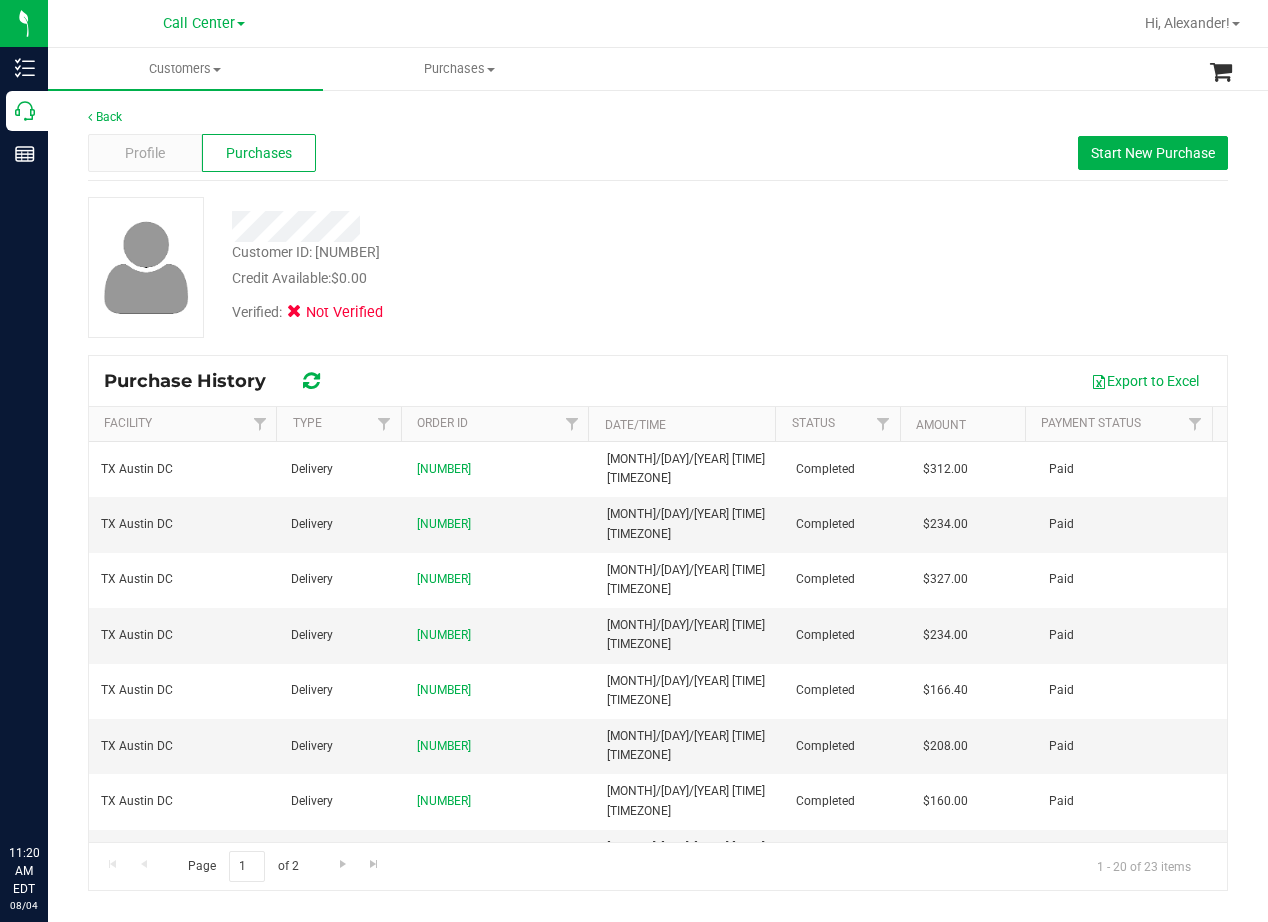 click on "Profile
Purchases
Start New Purchase" at bounding box center (658, 153) 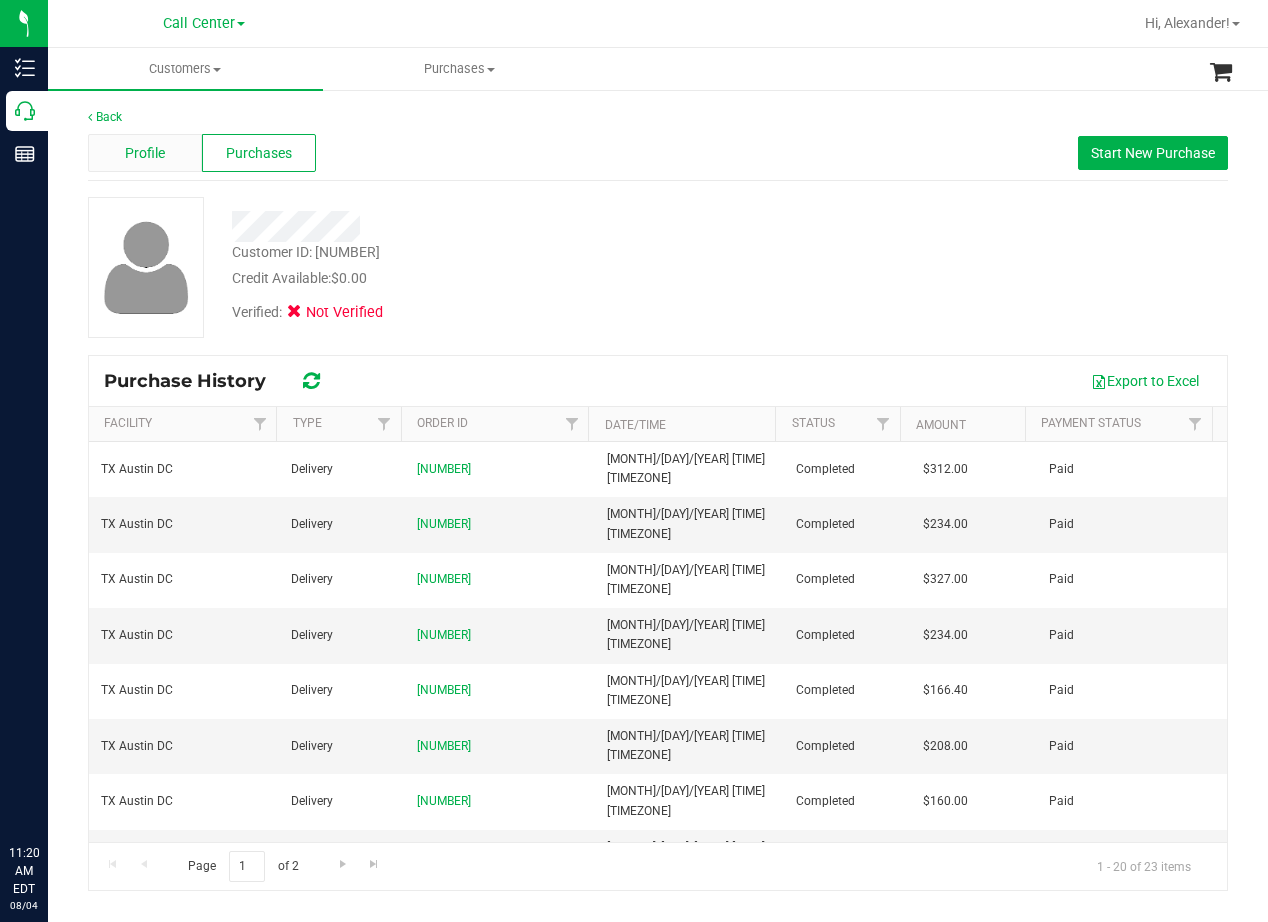 click on "Profile" at bounding box center [145, 153] 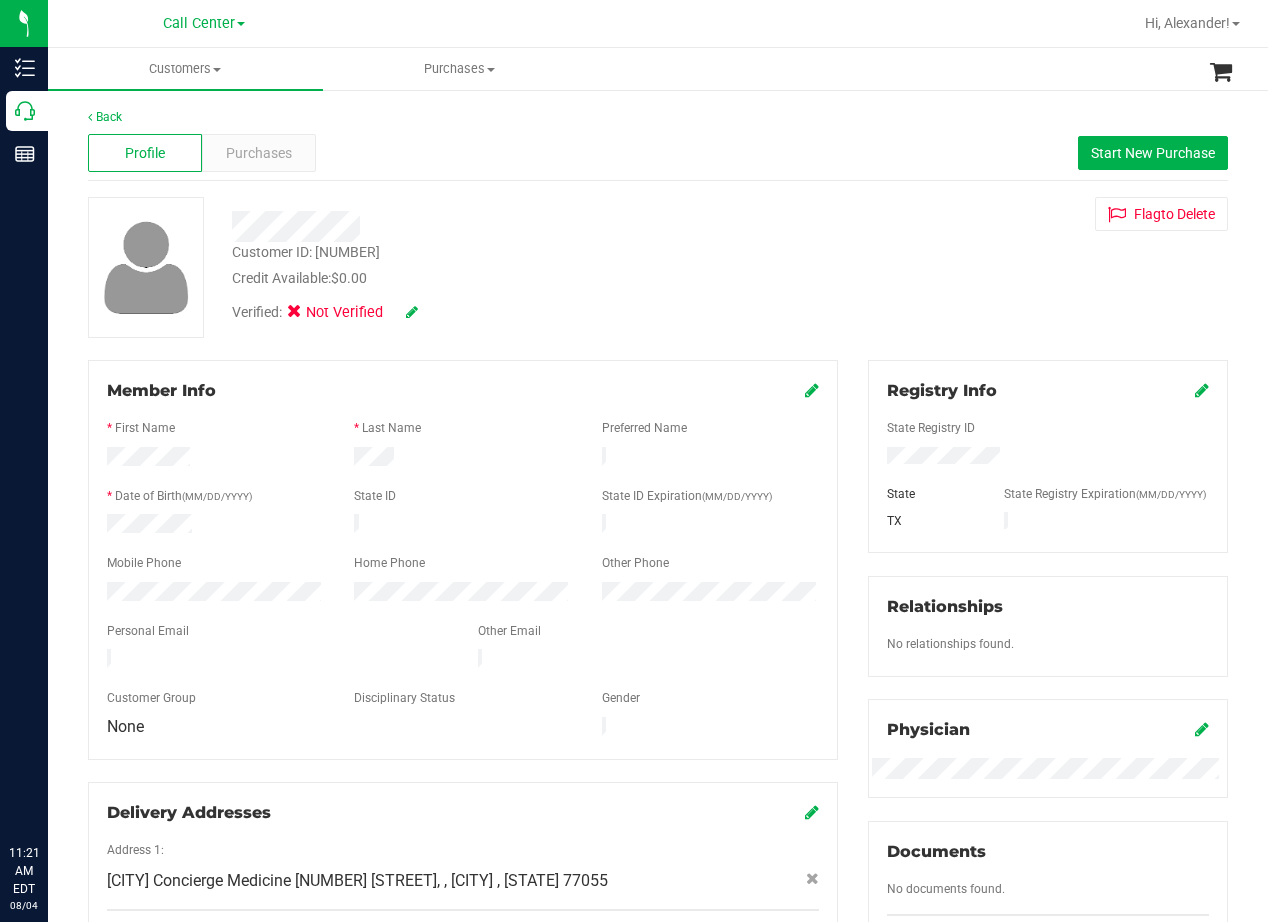 click on "Purchases" at bounding box center (259, 153) 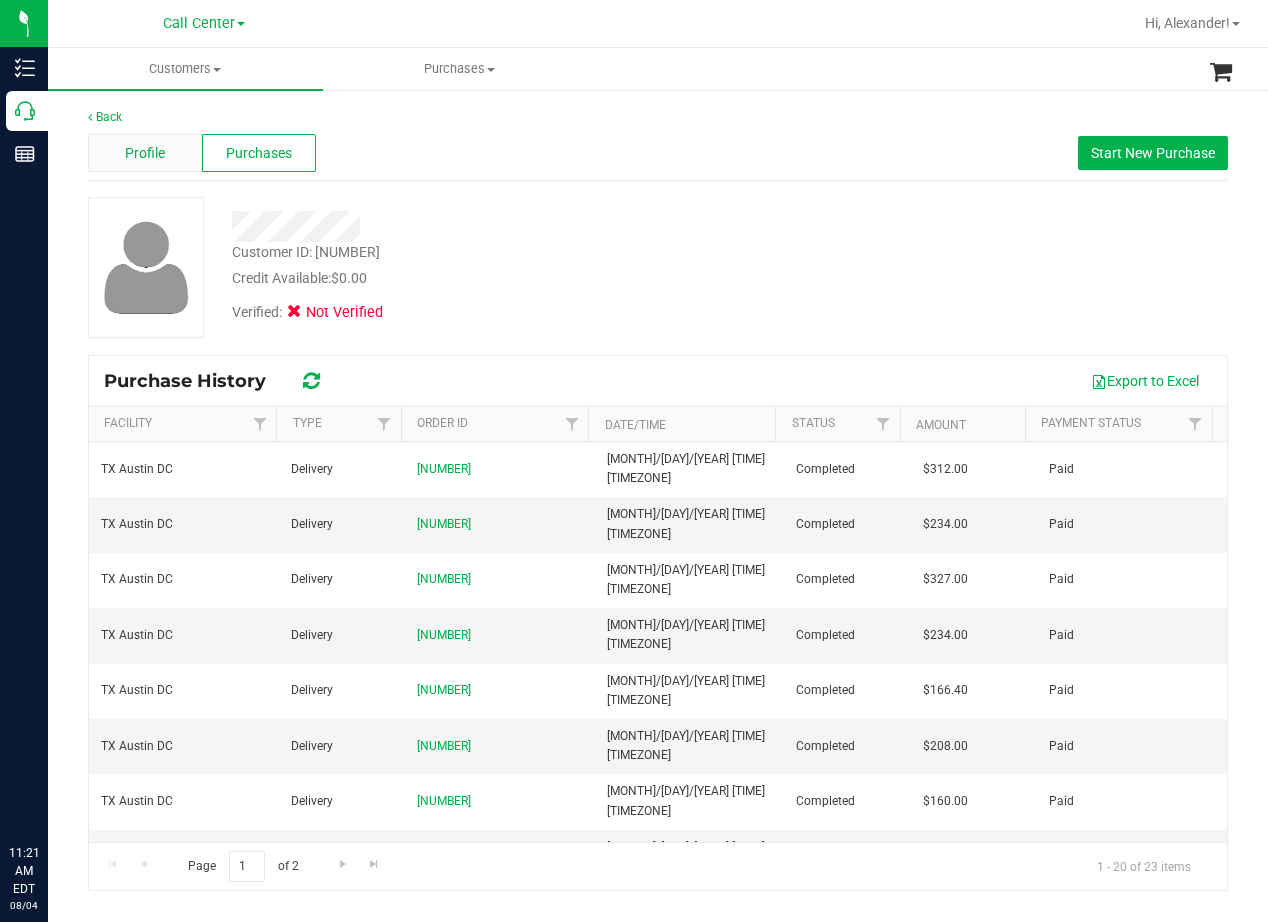 click on "Profile" at bounding box center [145, 153] 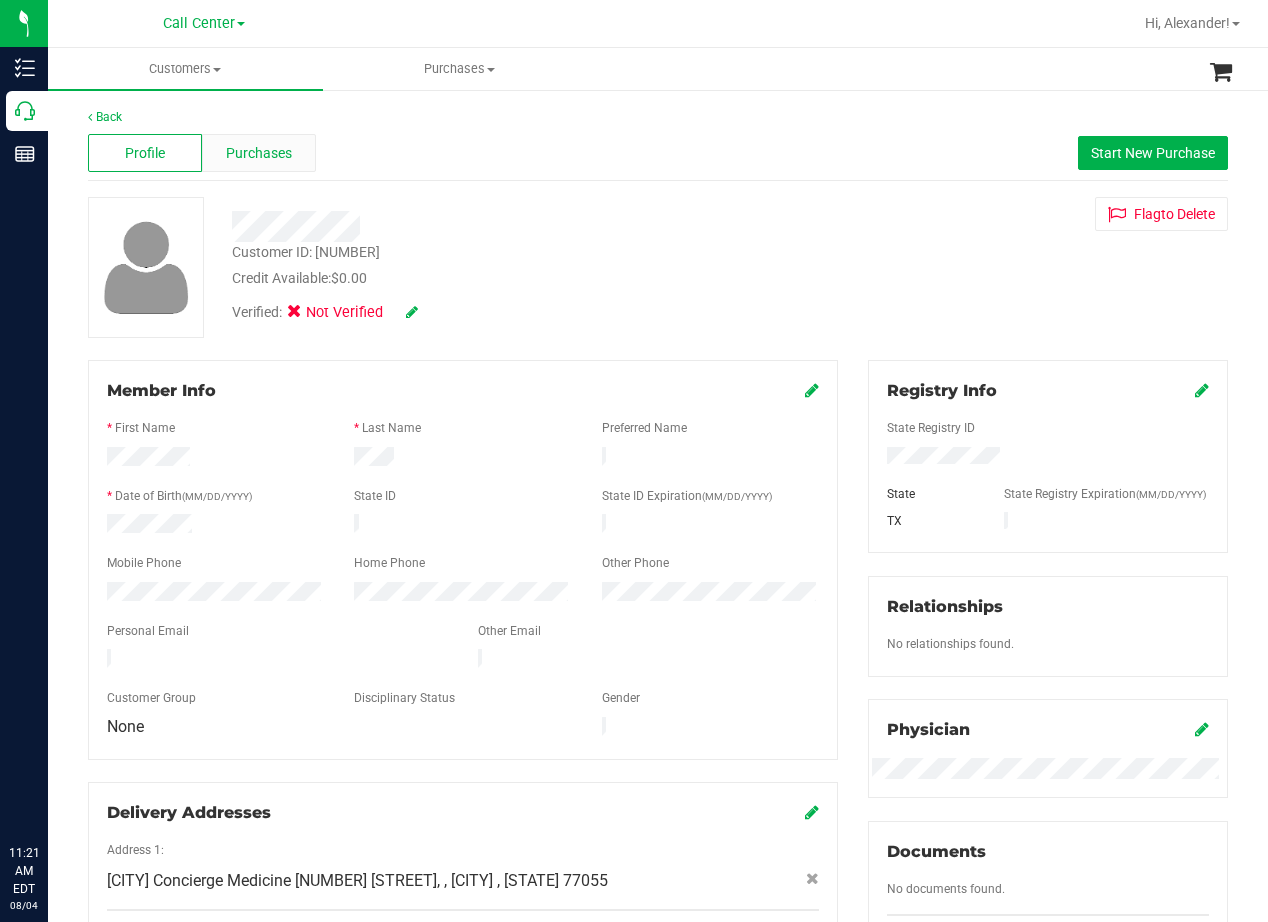 click on "Purchases" at bounding box center [259, 153] 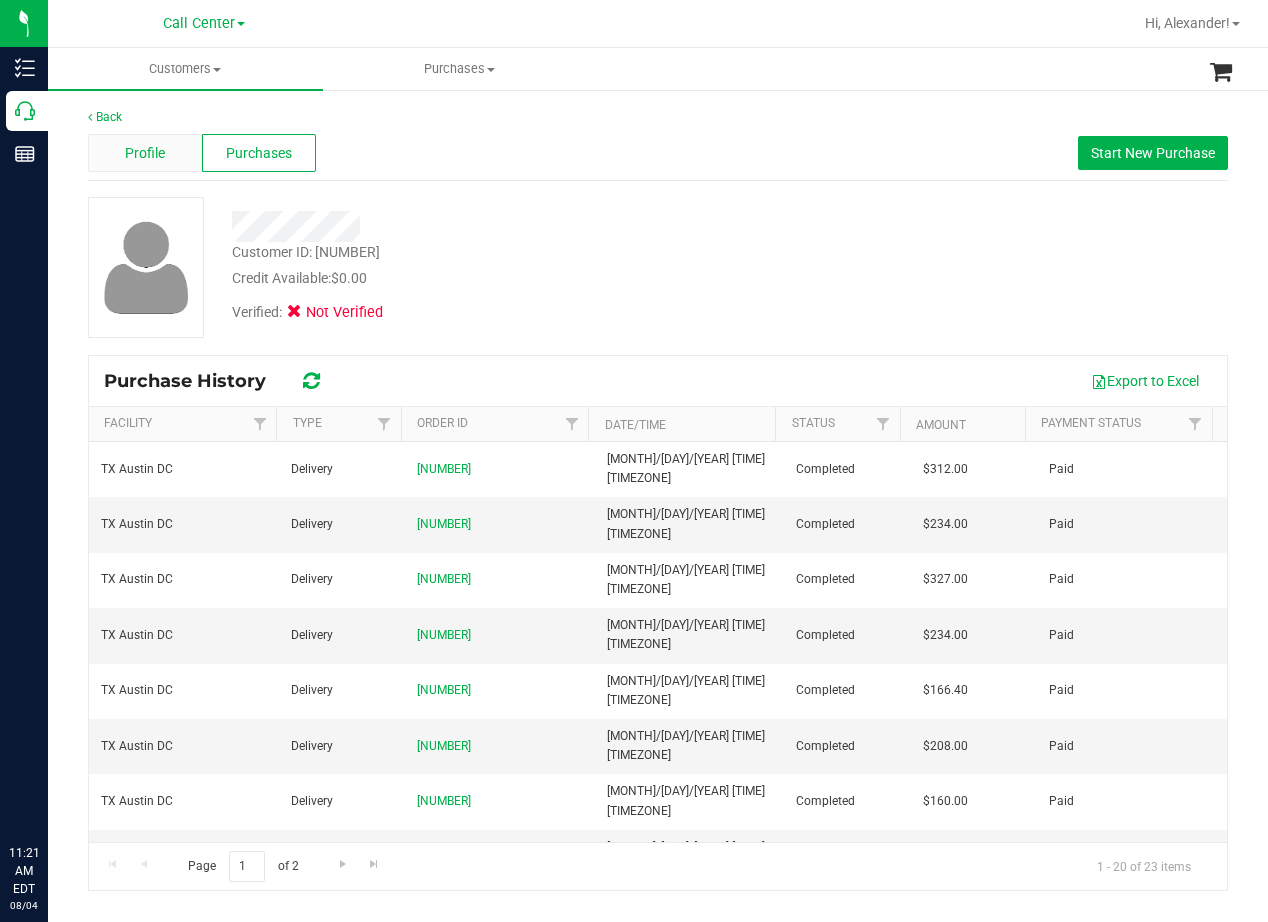 click on "Profile" at bounding box center (145, 153) 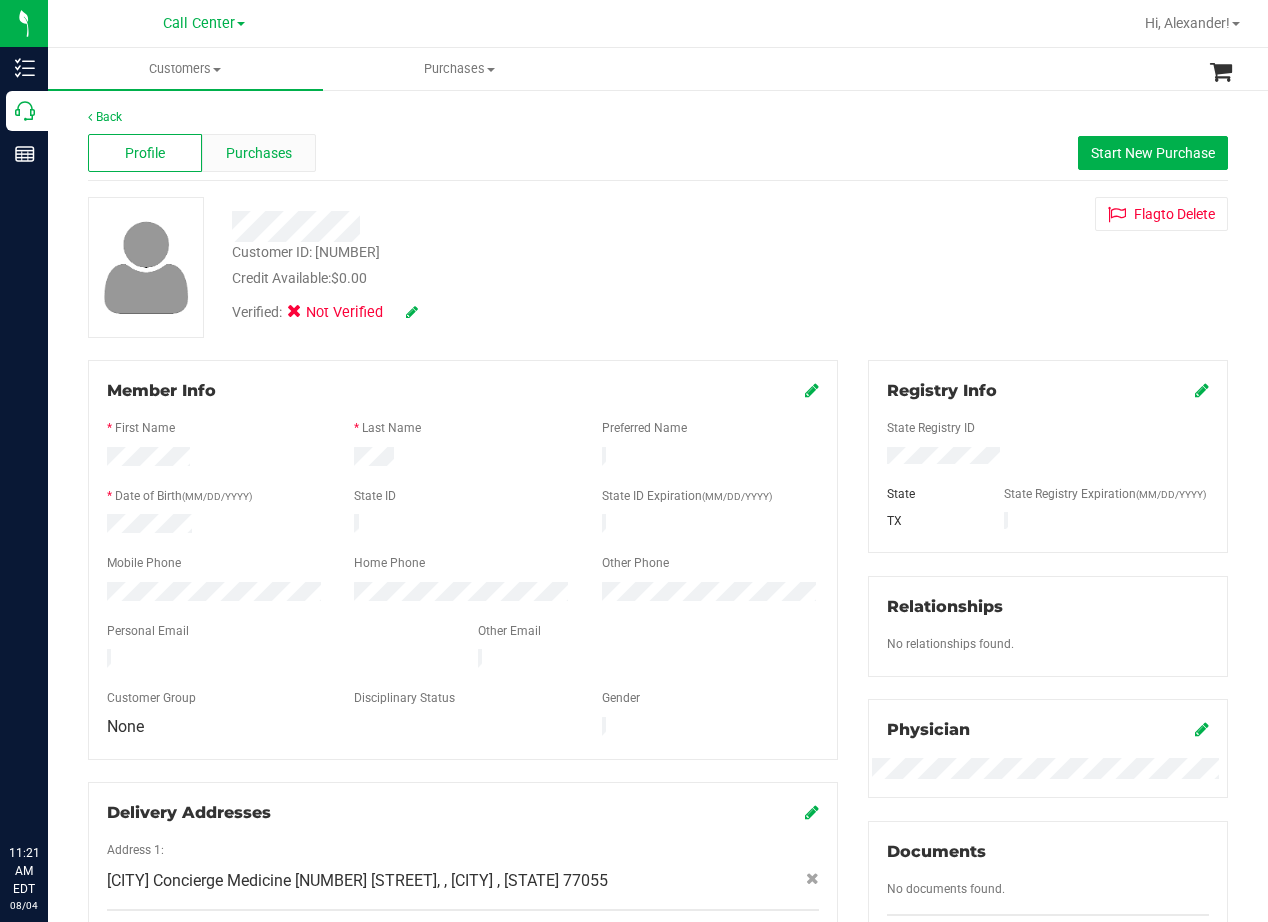 click on "Purchases" at bounding box center [259, 153] 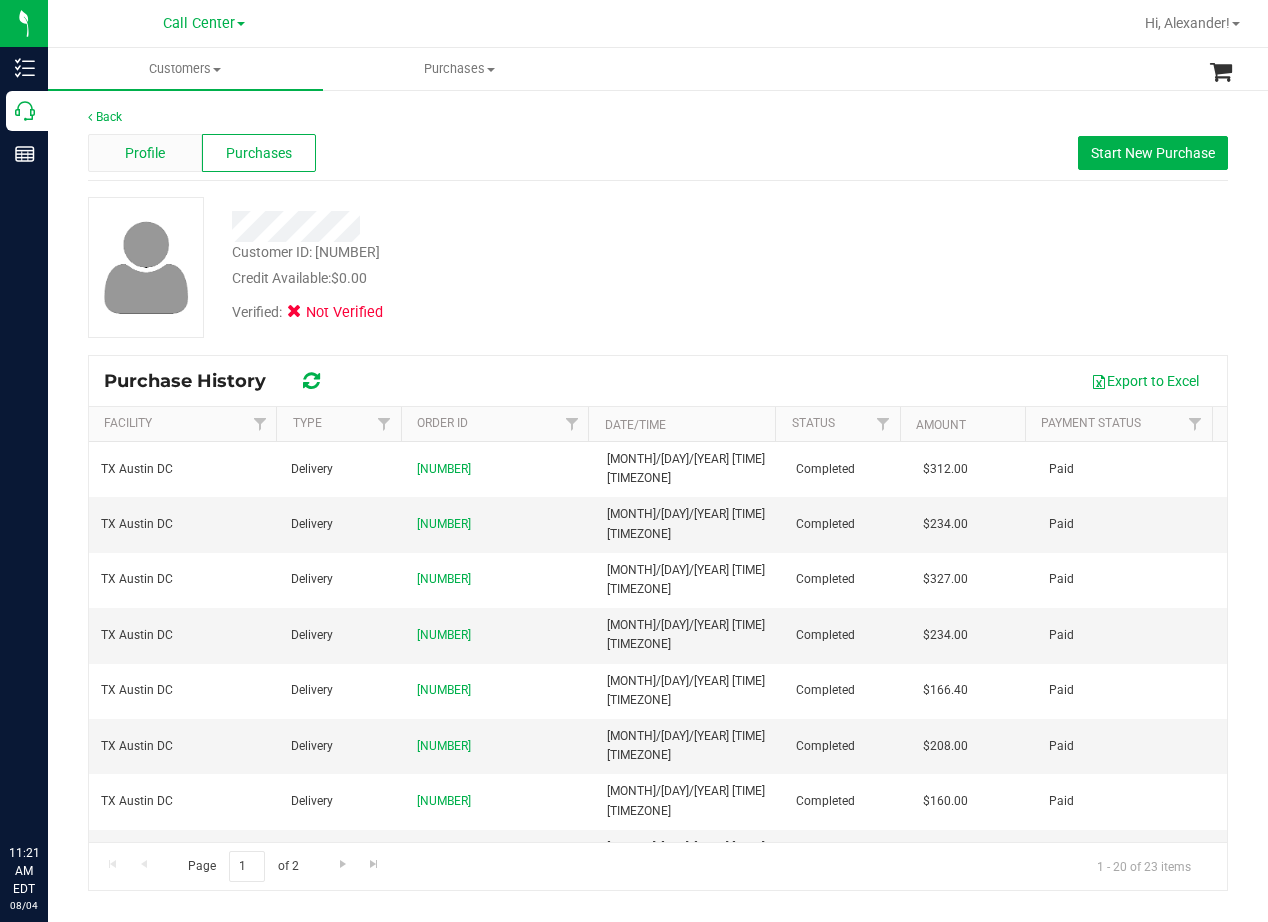click on "Profile" at bounding box center (145, 153) 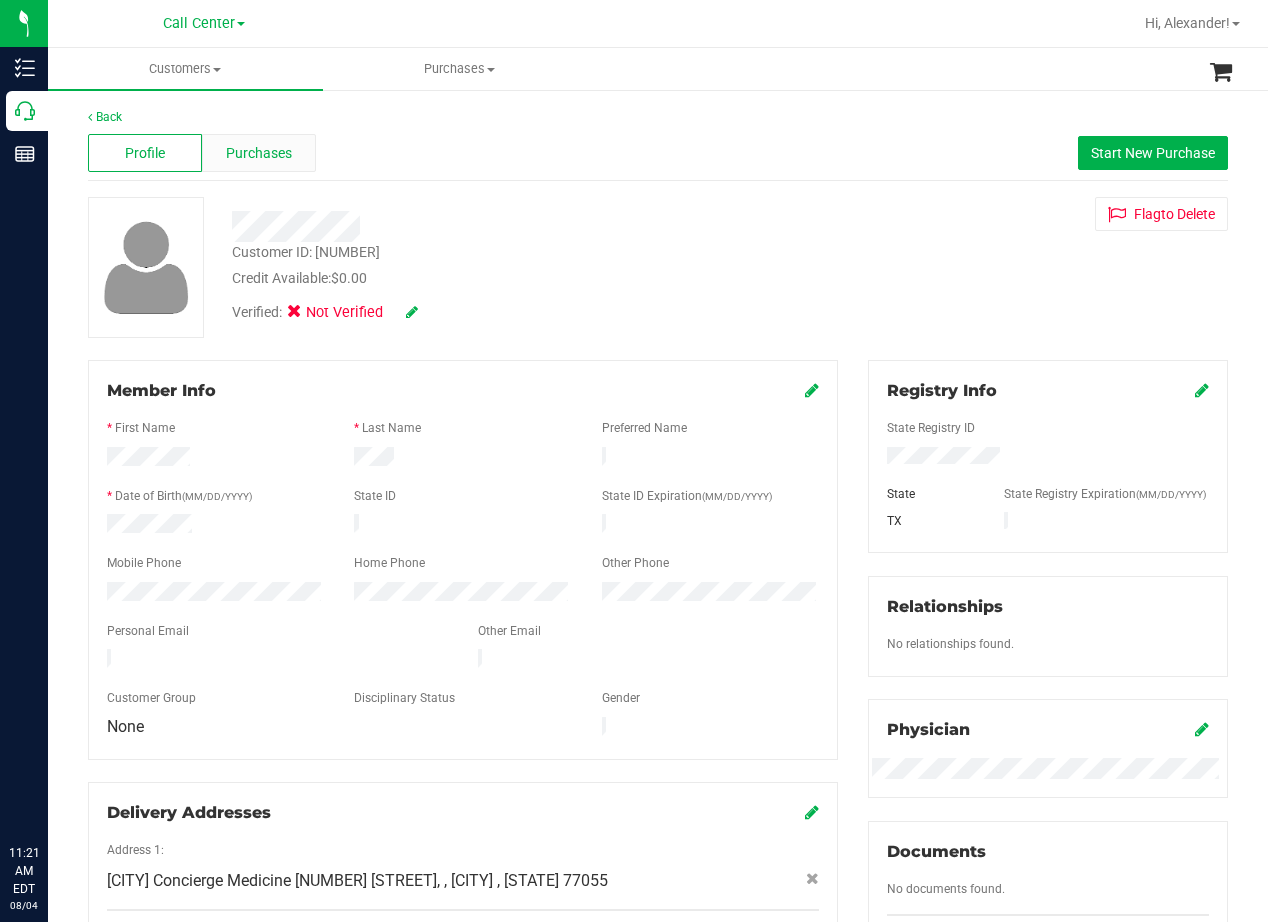 click on "Purchases" at bounding box center [259, 153] 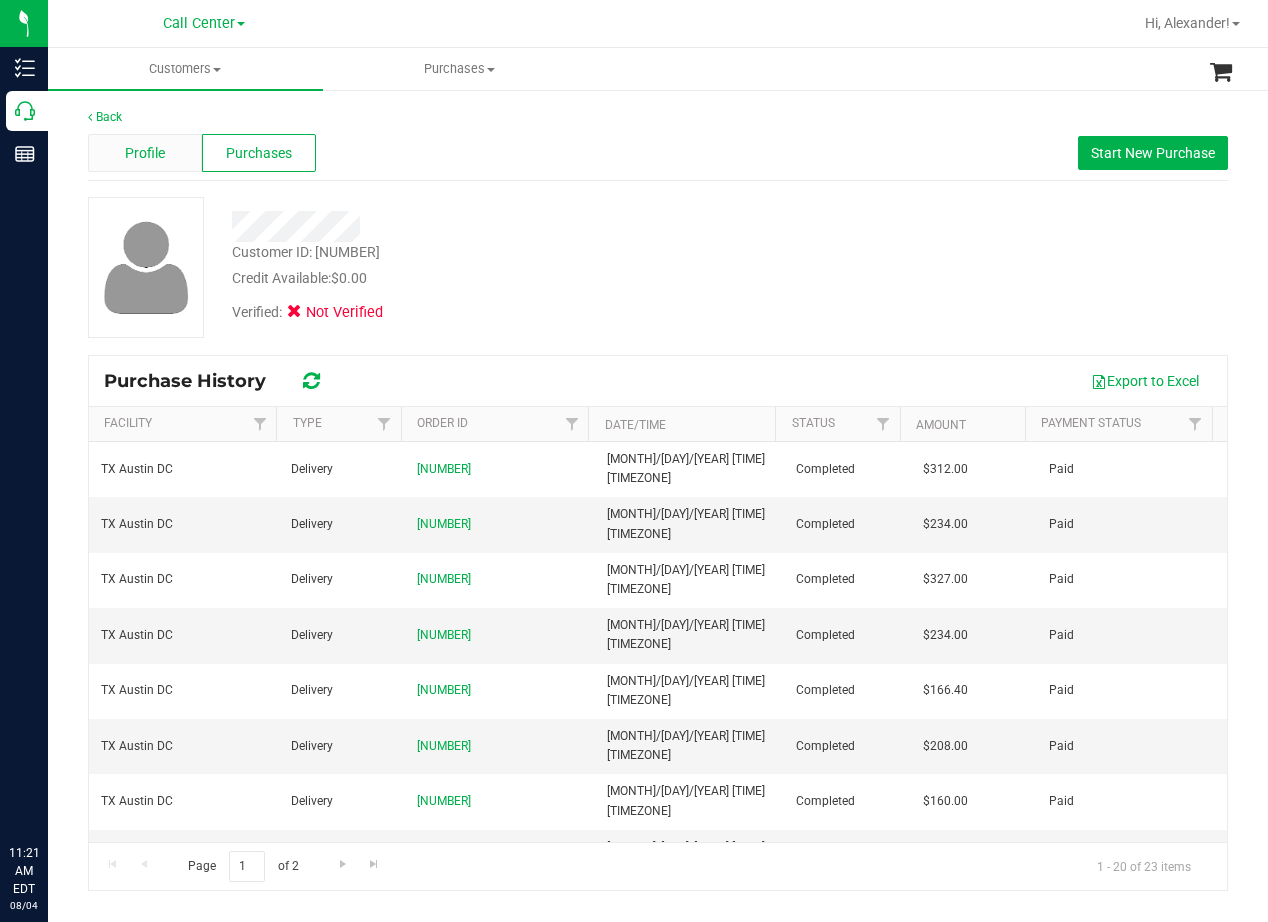 click on "Profile" at bounding box center [145, 153] 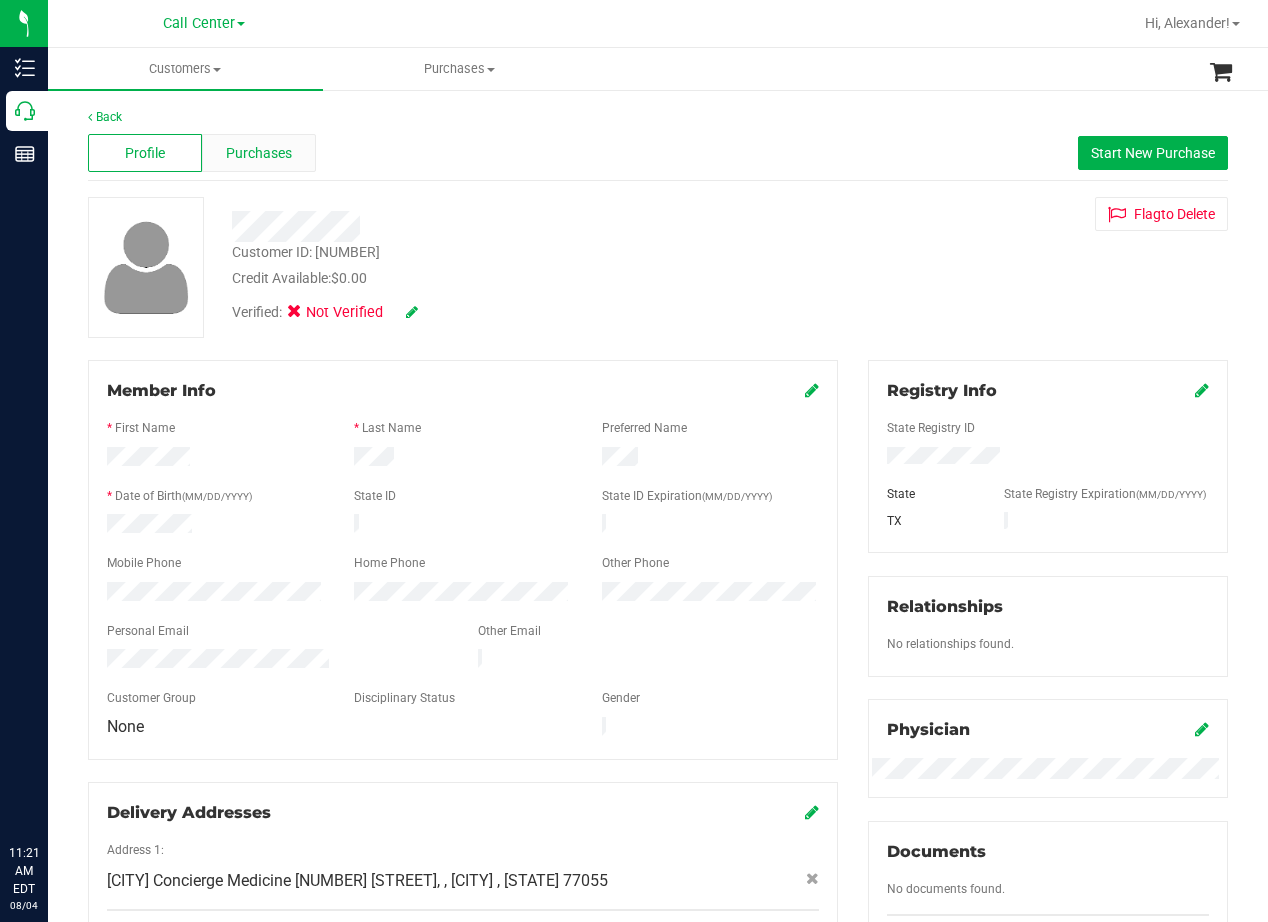 click on "Purchases" at bounding box center (259, 153) 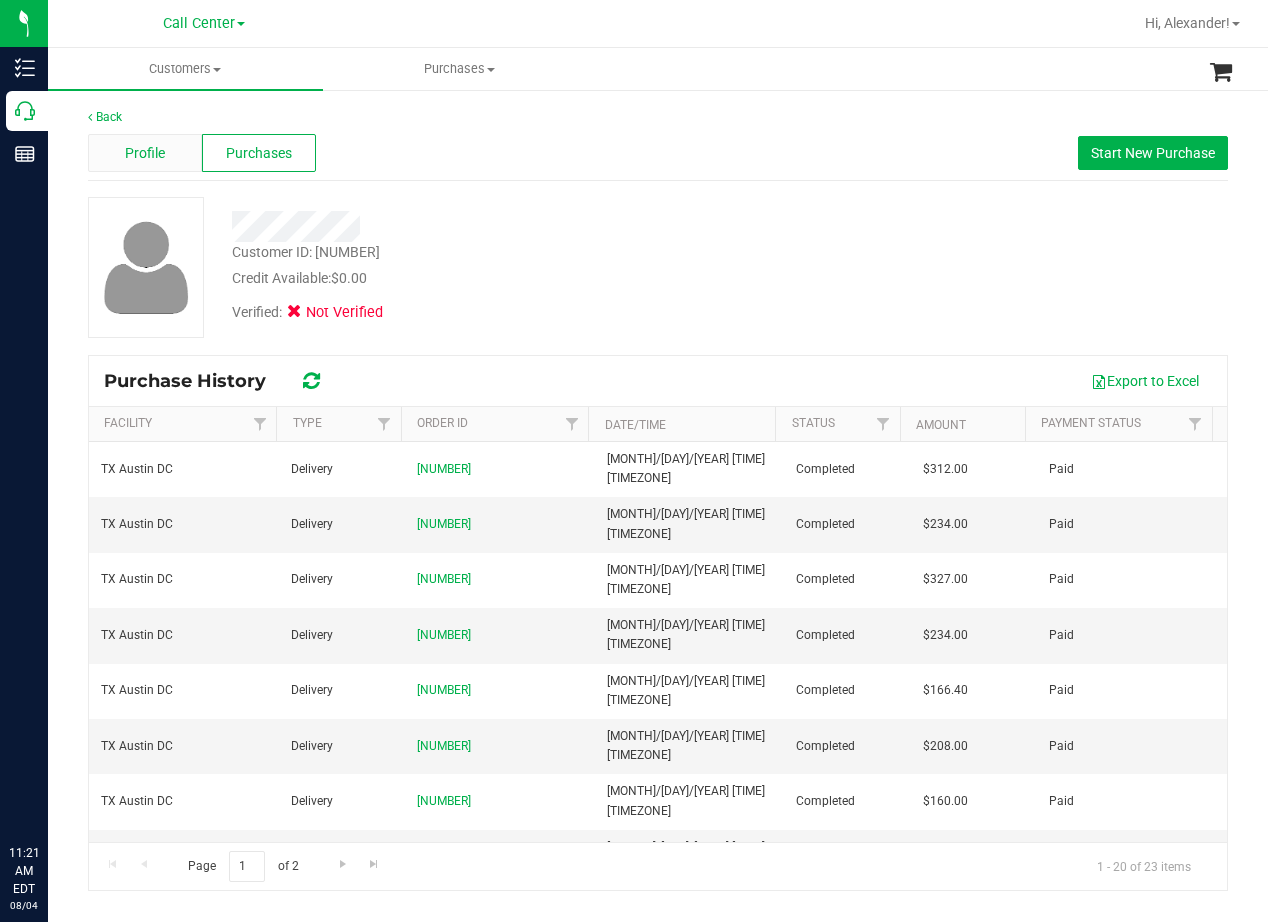 click on "Profile" at bounding box center (145, 153) 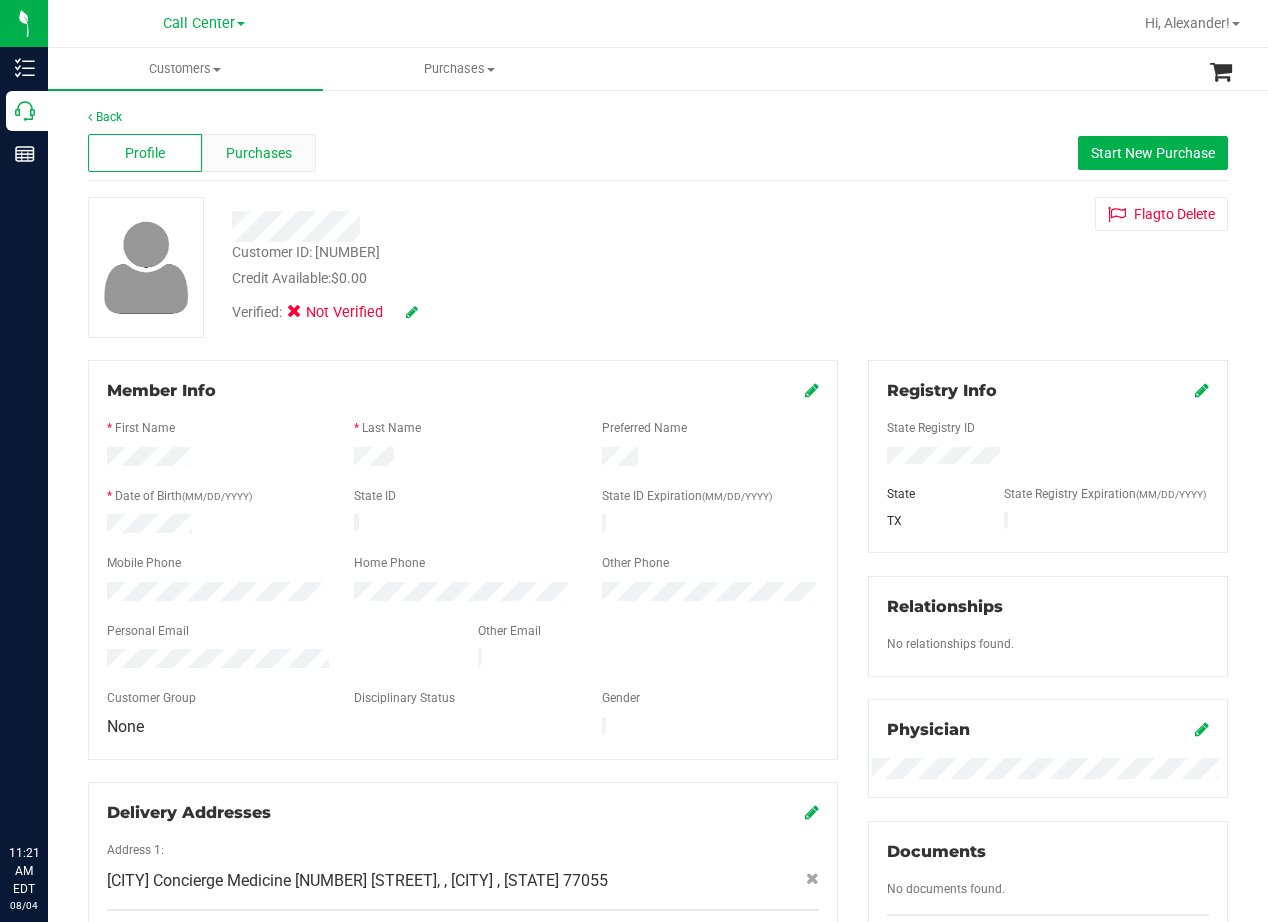 click on "Purchases" at bounding box center (259, 153) 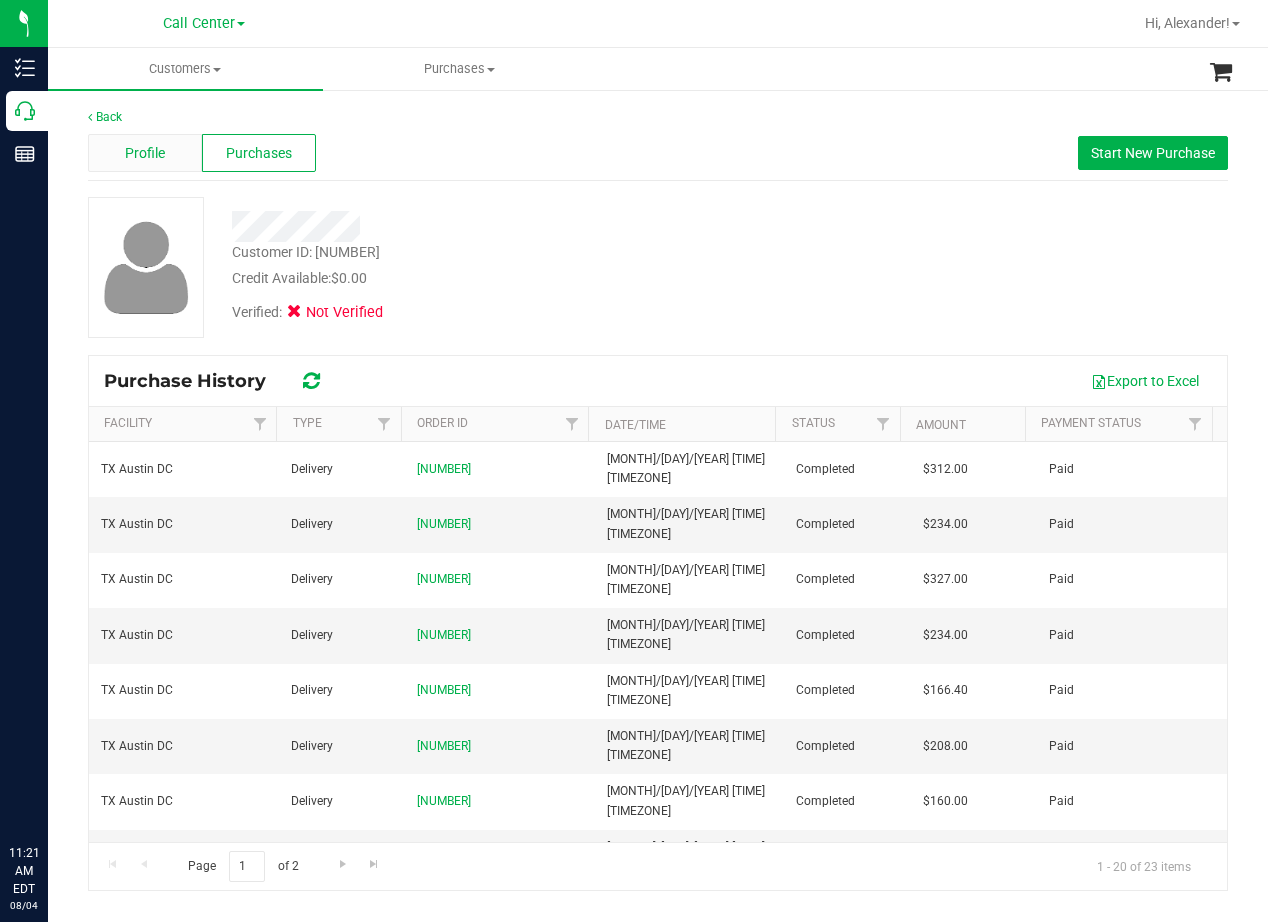 click on "Profile" at bounding box center (145, 153) 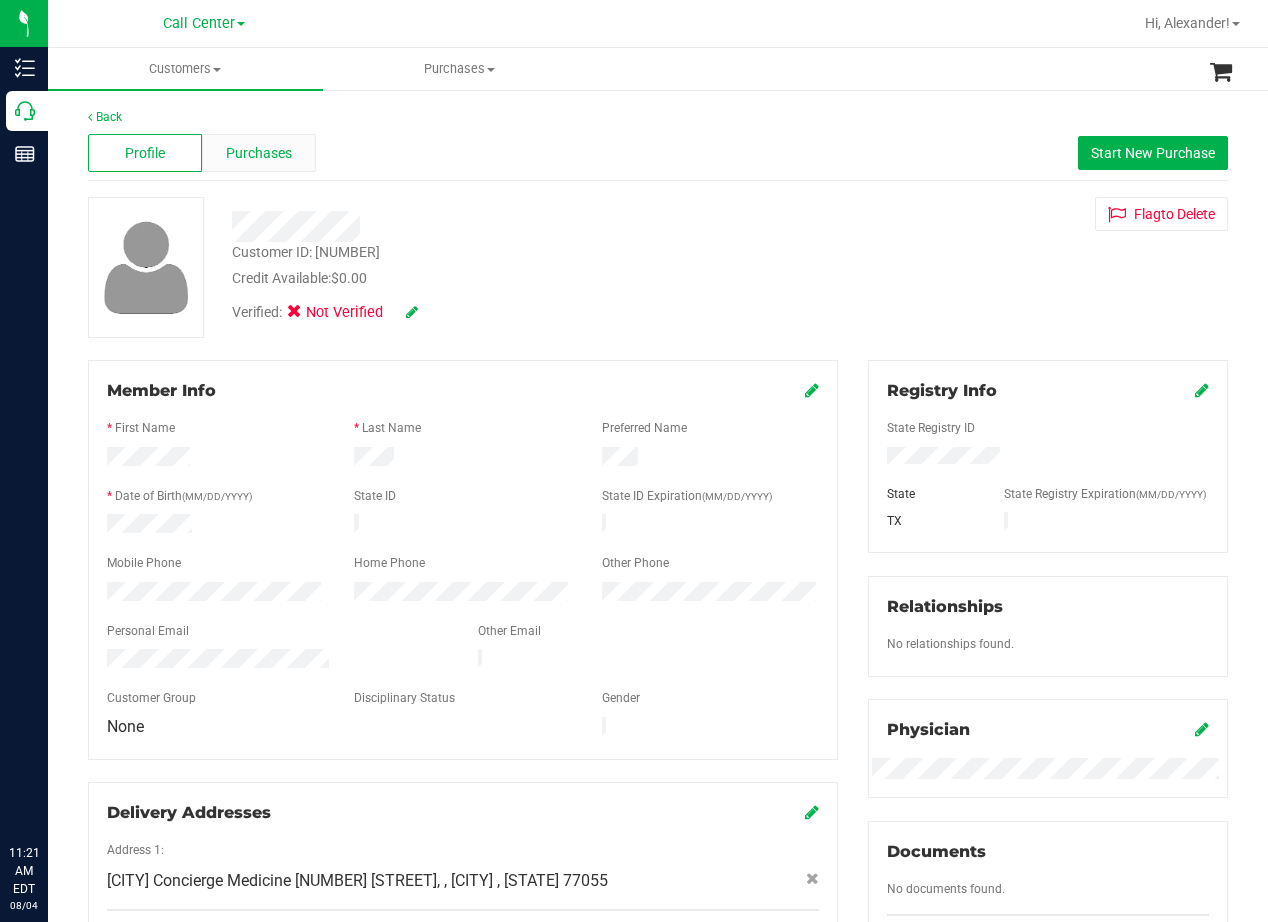 click on "Purchases" at bounding box center [259, 153] 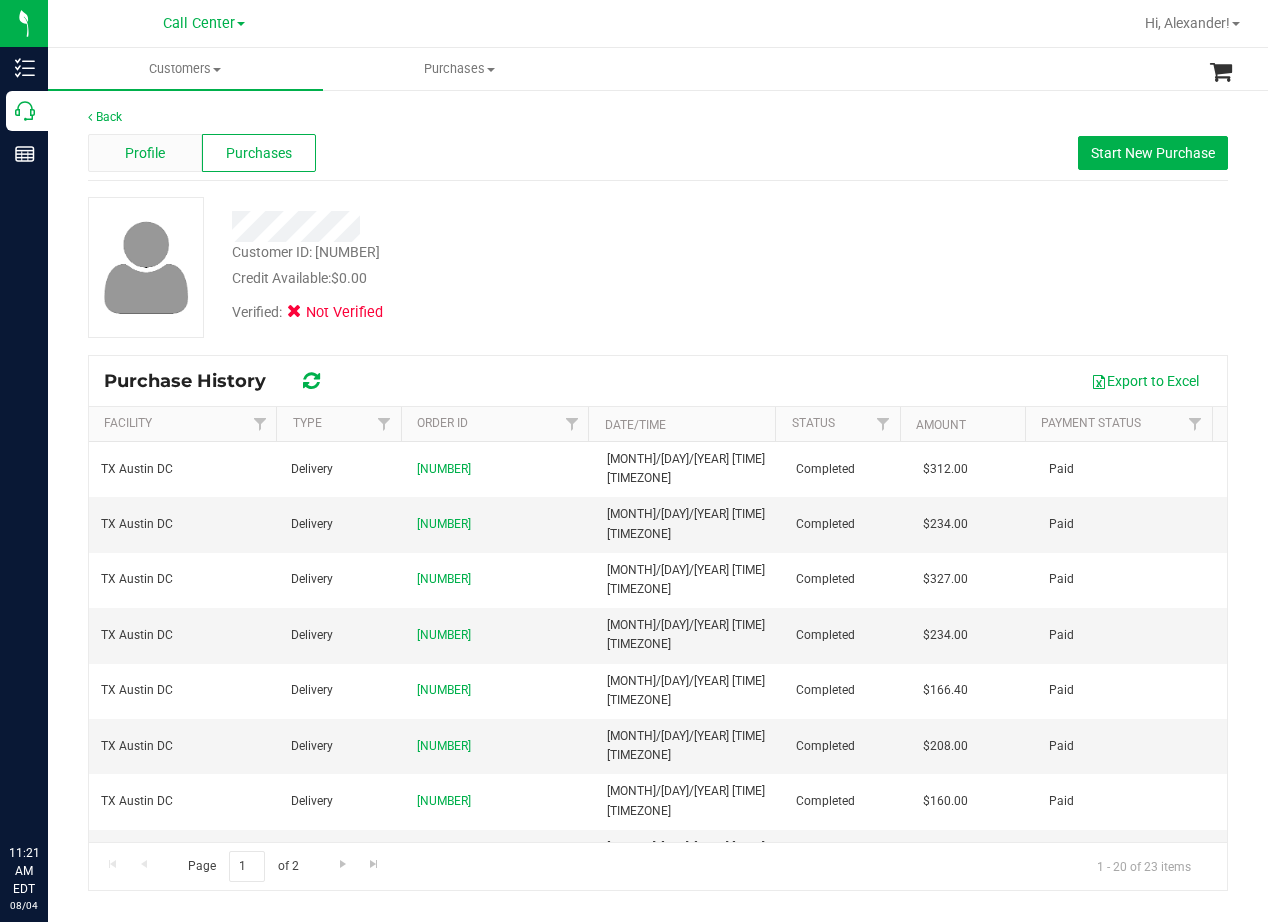 click on "Profile" at bounding box center [145, 153] 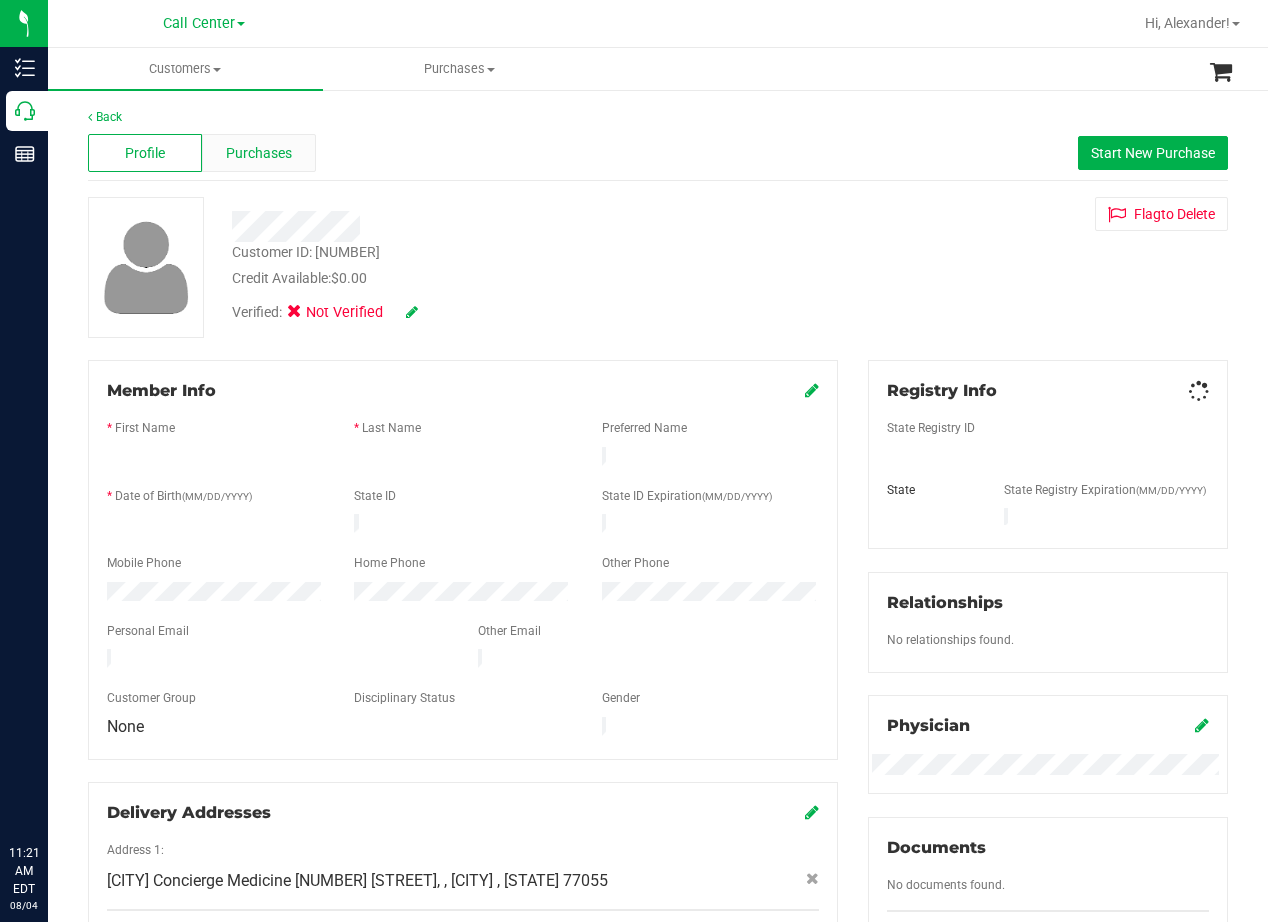 click on "Purchases" at bounding box center [259, 153] 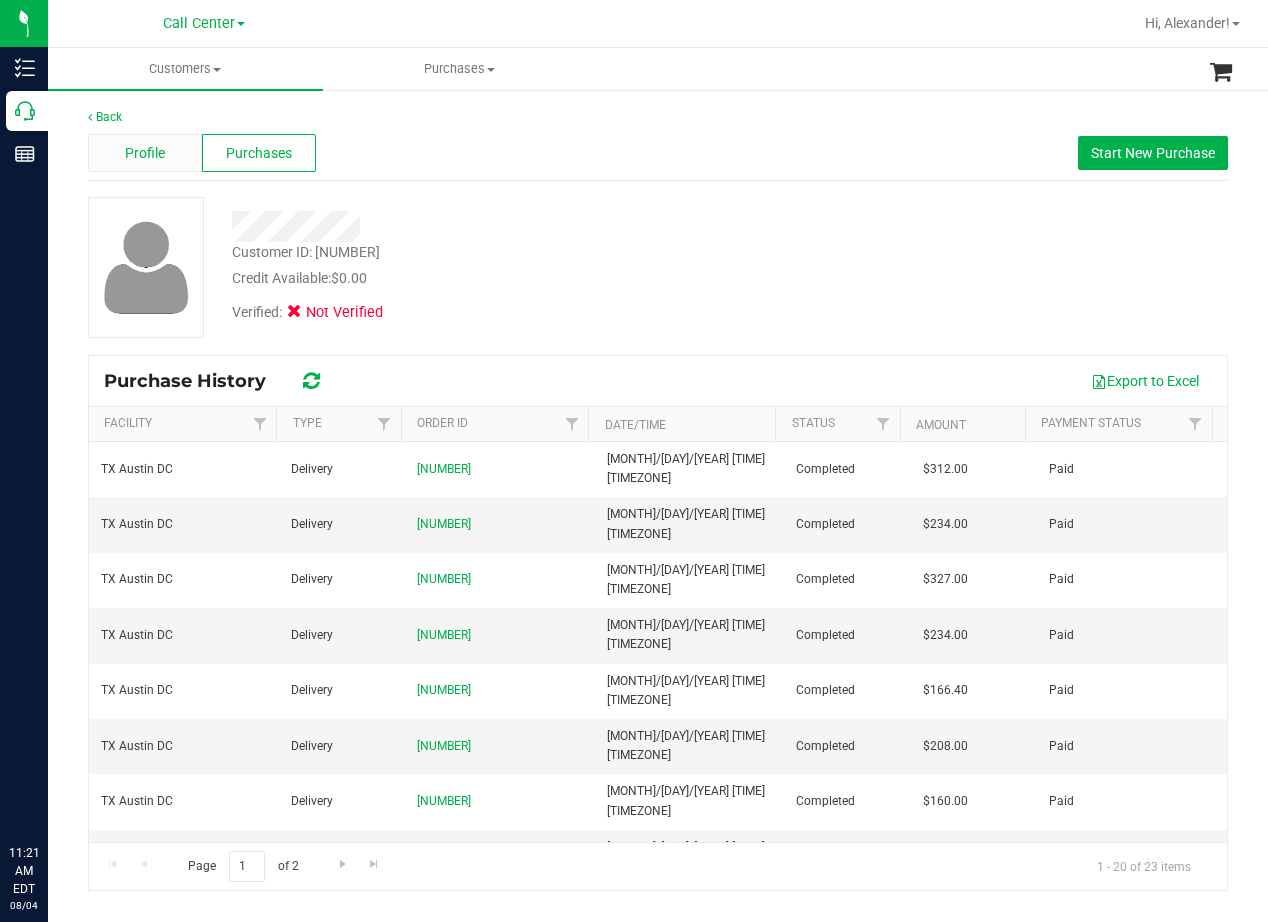 click on "Profile" at bounding box center [145, 153] 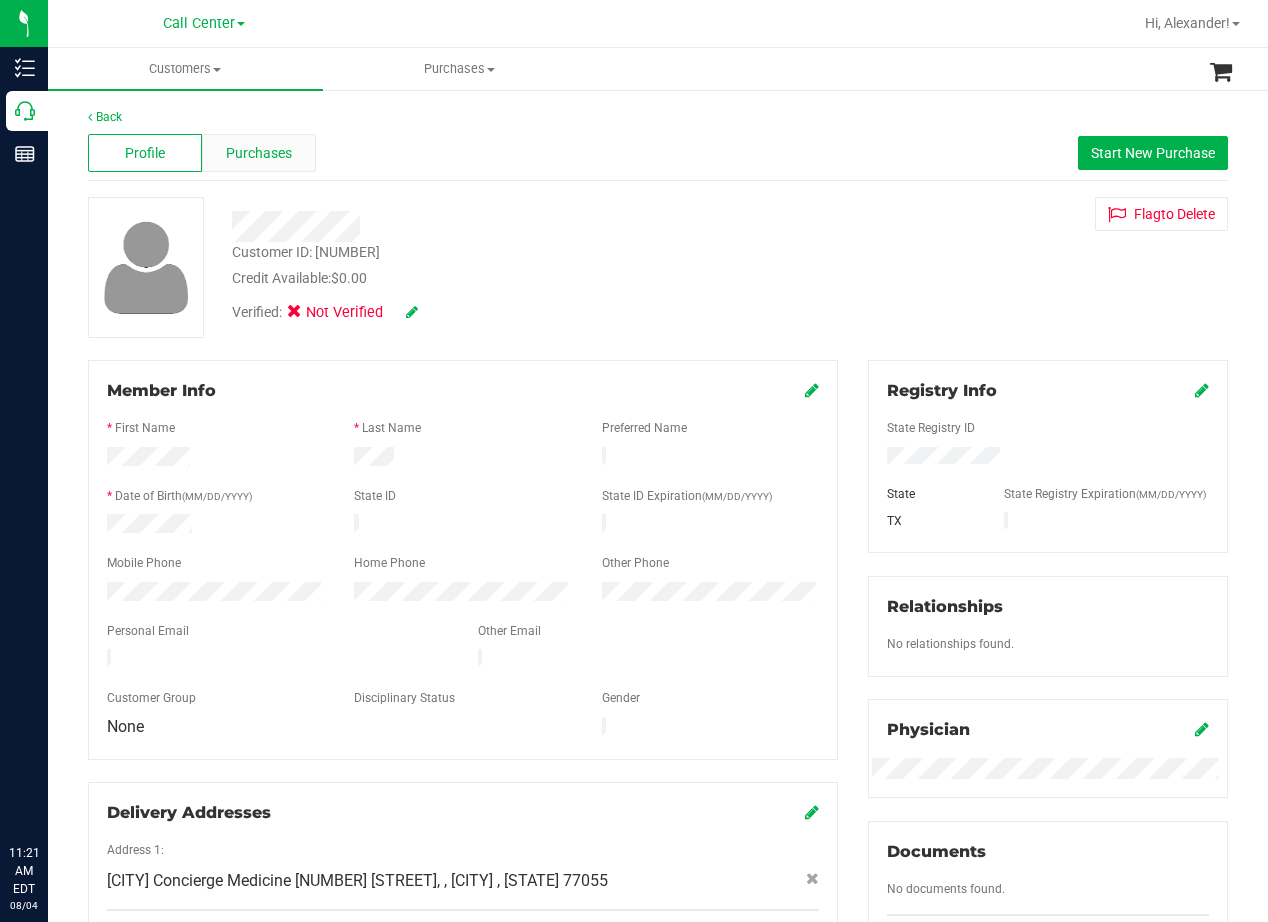 click on "Purchases" at bounding box center [259, 153] 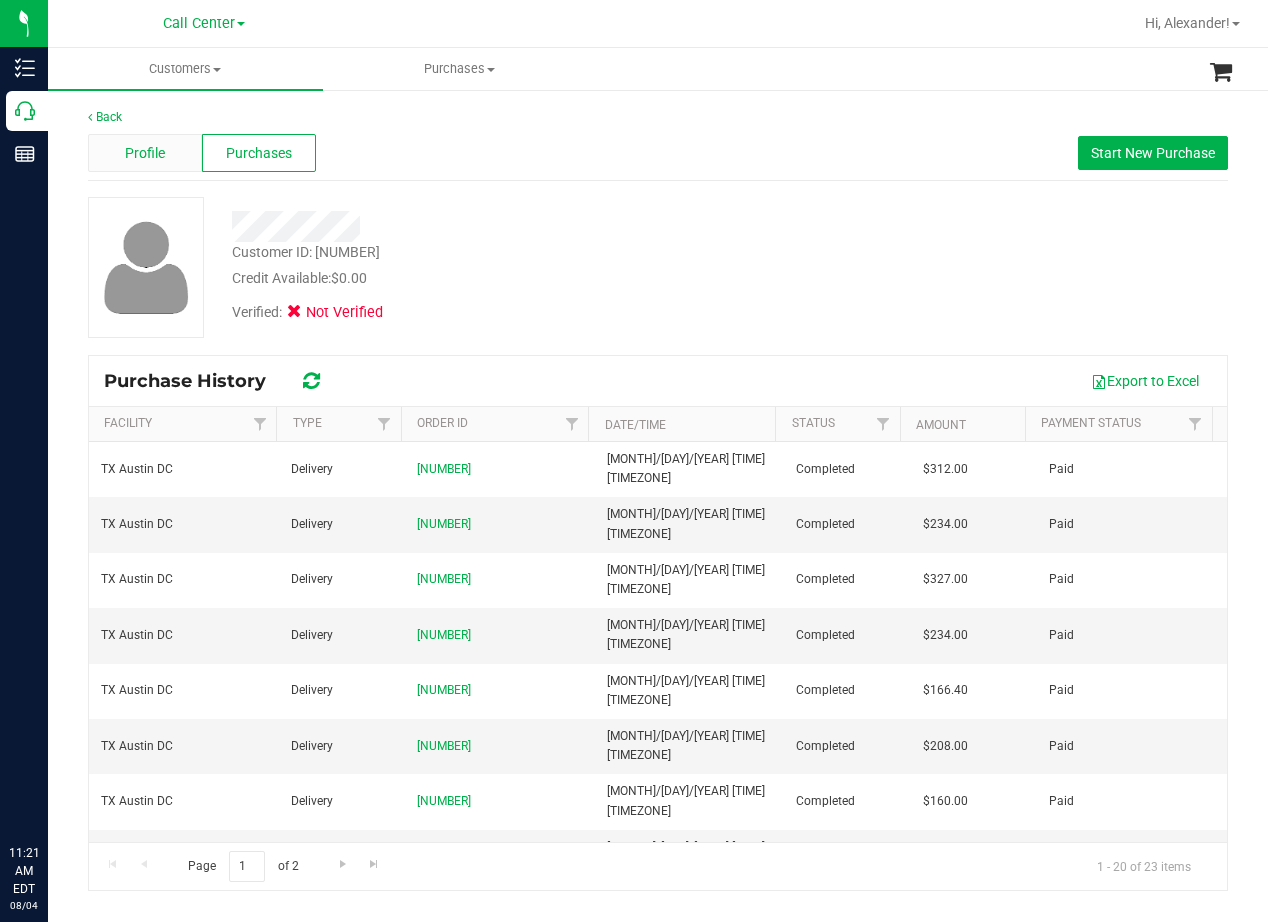 click on "Profile" at bounding box center (145, 153) 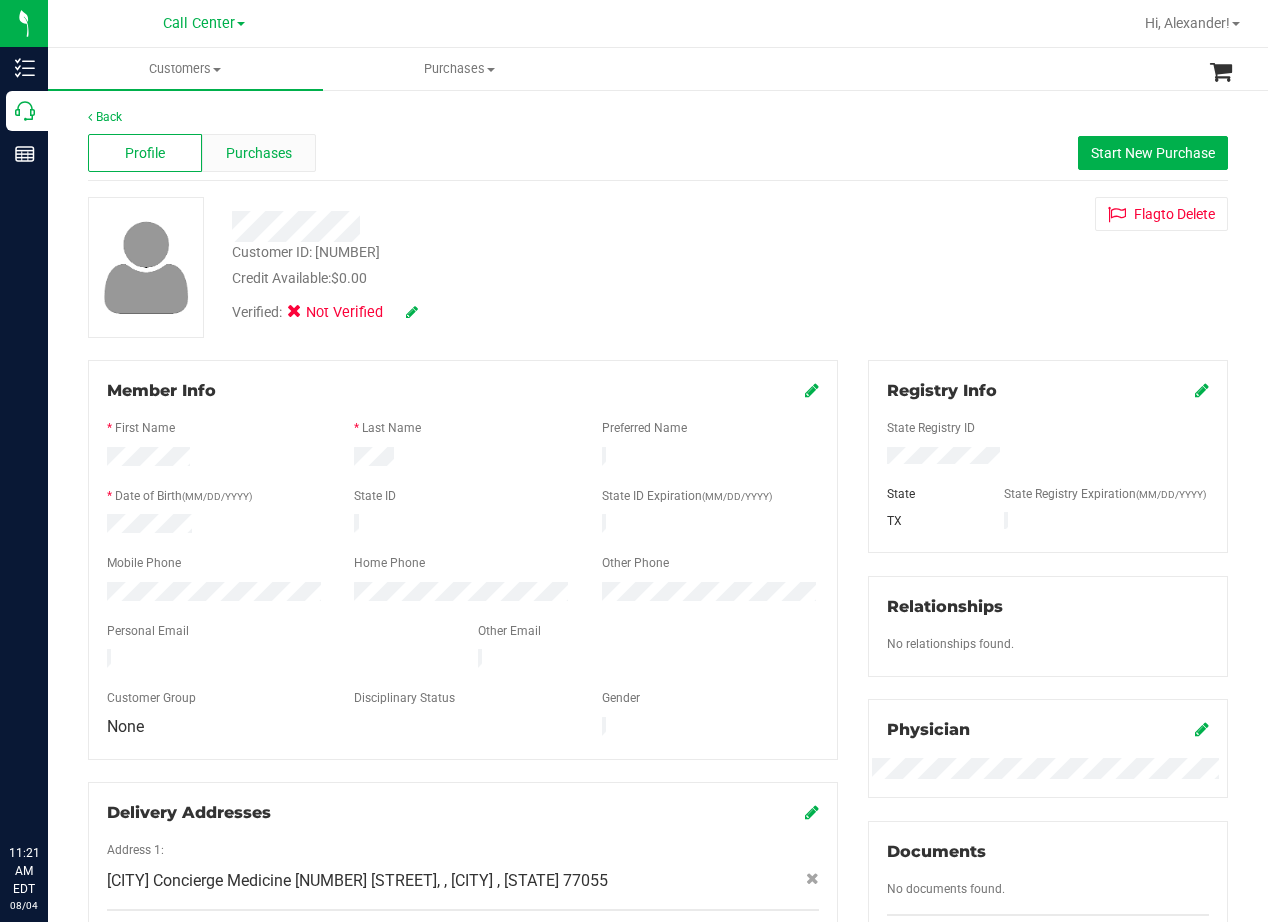 click on "Purchases" at bounding box center (259, 153) 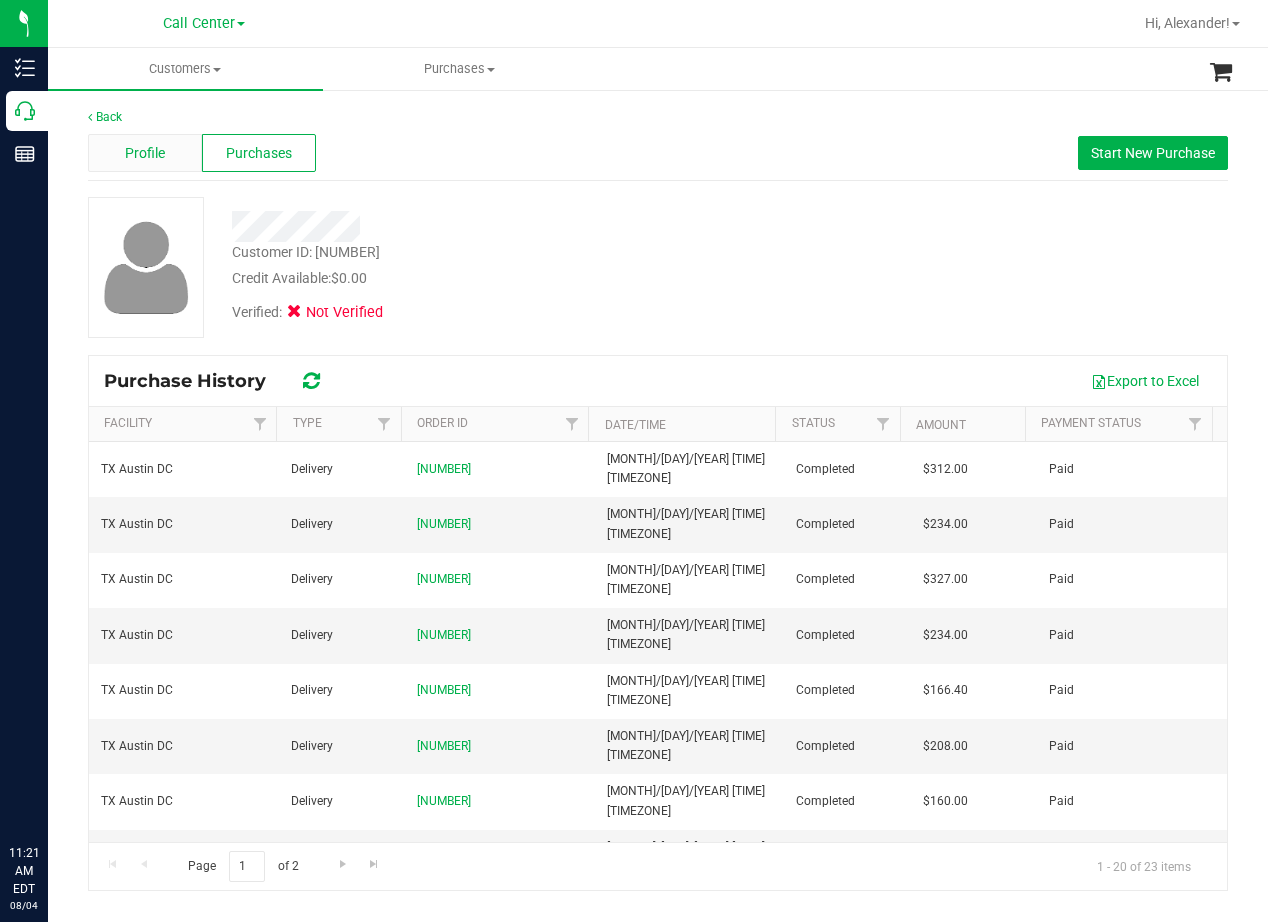 click on "Profile" at bounding box center [145, 153] 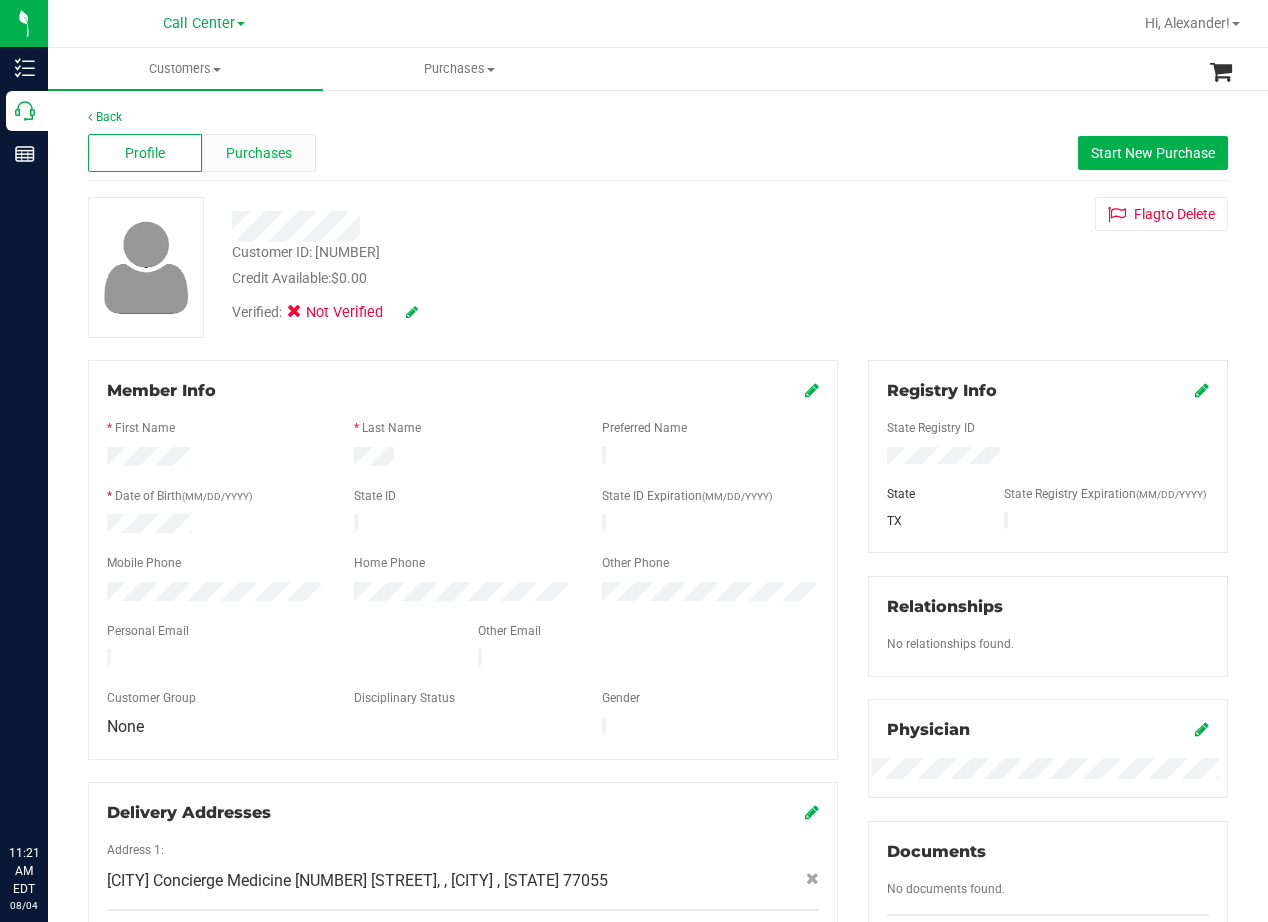 click on "Purchases" at bounding box center (259, 153) 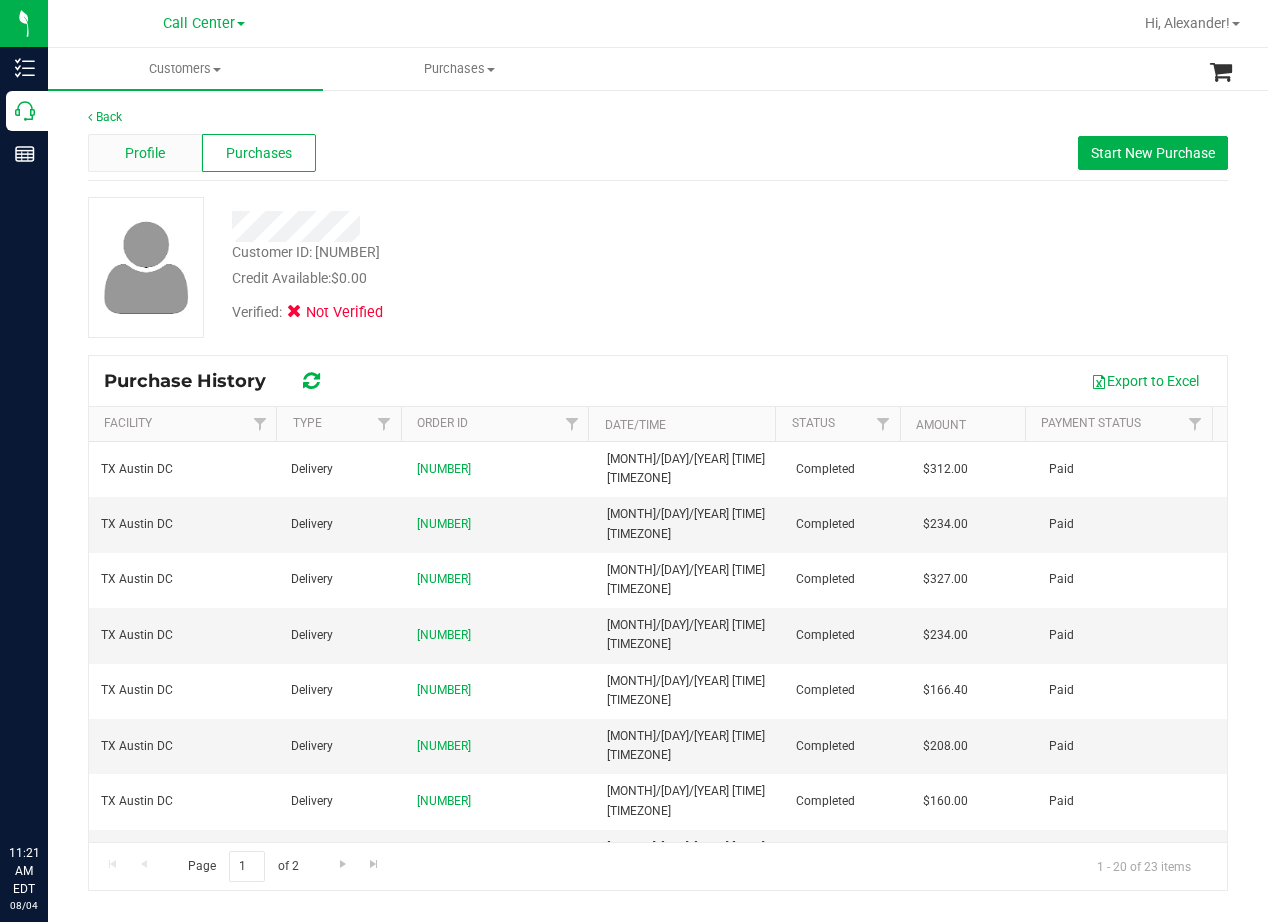 click on "Profile" at bounding box center [145, 153] 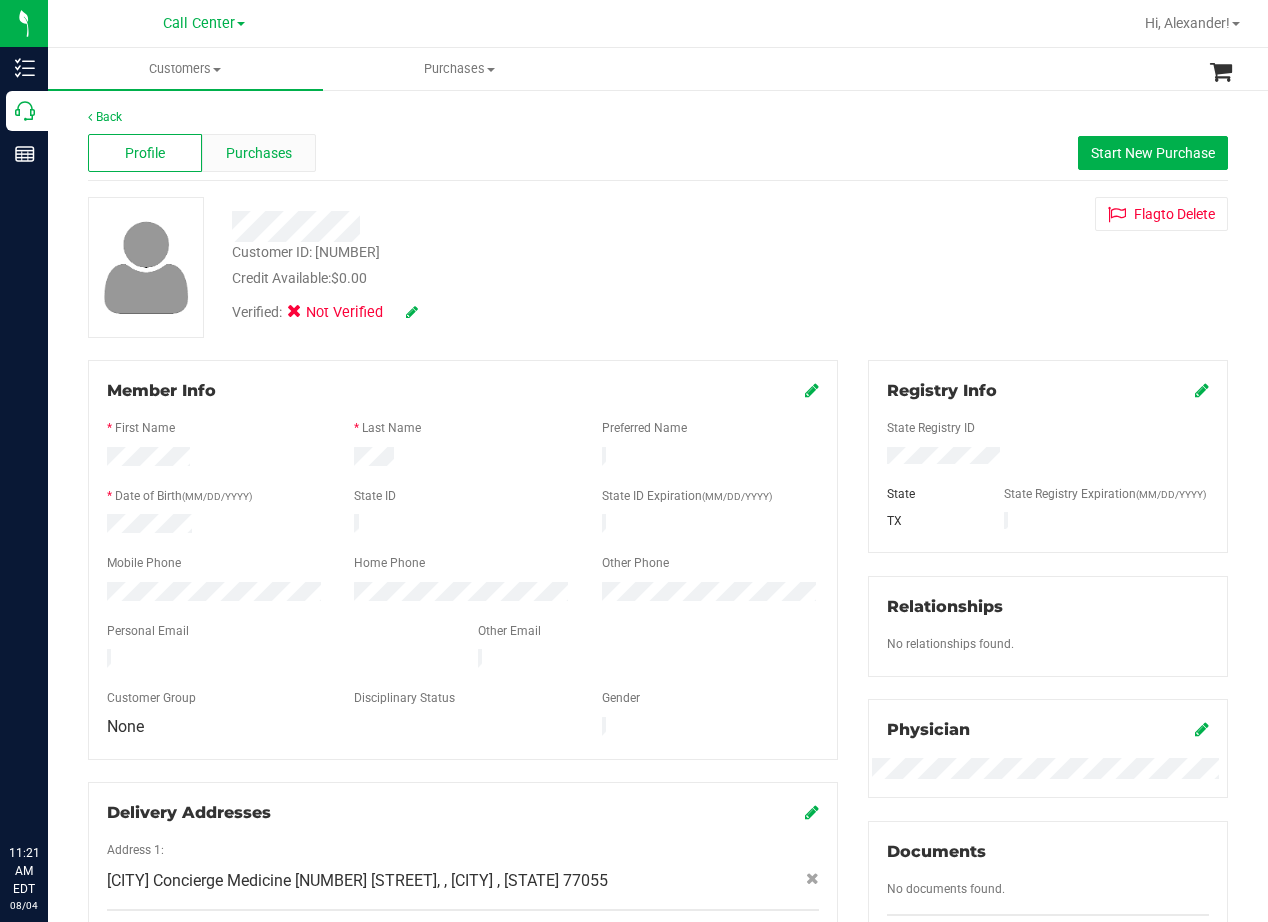 click on "Purchases" at bounding box center (259, 153) 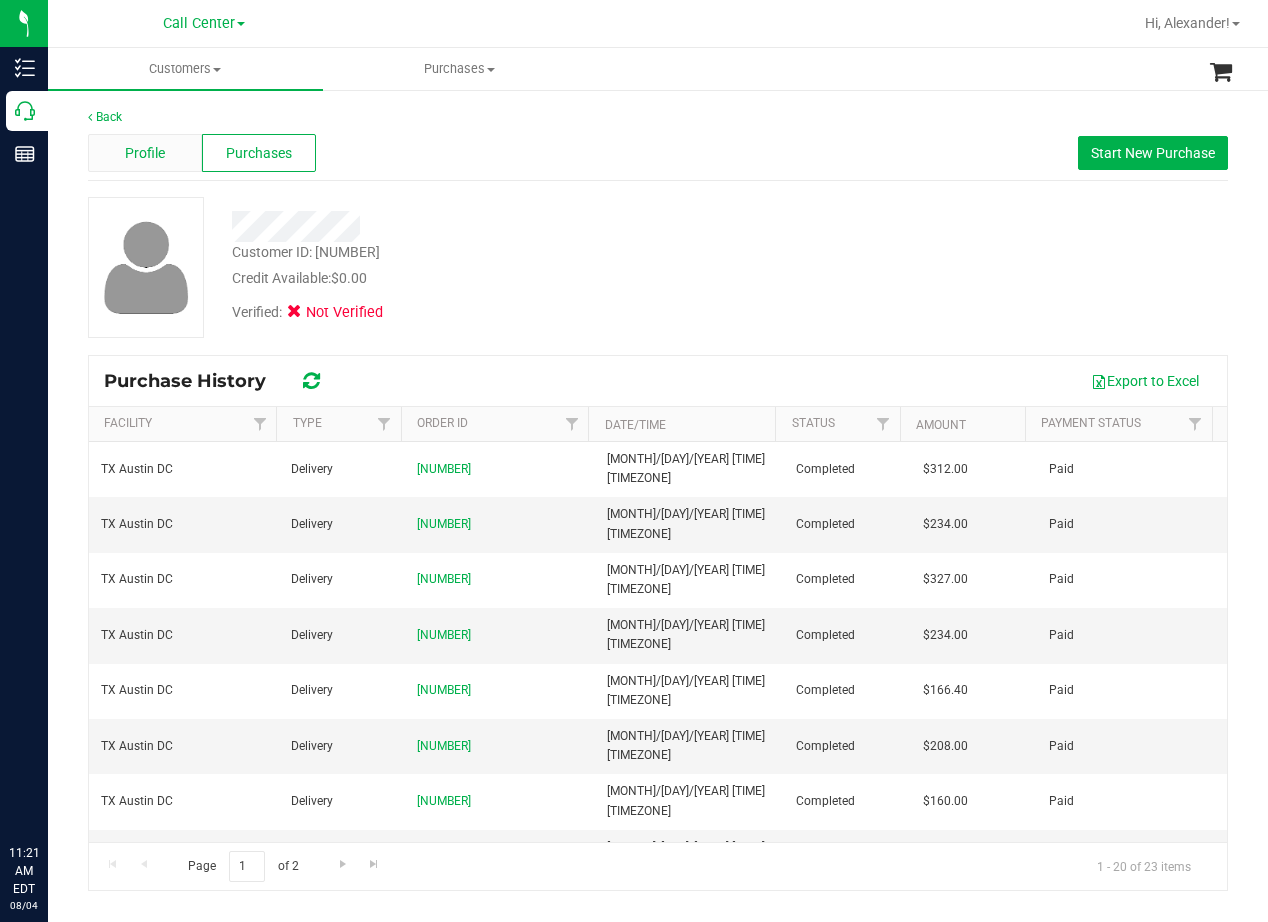 click on "Profile" at bounding box center (145, 153) 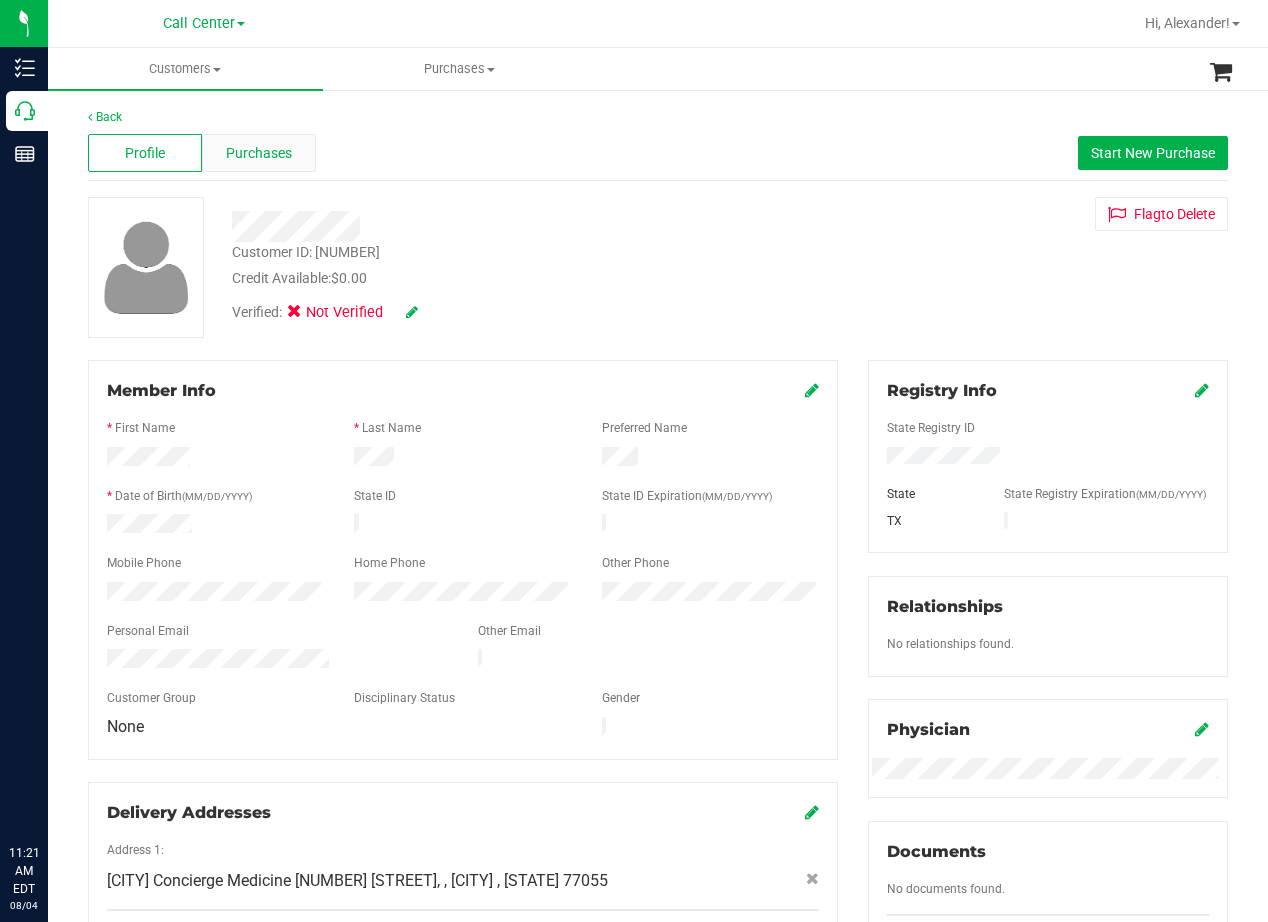 click on "Purchases" at bounding box center [259, 153] 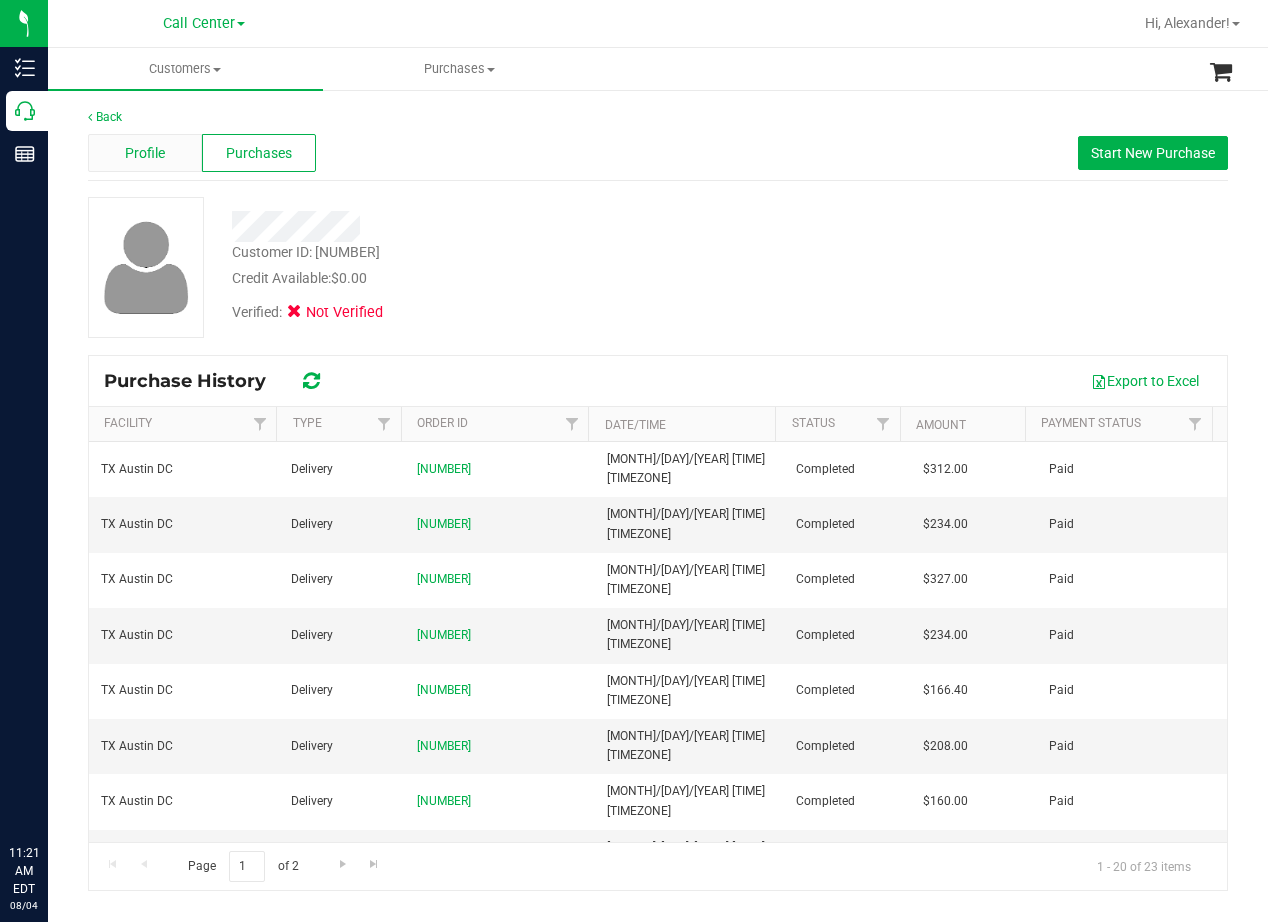 click on "Profile" at bounding box center (145, 153) 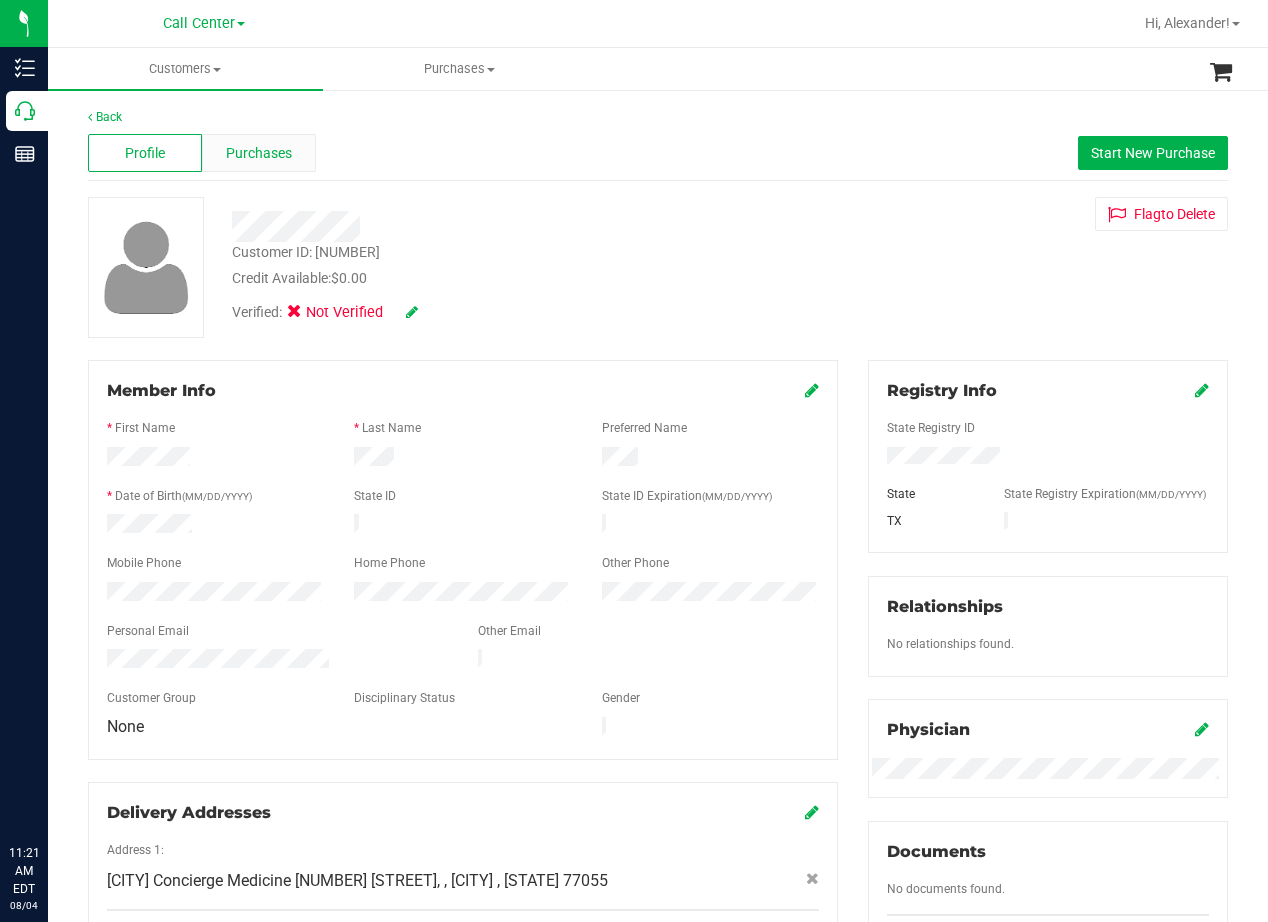 click on "Purchases" at bounding box center [259, 153] 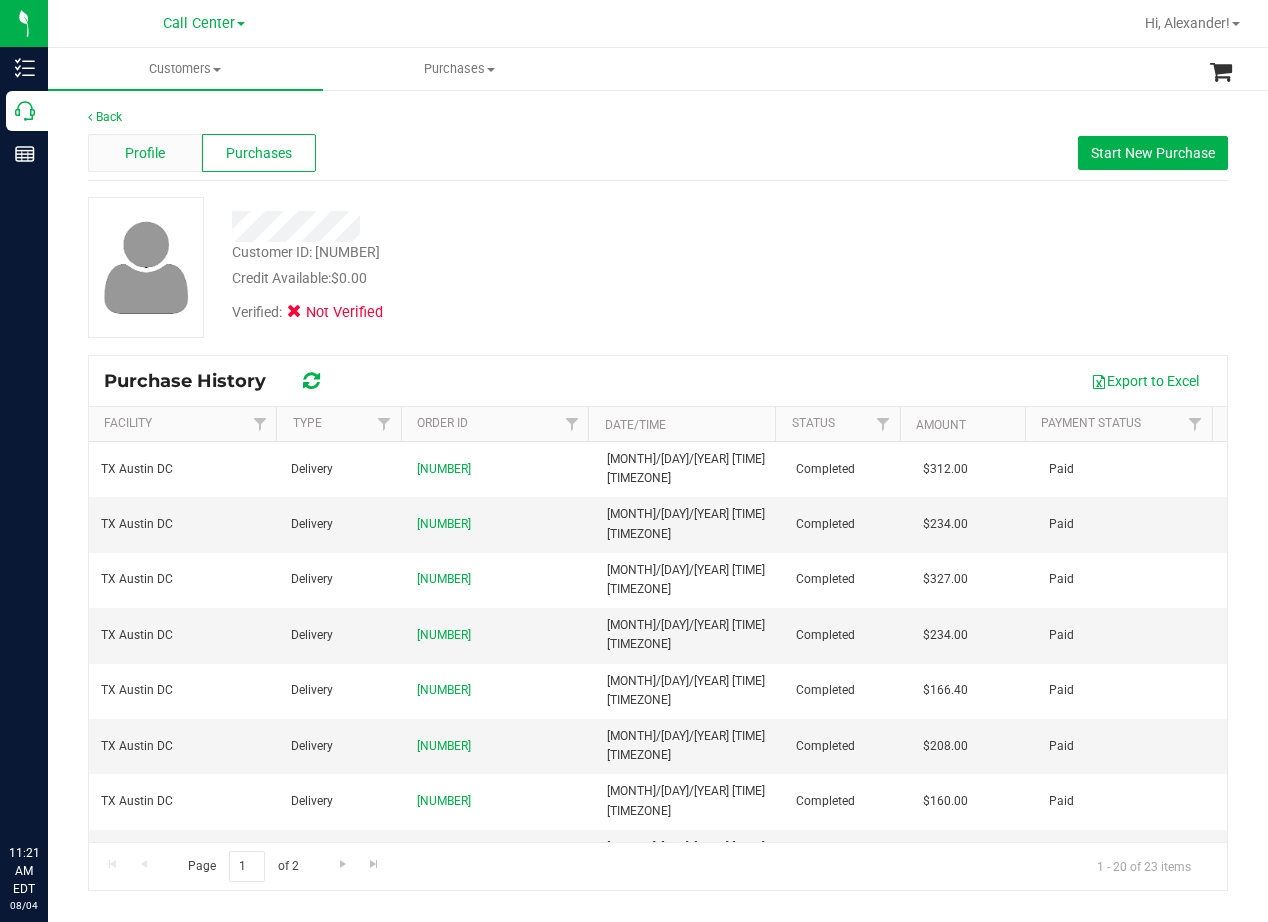 click on "Profile" at bounding box center [145, 153] 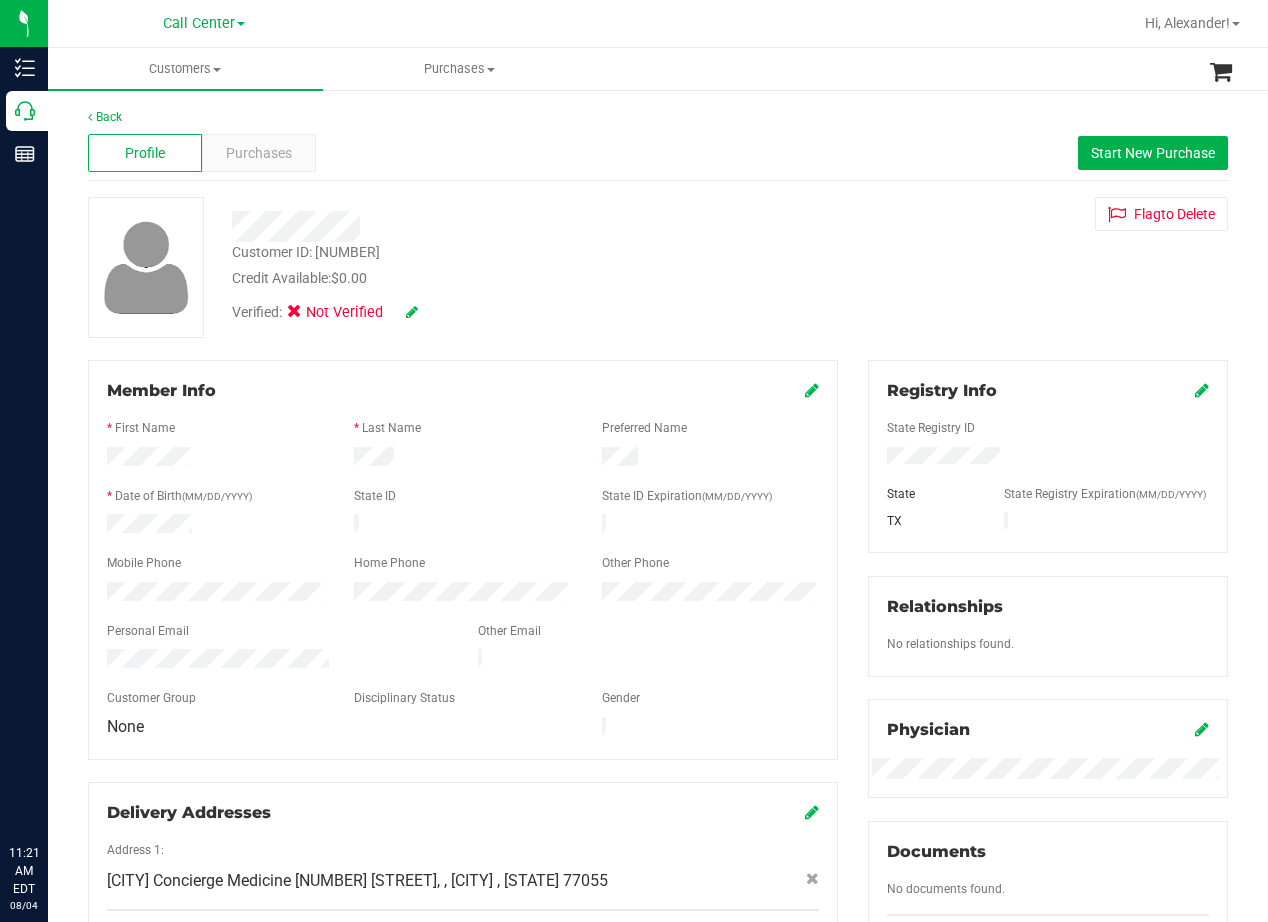 click on "Purchases" at bounding box center (259, 153) 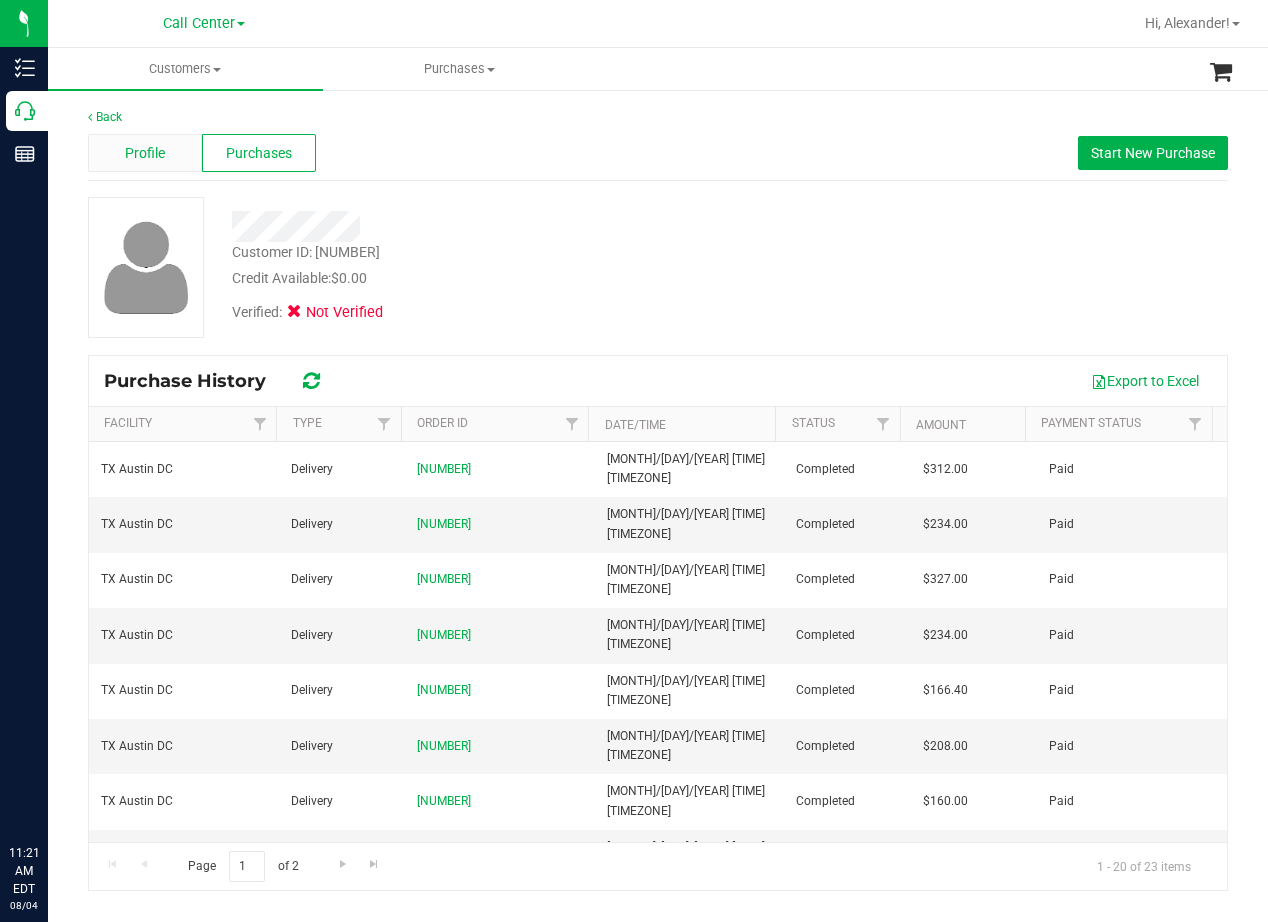 click on "Profile" at bounding box center [145, 153] 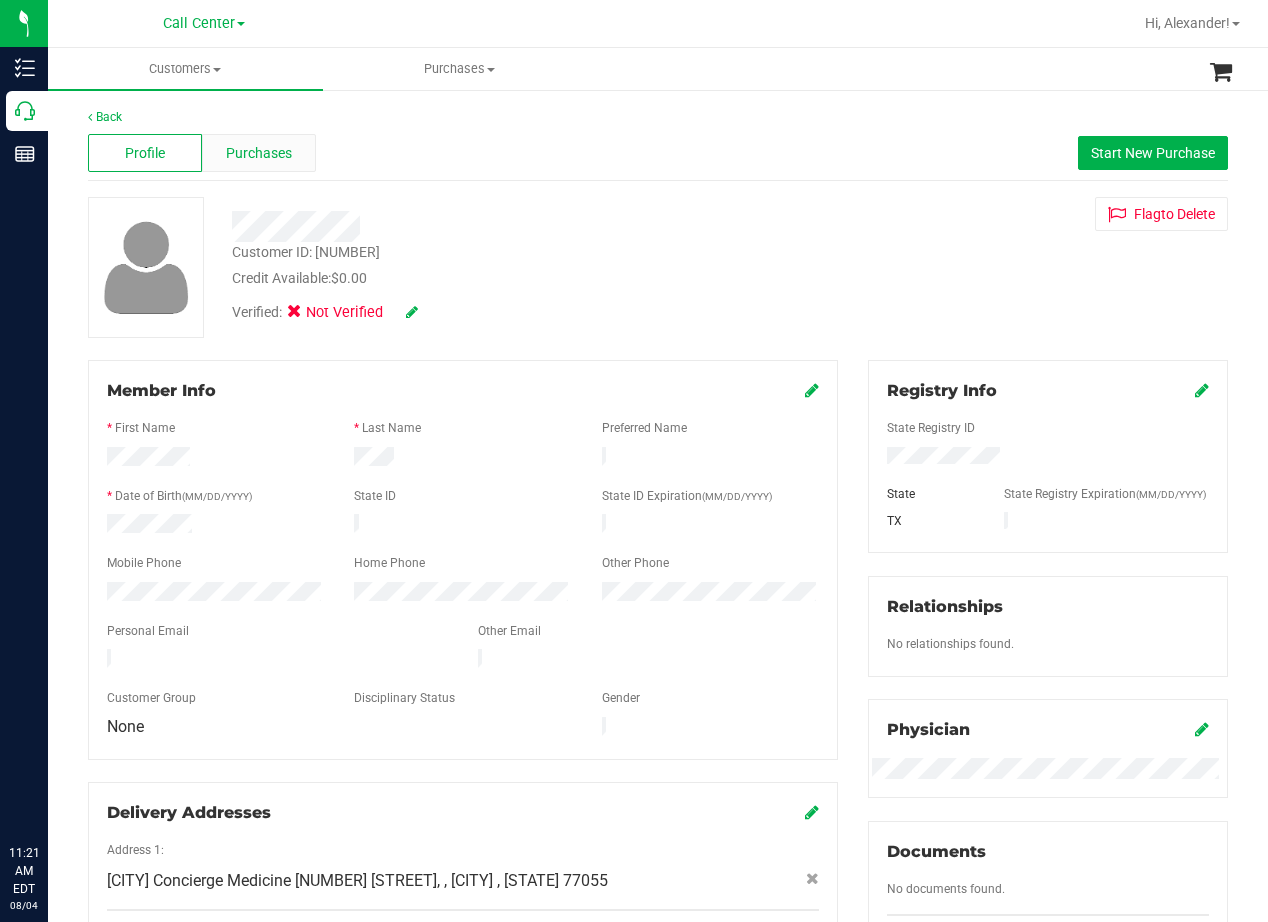 click on "Purchases" at bounding box center (259, 153) 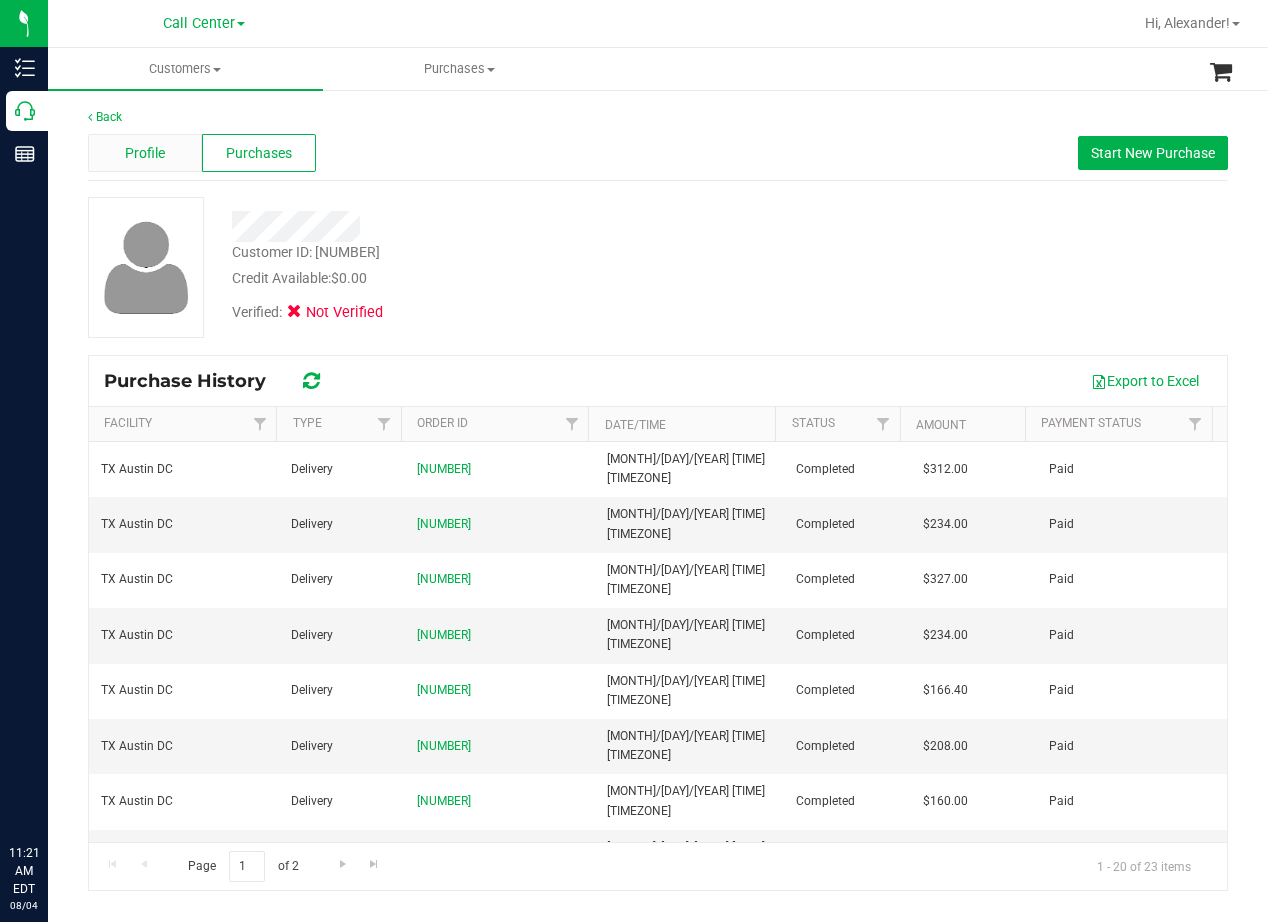 click on "Profile" at bounding box center [145, 153] 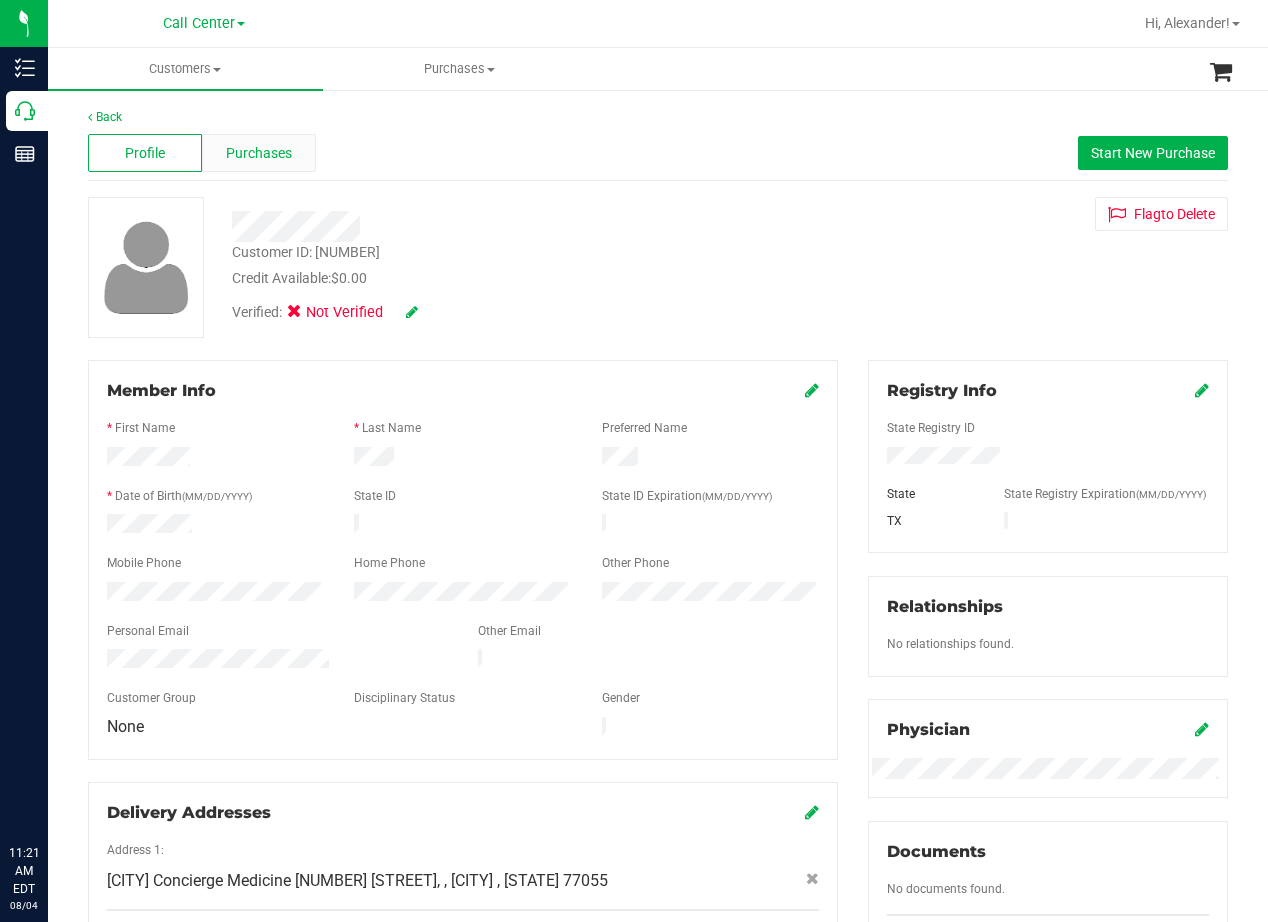 click on "Purchases" at bounding box center [259, 153] 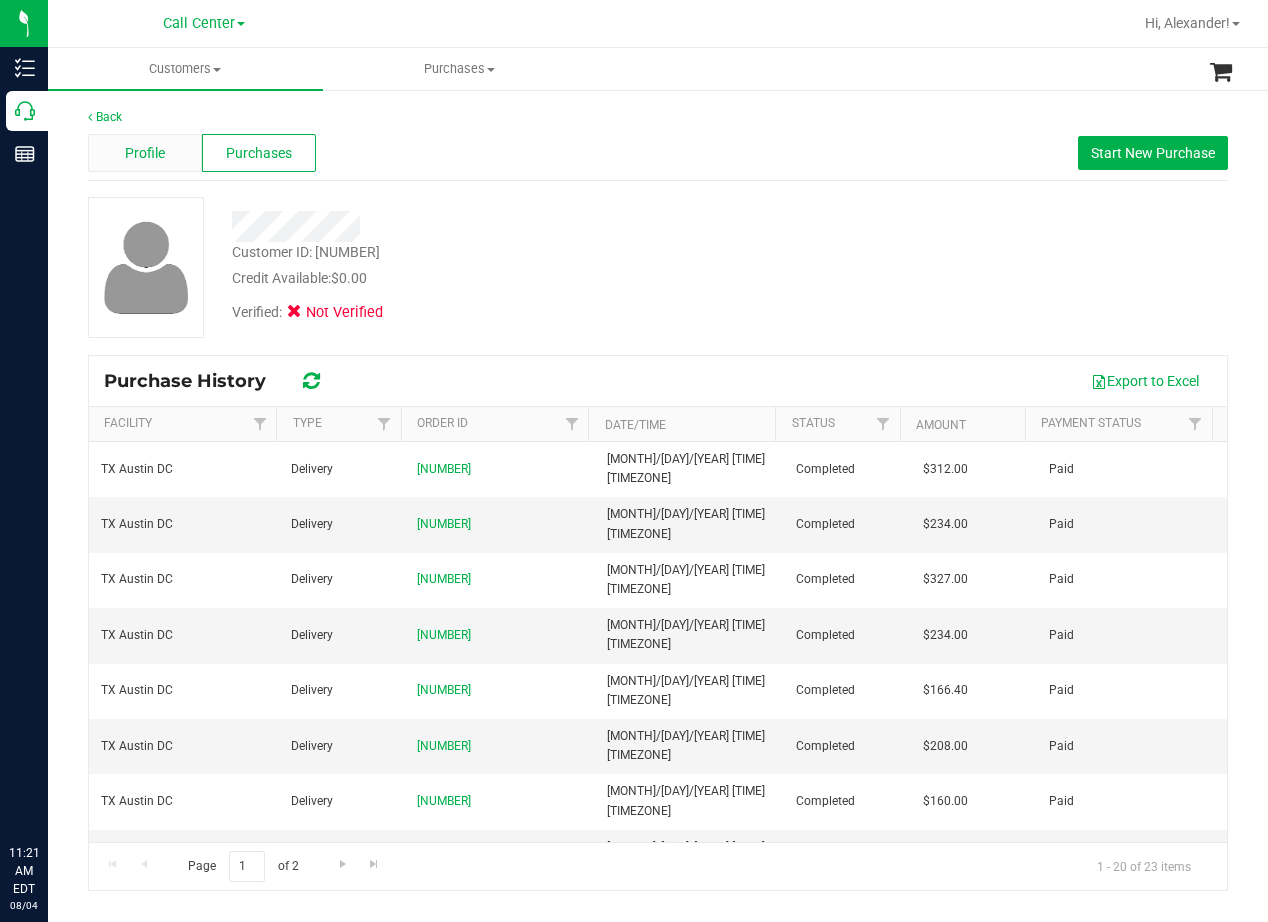 click on "Profile" at bounding box center [145, 153] 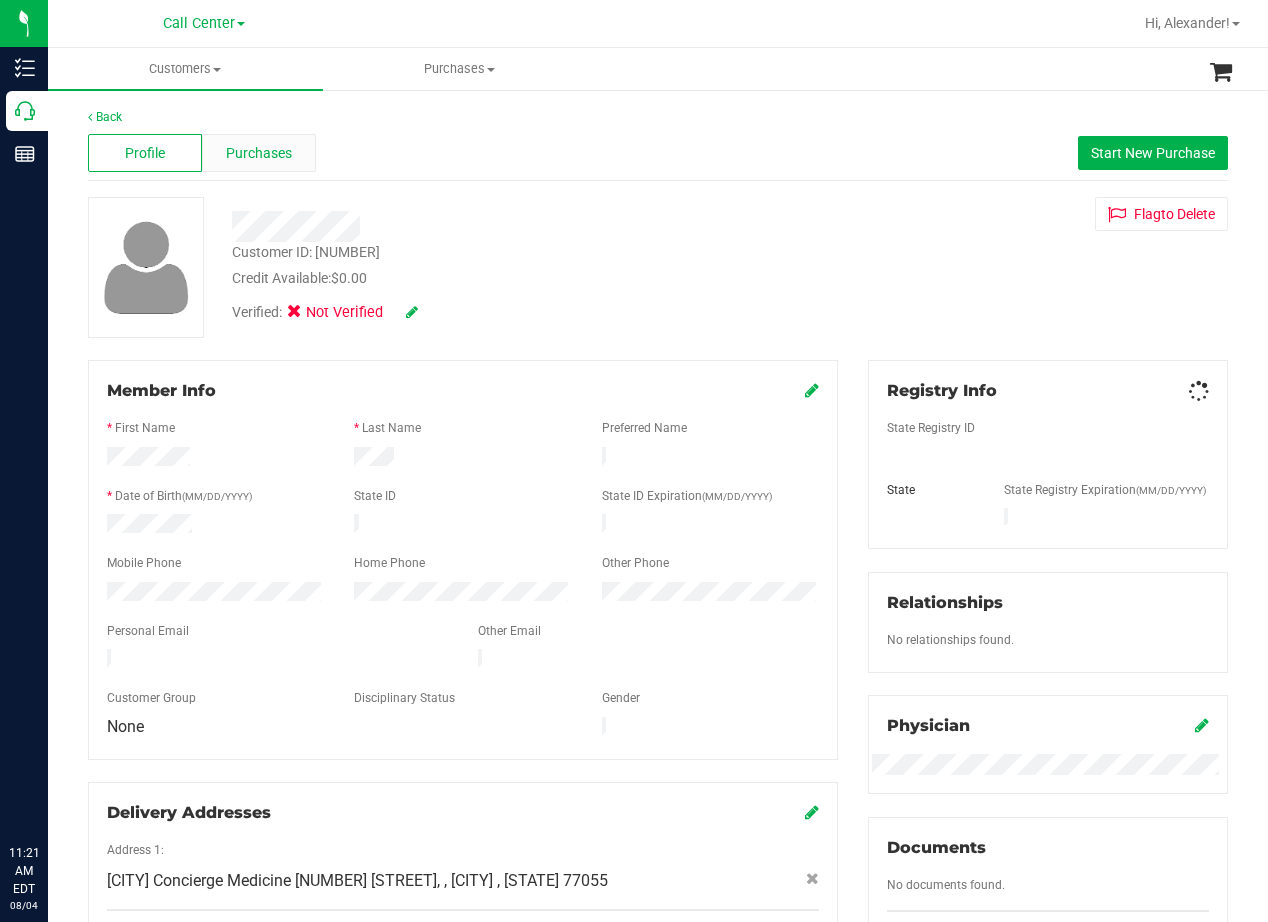 click on "Purchases" at bounding box center (259, 153) 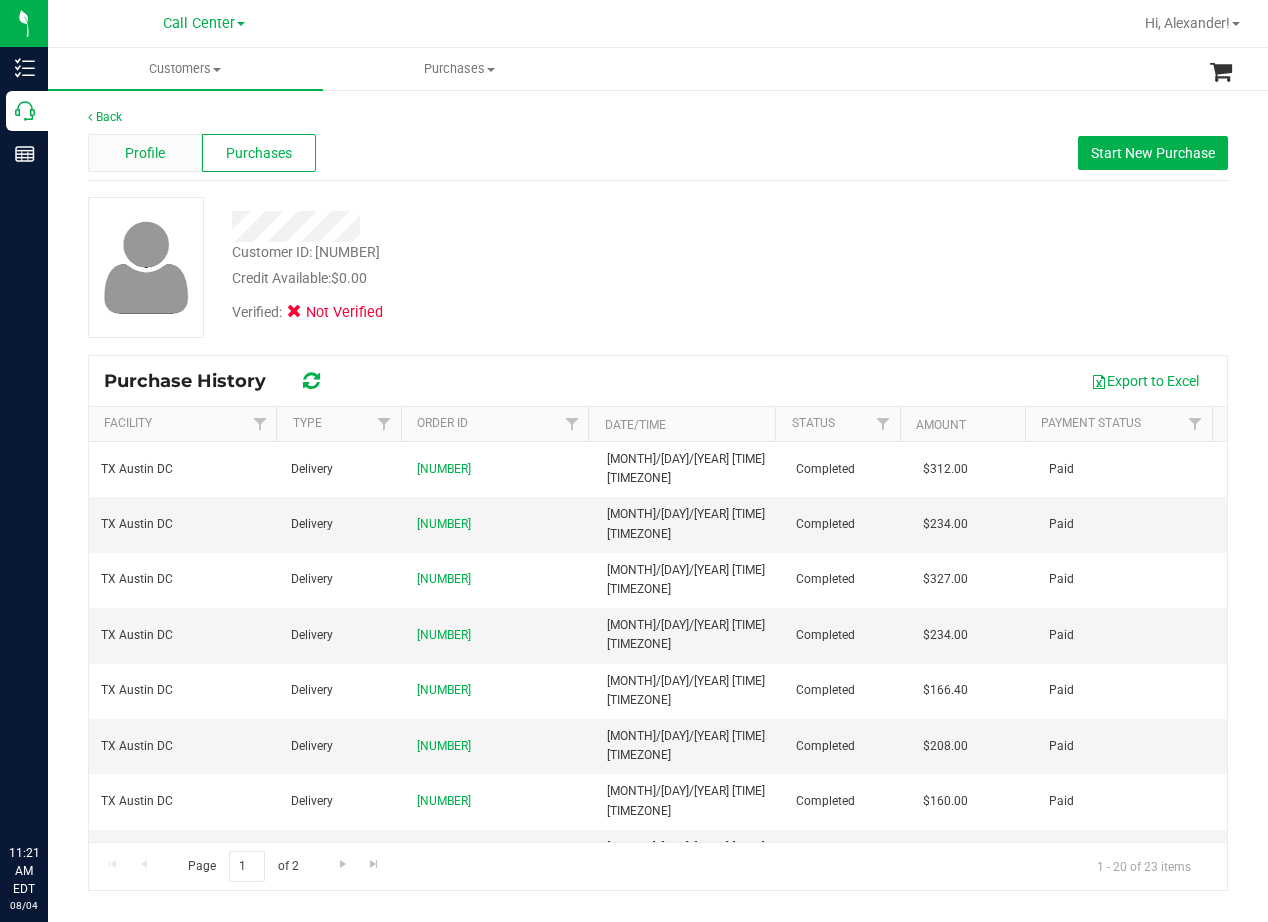 click on "Profile" at bounding box center [145, 153] 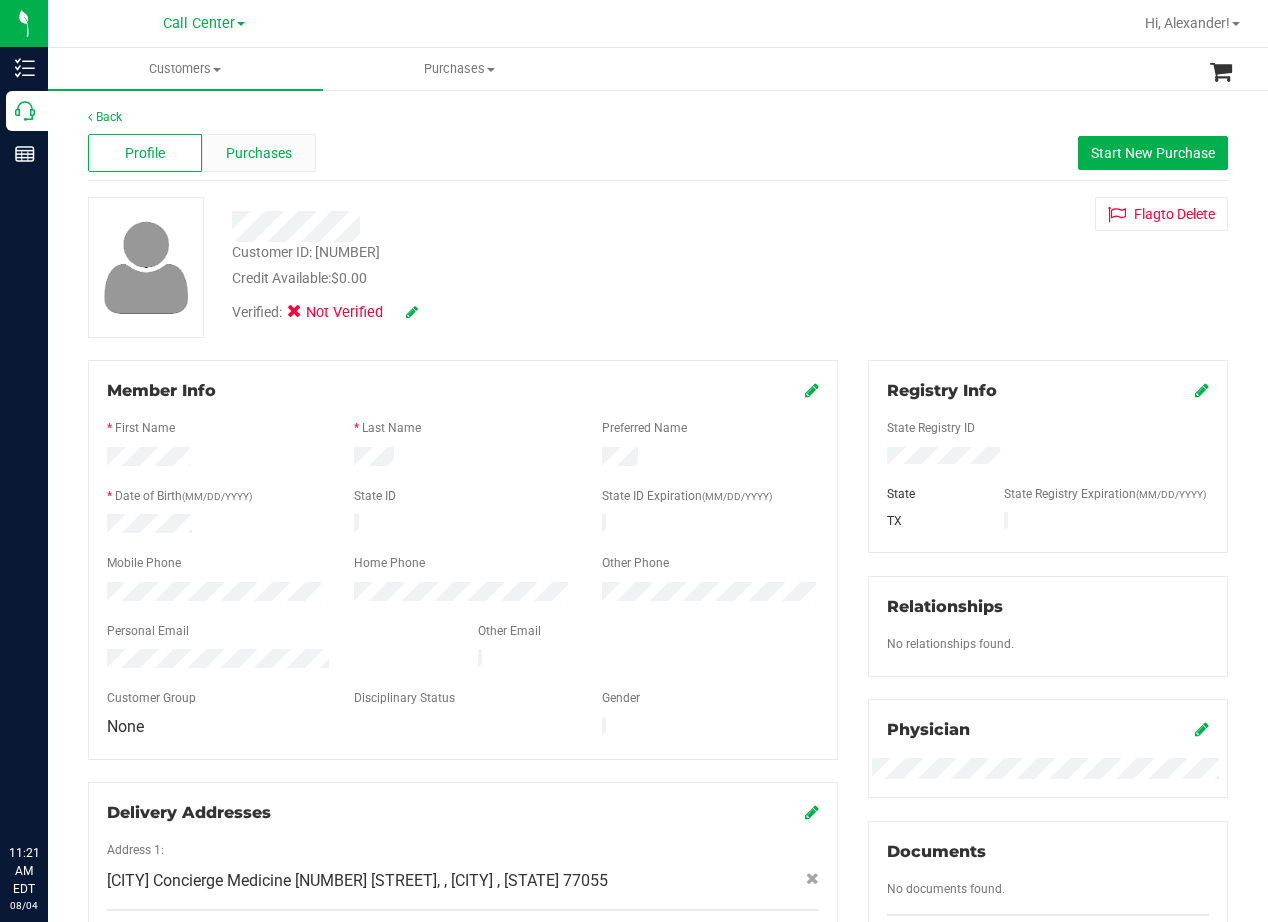 click on "Purchases" at bounding box center [259, 153] 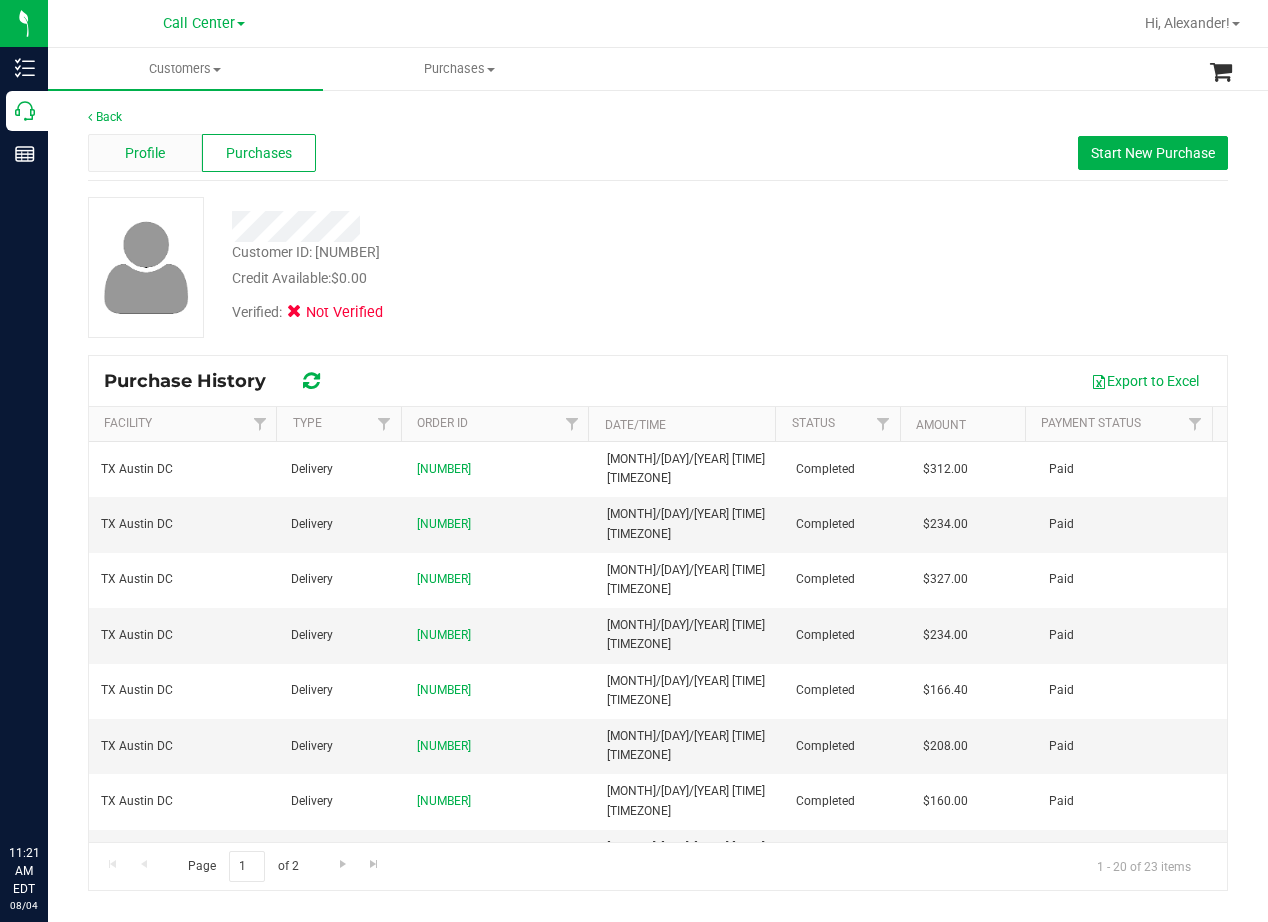 click on "Profile" at bounding box center (145, 153) 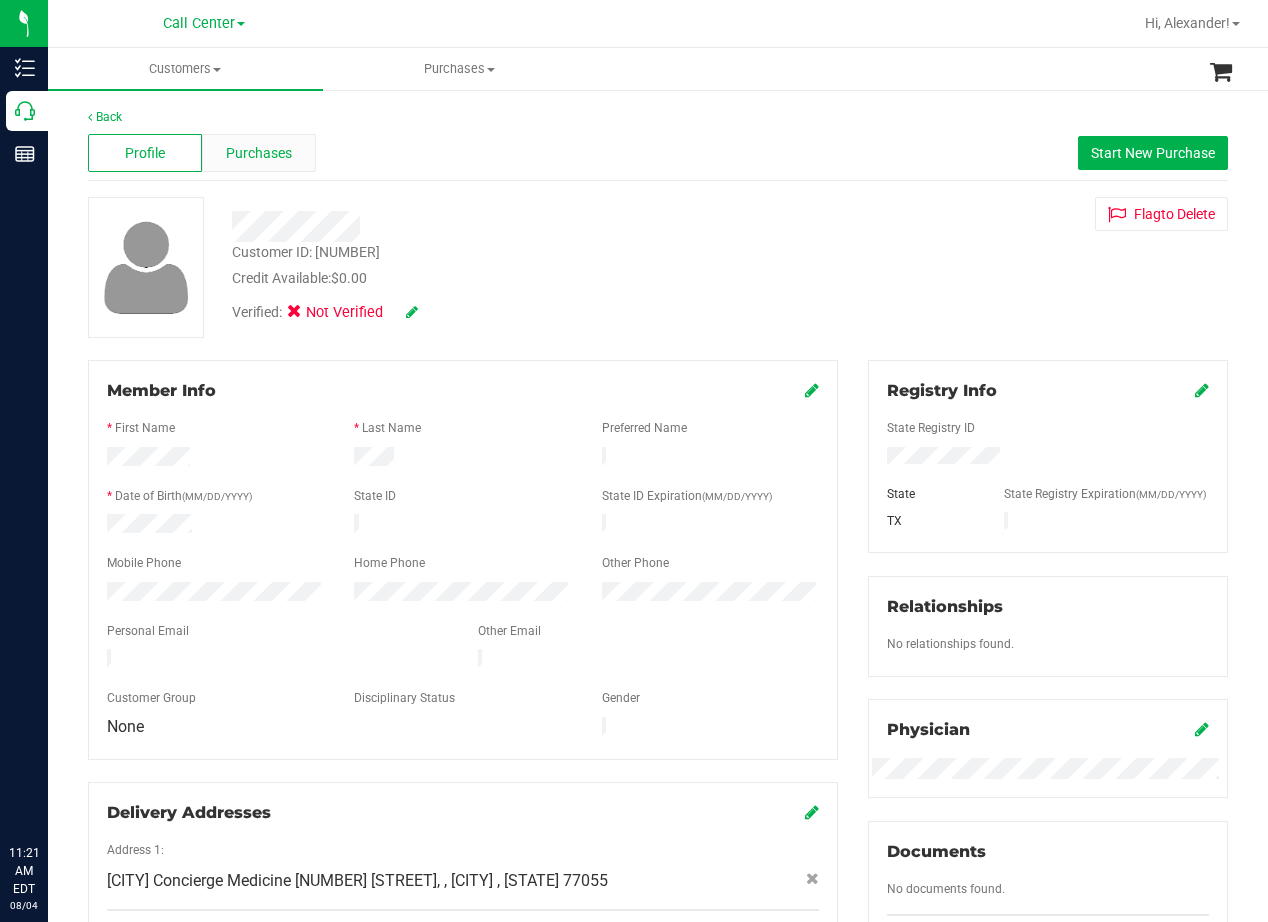 click on "Purchases" at bounding box center (259, 153) 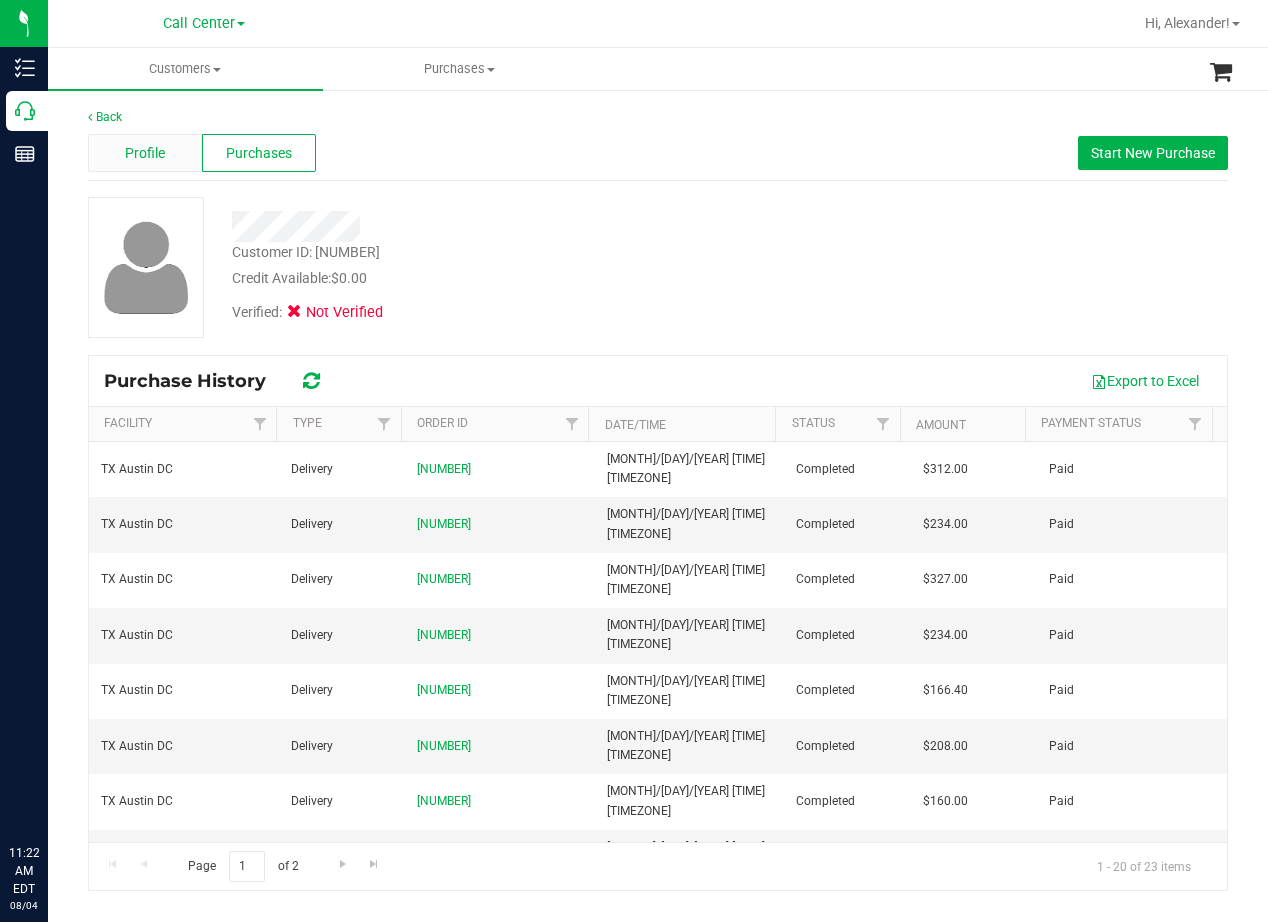 click on "Profile" at bounding box center (145, 153) 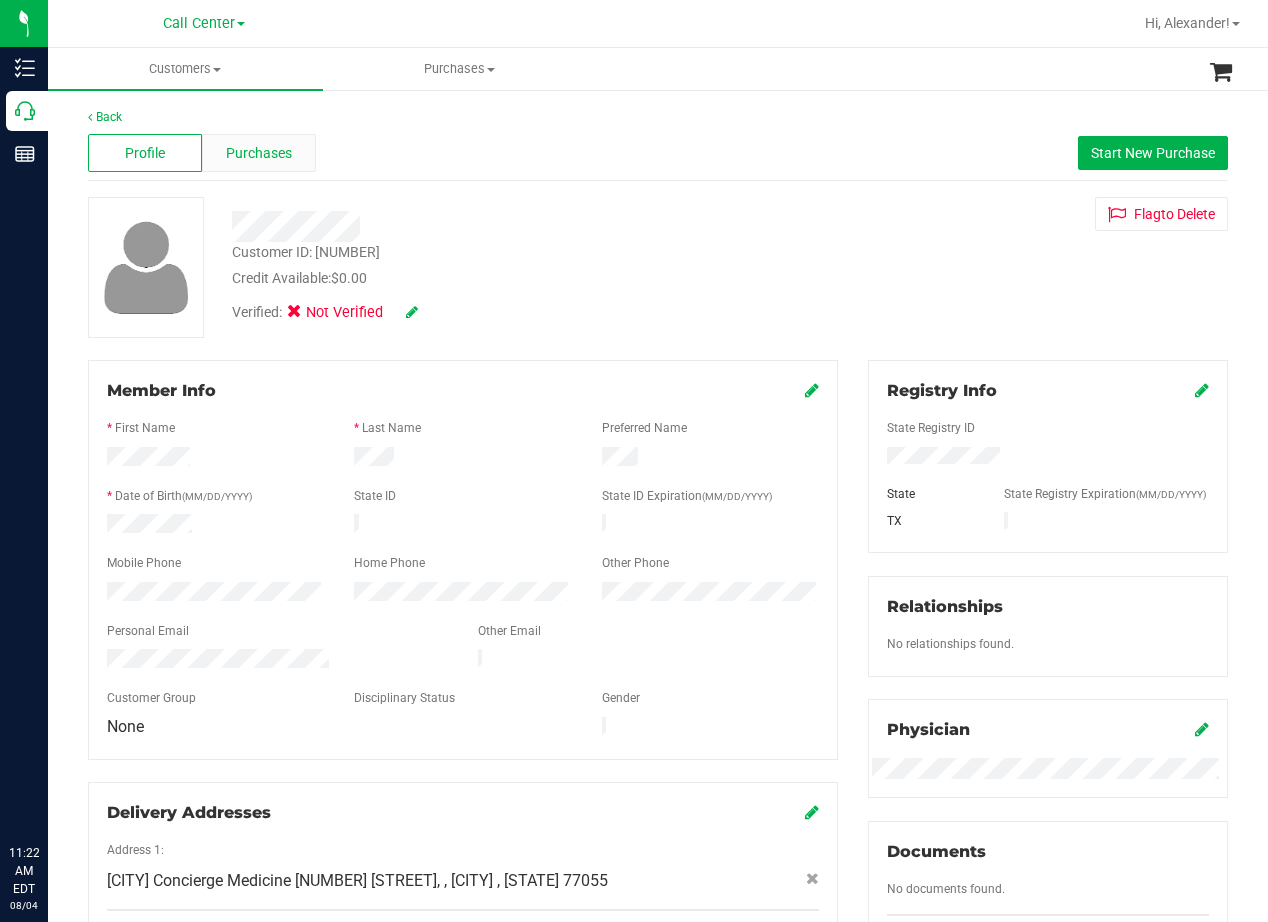 click on "Purchases" at bounding box center [259, 153] 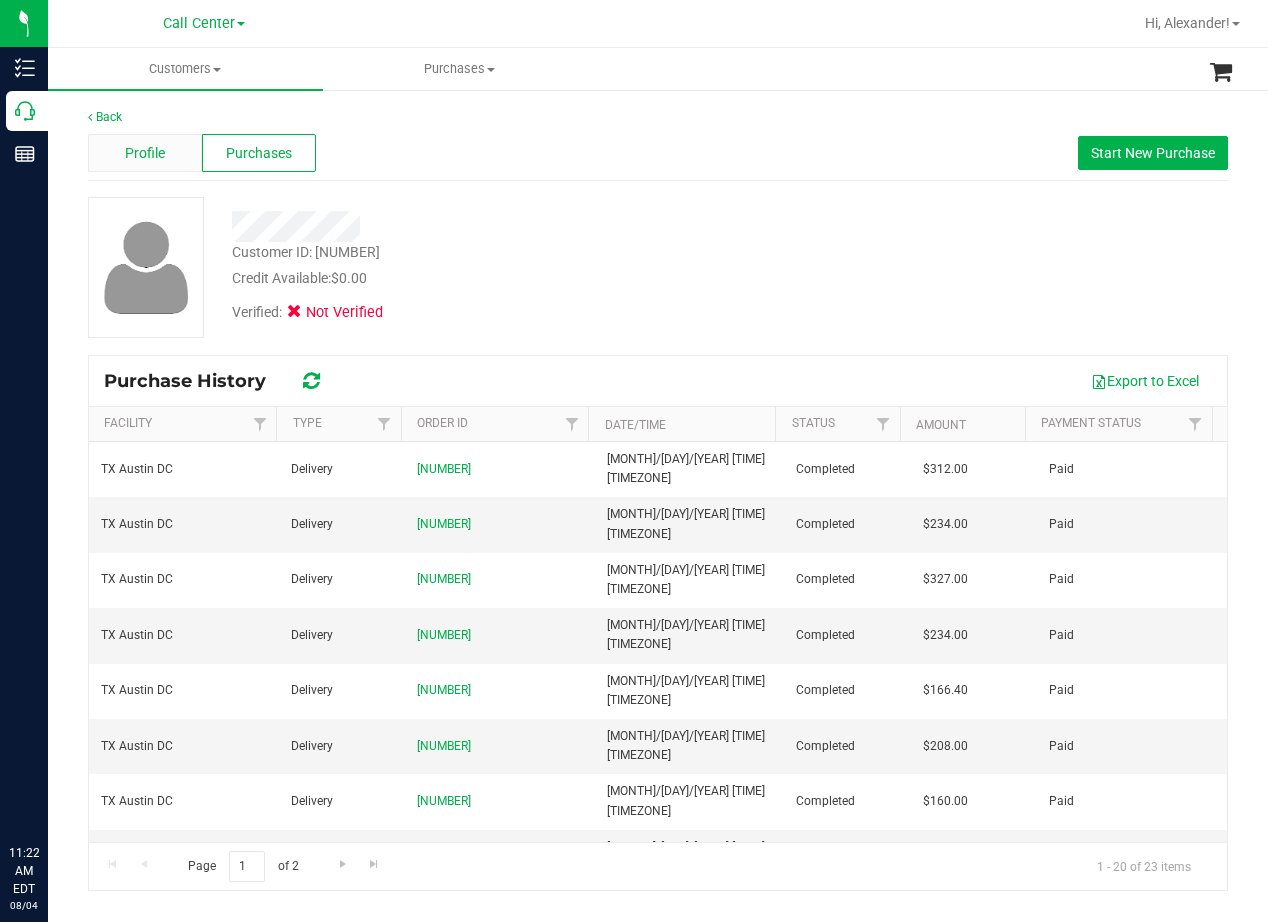 click on "Profile" at bounding box center [145, 153] 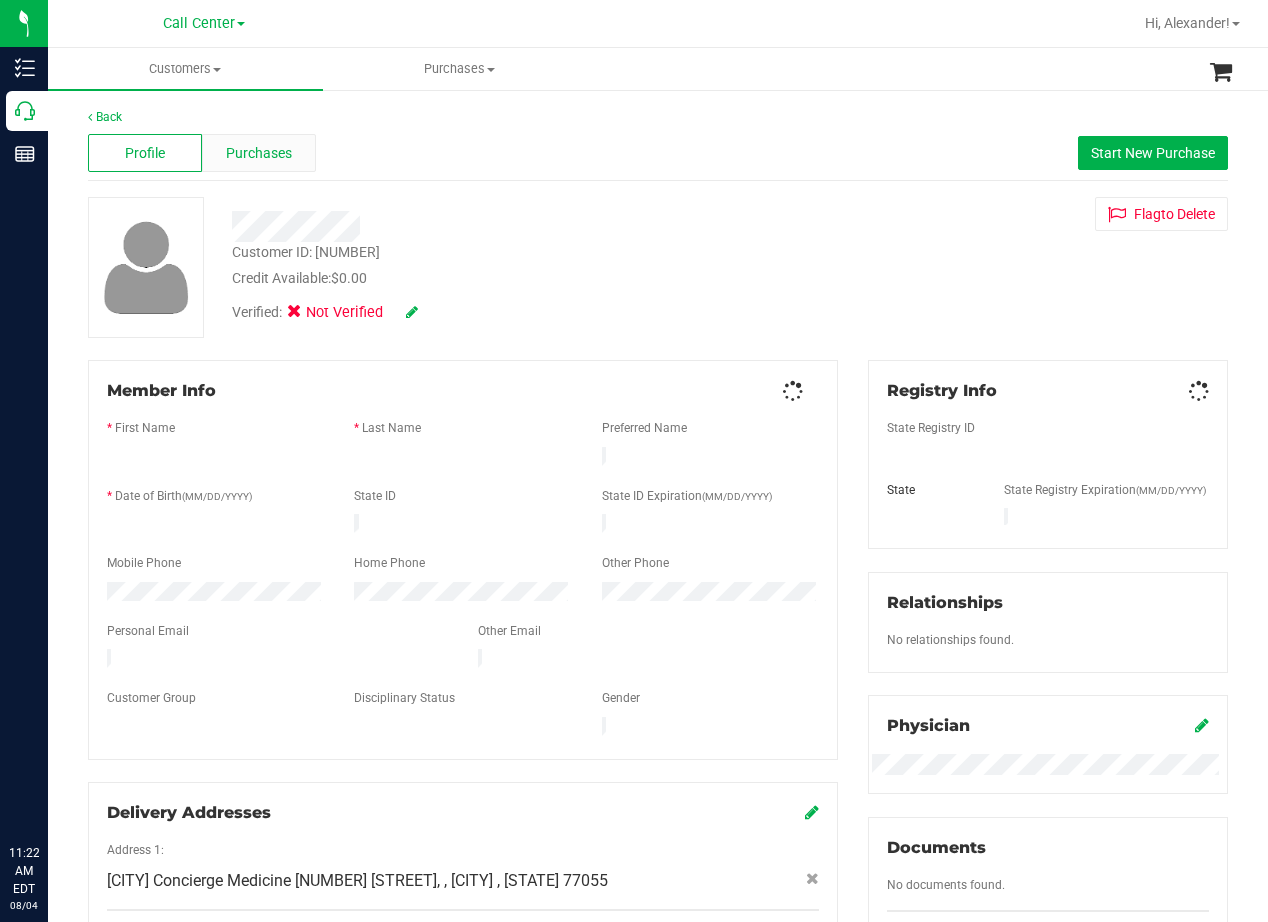 click on "Purchases" at bounding box center (259, 153) 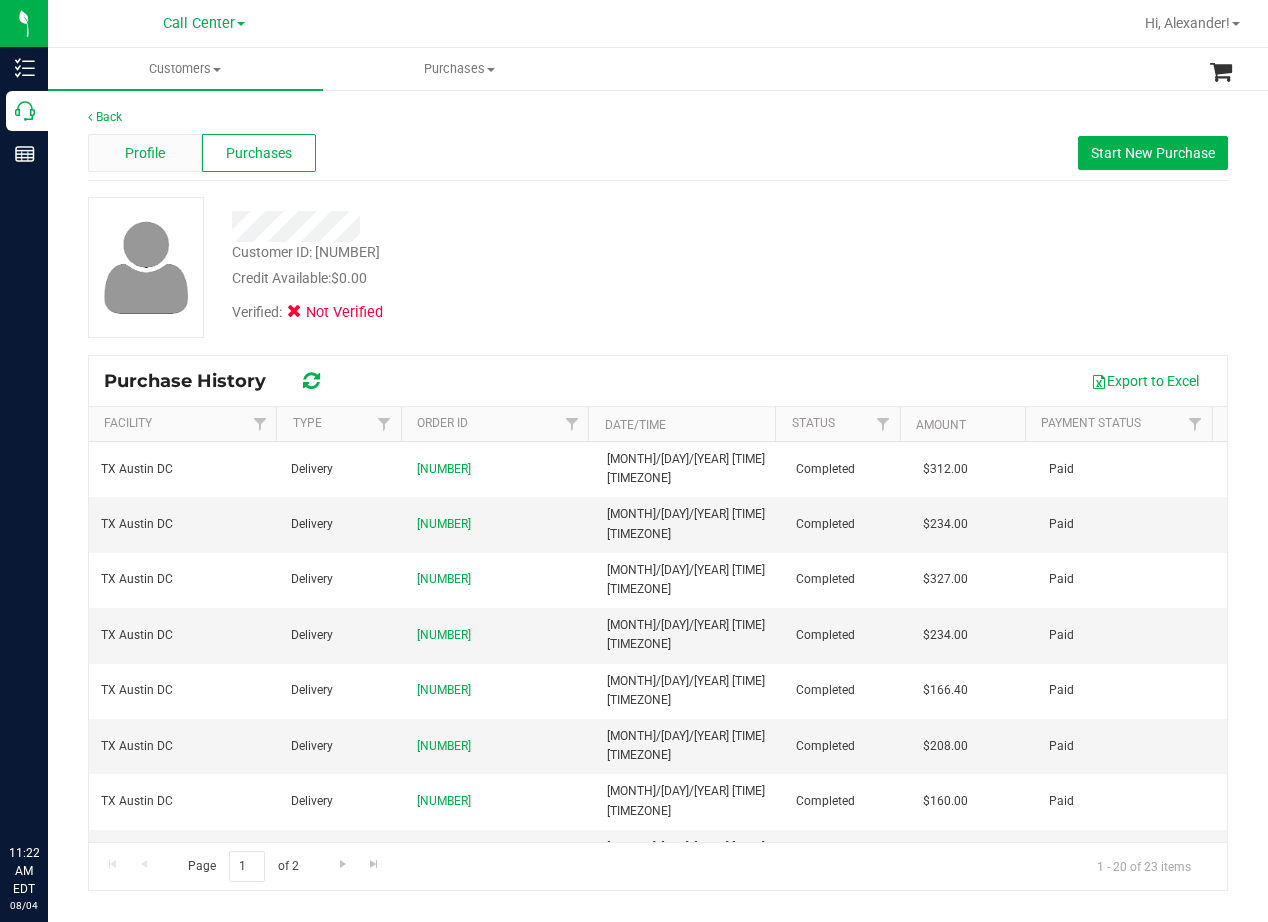 click on "Profile" at bounding box center (145, 153) 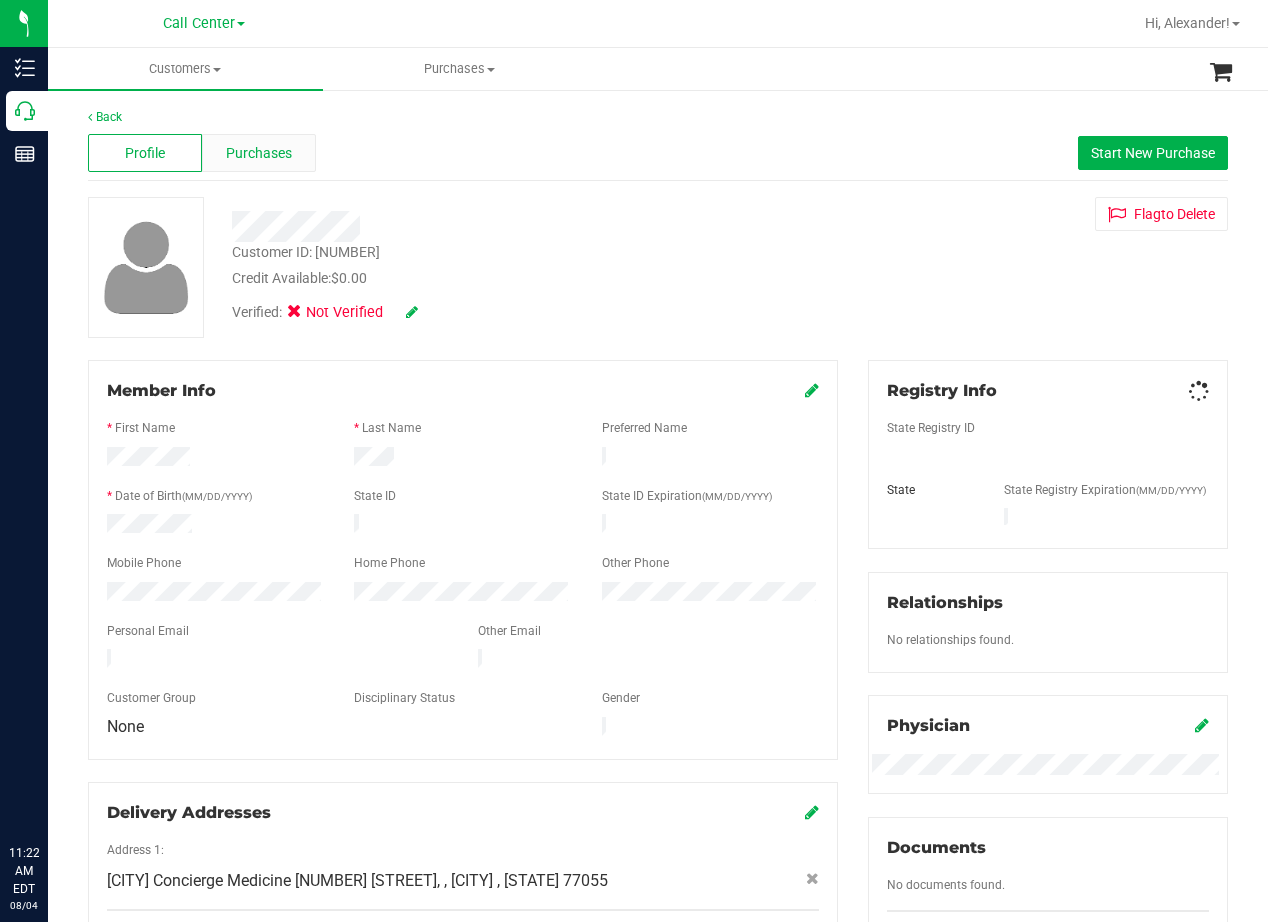 click on "Purchases" at bounding box center [259, 153] 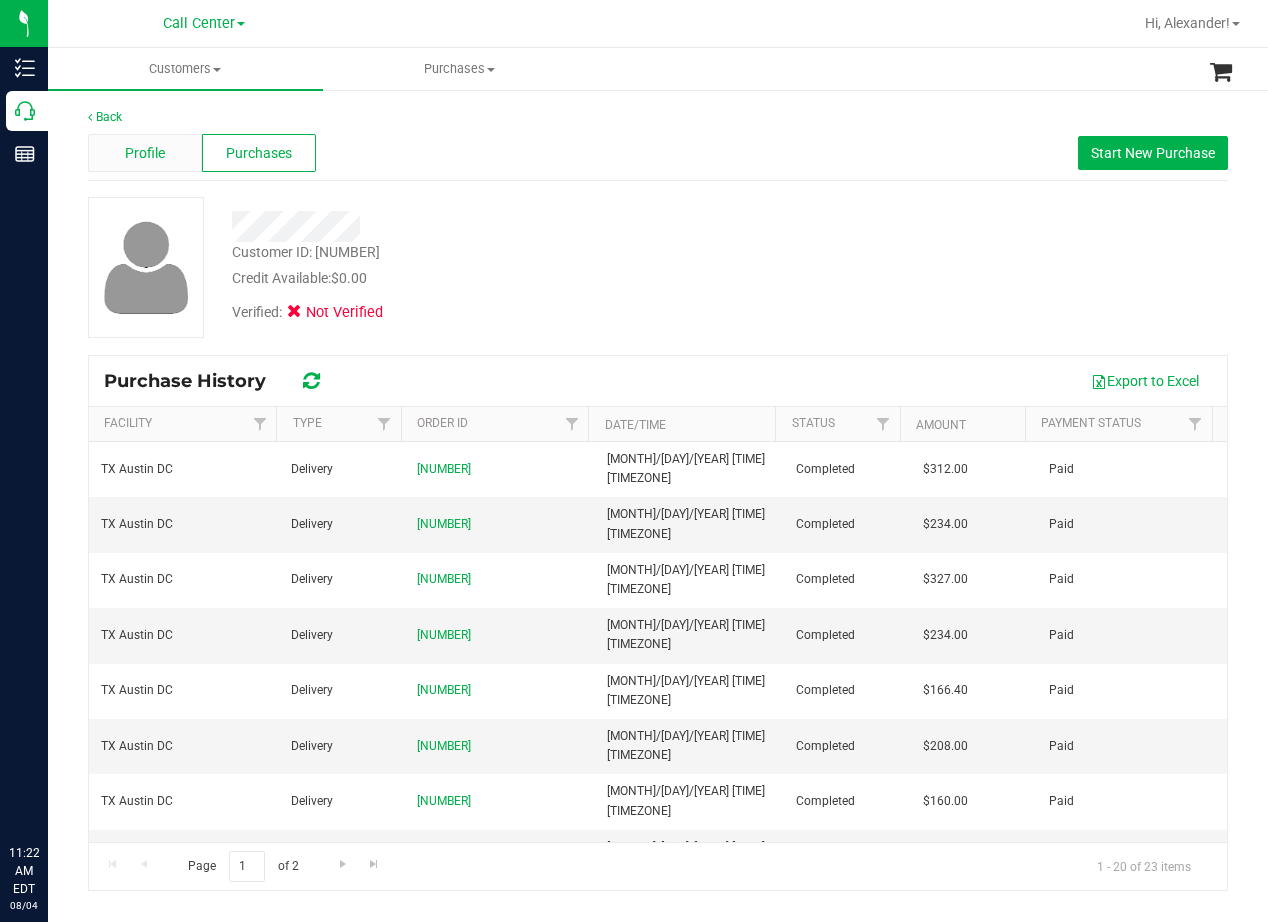 click on "Profile" at bounding box center [145, 153] 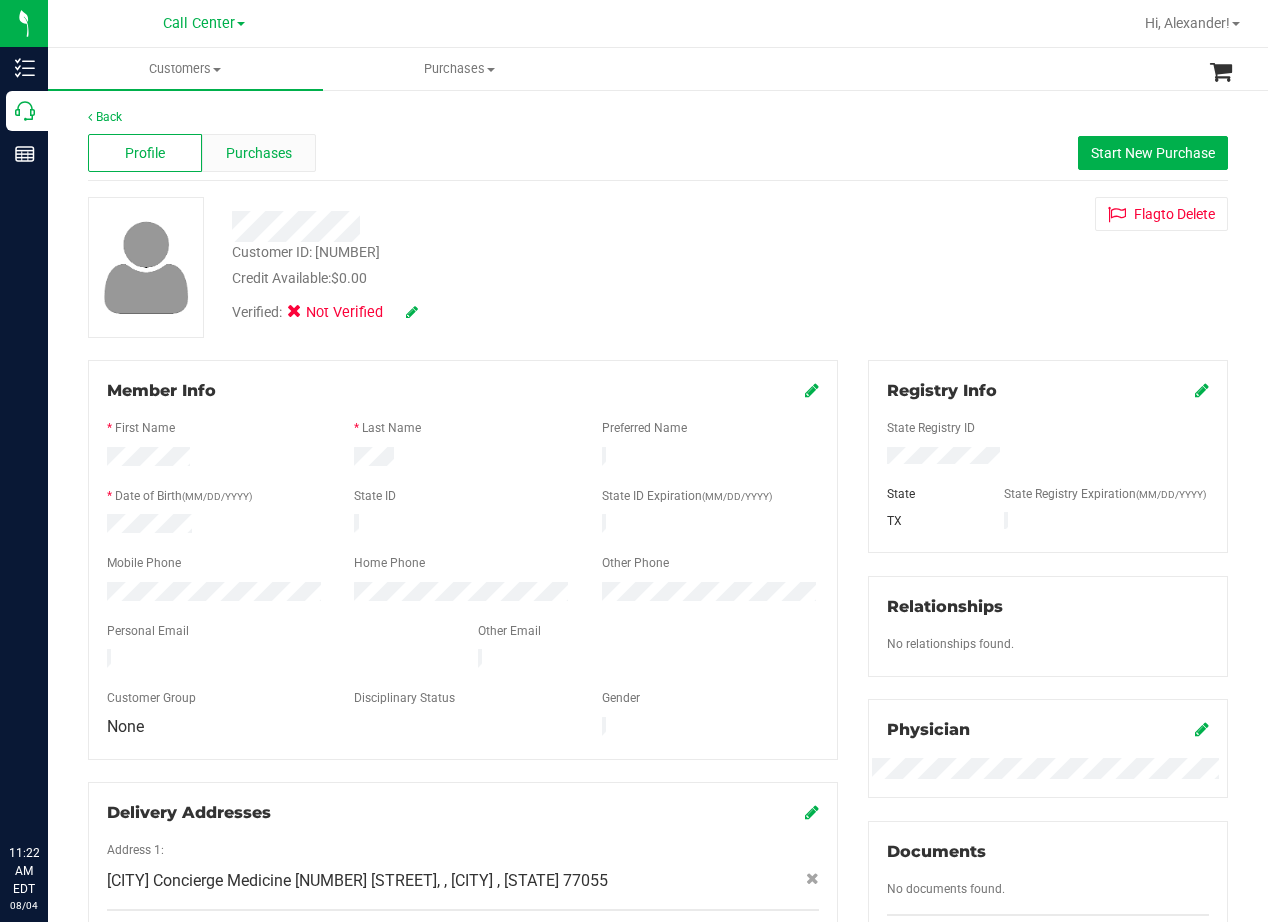click on "Purchases" at bounding box center [259, 153] 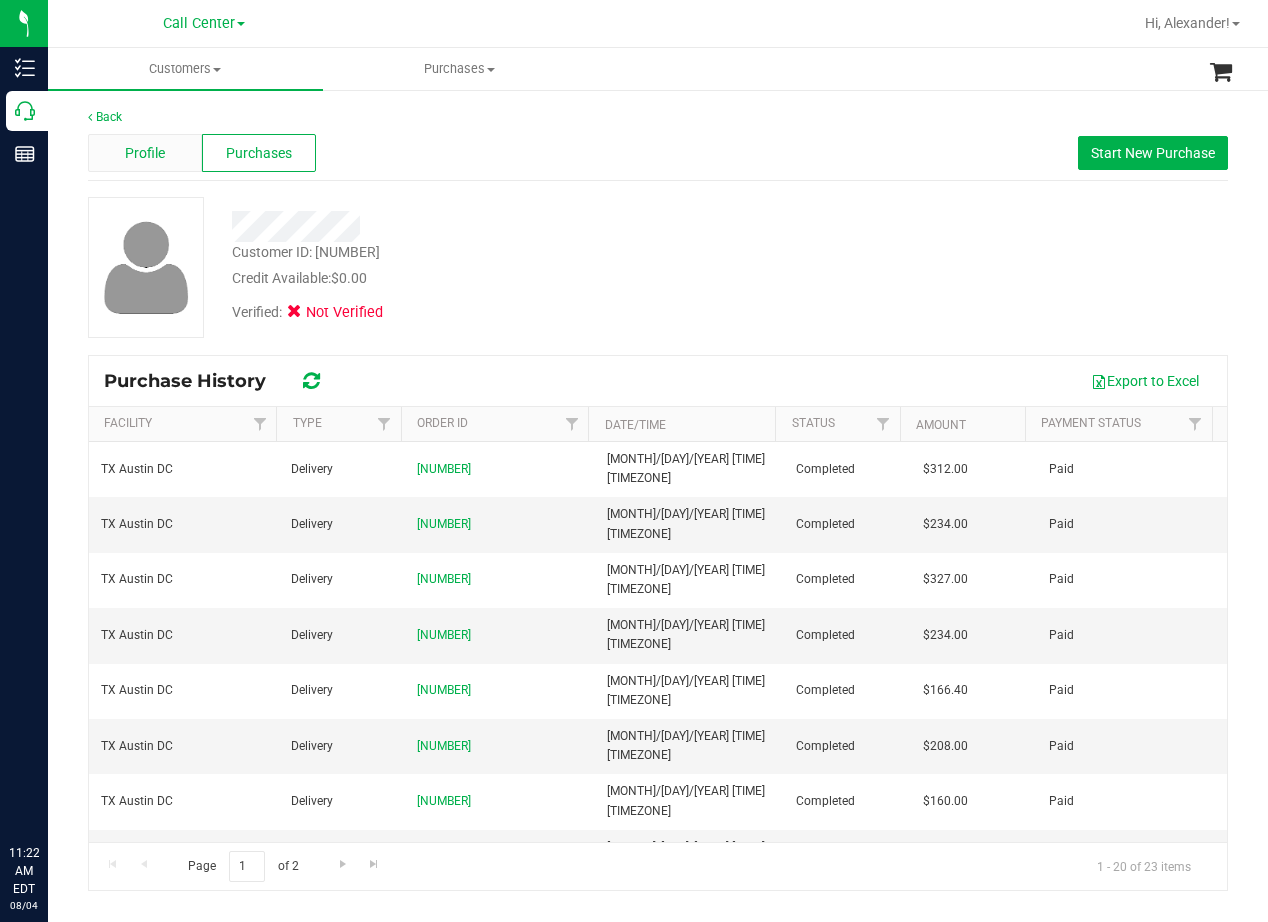 click on "Profile" at bounding box center [145, 153] 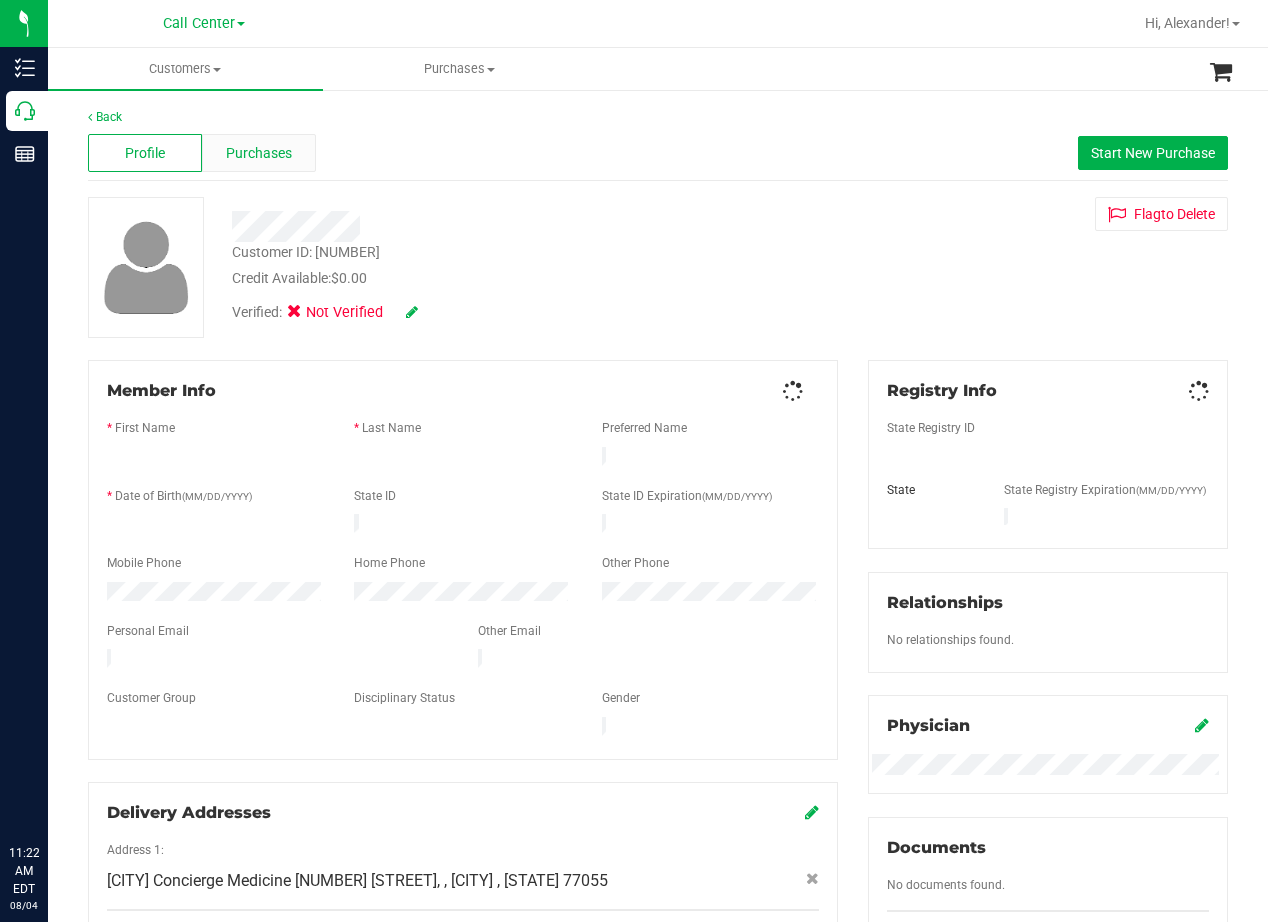 click on "Purchases" at bounding box center [259, 153] 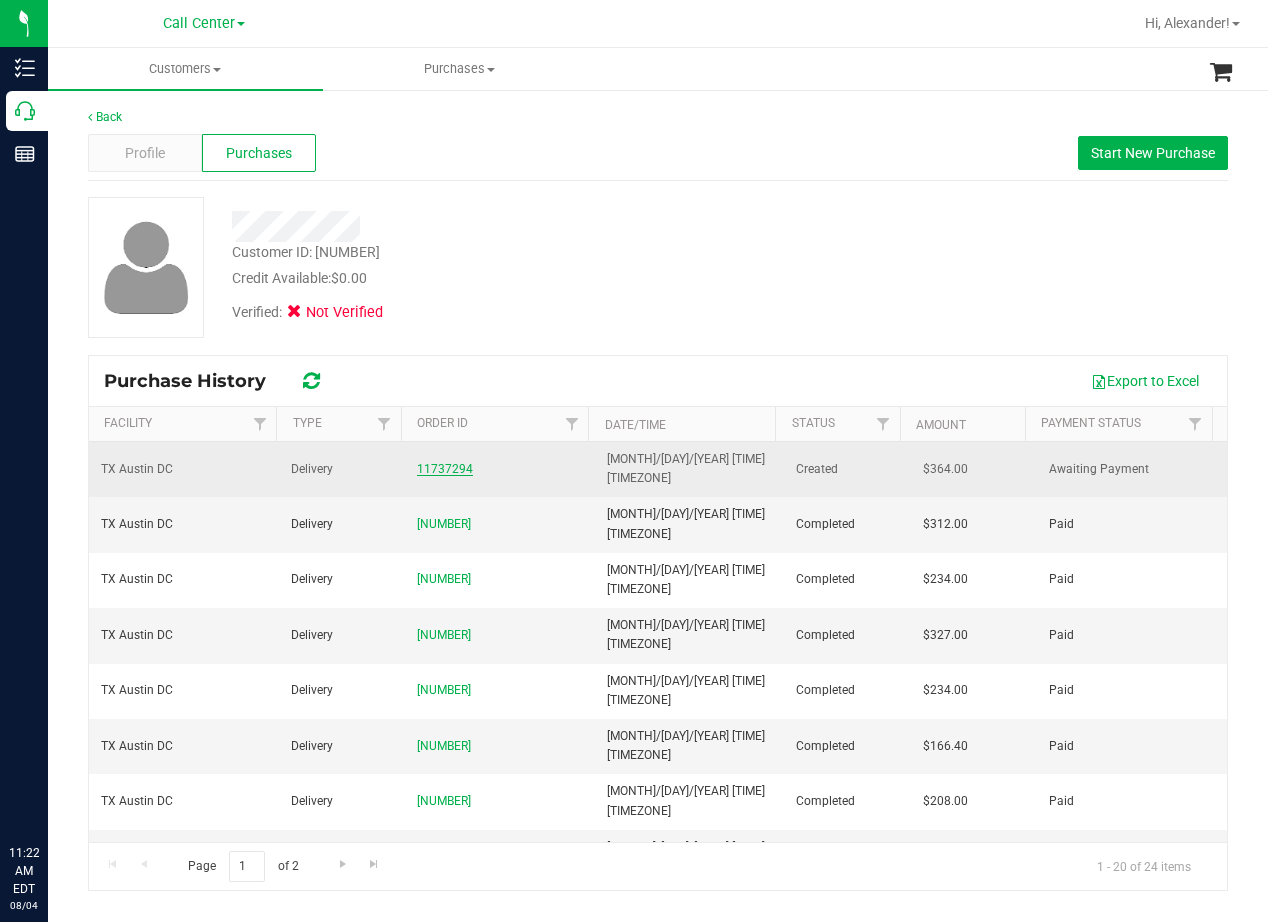 click on "11737294" at bounding box center (445, 469) 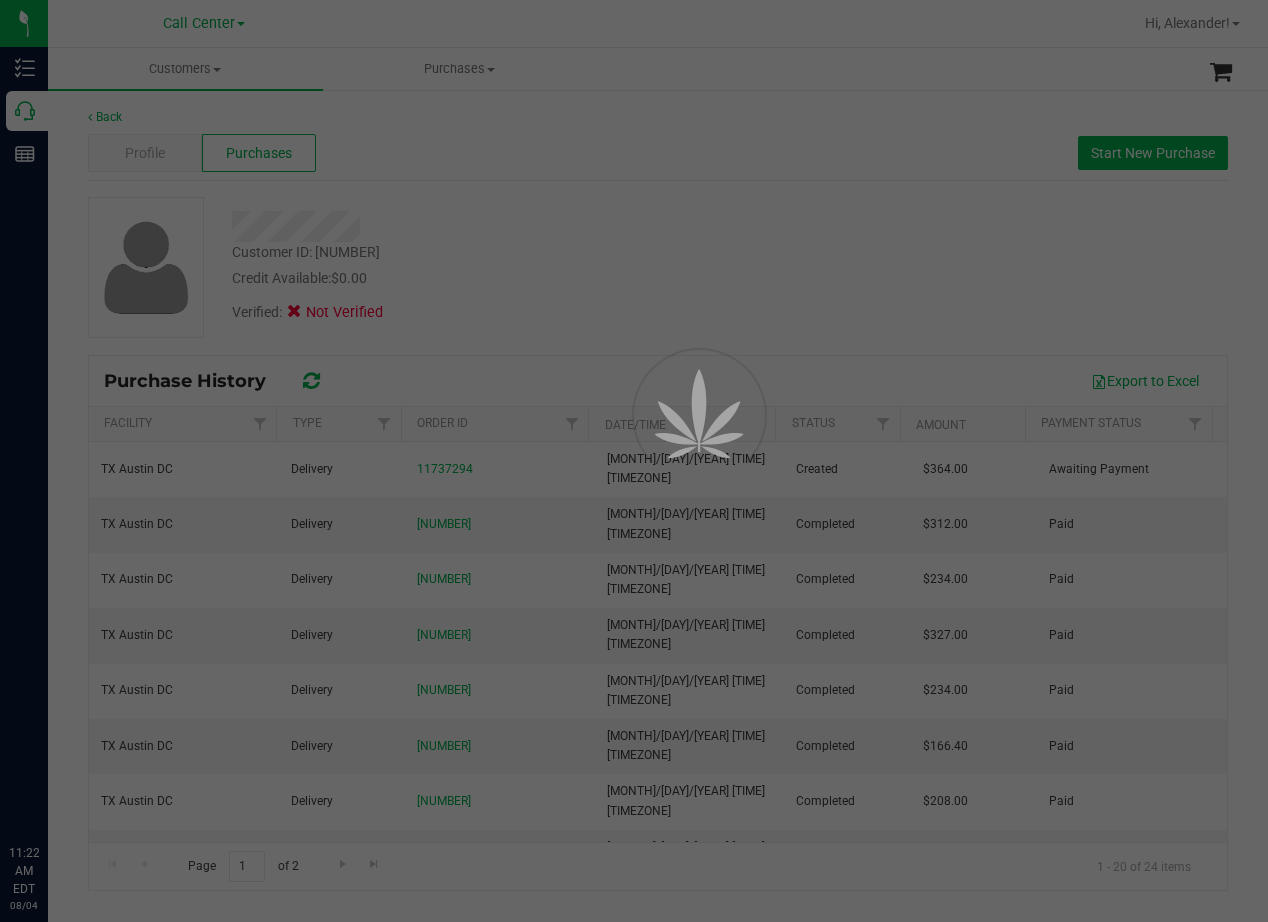 click at bounding box center [634, 461] 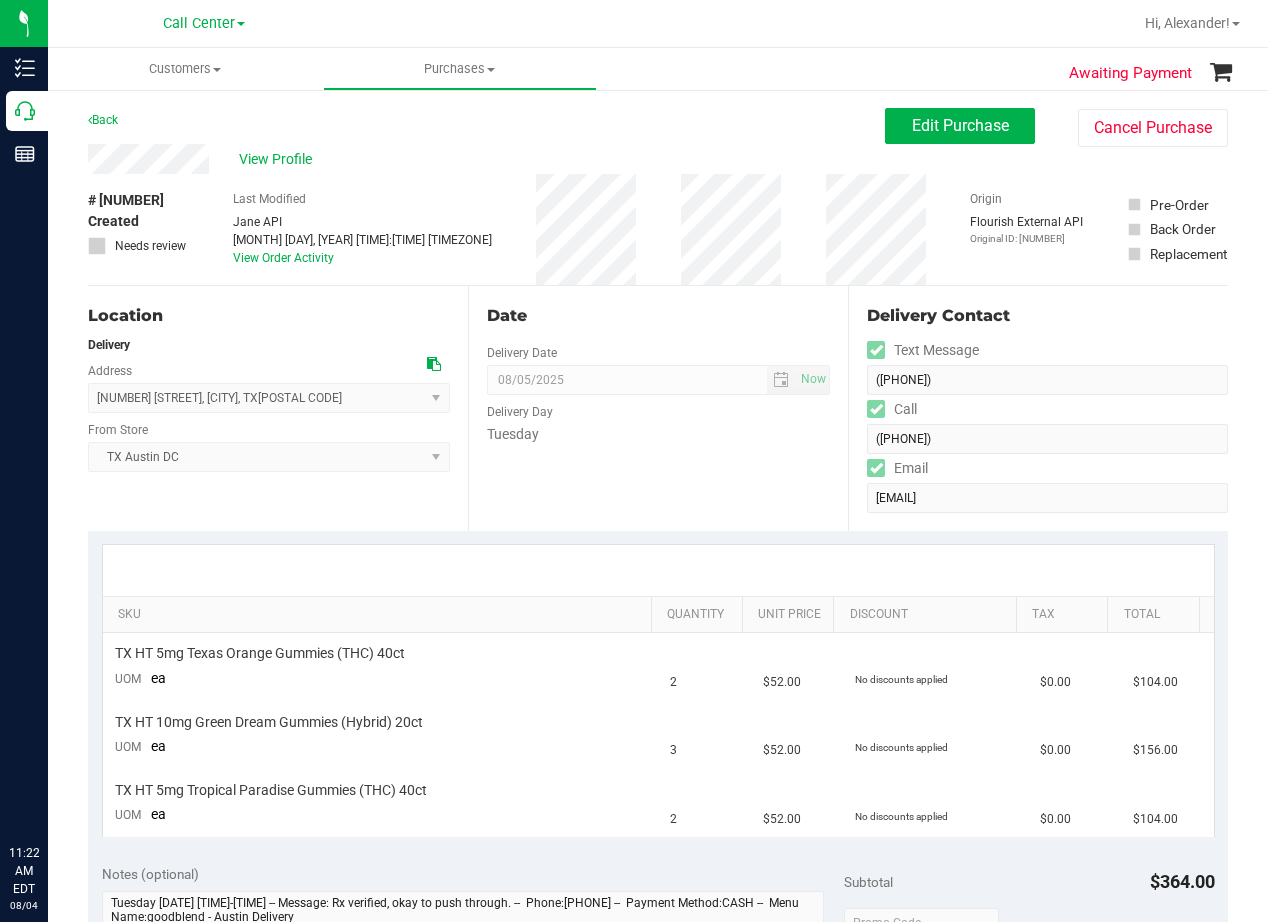 click on "Back
Edit Purchase
Cancel Purchase" at bounding box center [658, 126] 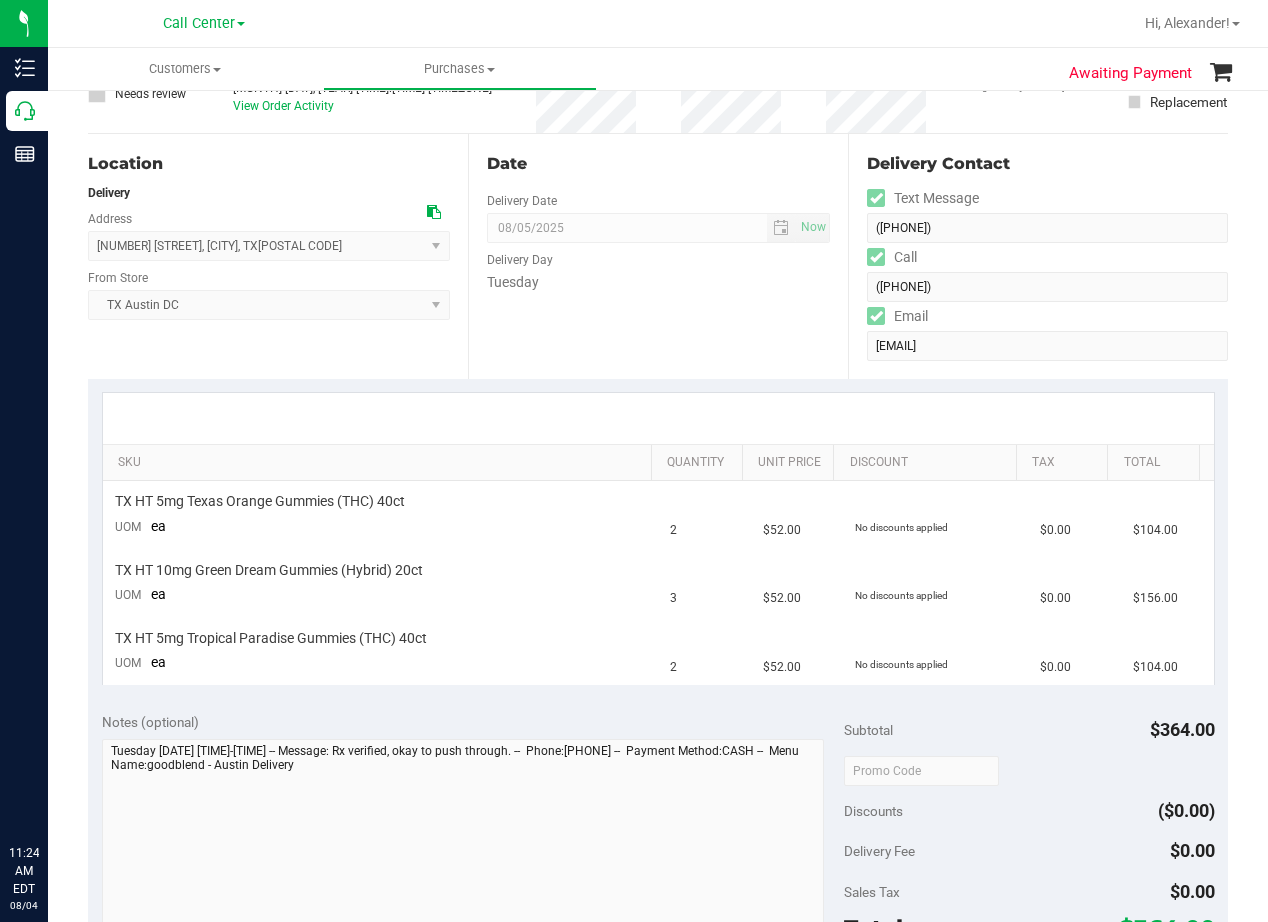 scroll, scrollTop: 0, scrollLeft: 0, axis: both 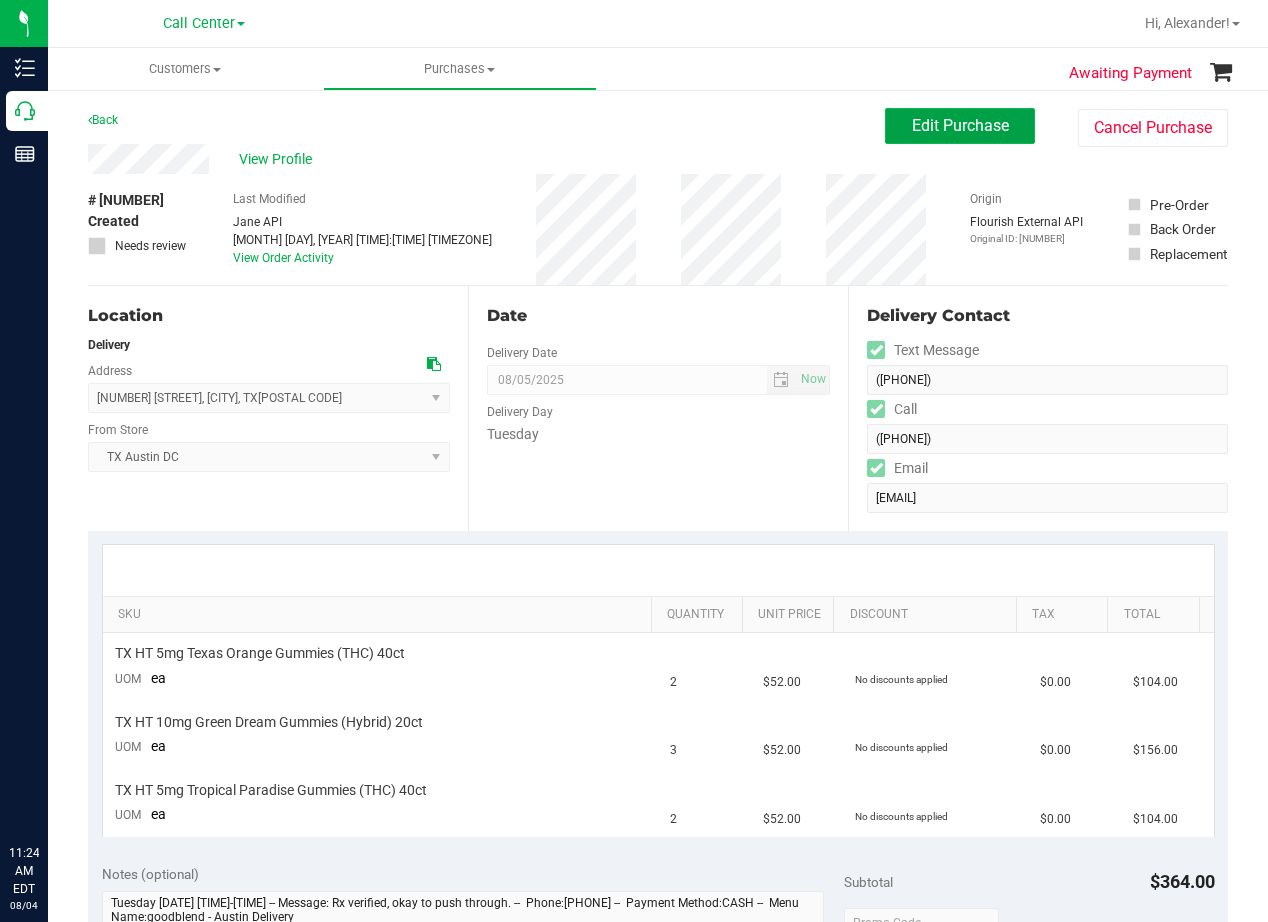 click on "Edit Purchase" at bounding box center (960, 125) 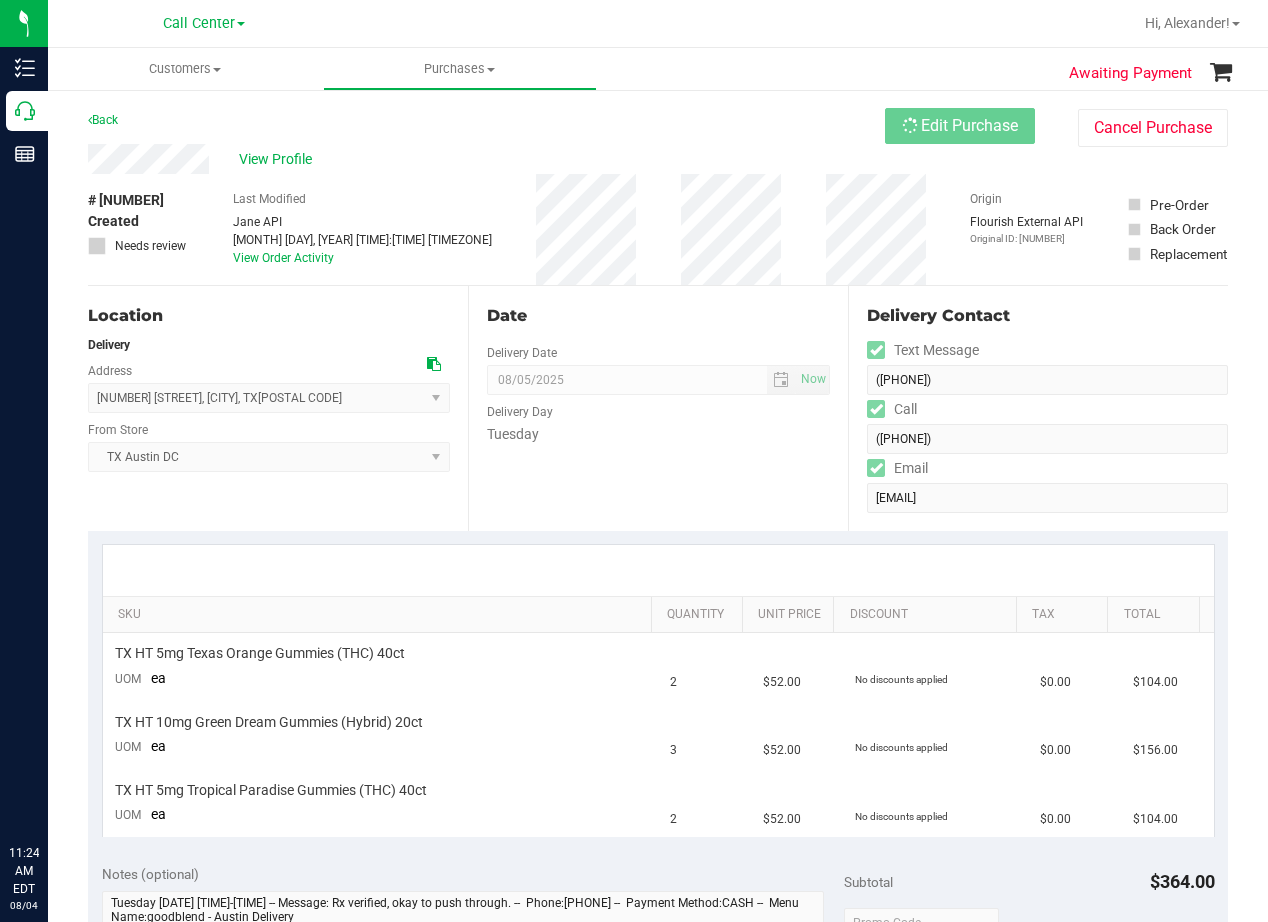 click on "View Profile" at bounding box center (486, 159) 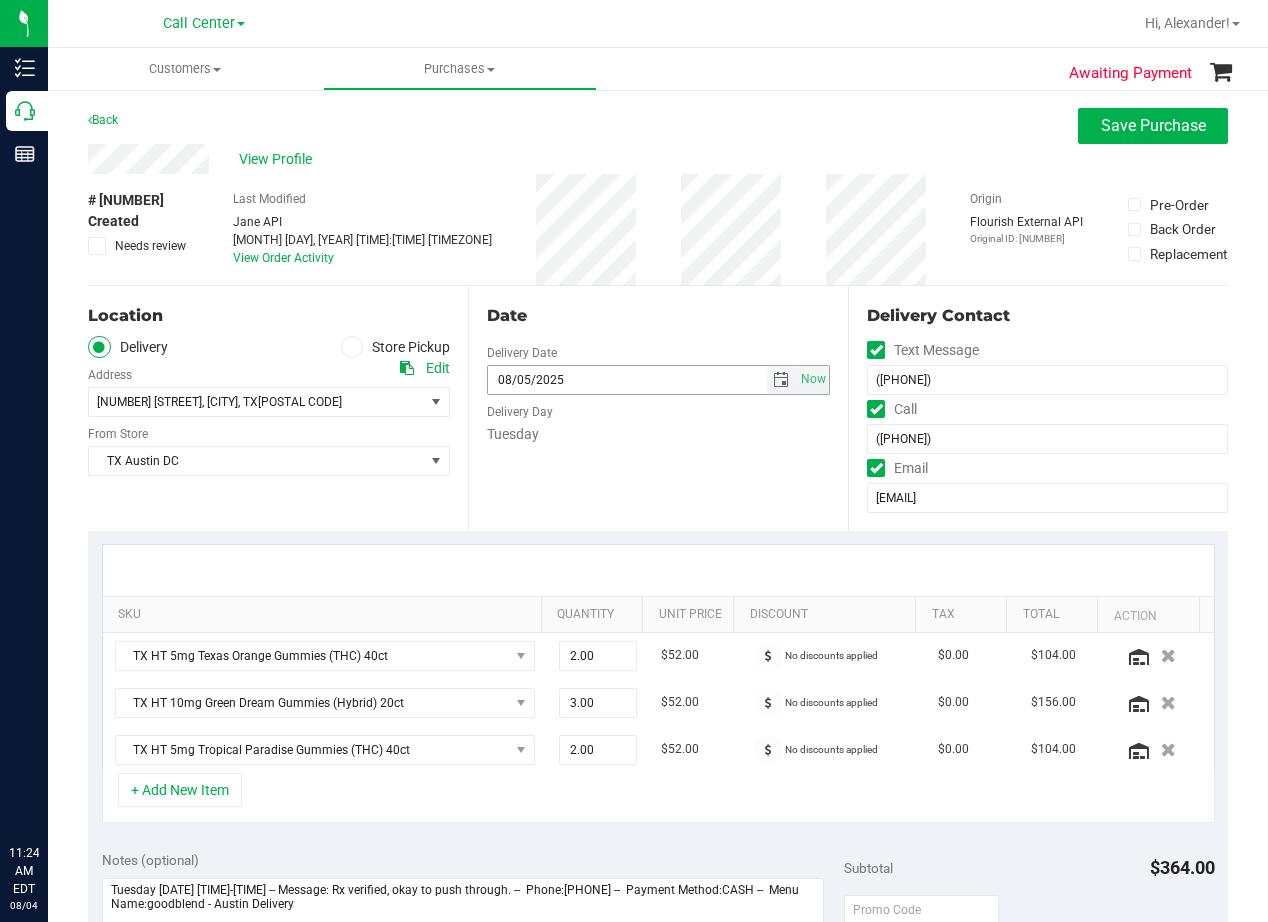 click at bounding box center [781, 380] 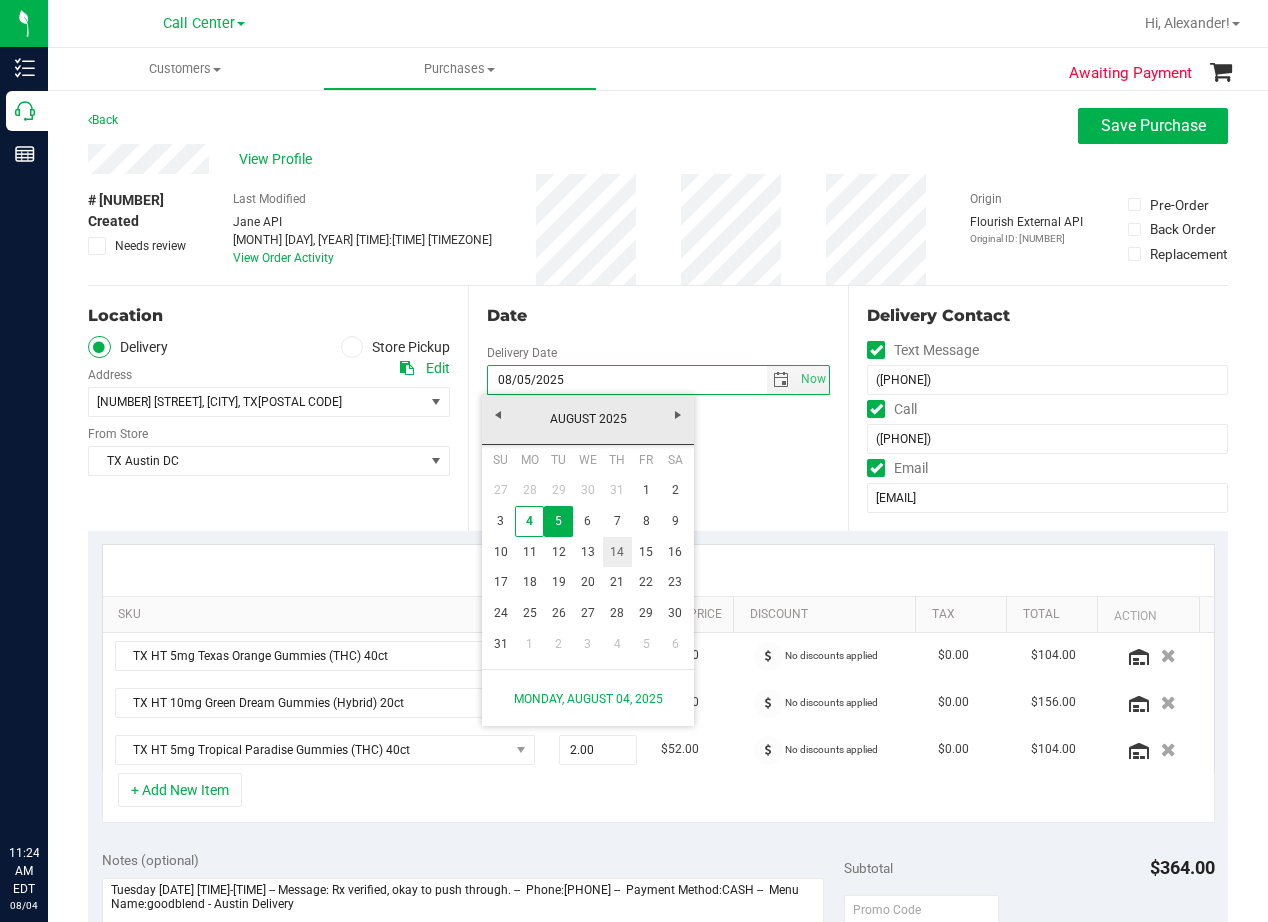 click on "14" at bounding box center (617, 552) 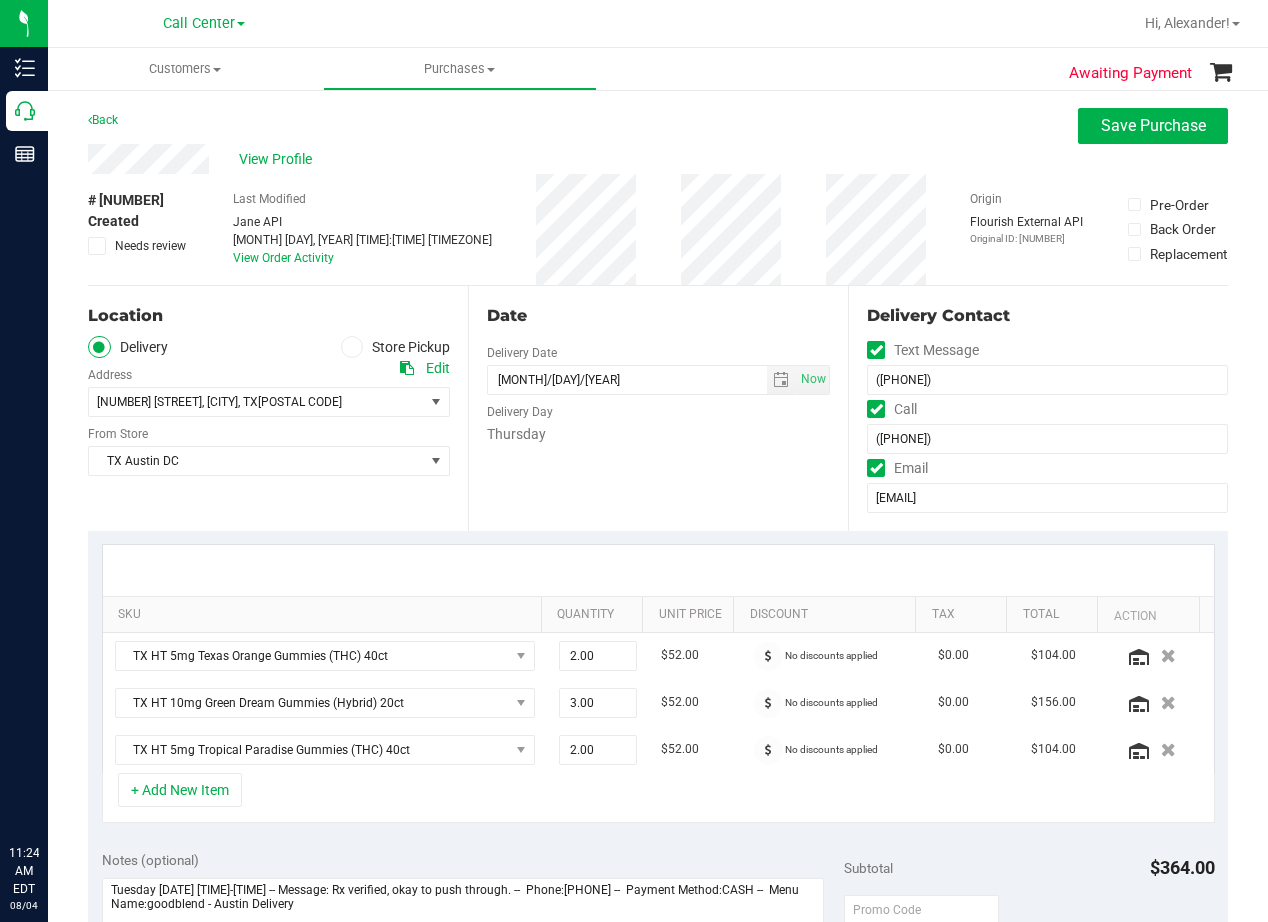 click on "Date
Delivery Date
08/14/2025
Now
08/14/2025 06:00 PM
Now
Delivery Day
Thursday" at bounding box center [658, 408] 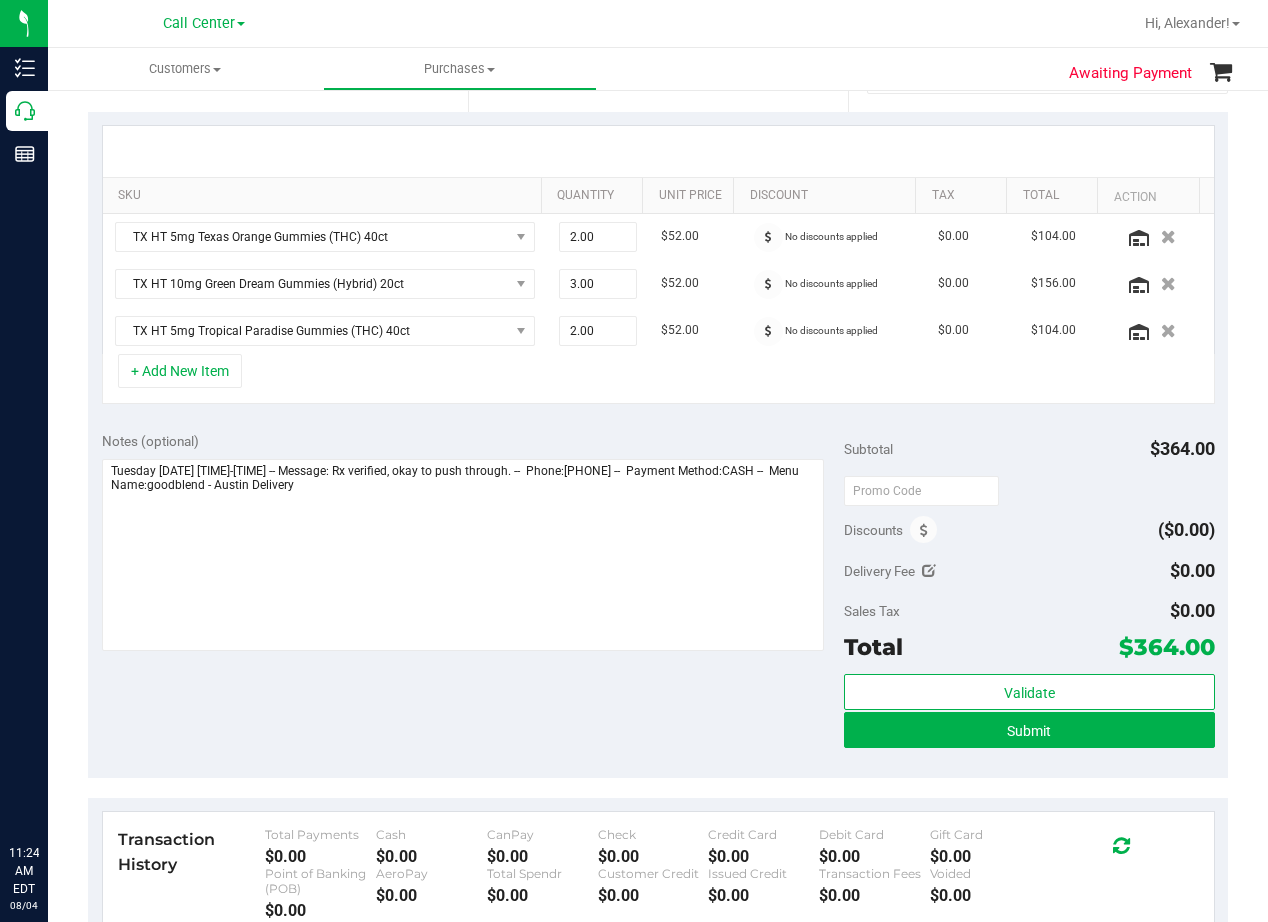 scroll, scrollTop: 500, scrollLeft: 0, axis: vertical 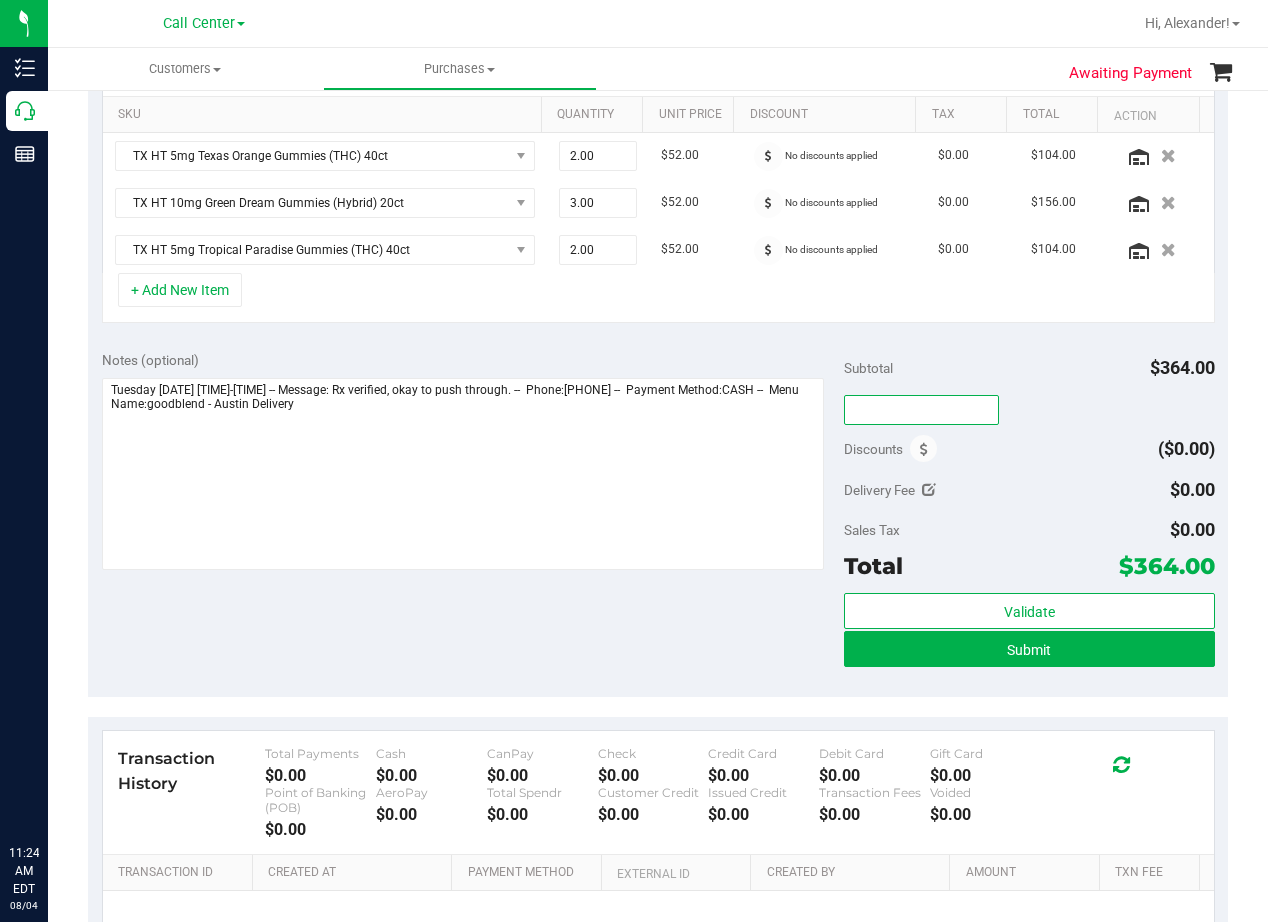 click at bounding box center (921, 410) 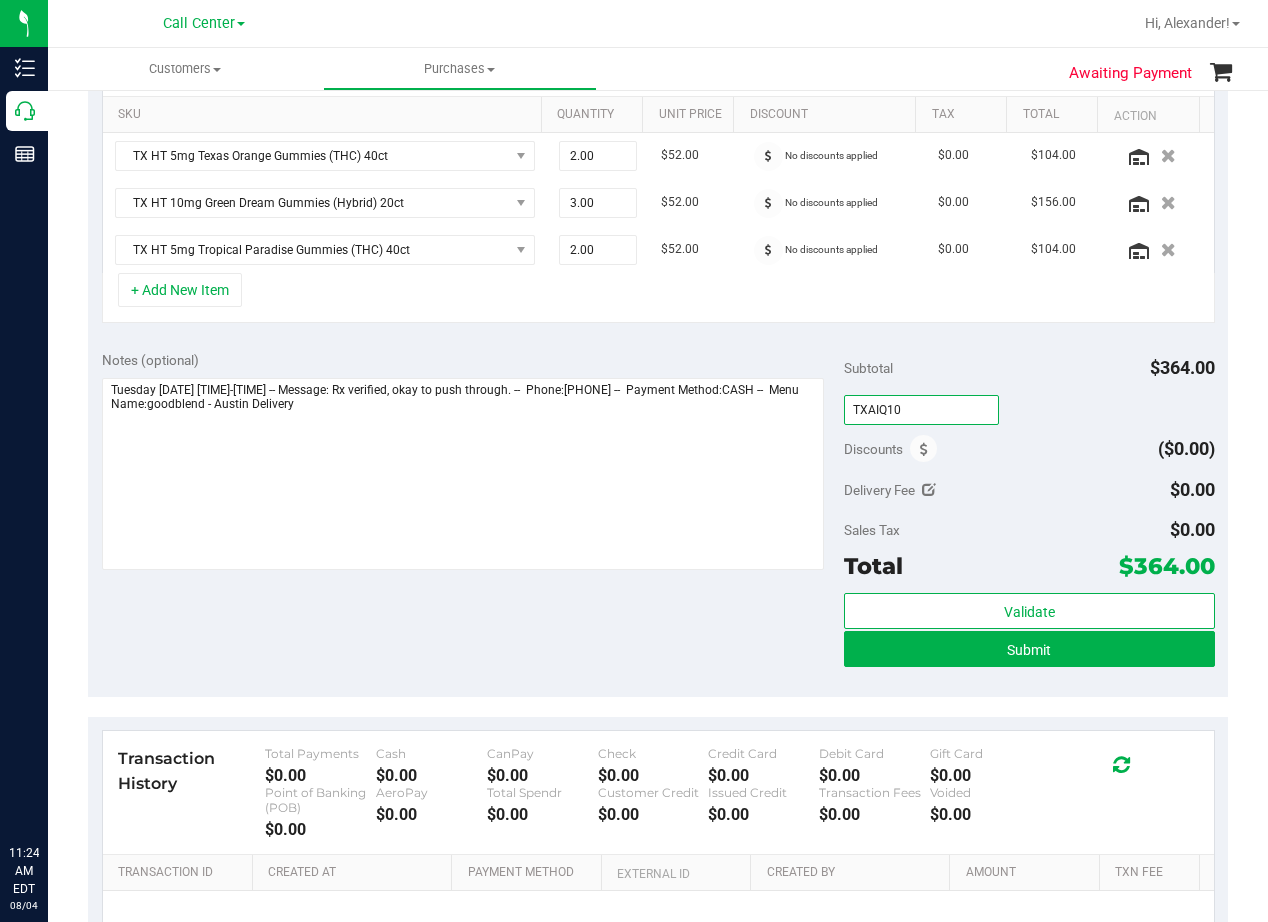 type on "TXAIQ10" 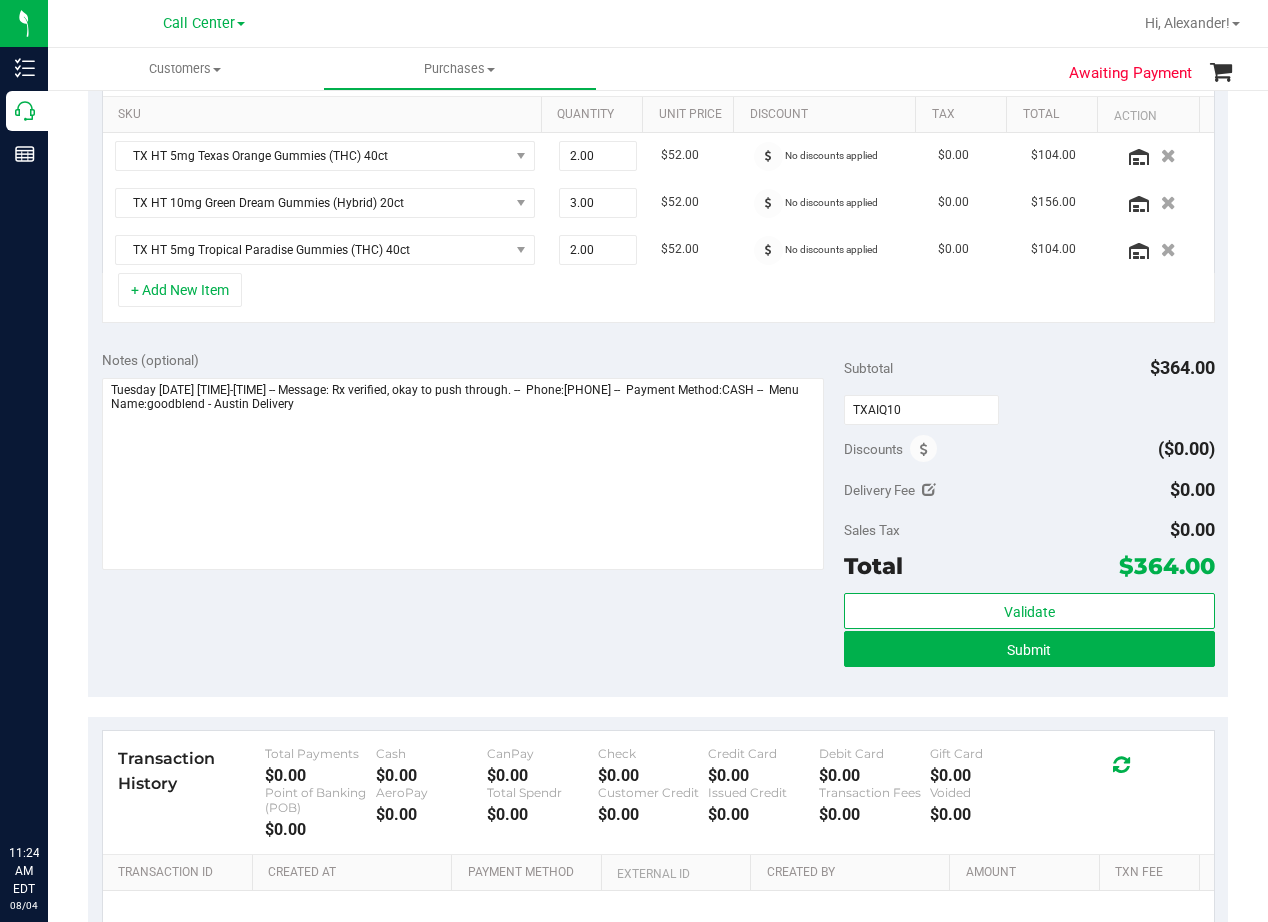 click on "Notes (optional)
Subtotal
$364.00
TXAIQ10
Discounts
($0.00)
Delivery Fee
$0.00
Sales Tax
$0.00
Total" at bounding box center (658, 517) 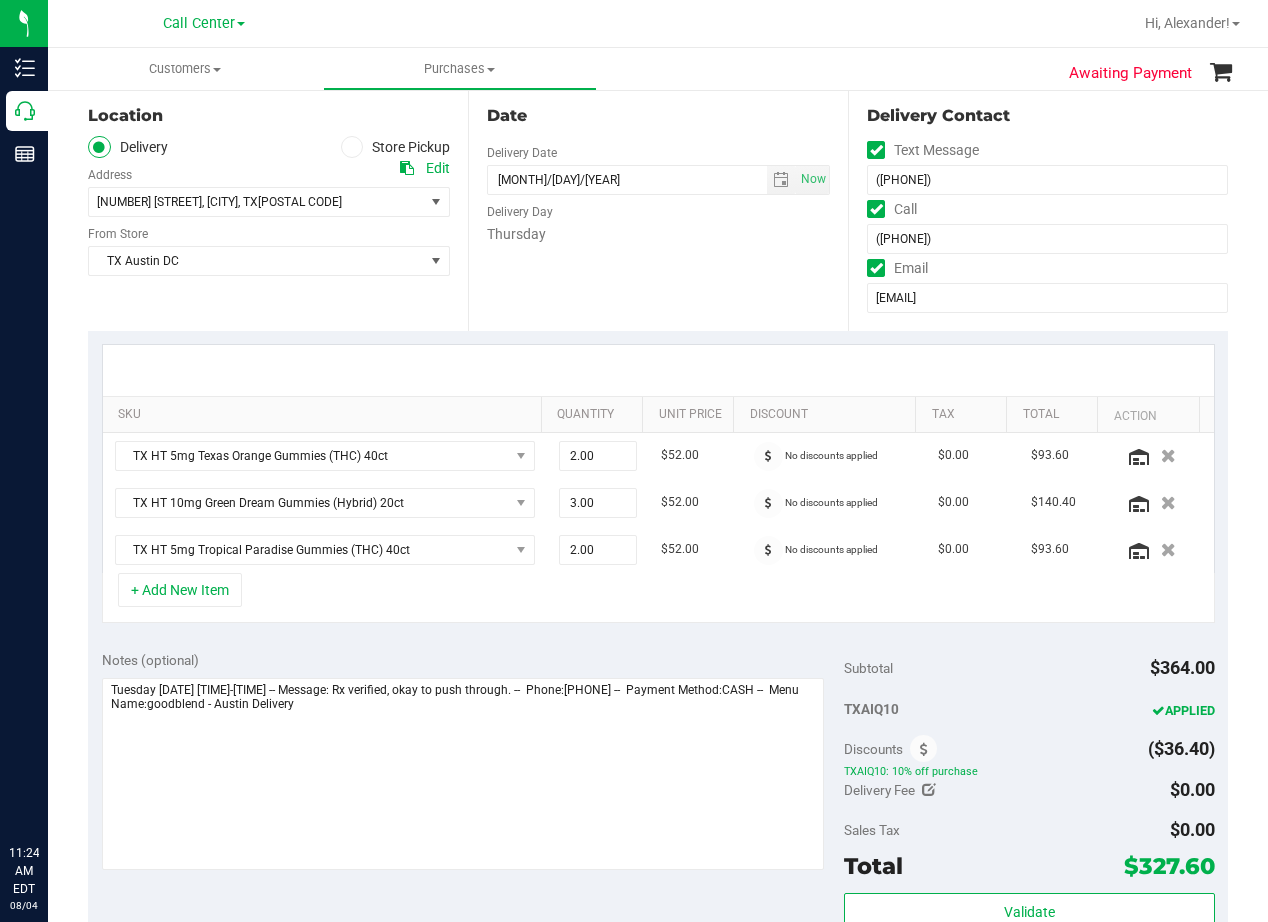 click on "Date
Delivery Date
08/14/2025
Now
08/14/2025 08:00 AM
Now
Delivery Day
Thursday" at bounding box center [658, 208] 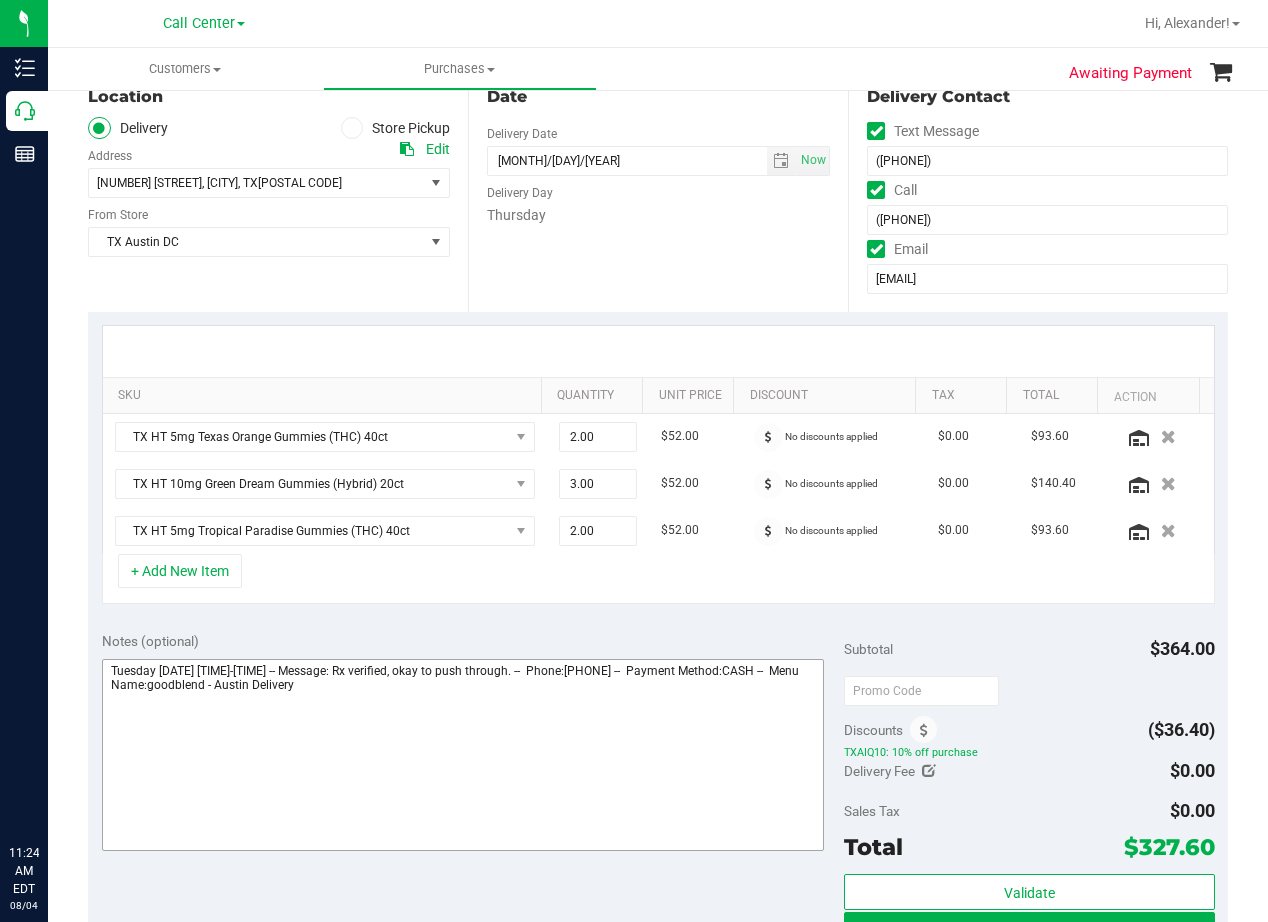 scroll, scrollTop: 500, scrollLeft: 0, axis: vertical 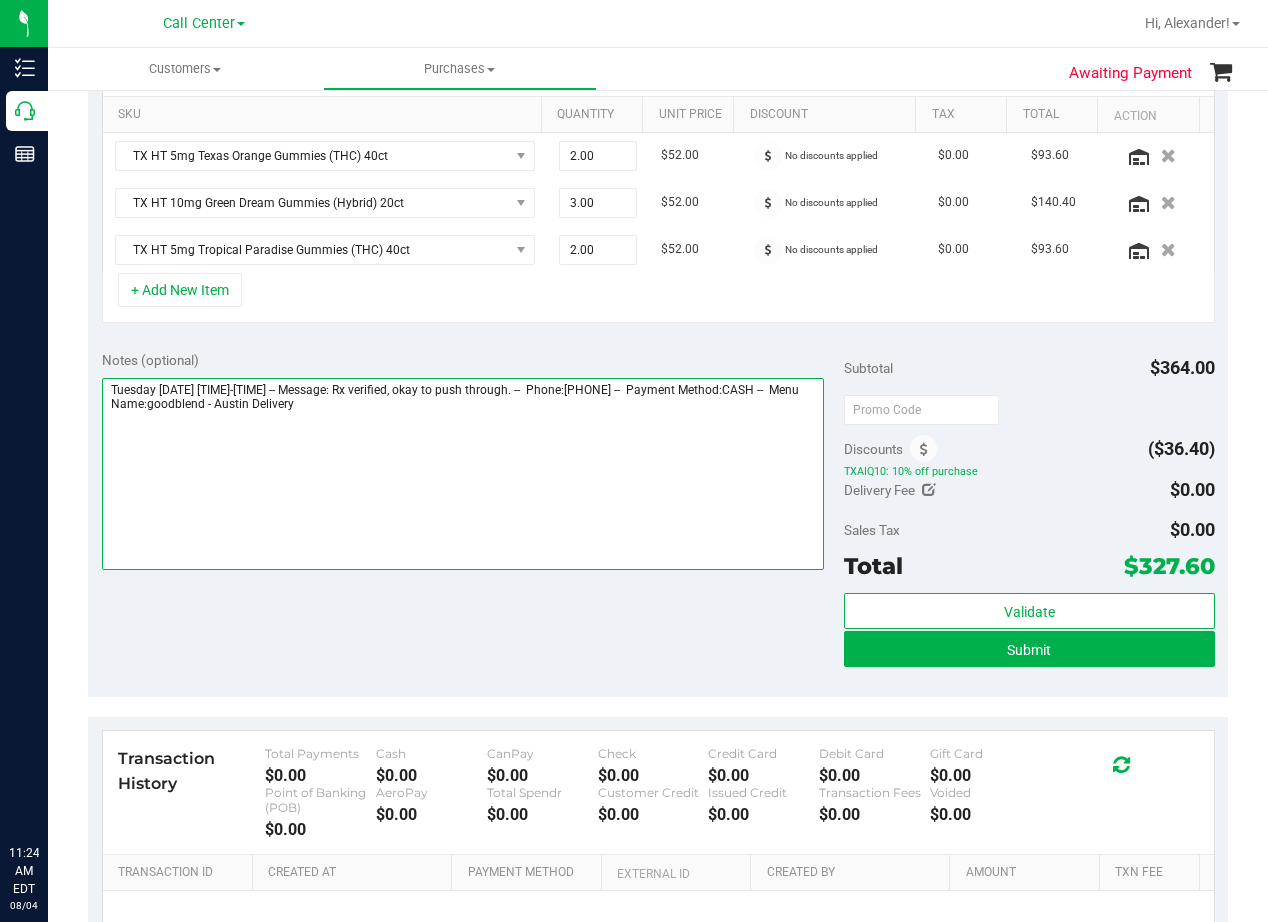 click at bounding box center (463, 474) 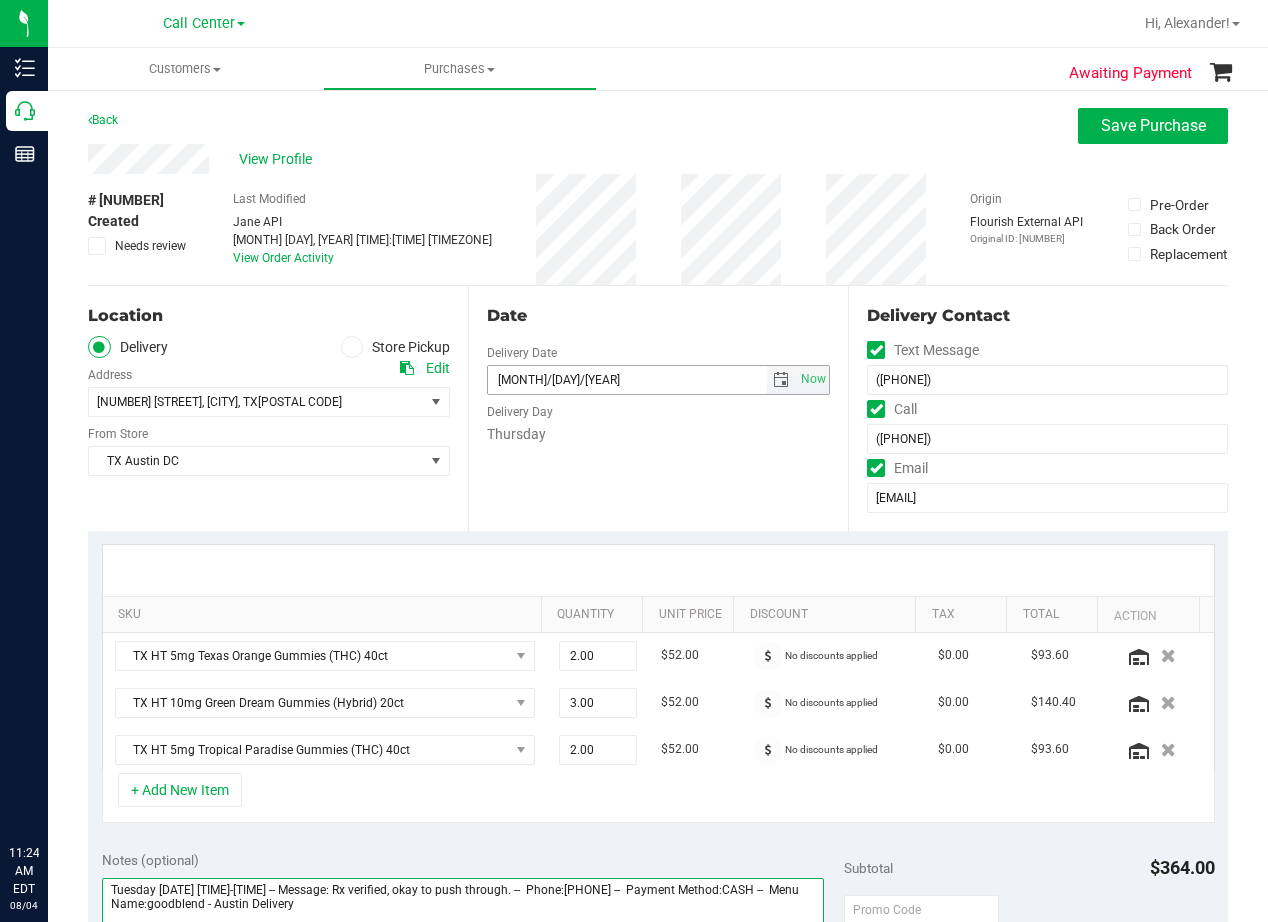 scroll, scrollTop: 100, scrollLeft: 0, axis: vertical 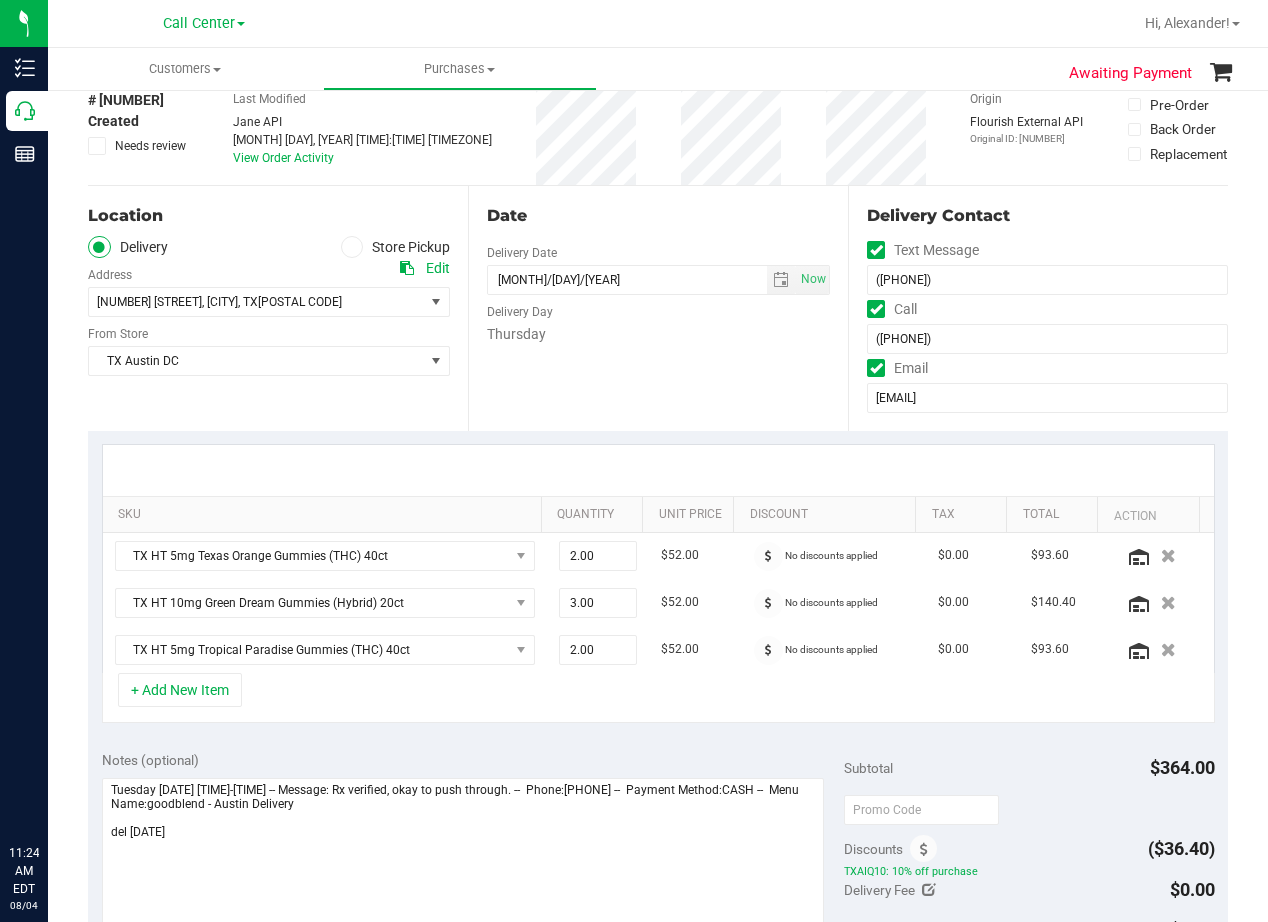 click on "Date
Delivery Date
08/14/2025
Now
08/14/2025 08:00 AM
Now
Delivery Day
Thursday" at bounding box center [658, 308] 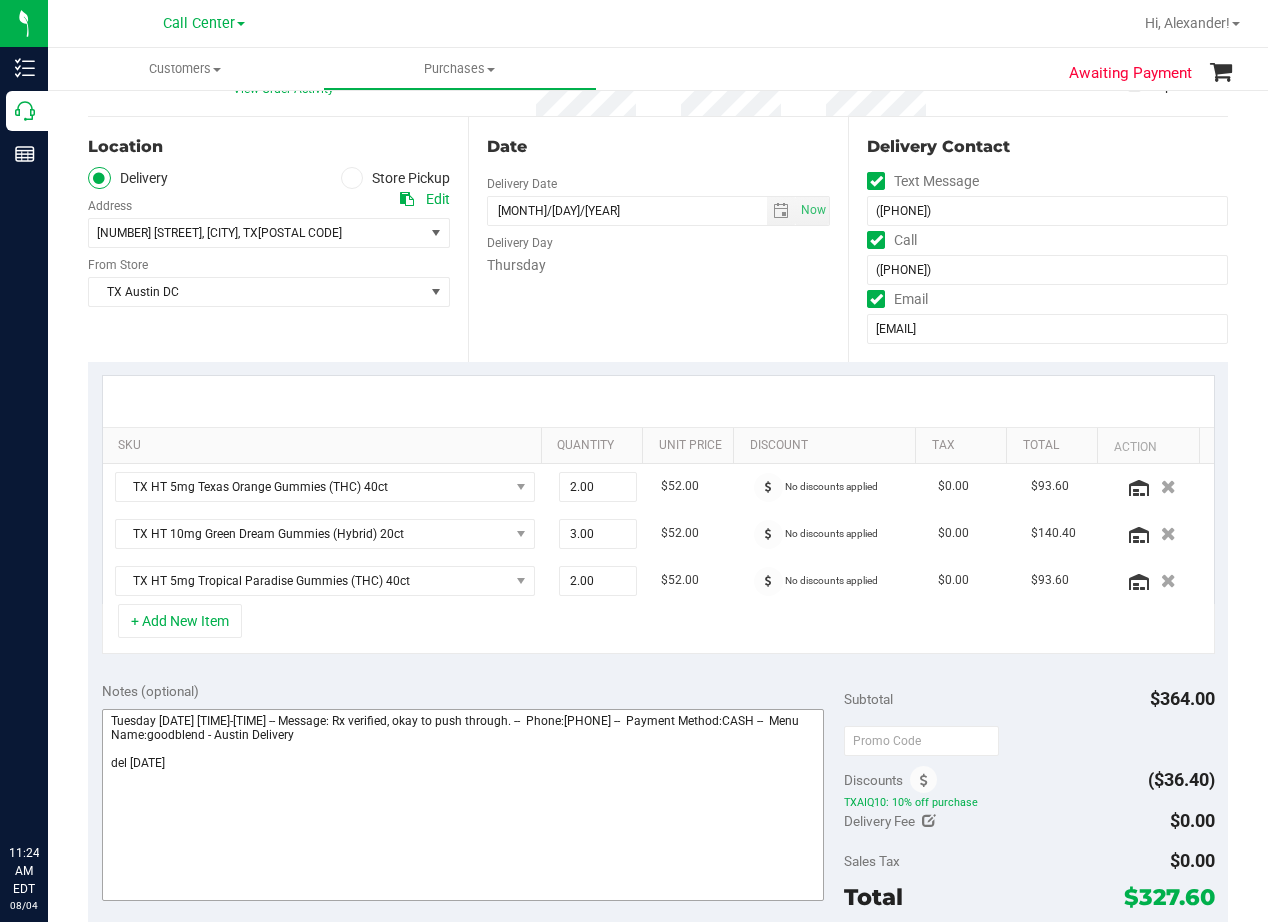 scroll, scrollTop: 200, scrollLeft: 0, axis: vertical 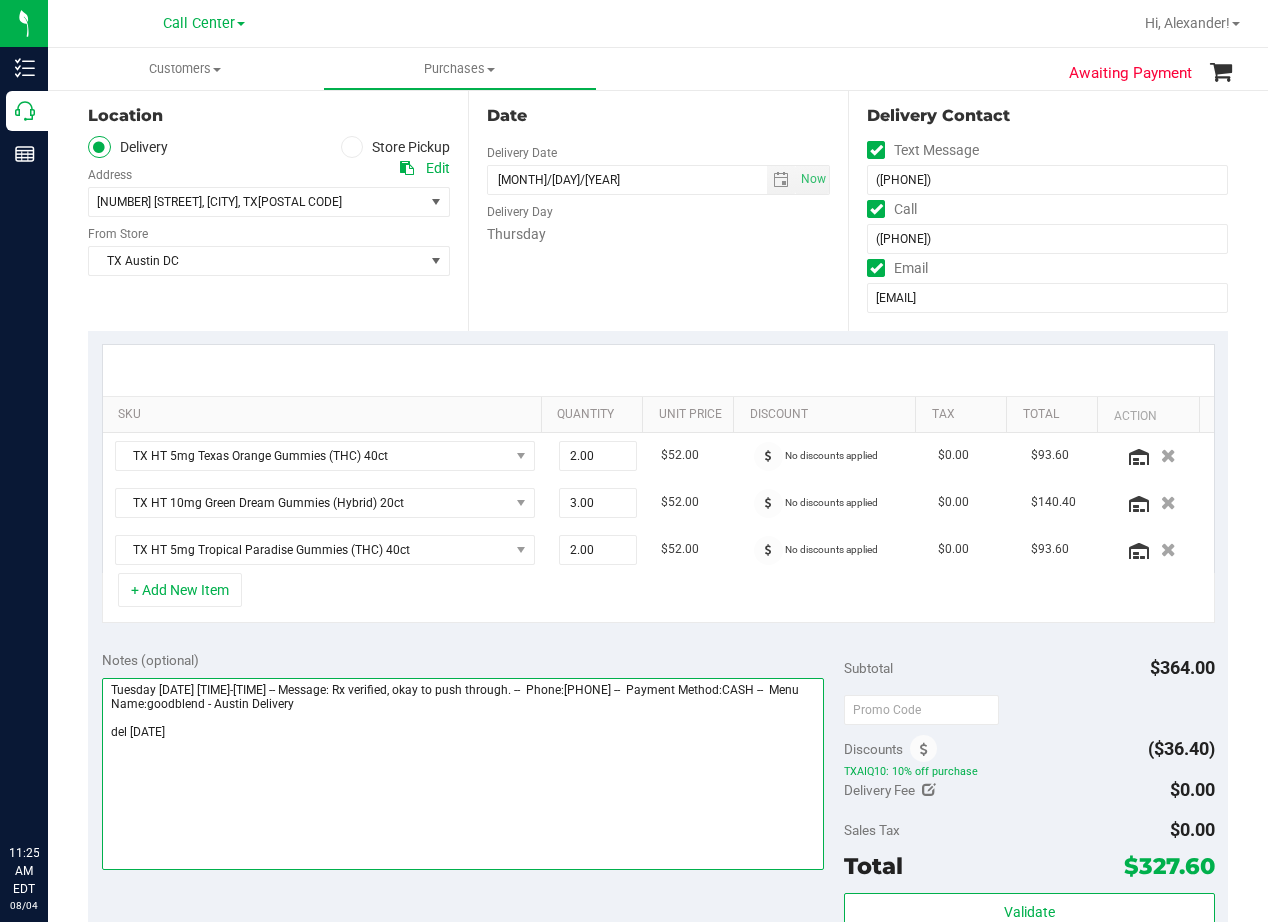 click at bounding box center [463, 774] 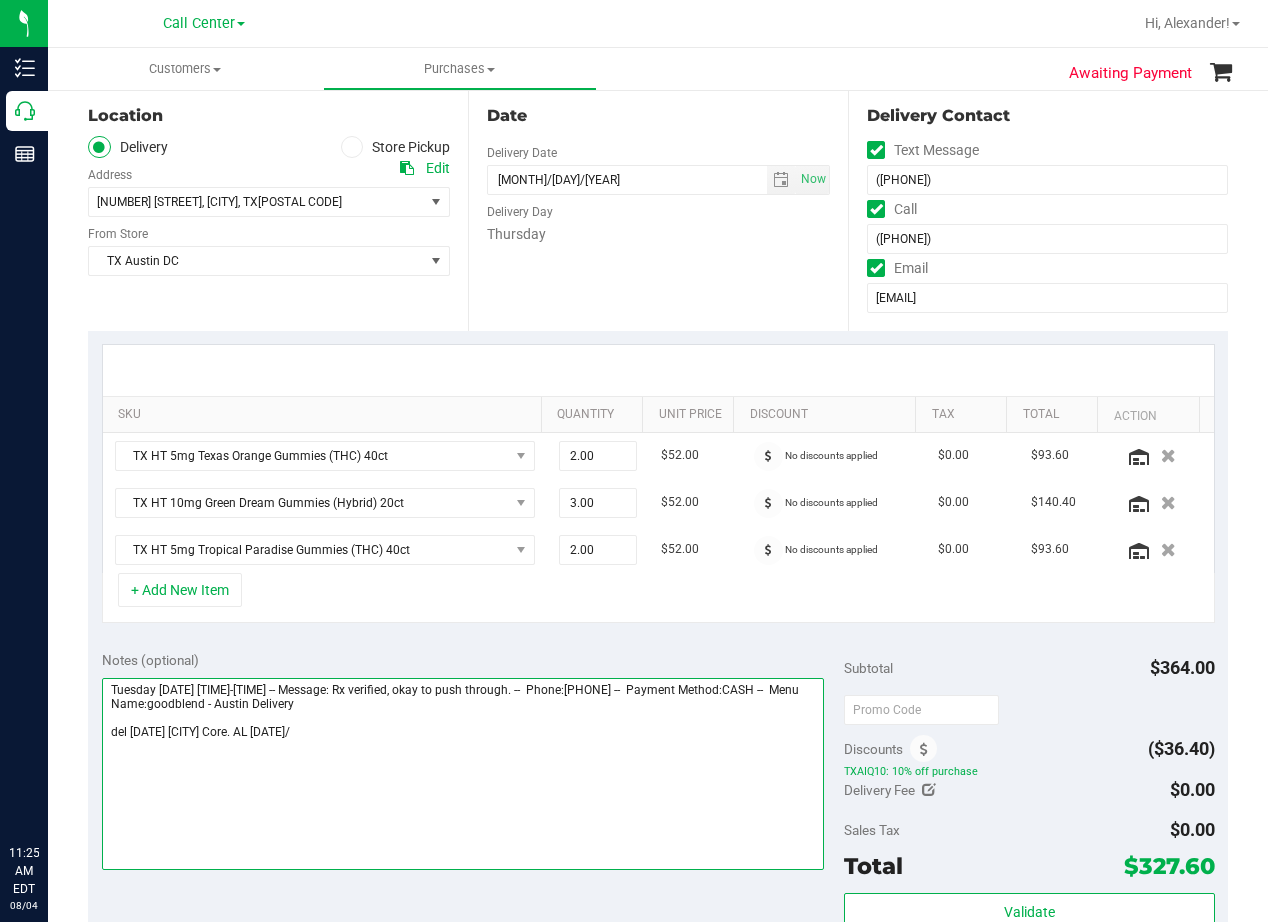 type on "Tuesday 08/05/2025 08:00-17:00 -- Message: Rx verified, okay to push through. --  Phone:7138056276 --  Payment Method:CASH --  Menu Name:goodblend - Austin Delivery
del 8/14 Houston Core. AL 8/4" 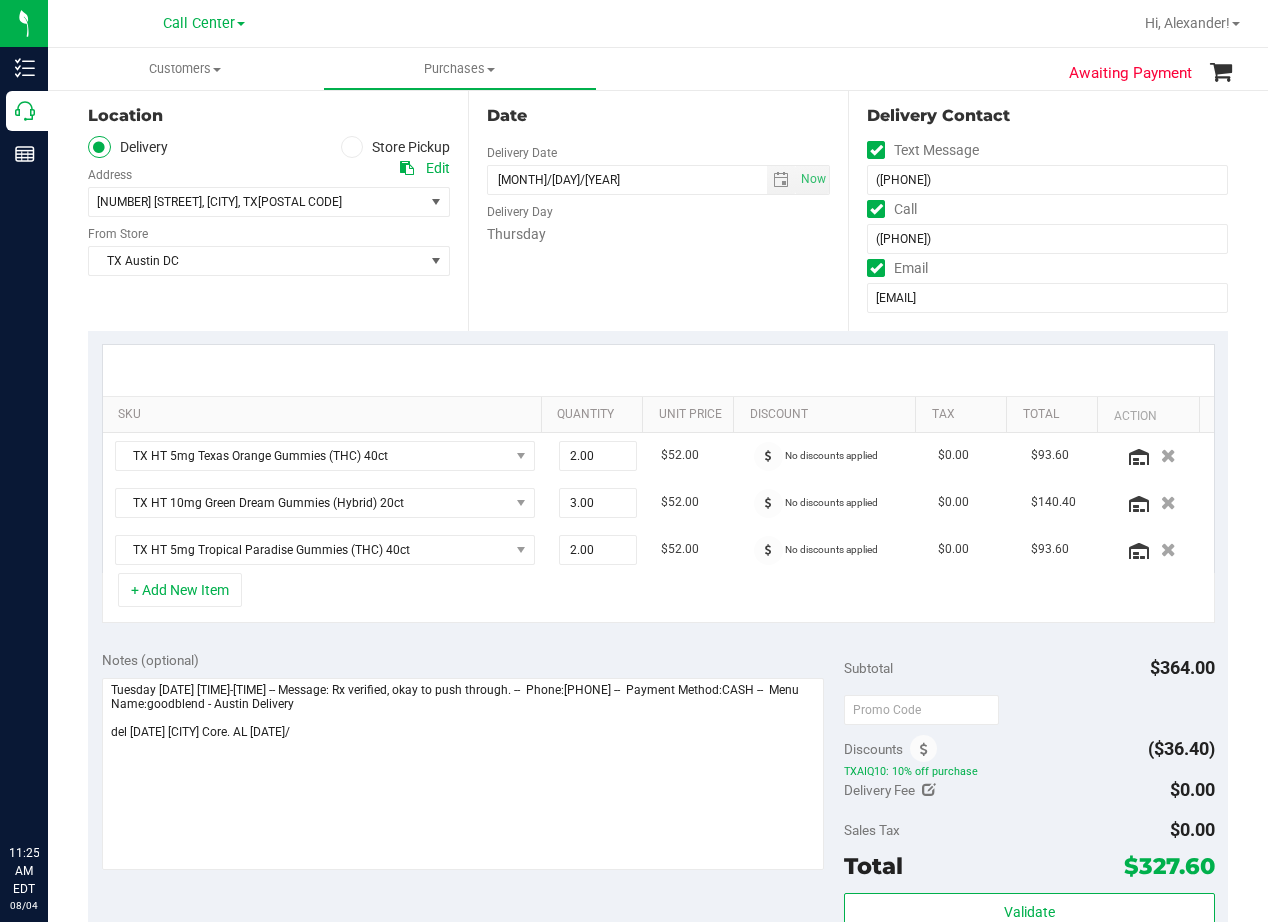 click on "Date
Delivery Date
08/14/2025
Now
08/14/2025 08:00 AM
Now
Delivery Day
Thursday" at bounding box center [658, 208] 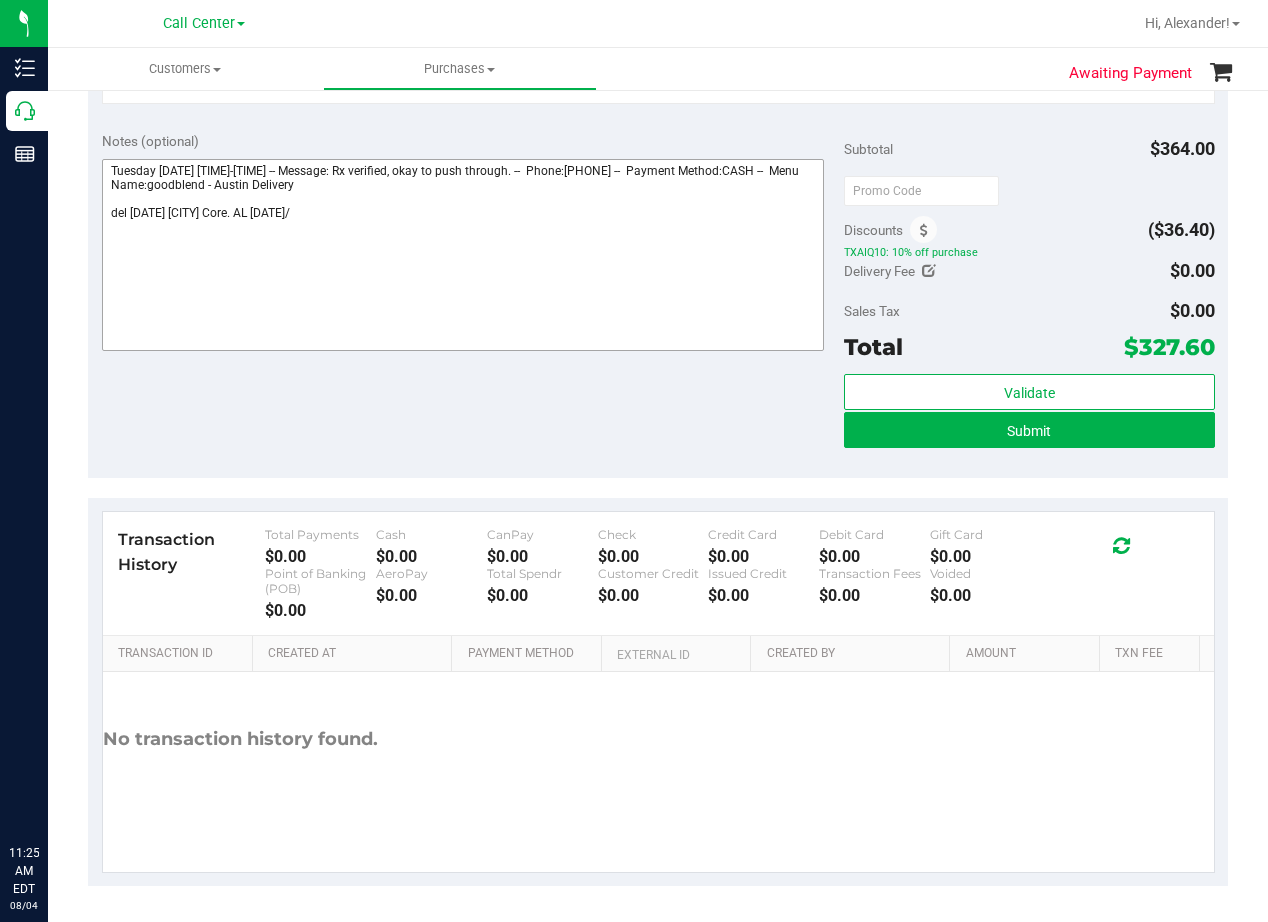 scroll, scrollTop: 723, scrollLeft: 0, axis: vertical 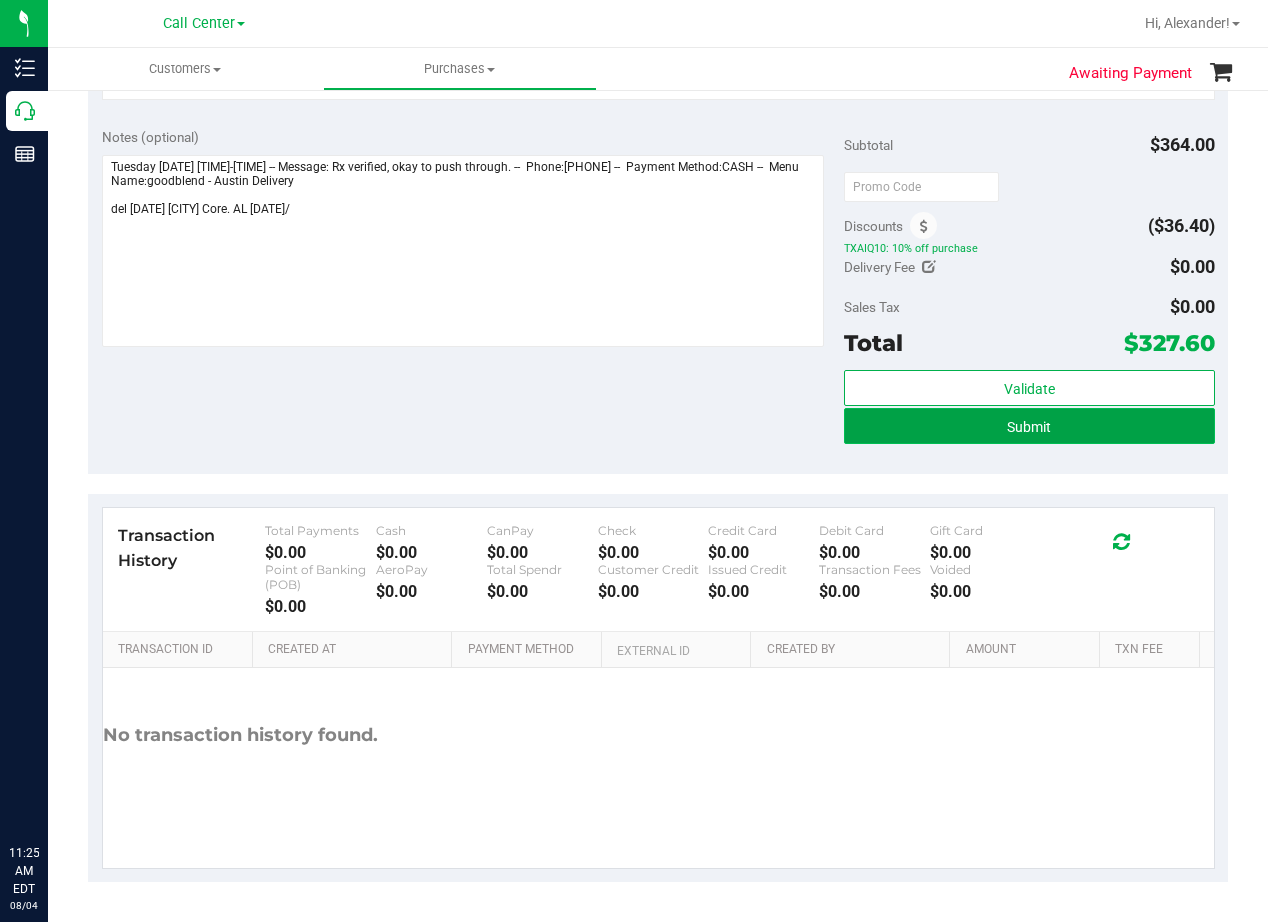 click on "Submit" at bounding box center (1029, 426) 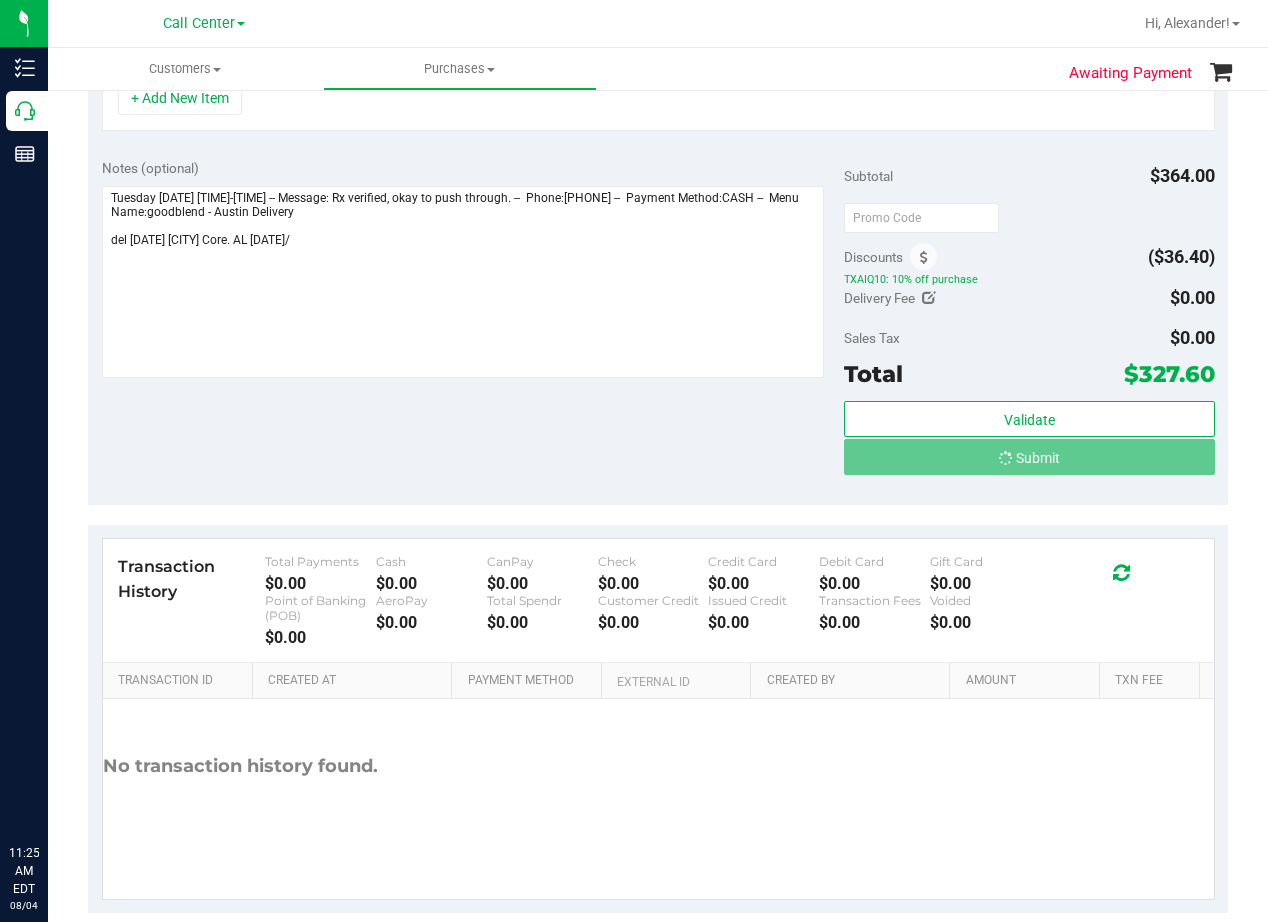 scroll, scrollTop: 661, scrollLeft: 0, axis: vertical 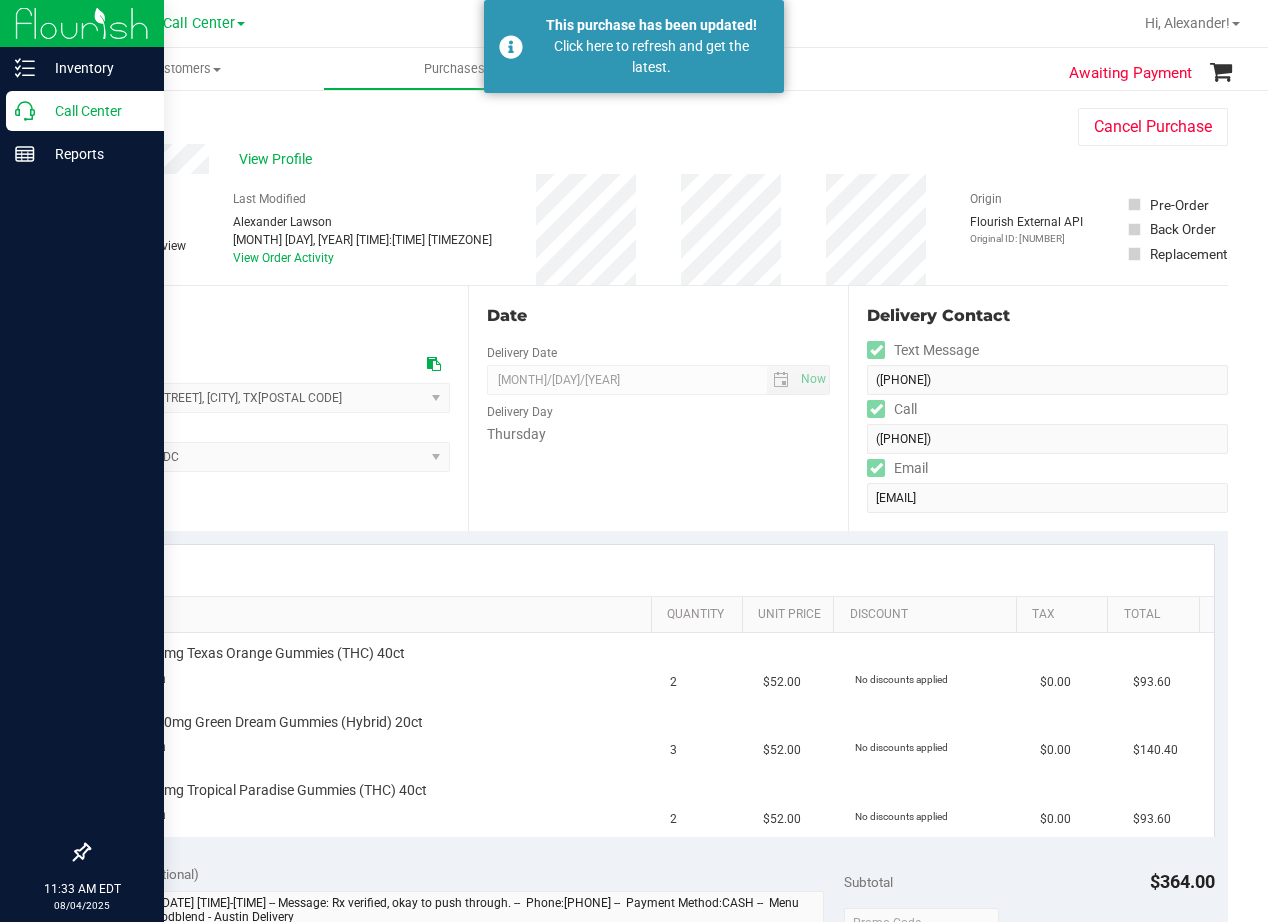 click on "Call Center" at bounding box center (95, 111) 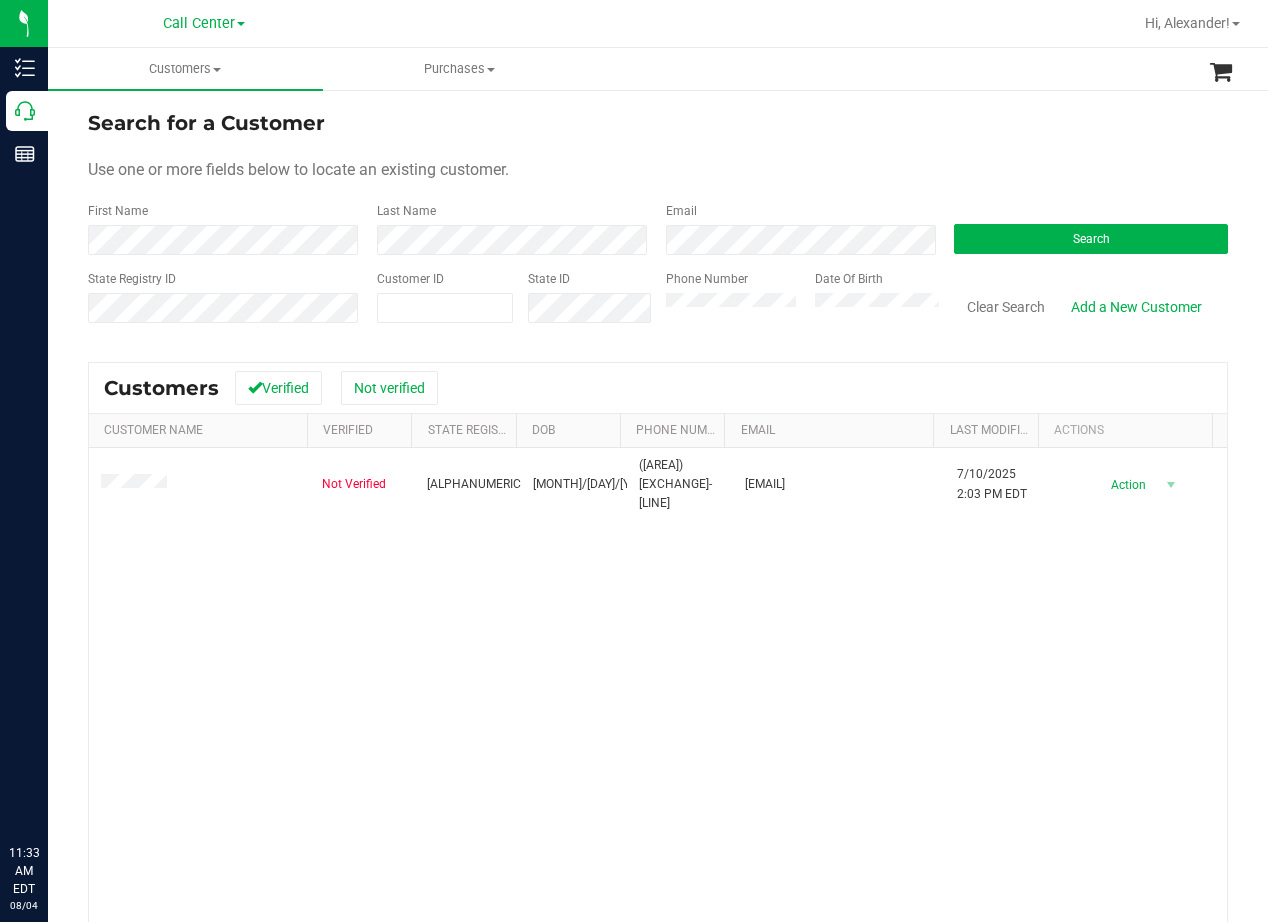 click on "Use one or more fields below to locate an existing customer." at bounding box center (658, 170) 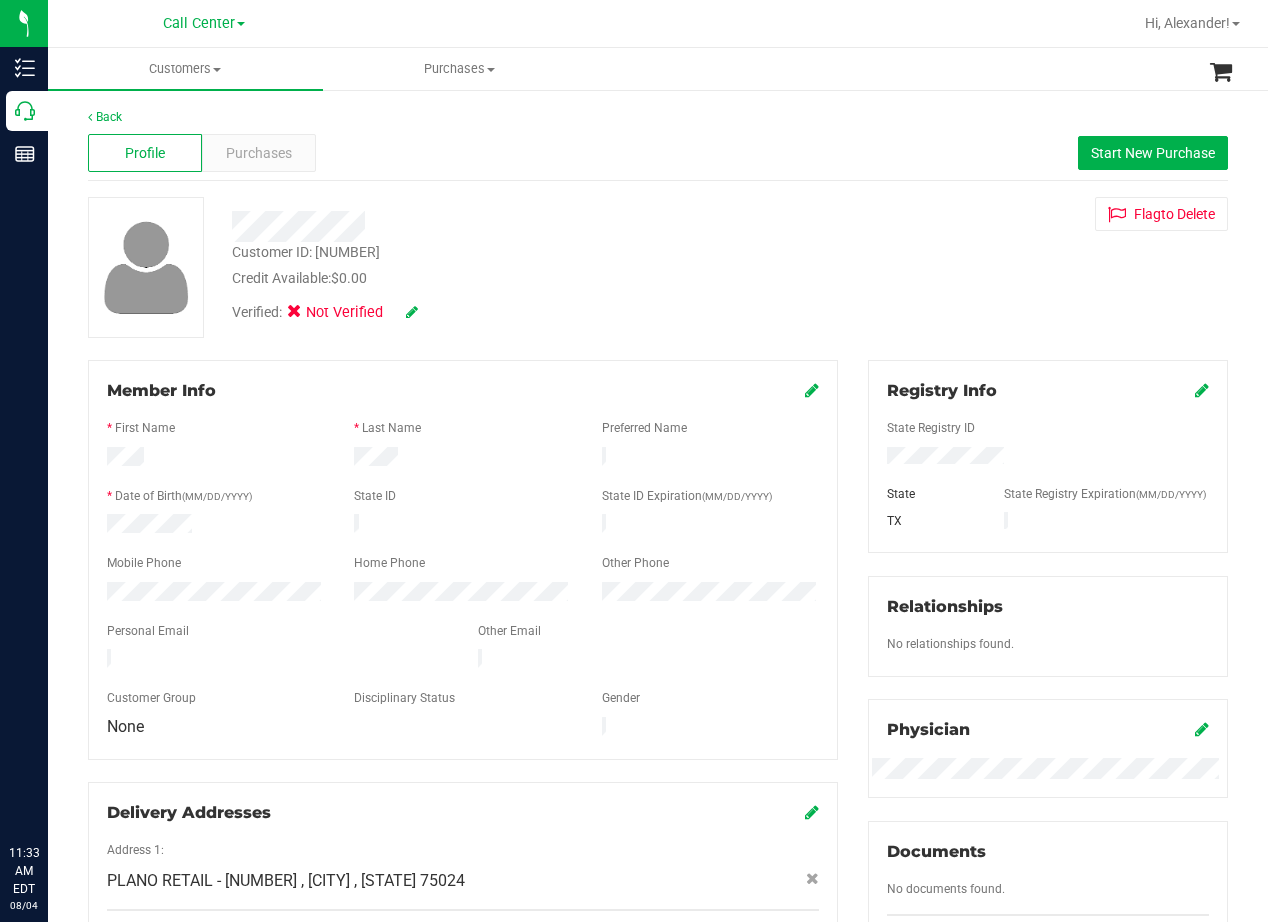 click on "Customer ID: 1611698
Credit Available:
$0.00" at bounding box center (509, 265) 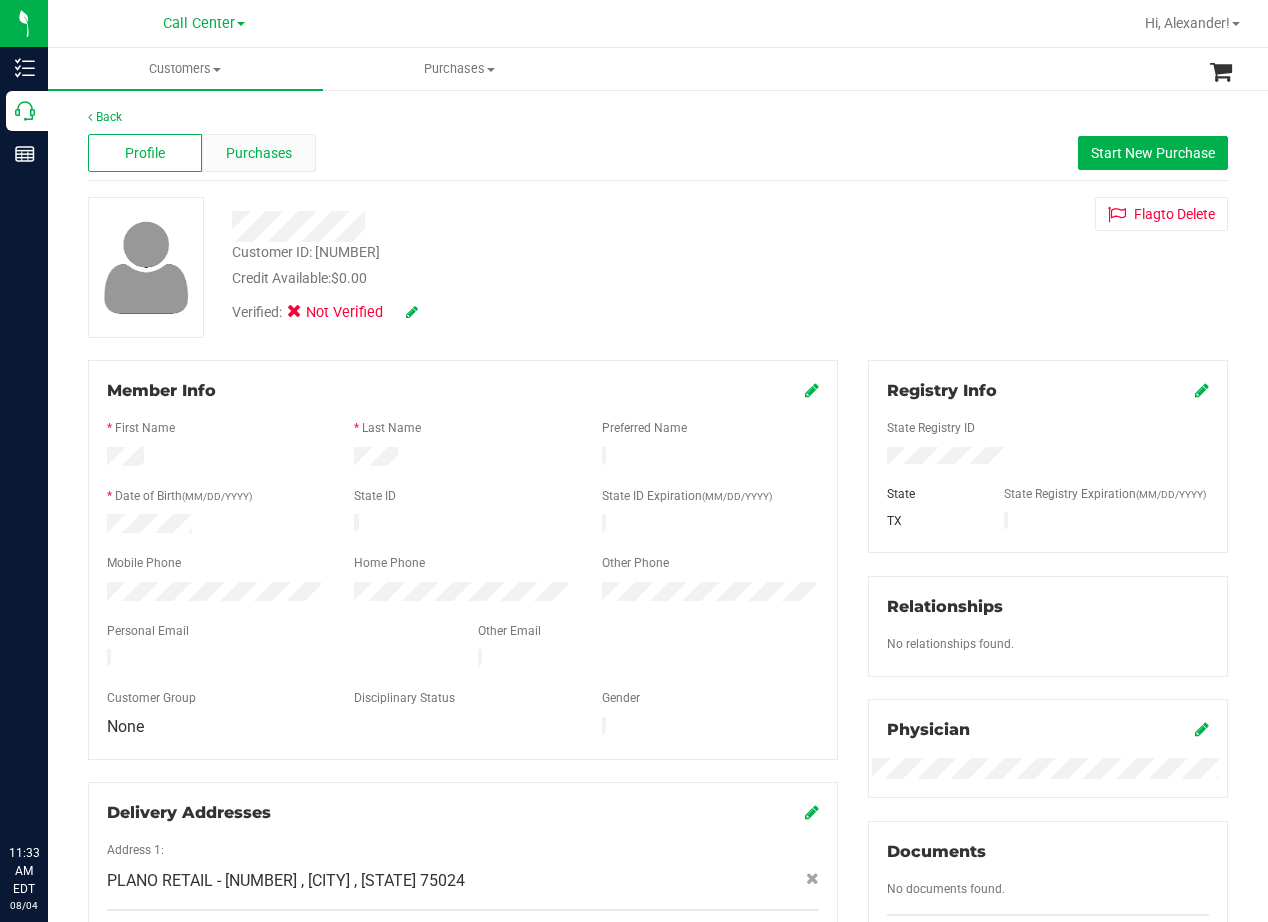 click on "Purchases" at bounding box center [259, 153] 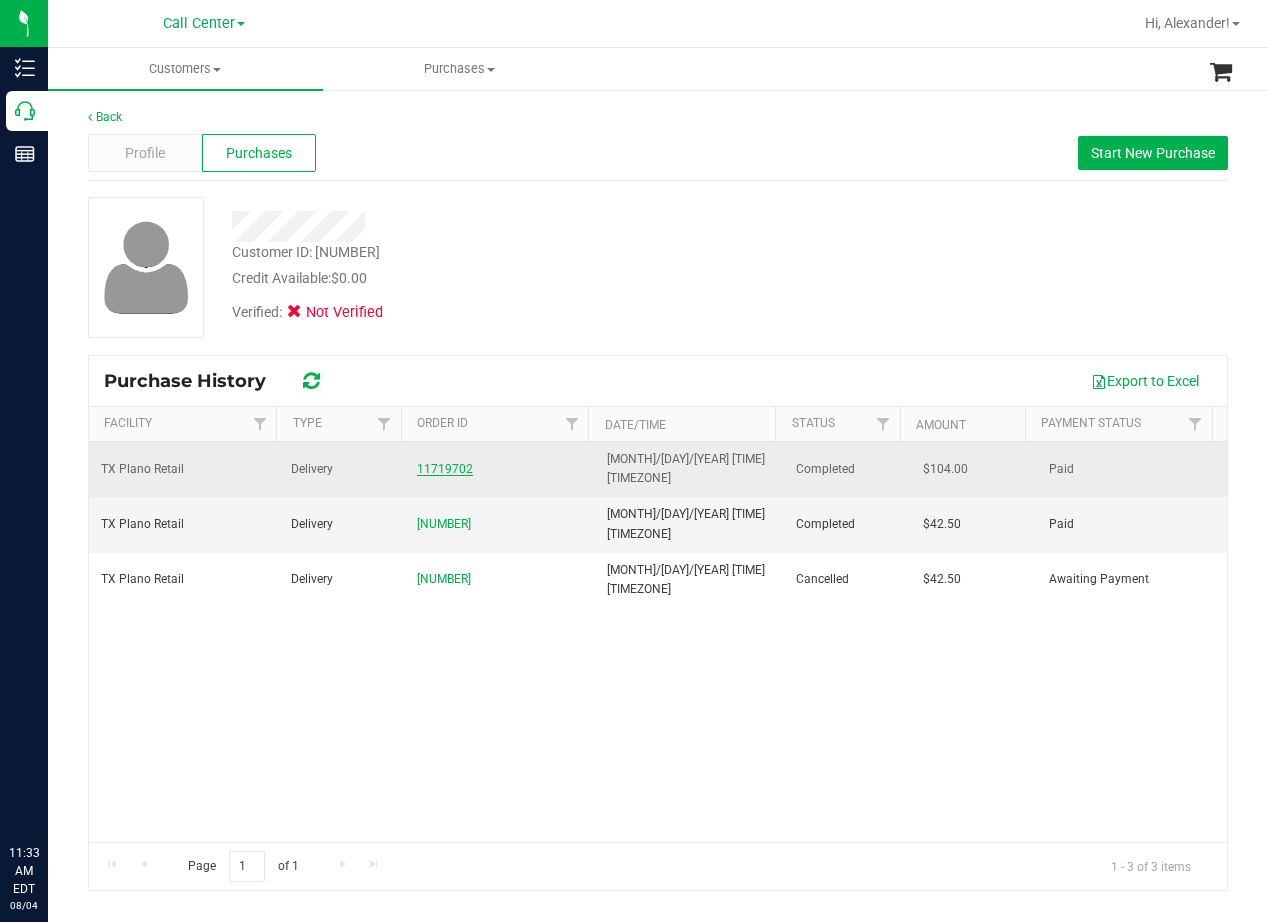 click on "11719702" at bounding box center (445, 469) 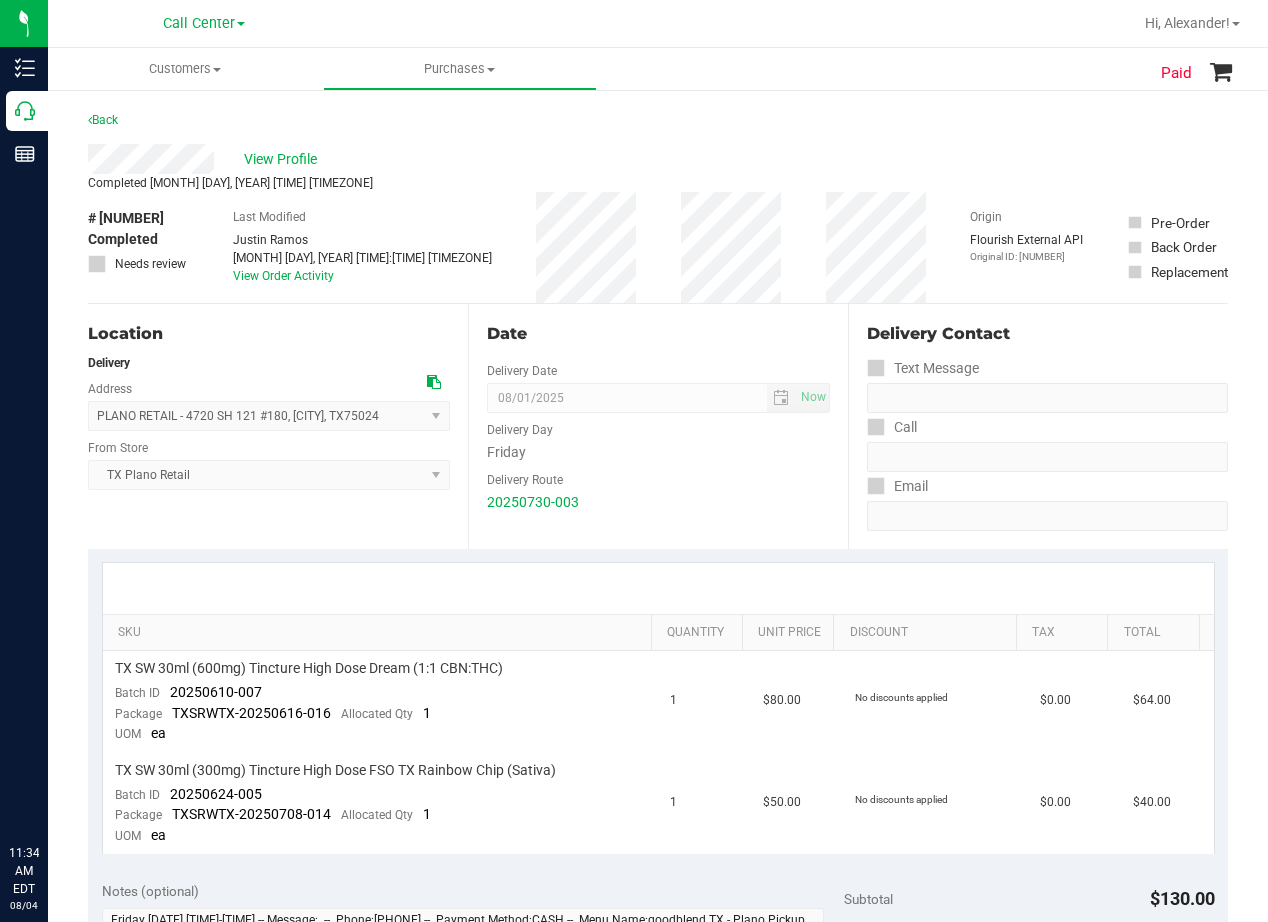 click on "Date
Delivery Date
08/01/2025
Now
08/01/2025 08:00 AM
Now
Delivery Day
Friday
Delivery Route
20250730-003" at bounding box center [658, 426] 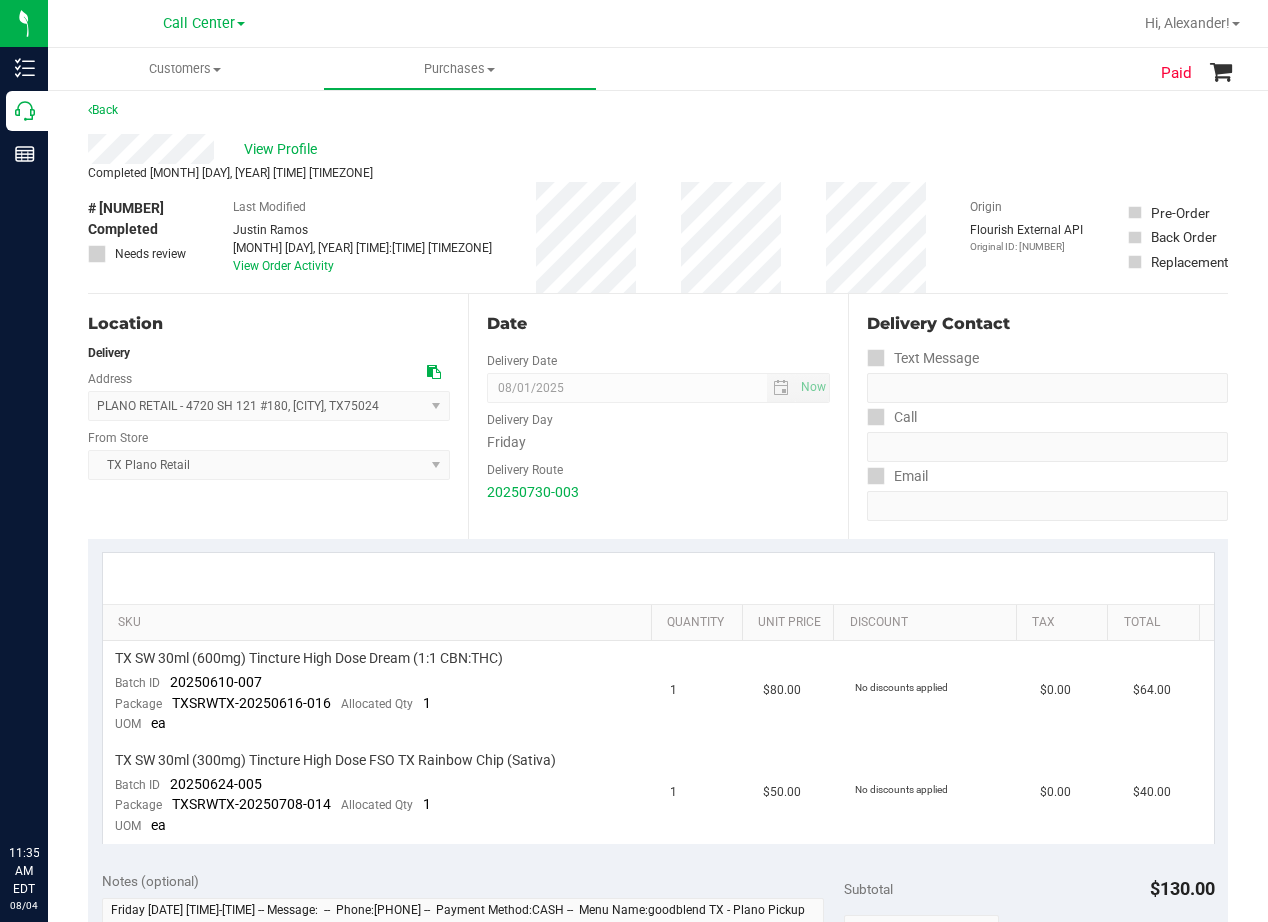 scroll, scrollTop: 0, scrollLeft: 0, axis: both 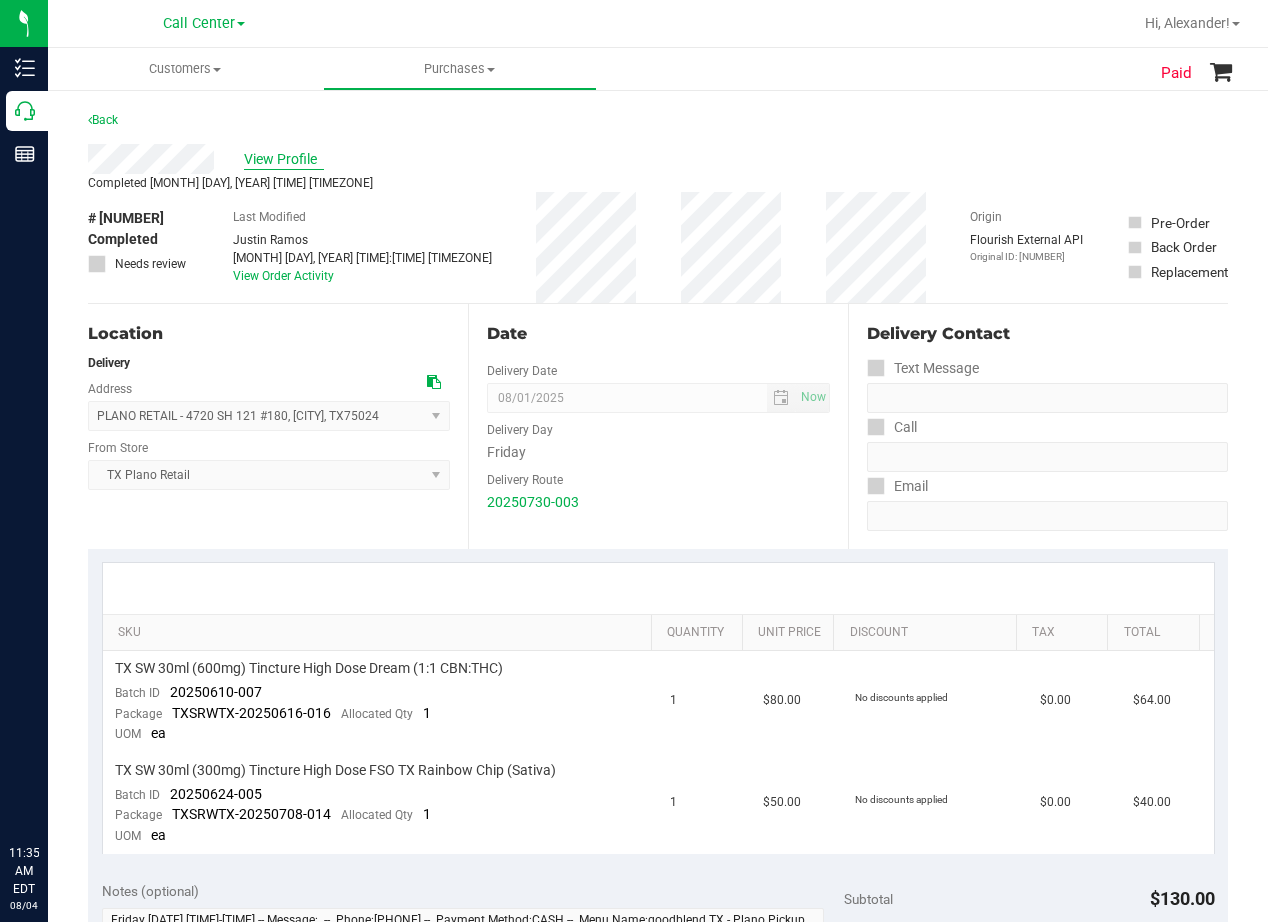 click on "View Profile" at bounding box center (284, 159) 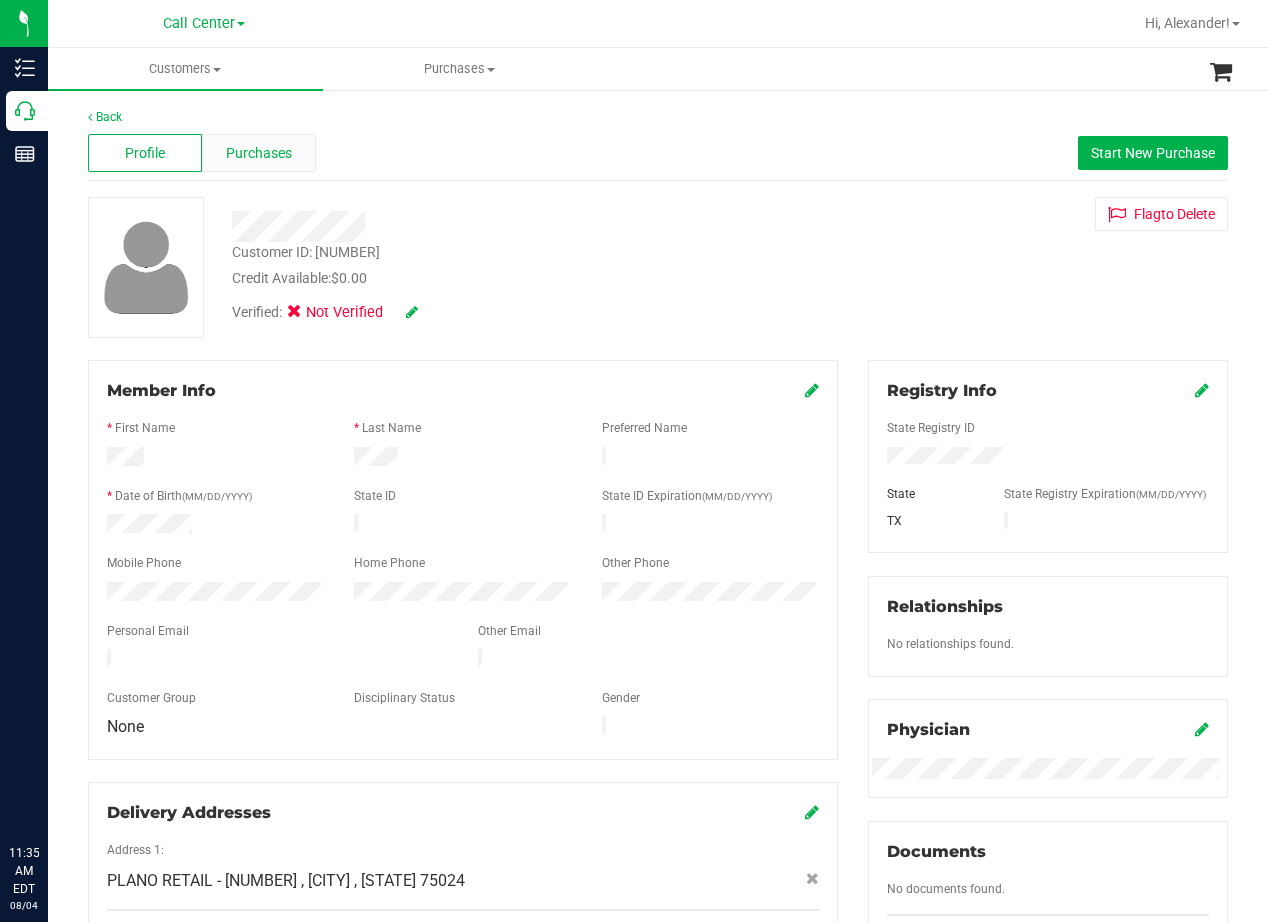 click on "Purchases" at bounding box center [259, 153] 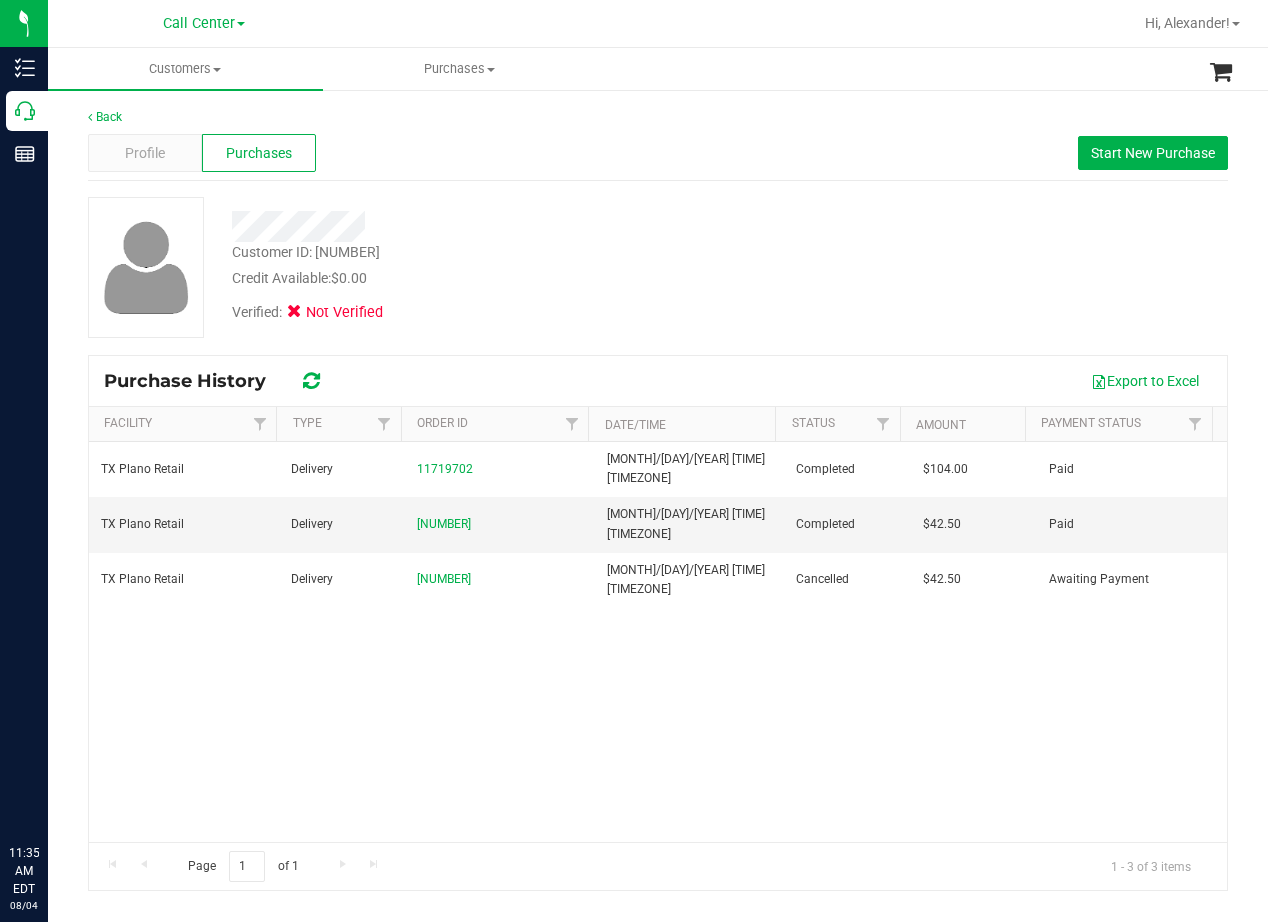 click on "Credit Available:
$0.00" at bounding box center [509, 278] 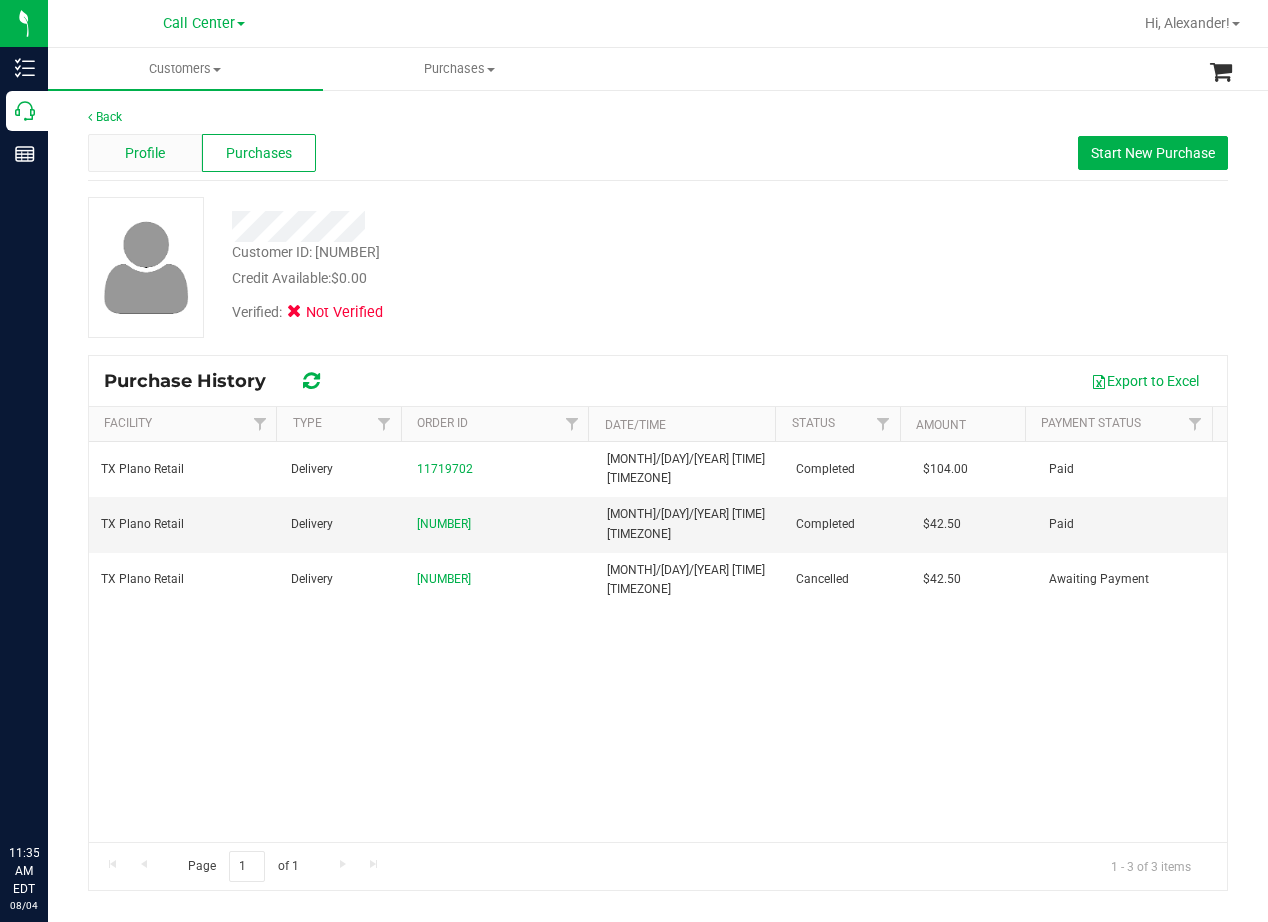 click on "Profile" at bounding box center (145, 153) 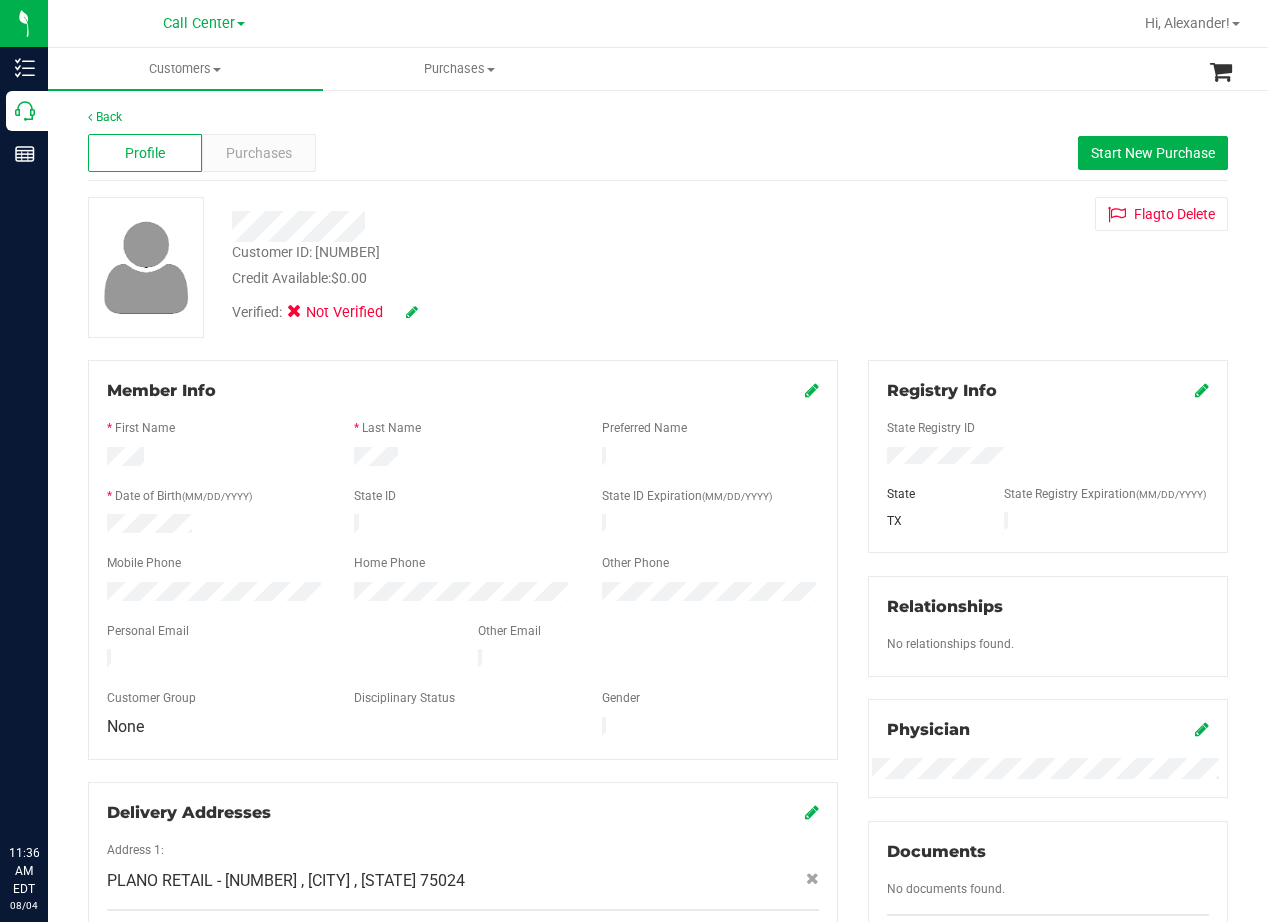 drag, startPoint x: 907, startPoint y: 222, endPoint x: 898, endPoint y: 227, distance: 10.29563 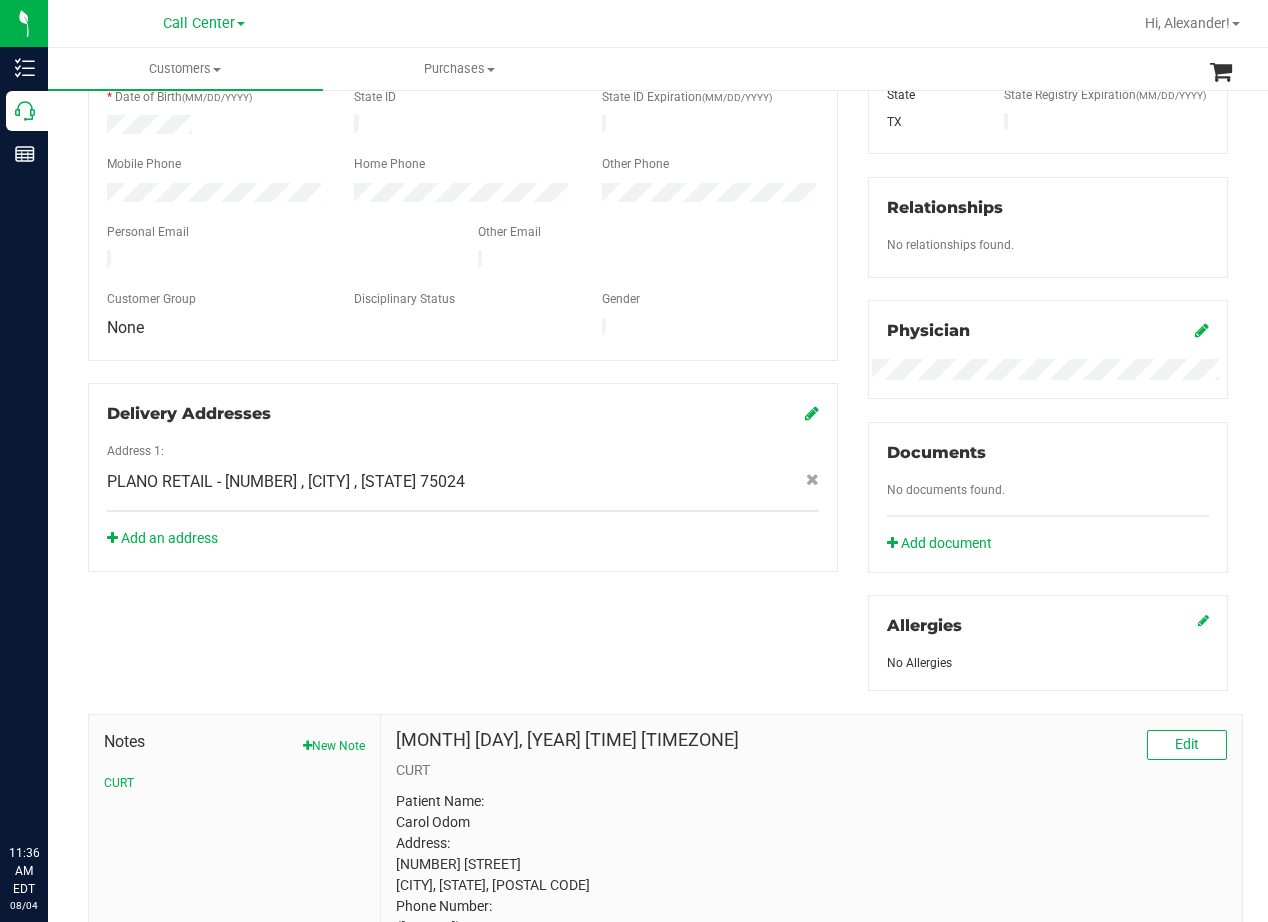 scroll, scrollTop: 0, scrollLeft: 0, axis: both 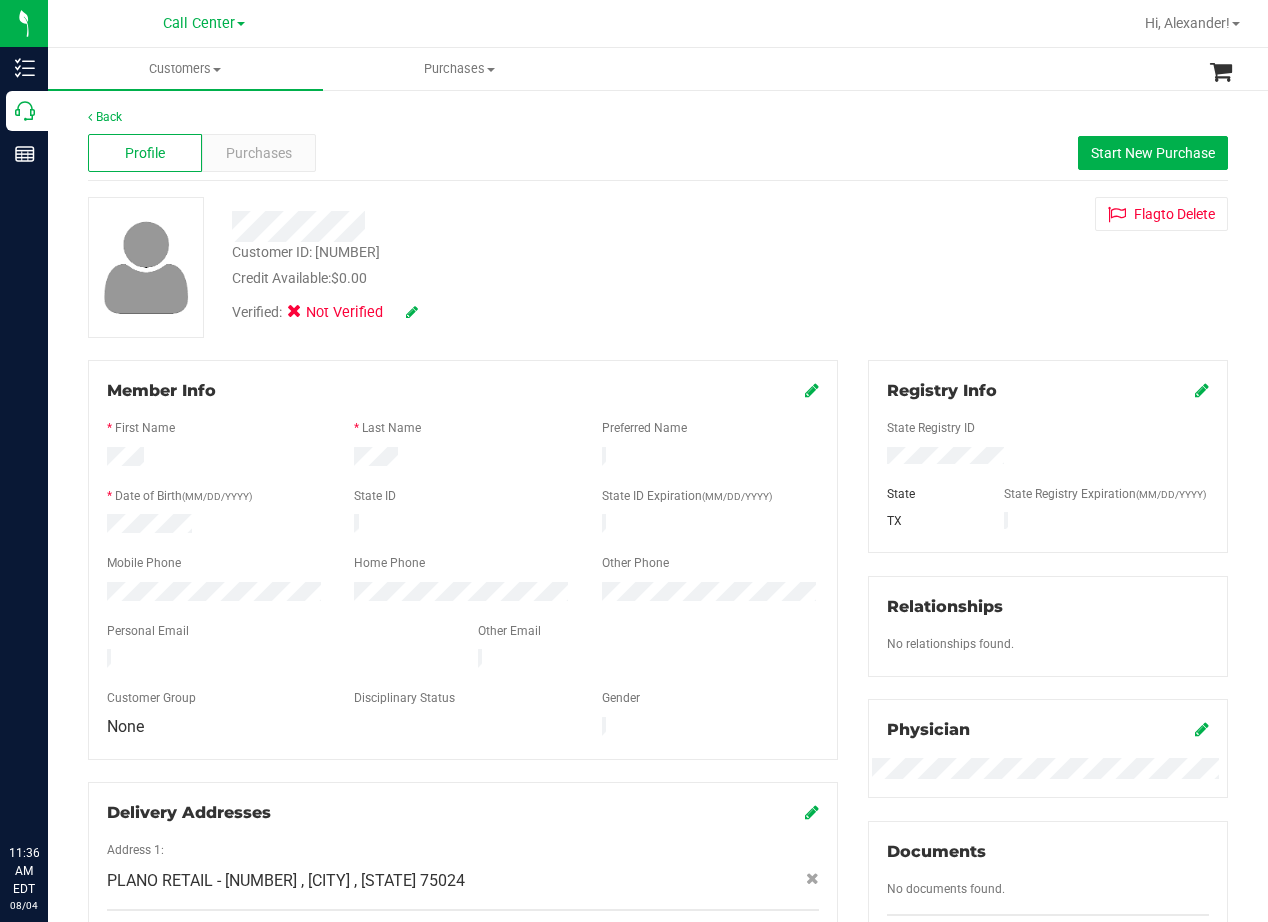 click on "Profile
Purchases
Start New Purchase" at bounding box center [658, 153] 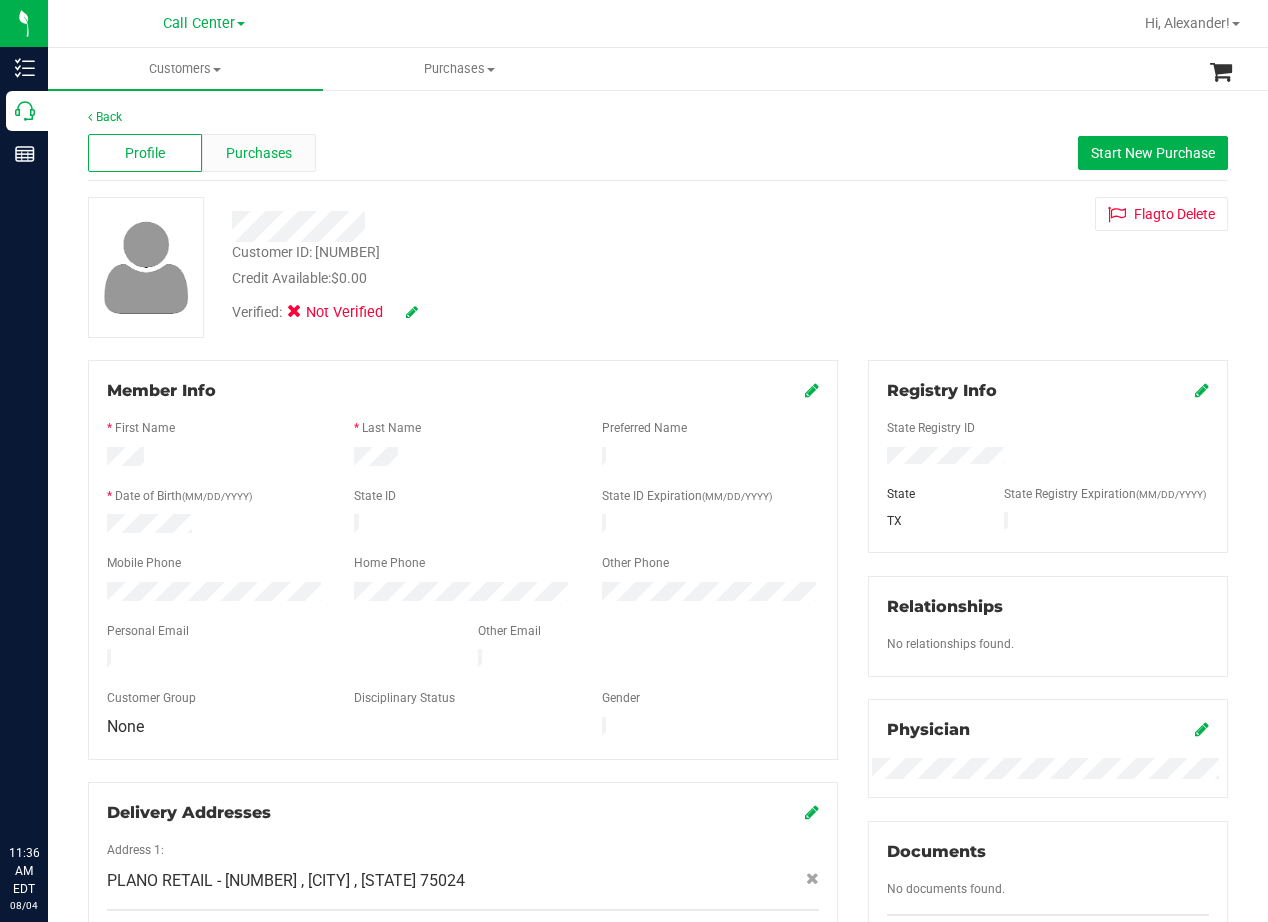 click on "Purchases" at bounding box center (259, 153) 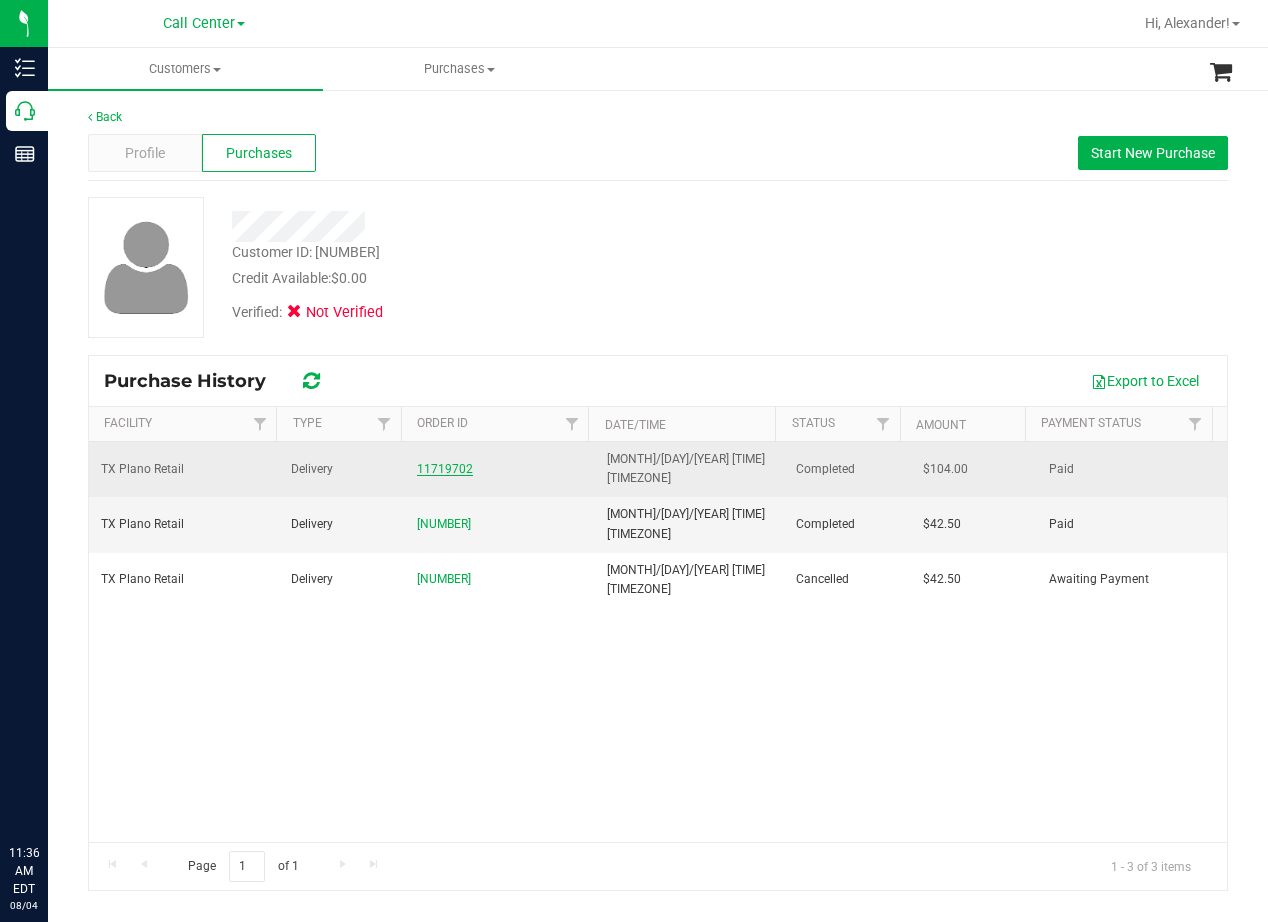 click on "11719702" at bounding box center (445, 469) 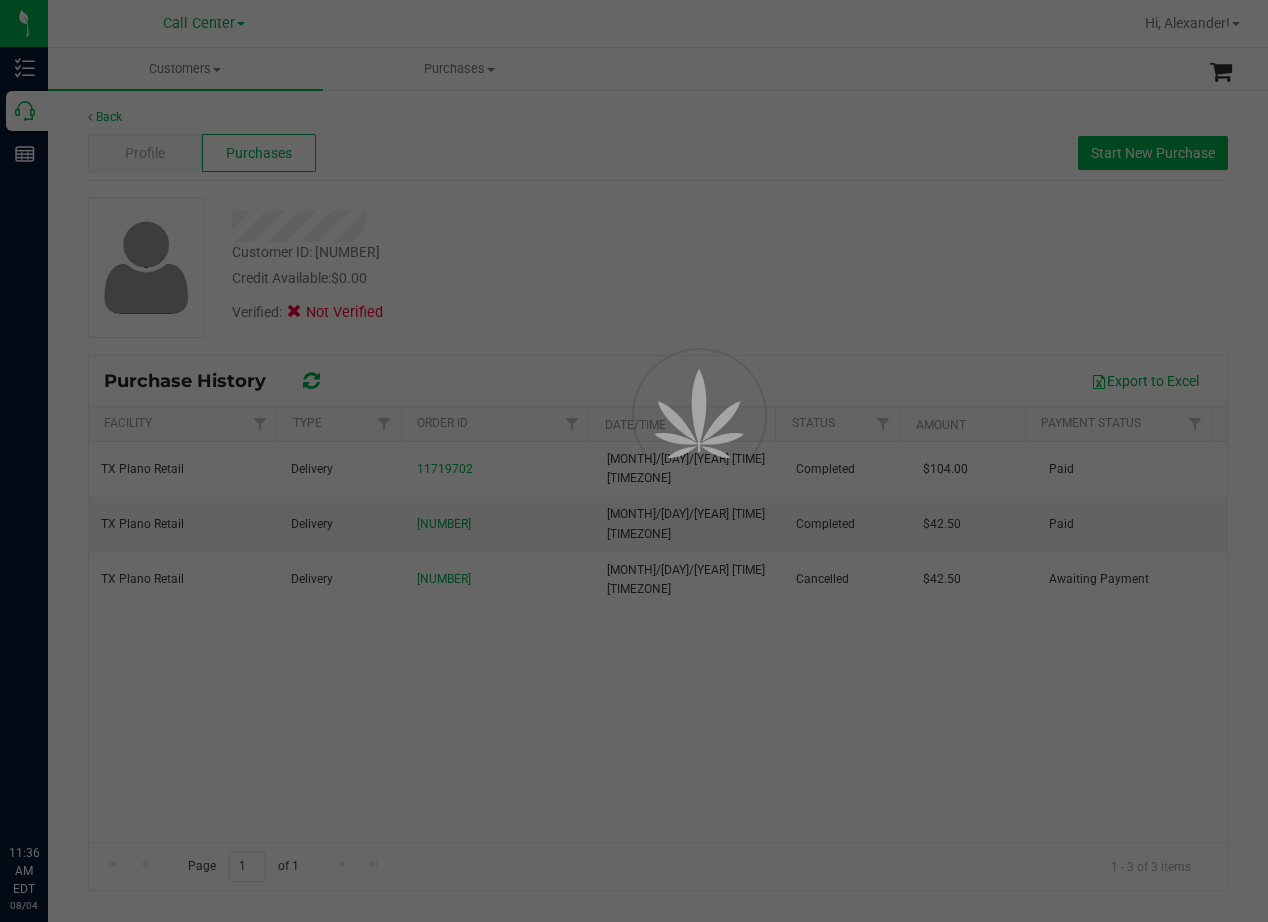 click at bounding box center (634, 461) 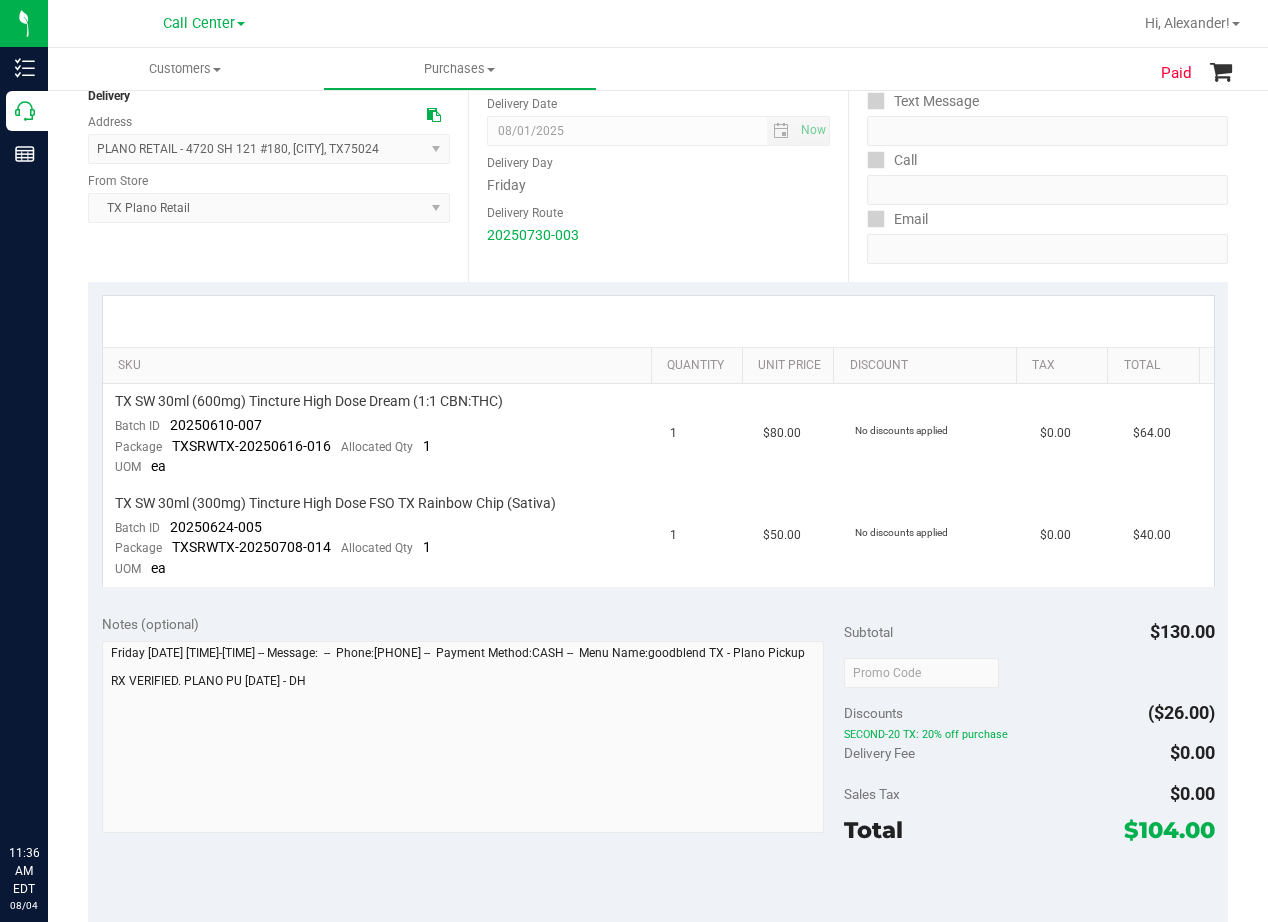 scroll, scrollTop: 300, scrollLeft: 0, axis: vertical 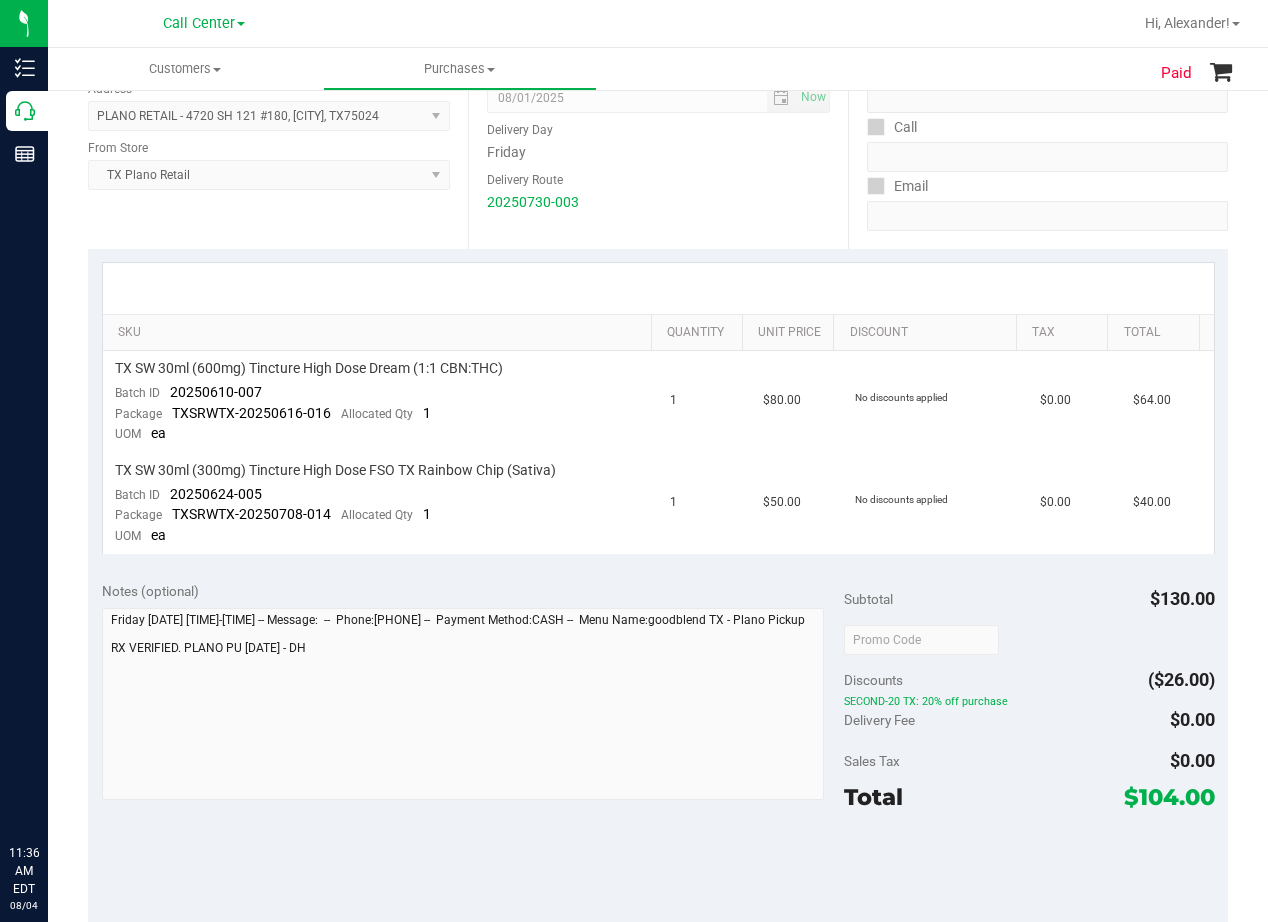 click at bounding box center (658, 288) 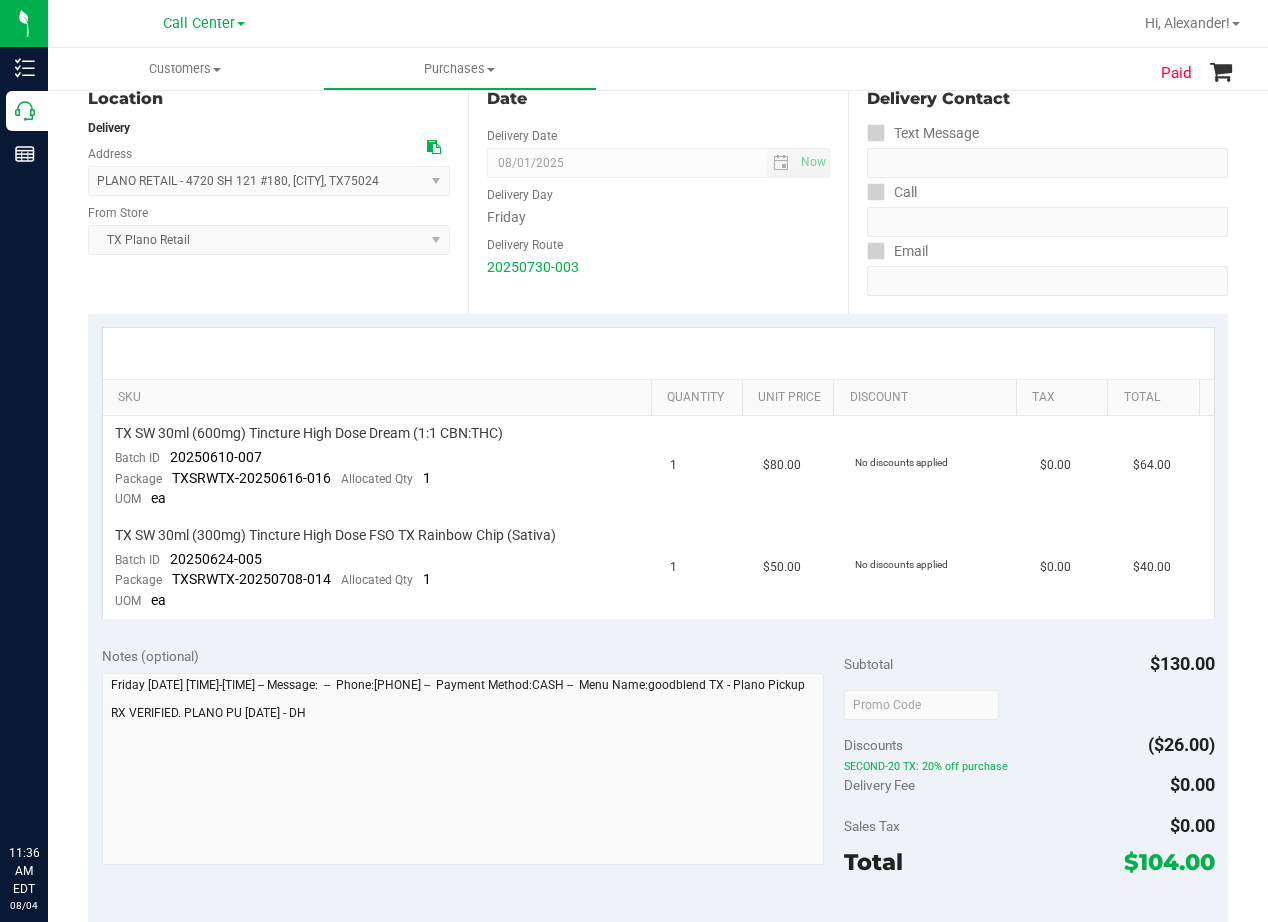 scroll, scrollTop: 200, scrollLeft: 0, axis: vertical 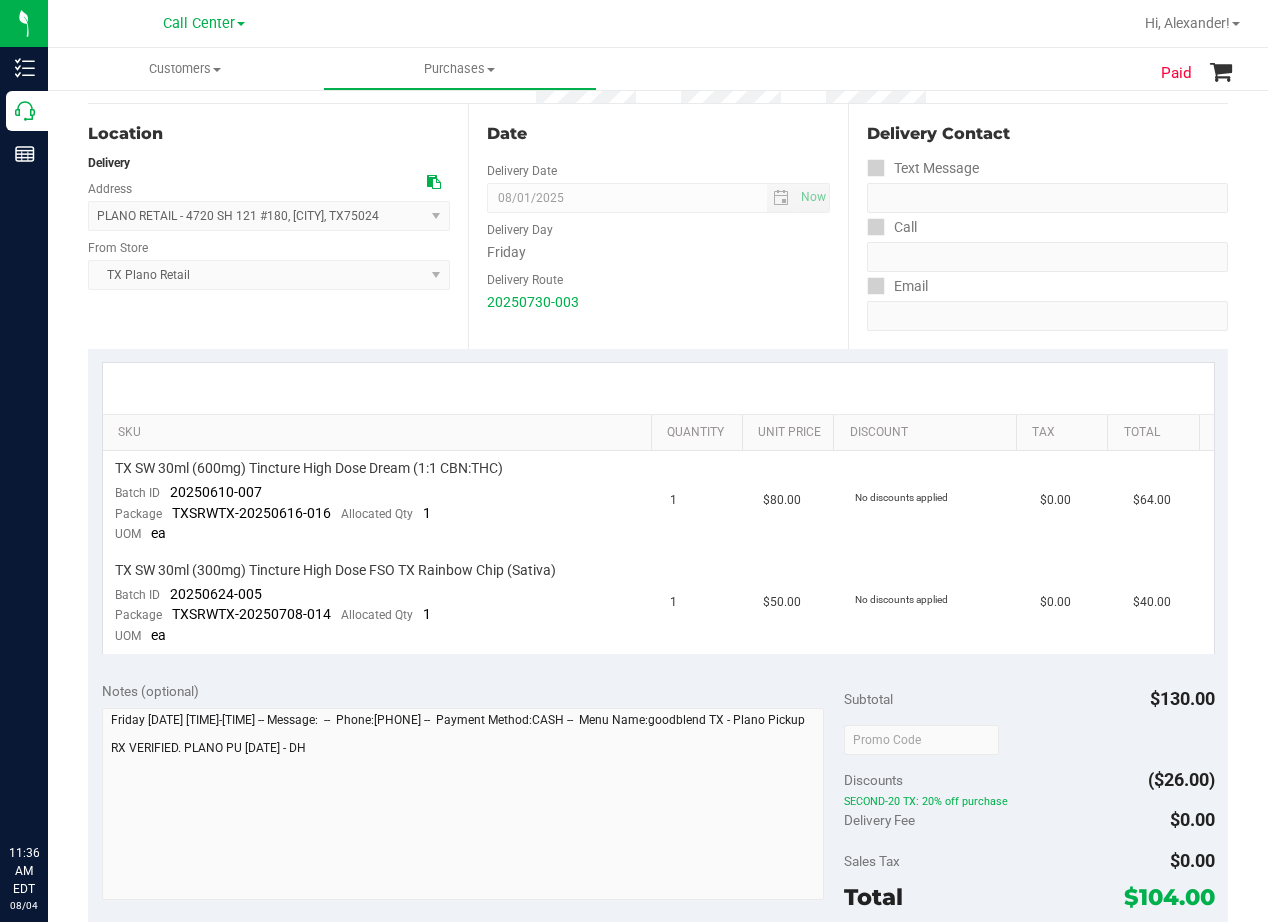 click on "Delivery Route" at bounding box center (658, 277) 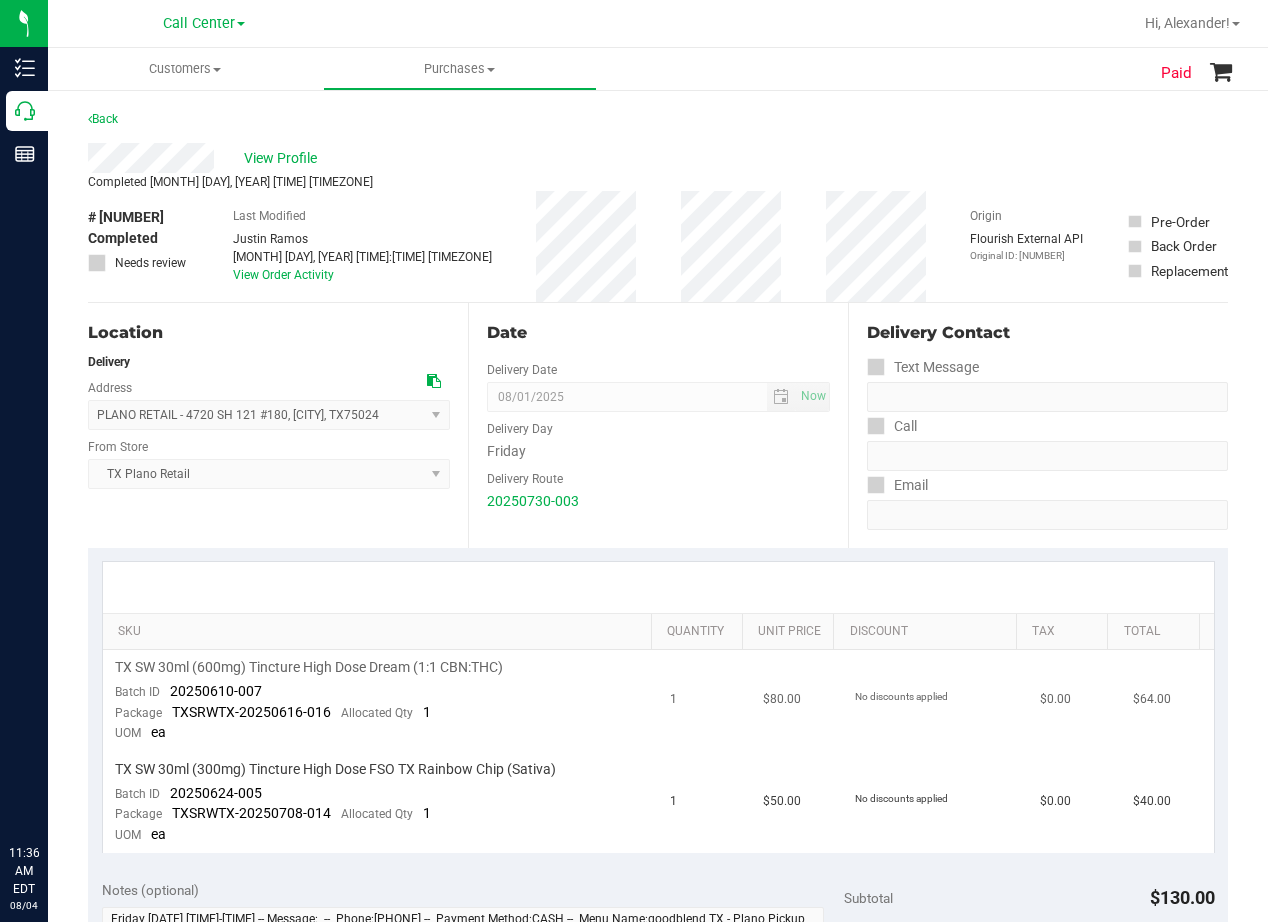 scroll, scrollTop: 0, scrollLeft: 0, axis: both 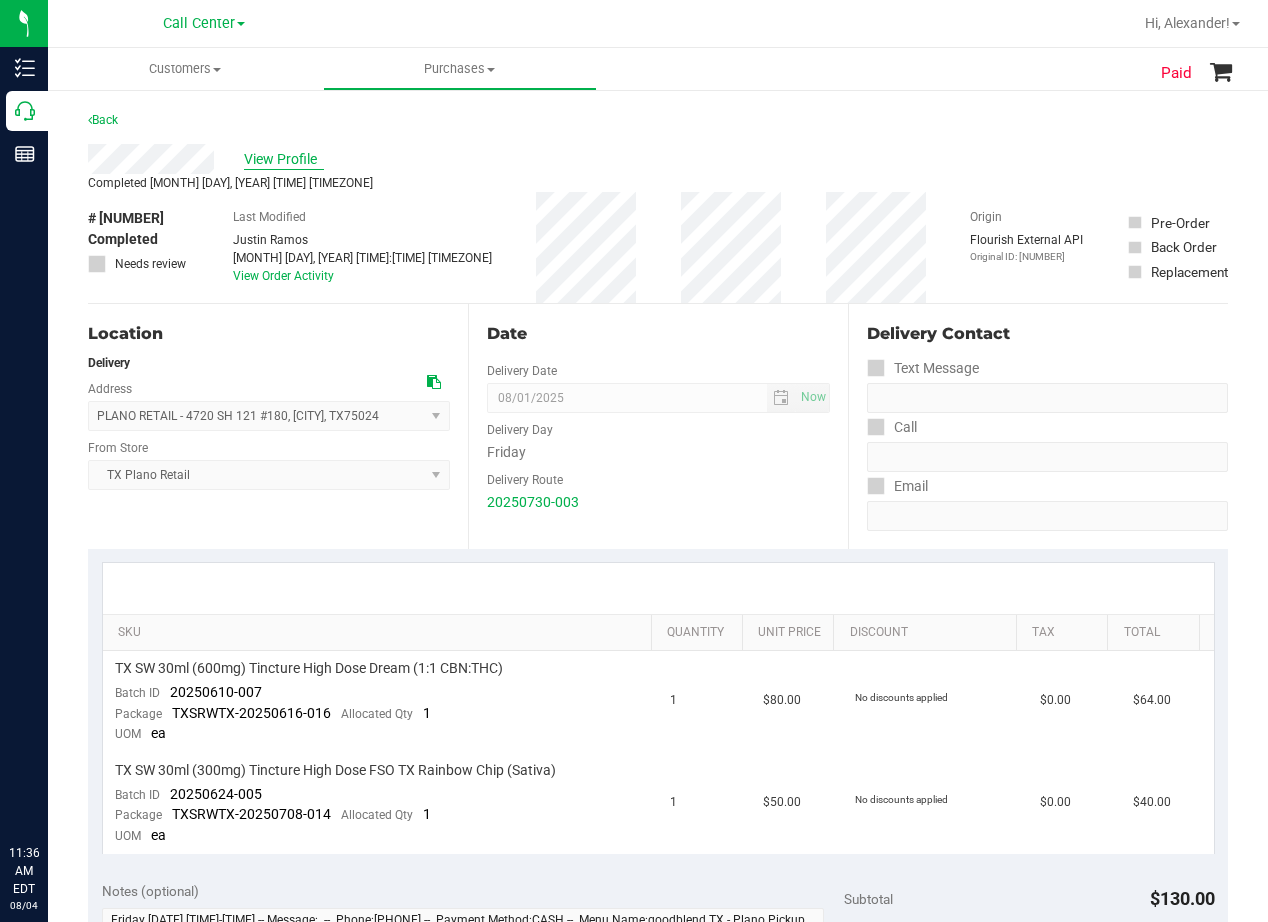 click on "View Profile" at bounding box center (284, 159) 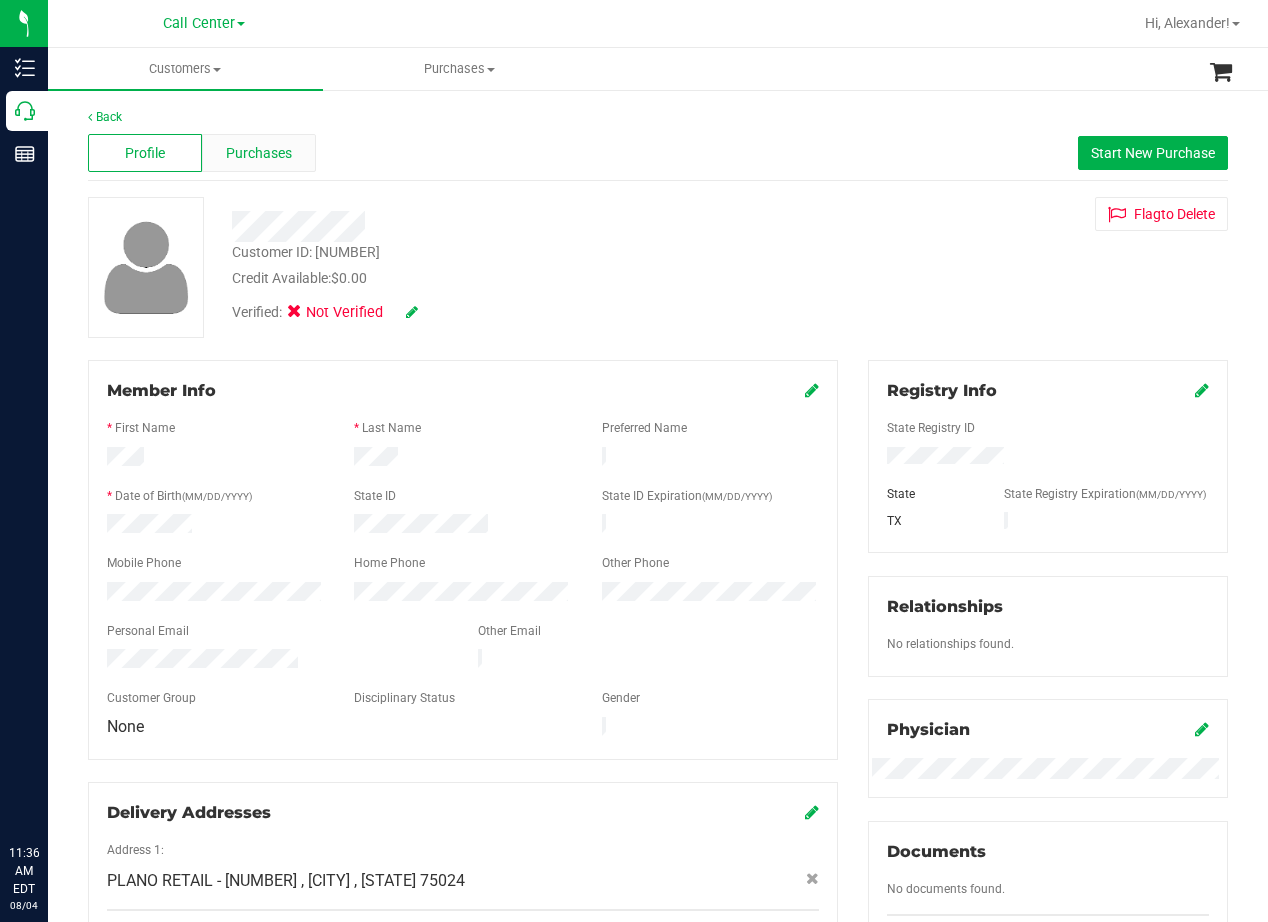 click on "Purchases" at bounding box center [259, 153] 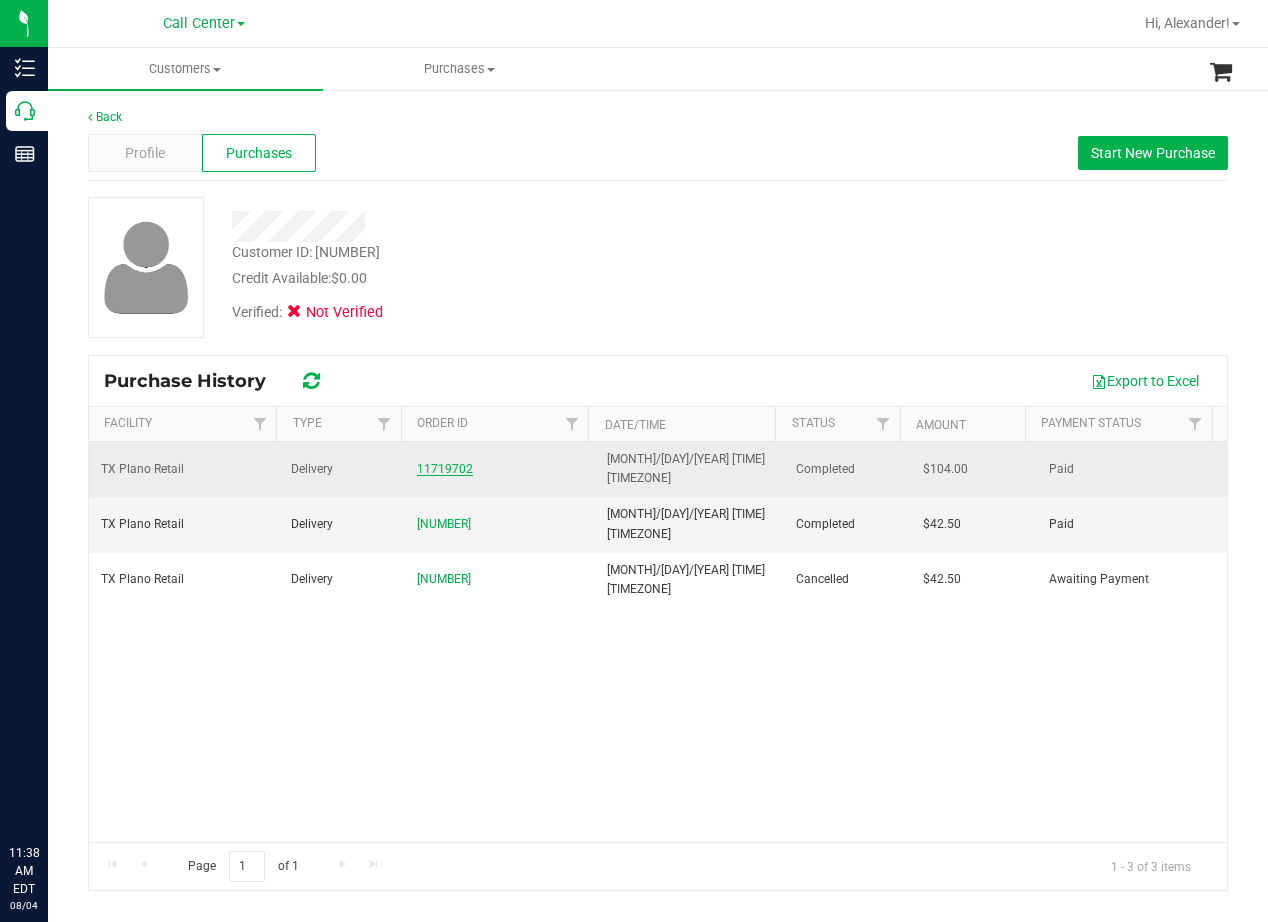 click on "11719702" at bounding box center [445, 469] 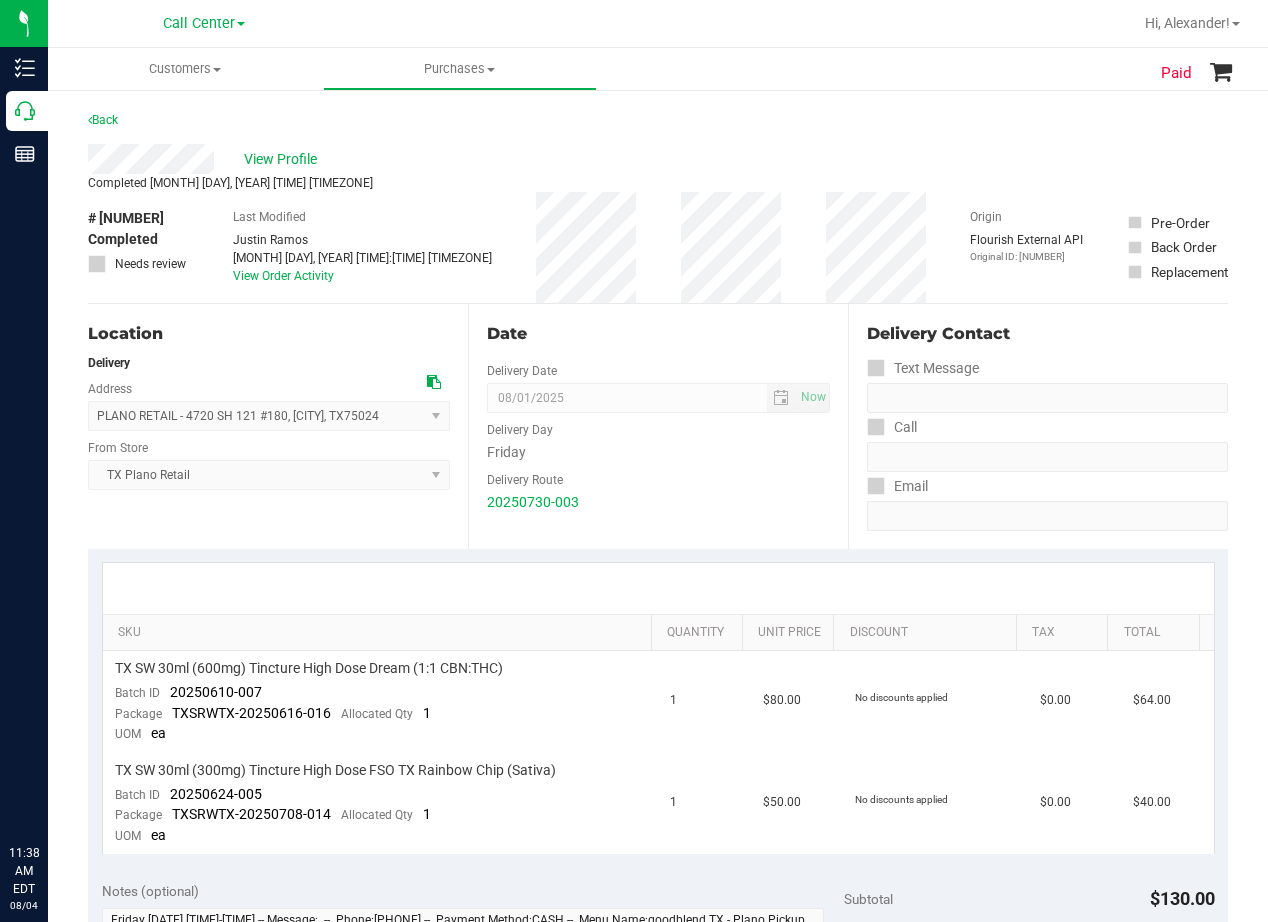 scroll, scrollTop: 100, scrollLeft: 0, axis: vertical 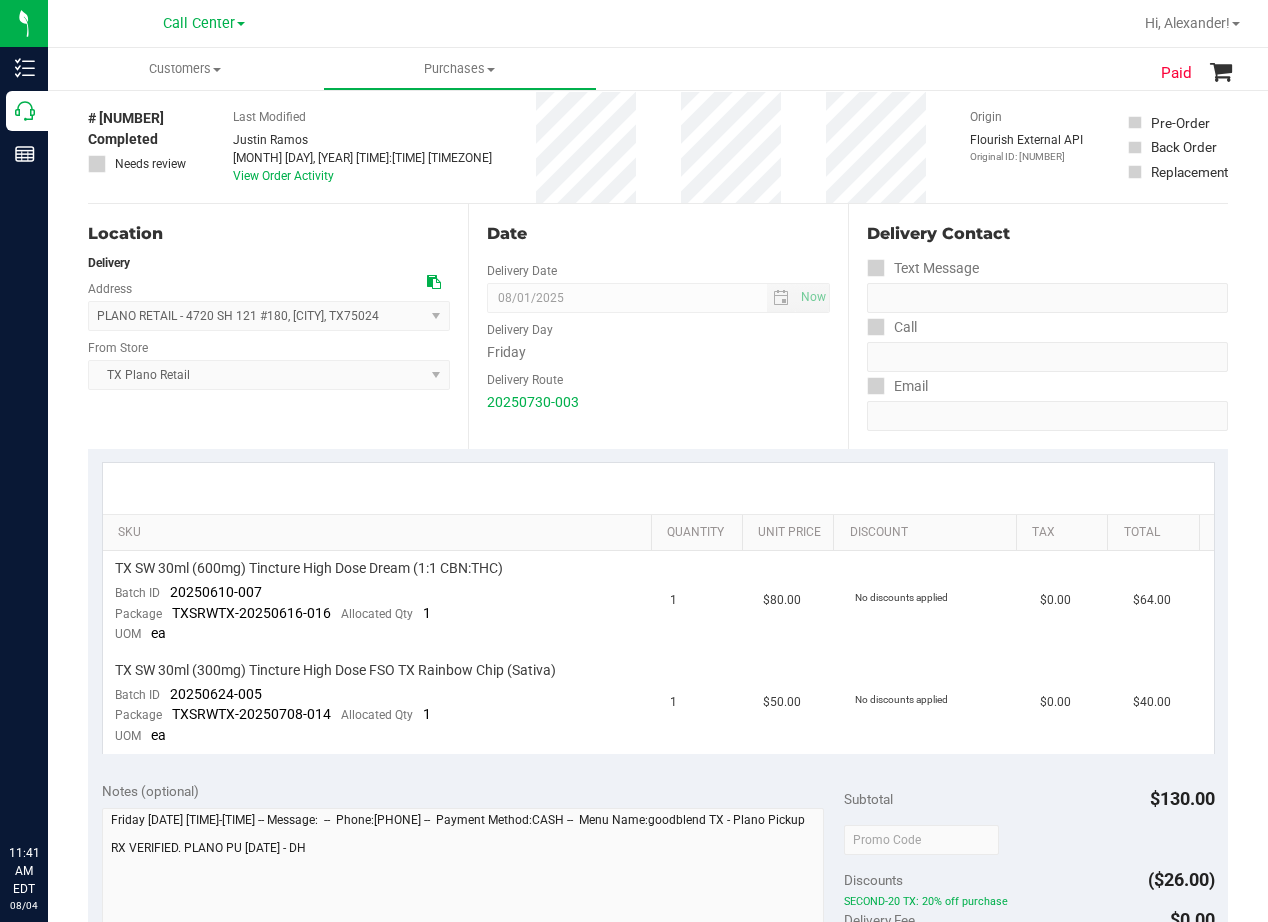 drag, startPoint x: 766, startPoint y: 412, endPoint x: 756, endPoint y: 410, distance: 10.198039 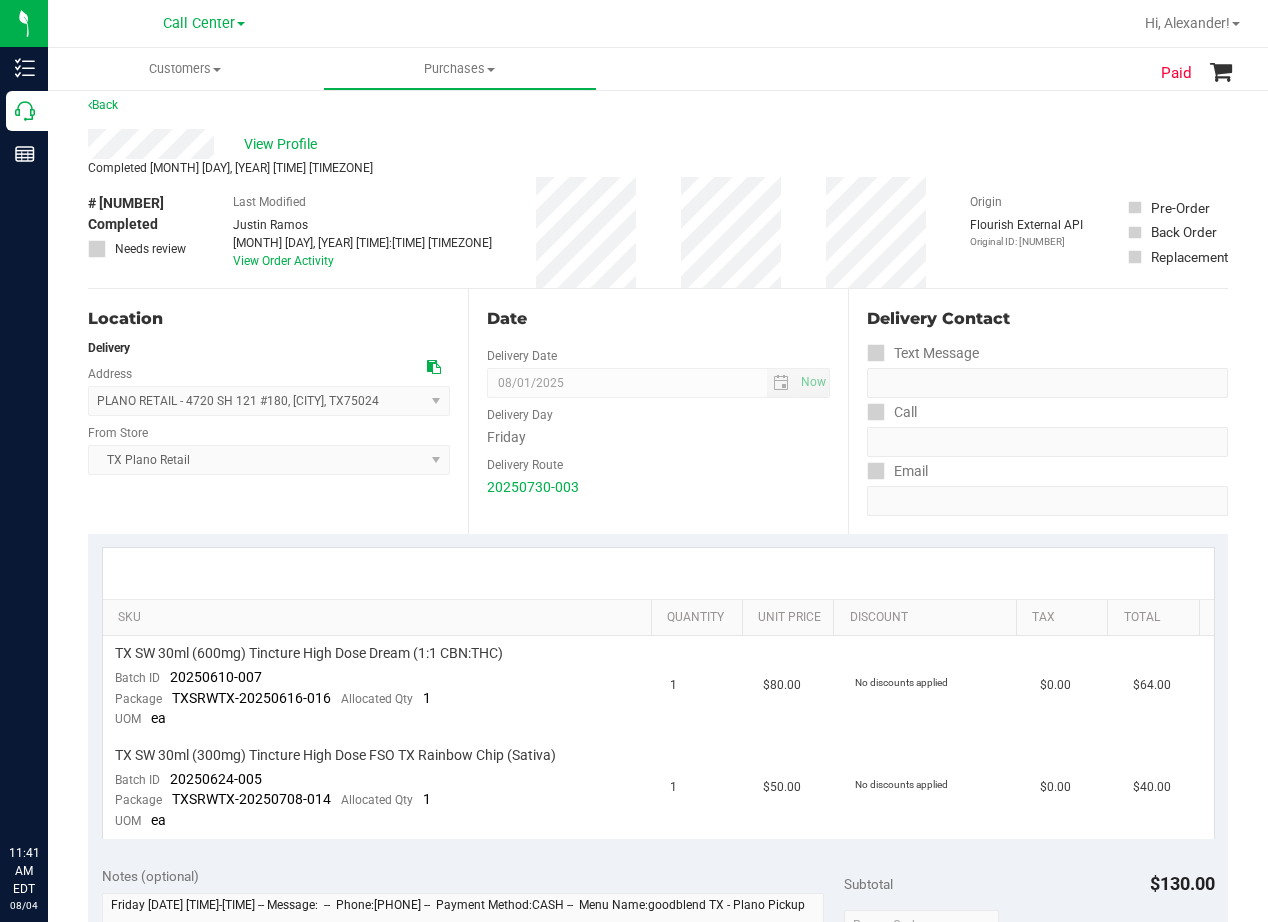 scroll, scrollTop: 0, scrollLeft: 0, axis: both 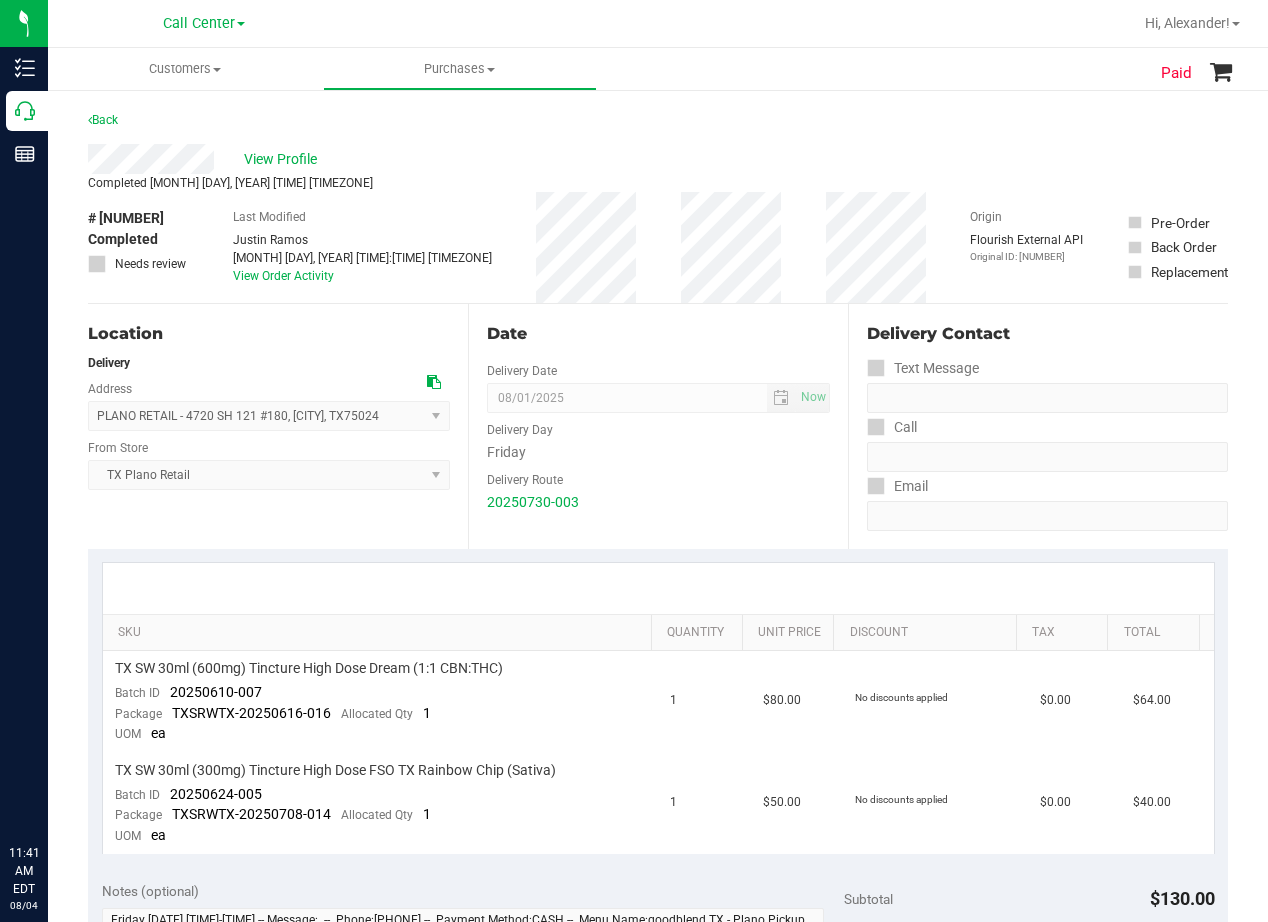 click on "# 11719702" at bounding box center (126, 218) 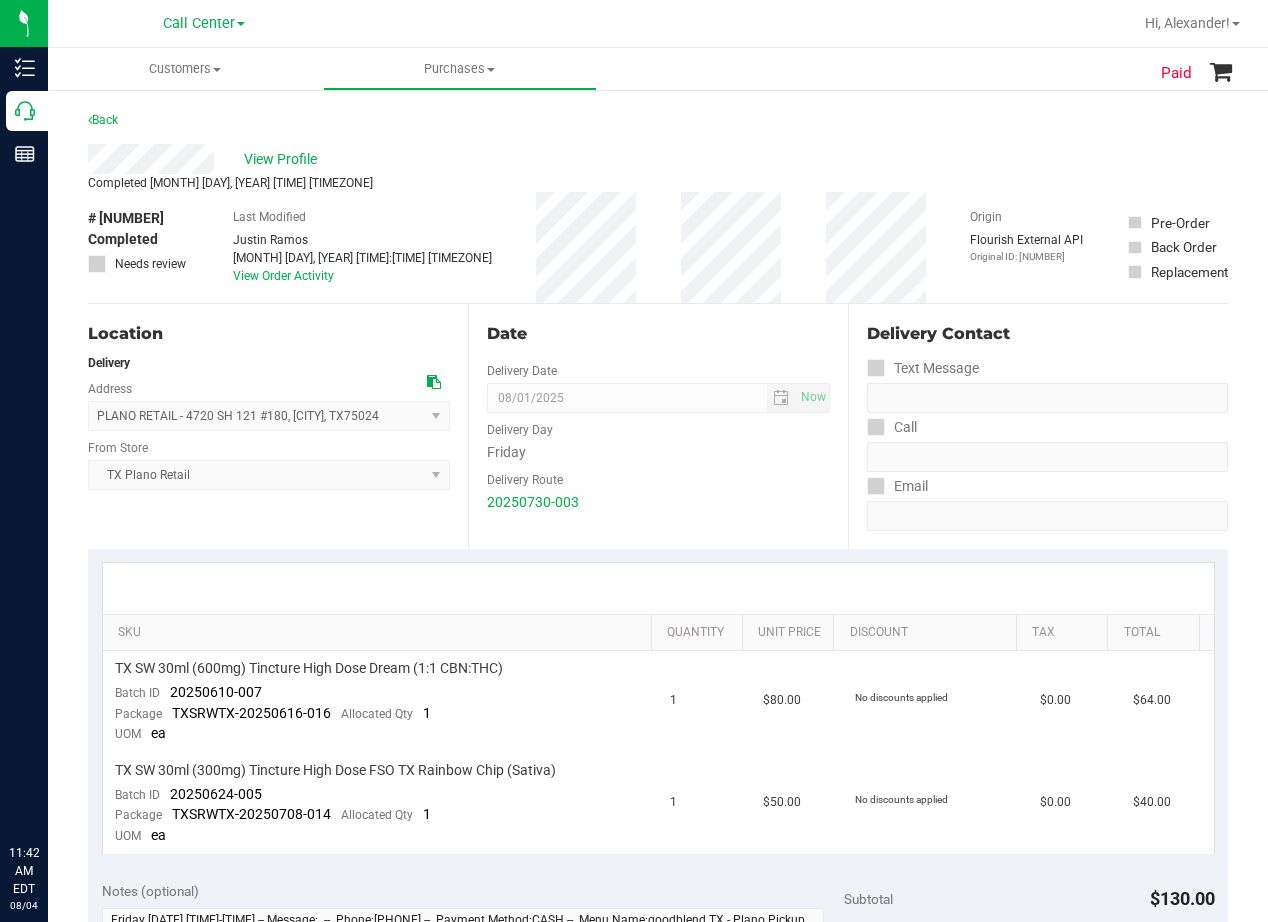 click on "Date
Delivery Date
08/01/2025
Now
08/01/2025 08:00 AM
Now
Delivery Day
Friday
Delivery Route
20250730-003" at bounding box center (658, 426) 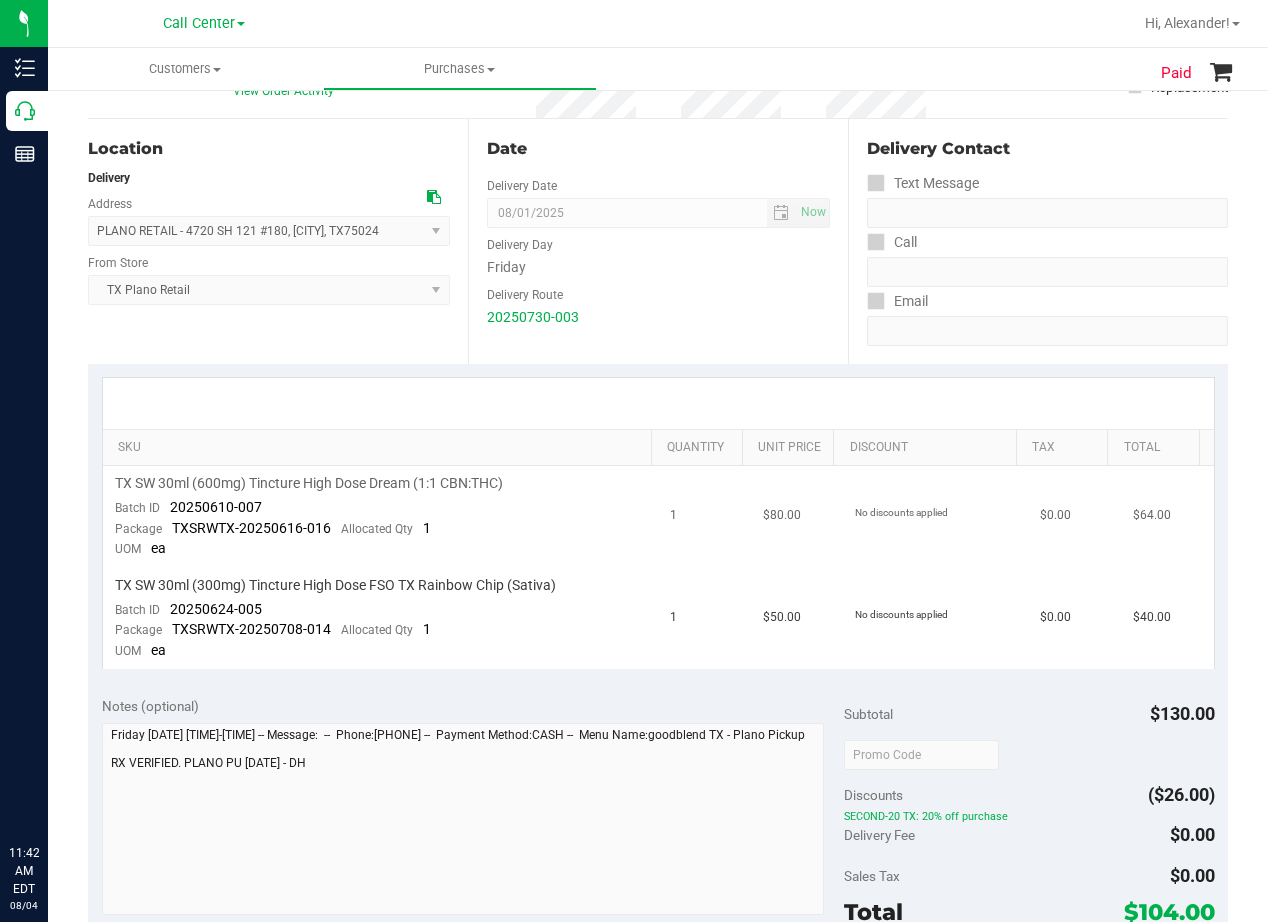 scroll, scrollTop: 200, scrollLeft: 0, axis: vertical 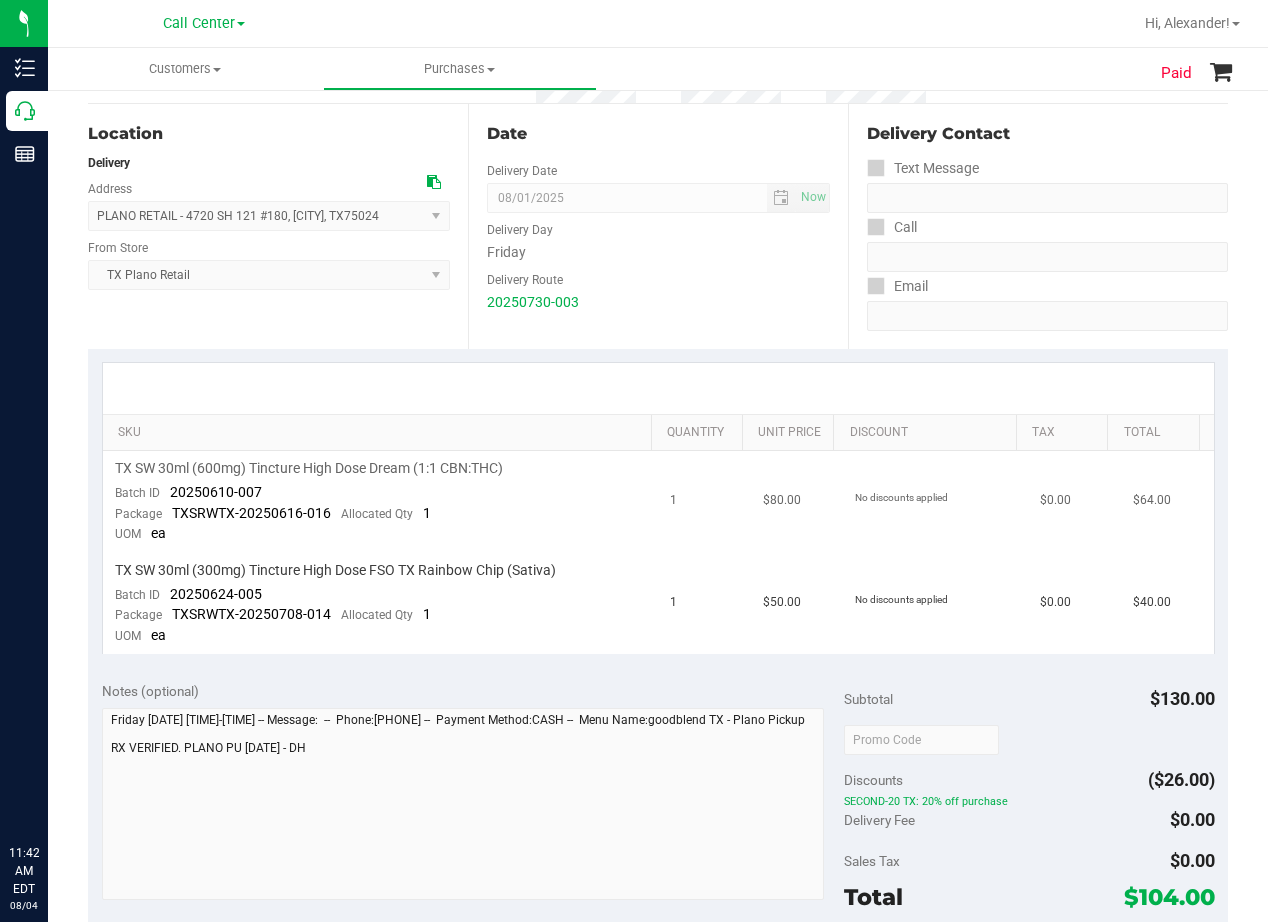 click on "TX SW 30ml (600mg) Tincture High Dose Dream (1:1 CBN:THC)" at bounding box center (309, 468) 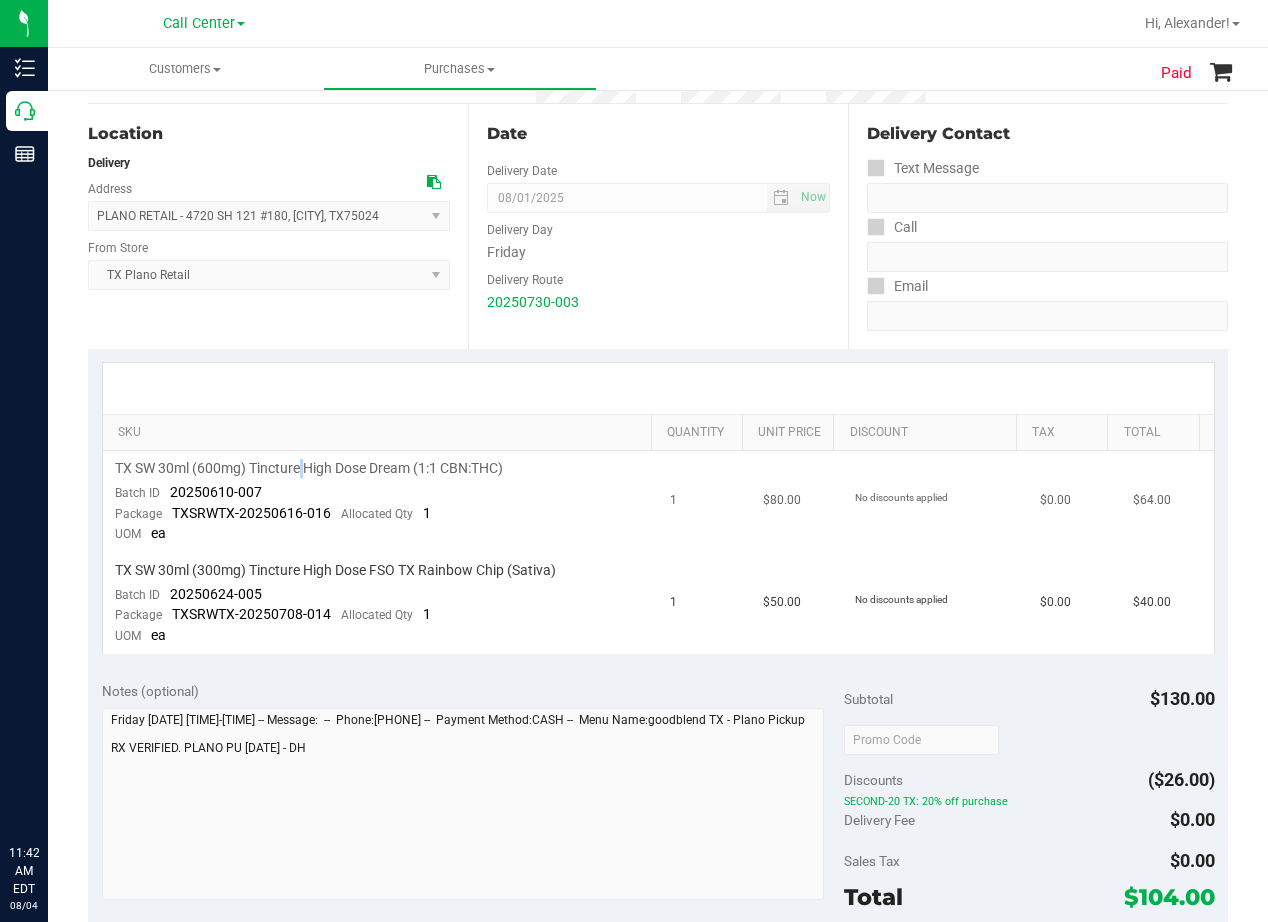 click on "TX SW 30ml (600mg) Tincture High Dose Dream (1:1 CBN:THC)" at bounding box center [309, 468] 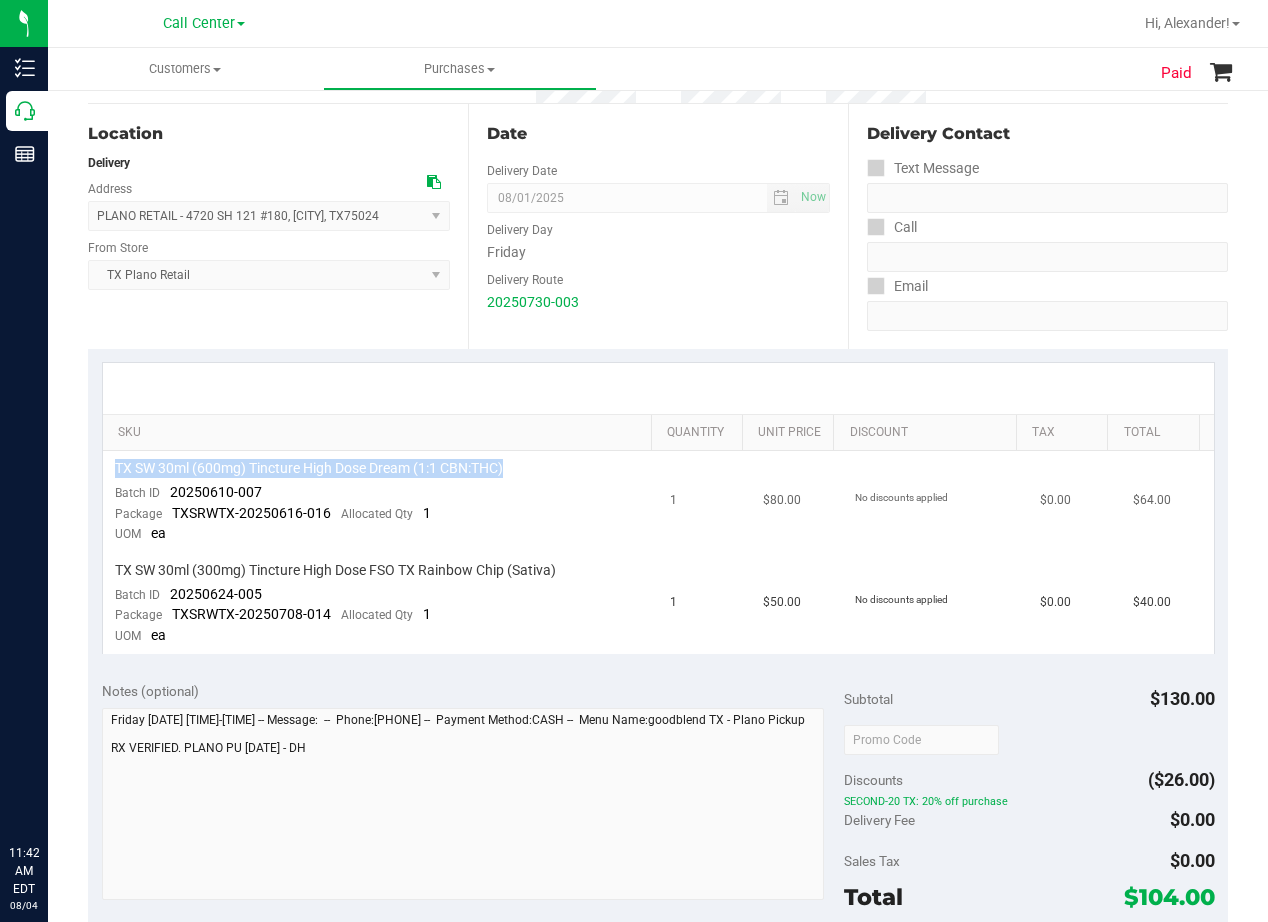 click on "TX SW 30ml (600mg) Tincture High Dose Dream (1:1 CBN:THC)" at bounding box center (309, 468) 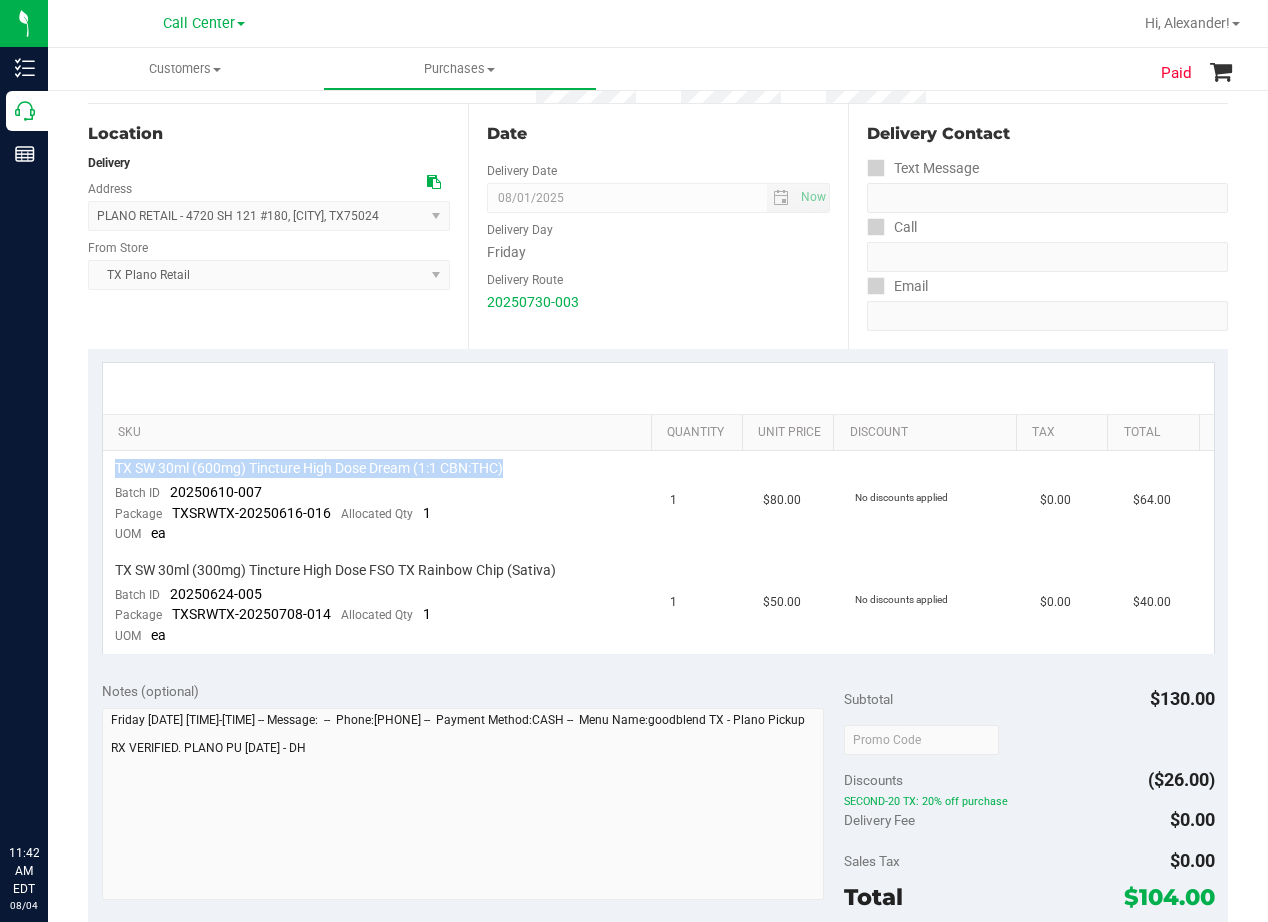 click on "SKU Quantity Unit Price Discount Tax Total
TX SW 30ml (600mg) Tincture High Dose Dream (1:1 CBN:THC)
Batch ID
20250610-007
Package
TXSRWTX-20250616-016
Allocated Qty
1
UOM
ea
1
$80.00
No discounts applied
$0.00
$64.00
TX SW 30ml (300mg) Tincture High Dose FSO TX Rainbow Chip (Sativa)
Batch ID
20250624-005
Package 1 UOM ea 1" at bounding box center [658, 508] 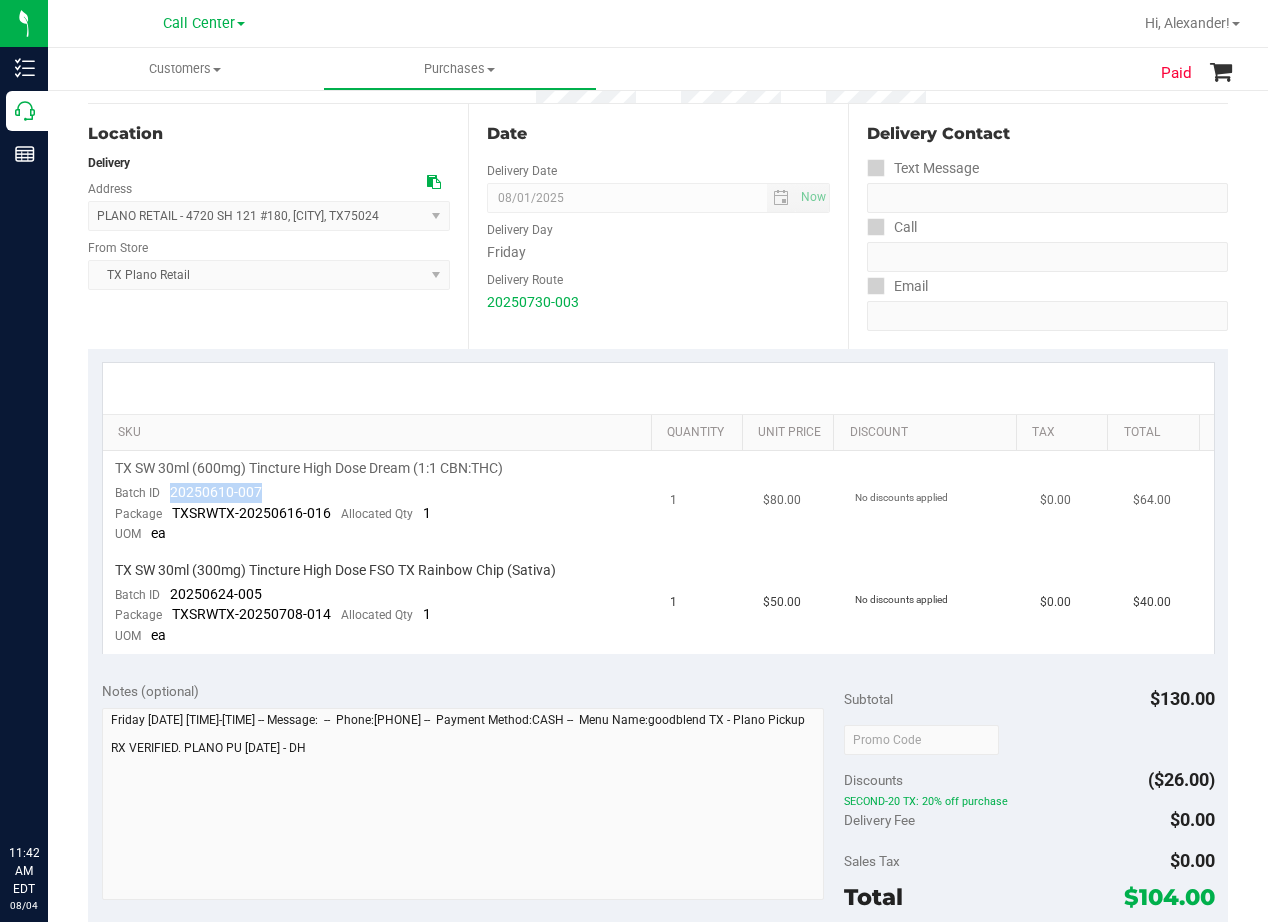 drag, startPoint x: 269, startPoint y: 489, endPoint x: 170, endPoint y: 500, distance: 99.60924 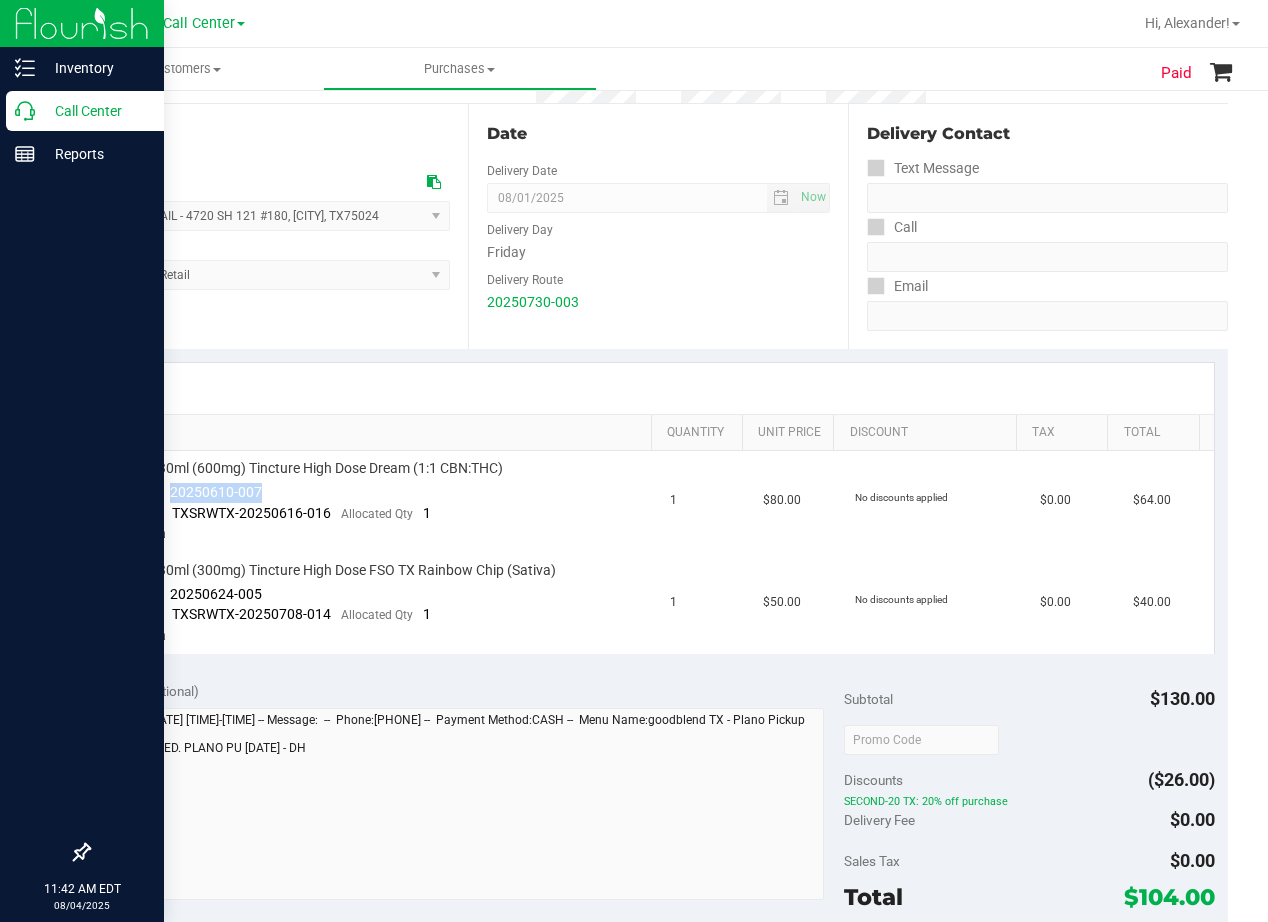 copy on "20250610-007" 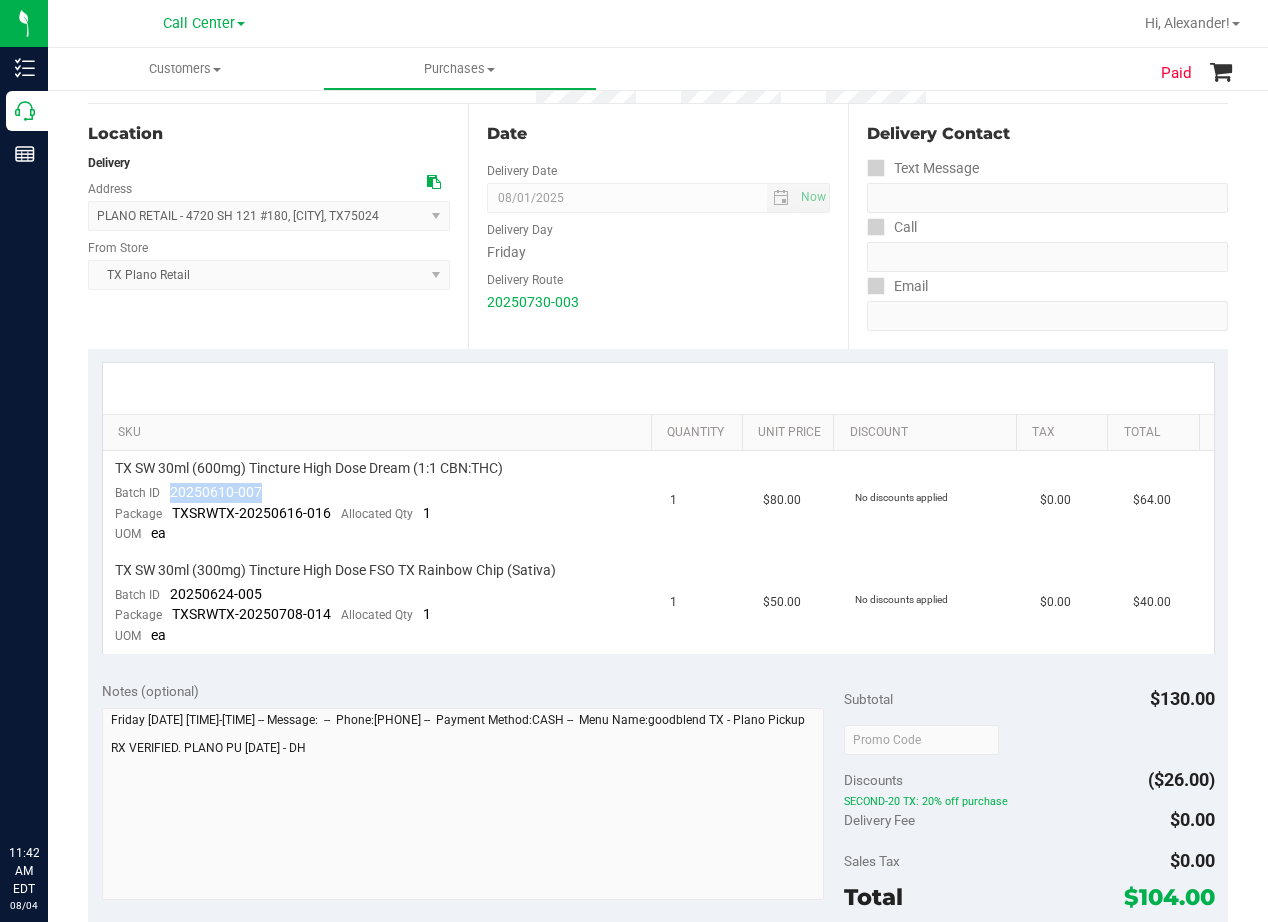 click on "Date
Delivery Date
08/01/2025
Now
08/01/2025 08:00 AM
Now
Delivery Day
Friday
Delivery Route
20250730-003" at bounding box center [658, 226] 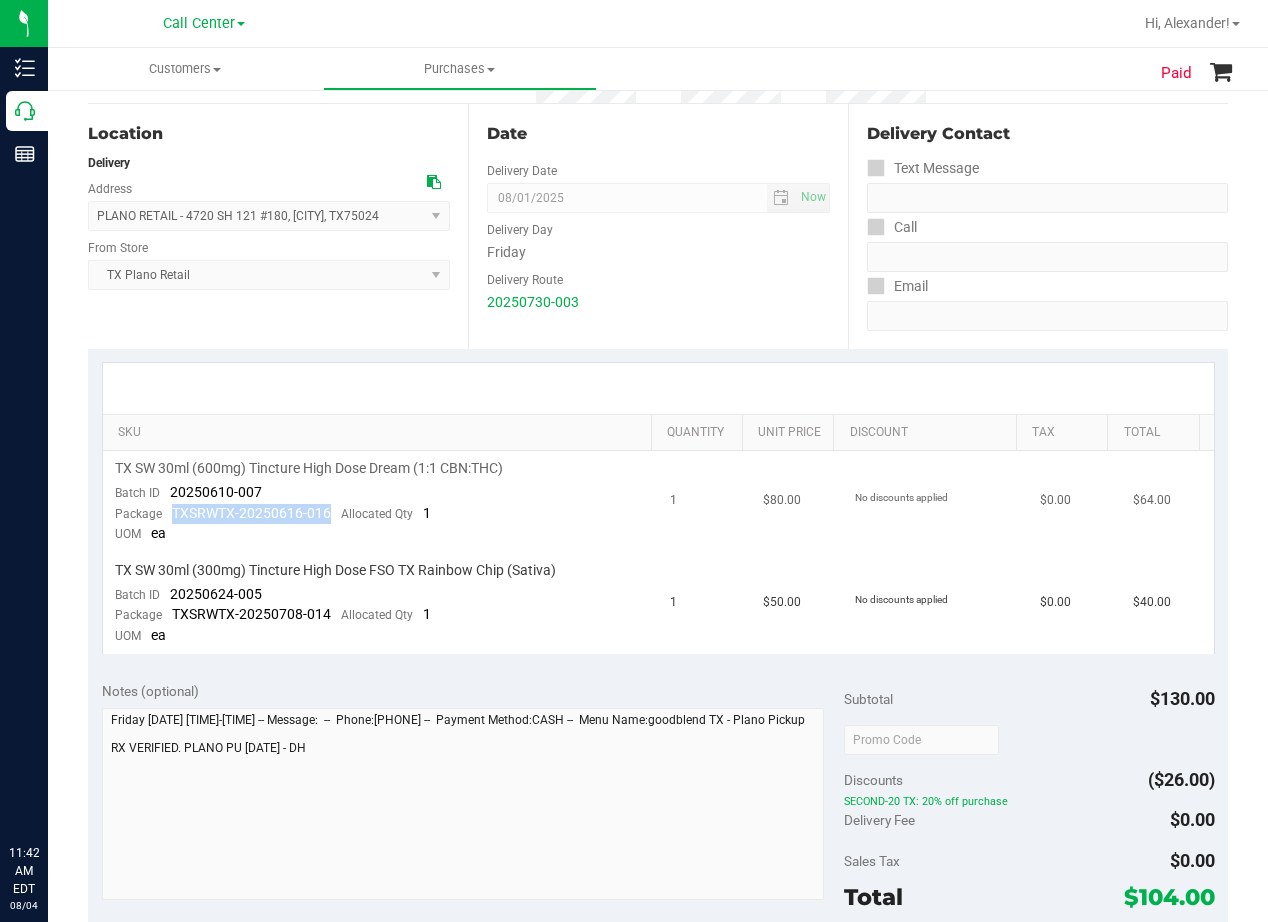 drag, startPoint x: 326, startPoint y: 512, endPoint x: 174, endPoint y: 521, distance: 152.26622 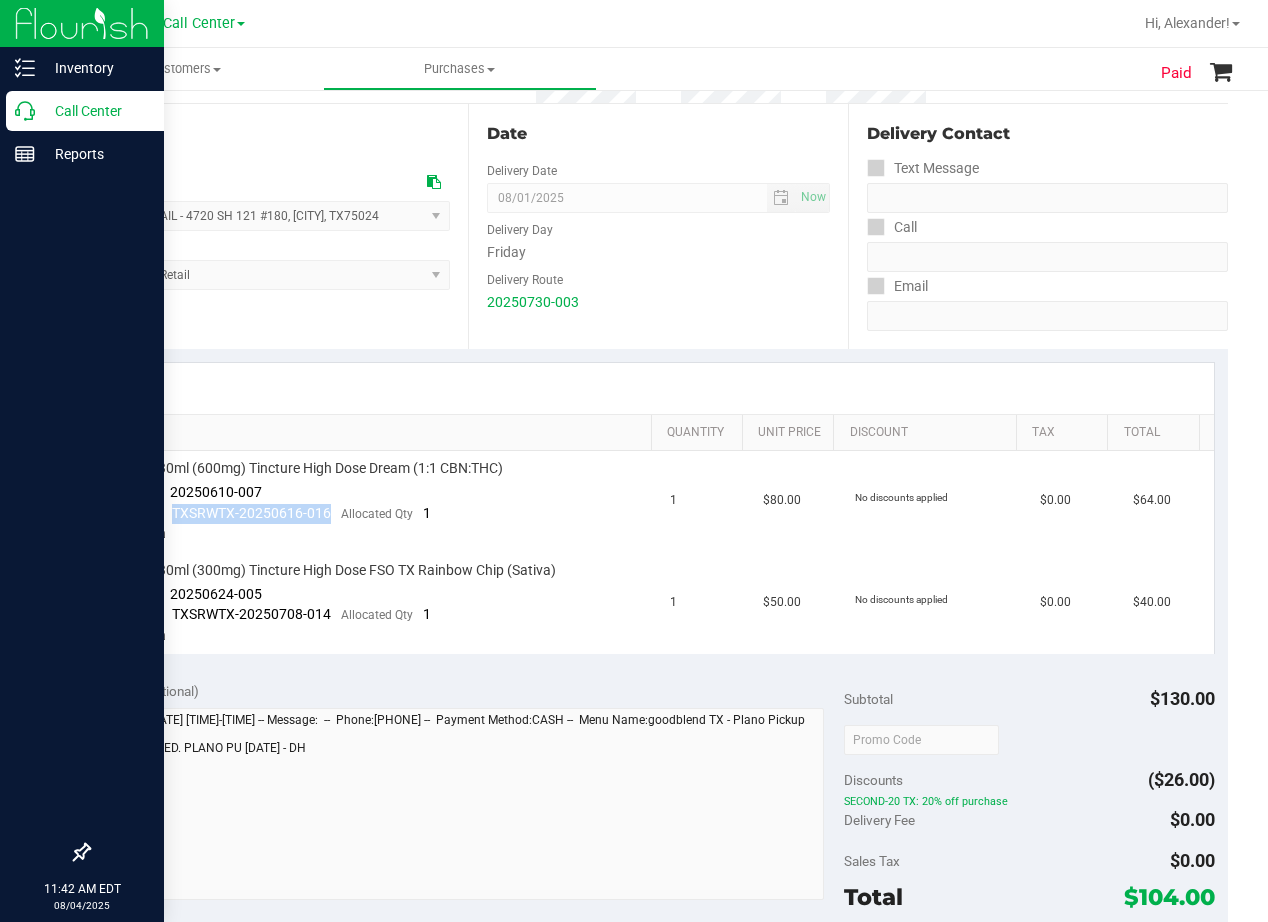 copy on "TXSRWTX-20250616-016" 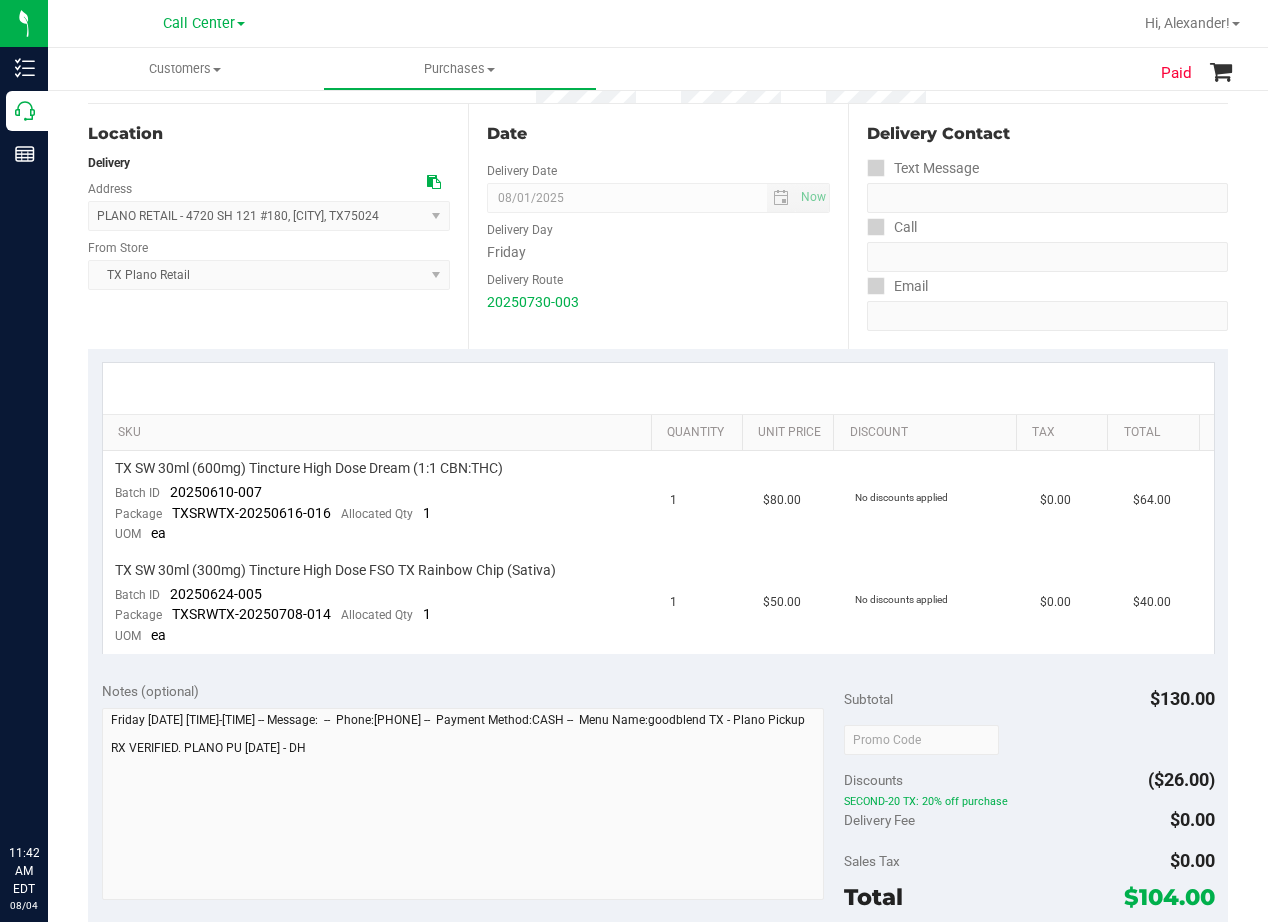 click on "Delivery Route" at bounding box center (658, 277) 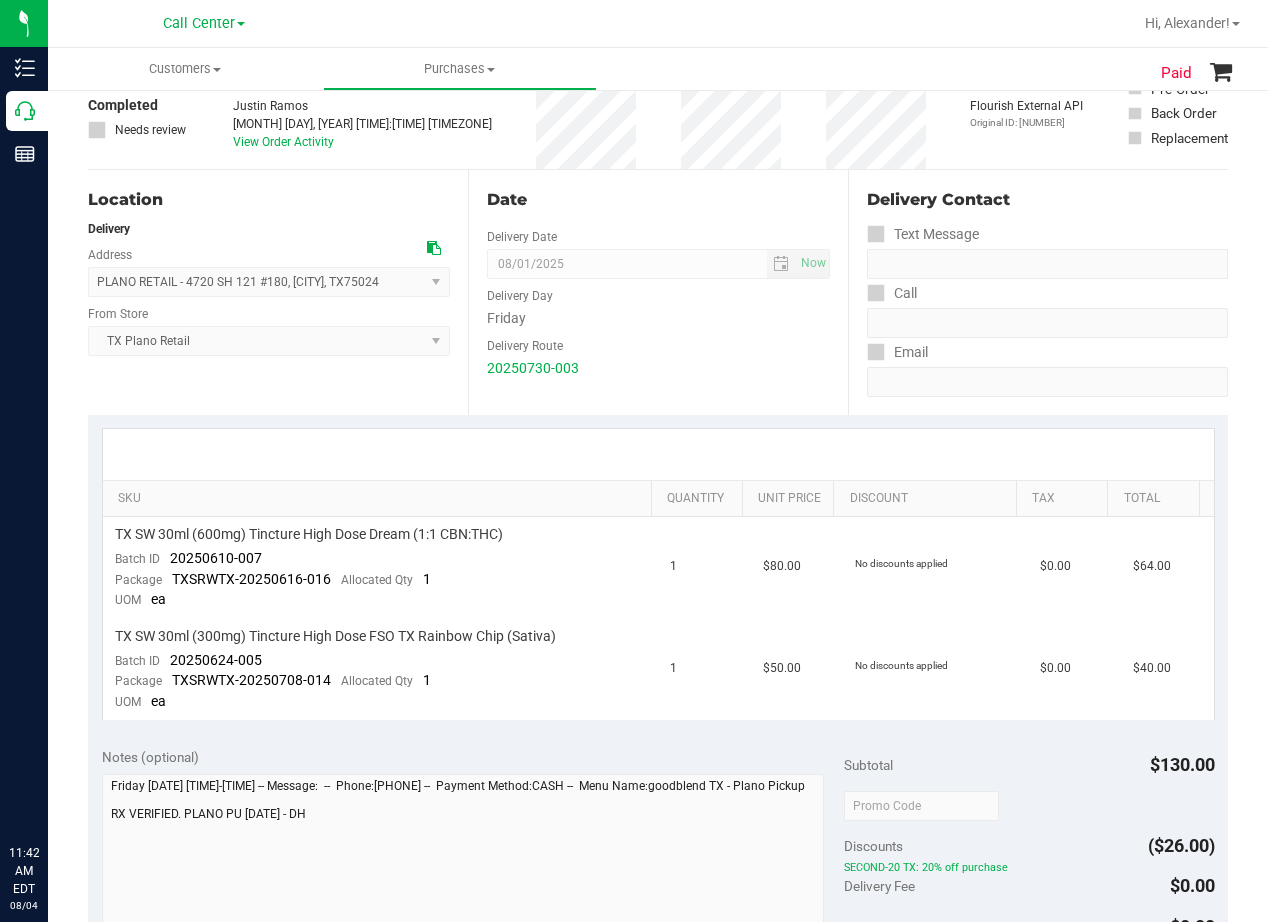 scroll, scrollTop: 100, scrollLeft: 0, axis: vertical 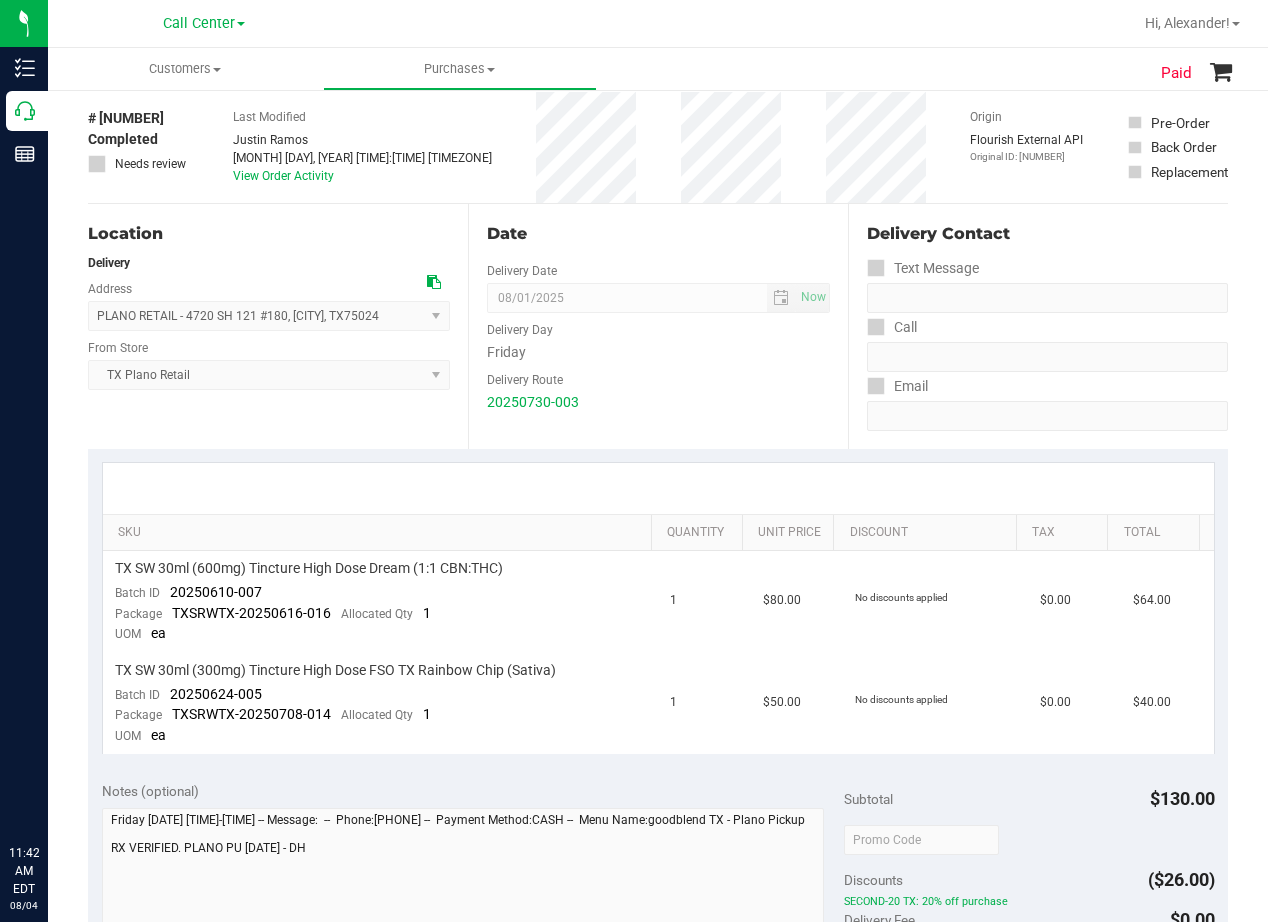click on "Date
Delivery Date
08/01/2025
Now
08/01/2025 08:00 AM
Now
Delivery Day
Friday
Delivery Route
20250730-003" at bounding box center [658, 326] 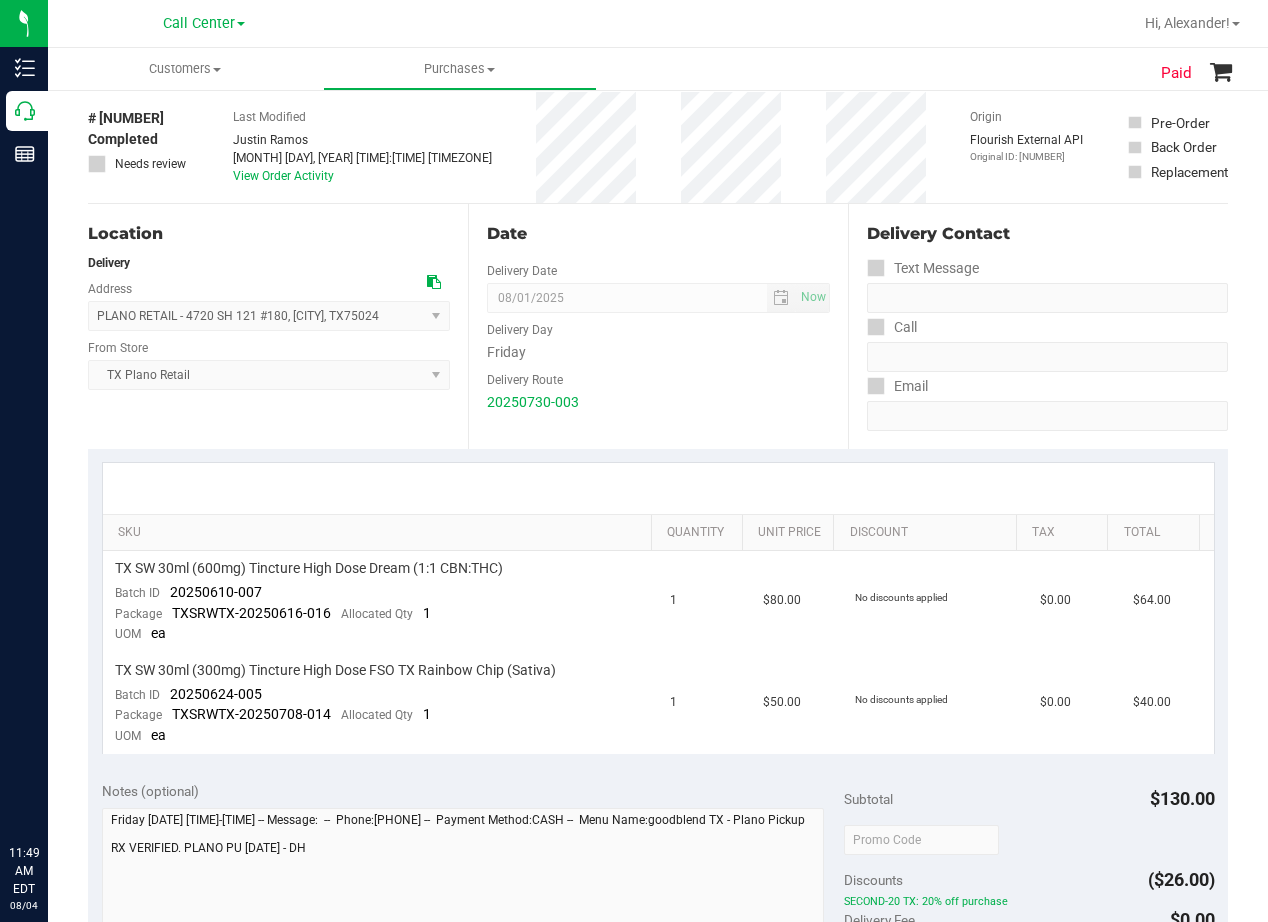 click on "Date
Delivery Date
08/01/2025
Now
08/01/2025 08:00 AM
Now
Delivery Day
Friday
Delivery Route
20250730-003" at bounding box center [658, 326] 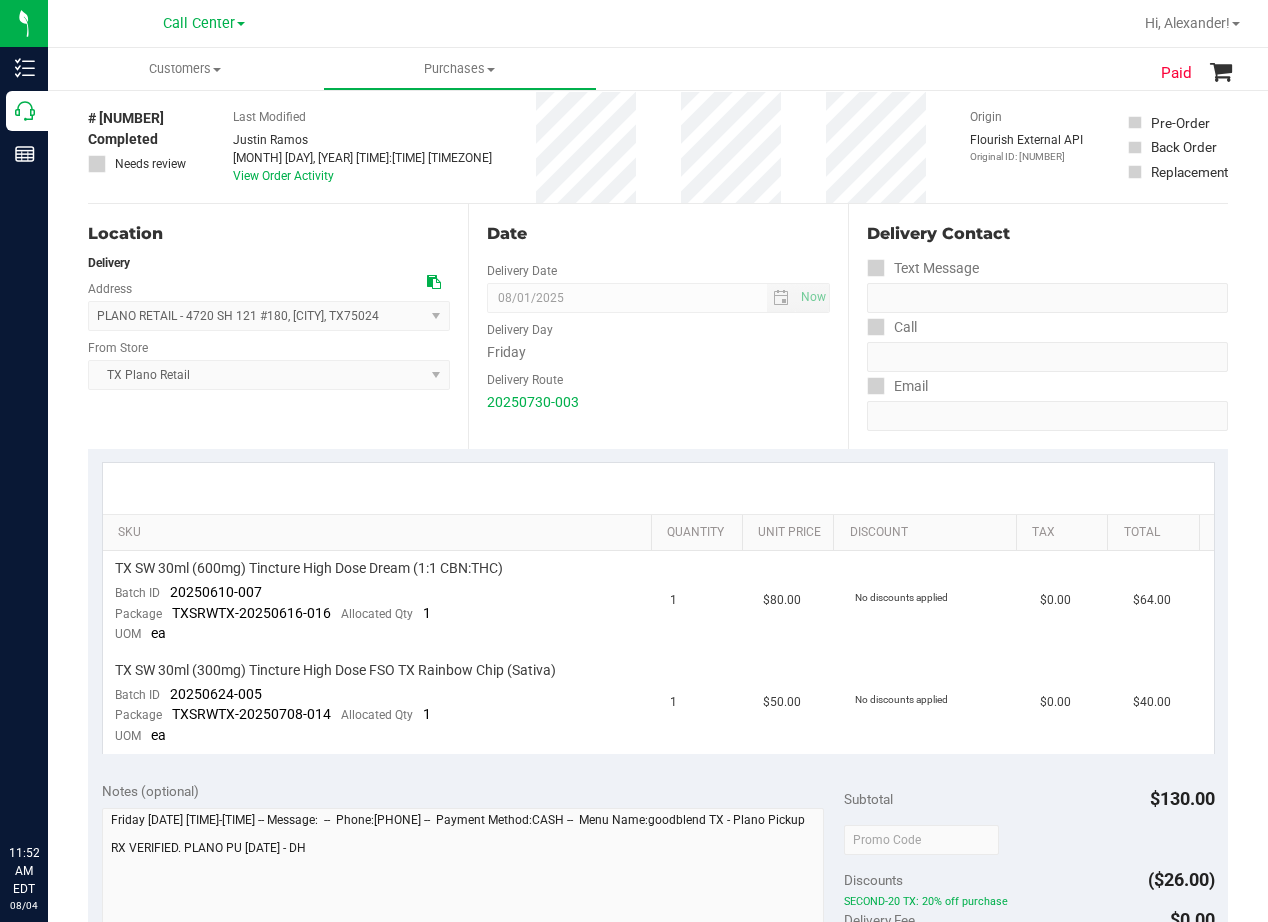 click on "Date
Delivery Date
08/01/2025
Now
08/01/2025 08:00 AM
Now
Delivery Day
Friday
Delivery Route
20250730-003" at bounding box center (658, 326) 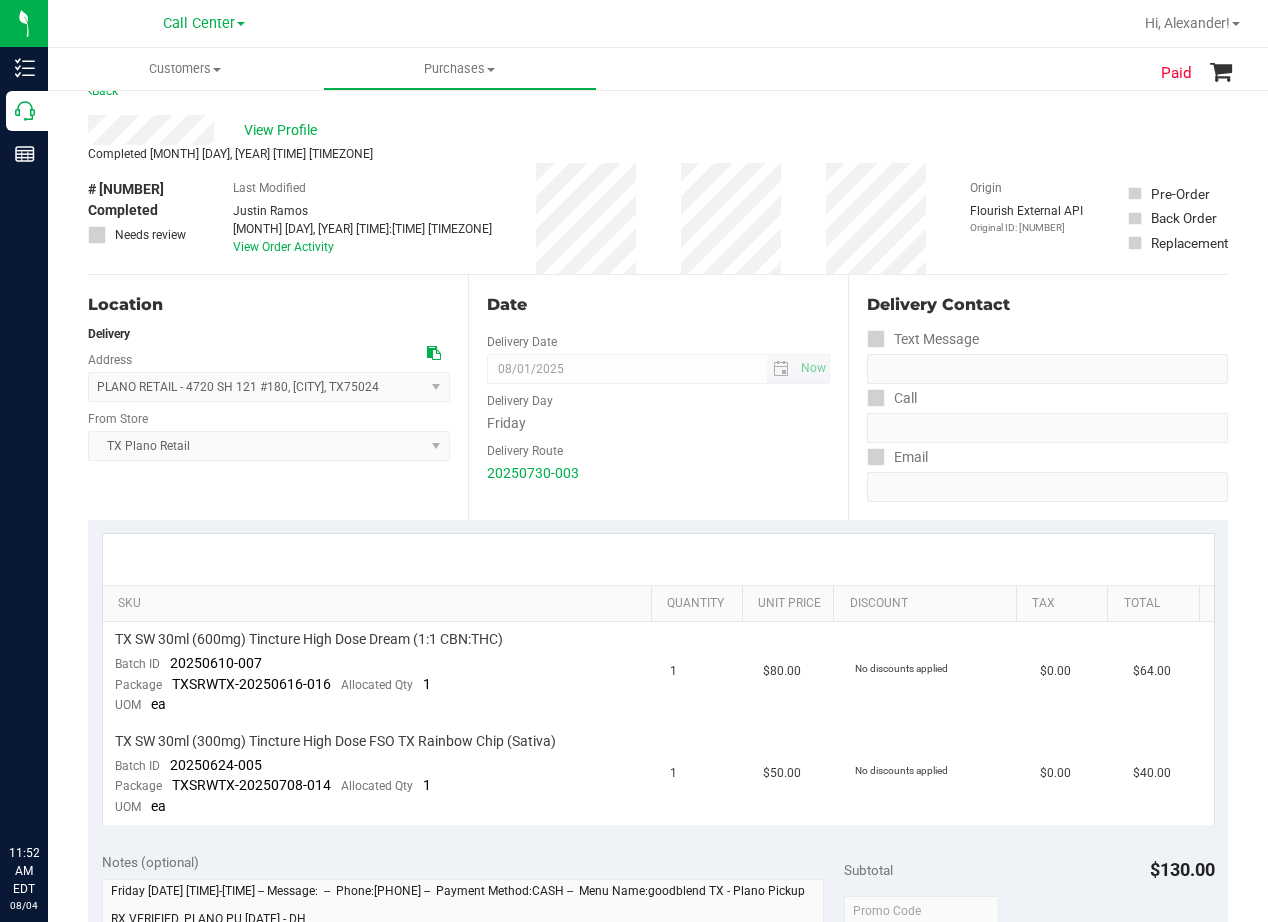 scroll, scrollTop: 0, scrollLeft: 0, axis: both 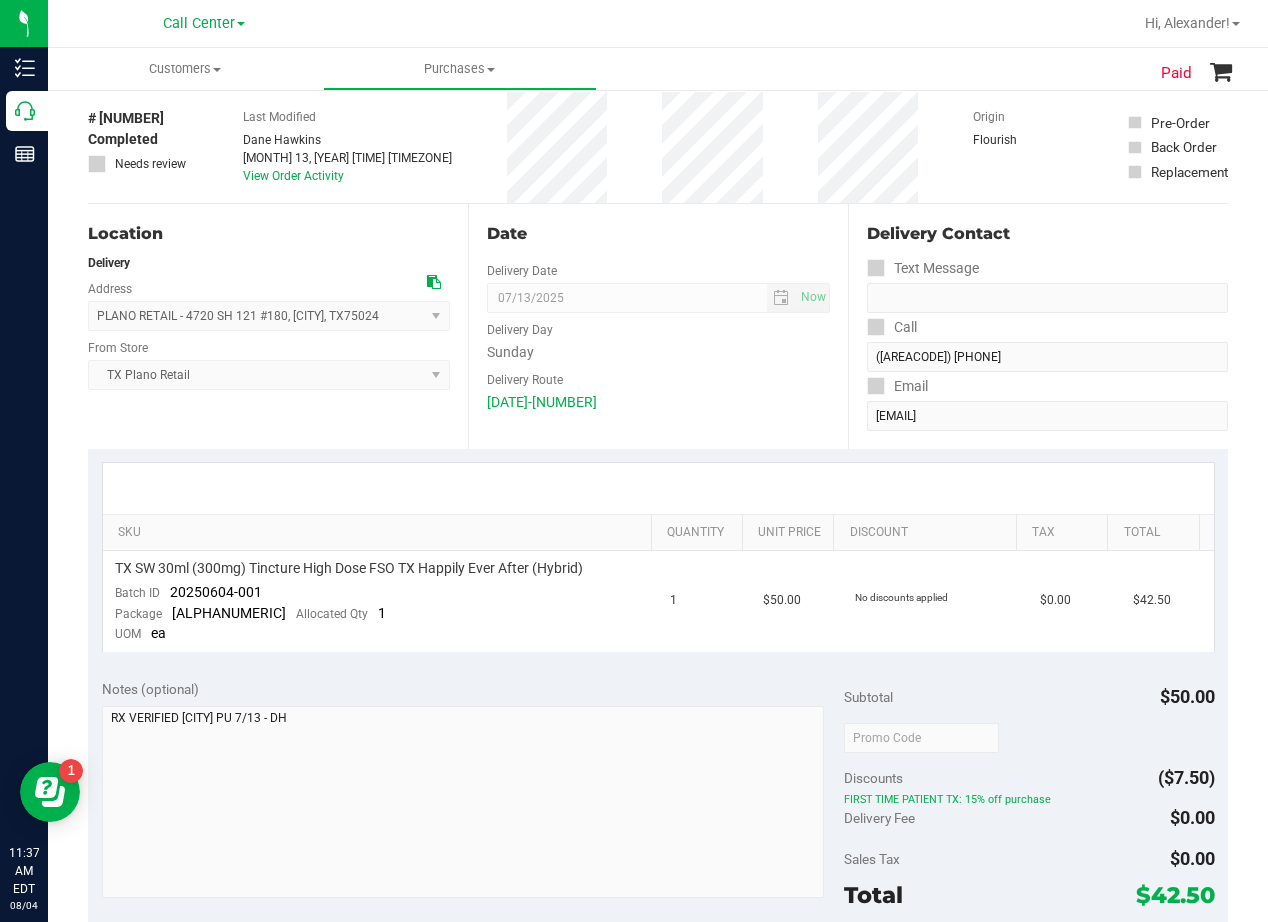click on "[MONTH] 13, [YEAR] [TIME] [TIMEZONE]" at bounding box center (347, 158) 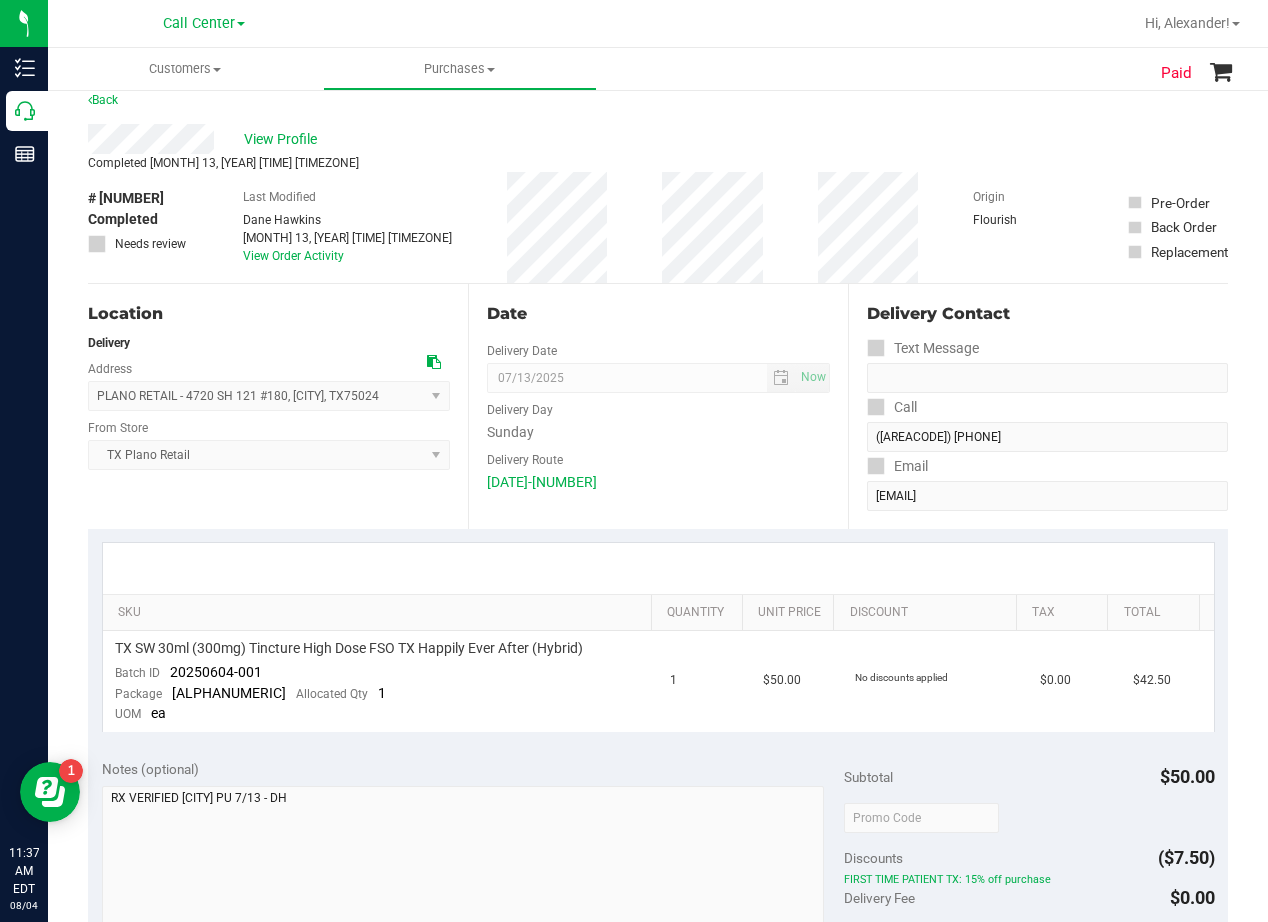 scroll, scrollTop: 0, scrollLeft: 0, axis: both 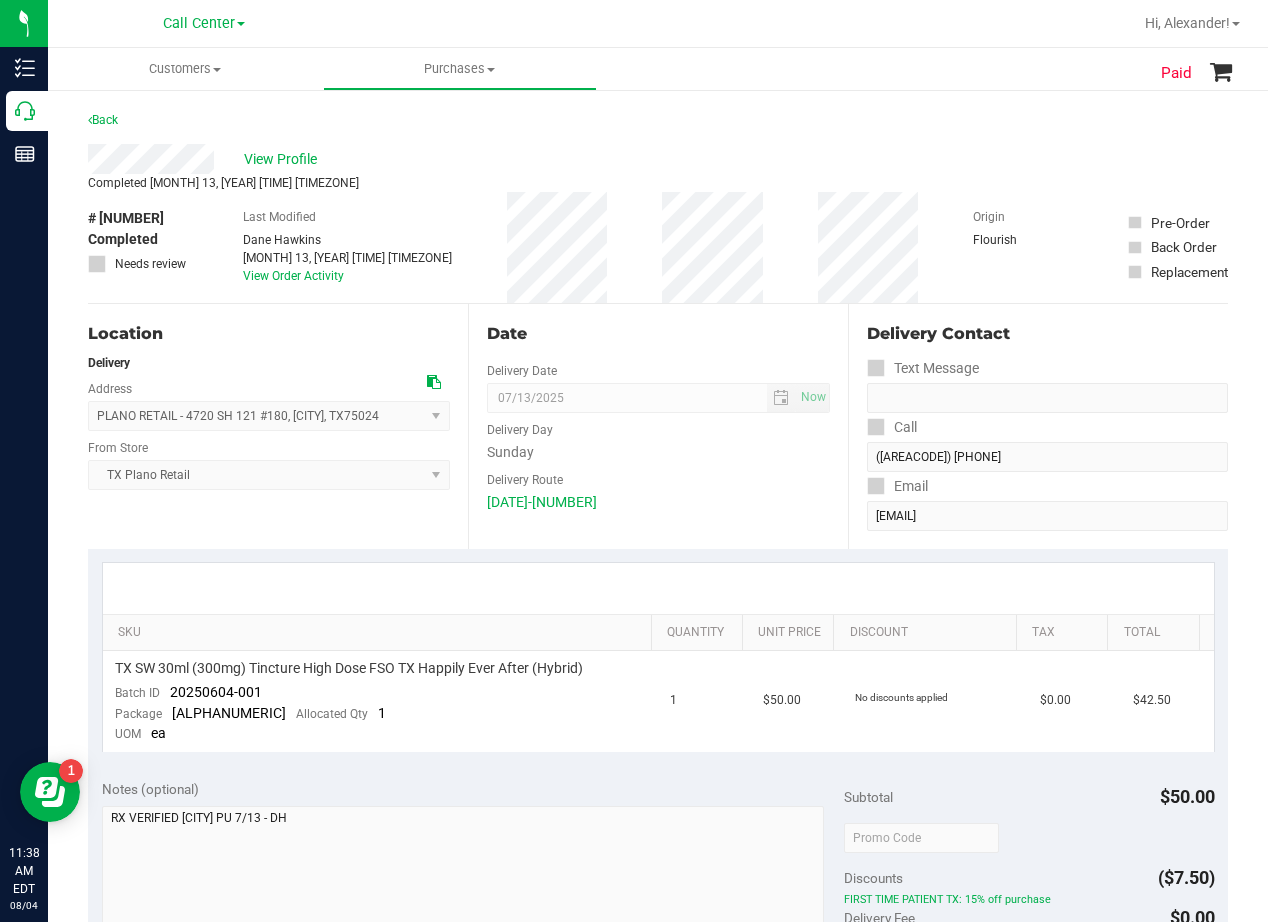 click on "# [NUMBER]
Completed
Needs review
Last Modified
[FIRST] [LAST]
[MONTH] 13, [YEAR] [TIME] [TIMEZONE]
View Order Activity
Origin
Flourish
Pre-Order
Back Order
Replacement" at bounding box center [658, 247] 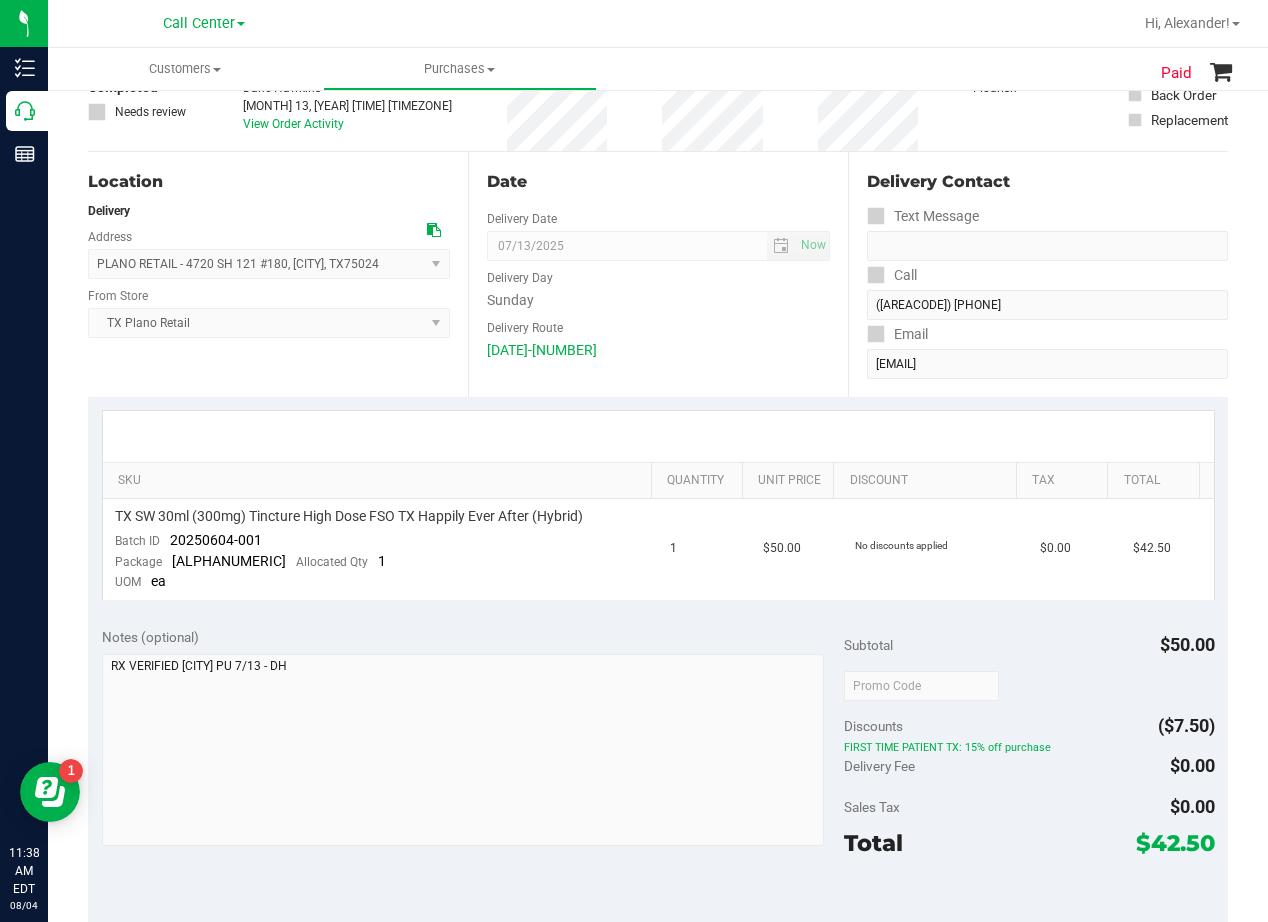 scroll, scrollTop: 200, scrollLeft: 0, axis: vertical 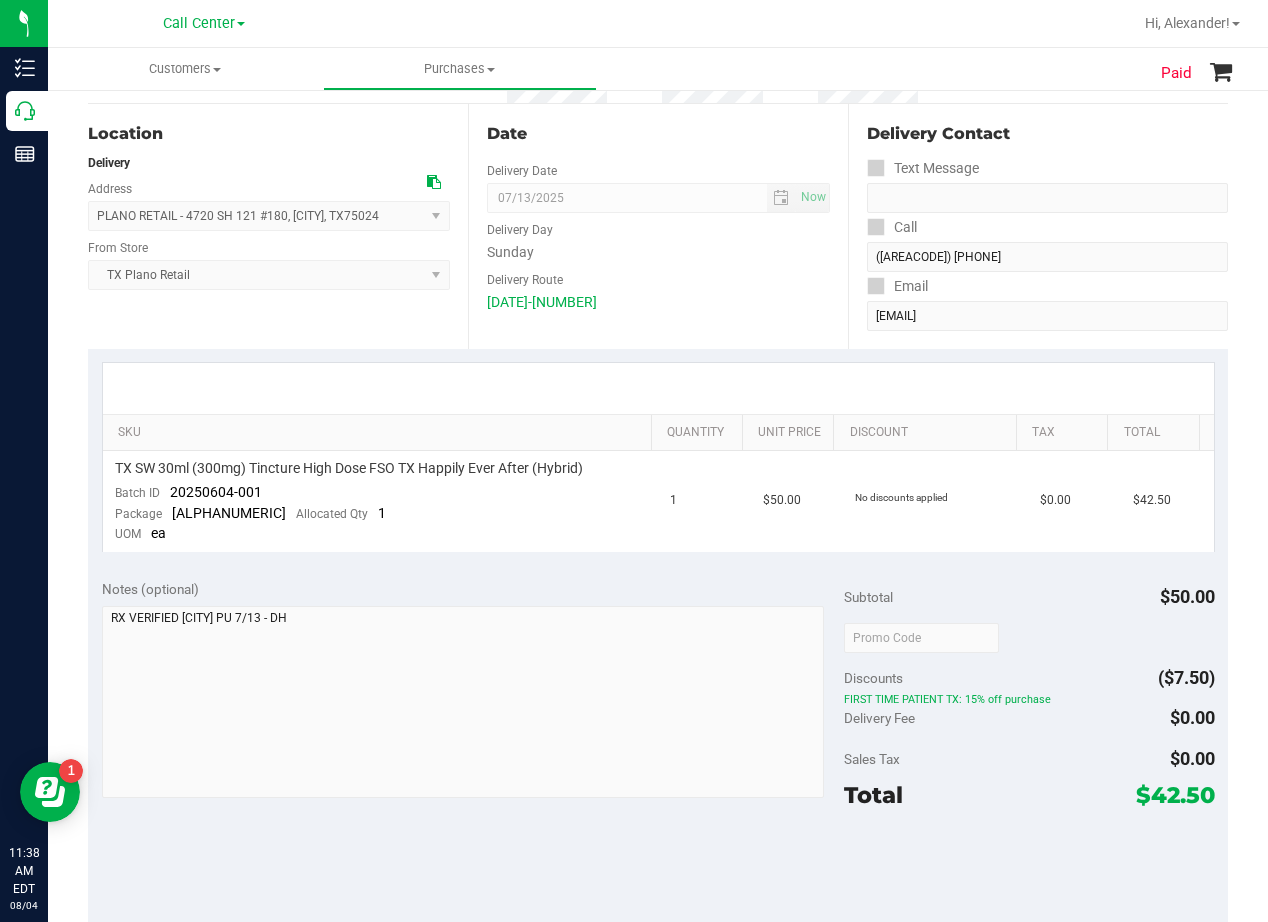 click on "Delivery Route" at bounding box center [658, 277] 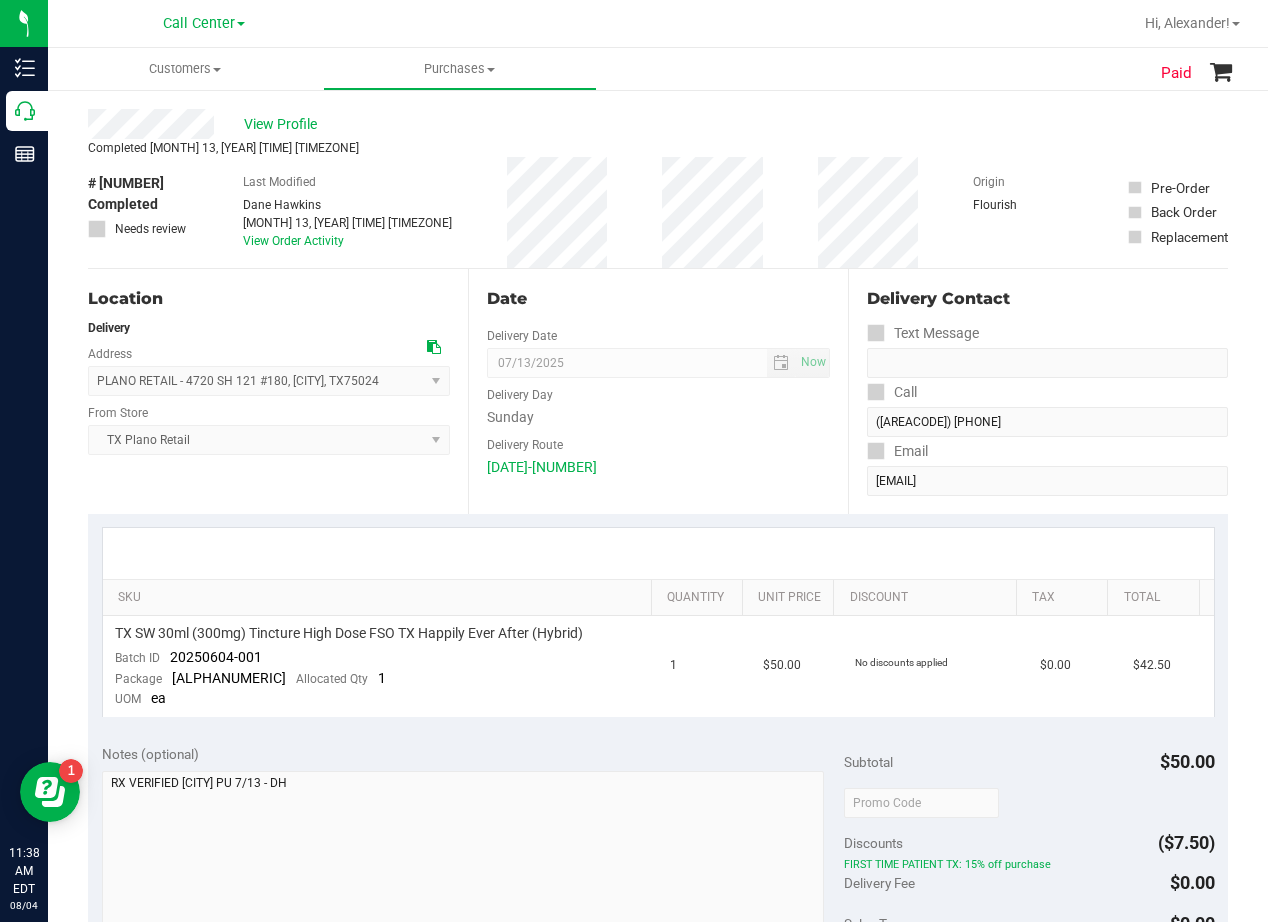 scroll, scrollTop: 0, scrollLeft: 0, axis: both 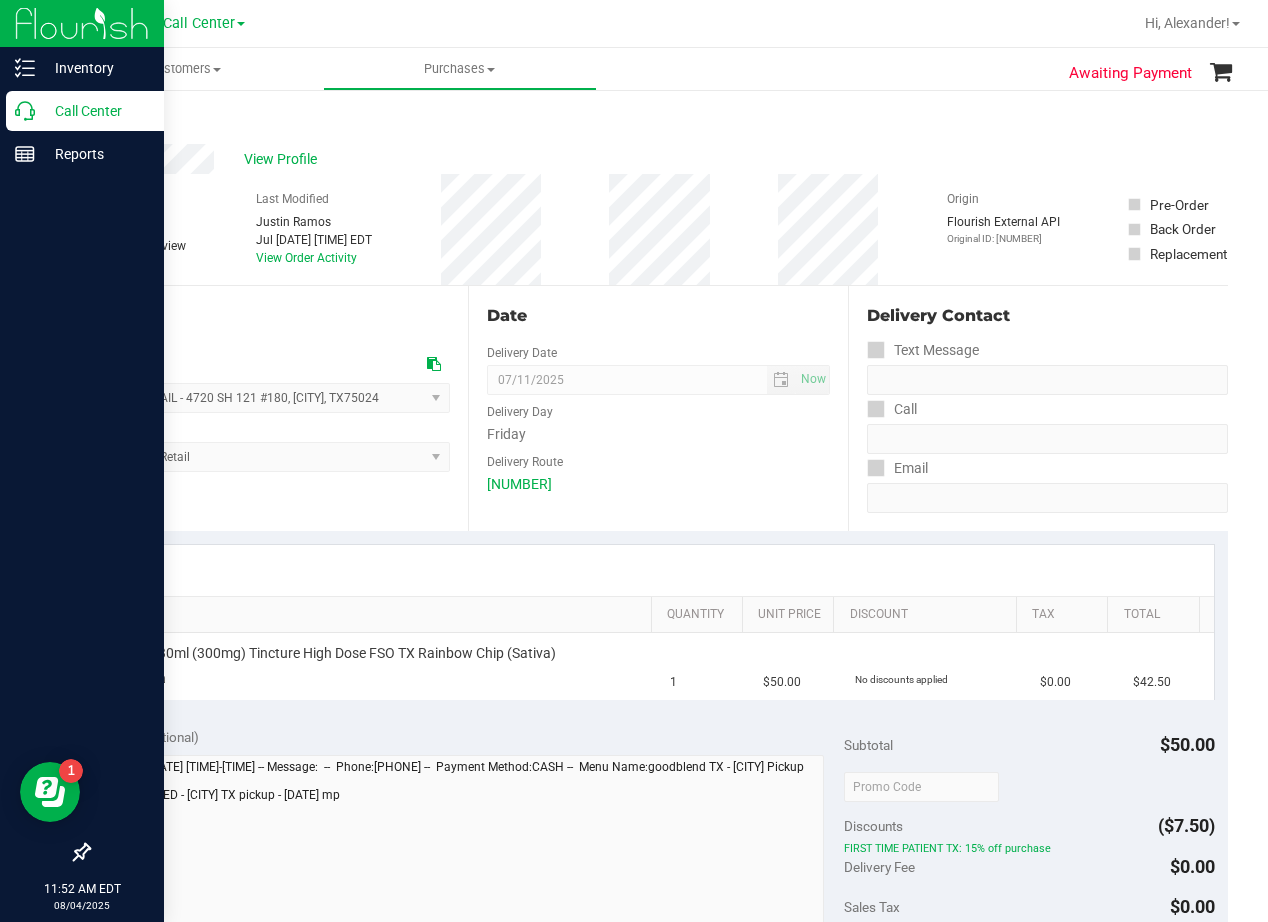 click on "Call Center" at bounding box center [95, 111] 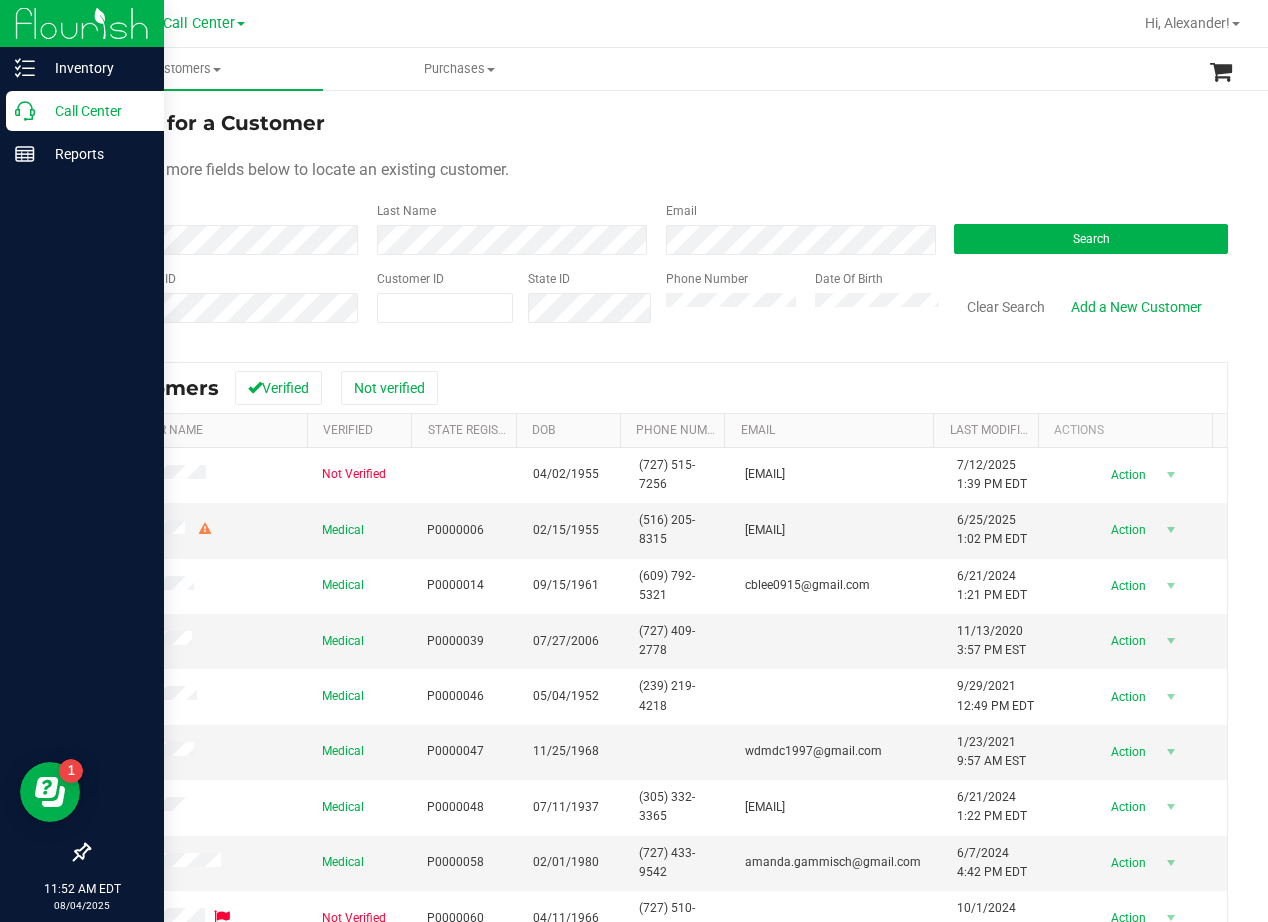 drag, startPoint x: 752, startPoint y: 130, endPoint x: 747, endPoint y: 211, distance: 81.154175 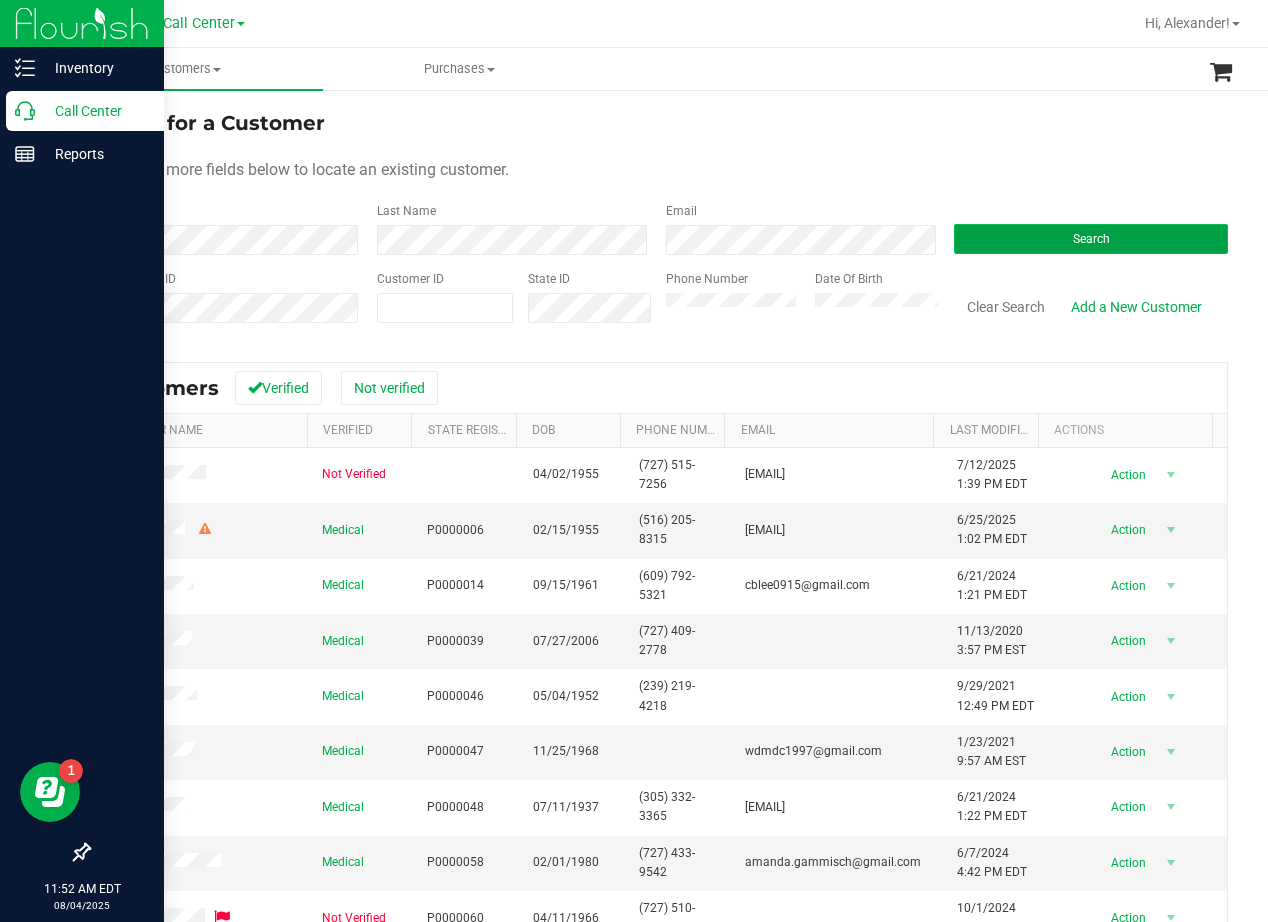 click on "Search" at bounding box center [1091, 239] 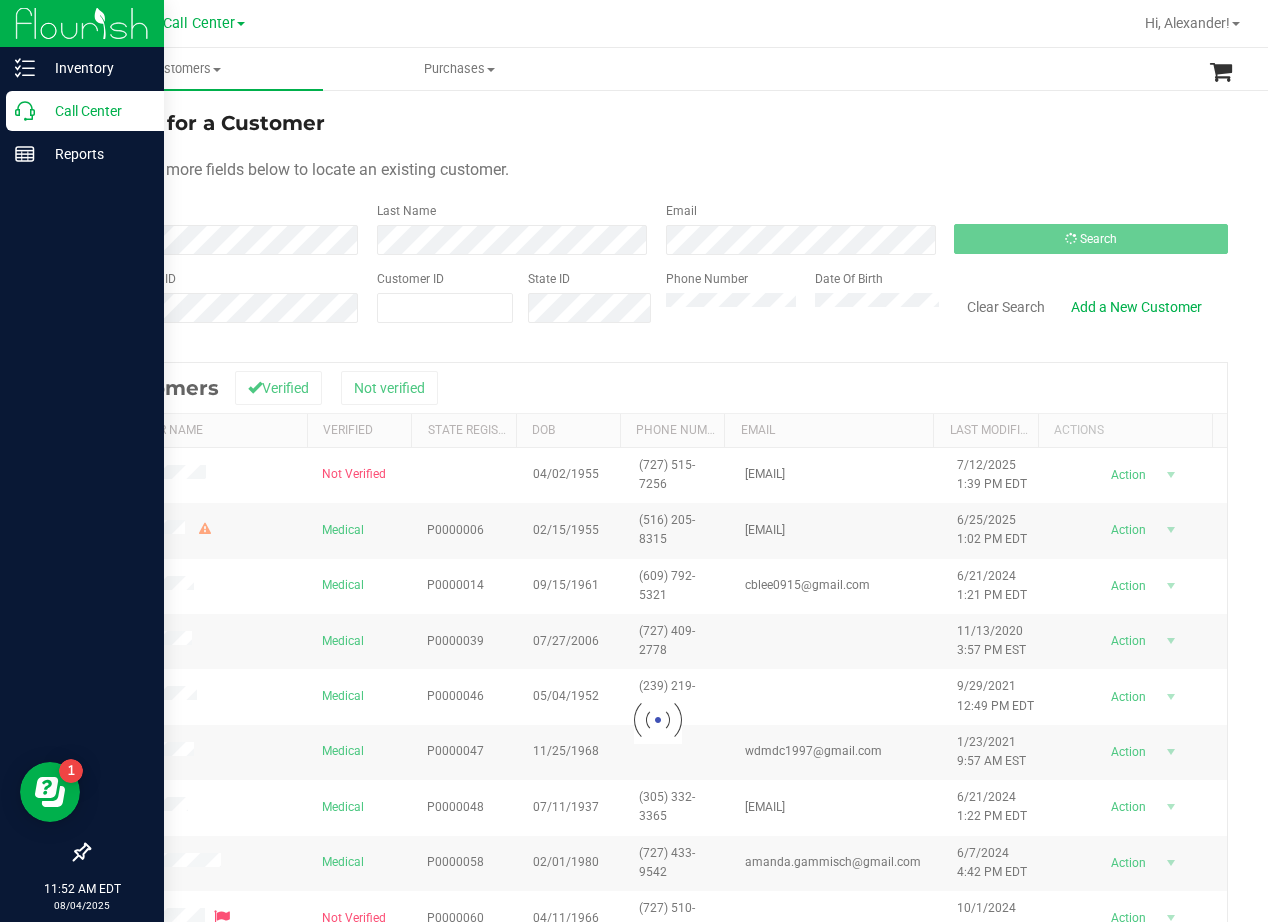 drag, startPoint x: 812, startPoint y: 159, endPoint x: 504, endPoint y: 125, distance: 309.87094 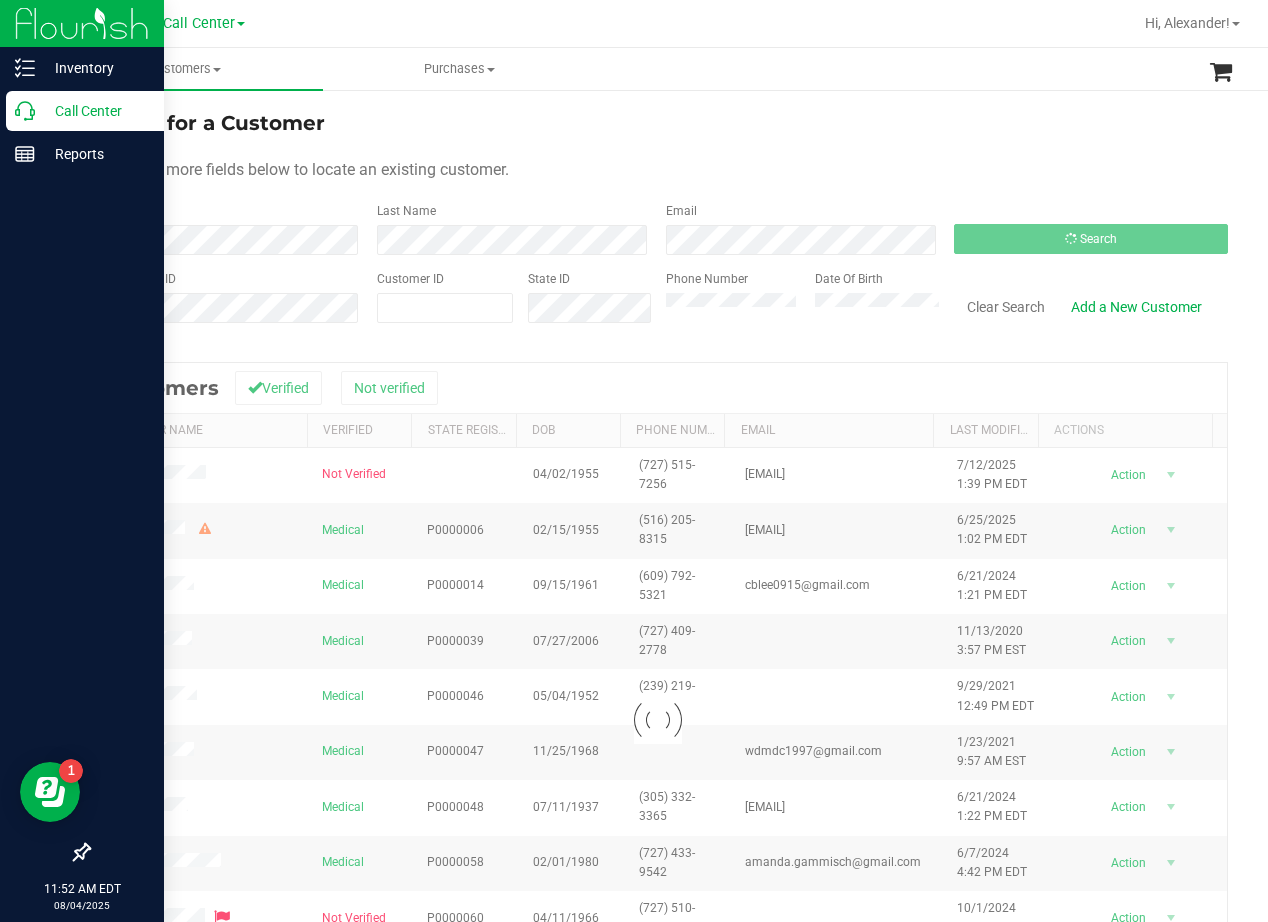 click on "Use one or more fields below to locate an existing customer." at bounding box center (658, 170) 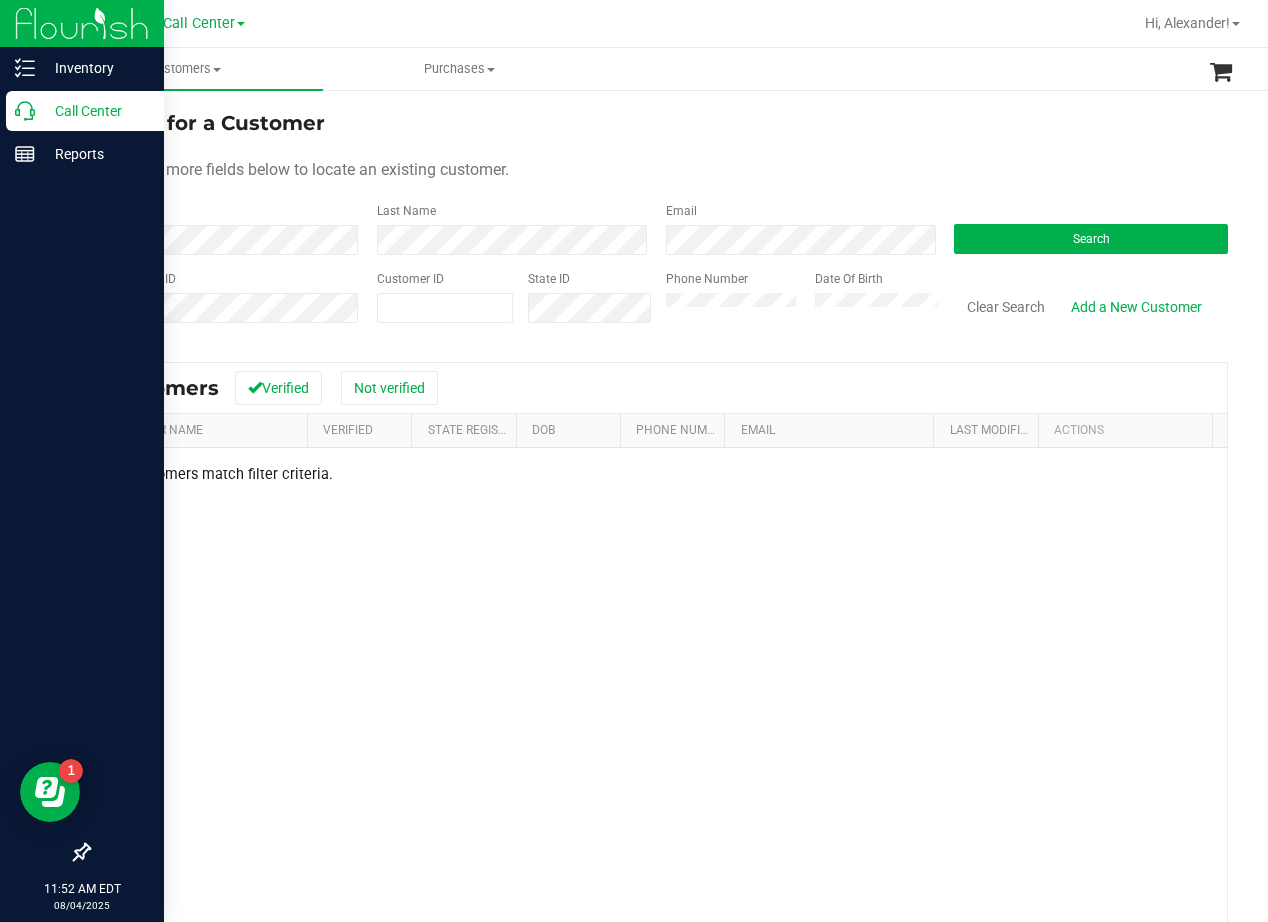 click on "Search for a Customer" at bounding box center [658, 123] 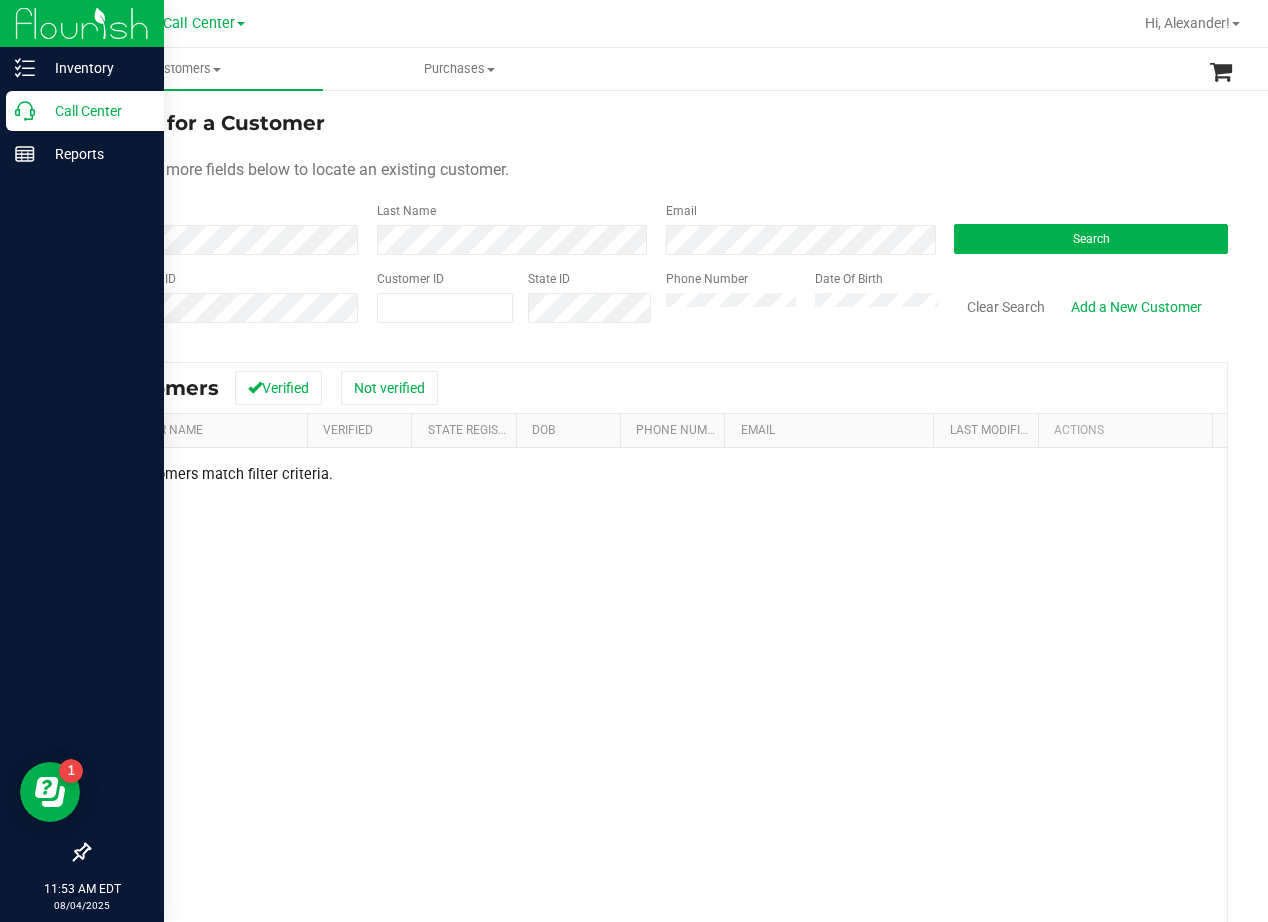 click on "No customers match filter criteria." at bounding box center (658, 747) 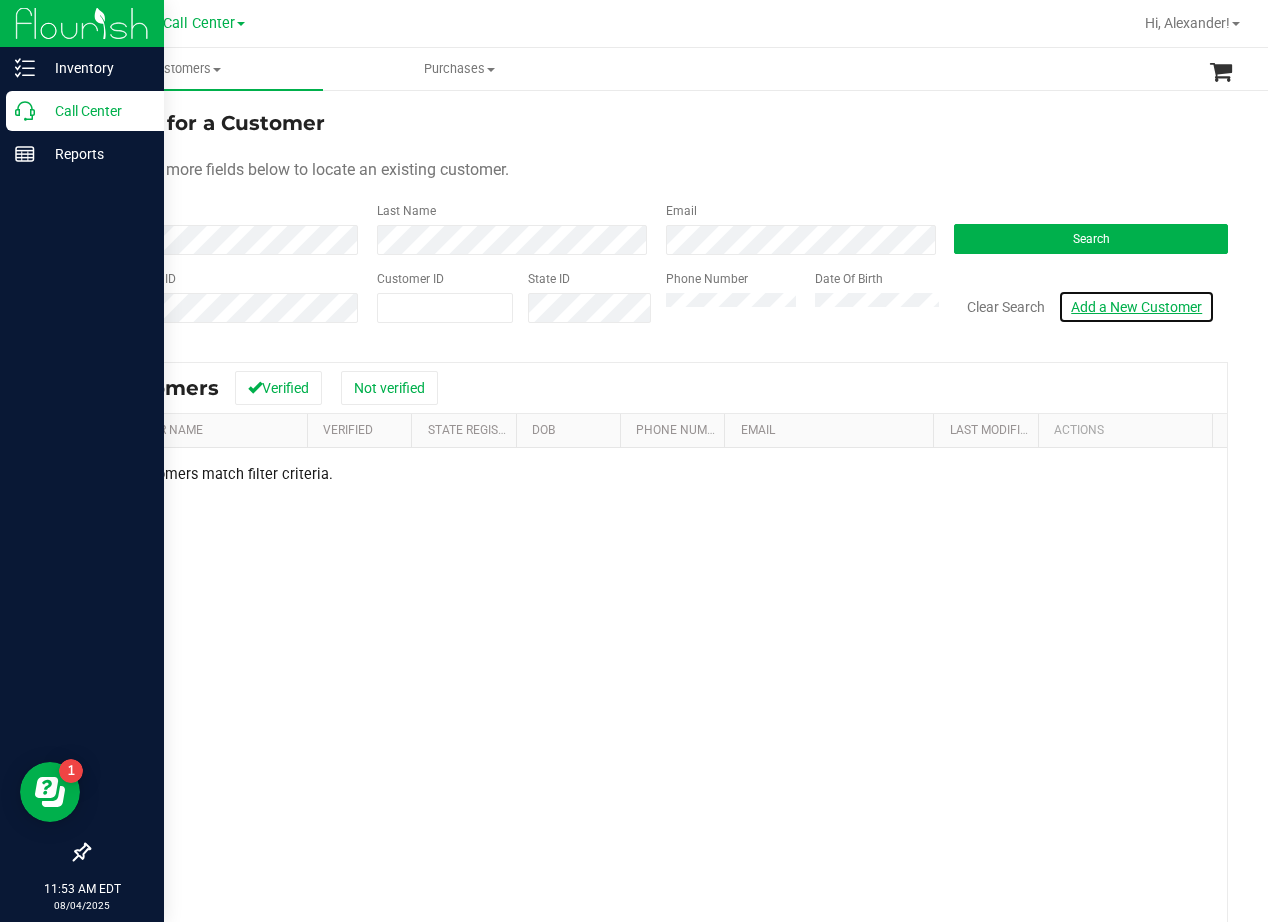 click on "Add a New Customer" at bounding box center (1136, 307) 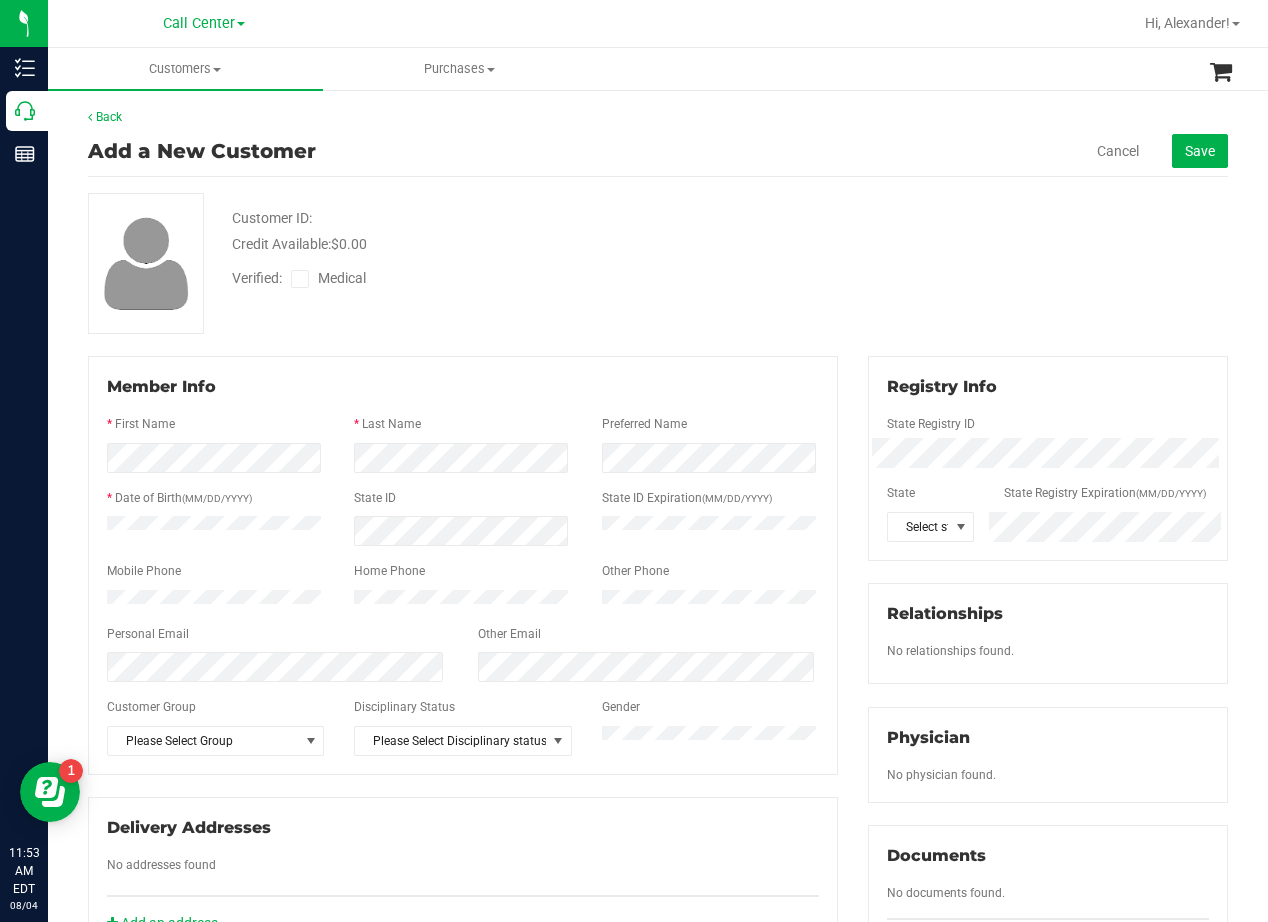 click on "Verified:
Medical" at bounding box center [509, 277] 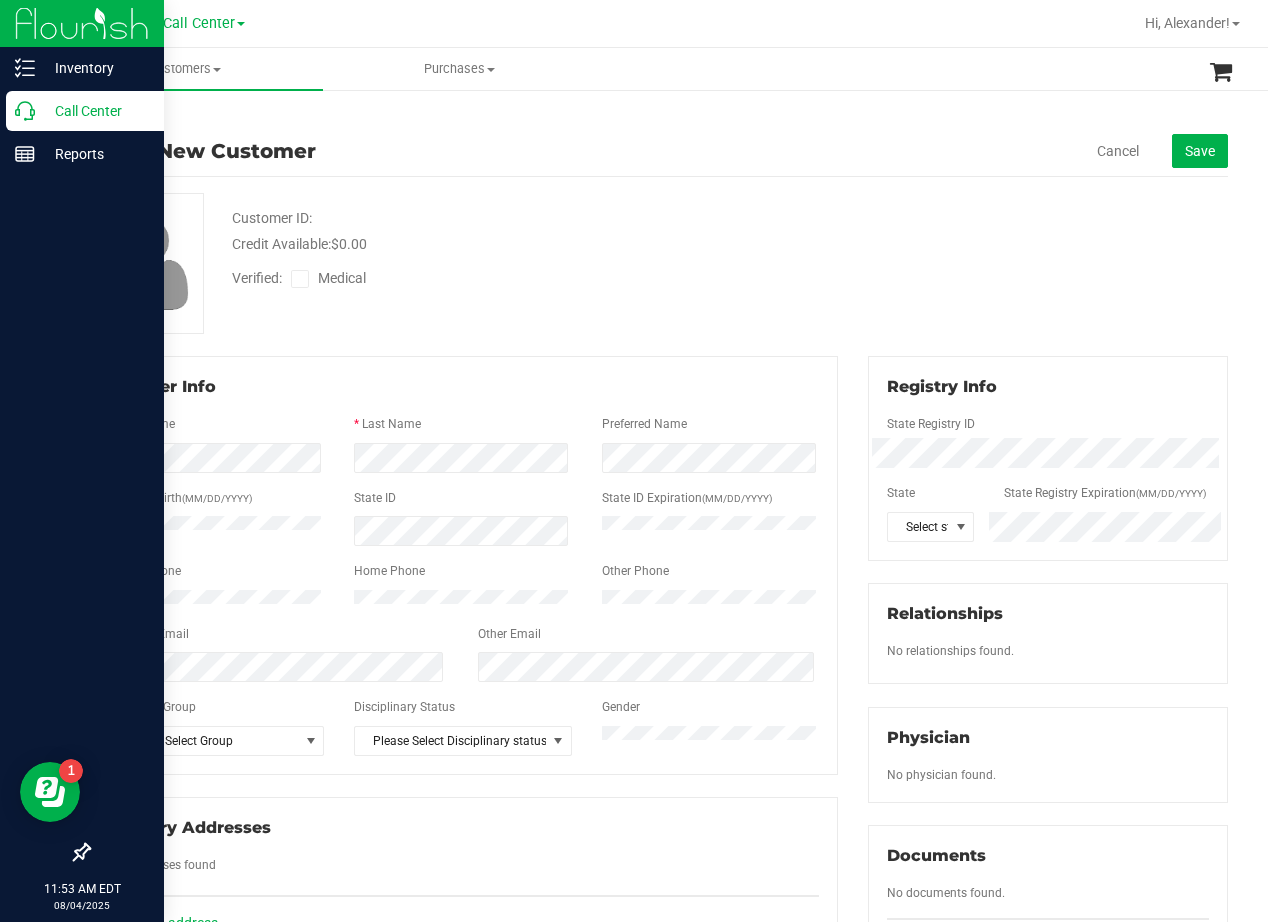 click 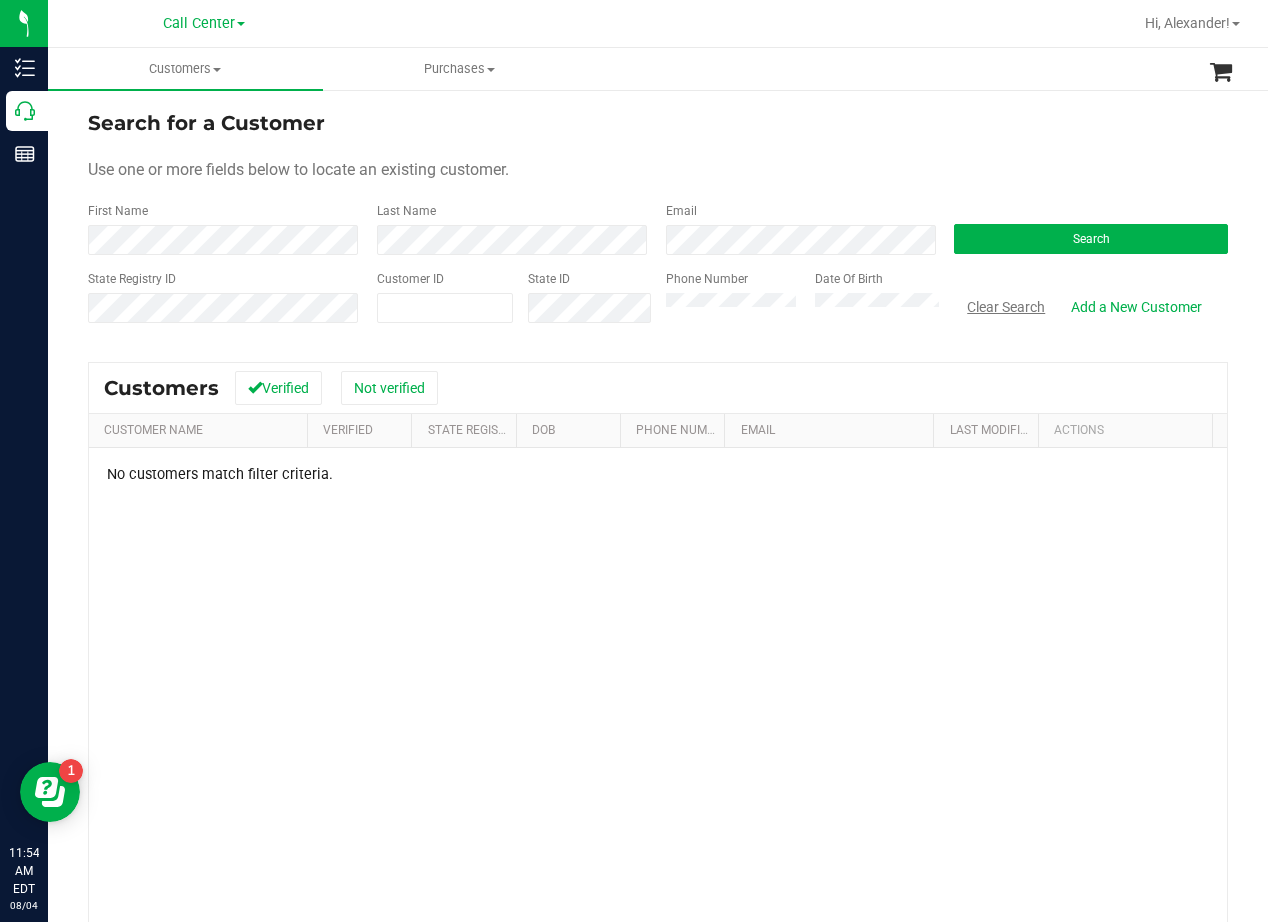 click on "Clear Search" at bounding box center (1006, 307) 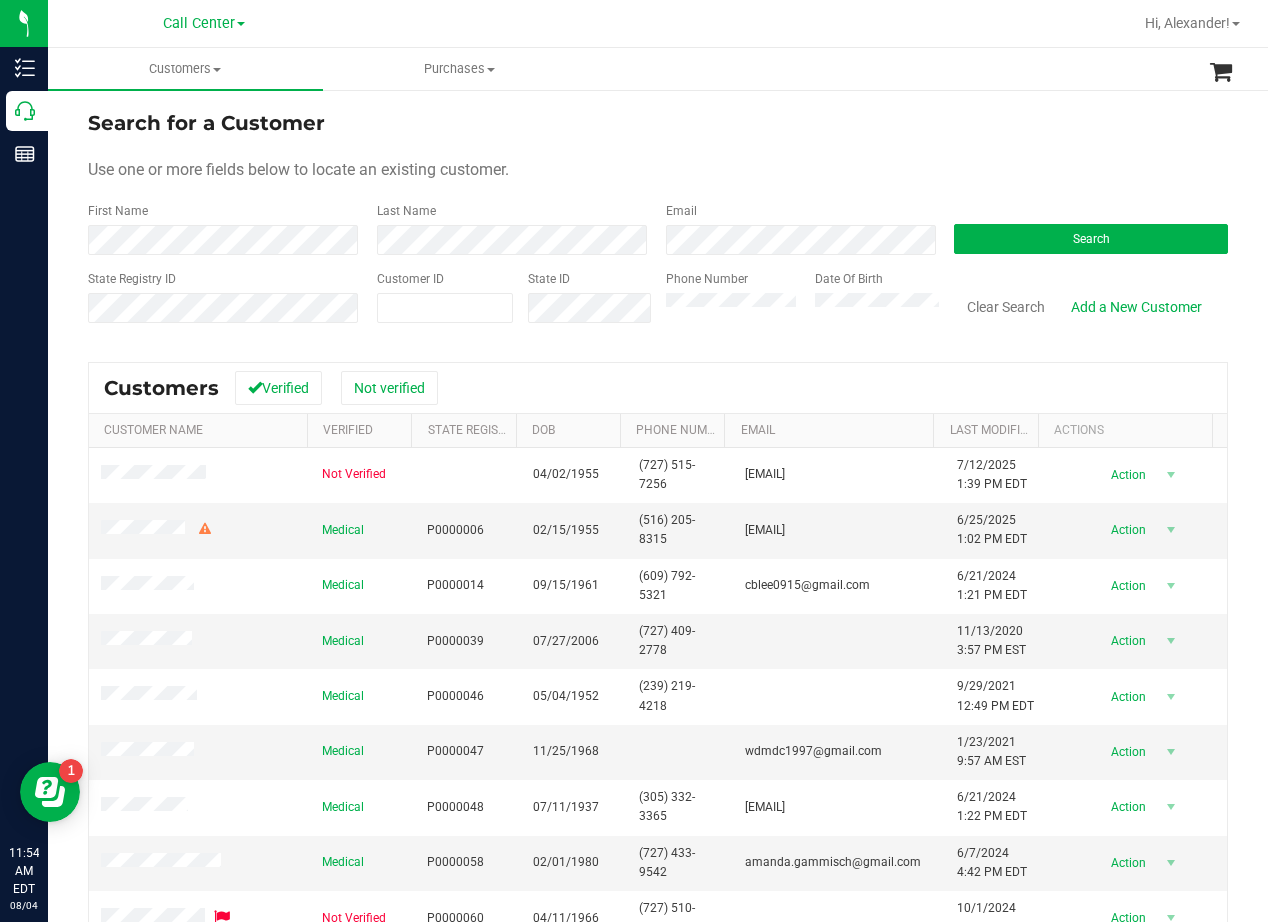 click on "Use one or more fields below to locate an existing customer." at bounding box center (658, 170) 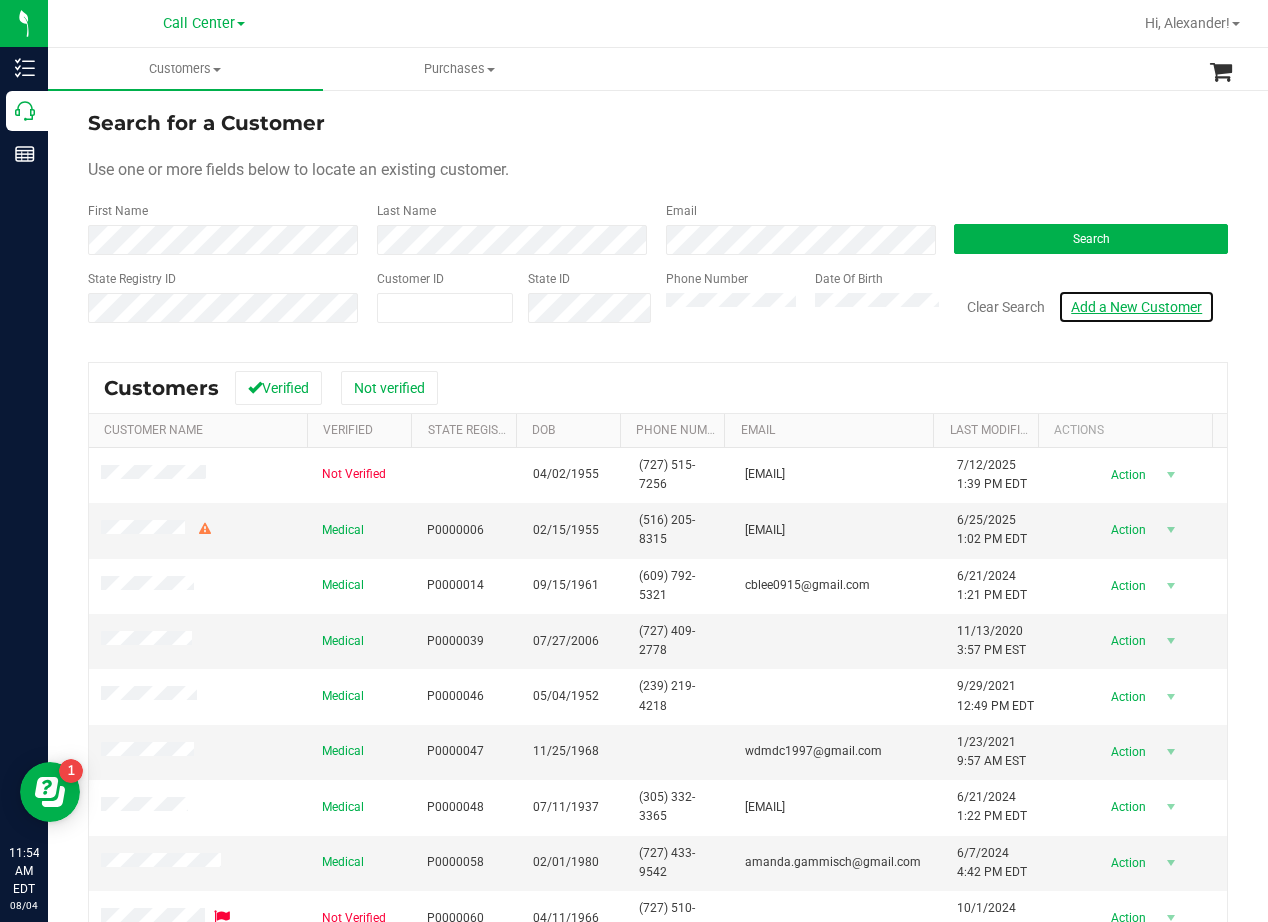 click on "Add a New Customer" at bounding box center (1136, 307) 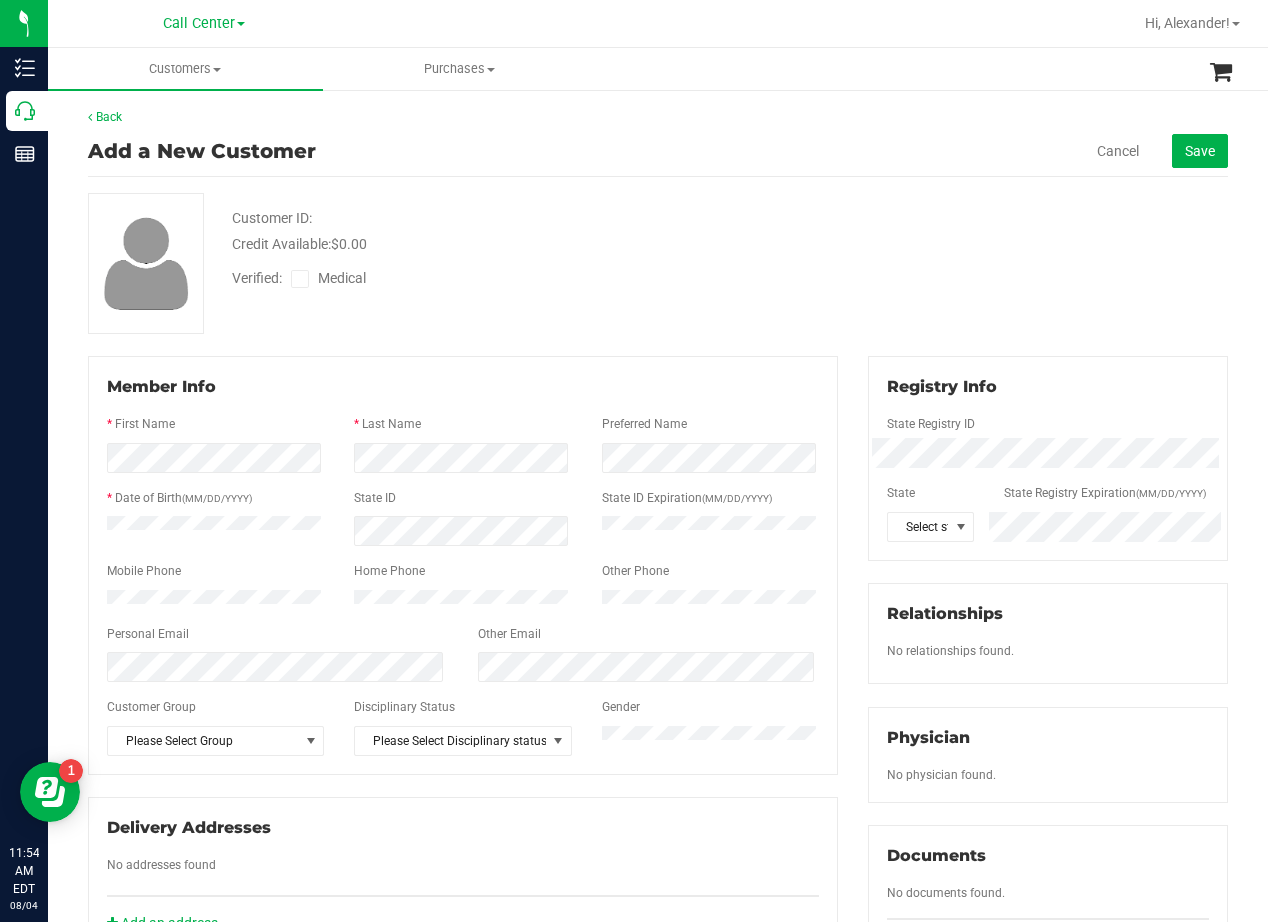 click on "Customer ID:
Credit Available:
$0.00" at bounding box center (509, 231) 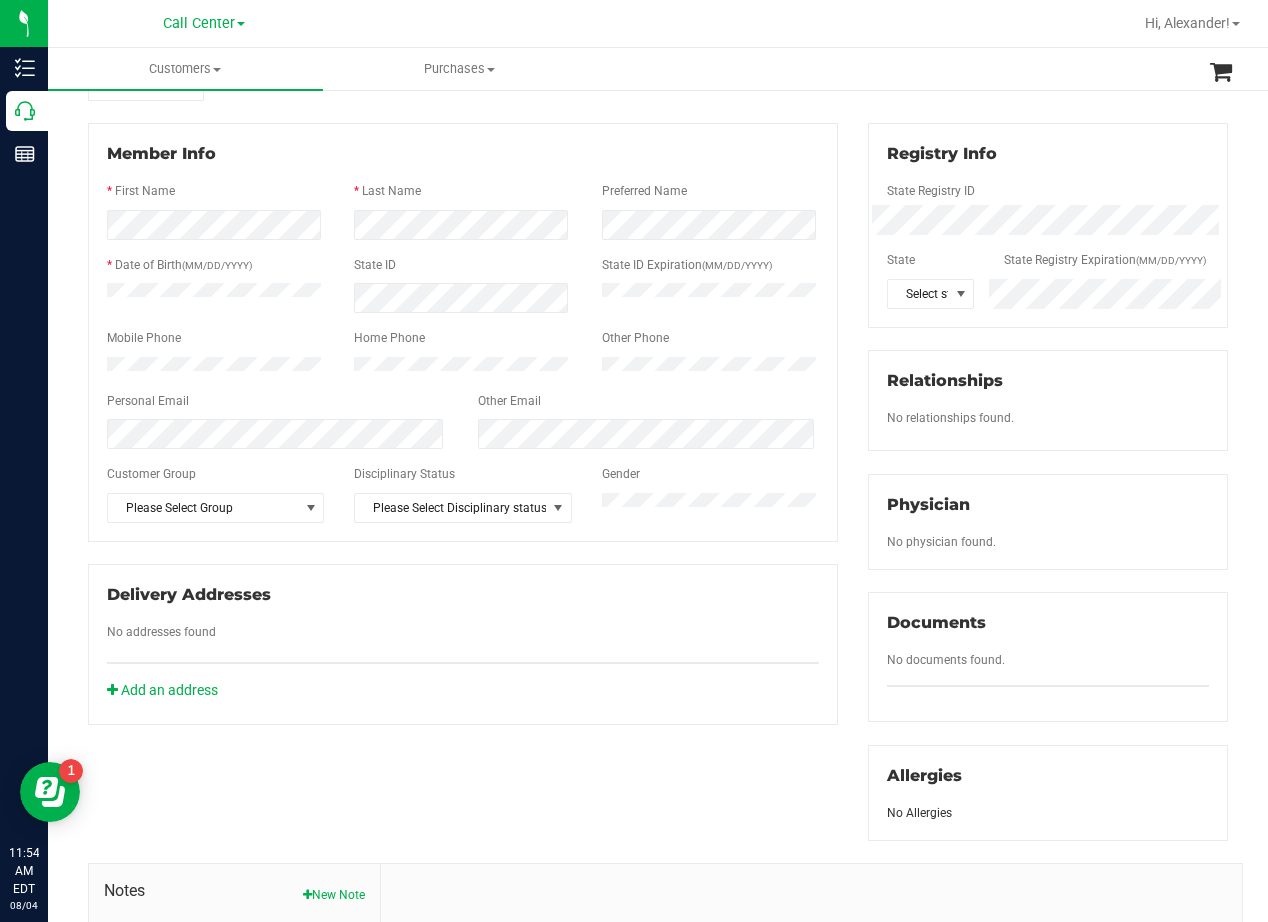 scroll, scrollTop: 200, scrollLeft: 0, axis: vertical 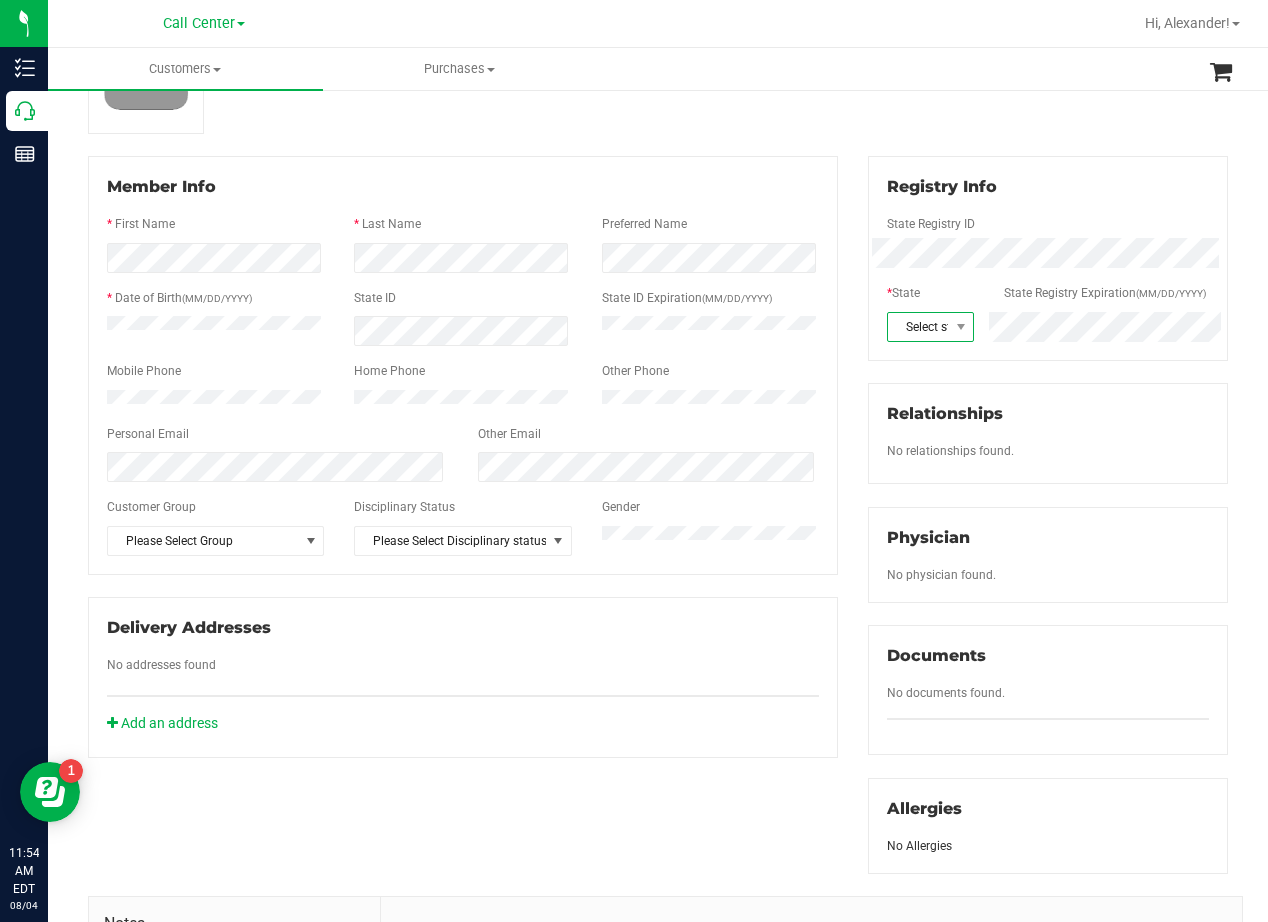 click on "Select state" at bounding box center (918, 327) 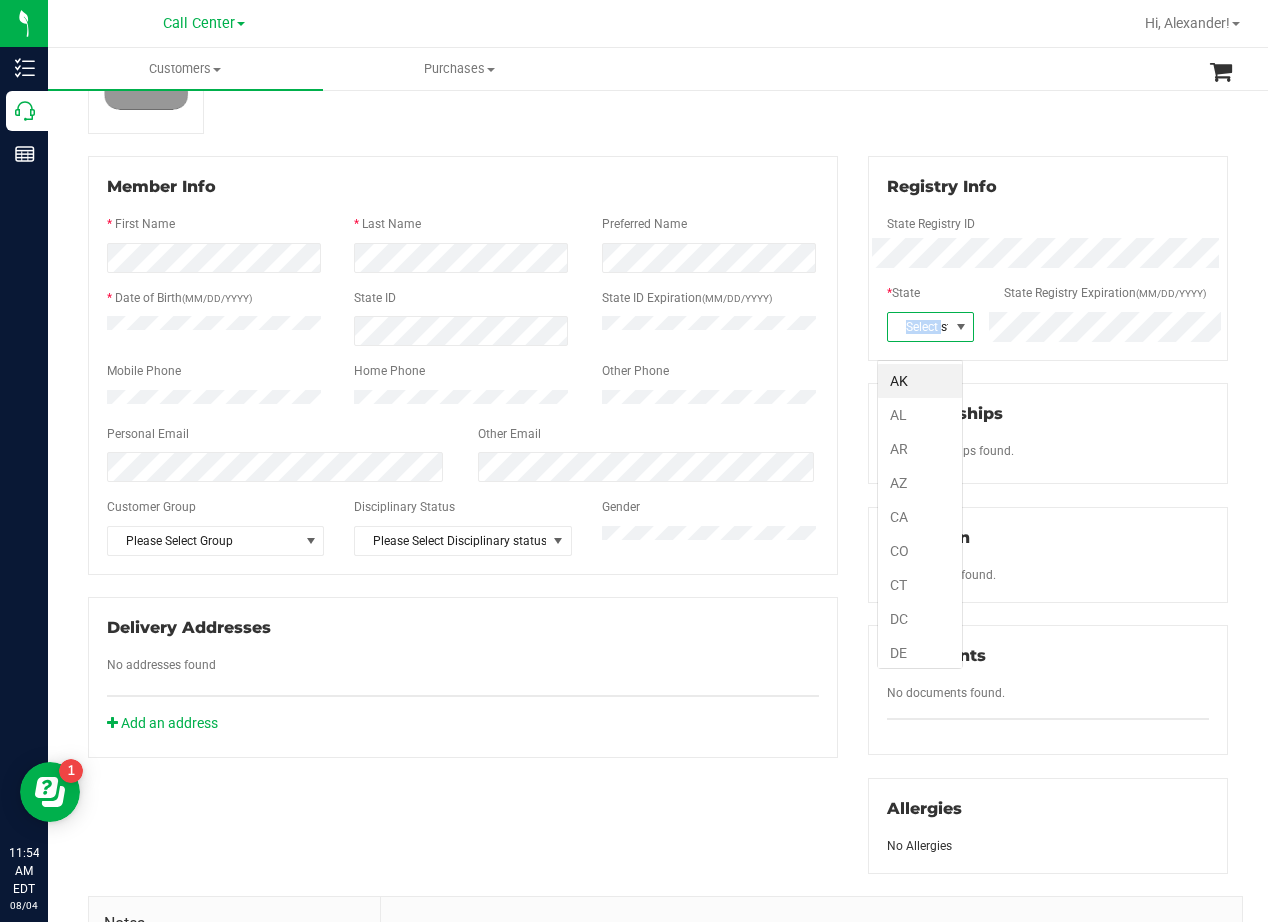 scroll, scrollTop: 99970, scrollLeft: 99914, axis: both 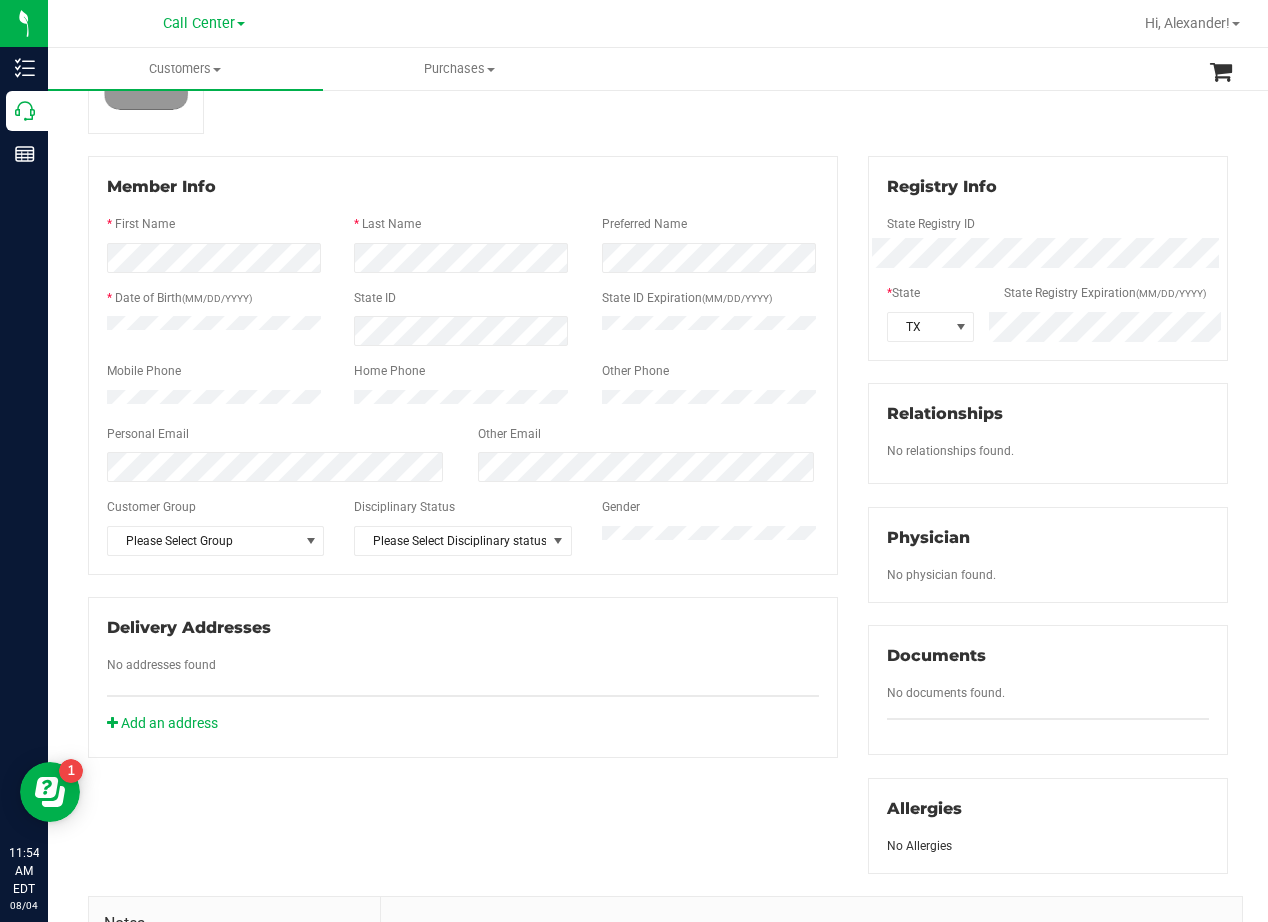 click on "Member Info
*
First Name
*
Last Name
Preferred Name
*
Date of Birth
(MM/DD/YYYY)
State ID
State ID Expiration
(MM/DD/YYYY)" at bounding box center (463, 365) 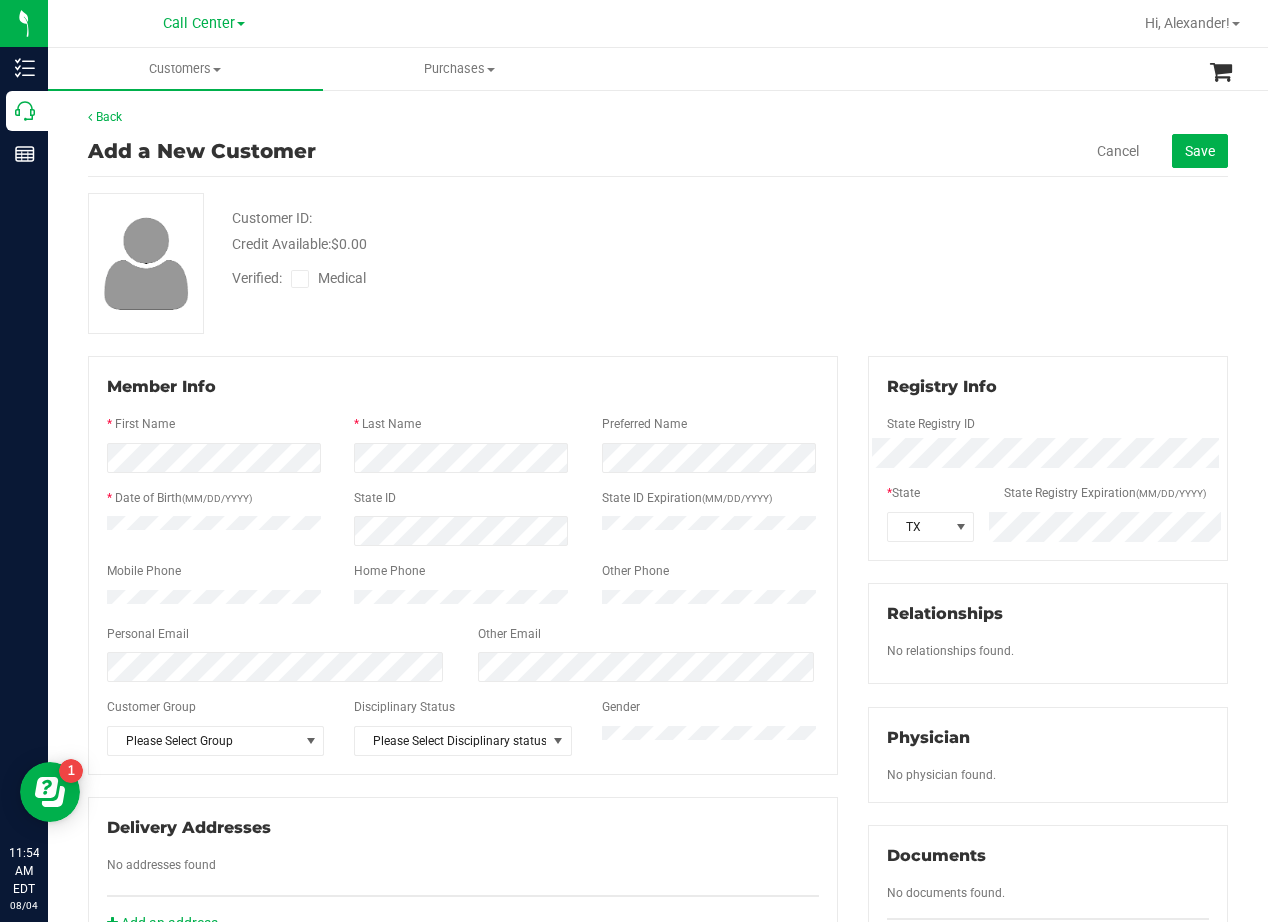 click on "Medical" at bounding box center (333, 278) 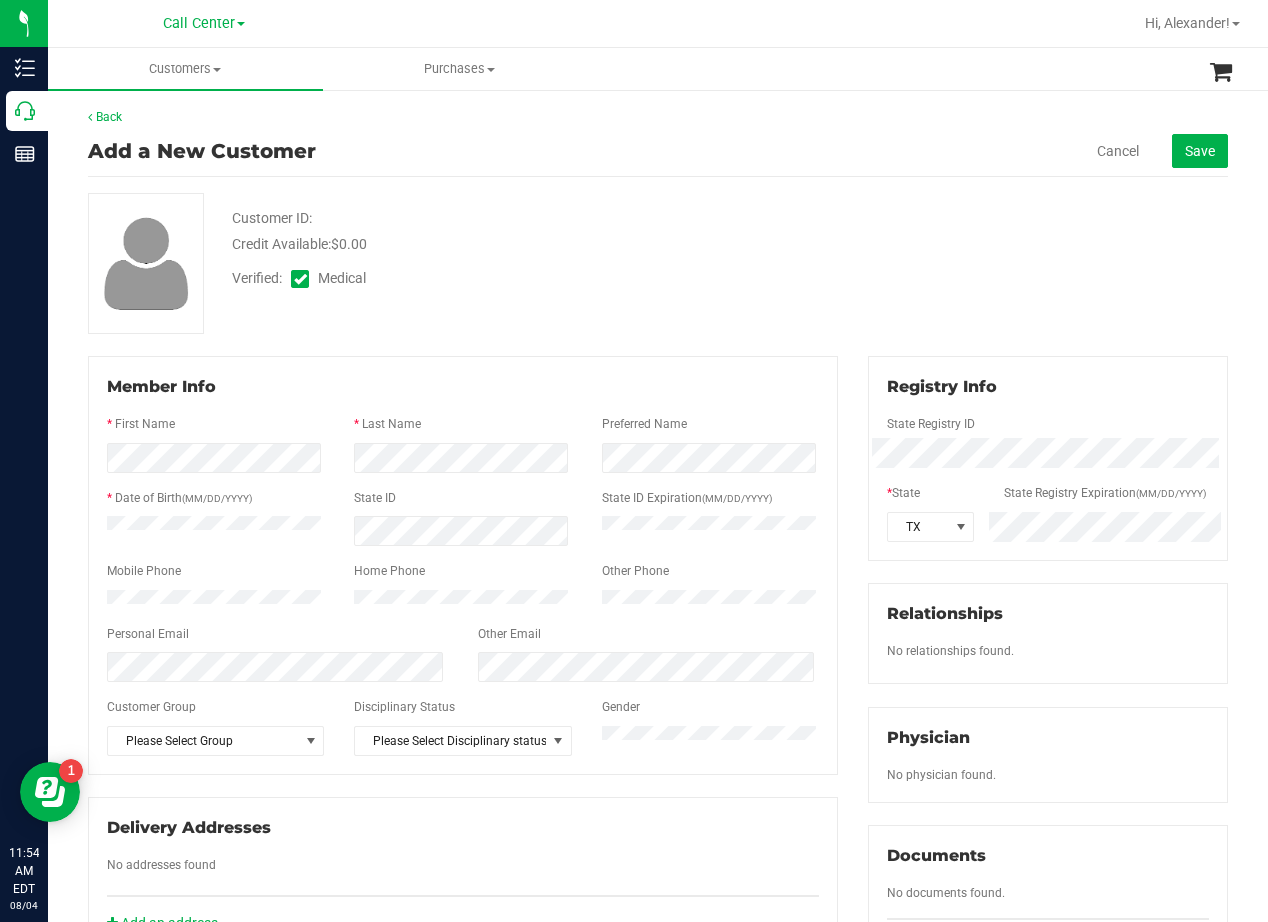 click on "Credit Available:
$0.00" at bounding box center [509, 244] 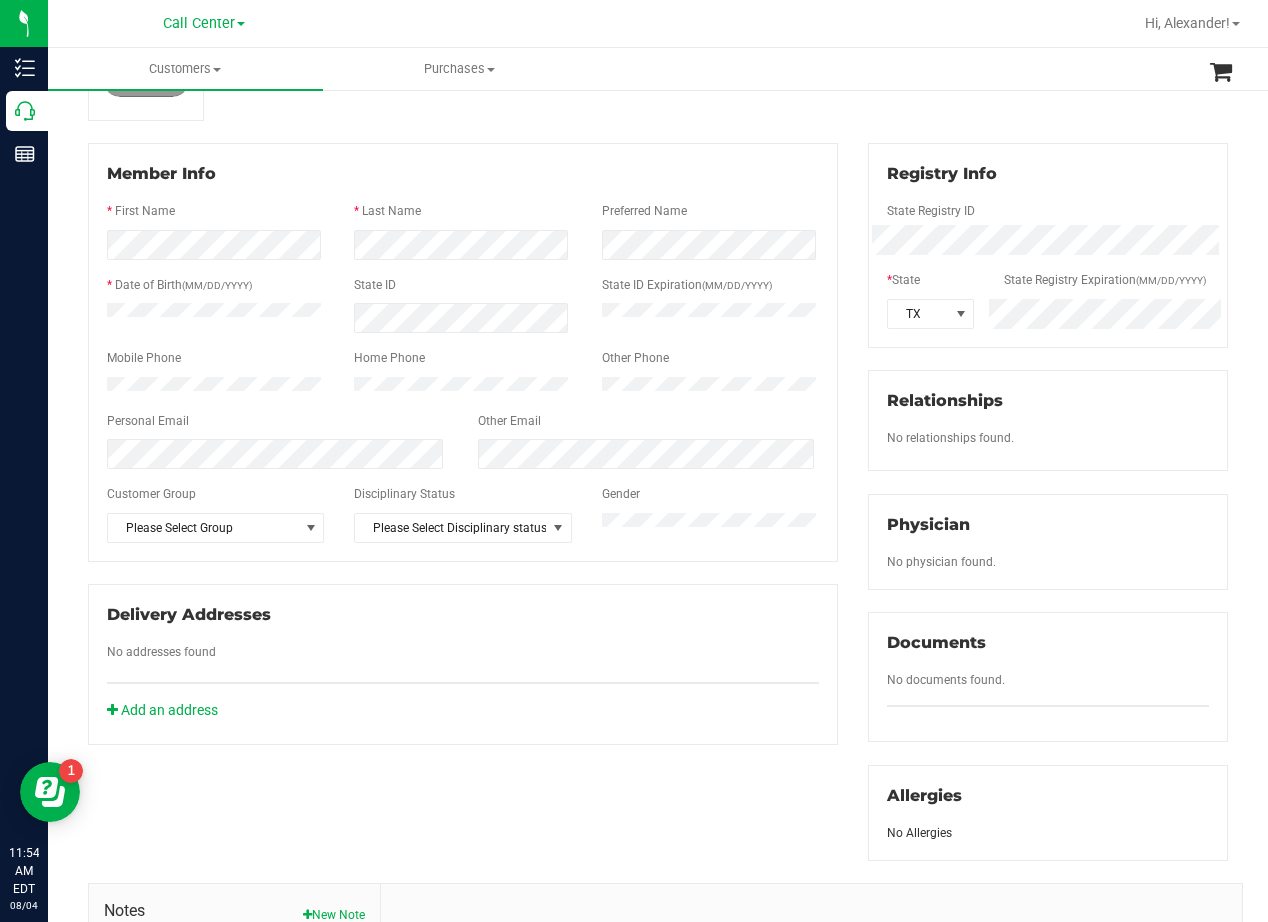 scroll, scrollTop: 400, scrollLeft: 0, axis: vertical 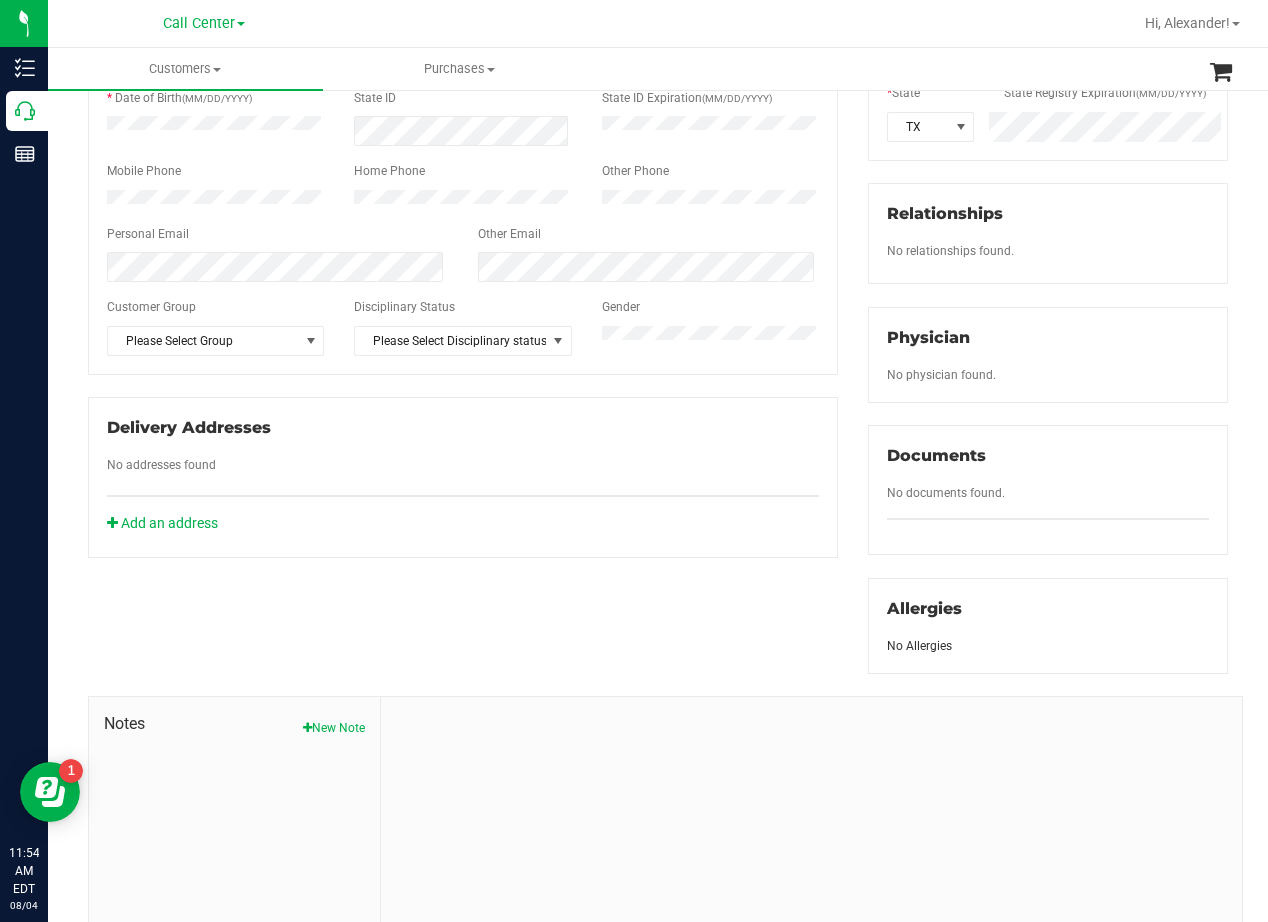 click on "Member Info
*
First Name
*
Last Name
Preferred Name
*
Date of Birth
(MM/DD/YYYY)
State ID
State ID Expiration
(MM/DD/YYYY)" at bounding box center [658, 461] 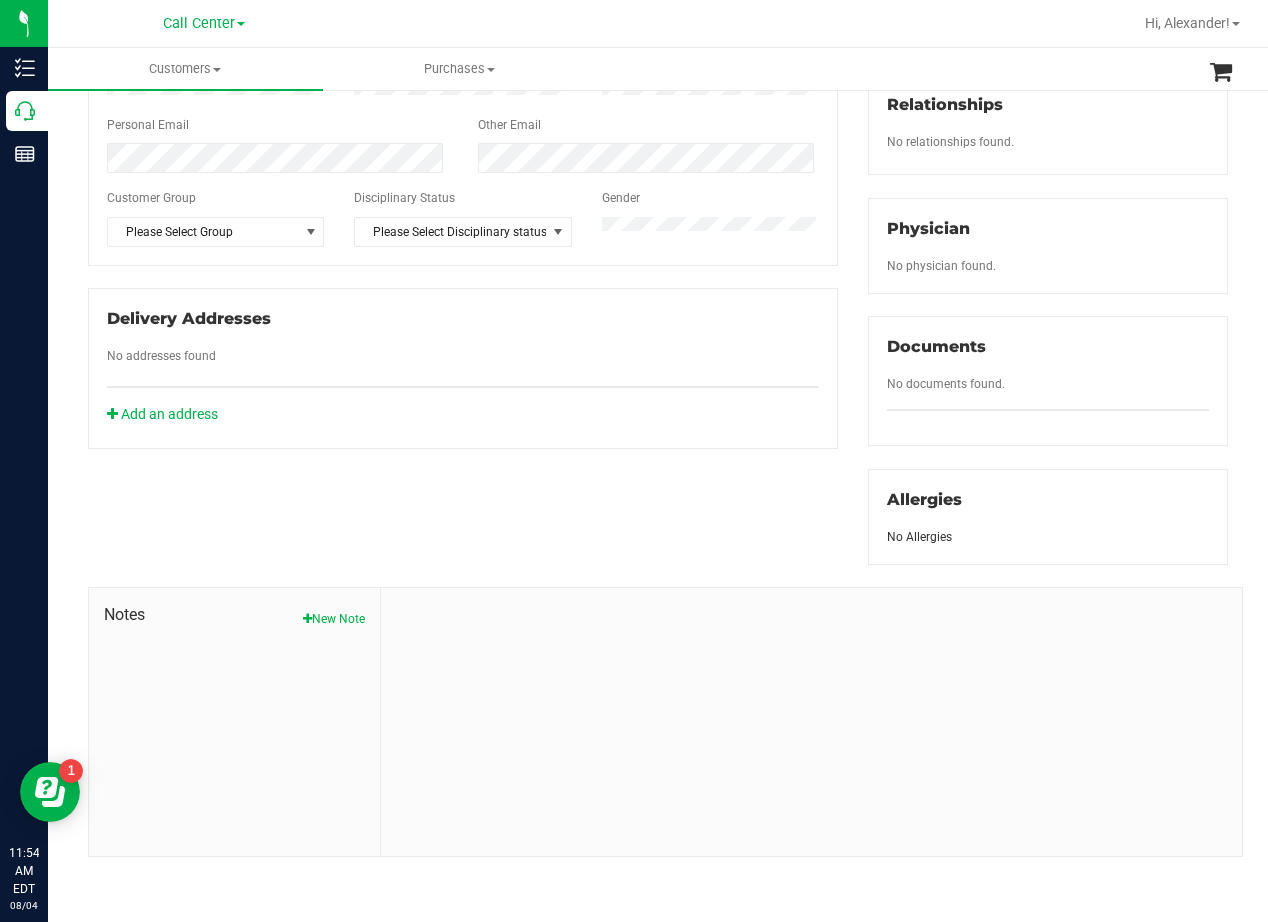 scroll, scrollTop: 527, scrollLeft: 0, axis: vertical 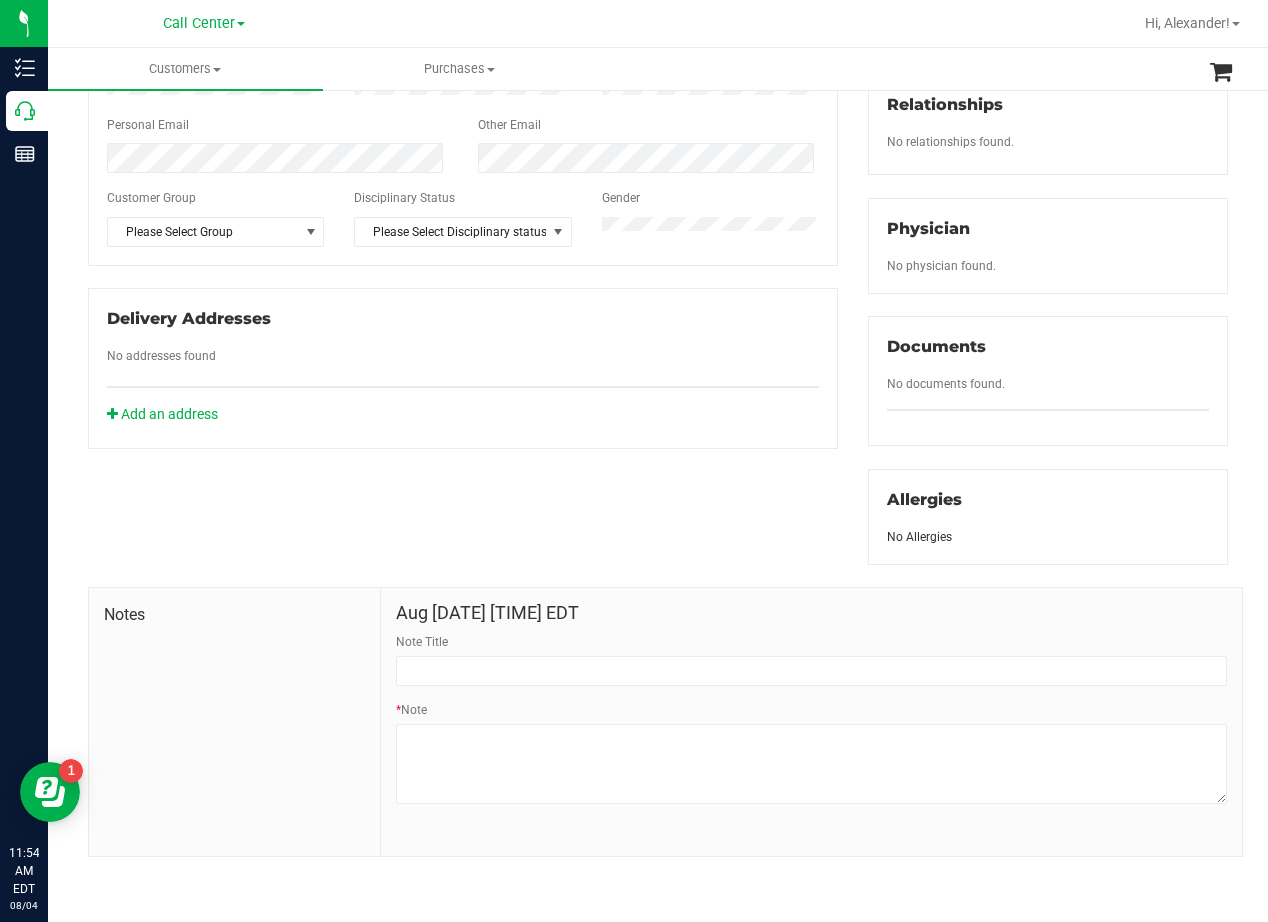 click on "Aug 4, 2025 11:54 AM EDT
Note Title
*
Note" at bounding box center (811, 711) 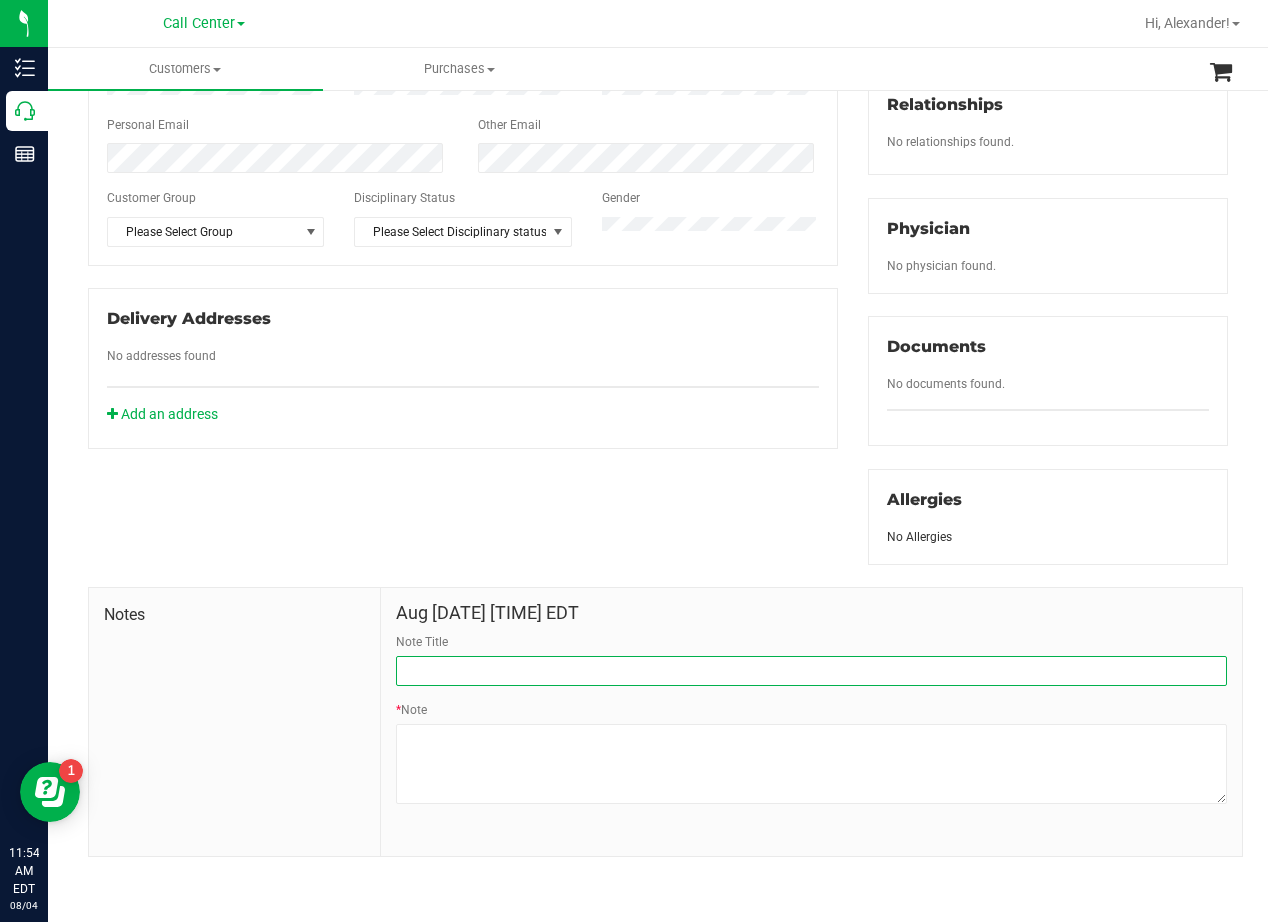 drag, startPoint x: 555, startPoint y: 676, endPoint x: 563, endPoint y: 686, distance: 12.806249 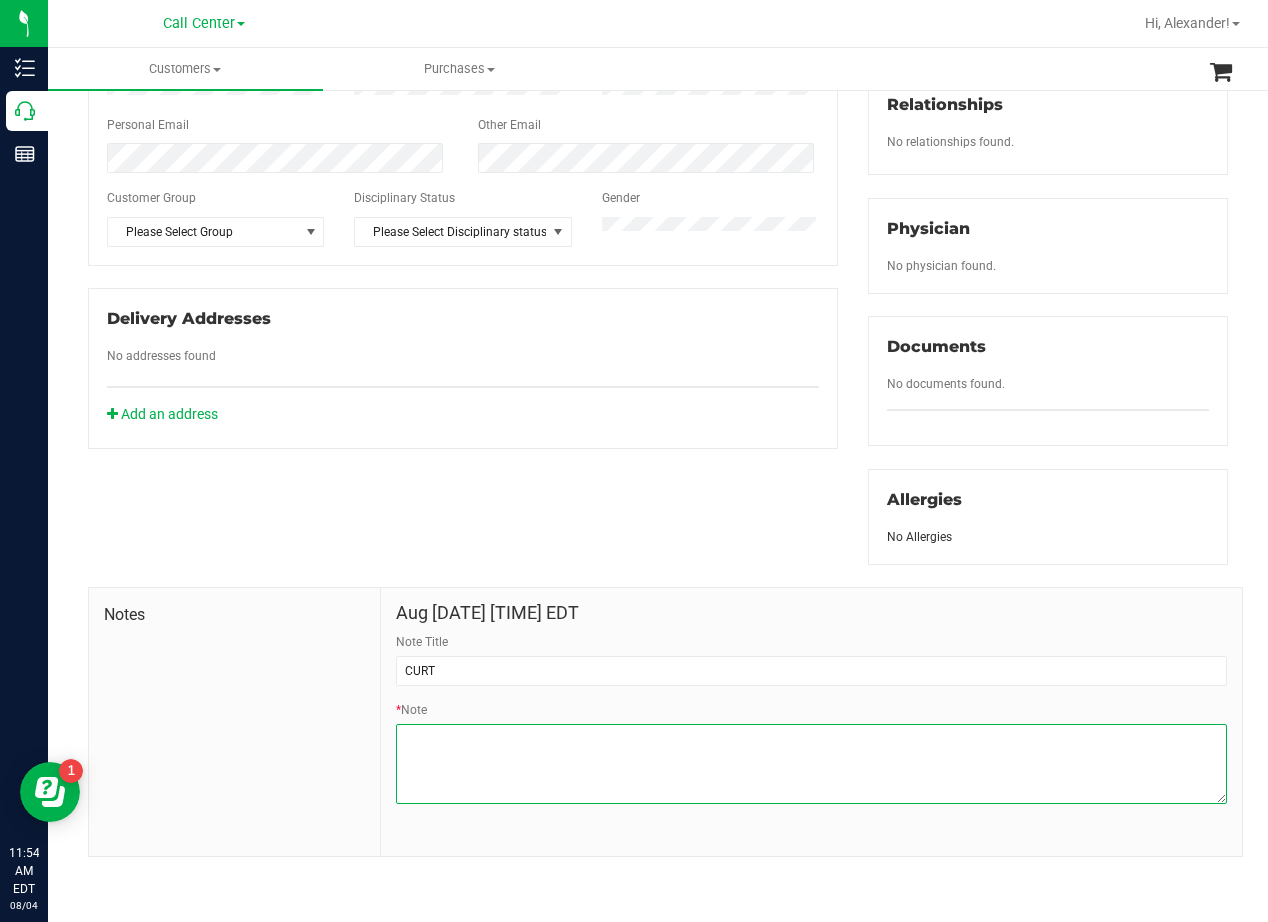 click on "*
Note" at bounding box center (811, 764) 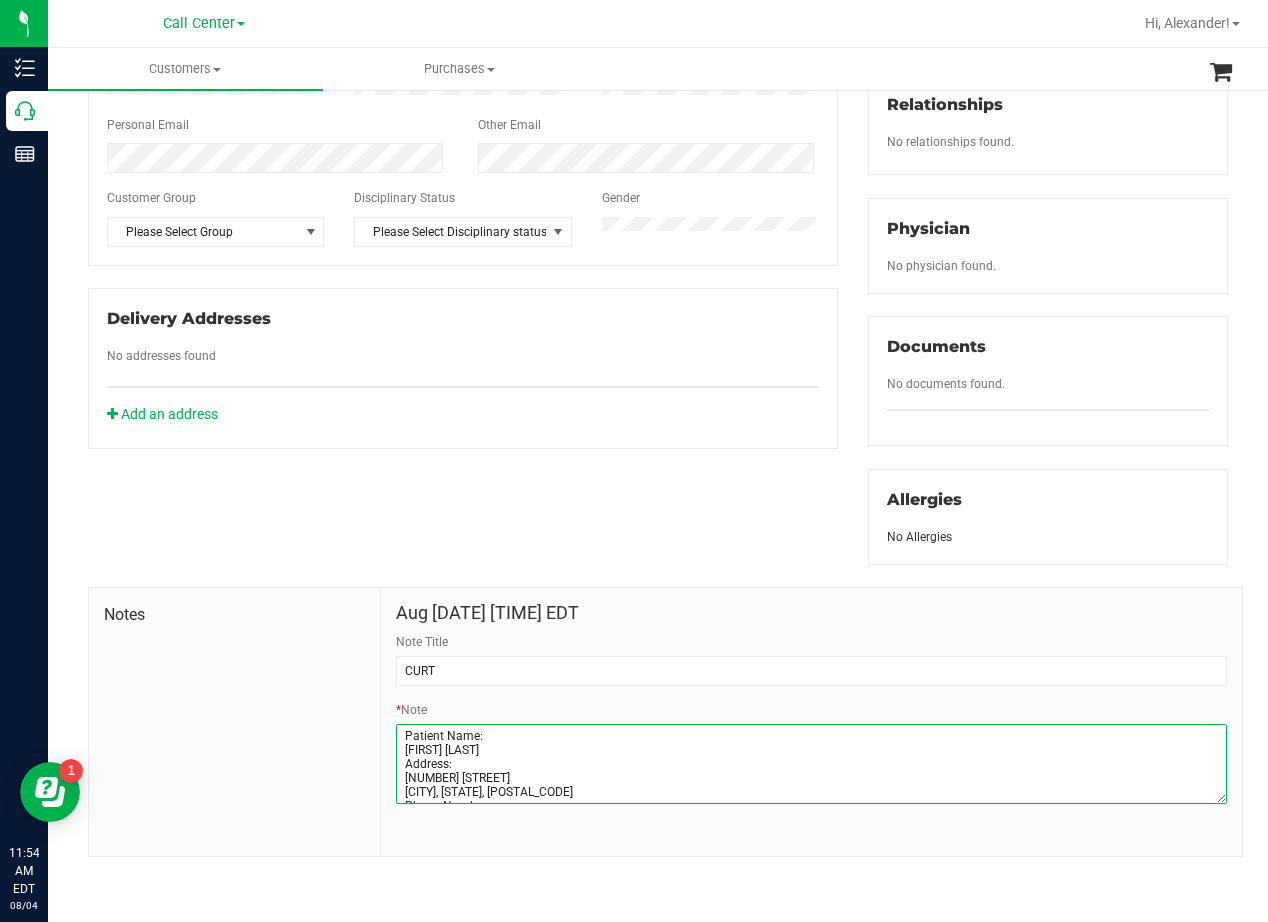scroll, scrollTop: 81, scrollLeft: 0, axis: vertical 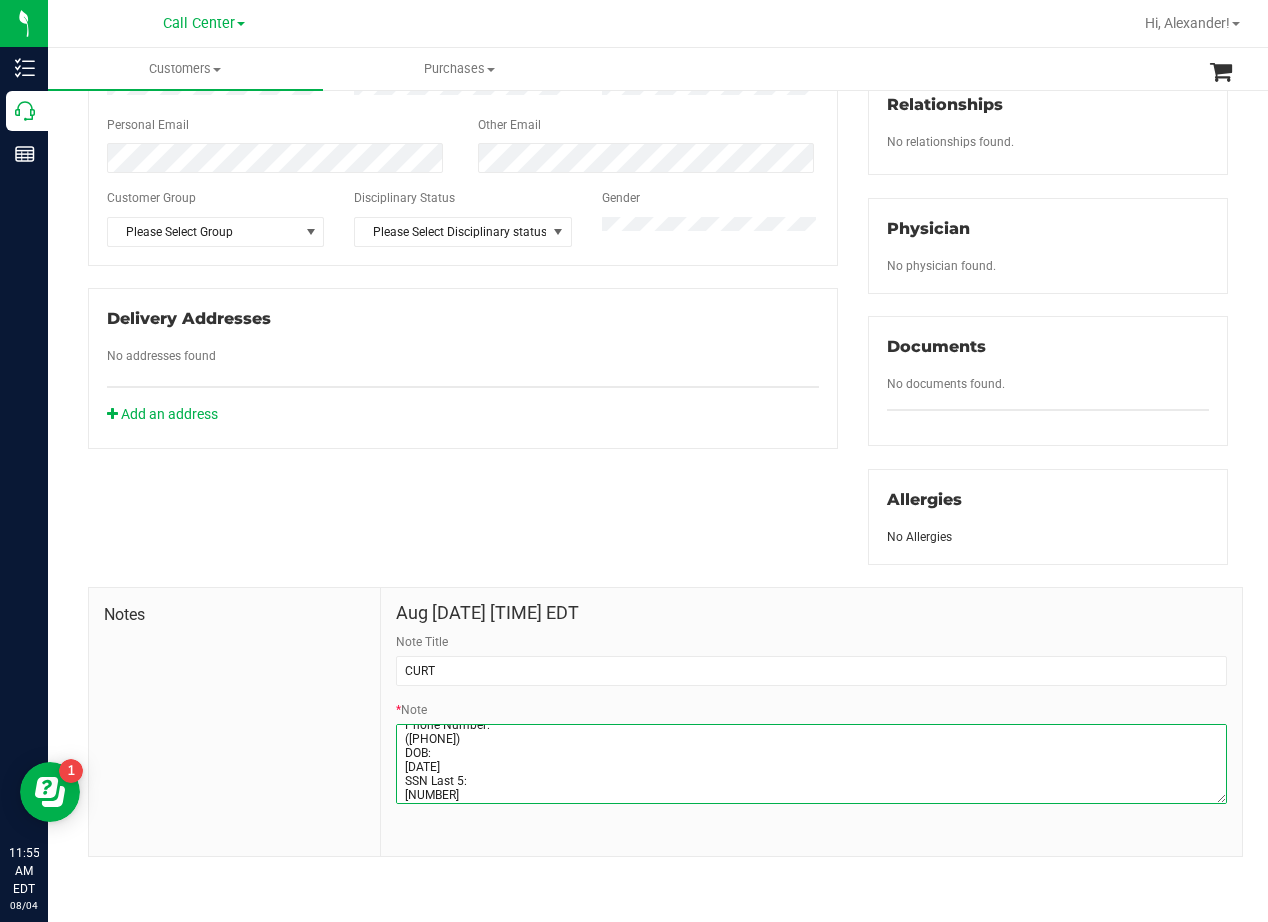 type on "Patient Name:
Candy Mathis
Address:
105 Kaitlin Street
Burkburnett, TX, 76354
Phone Number:
(940) 703-8227
DOB:
04/11/1983
SSN Last 5:
67129" 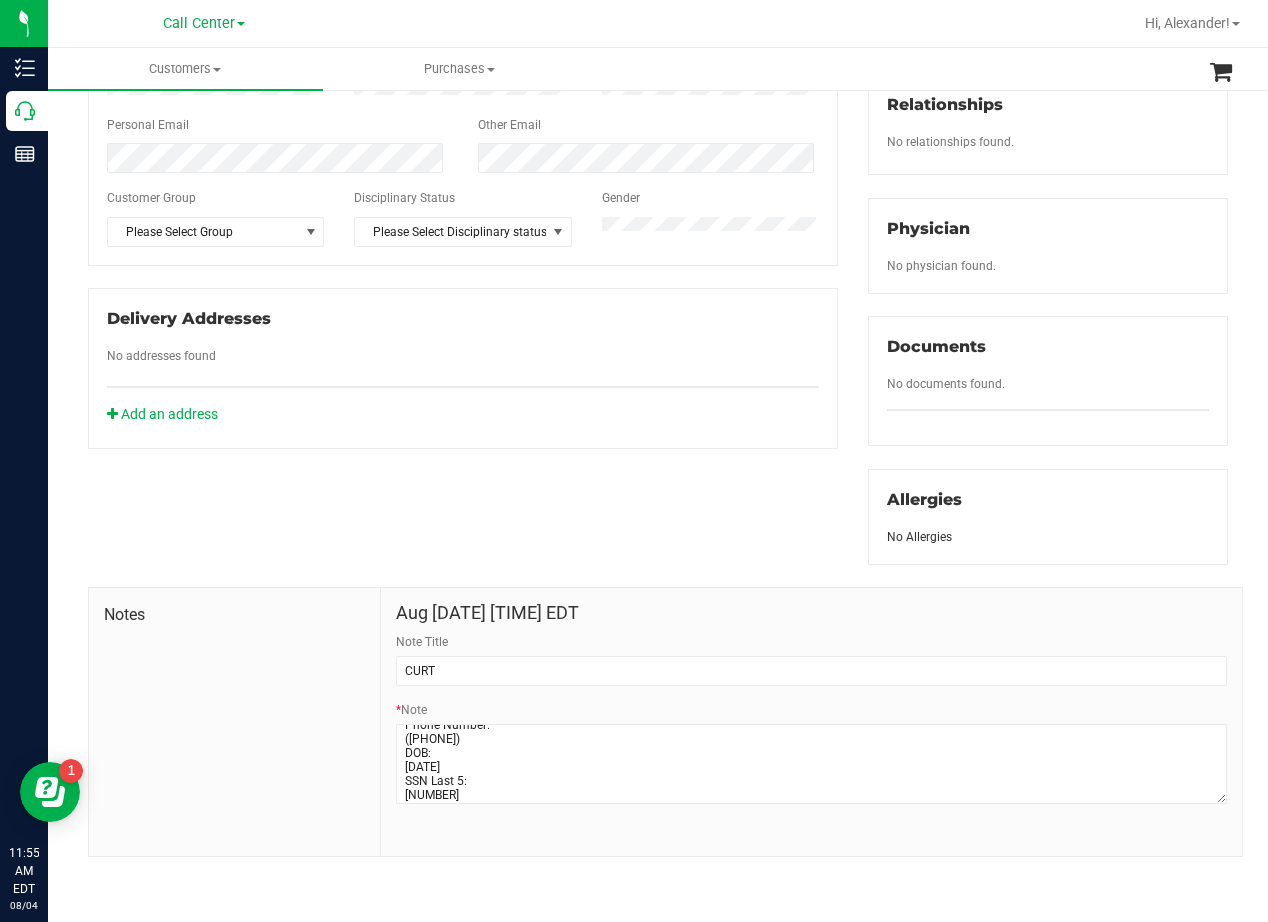 click on "Member Info
*
First Name
*
Last Name
Preferred Name
*
Date of Birth
(MM/DD/YYYY)
State ID
State ID Expiration
(MM/DD/YYYY)" at bounding box center [658, 352] 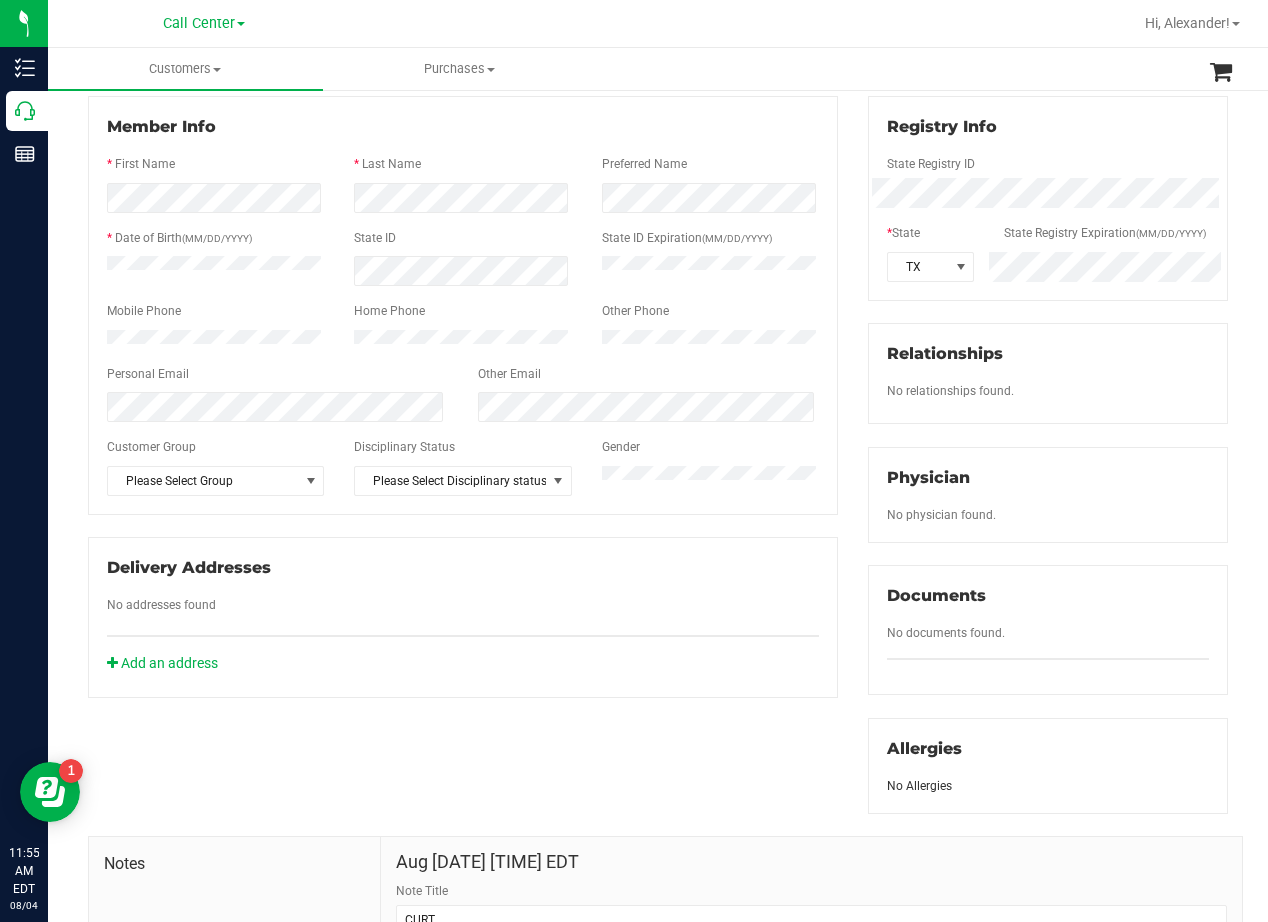 scroll, scrollTop: 0, scrollLeft: 0, axis: both 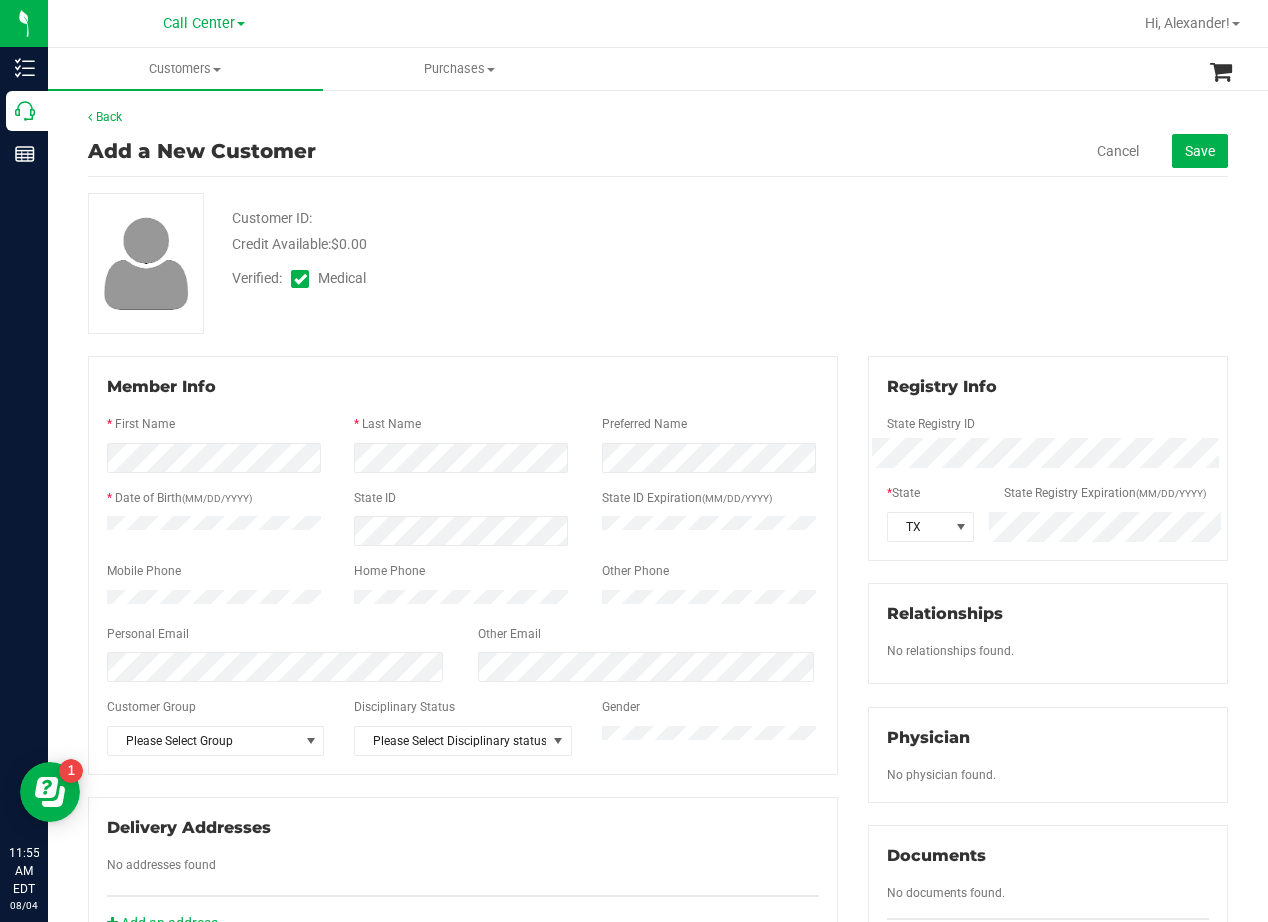 click on "Add a New Customer
Cancel
Save" at bounding box center (658, 151) 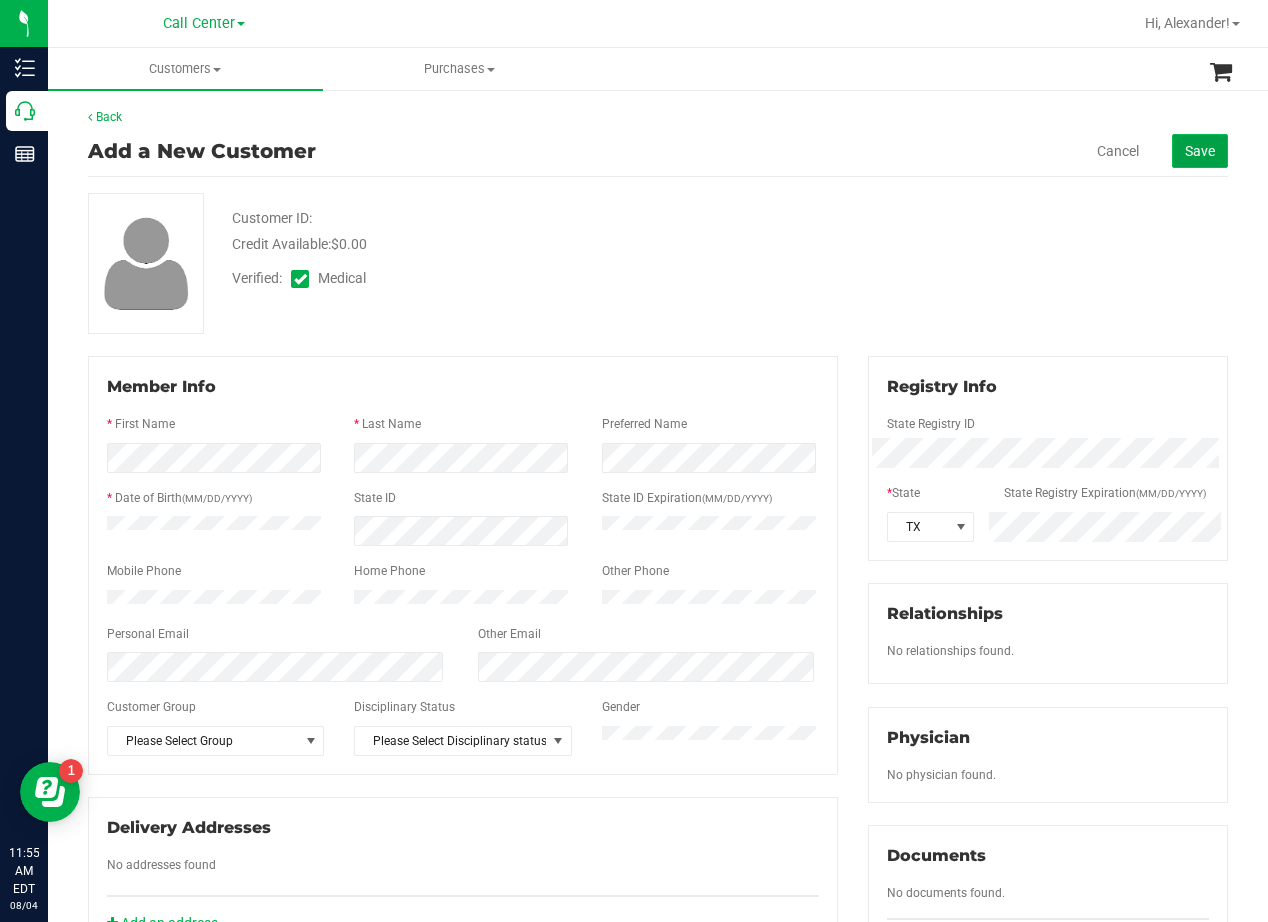 click on "Save" 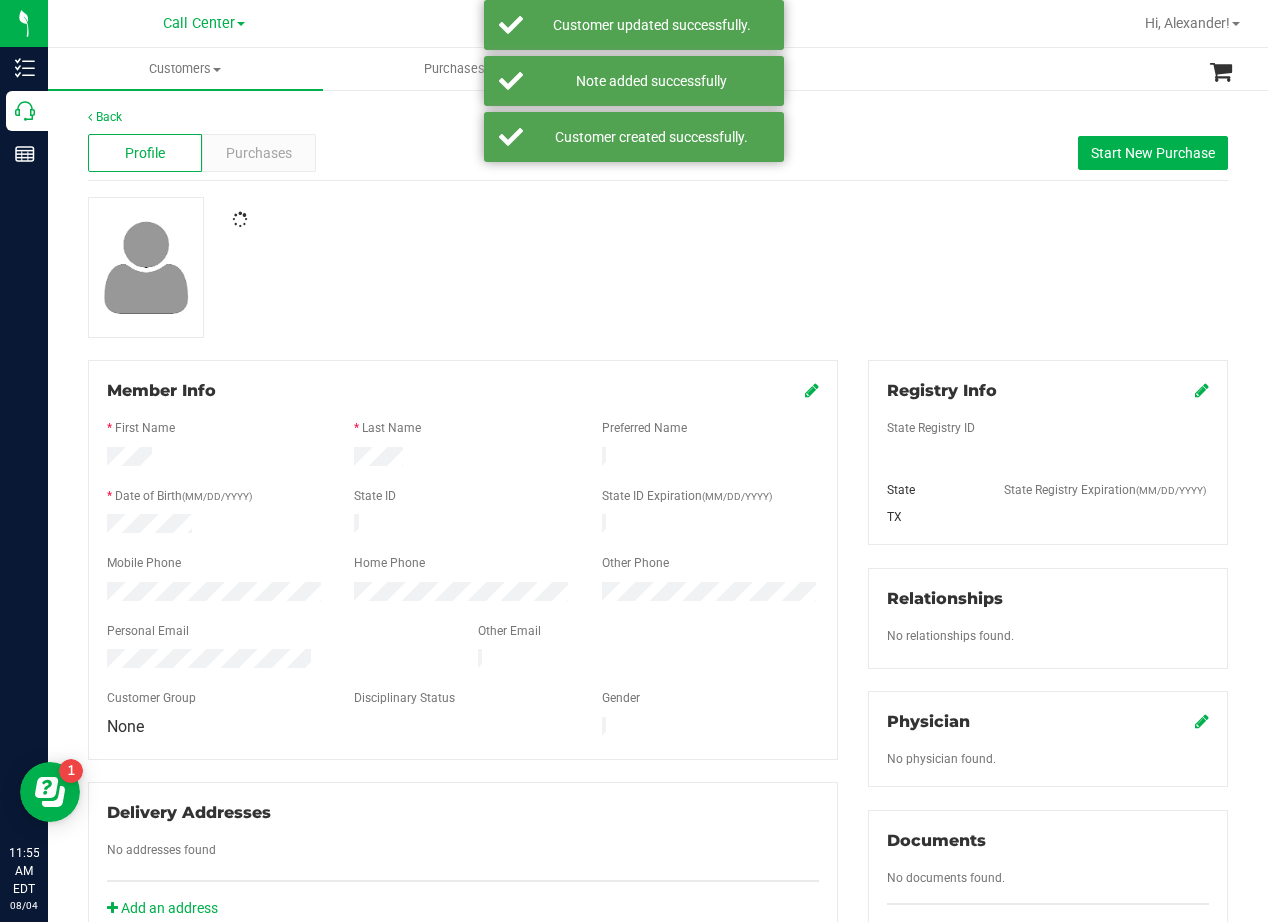 click at bounding box center [658, 267] 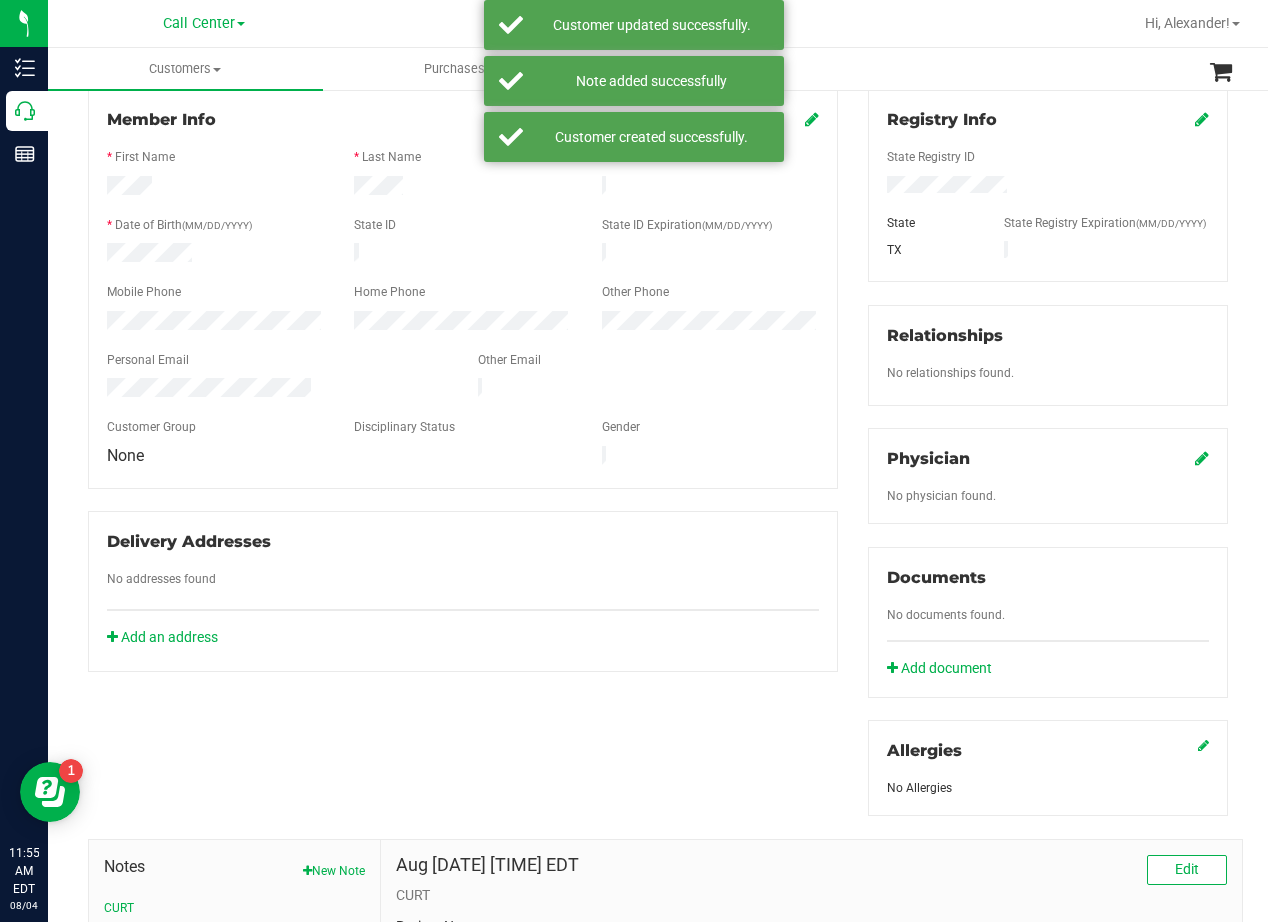 scroll, scrollTop: 300, scrollLeft: 0, axis: vertical 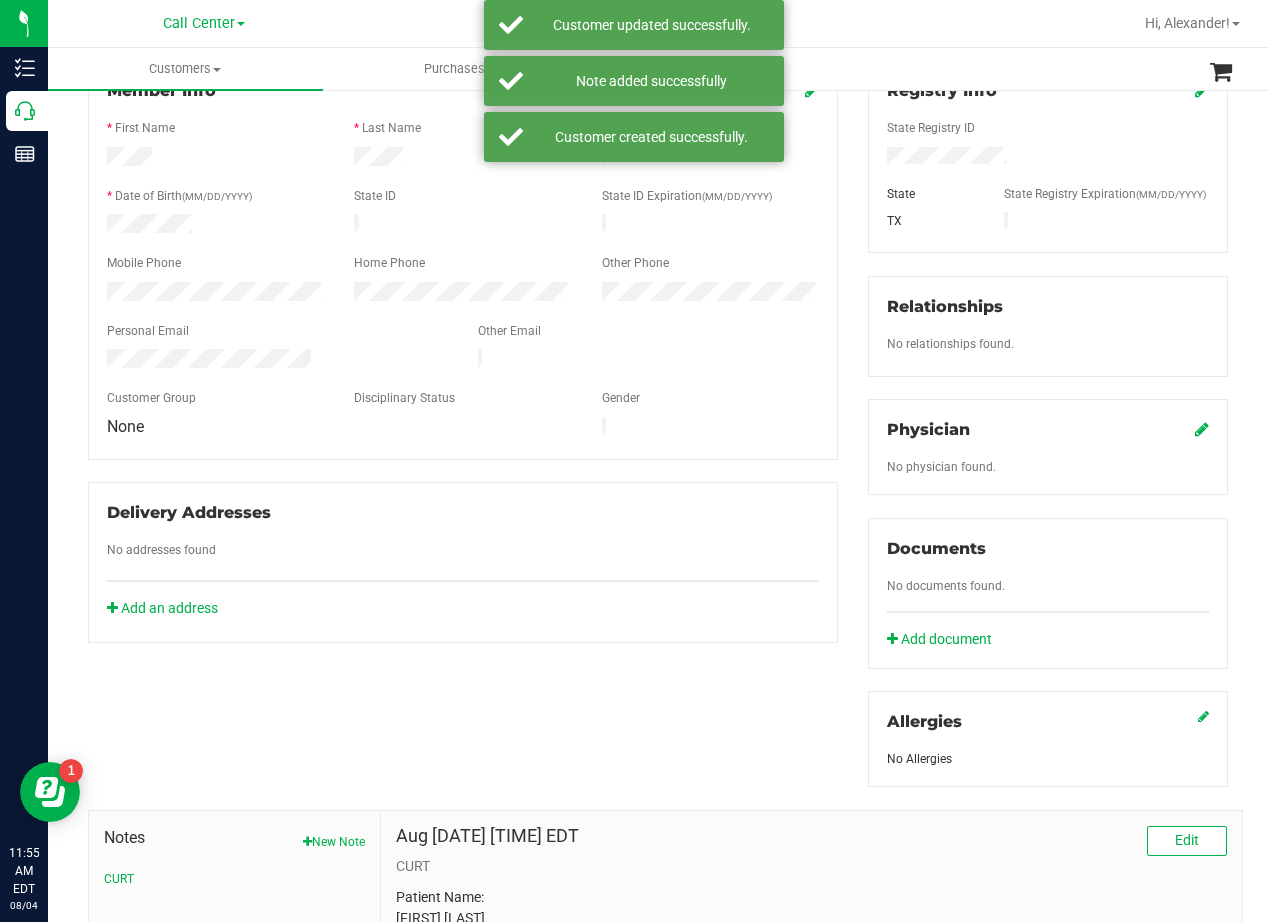 click 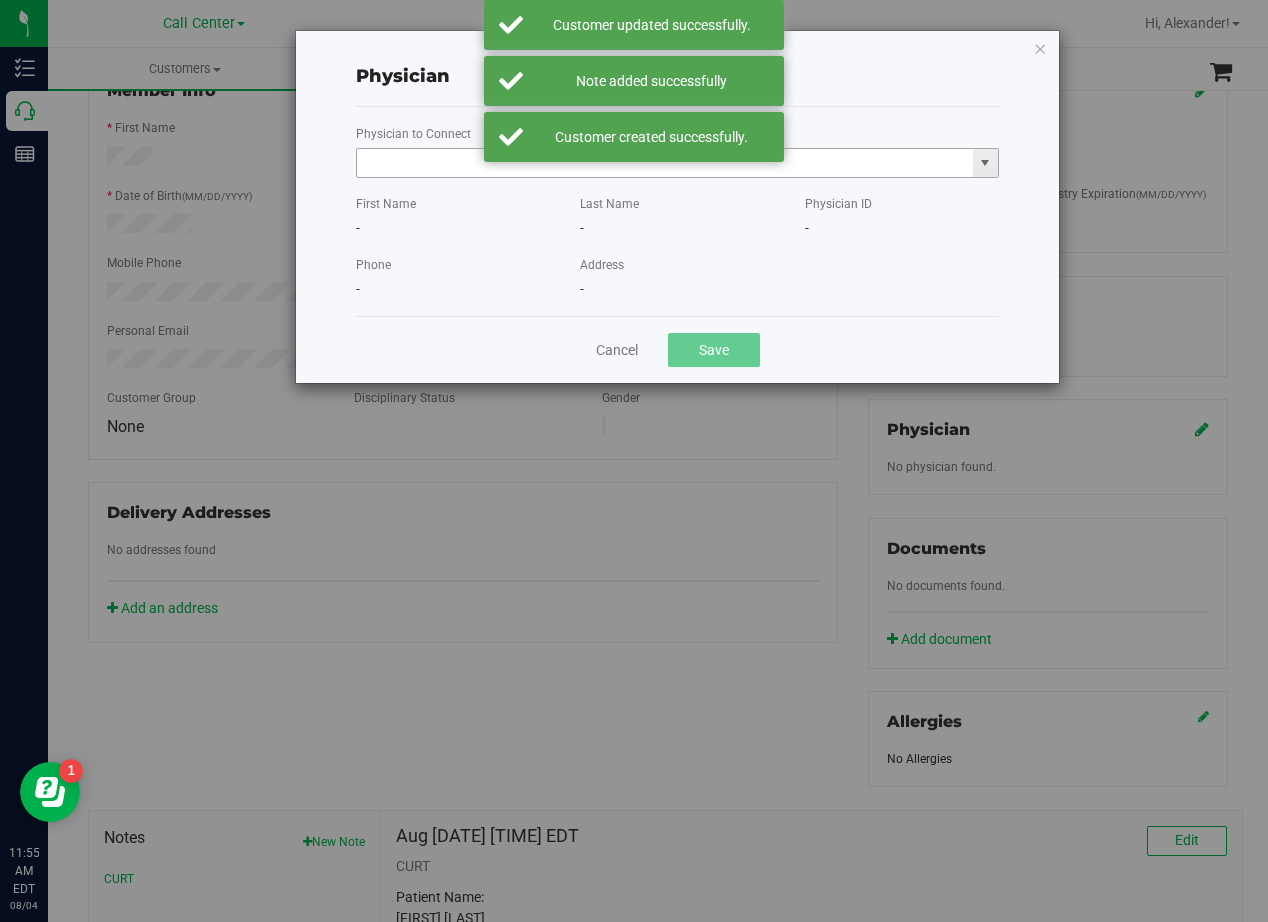 click at bounding box center [665, 163] 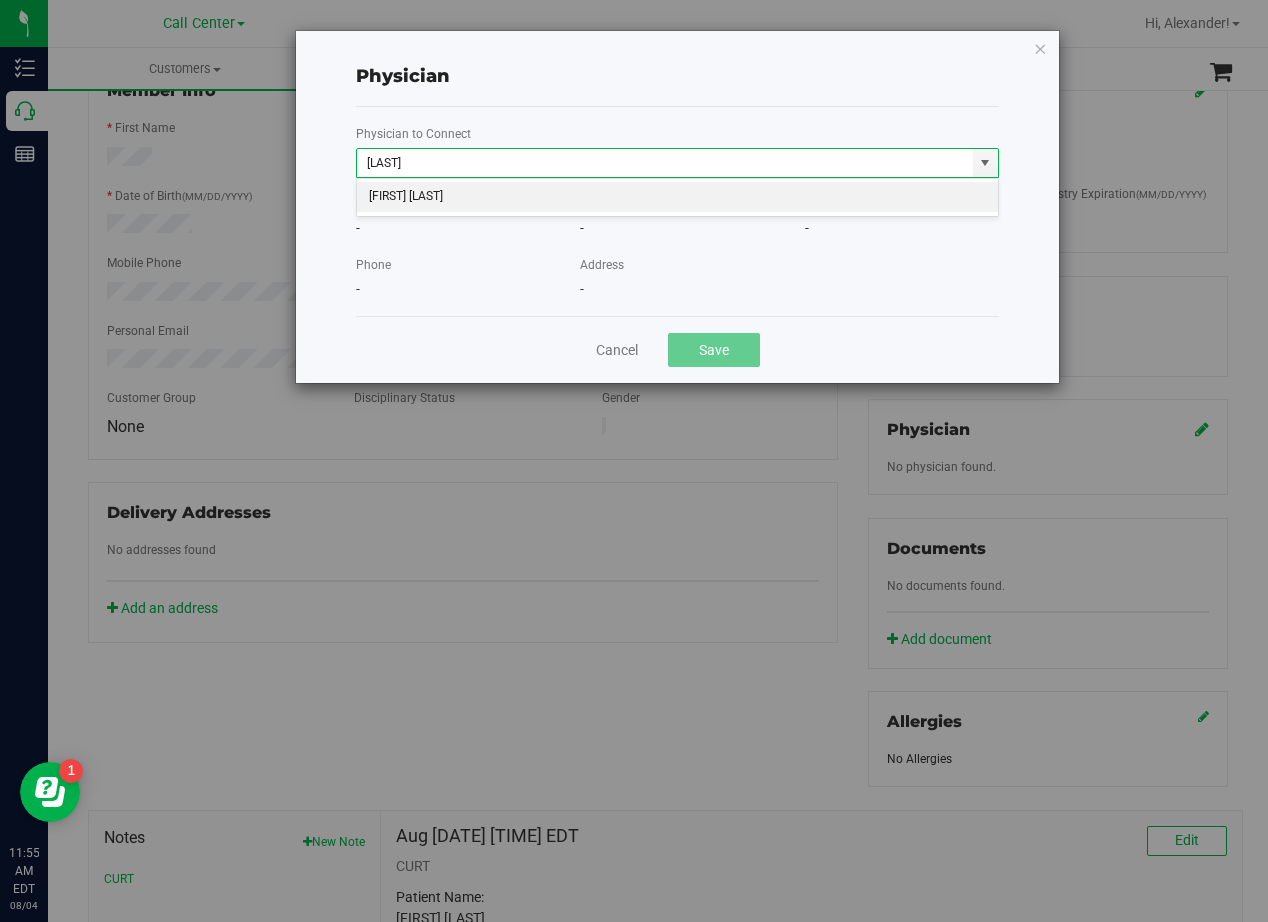 click on "DANNY BARTEL" at bounding box center (677, 197) 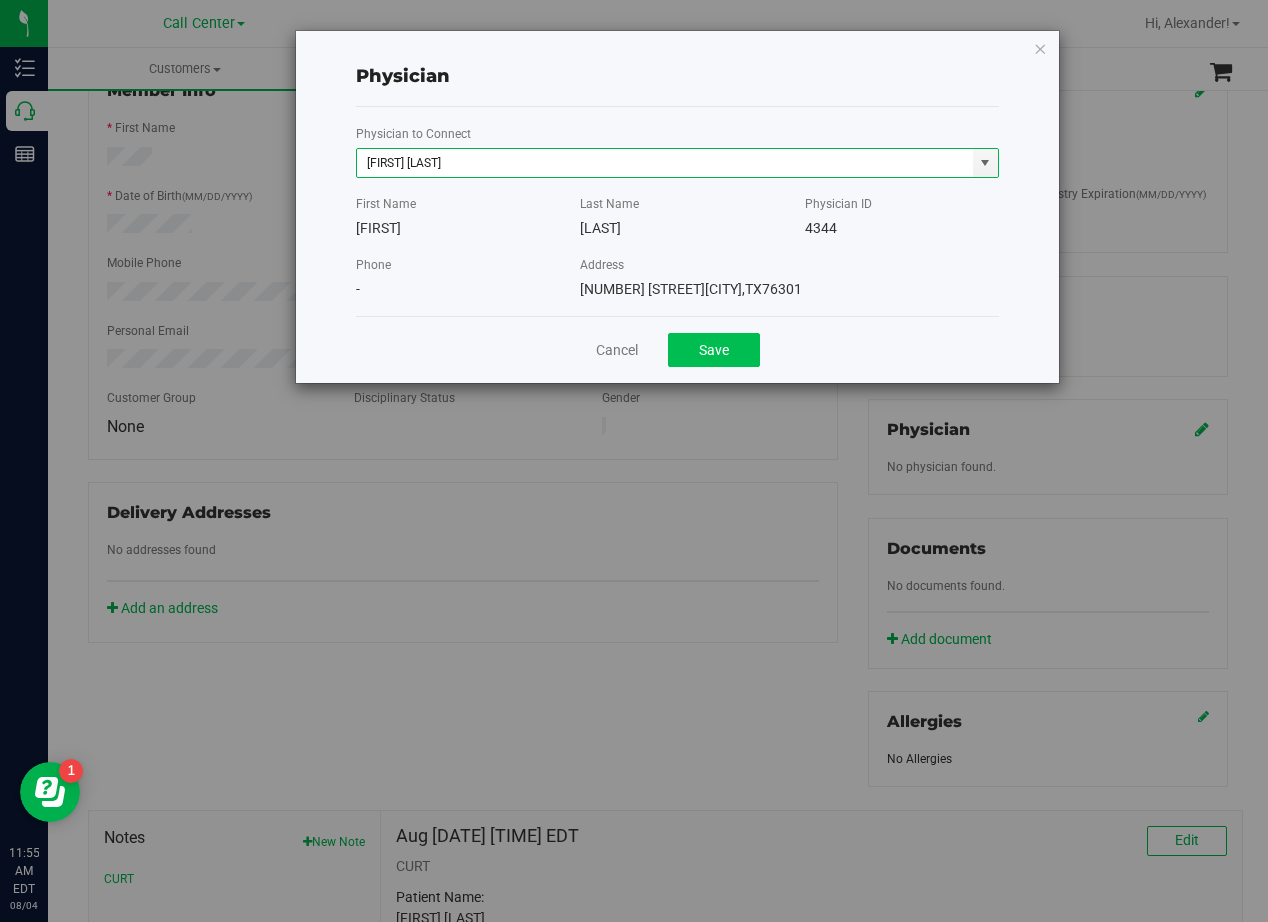 type on "DANNY BARTEL" 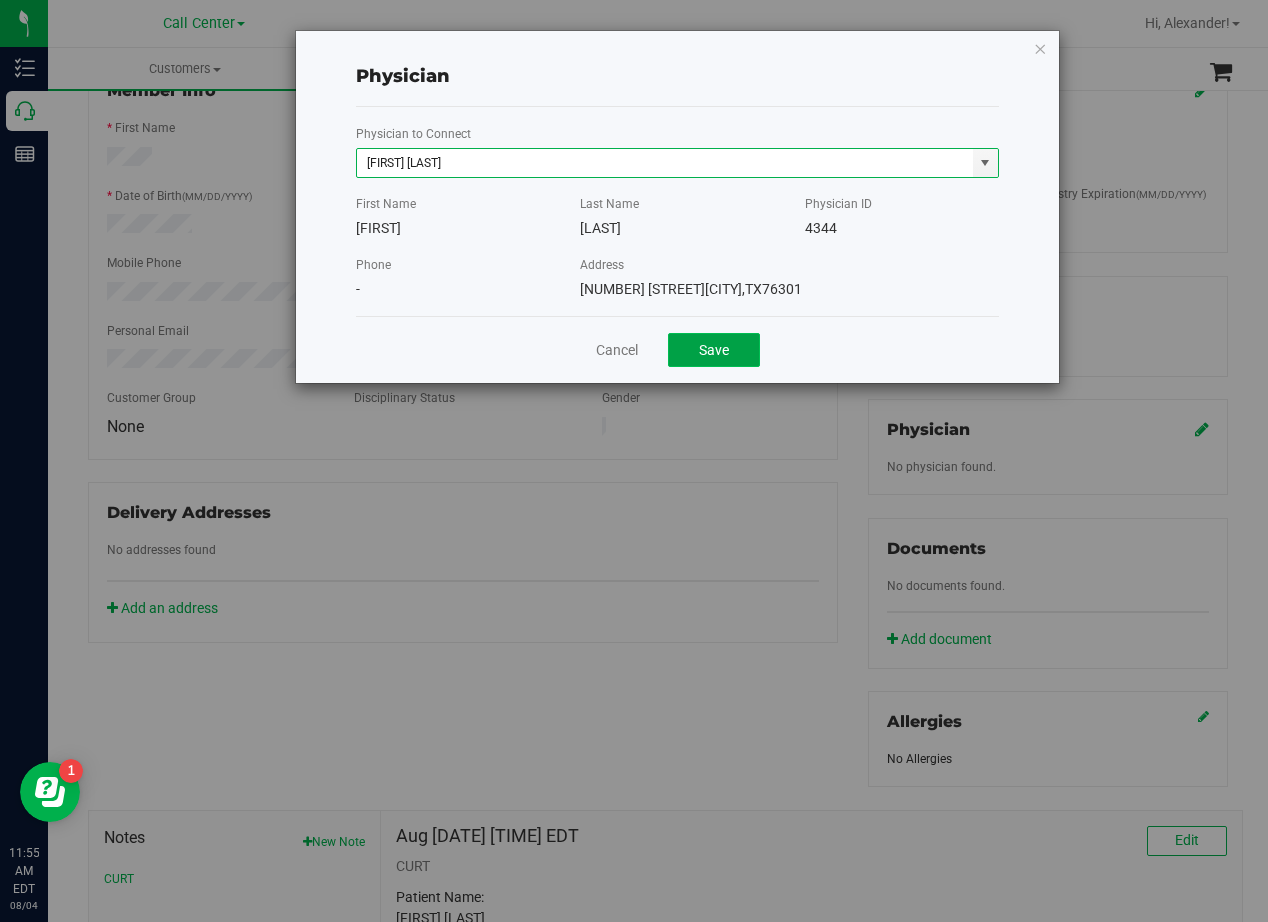 click on "Save" at bounding box center [714, 350] 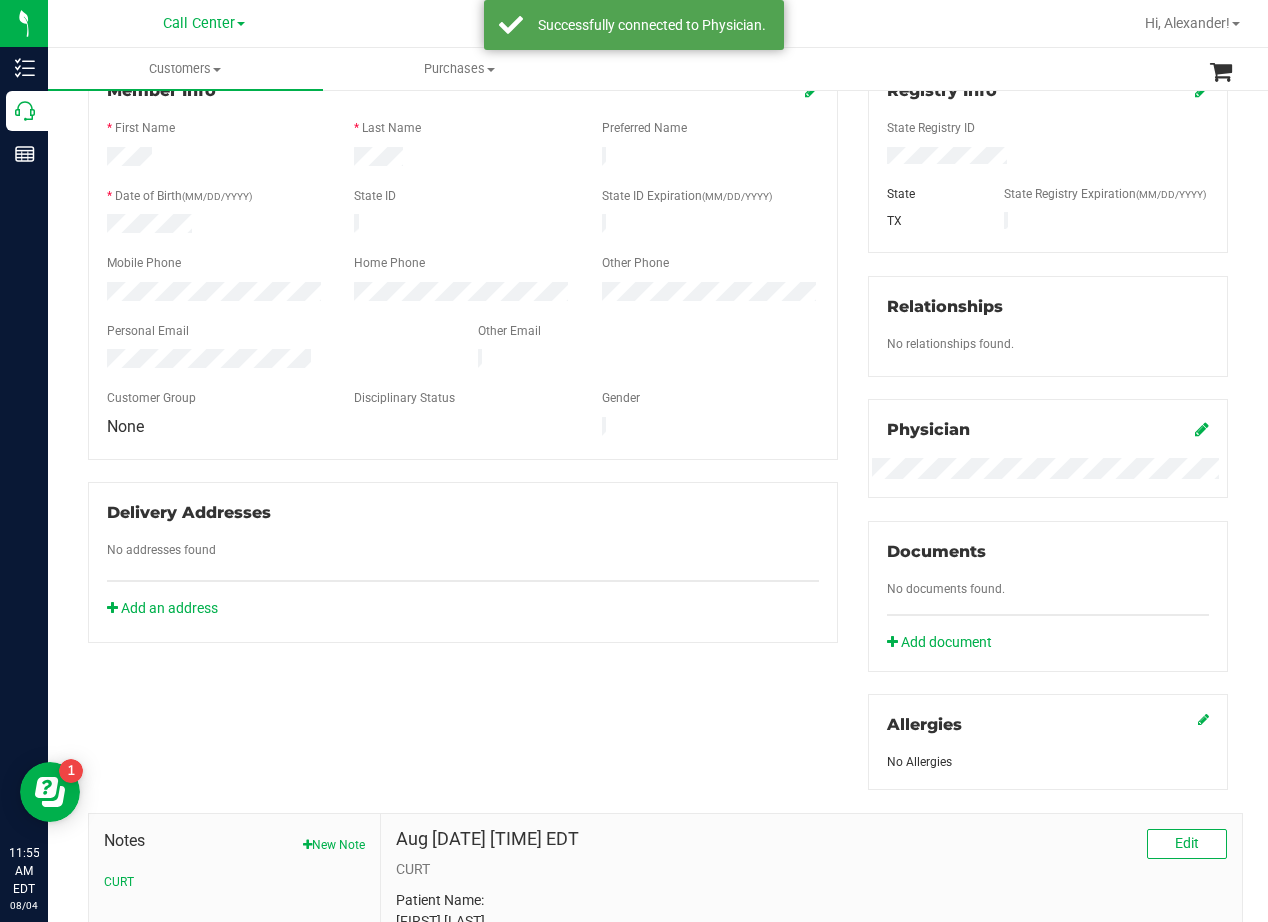 click on "Member Info
*
First Name
*
Last Name
Preferred Name
*
Date of Birth
(MM/DD/YYYY)
State ID
State ID Expiration
(MM/DD/YYYY)" at bounding box center (463, 351) 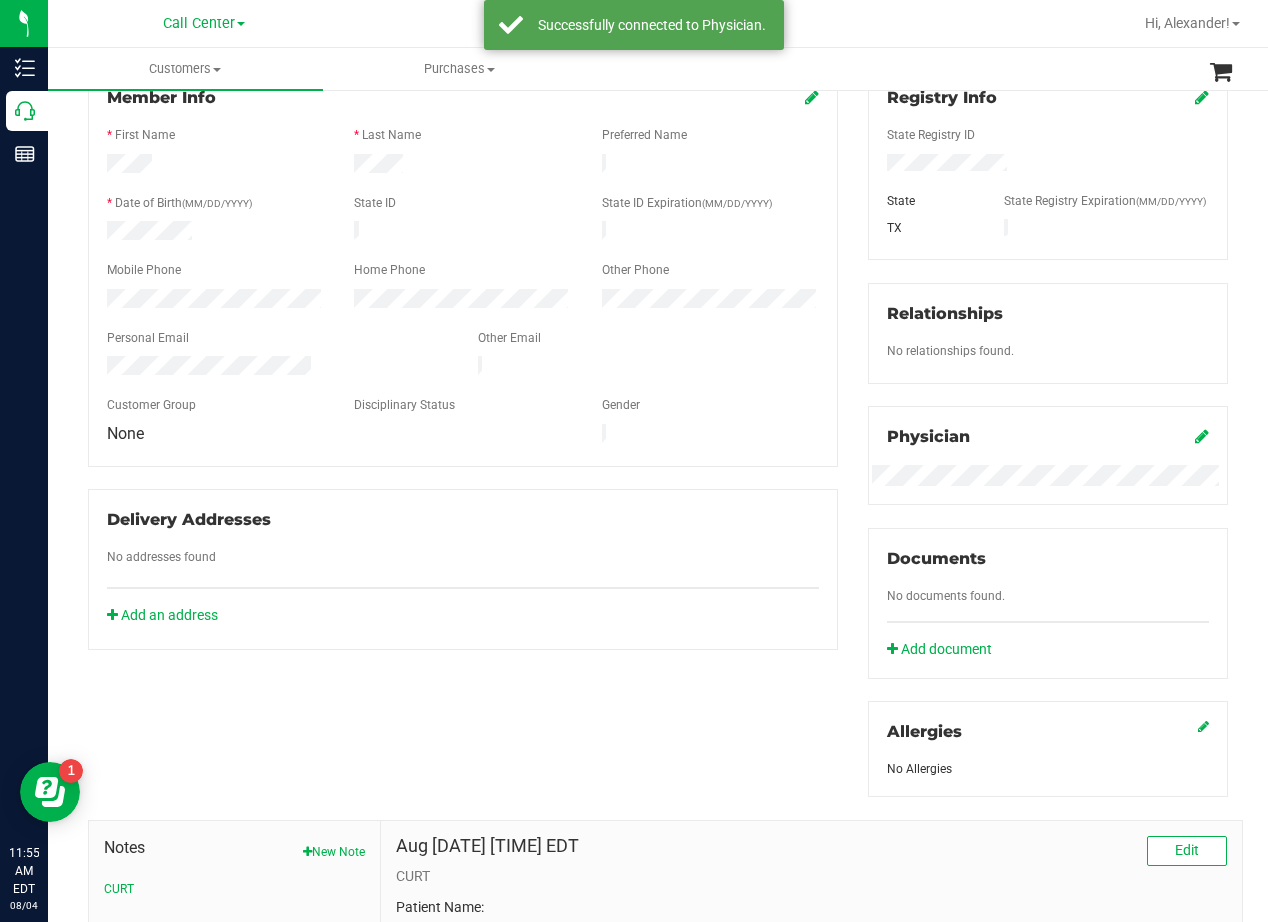 scroll, scrollTop: 0, scrollLeft: 0, axis: both 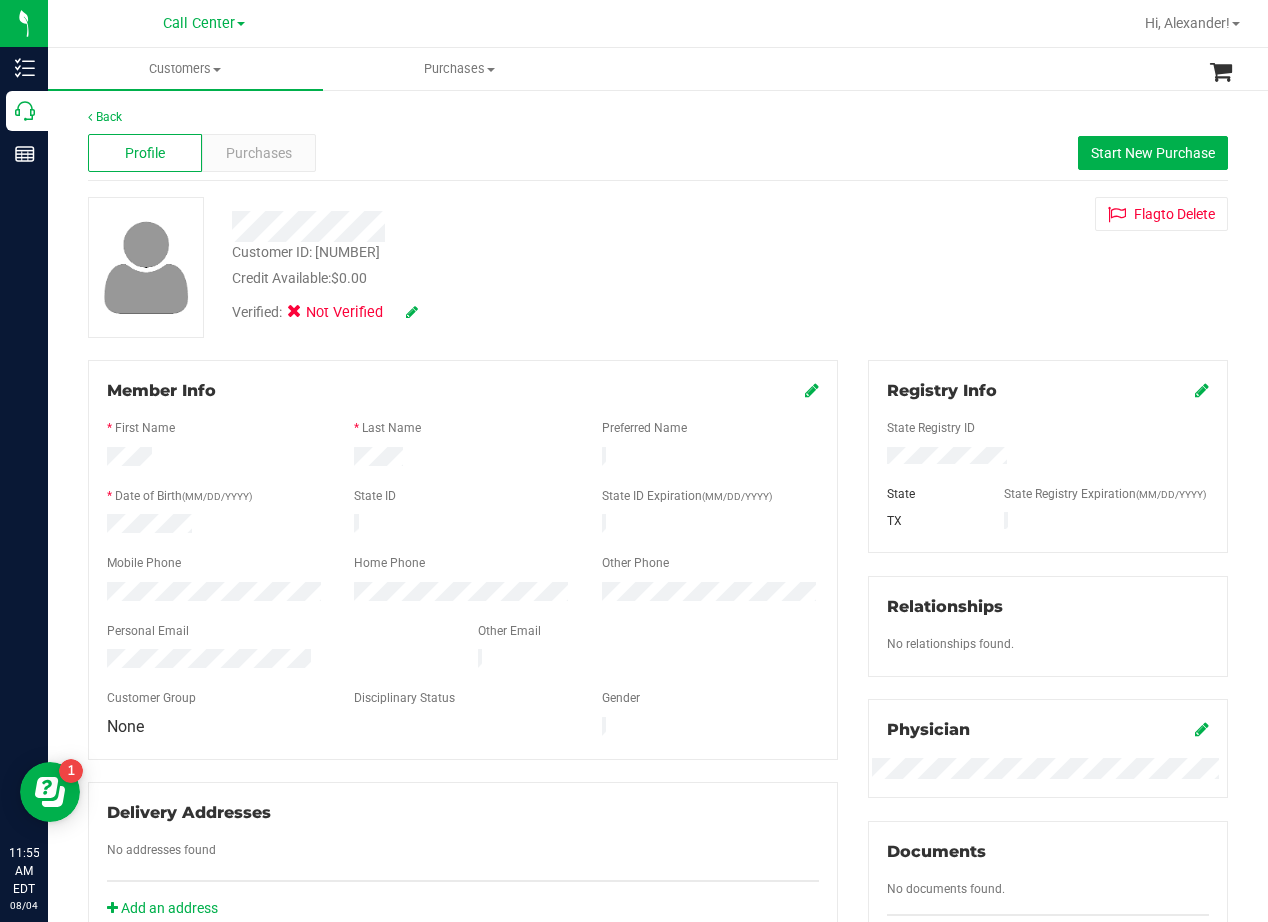 click on "Credit Available:
$0.00" at bounding box center (509, 278) 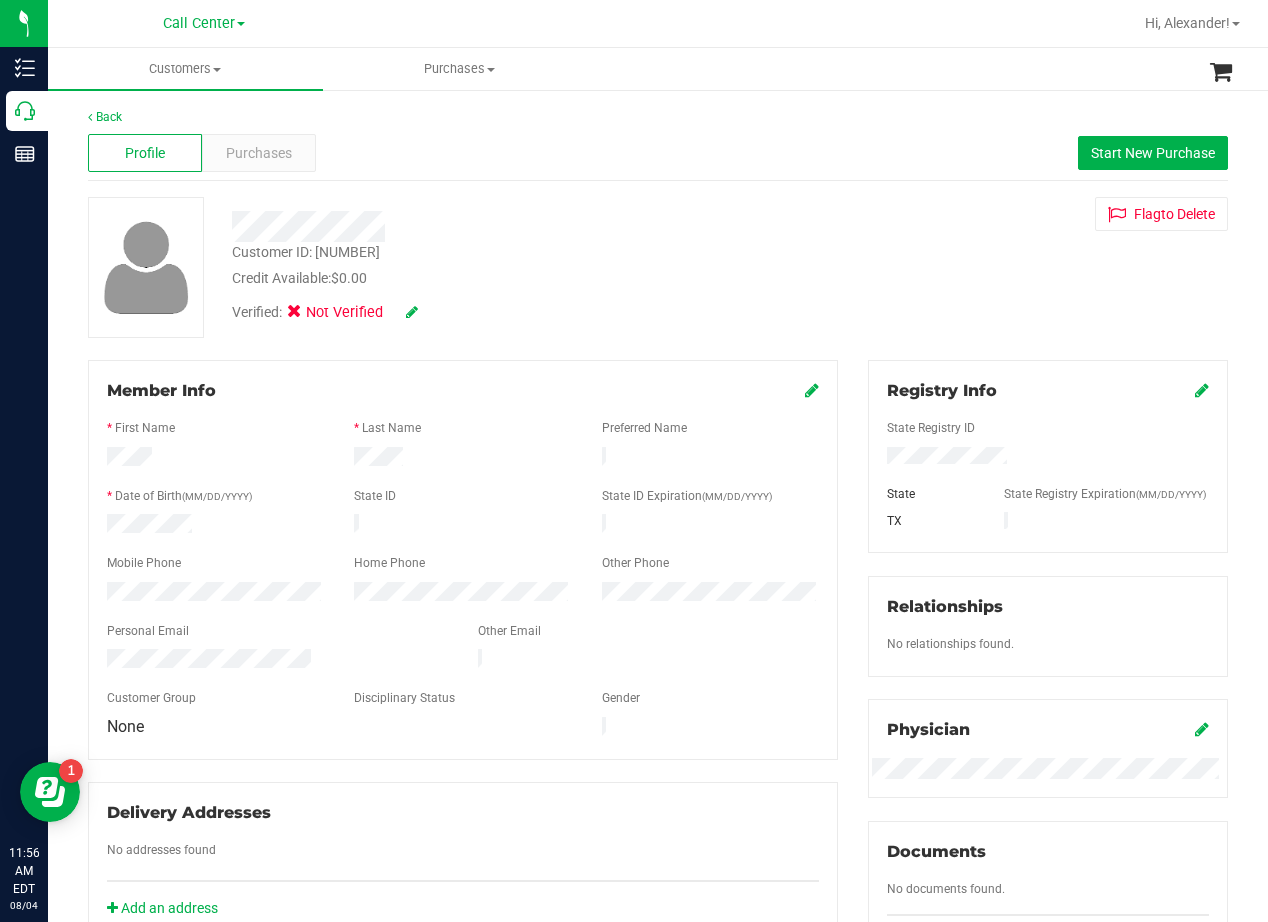 click on "Customer ID: 1615873
Credit Available:
$0.00
Verified:
Not Verified
Flag  to Delete" at bounding box center [658, 267] 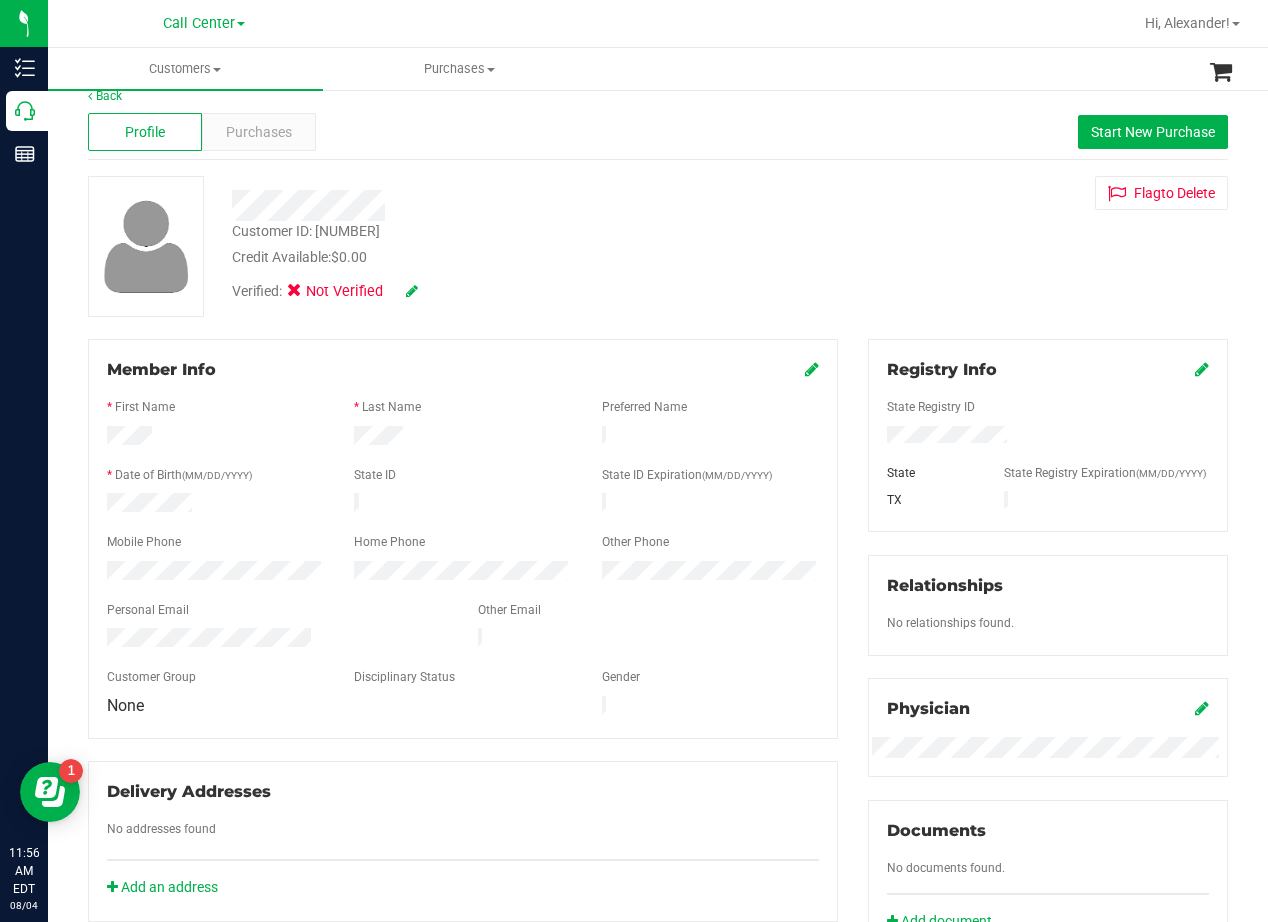 scroll, scrollTop: 0, scrollLeft: 0, axis: both 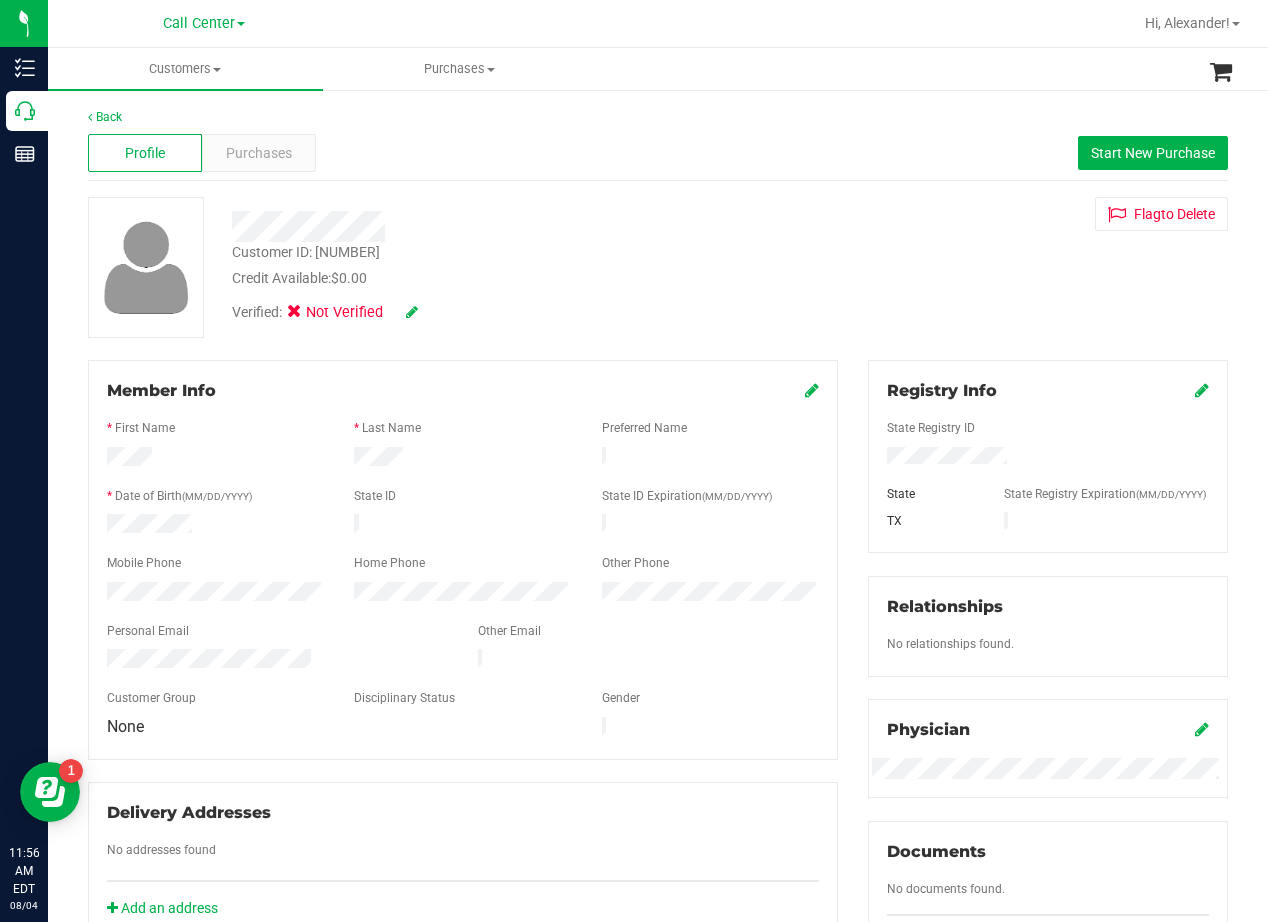 click on "Customer ID: 1615873
Credit Available:
$0.00
Verified:
Not Verified
Flag  to Delete" at bounding box center [658, 267] 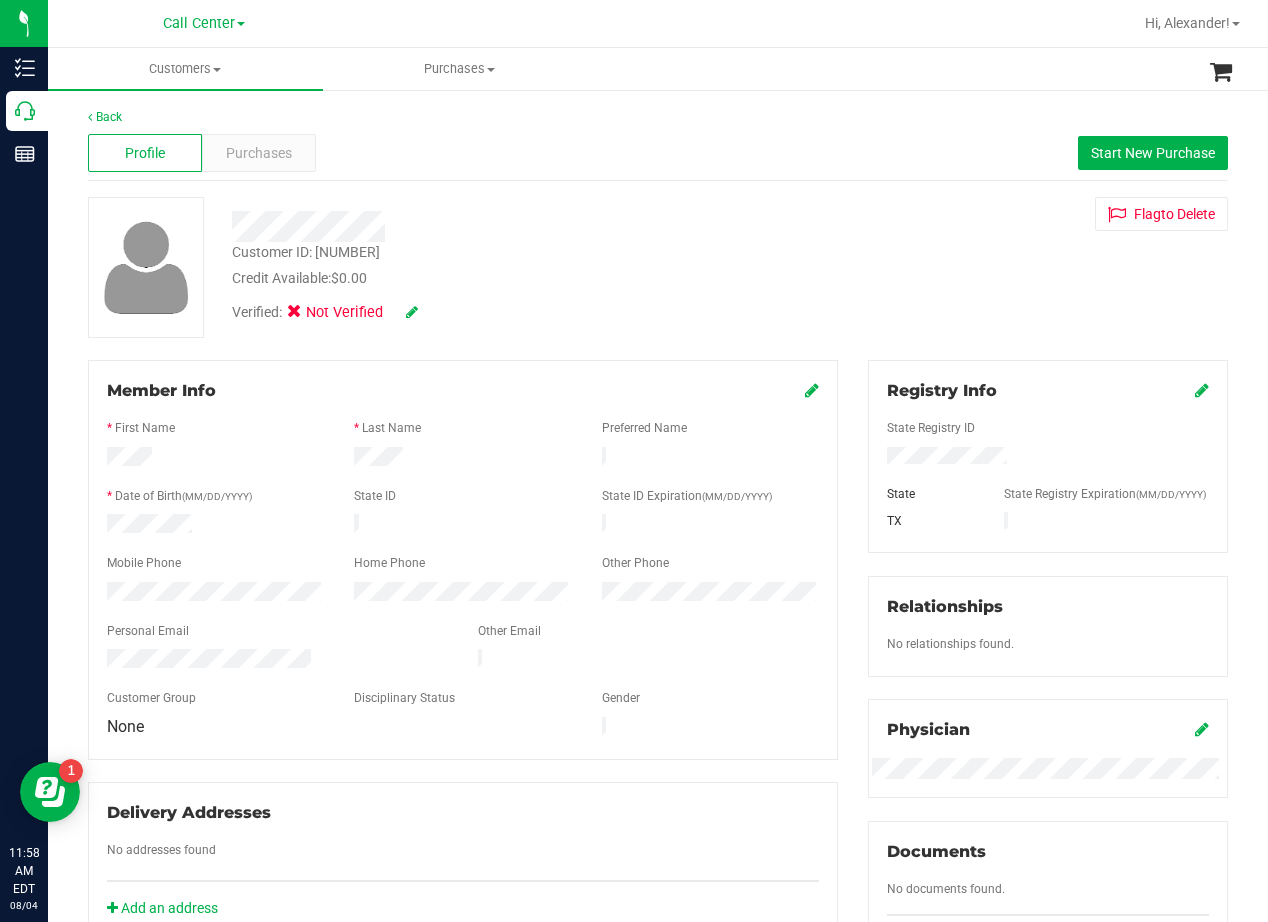 click at bounding box center (509, 226) 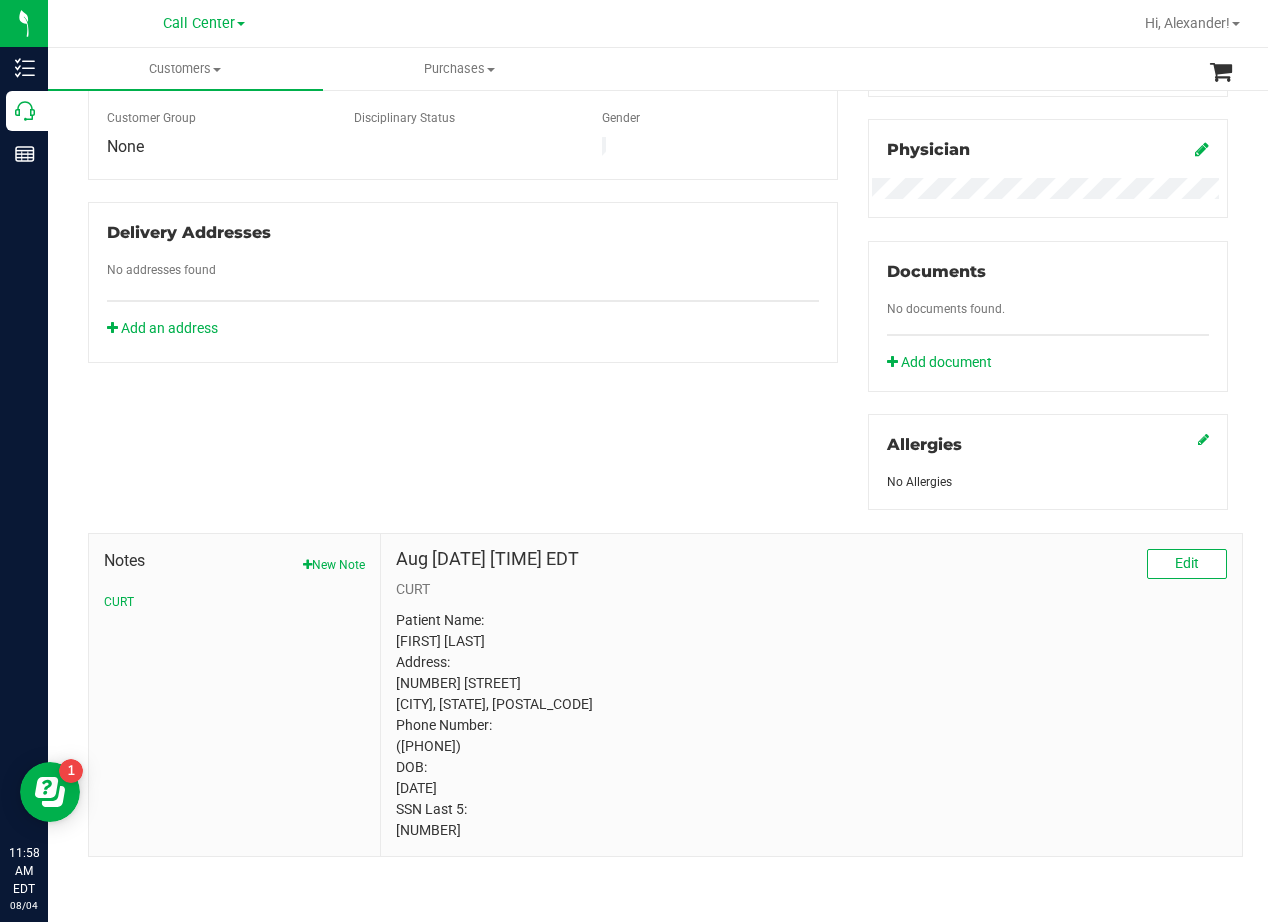 scroll, scrollTop: 0, scrollLeft: 0, axis: both 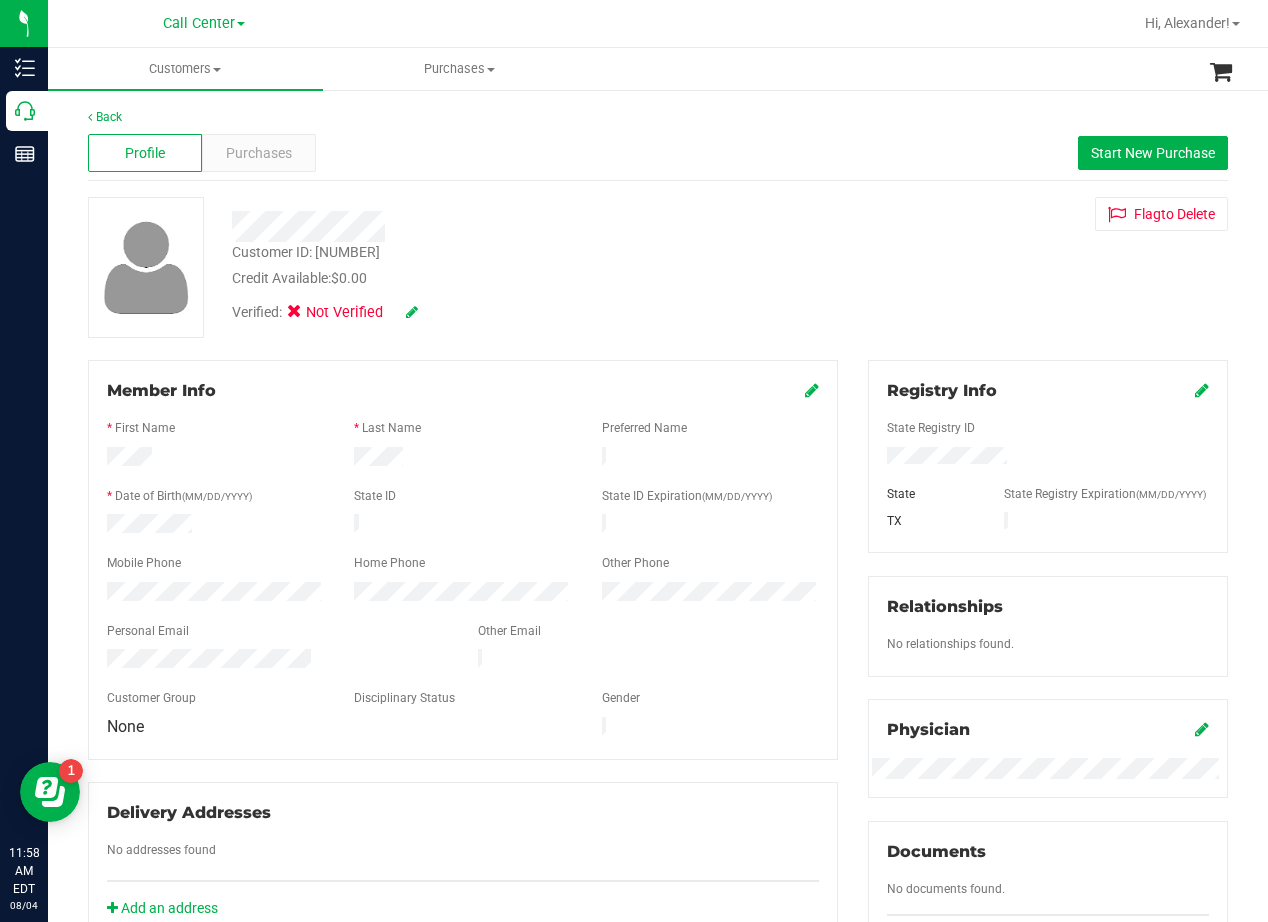 click on "Credit Available:
$0.00" at bounding box center [509, 278] 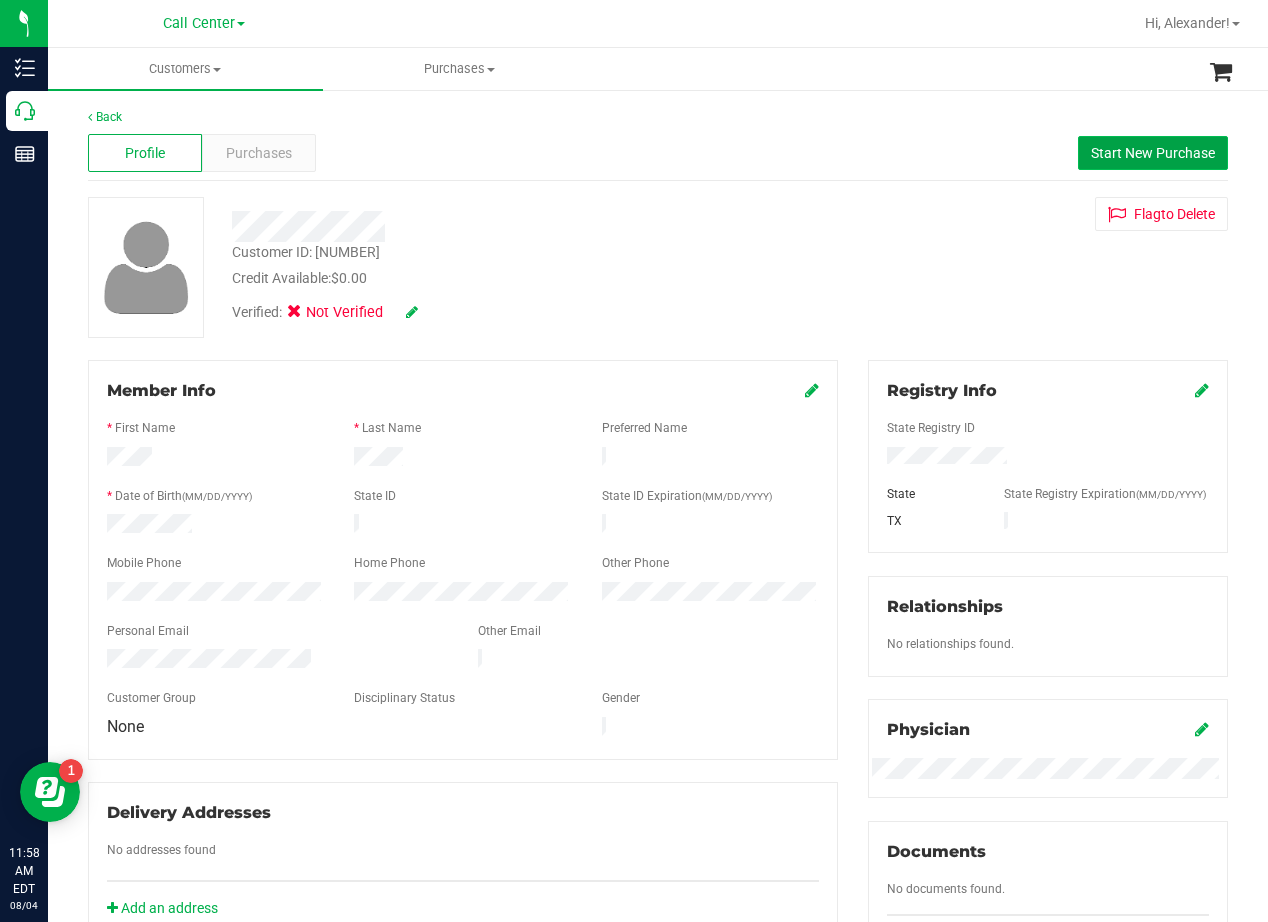 click on "Start New Purchase" at bounding box center (1153, 153) 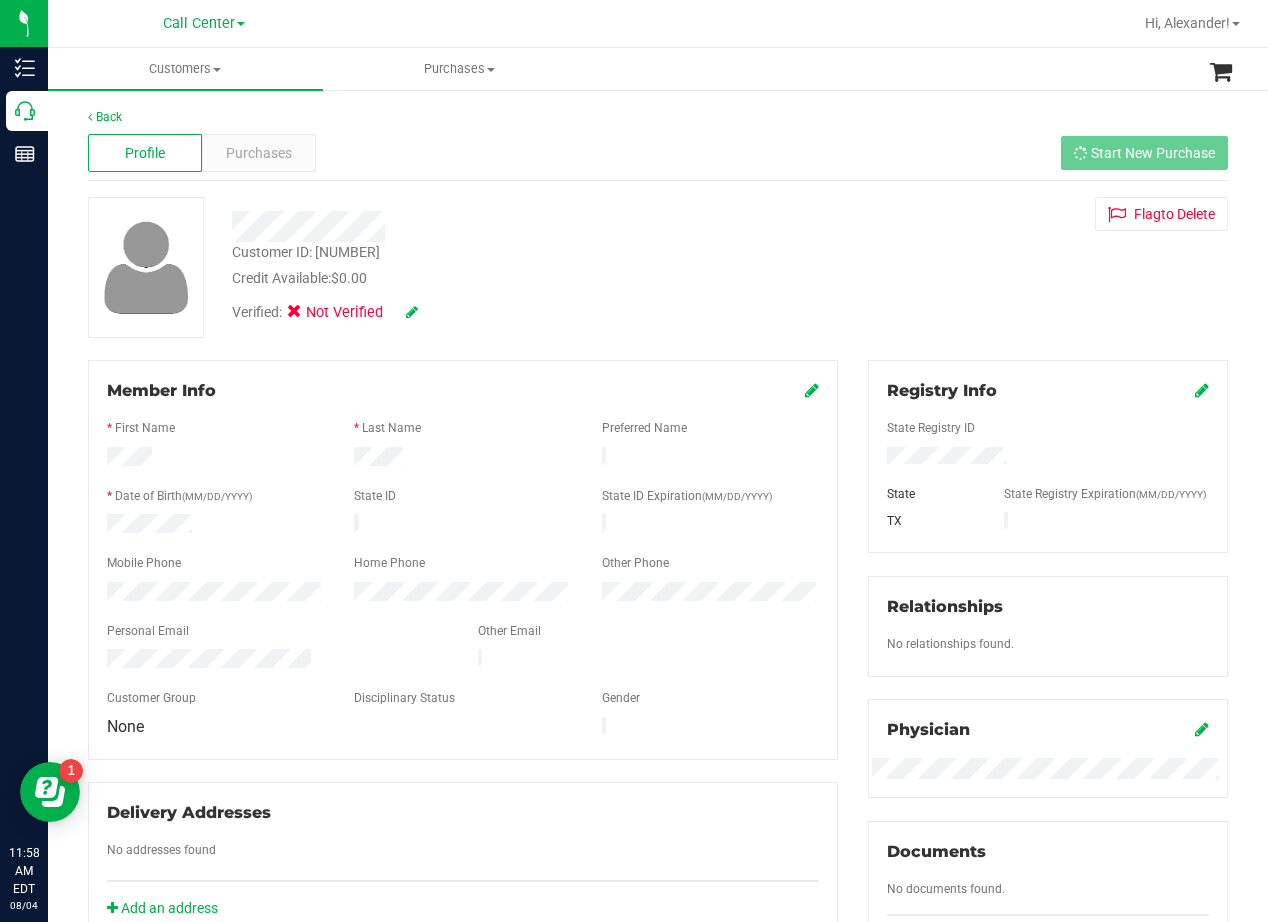 click on "Customer ID: 1615873
Credit Available:
$0.00
Verified:
Not Verified
Flag  to Delete" at bounding box center (658, 267) 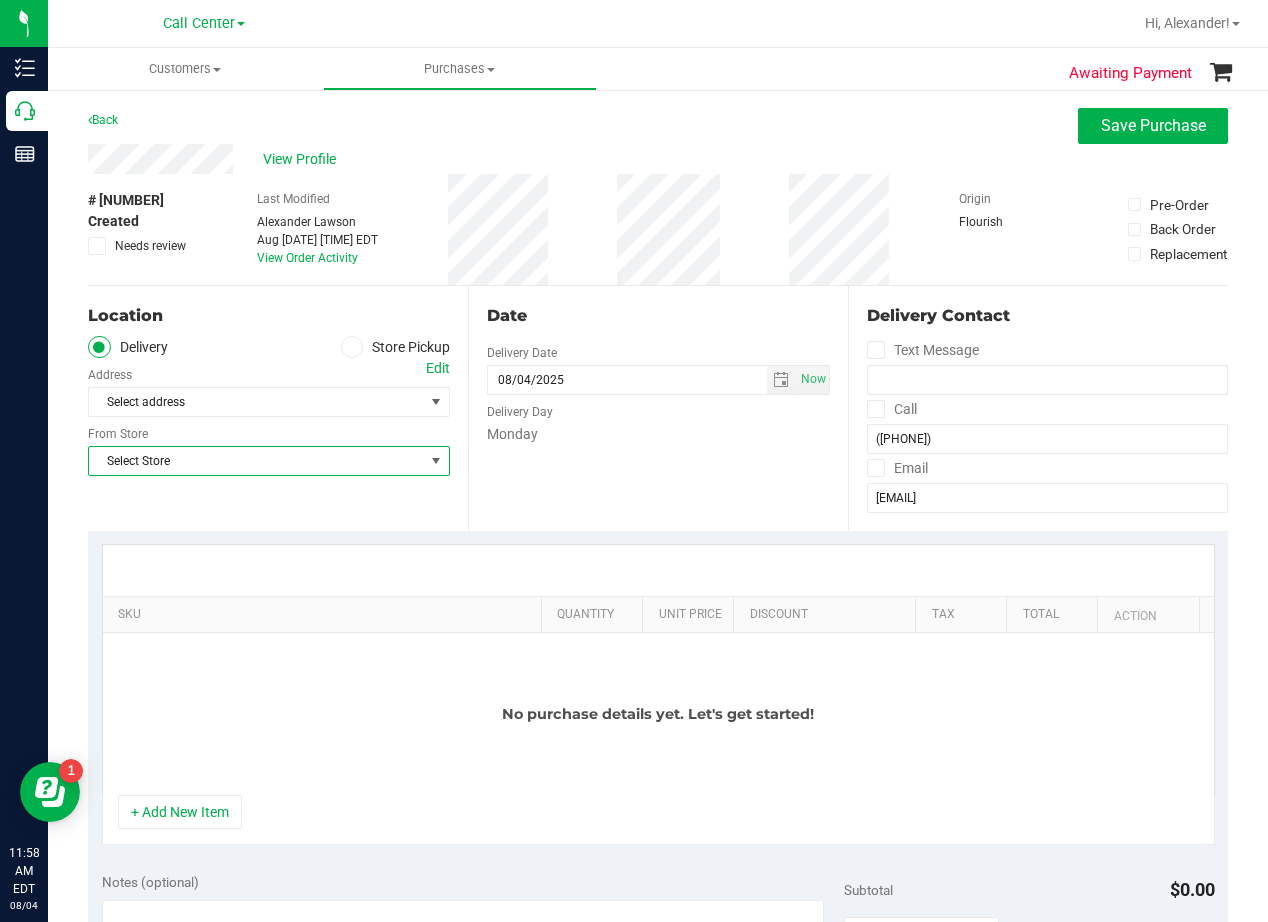 click on "Select Store" at bounding box center (256, 461) 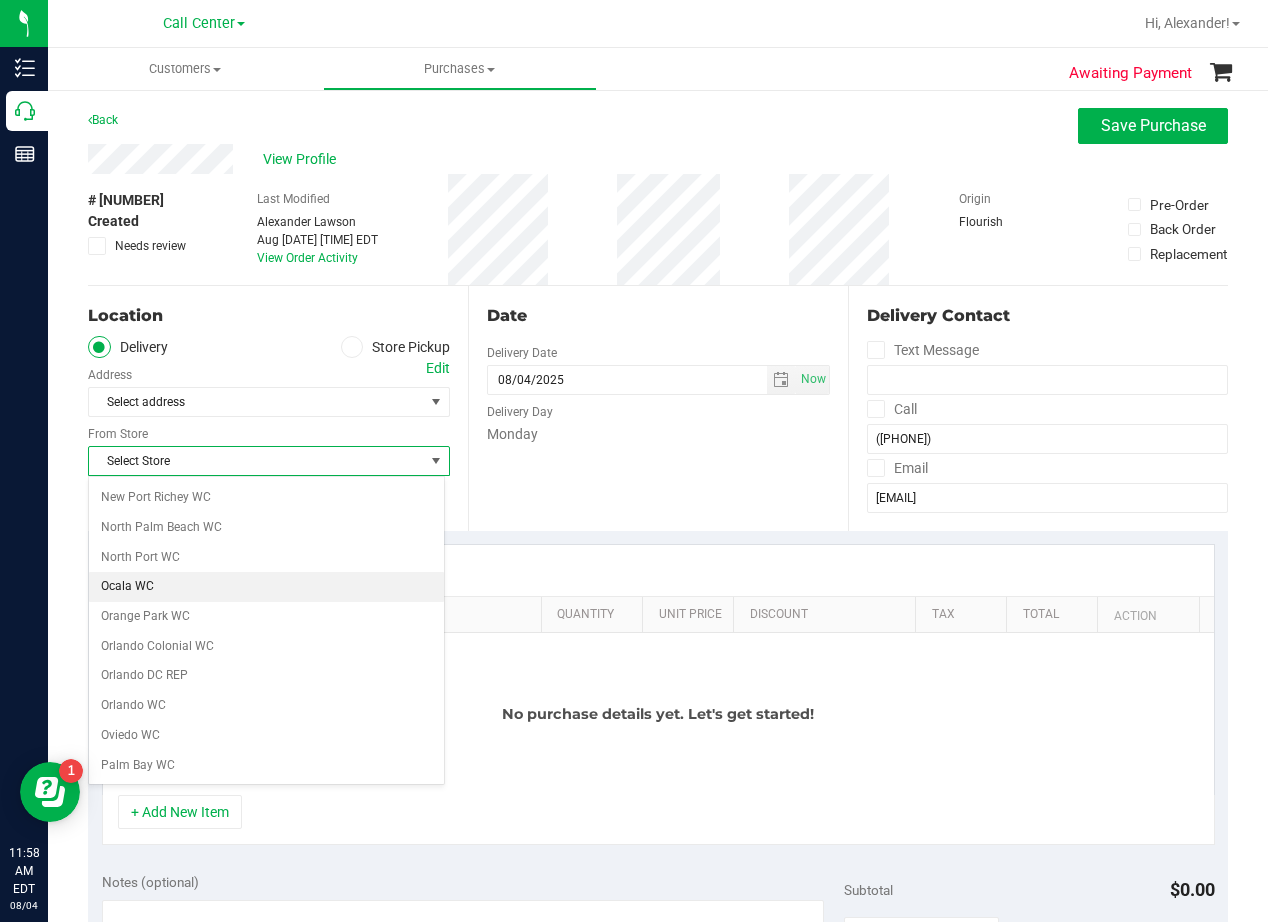 scroll, scrollTop: 1453, scrollLeft: 0, axis: vertical 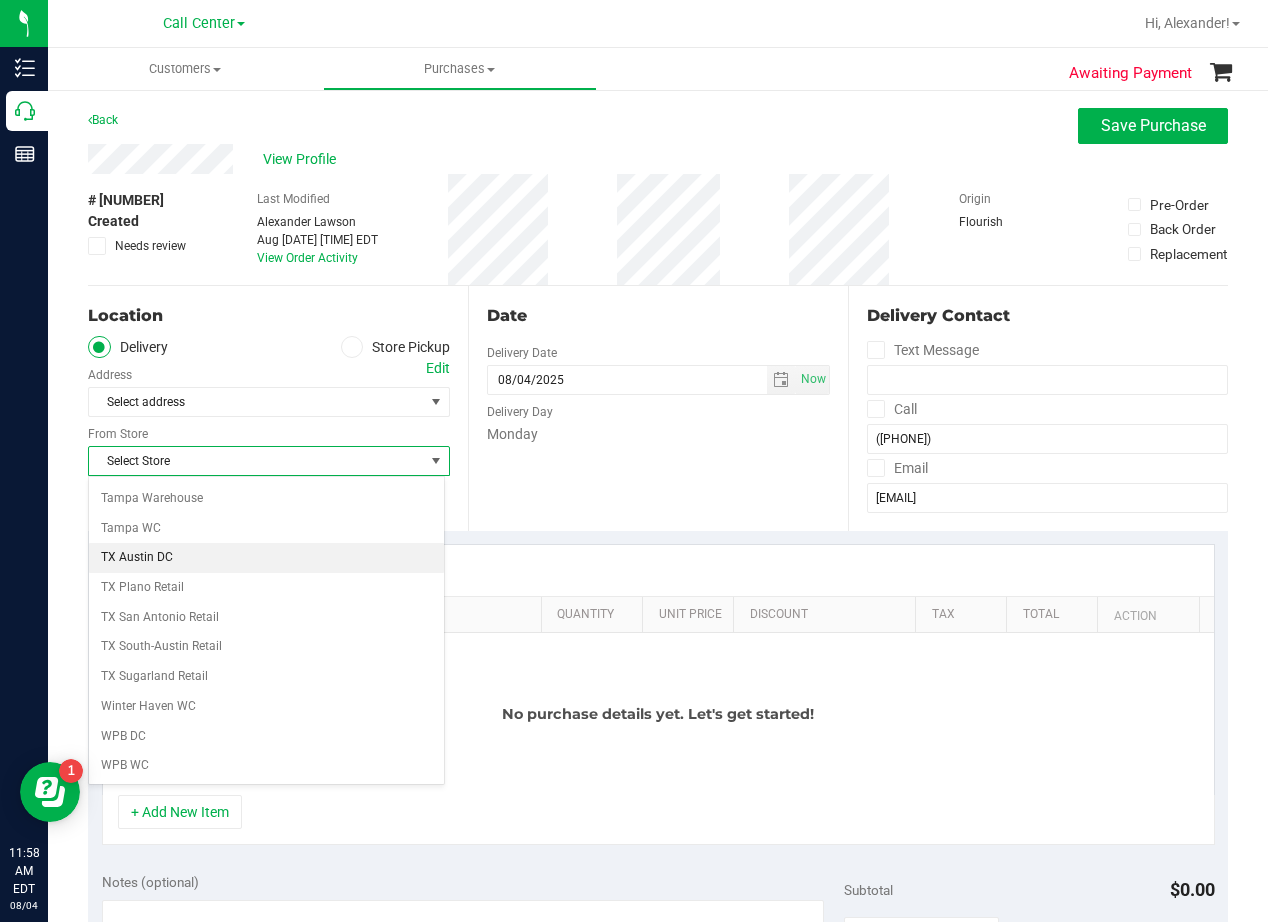 click on "TX Austin DC" at bounding box center [266, 558] 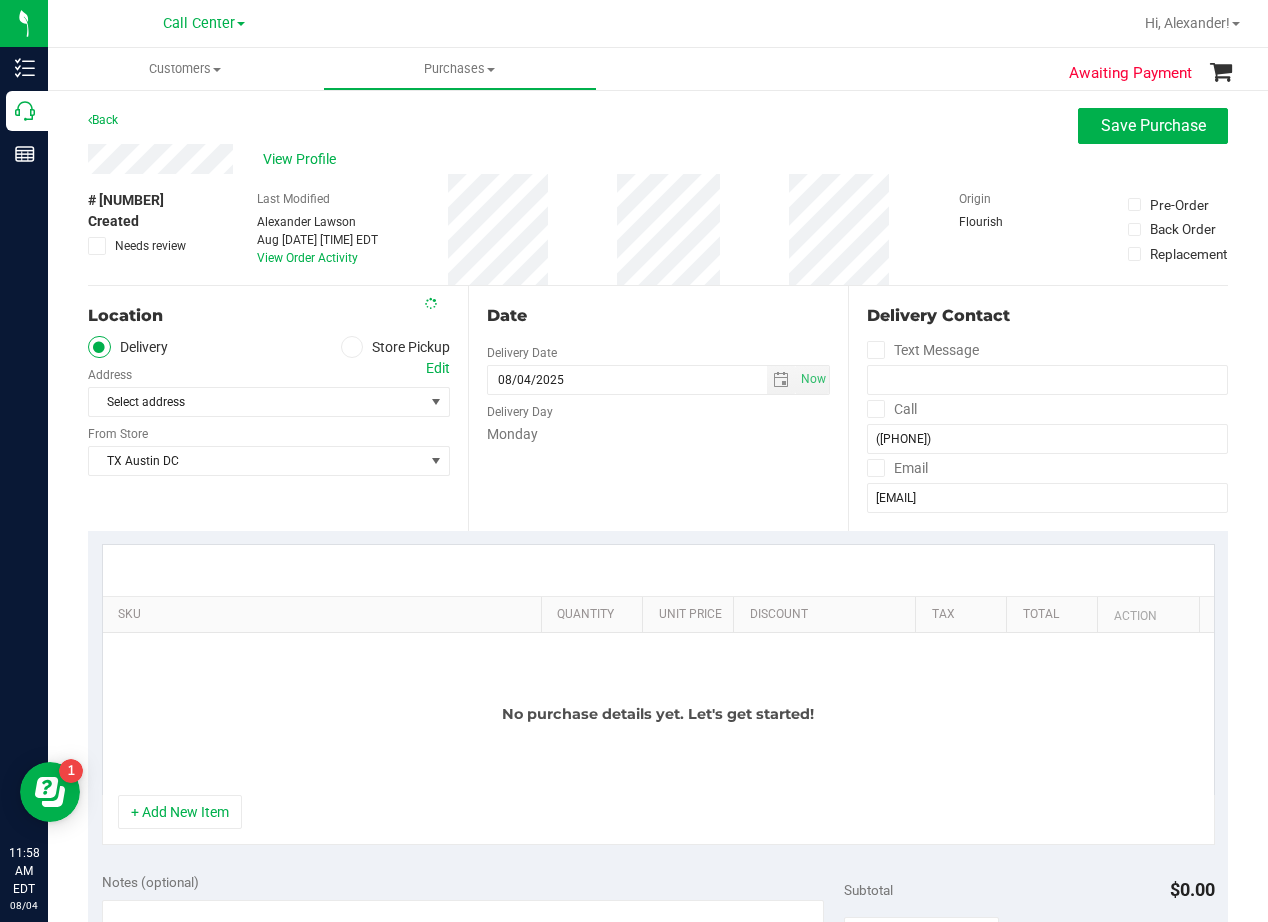 click on "Date
Delivery Date
08/04/2025
Now
08/04/2025 11:58 AM
Now
Delivery Day
Monday" at bounding box center [658, 408] 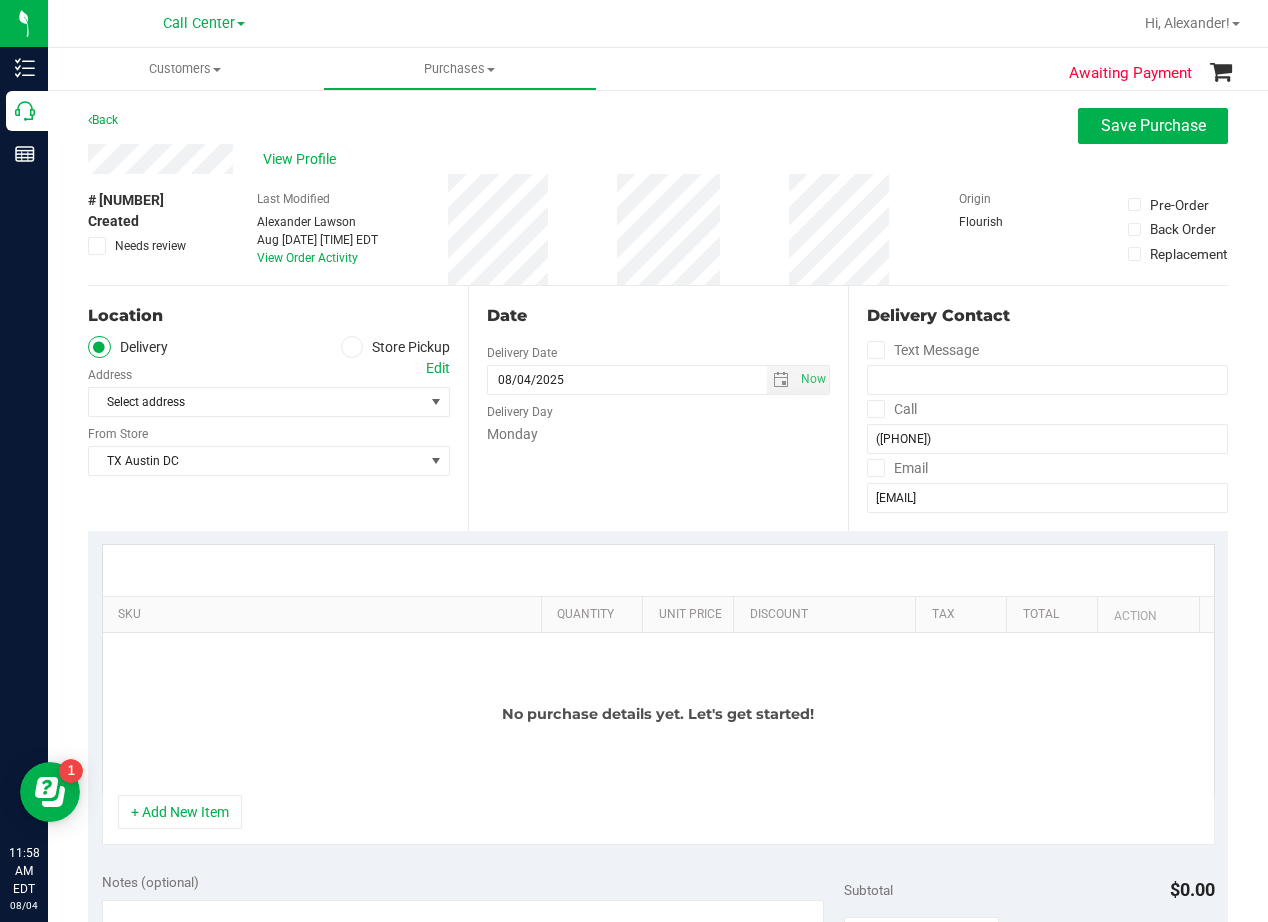 click on "Date" at bounding box center [658, 316] 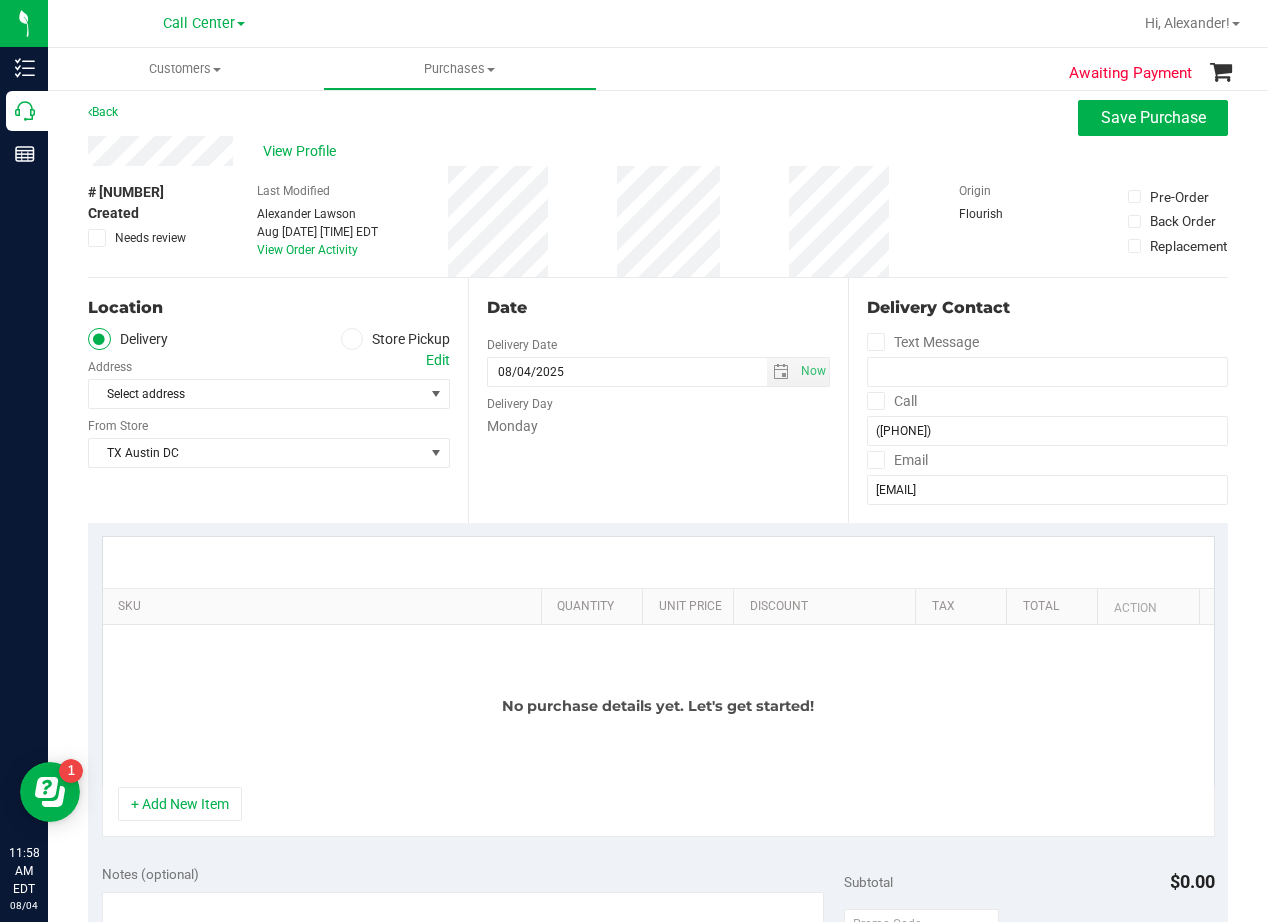 scroll, scrollTop: 0, scrollLeft: 0, axis: both 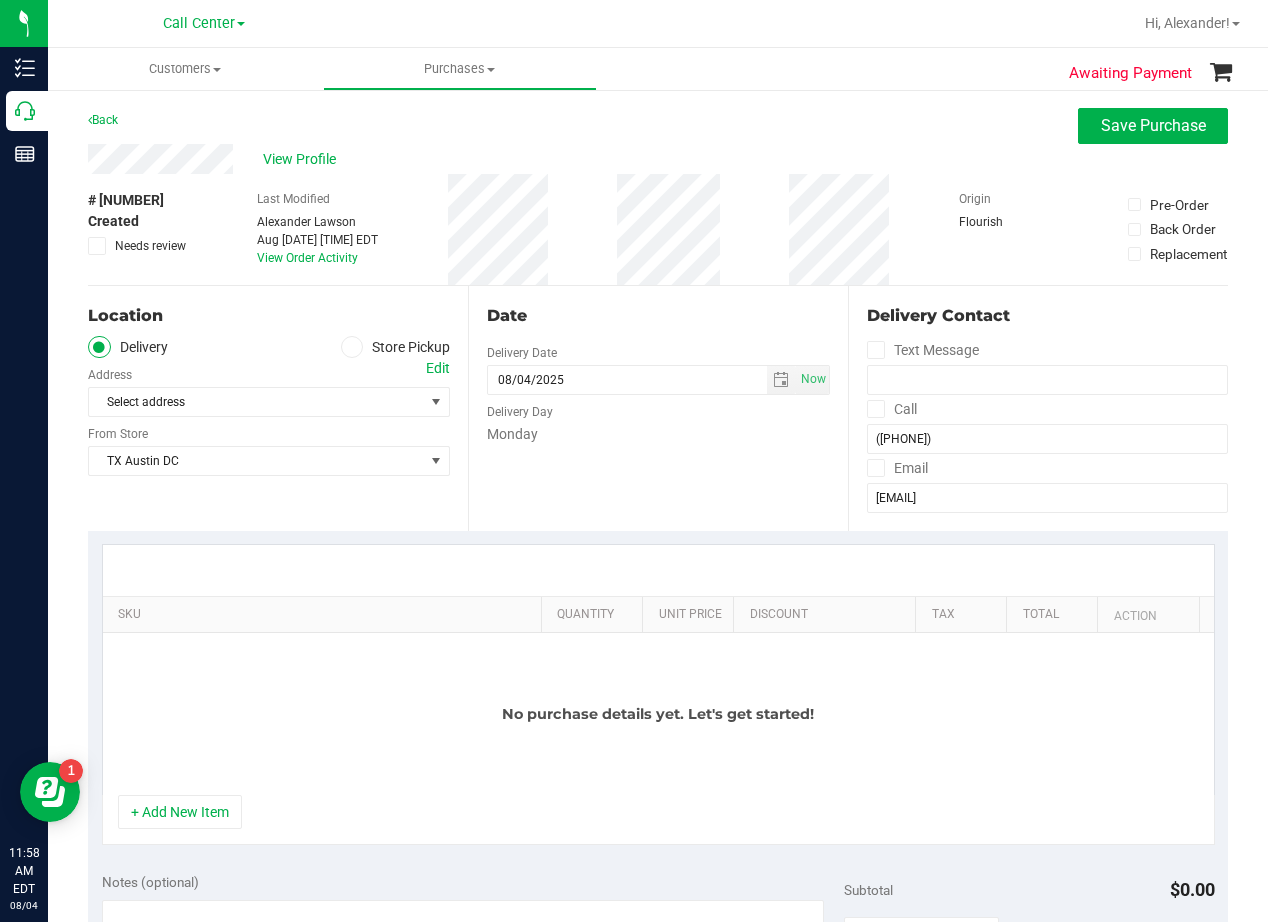 click on "Back
Save Purchase" at bounding box center (658, 126) 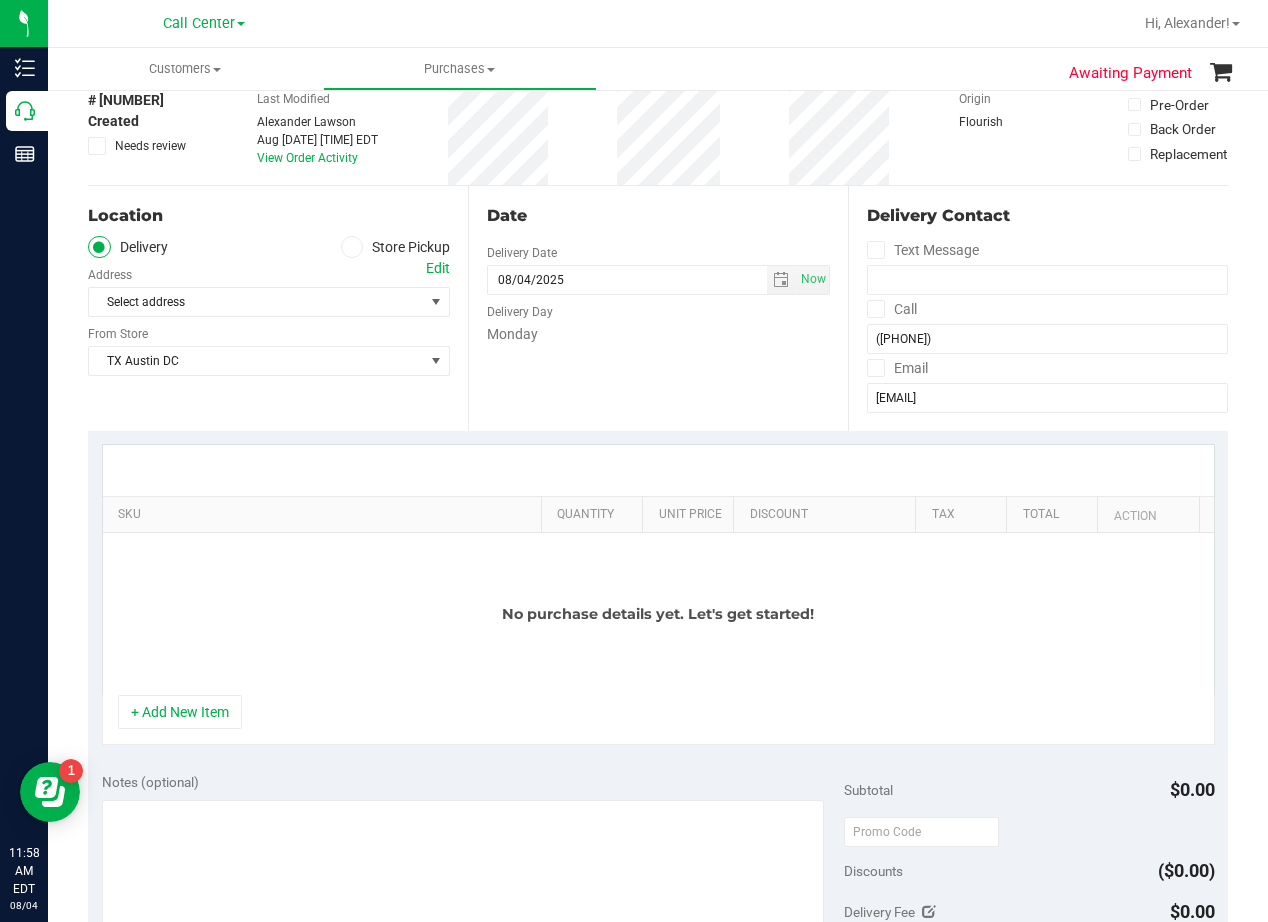 click on "Edit" at bounding box center [438, 268] 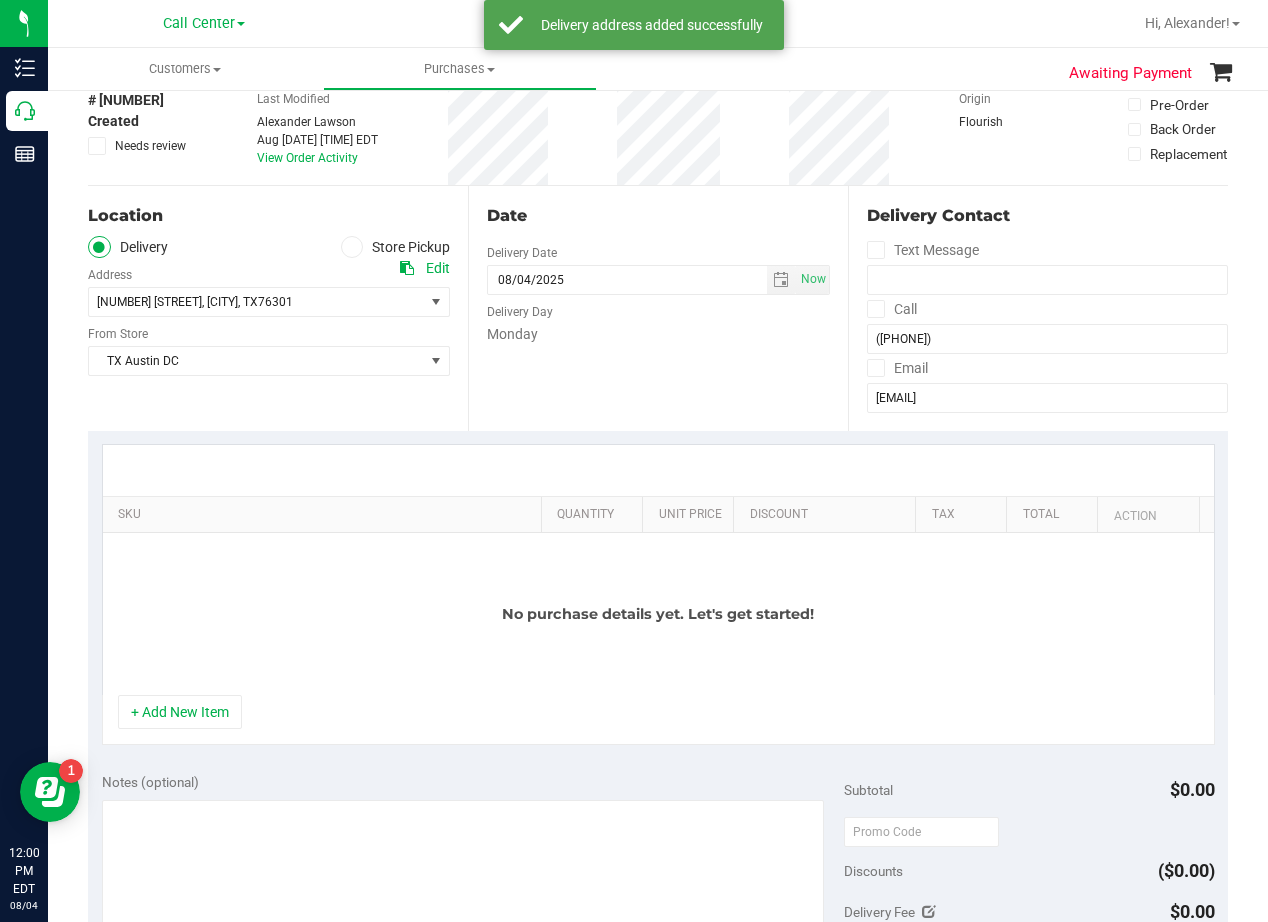 click on "Date
Delivery Date
08/04/2025
Now
08/04/2025 11:58 AM
Now
Delivery Day
Monday" at bounding box center [658, 308] 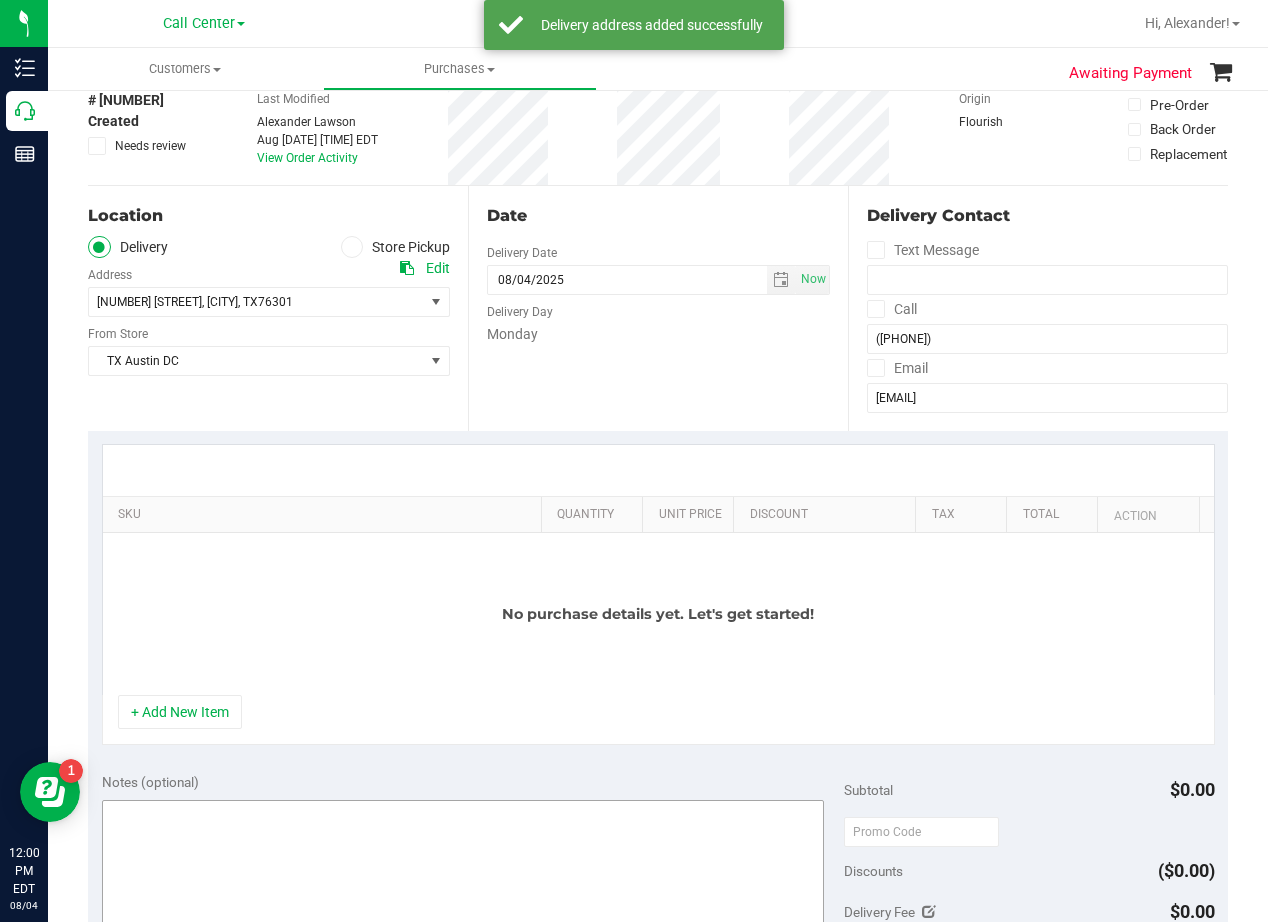click on "+ Add New Item" at bounding box center (180, 712) 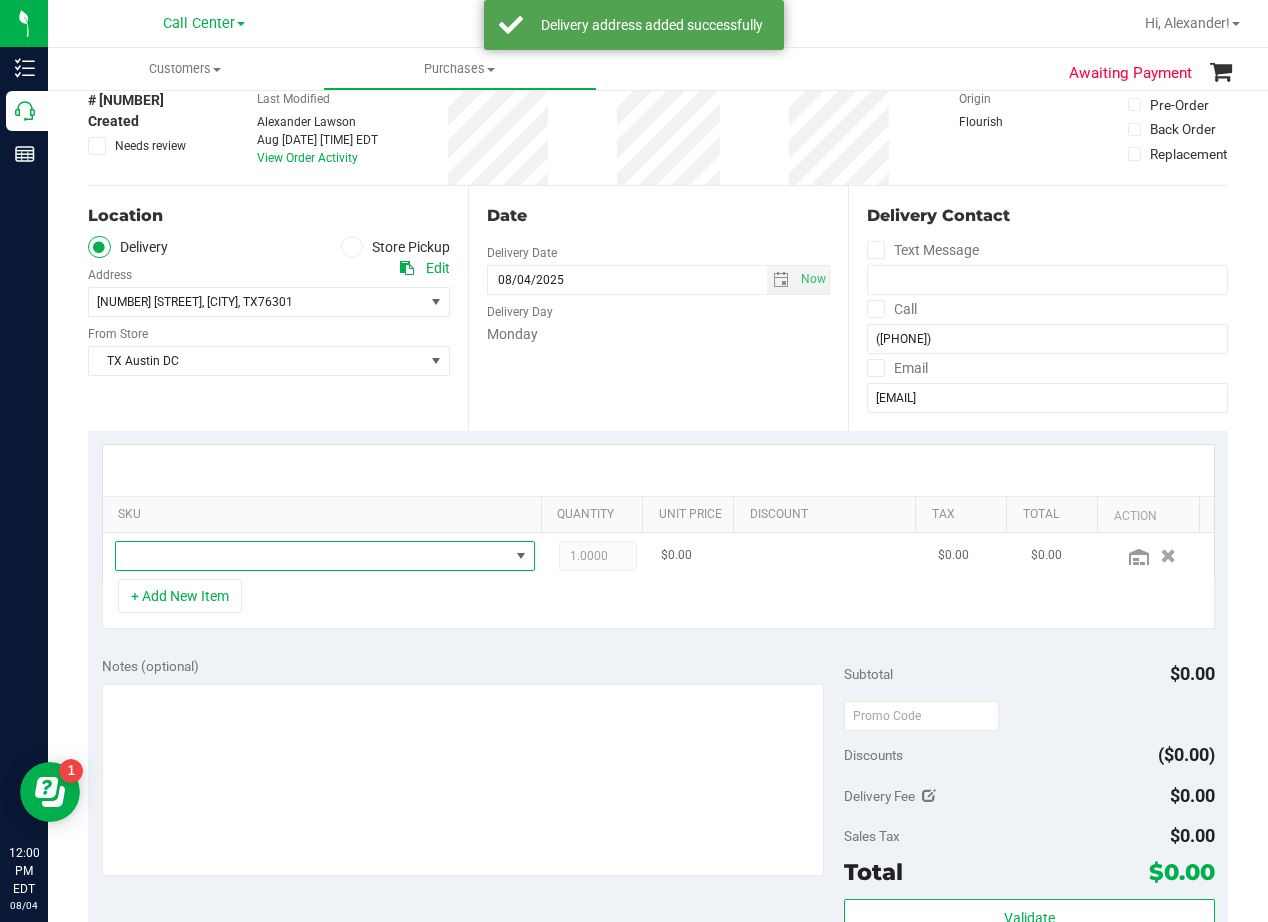 click at bounding box center (312, 556) 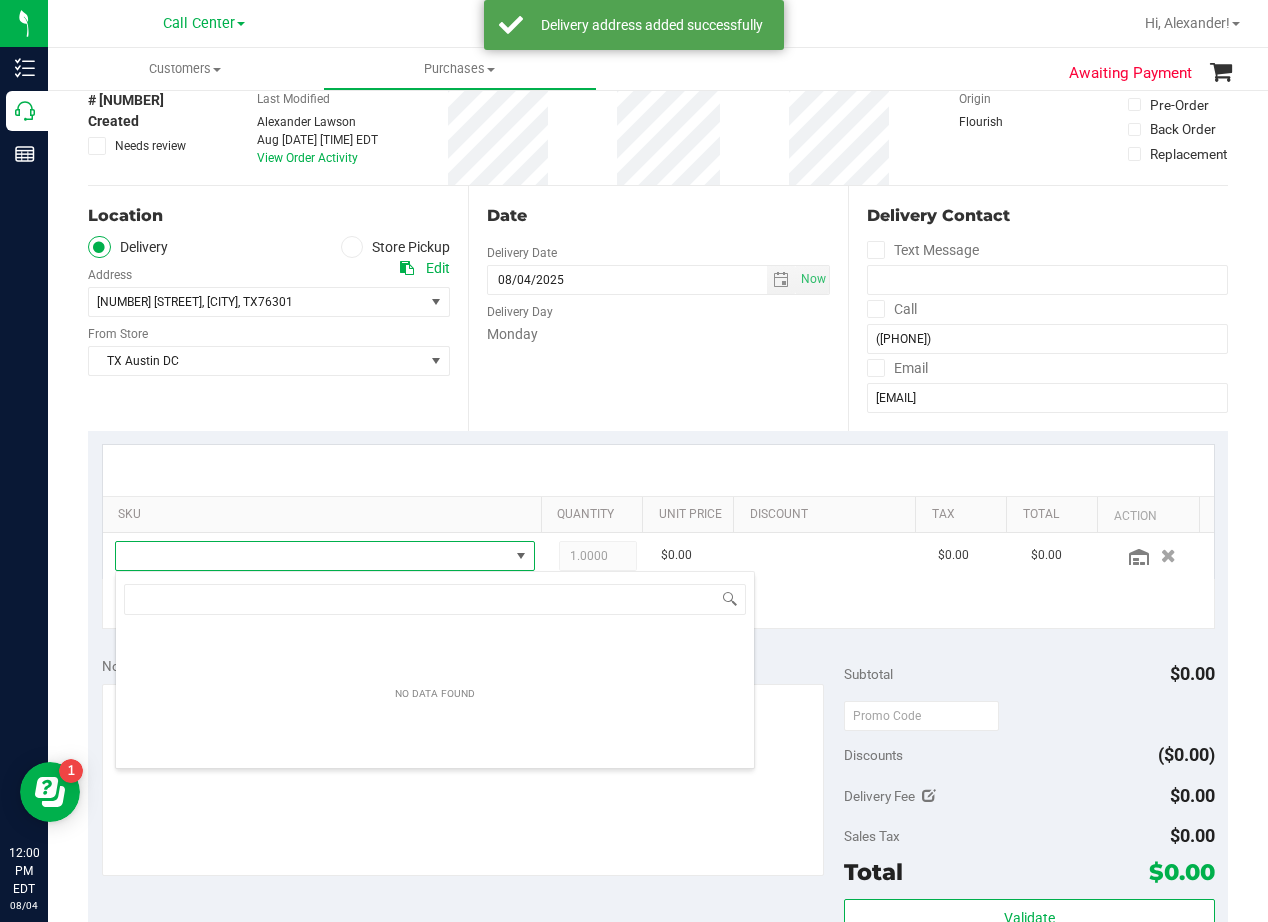 scroll, scrollTop: 99970, scrollLeft: 99593, axis: both 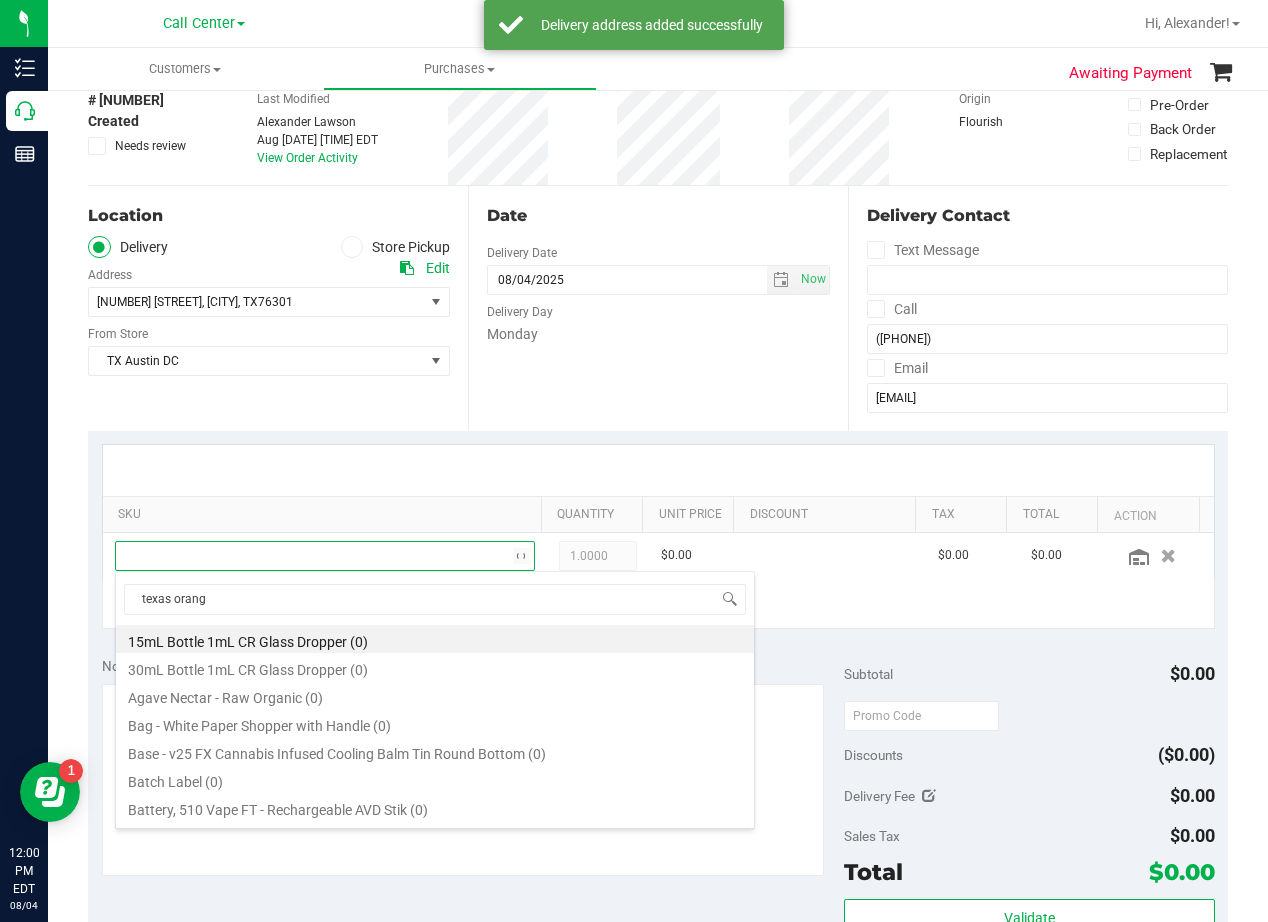 type on "texas orange" 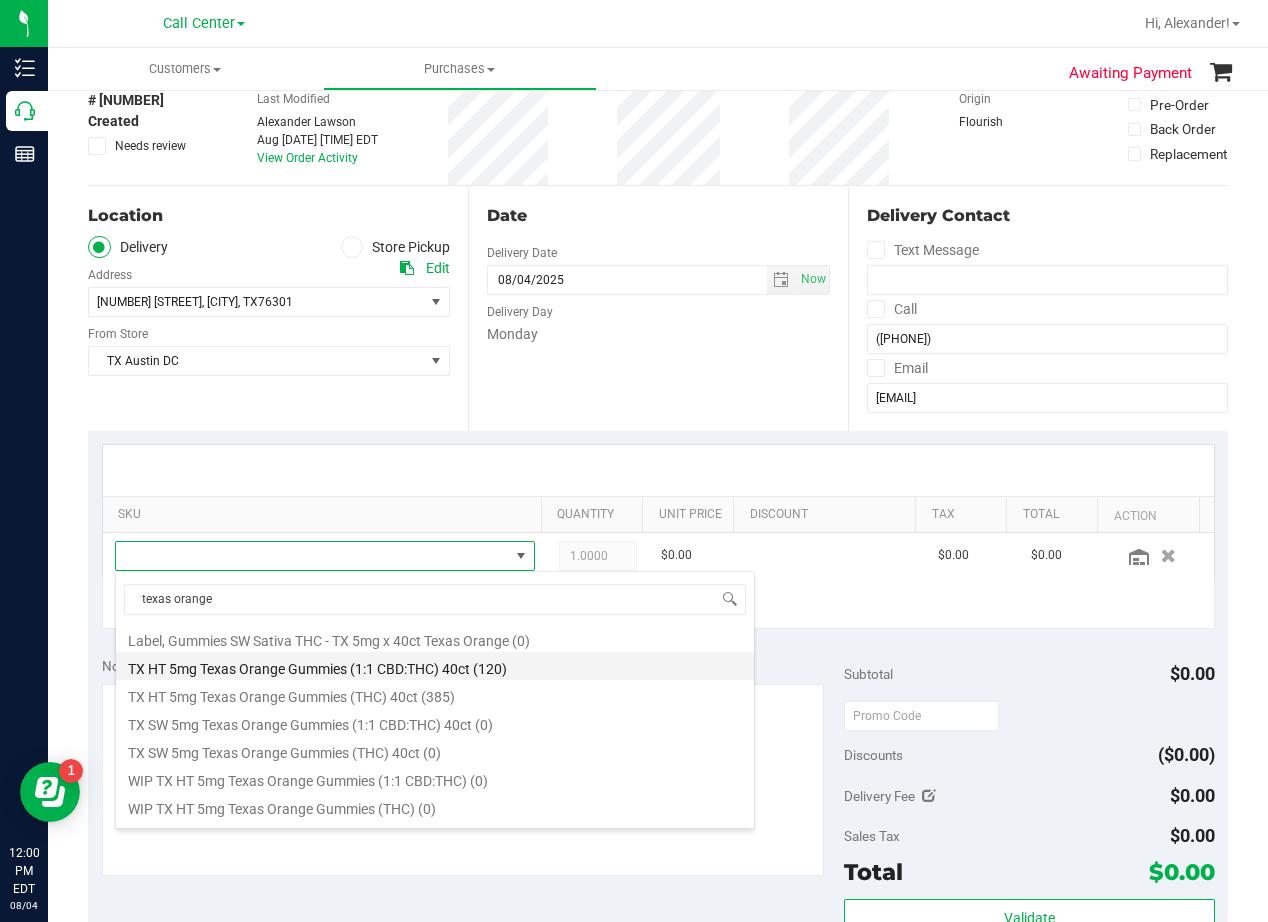 scroll, scrollTop: 232, scrollLeft: 0, axis: vertical 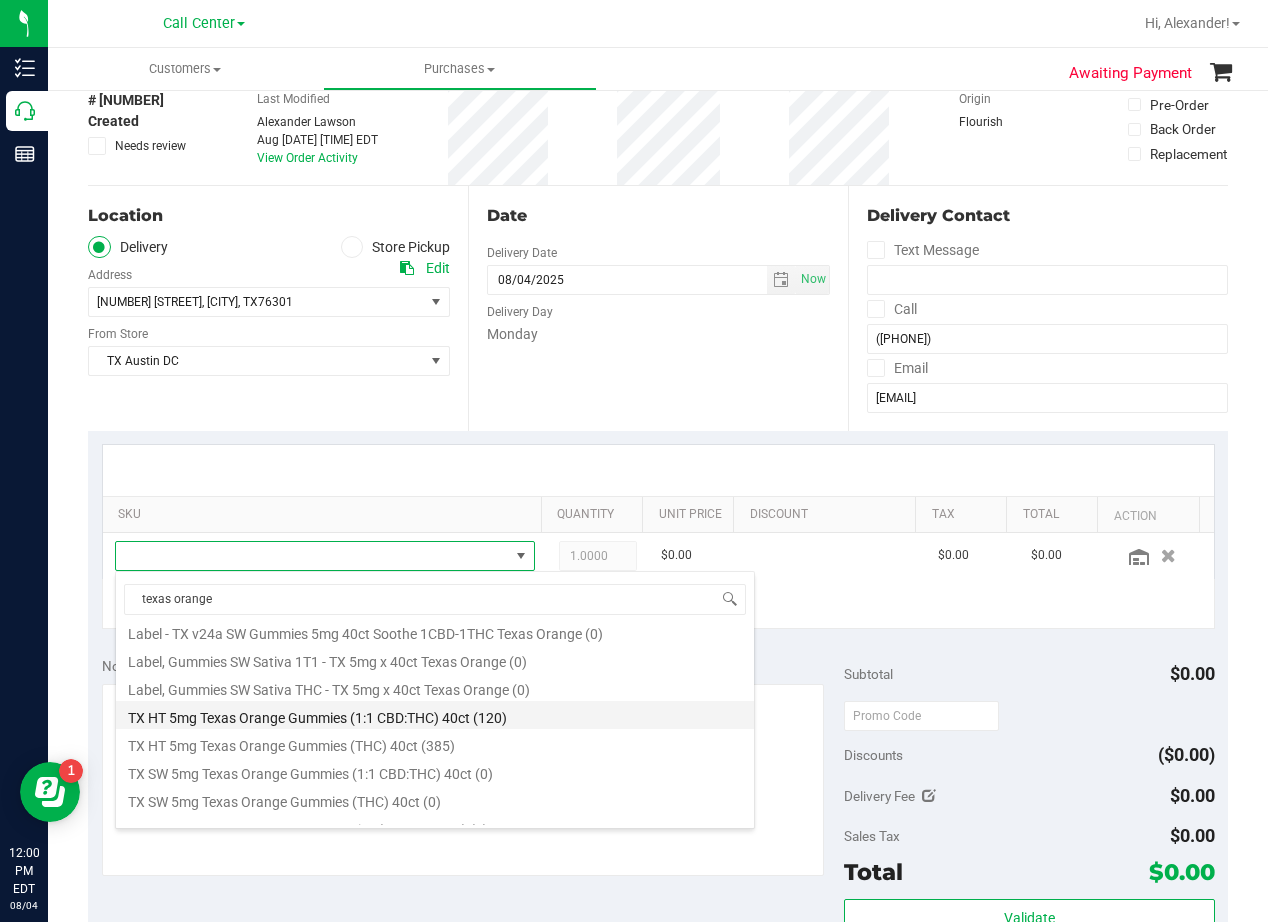 click on "TX HT 5mg Texas Orange Gummies (1:1 CBD:THC) 40ct (120)" at bounding box center (435, 715) 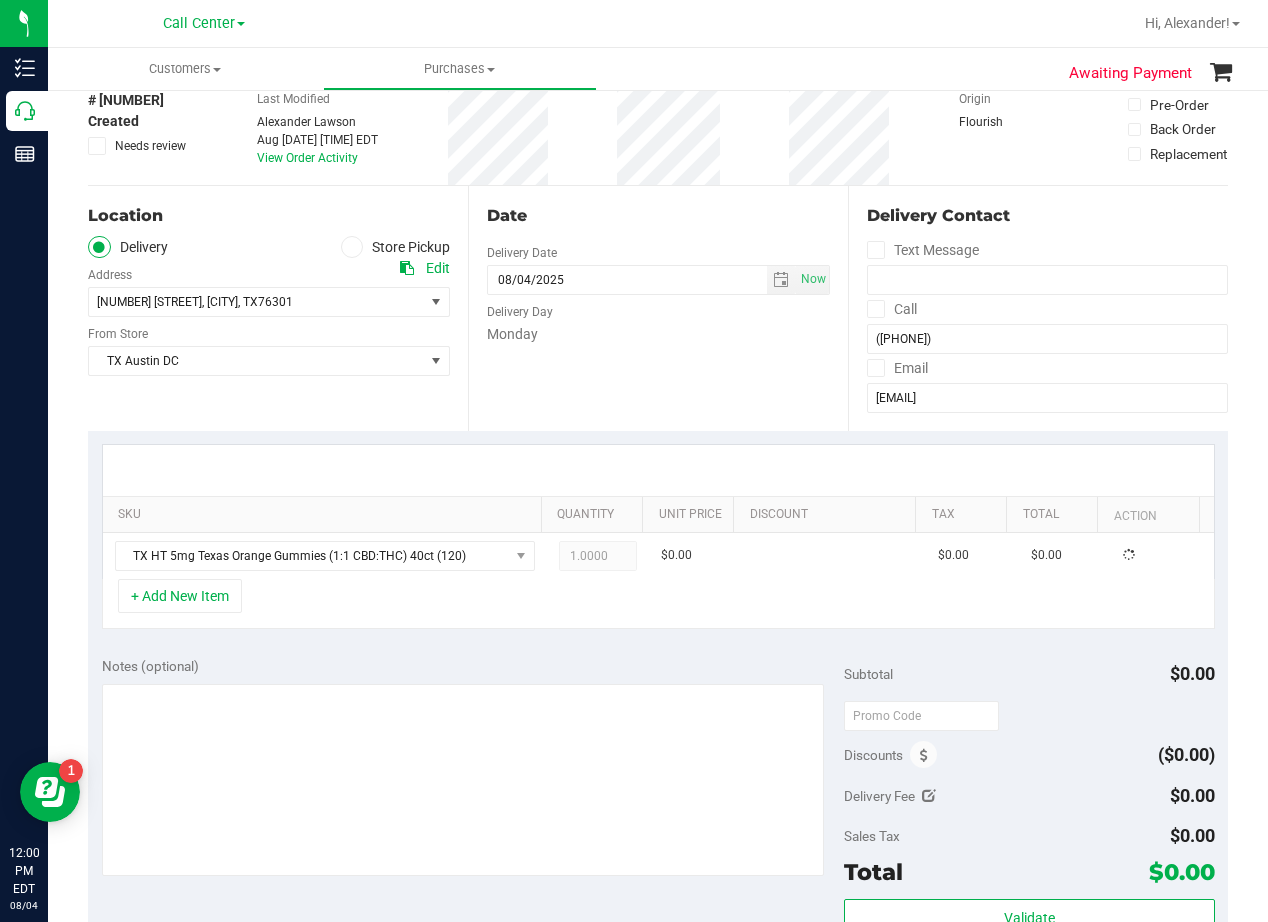 click on "Notes (optional)
Subtotal
$0.00
Discounts
($0.00)
Delivery Fee
$0.00
Sales Tax
$0.00
Total" at bounding box center [658, 823] 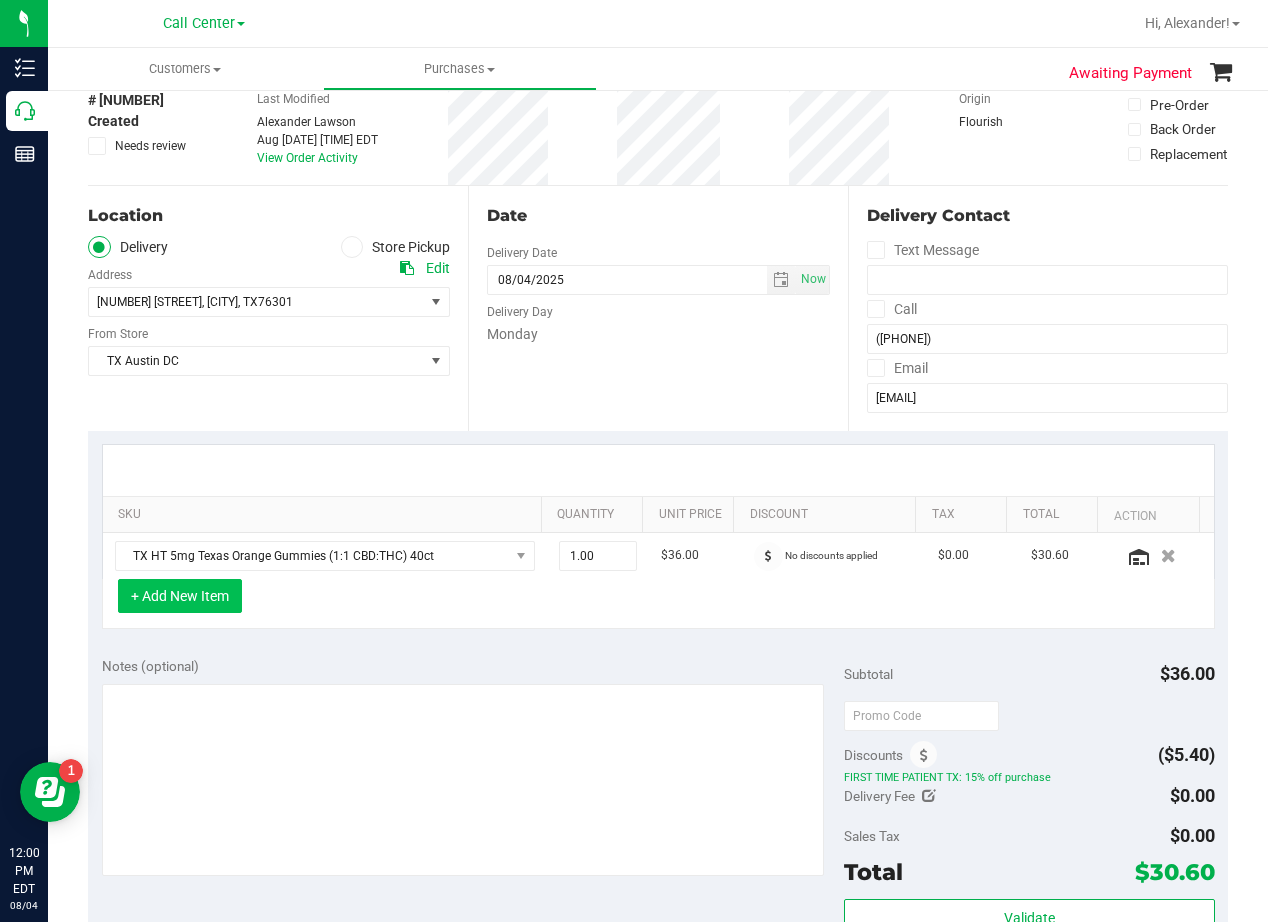 click on "+ Add New Item" at bounding box center [180, 596] 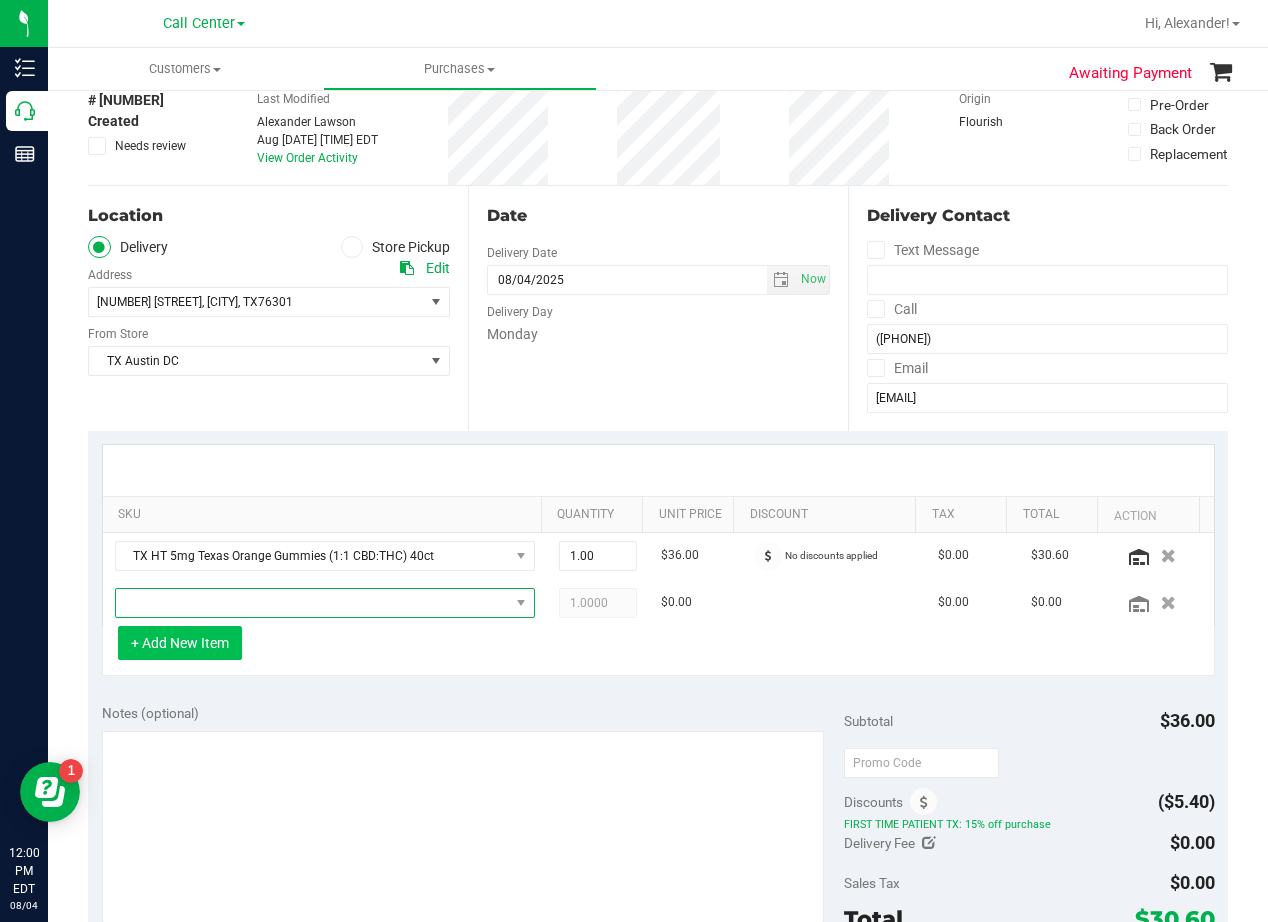 click at bounding box center (312, 603) 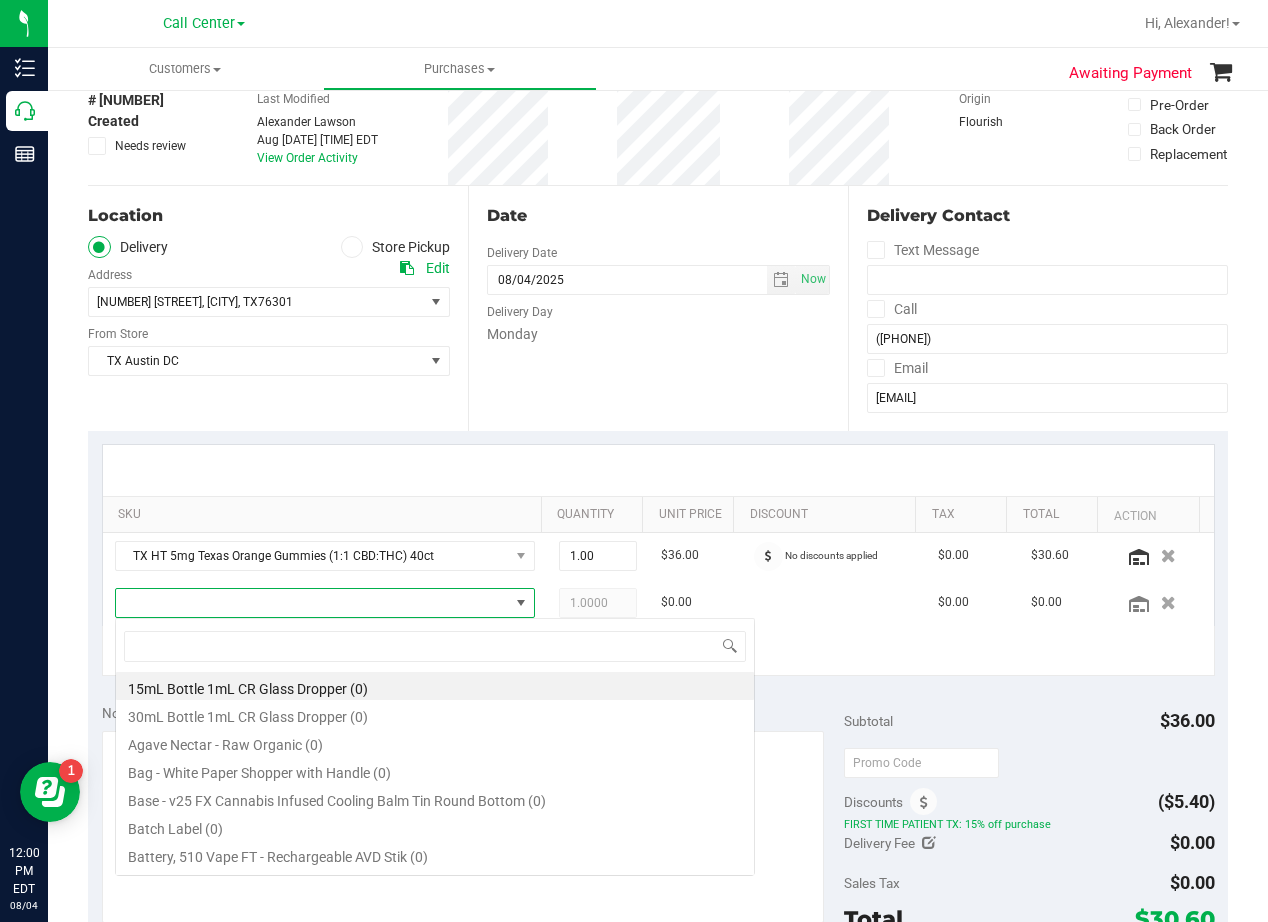 scroll, scrollTop: 99970, scrollLeft: 99593, axis: both 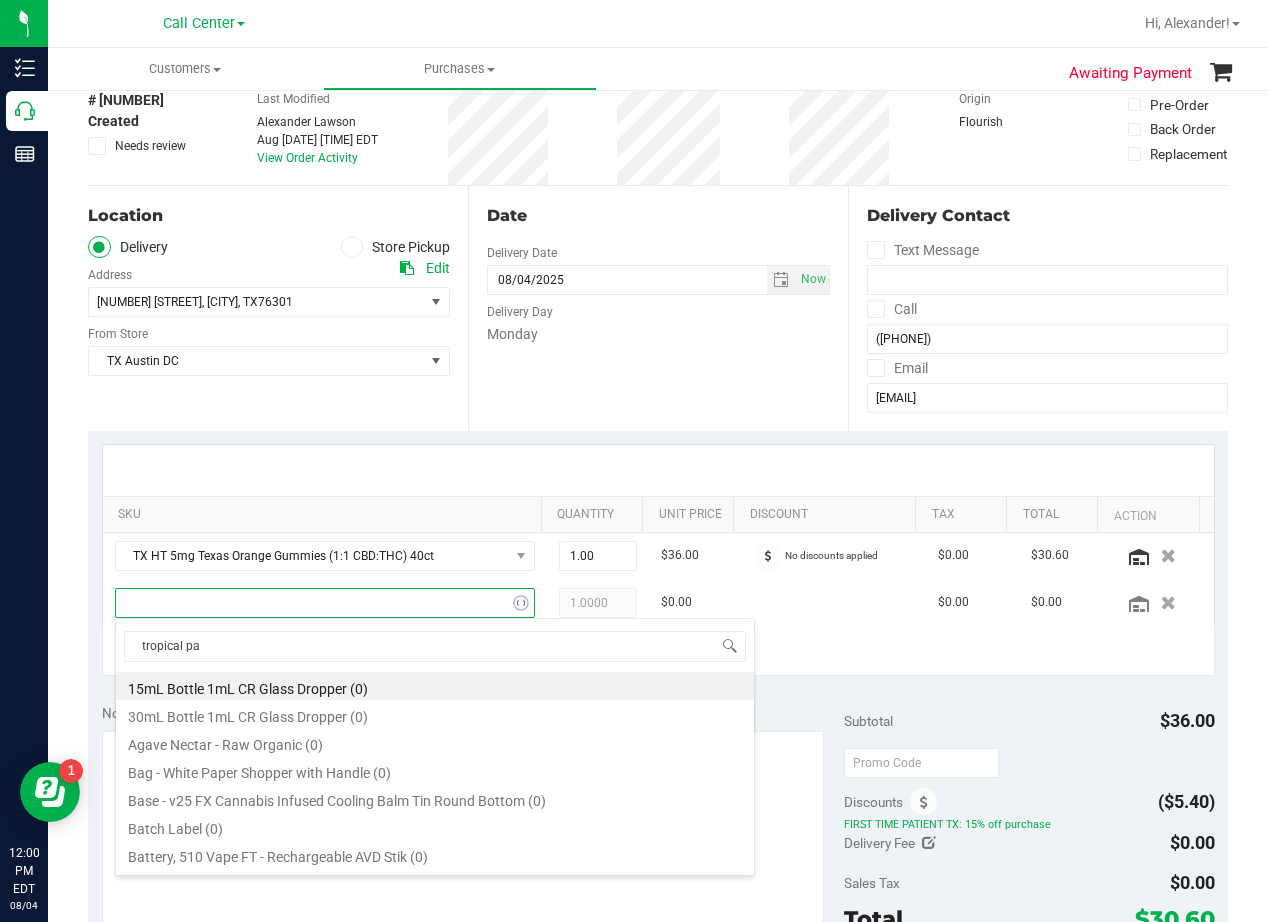 type on "tropical par" 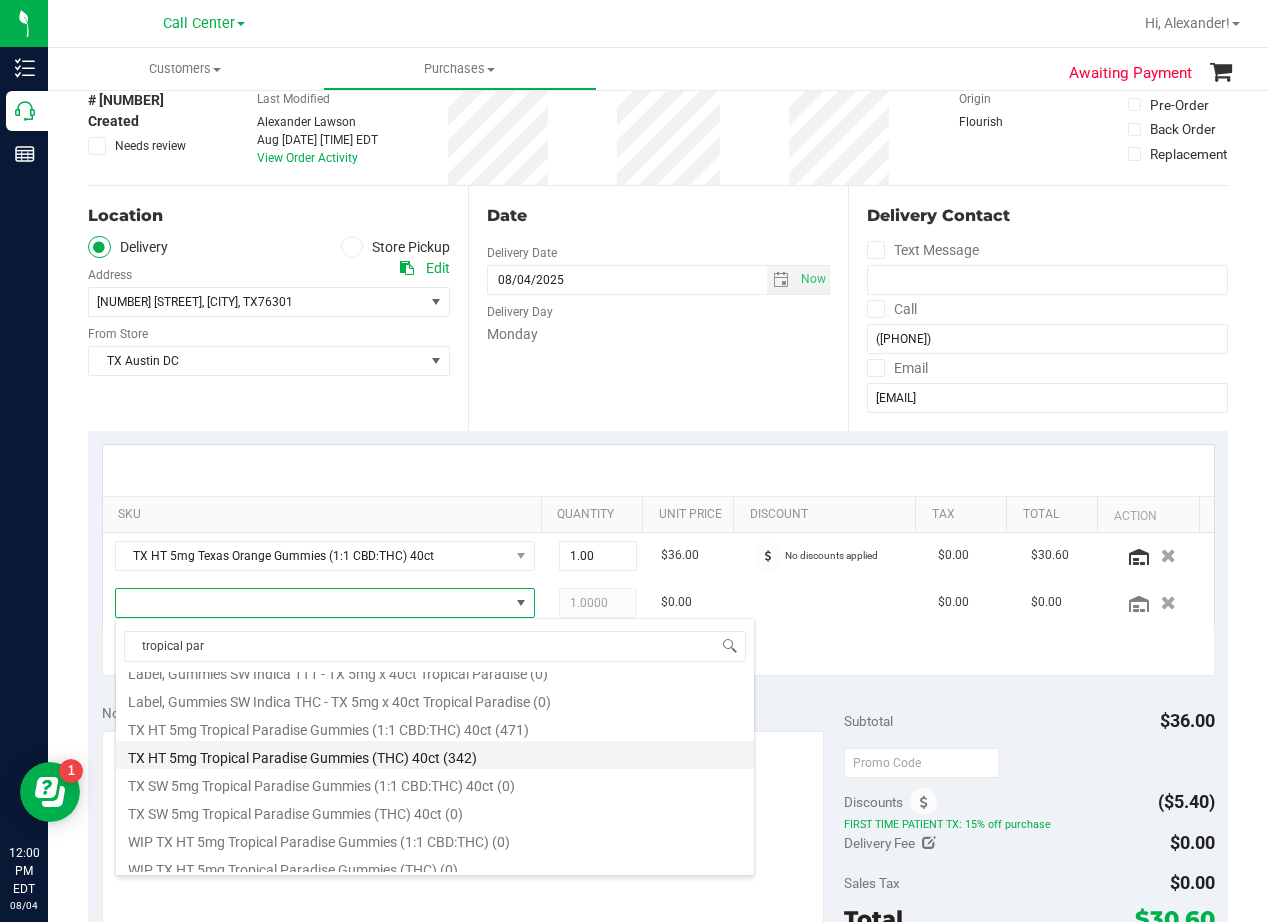 scroll, scrollTop: 260, scrollLeft: 0, axis: vertical 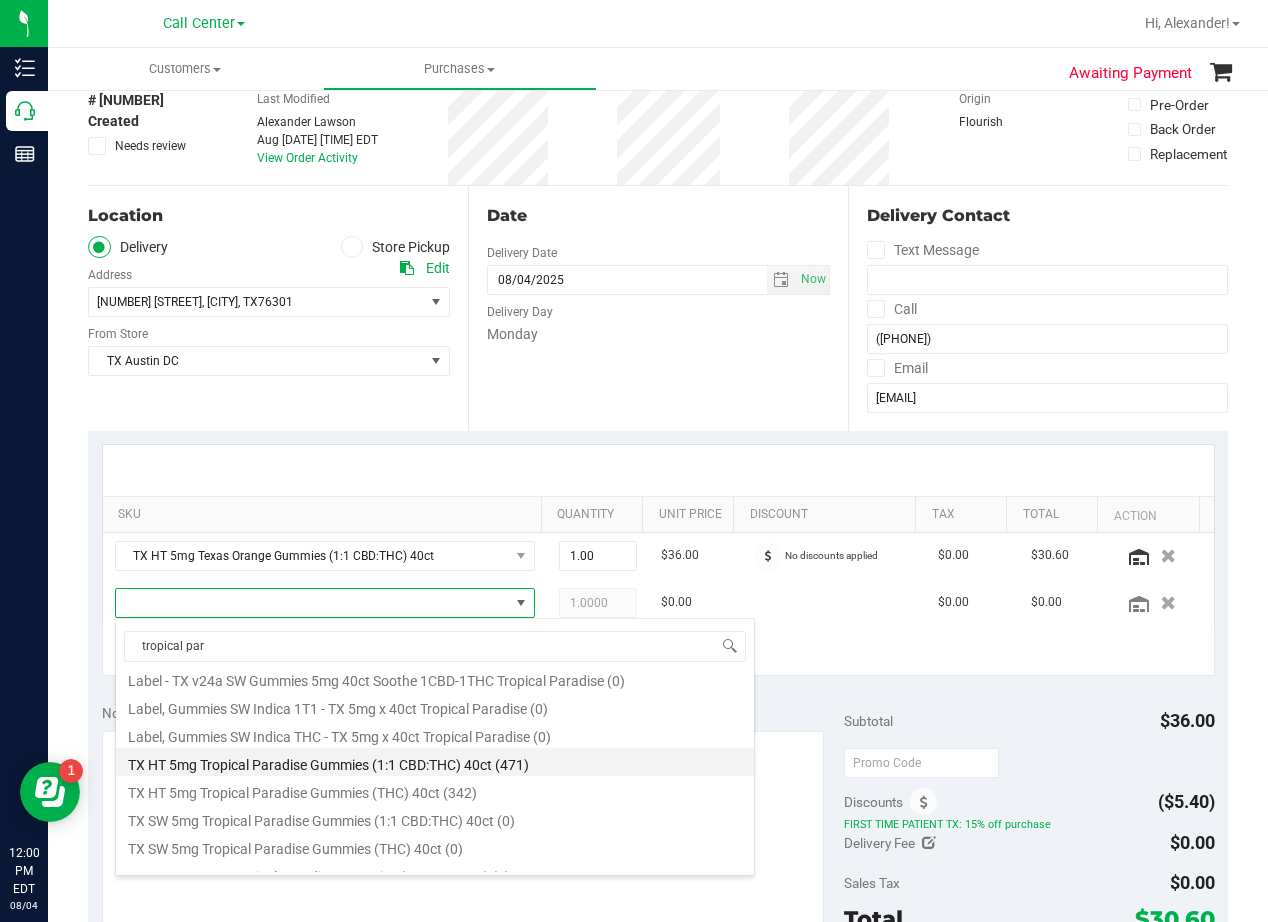 click on "TX HT 5mg Tropical Paradise Gummies (1:1 CBD:THC) 40ct (471)" at bounding box center [435, 762] 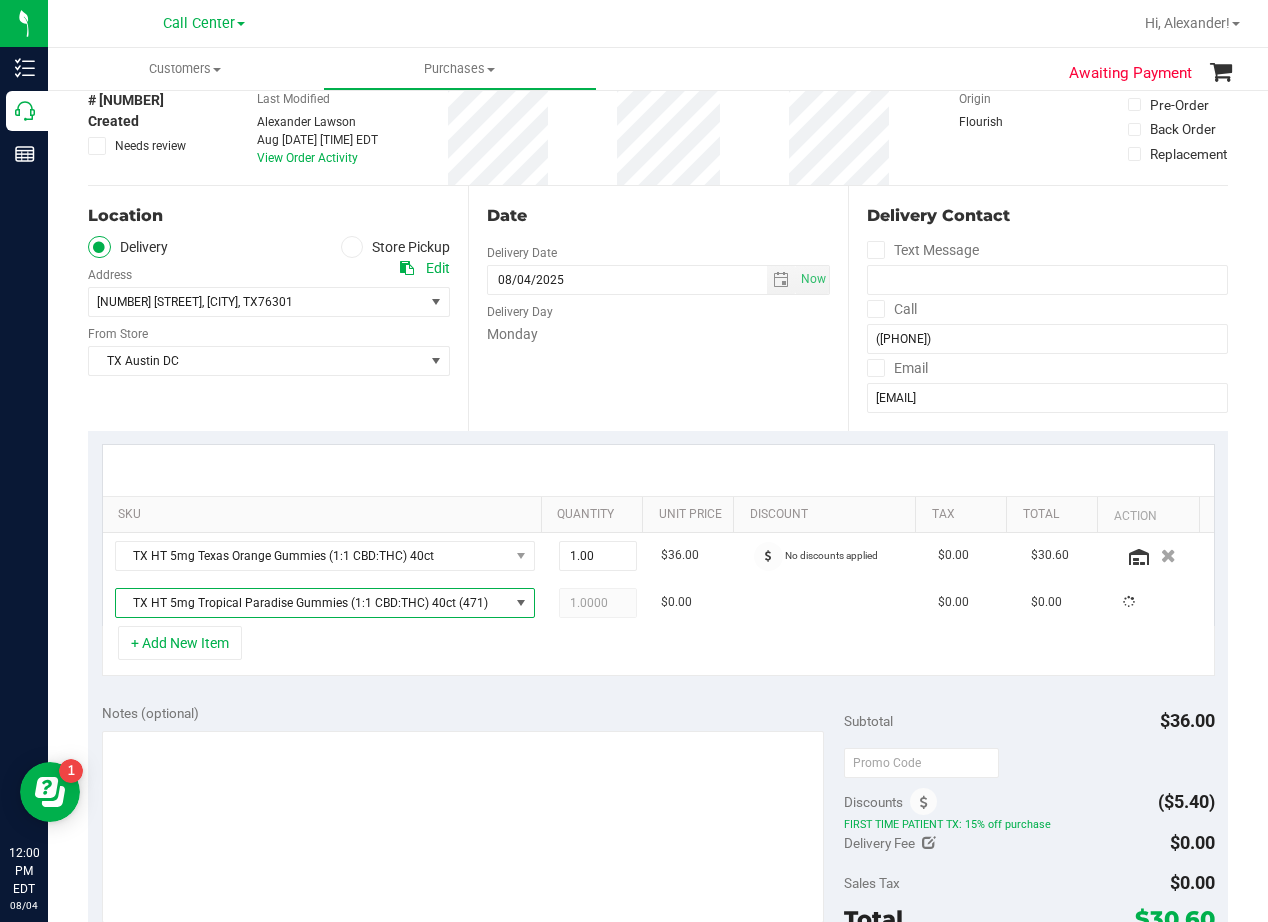 click on "Notes (optional)
Subtotal
$36.00
Discounts
($5.40)
FIRST TIME PATIENT TX:
15%
off
purchase
Delivery Fee
$0.00
Sales Tax
$0.00" at bounding box center (658, 870) 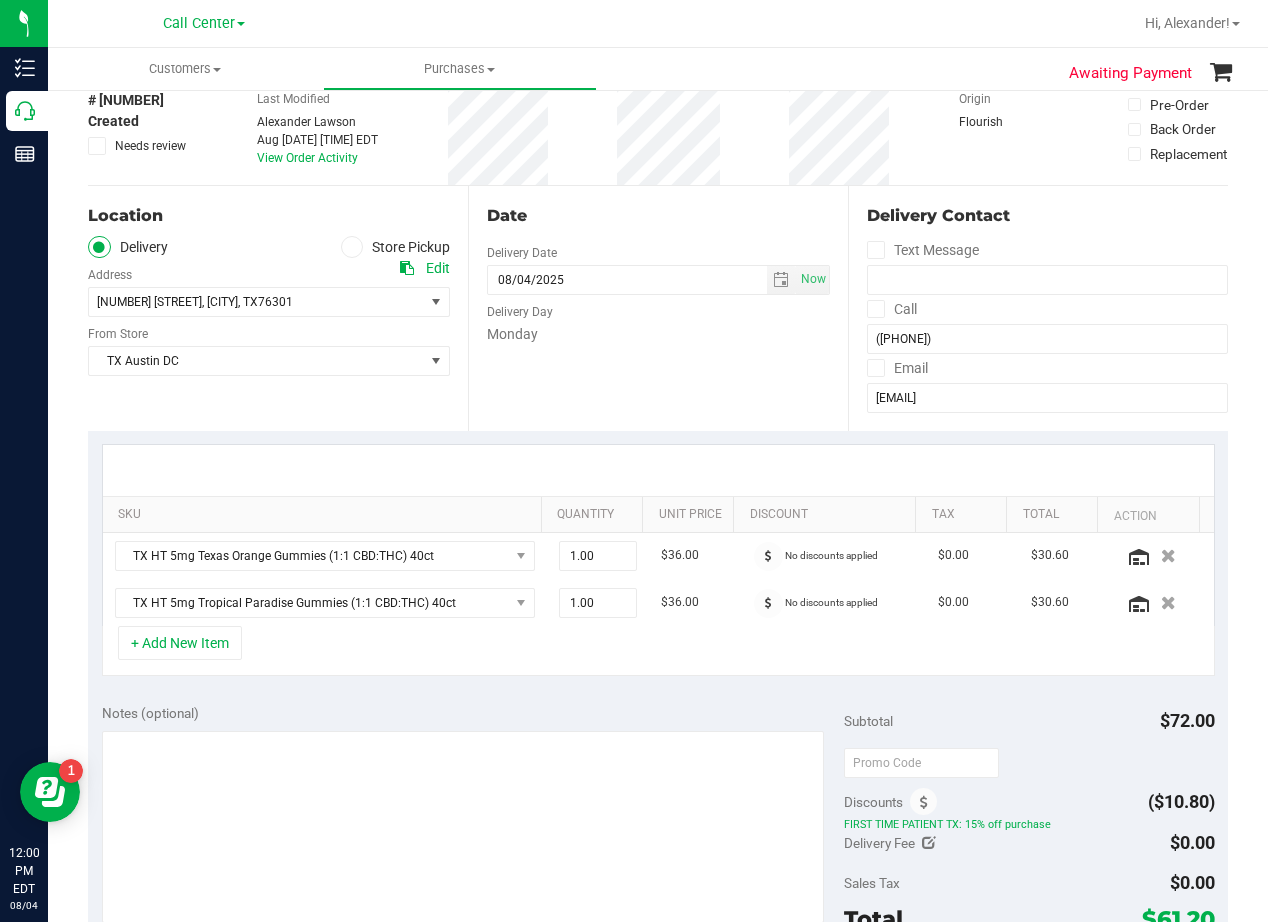 click at bounding box center (658, 470) 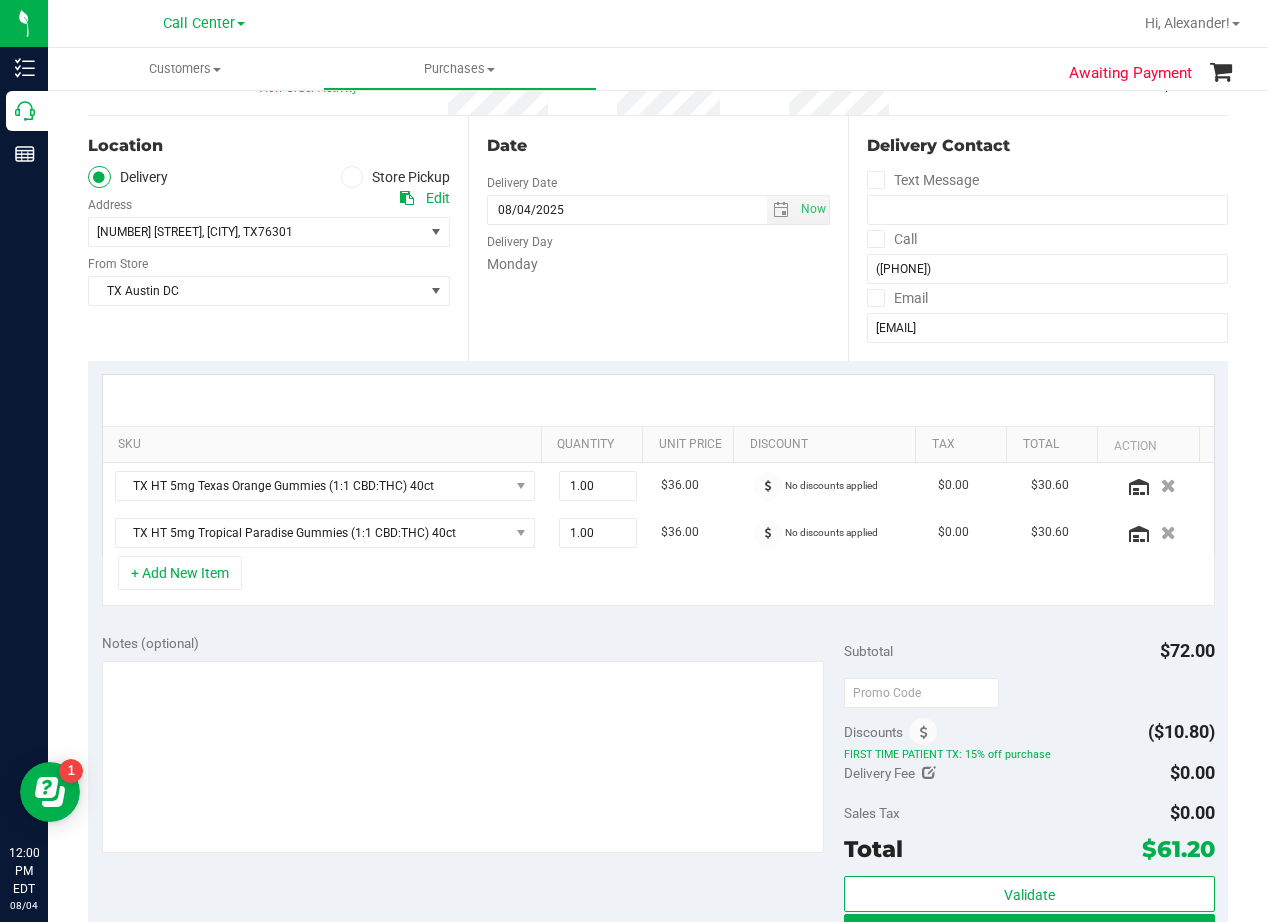 scroll, scrollTop: 200, scrollLeft: 0, axis: vertical 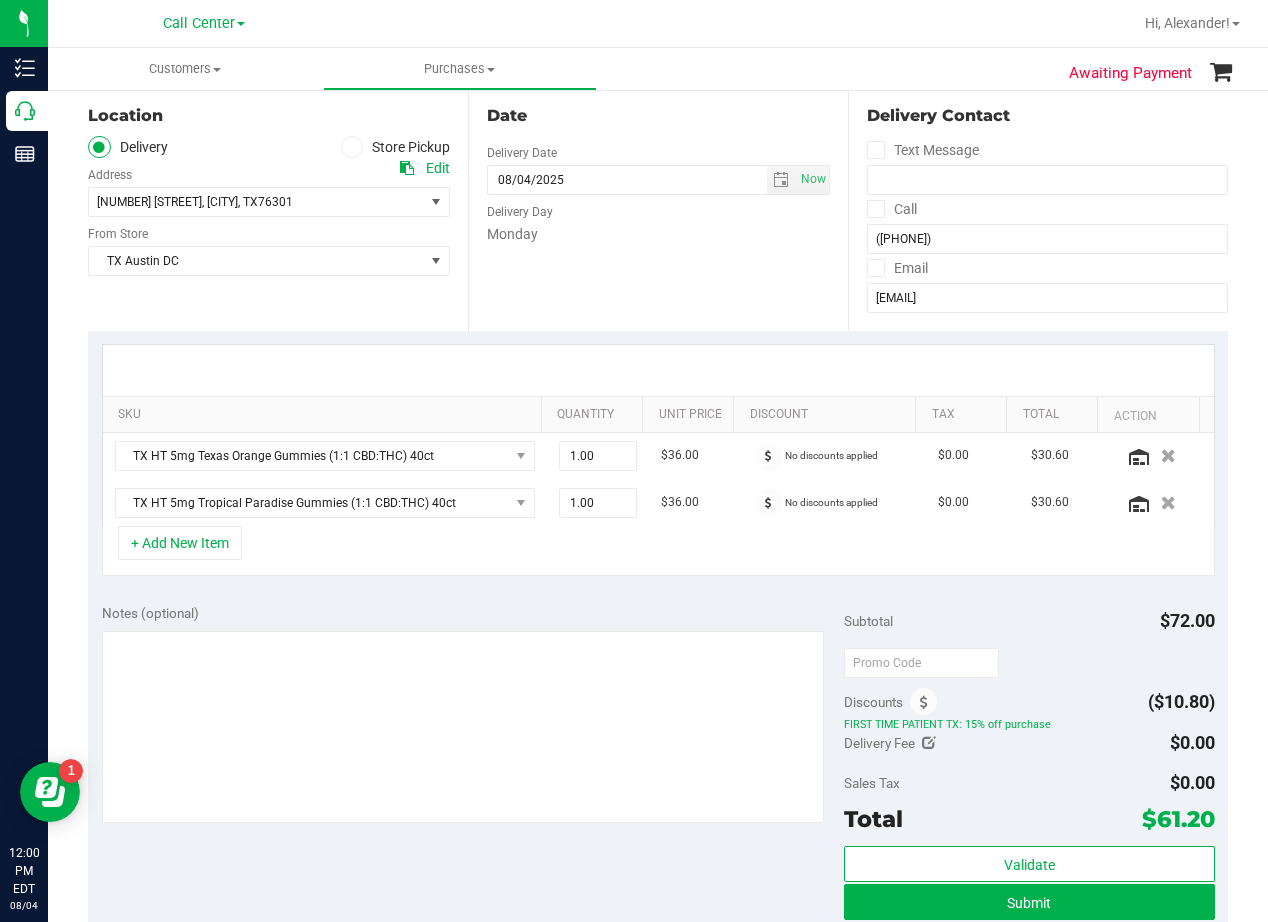click on "Date
Delivery Date
08/04/2025
Now
08/04/2025 08:00 AM
Now
Delivery Day
Monday" at bounding box center [658, 208] 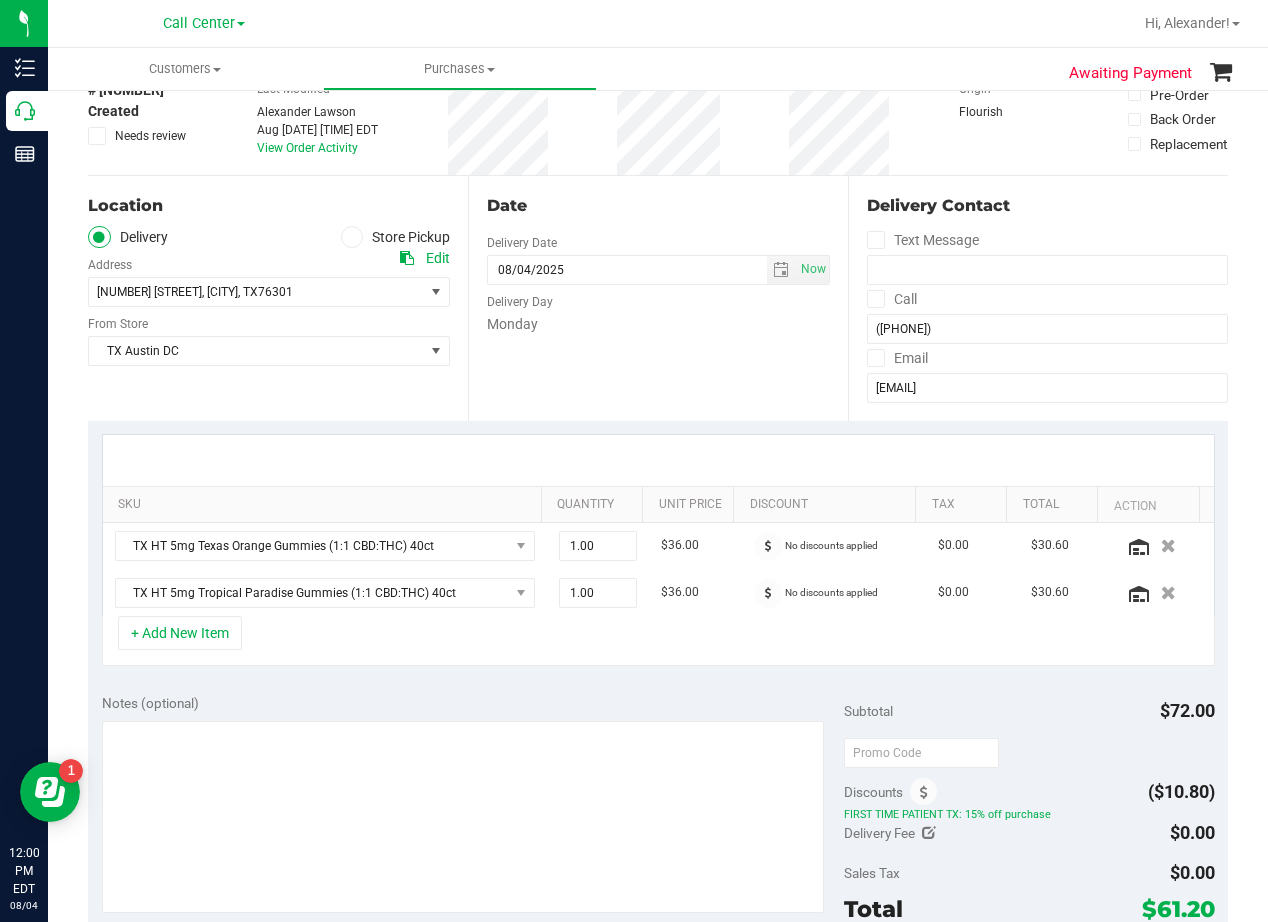 scroll, scrollTop: 0, scrollLeft: 0, axis: both 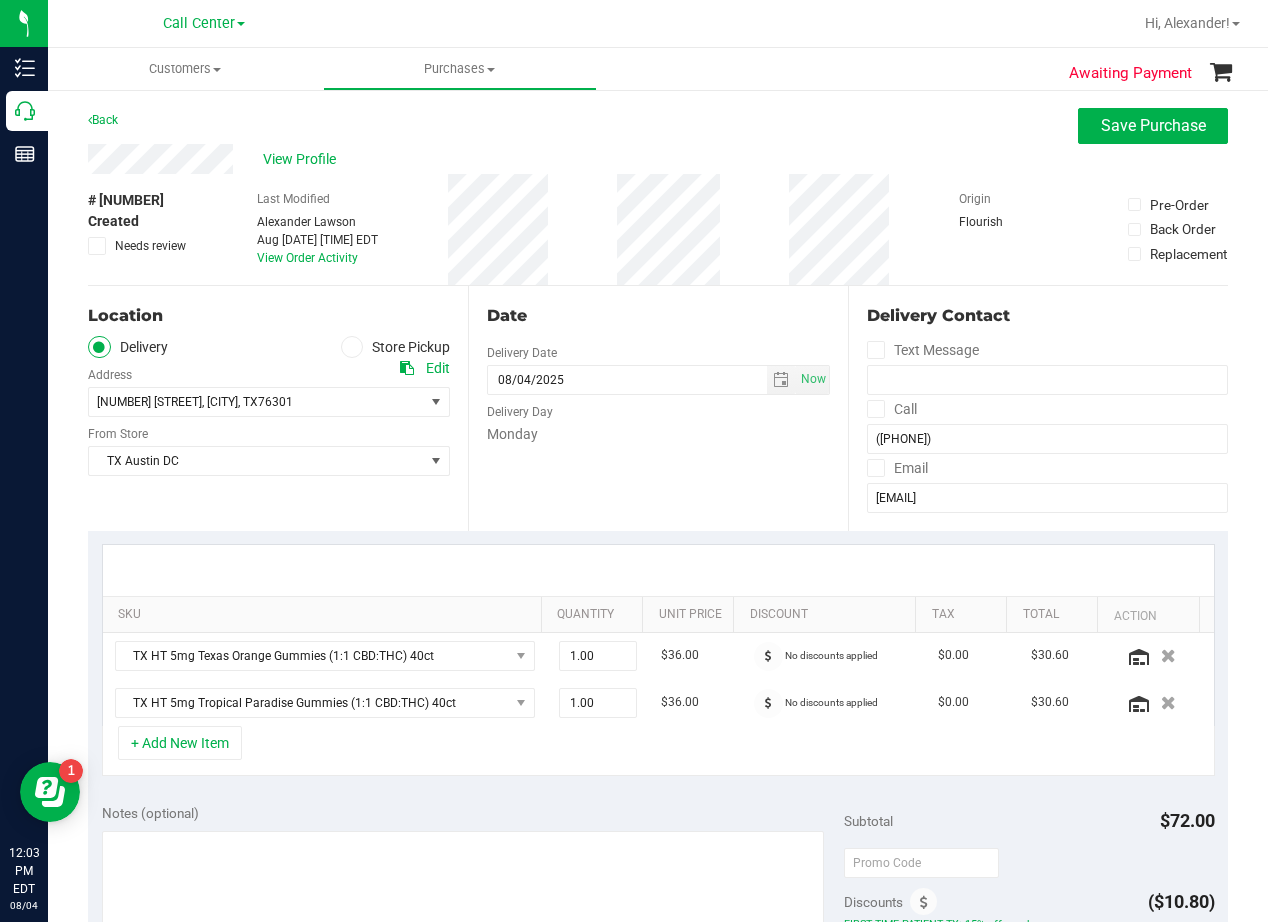 click on "Date
Delivery Date
08/04/2025
Now
08/04/2025 08:00 AM
Now
Delivery Day
Monday" at bounding box center [658, 408] 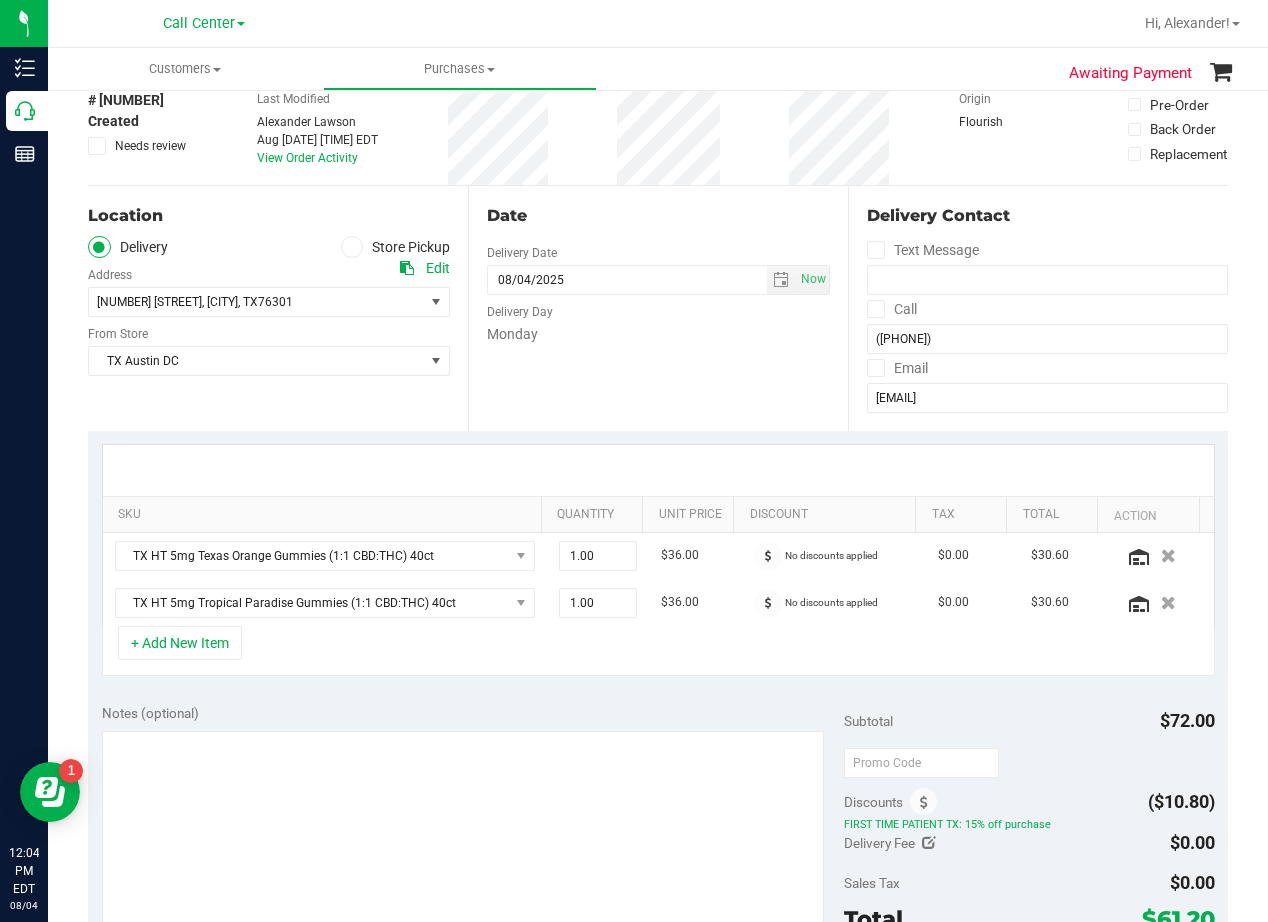 click on "Monday" at bounding box center (658, 334) 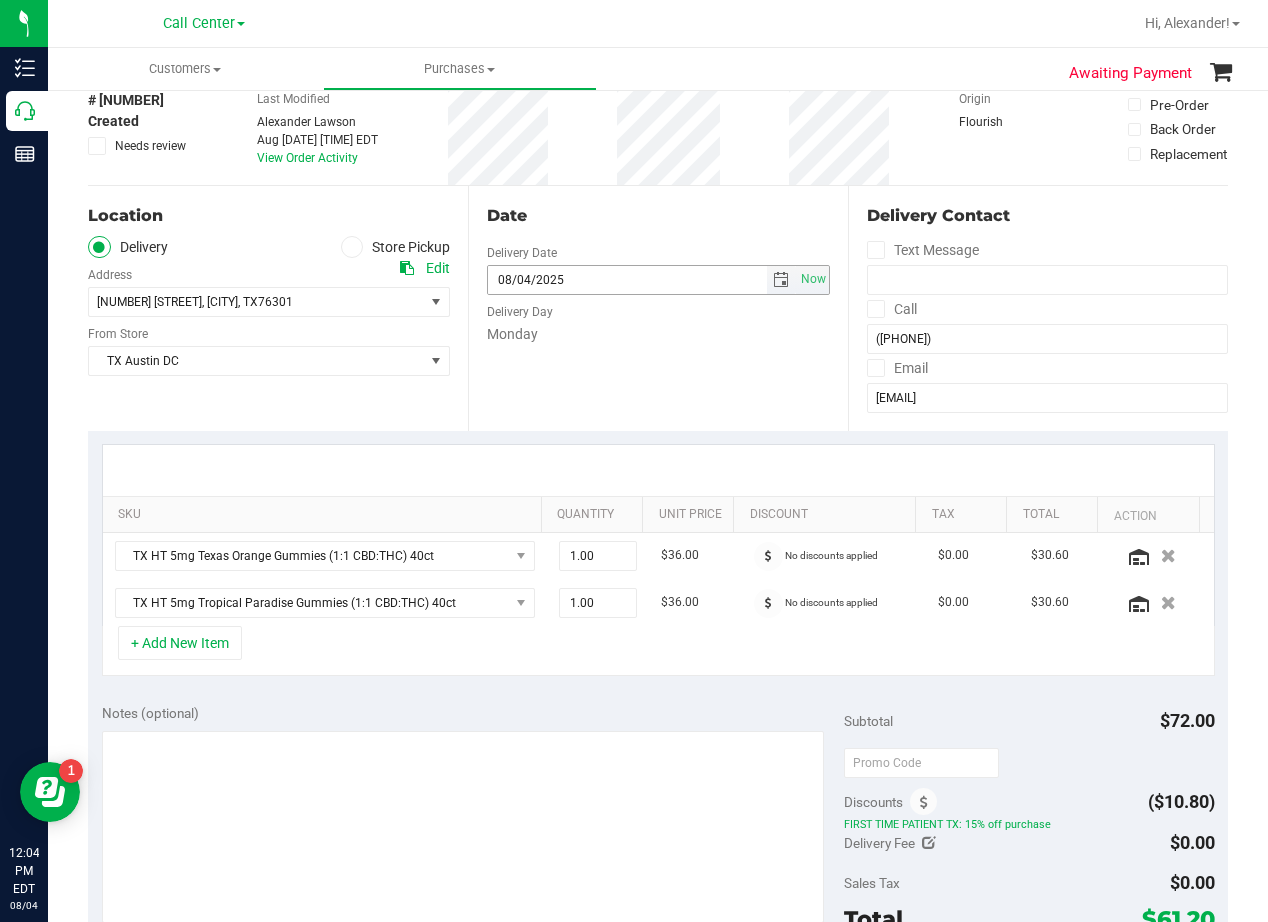 click at bounding box center (781, 280) 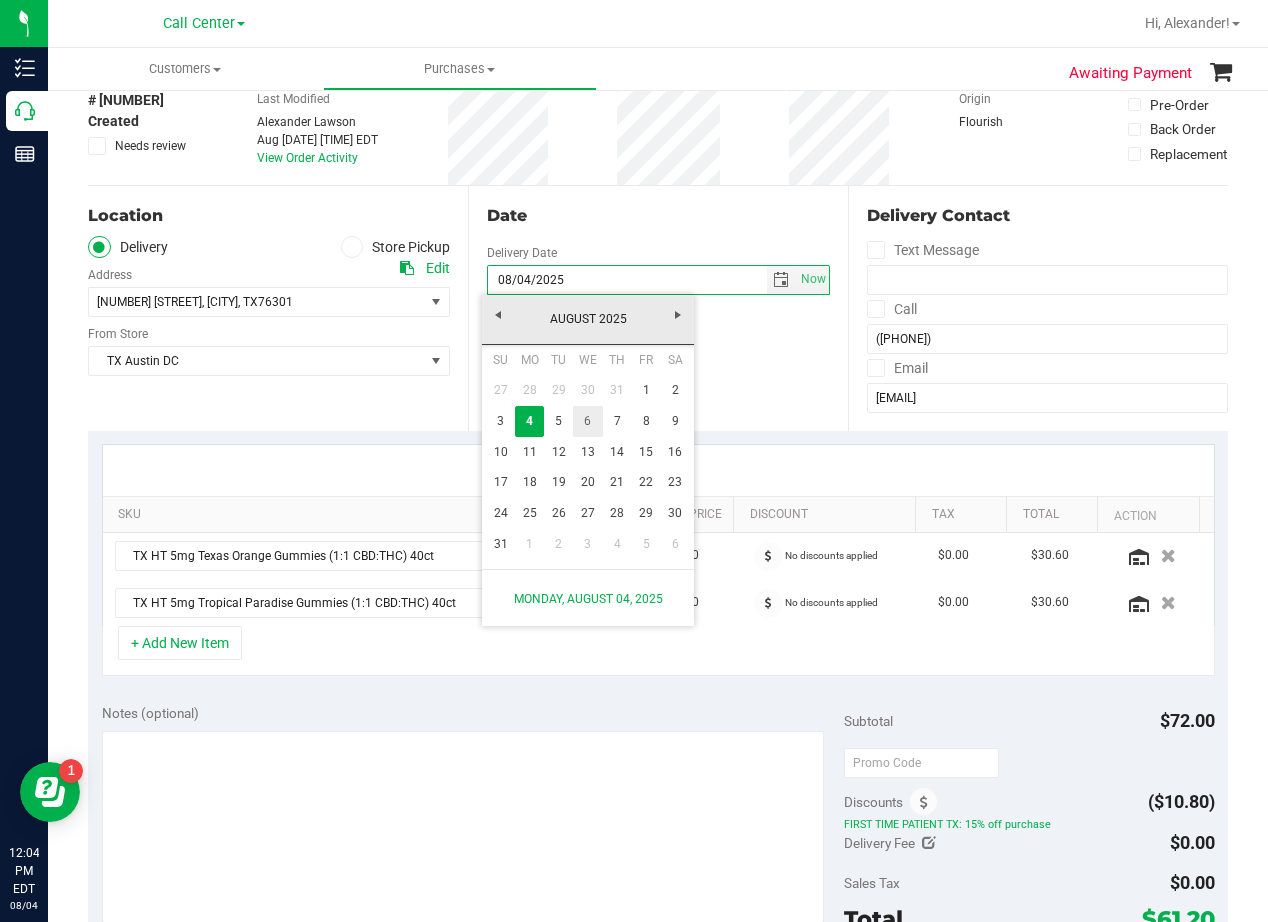 click on "13" at bounding box center (587, 452) 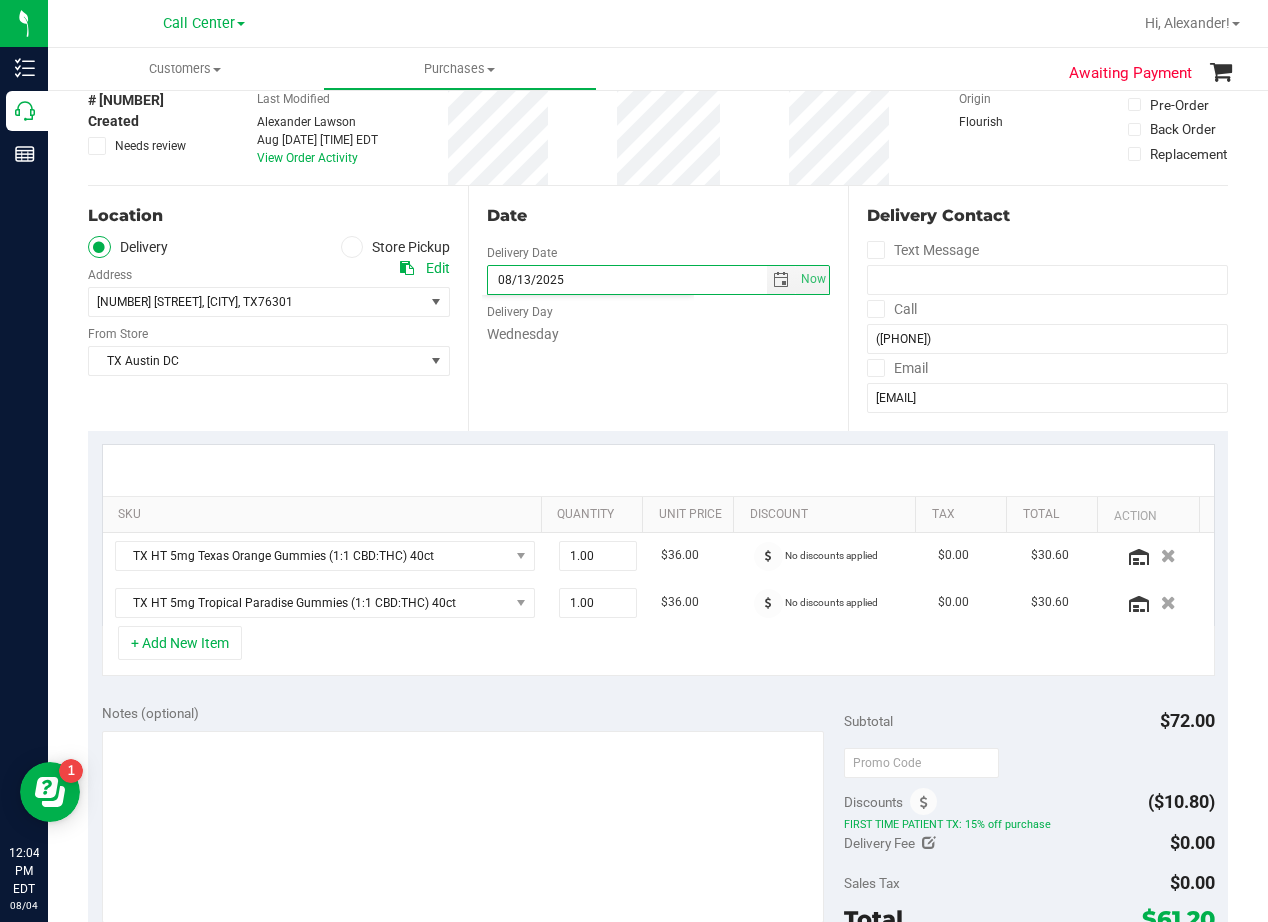click on "Date
Delivery Date
08/13/2025
Now
08/13/2025 08:00 AM
Now
Delivery Day
Wednesday" at bounding box center [658, 308] 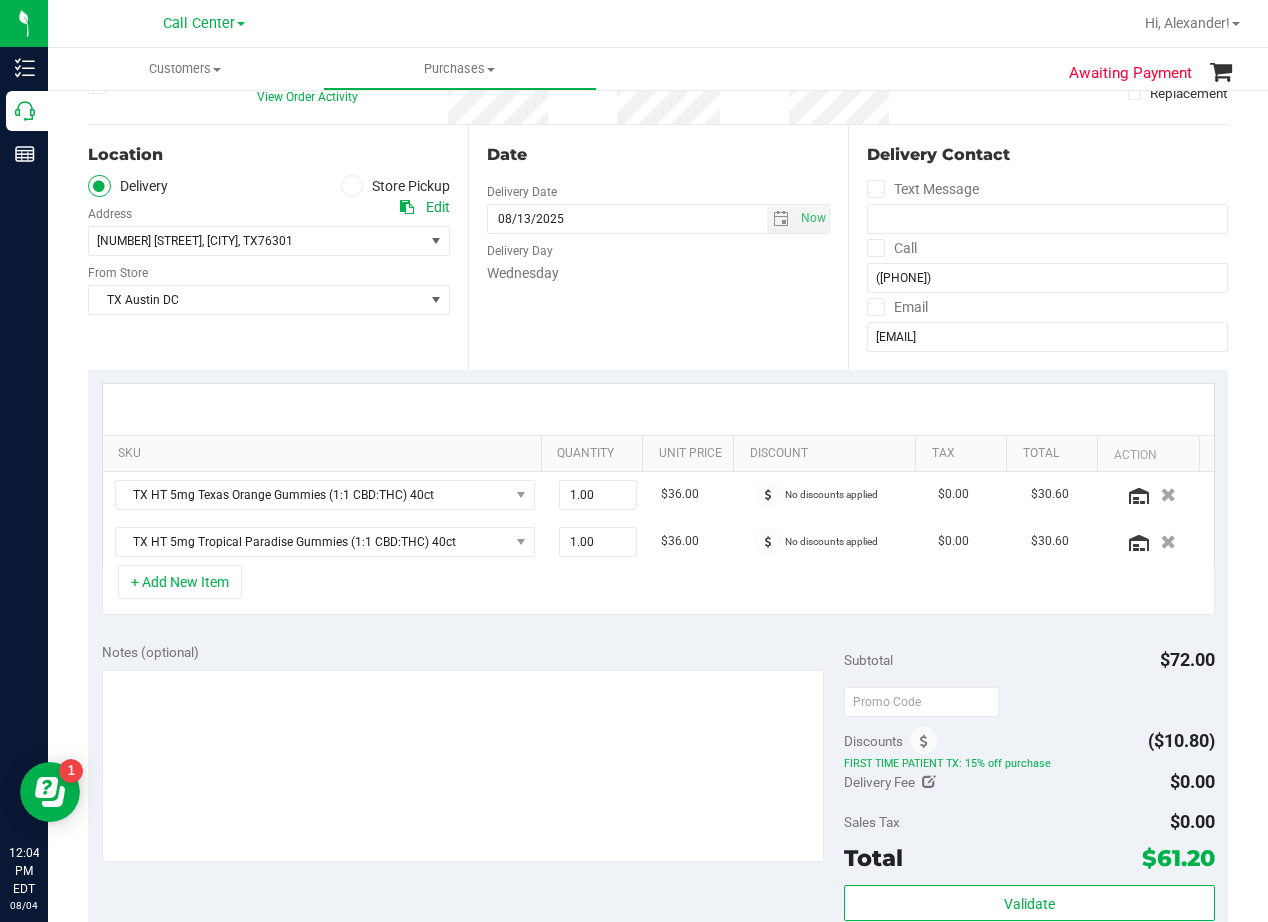 scroll, scrollTop: 200, scrollLeft: 0, axis: vertical 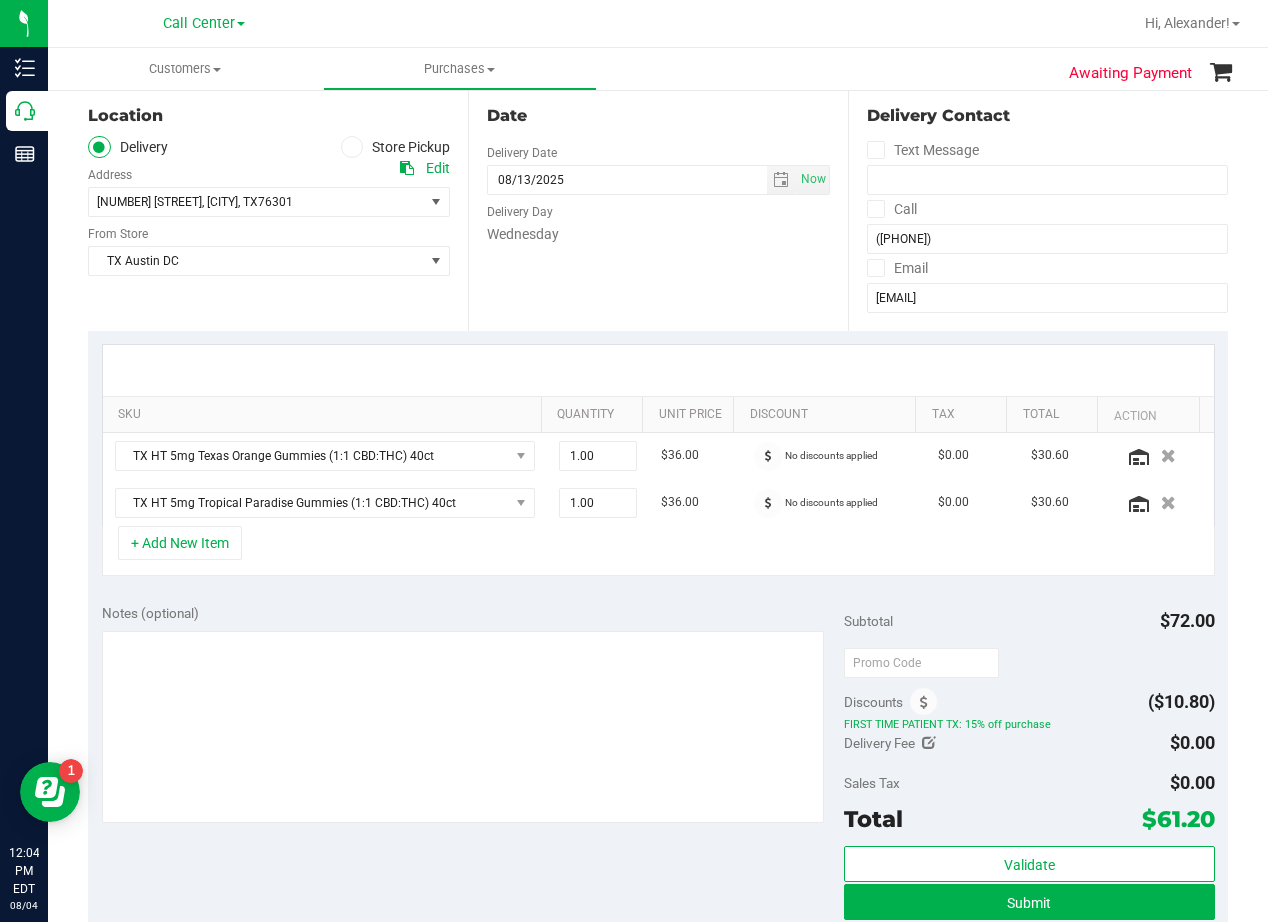 click on "Date
Delivery Date
08/13/2025
Now
08/13/2025 08:00 AM
Now
Delivery Day
Wednesday" at bounding box center (658, 208) 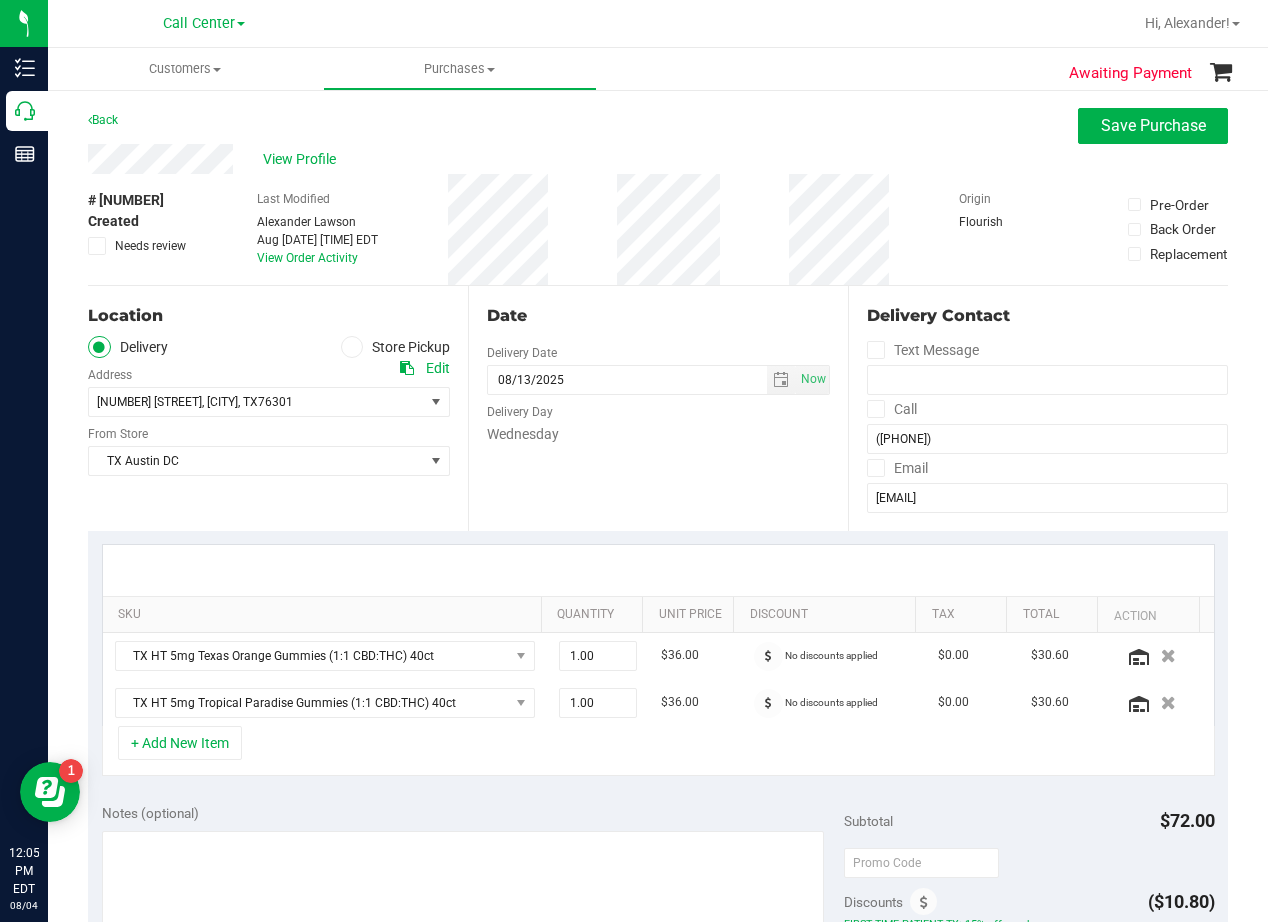 click on "Date" at bounding box center (658, 316) 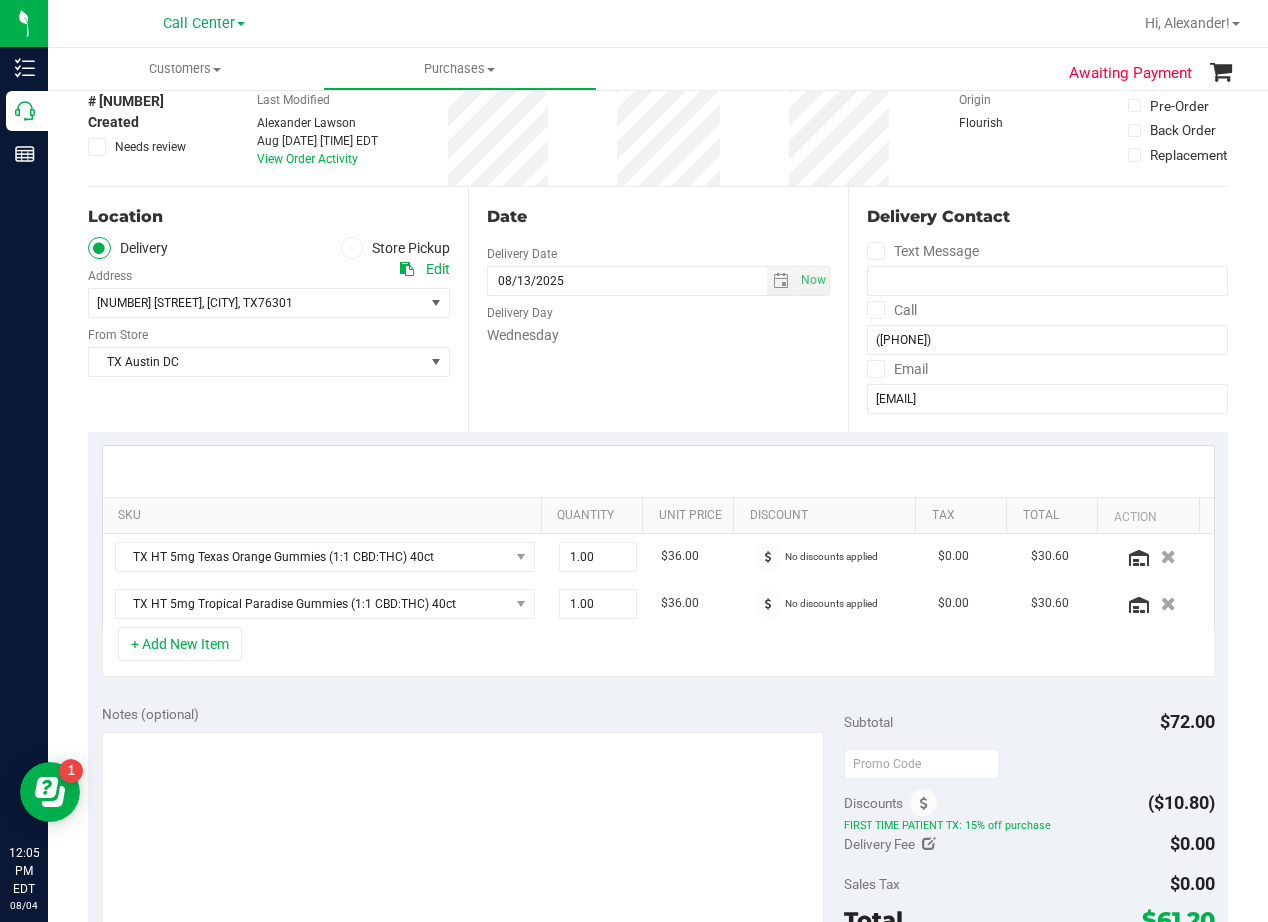 scroll, scrollTop: 100, scrollLeft: 0, axis: vertical 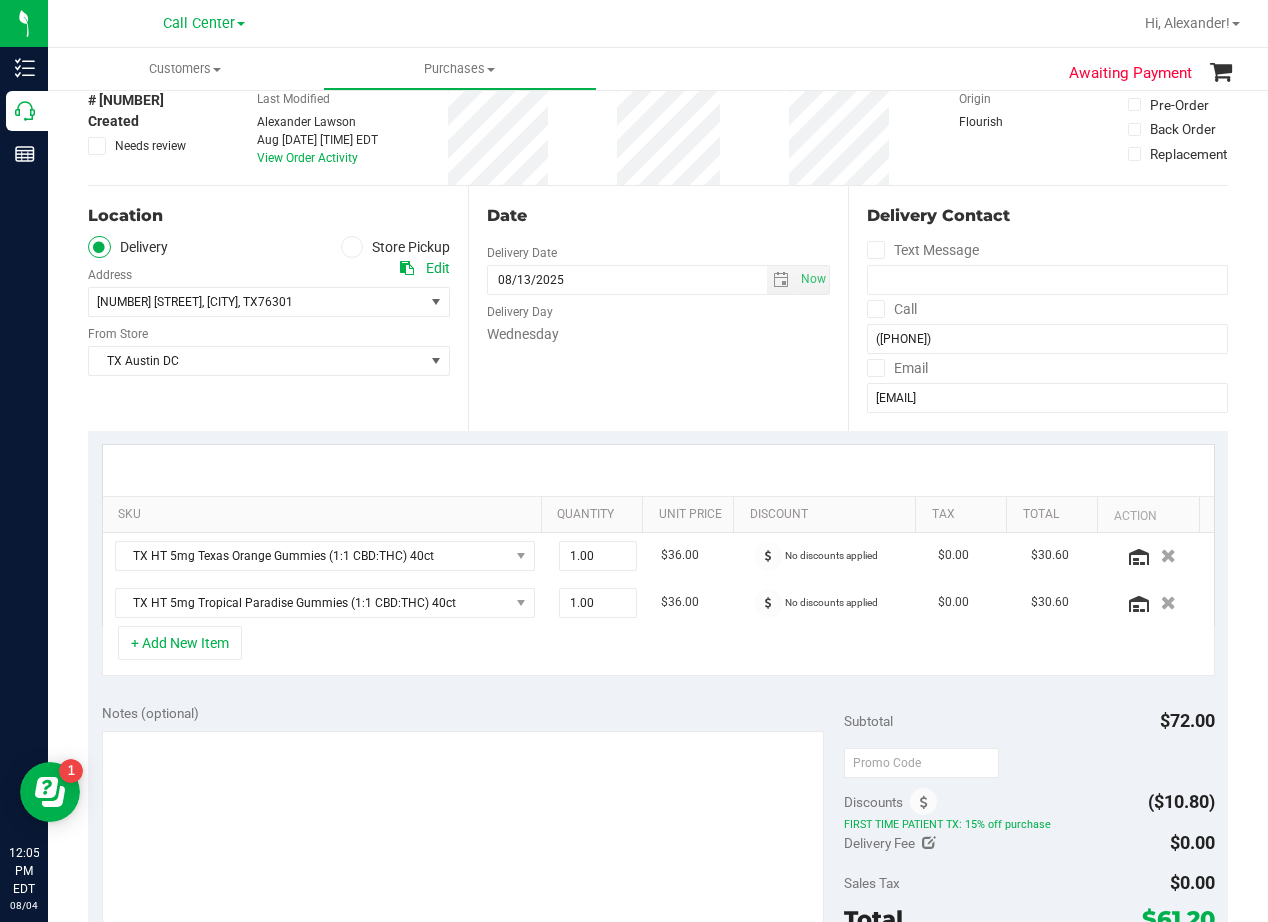 click on "Wednesday" at bounding box center [658, 334] 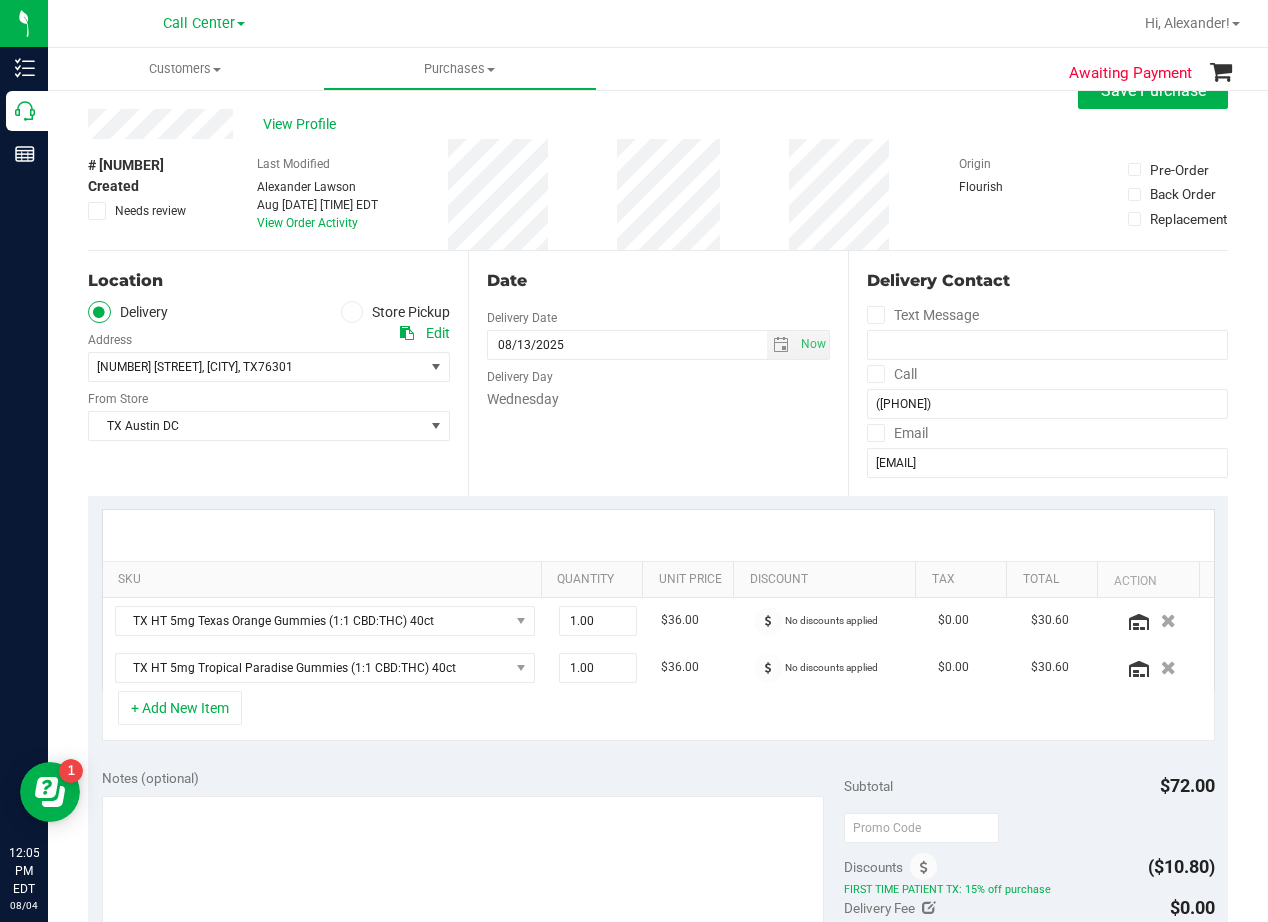 scroll, scrollTop: 0, scrollLeft: 0, axis: both 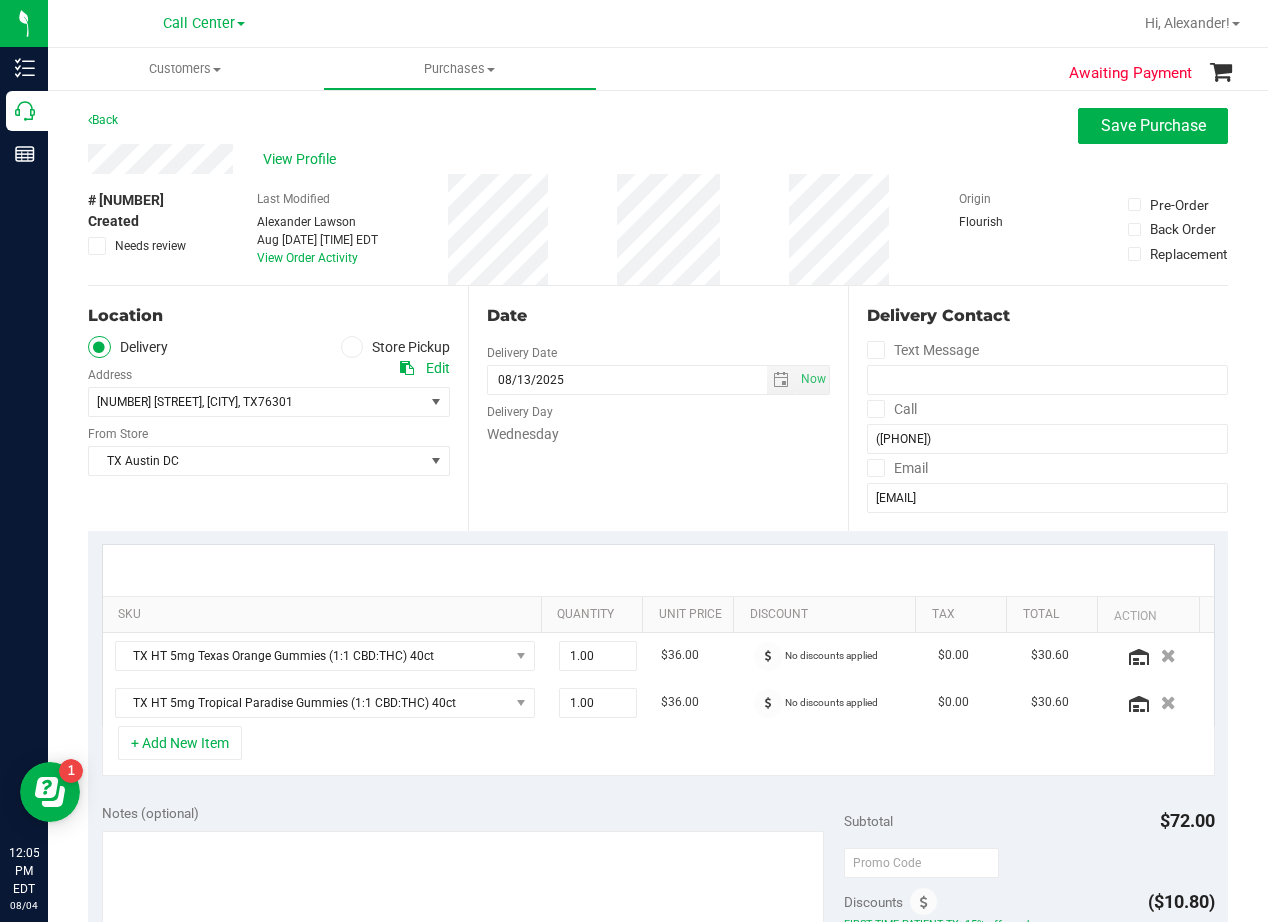 click on "Date" at bounding box center (658, 316) 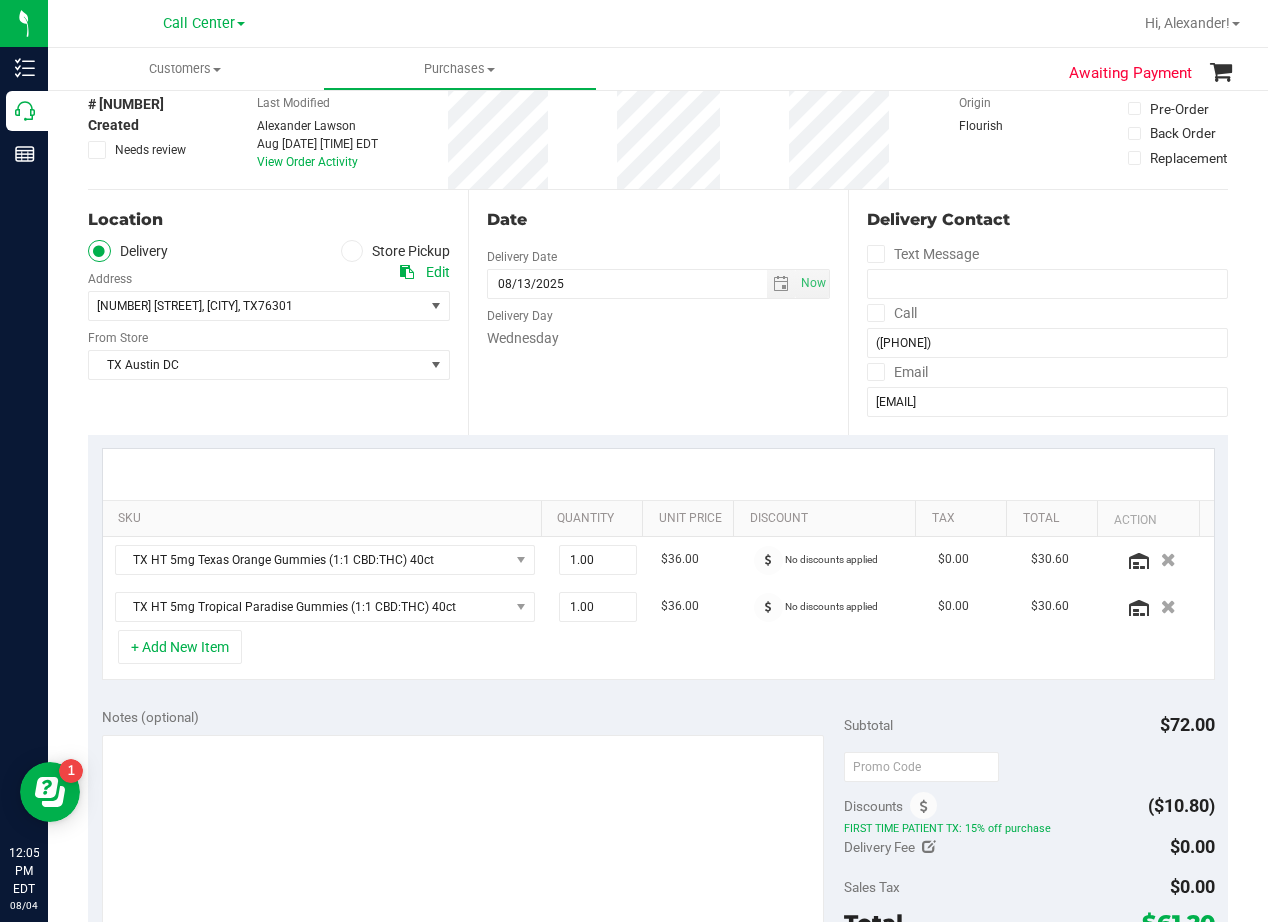 scroll, scrollTop: 0, scrollLeft: 0, axis: both 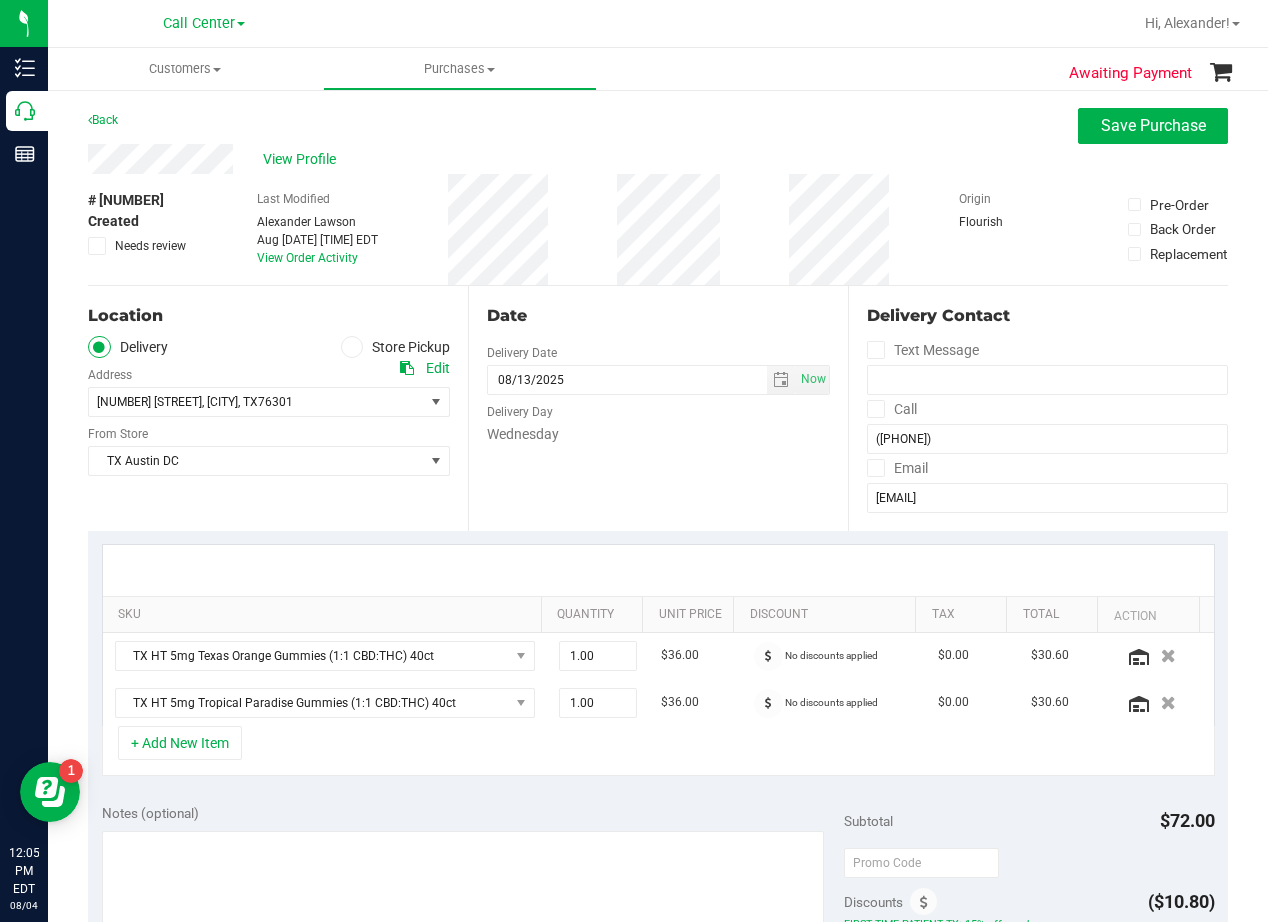 click on "Date" at bounding box center (658, 316) 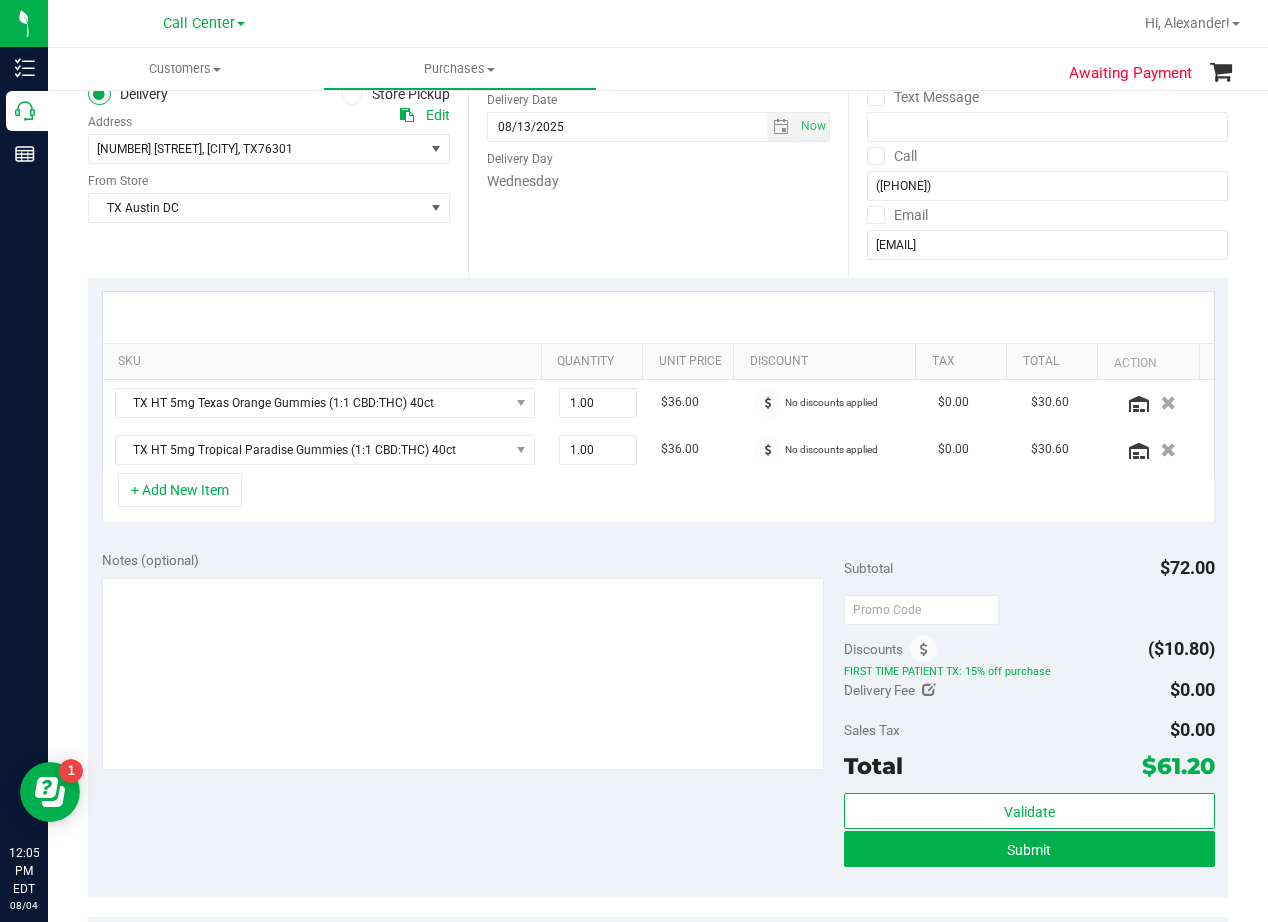 scroll, scrollTop: 300, scrollLeft: 0, axis: vertical 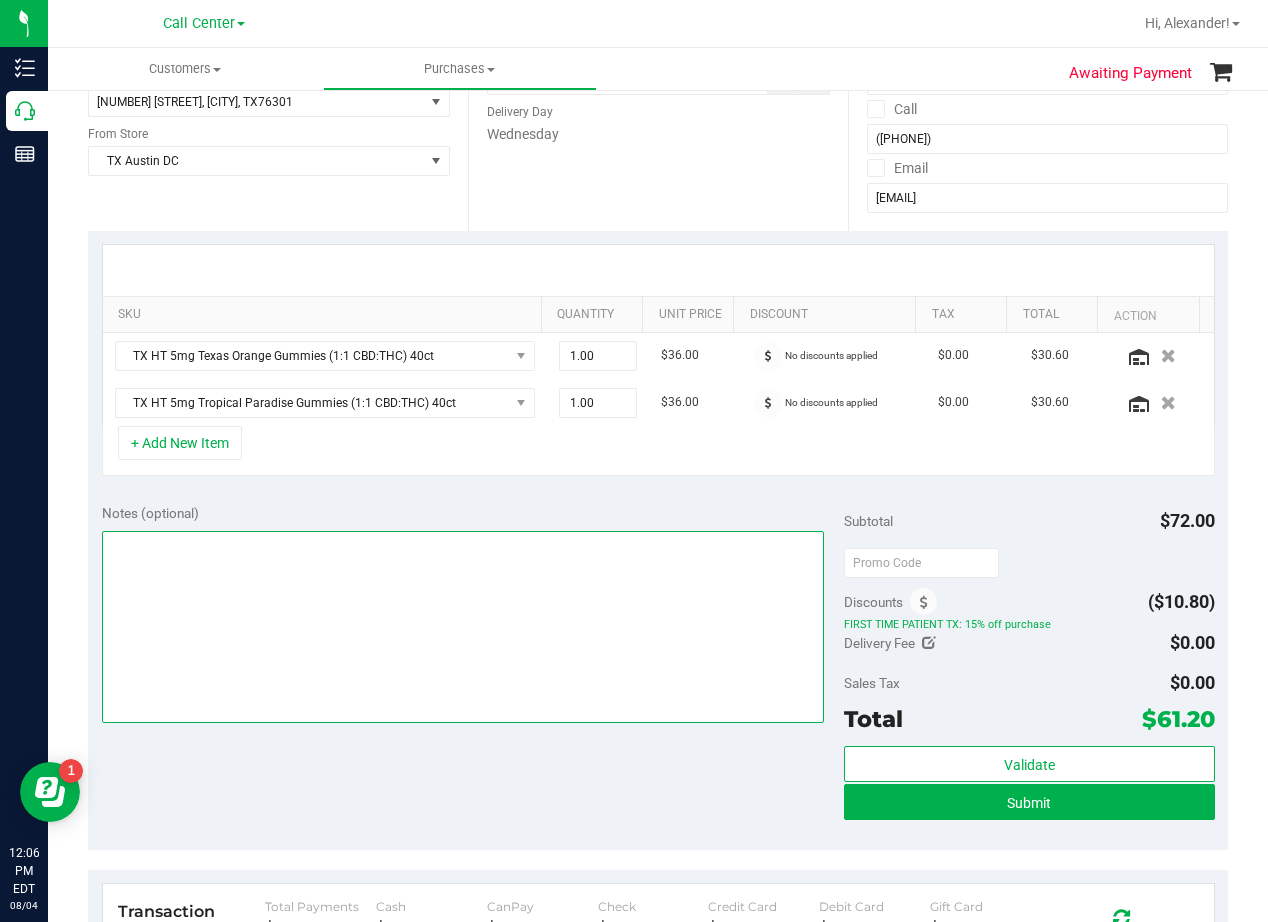click at bounding box center (463, 627) 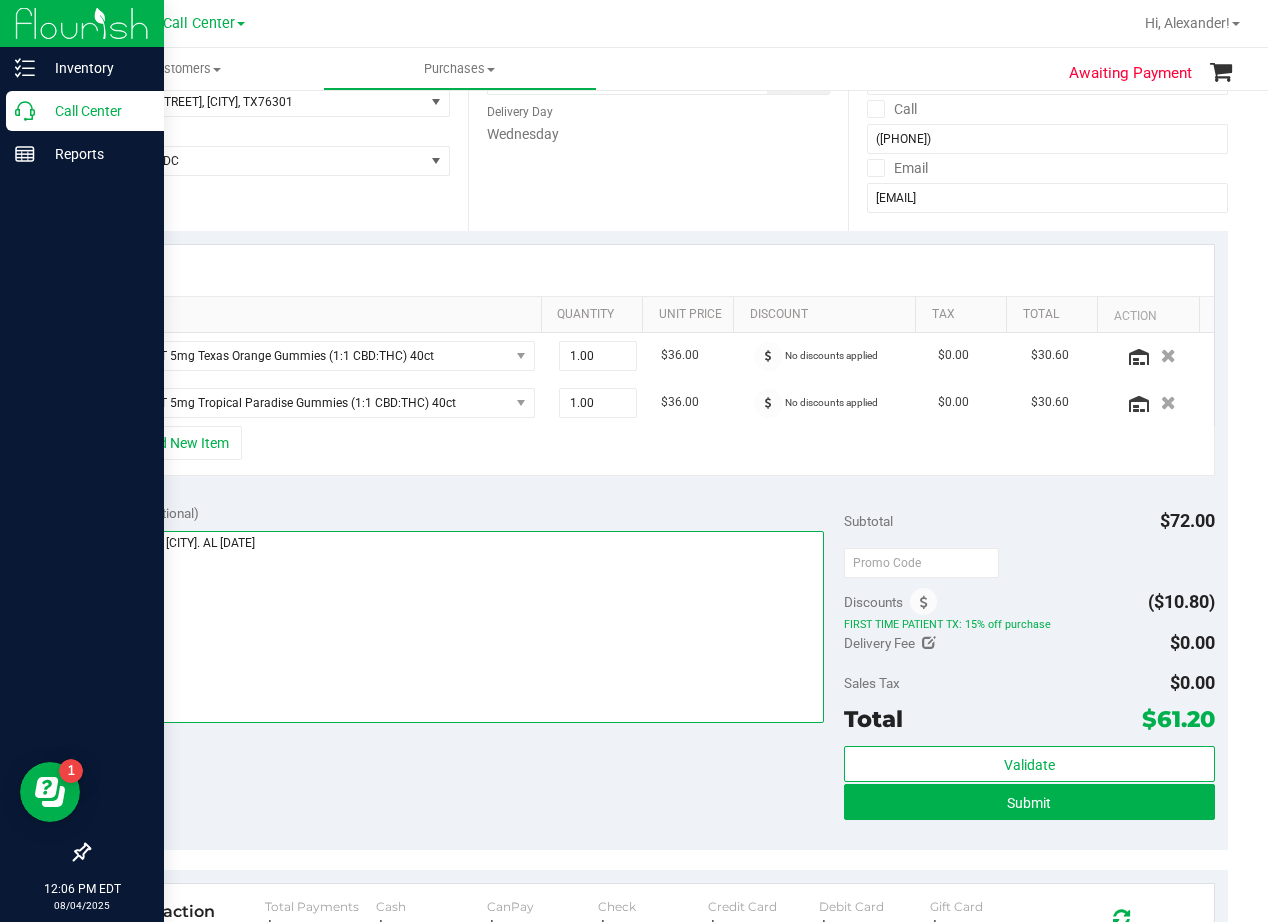 type on "pu 8/13 Wichita Falls. AL 8/4" 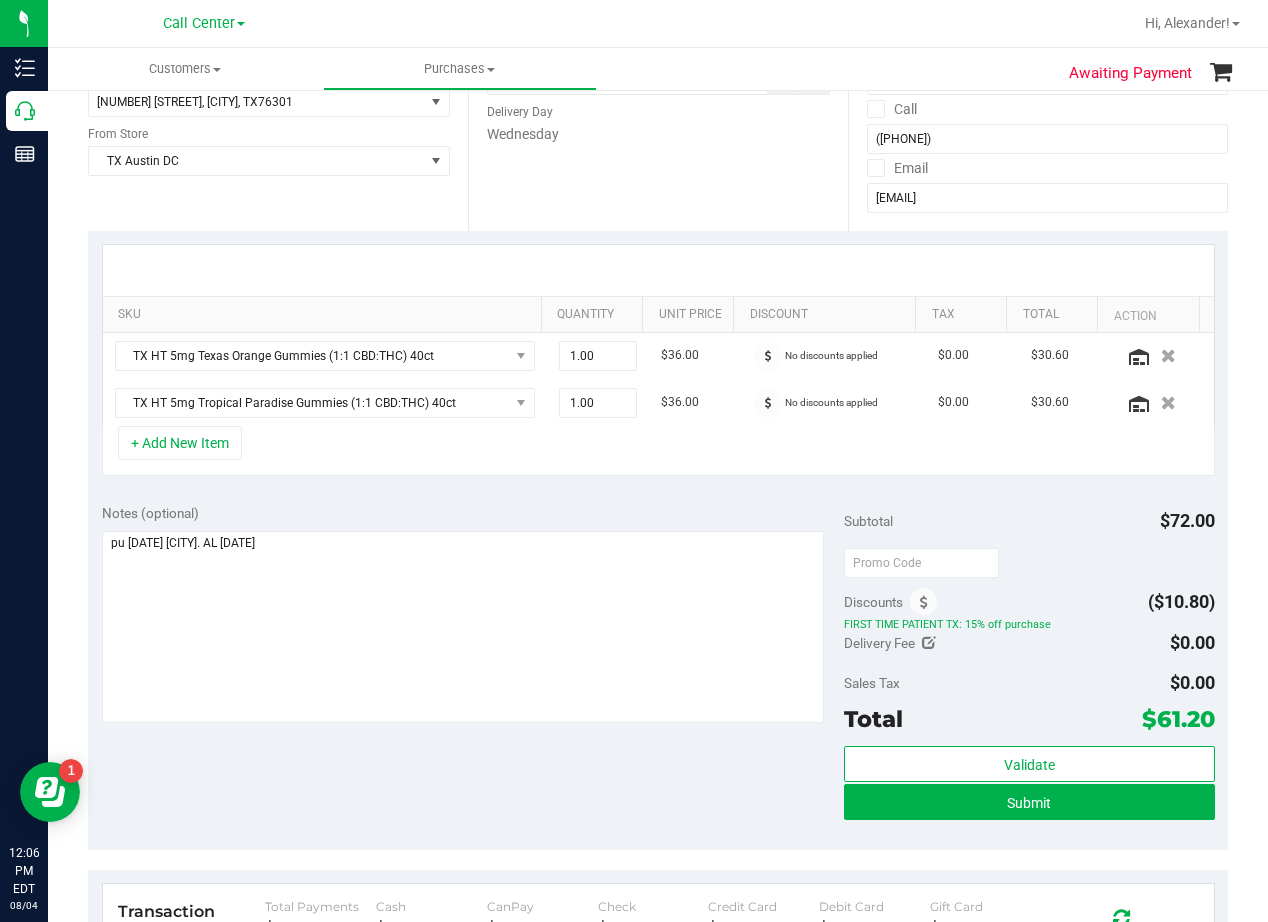 click on "Notes (optional)" at bounding box center [473, 513] 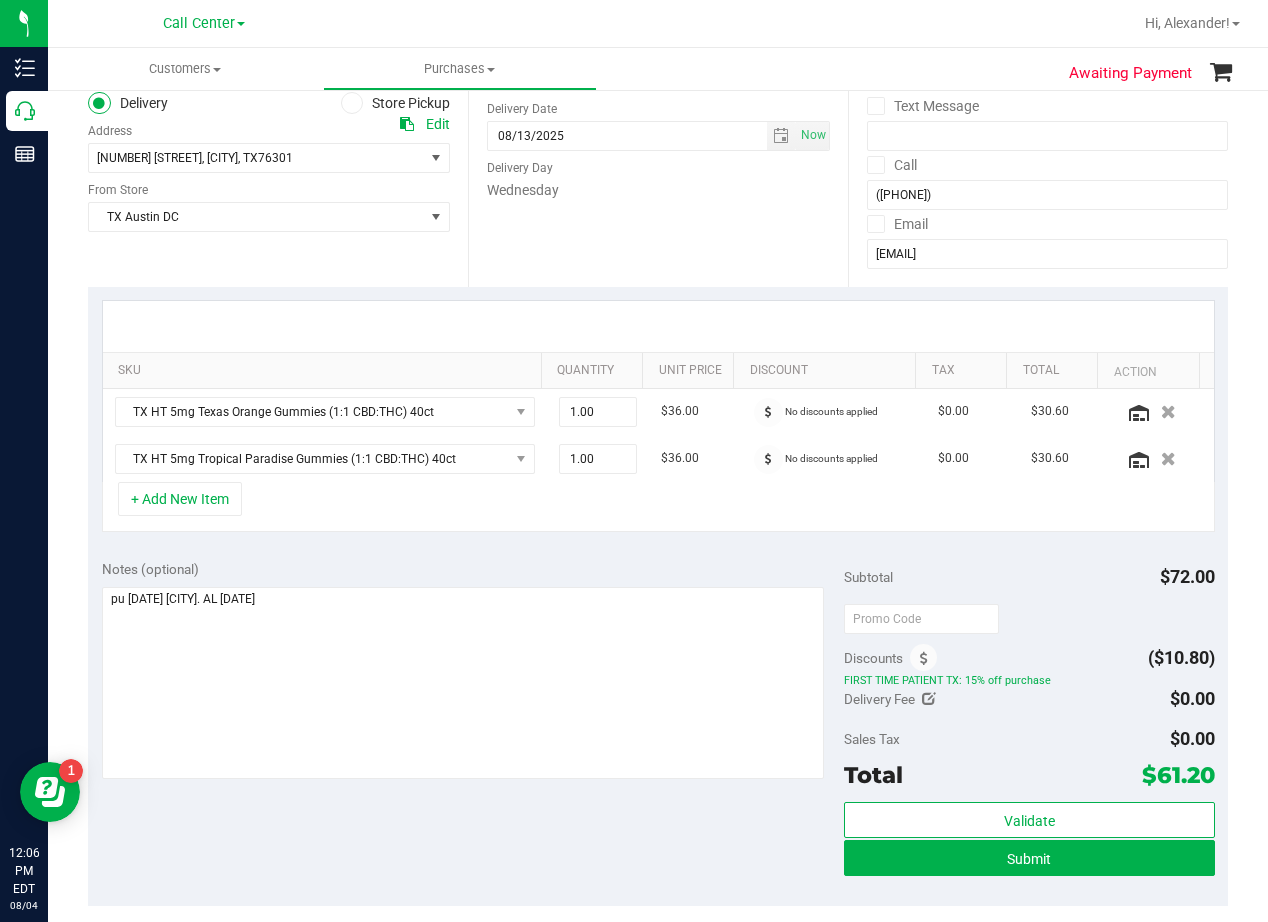 scroll, scrollTop: 300, scrollLeft: 0, axis: vertical 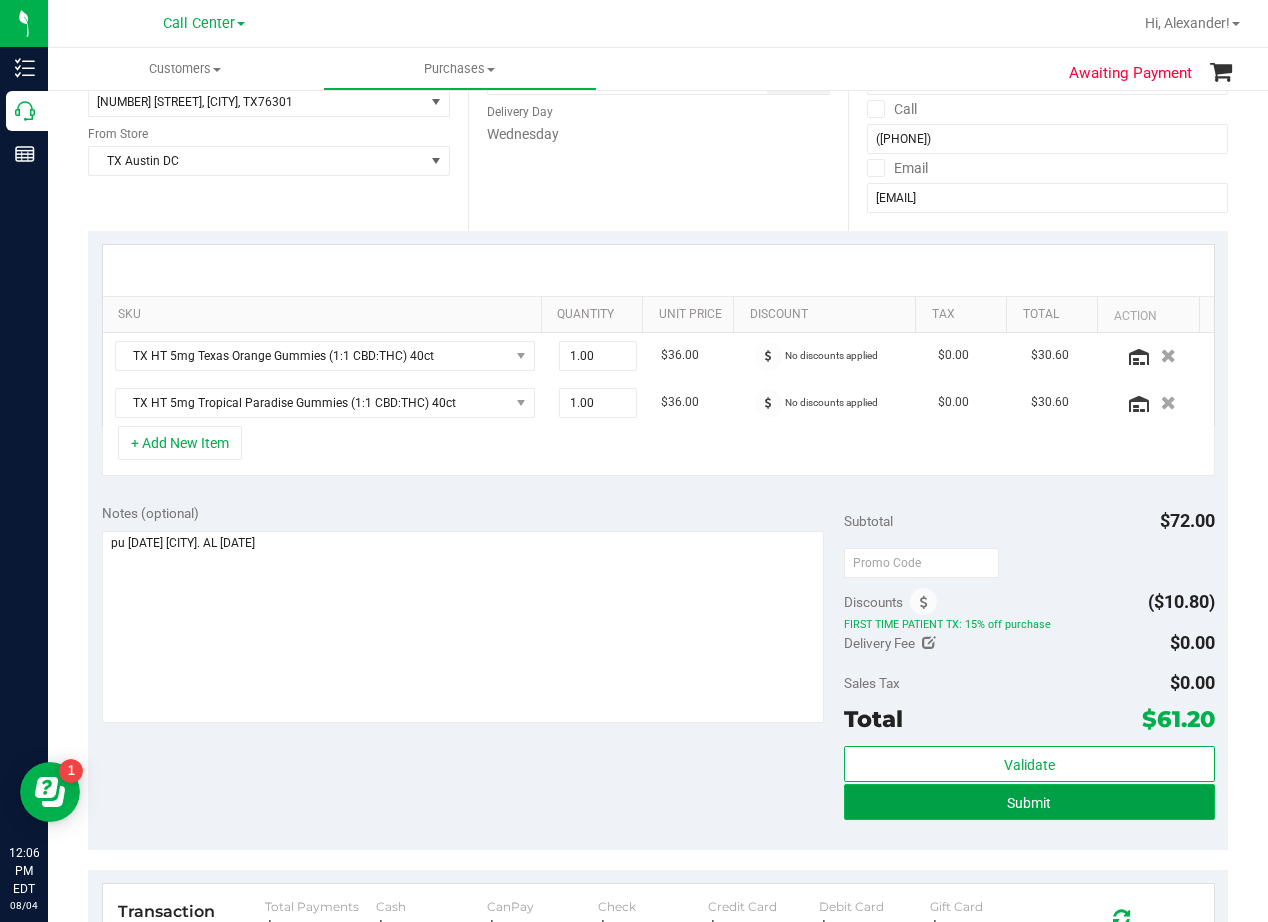 click on "Submit" at bounding box center [1029, 802] 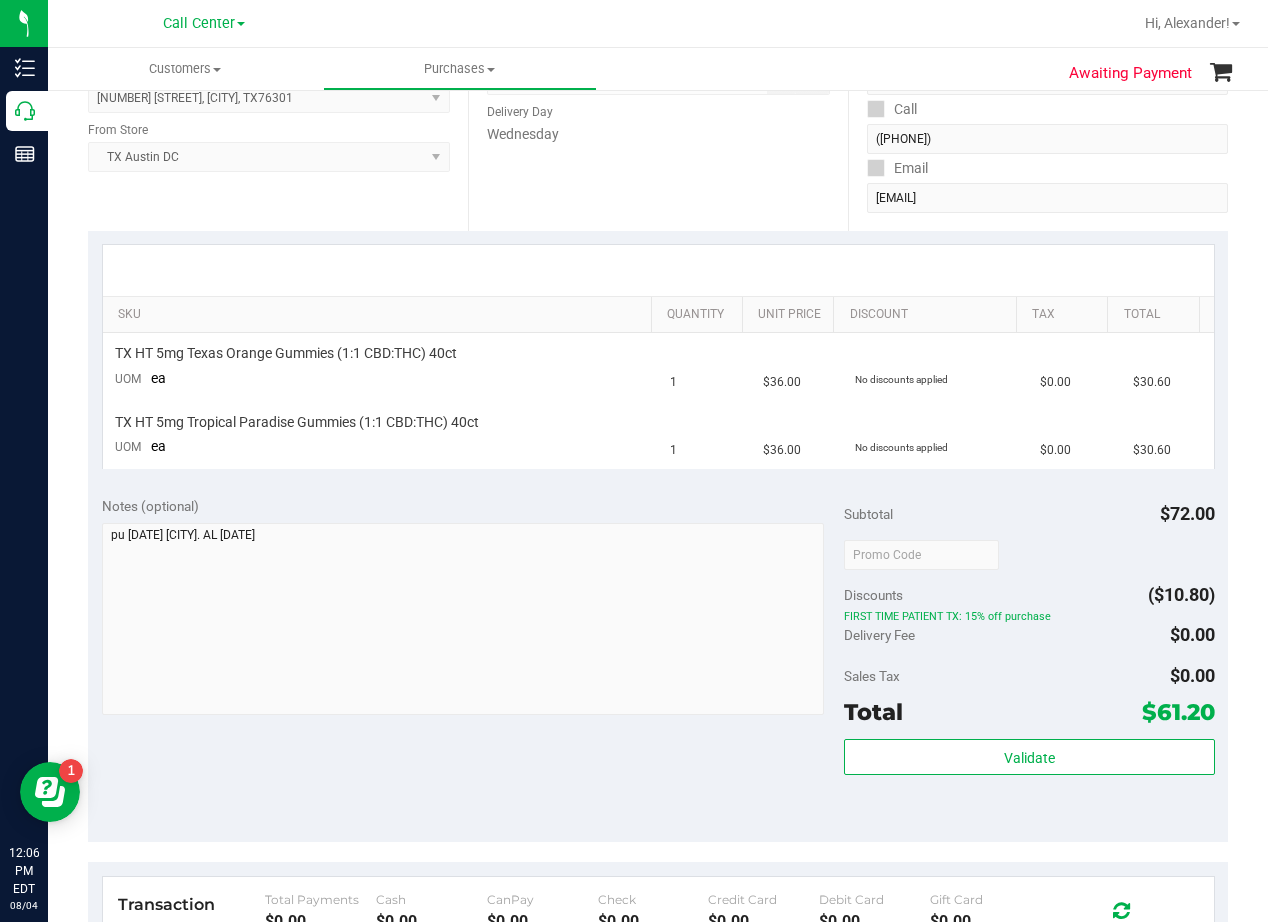 click on "Date
Delivery Date
08/13/2025
Now
08/13/2025 08:00 AM
Now
Delivery Day
Wednesday" at bounding box center [658, 108] 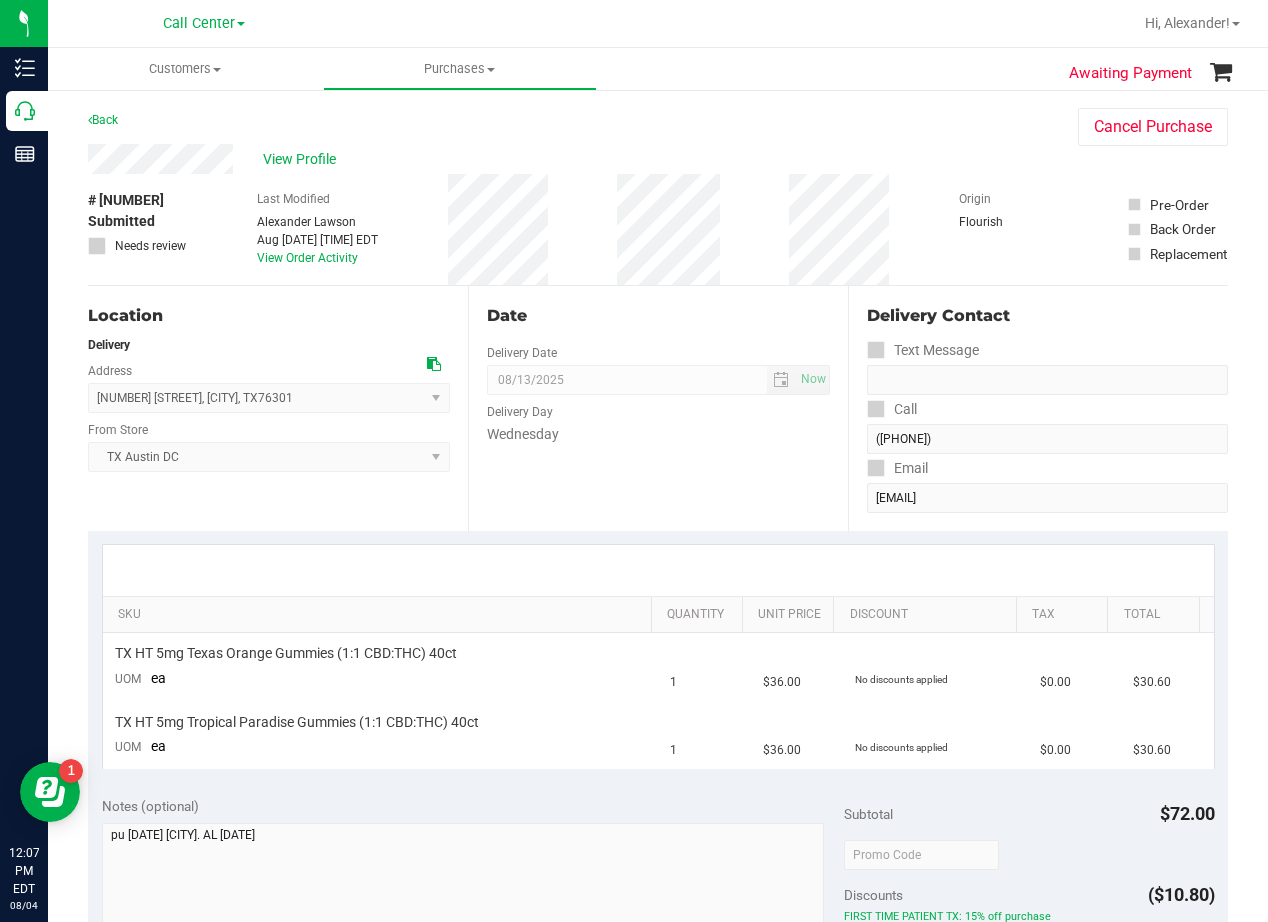 scroll, scrollTop: 400, scrollLeft: 0, axis: vertical 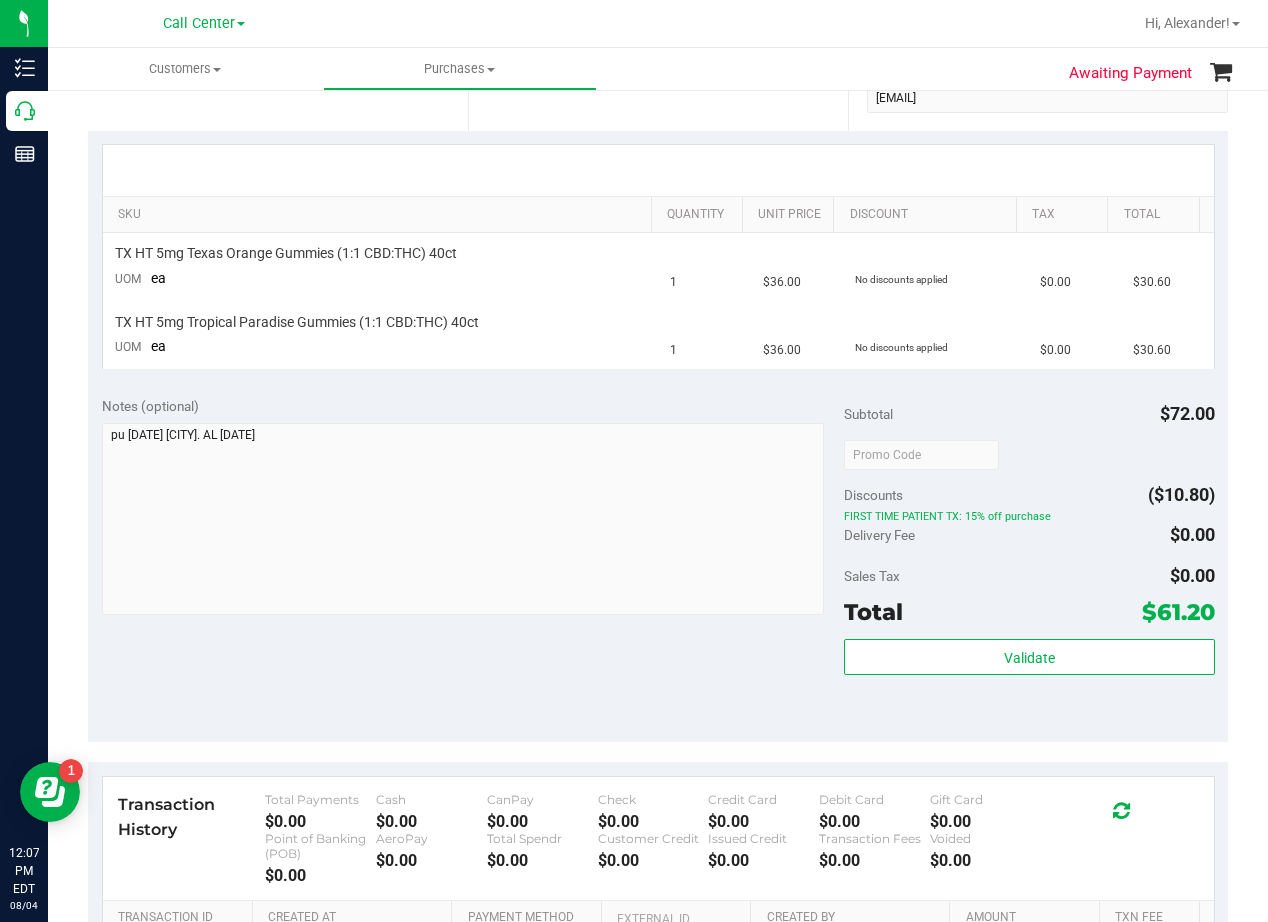 click on "Notes (optional)" at bounding box center [473, 406] 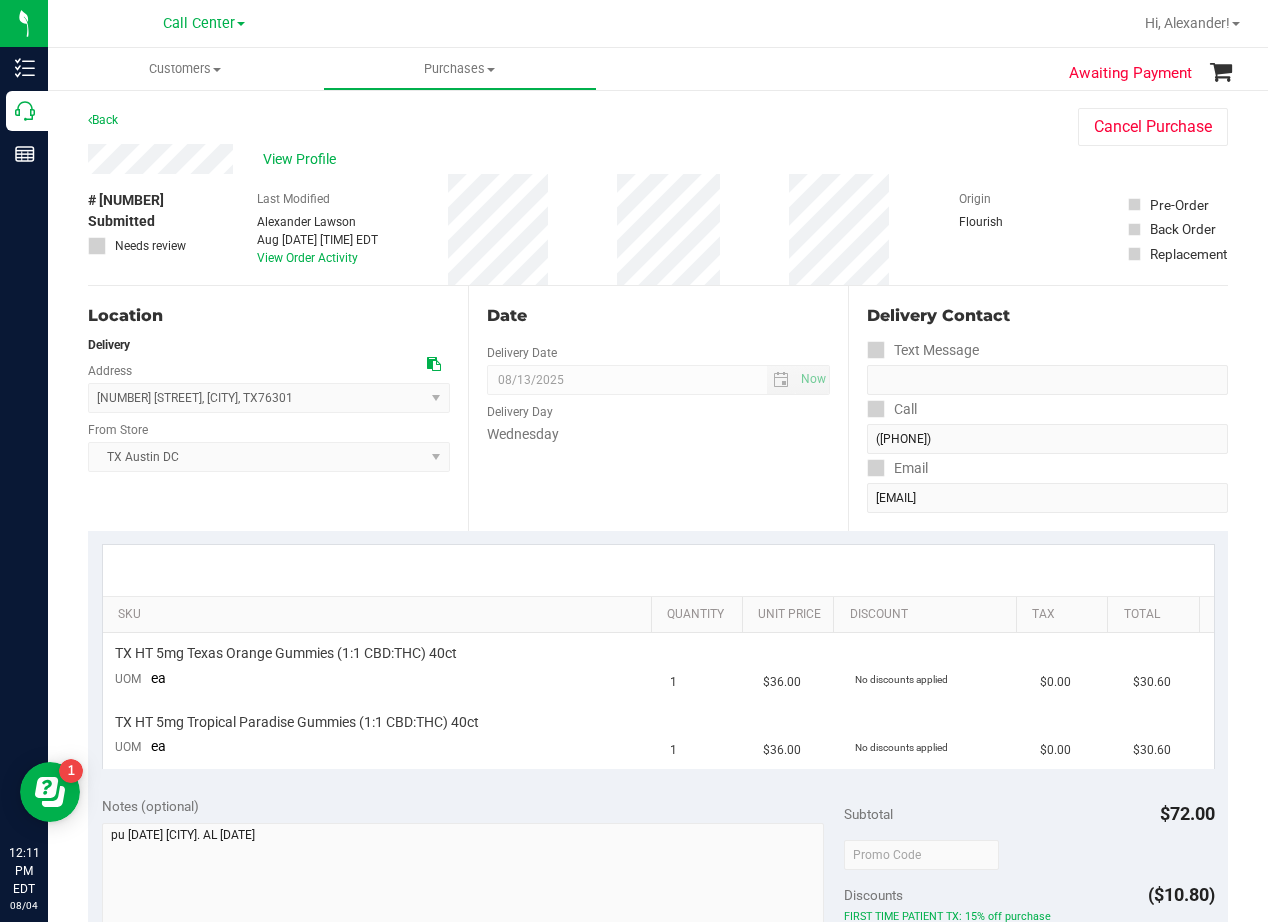 click on "Date
Delivery Date
08/13/2025
Now
08/13/2025 08:00 AM
Now
Delivery Day
Wednesday" at bounding box center (658, 408) 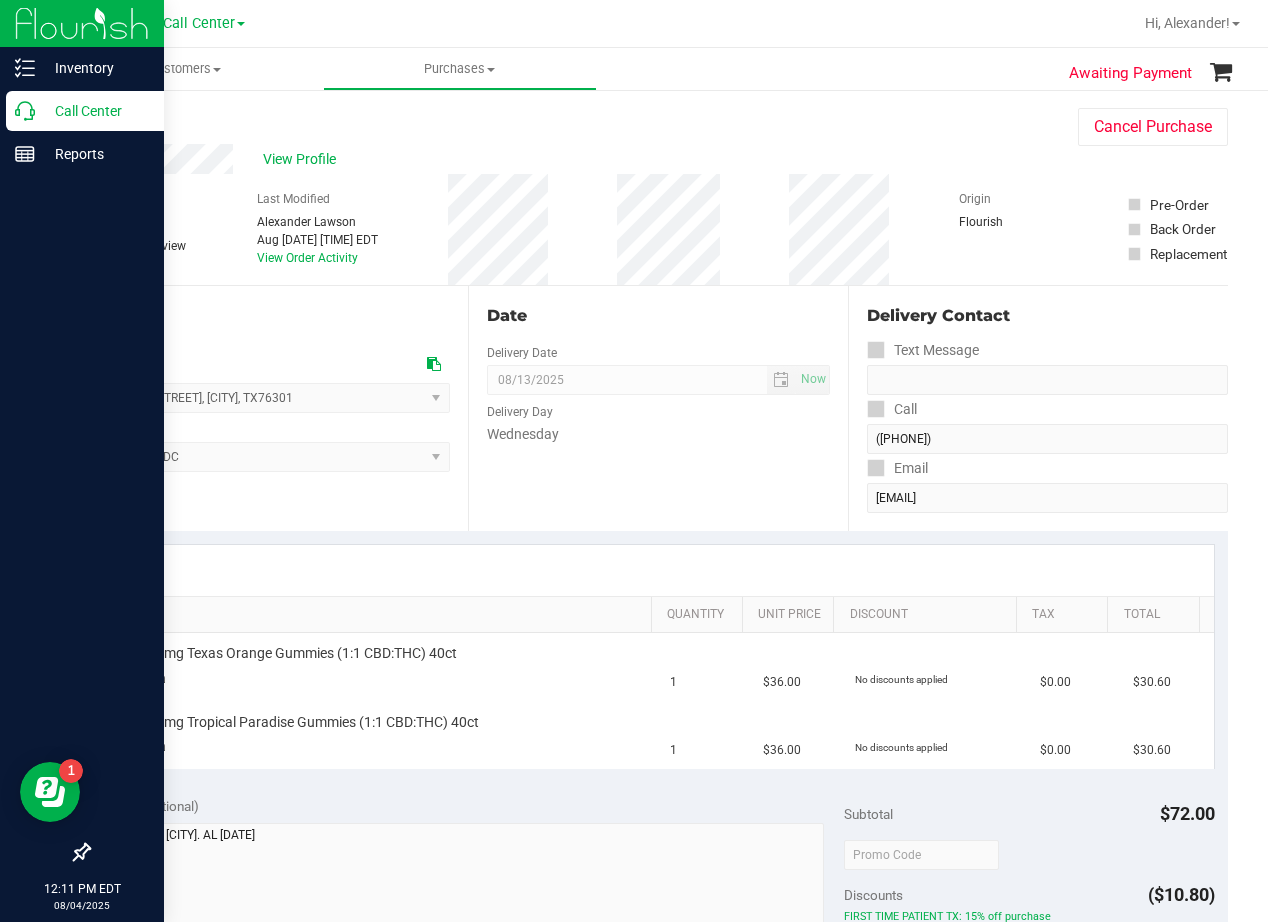 click 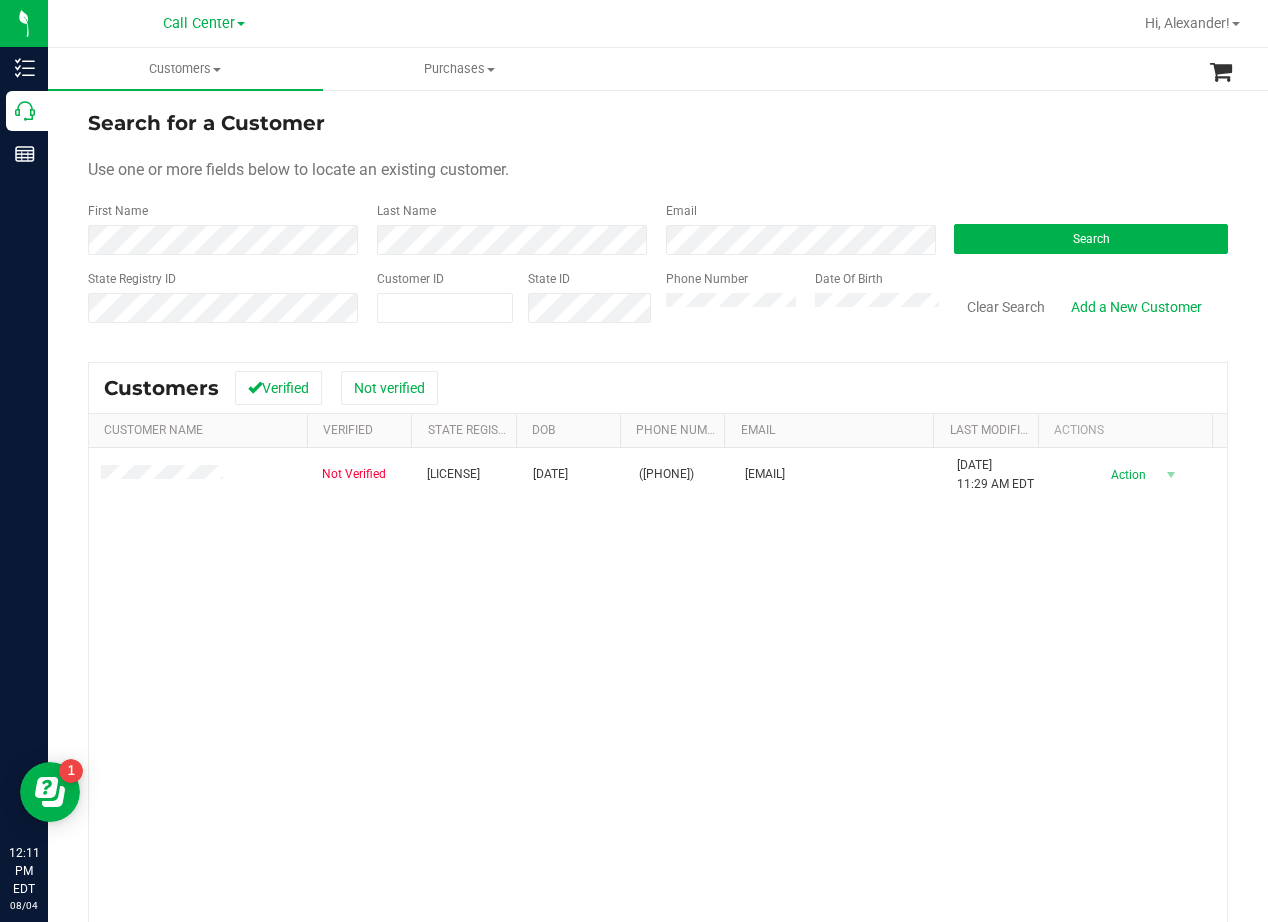 click on "Search for a Customer
Use one or more fields below to locate an existing customer.
First Name
Last Name
Email
Search
State Registry ID
Customer ID
State ID
Phone Number
Date Of Birth" at bounding box center (658, 224) 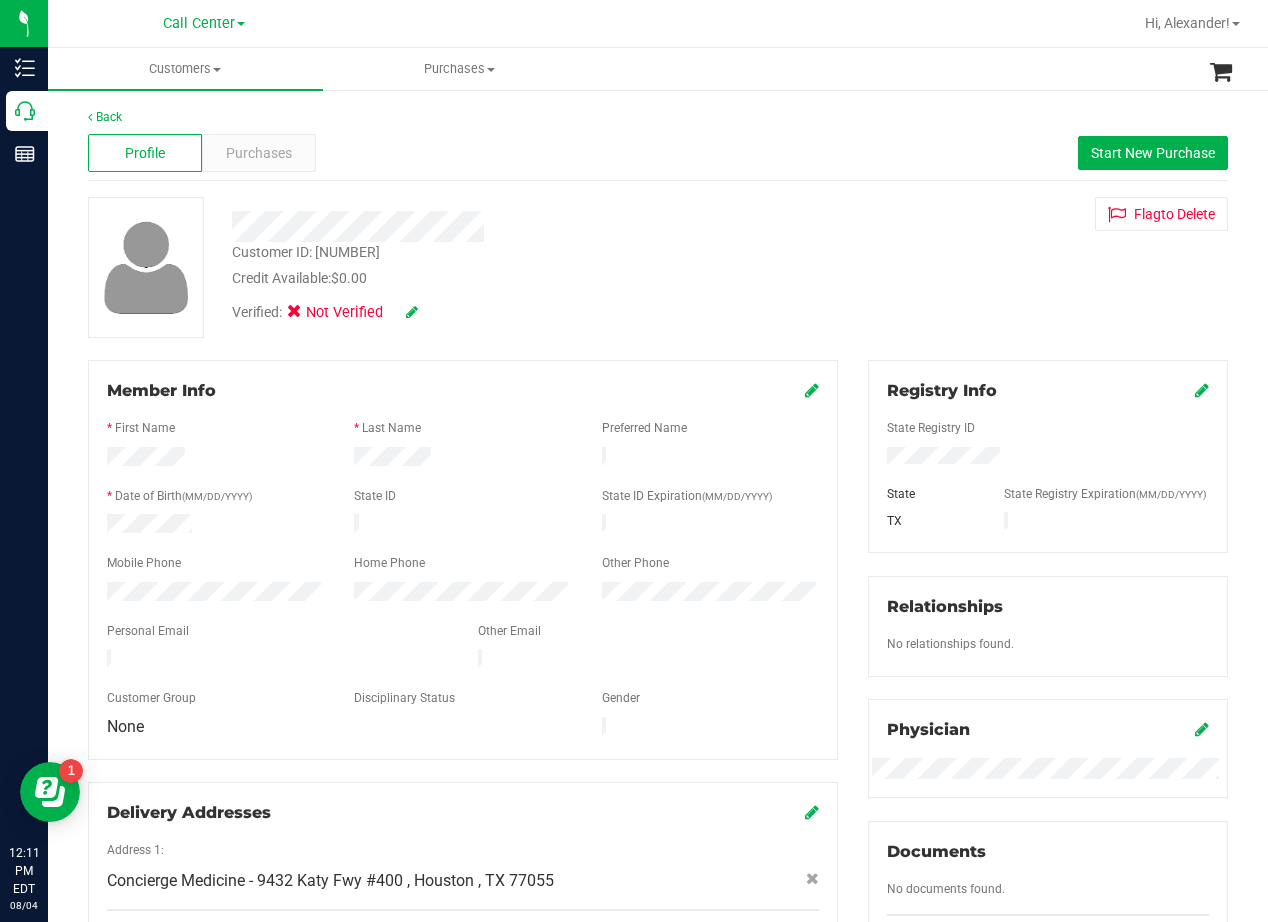 click on "Customer ID: 1540681
Credit Available:
$0.00
Verified:
Not Verified
Flag  to Delete" at bounding box center [658, 267] 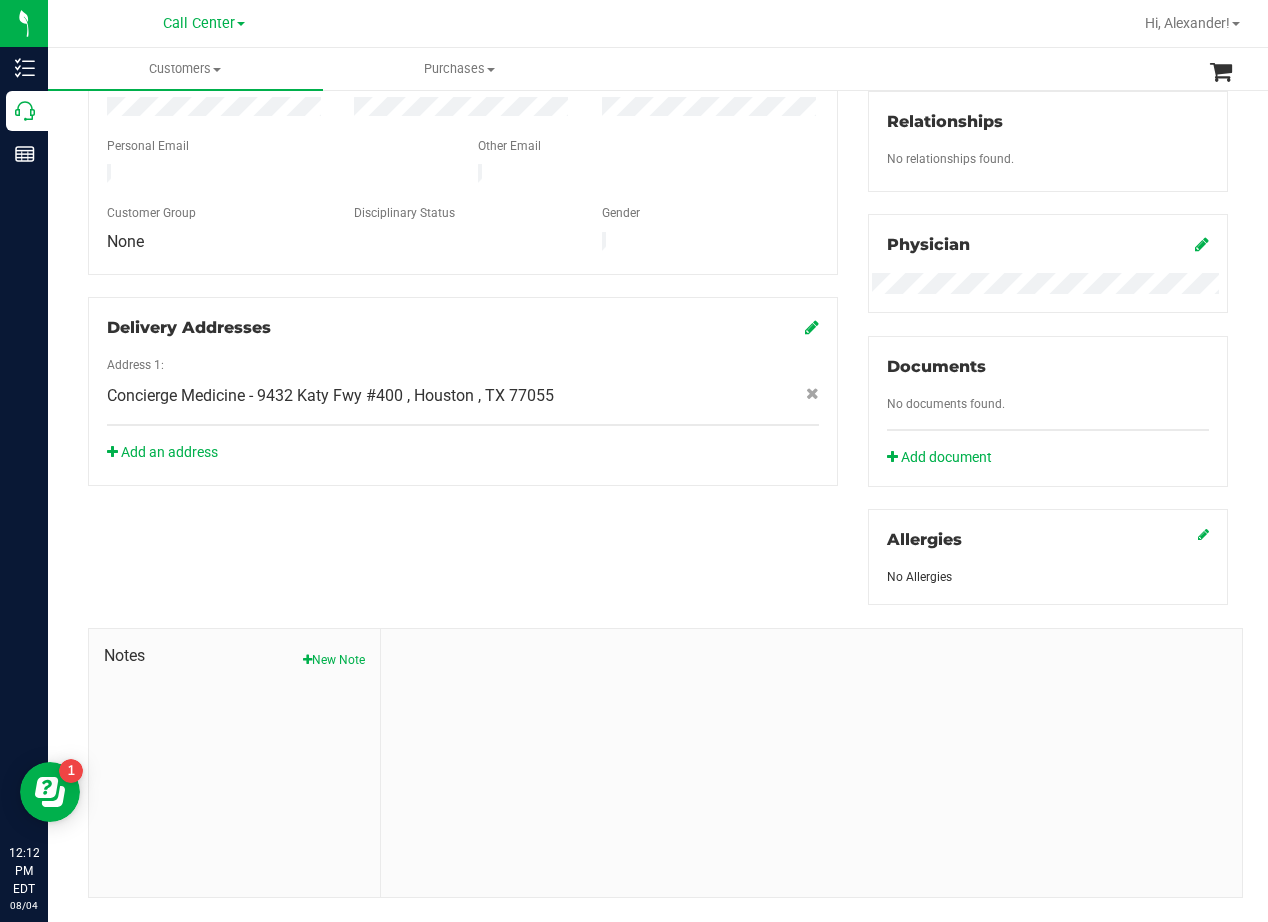 scroll, scrollTop: 500, scrollLeft: 0, axis: vertical 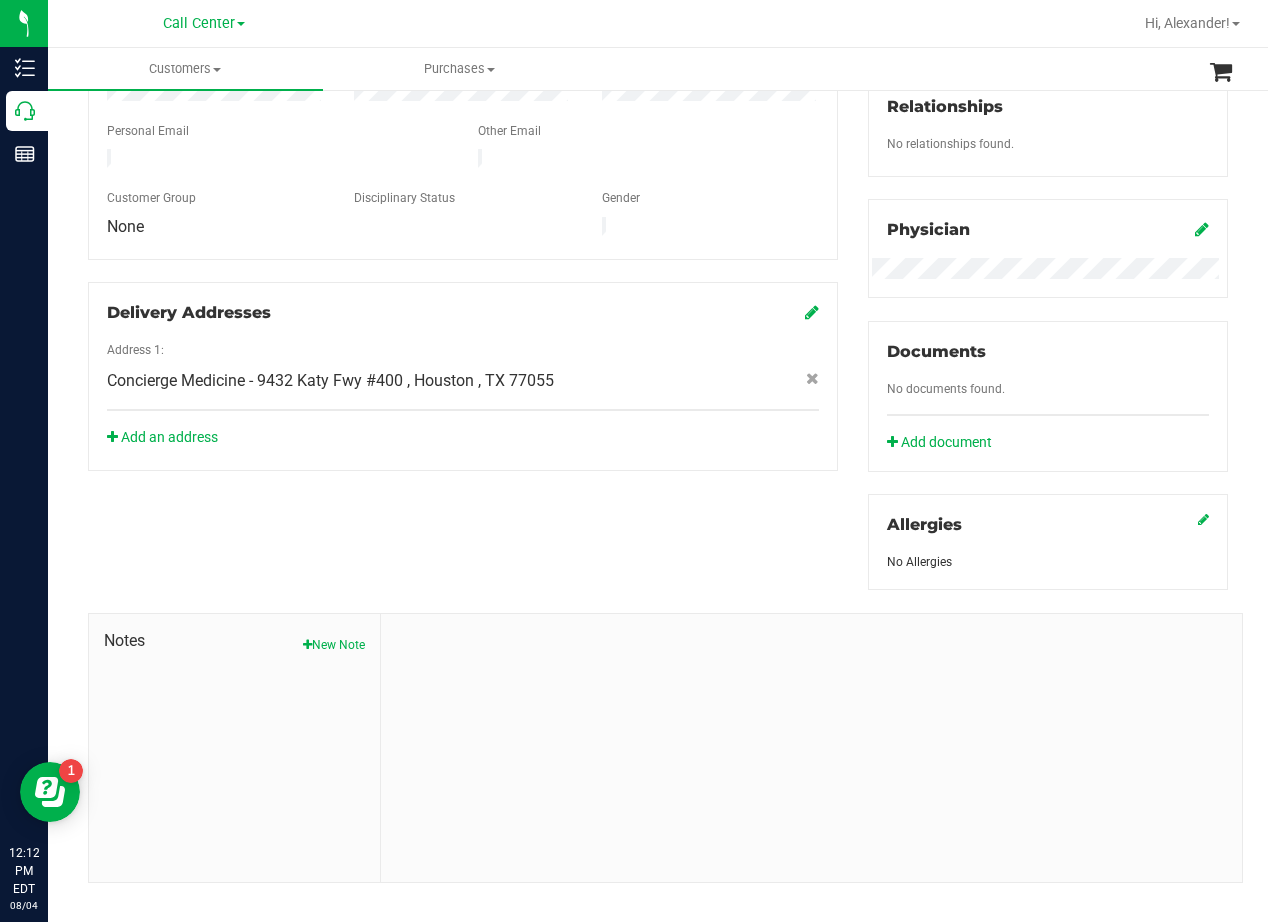click on "Registry Info
State Registry ID
State
State Registry Expiration
(MM/DD/YYYY)
TX
Relationships
No relationships found.
Physician
Documents" at bounding box center [1048, 225] 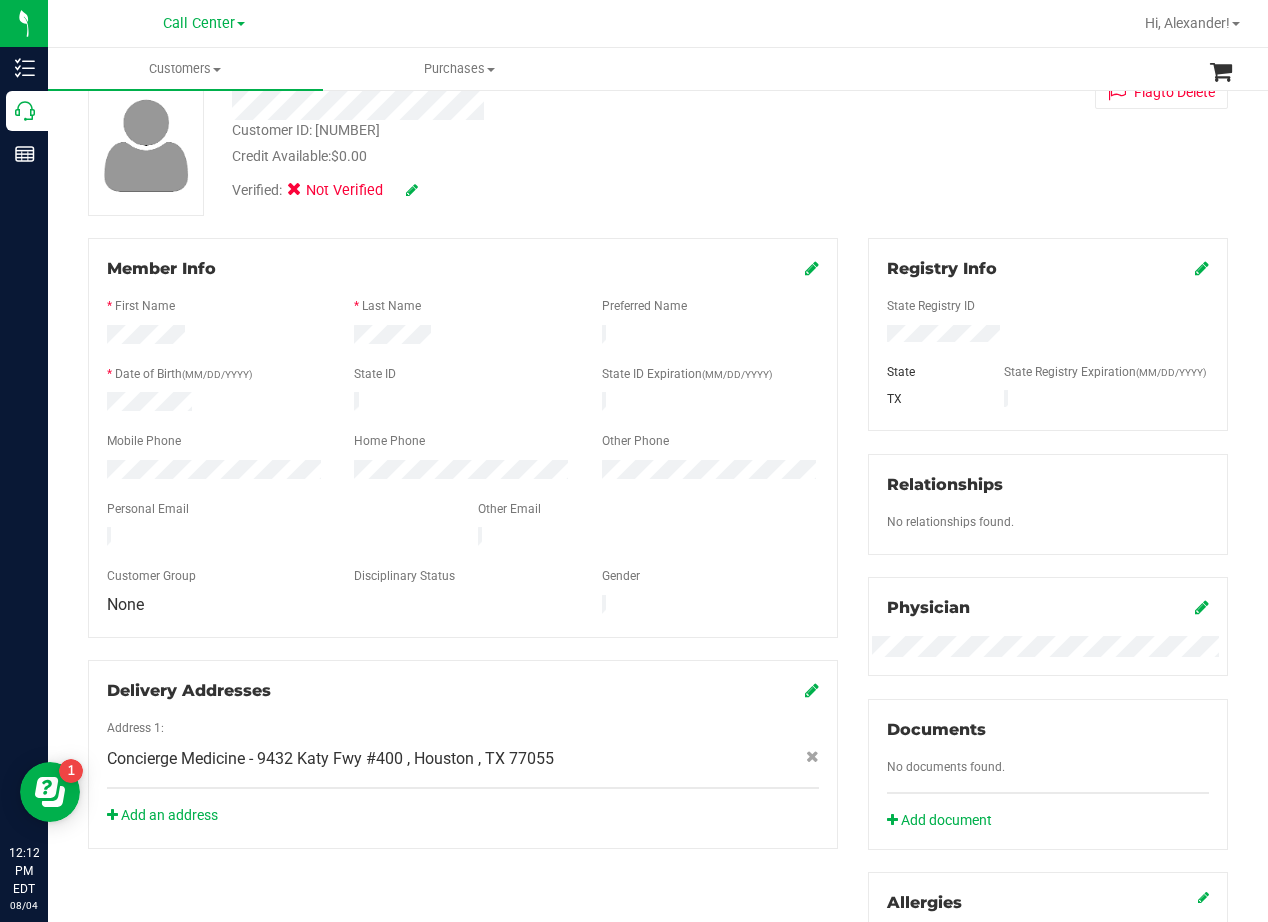 scroll, scrollTop: 300, scrollLeft: 0, axis: vertical 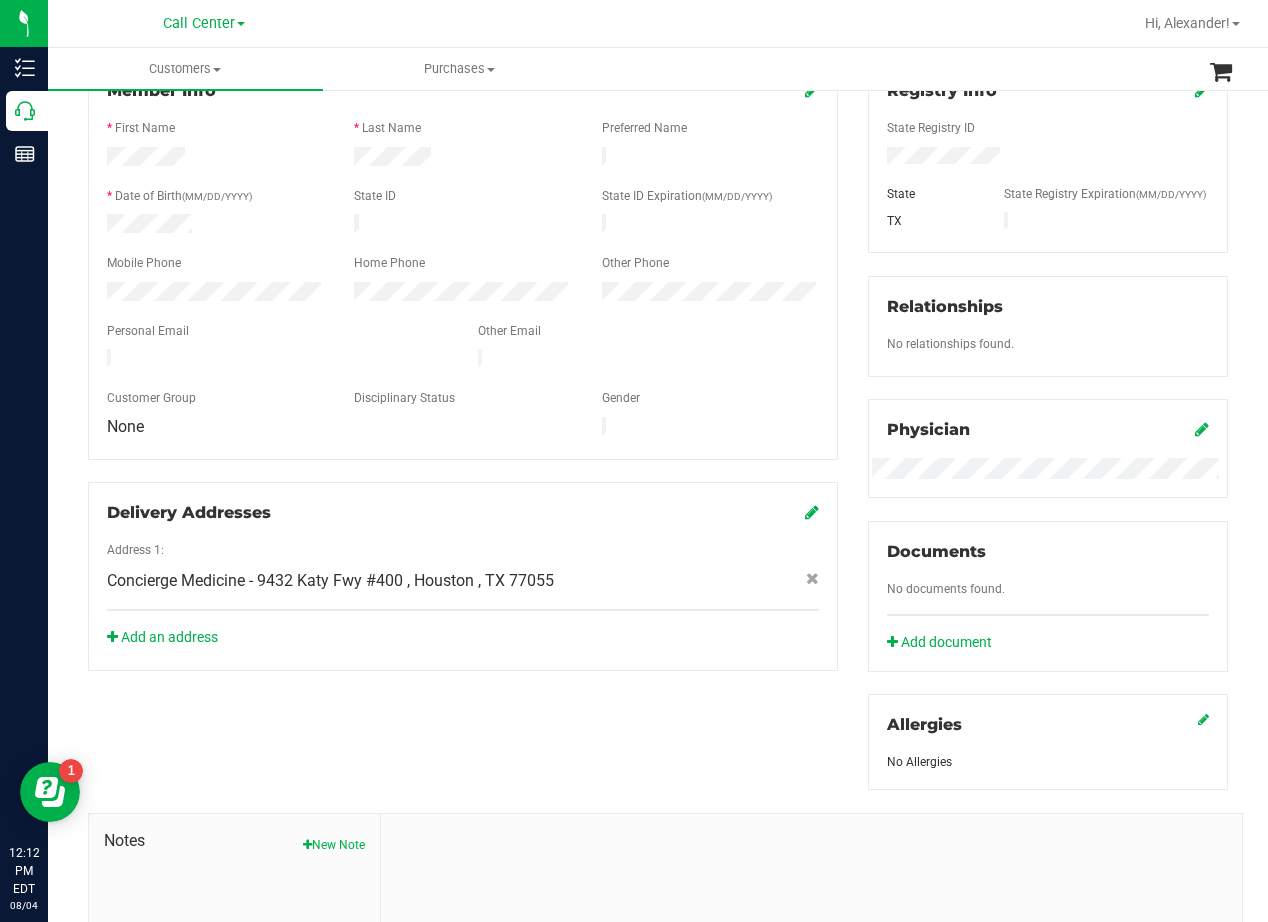 click on "Member Info
*
First Name
*
Last Name
Preferred Name
*
Date of Birth
(MM/DD/YYYY)
State ID
State ID Expiration
(MM/DD/YYYY)" at bounding box center (463, 365) 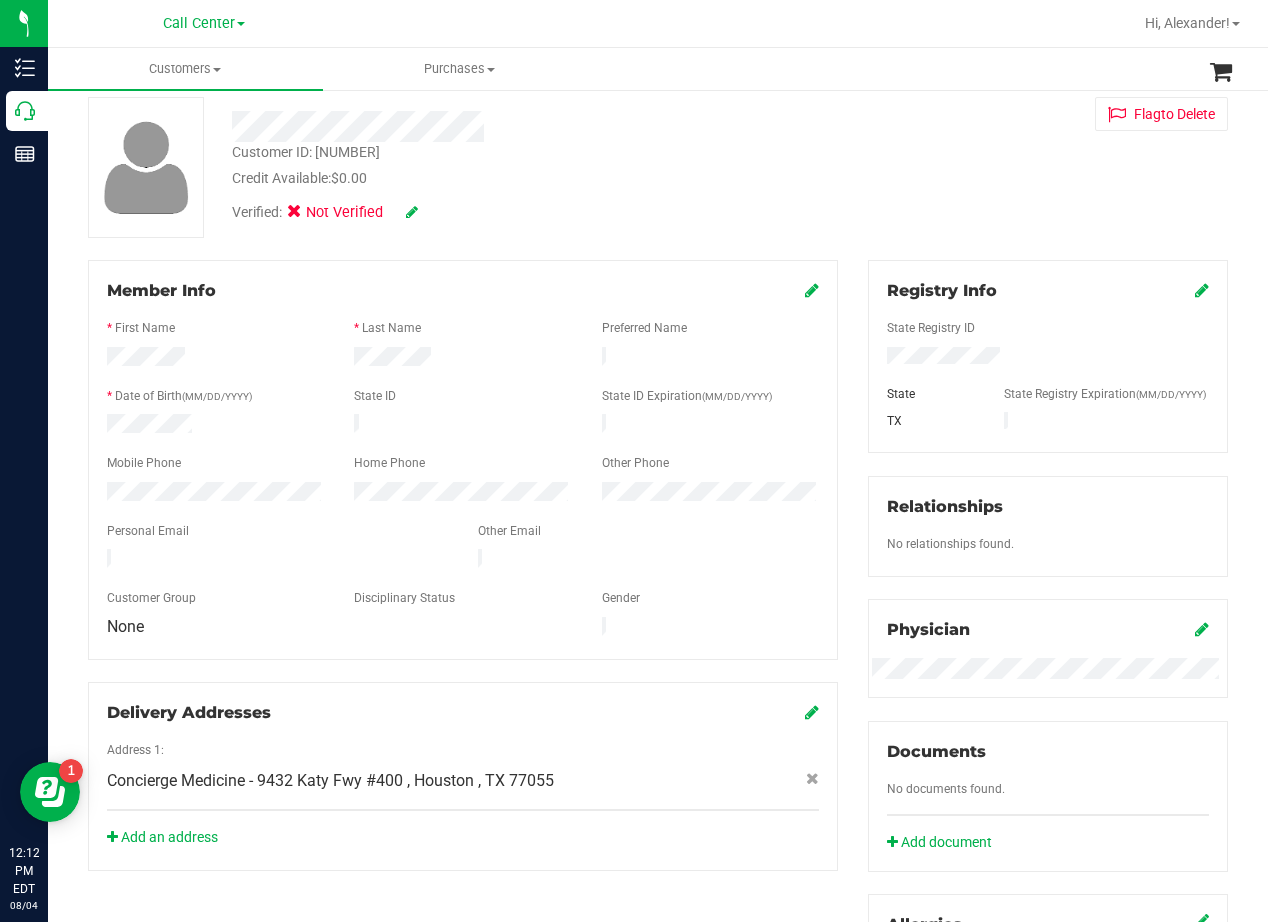click on "Member Info
*
First Name
*
Last Name
Preferred Name
*
Date of Birth
(MM/DD/YYYY)
State ID
State ID Expiration
(MM/DD/YYYY)" at bounding box center [463, 565] 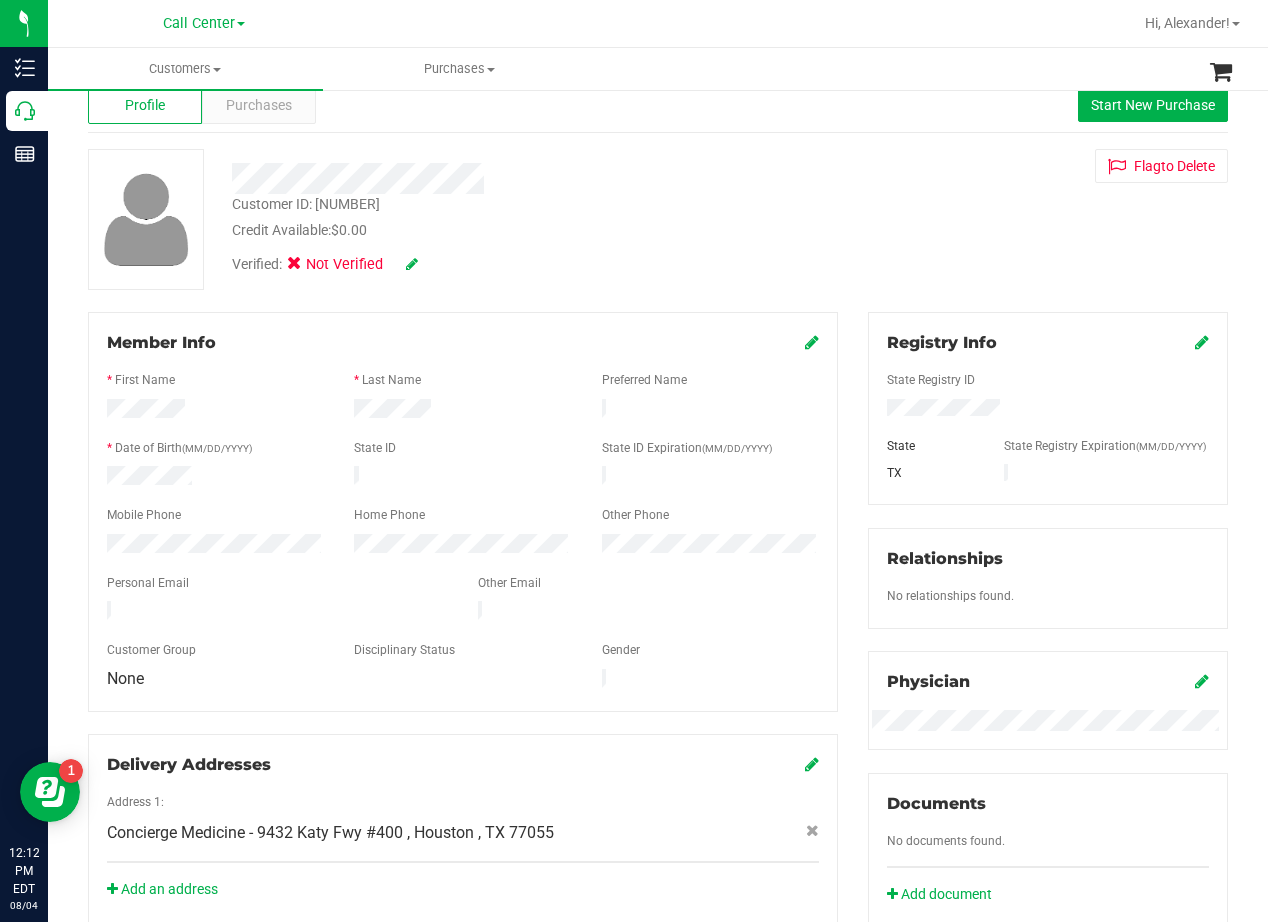 scroll, scrollTop: 0, scrollLeft: 0, axis: both 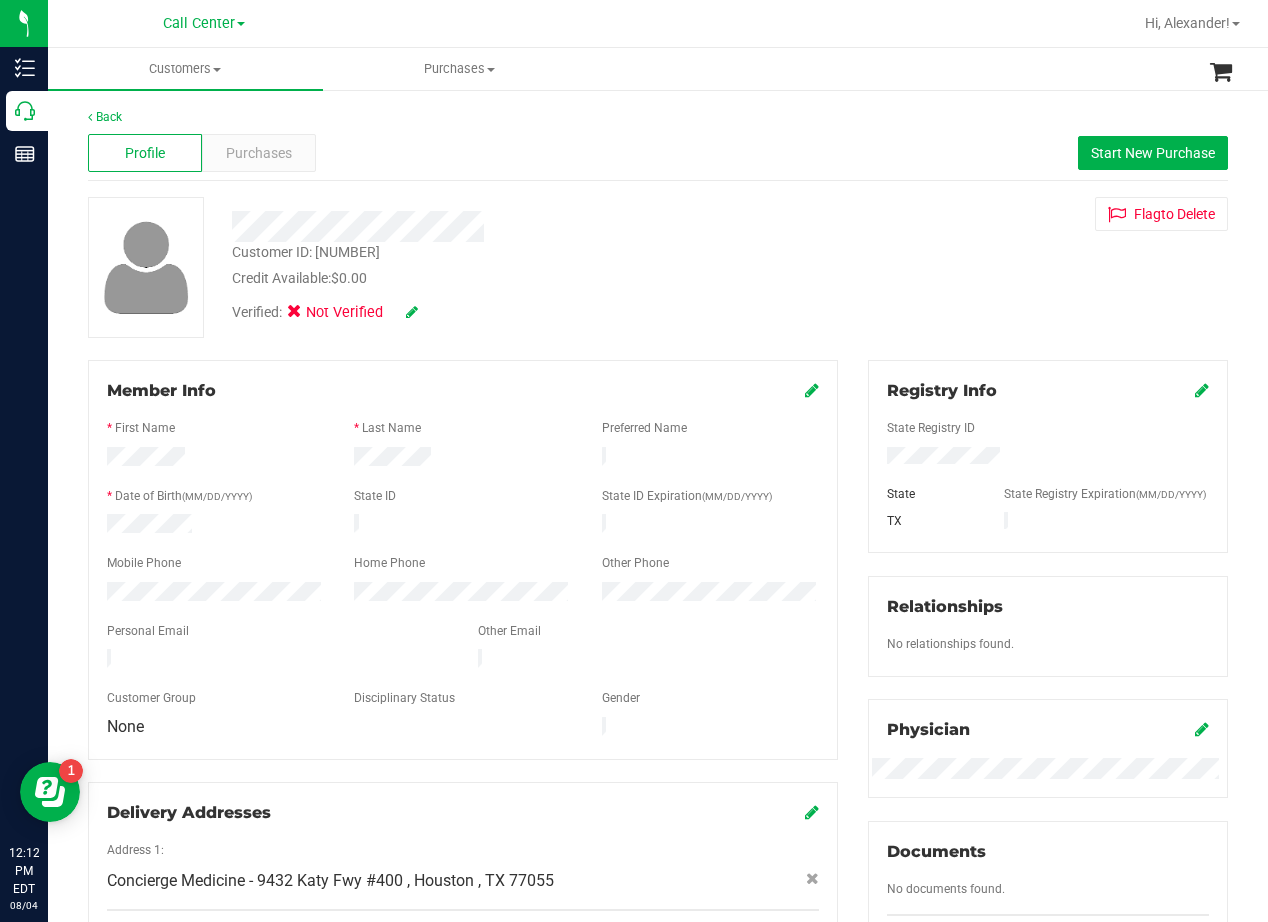 drag, startPoint x: 722, startPoint y: 247, endPoint x: 878, endPoint y: 431, distance: 241.23018 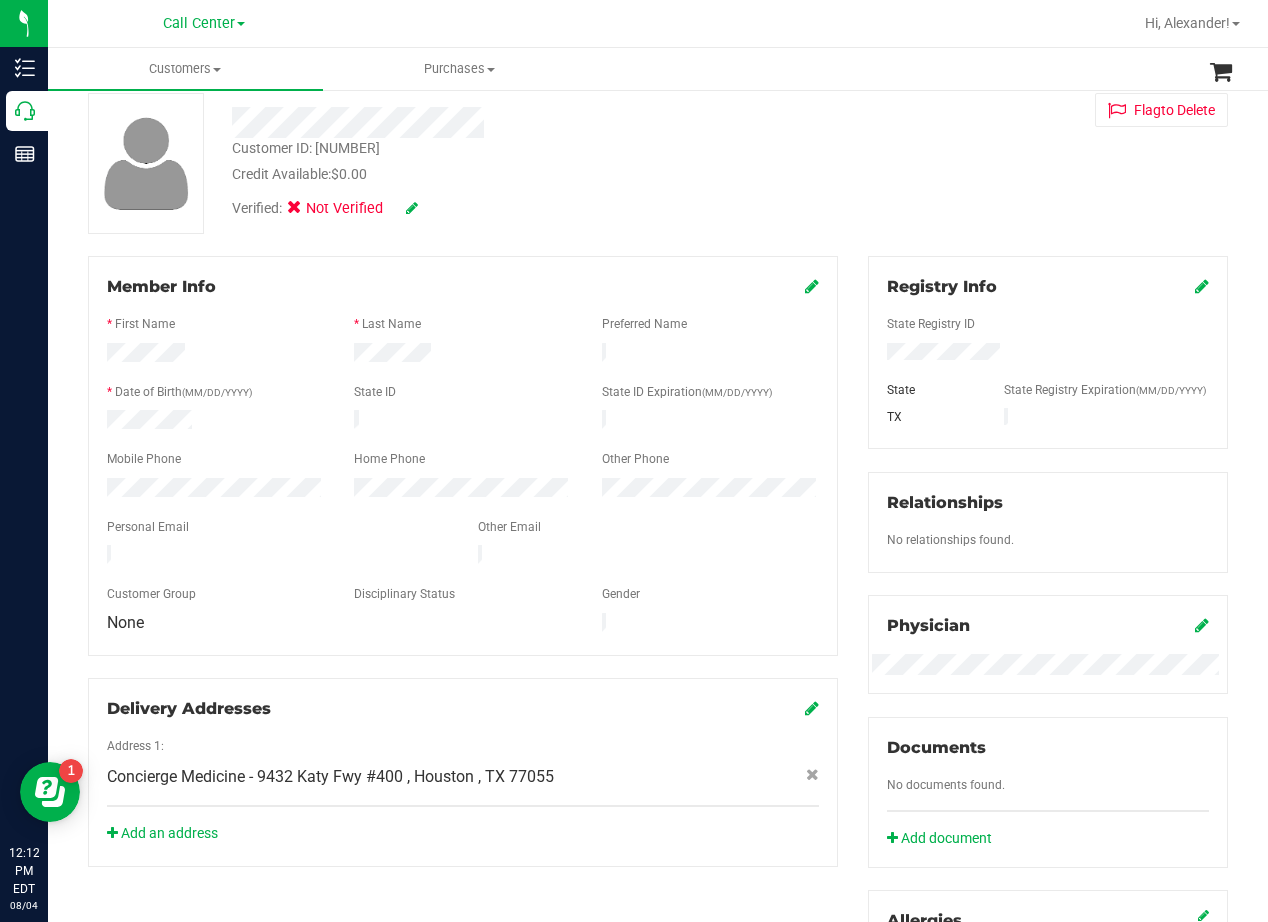 scroll, scrollTop: 200, scrollLeft: 0, axis: vertical 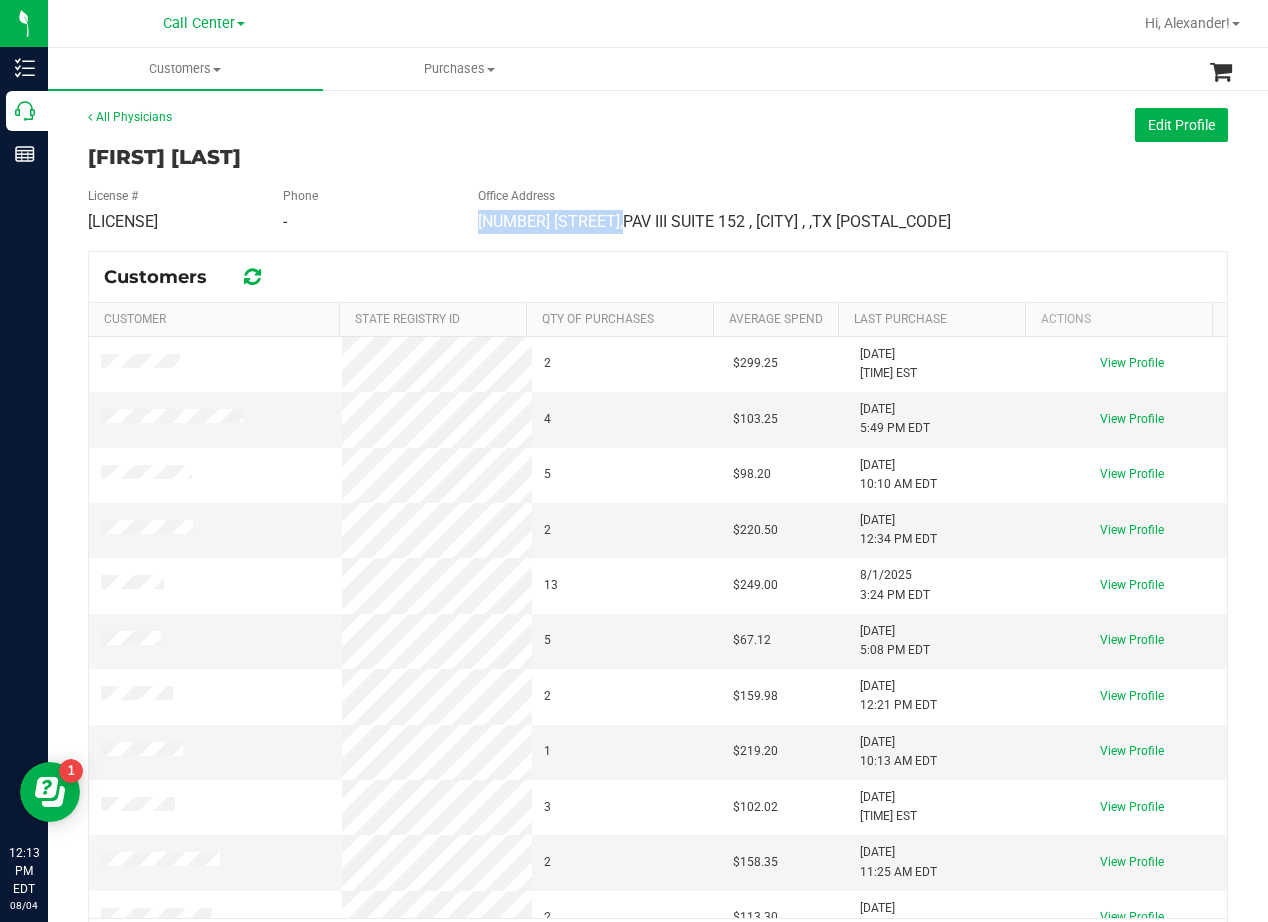 drag, startPoint x: 473, startPoint y: 221, endPoint x: 626, endPoint y: 223, distance: 153.01308 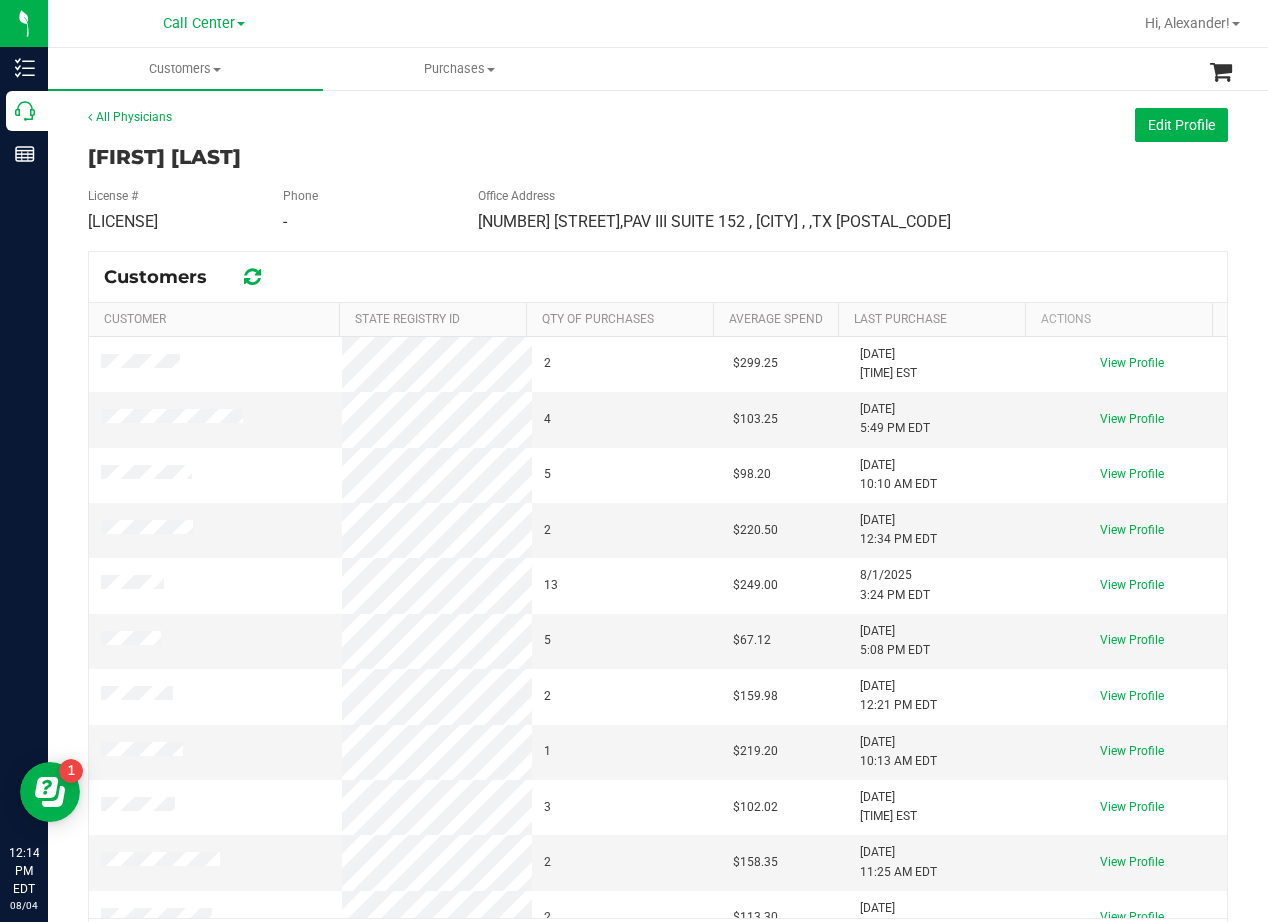 click on "Edit Profile" at bounding box center [853, 125] 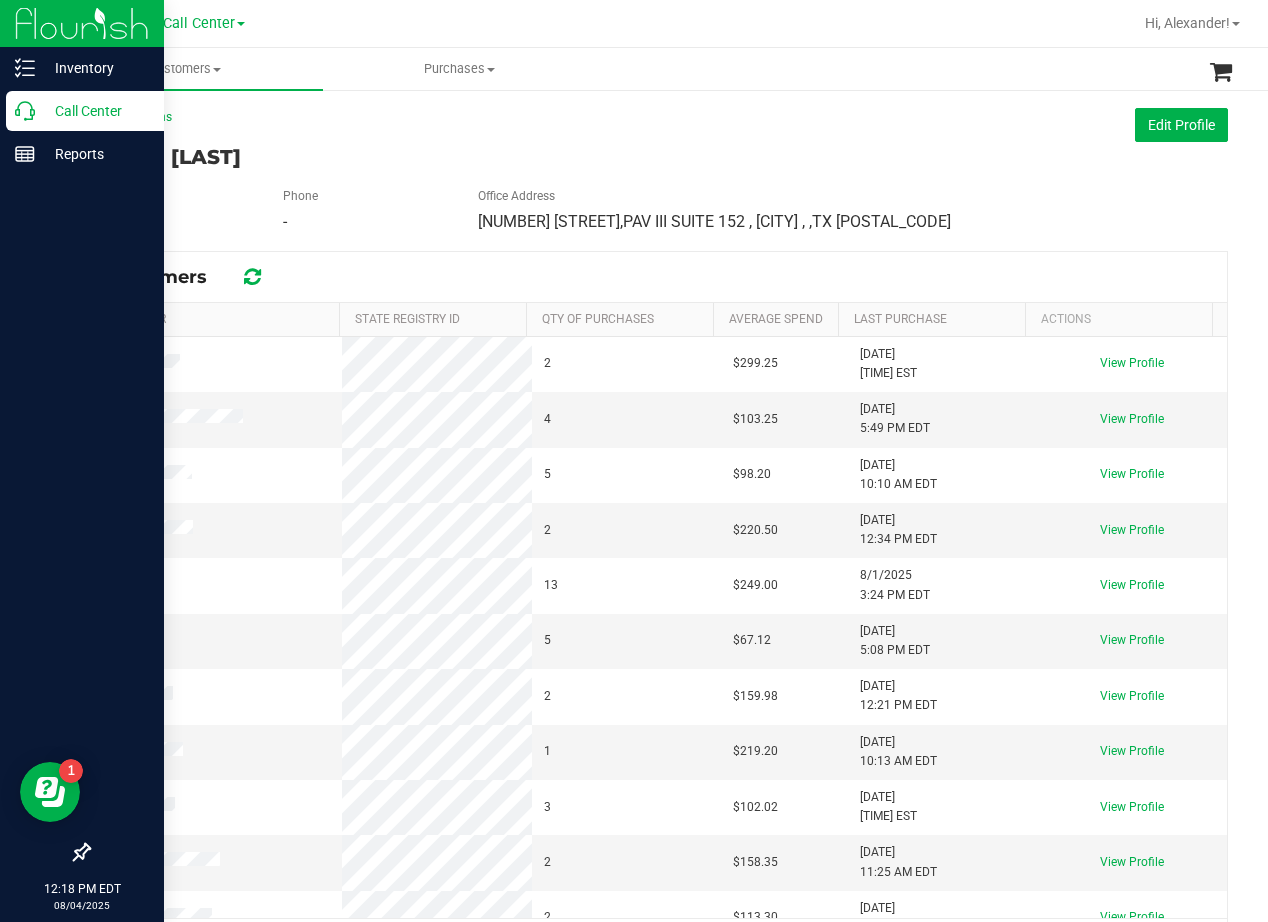 click 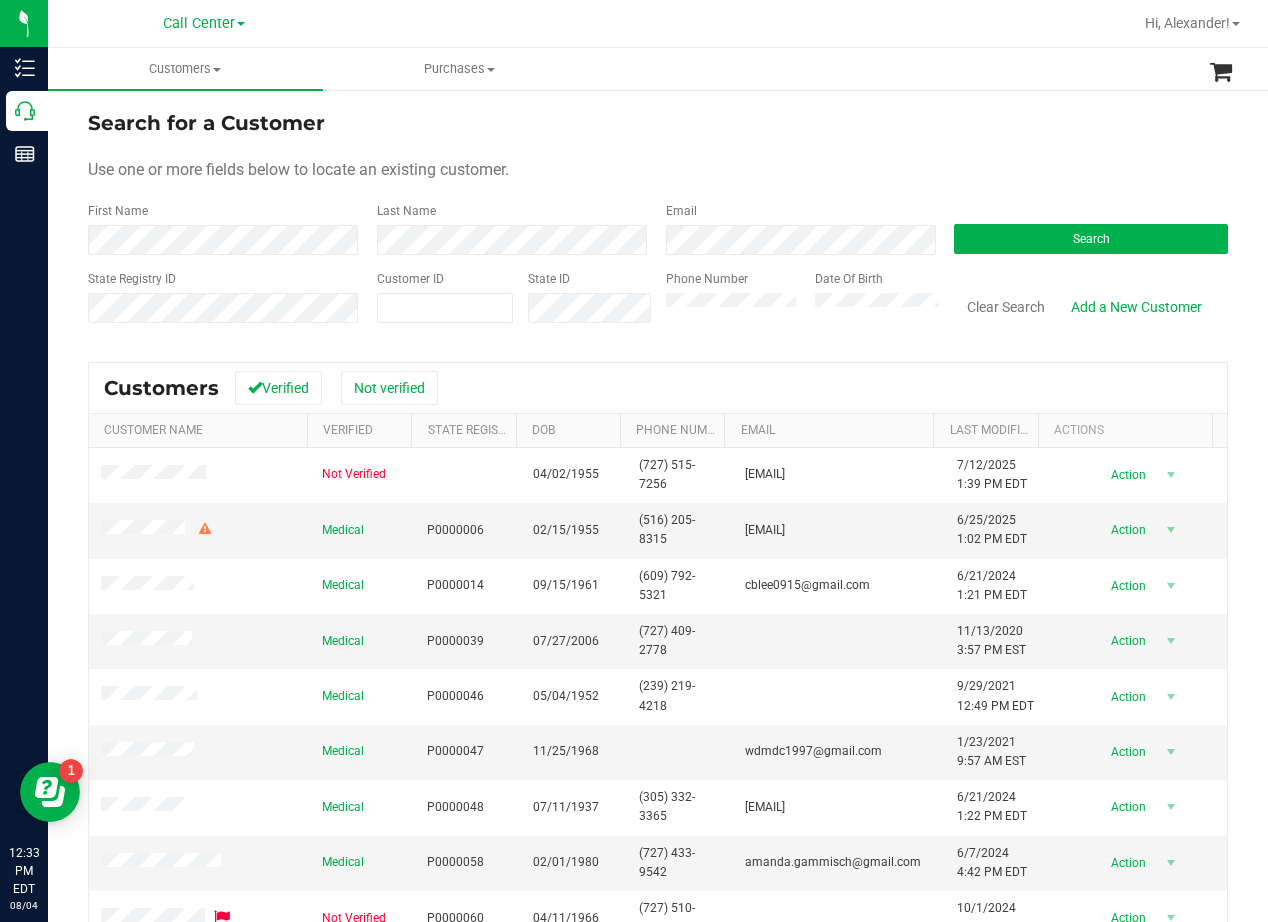 click on "Search for a Customer
Use one or more fields below to locate an existing customer.
First Name
Last Name
Email
Search
State Registry ID
Customer ID
State ID
Phone Number
Date Of Birth" at bounding box center [658, 224] 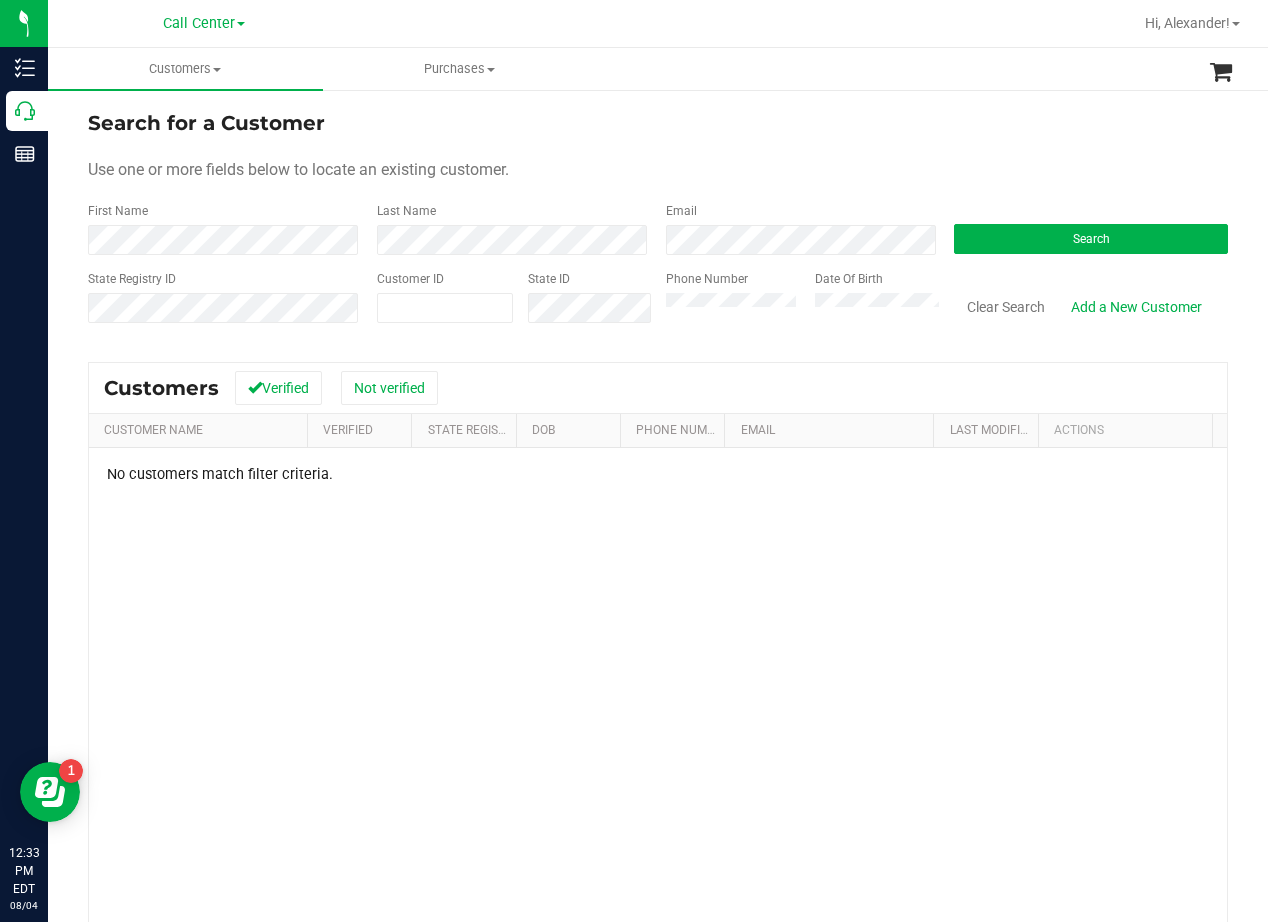 click on "Use one or more fields below to locate an existing customer." at bounding box center (658, 170) 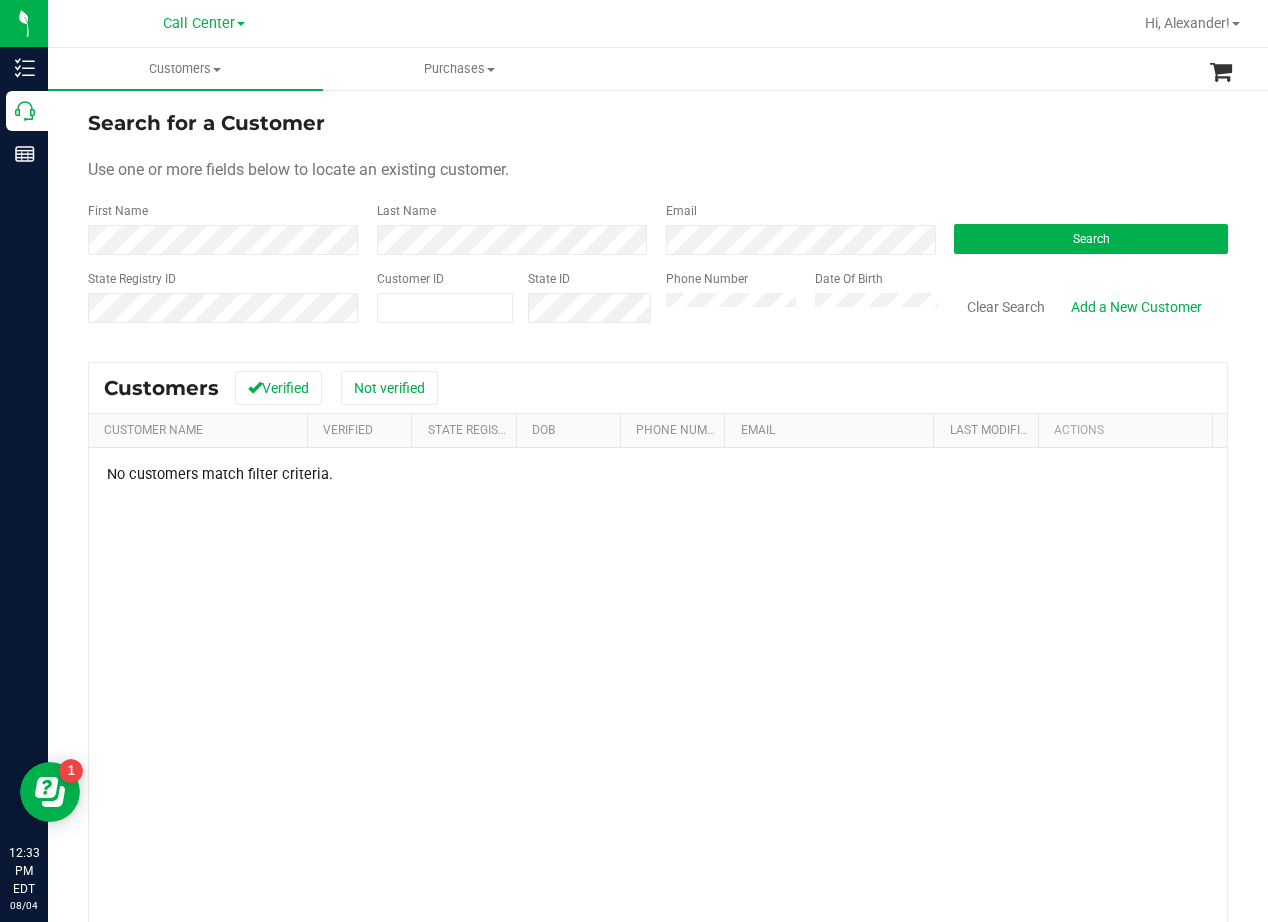 drag, startPoint x: 823, startPoint y: 152, endPoint x: 736, endPoint y: 181, distance: 91.706055 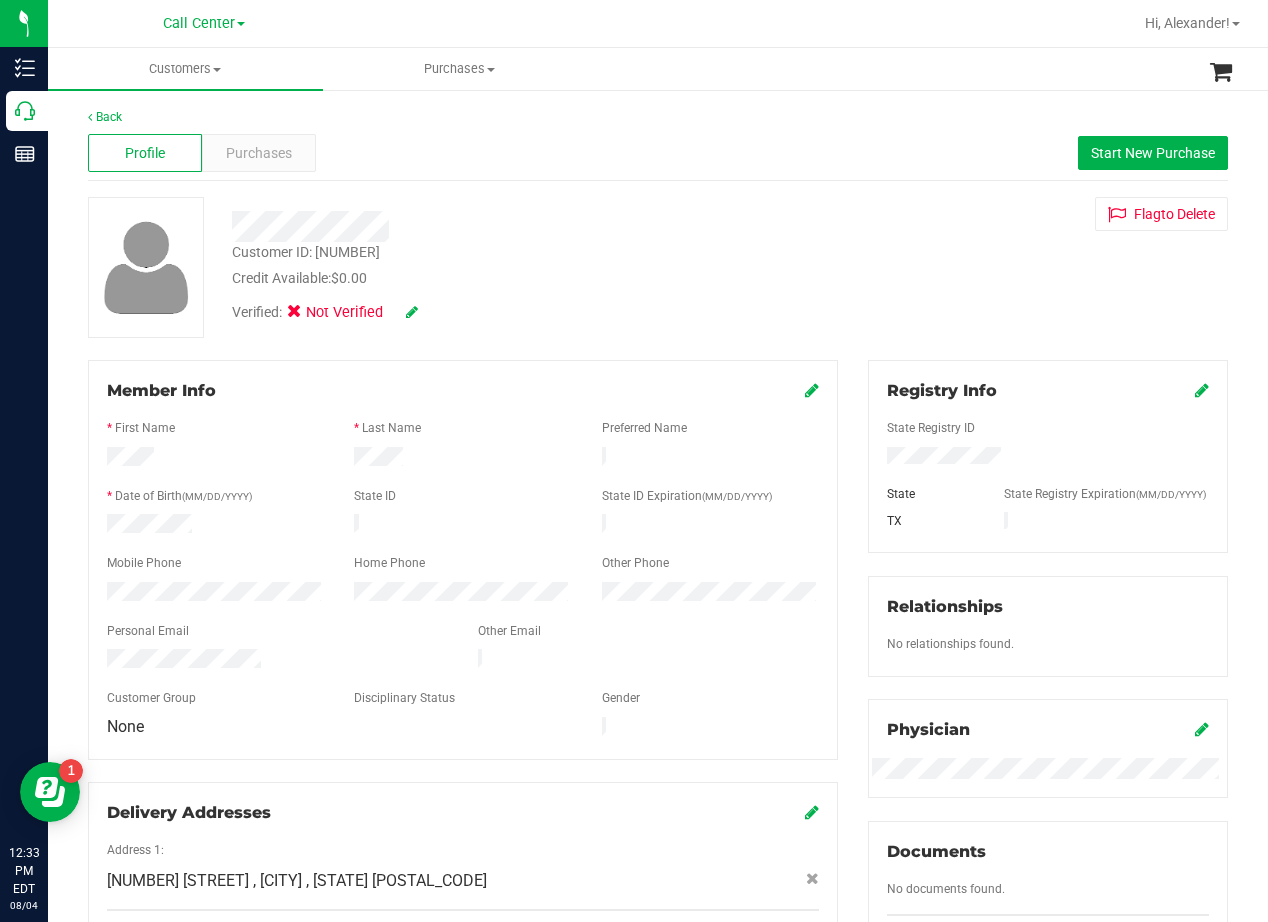 drag, startPoint x: 791, startPoint y: 260, endPoint x: 722, endPoint y: 417, distance: 171.49344 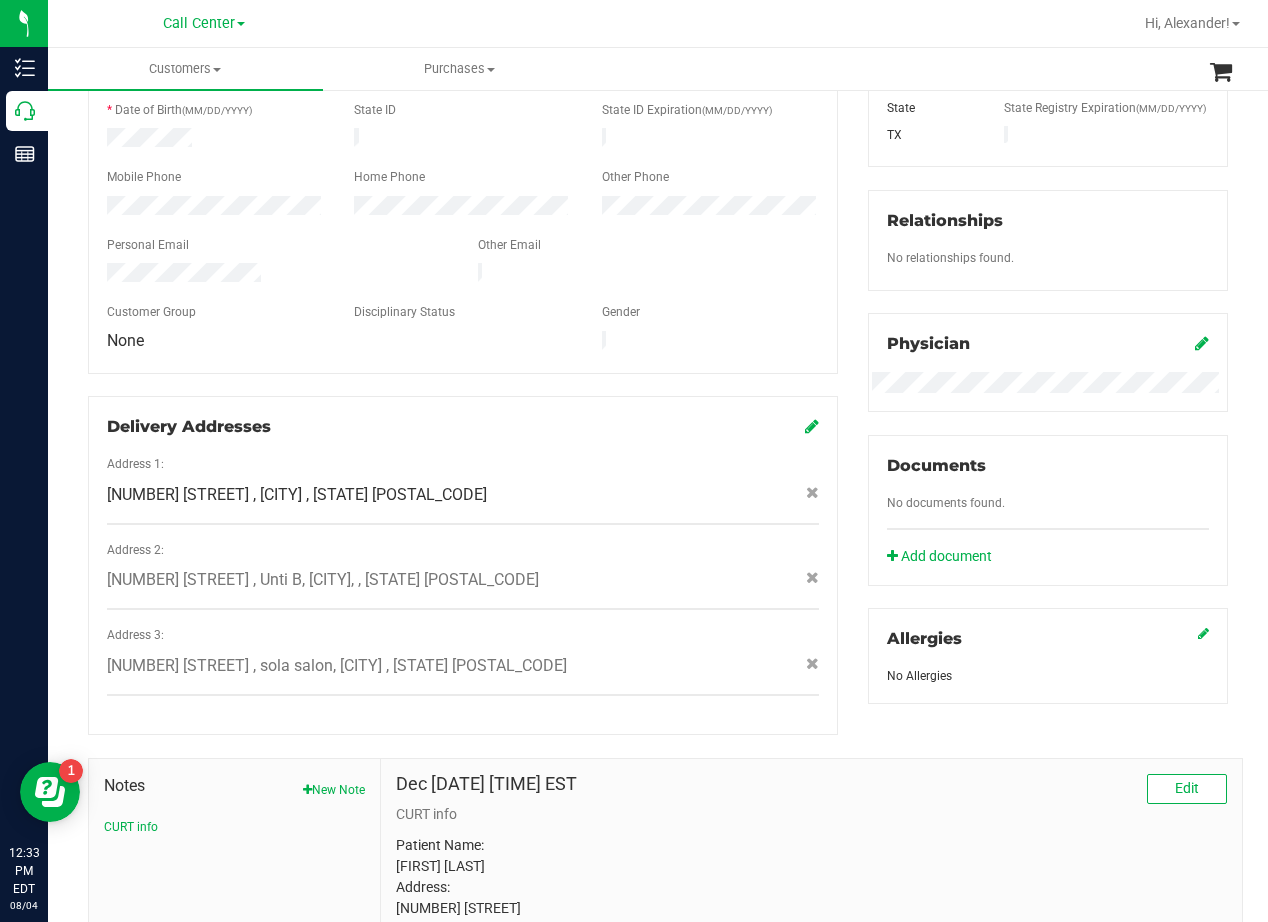 scroll, scrollTop: 296, scrollLeft: 0, axis: vertical 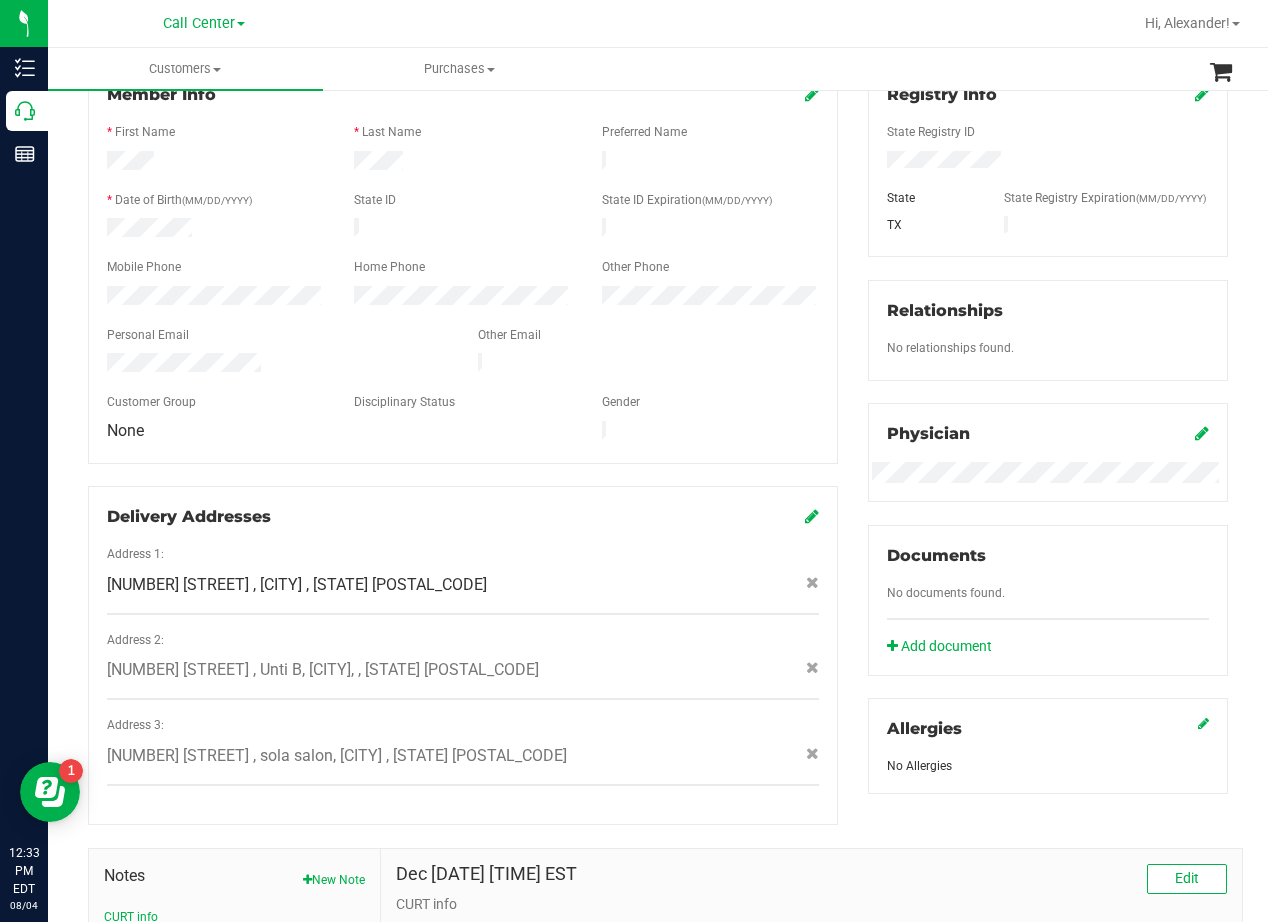 click on "Member Info
*
First Name
*
Last Name
Preferred Name
*
Date of Birth
(MM/DD/YYYY)
State ID
State ID Expiration
(MM/DD/YYYY)" at bounding box center (463, 444) 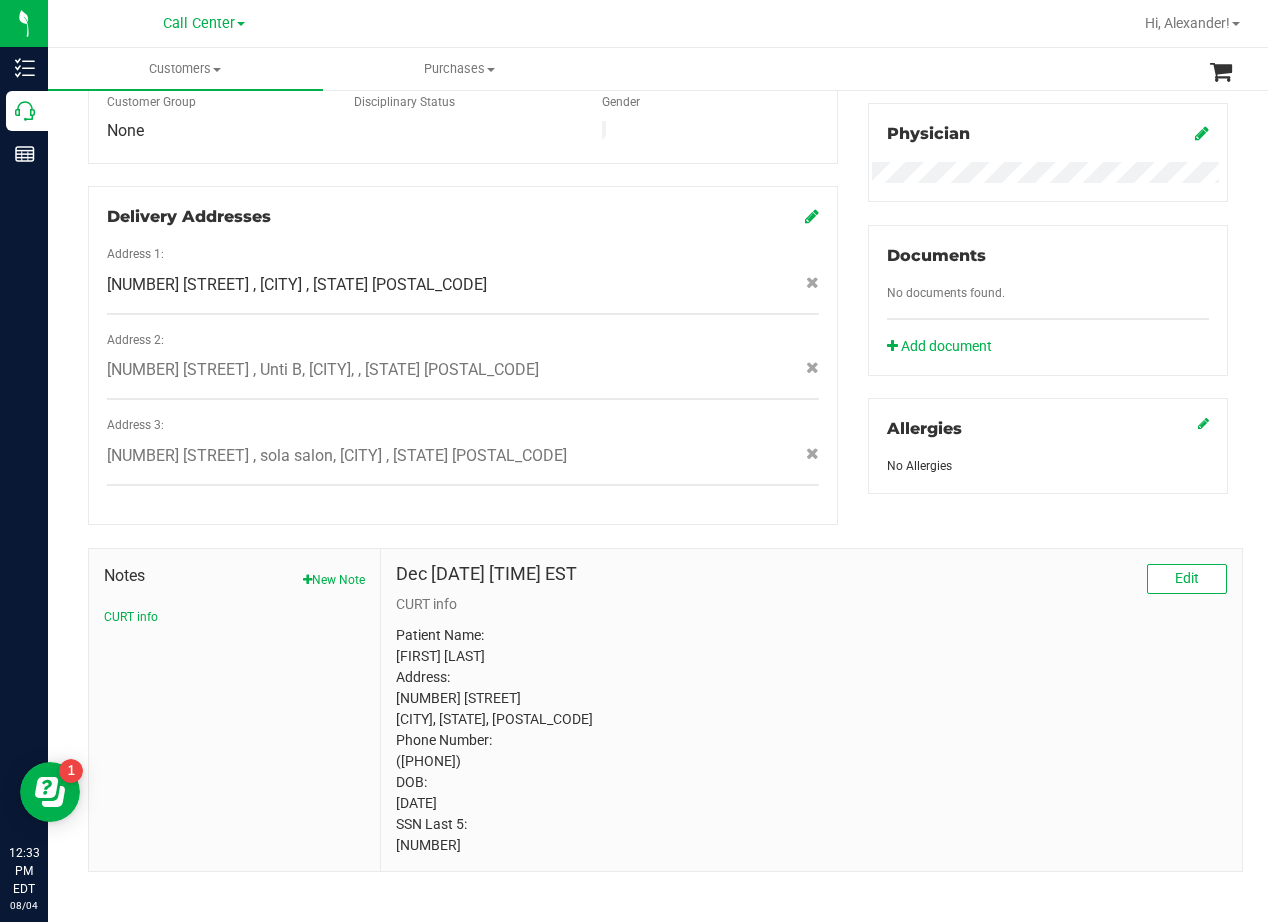 scroll, scrollTop: 0, scrollLeft: 0, axis: both 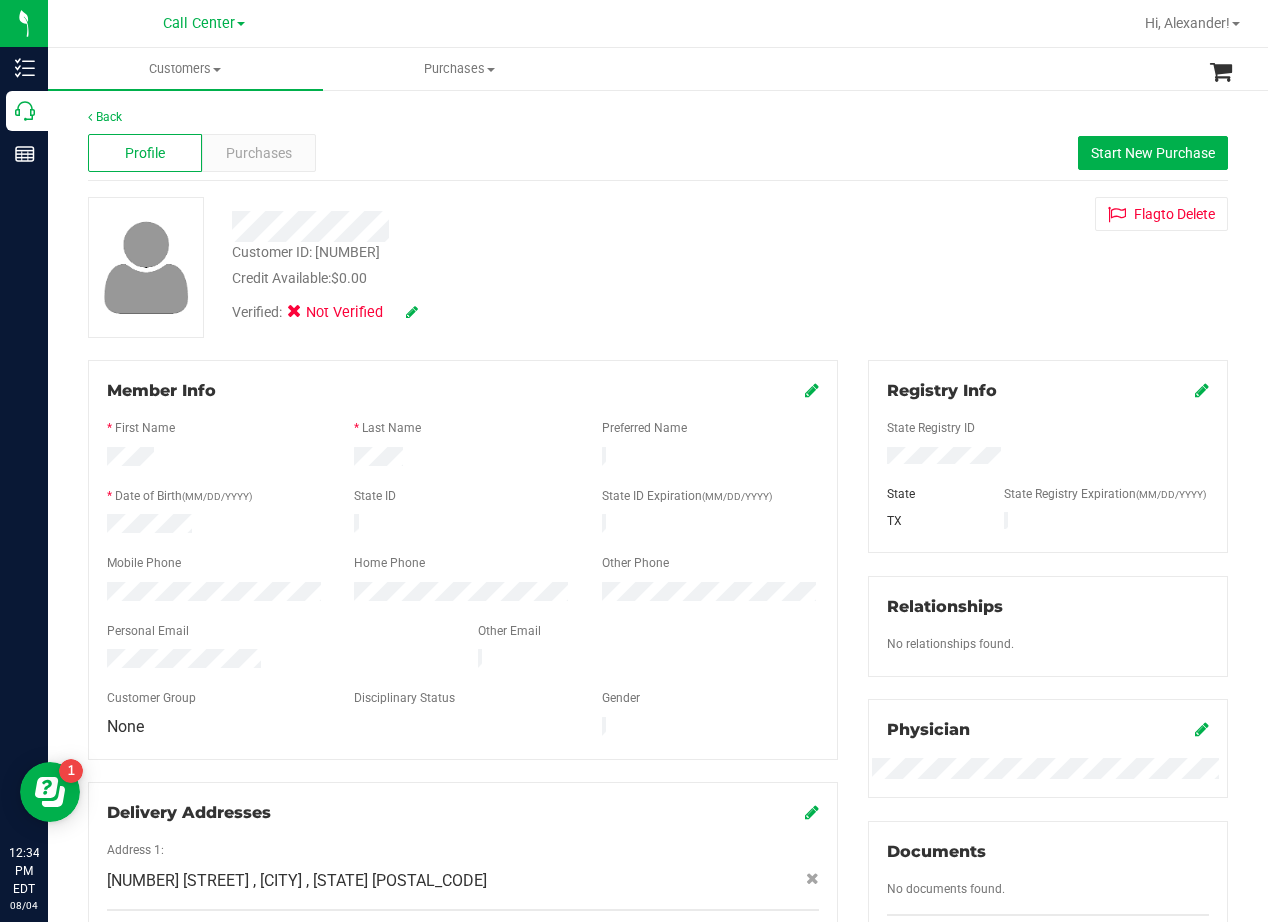 click on "Customer ID: 1488800
Credit Available:
$0.00
Verified:
Not Verified
Flag  to Delete" at bounding box center [658, 267] 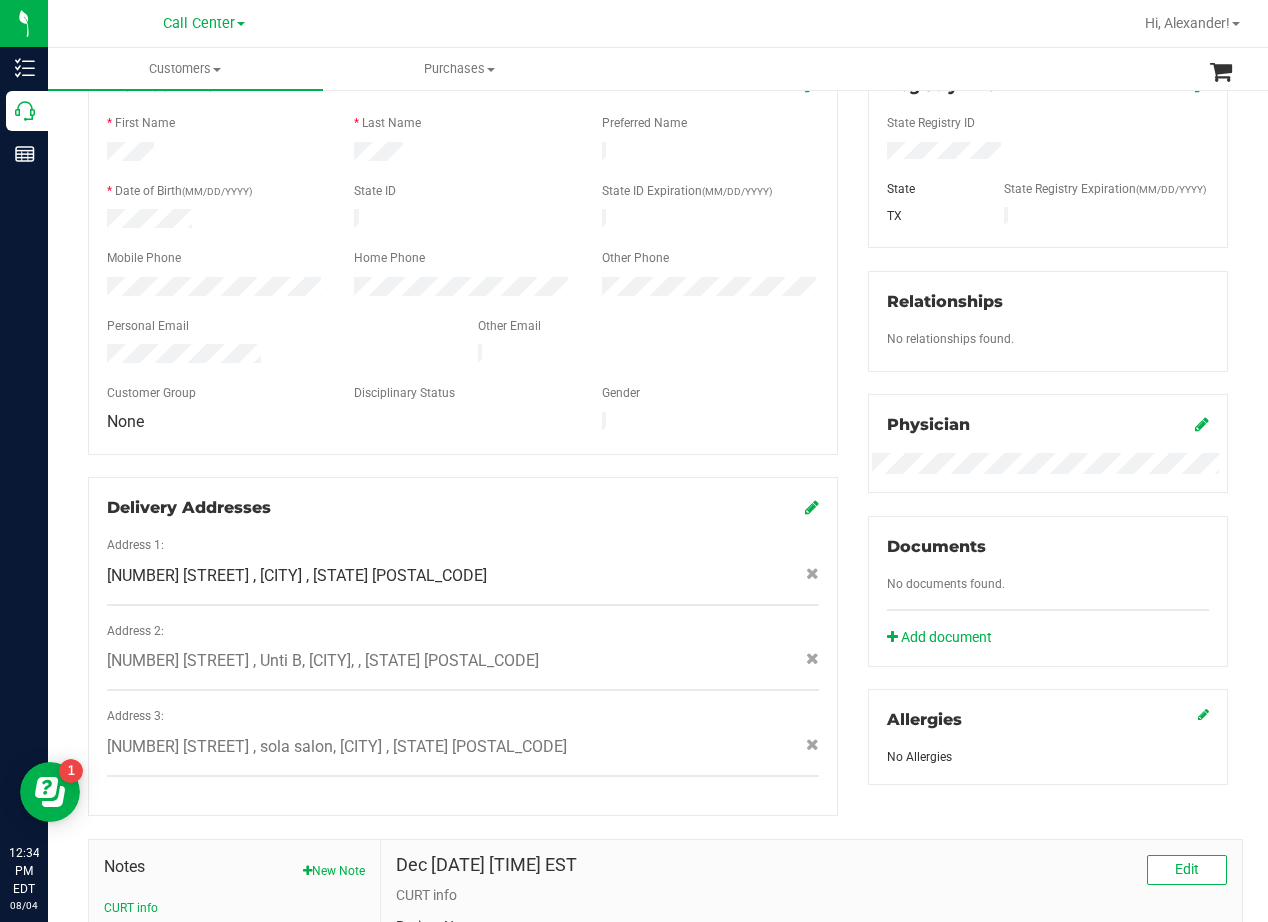 scroll, scrollTop: 296, scrollLeft: 0, axis: vertical 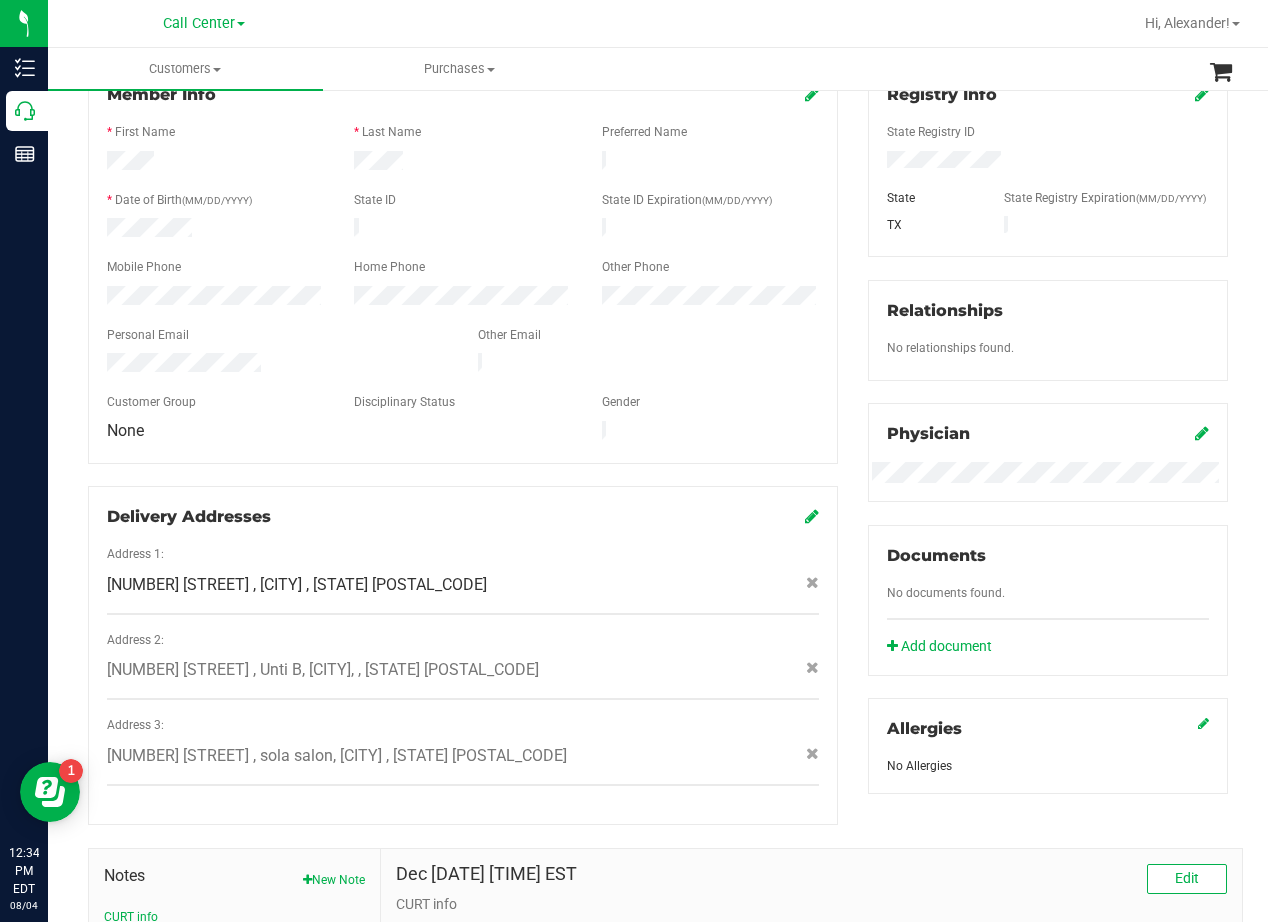 click on "Registry Info
State Registry ID
State
State Registry Expiration
(MM/DD/YYYY)
TX
Relationships
No relationships found.
Physician
Documents" at bounding box center (1048, 429) 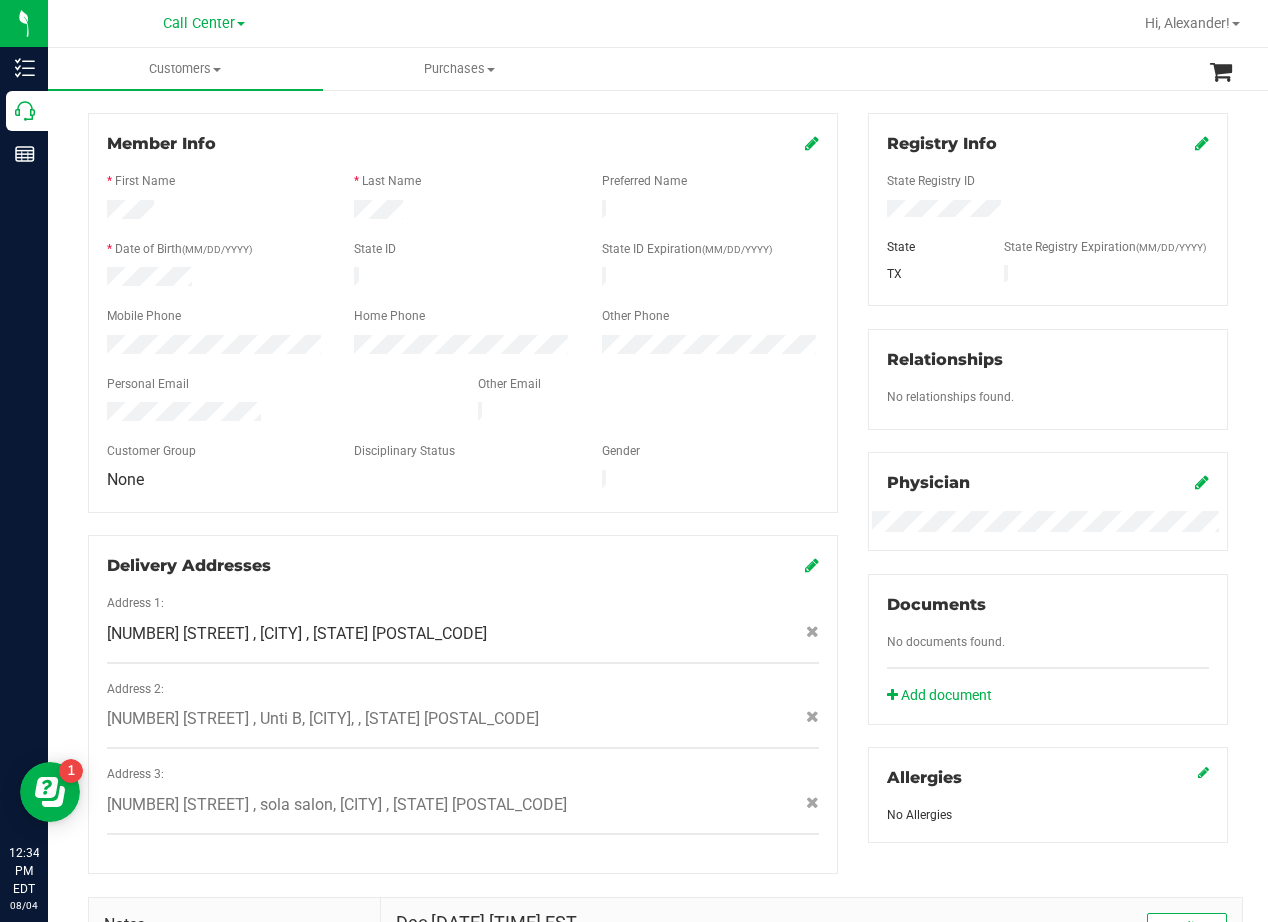 scroll, scrollTop: 500, scrollLeft: 0, axis: vertical 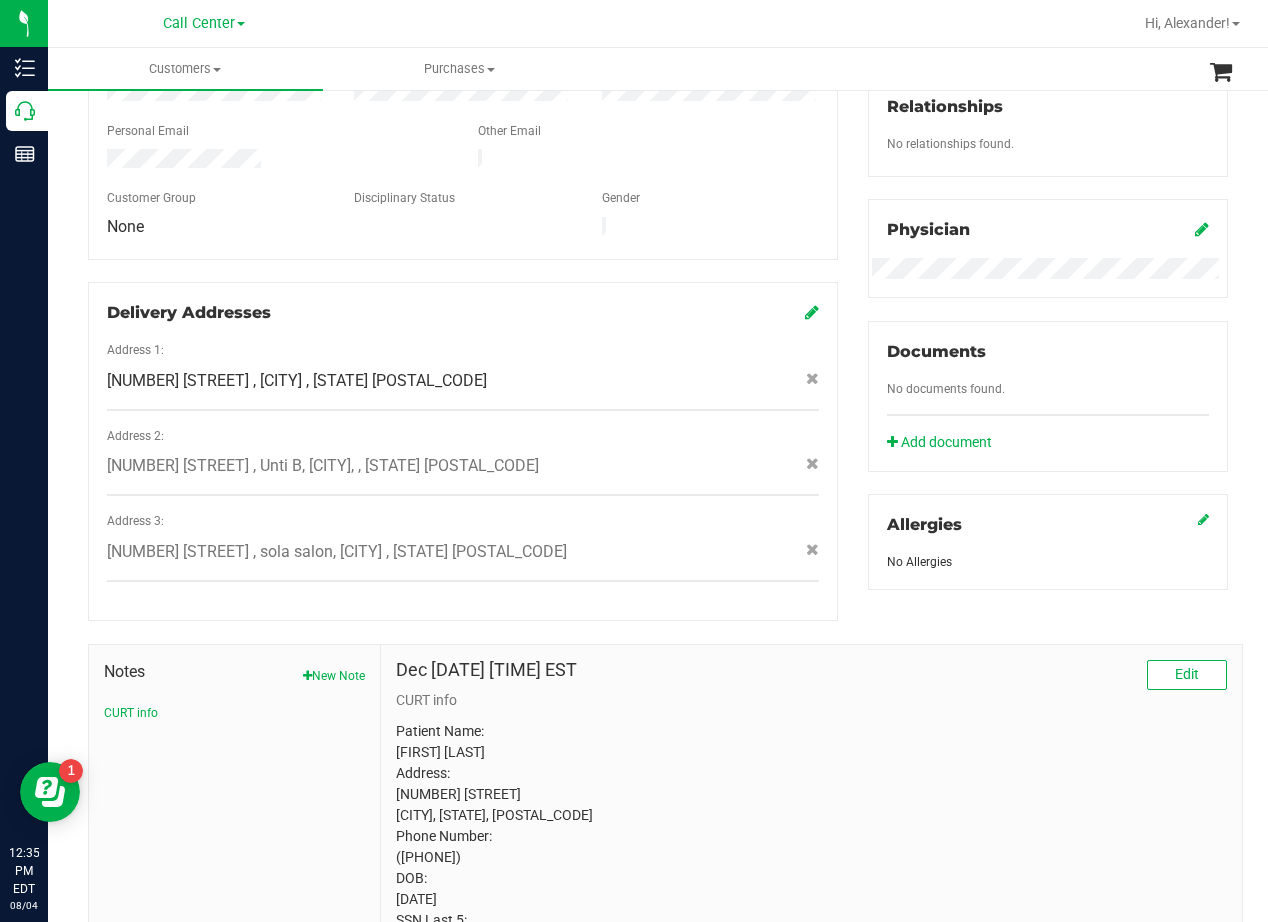 click on "12217 Dundee Dr
, Unti B, Austin,
, TX
78759" 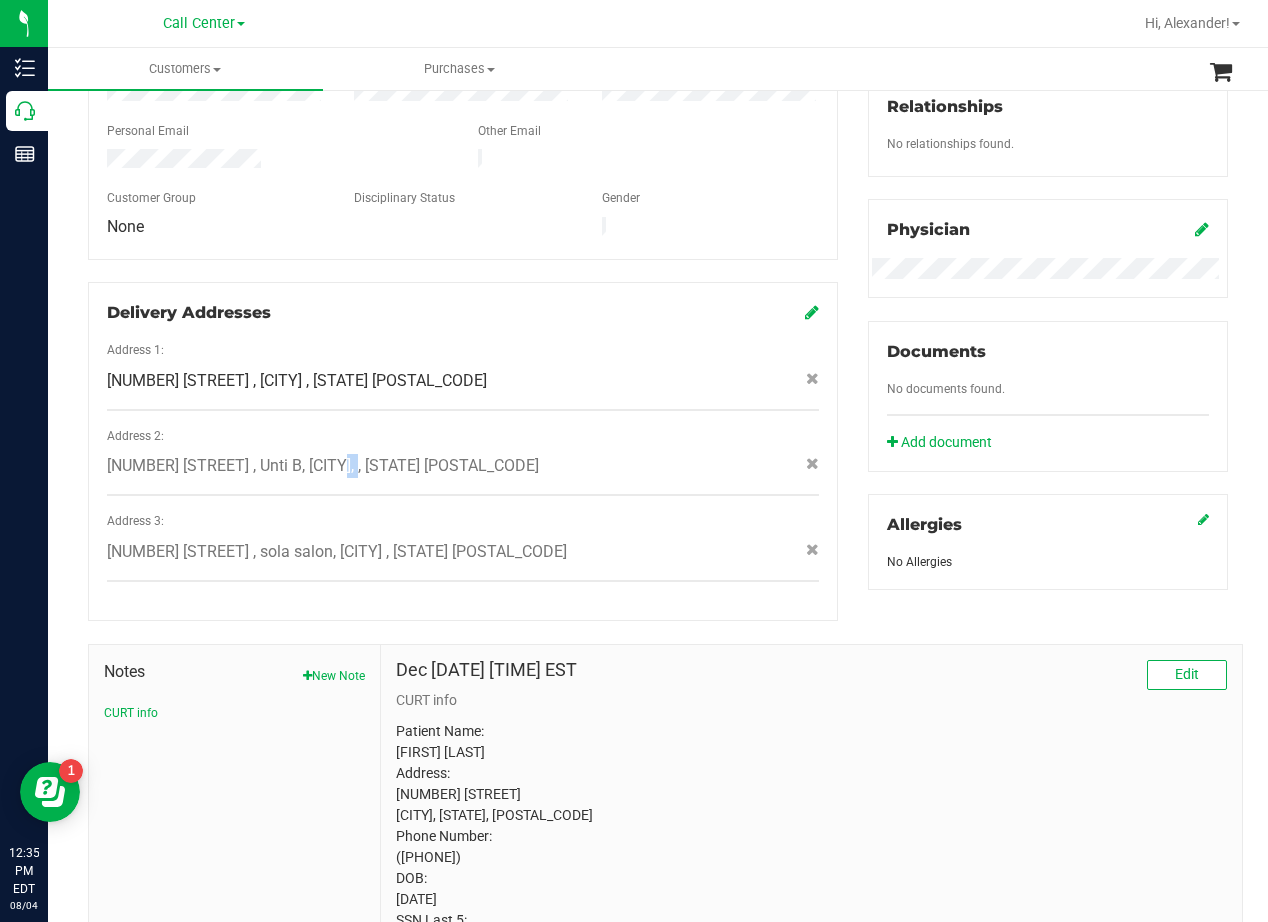click on "12217 Dundee Dr
, Unti B, Austin,
, TX
78759" 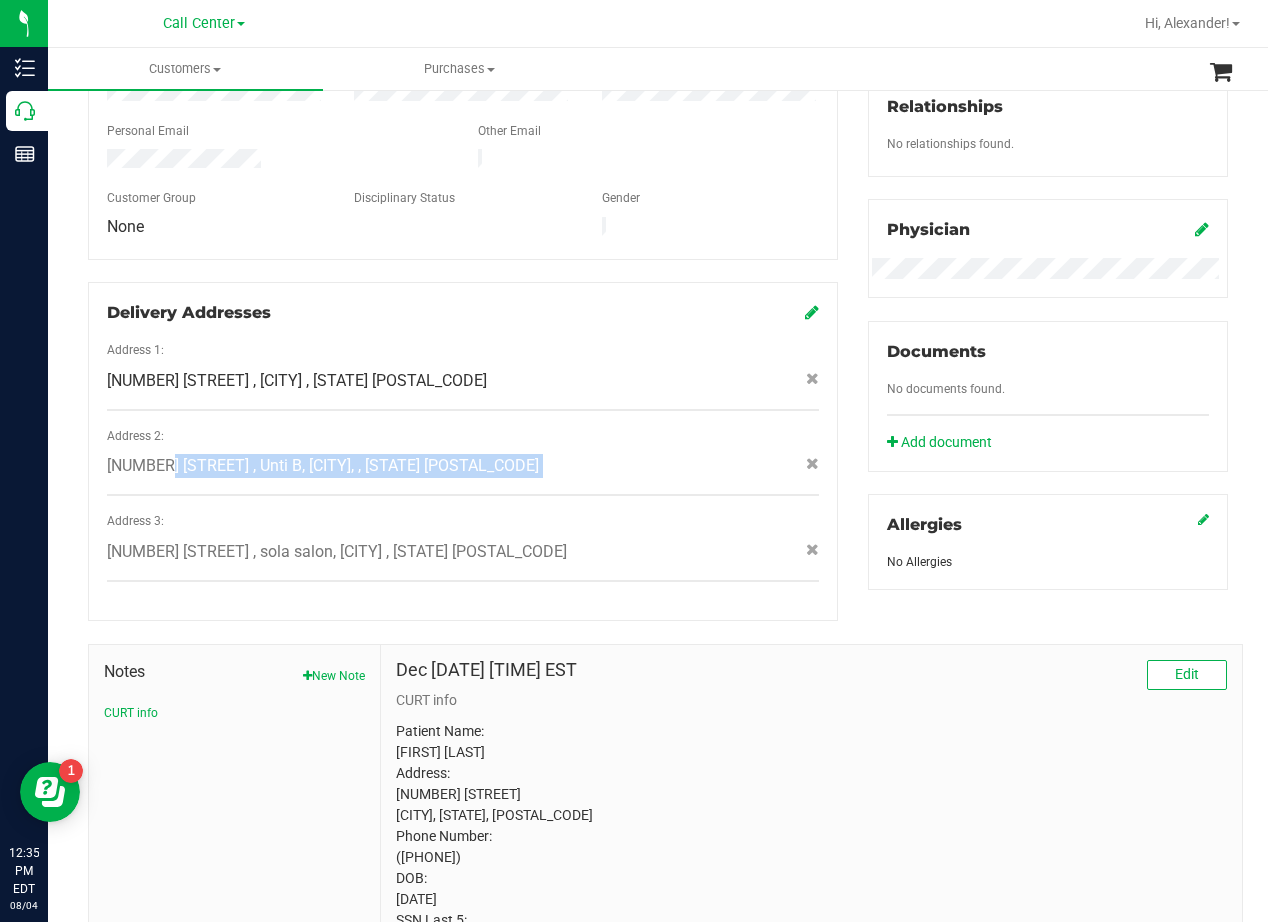 click on "12217 Dundee Dr
, Unti B, Austin,
, TX
78759" 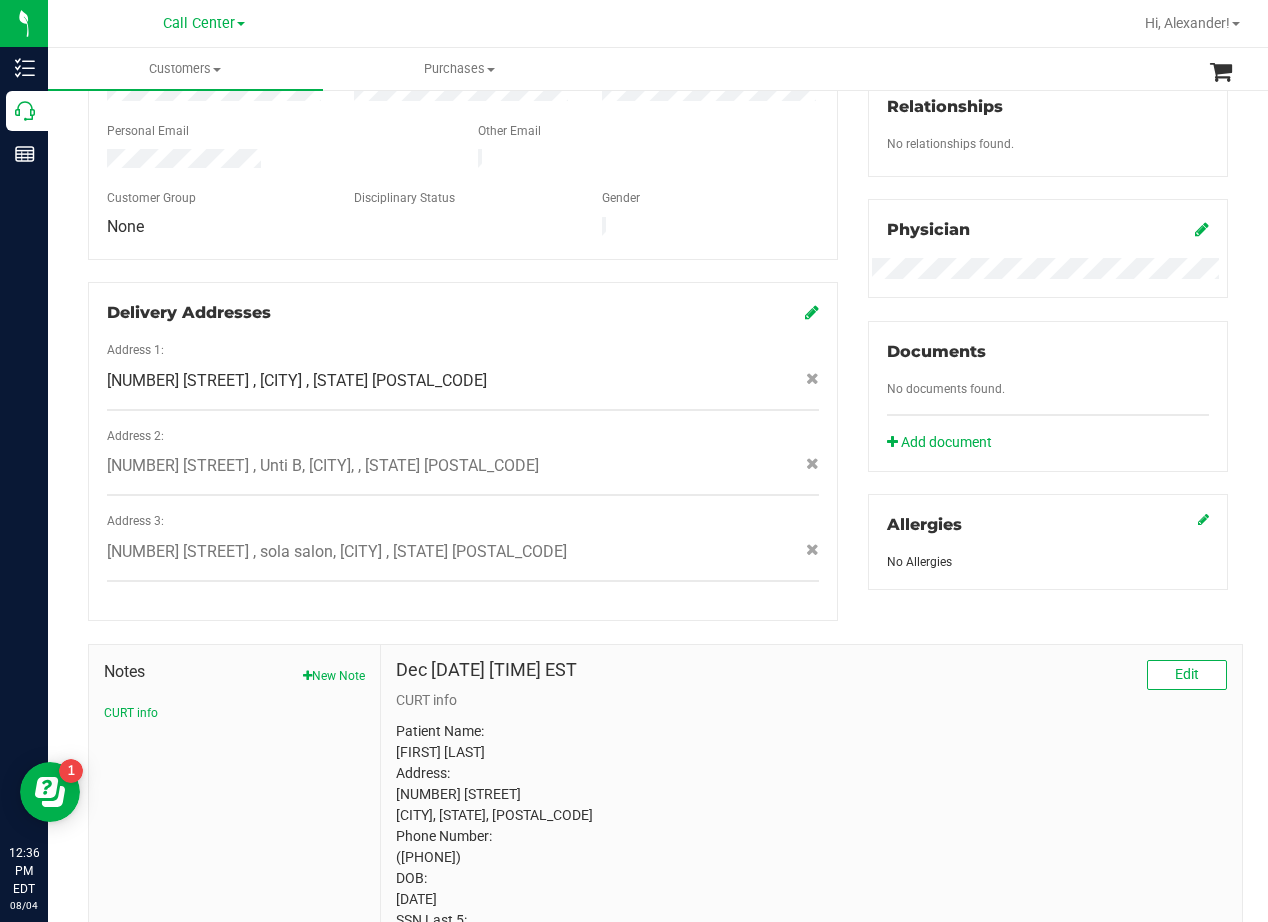 click on "Member Info
*
First Name
*
Last Name
Preferred Name
*
Date of Birth
(MM/DD/YYYY)
State ID
State ID Expiration
(MM/DD/YYYY)" at bounding box center [463, 240] 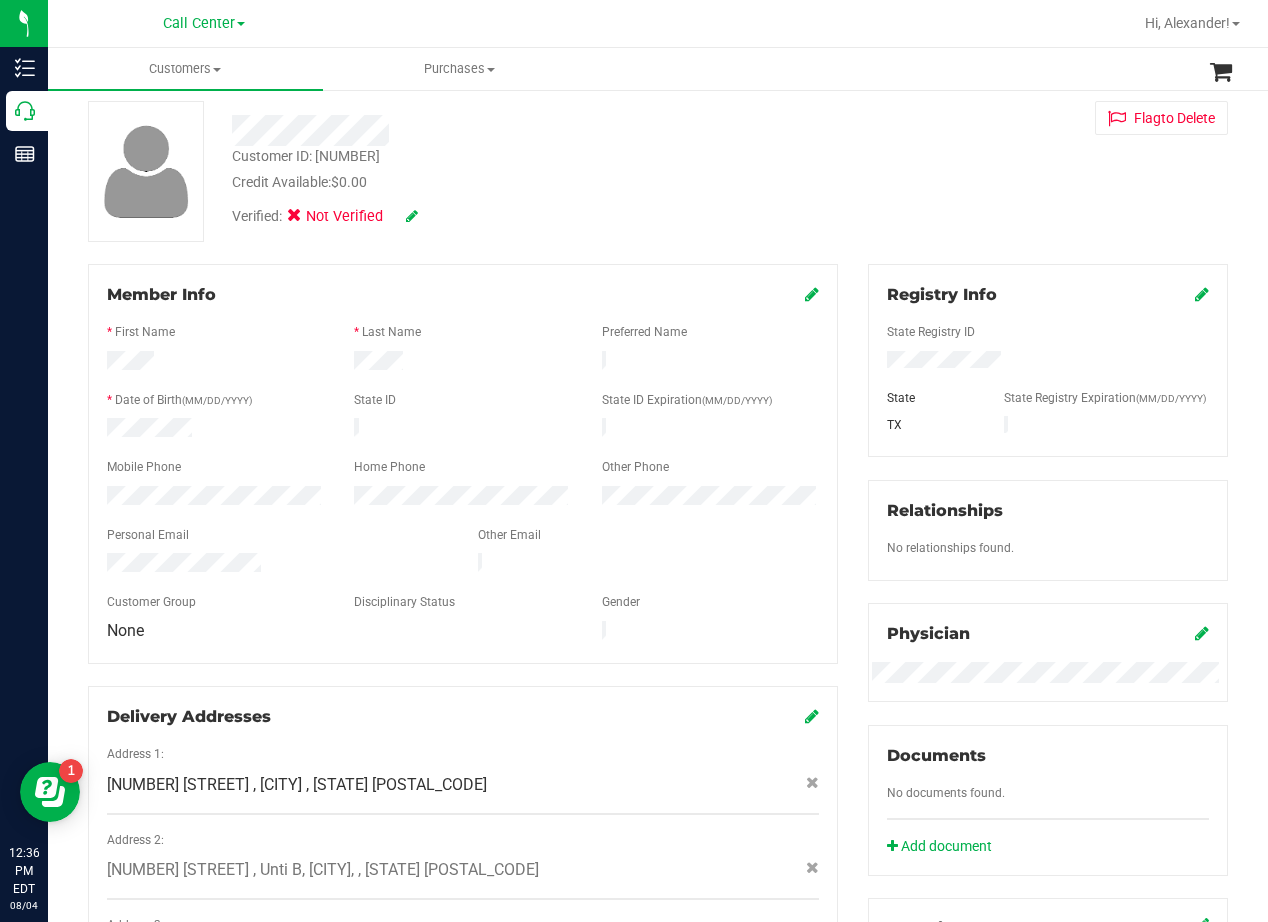 scroll, scrollTop: 0, scrollLeft: 0, axis: both 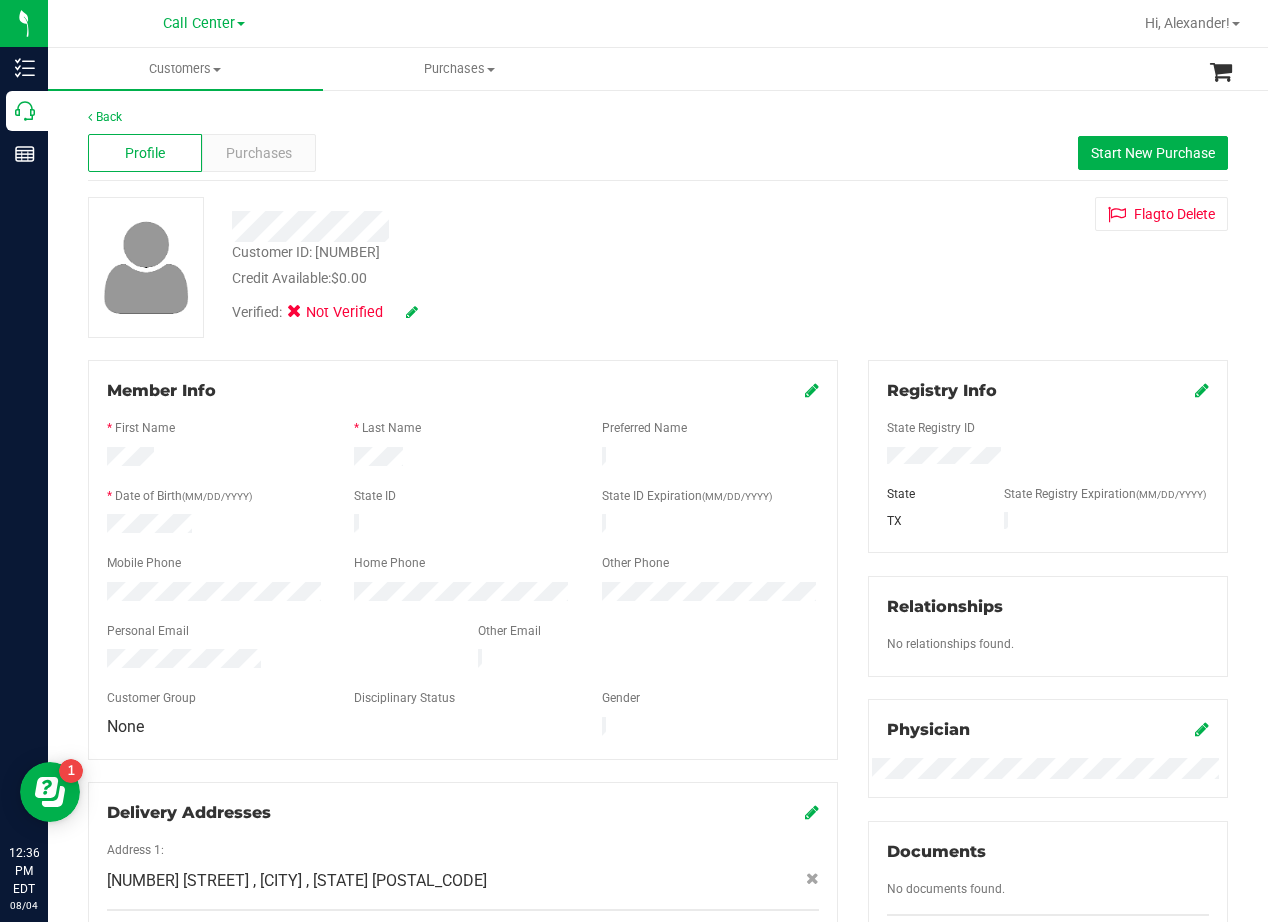 click on "Customer ID: 1488800
Credit Available:
$0.00
Verified:
Not Verified
Flag  to Delete" at bounding box center (658, 267) 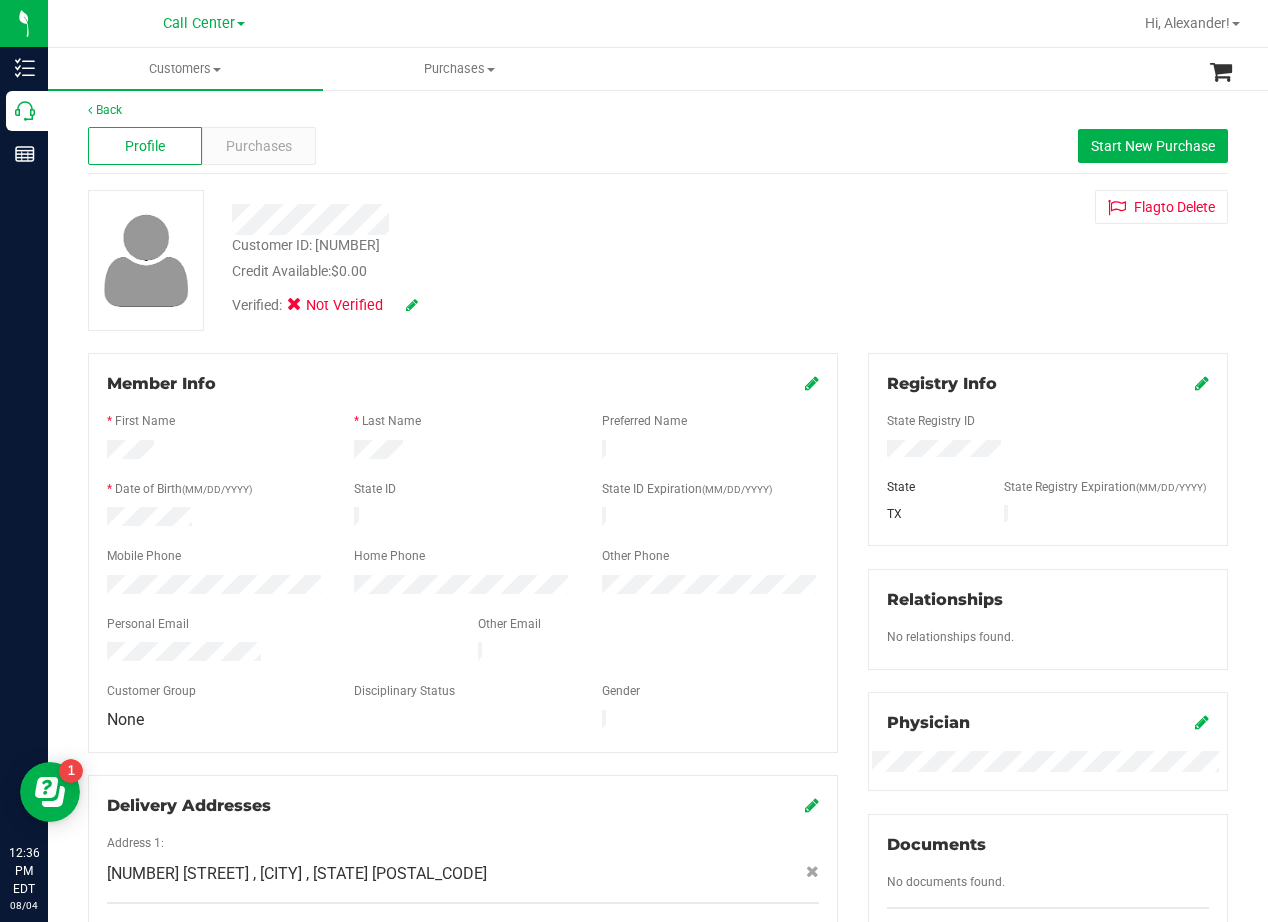 scroll, scrollTop: 0, scrollLeft: 0, axis: both 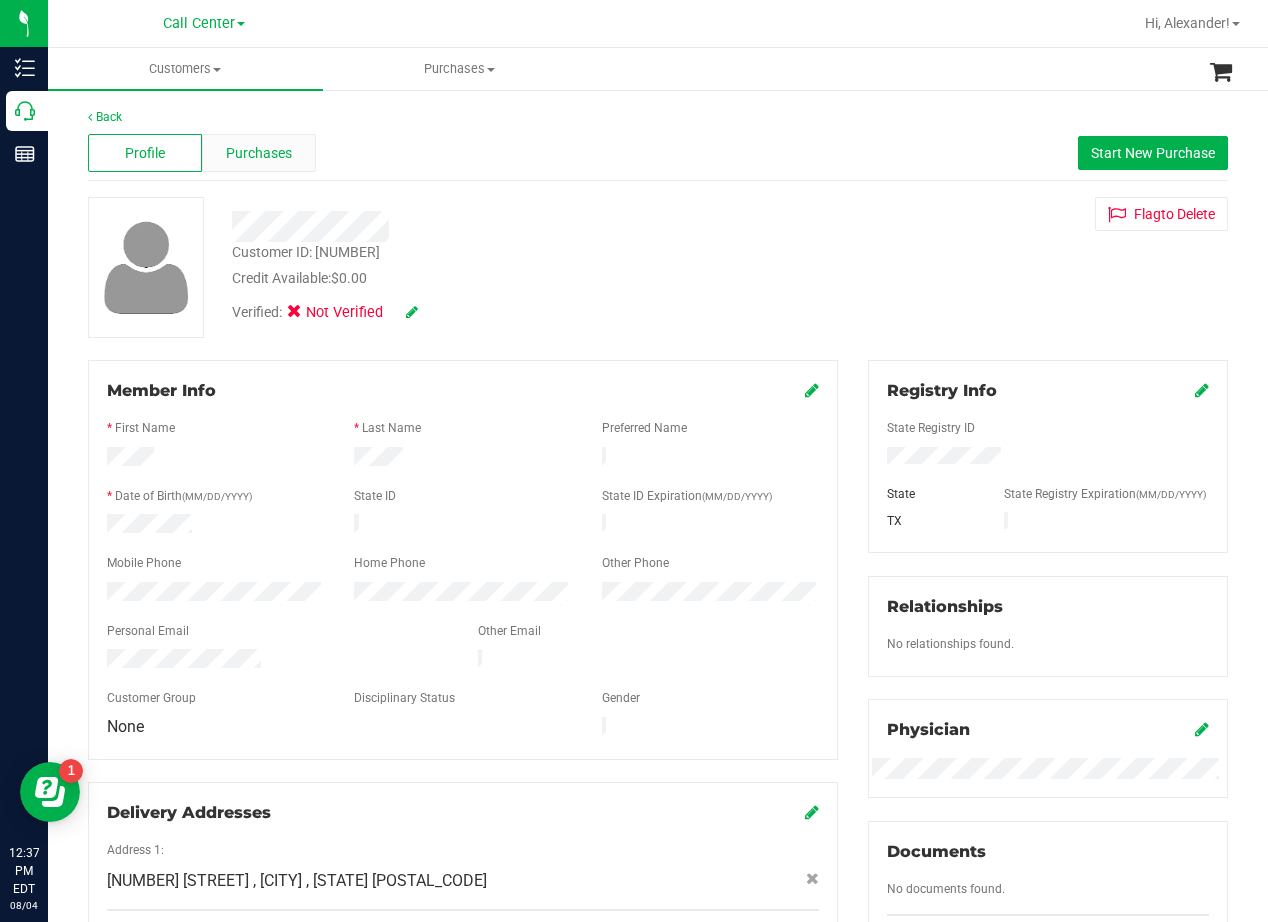 click on "Purchases" at bounding box center [259, 153] 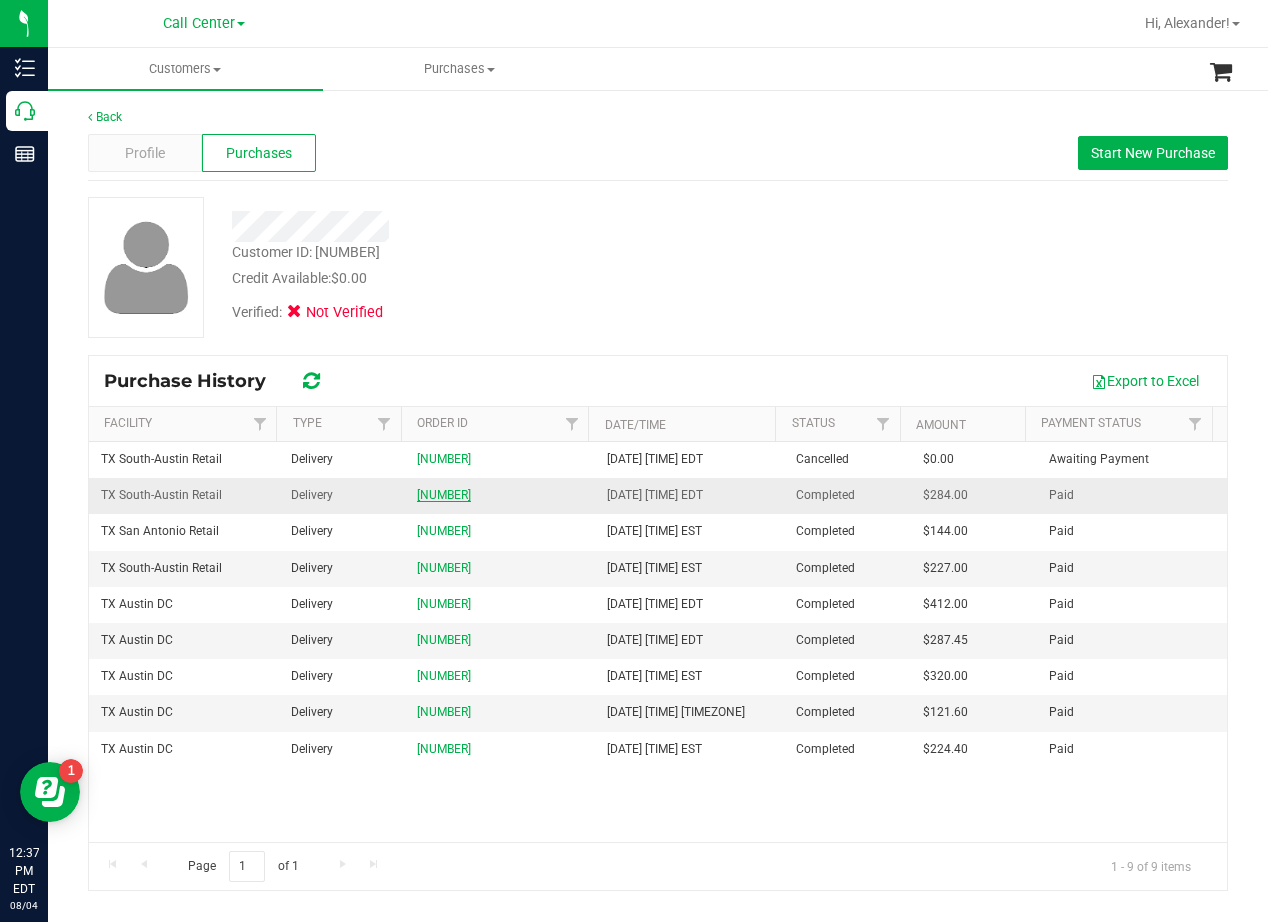 click on "10979959" at bounding box center (444, 495) 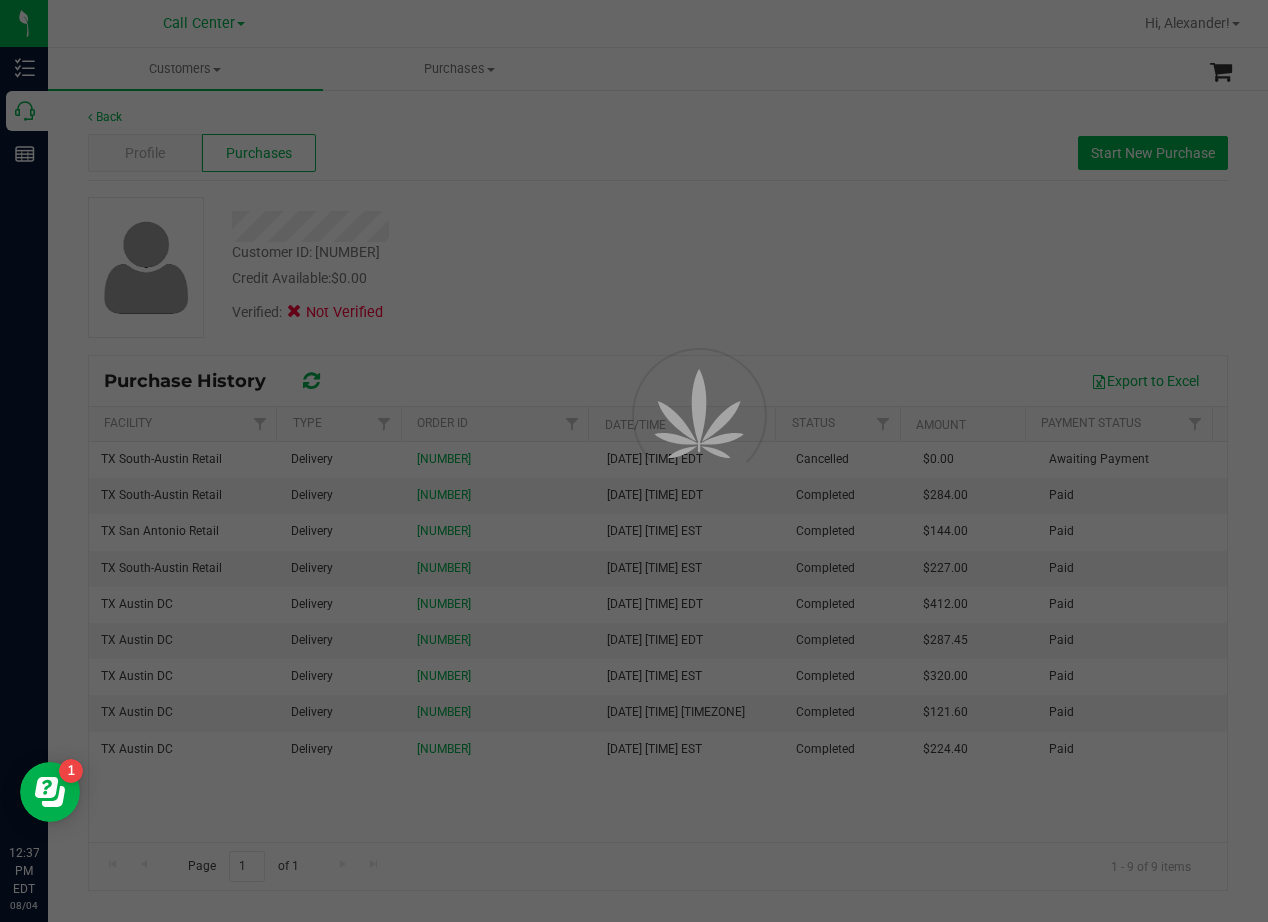 drag, startPoint x: 565, startPoint y: 158, endPoint x: 752, endPoint y: 355, distance: 271.62106 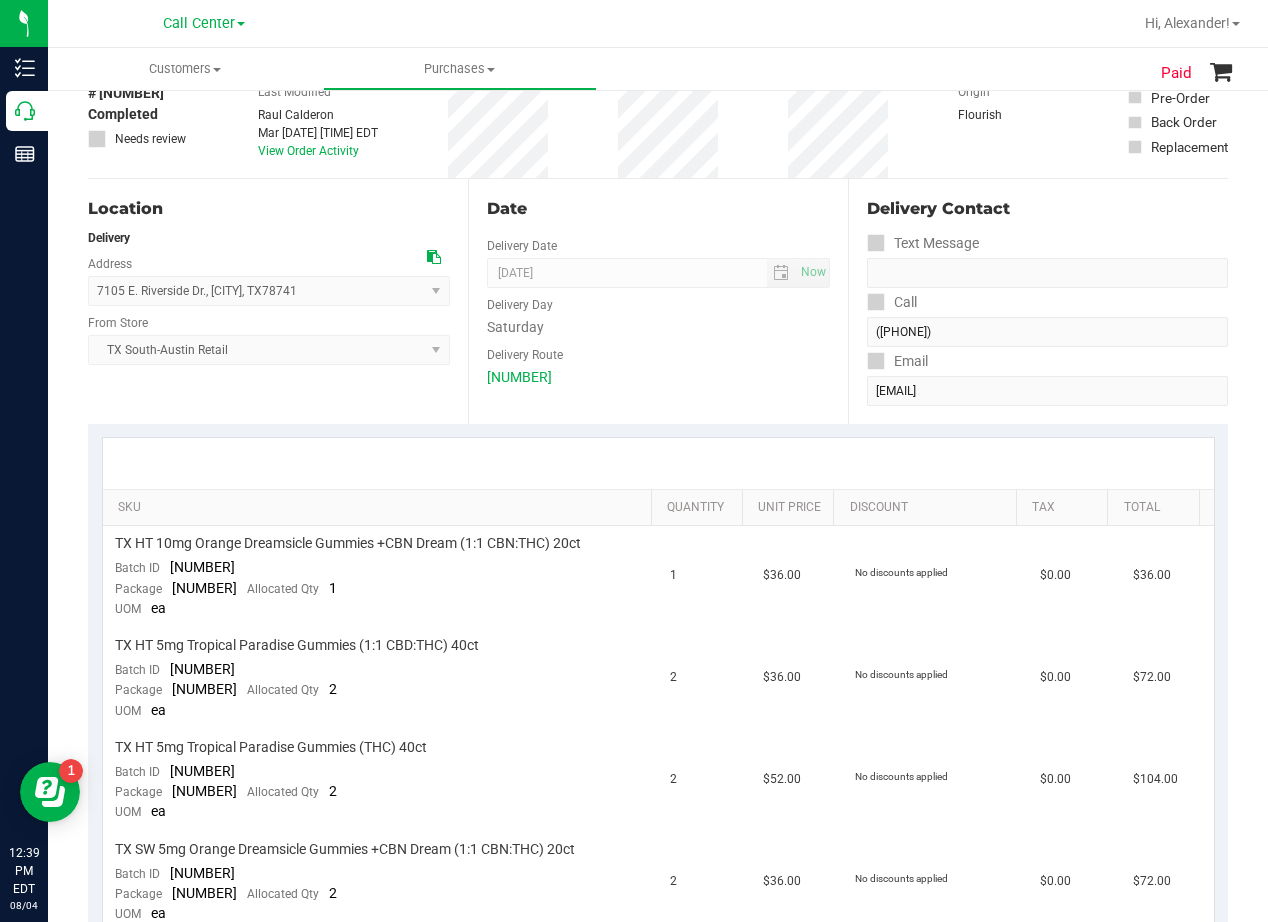 scroll, scrollTop: 0, scrollLeft: 0, axis: both 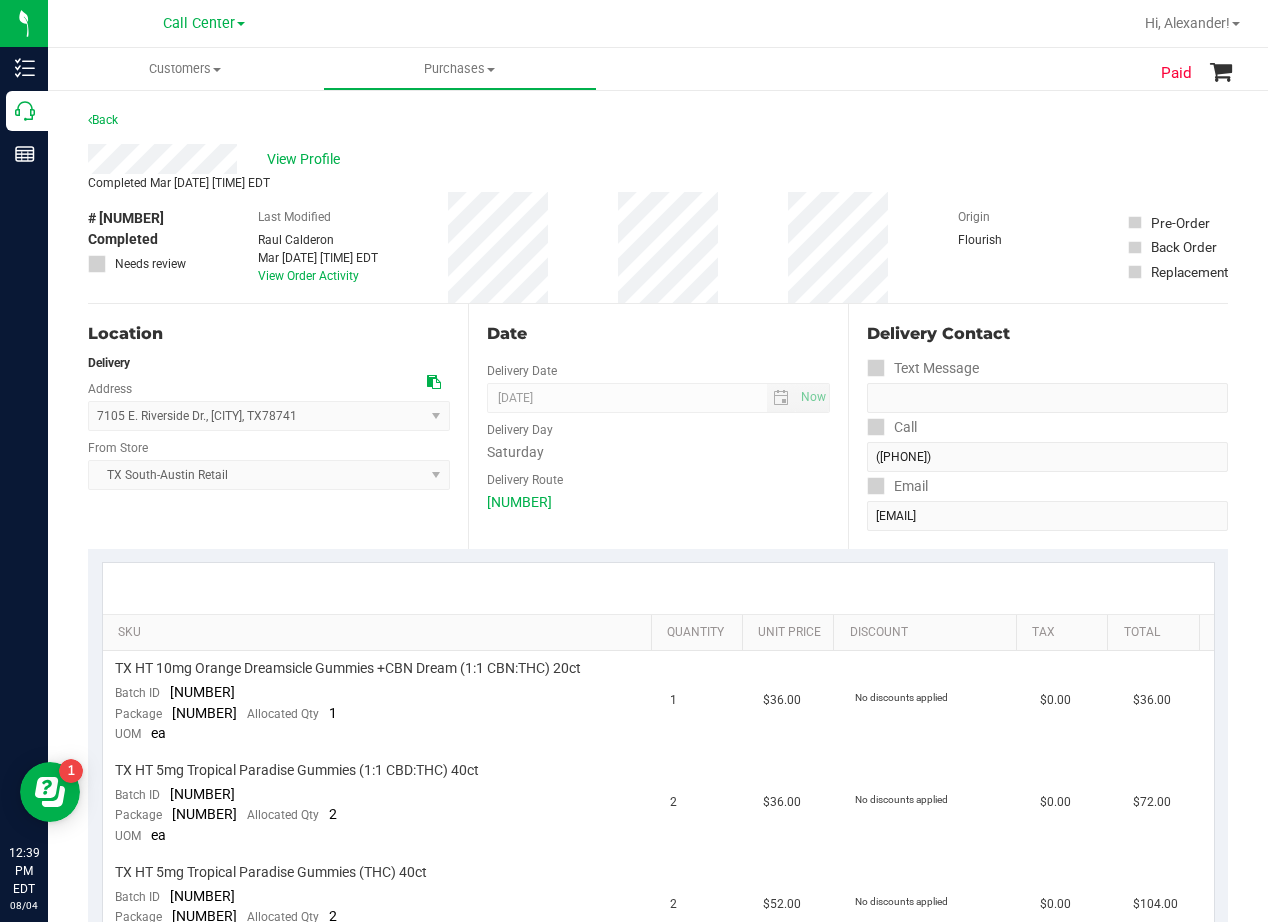 click on "Date" at bounding box center (658, 334) 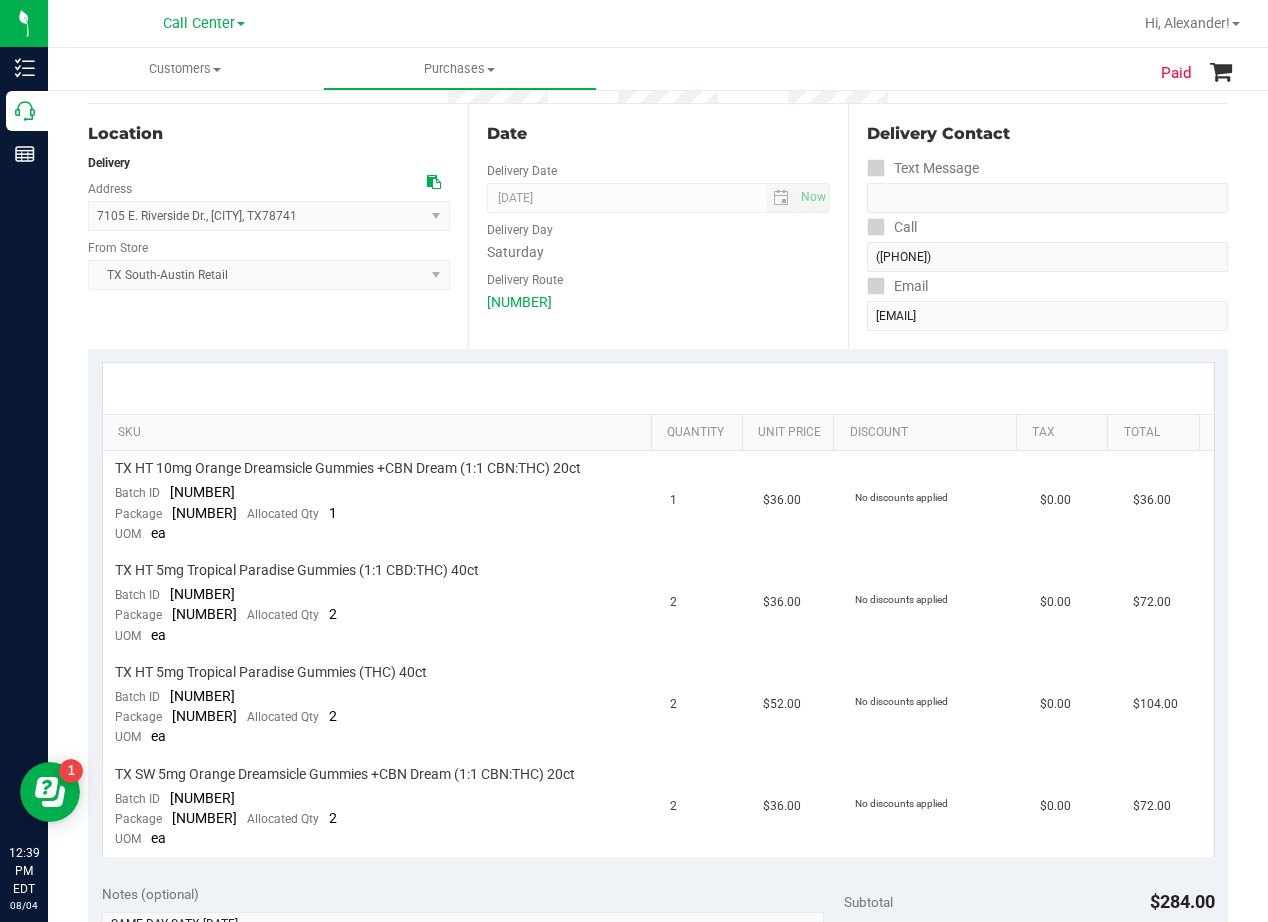click on "20250322-001" at bounding box center [658, 302] 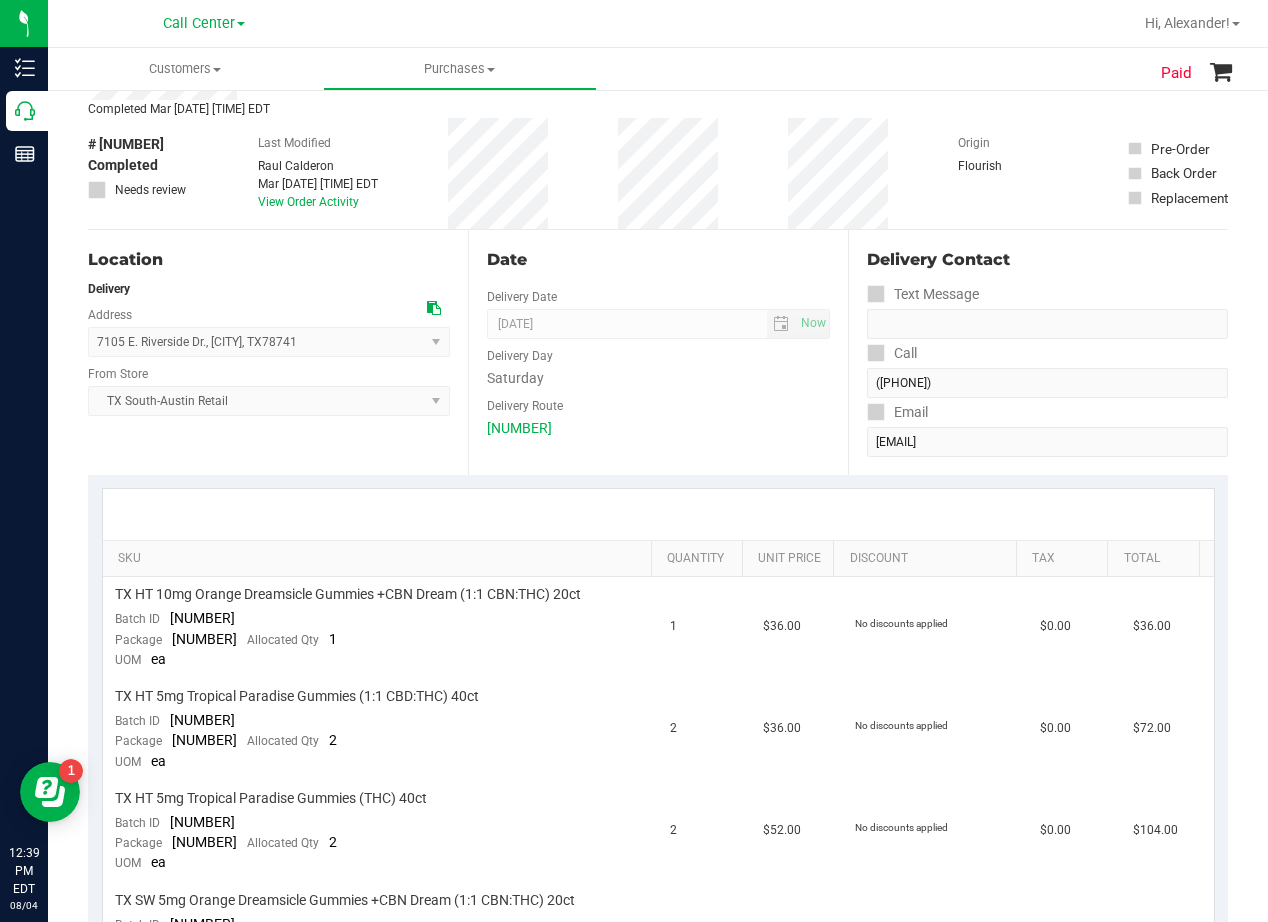 scroll, scrollTop: 200, scrollLeft: 0, axis: vertical 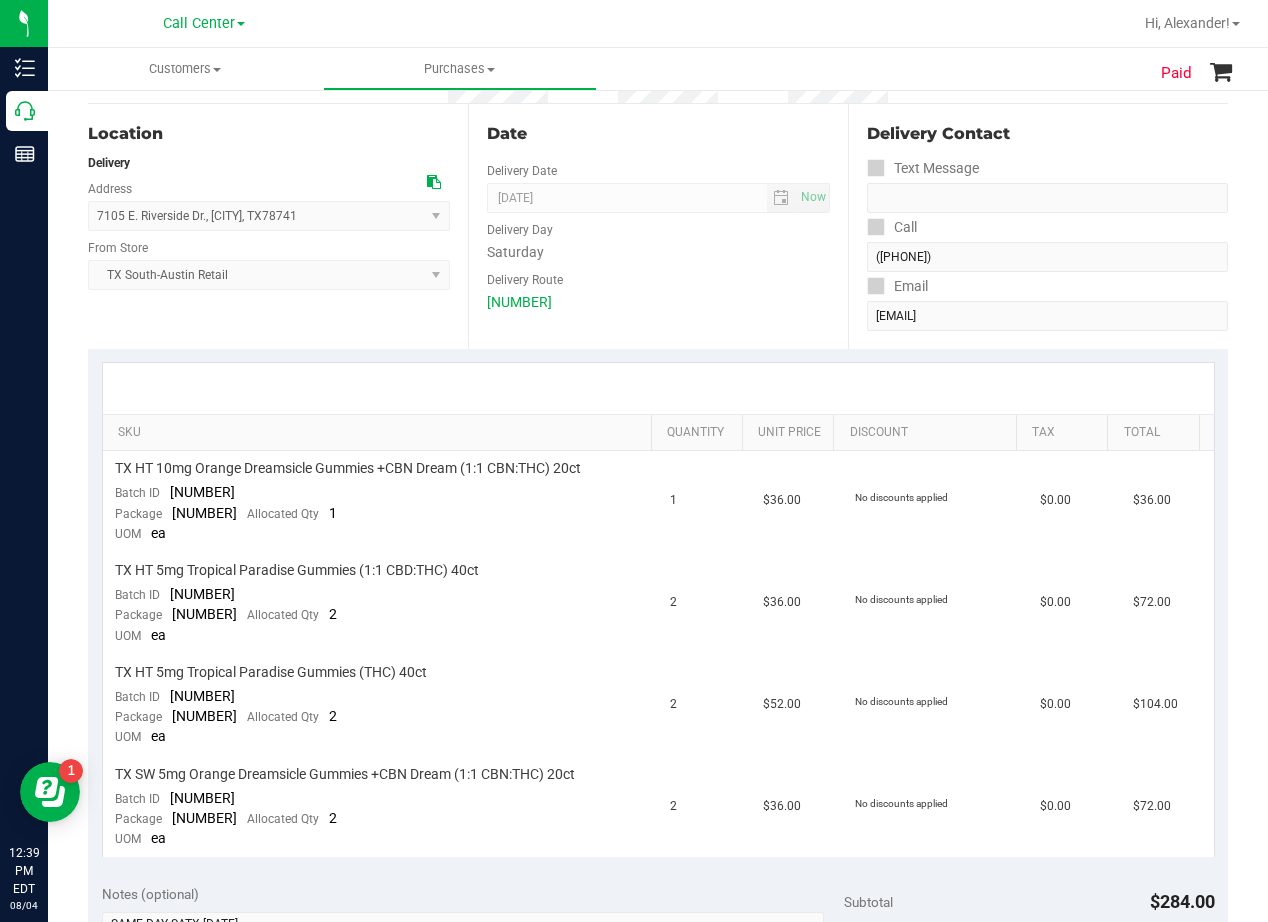 click on "20250322-001" at bounding box center (658, 302) 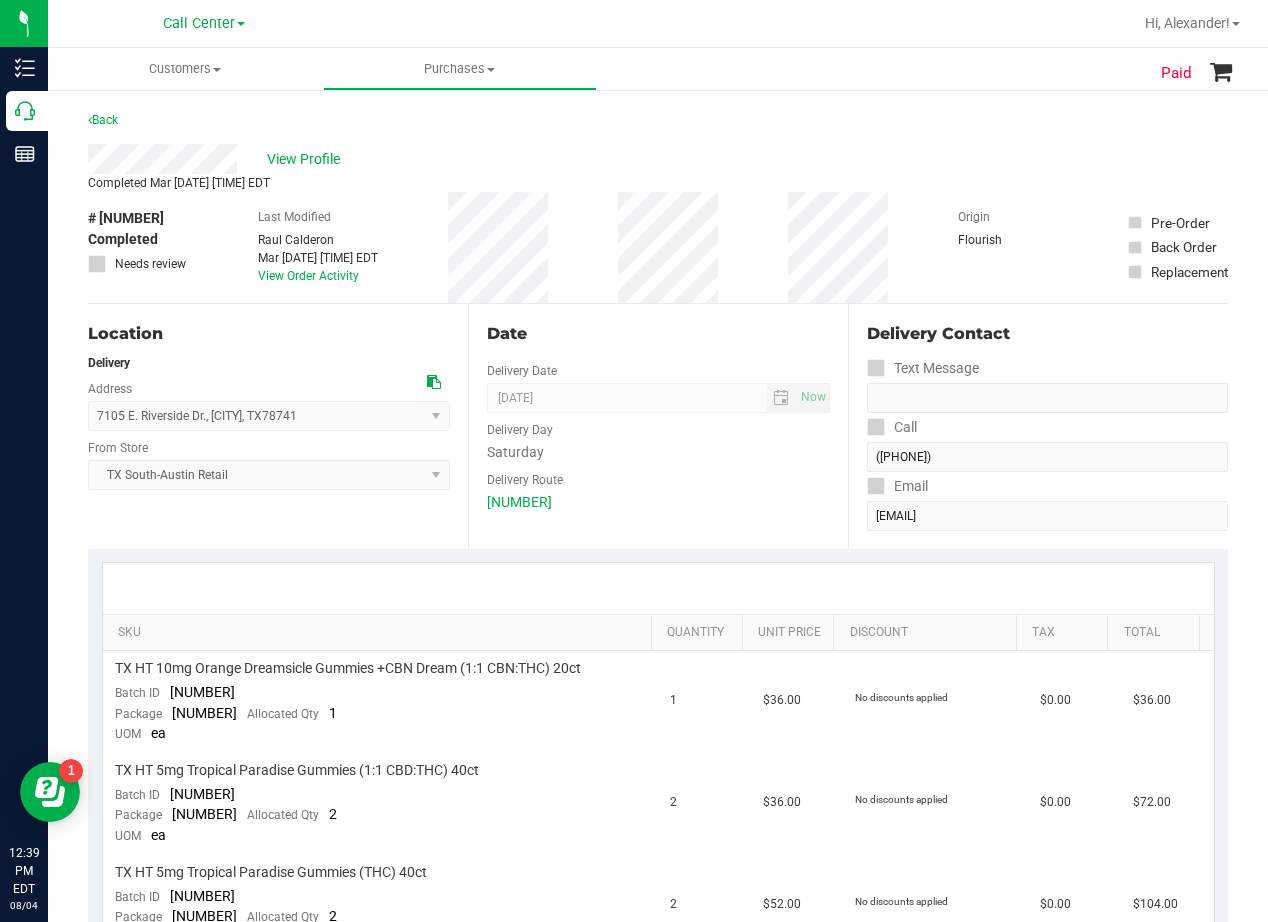 click on "View Profile" at bounding box center (658, 159) 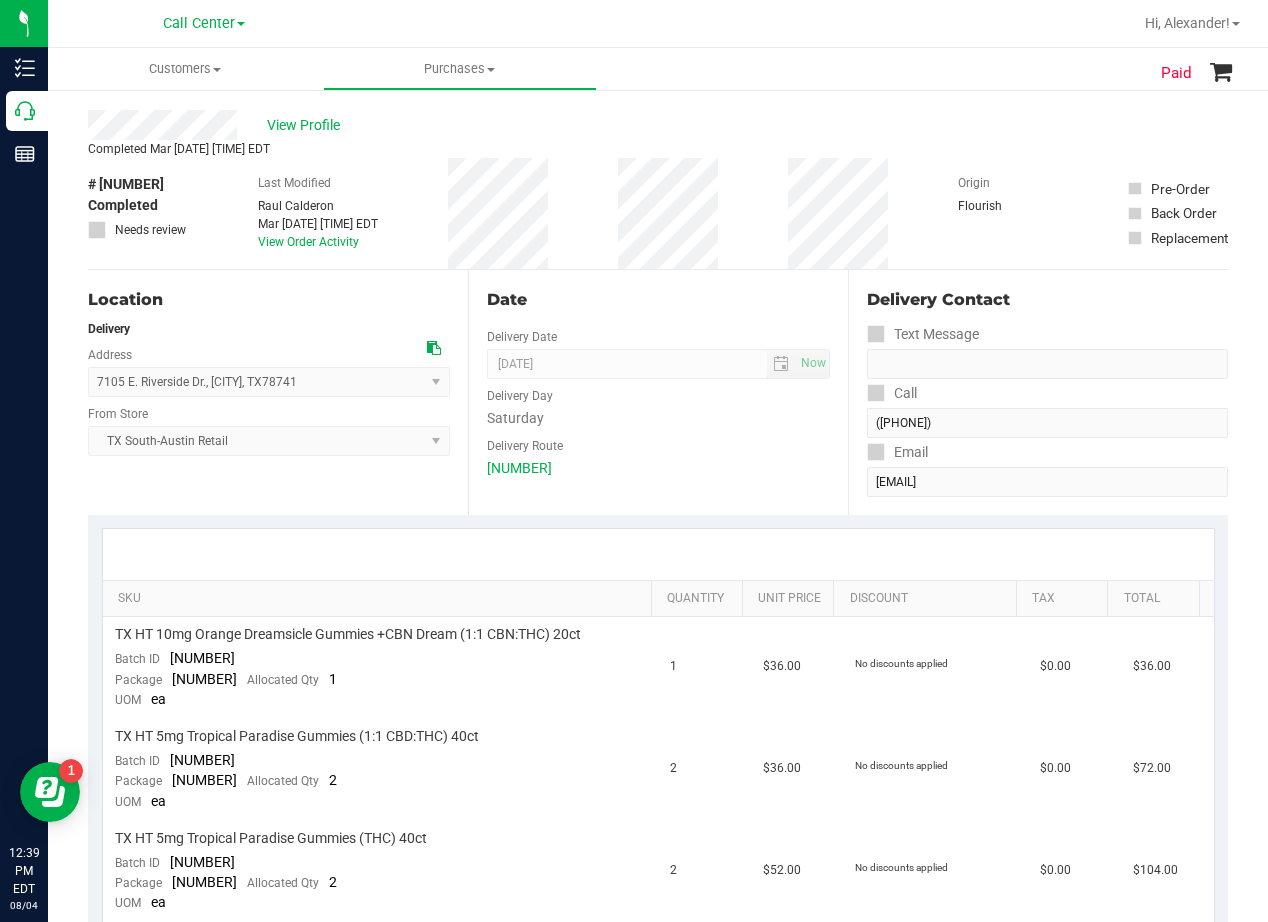 scroll, scrollTop: 0, scrollLeft: 0, axis: both 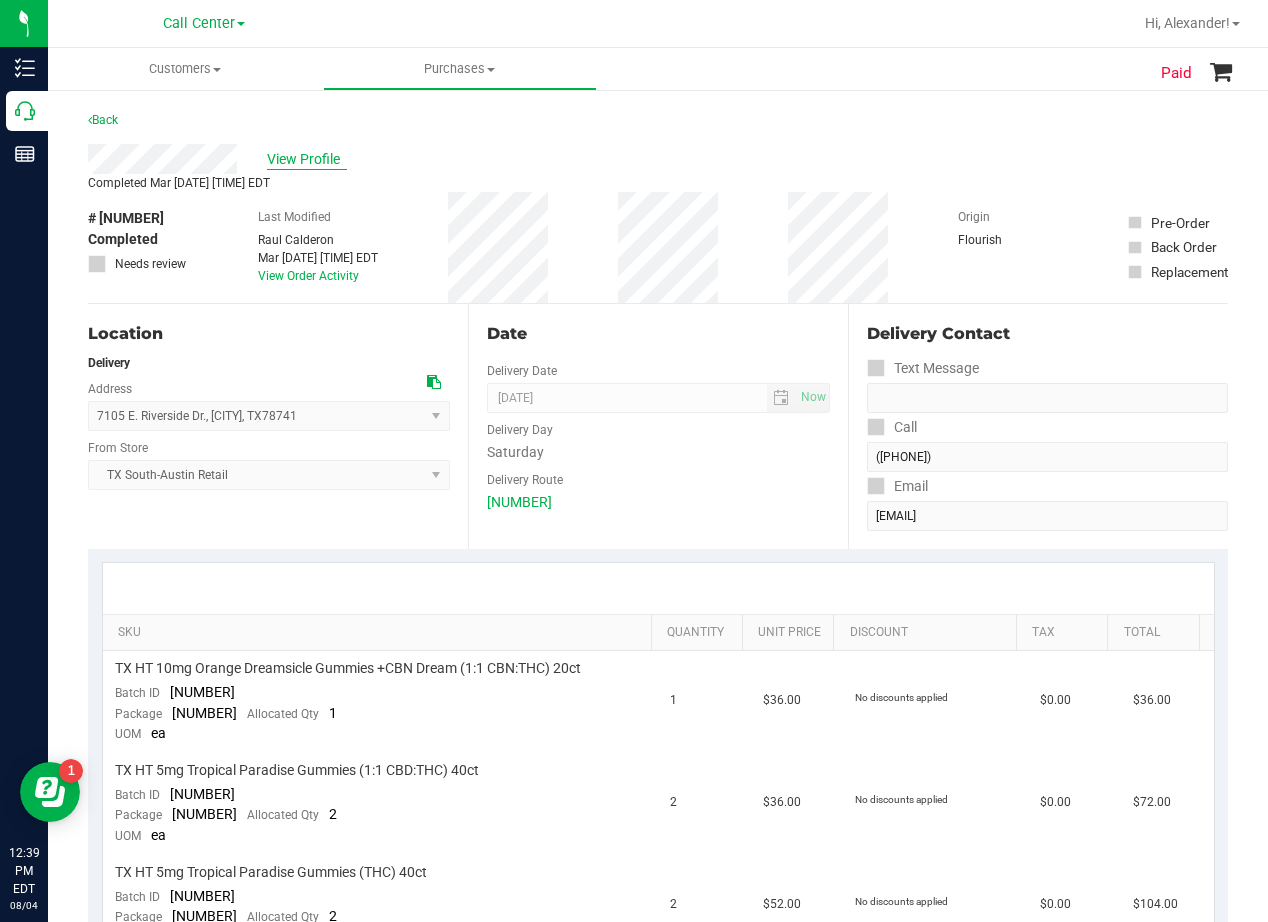 click on "View Profile" at bounding box center (307, 159) 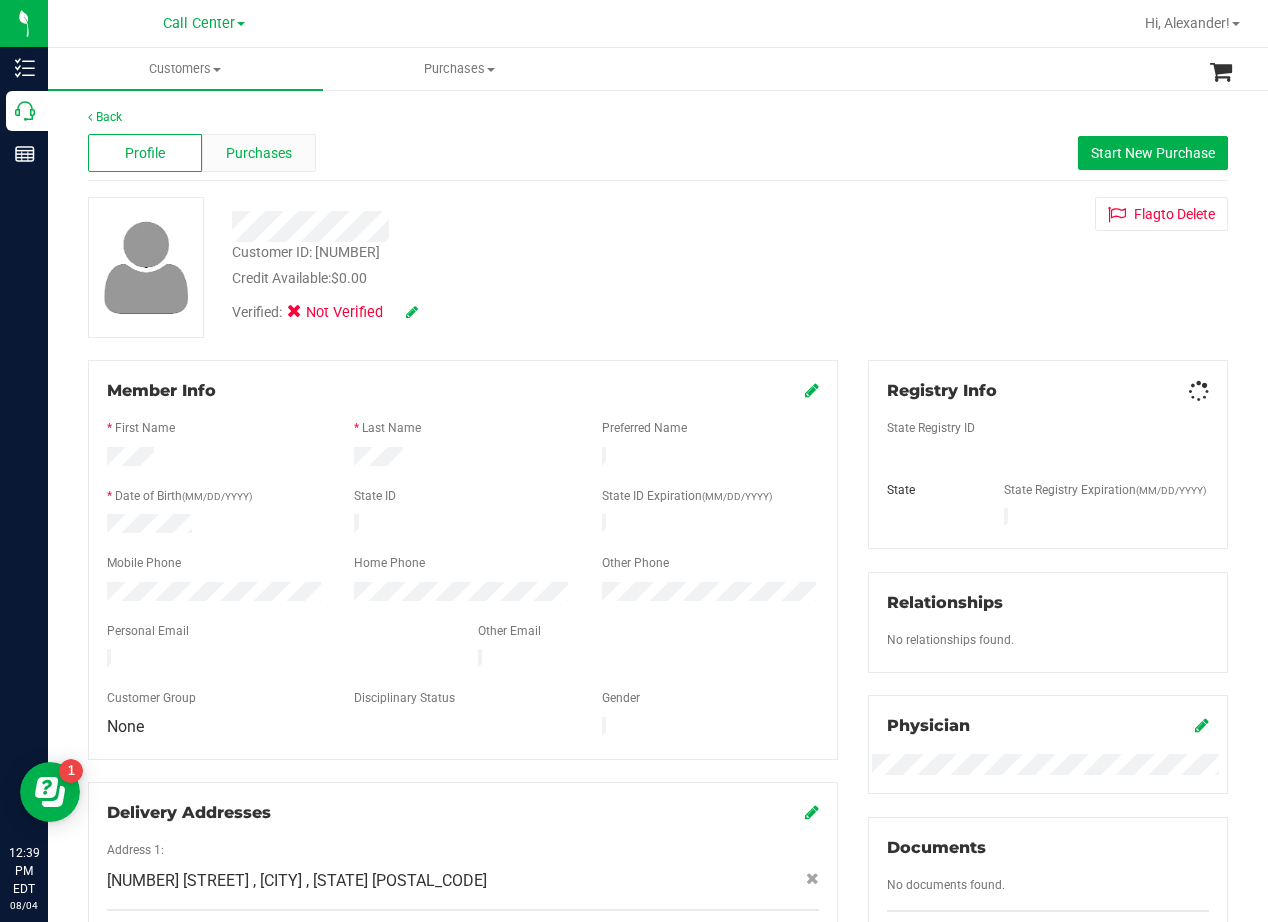 click on "Purchases" at bounding box center (259, 153) 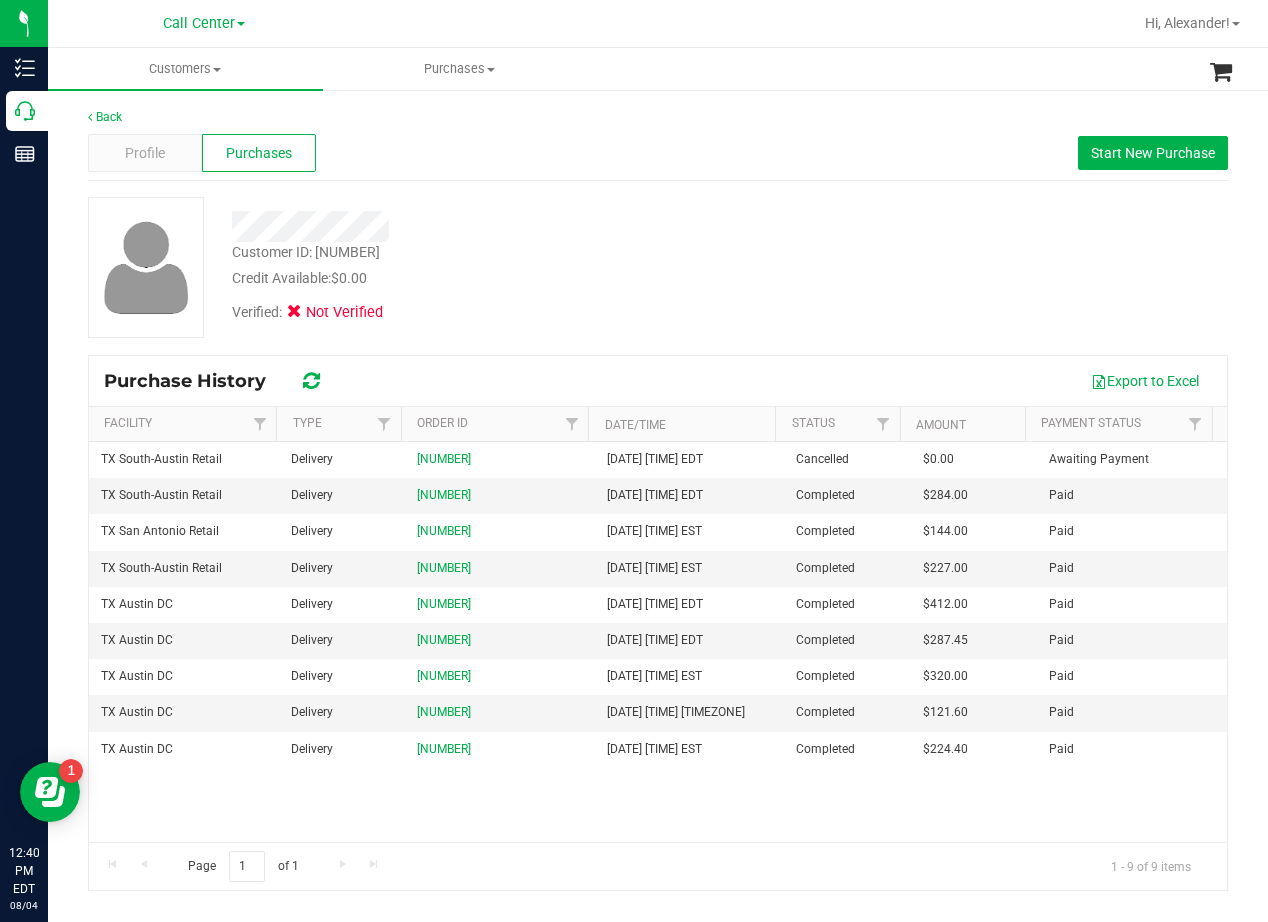 drag, startPoint x: 607, startPoint y: 313, endPoint x: 591, endPoint y: 303, distance: 18.867962 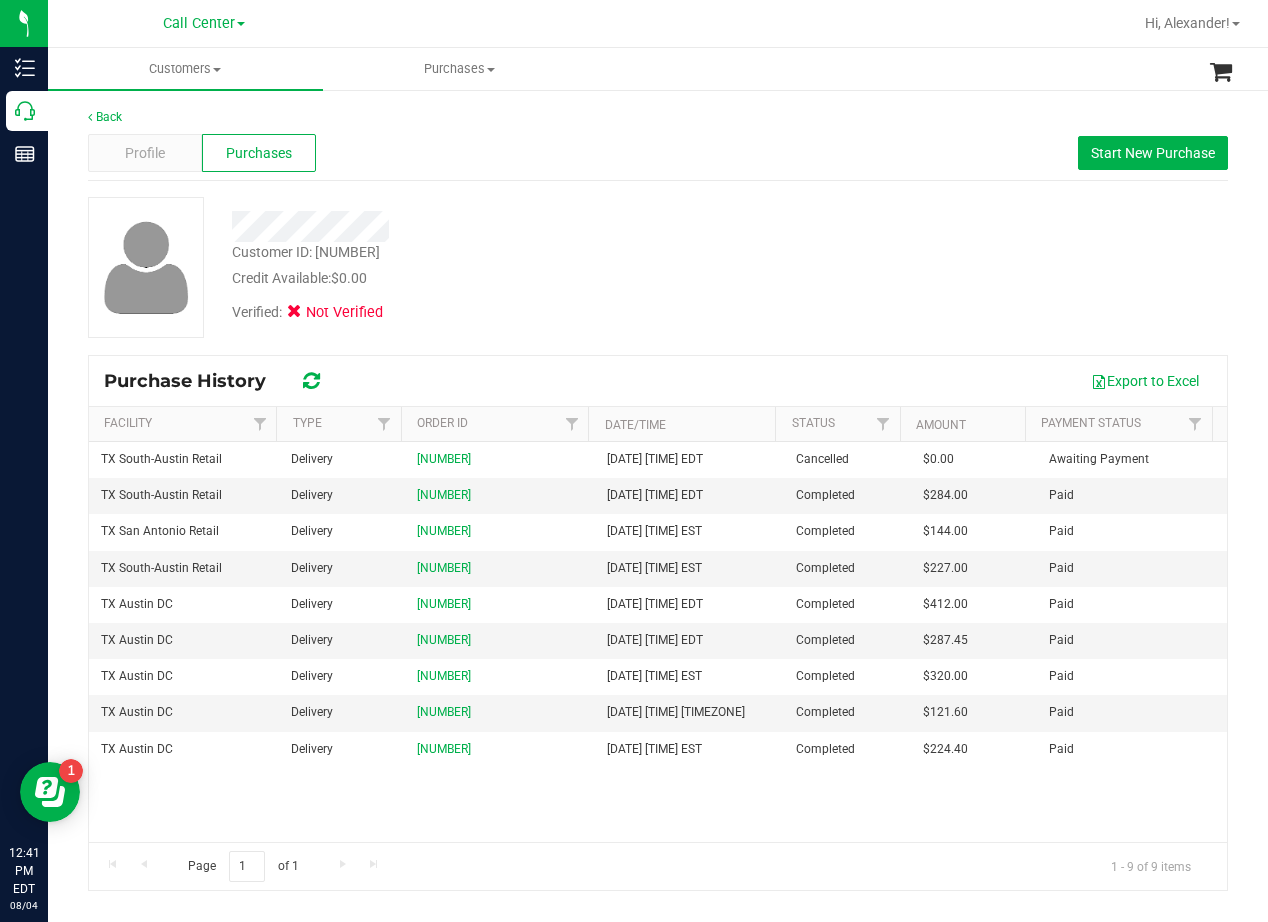click at bounding box center (509, 226) 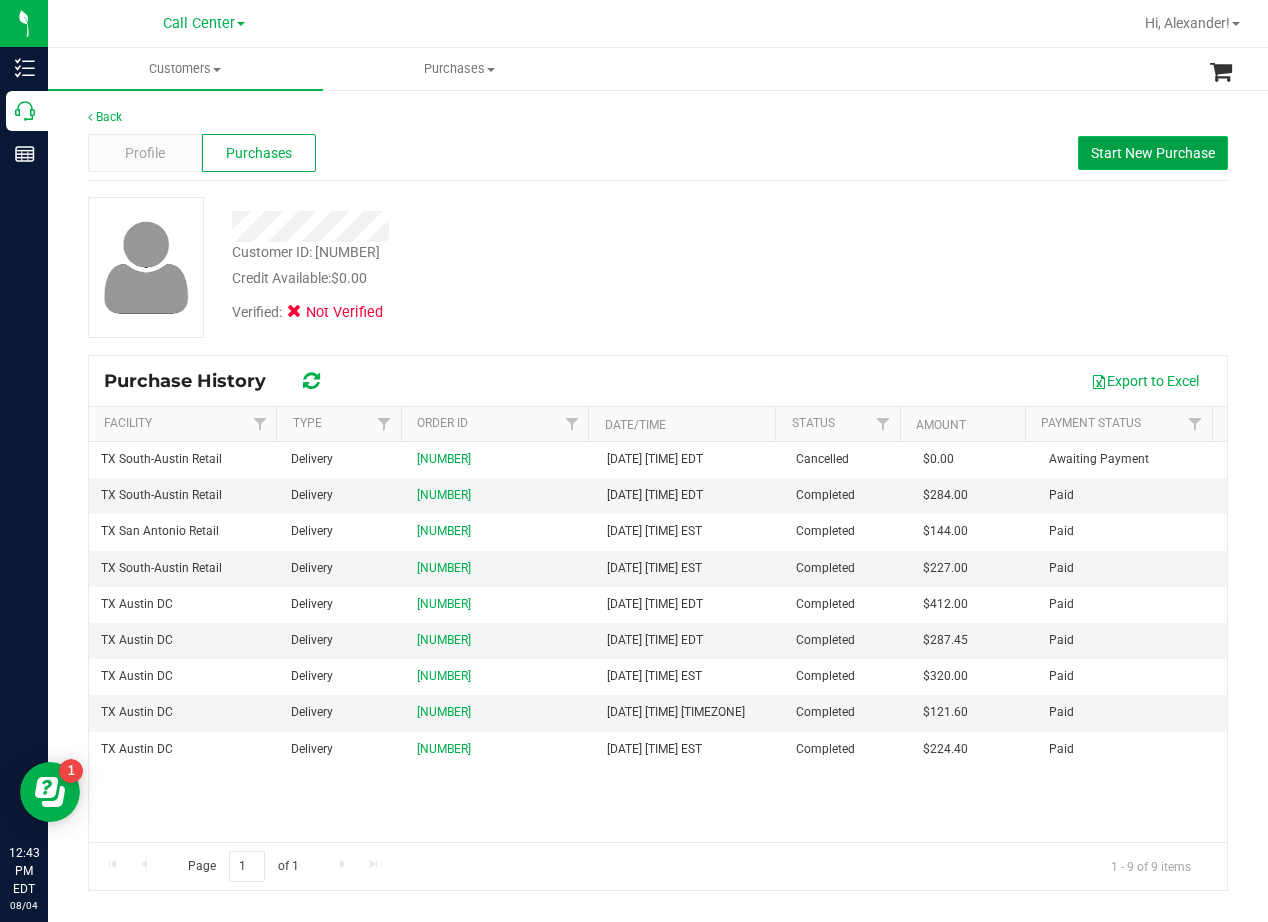 click on "Start New Purchase" at bounding box center (1153, 153) 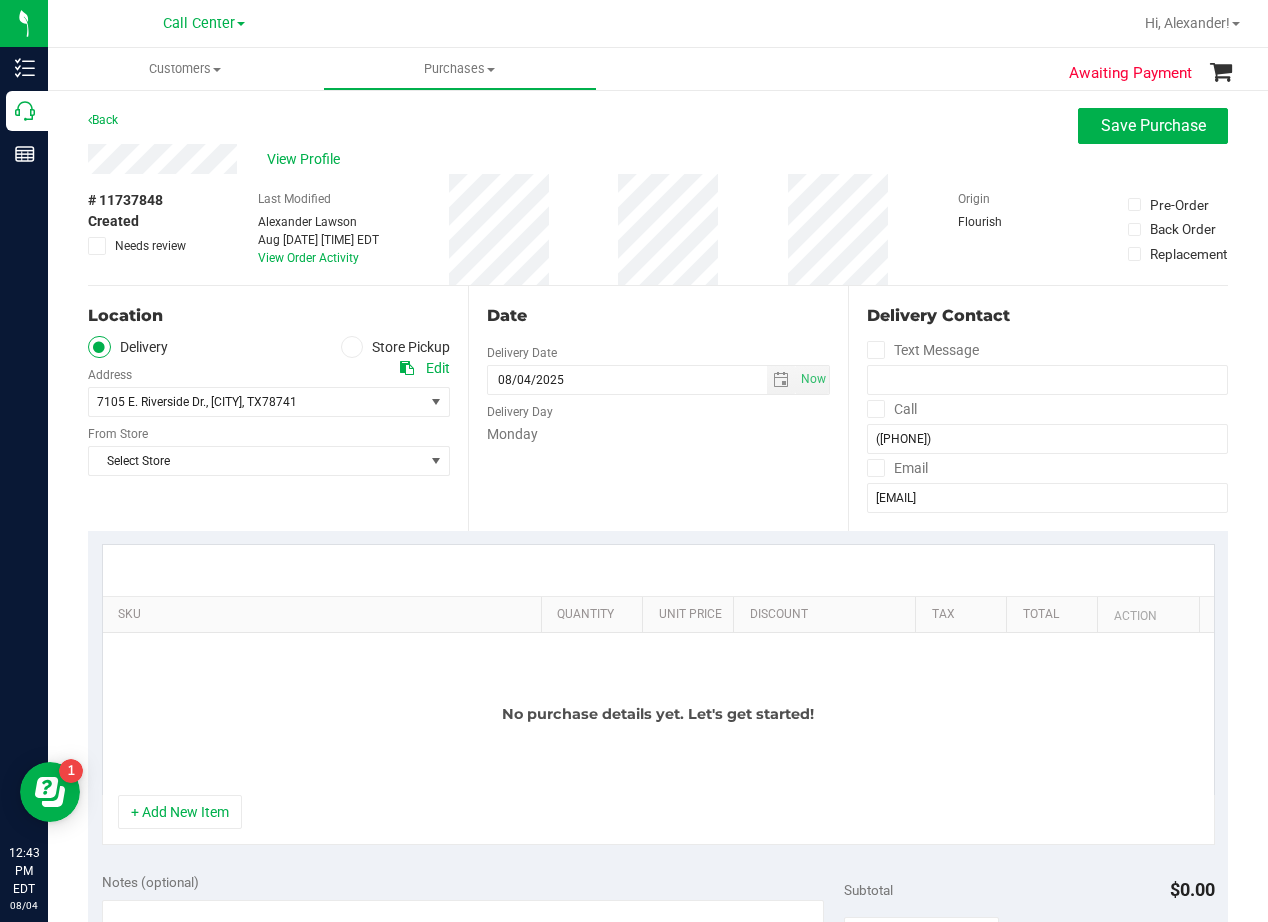 click on "Location
Delivery
Store Pickup
Address
Edit
7105 E. Riverside Dr.
, Austin
, TX
78741
Select address 7105 E. Riverside Dr. 12217 Dundee Dr 7301 burnet rd
From Store
Select Store Select Store Bonita Springs WC Boynton Beach WC Bradenton WC Brandon WC Brooksville WC Call Center Clermont WC Crestview WC Deerfield Beach WC Delray Beach WC Deltona WC JAX DC REP" at bounding box center (278, 408) 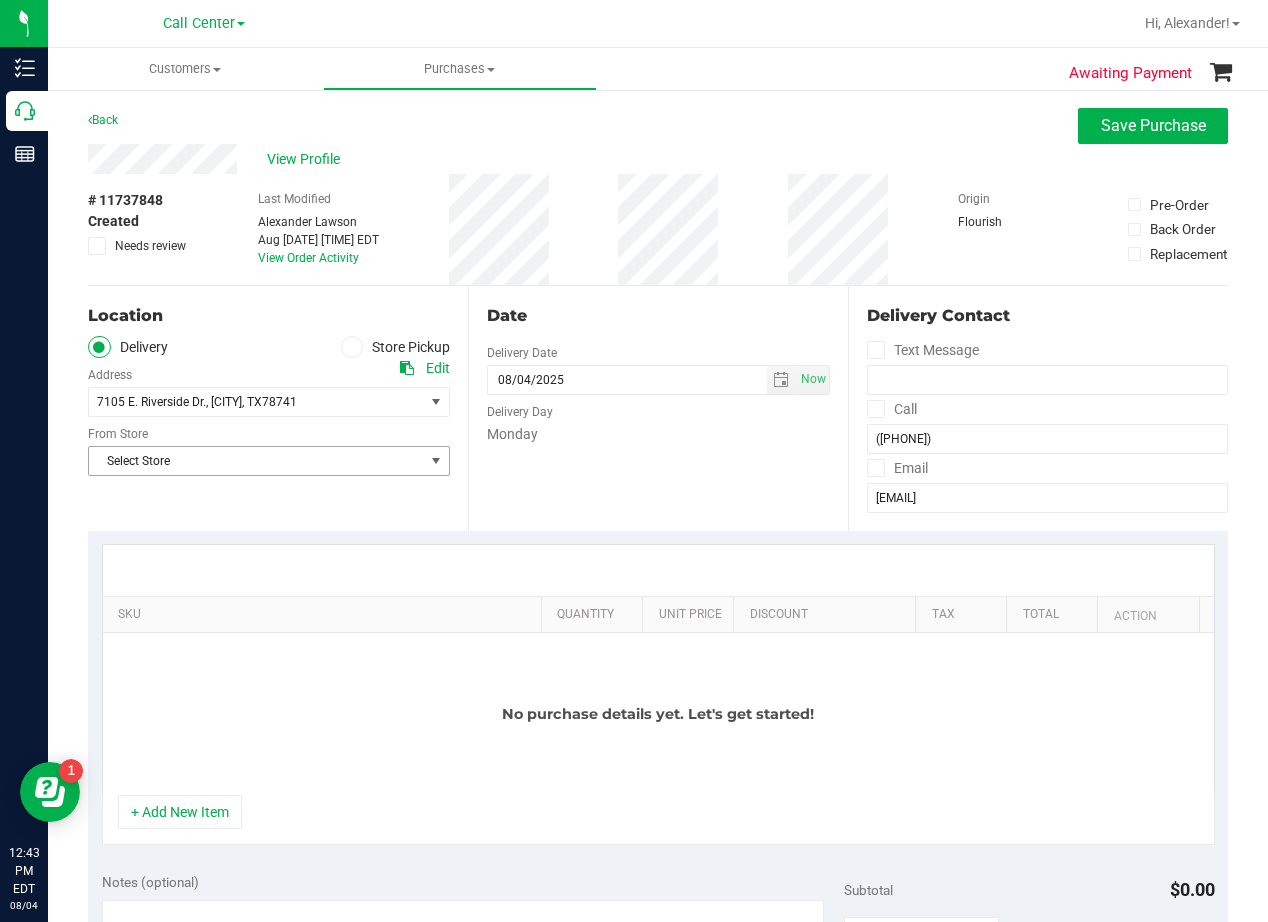 click on "Select Store" at bounding box center [256, 461] 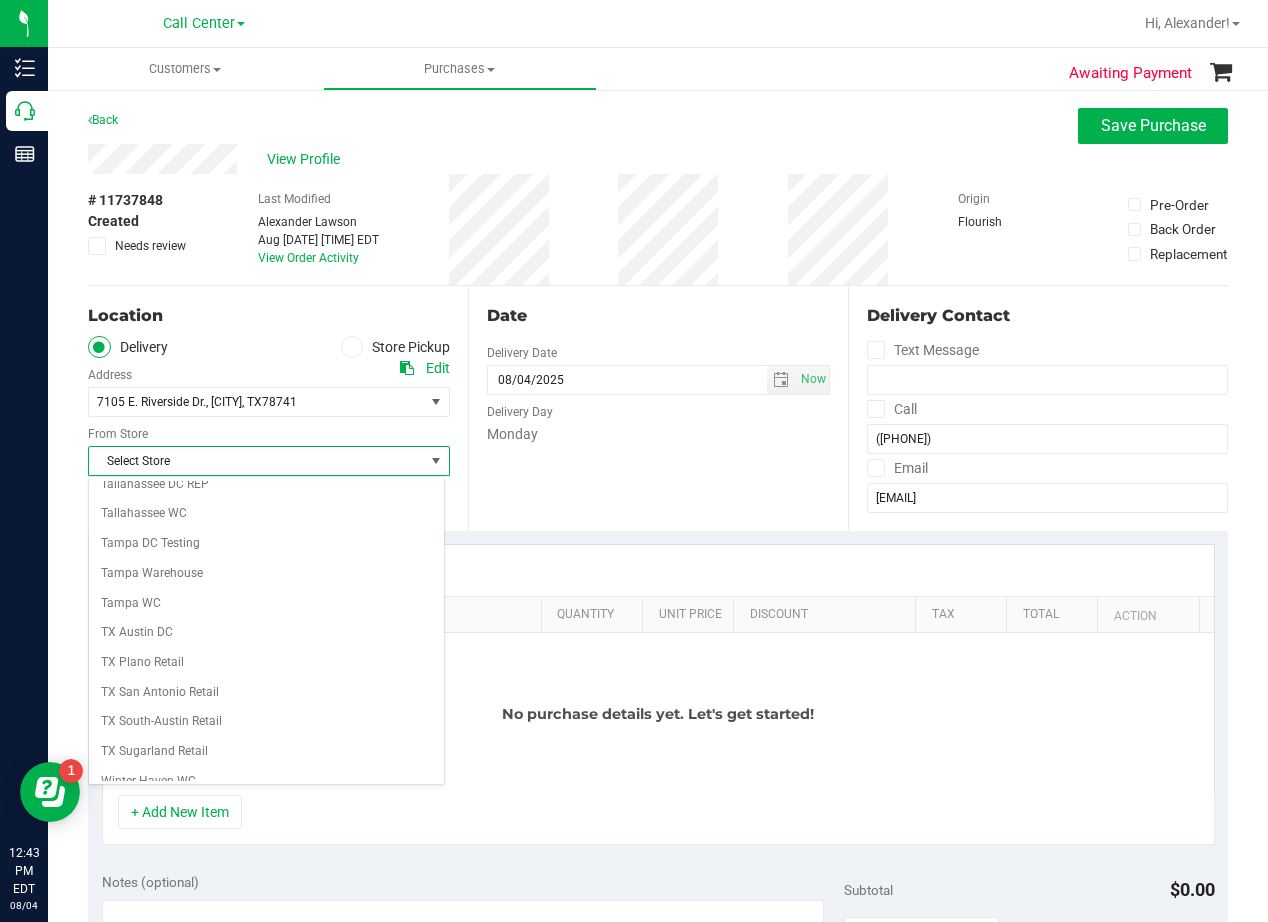scroll, scrollTop: 1453, scrollLeft: 0, axis: vertical 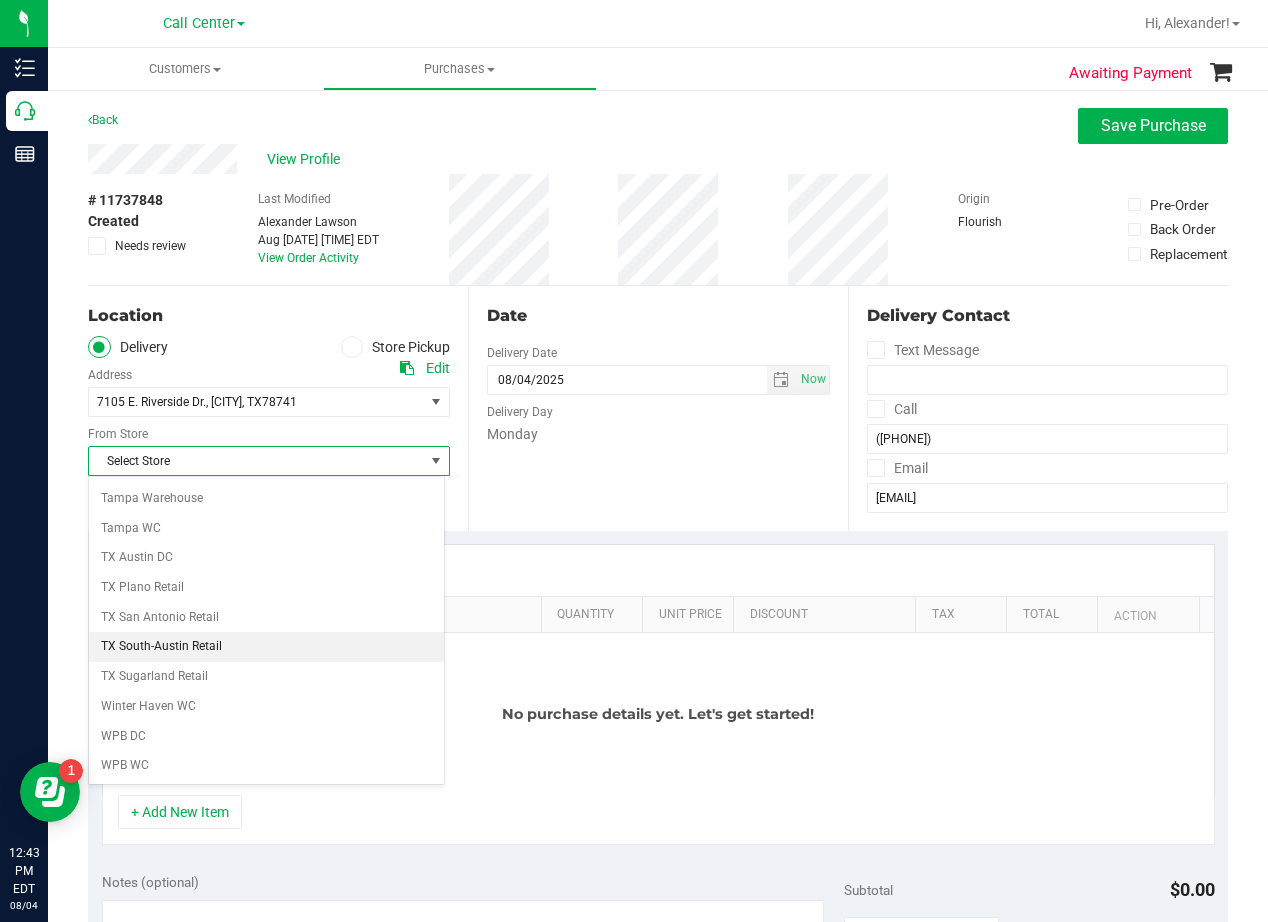 click on "TX South-Austin Retail" at bounding box center (266, 647) 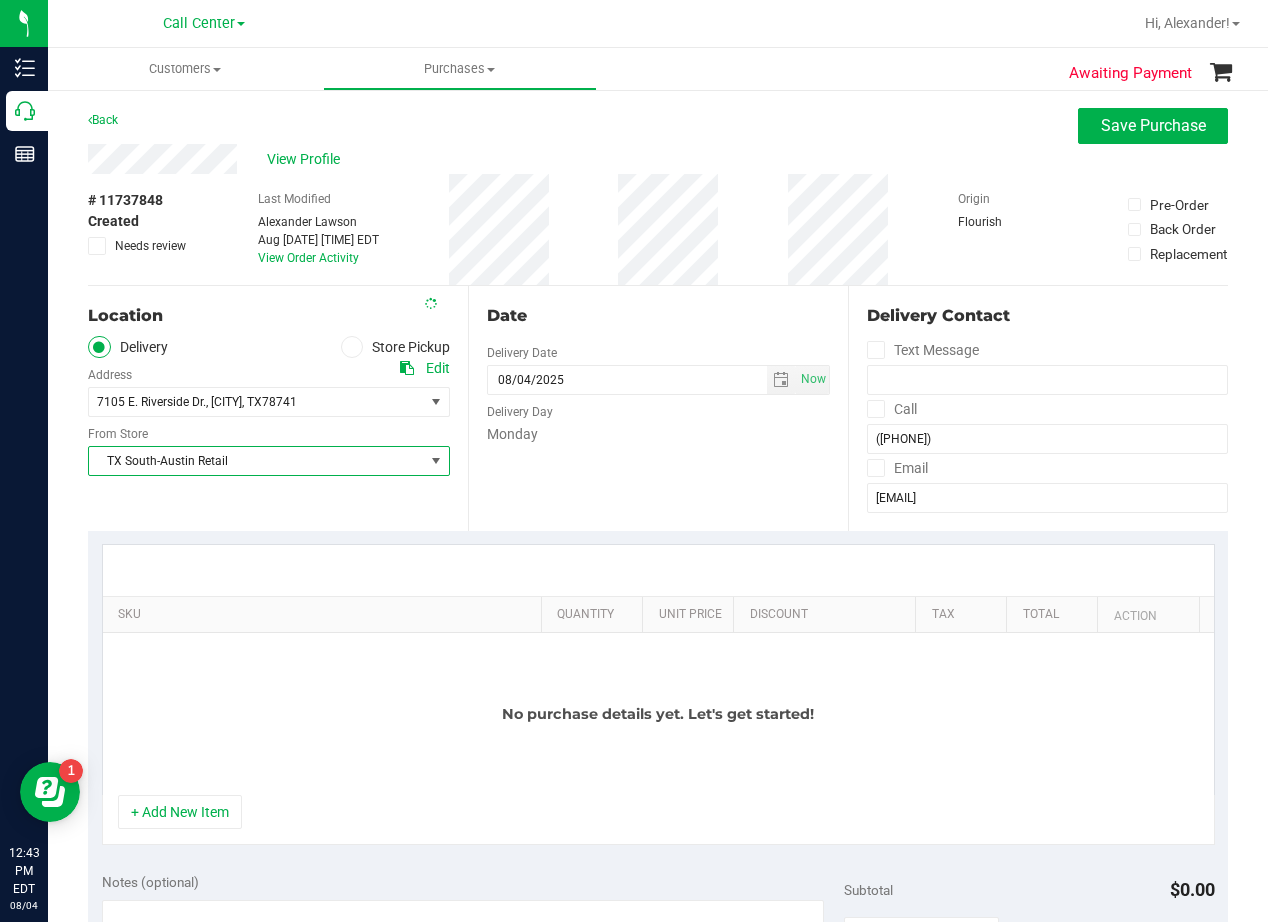 click on "Date
Delivery Date
08/04/2025
Now
08/04/2025 12:43 PM
Now
Delivery Day
Monday" at bounding box center (658, 408) 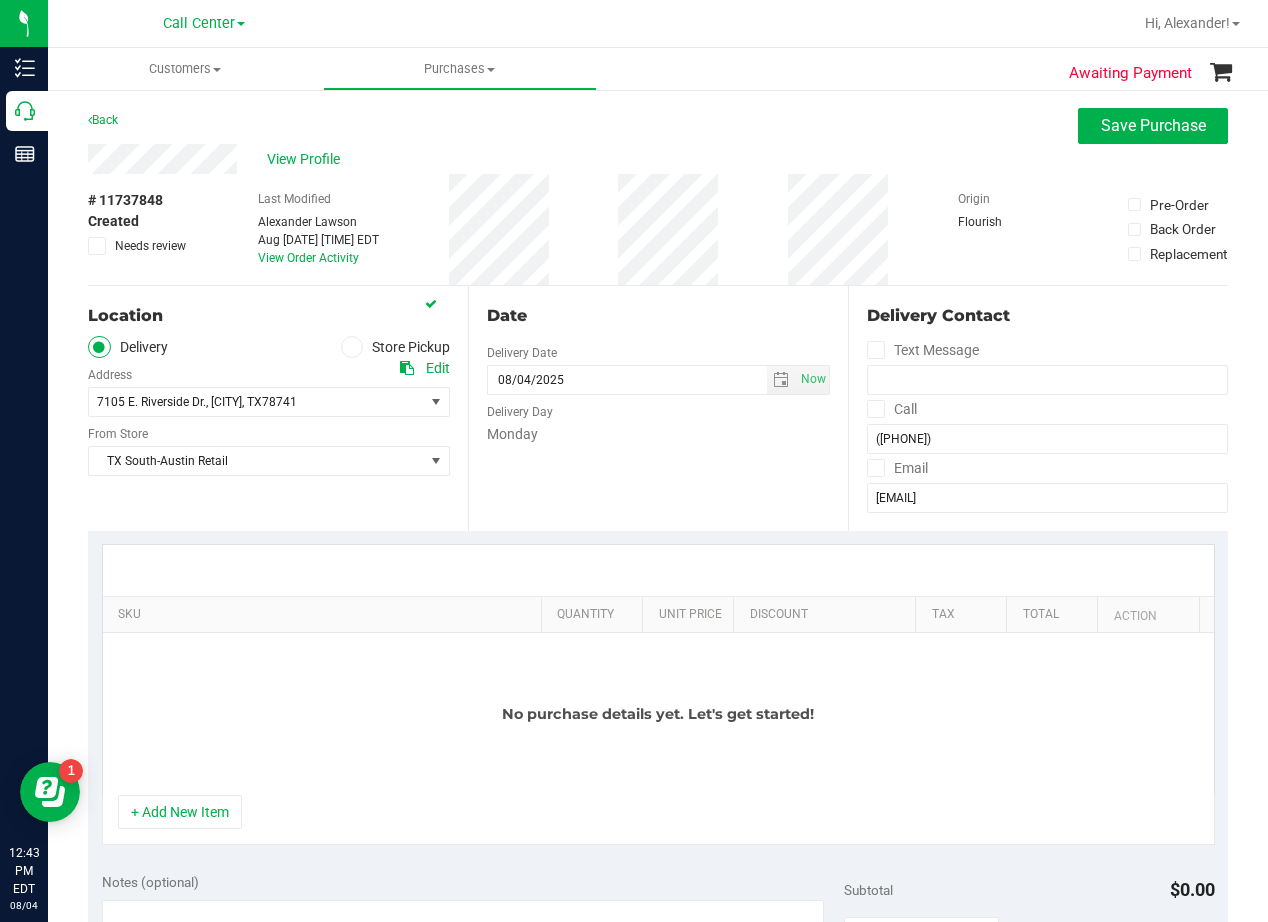 click on "Date
Delivery Date
08/04/2025
Now
08/04/2025 12:43 PM
Now
Delivery Day
Monday" at bounding box center [658, 408] 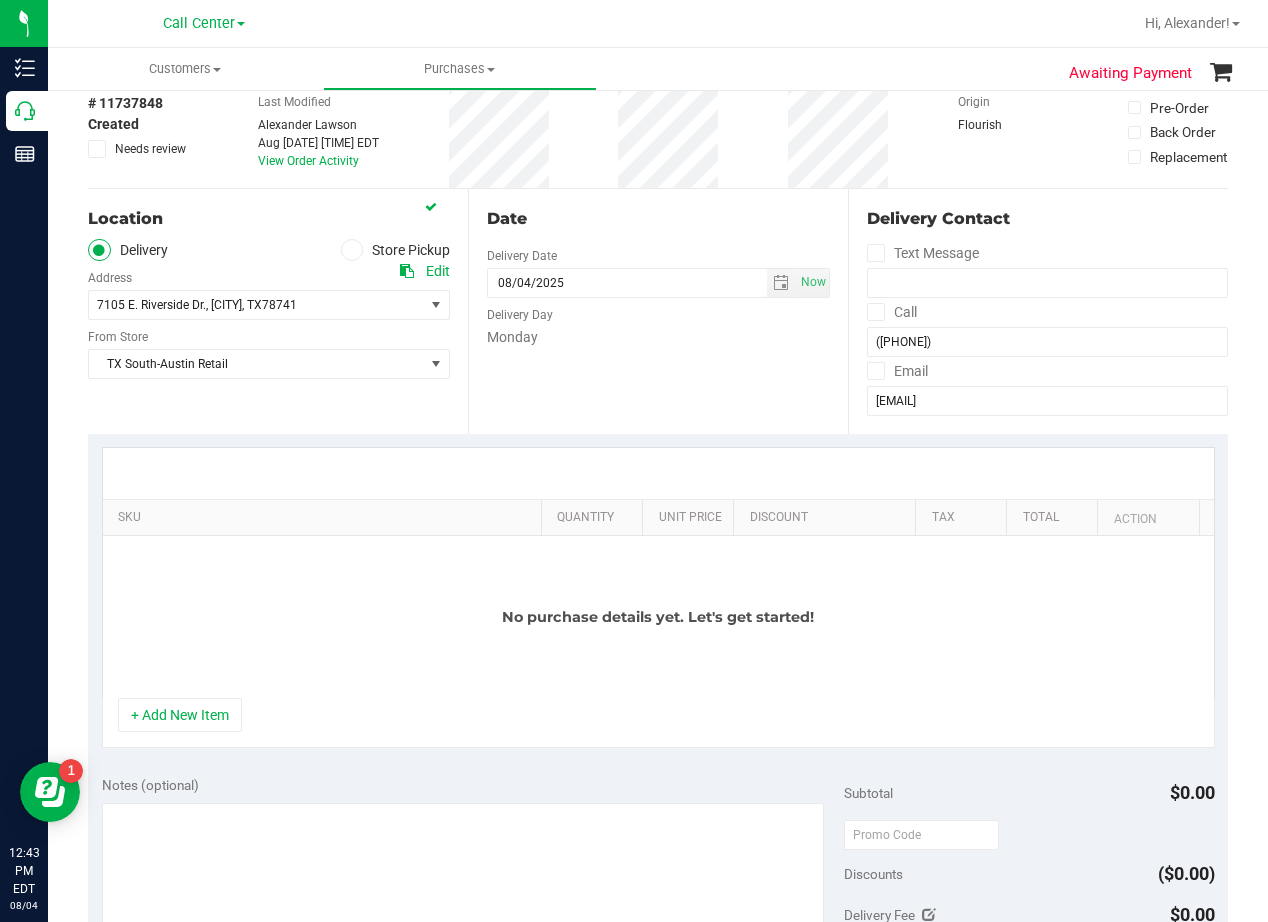 scroll, scrollTop: 200, scrollLeft: 0, axis: vertical 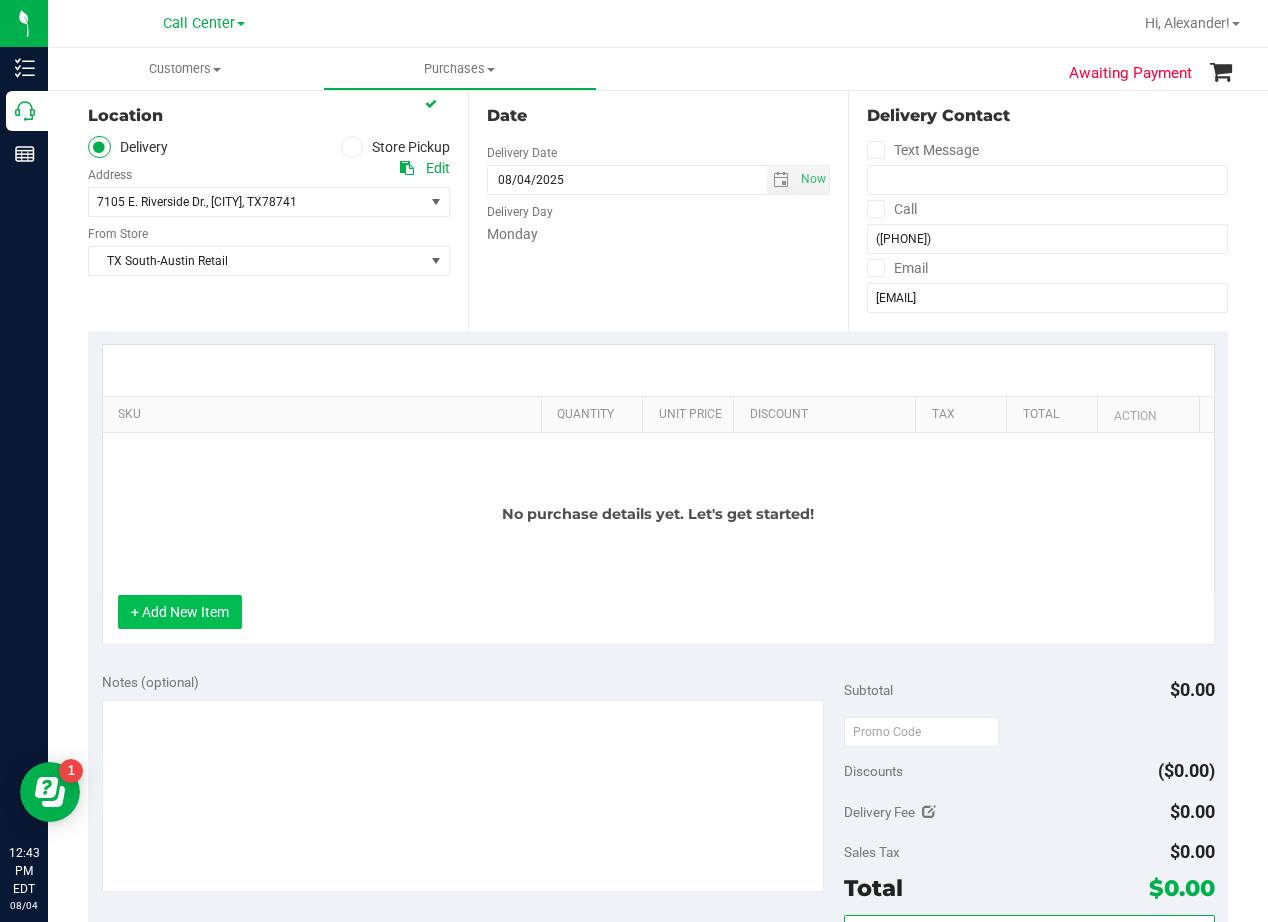click on "+ Add New Item" at bounding box center [180, 612] 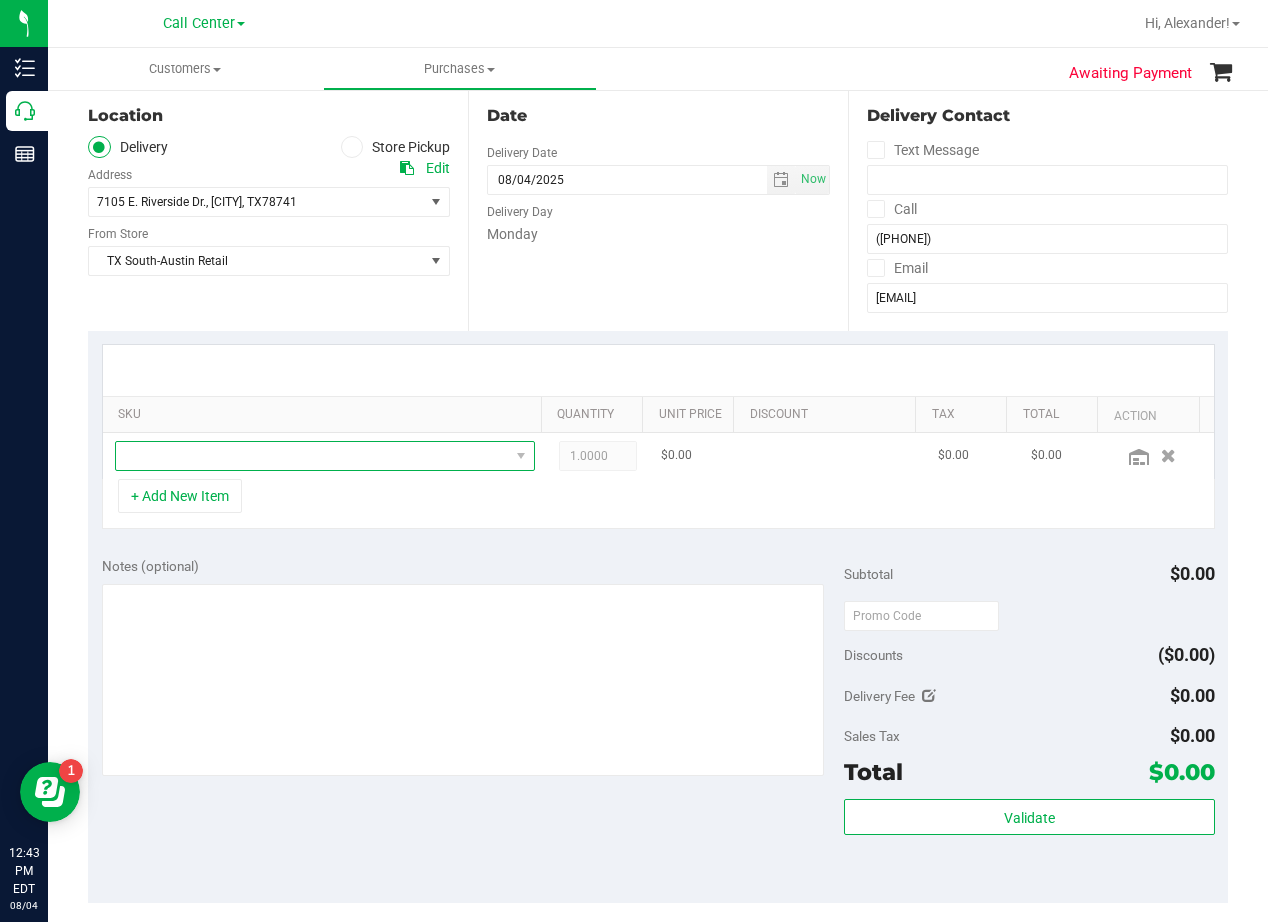click at bounding box center [312, 456] 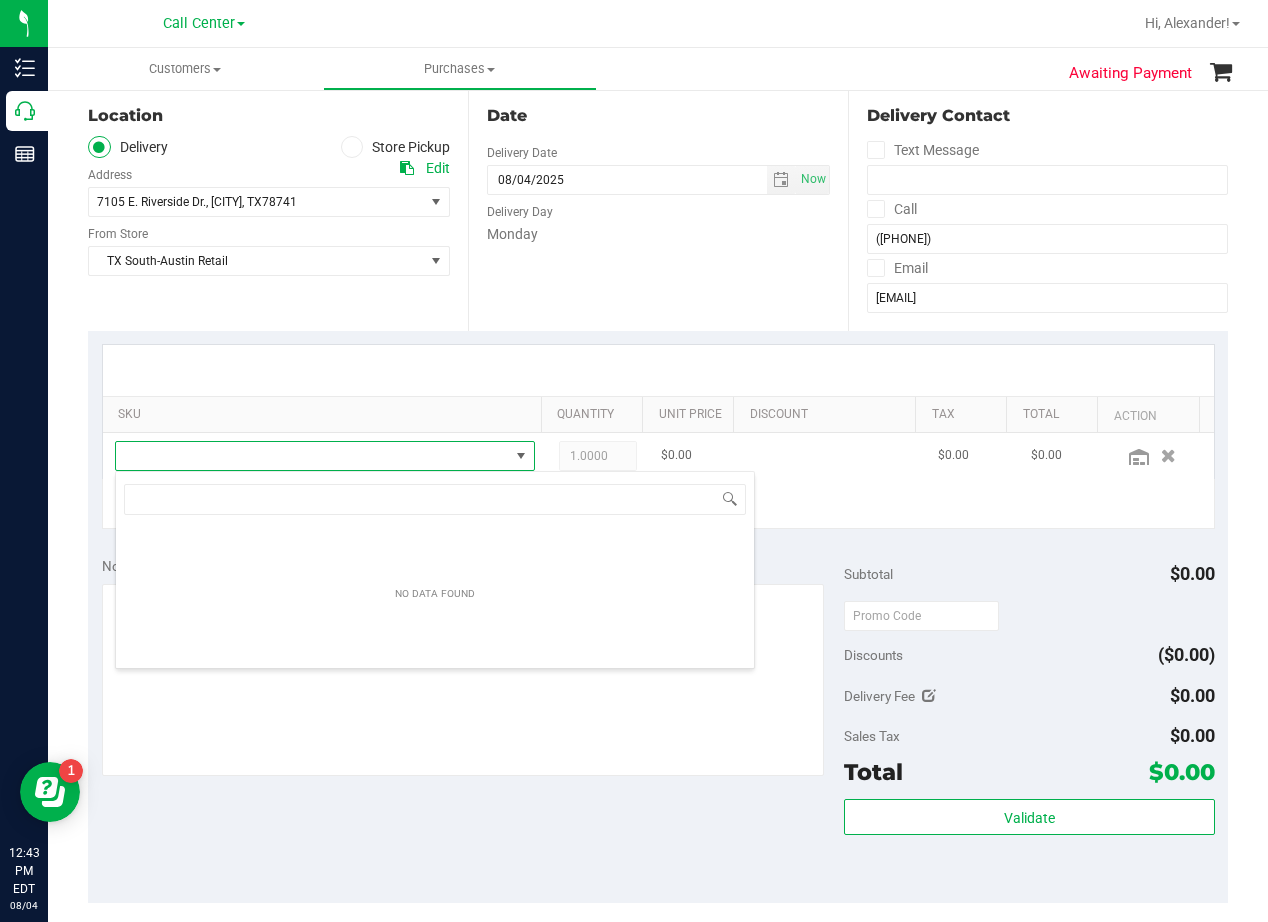 scroll, scrollTop: 99970, scrollLeft: 99593, axis: both 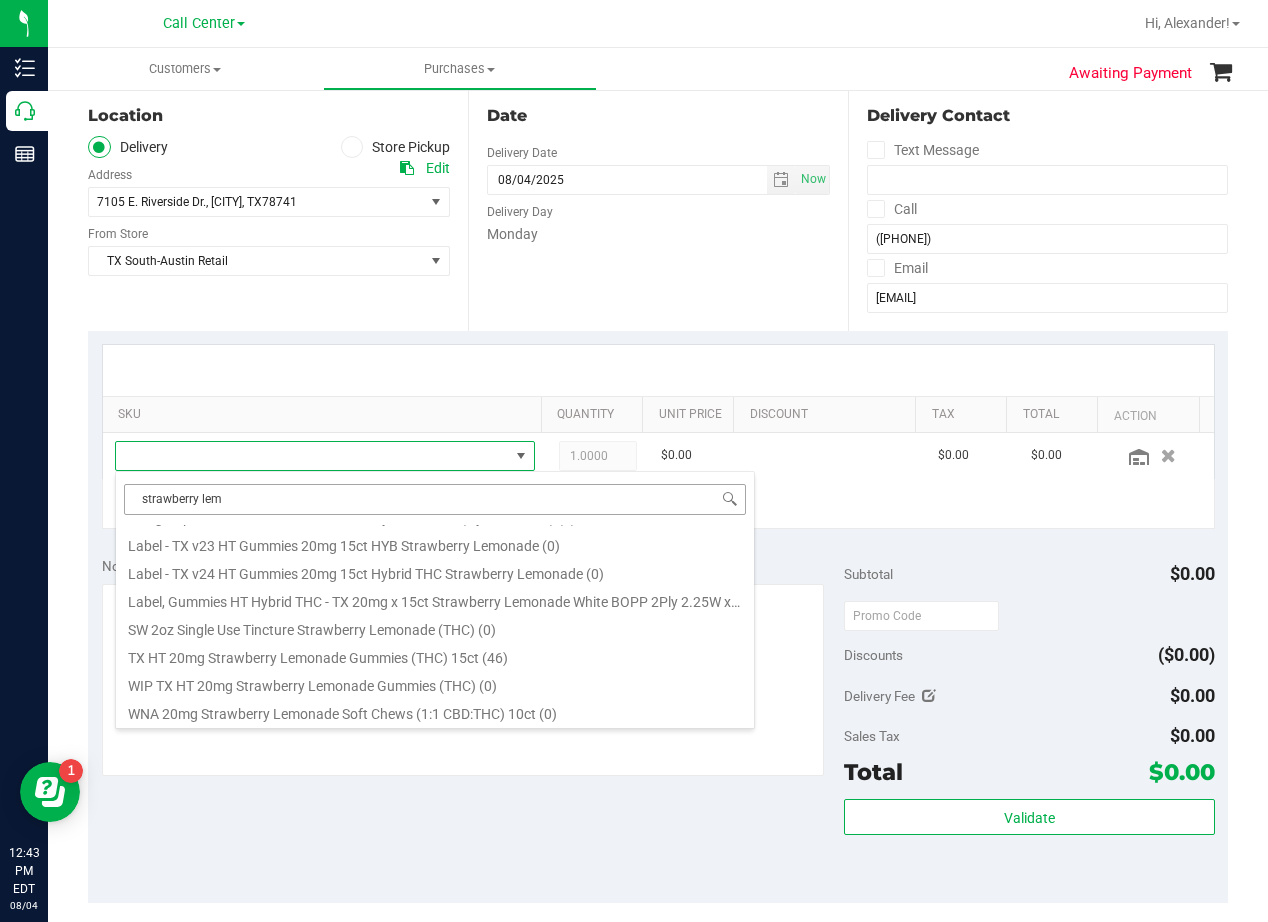 click on "strawberry lem" at bounding box center (435, 499) 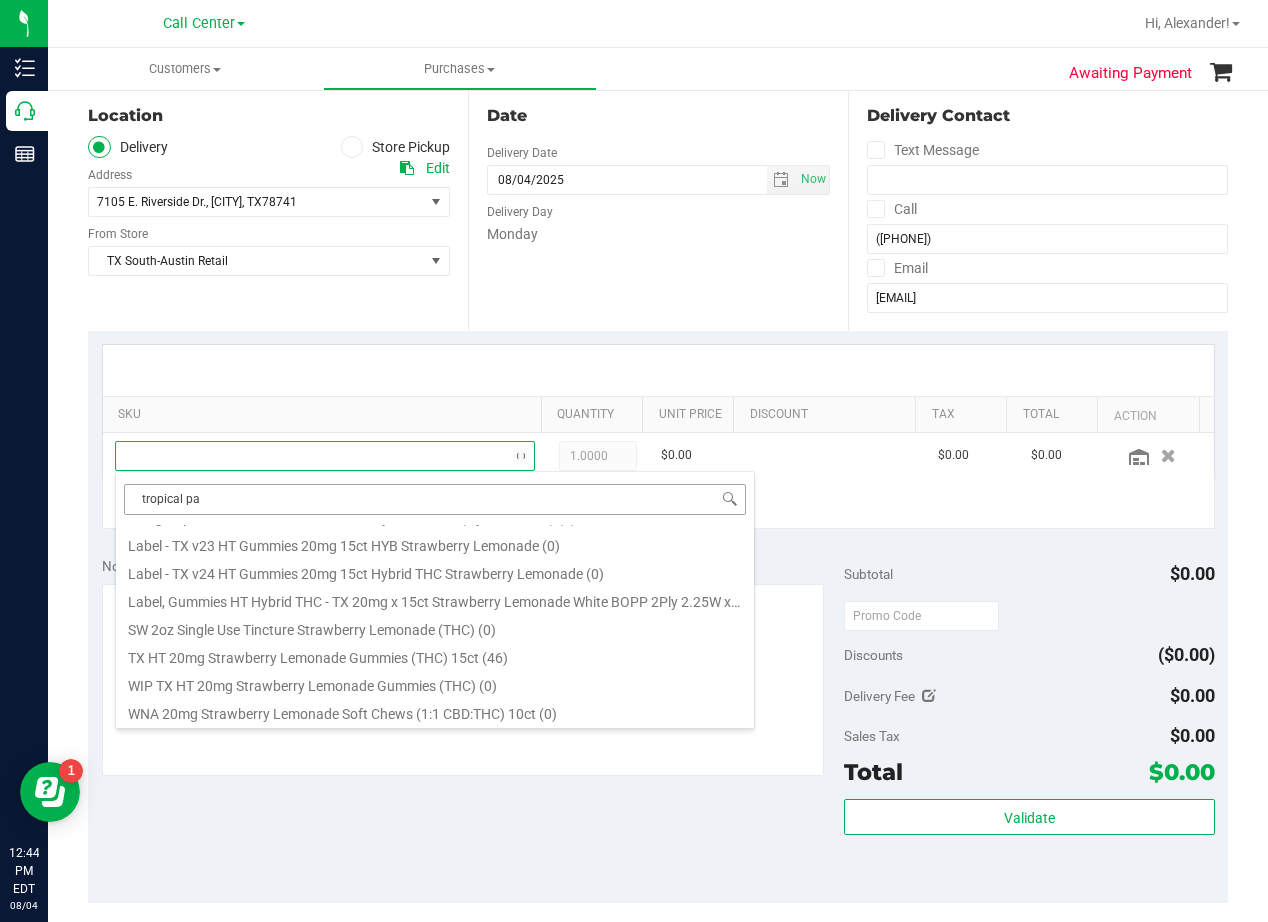 type on "tropical par" 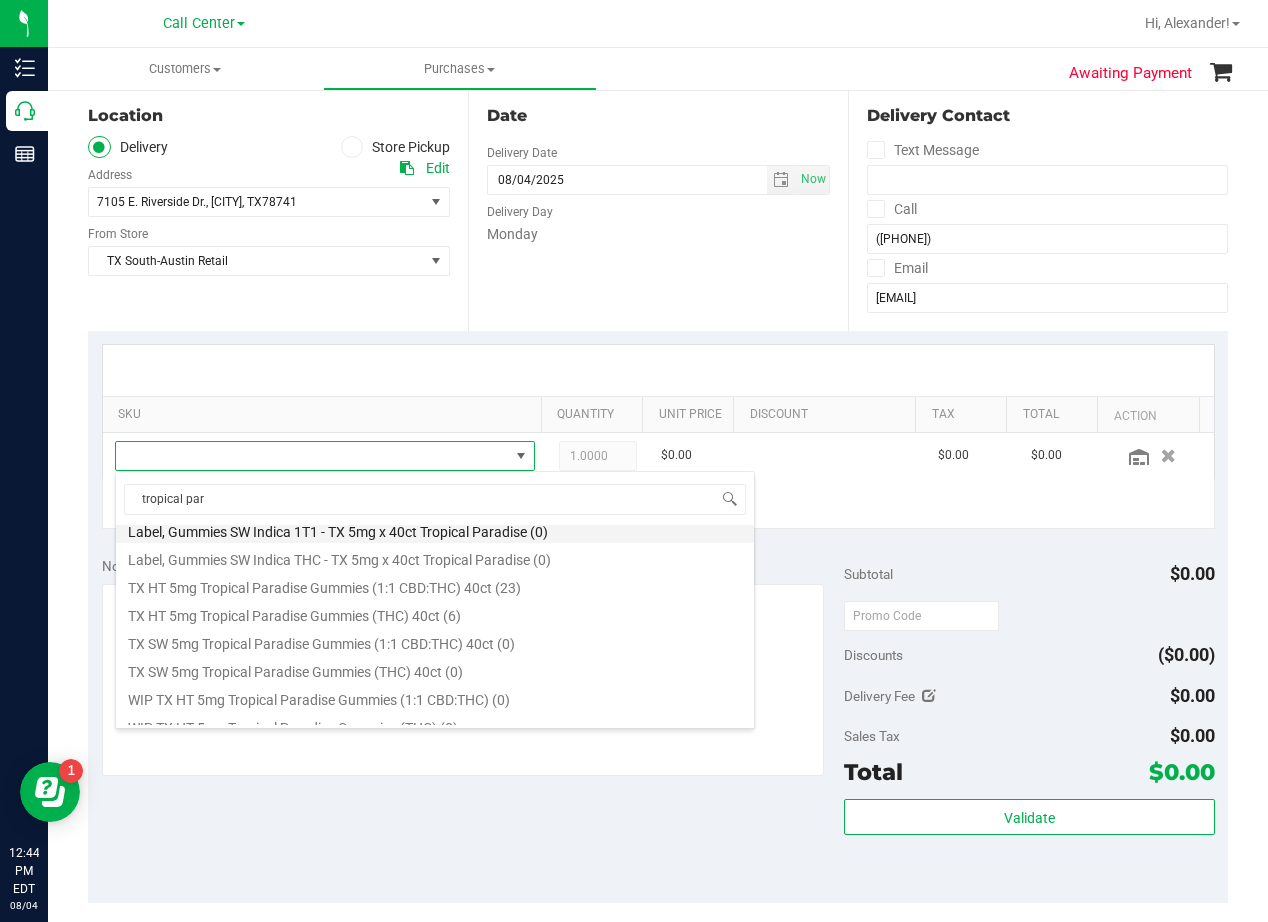 scroll, scrollTop: 260, scrollLeft: 0, axis: vertical 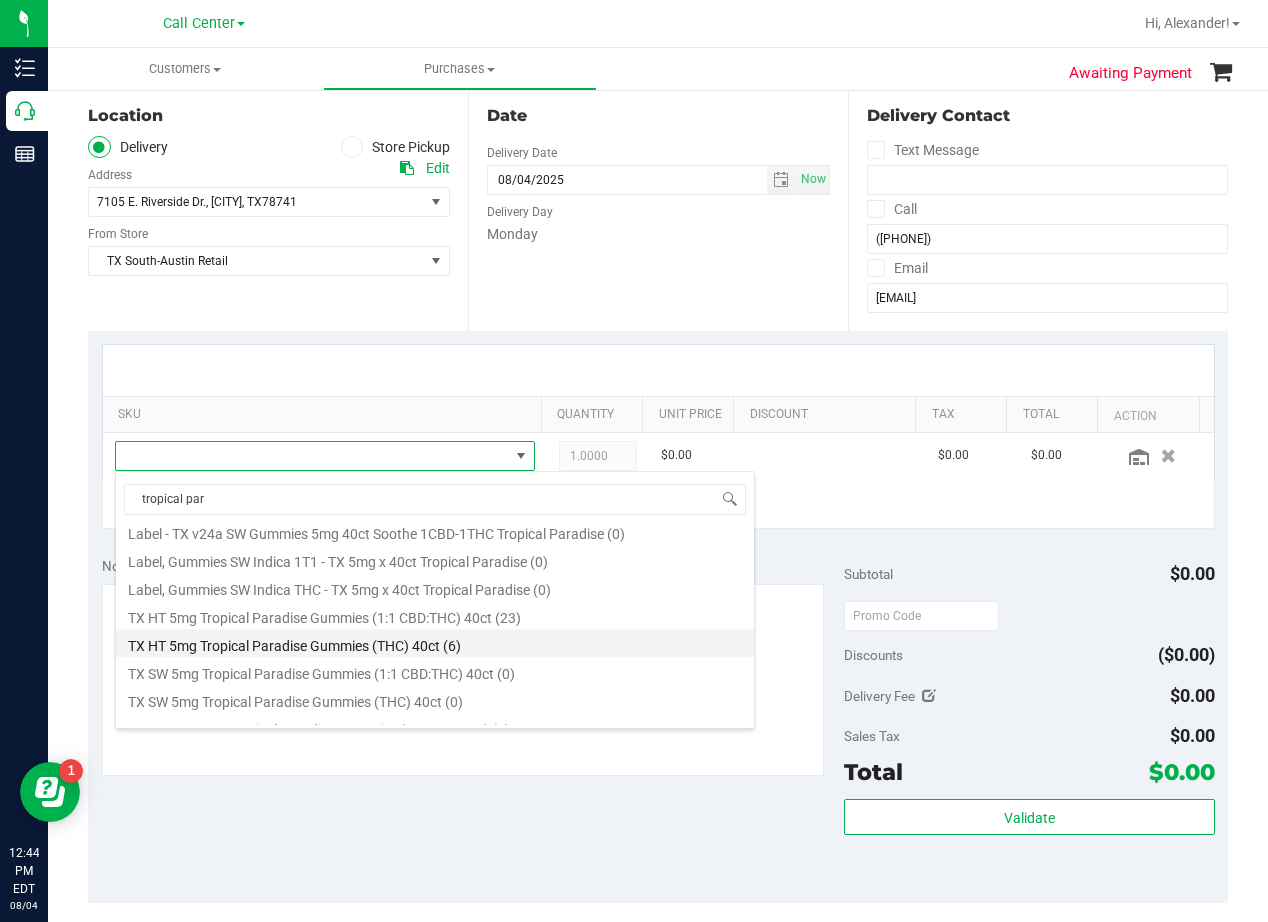 click on "TX HT 5mg Tropical Paradise Gummies (THC) 40ct (6)" at bounding box center [435, 643] 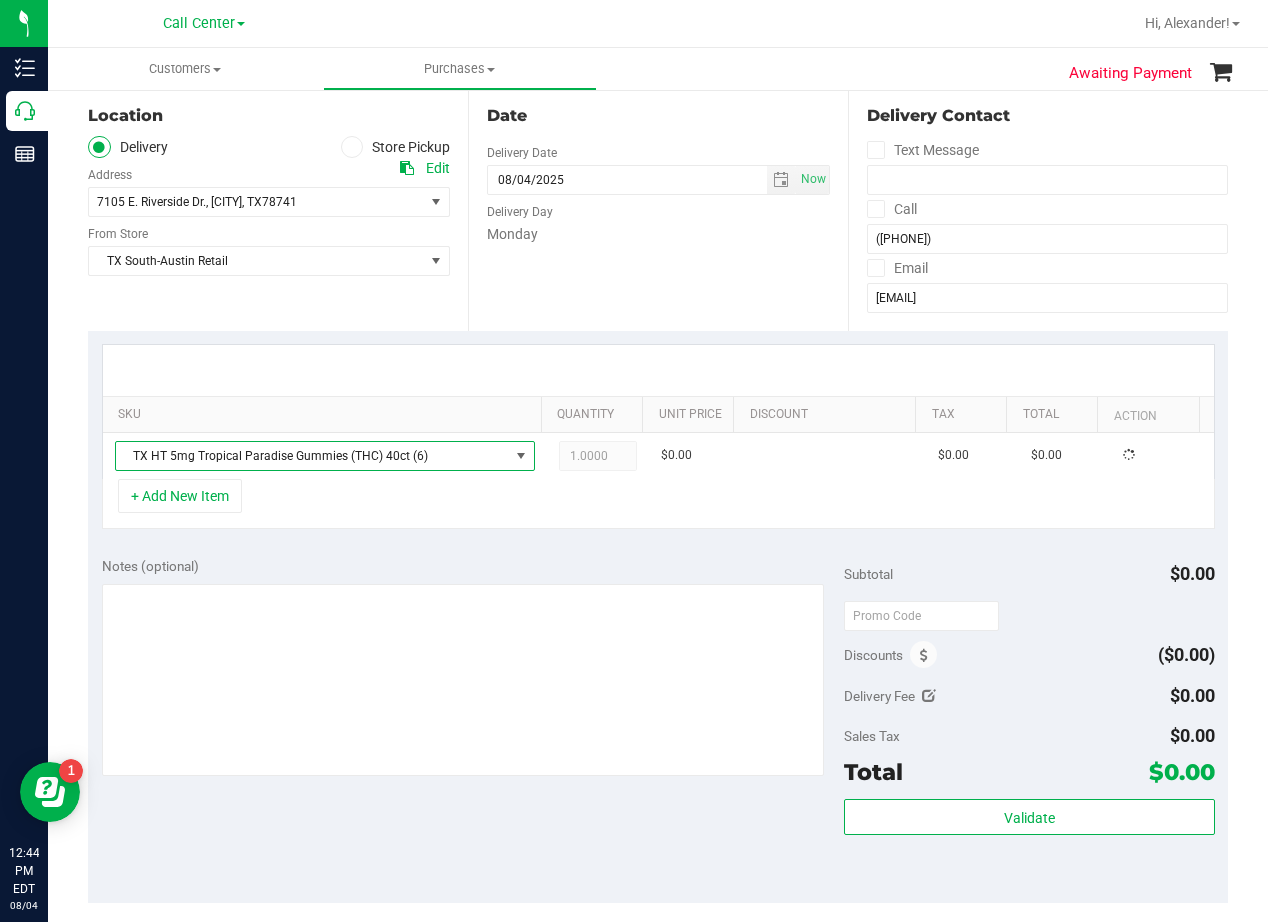 click on "Notes (optional)" at bounding box center (473, 566) 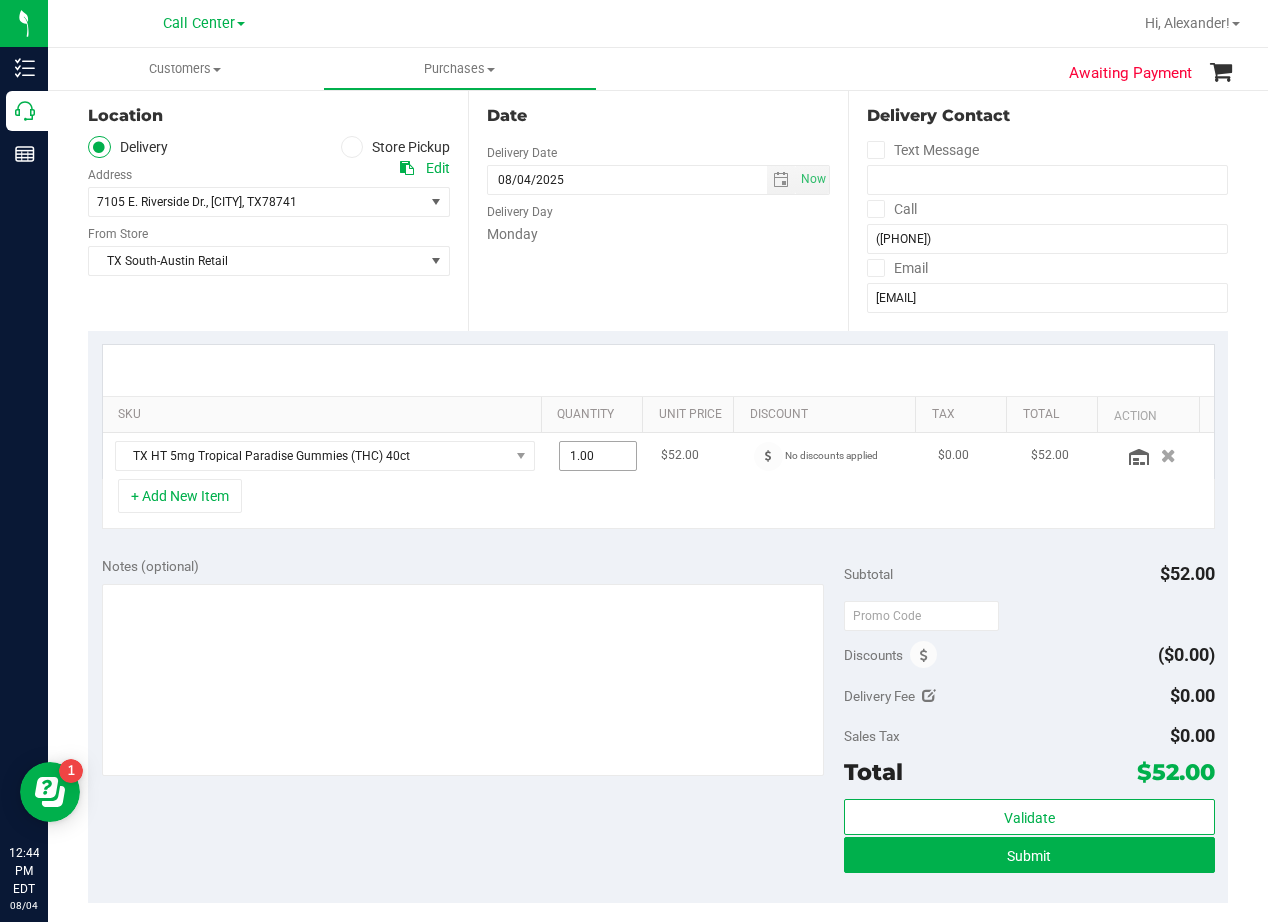 click on "1.00 1" at bounding box center (598, 456) 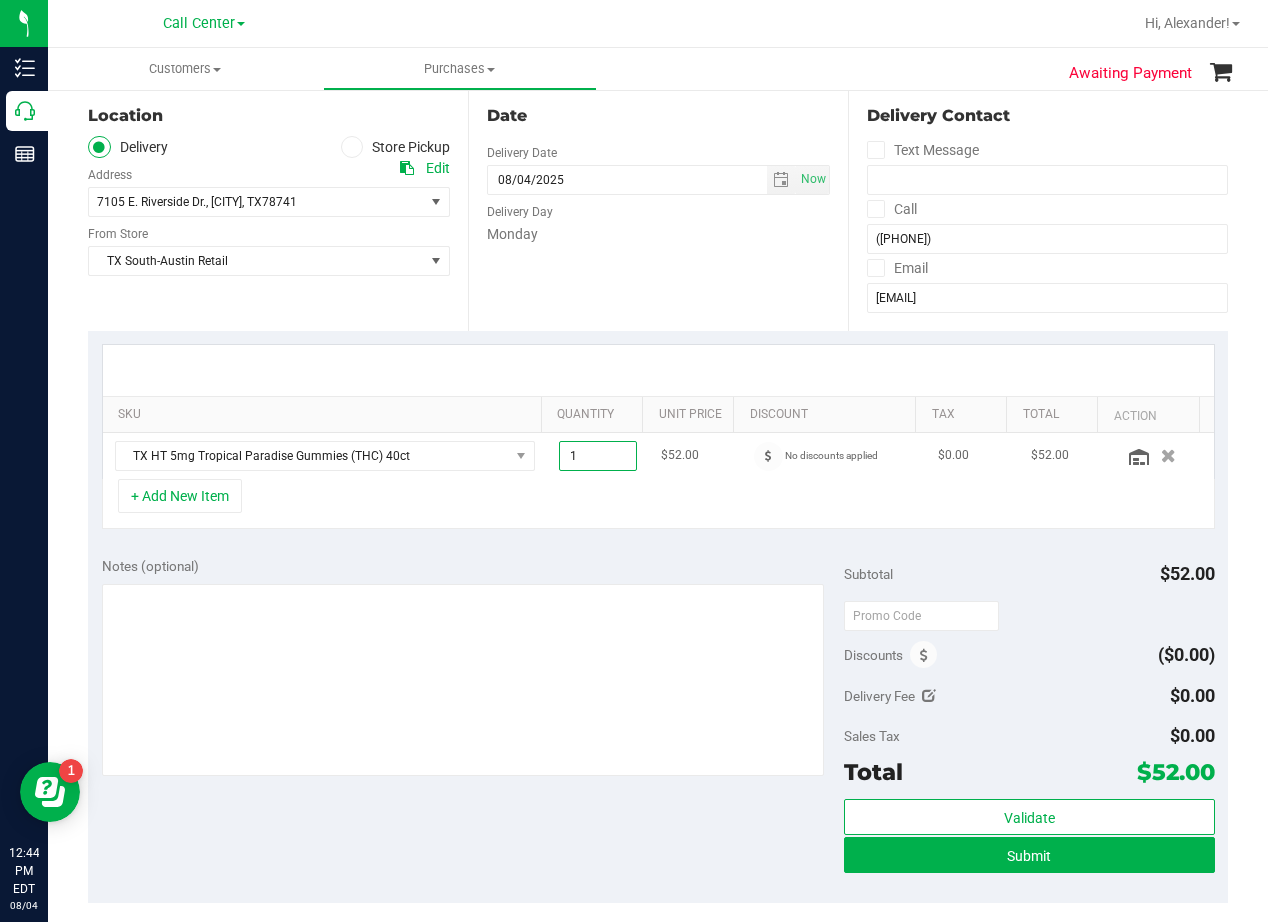 click on "1" at bounding box center [598, 456] 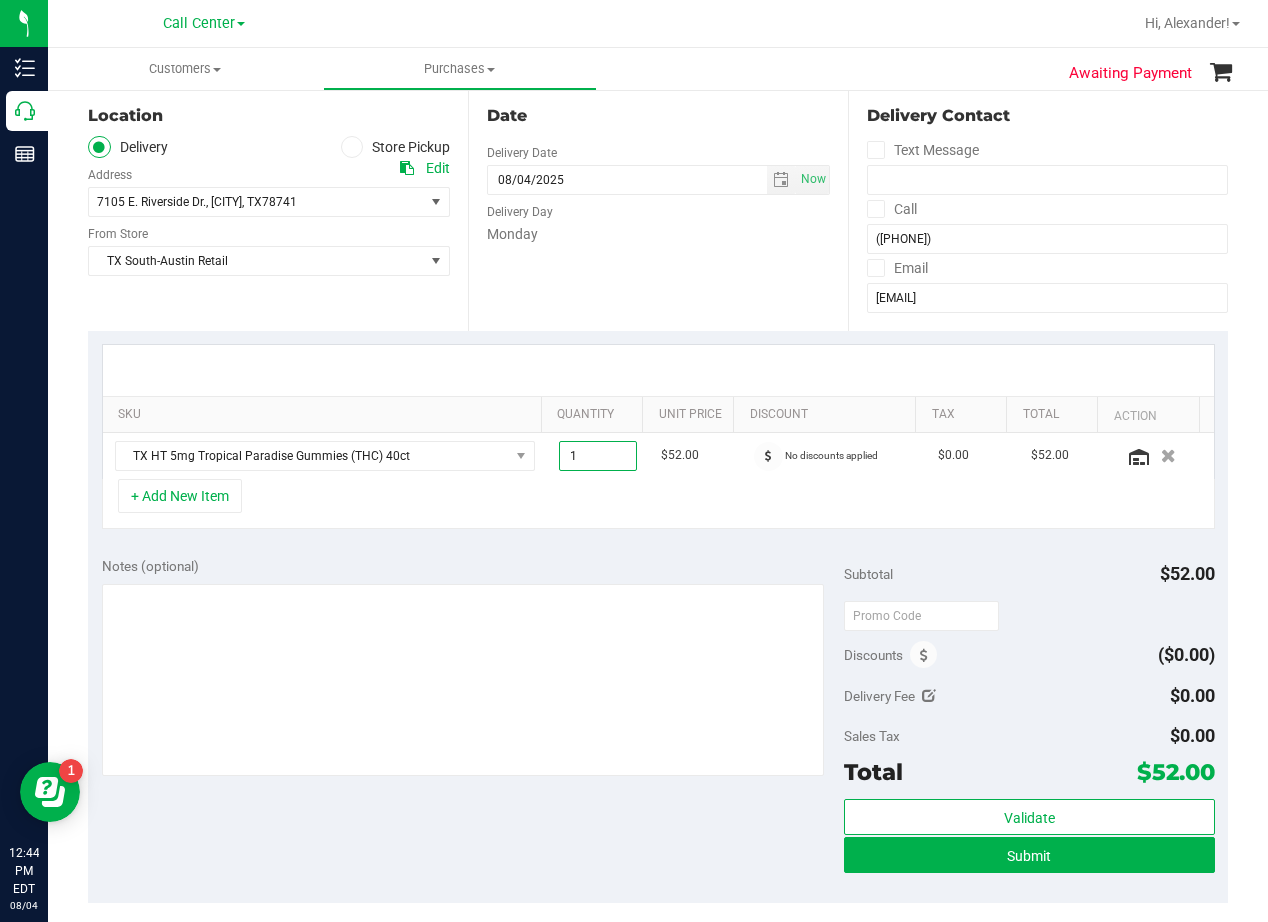 type on "2" 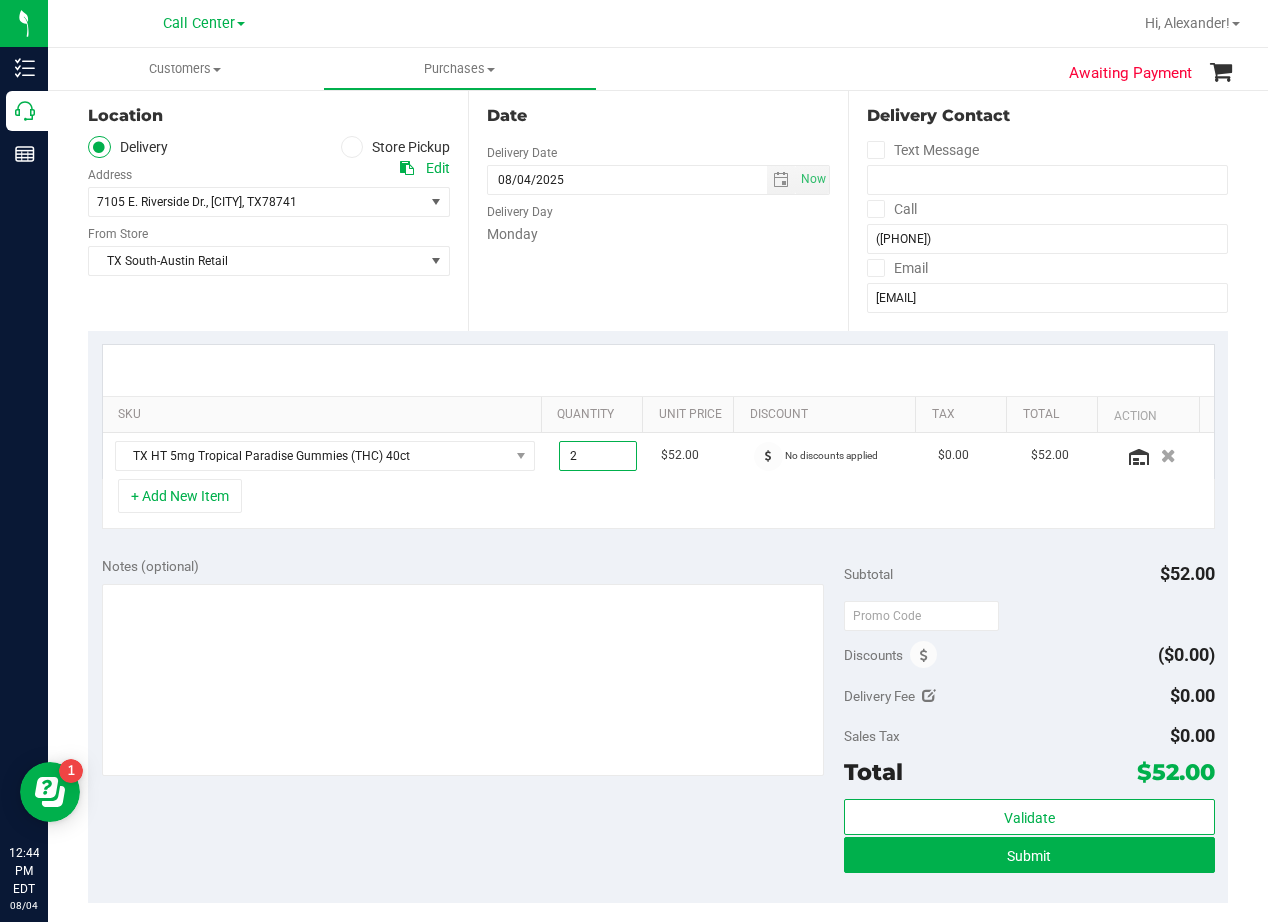 type on "2.00" 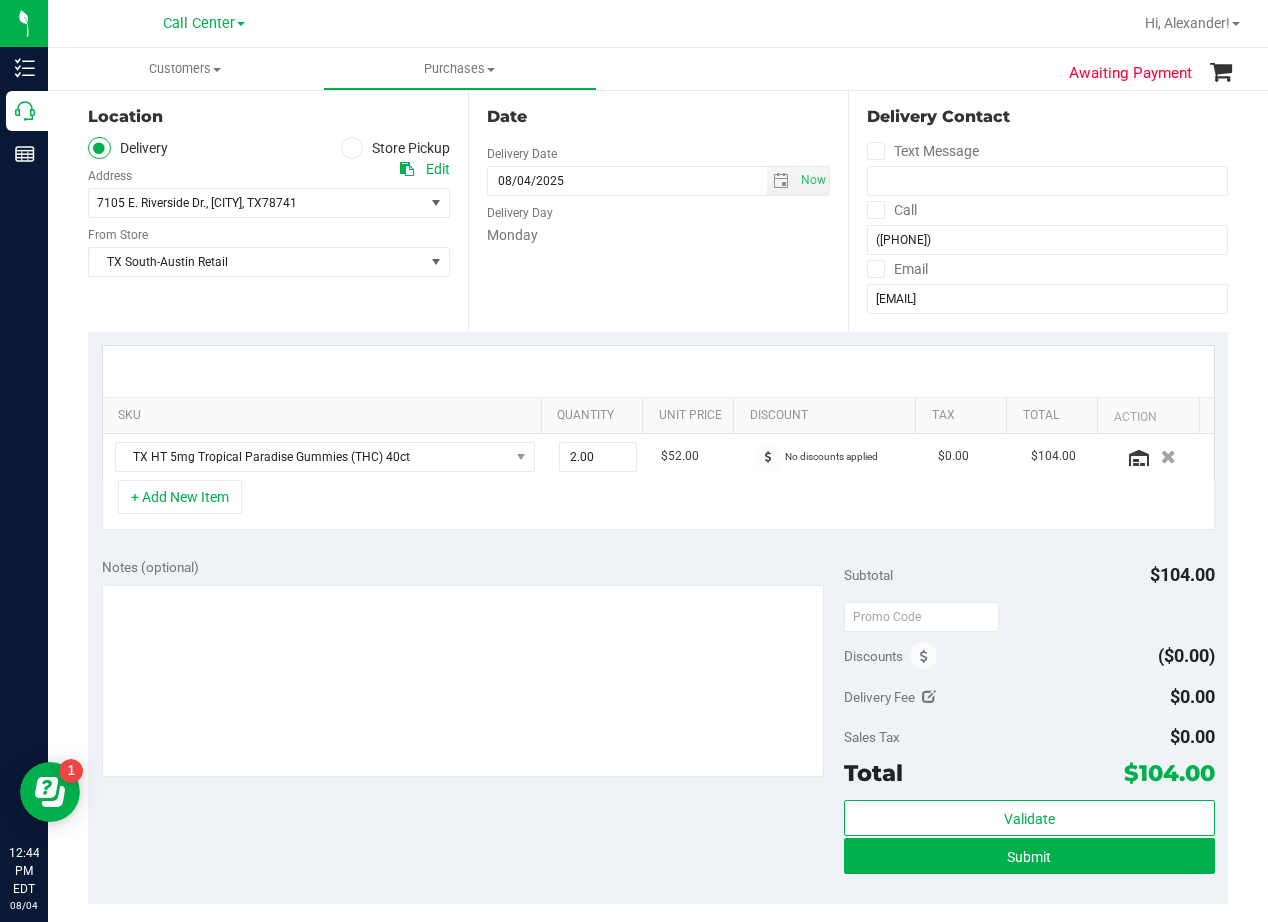 scroll, scrollTop: 200, scrollLeft: 0, axis: vertical 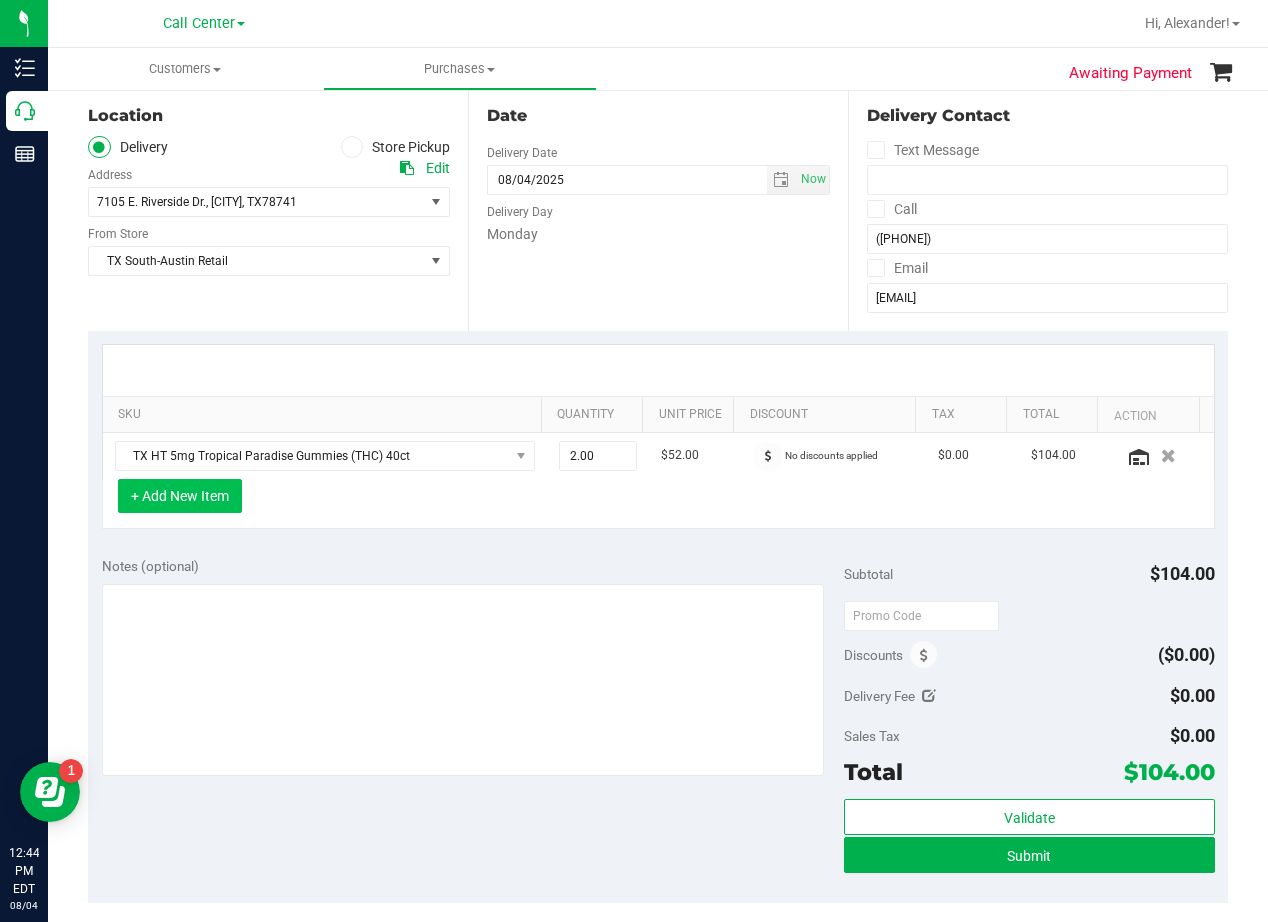 click on "+ Add New Item" at bounding box center [180, 496] 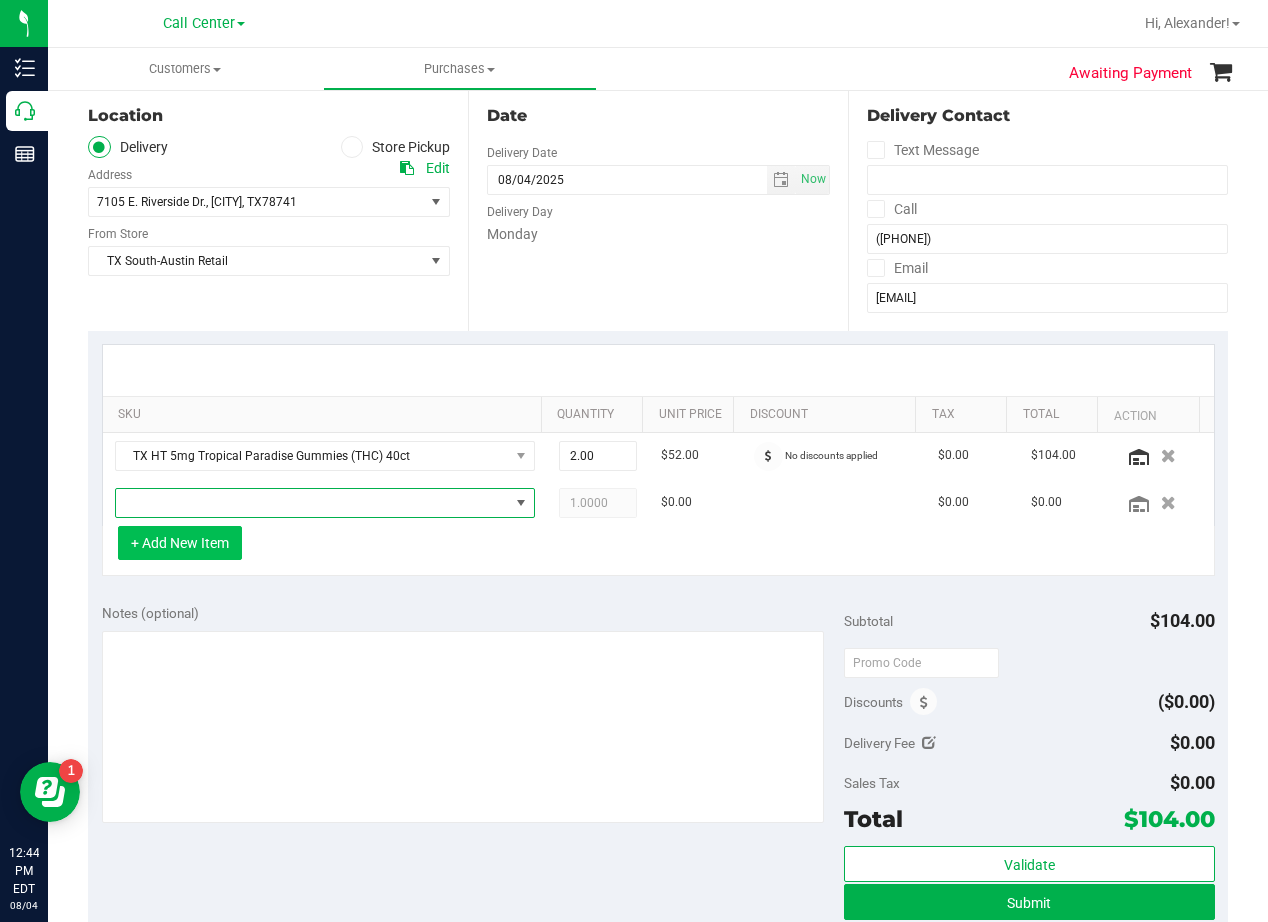 click at bounding box center (312, 503) 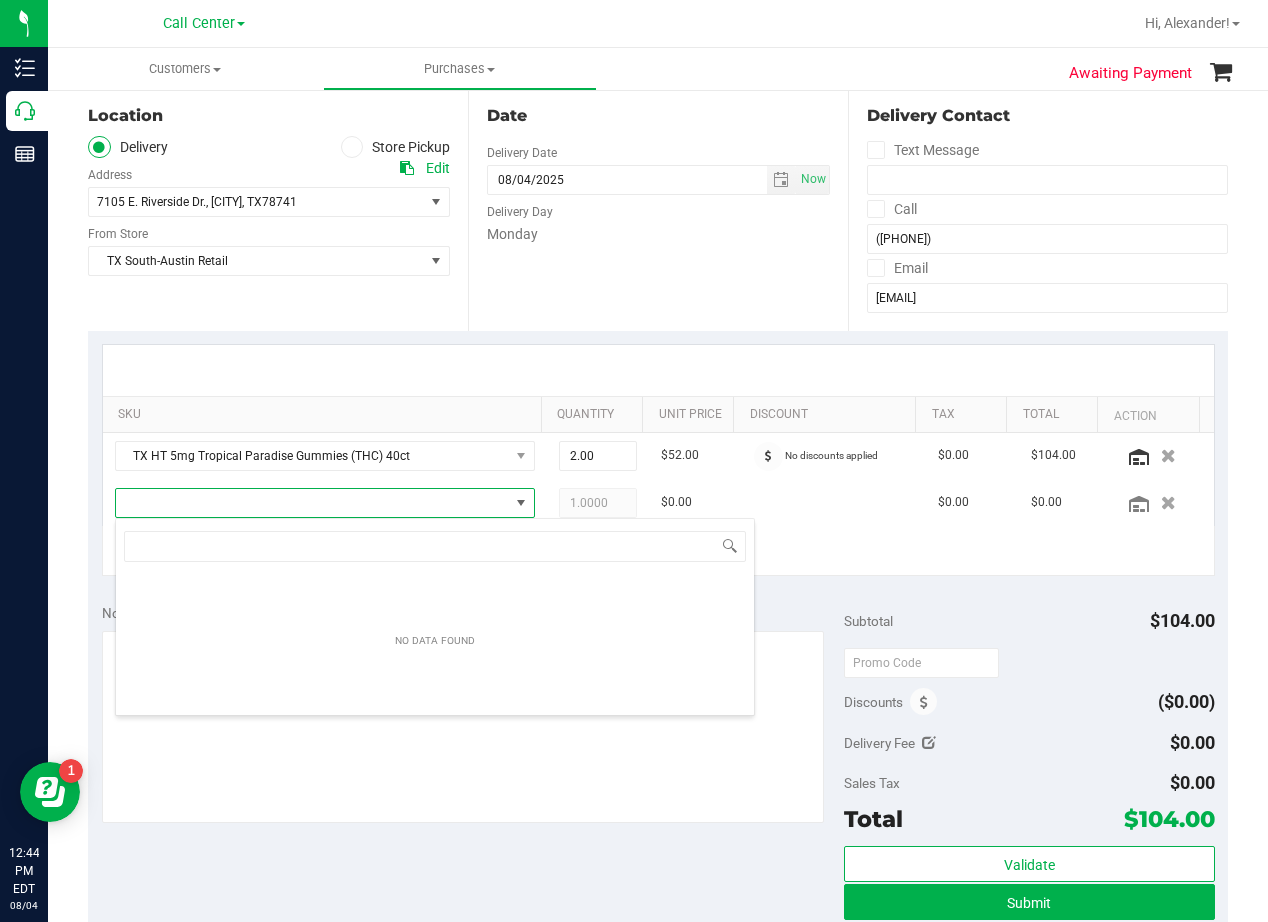 scroll, scrollTop: 99970, scrollLeft: 99593, axis: both 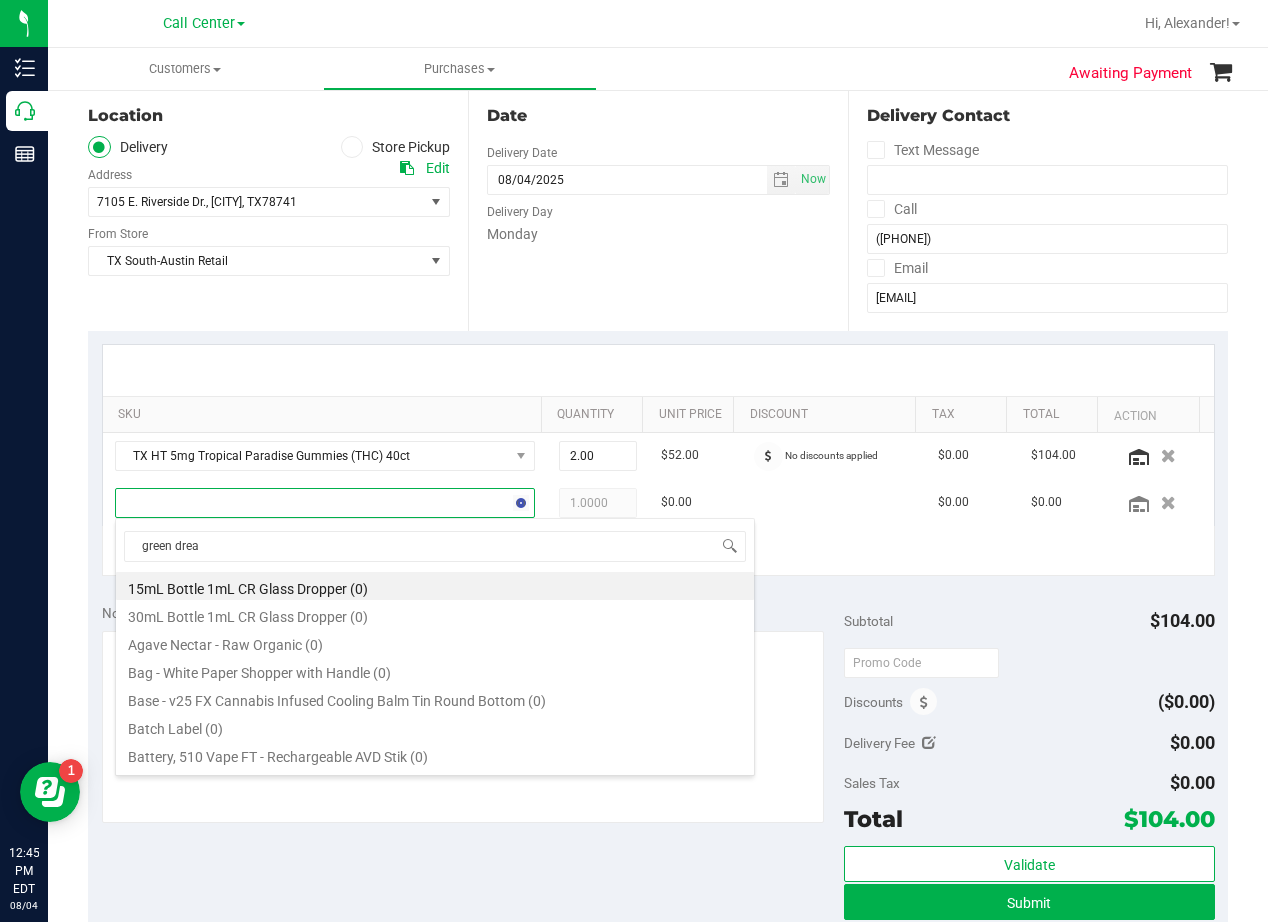 type on "green dream" 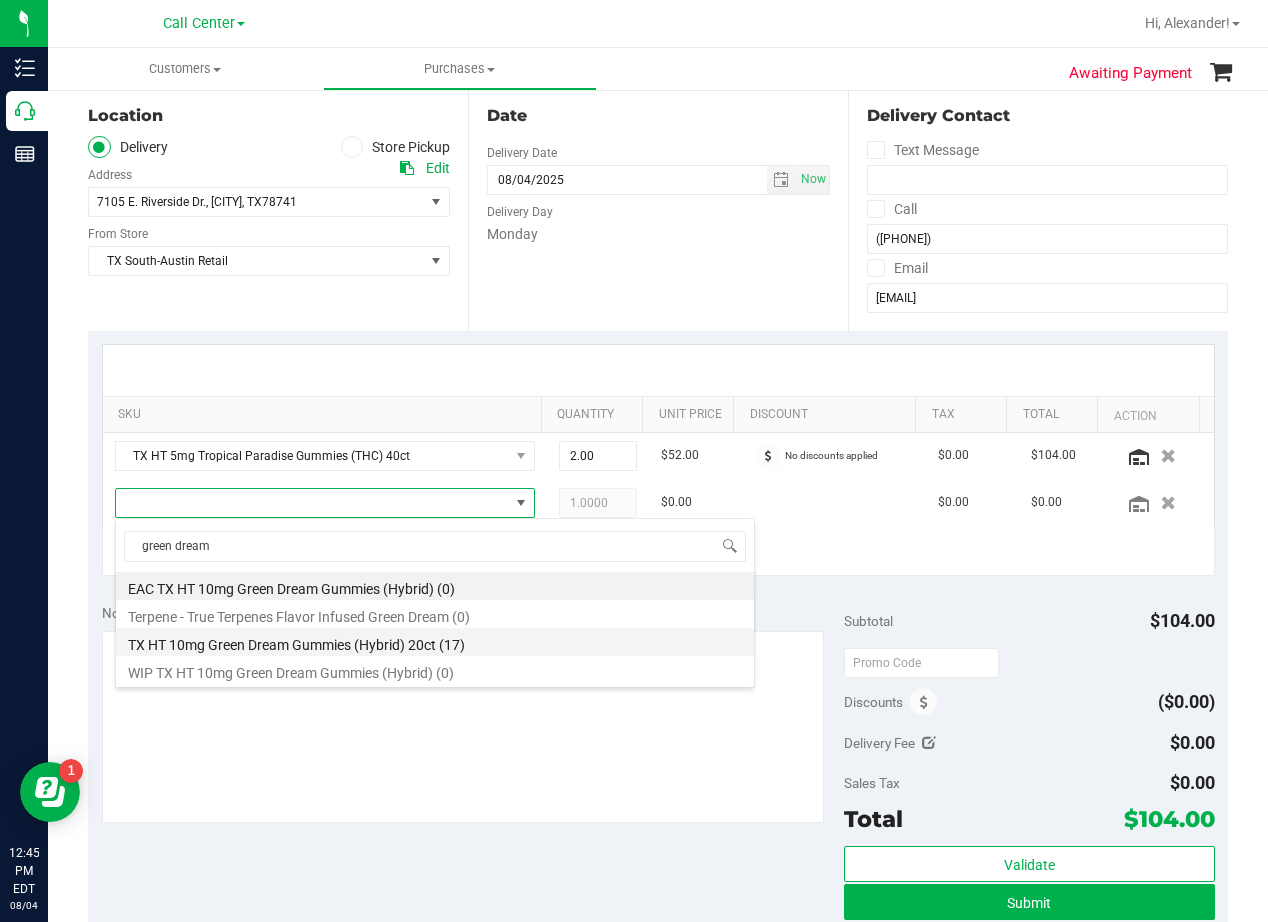 click on "TX HT 10mg Green Dream Gummies (Hybrid) 20ct (17)" at bounding box center (435, 642) 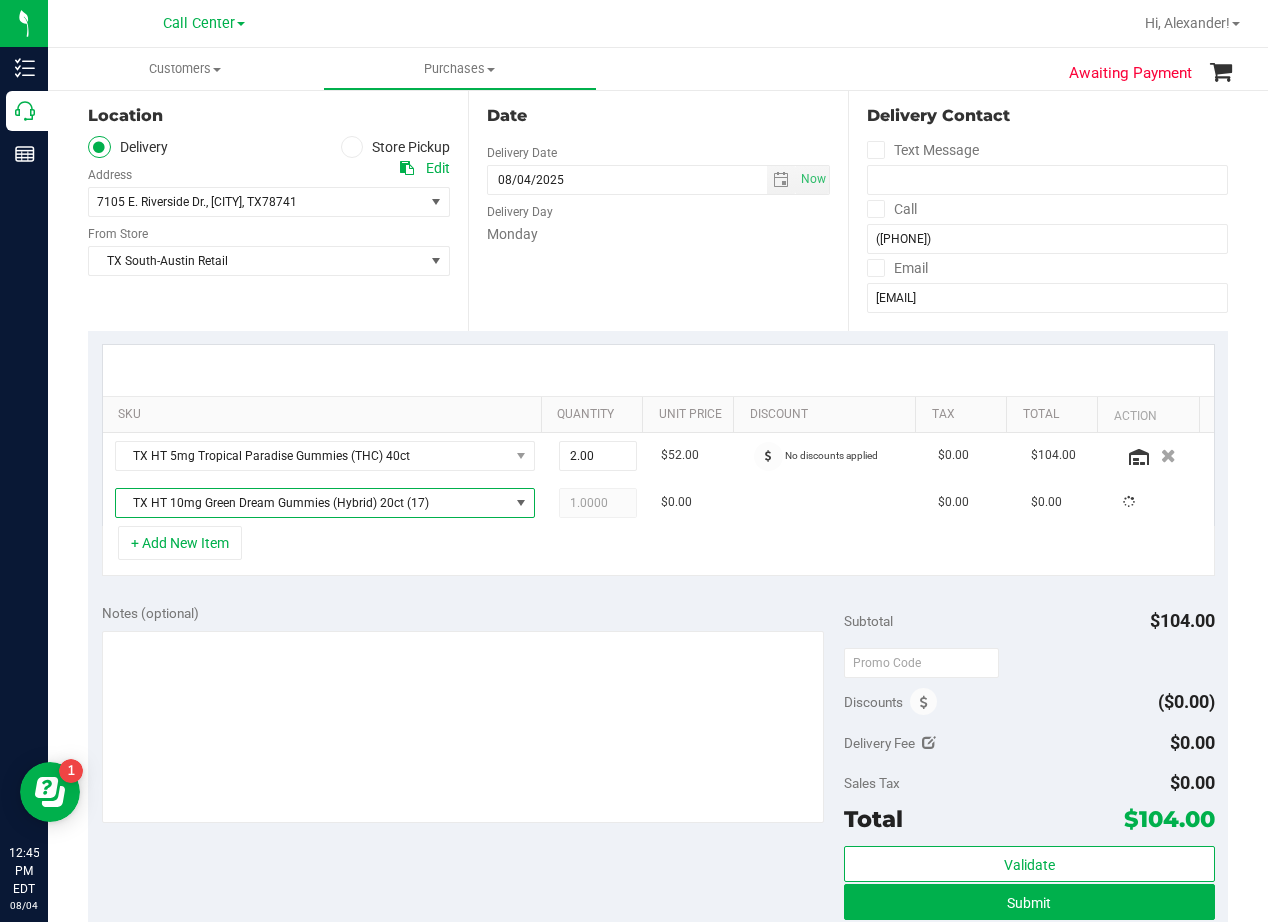 click on "Notes (optional)
Subtotal
$104.00
Discounts
($0.00)
Delivery Fee
$0.00
Sales Tax
$0.00
Total" at bounding box center [658, 770] 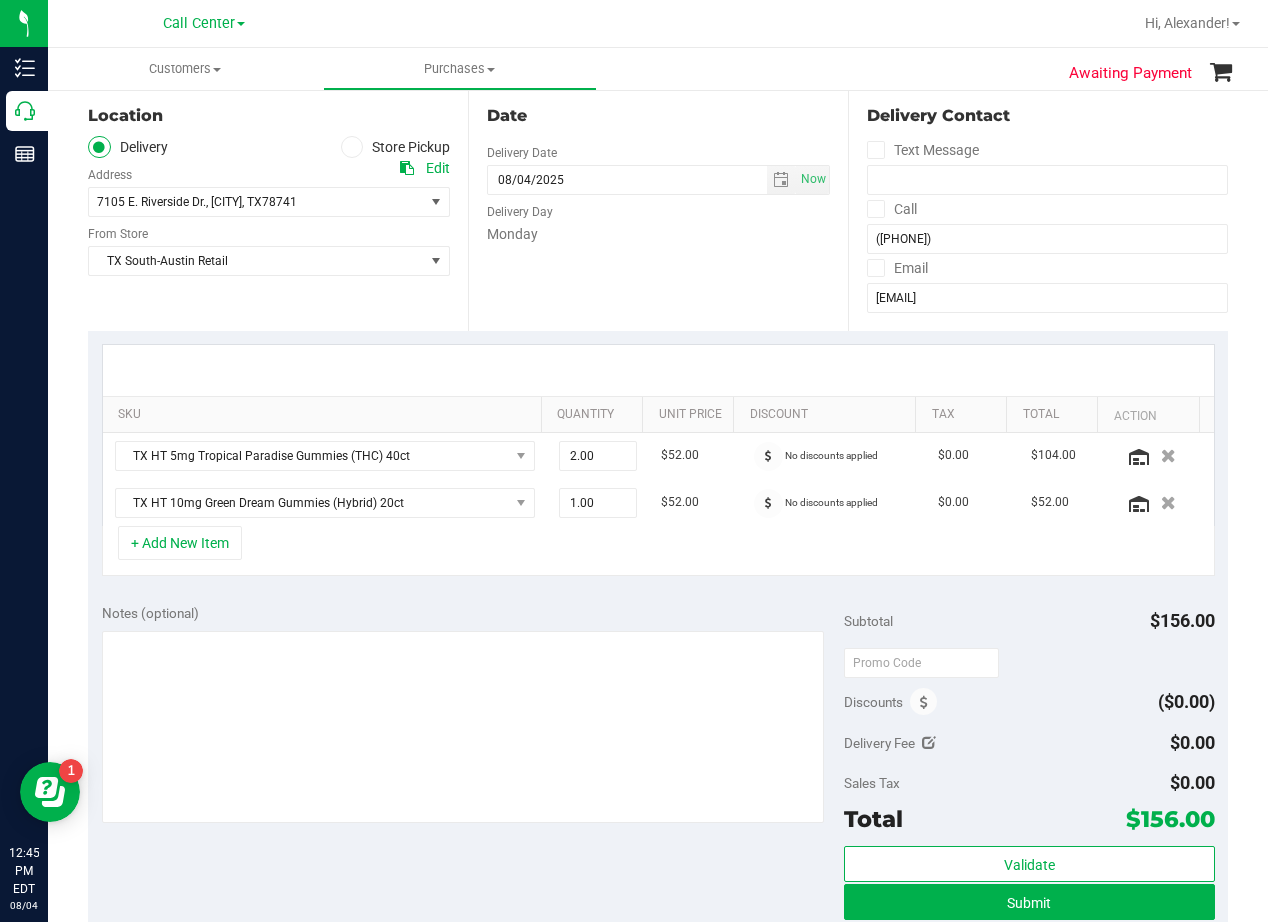 click on "Date
Delivery Date
08/04/2025
Now
08/04/2025 08:00 AM
Now
Delivery Day
Monday" at bounding box center (658, 208) 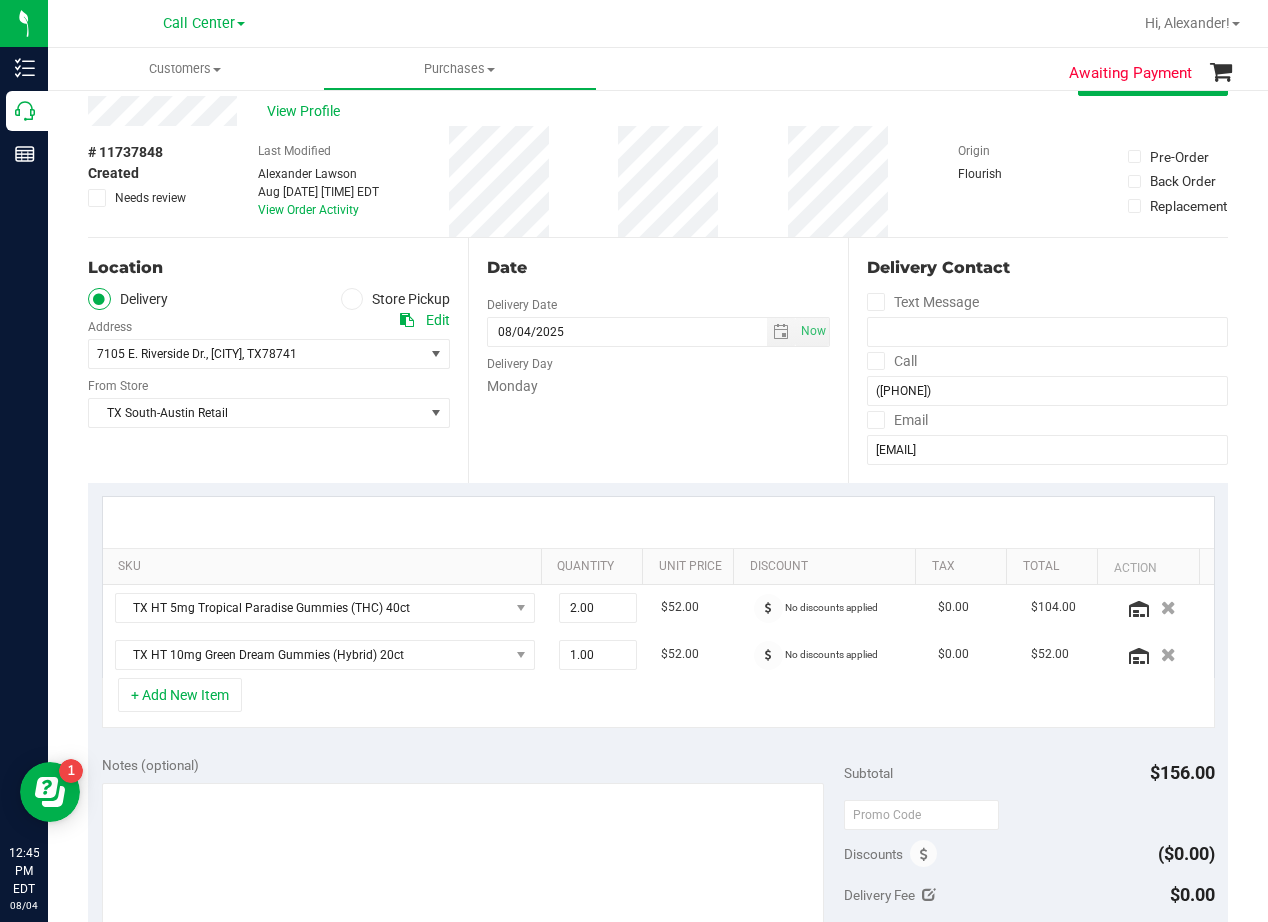 scroll, scrollTop: 0, scrollLeft: 0, axis: both 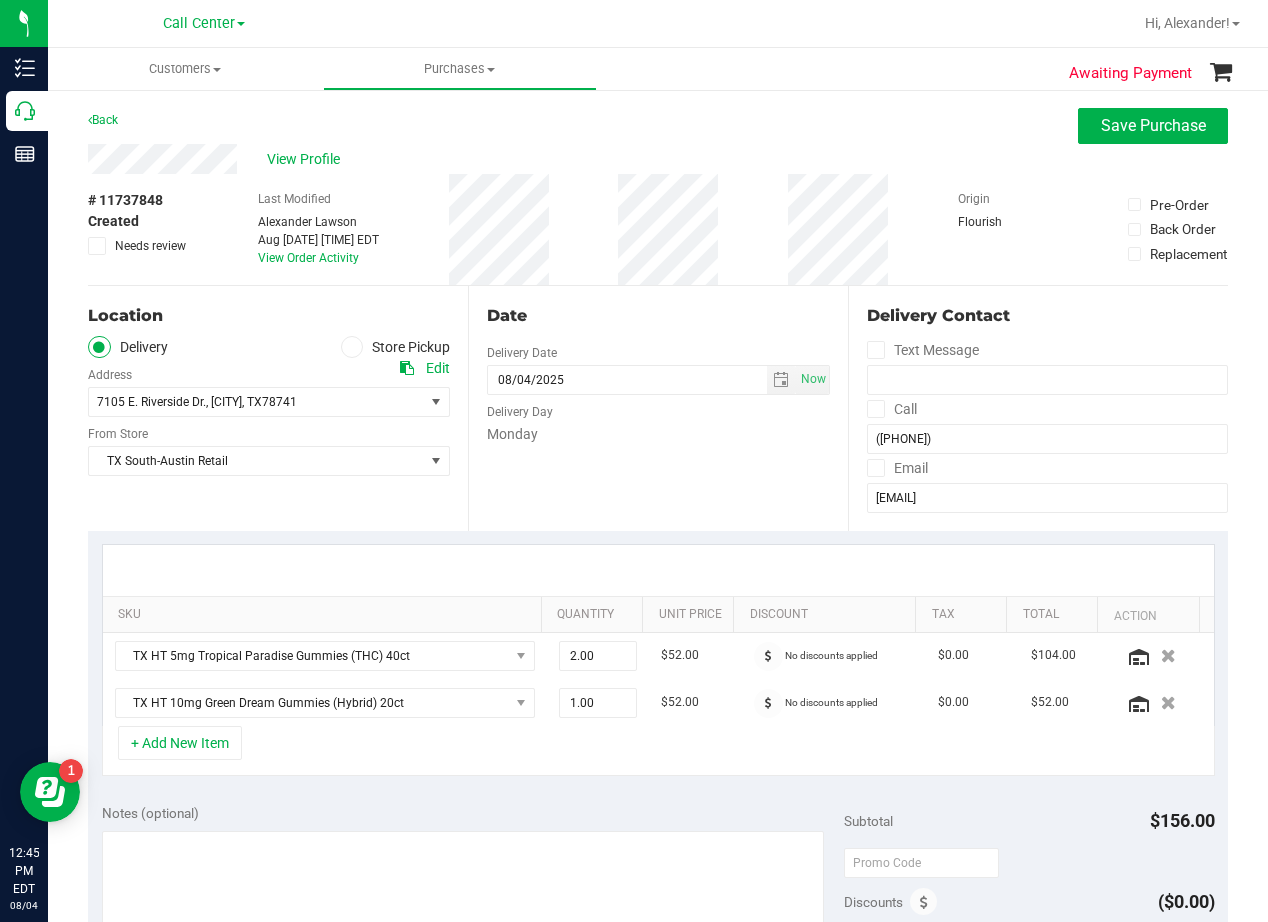 click on "Date" at bounding box center (658, 316) 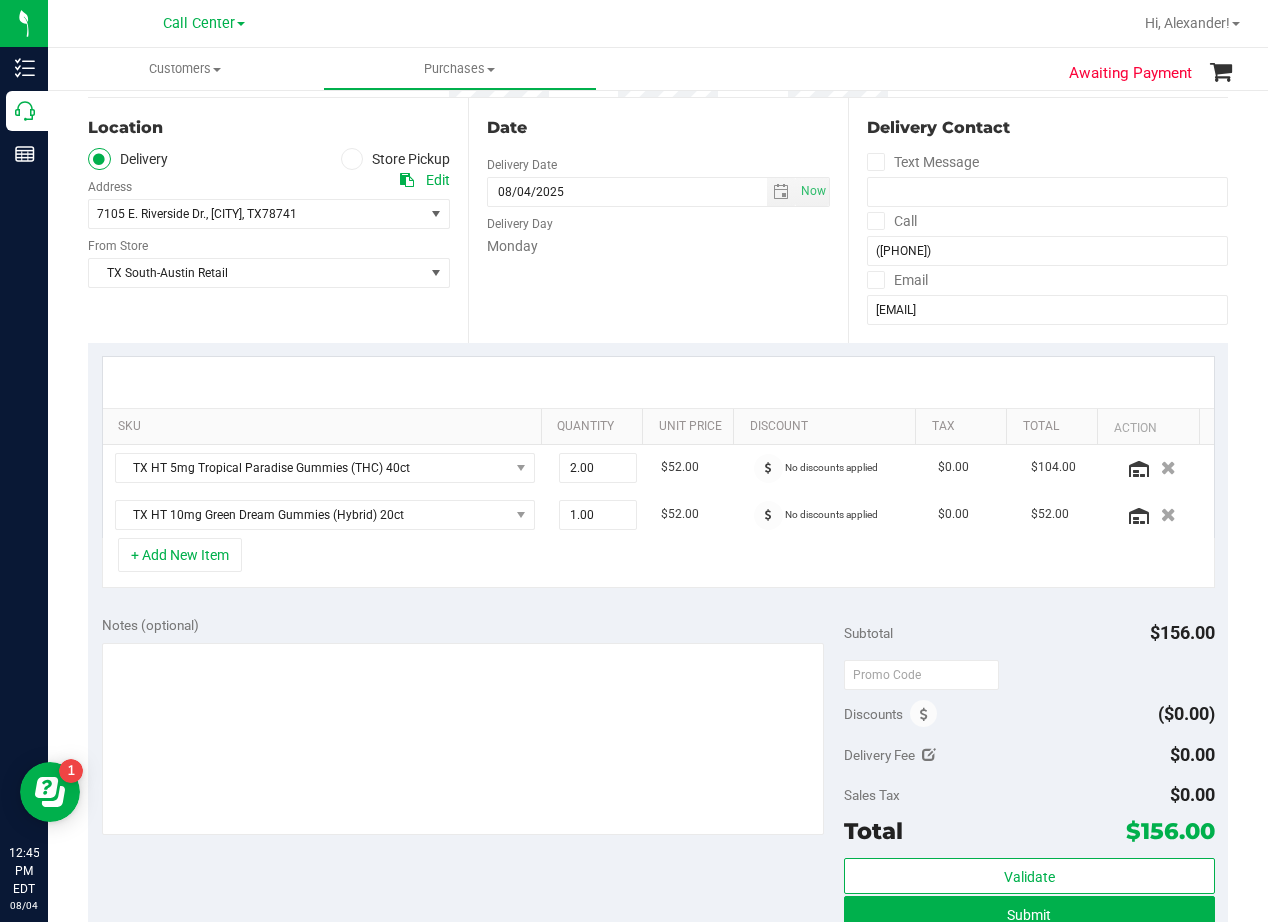 scroll, scrollTop: 200, scrollLeft: 0, axis: vertical 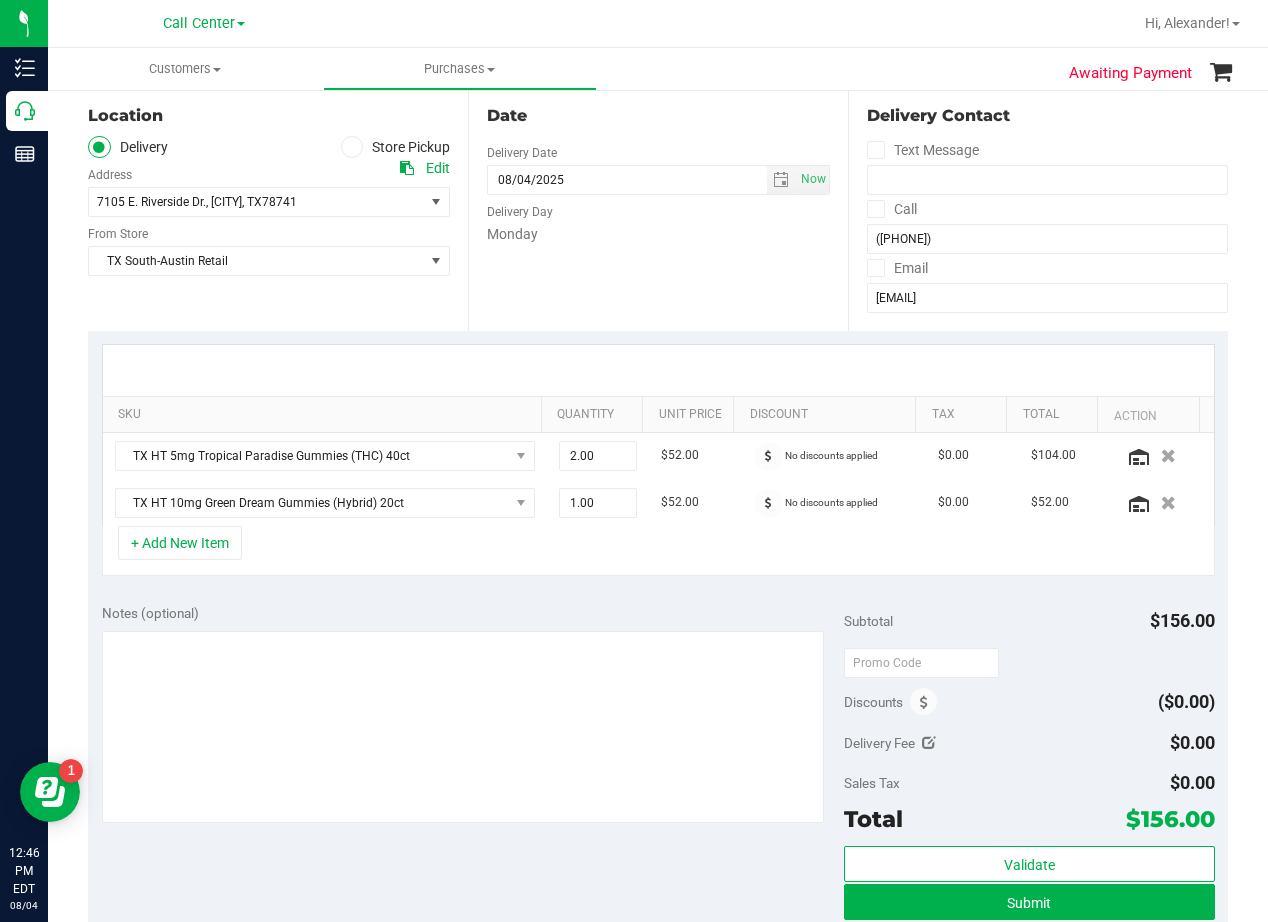 click on "Date
Delivery Date
08/04/2025
Now
08/04/2025 08:00 AM
Now
Delivery Day
Monday" at bounding box center [658, 208] 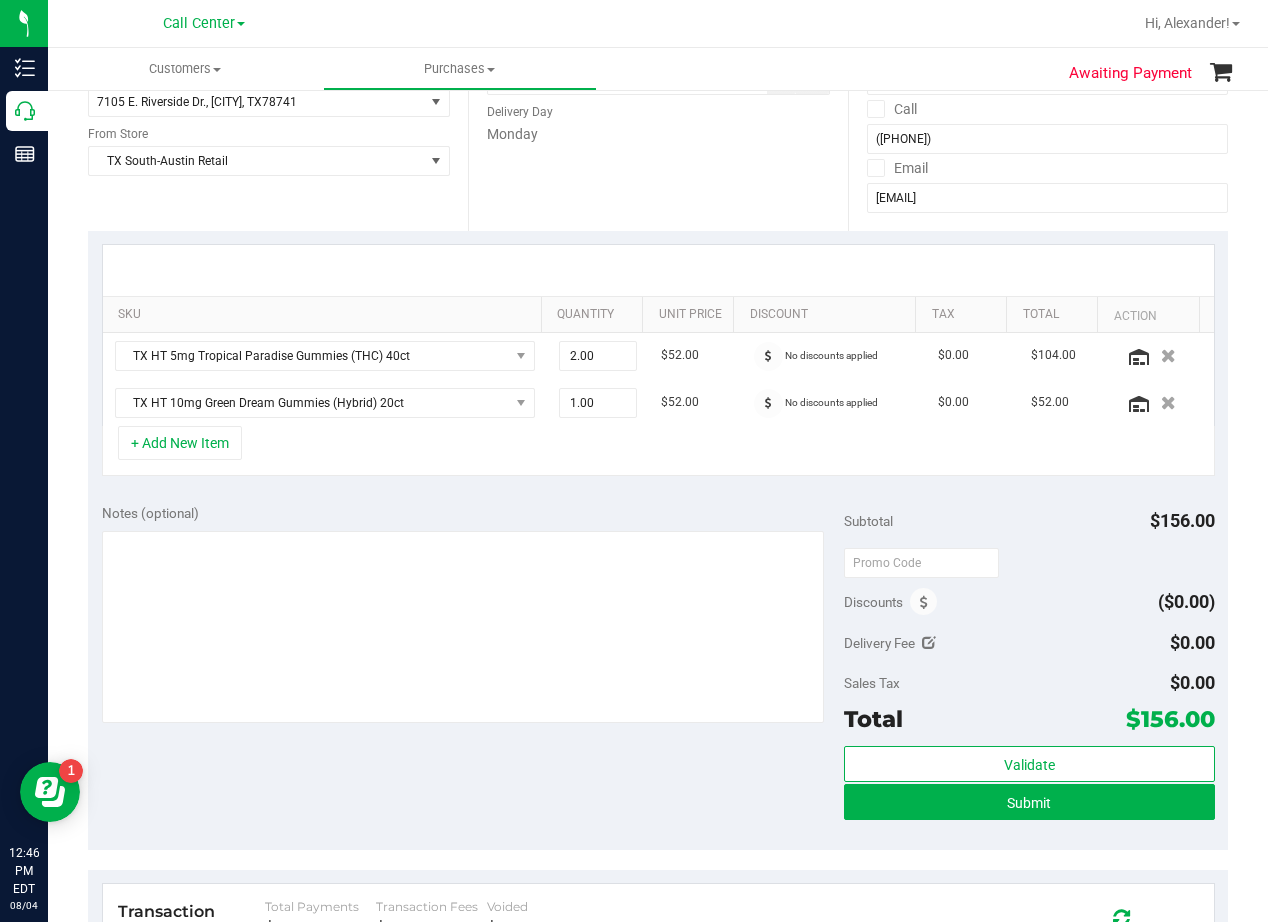 scroll, scrollTop: 400, scrollLeft: 0, axis: vertical 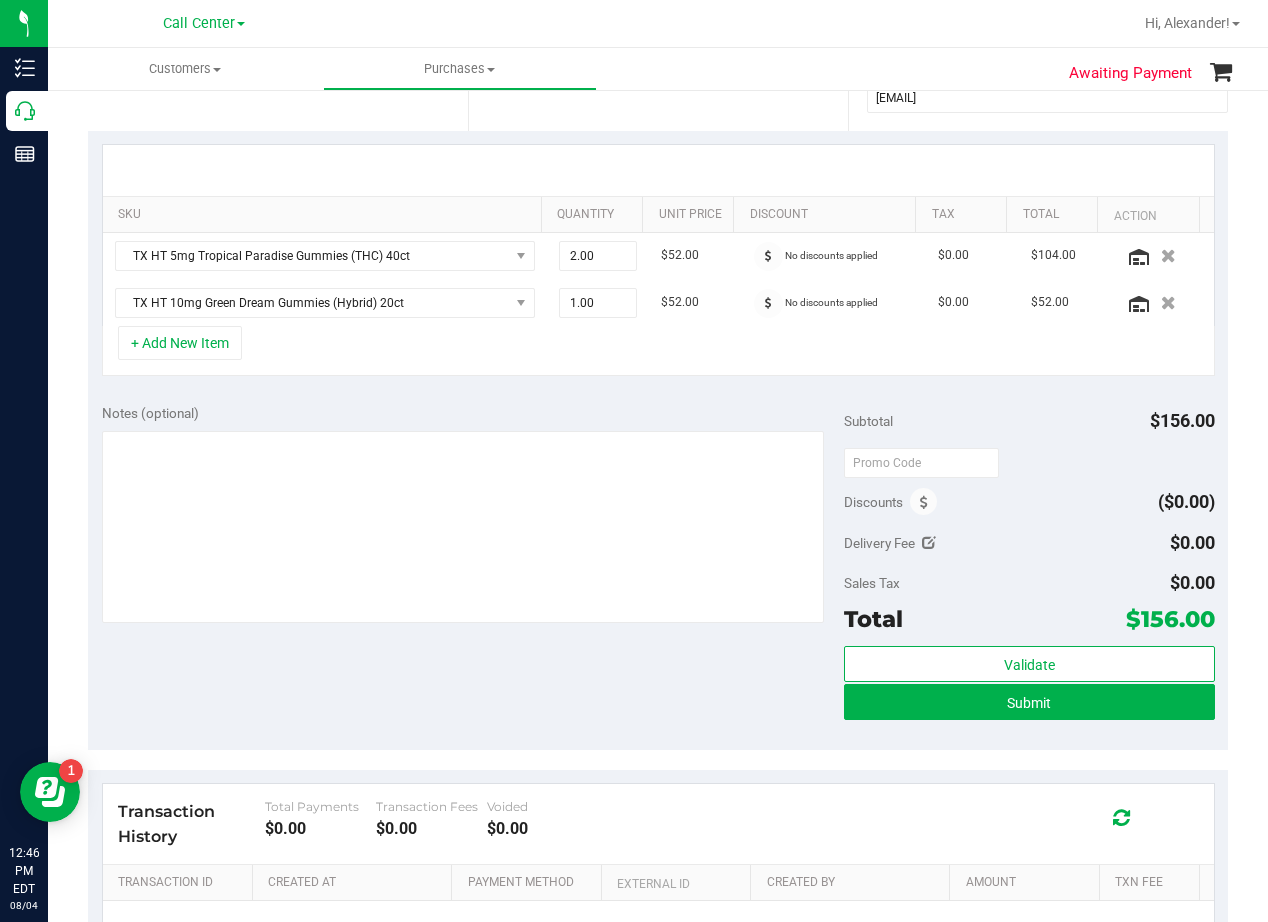 click at bounding box center [658, 170] 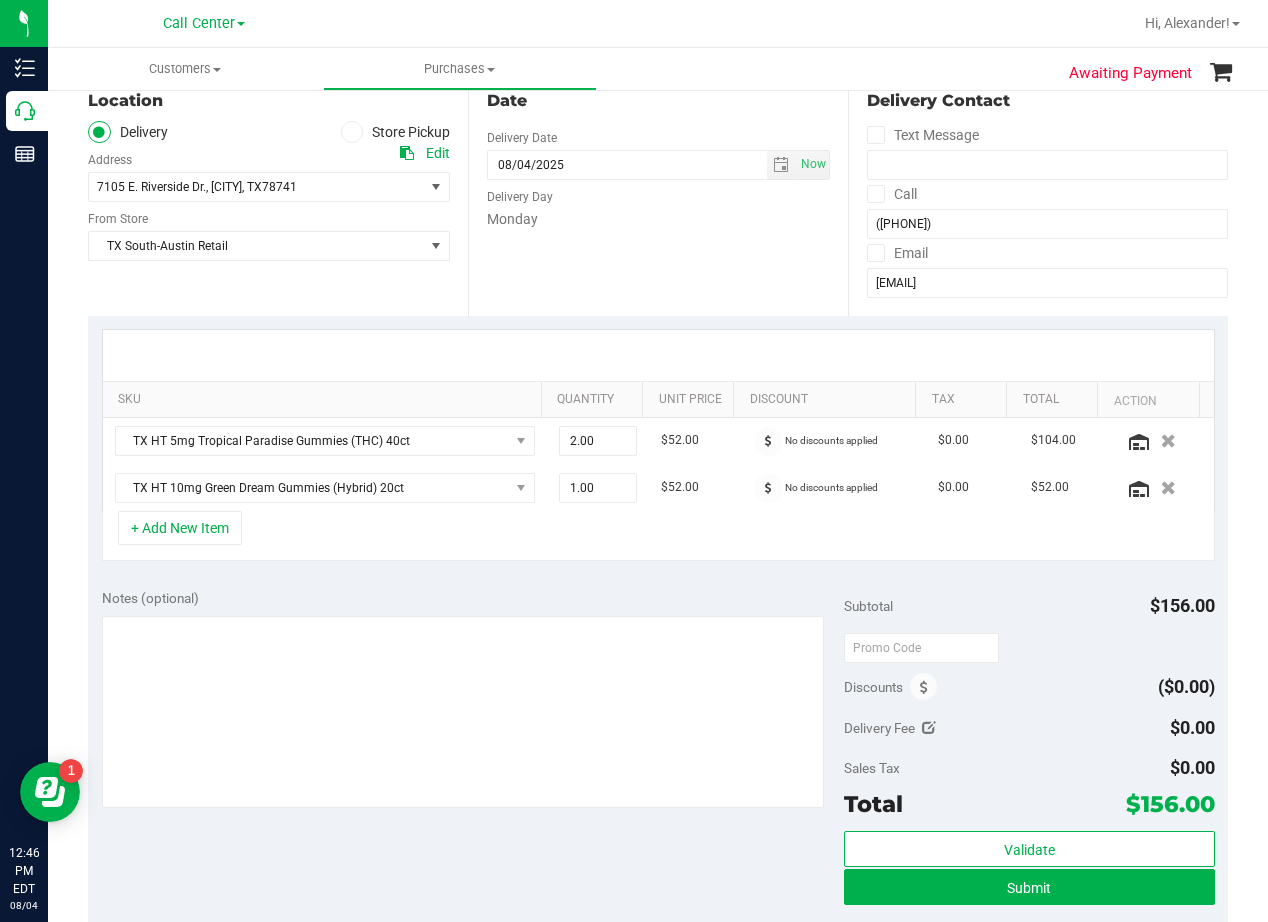 scroll, scrollTop: 200, scrollLeft: 0, axis: vertical 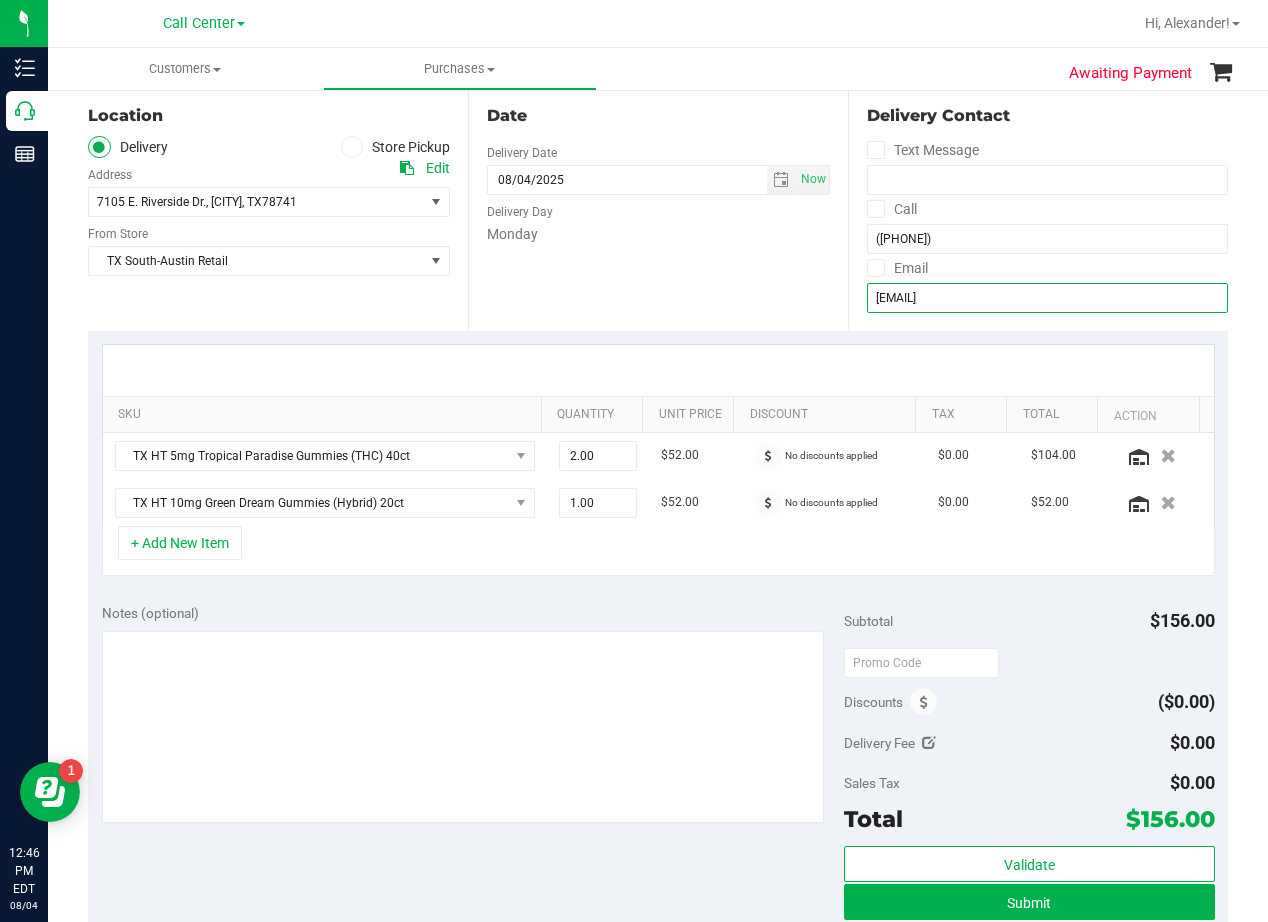 click on "mkazery@icloud.com" at bounding box center [1047, 298] 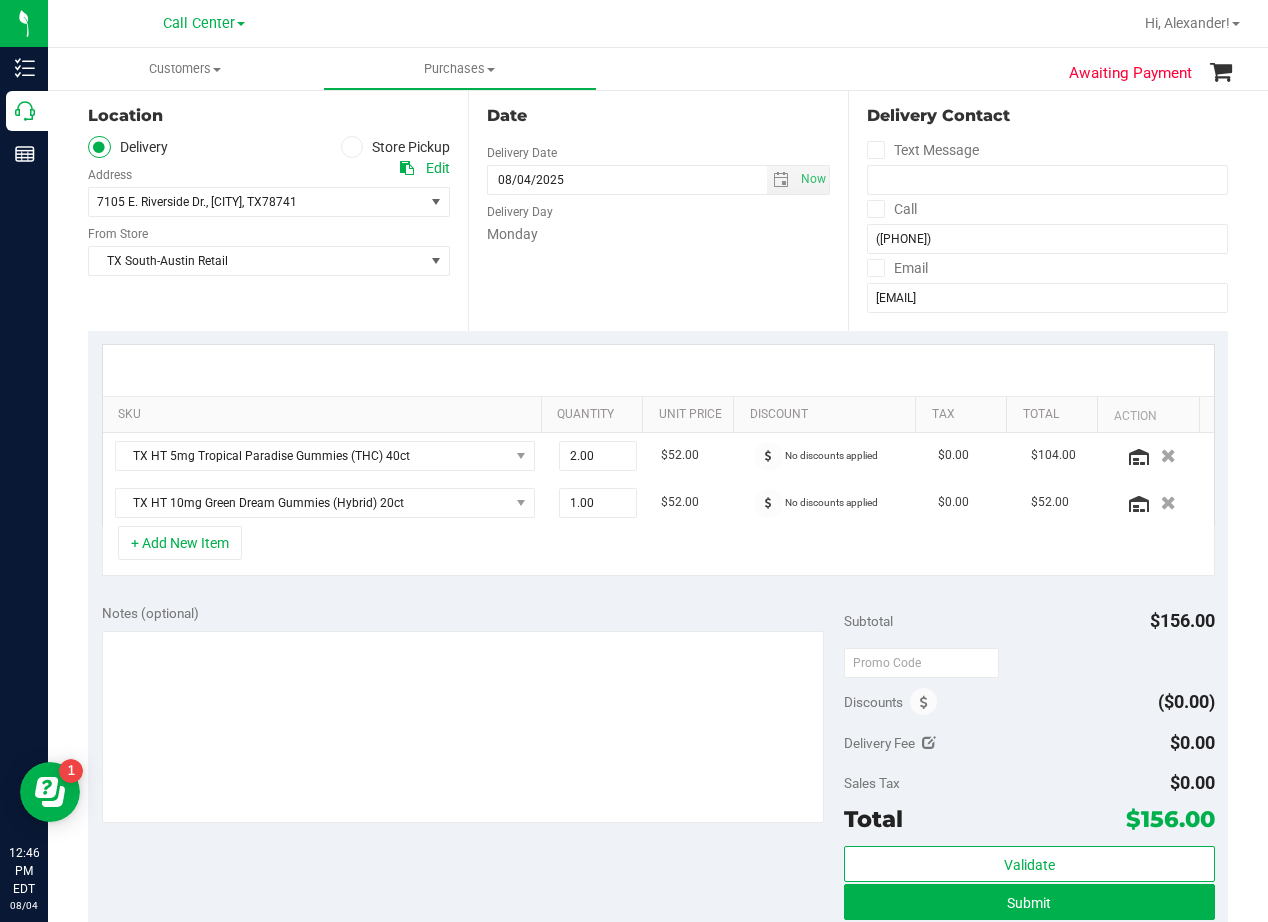 click on "Date
Delivery Date
08/04/2025
Now
08/04/2025 08:00 AM
Now
Delivery Day
Monday" at bounding box center [658, 208] 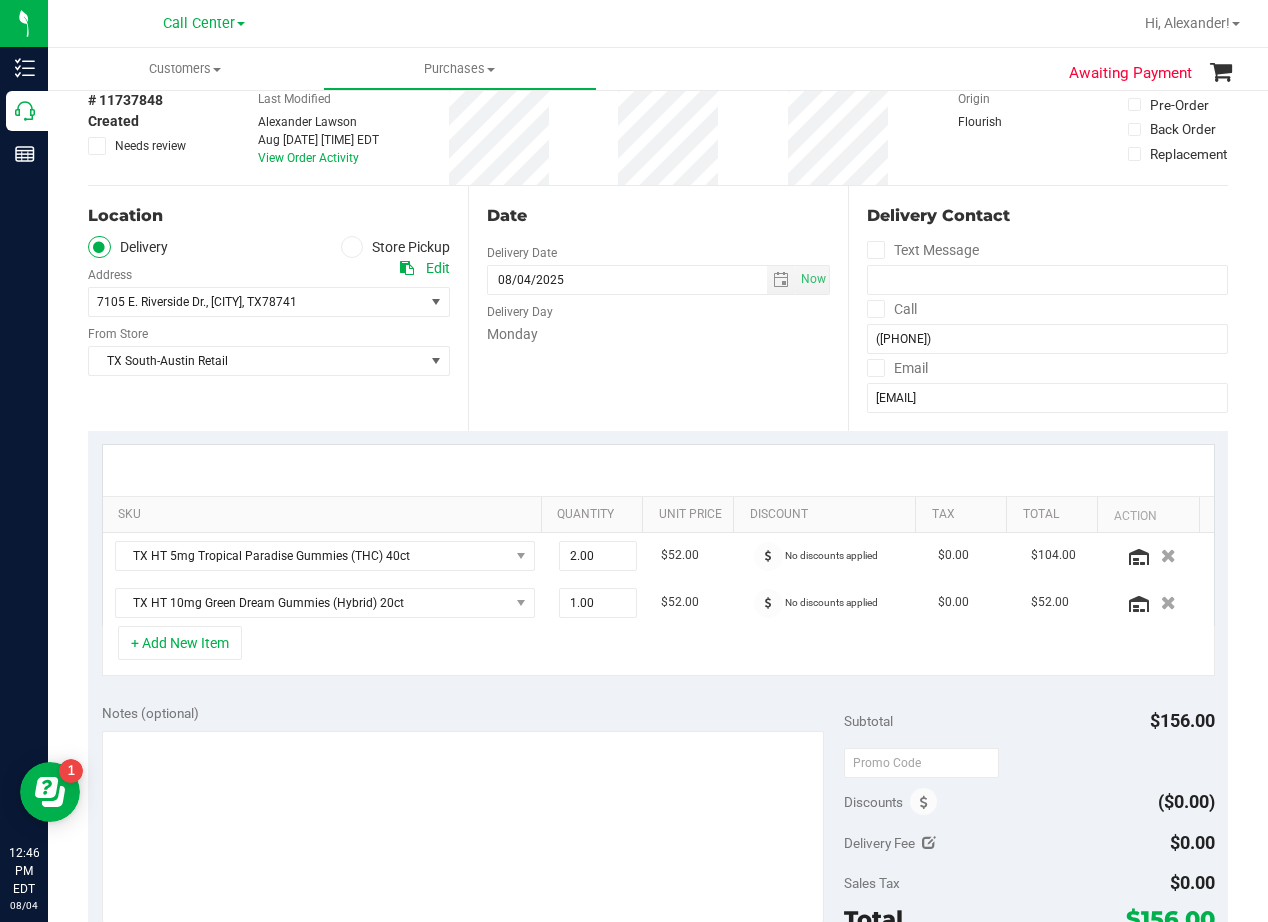 scroll, scrollTop: 0, scrollLeft: 0, axis: both 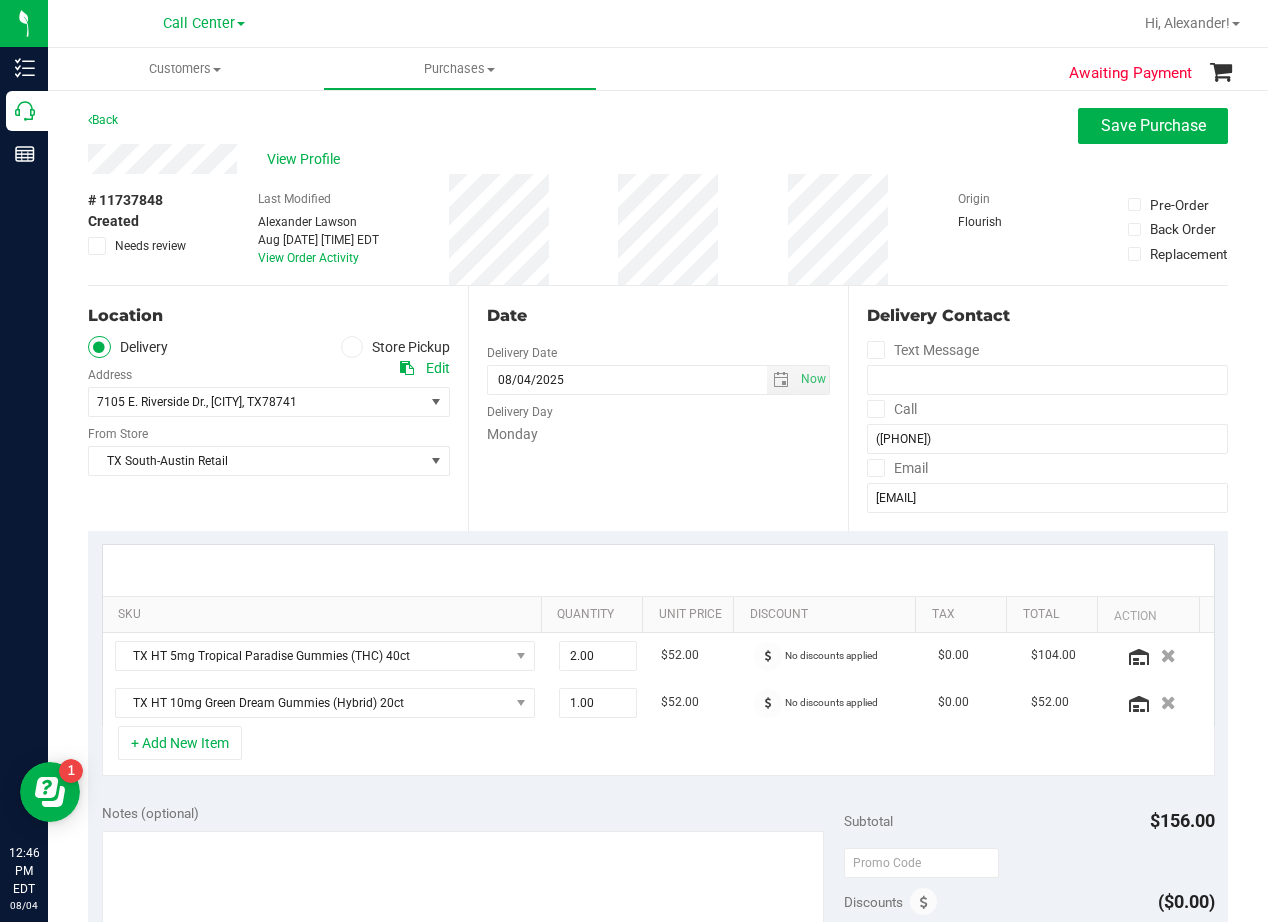 click on "View Profile" at bounding box center [658, 159] 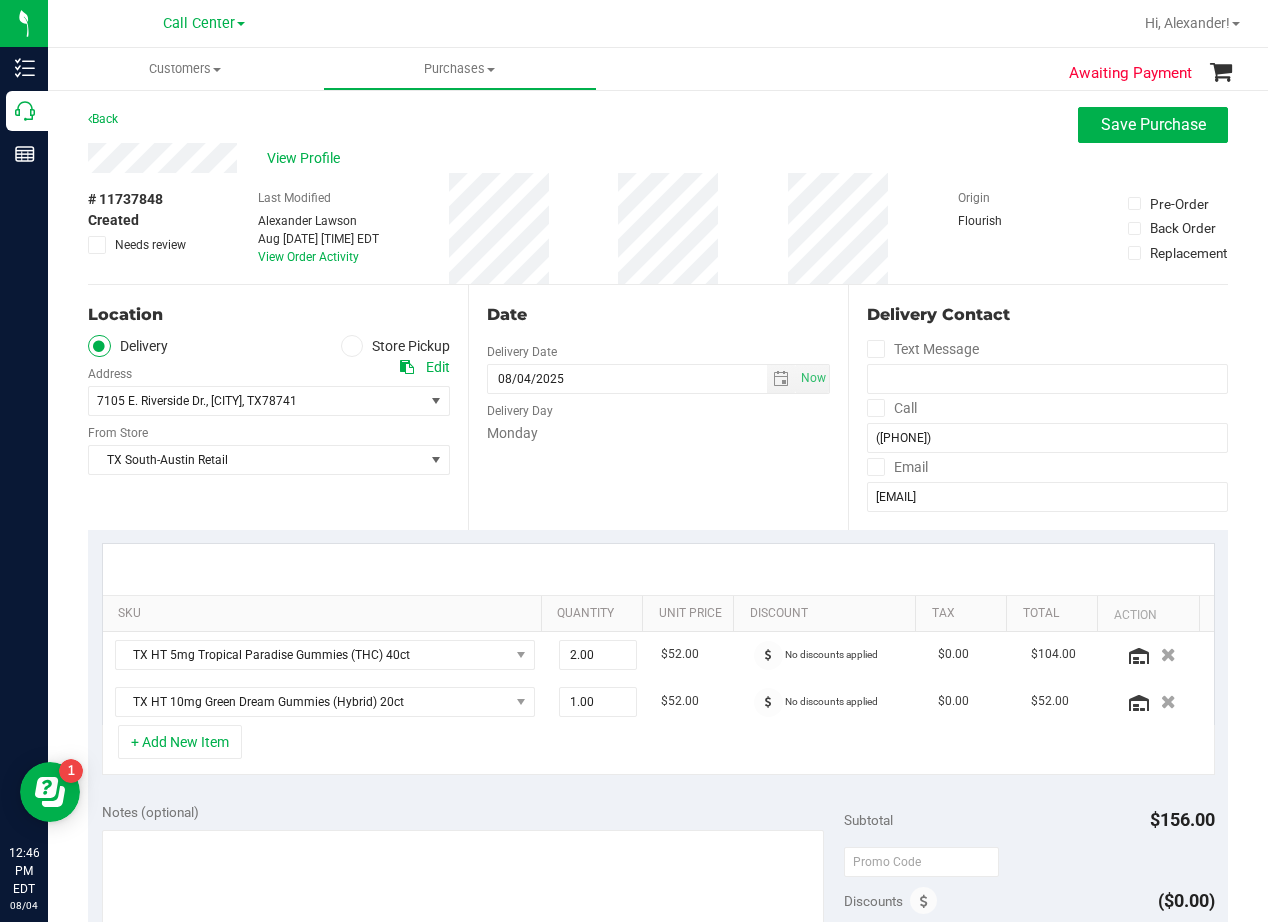 scroll, scrollTop: 0, scrollLeft: 0, axis: both 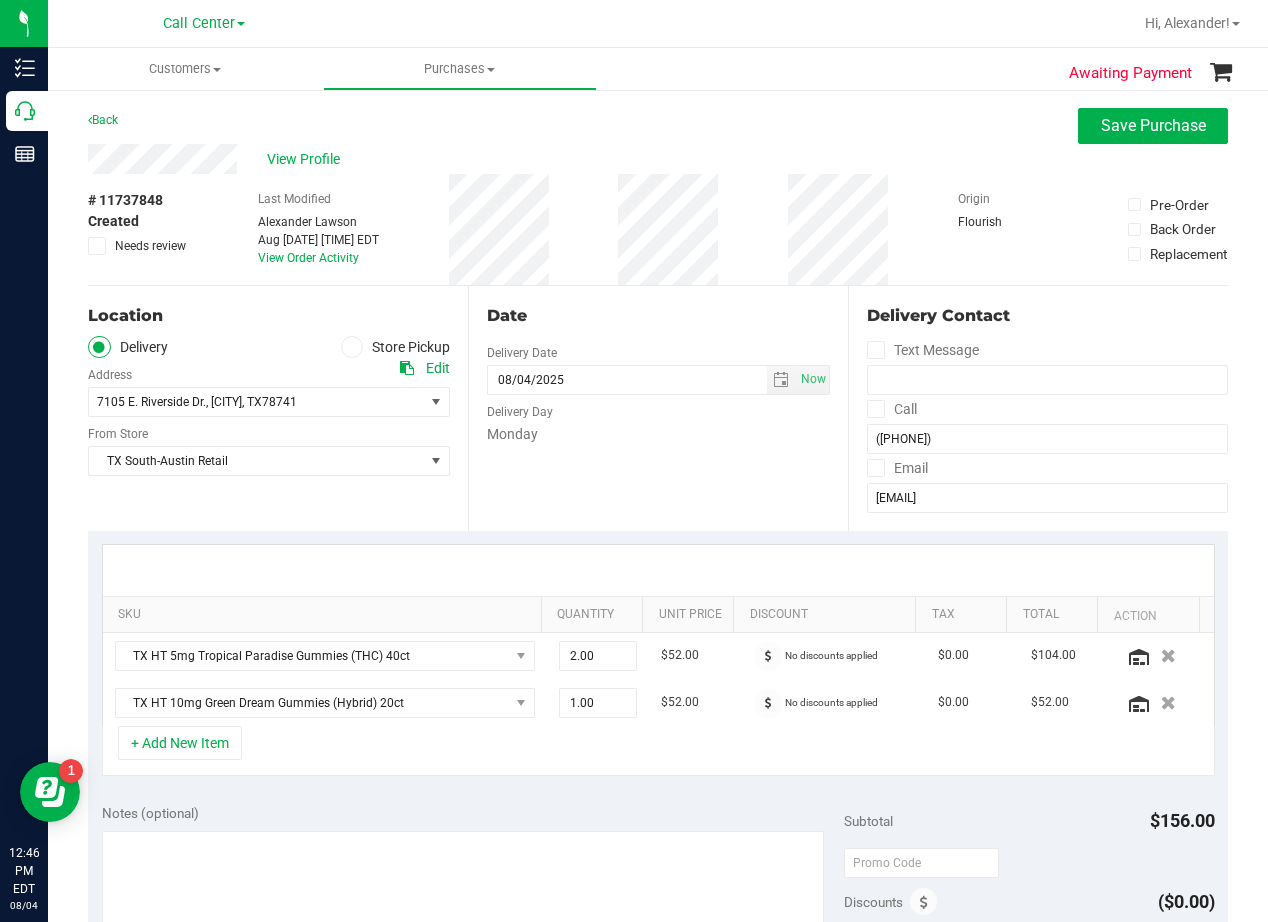 click on "View Profile" at bounding box center [658, 159] 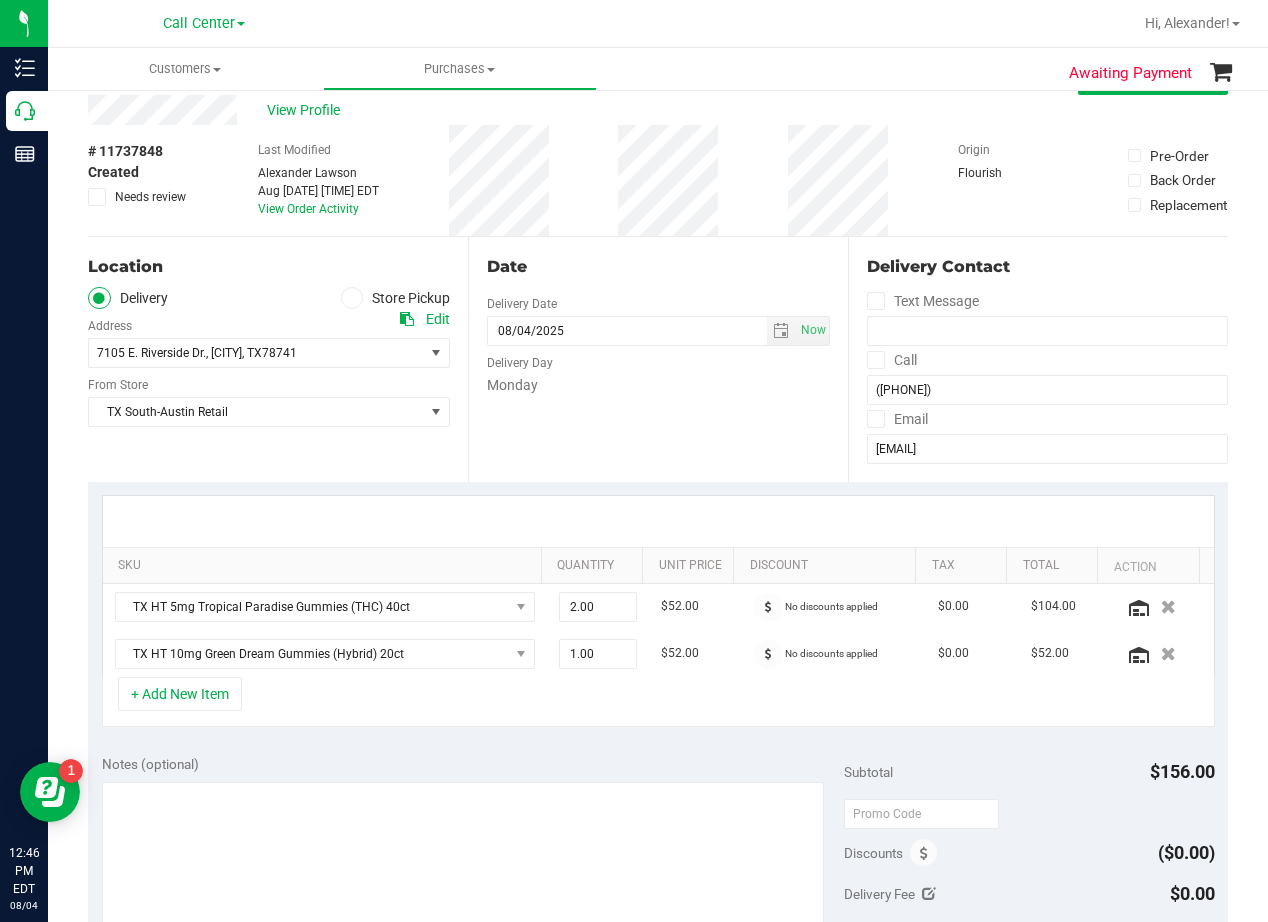 scroll, scrollTop: 0, scrollLeft: 0, axis: both 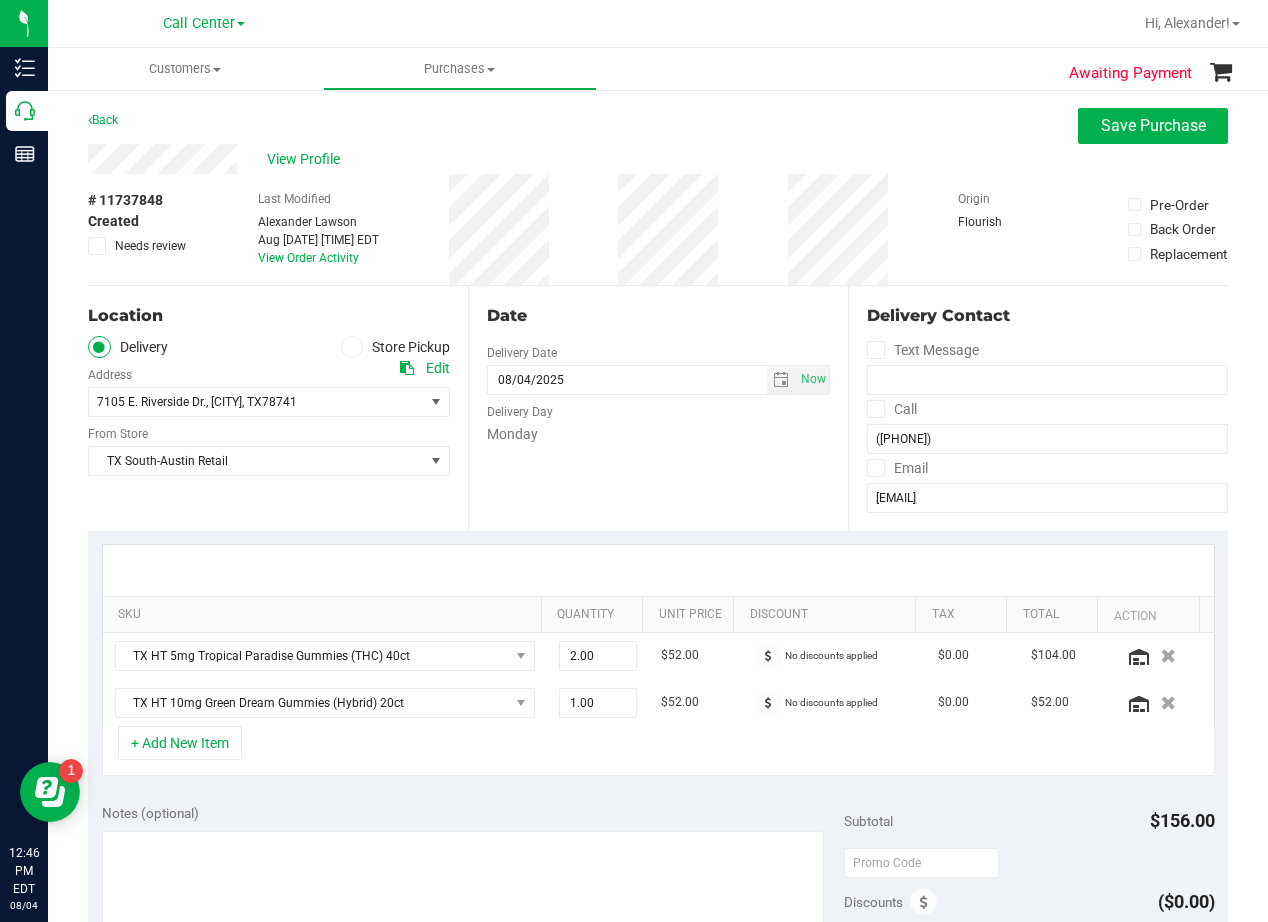 drag, startPoint x: 619, startPoint y: 134, endPoint x: 589, endPoint y: 134, distance: 30 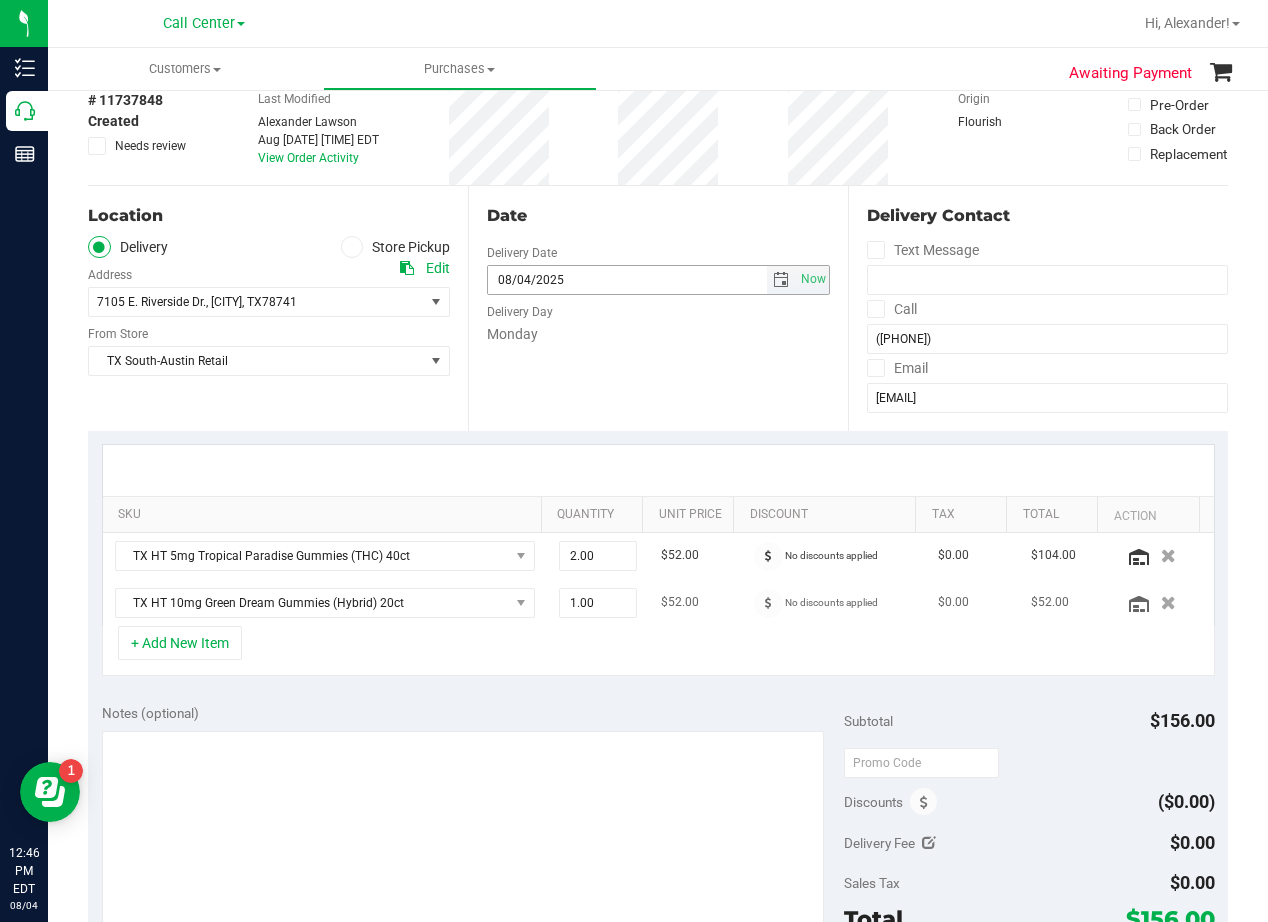 scroll, scrollTop: 200, scrollLeft: 0, axis: vertical 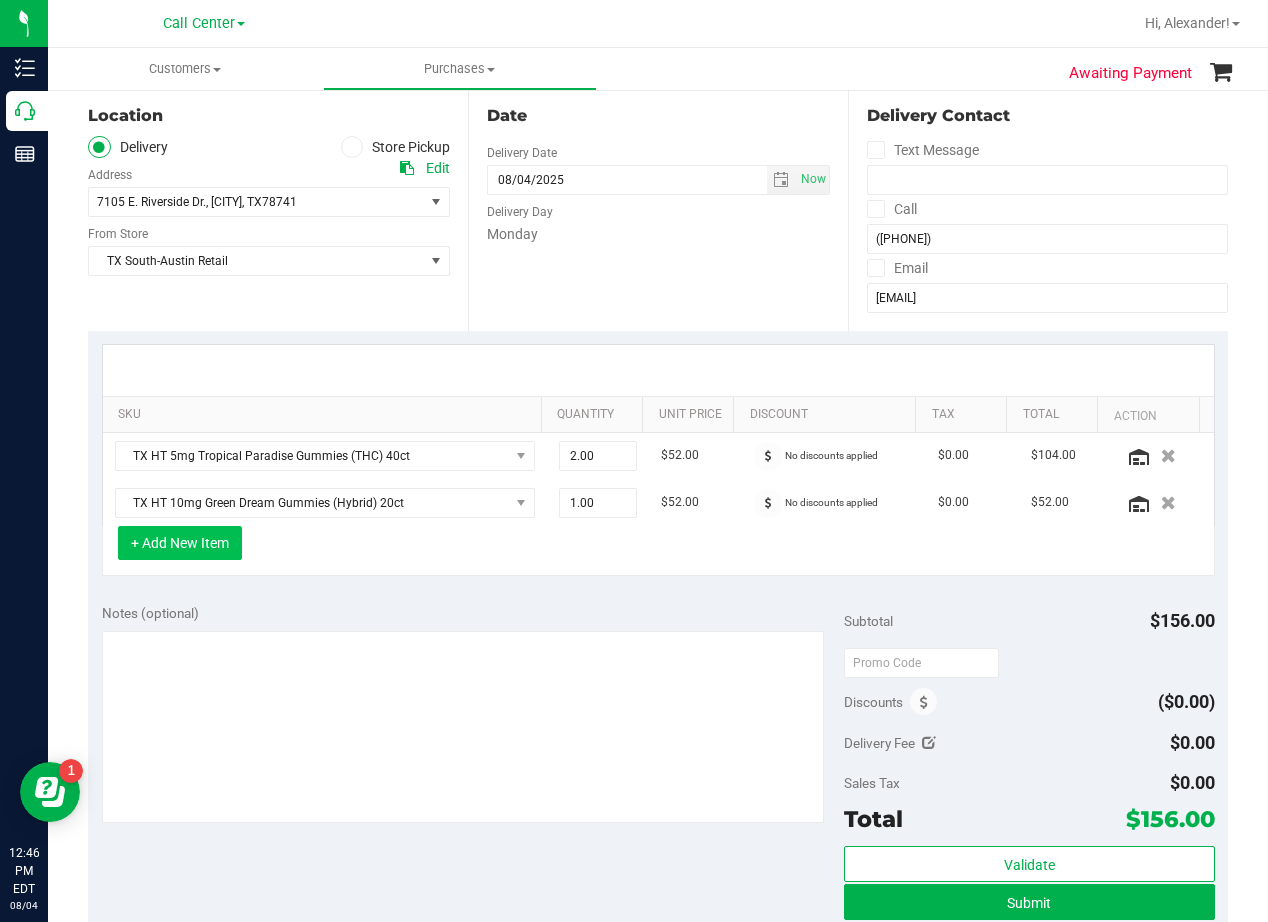 click on "+ Add New Item" at bounding box center [180, 543] 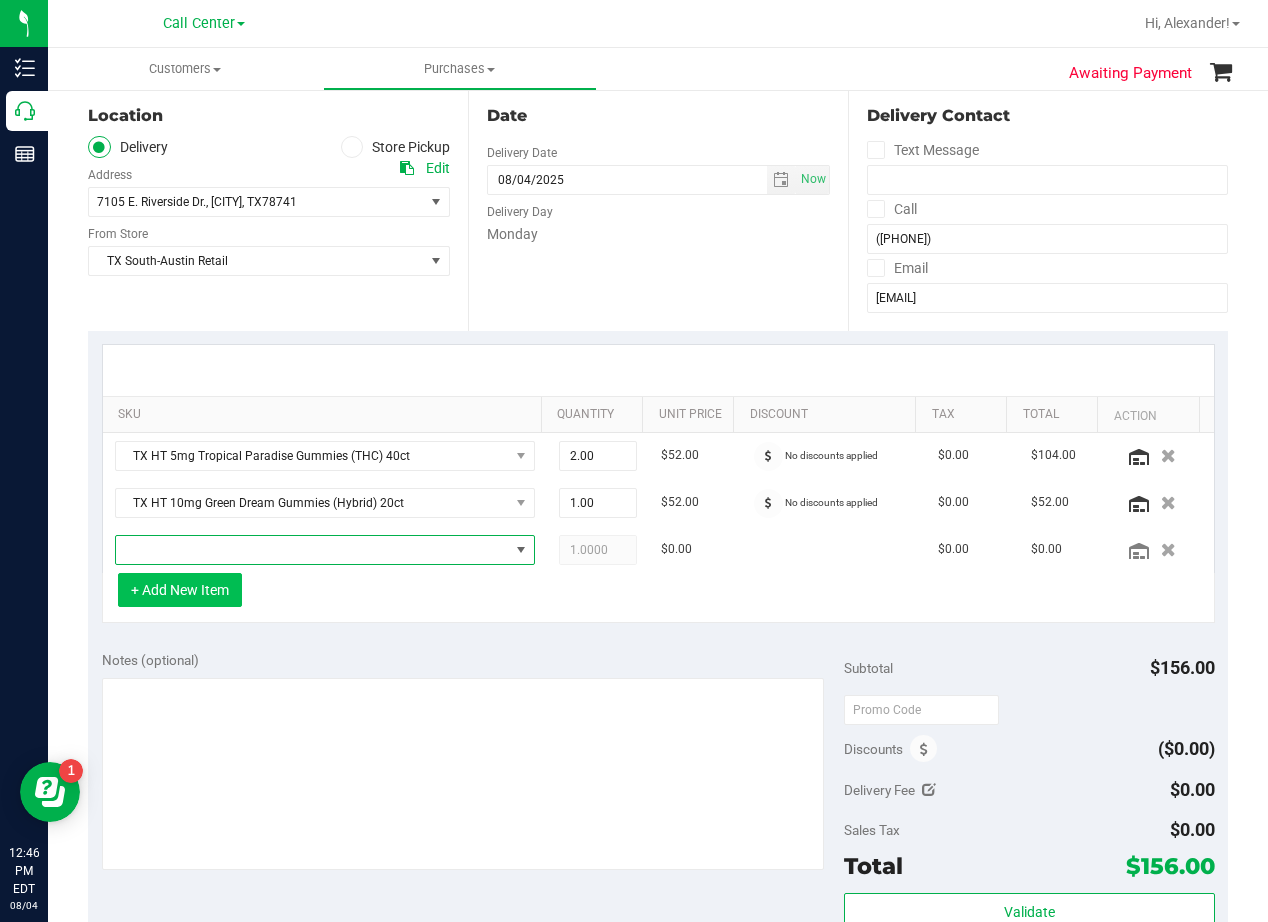 click at bounding box center [312, 550] 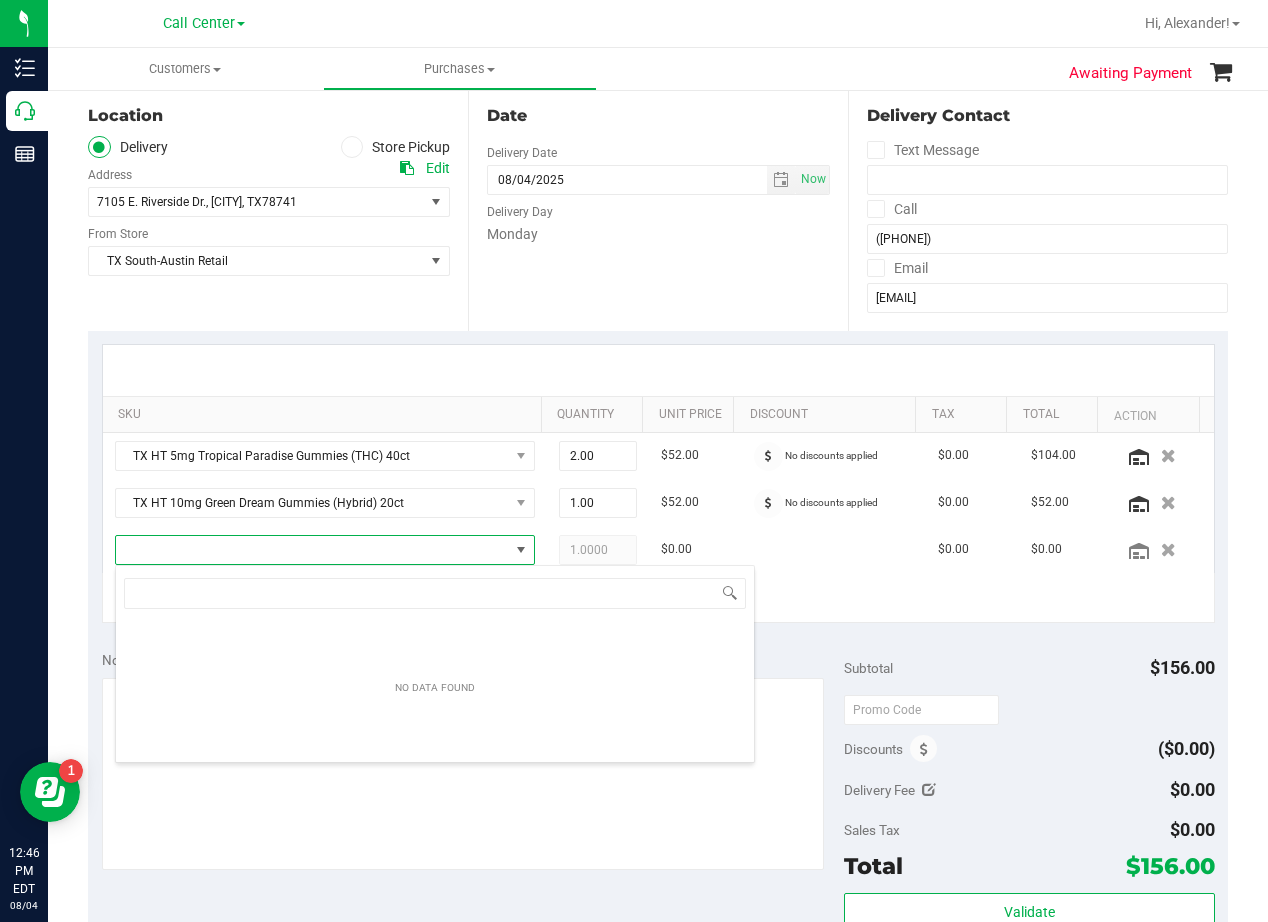 scroll, scrollTop: 99970, scrollLeft: 99593, axis: both 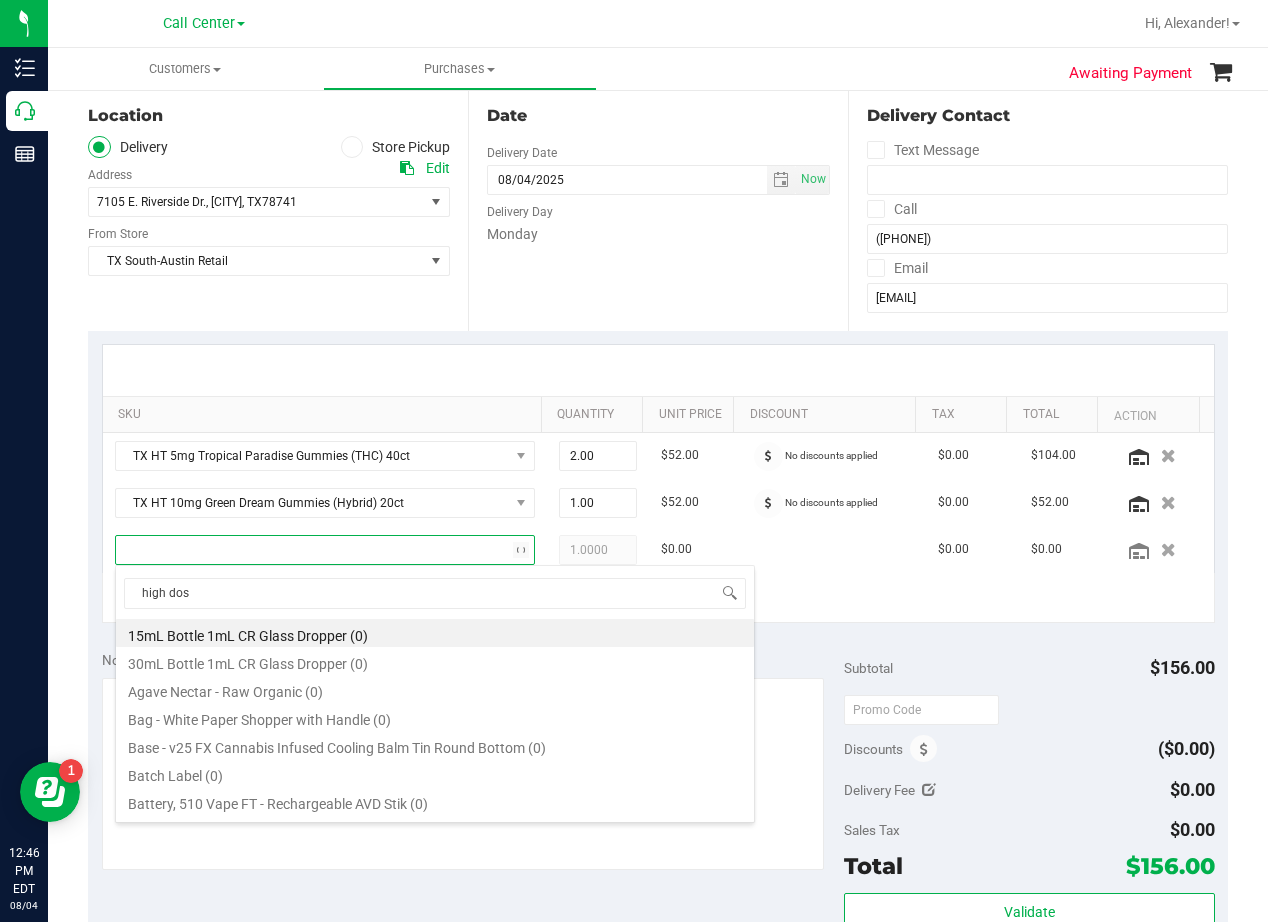 type on "high dose" 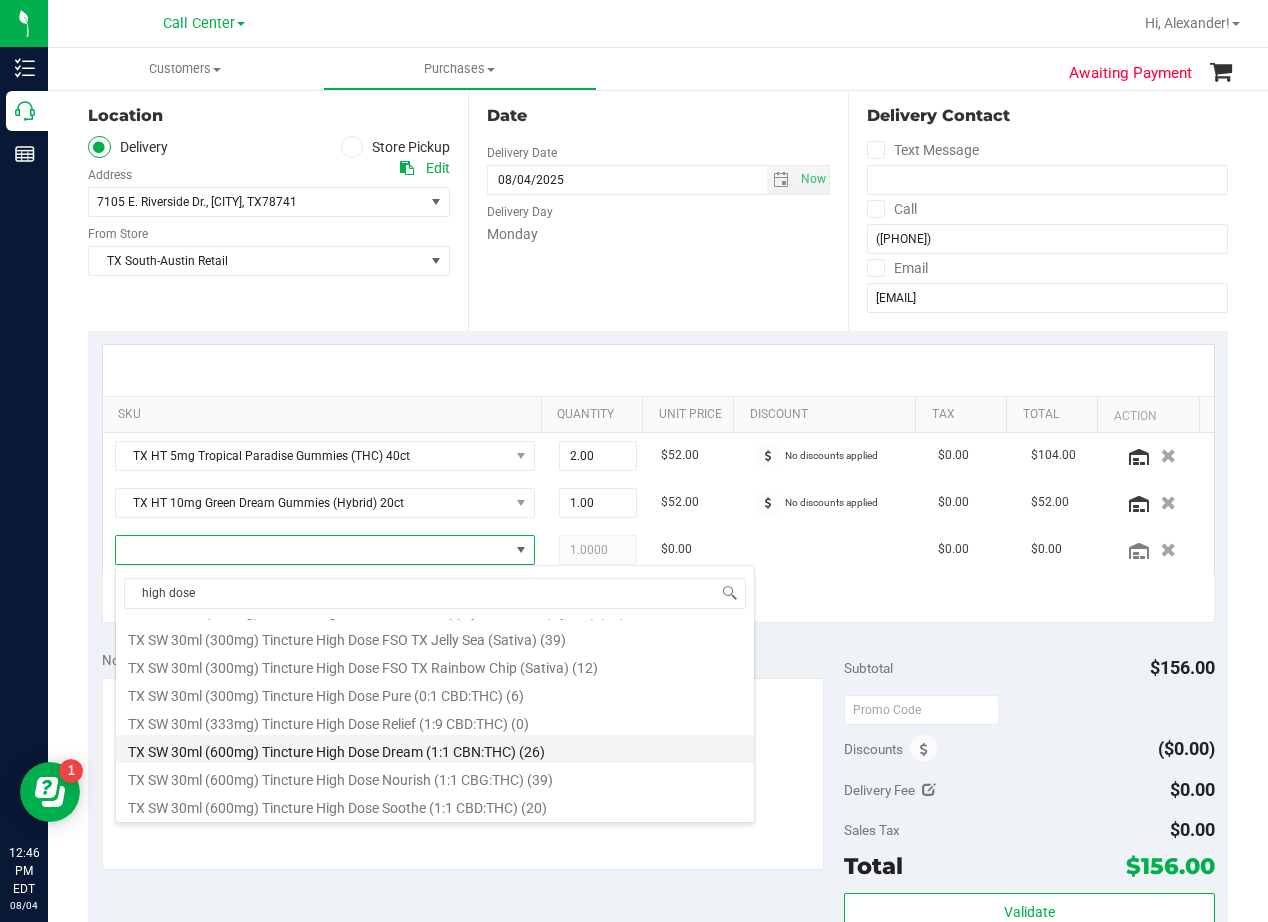 scroll, scrollTop: 316, scrollLeft: 0, axis: vertical 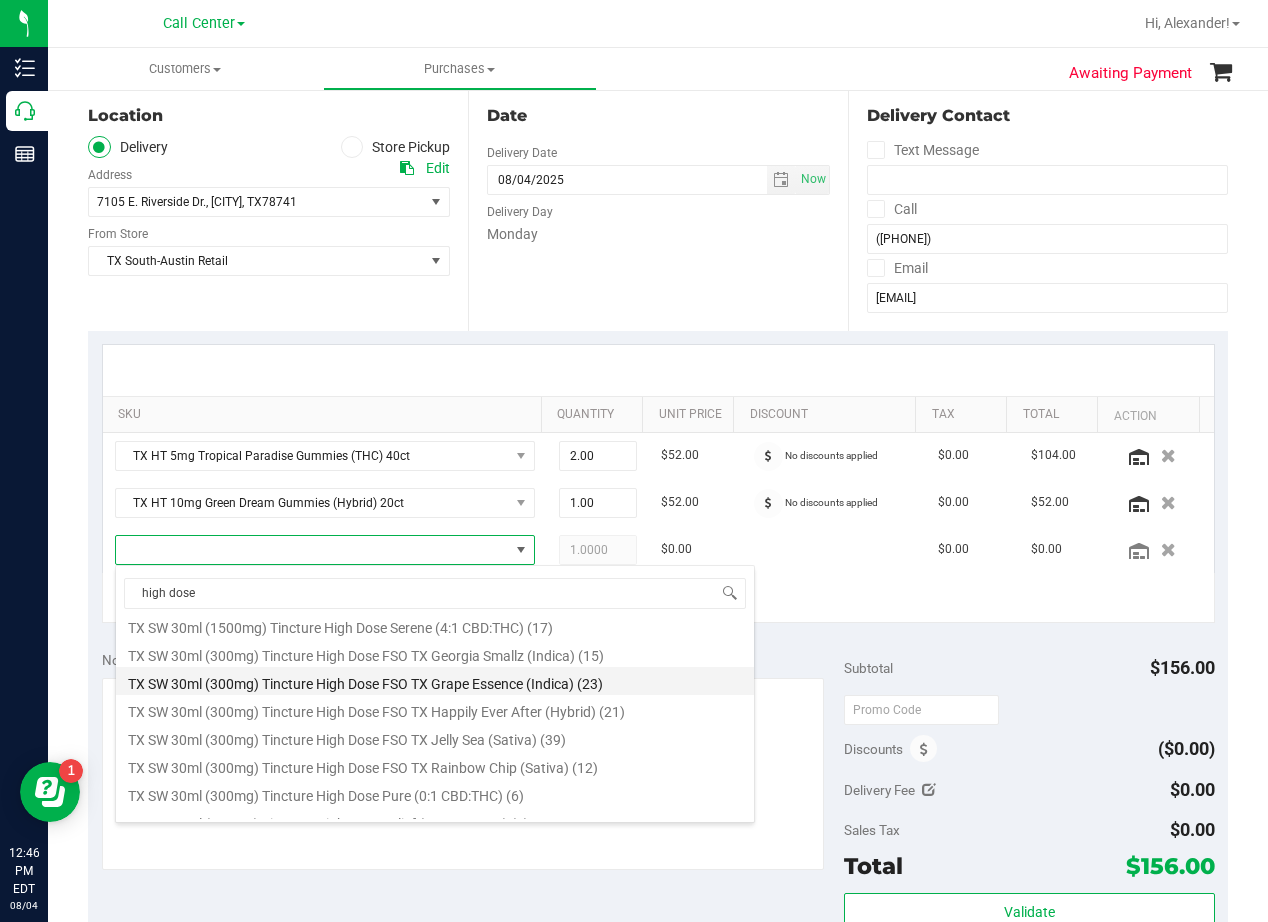click on "TX SW 30ml (300mg) Tincture High Dose FSO TX Grape Essence (Indica) (23)" at bounding box center [435, 681] 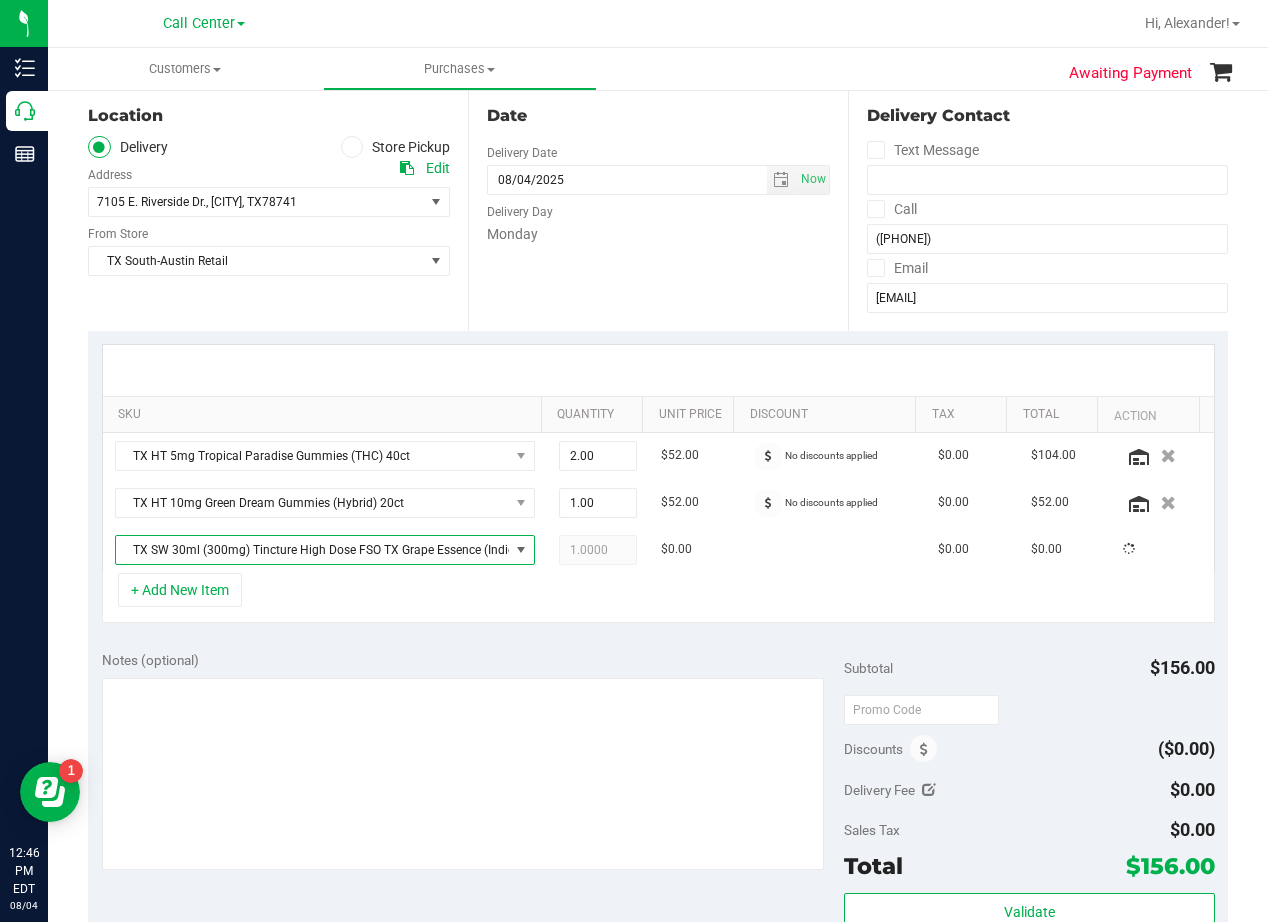 click on "SKU Quantity Unit Price Discount Tax Total Action
TX HT 5mg Tropical Paradise Gummies (THC) 40ct
2.00 2
$52.00
No discounts applied
$0.00
$104.00
TX HT 10mg Green Dream Gummies (Hybrid) 20ct
1.00 1
$52.00
No discounts applied
$0.00
$52.00
1" at bounding box center (658, 484) 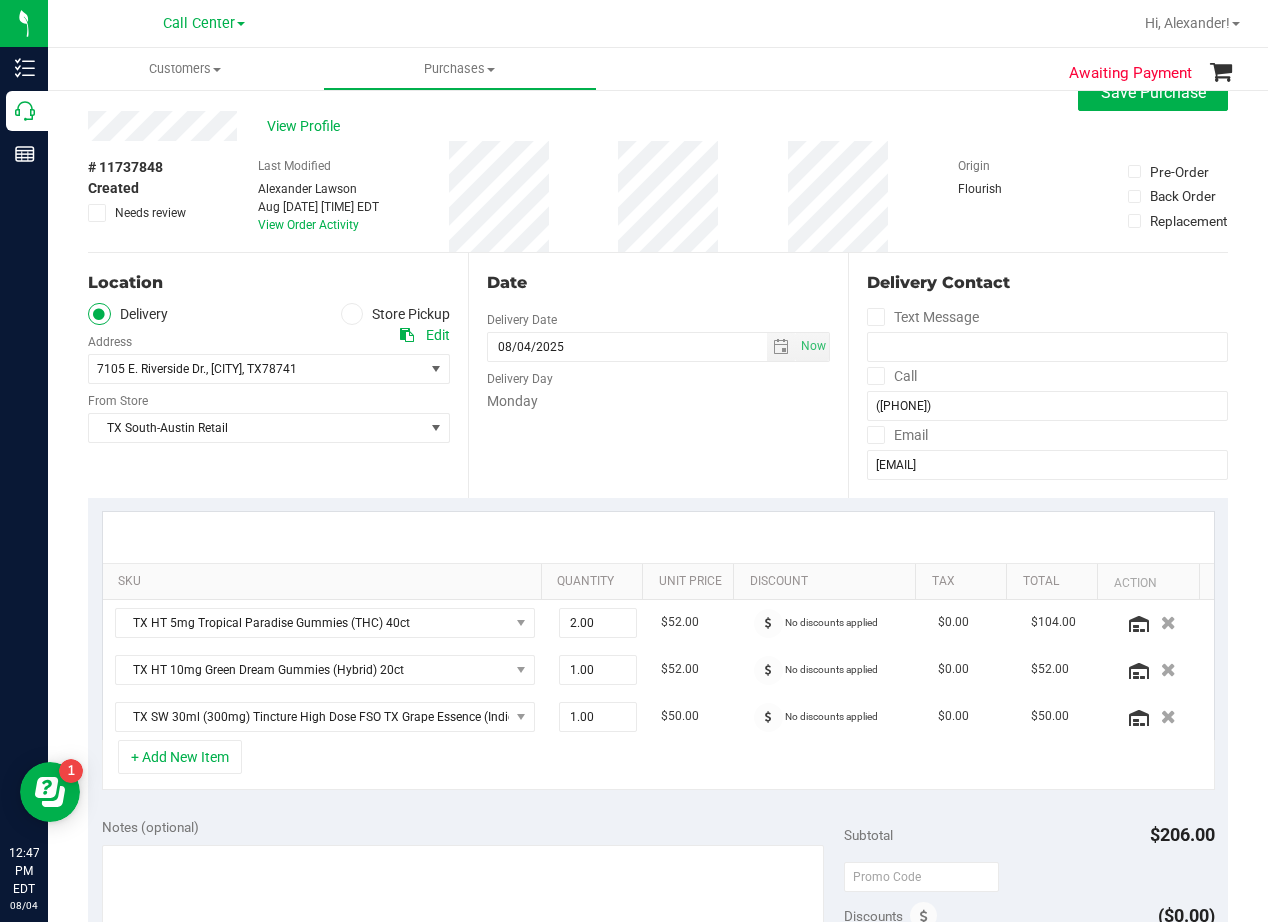 scroll, scrollTop: 0, scrollLeft: 0, axis: both 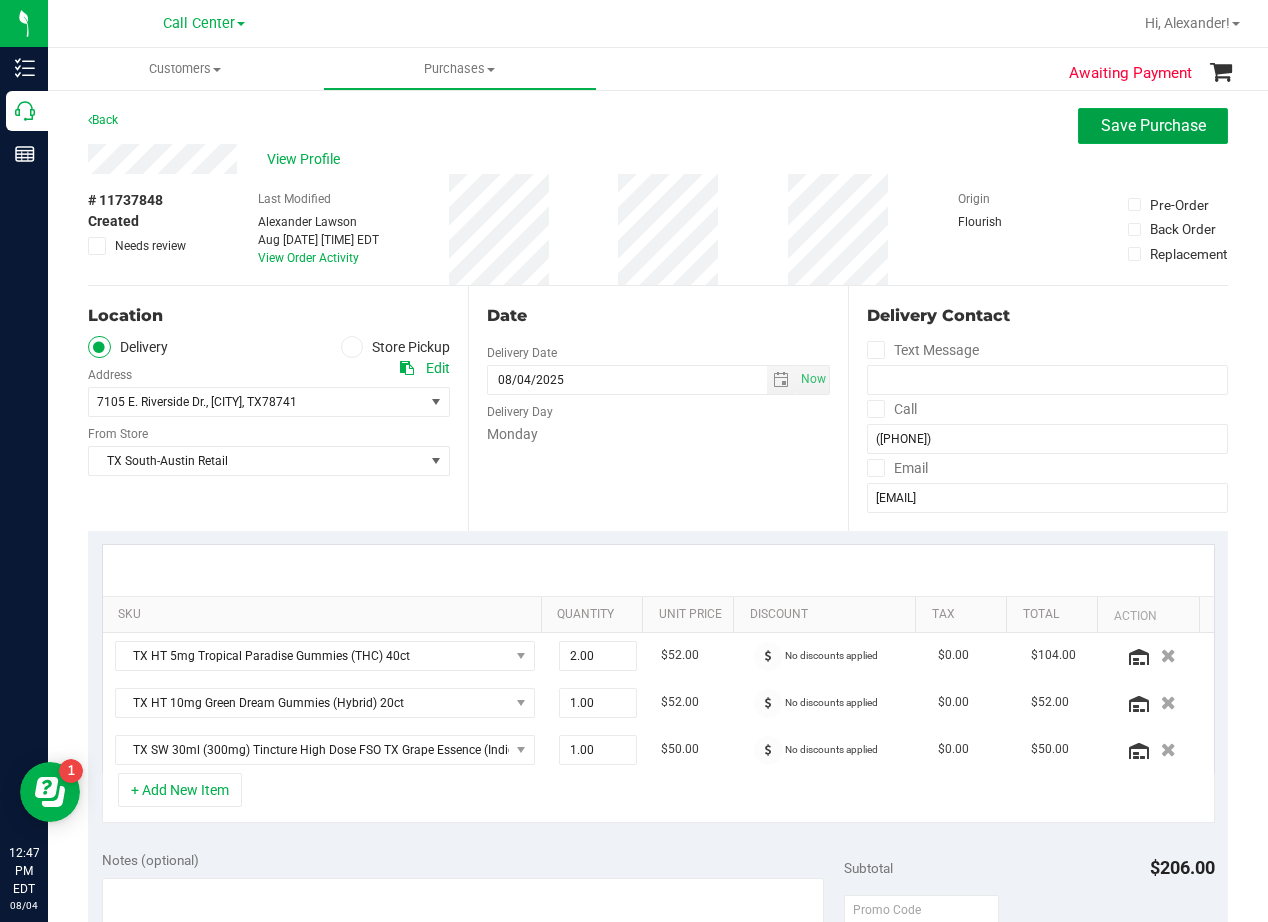 click on "Save Purchase" at bounding box center [1153, 125] 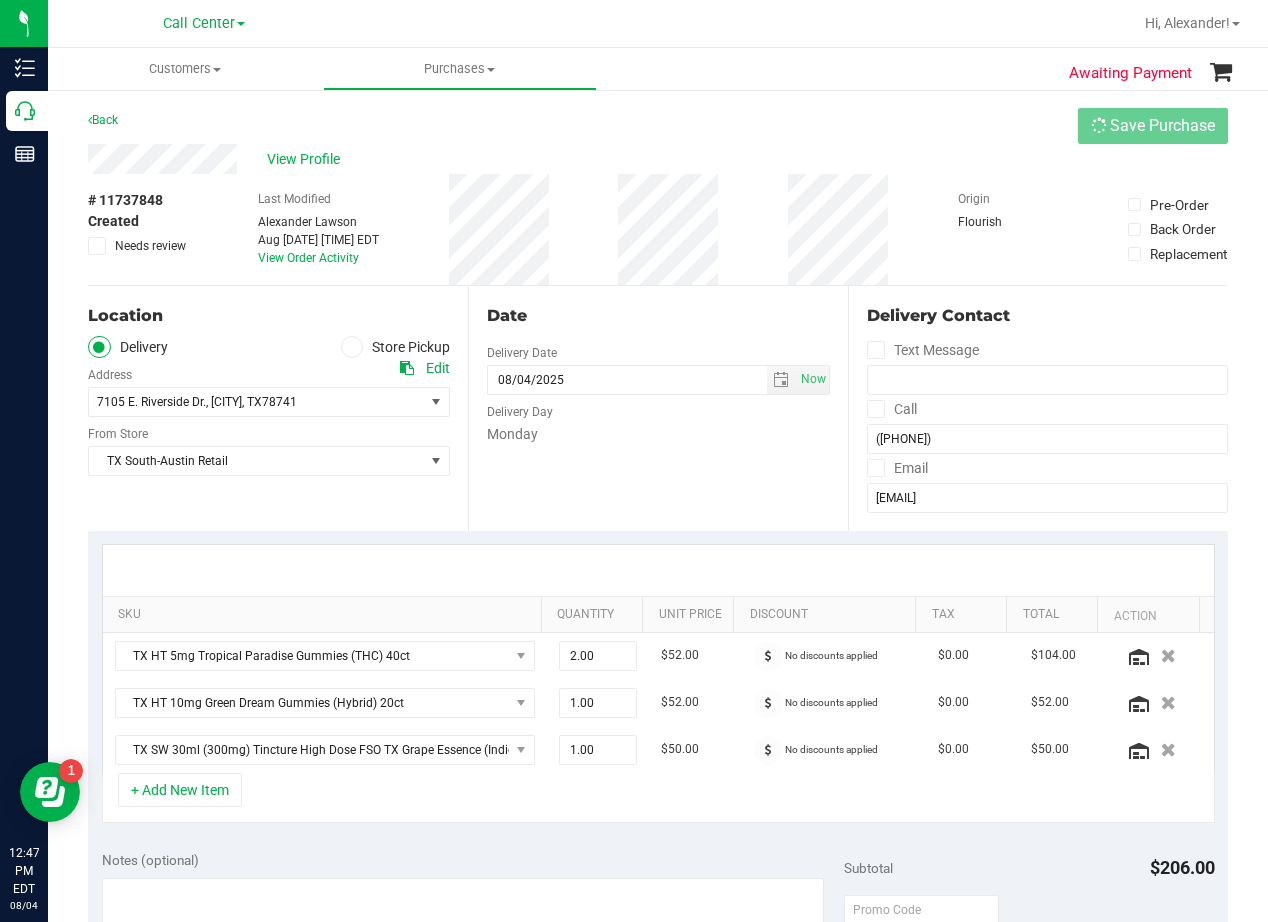 click on "View Profile" at bounding box center [658, 159] 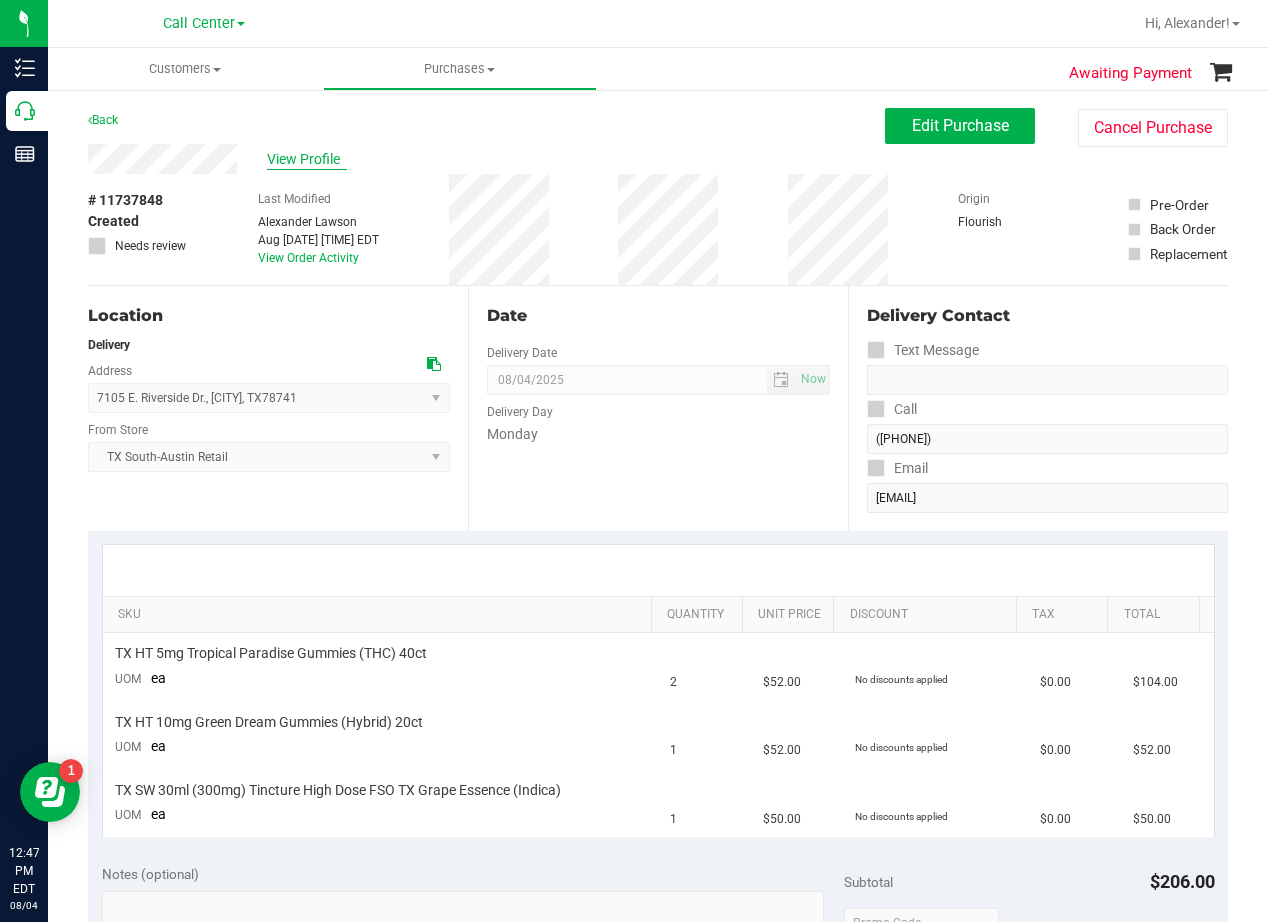 click on "View Profile" at bounding box center [307, 159] 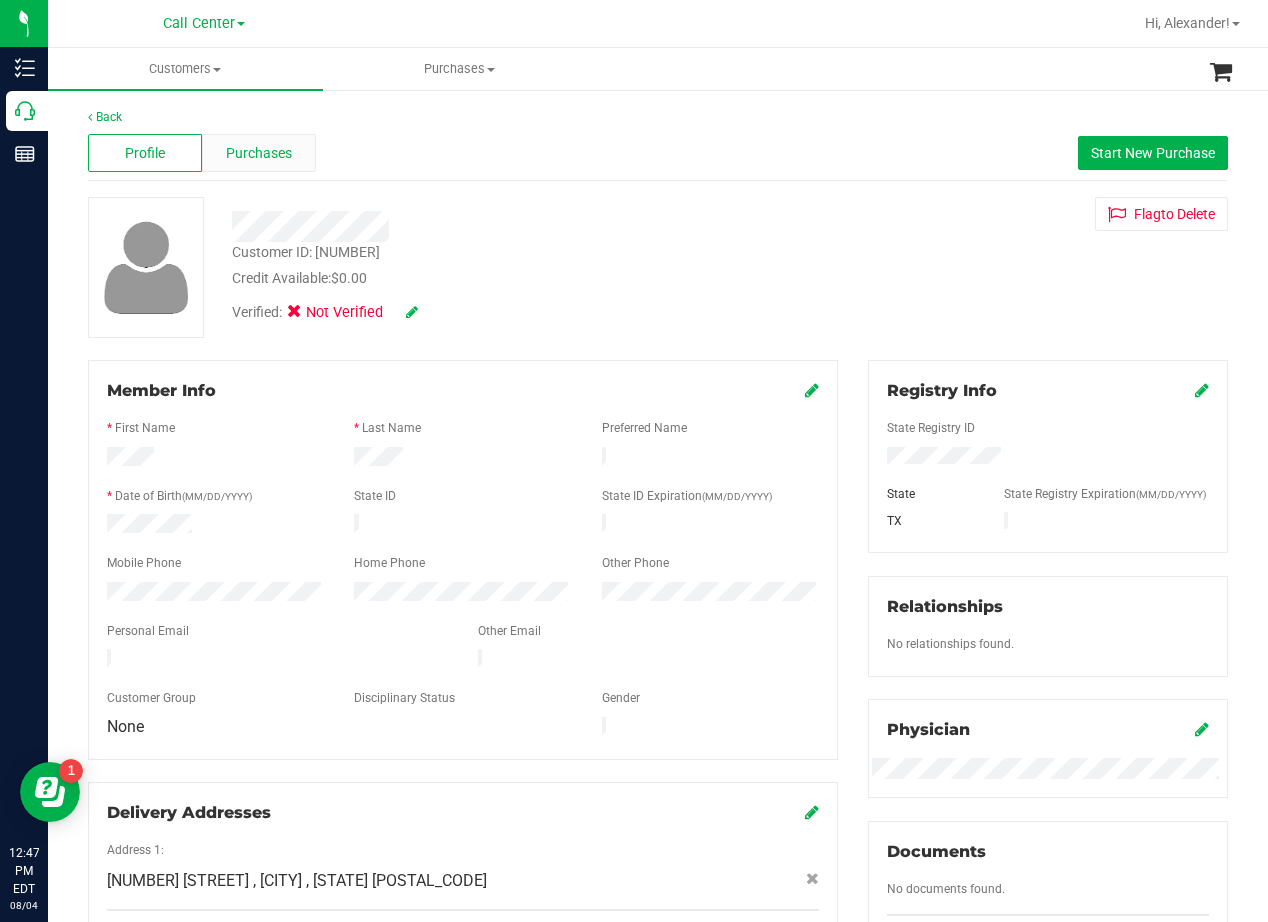 click on "Purchases" at bounding box center [259, 153] 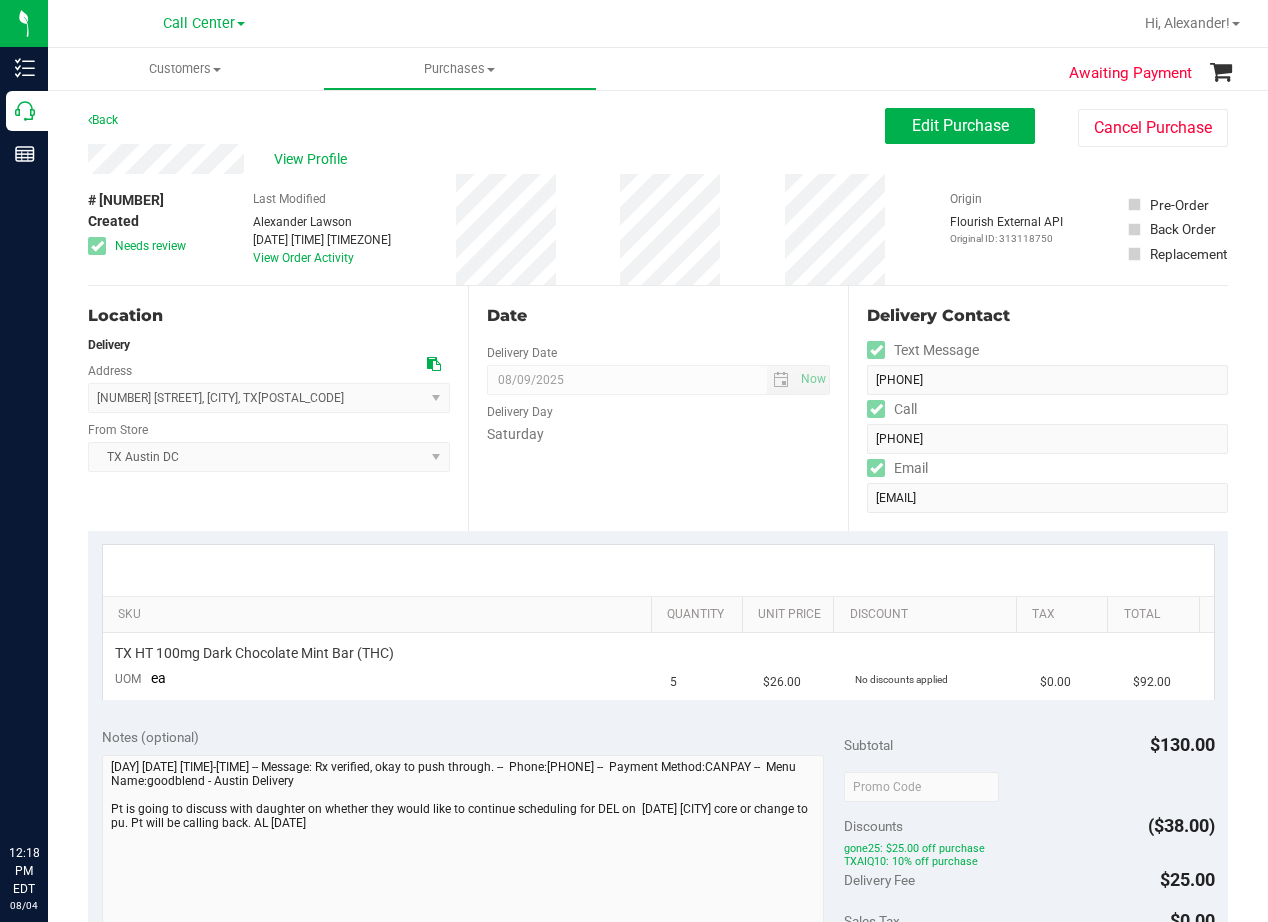 scroll, scrollTop: 0, scrollLeft: 0, axis: both 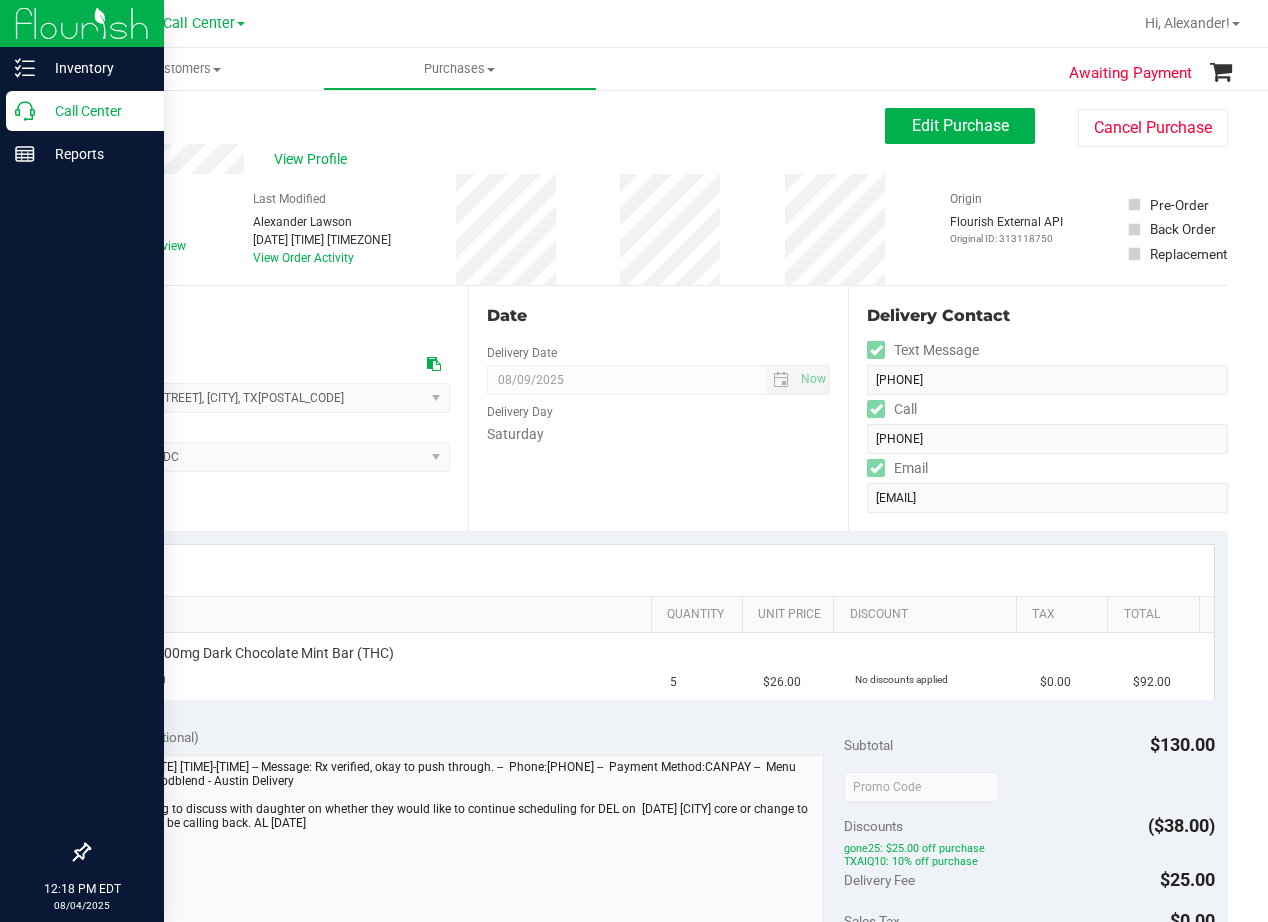 click 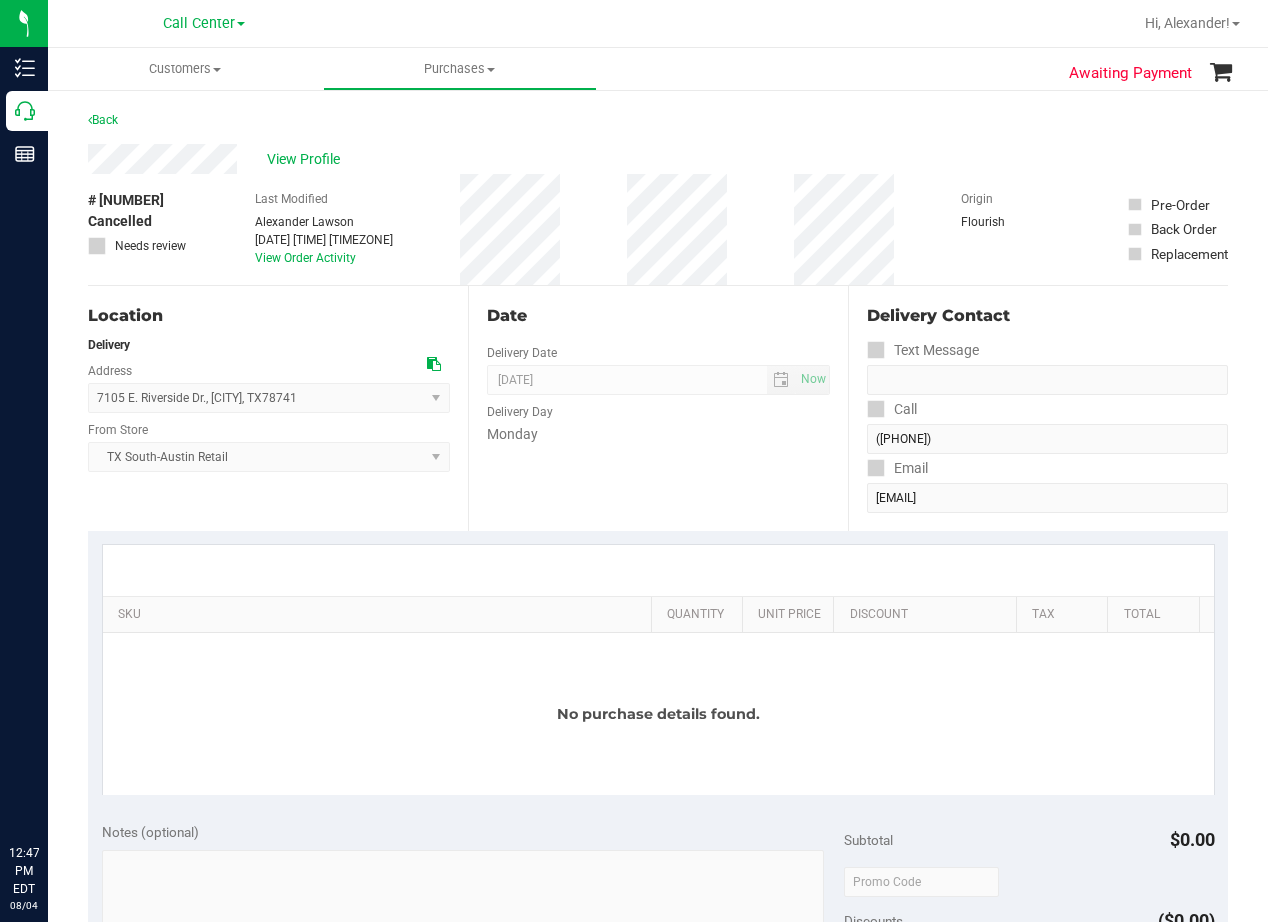 scroll, scrollTop: 0, scrollLeft: 0, axis: both 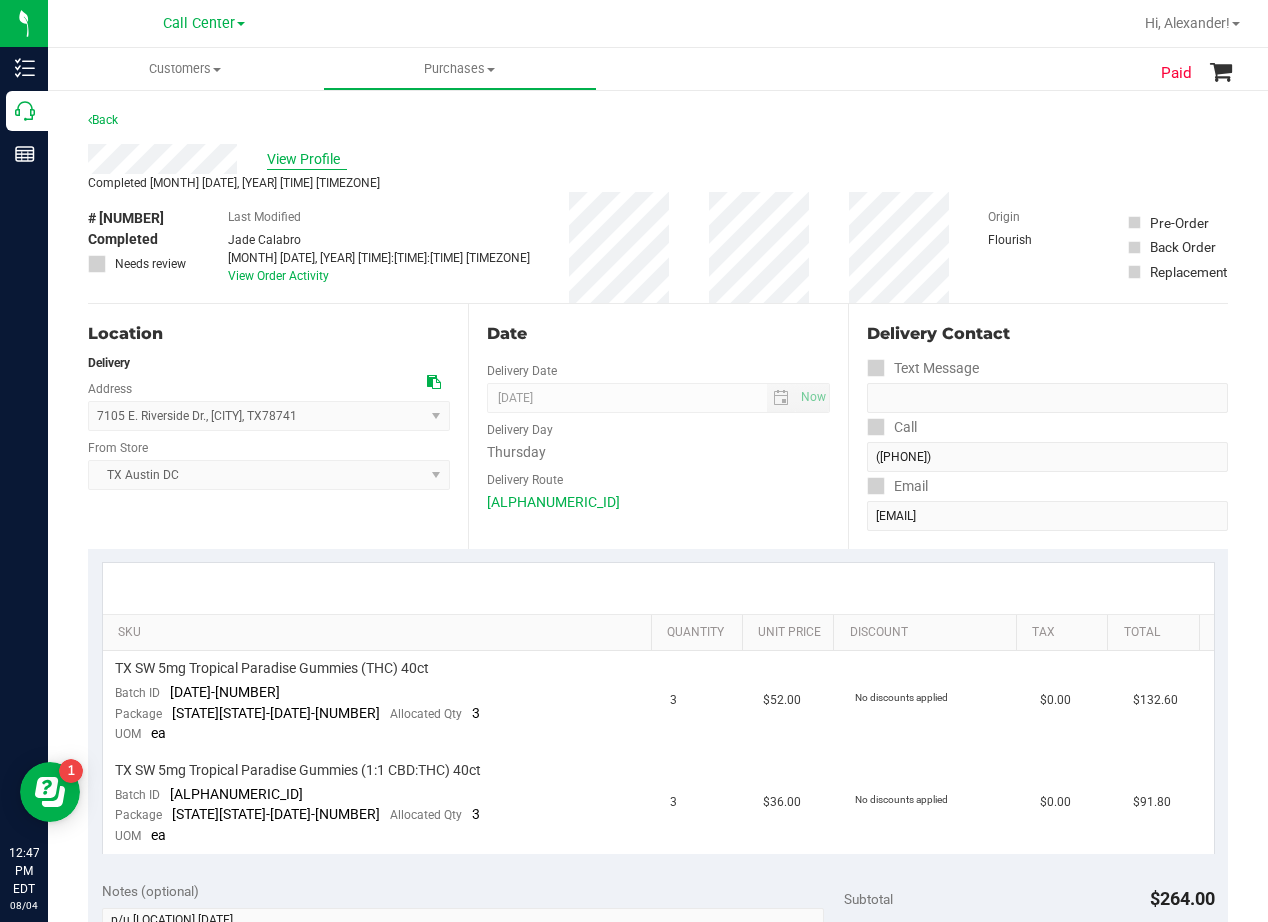 click on "View Profile" at bounding box center (307, 159) 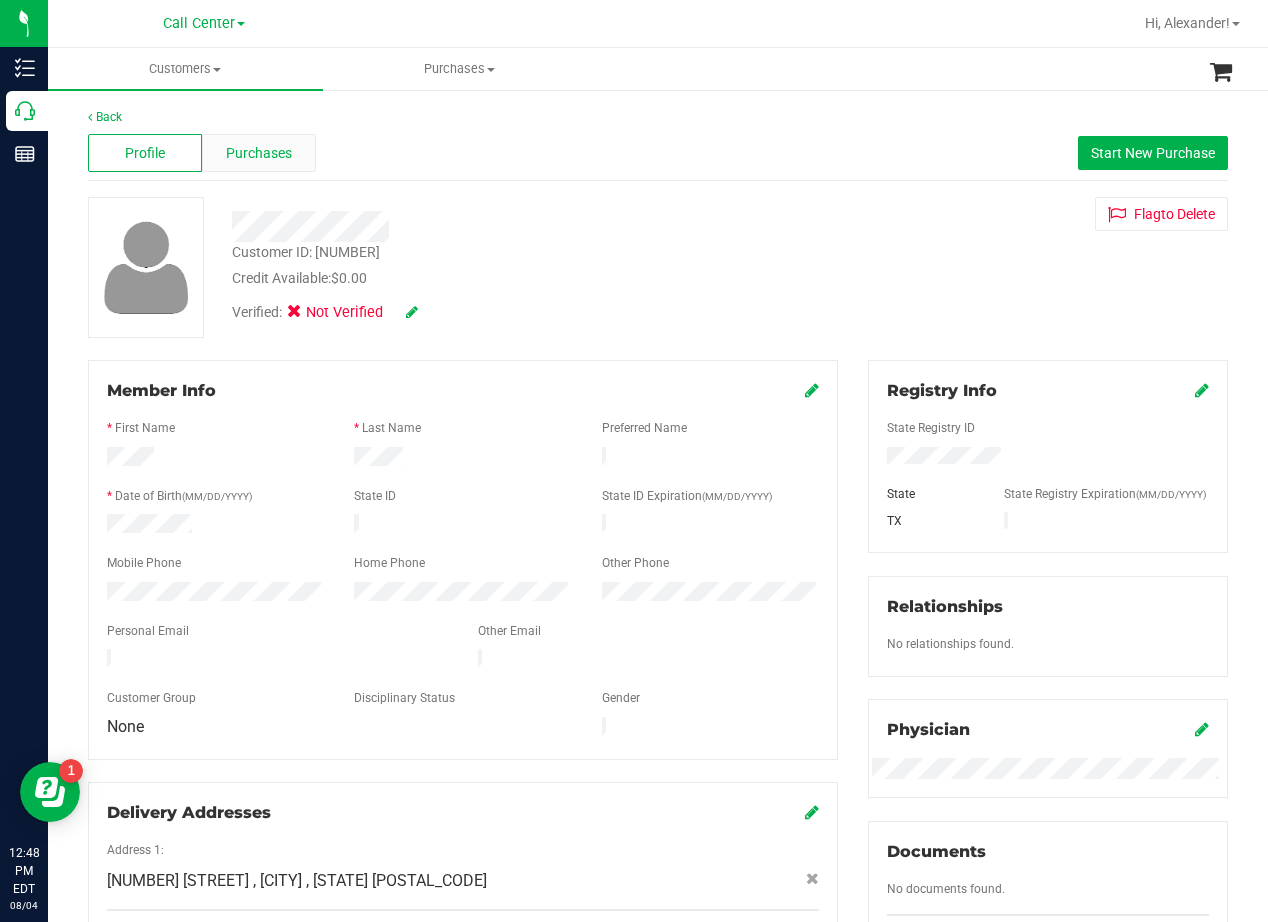click on "Purchases" at bounding box center (259, 153) 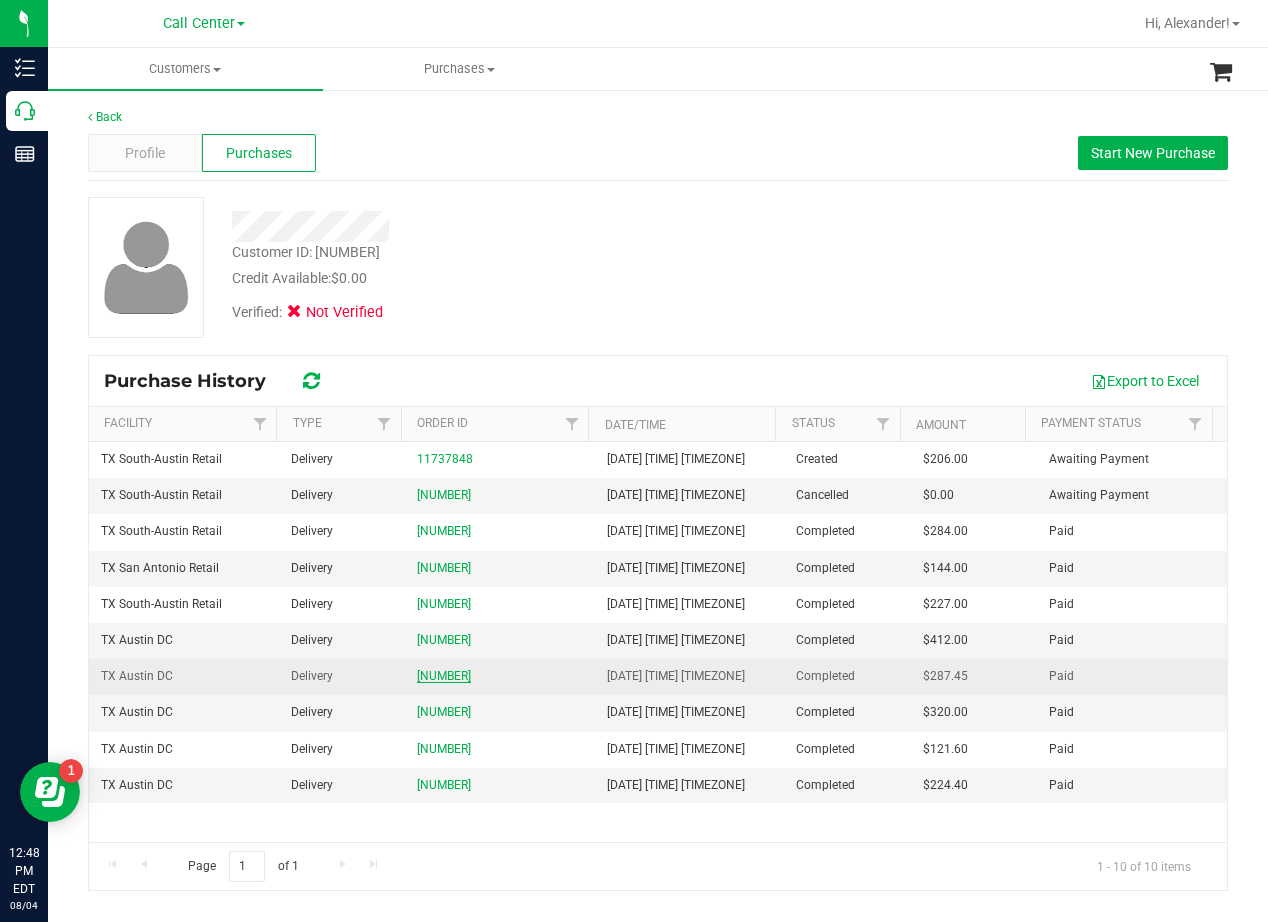 click on "08876490" at bounding box center [444, 676] 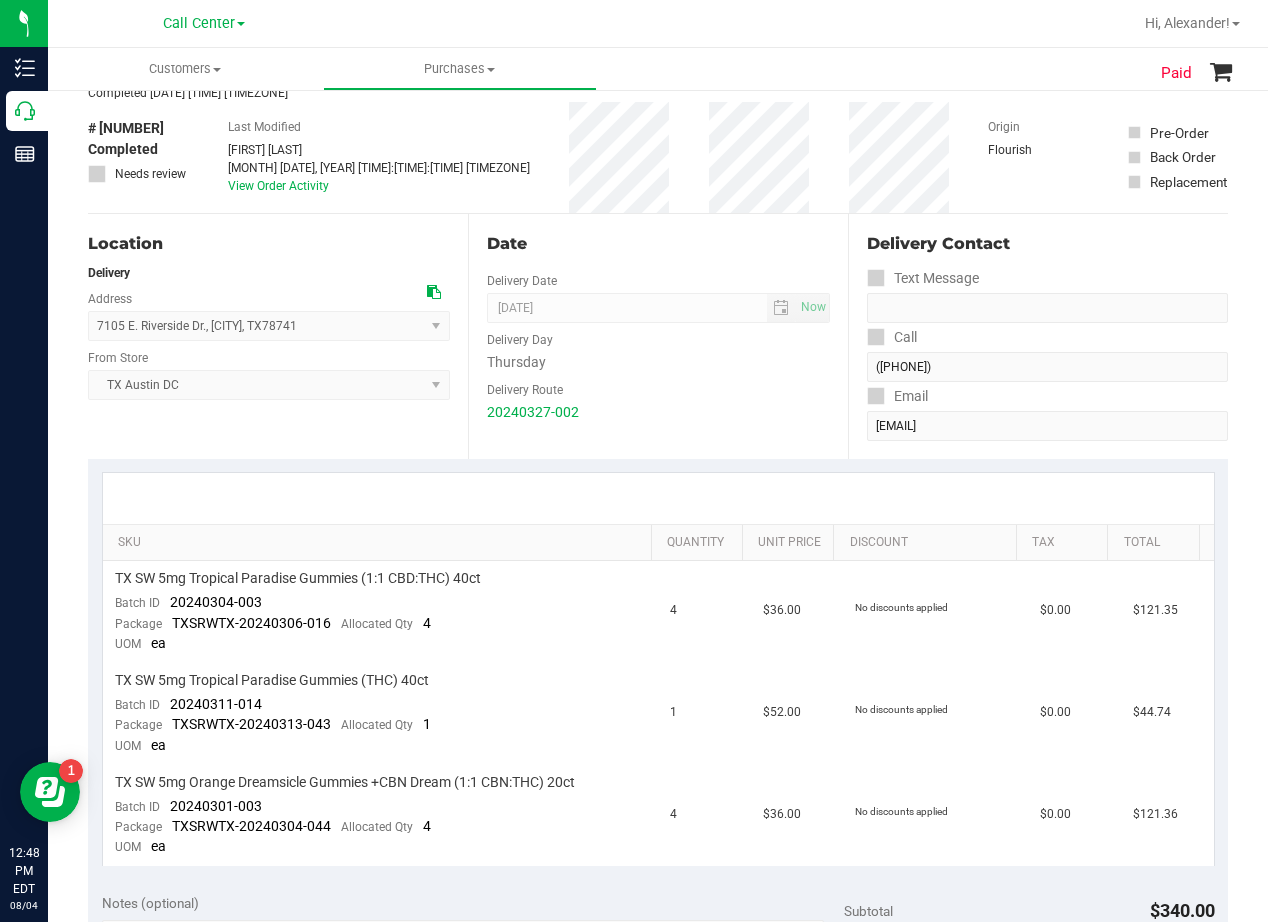 scroll, scrollTop: 200, scrollLeft: 0, axis: vertical 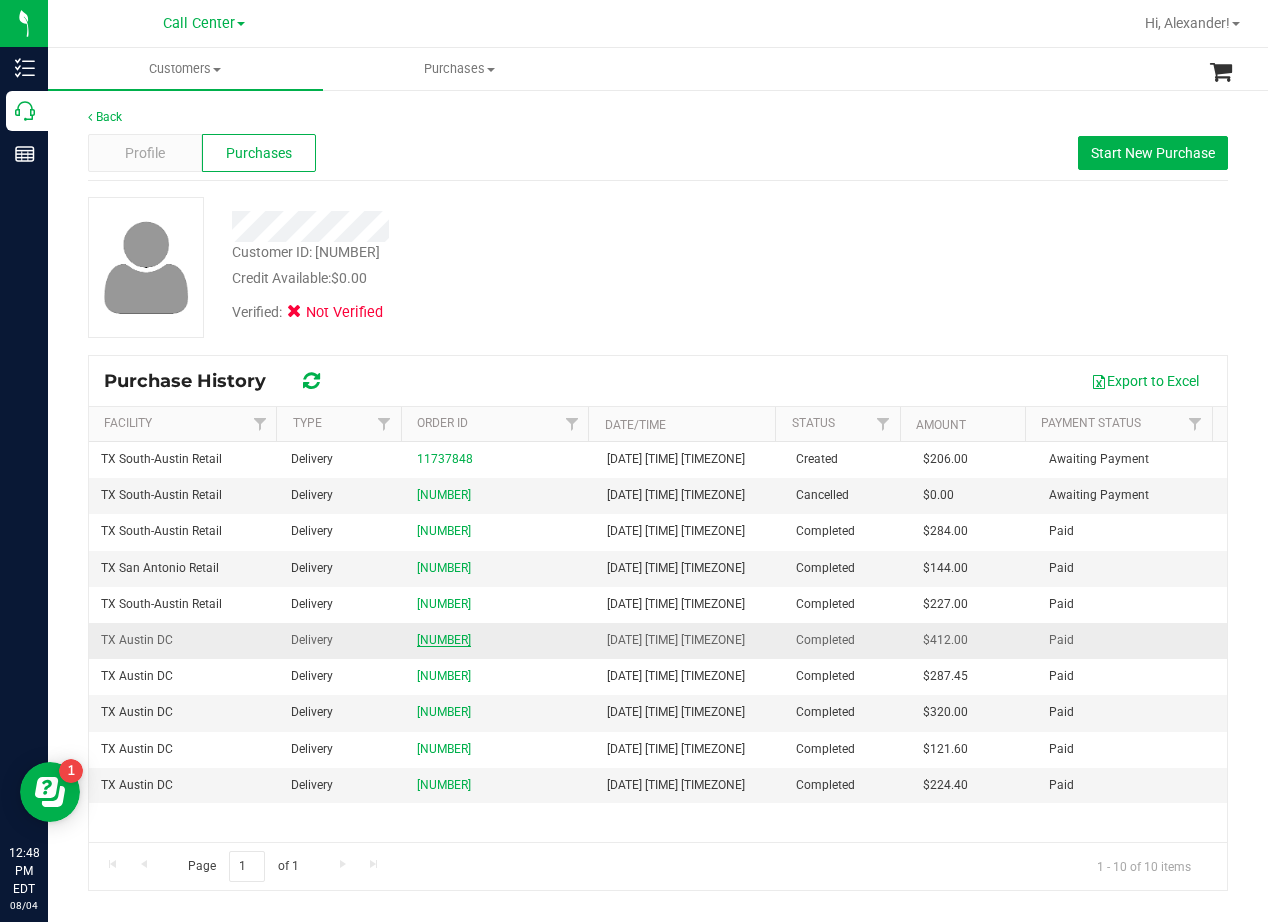 click on "09074839" at bounding box center (444, 640) 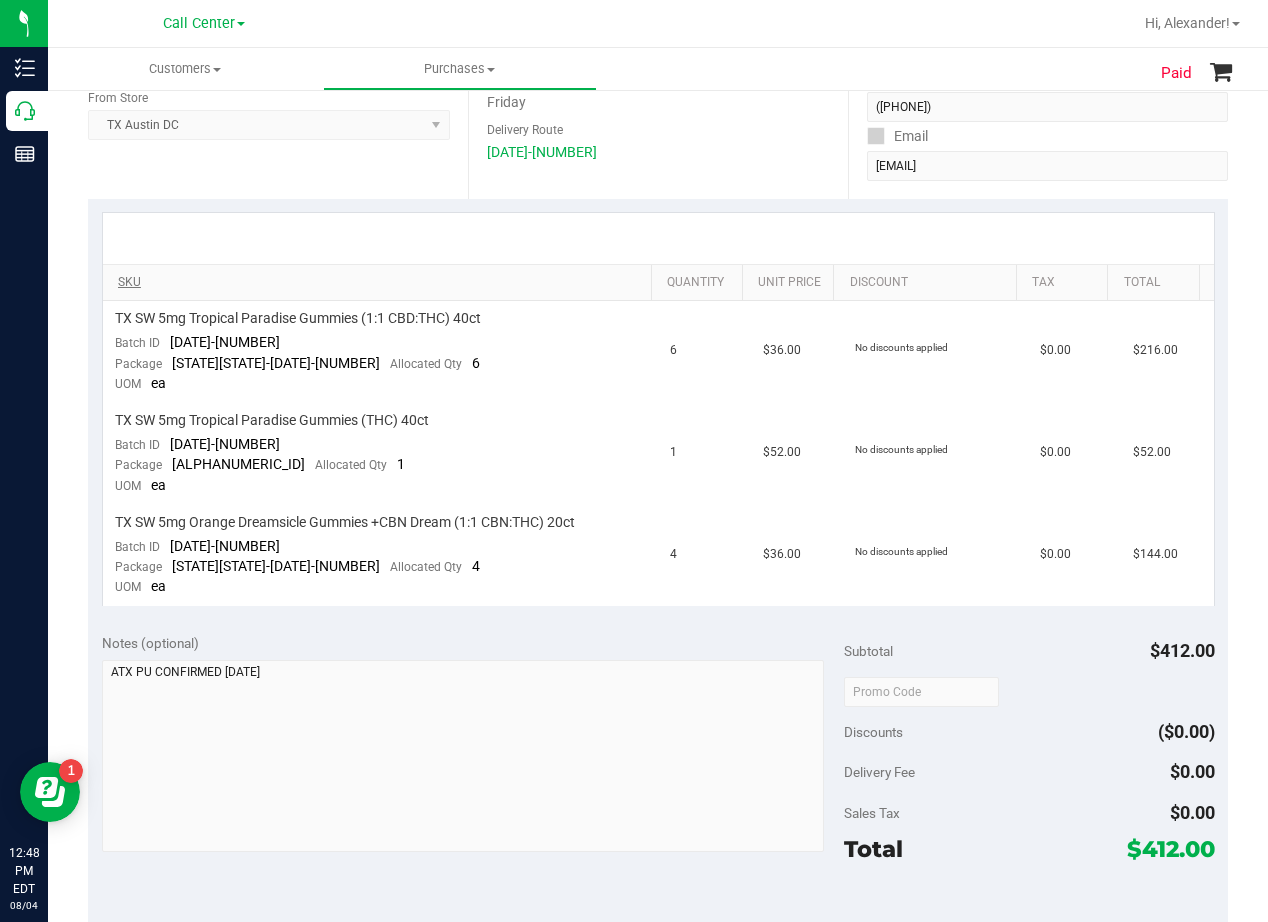 scroll, scrollTop: 400, scrollLeft: 0, axis: vertical 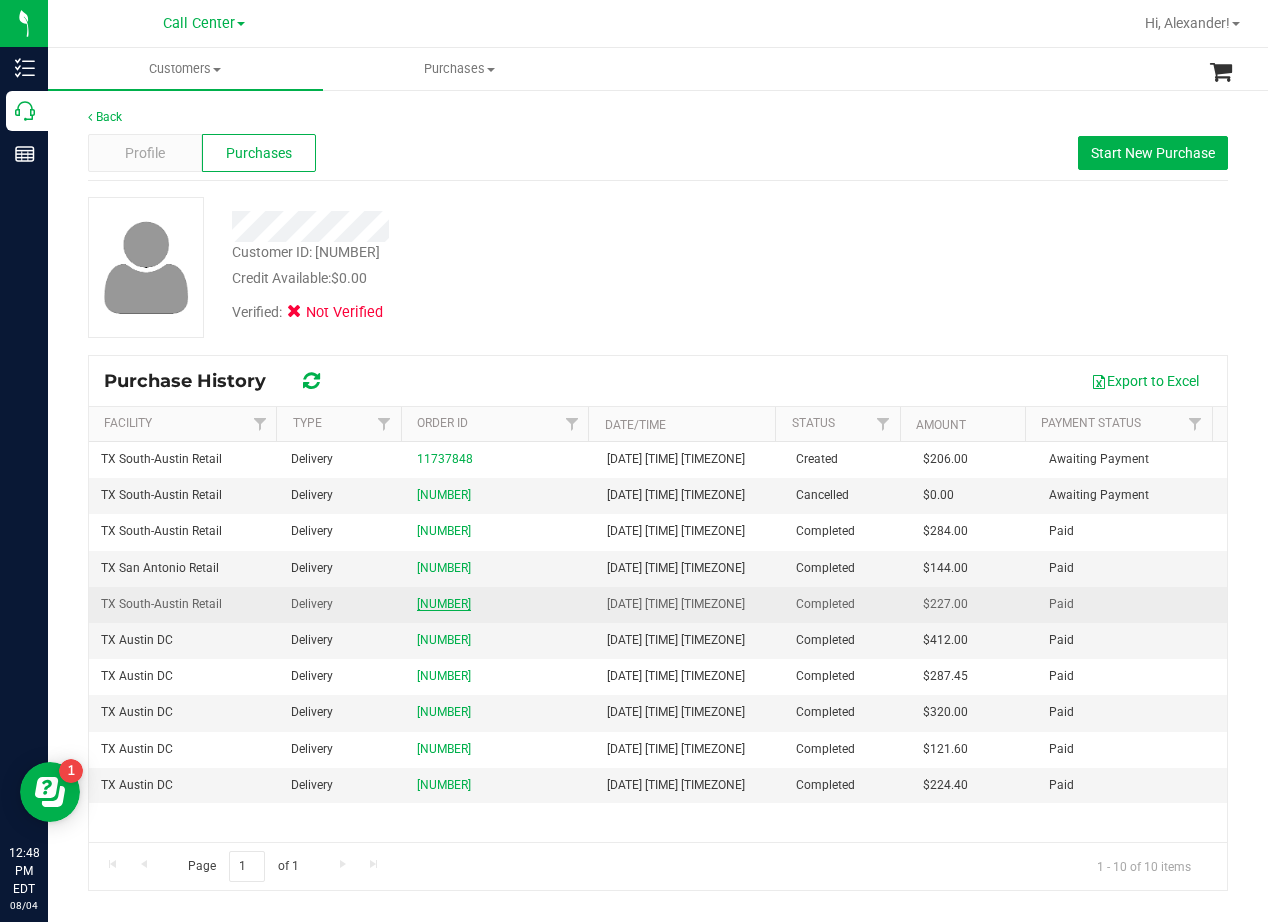 click on "10493583" at bounding box center (444, 604) 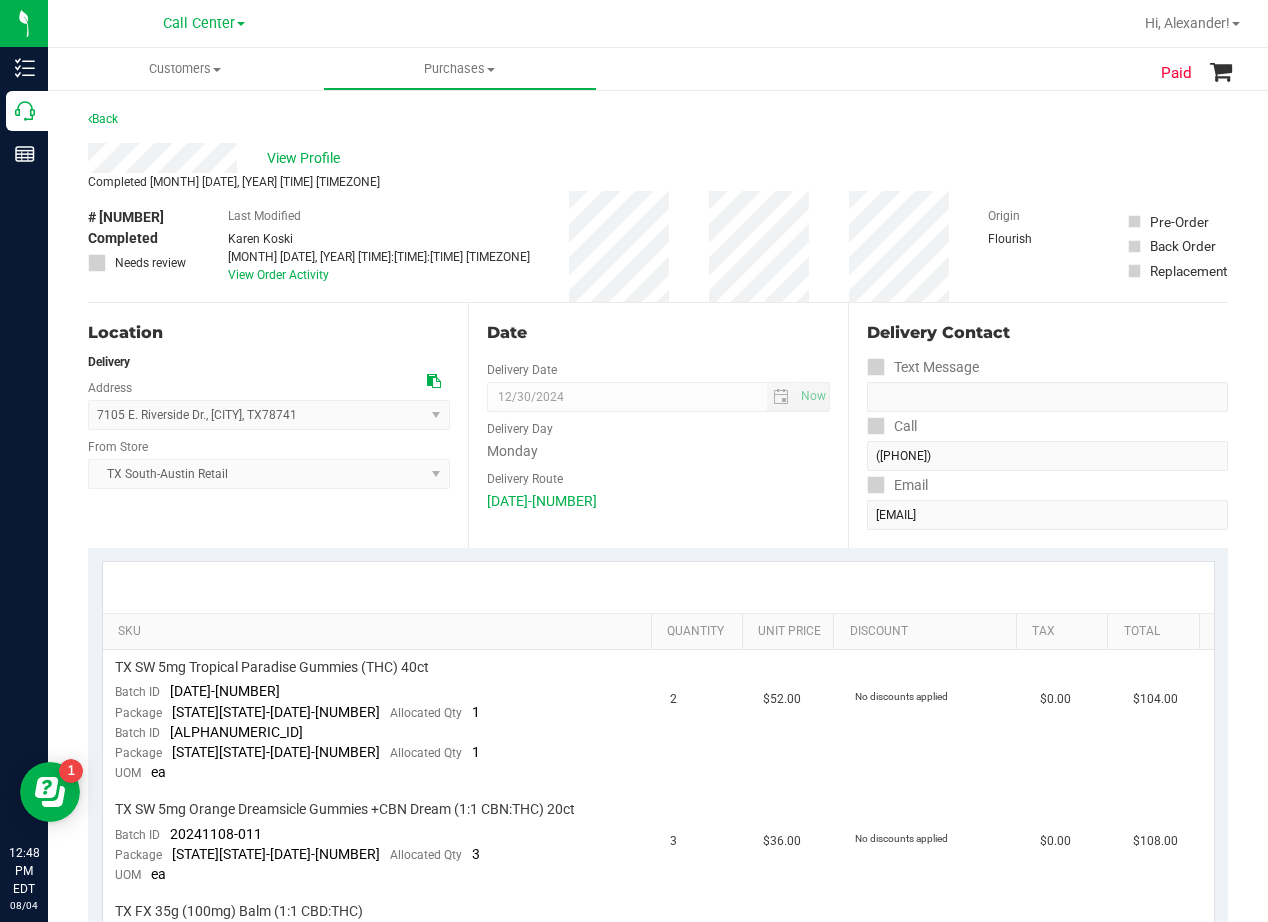 scroll, scrollTop: 0, scrollLeft: 0, axis: both 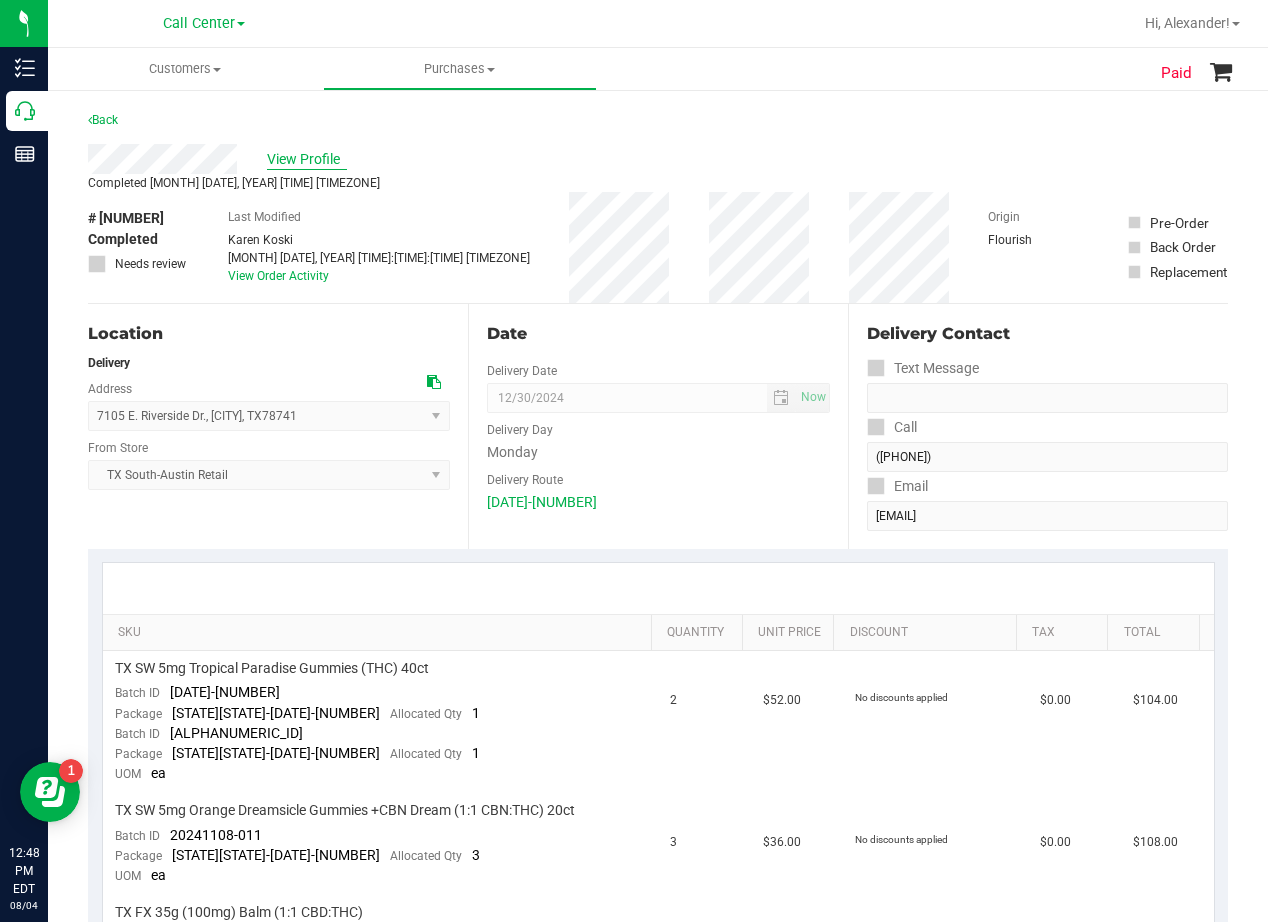 click on "View Profile" at bounding box center (307, 159) 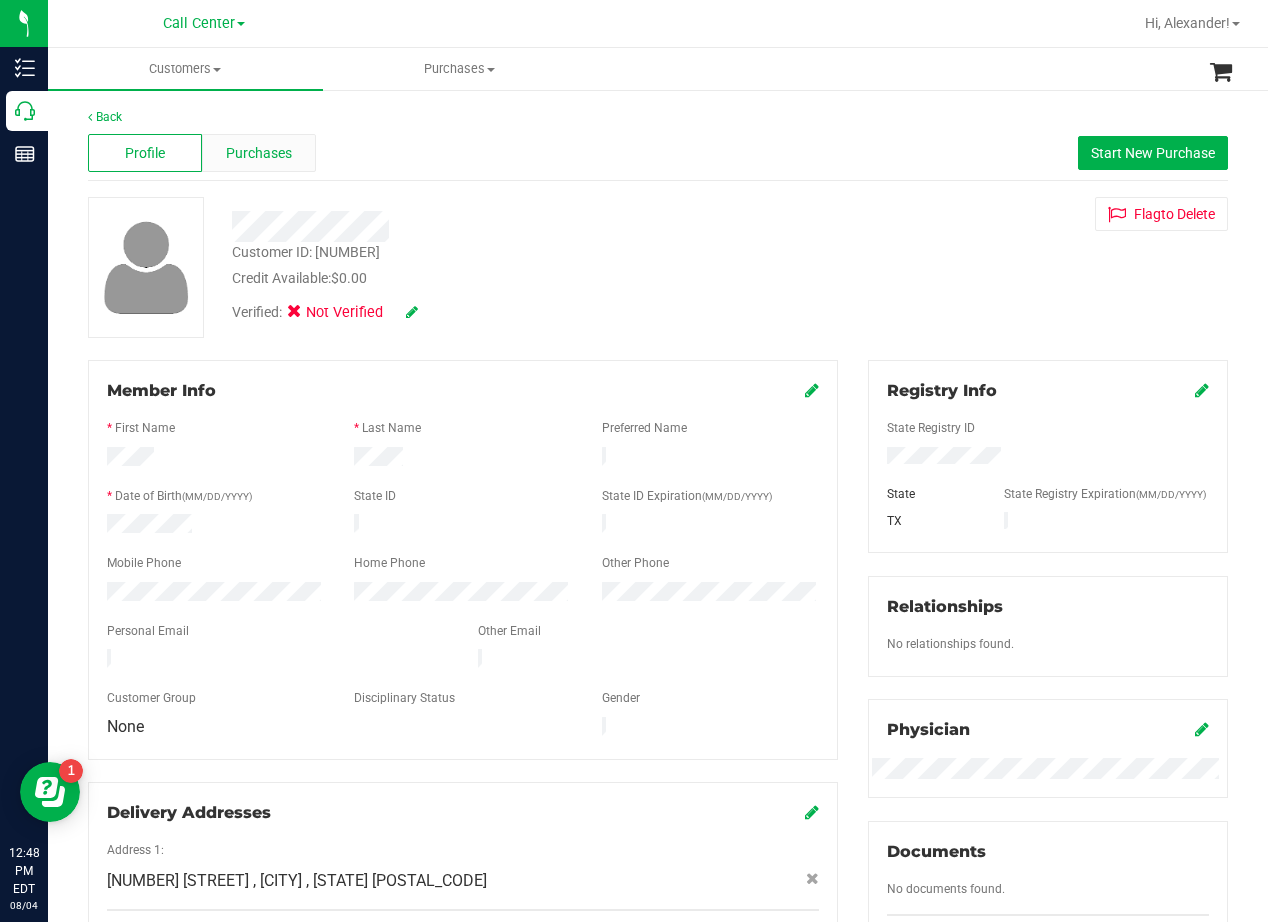 click on "Purchases" at bounding box center [259, 153] 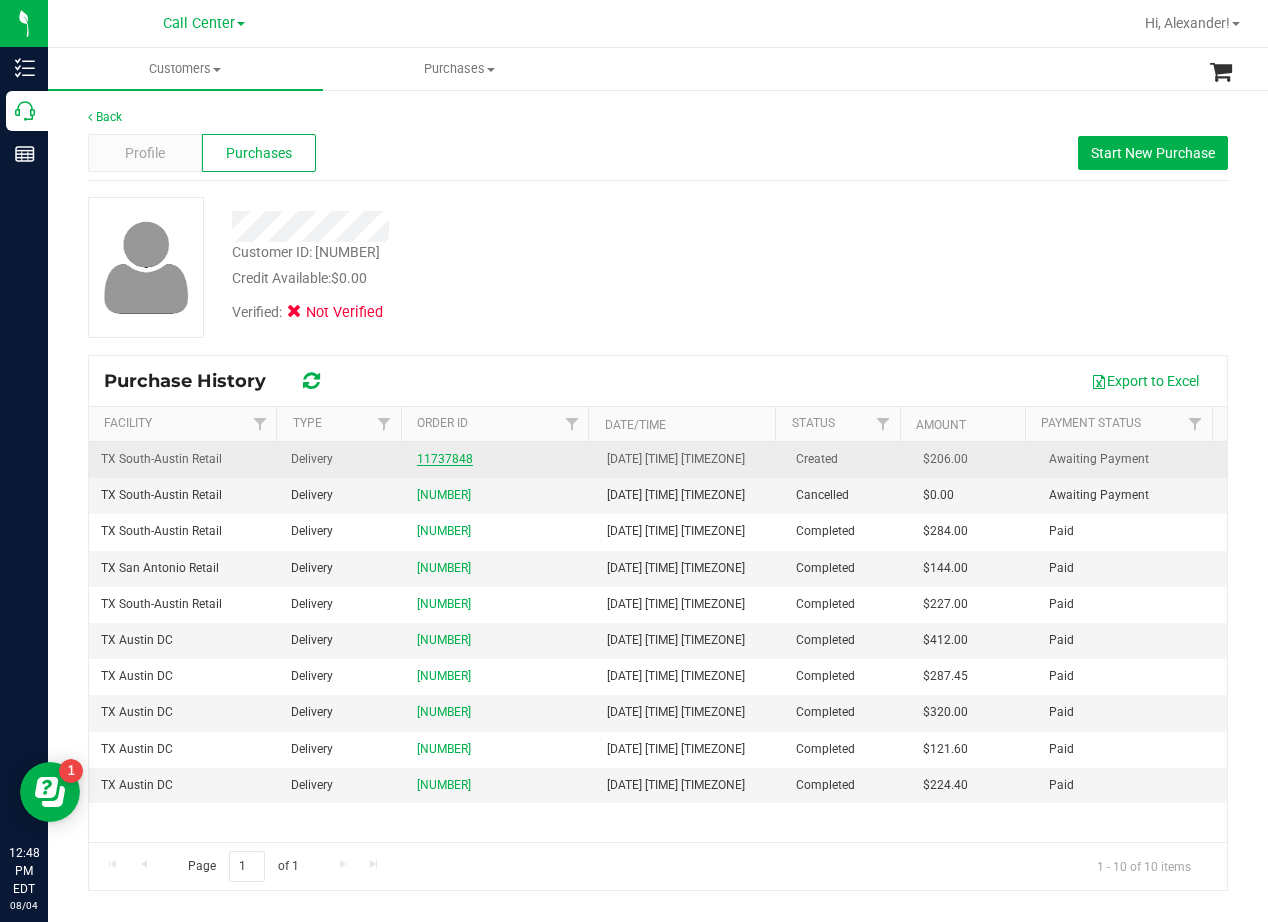 click on "11737848" at bounding box center [445, 459] 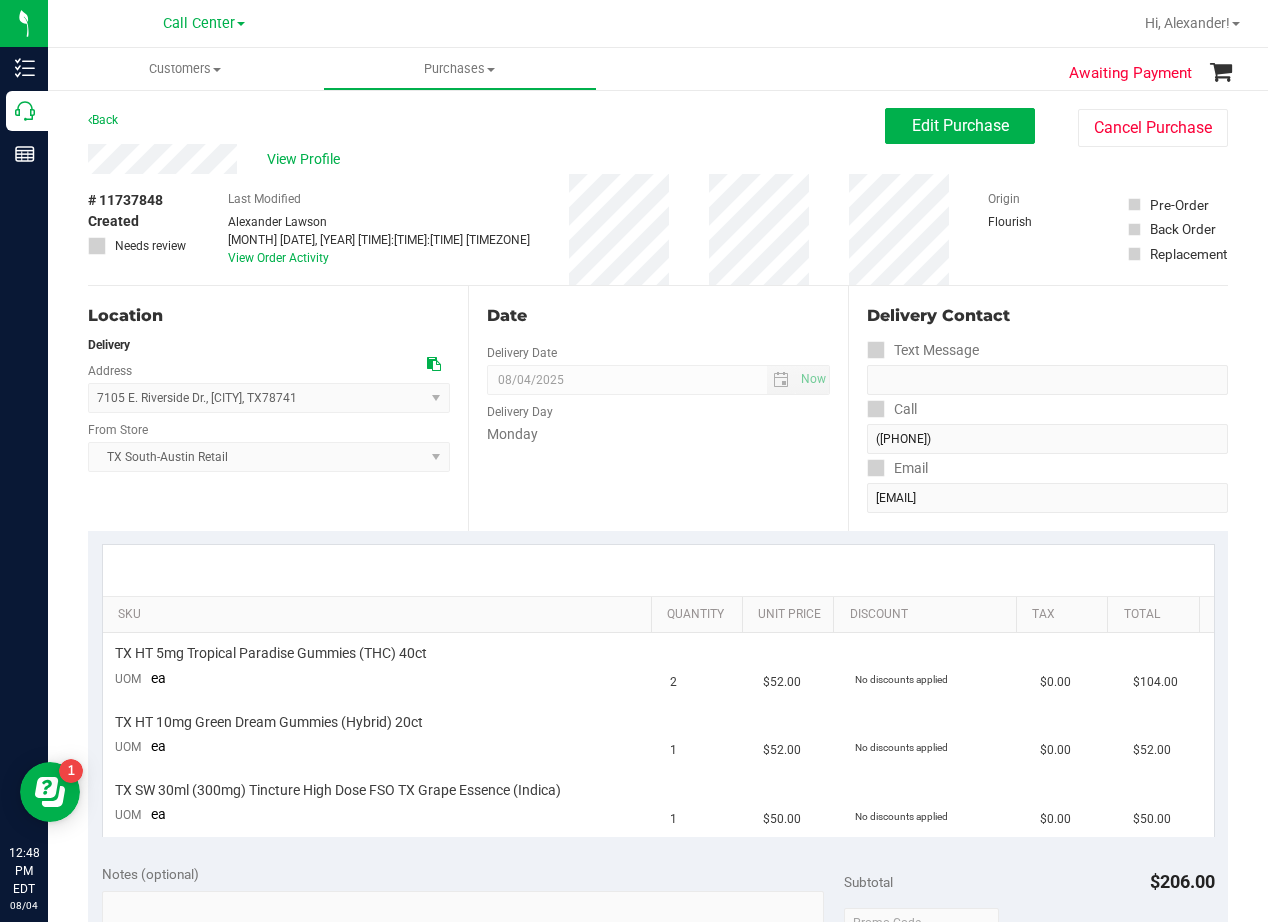 click on "Date
Delivery Date
08/04/2025
Now
08/04/2025 08:00 AM
Now
Delivery Day
Monday" at bounding box center [658, 408] 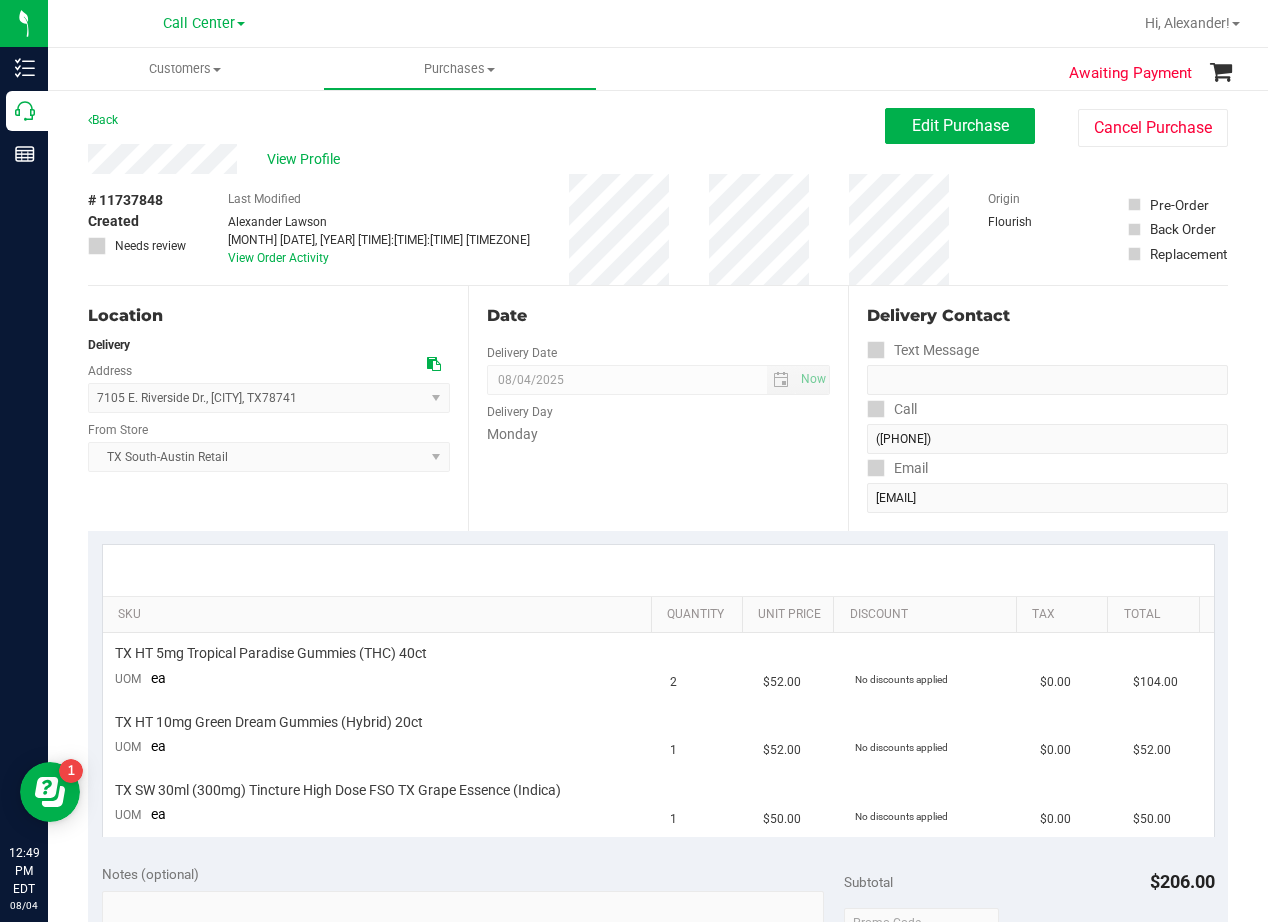click on "Date
Delivery Date
08/04/2025
Now
08/04/2025 08:00 AM
Now
Delivery Day
Monday" at bounding box center (658, 408) 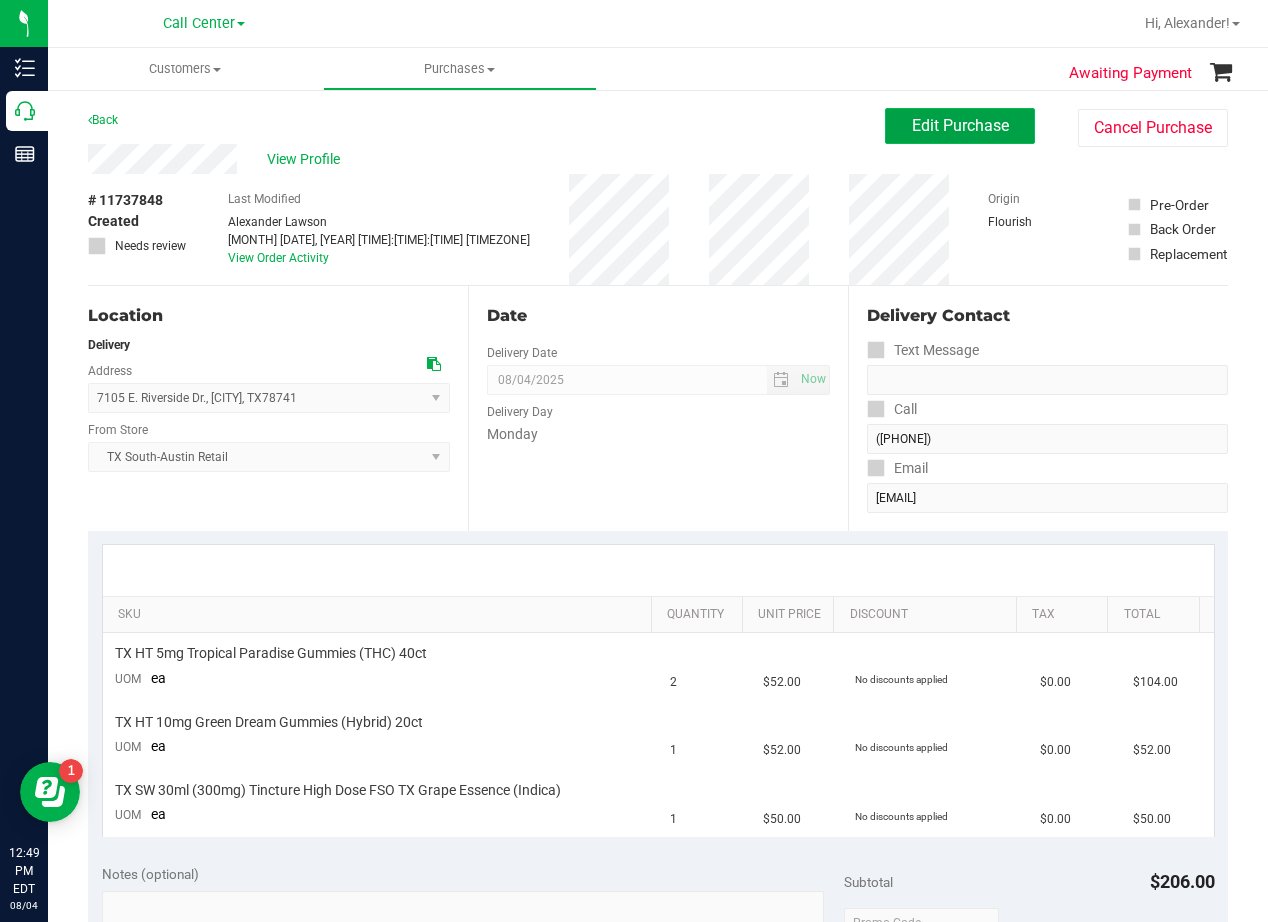 click on "Edit Purchase" at bounding box center (960, 125) 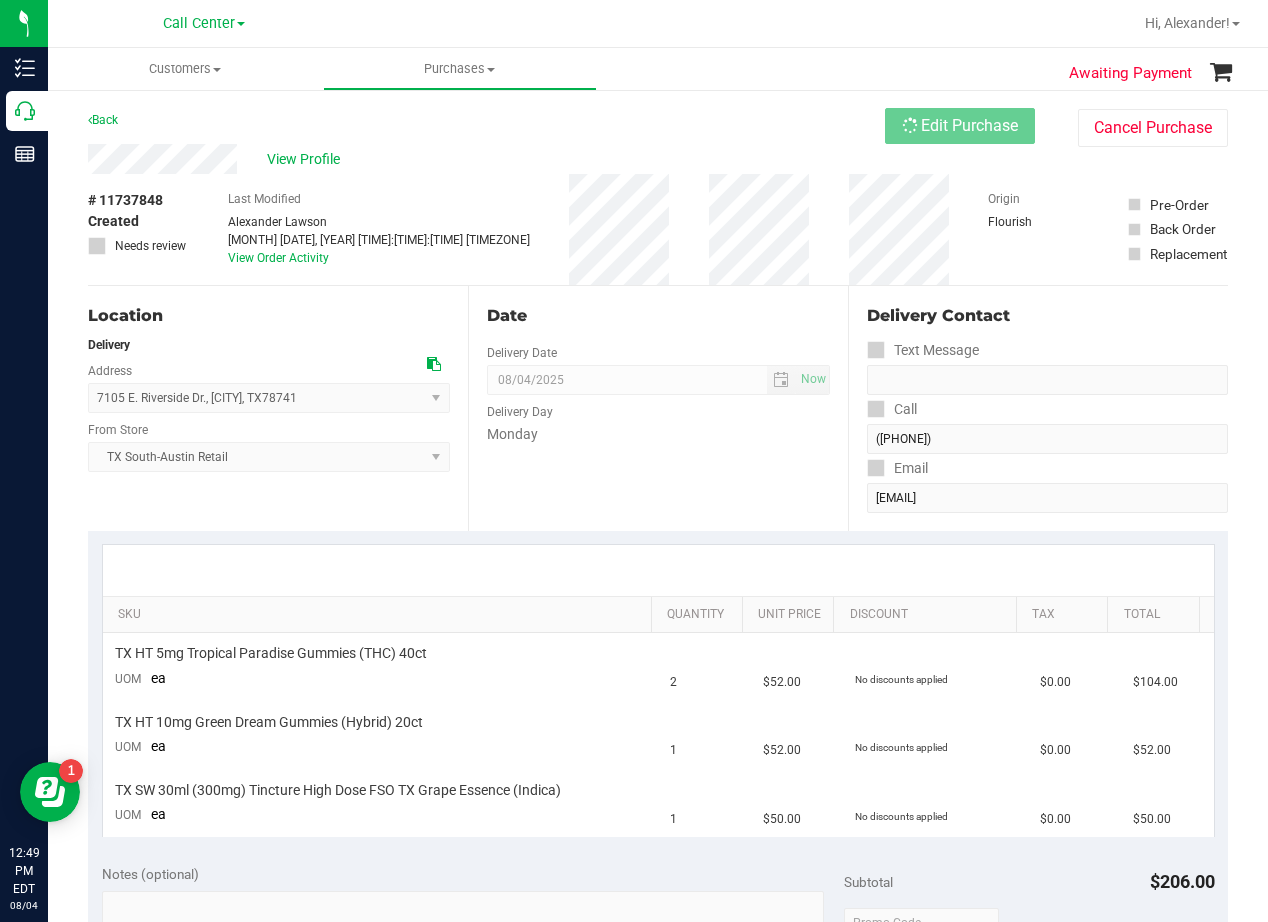 click on "Back
Edit Purchase
Cancel Purchase" at bounding box center [658, 126] 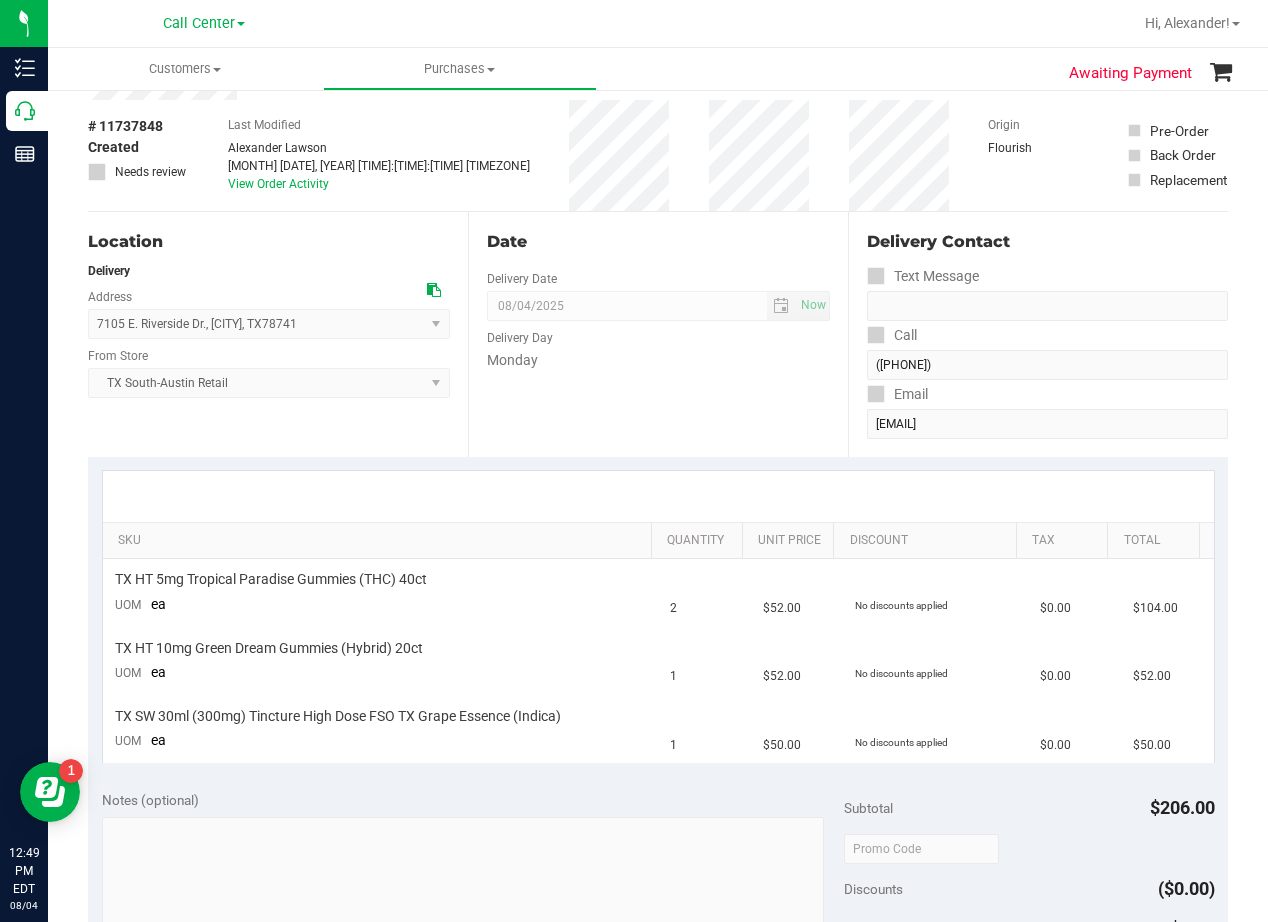 scroll, scrollTop: 200, scrollLeft: 0, axis: vertical 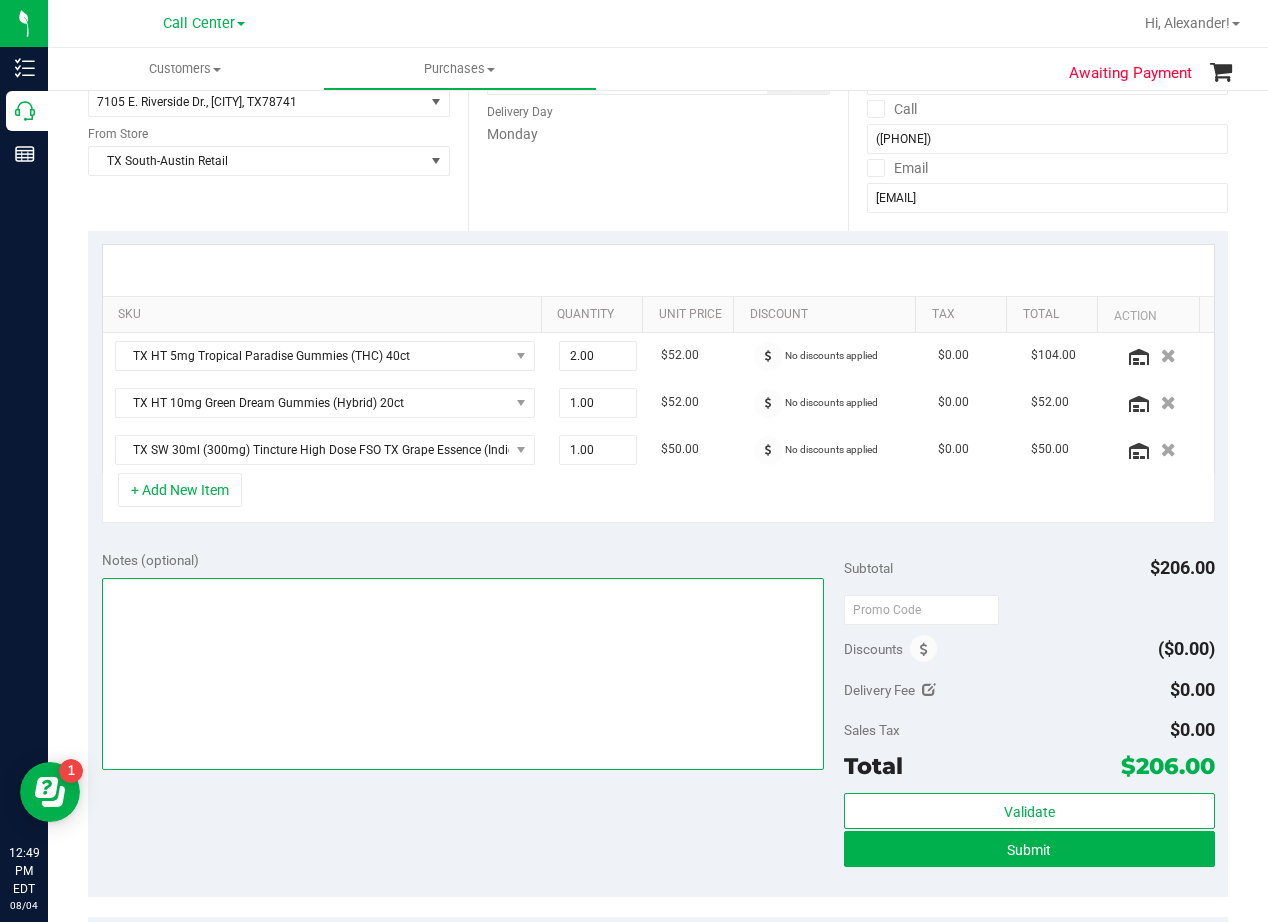 click at bounding box center (463, 674) 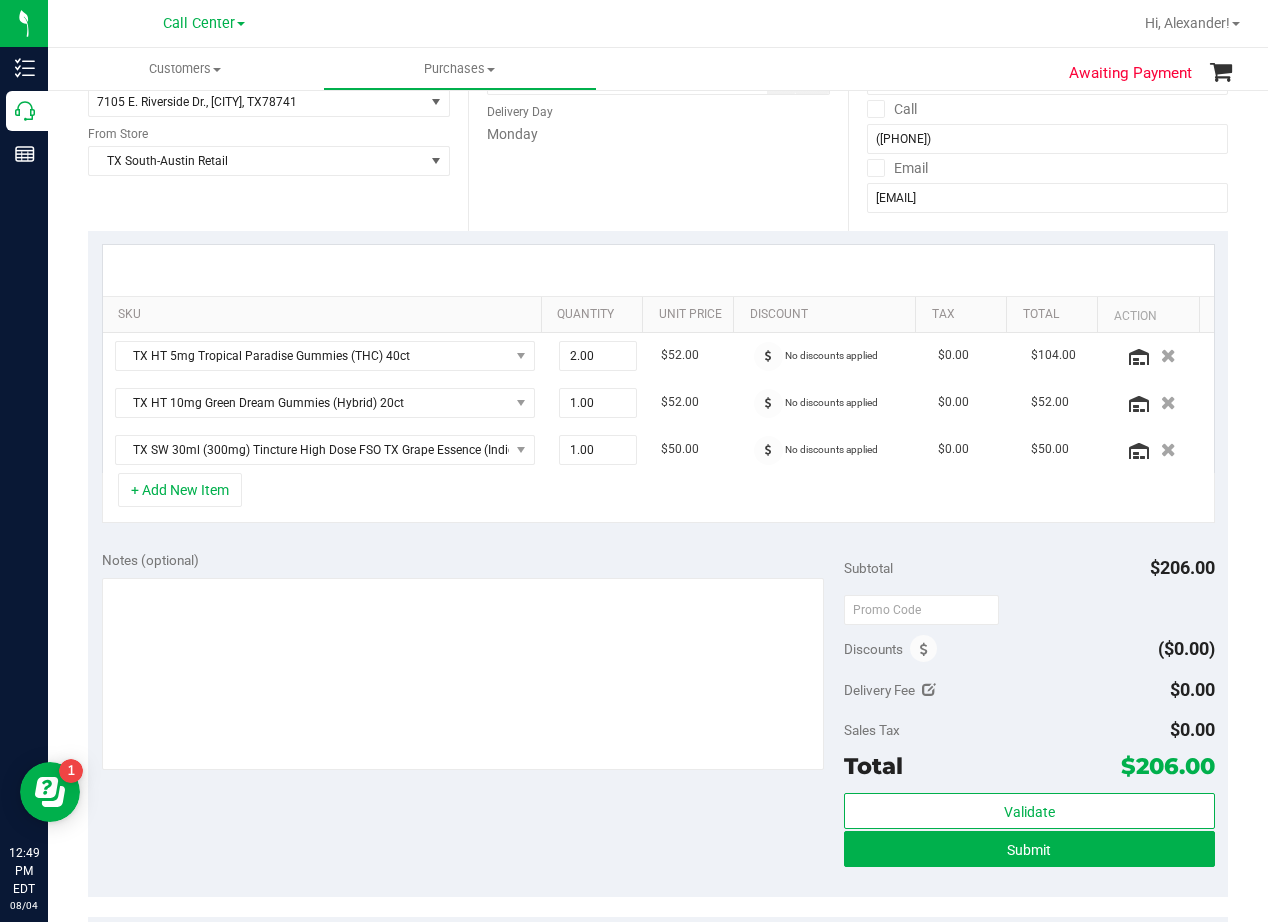 click on "+ Add New Item" at bounding box center (658, 498) 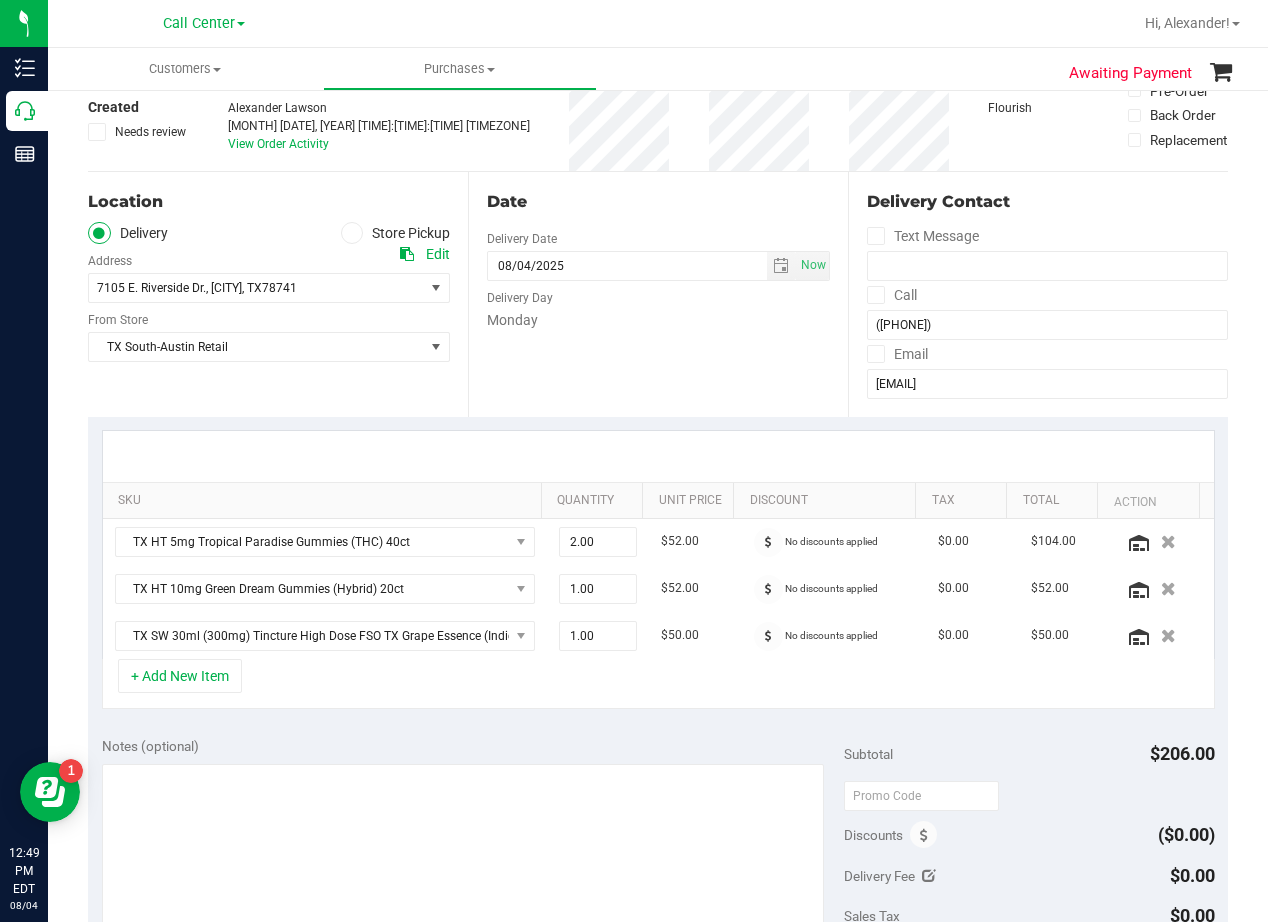 scroll, scrollTop: 100, scrollLeft: 0, axis: vertical 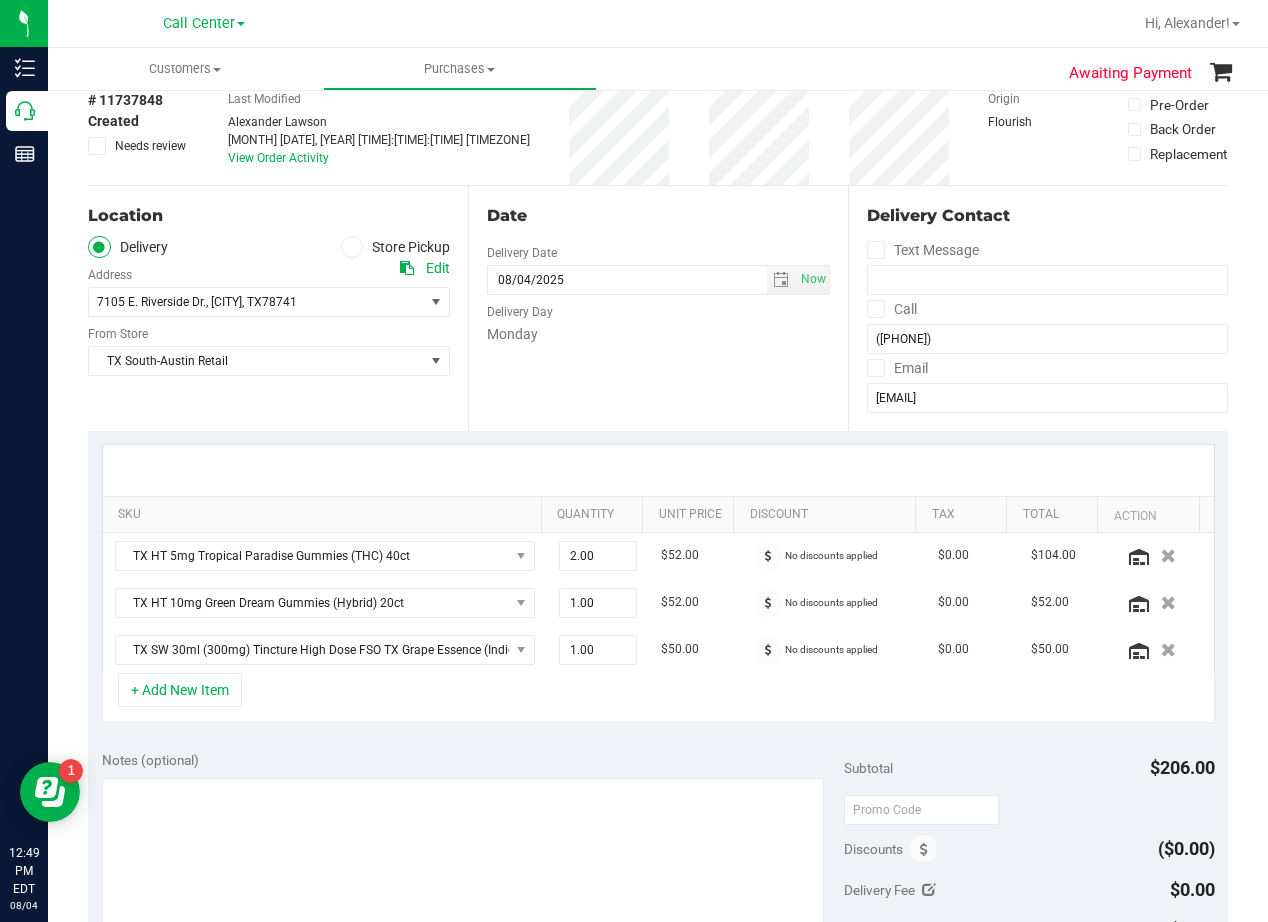 click on "Date
Delivery Date
08/04/2025
Now
08/04/2025 08:00 AM
Now
Delivery Day
Monday" at bounding box center [658, 308] 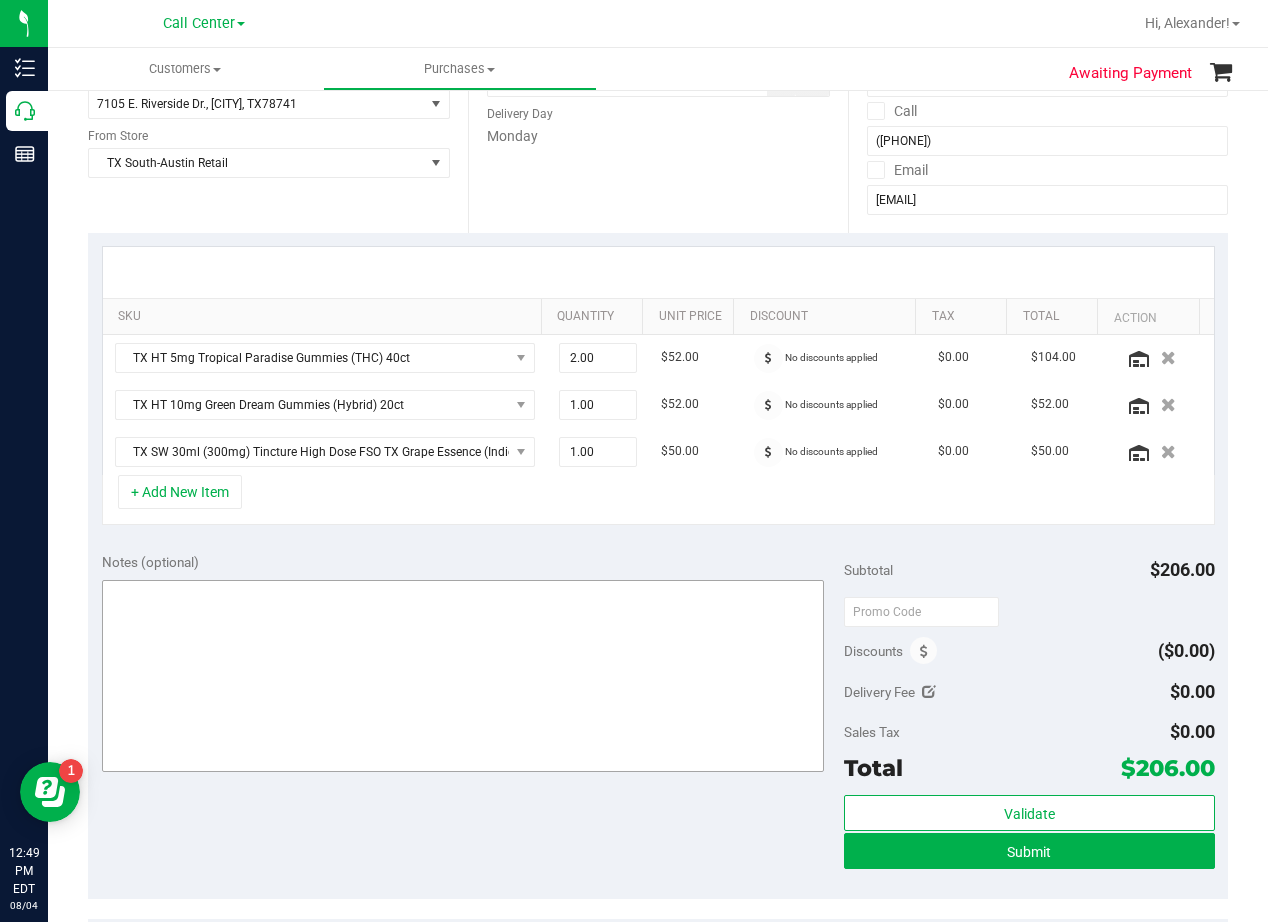 scroll, scrollTop: 300, scrollLeft: 0, axis: vertical 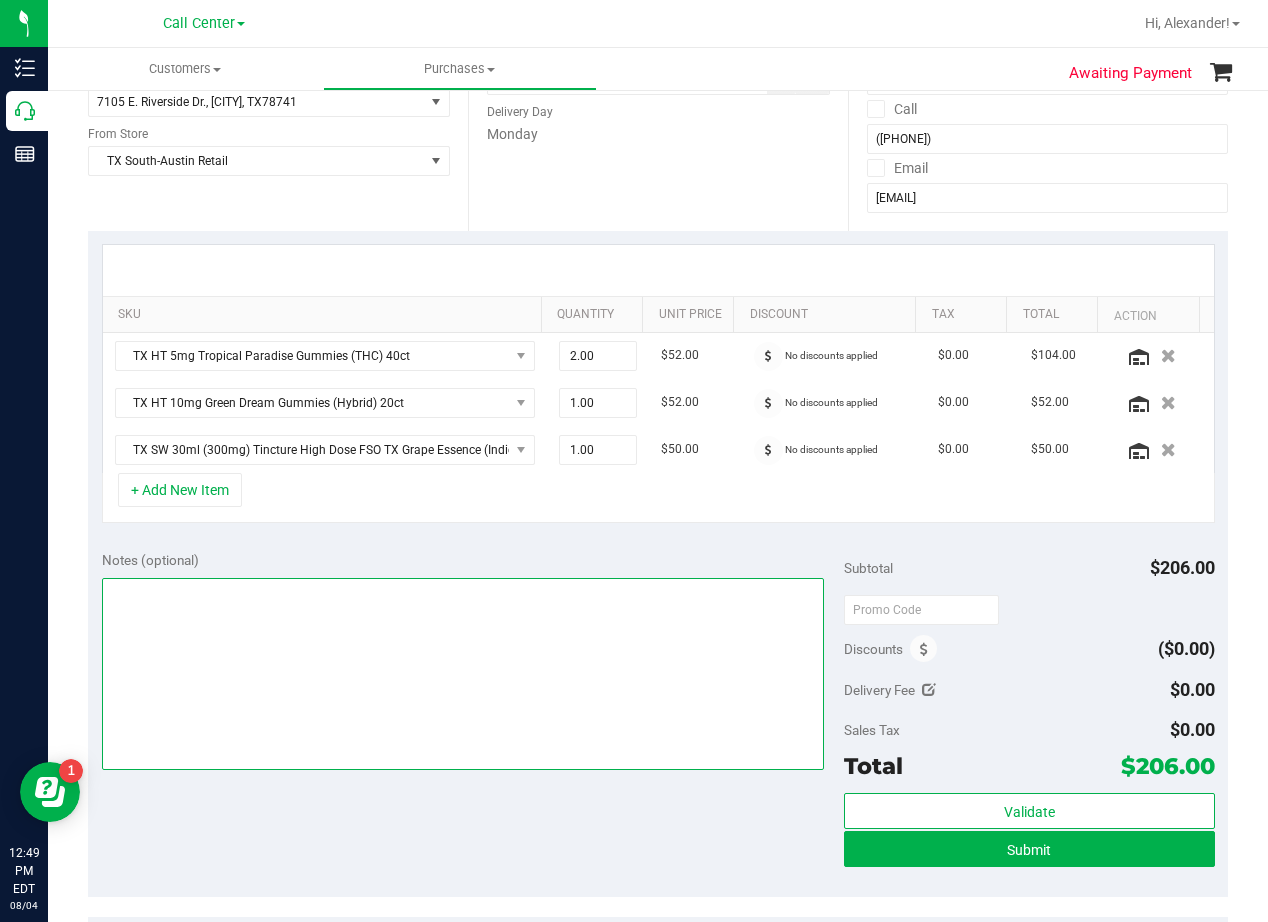 click at bounding box center [463, 674] 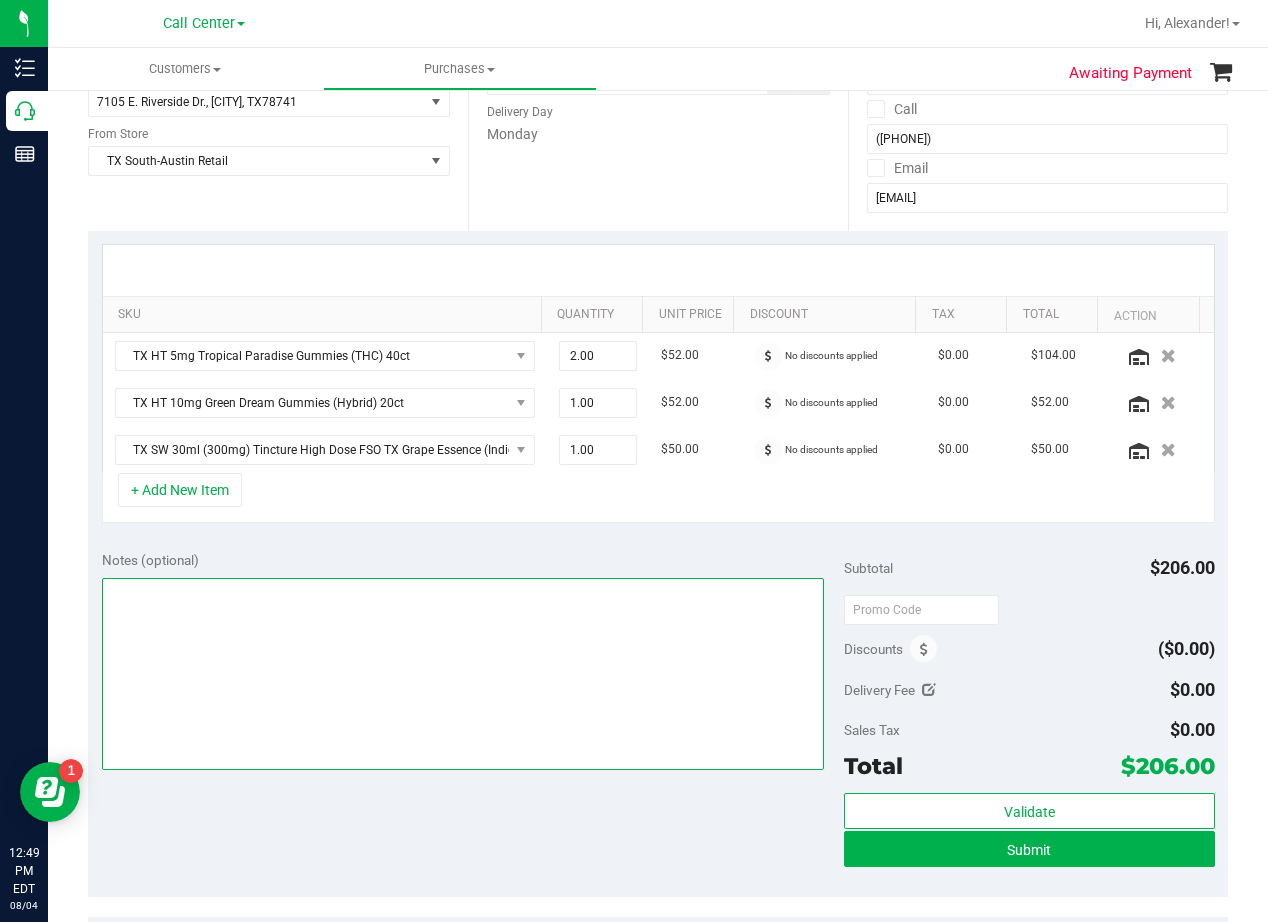 type on "d" 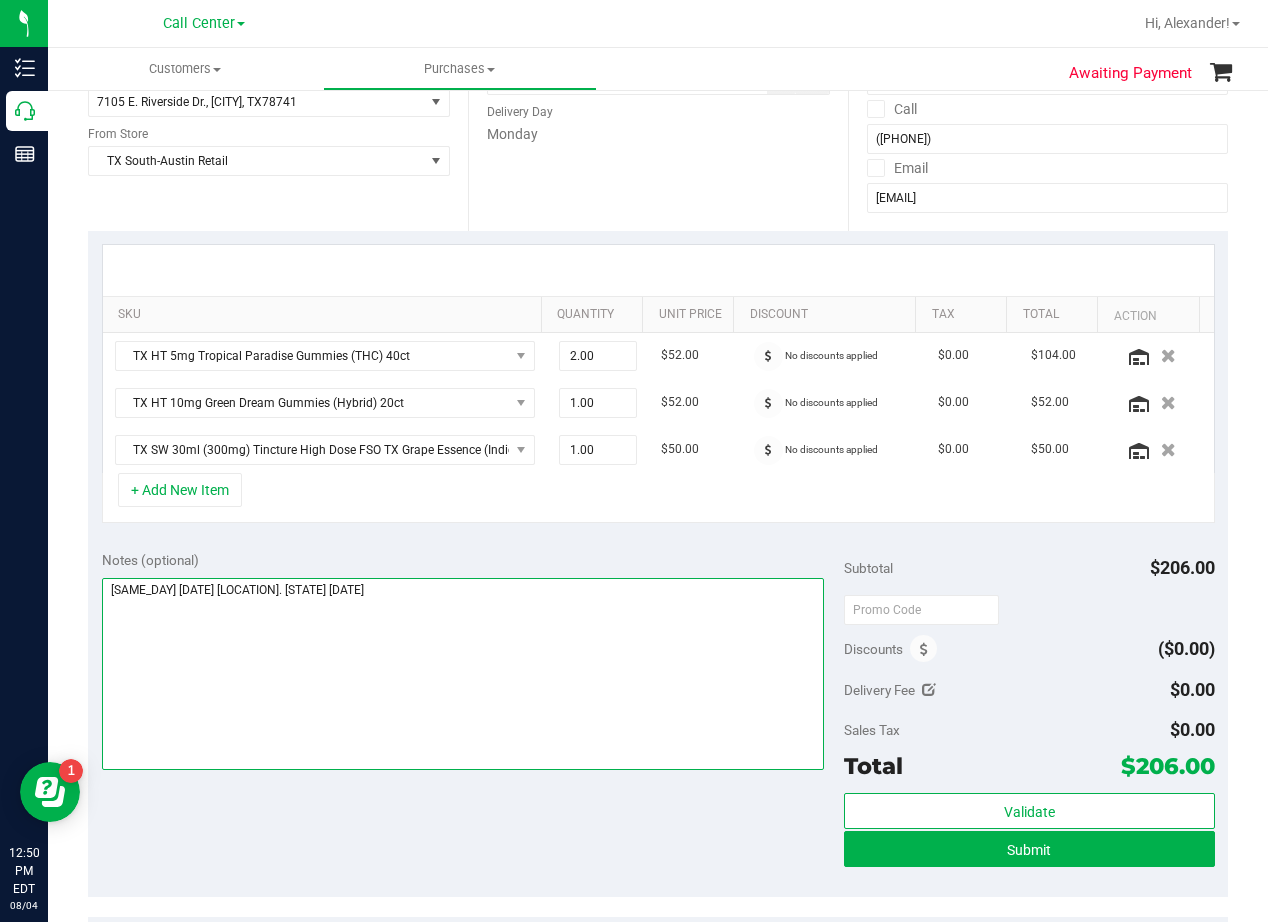 type on "same day pu 8/4 South Austin. AL 8/4" 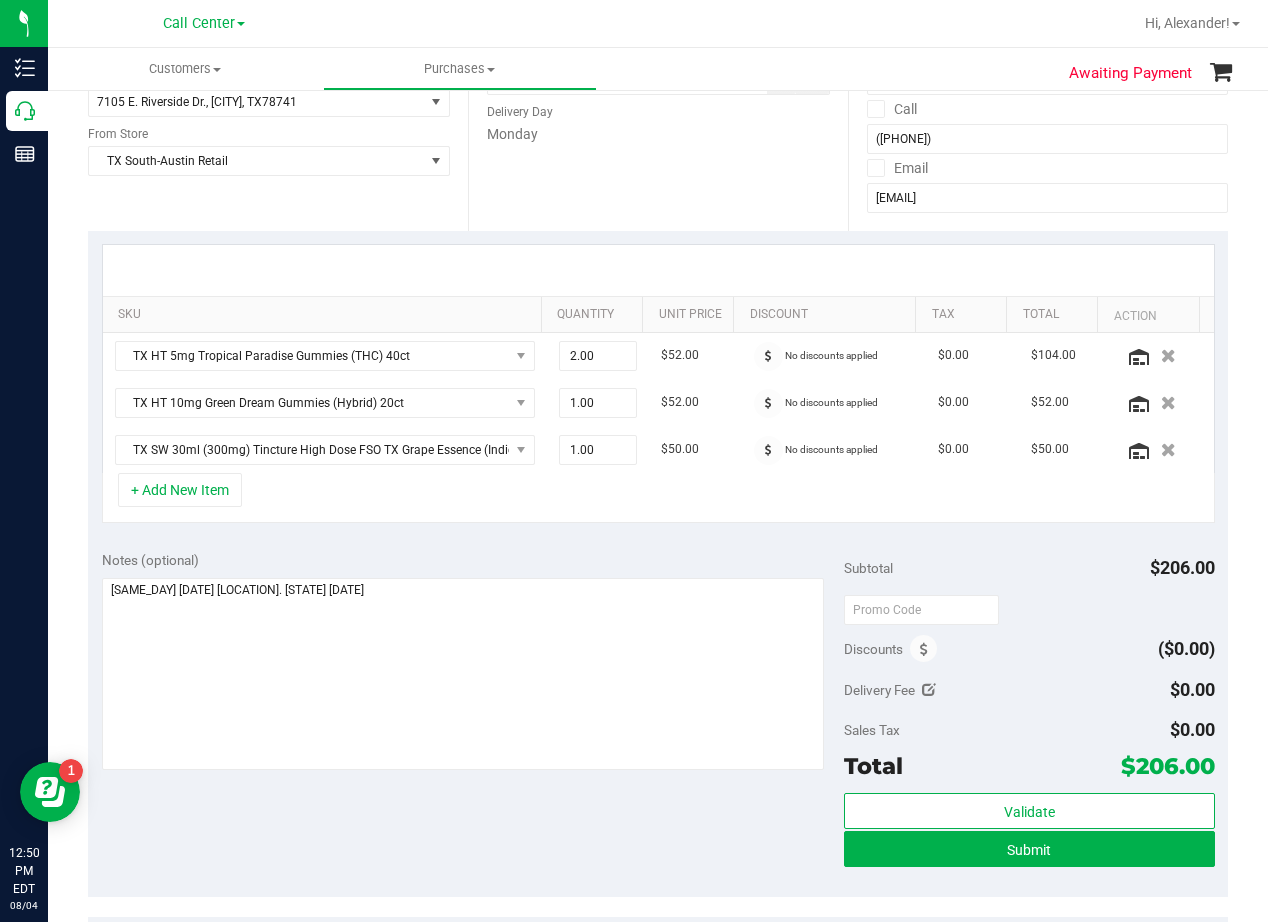 click at bounding box center [658, 270] 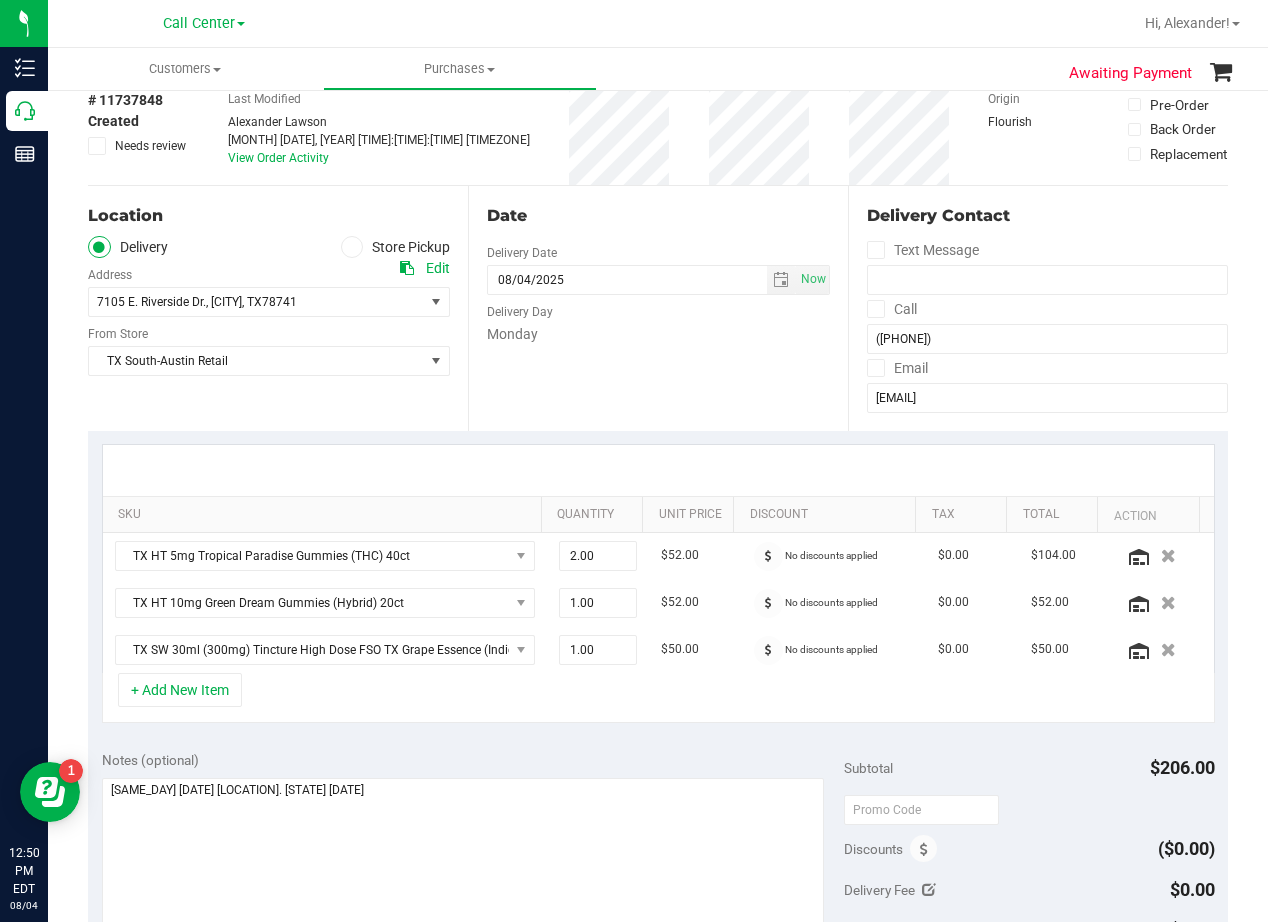 scroll, scrollTop: 200, scrollLeft: 0, axis: vertical 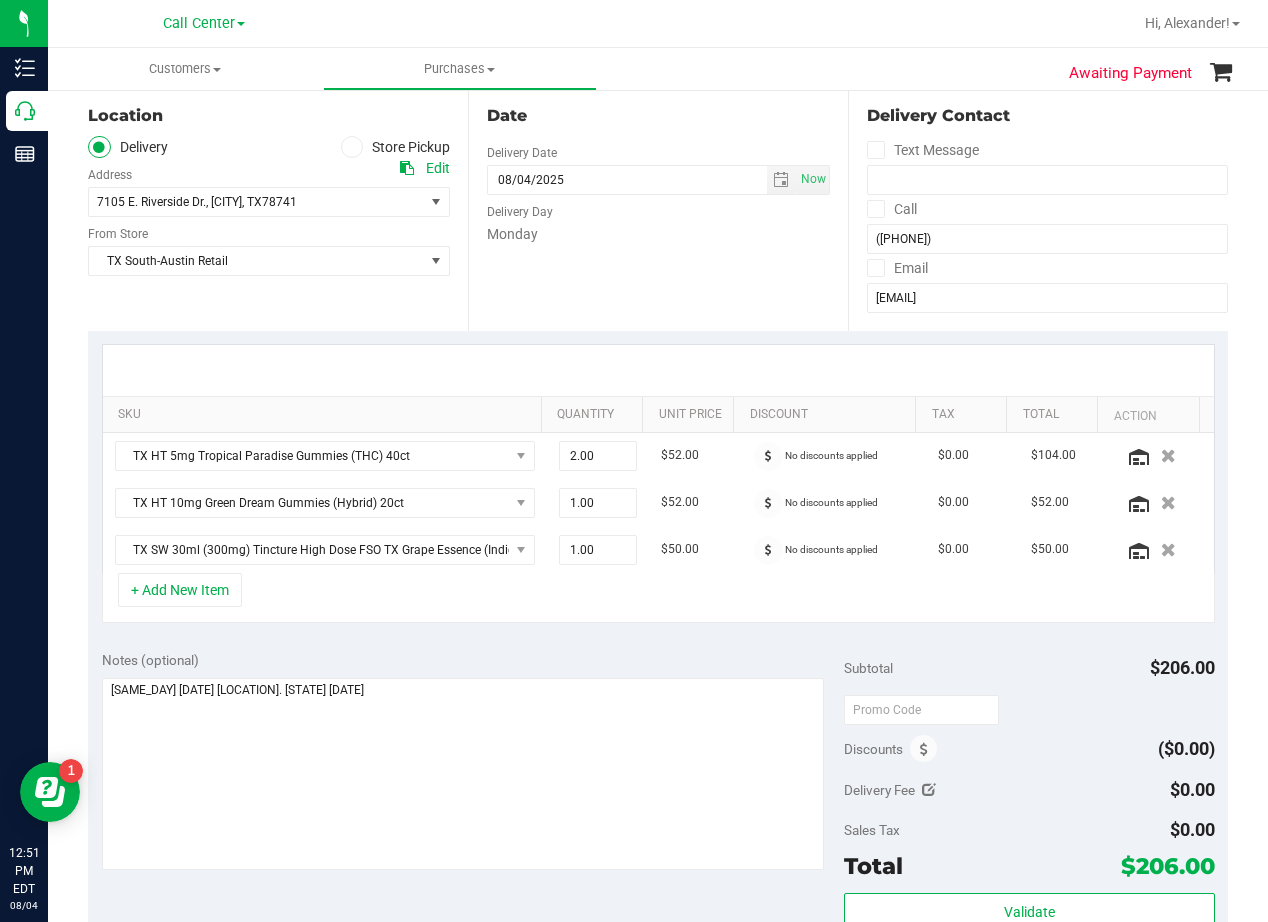 click on "Date
Delivery Date
08/04/2025
Now
08/04/2025 08:00 AM
Now
Delivery Day
Monday" at bounding box center (658, 208) 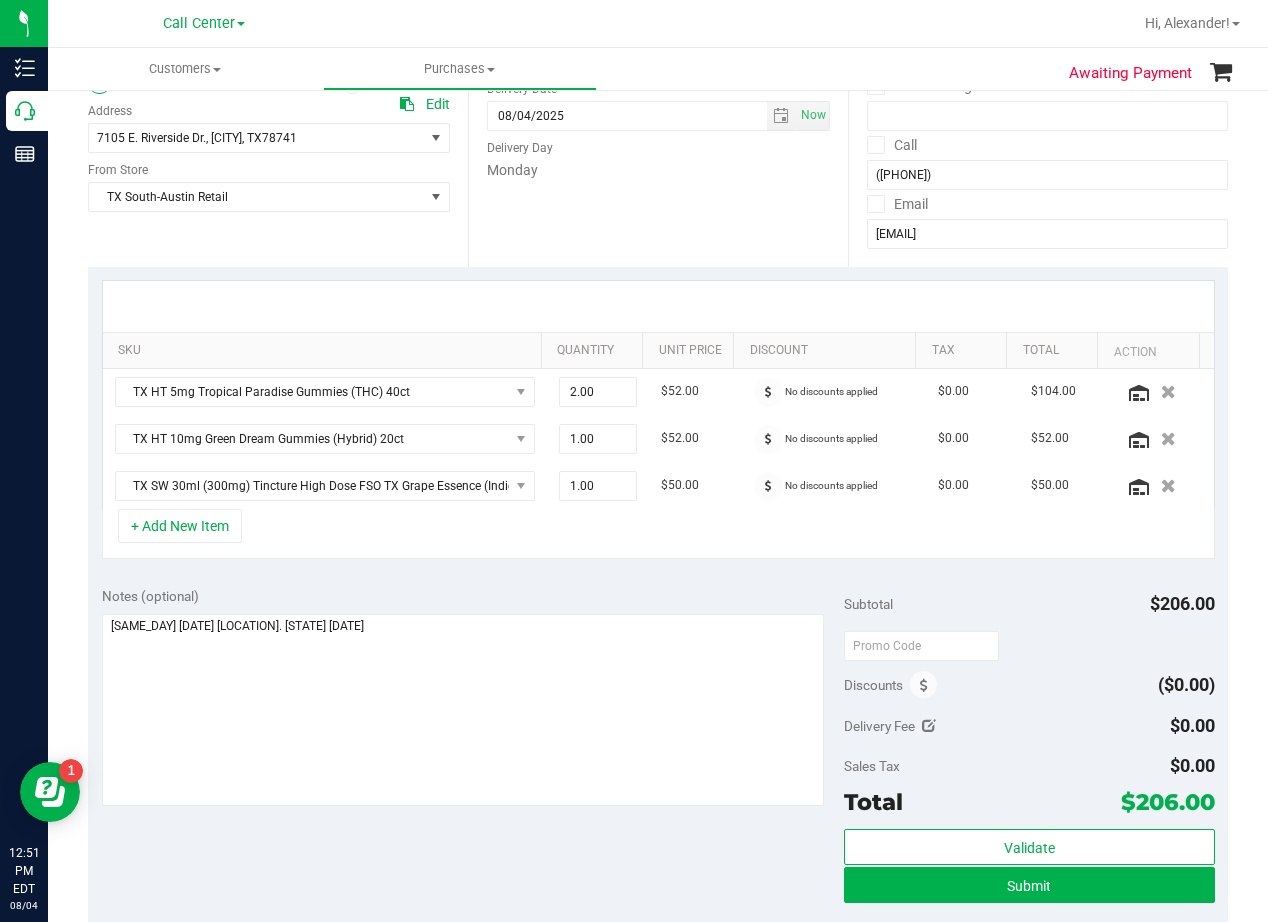 scroll, scrollTop: 0, scrollLeft: 0, axis: both 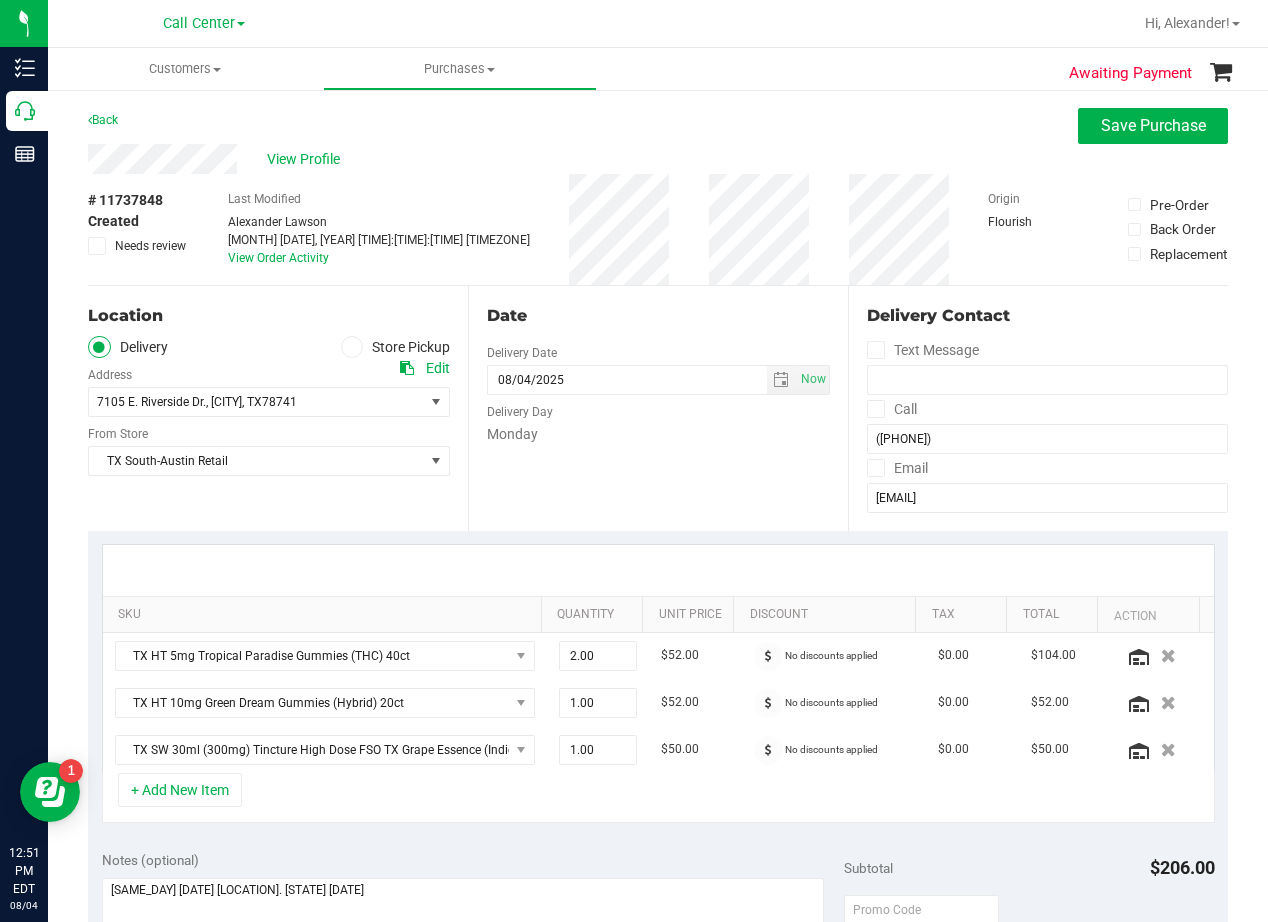 click on "Date" at bounding box center [658, 316] 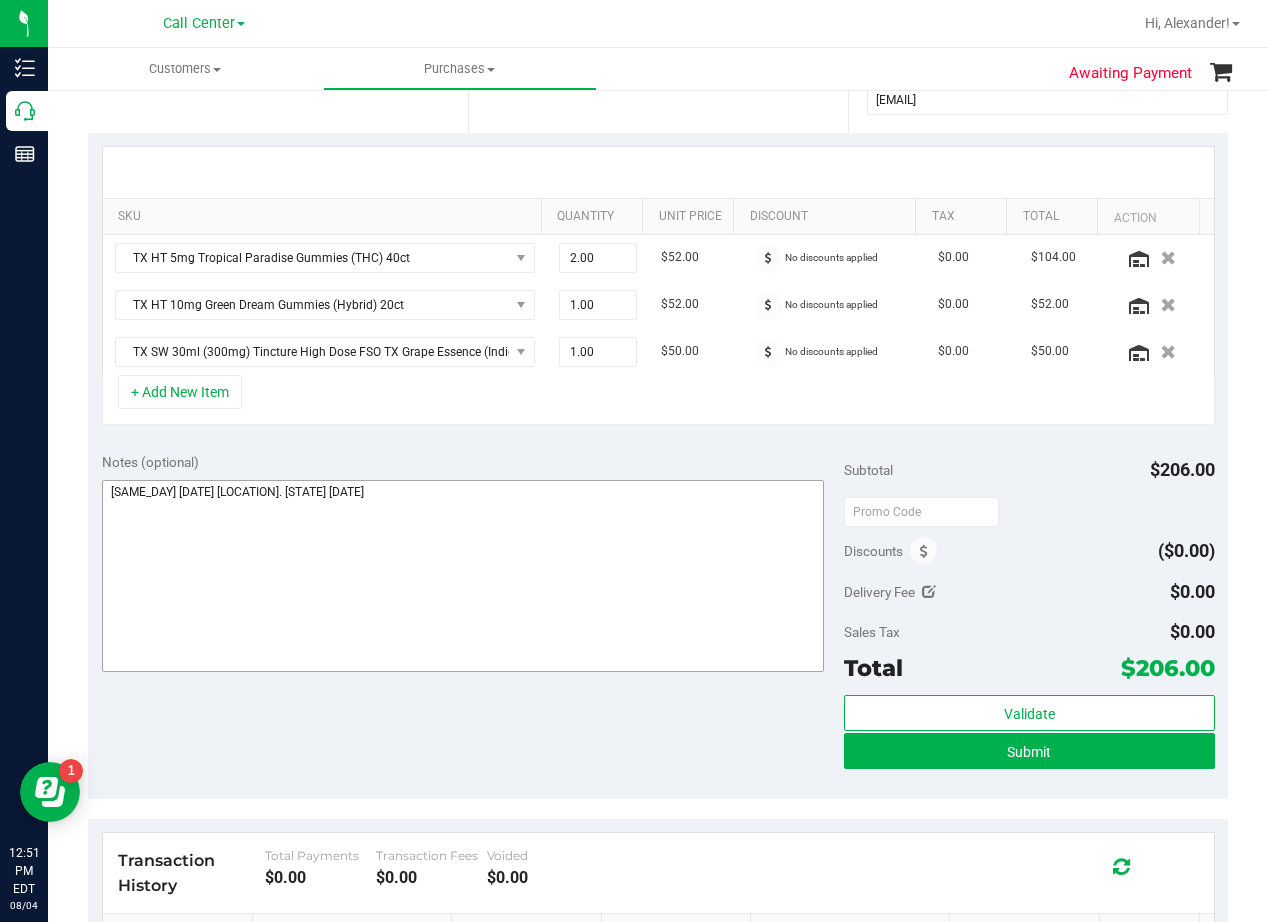 scroll, scrollTop: 400, scrollLeft: 0, axis: vertical 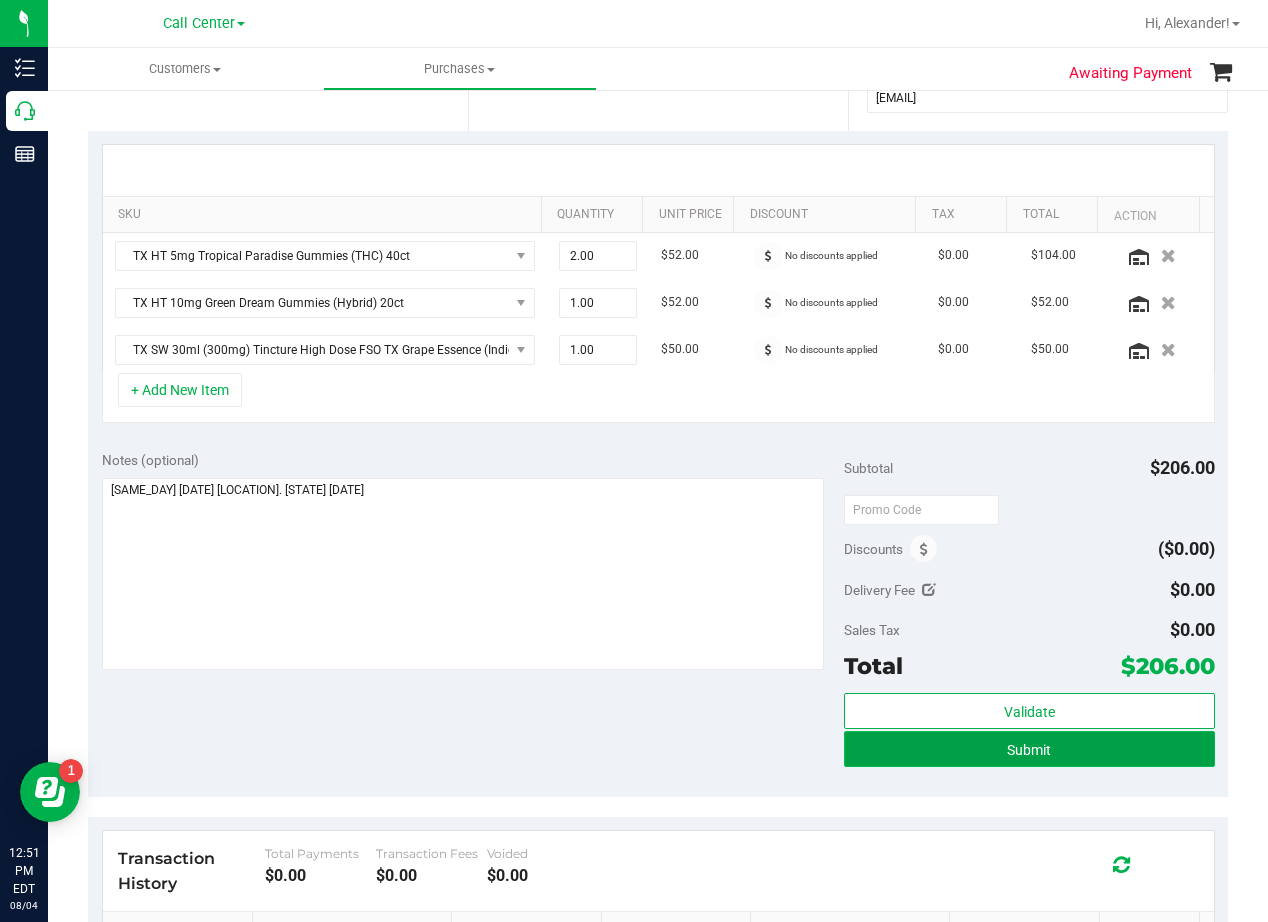 click on "Submit" at bounding box center [1029, 749] 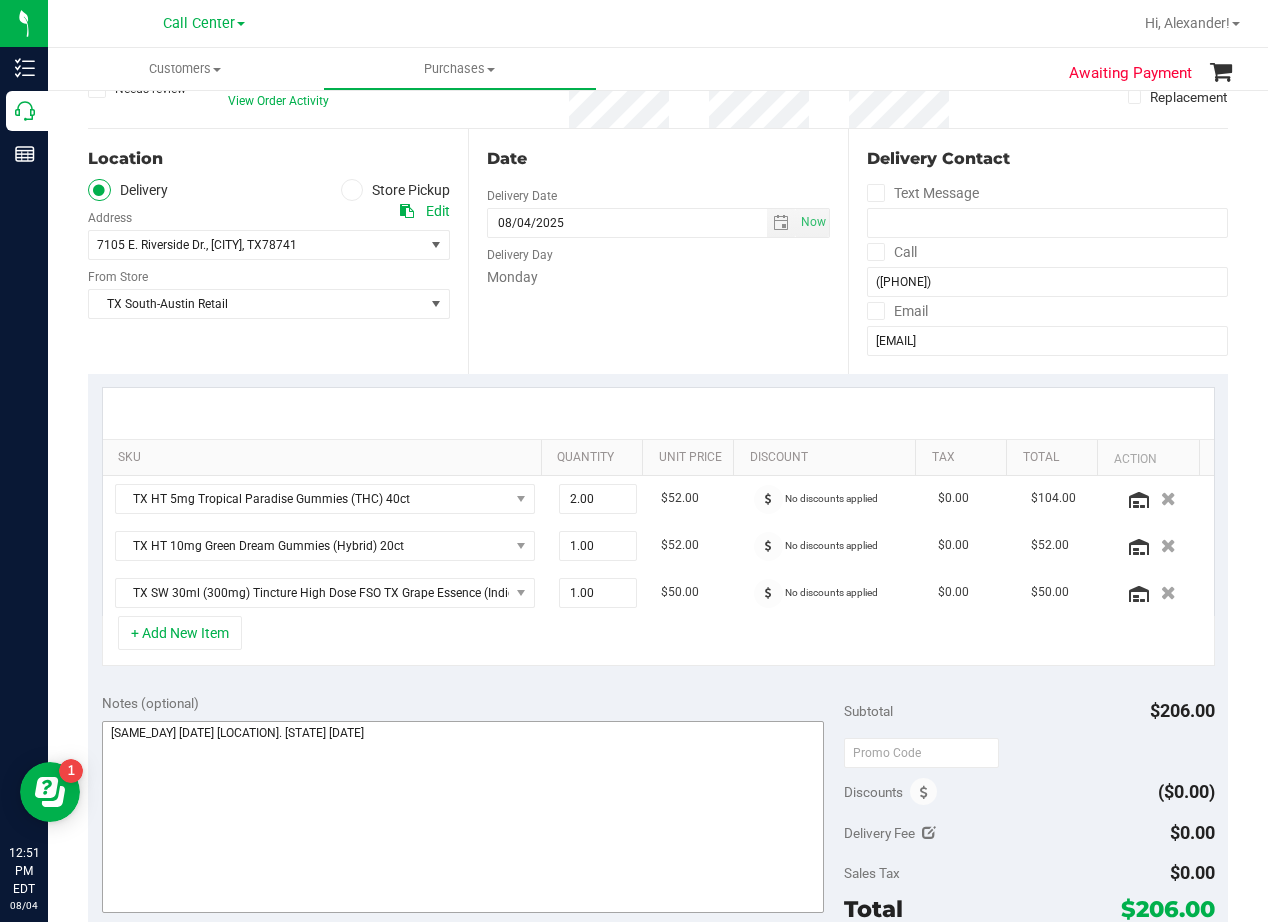 scroll, scrollTop: 0, scrollLeft: 0, axis: both 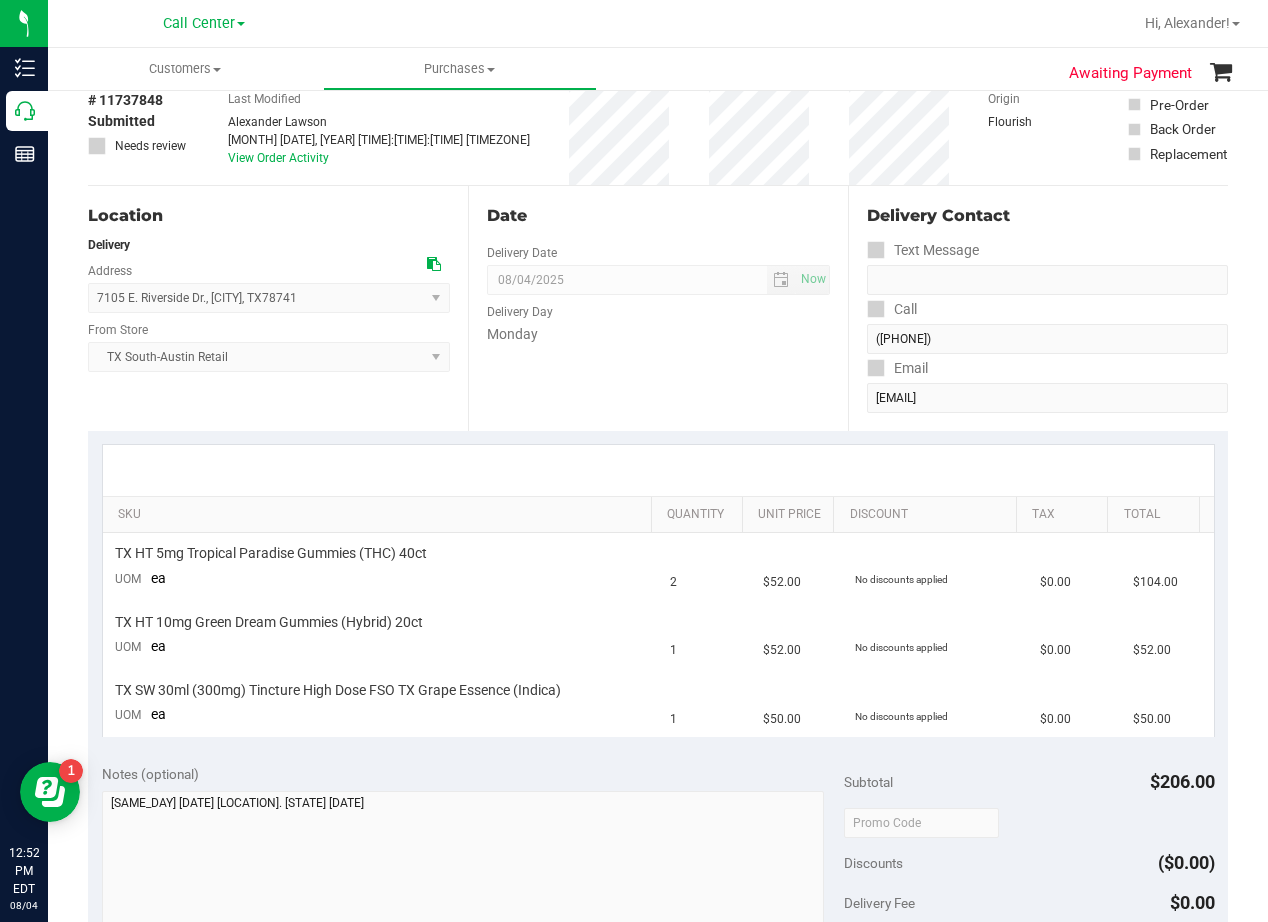 click on "Date
Delivery Date
08/04/2025
Now
08/04/2025 08:00 AM
Now
Delivery Day
Monday" at bounding box center (658, 308) 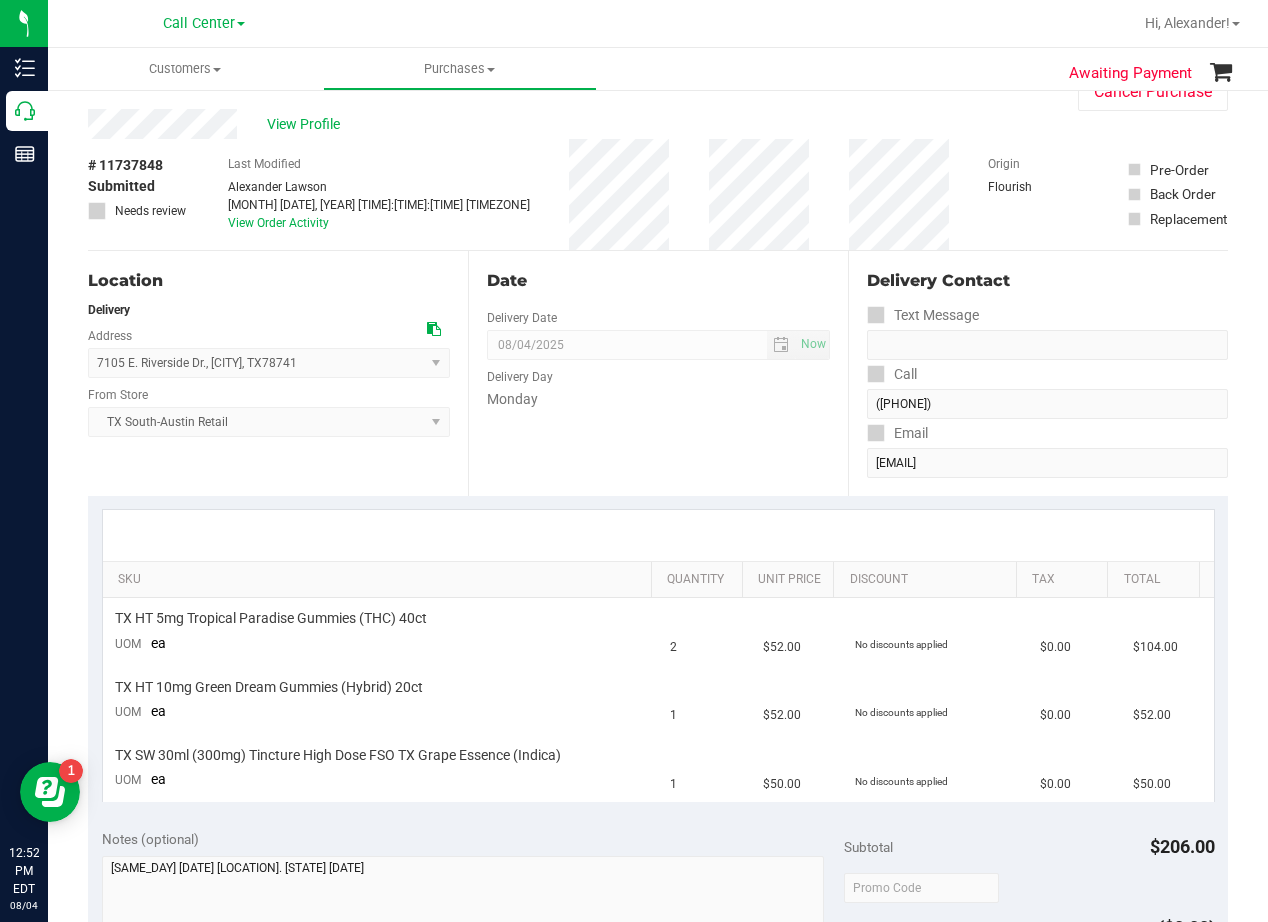 scroll, scrollTop: 0, scrollLeft: 0, axis: both 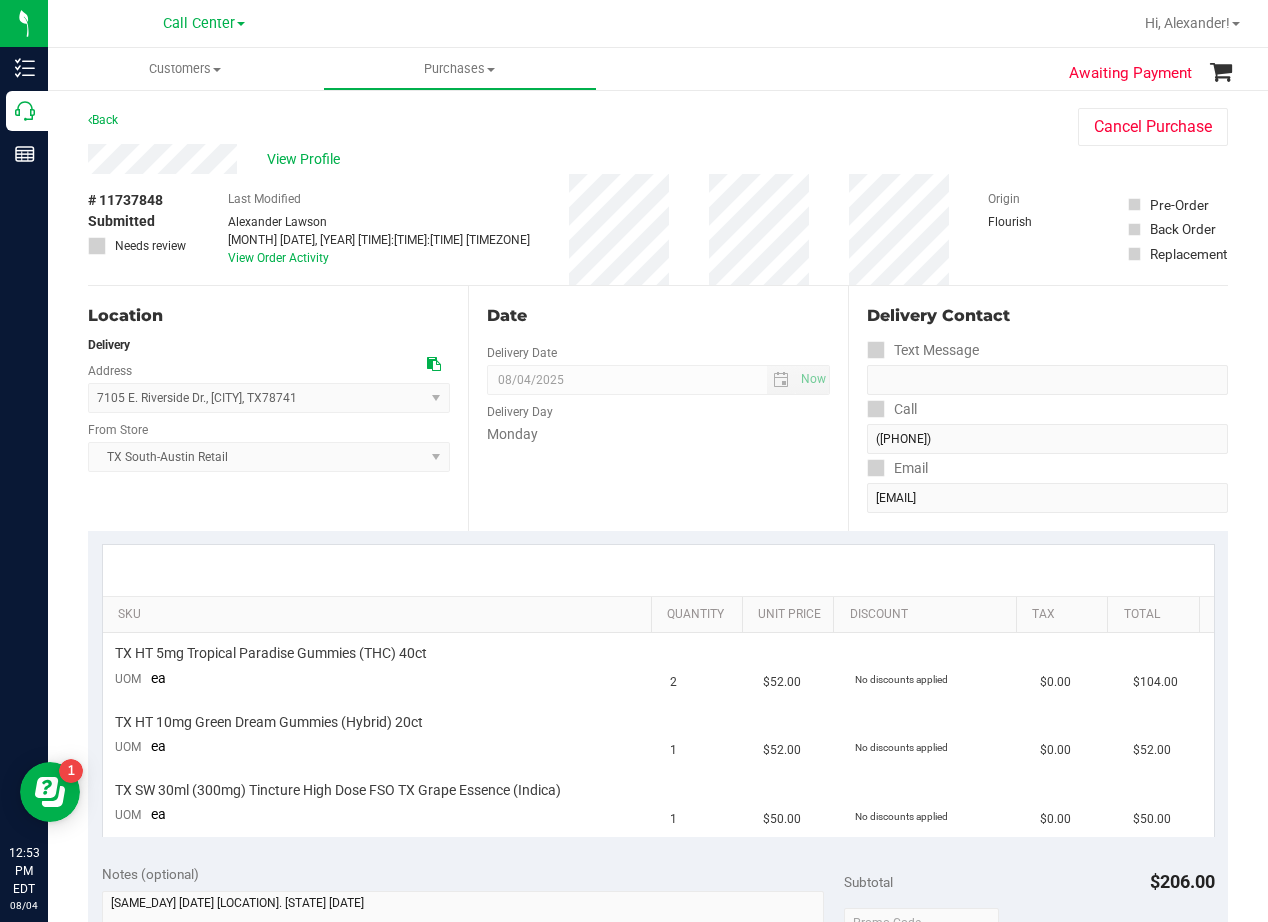 click on "Date
Delivery Date
08/04/2025
Now
08/04/2025 08:00 AM
Now
Delivery Day
Monday" at bounding box center [658, 408] 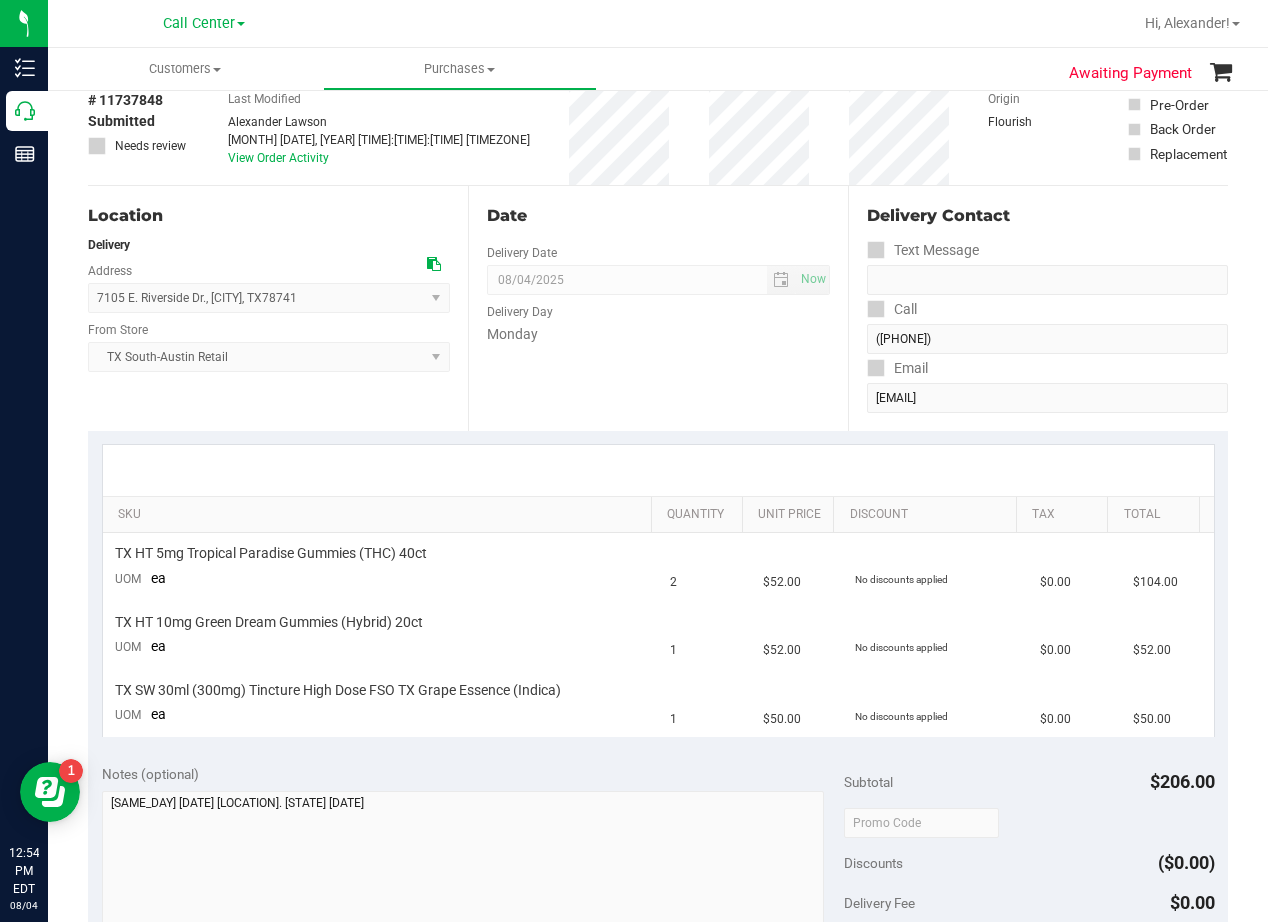 click on "Date
Delivery Date
08/04/2025
Now
08/04/2025 08:00 AM
Now
Delivery Day
Monday" at bounding box center [658, 308] 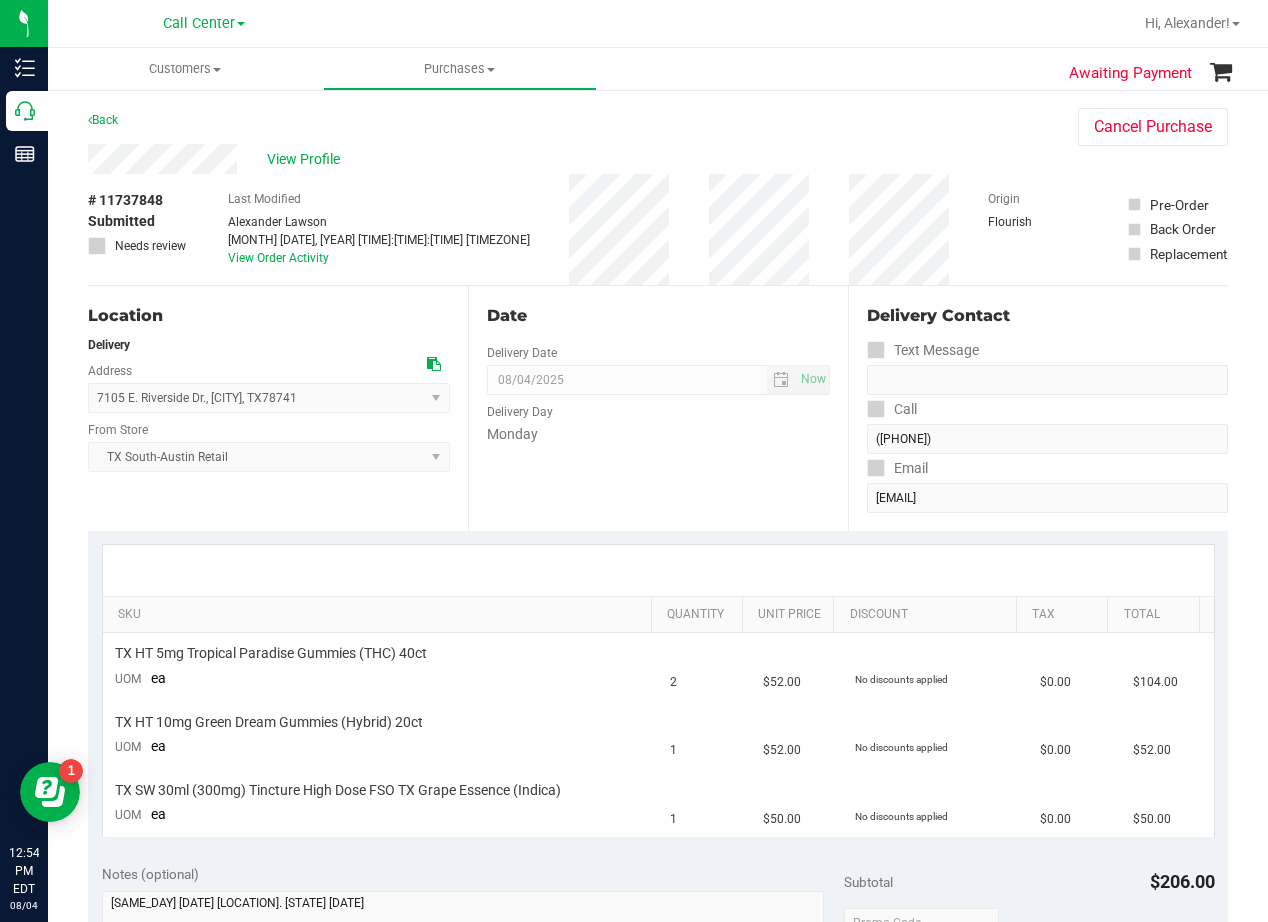 click on "# 11737848
Submitted
Needs review" at bounding box center (138, 229) 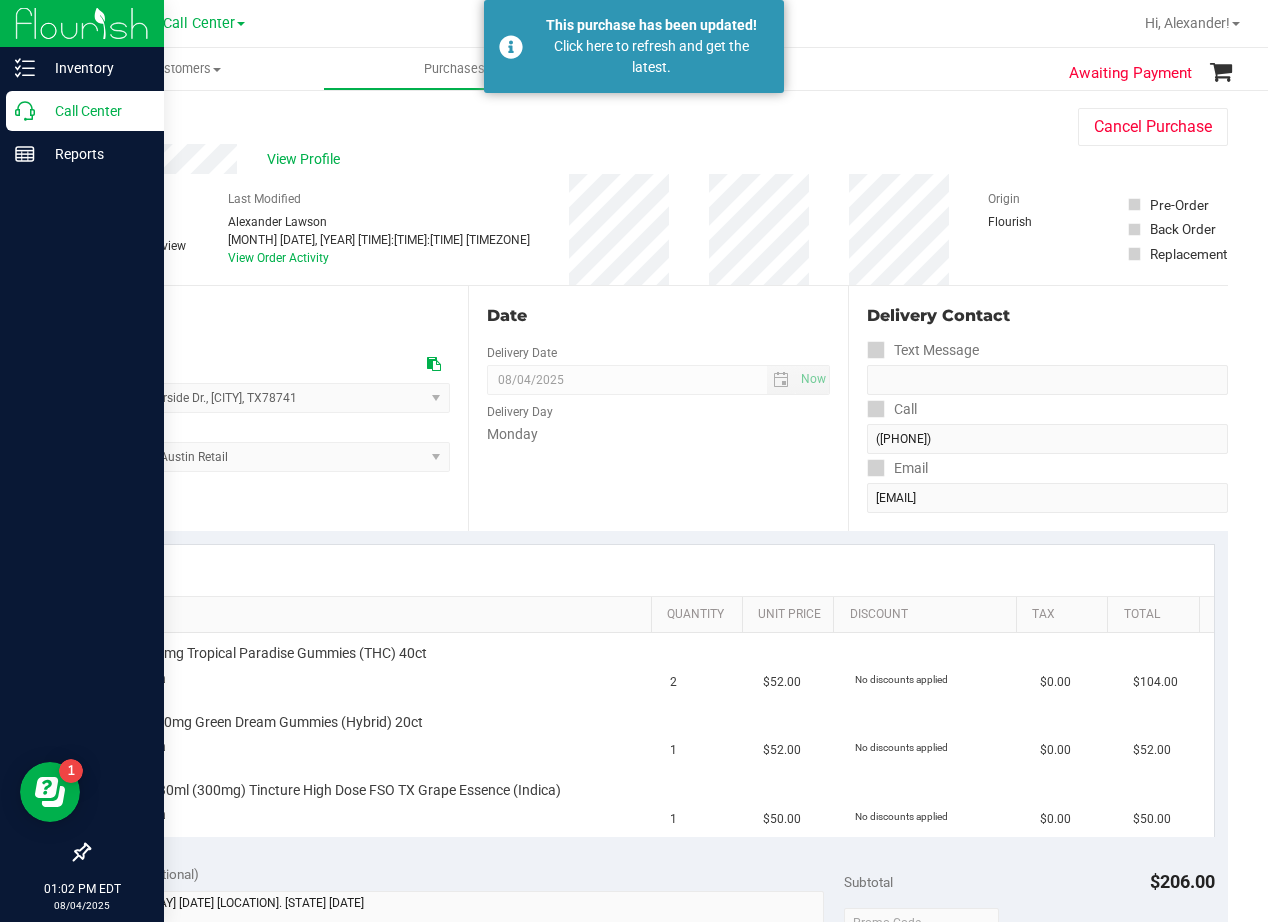 click on "Call Center" at bounding box center [95, 111] 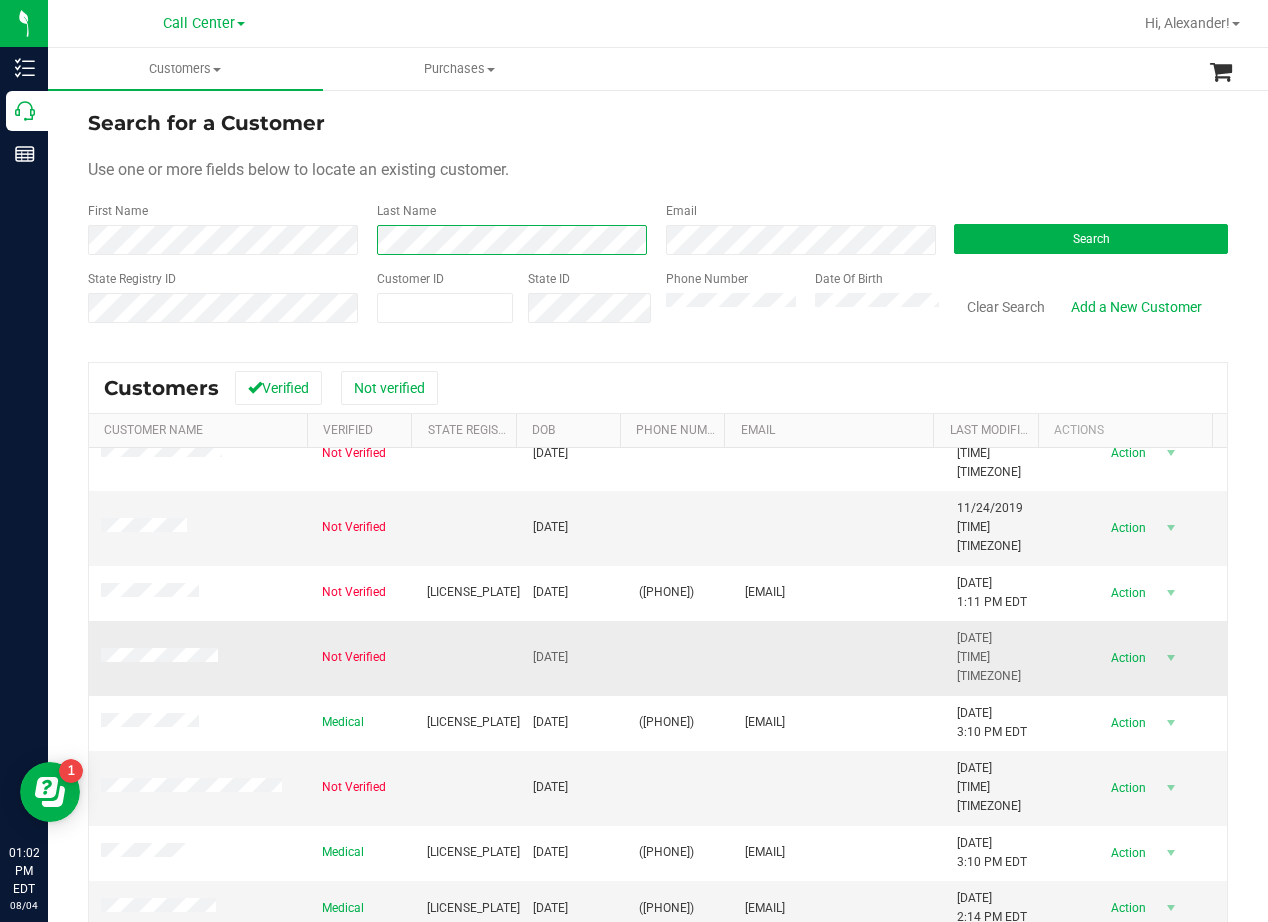 scroll, scrollTop: 526, scrollLeft: 0, axis: vertical 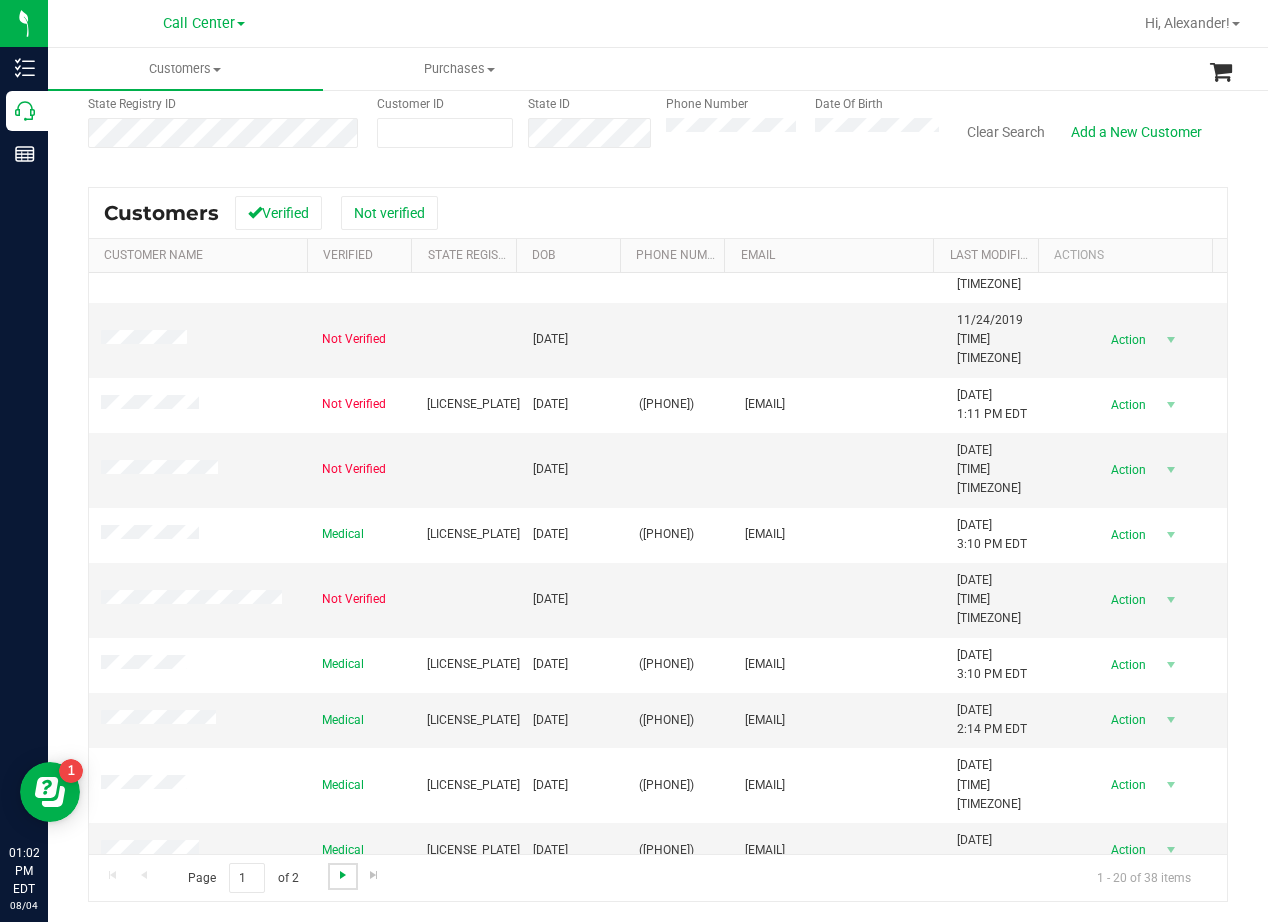 click at bounding box center [343, 875] 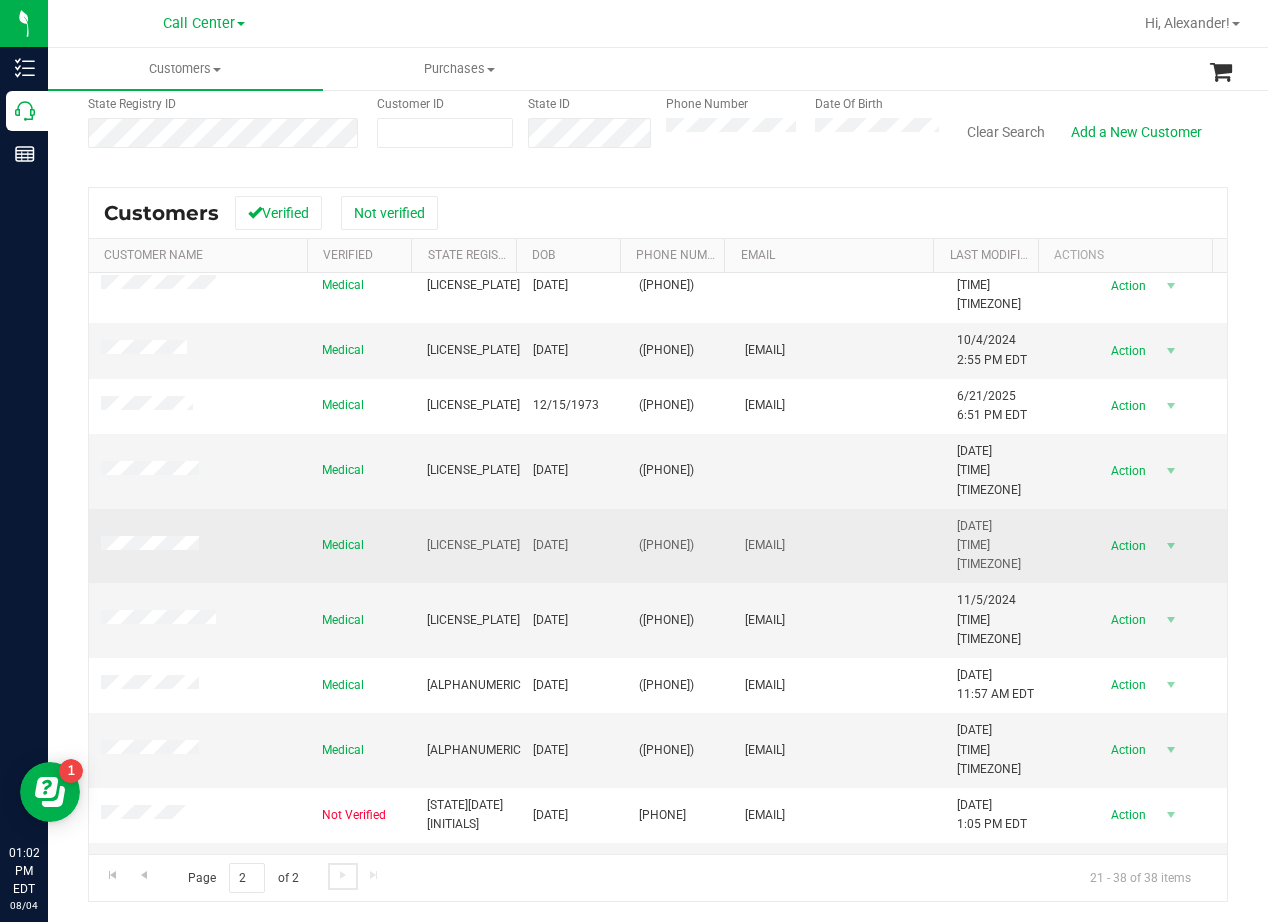 scroll, scrollTop: 415, scrollLeft: 0, axis: vertical 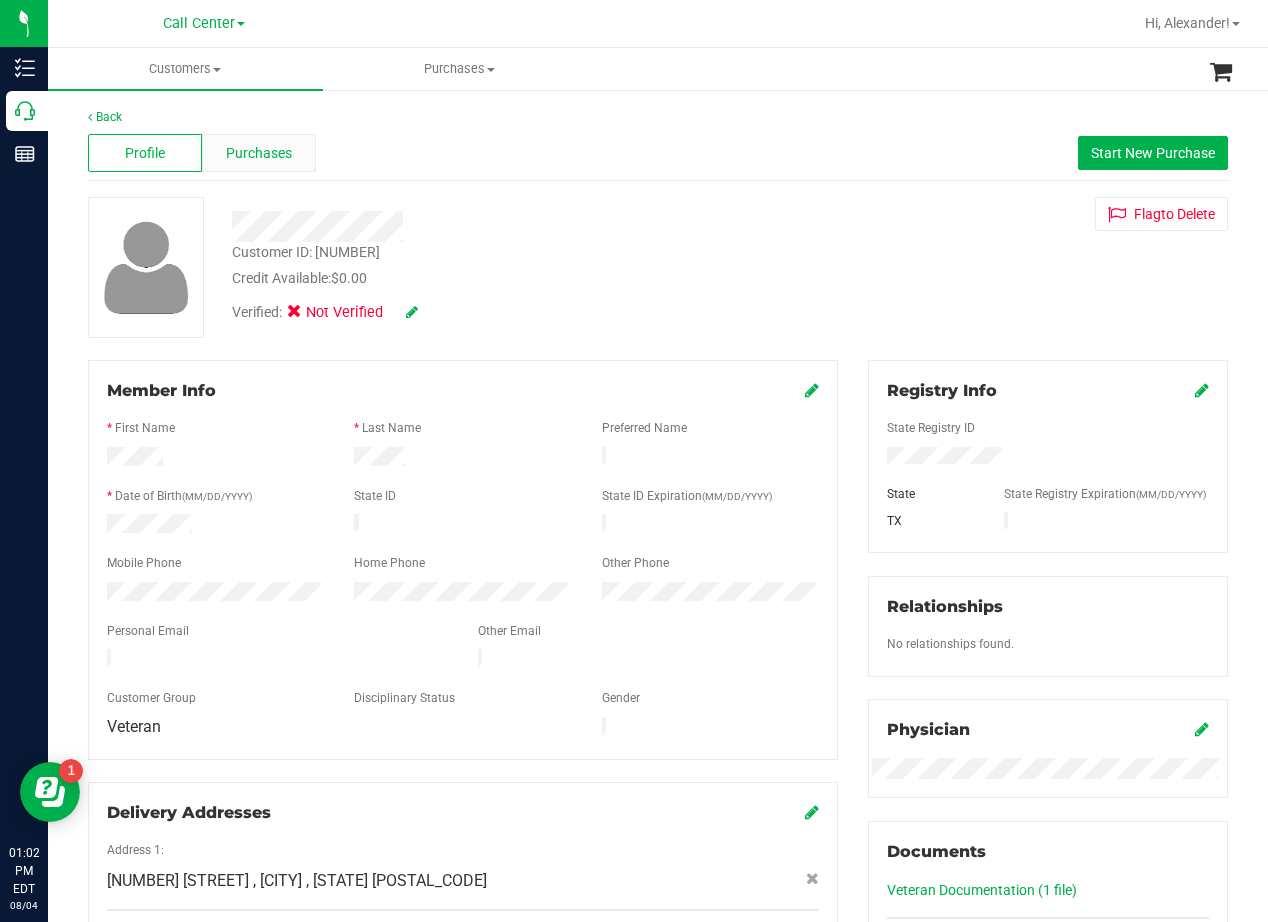 click on "Purchases" at bounding box center (259, 153) 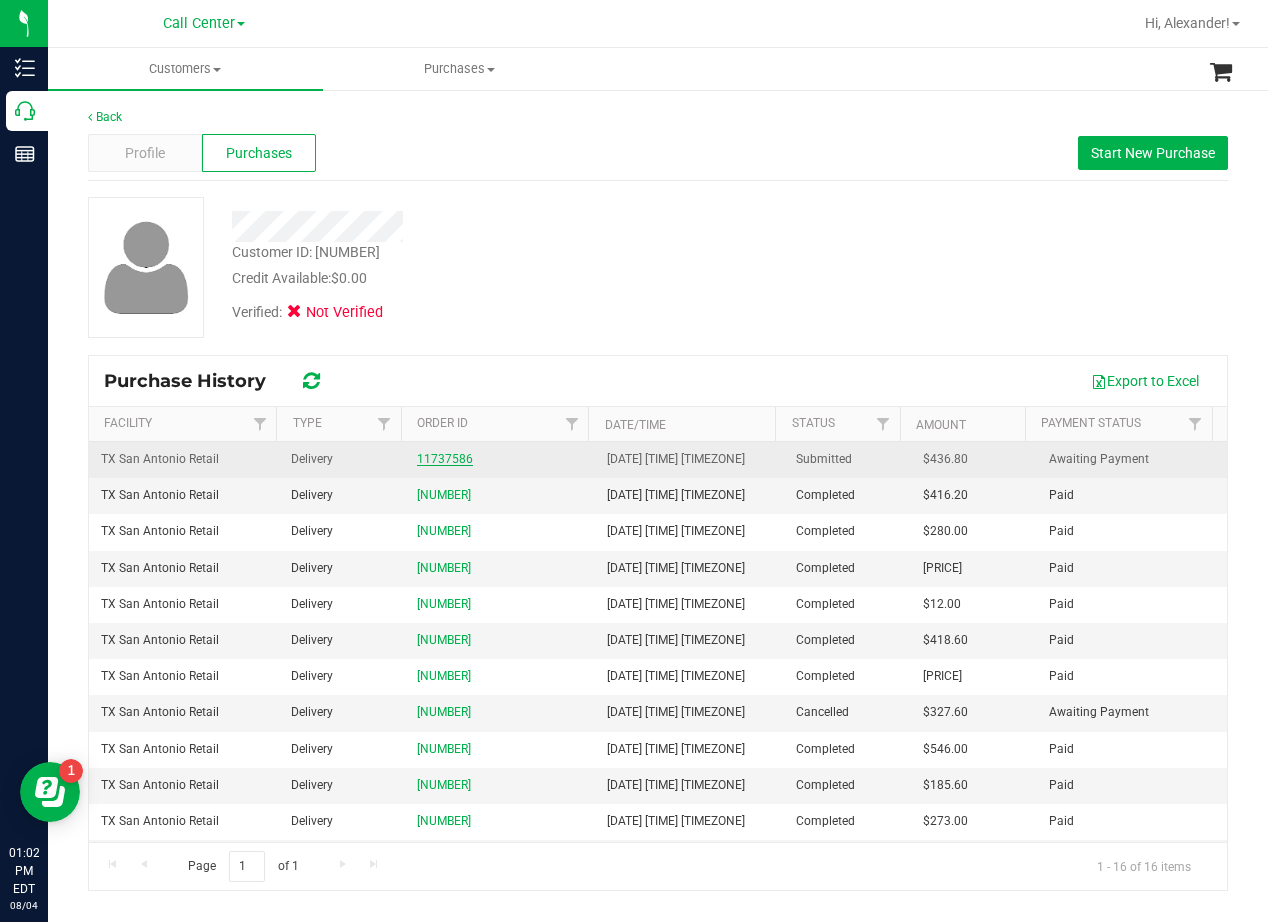 click on "11737586" at bounding box center [445, 459] 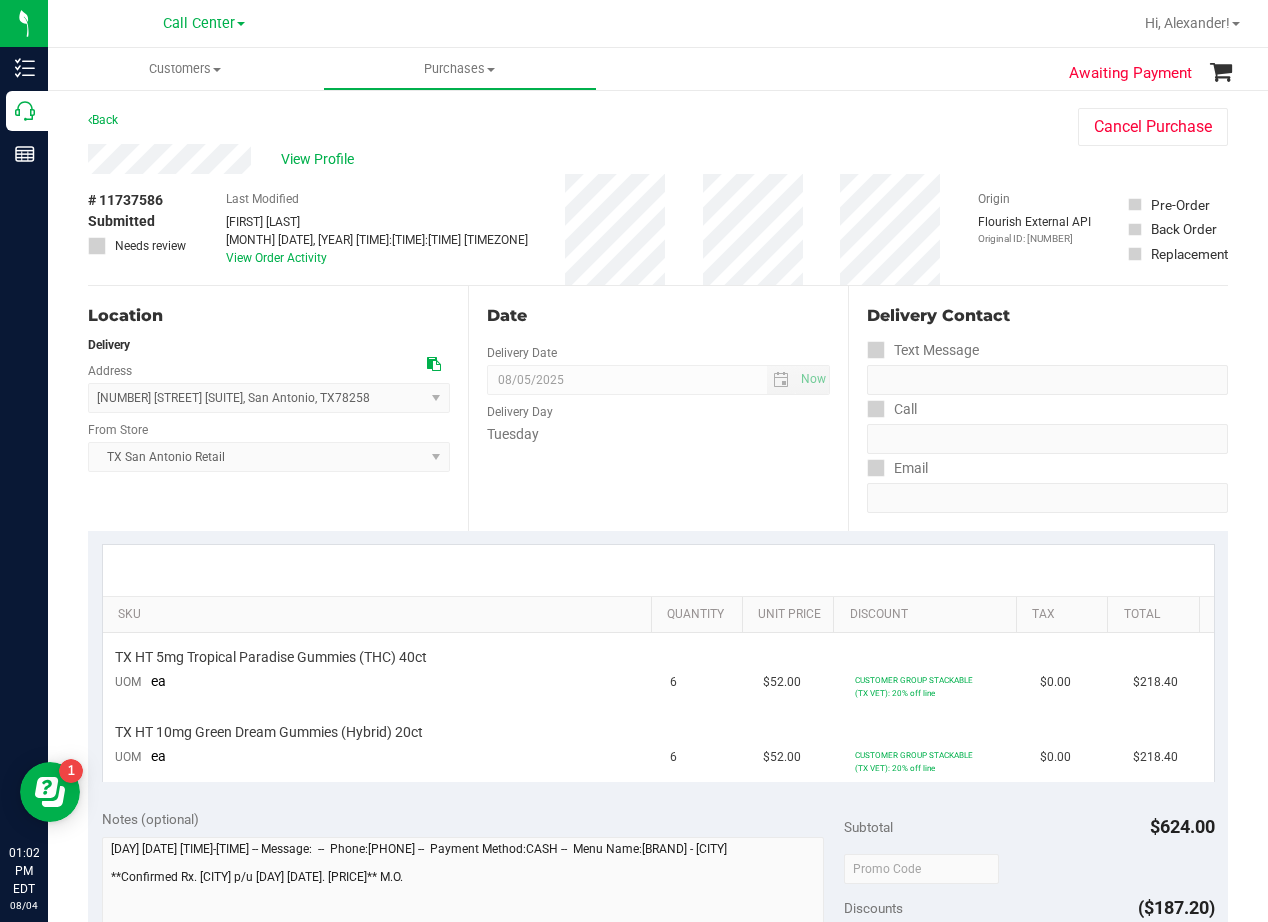 click on "Date
Delivery Date
08/05/2025
Now
08/05/2025 08:00 AM
Now
Delivery Day
Tuesday" at bounding box center (658, 408) 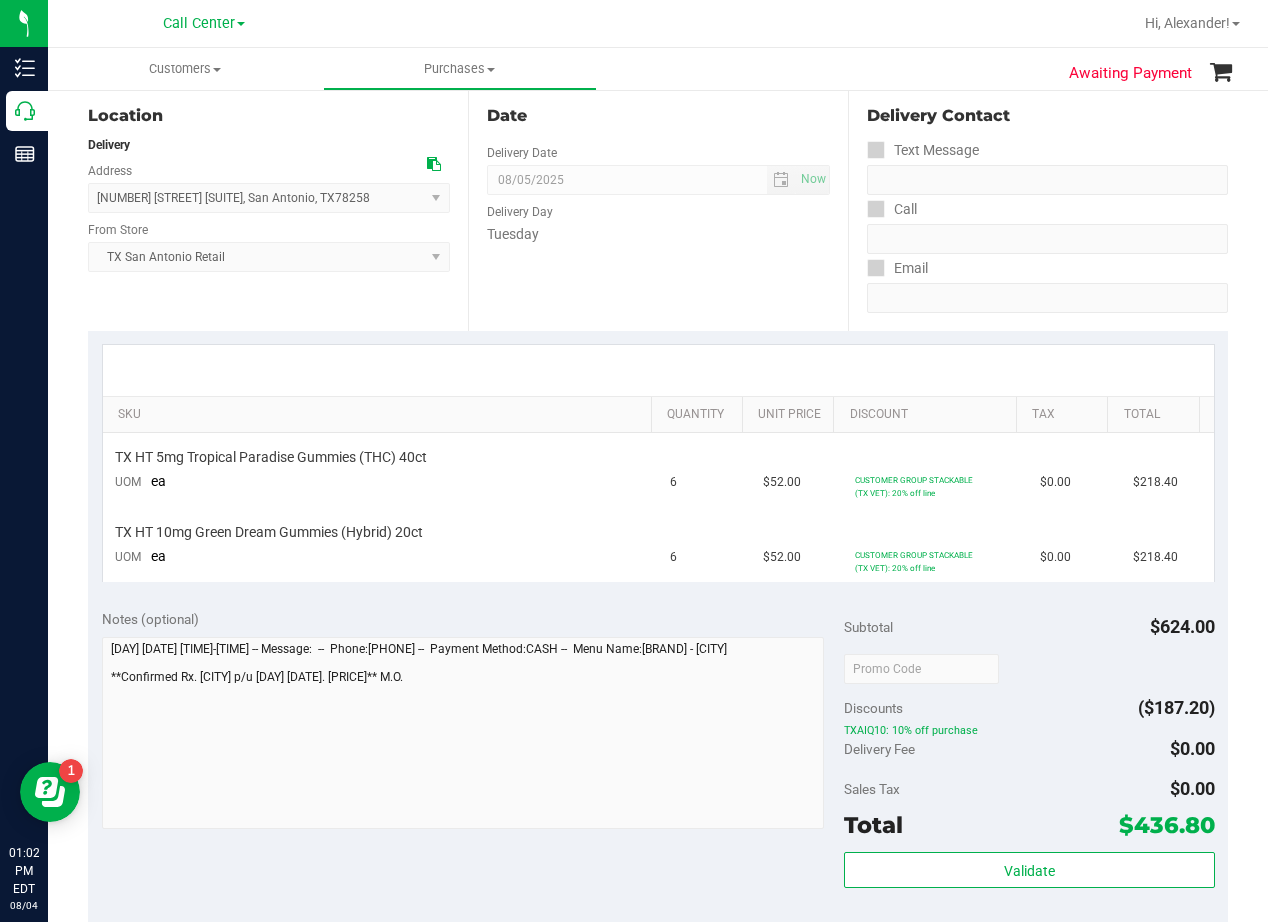 scroll, scrollTop: 0, scrollLeft: 0, axis: both 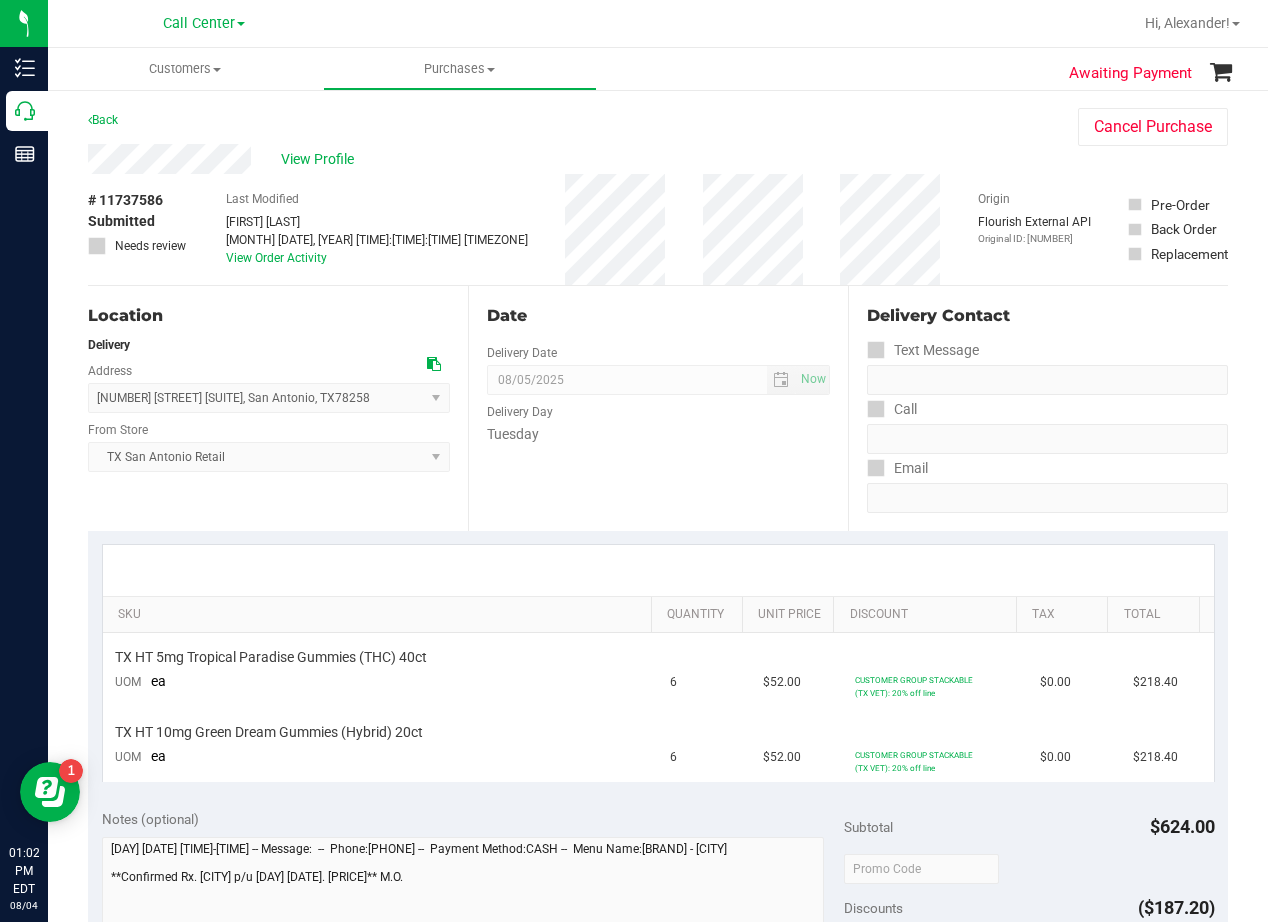click on "Date
Delivery Date
08/05/2025
Now
08/05/2025 08:00 AM
Now
Delivery Day
Tuesday" at bounding box center [658, 408] 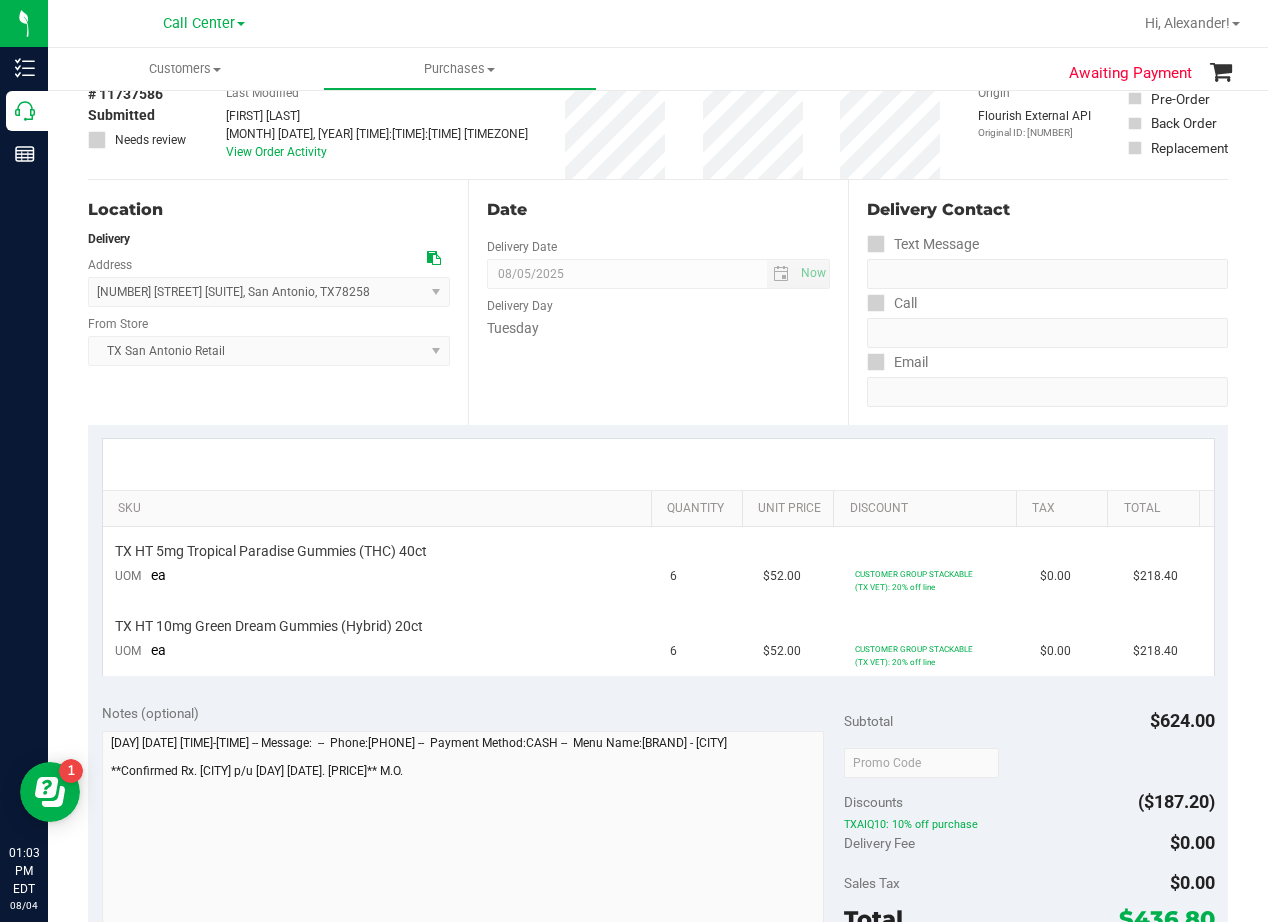 scroll, scrollTop: 0, scrollLeft: 0, axis: both 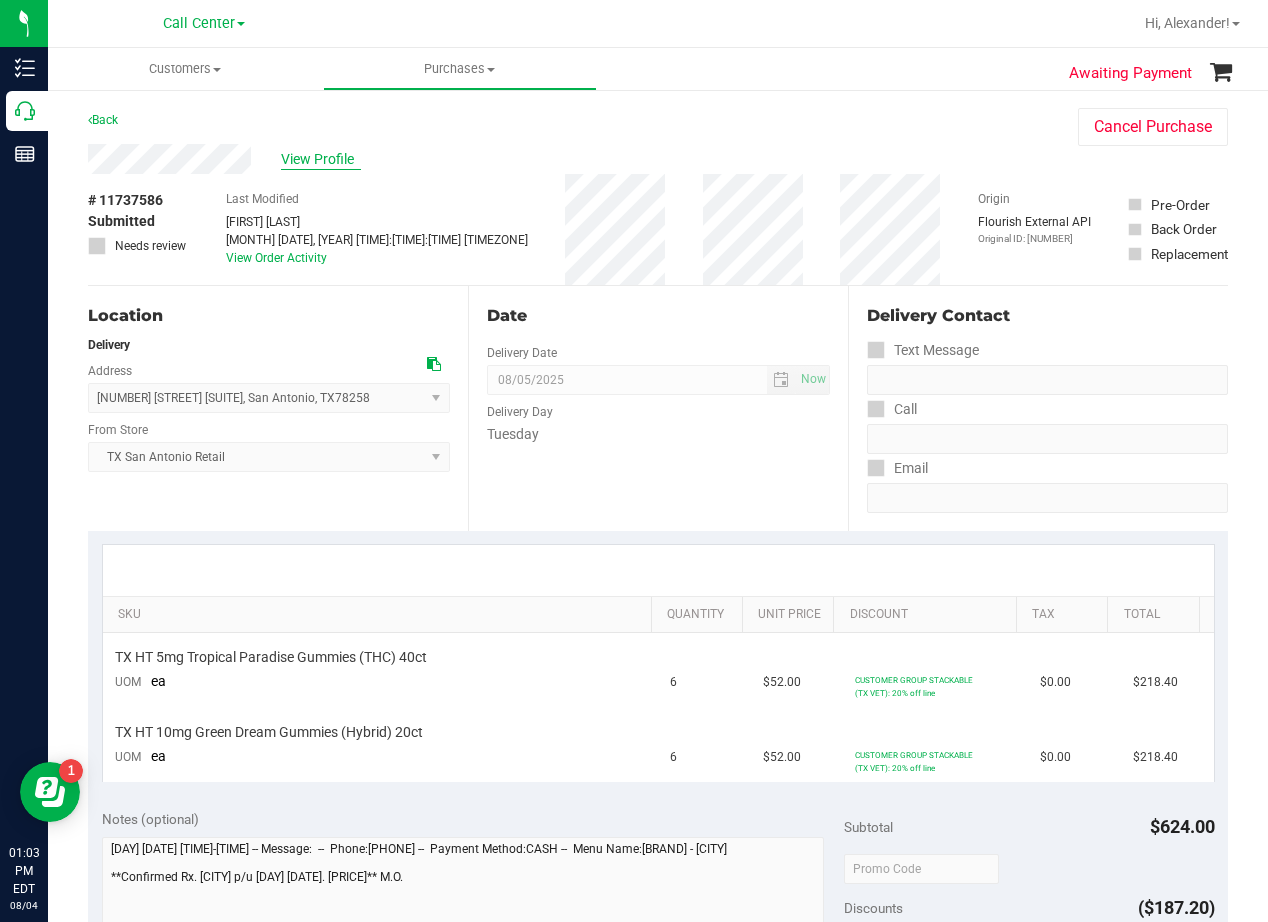 click on "View Profile" at bounding box center (321, 159) 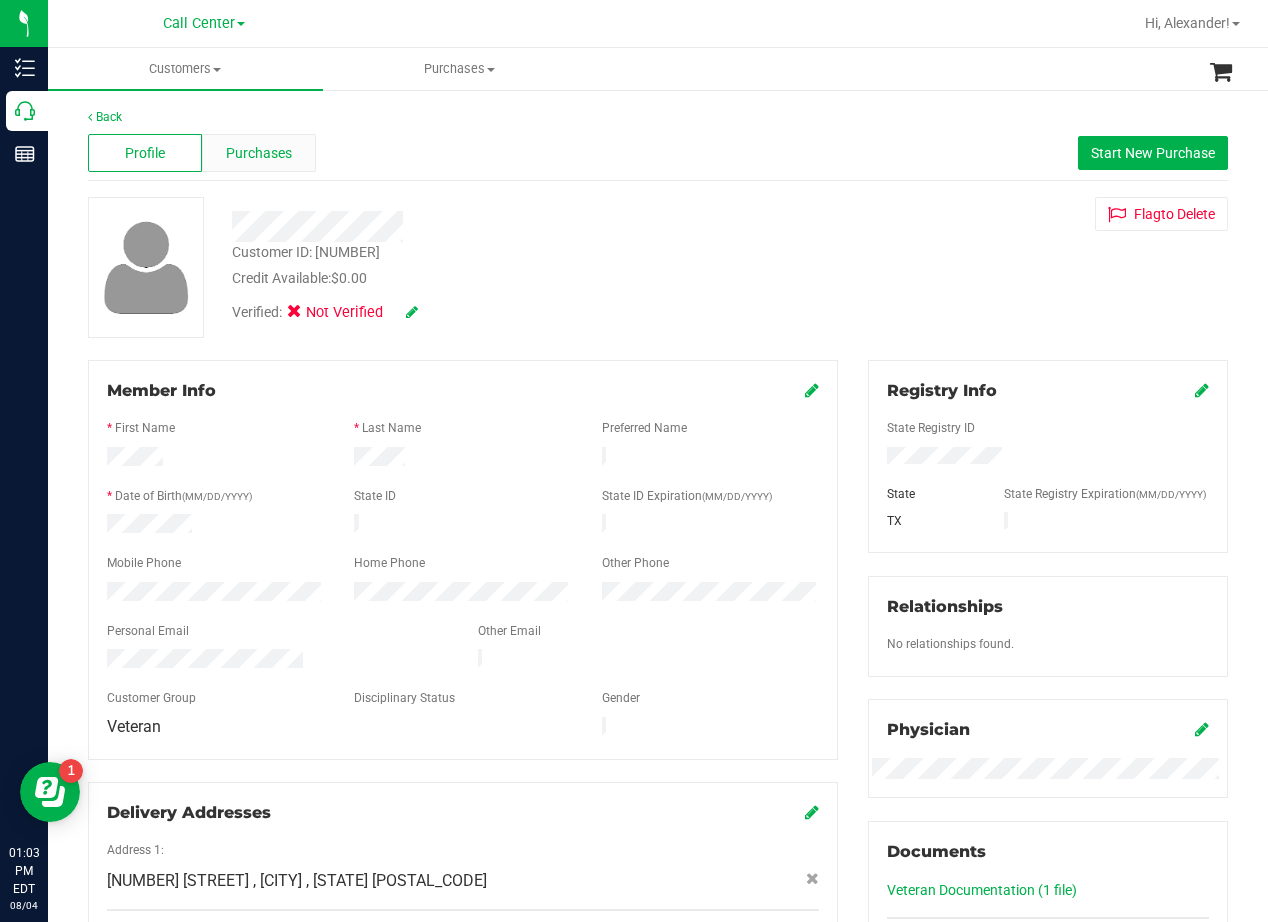 click on "Purchases" at bounding box center (259, 153) 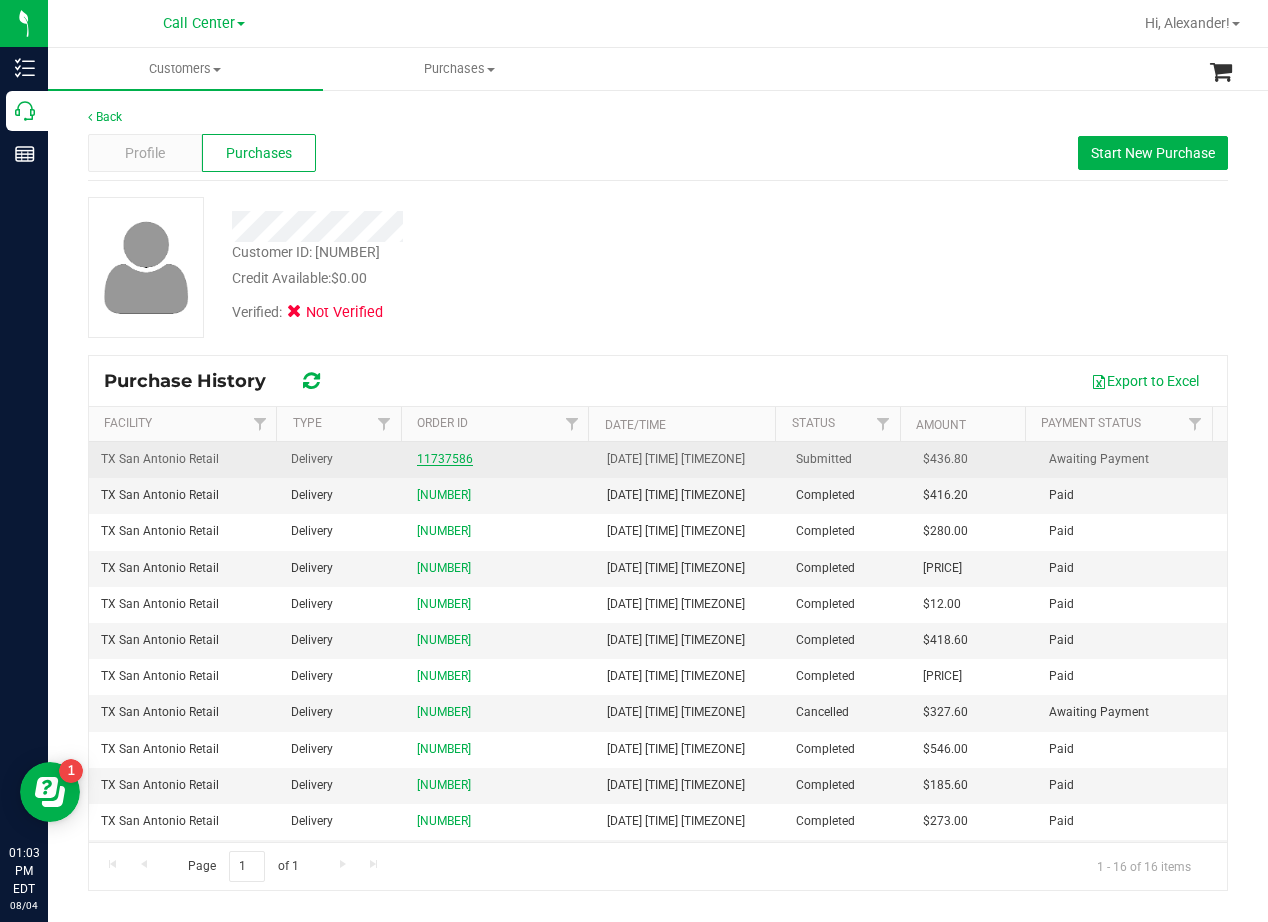 click on "11737586" at bounding box center [445, 459] 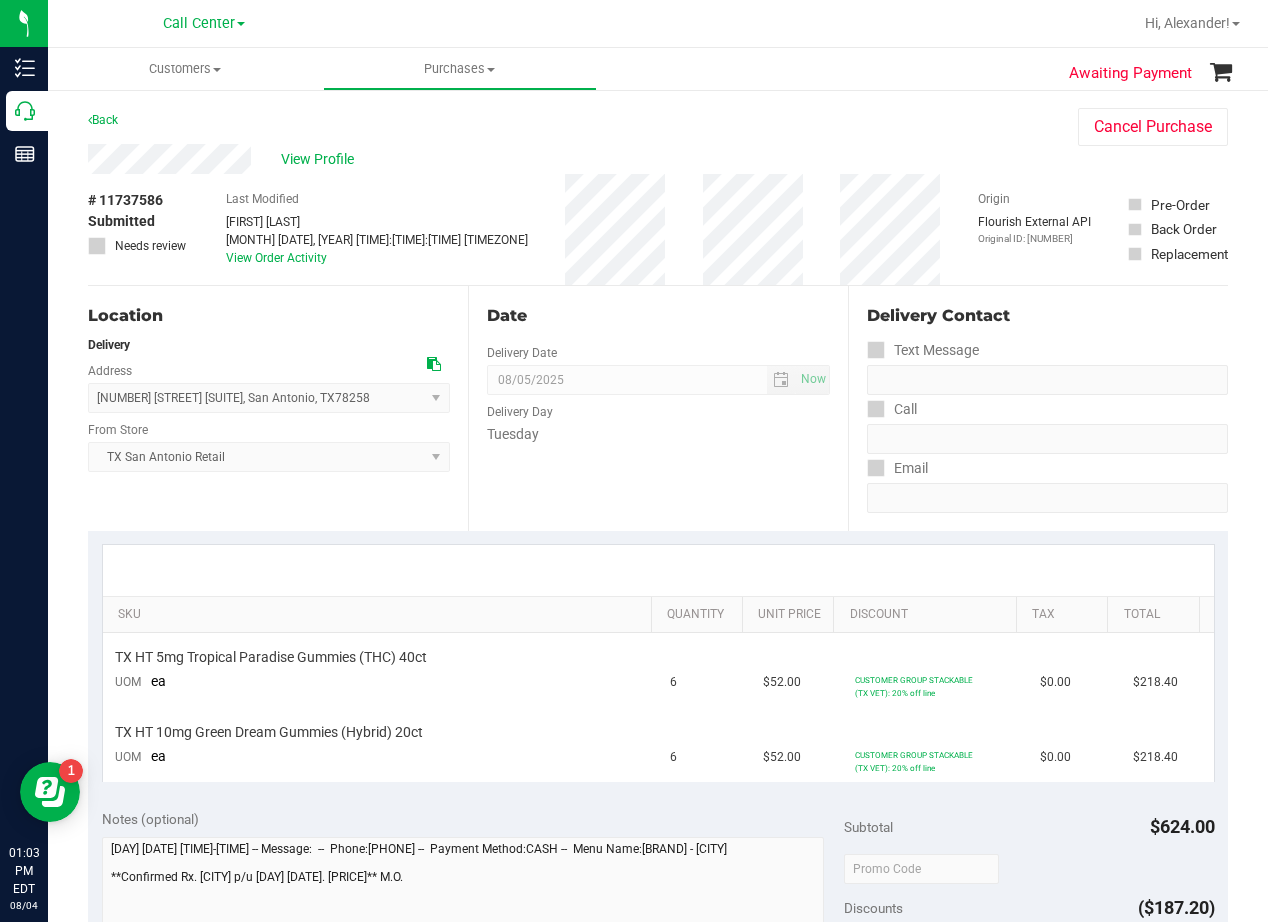 click on "Date
Delivery Date
08/05/2025
Now
08/05/2025 08:00 AM
Now
Delivery Day
Tuesday" at bounding box center [658, 408] 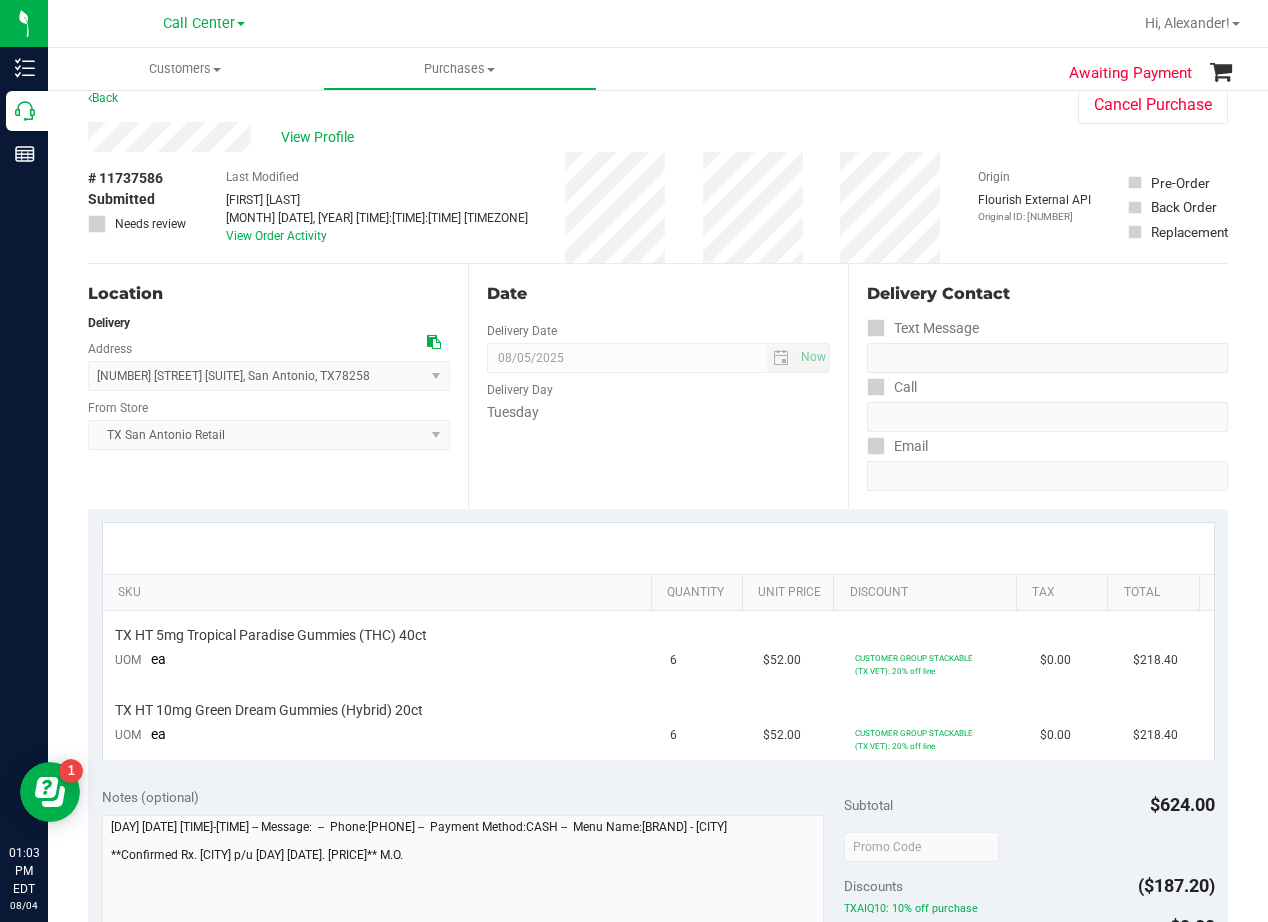 scroll, scrollTop: 0, scrollLeft: 0, axis: both 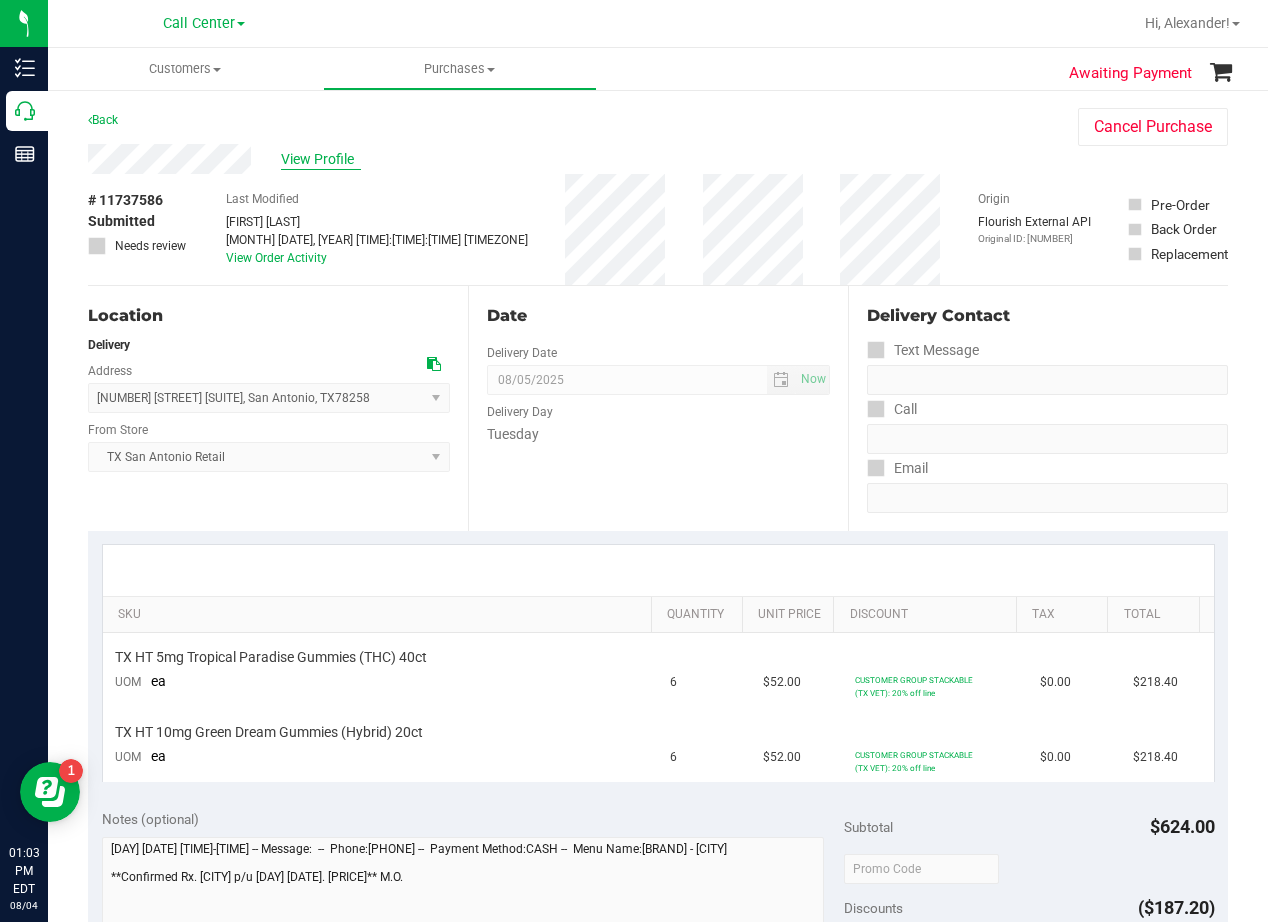 click on "View Profile" at bounding box center (321, 159) 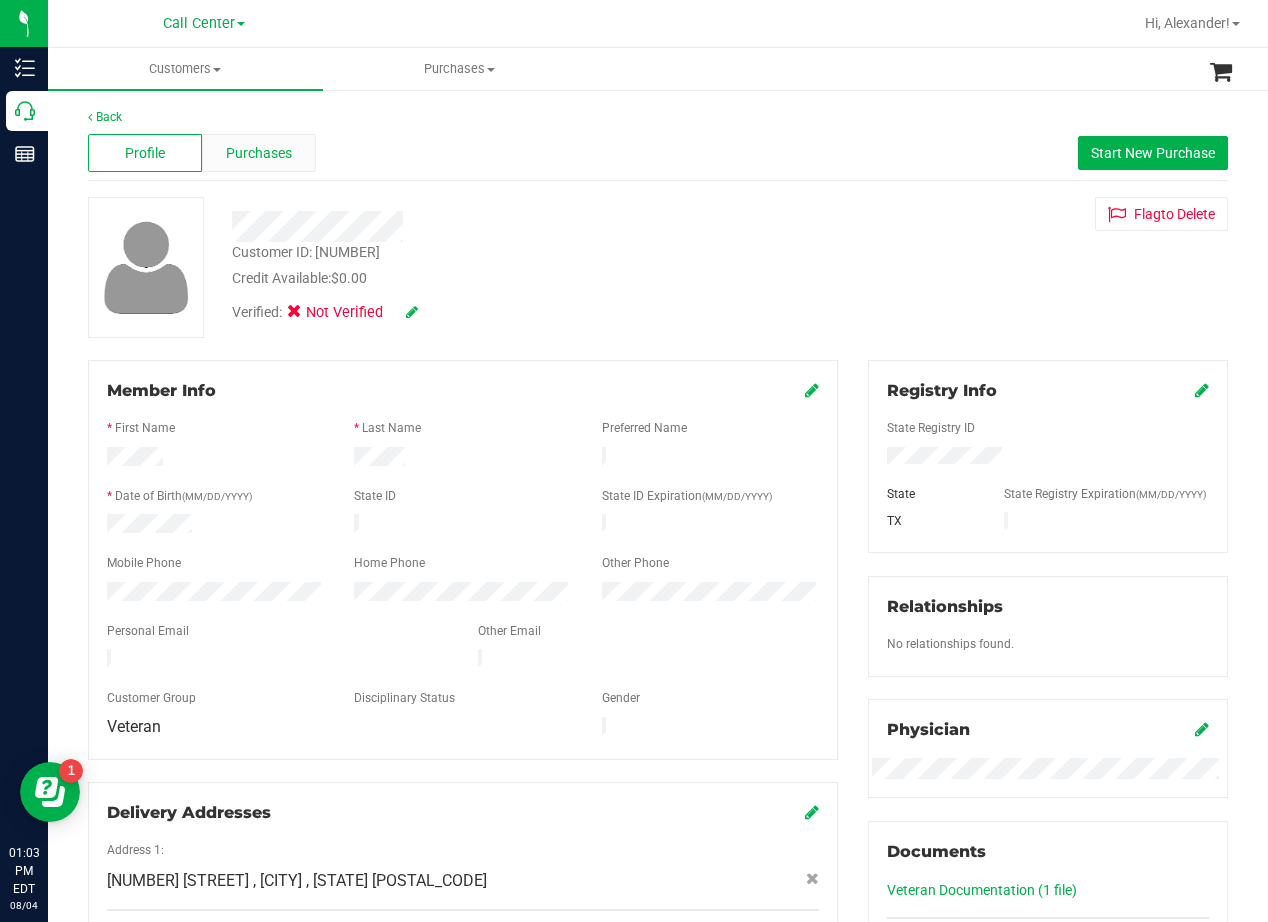 click on "Purchases" at bounding box center (259, 153) 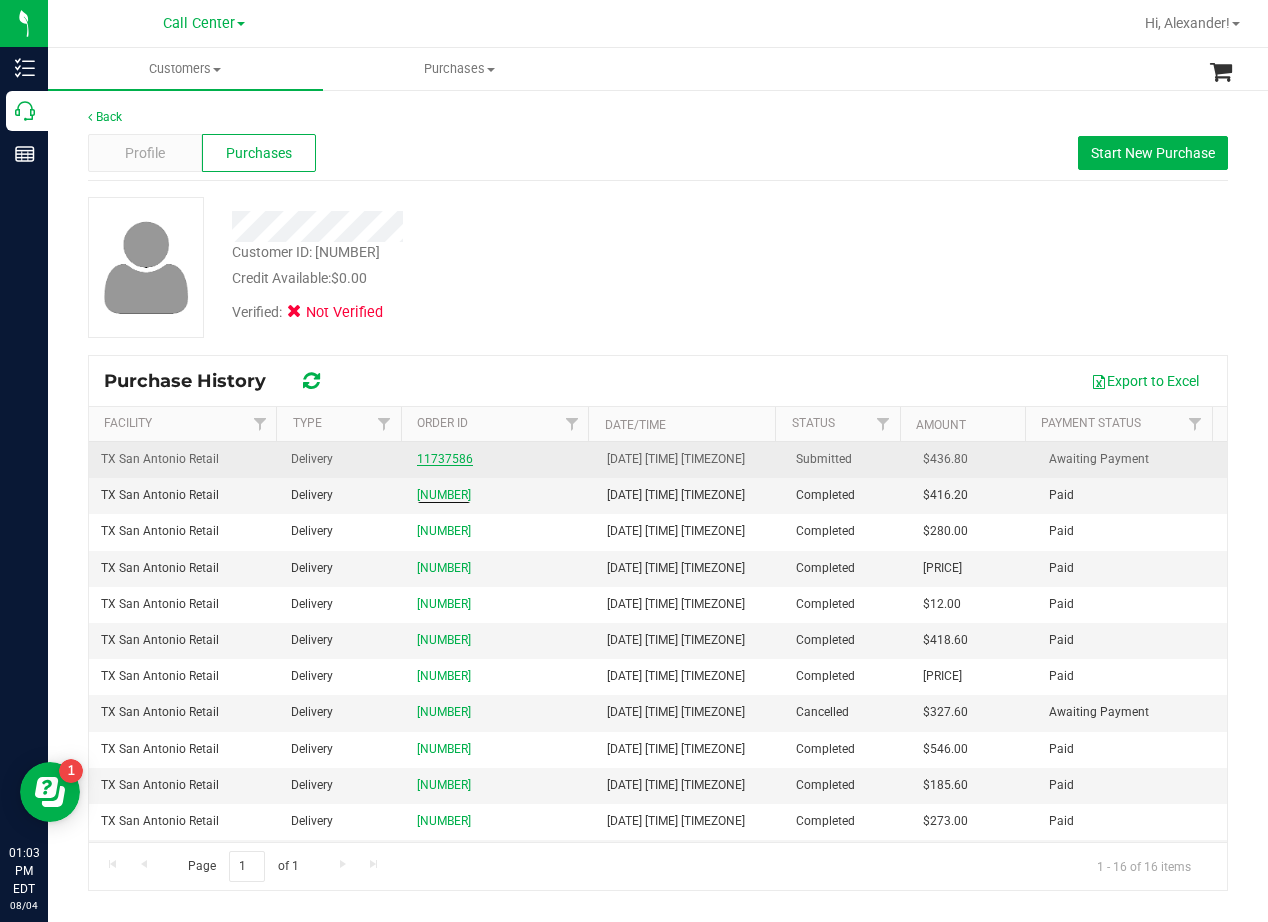 click on "11737586" at bounding box center (445, 459) 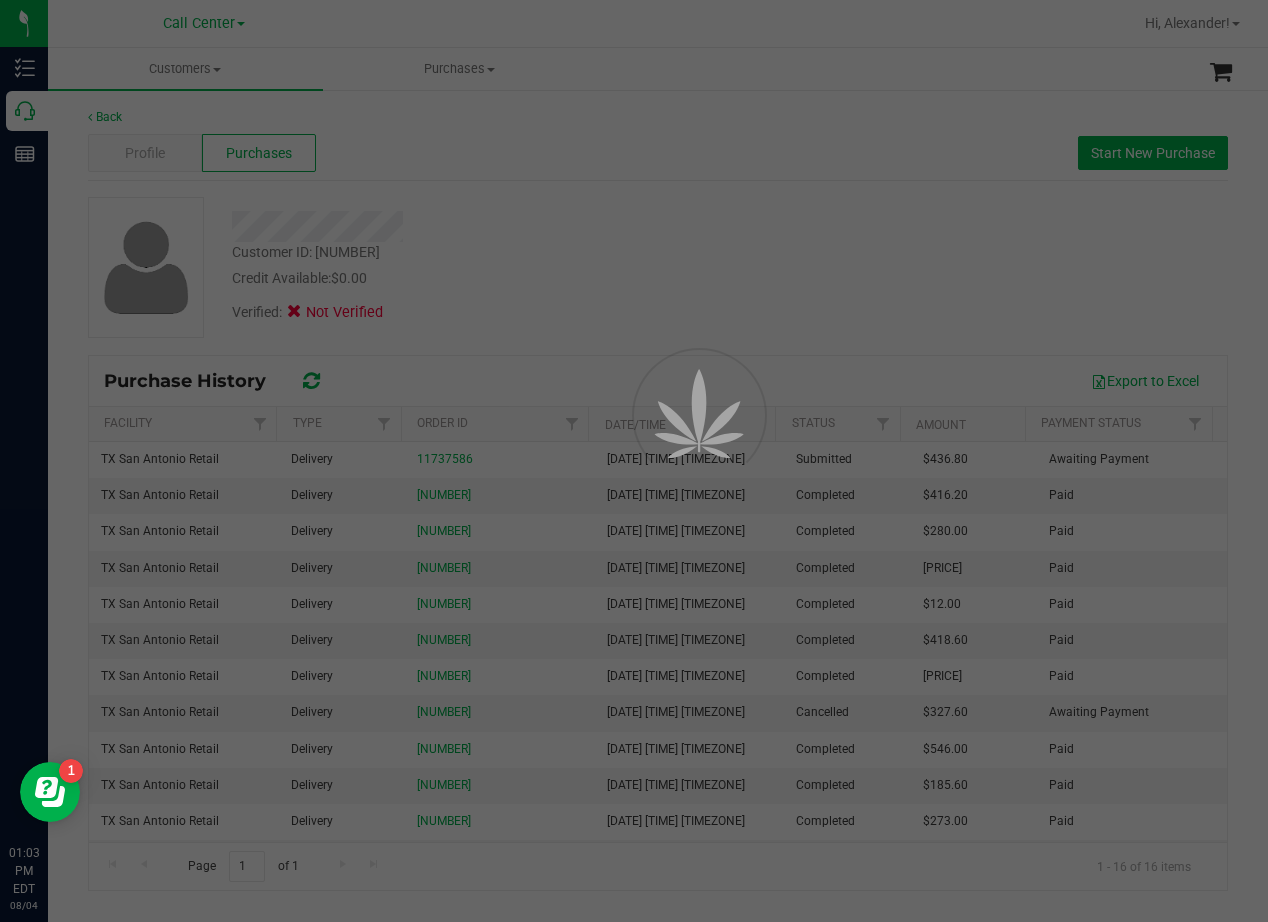 click at bounding box center (634, 461) 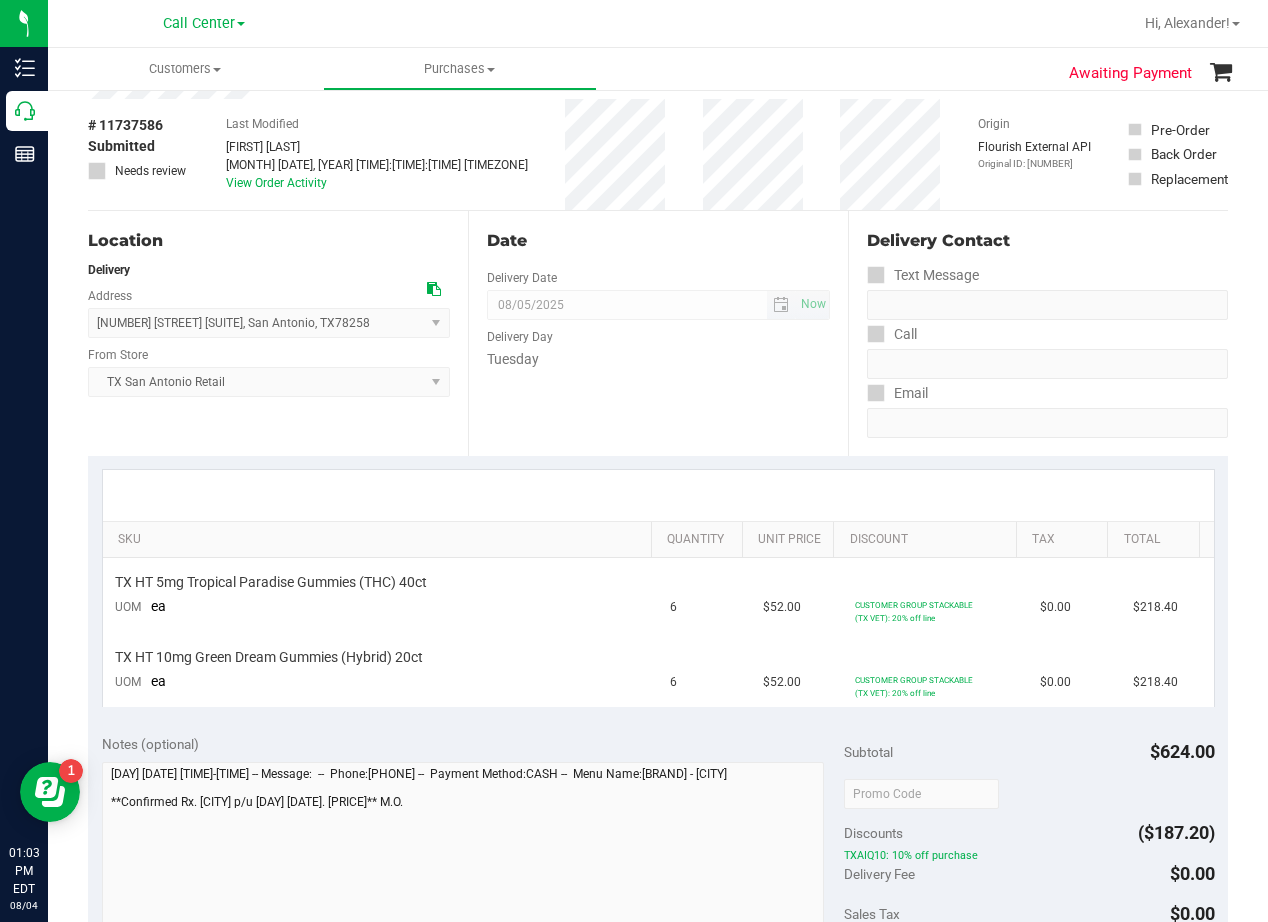 scroll, scrollTop: 300, scrollLeft: 0, axis: vertical 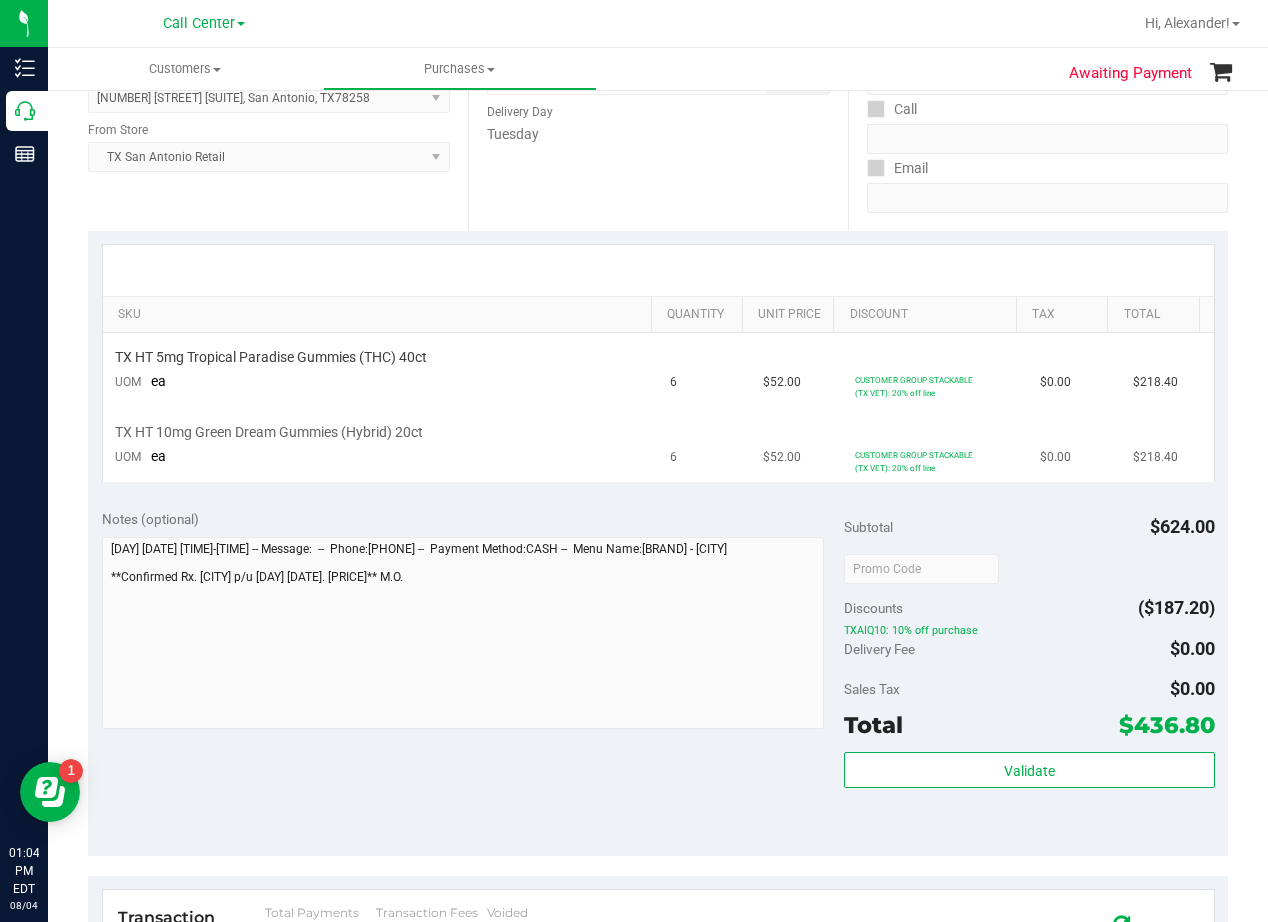 click on "6" at bounding box center (704, 445) 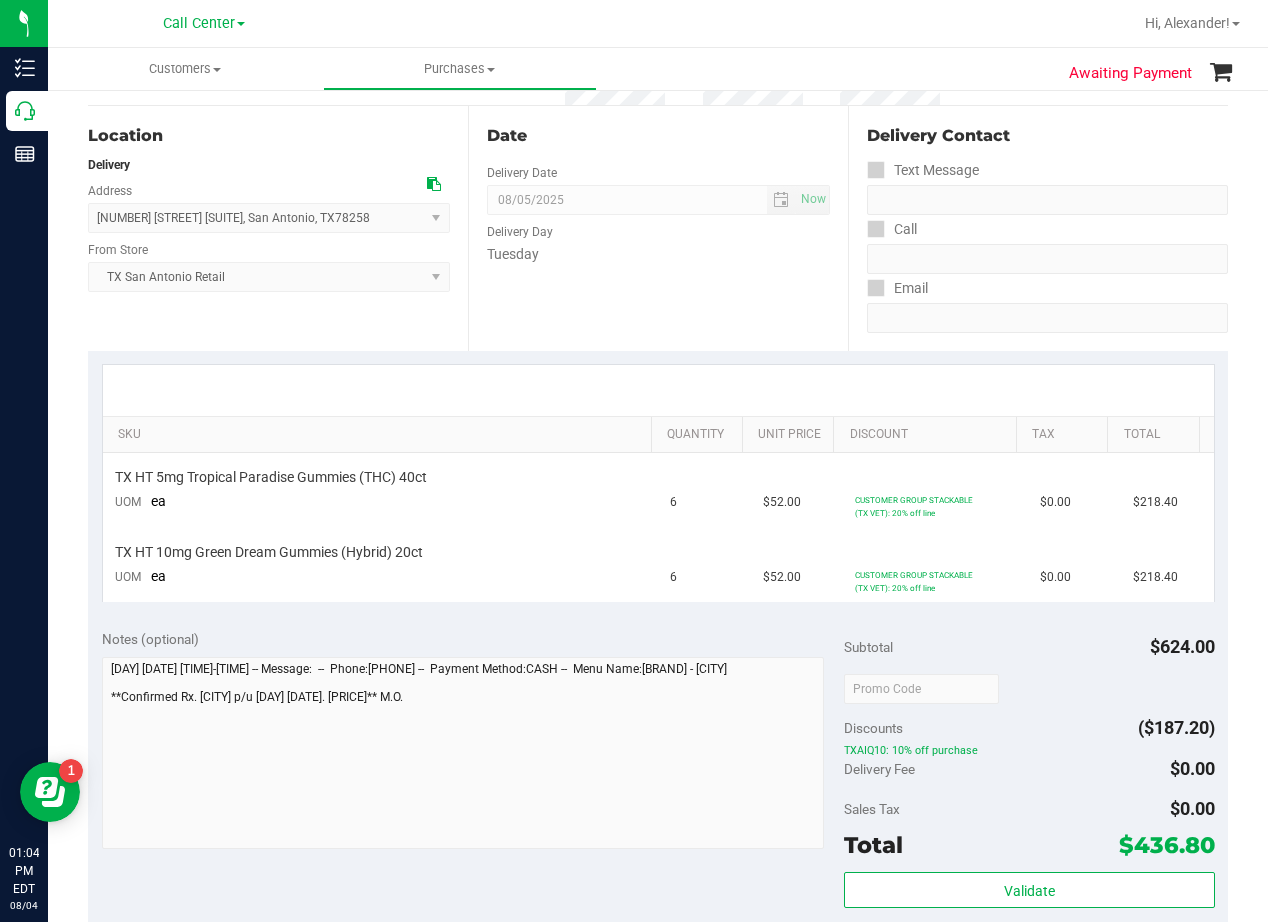 scroll, scrollTop: 0, scrollLeft: 0, axis: both 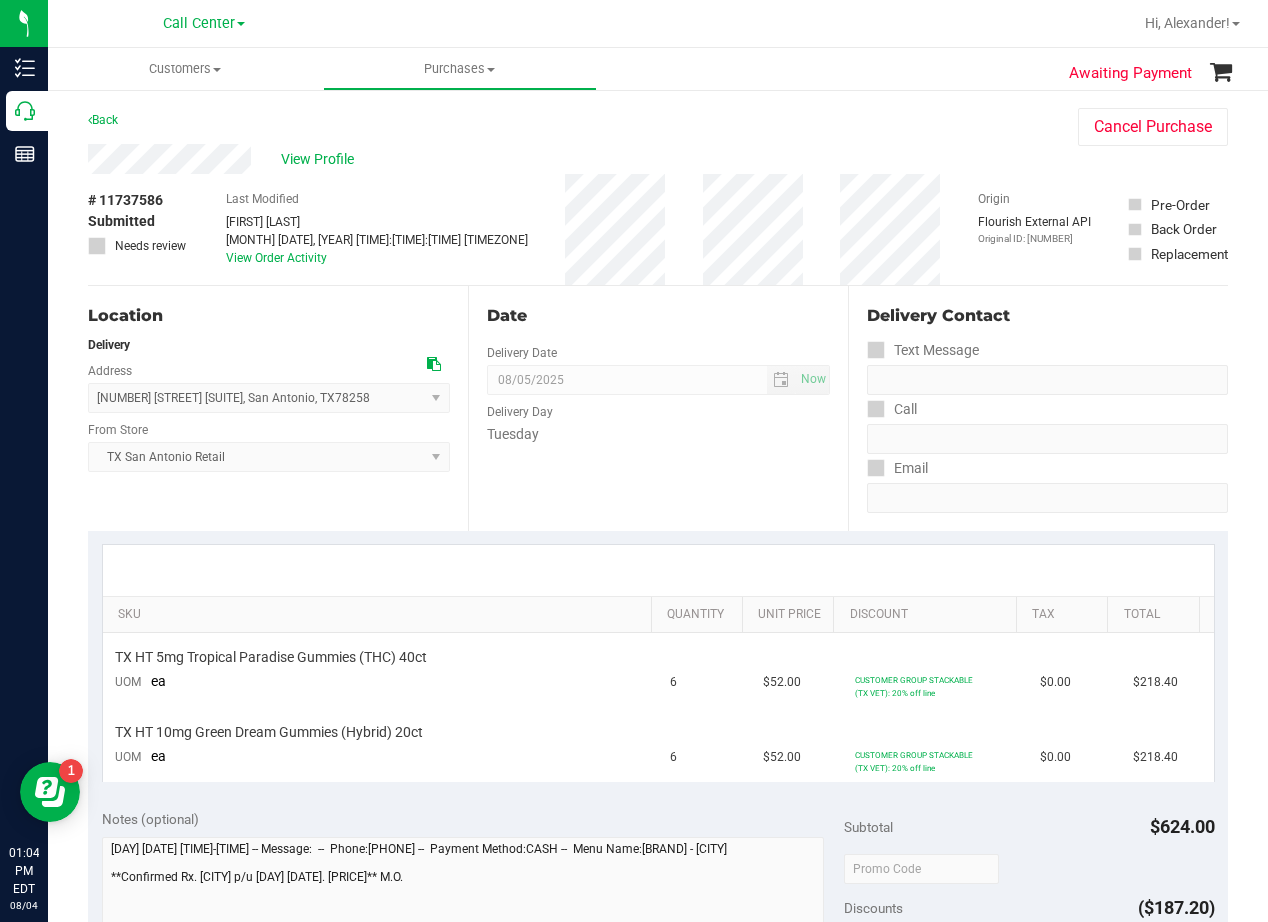 click on "# 11737586
Submitted
Needs review
Last Modified
Mindy Ortiz
Aug 4, 2025 12:08:20 PM EDT
View Order Activity
Origin
Flourish External API
Original ID: 313129649
Pre-Order
Back Order" at bounding box center (658, 229) 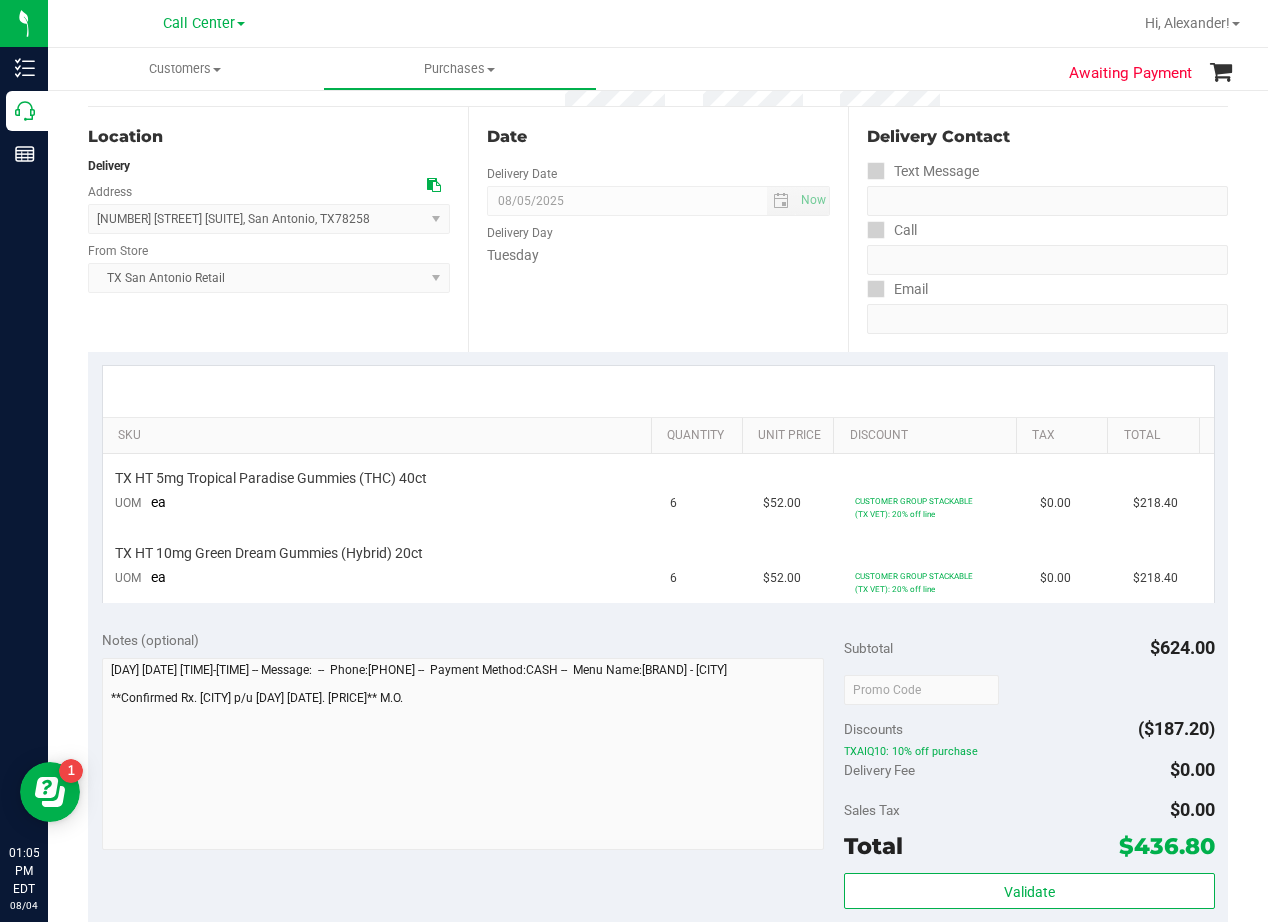 scroll, scrollTop: 200, scrollLeft: 0, axis: vertical 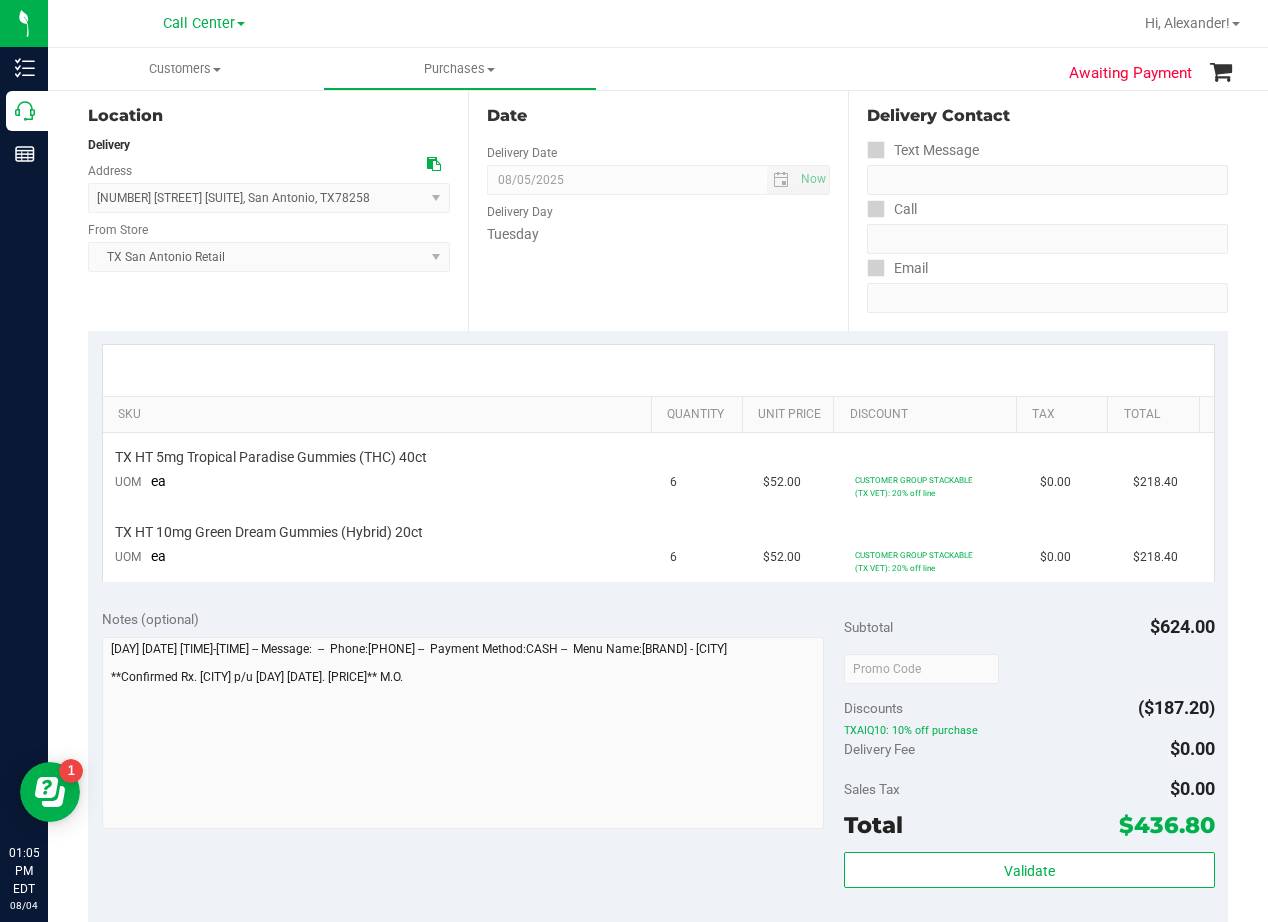 click on "Date
Delivery Date
08/05/2025
Now
08/05/2025 08:00 AM
Now
Delivery Day
Tuesday" at bounding box center [658, 208] 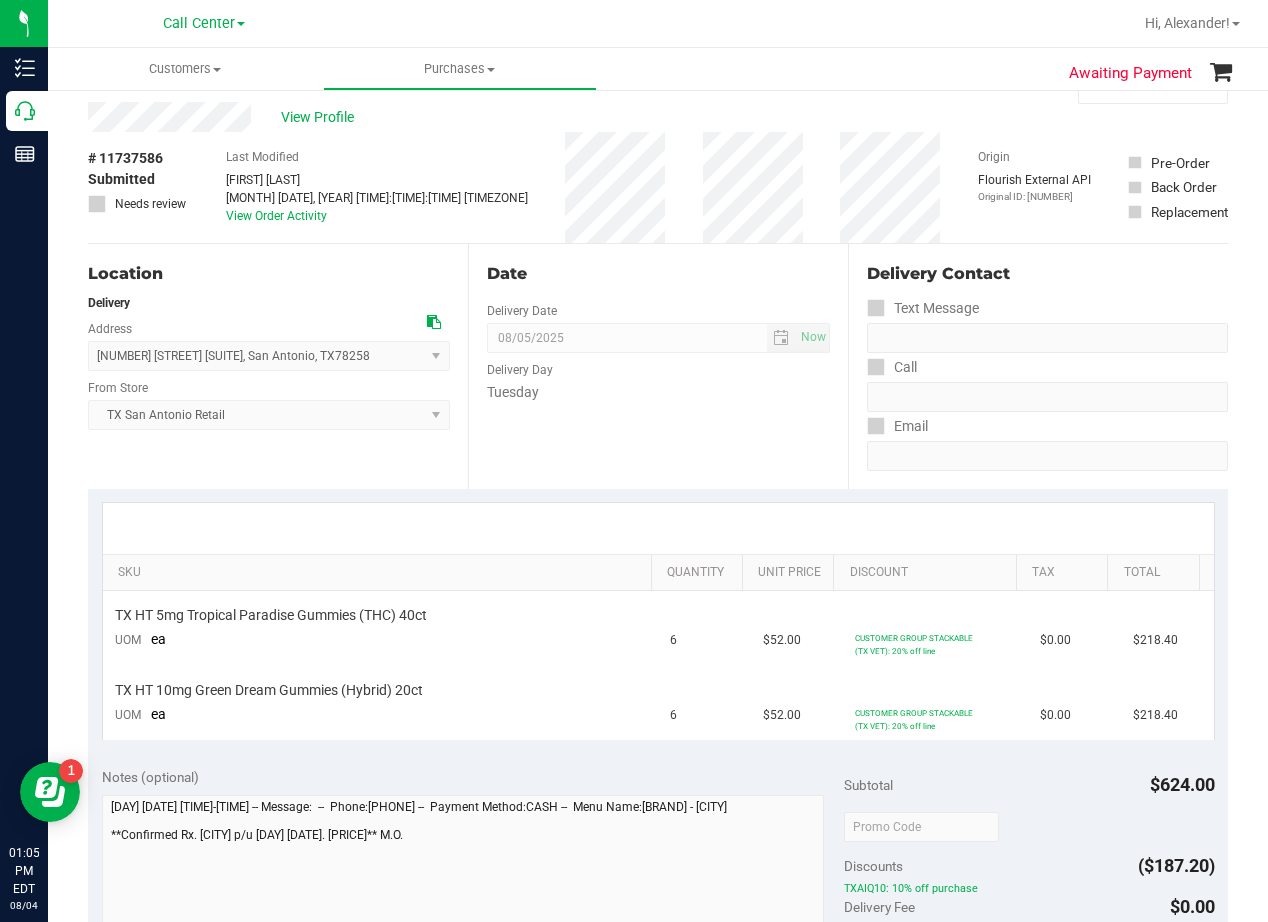 scroll, scrollTop: 0, scrollLeft: 0, axis: both 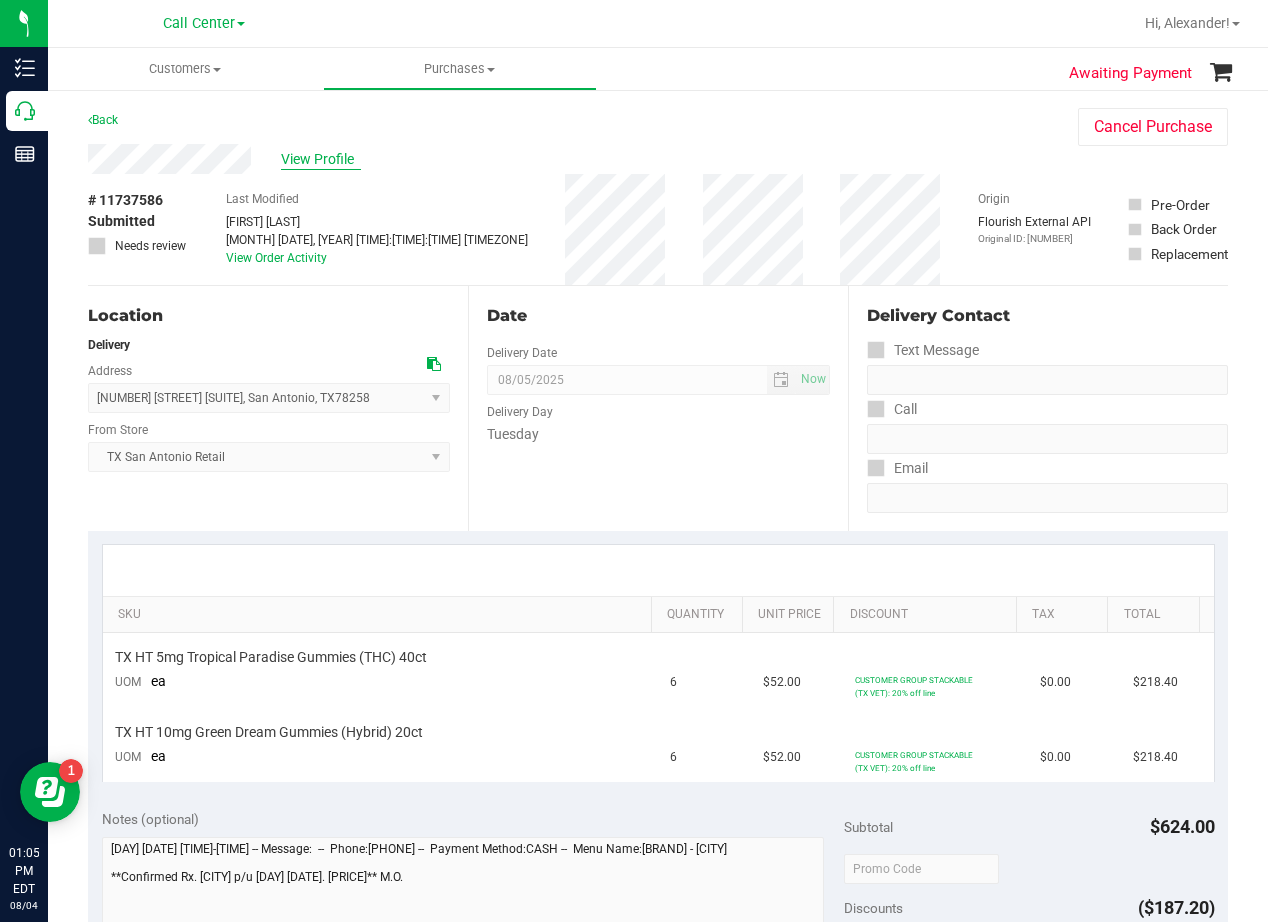 click on "View Profile" at bounding box center (321, 159) 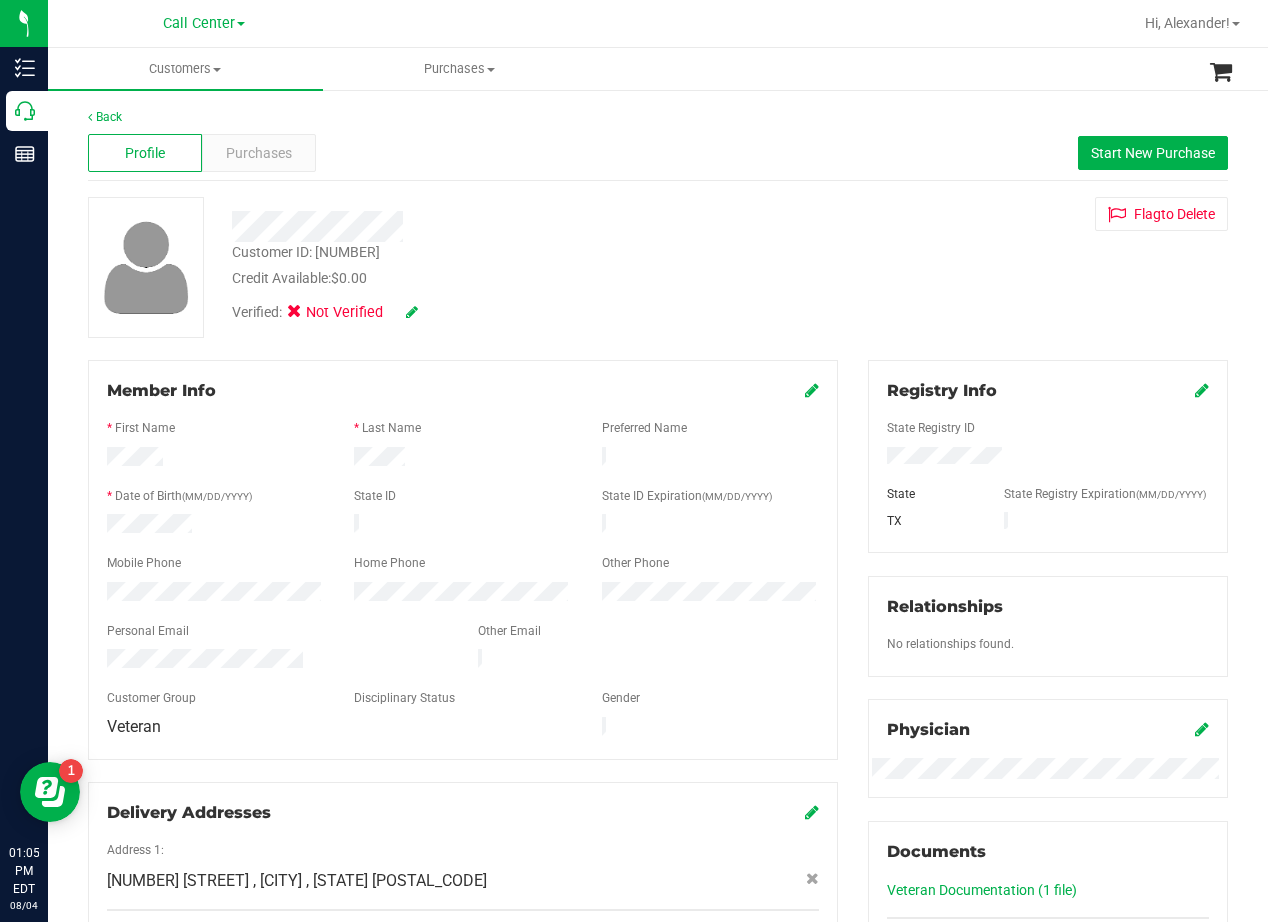 click on "Customer ID: 1526795
Credit Available:
$0.00
Verified:
Not Verified
Flag  to Delete" at bounding box center (658, 267) 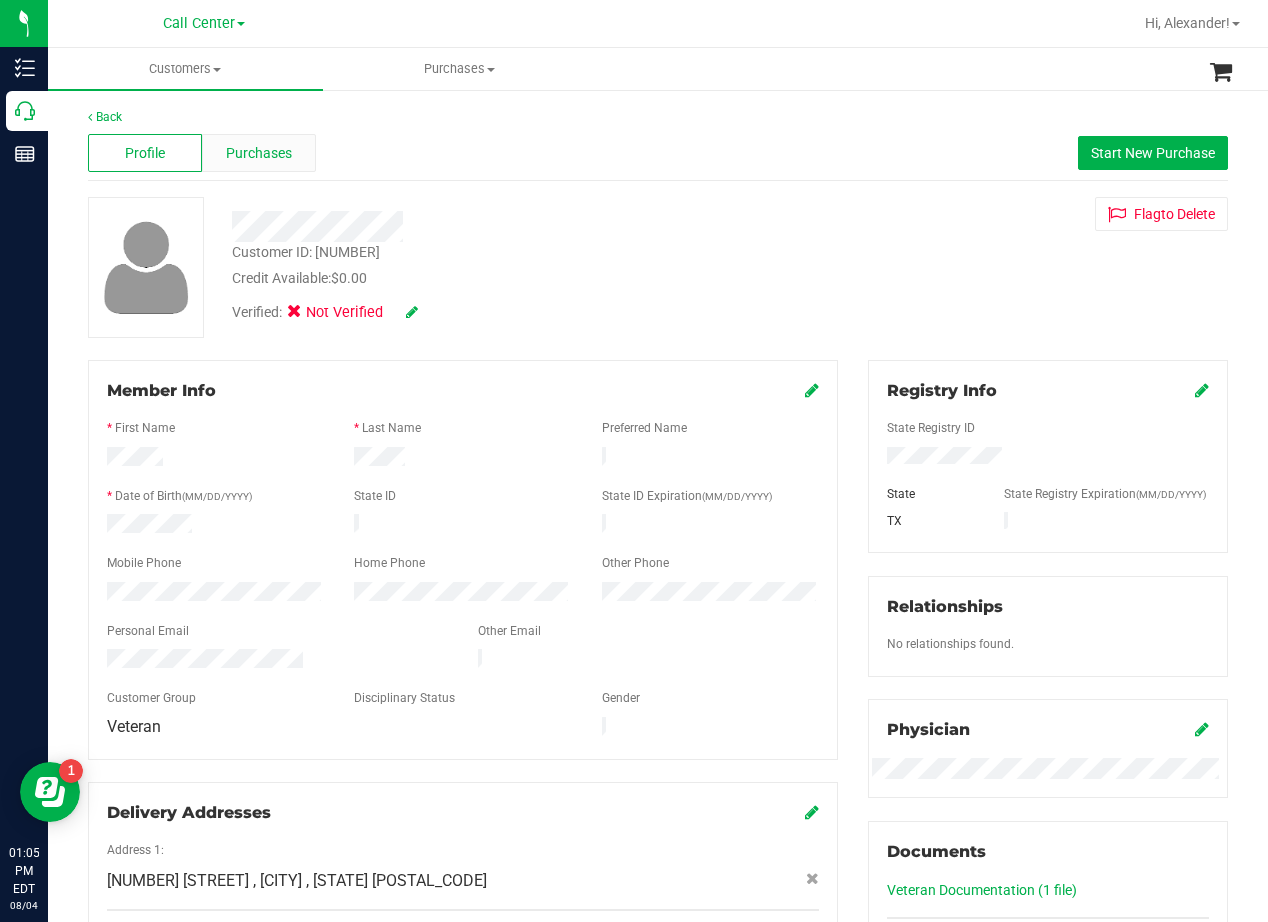 click on "Purchases" at bounding box center [259, 153] 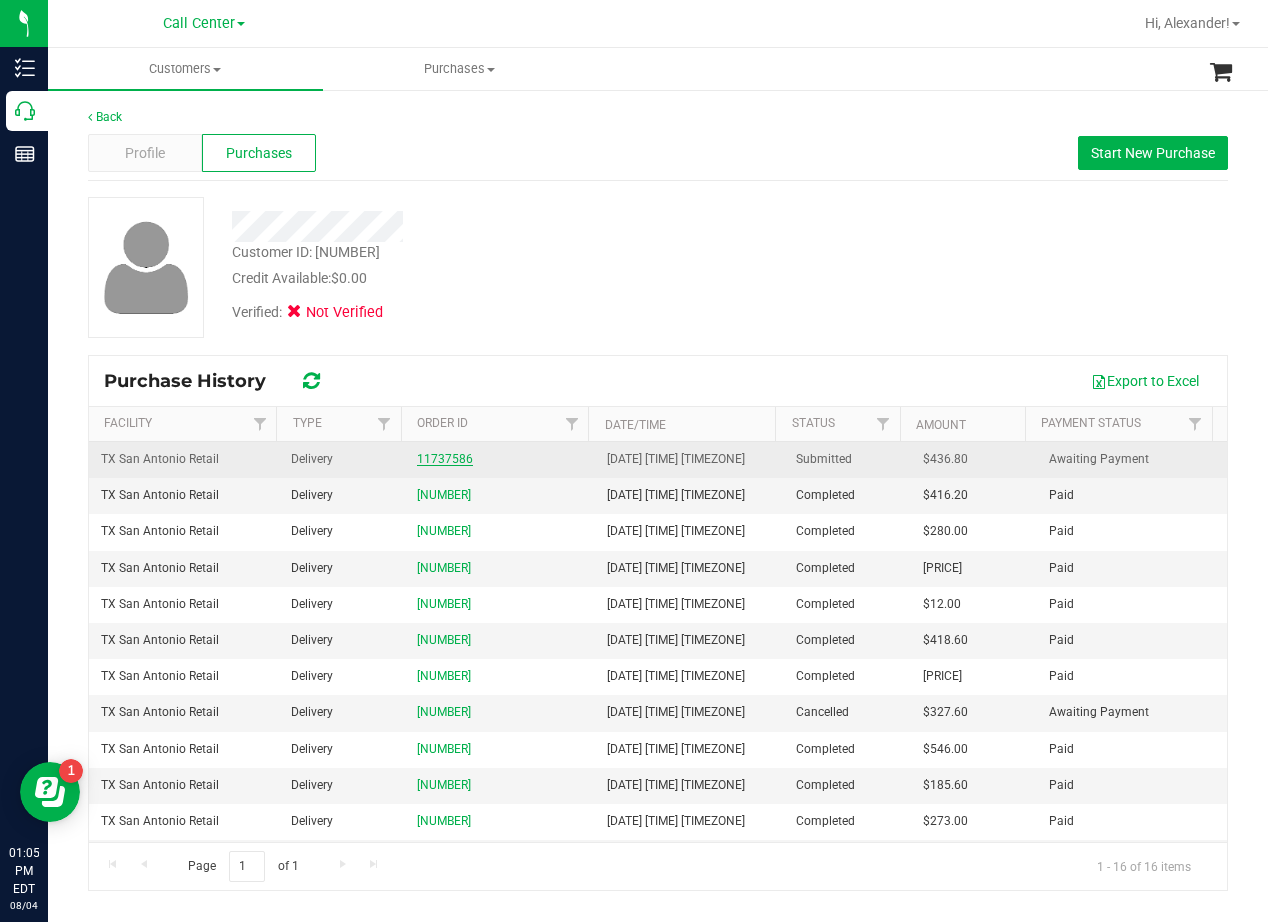 click on "11737586" at bounding box center [445, 459] 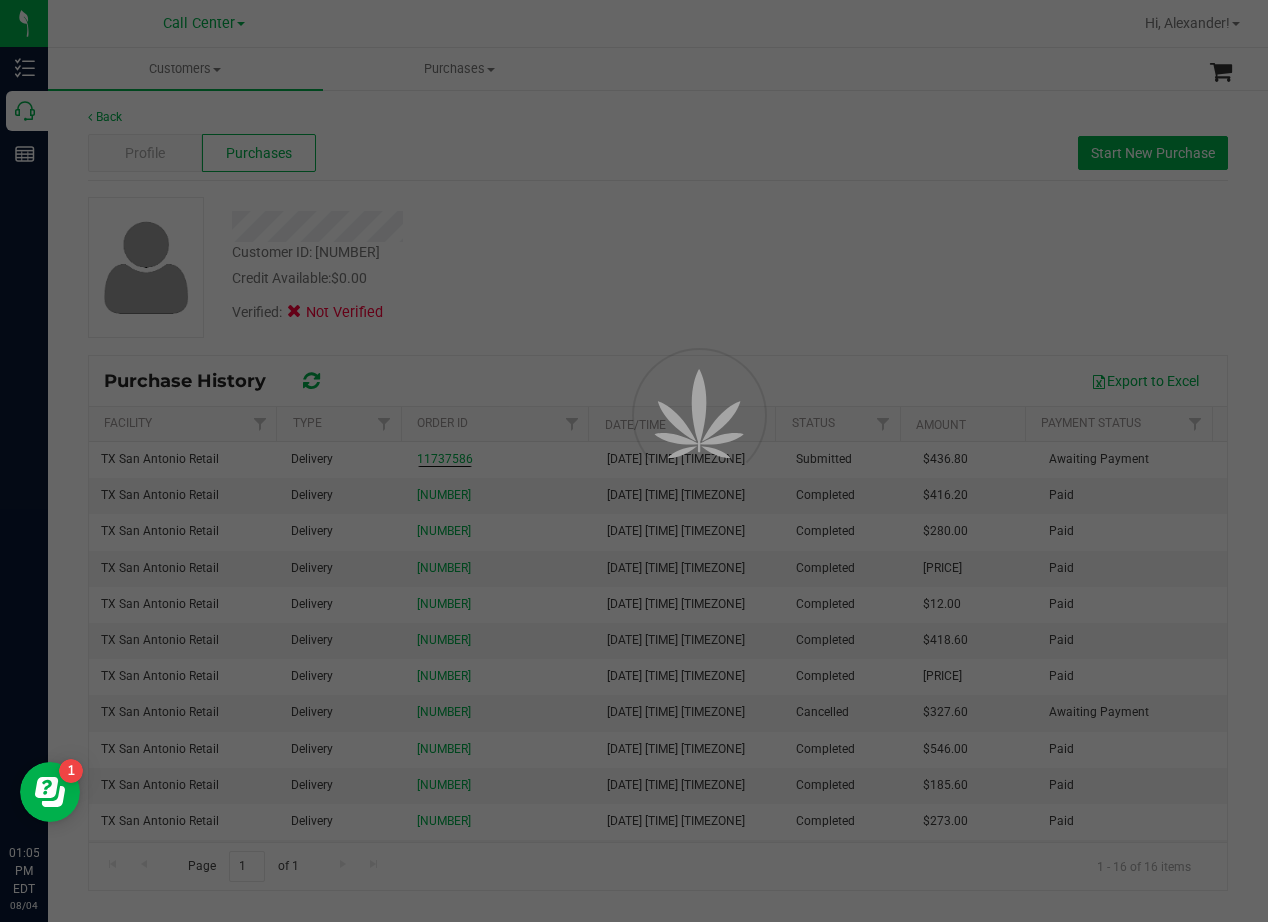 click at bounding box center (634, 461) 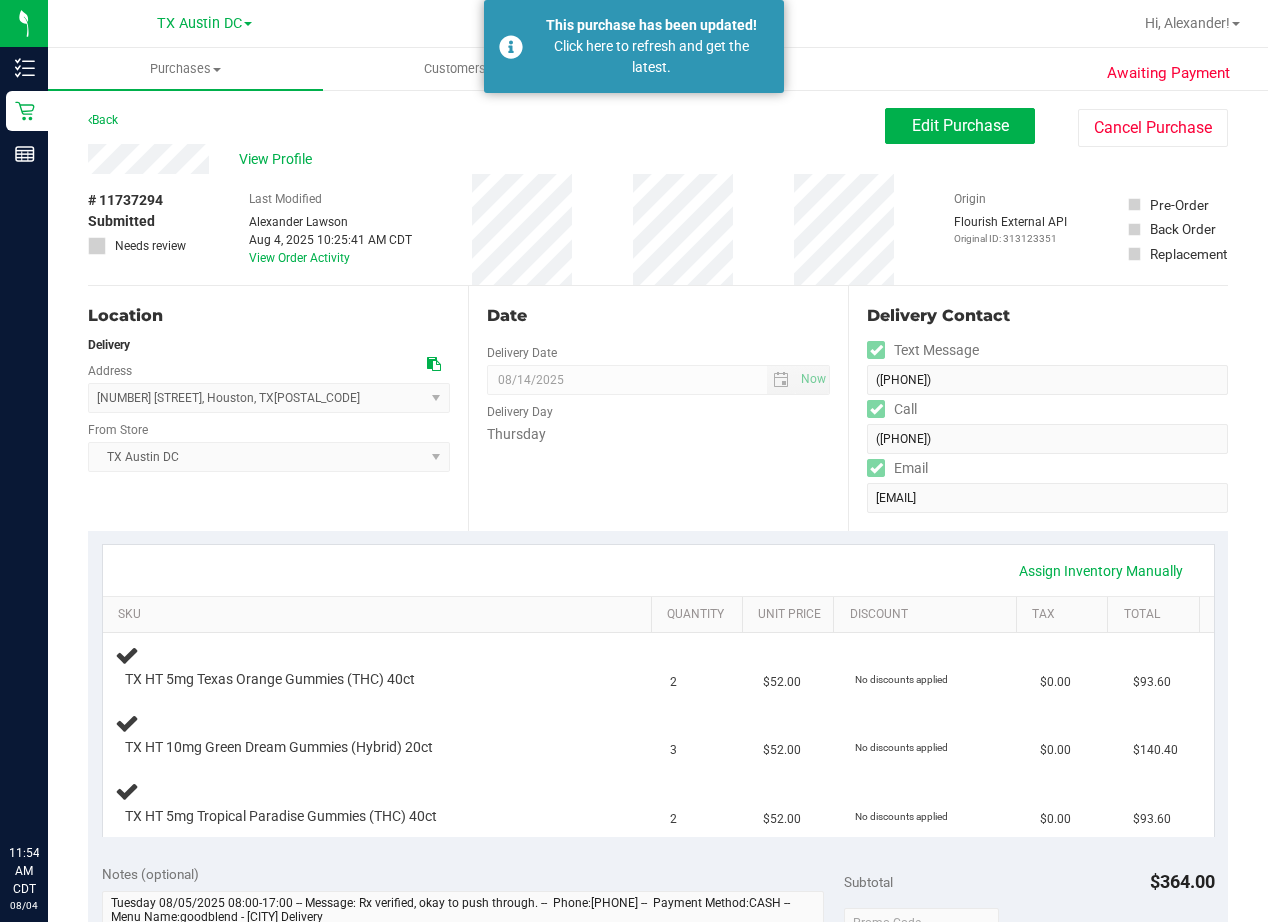 scroll, scrollTop: 0, scrollLeft: 0, axis: both 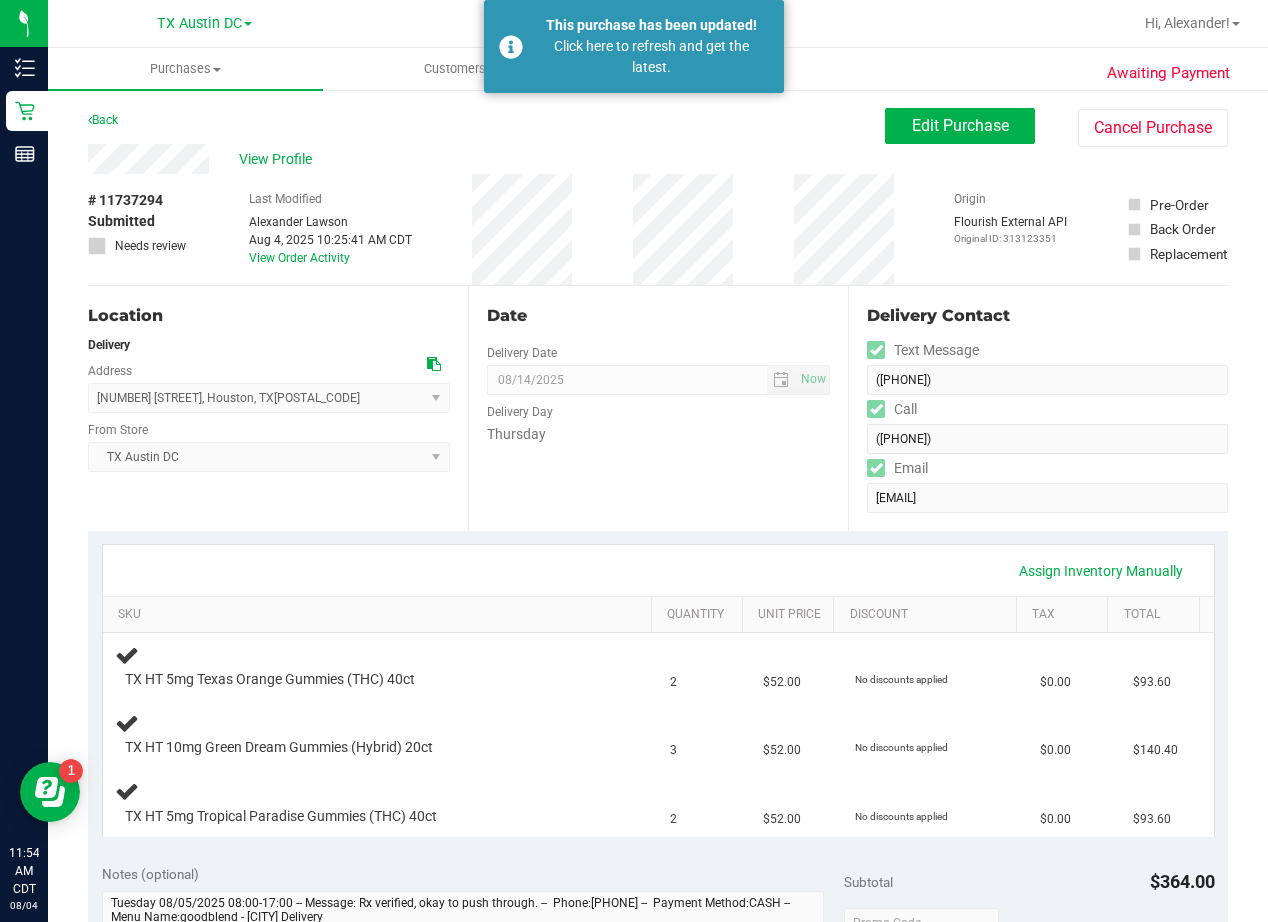 click on "Awaiting Payment
Edit Purchase
Cancel Purchase
View Profile
# [NUMBER]
Submitted
Needs review
Last Modified
[FIRST] [LAST]
Aug 4, 2025 10:25:41 AM CDT
View Order Activity
Origin" at bounding box center [658, 909] 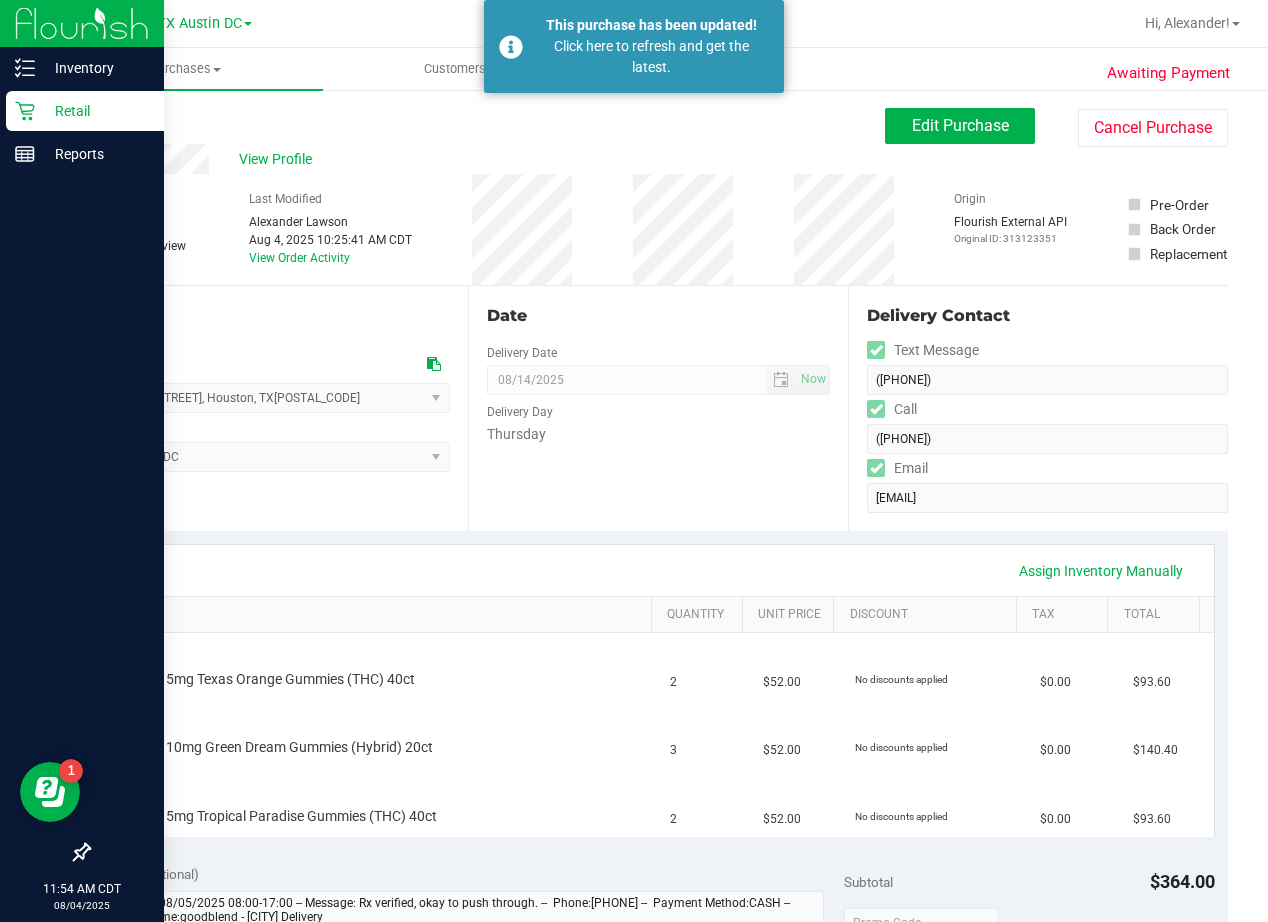 click on "Retail" at bounding box center [95, 111] 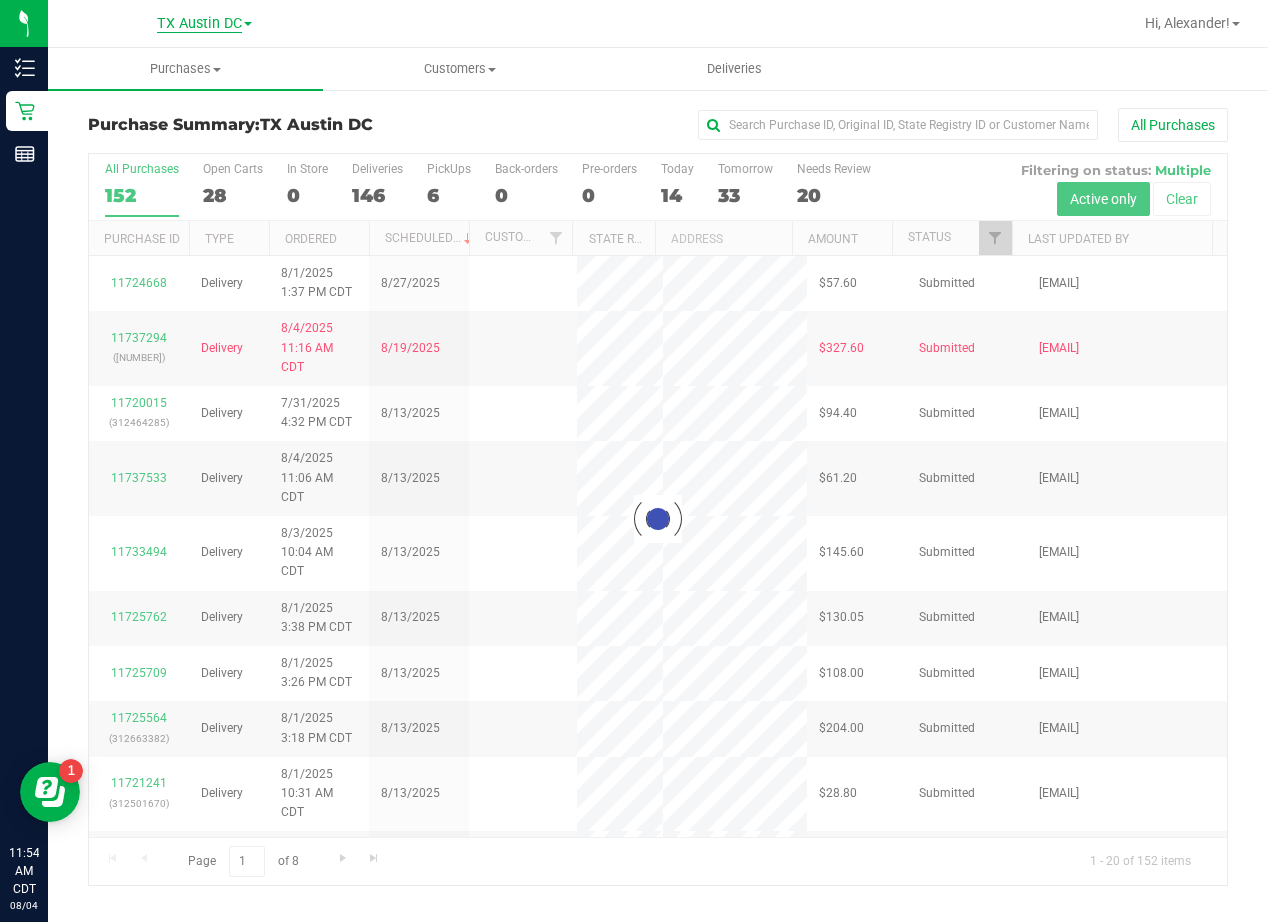 click on "TX Austin DC" at bounding box center (199, 24) 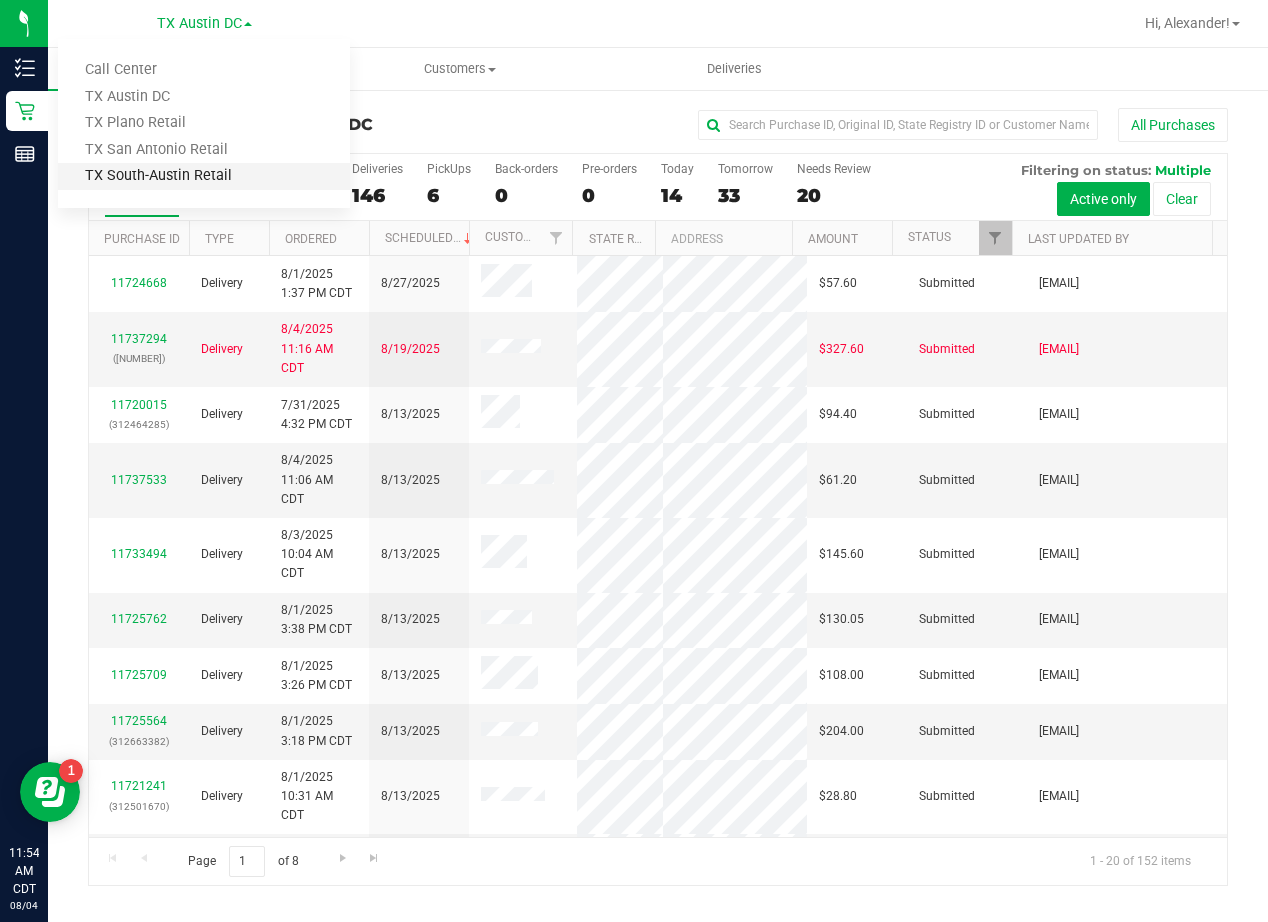 click on "TX South-Austin Retail" at bounding box center [204, 176] 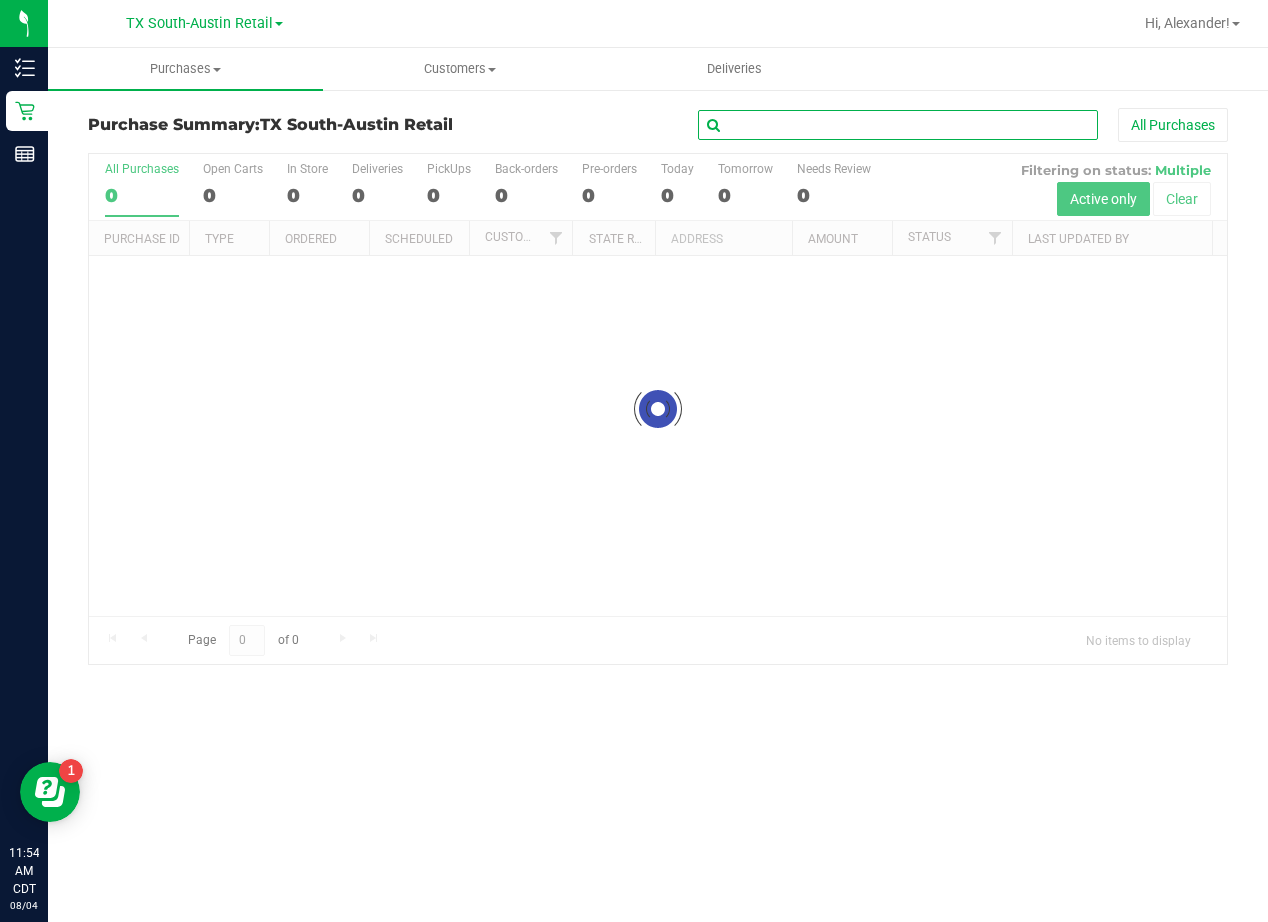 click at bounding box center (898, 125) 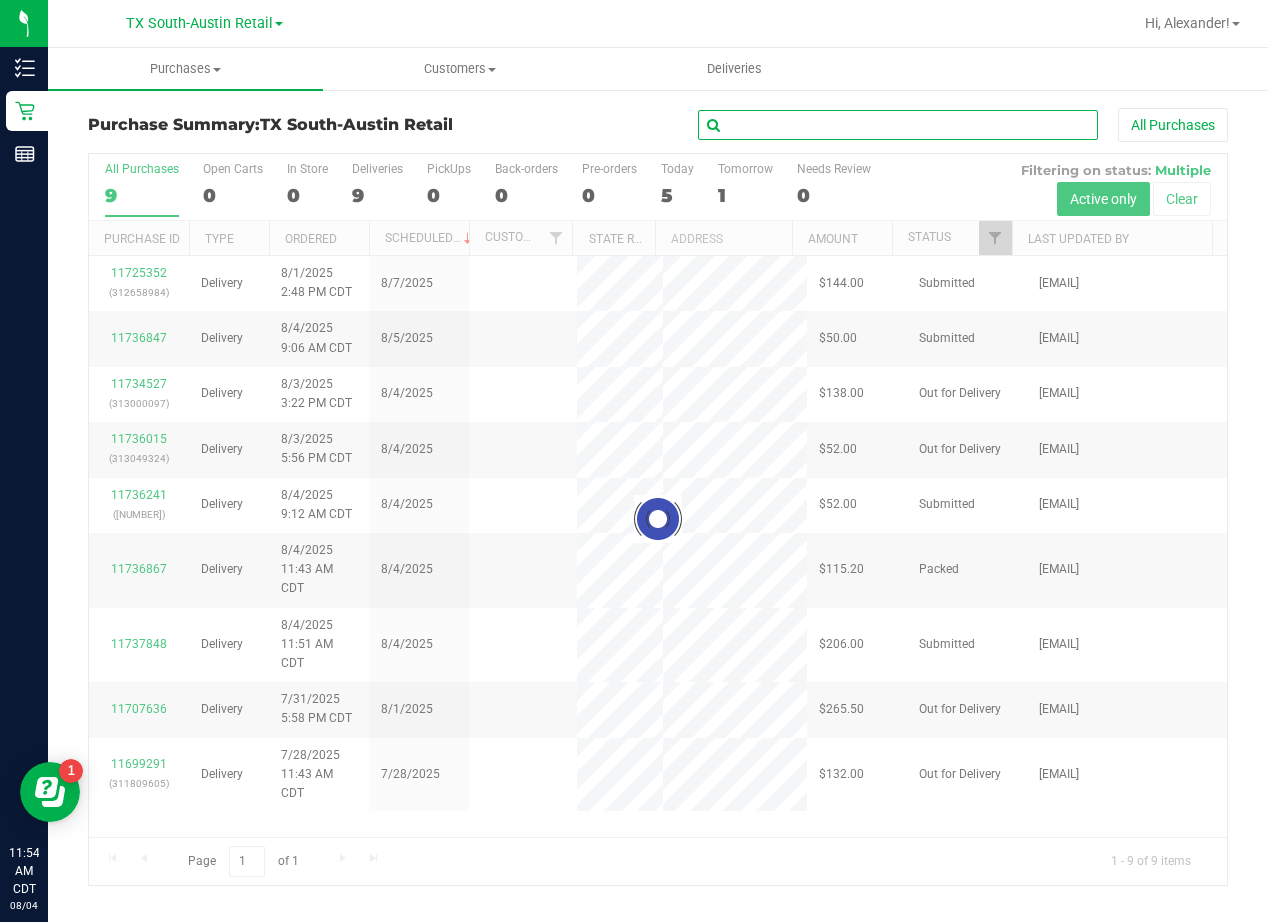 paste on "Fadwa Kazery" 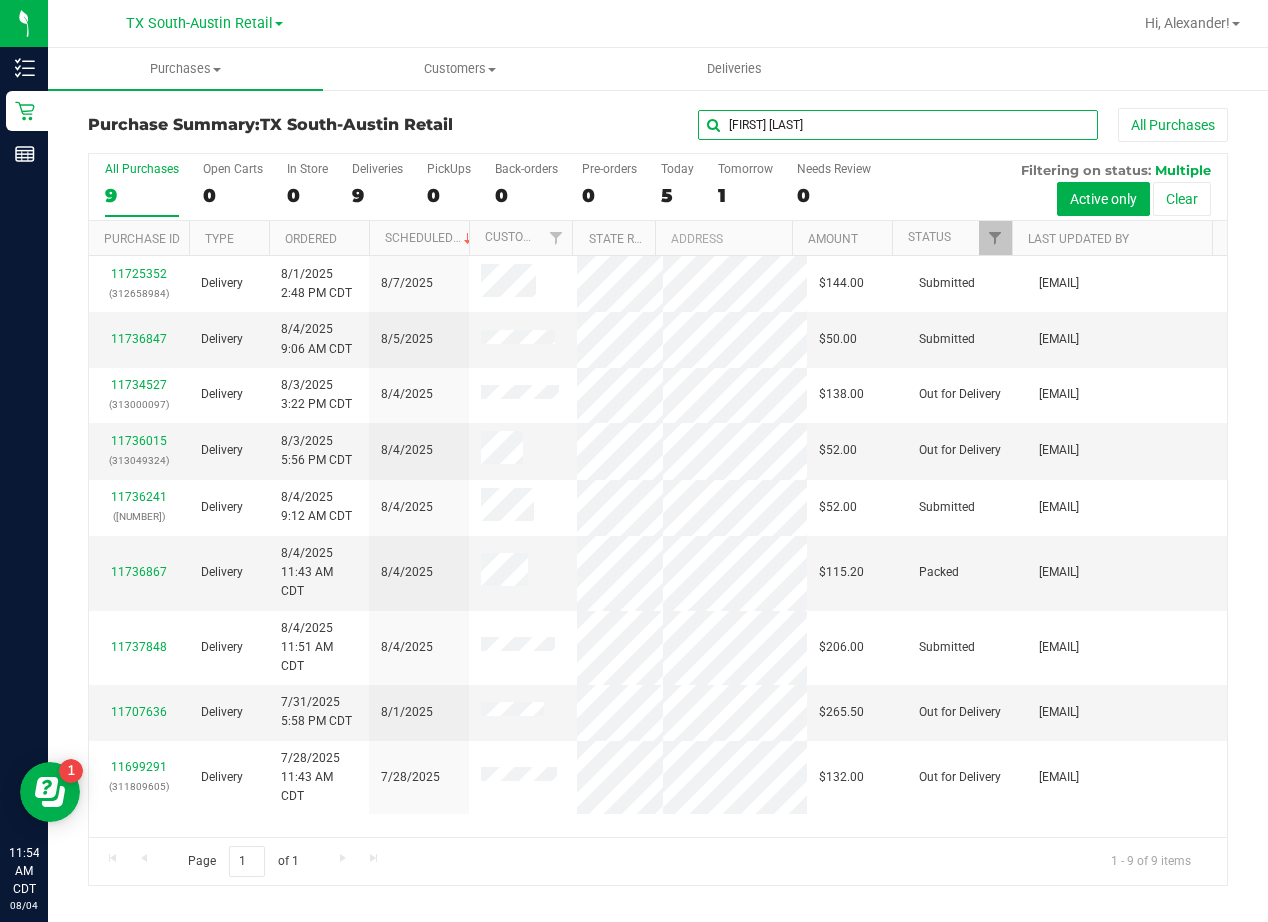 type on "Fadwa Kazery" 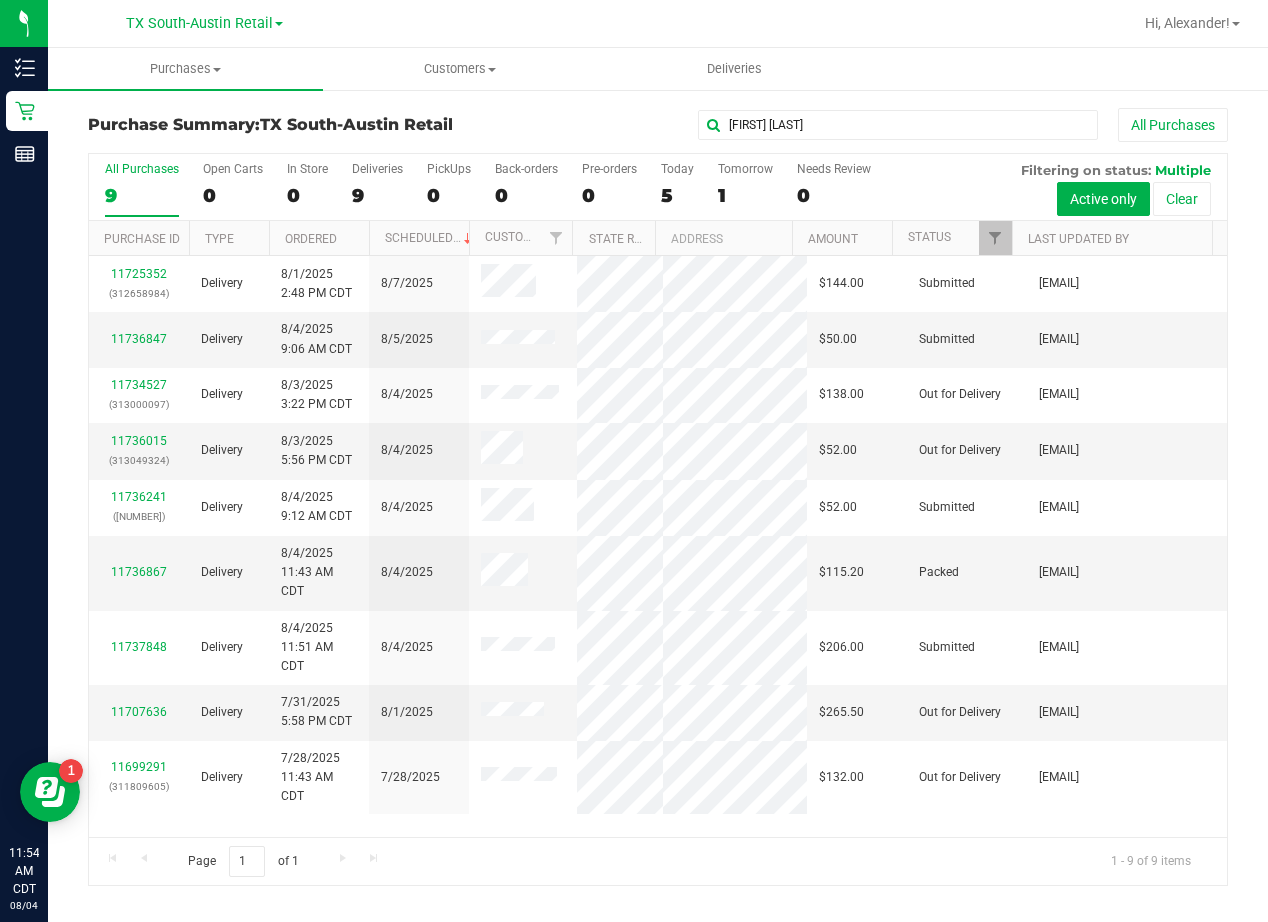 click on "Fadwa Kazery
All Purchases" at bounding box center (848, 125) 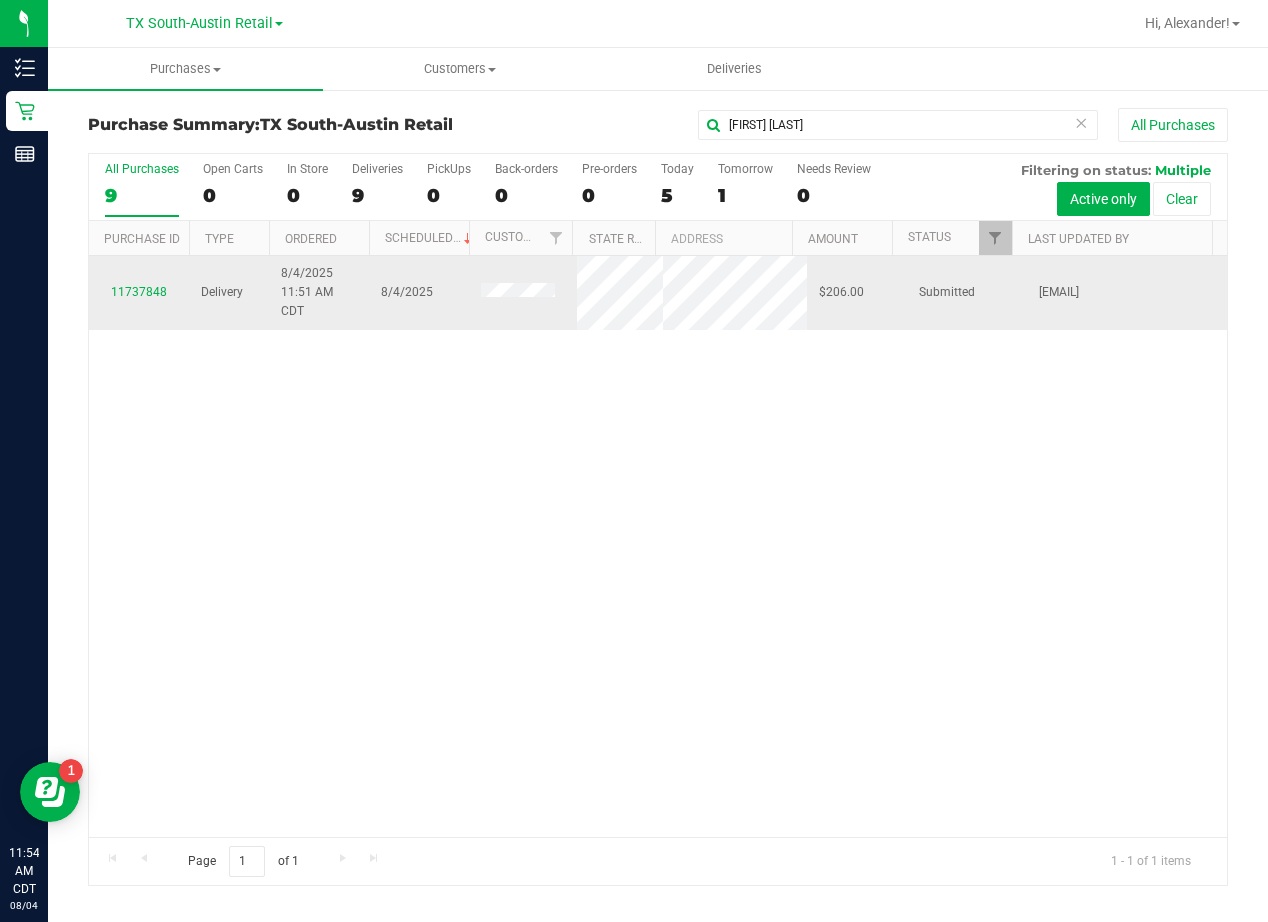 click on "11737848" at bounding box center (139, 292) 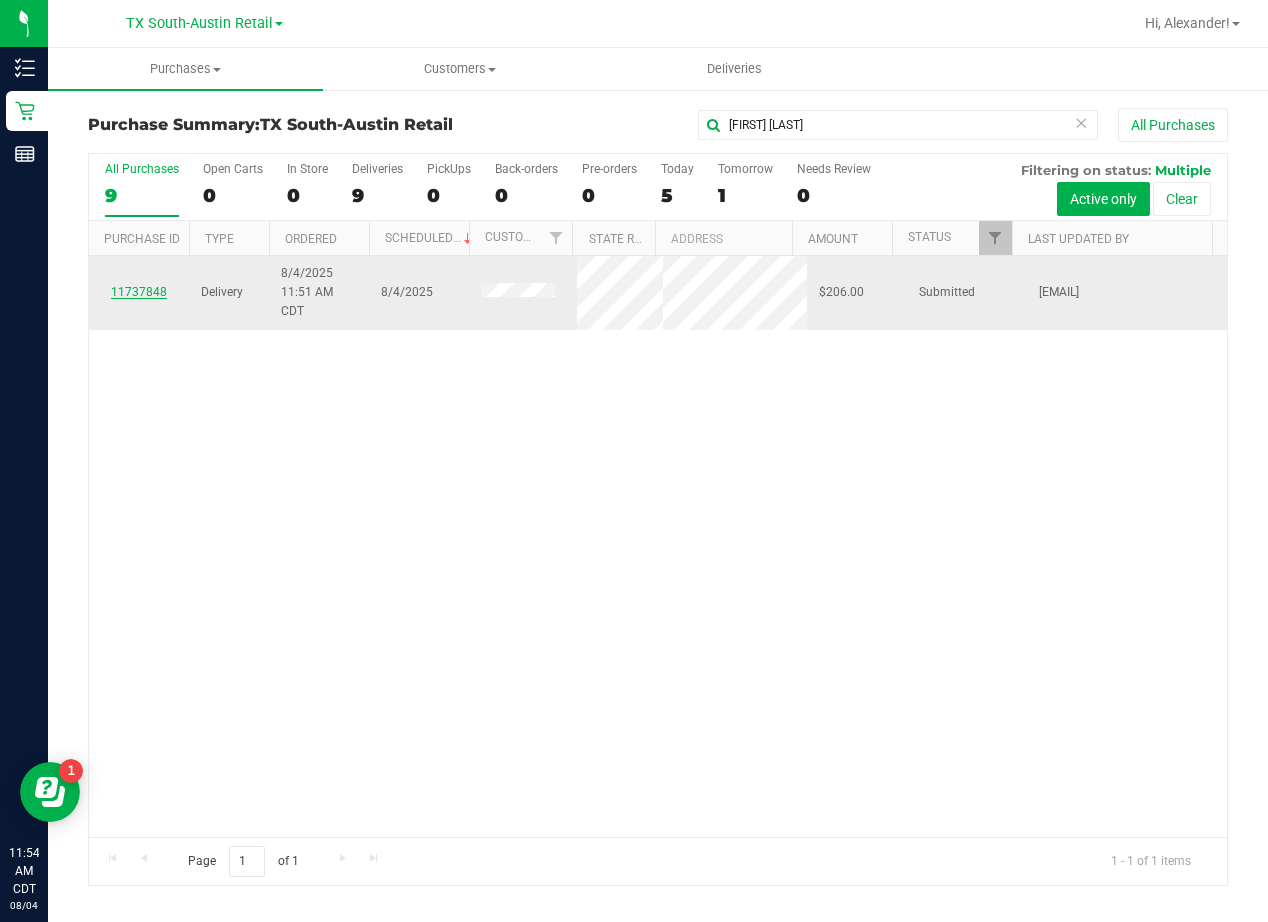 click on "11737848" at bounding box center (139, 292) 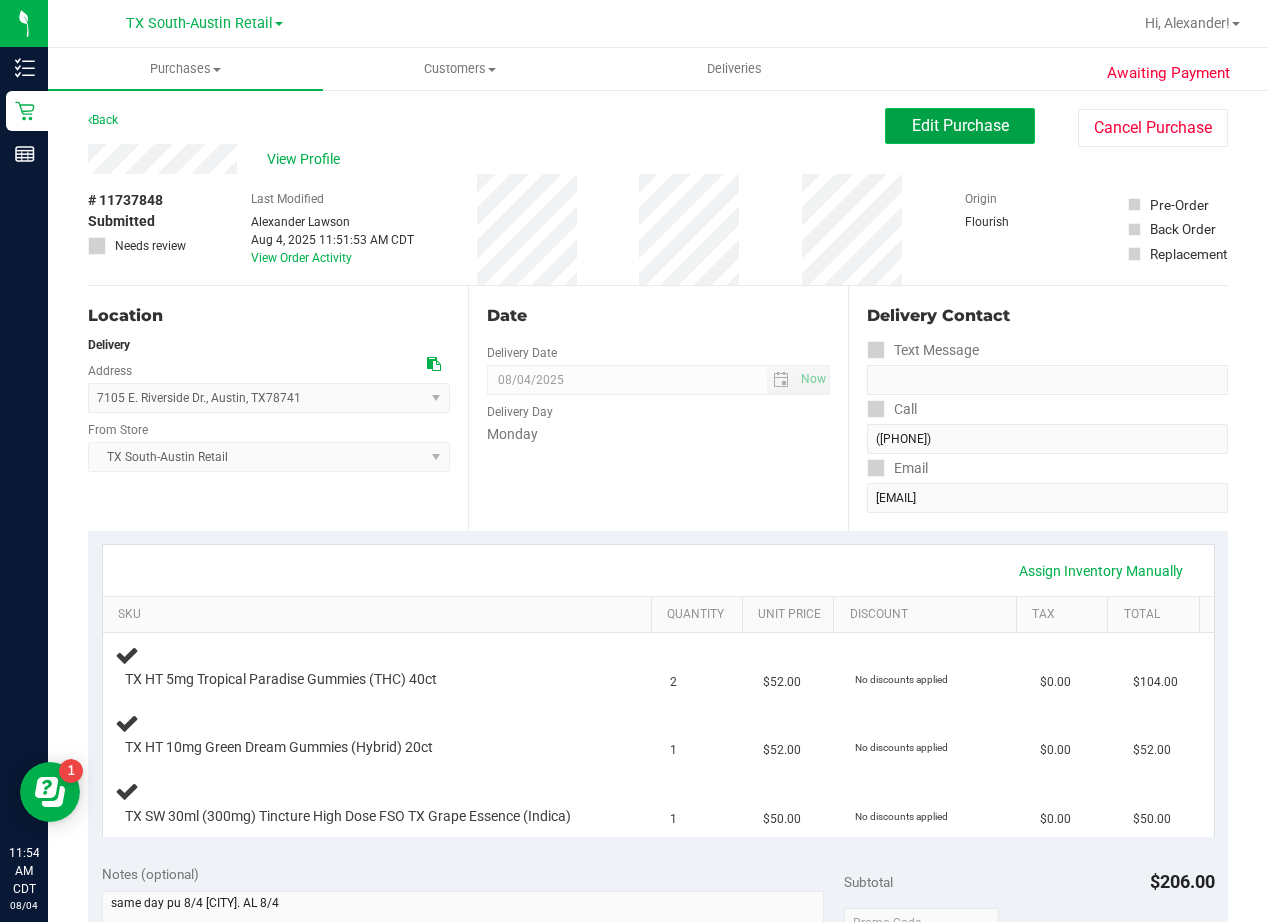 drag, startPoint x: 871, startPoint y: 138, endPoint x: 885, endPoint y: 137, distance: 14.035668 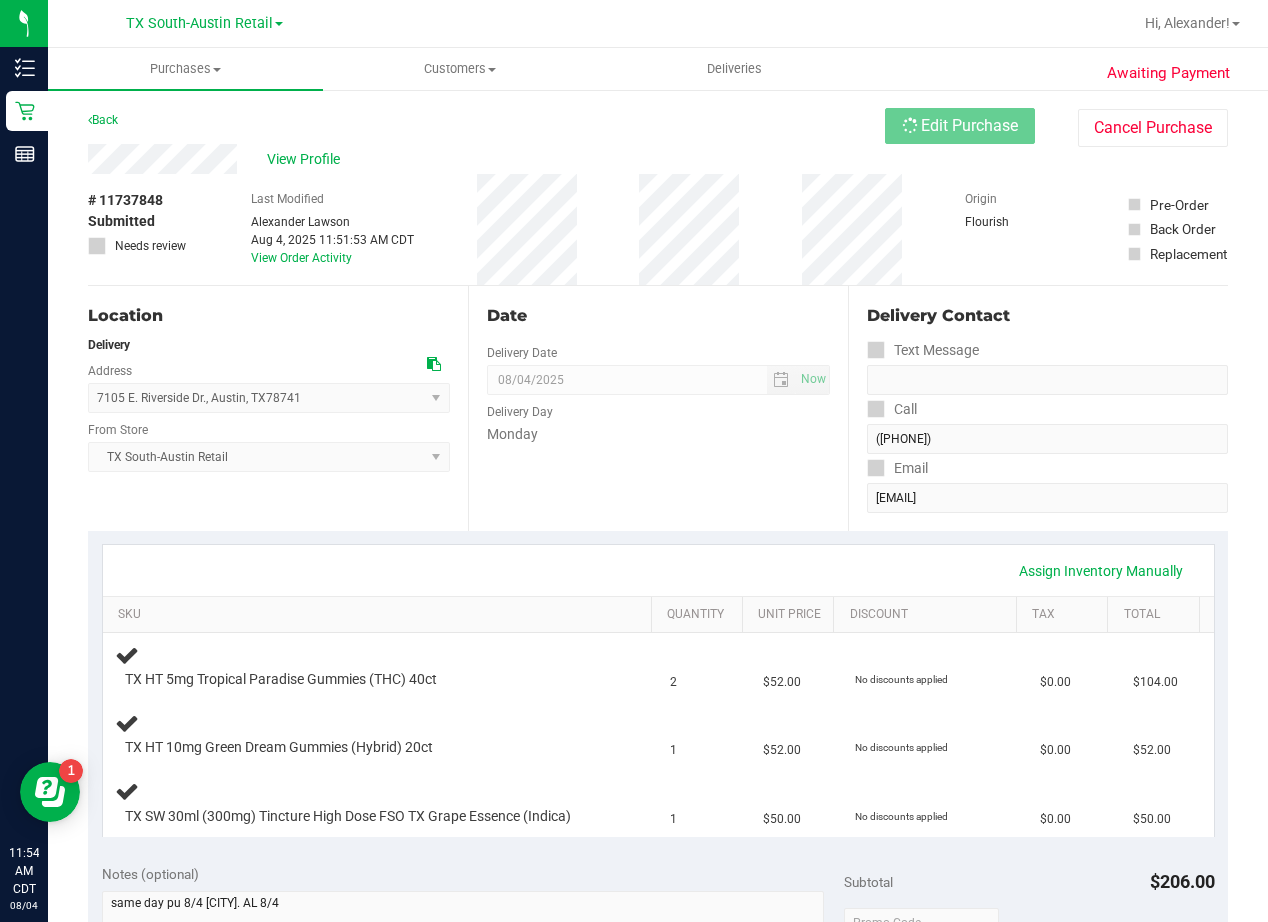 click on "Back
Edit Purchase
Cancel Purchase" at bounding box center [658, 126] 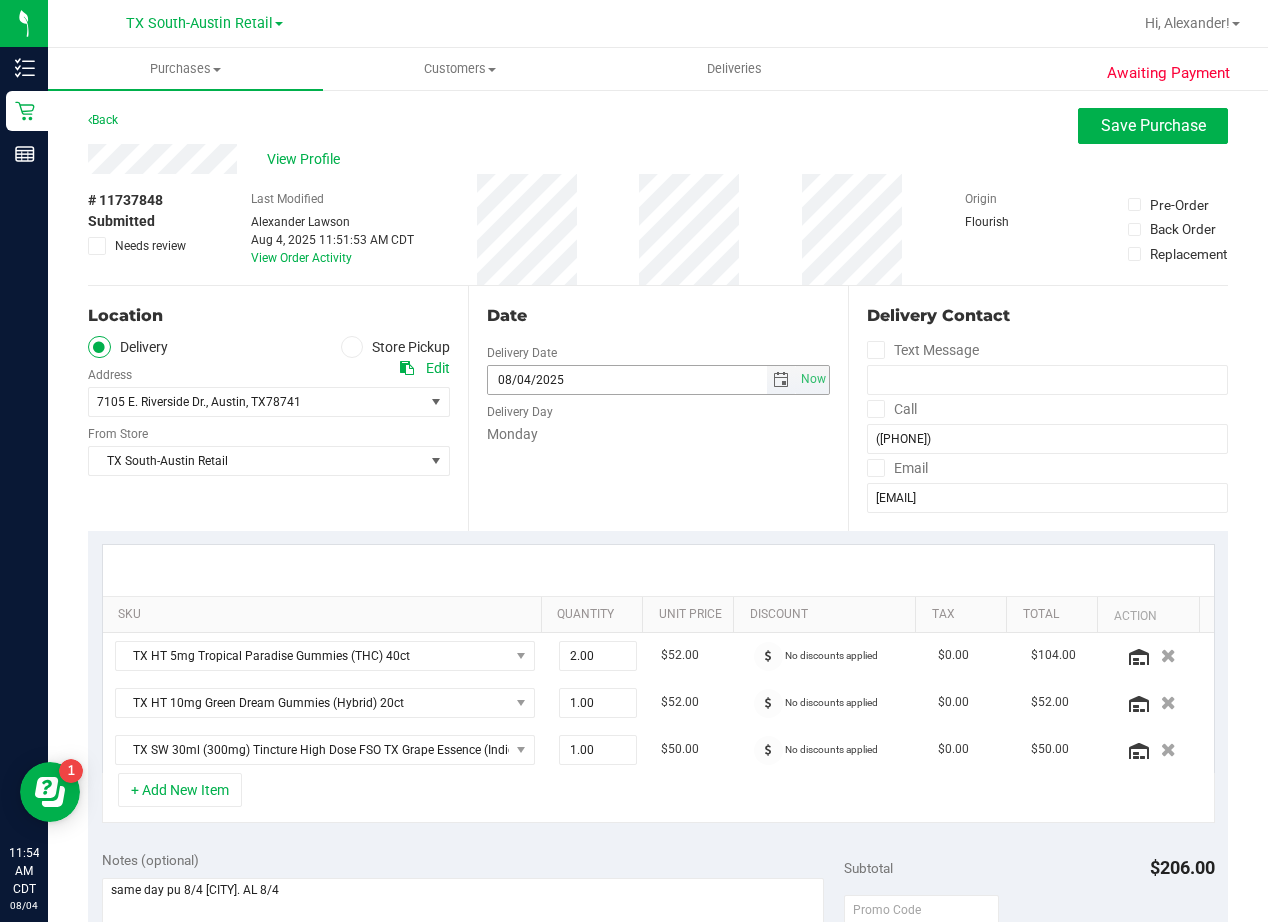 click at bounding box center [781, 380] 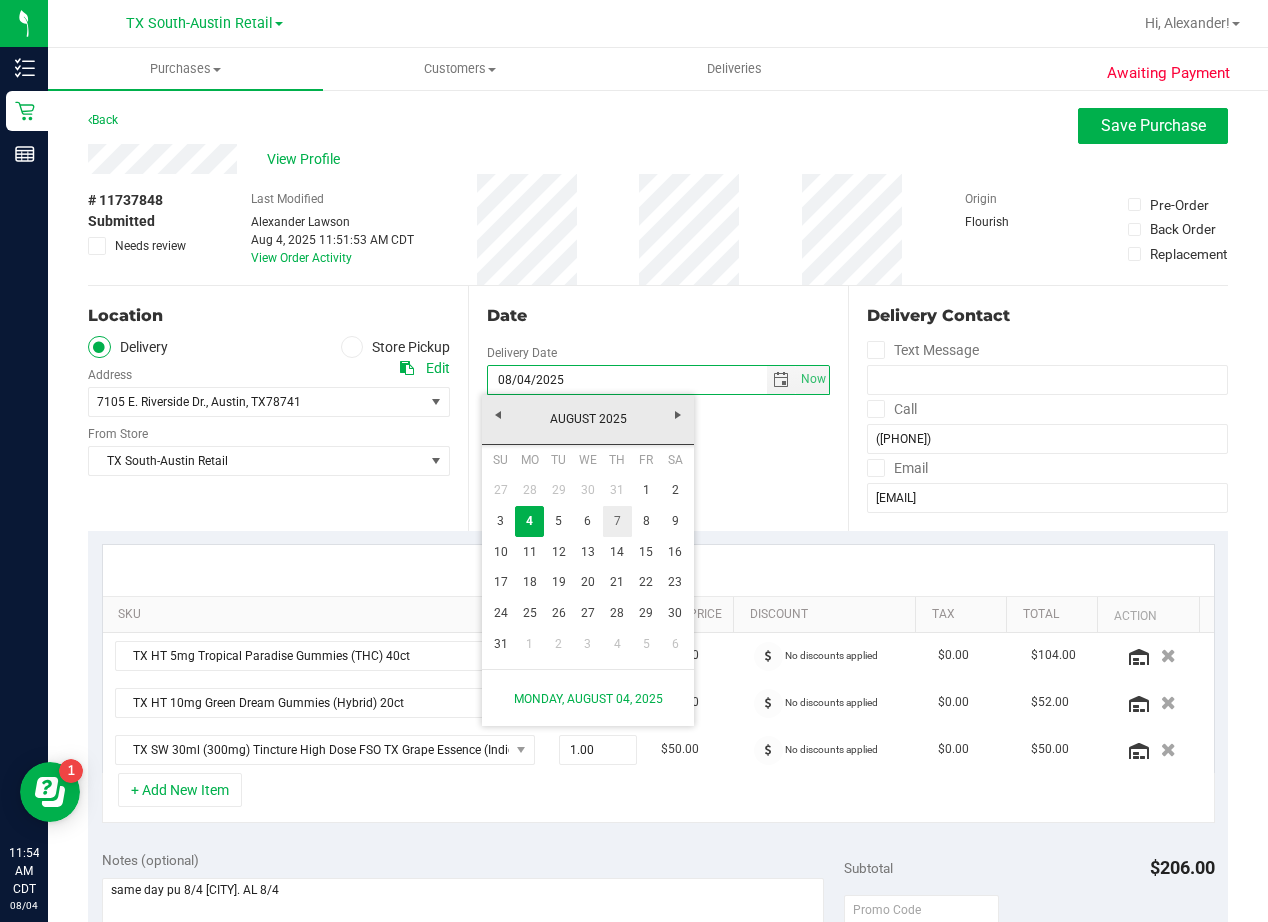 click on "7" at bounding box center (617, 521) 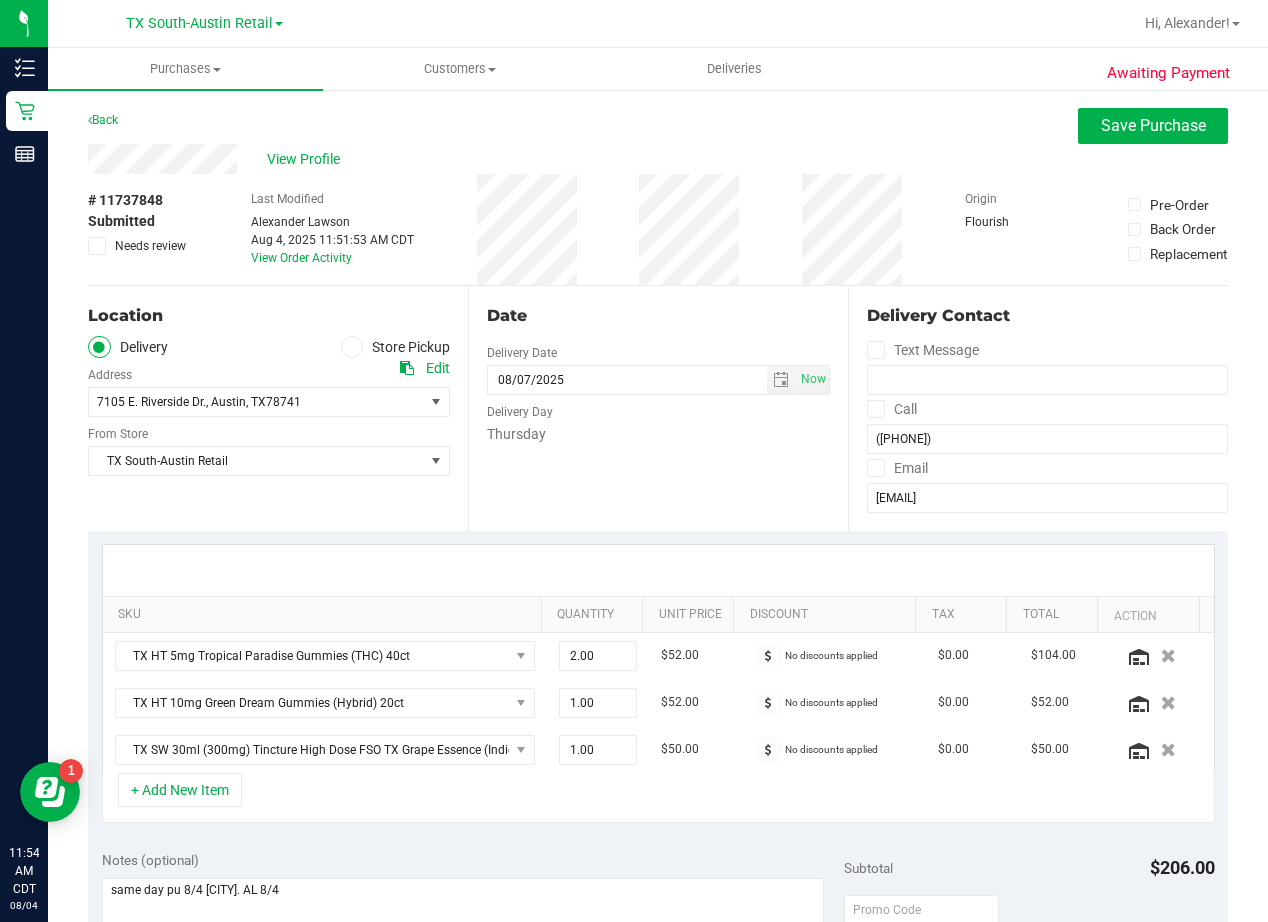 click on "Date
Delivery Date
08/07/2025
Now
08/07/2025 08:00 AM
Now
Delivery Day
Thursday" at bounding box center [658, 408] 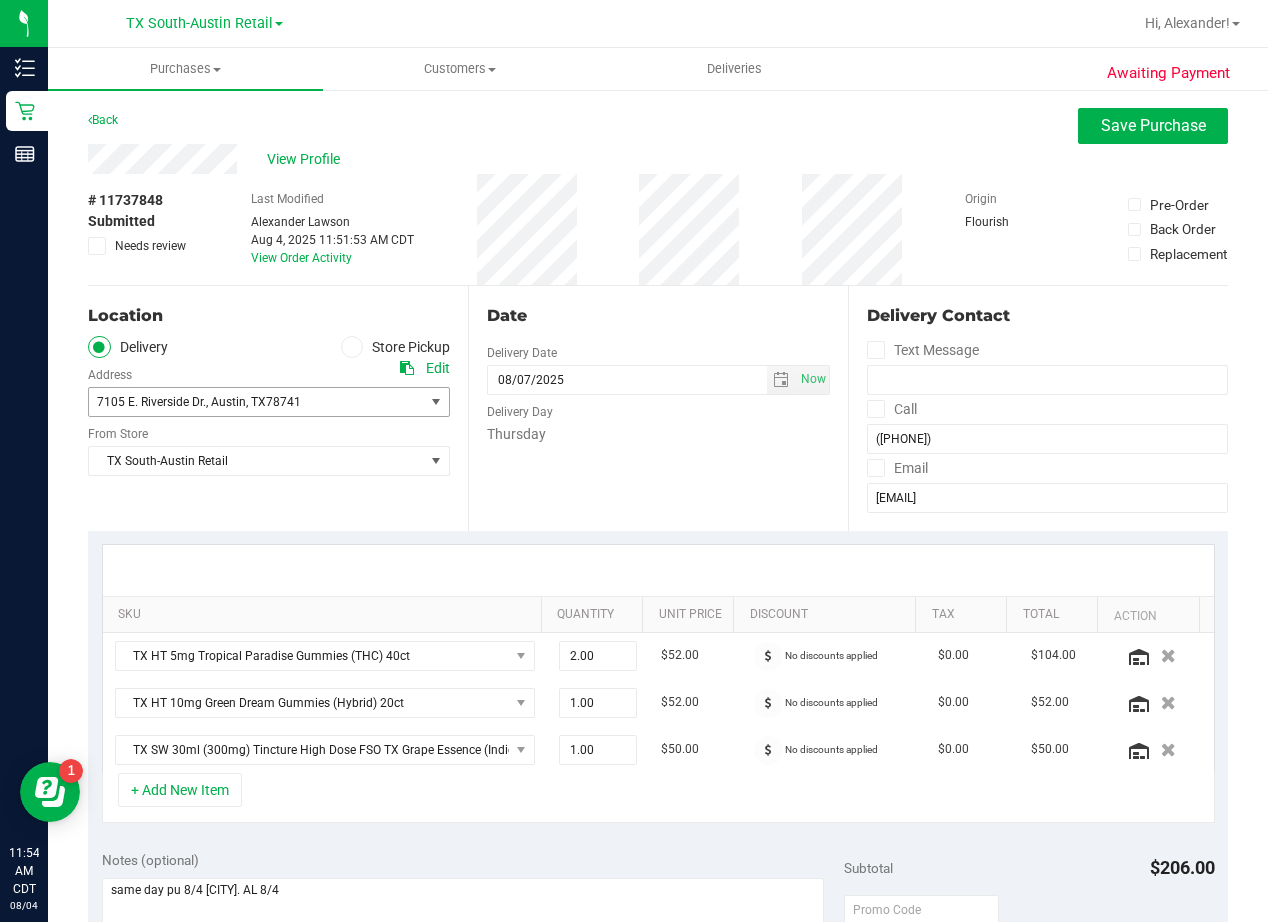 click on "7105 E. Riverside Dr.
, Austin
, TX
78741" at bounding box center [269, 402] 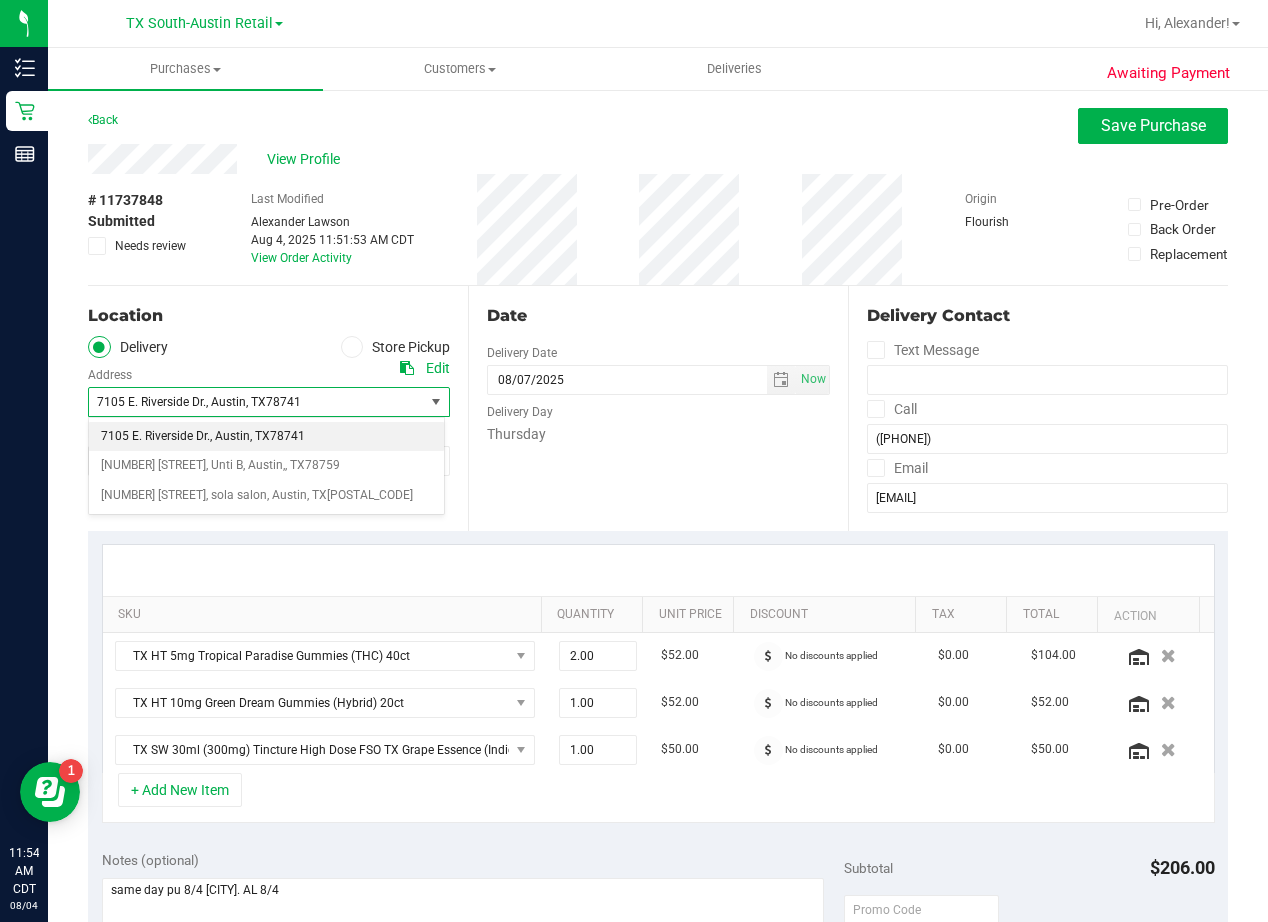 click on "Date
Delivery Date
08/07/2025
Now
08/07/2025 08:00 AM
Now
Delivery Day
Thursday" at bounding box center [658, 408] 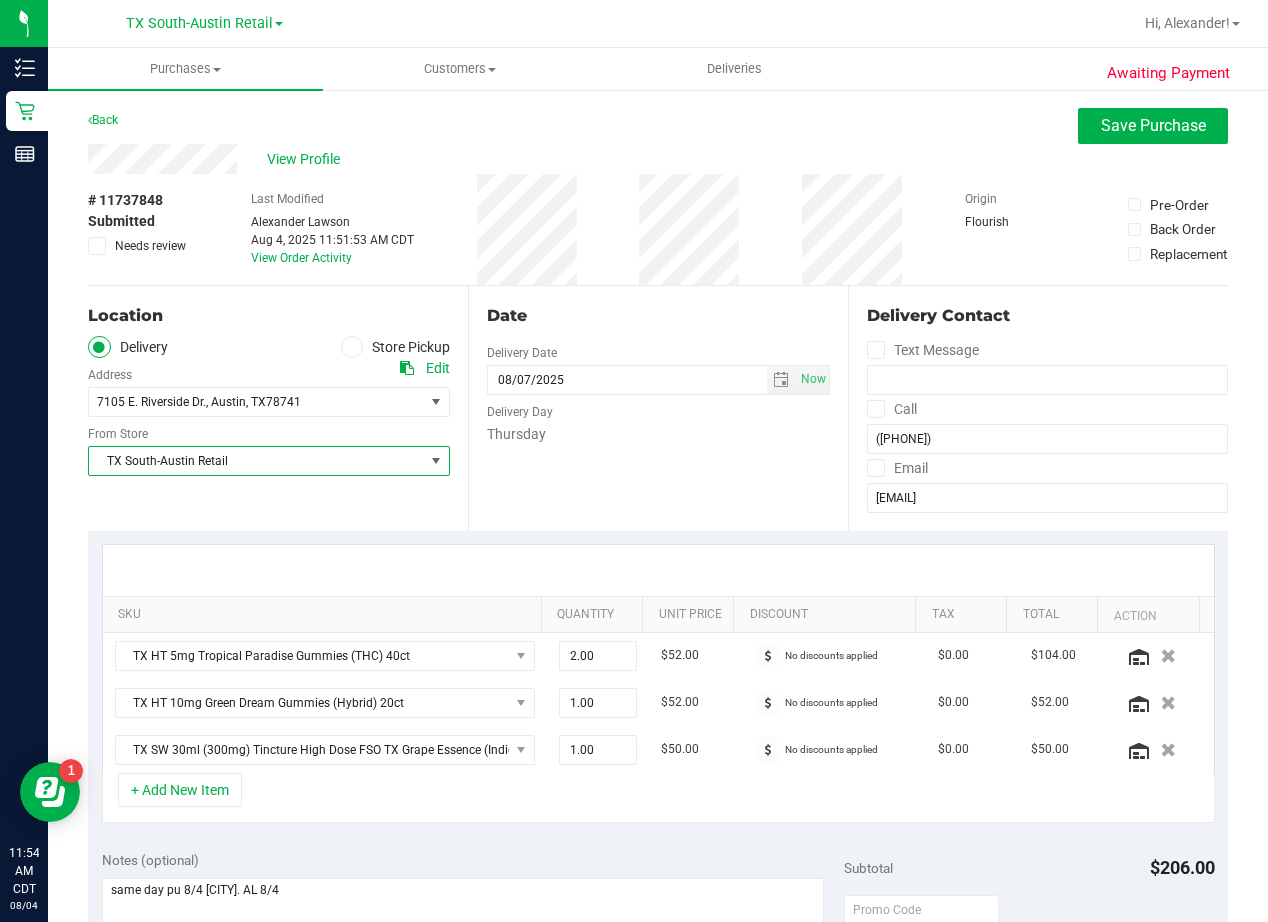 click on "TX South-Austin Retail" at bounding box center (256, 461) 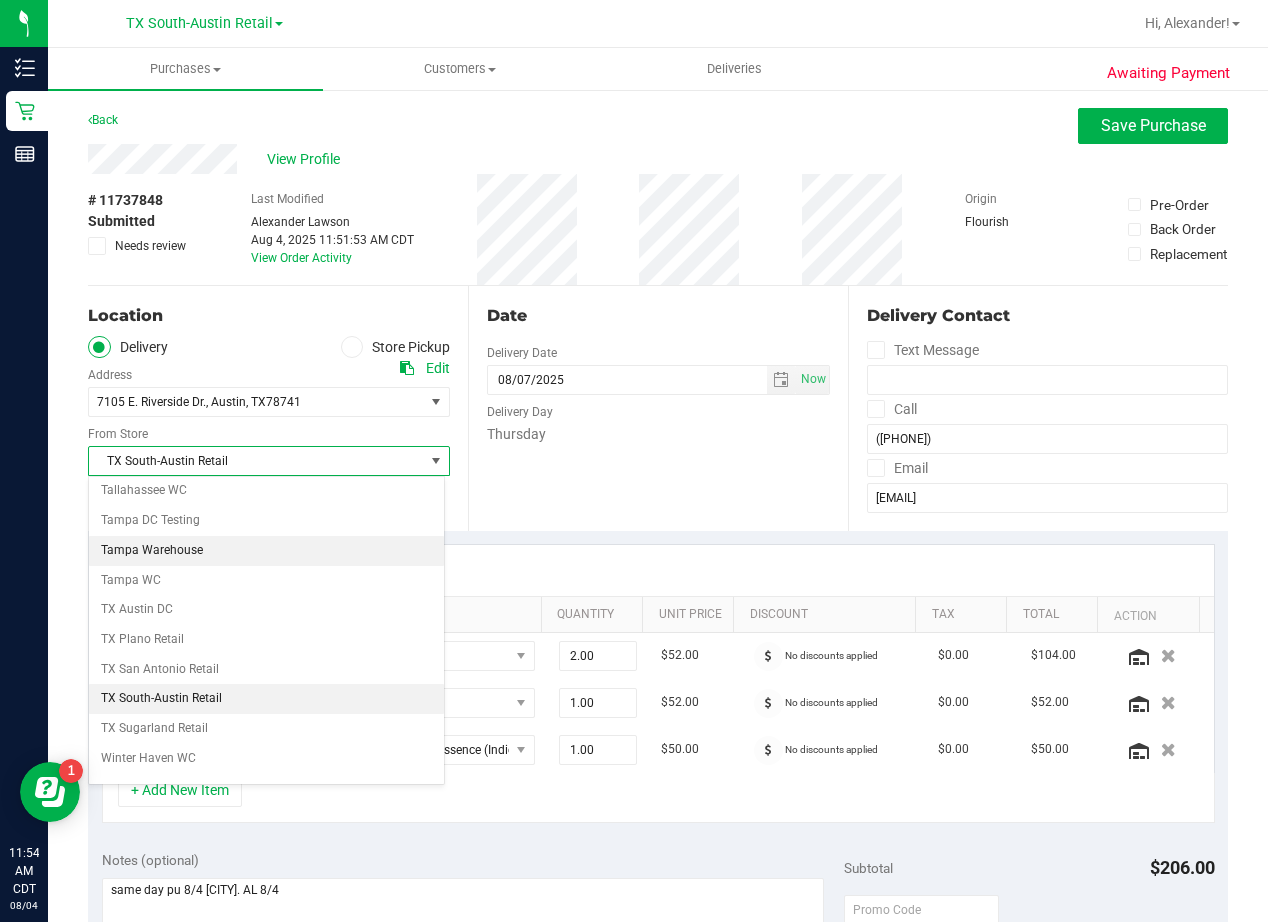 scroll, scrollTop: 1453, scrollLeft: 0, axis: vertical 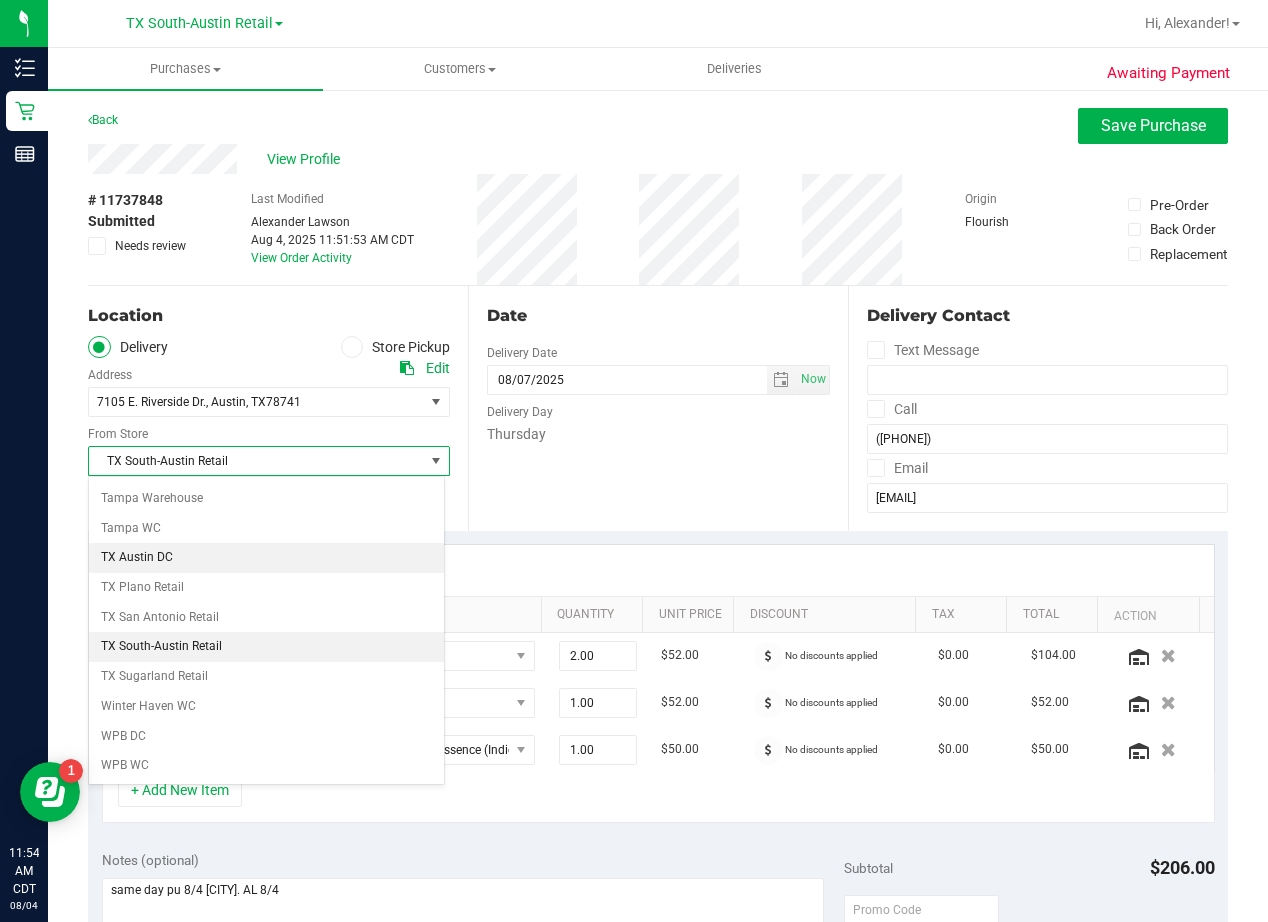 click on "TX Austin DC" at bounding box center [266, 558] 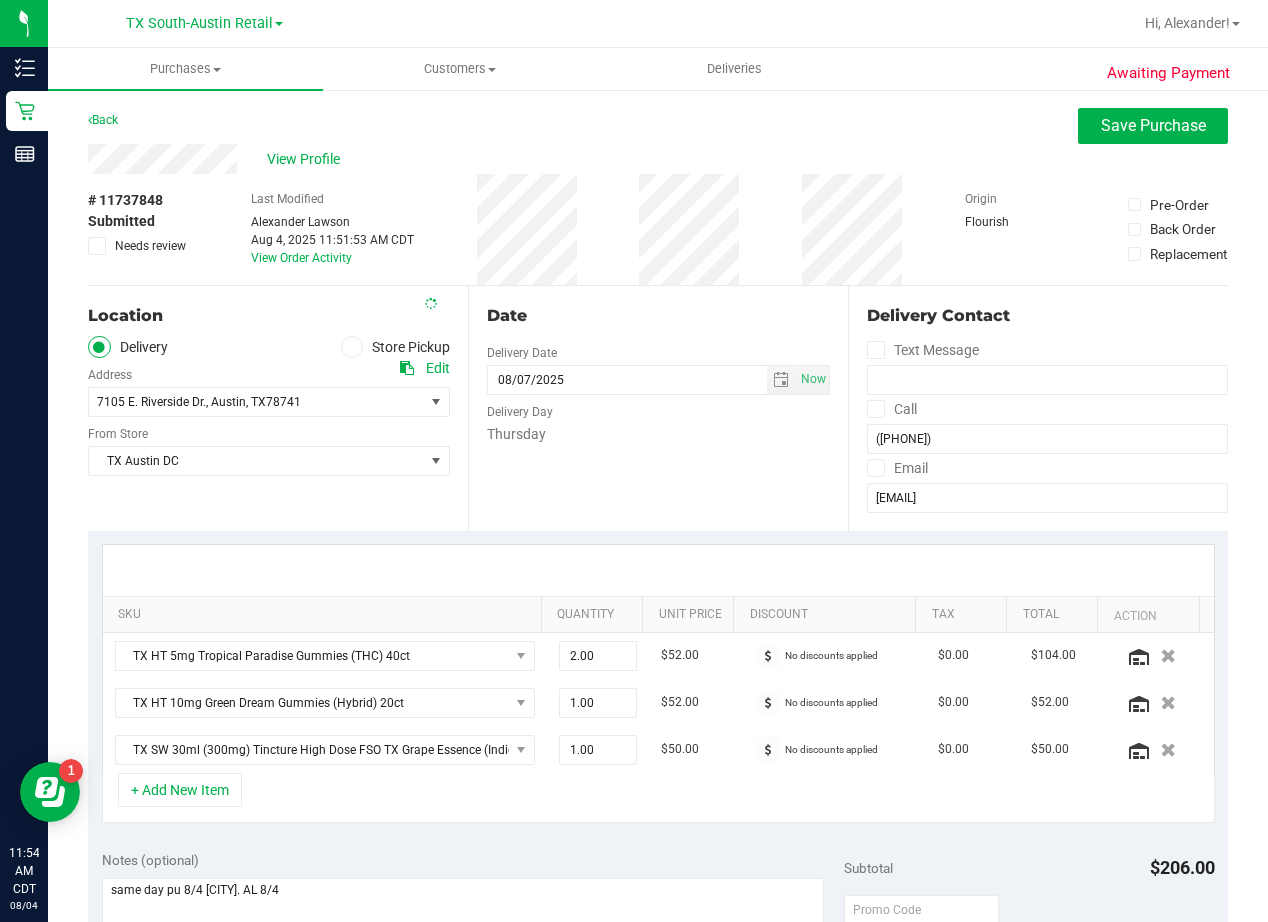 click on "Date
Delivery Date
08/07/2025
Now
08/07/2025 08:00 AM
Now
Delivery Day
Thursday" at bounding box center [658, 408] 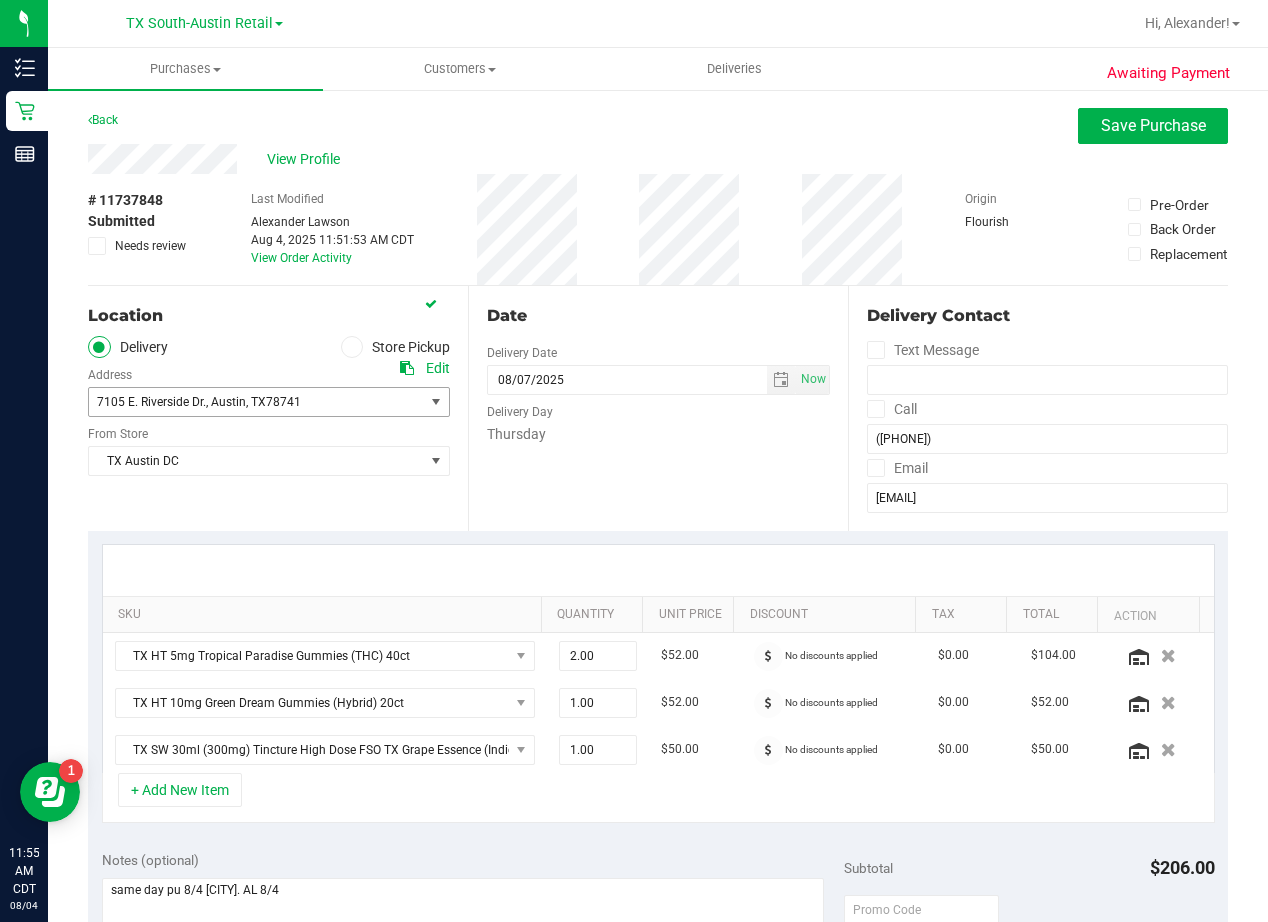 click on "7105 E. Riverside Dr.
, Austin
, TX
78741" at bounding box center (269, 402) 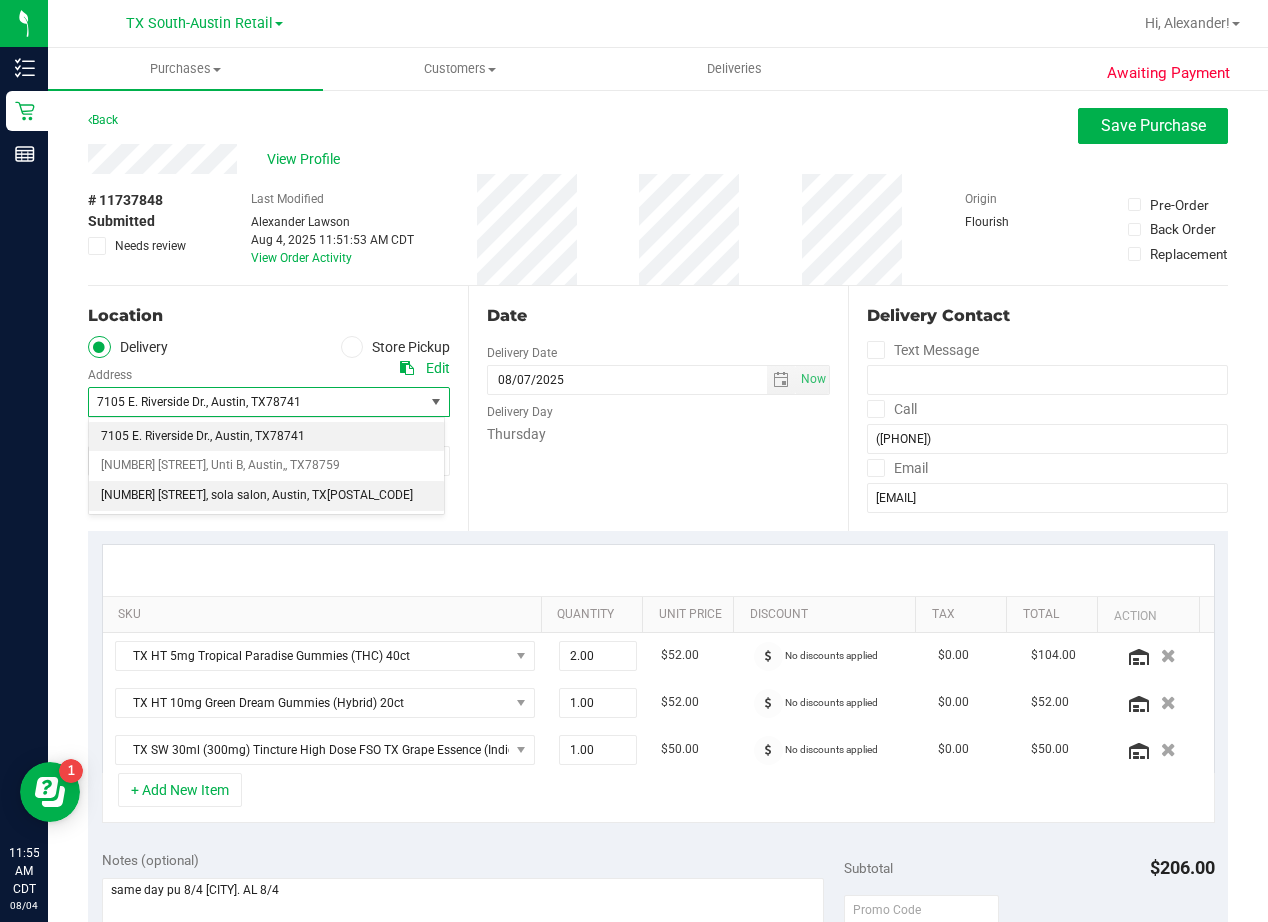 click on "7301 burnet rd
, sola salon
, Austin
, TX
78757" at bounding box center [266, 496] 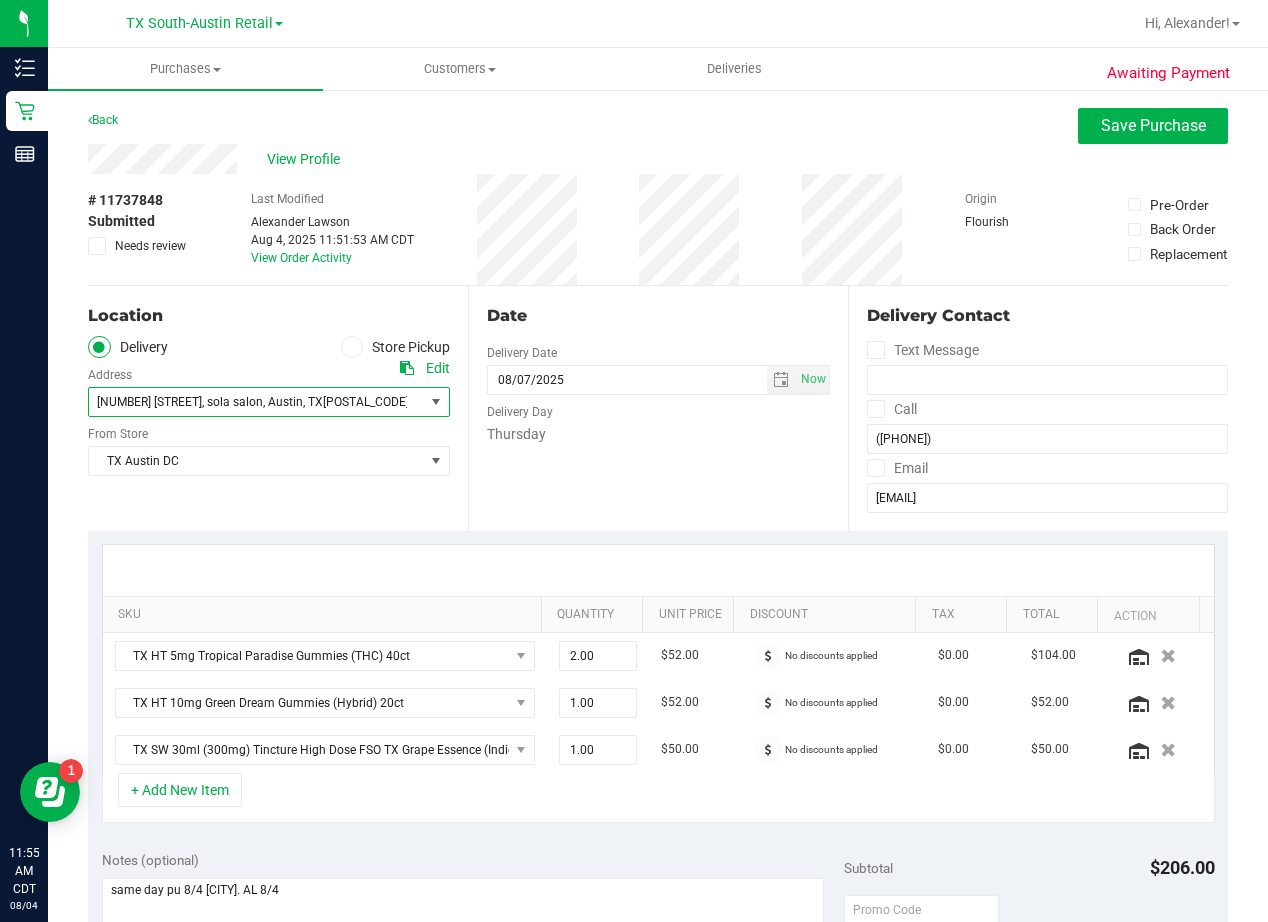 click on "Date
Delivery Date
08/07/2025
Now
08/07/2025 08:00 AM
Now
Delivery Day
Thursday" at bounding box center [658, 408] 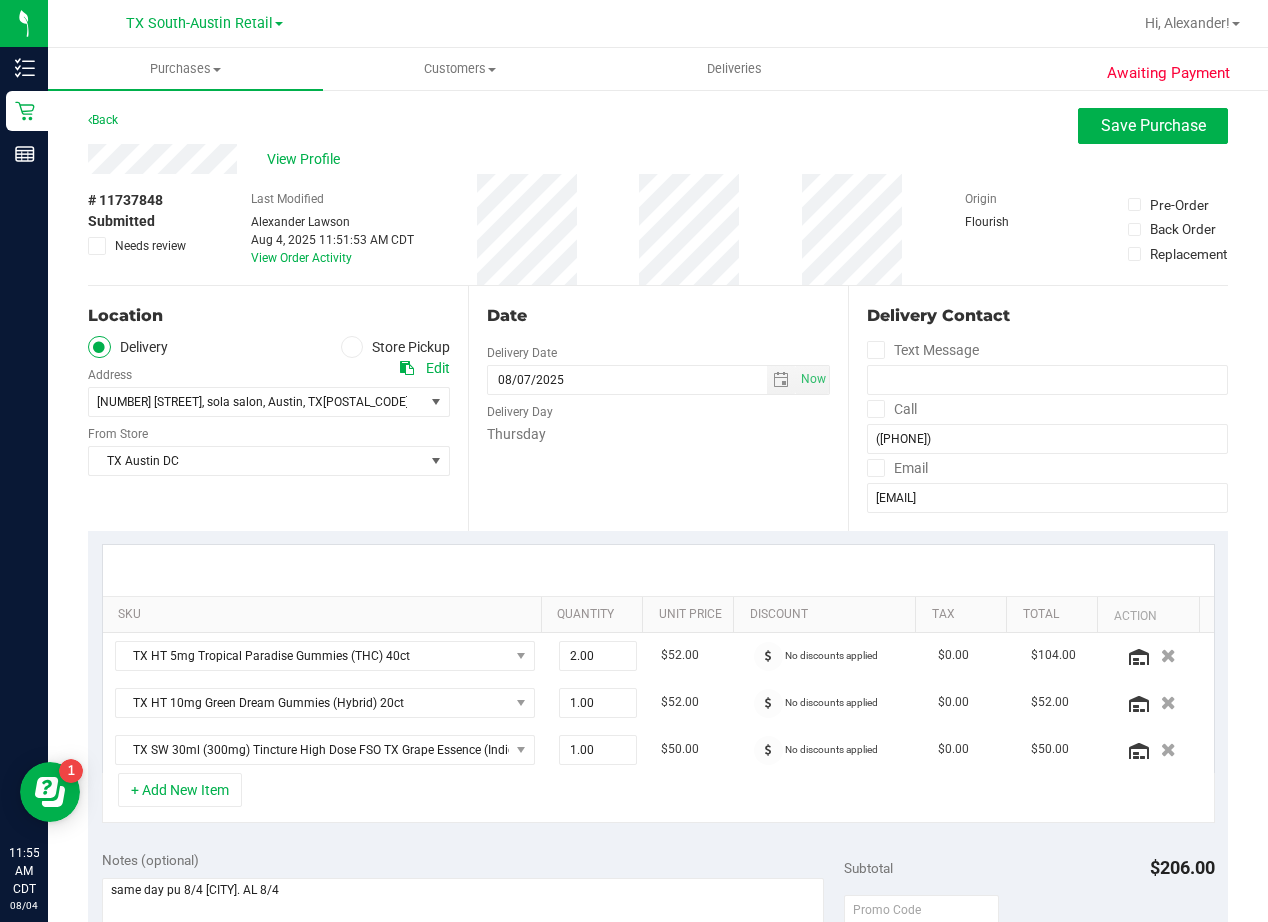 click on "Edit" at bounding box center [438, 368] 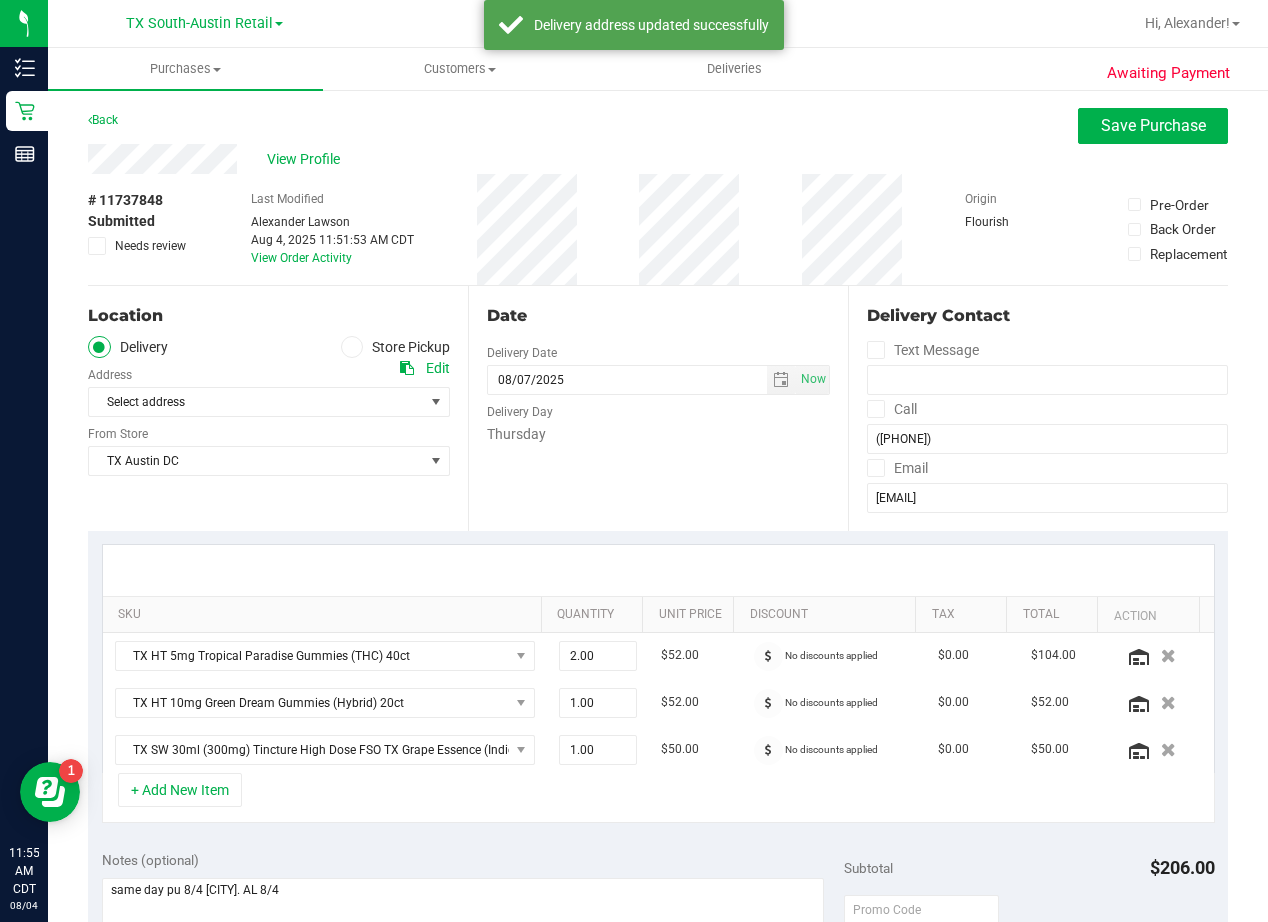 click on "Date" at bounding box center [658, 316] 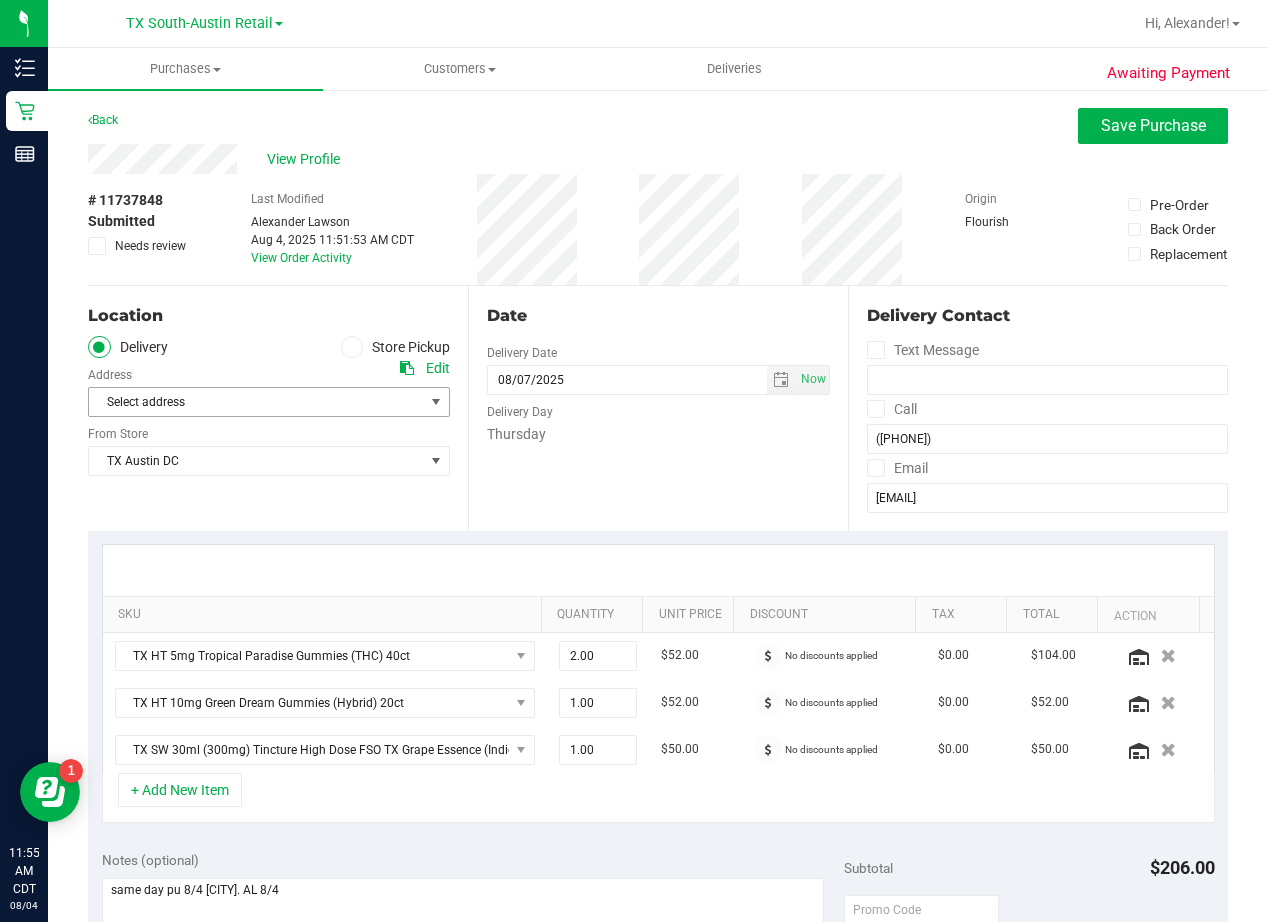 click at bounding box center (436, 402) 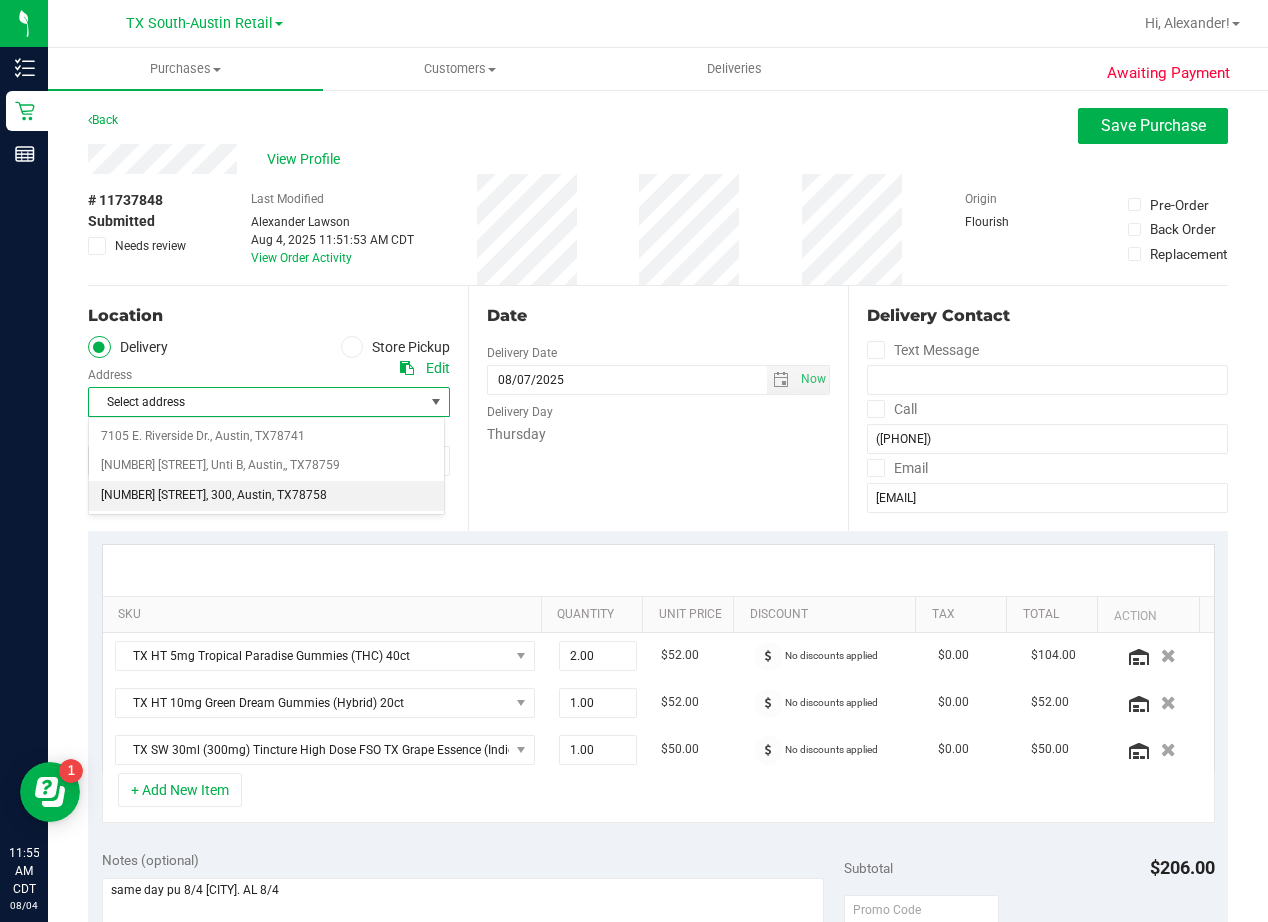 click on "2217 Park Bend Dr
, 300
, Austin
, TX
78758" at bounding box center (266, 496) 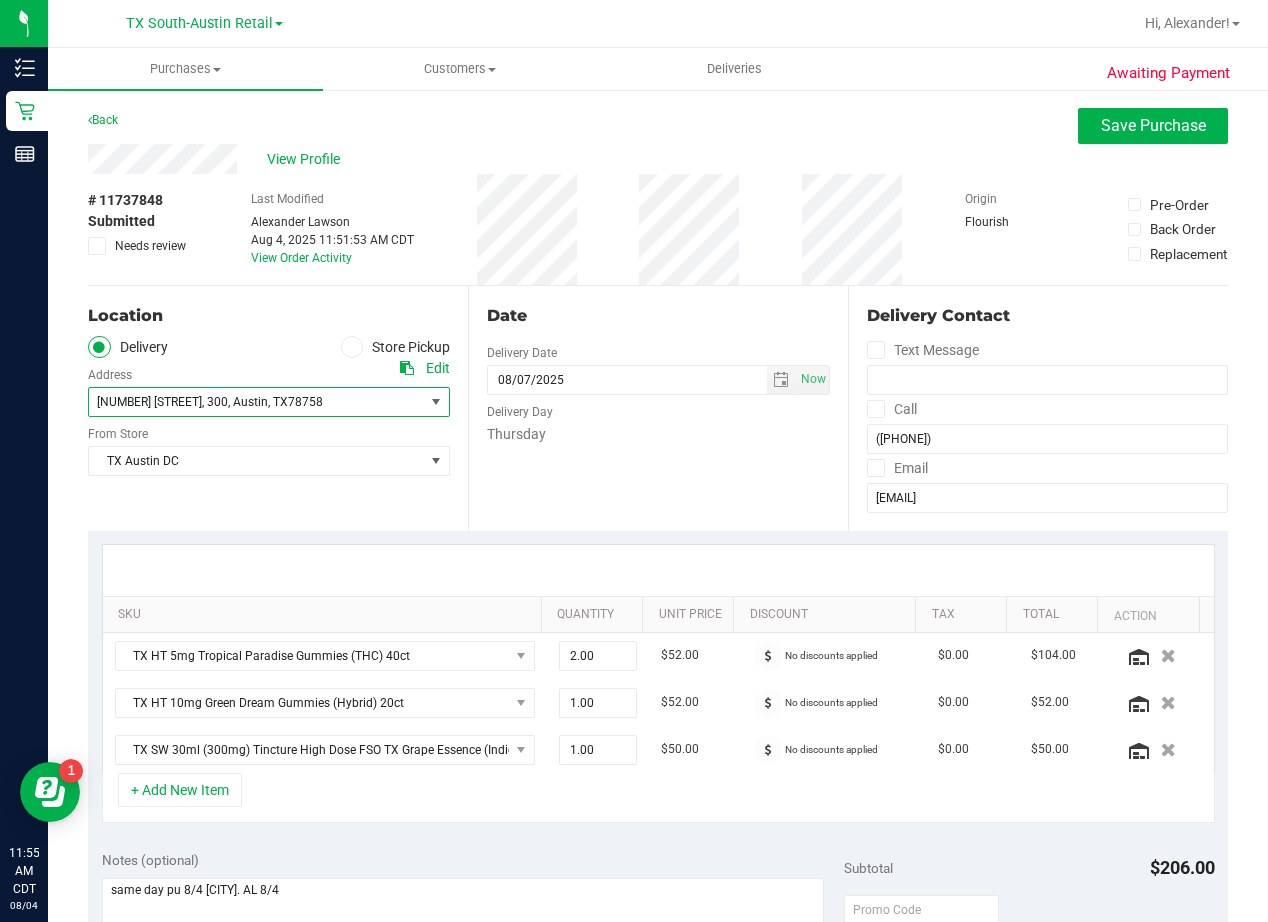 click on "Date
Delivery Date
08/07/2025
Now
08/07/2025 08:00 AM
Now
Delivery Day
Thursday" at bounding box center (658, 408) 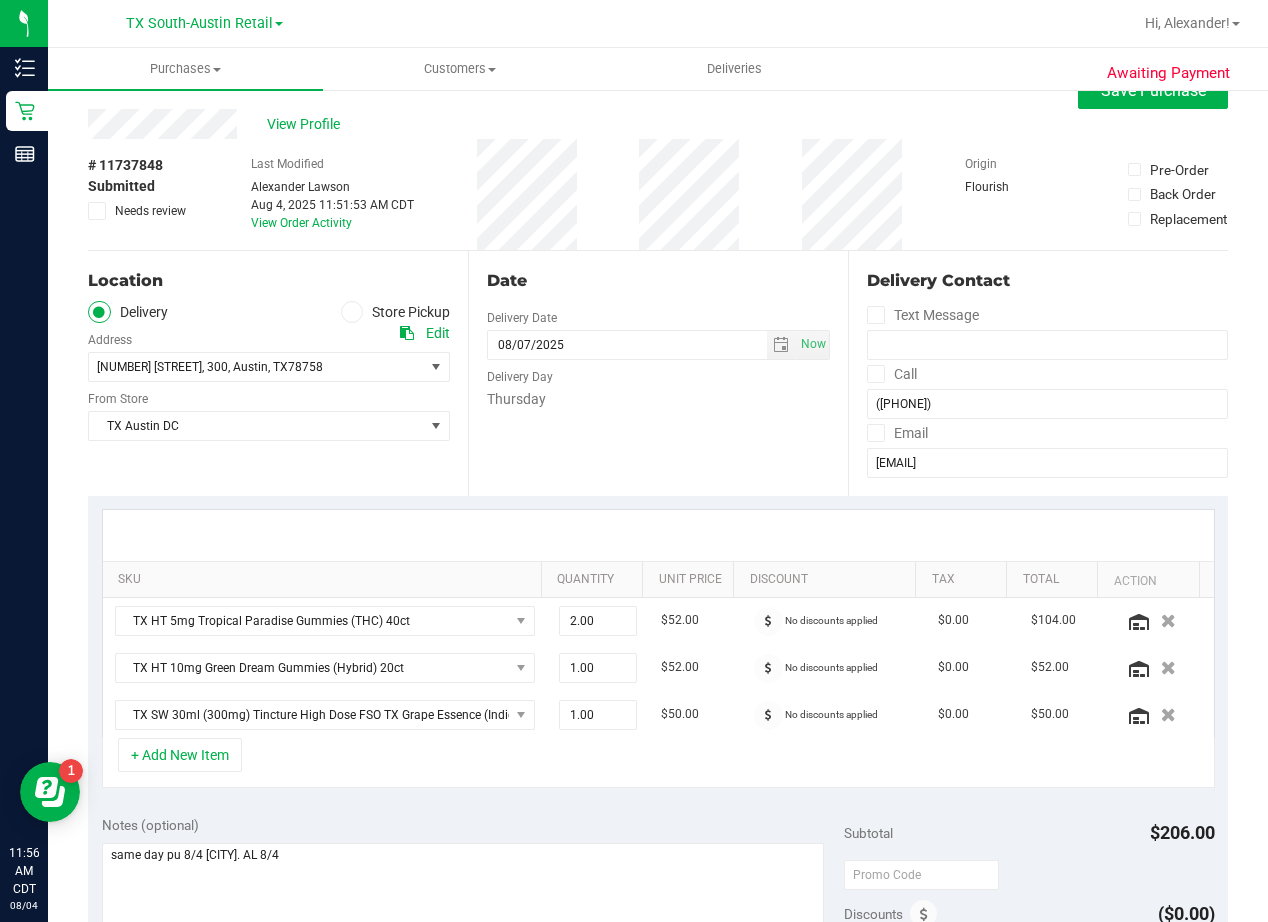scroll, scrollTop: 0, scrollLeft: 0, axis: both 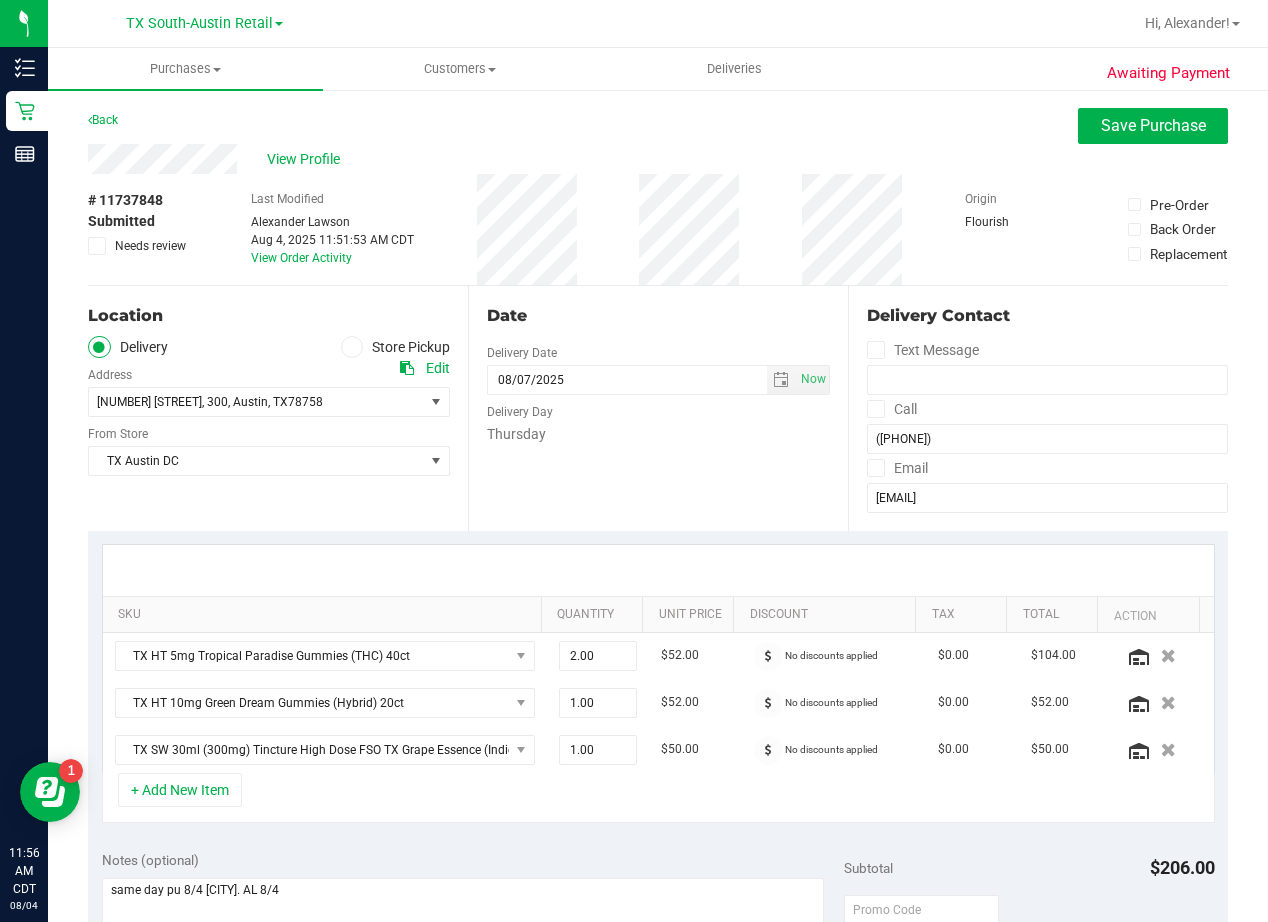 click on "Date
Delivery Date
08/07/2025
Now
08/07/2025 08:00 AM
Now
Delivery Day
Thursday" at bounding box center (658, 408) 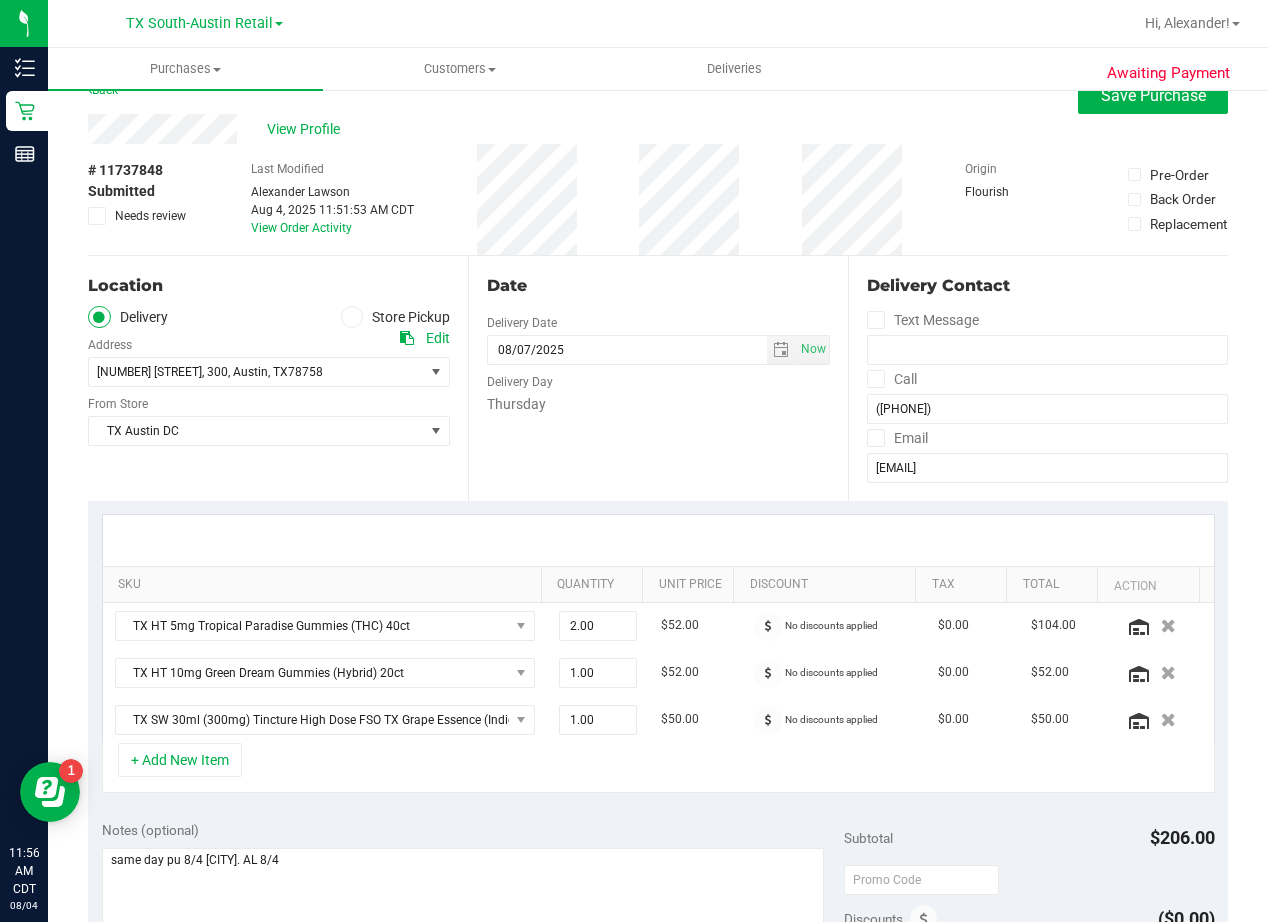 scroll, scrollTop: 0, scrollLeft: 0, axis: both 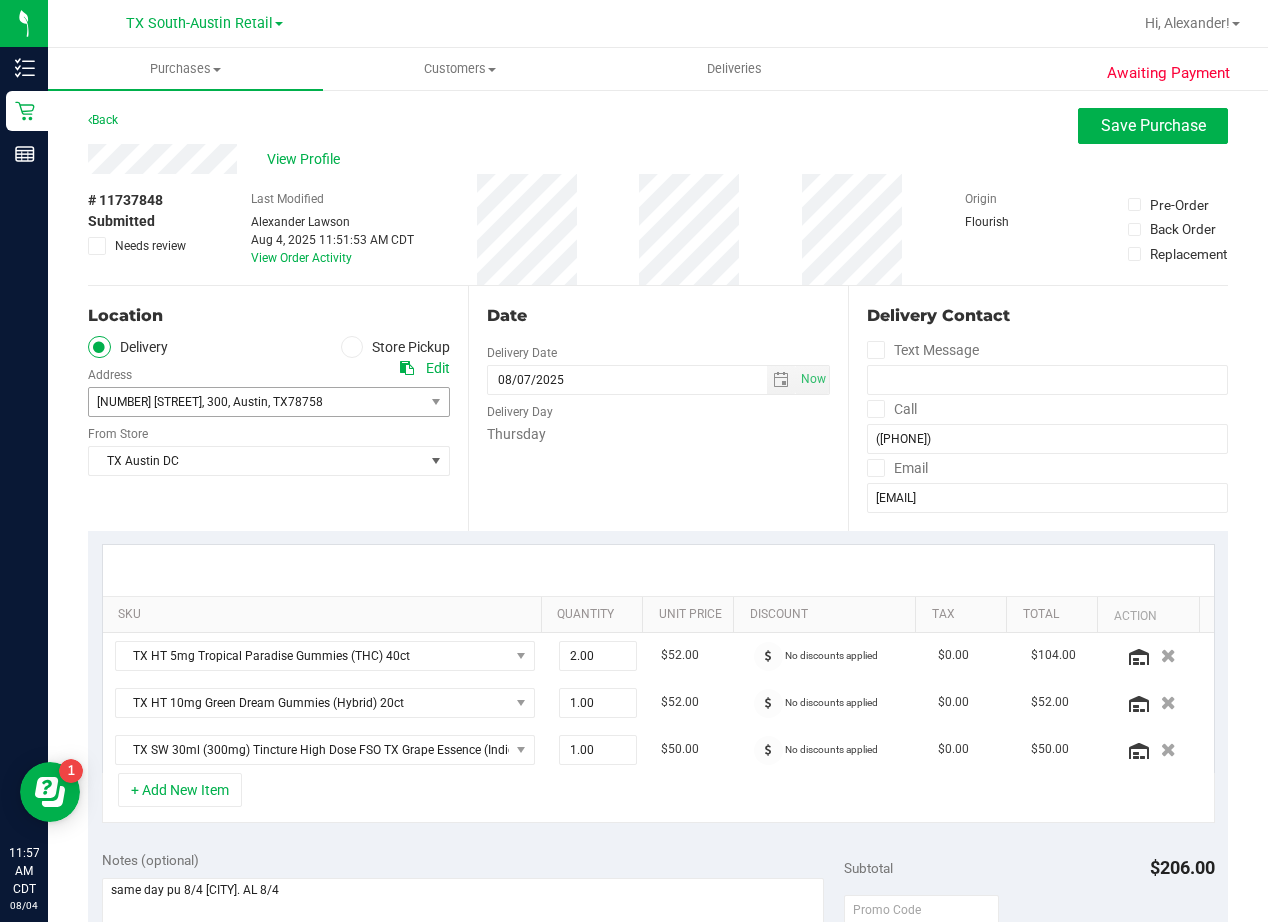 click on "2217 Park Bend Dr
, 300
, Austin
, TX
78758" at bounding box center [248, 402] 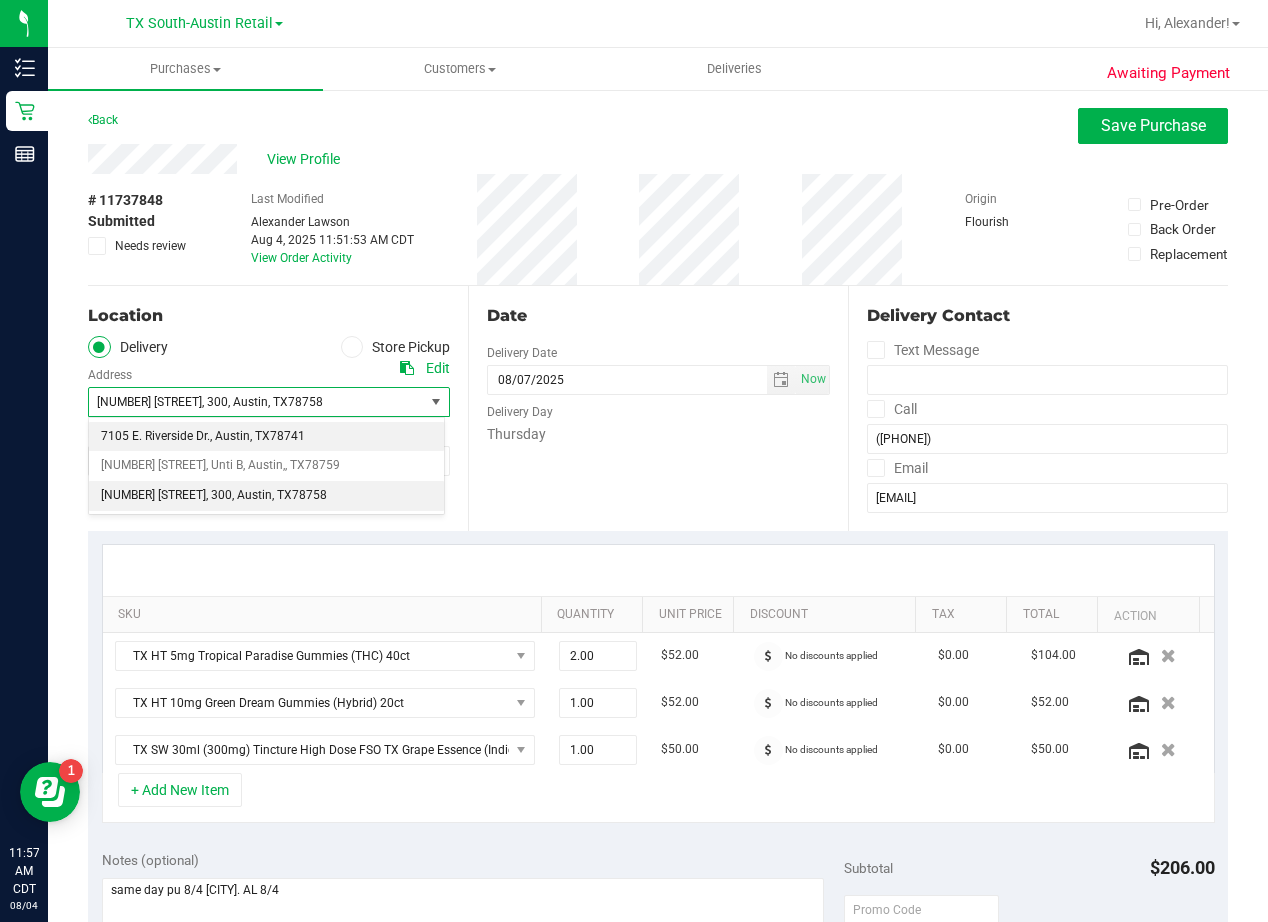 click on "78741" at bounding box center [287, 437] 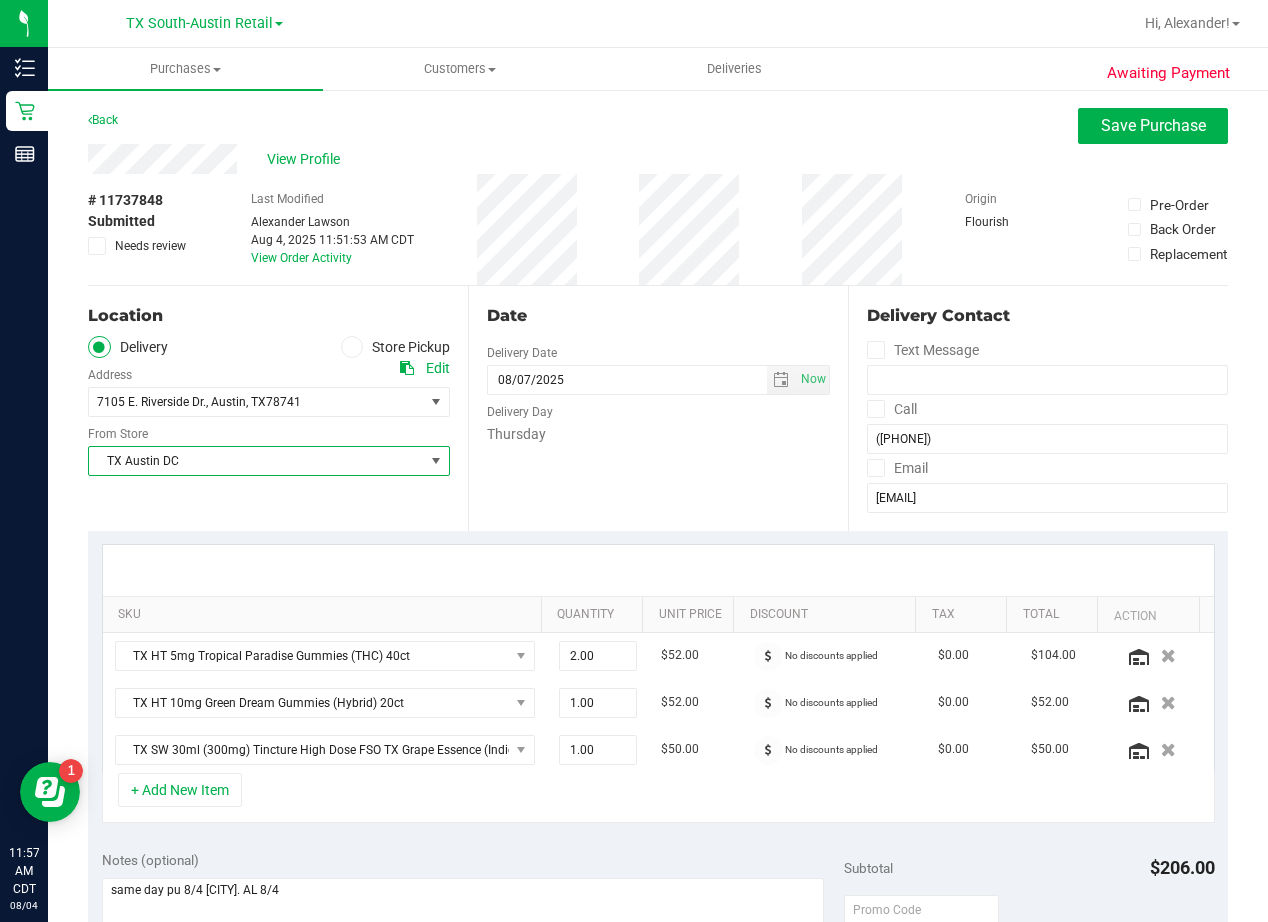 click on "TX Austin DC" at bounding box center (256, 461) 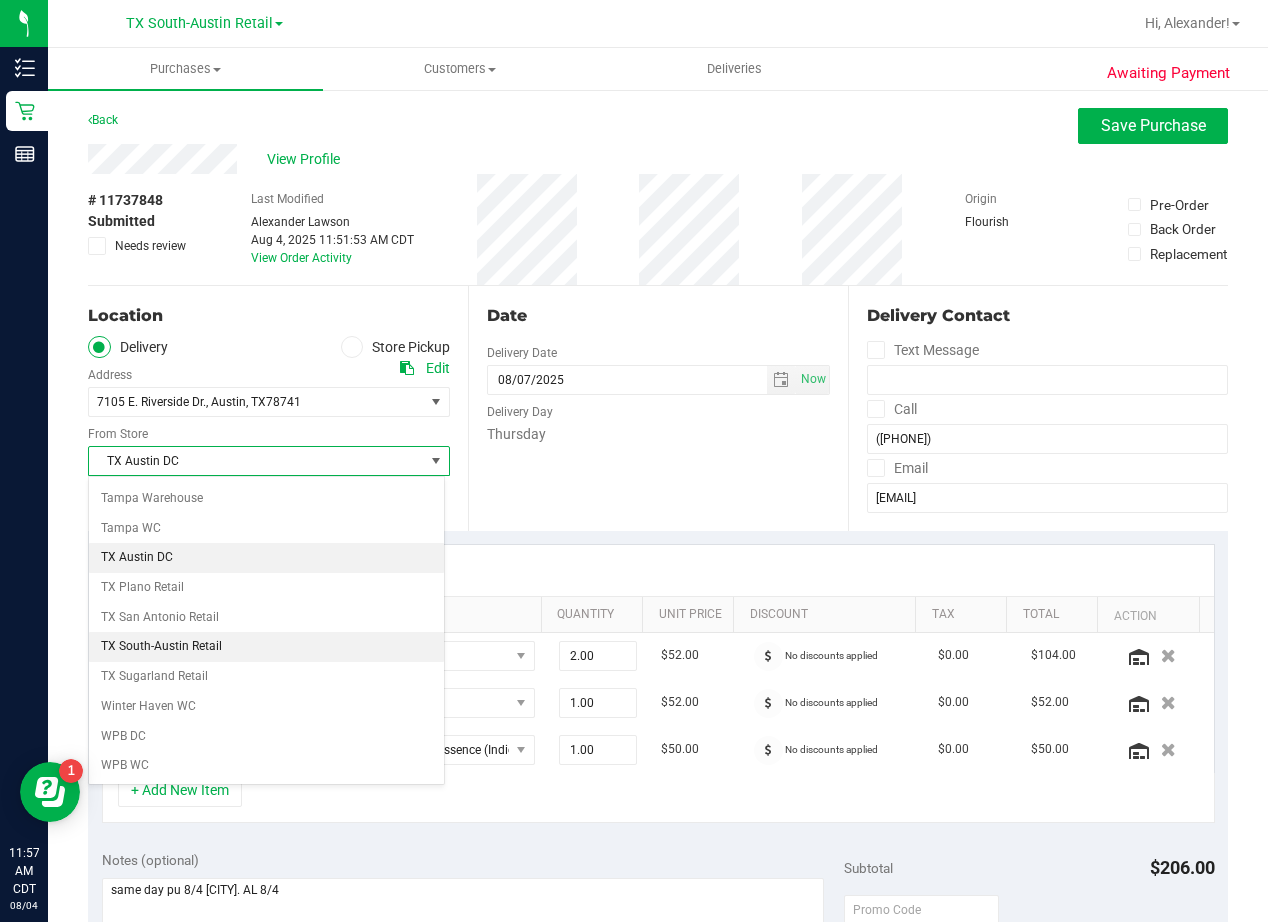 click on "TX South-Austin Retail" at bounding box center (266, 647) 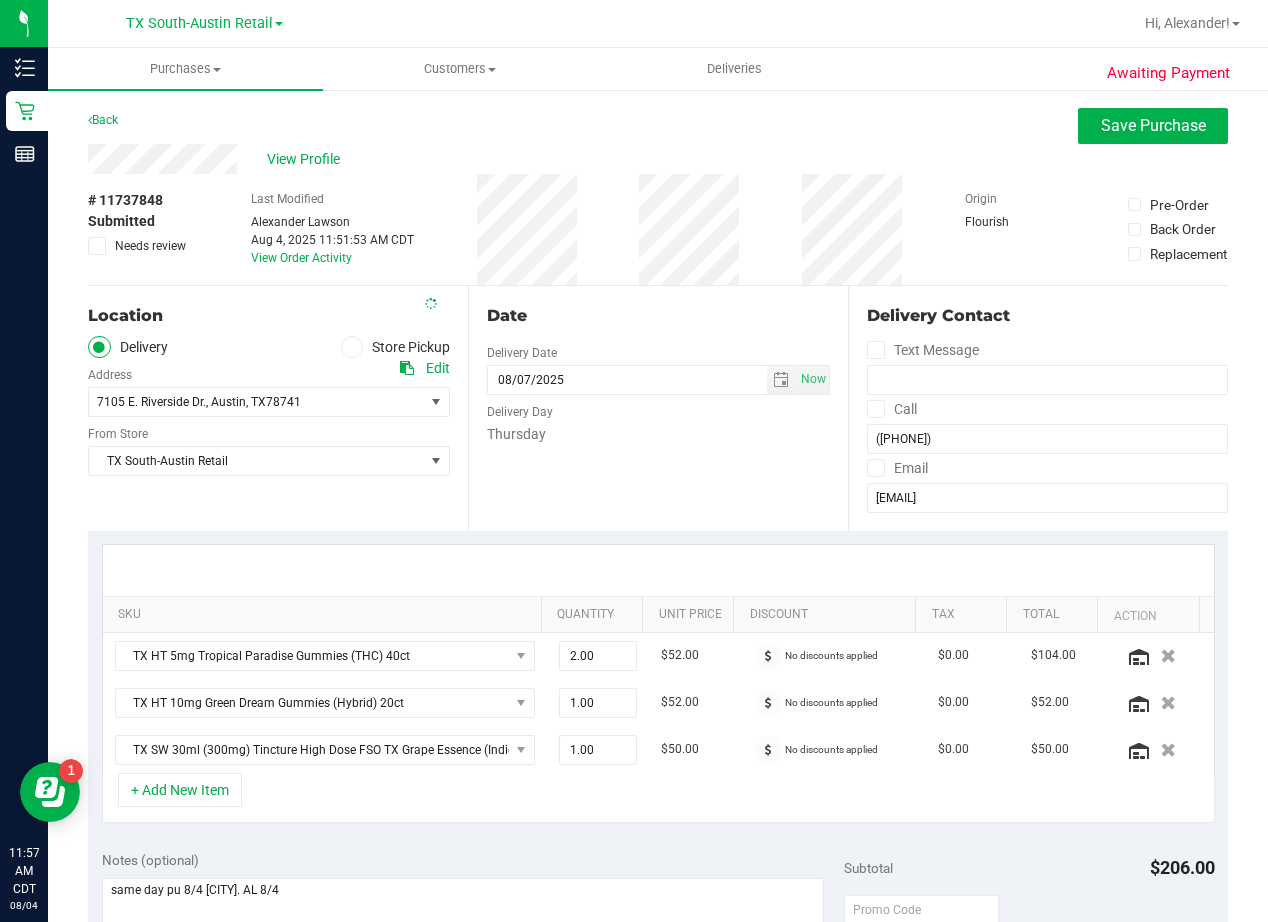 click on "Date
Delivery Date
08/07/2025
Now
08/07/2025 08:00 AM
Now
Delivery Day
Thursday" at bounding box center [658, 408] 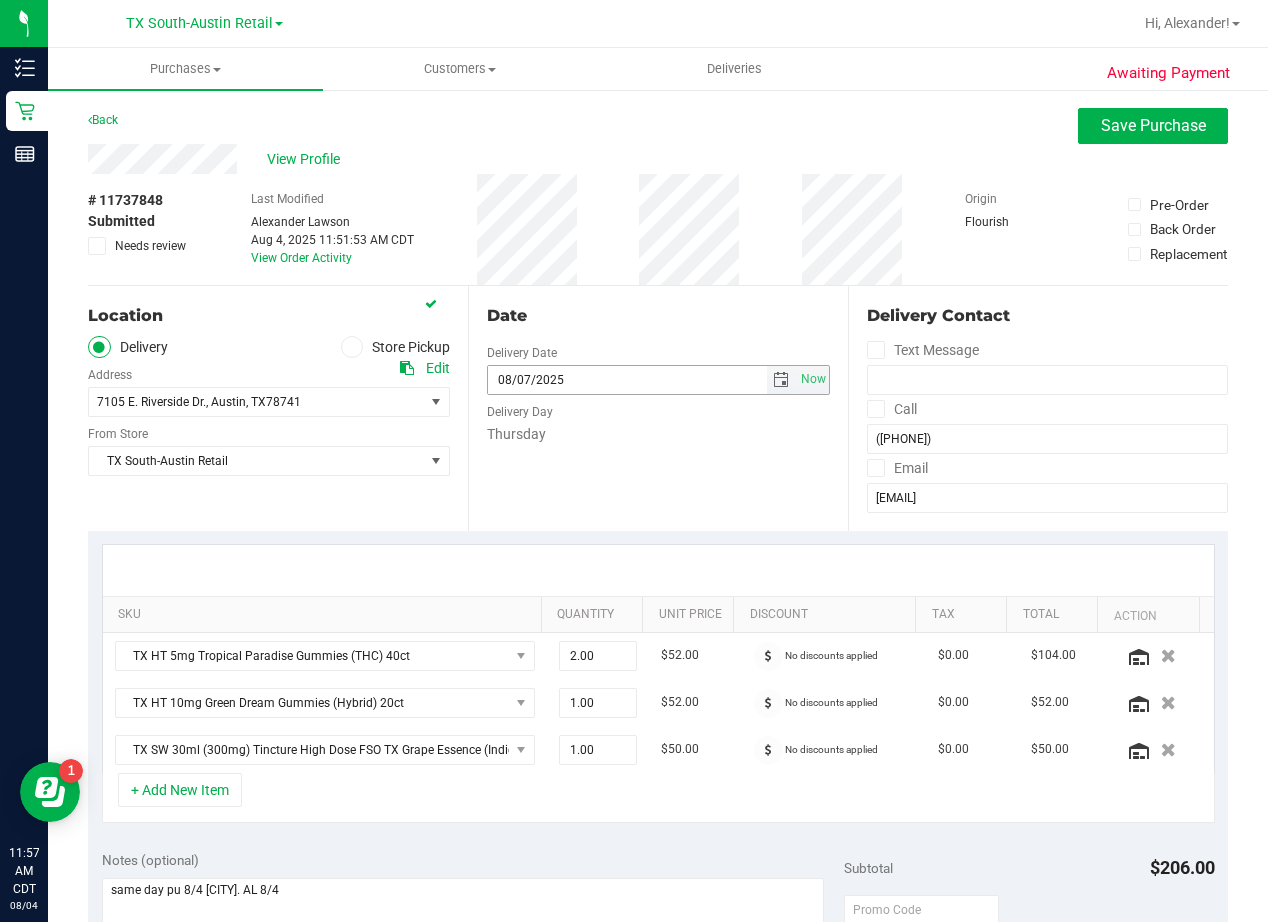 click at bounding box center [781, 380] 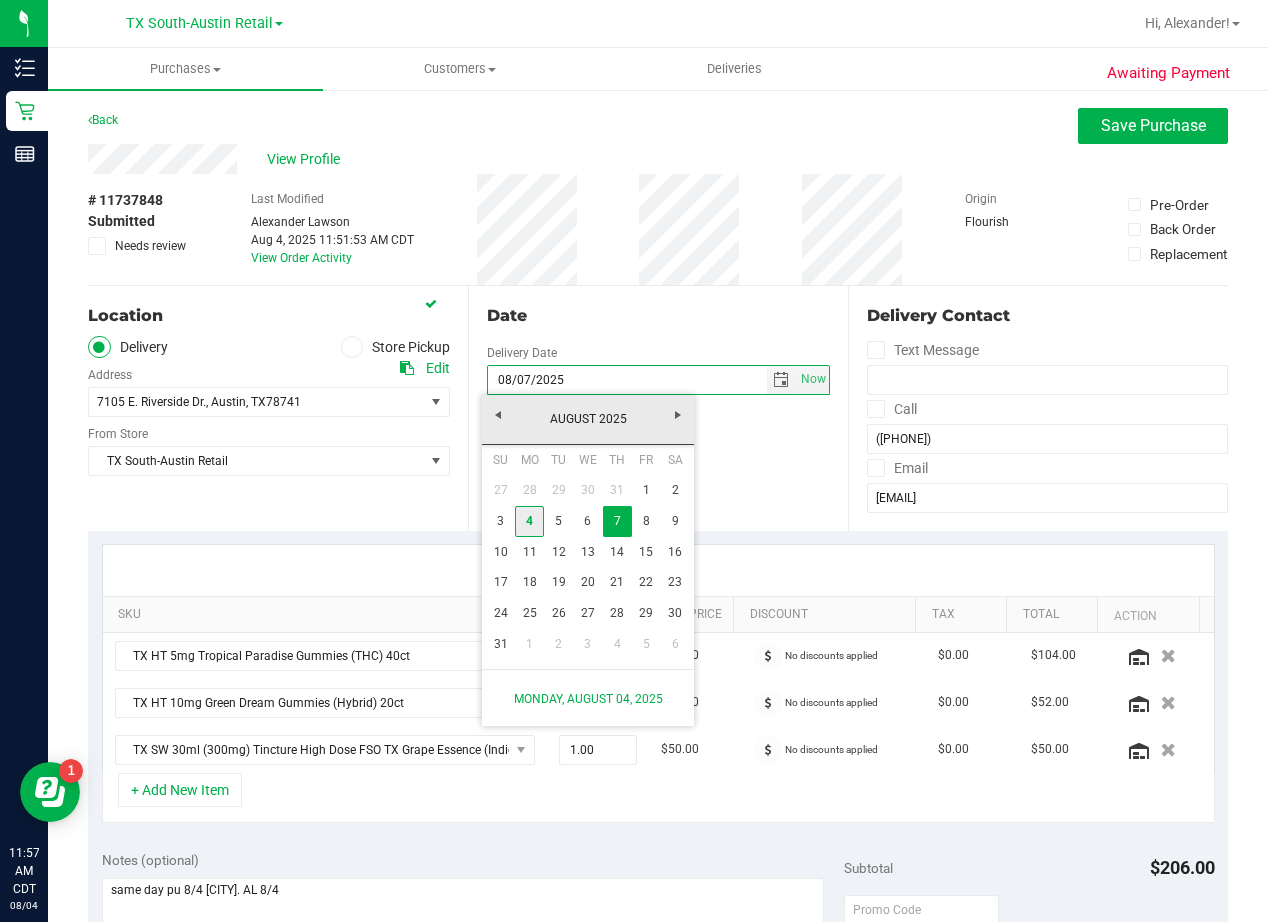 click on "4" at bounding box center [529, 521] 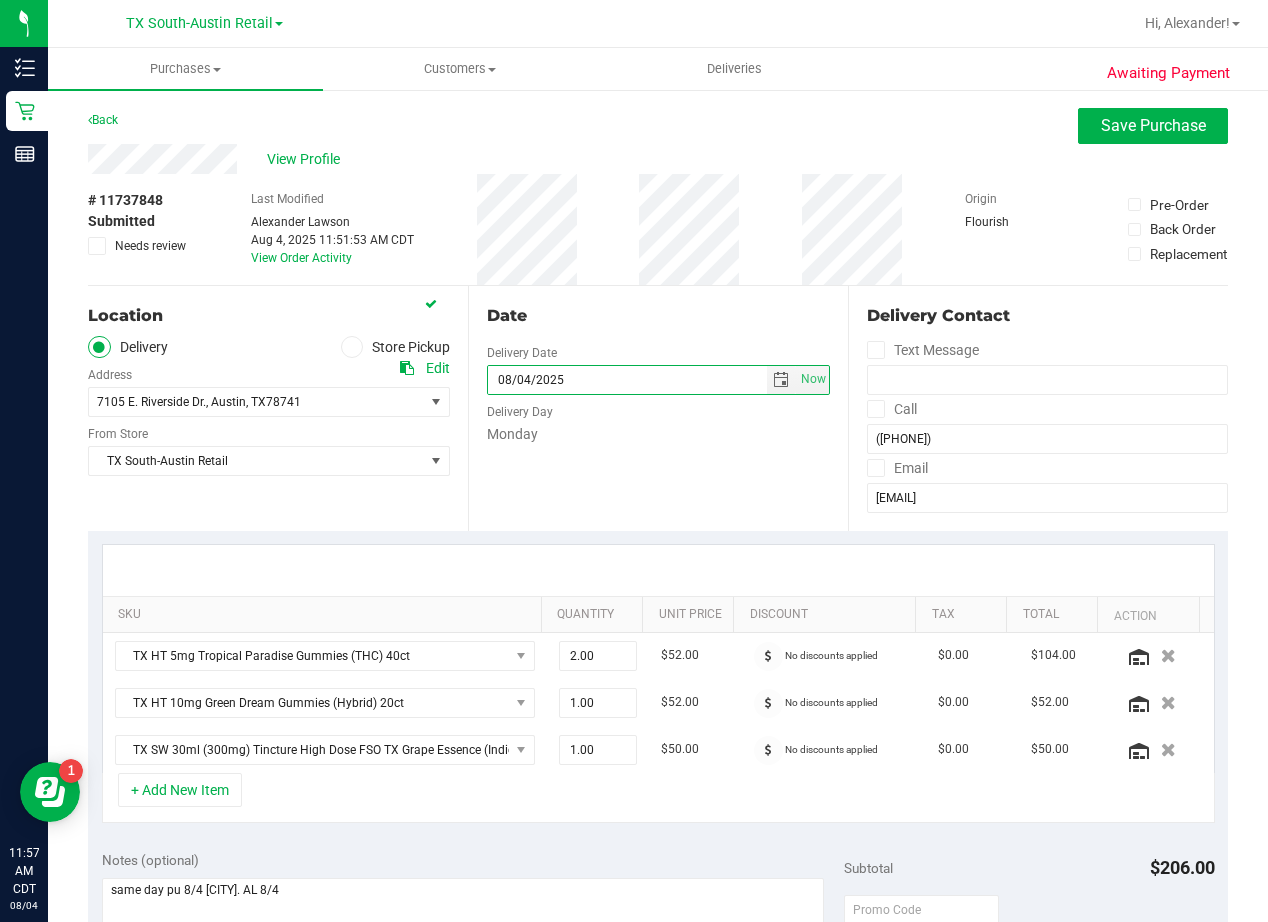 click on "Date
Delivery Date
08/04/2025
Now
08/04/2025 08:00 AM
Now
Delivery Day
Monday" at bounding box center [658, 408] 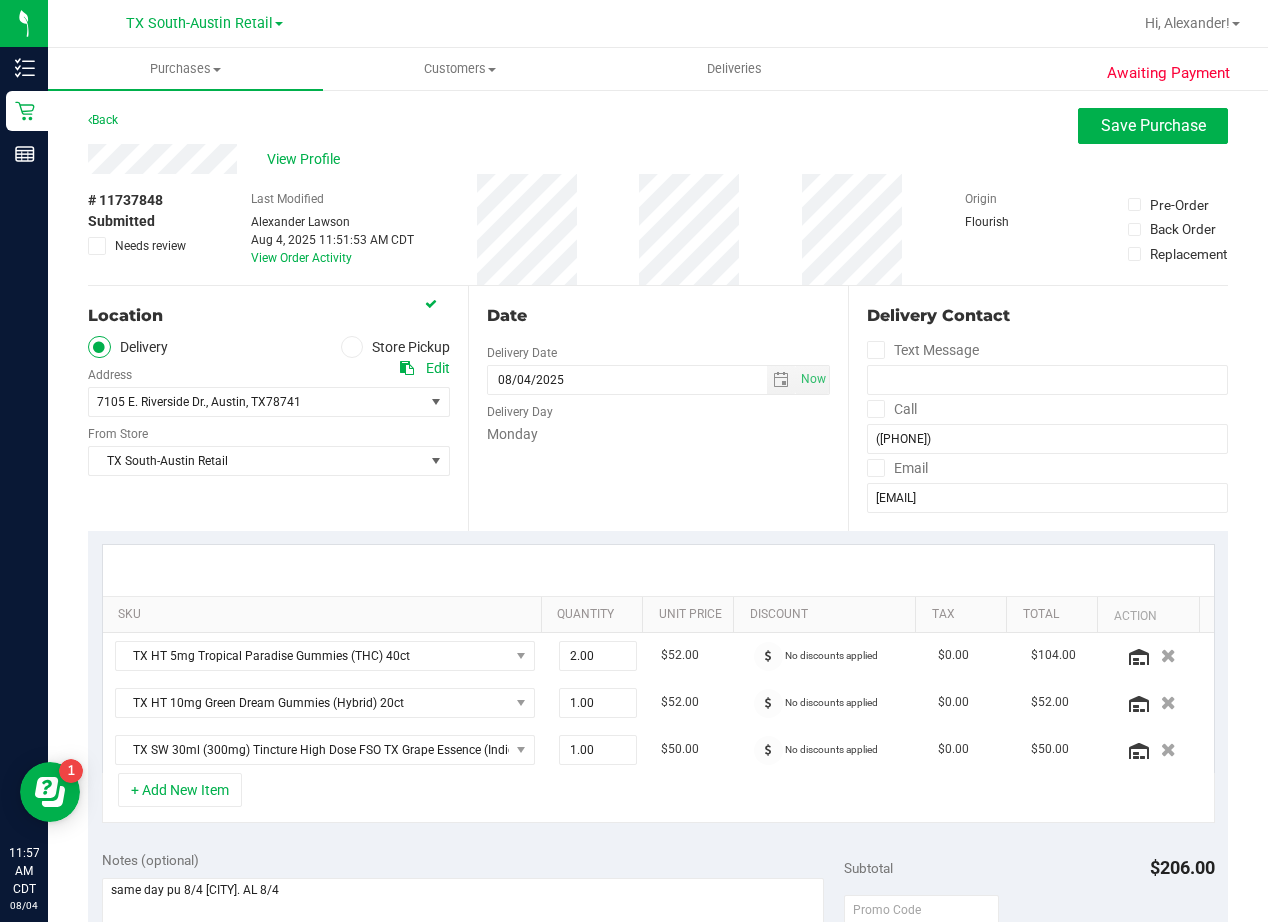 click on "Date
Delivery Date
08/04/2025
Now
08/04/2025 08:00 AM
Now
Delivery Day
Monday" at bounding box center (658, 408) 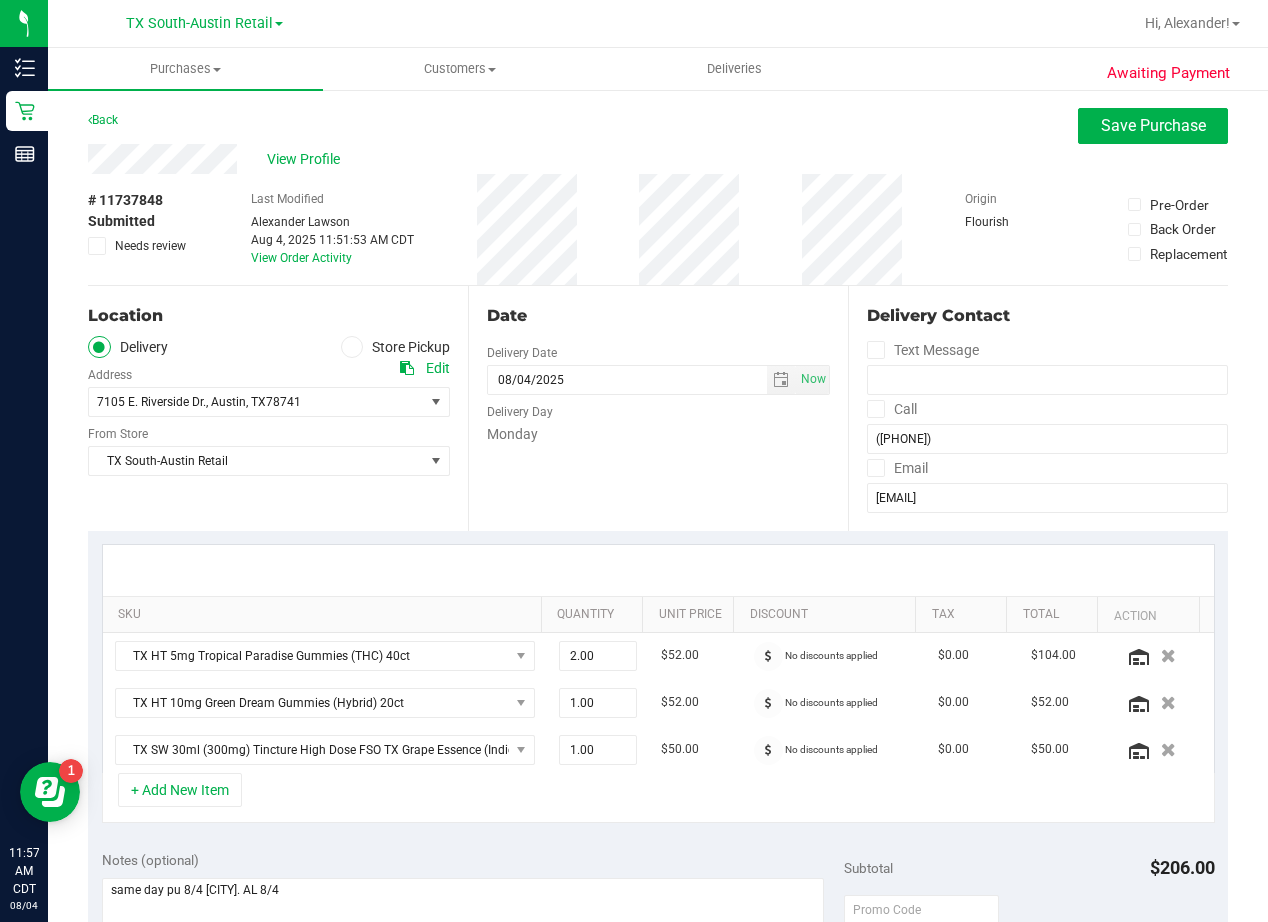 click on "Date
Delivery Date
08/04/2025
Now
08/04/2025 08:00 AM
Now
Delivery Day
Monday" at bounding box center [658, 408] 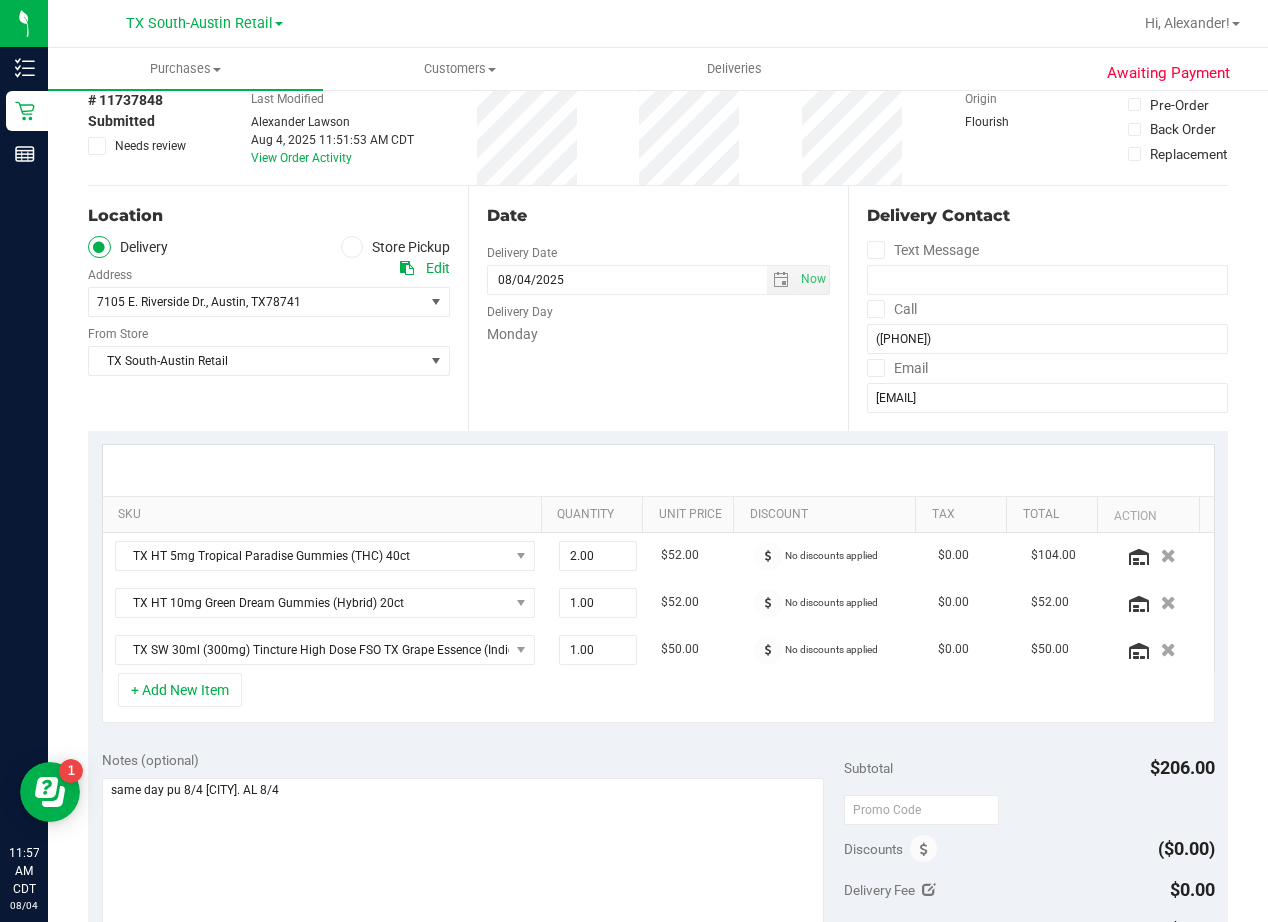 click on "Monday" at bounding box center (658, 334) 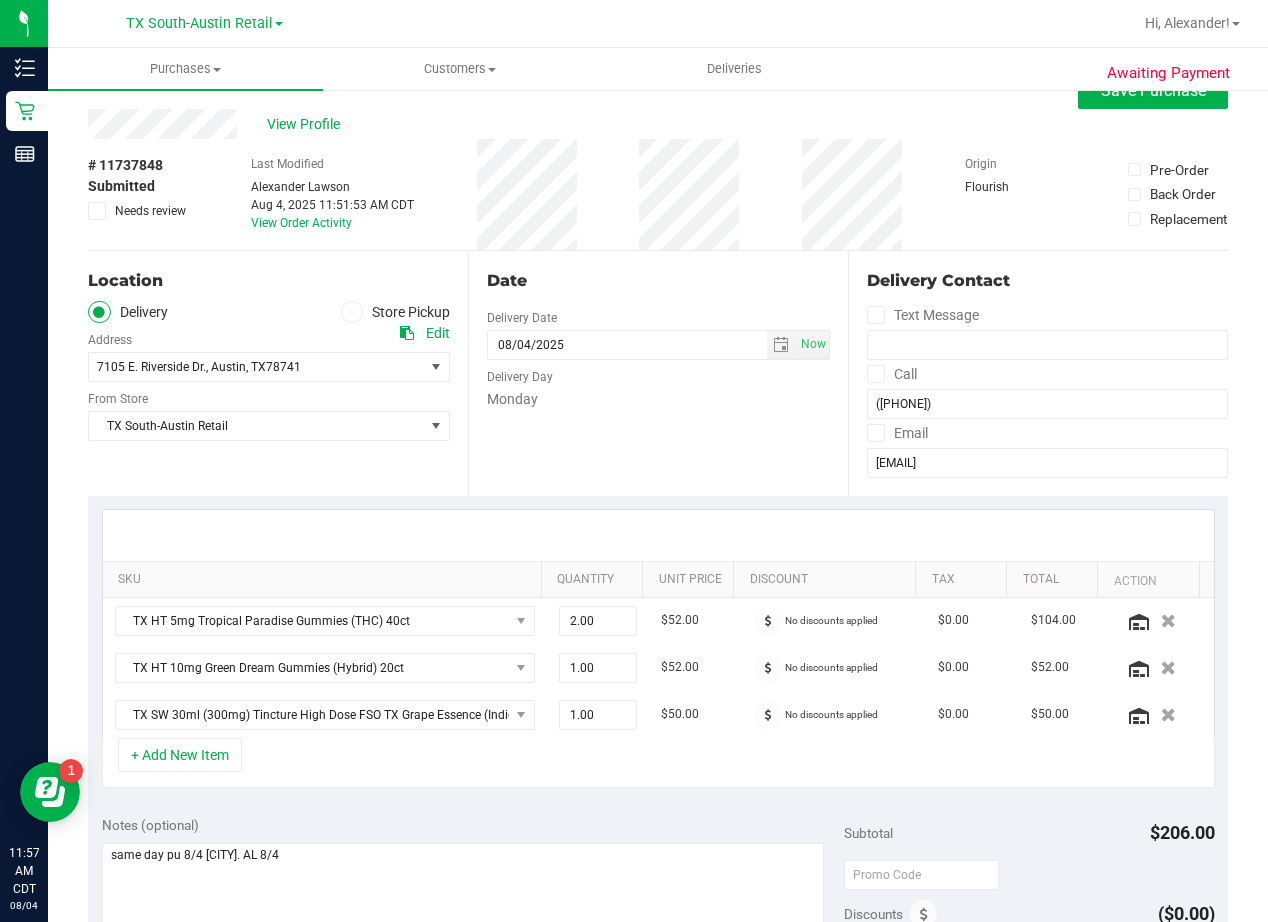 scroll, scrollTop: 0, scrollLeft: 0, axis: both 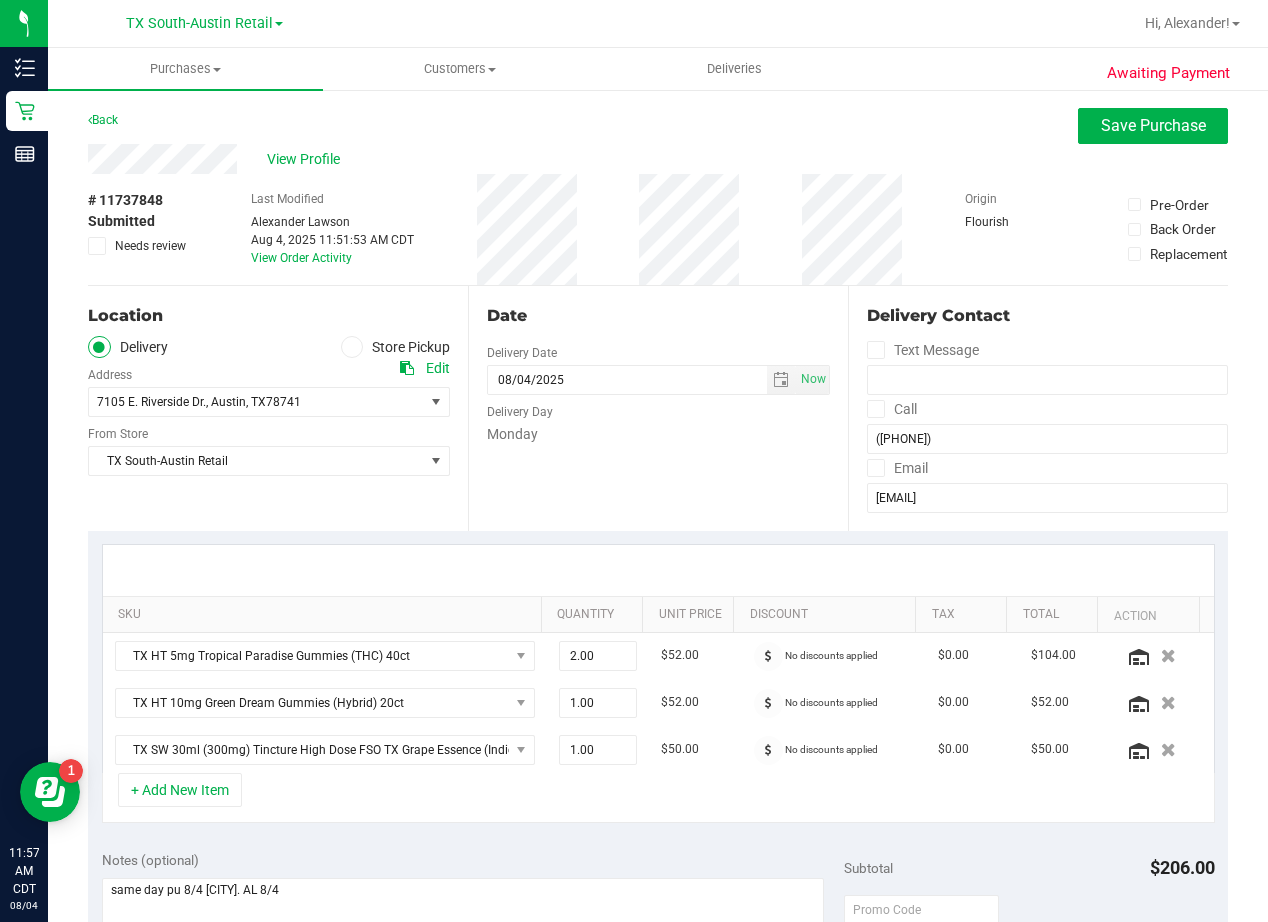 click on "Date
Delivery Date
08/04/2025
Now
08/04/2025 08:00 AM
Now
Delivery Day
Monday" at bounding box center (658, 408) 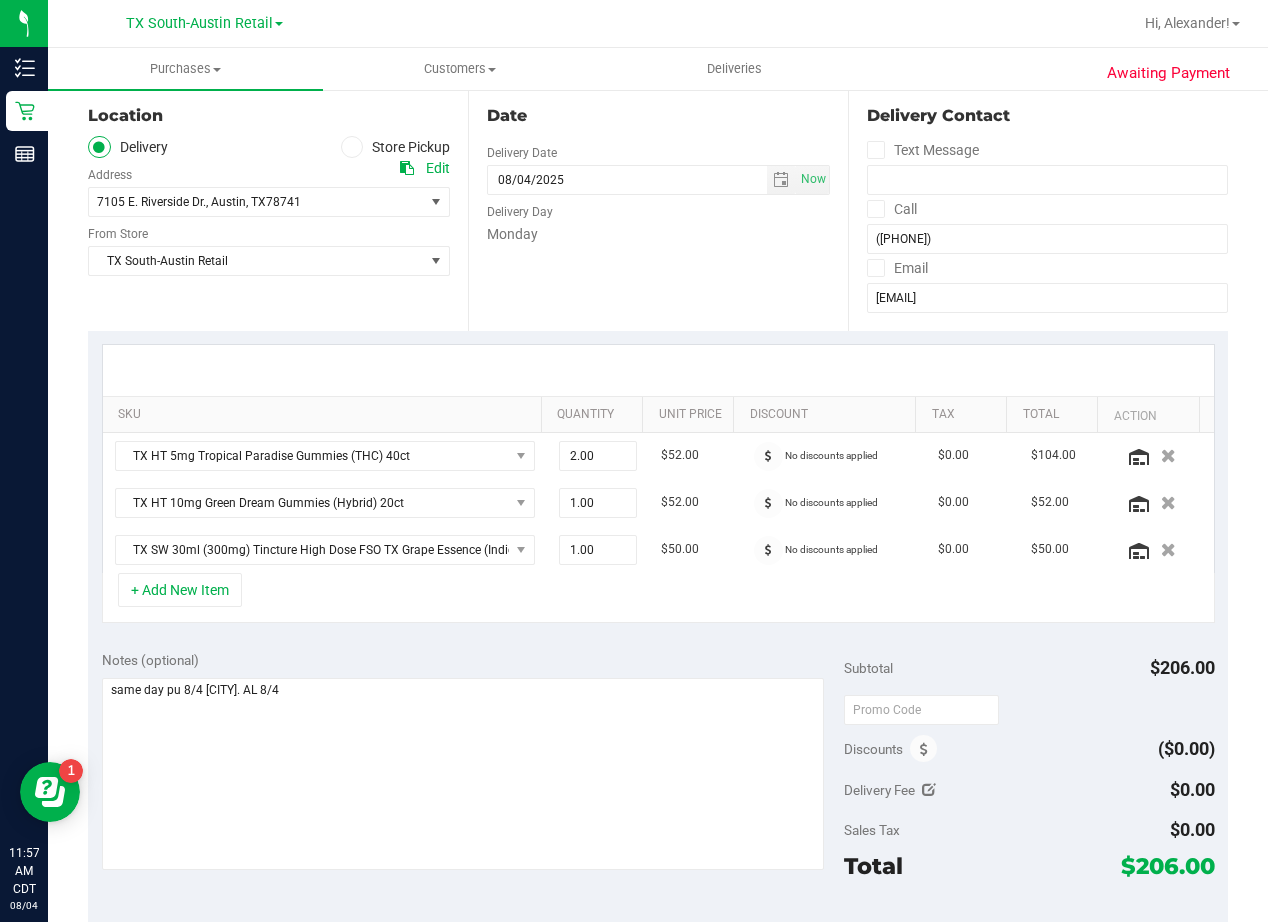scroll, scrollTop: 100, scrollLeft: 0, axis: vertical 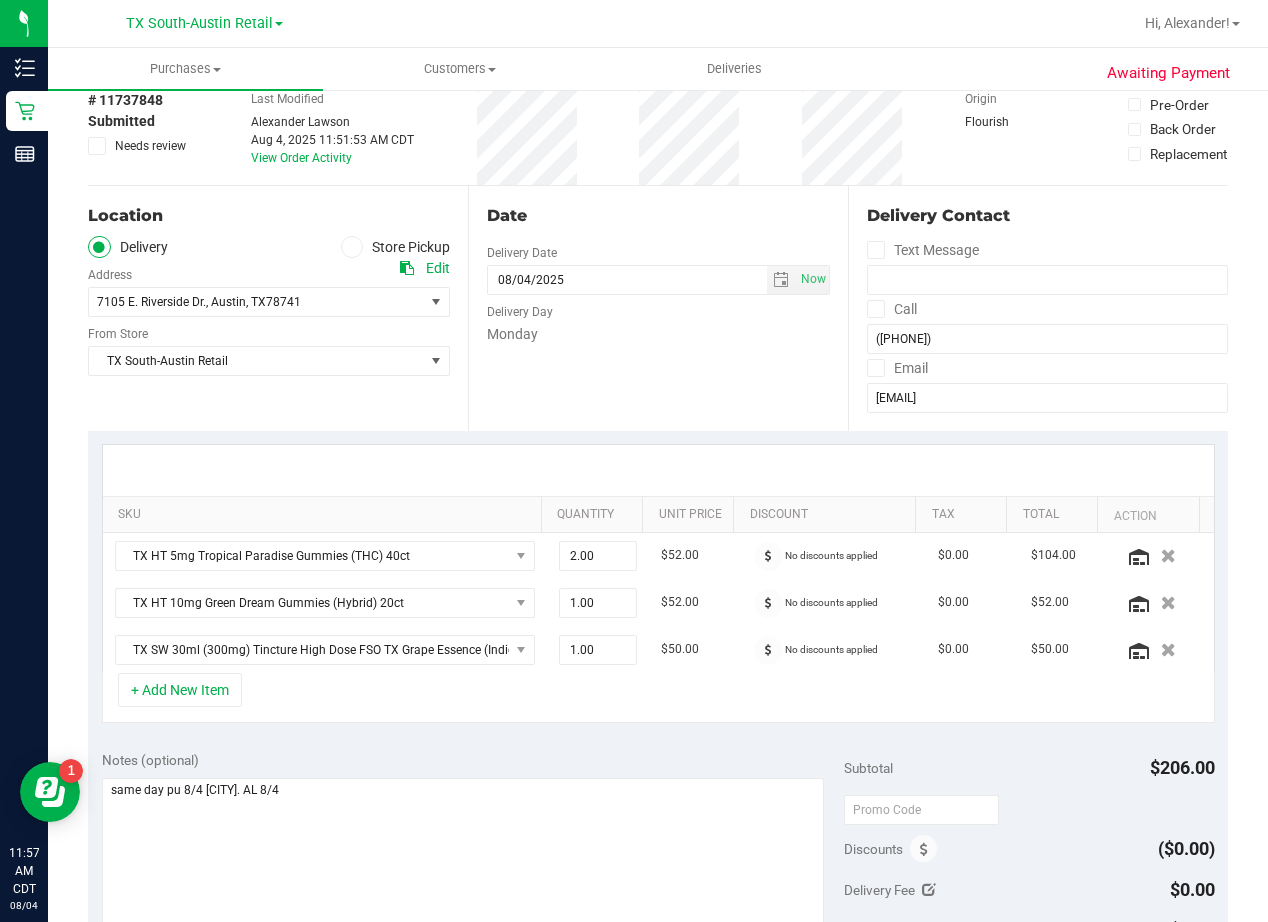 click on "Date
Delivery Date
08/04/2025
Now
08/04/2025 08:00 AM
Now
Delivery Day
Monday" at bounding box center (658, 308) 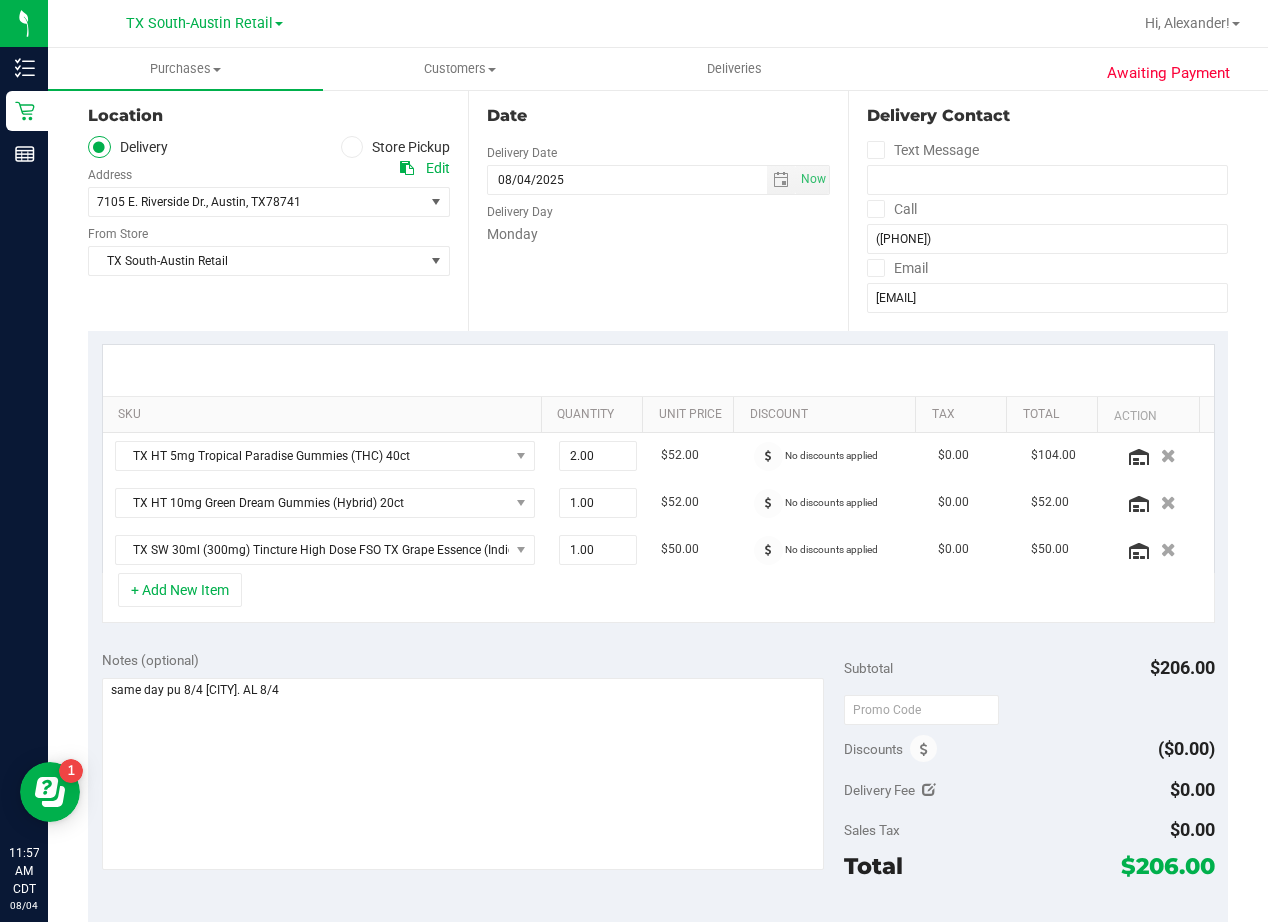 scroll, scrollTop: 100, scrollLeft: 0, axis: vertical 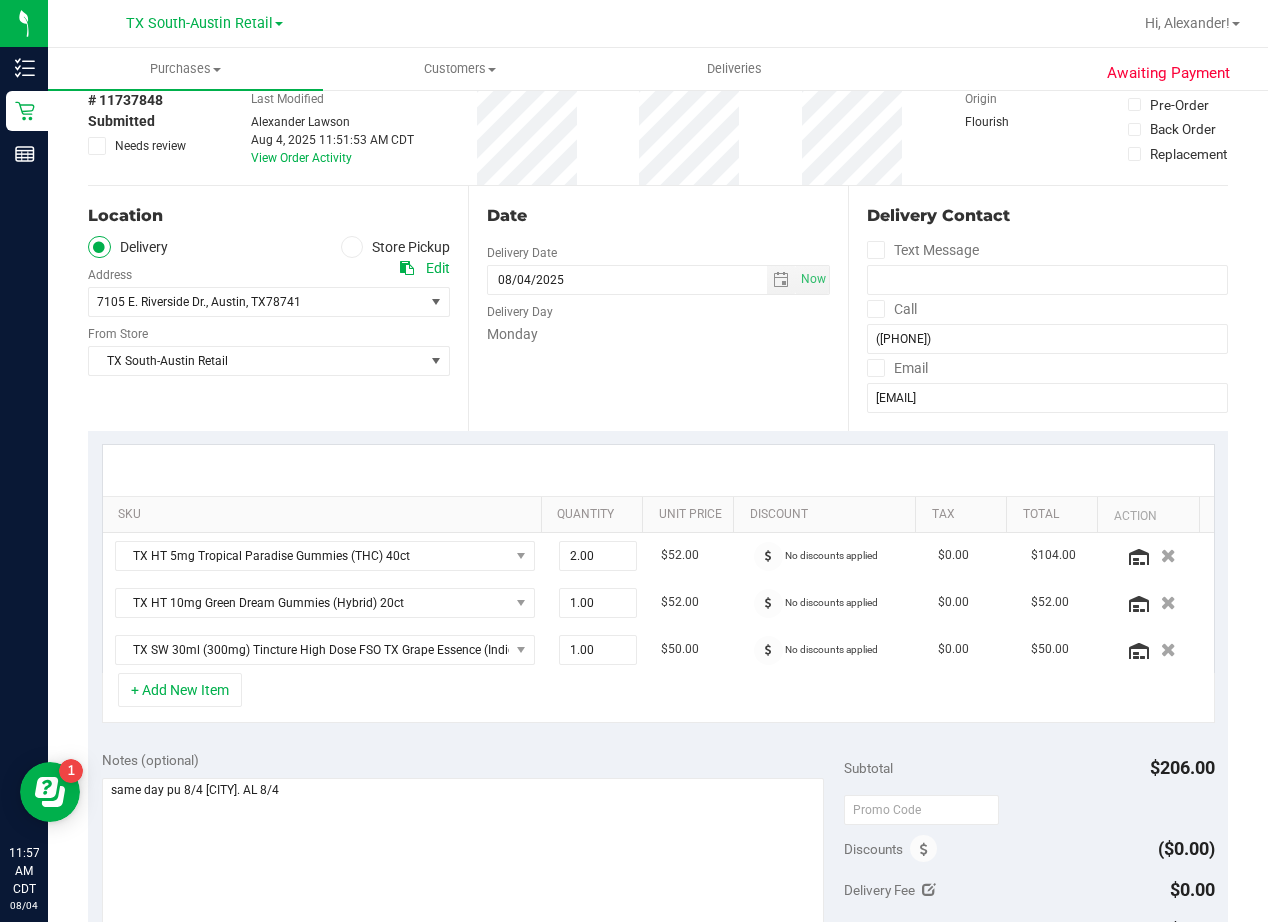click on "Date
Delivery Date
08/04/2025
Now
08/04/2025 08:00 AM
Now
Delivery Day
Monday" at bounding box center [658, 308] 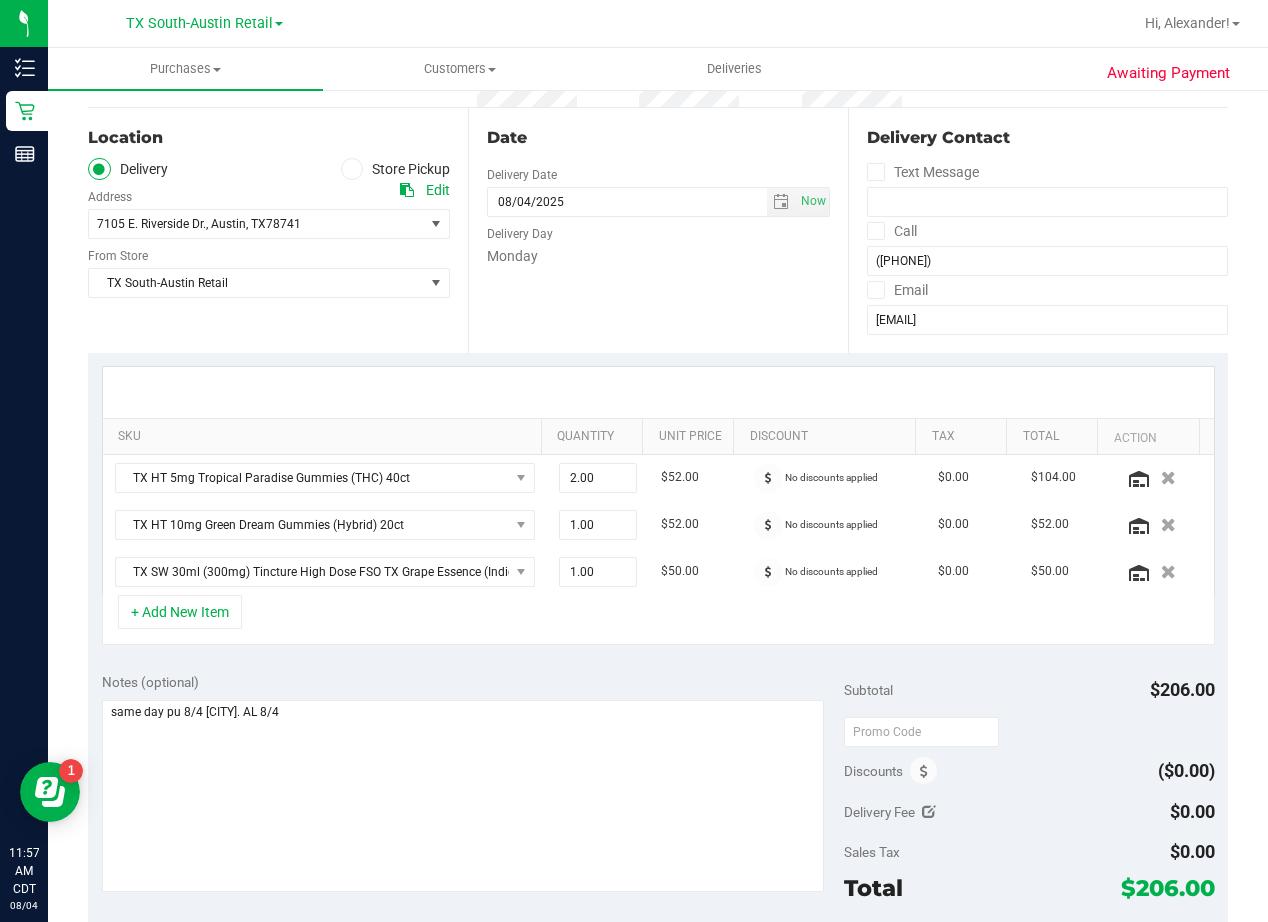 scroll, scrollTop: 0, scrollLeft: 0, axis: both 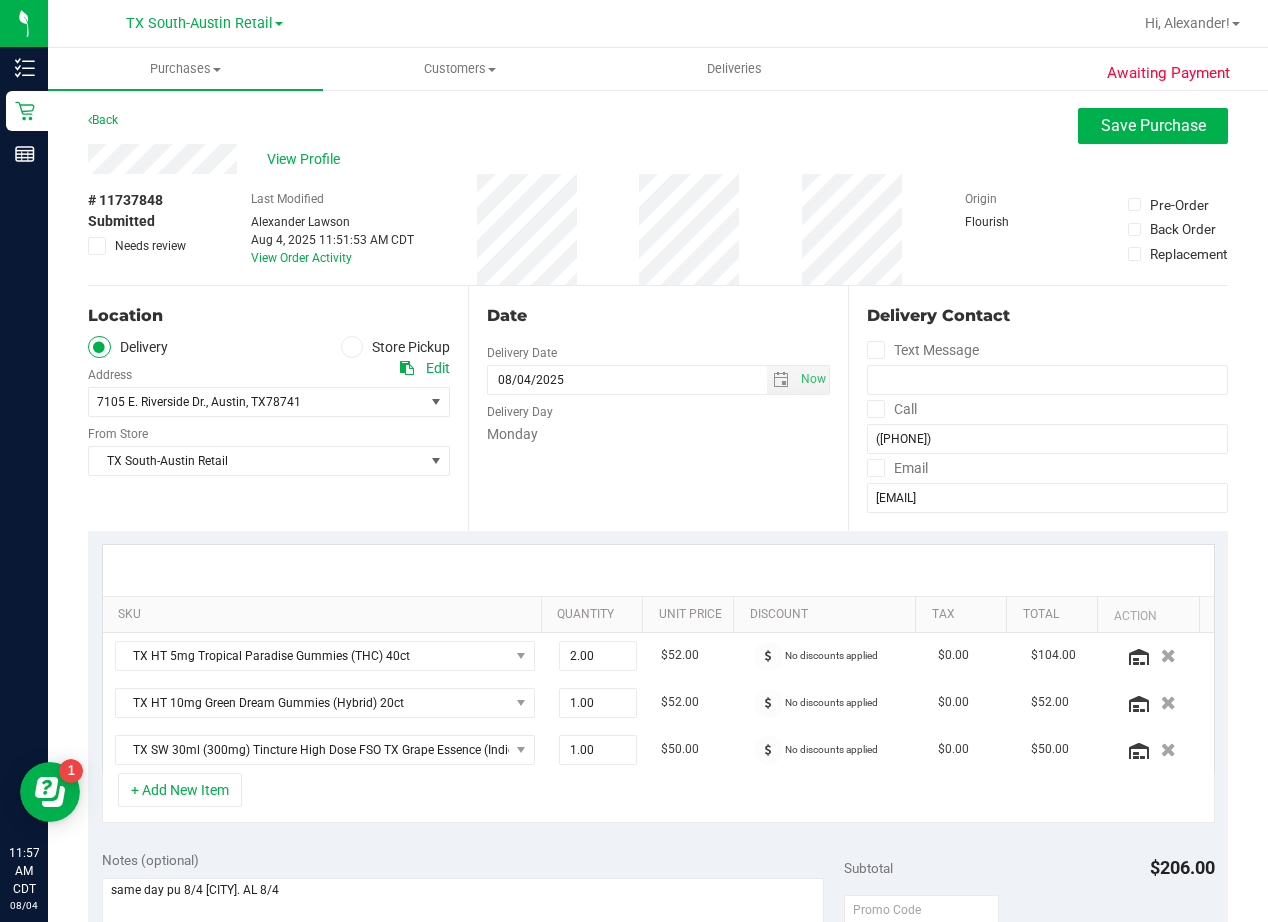 click on "Date" at bounding box center (658, 316) 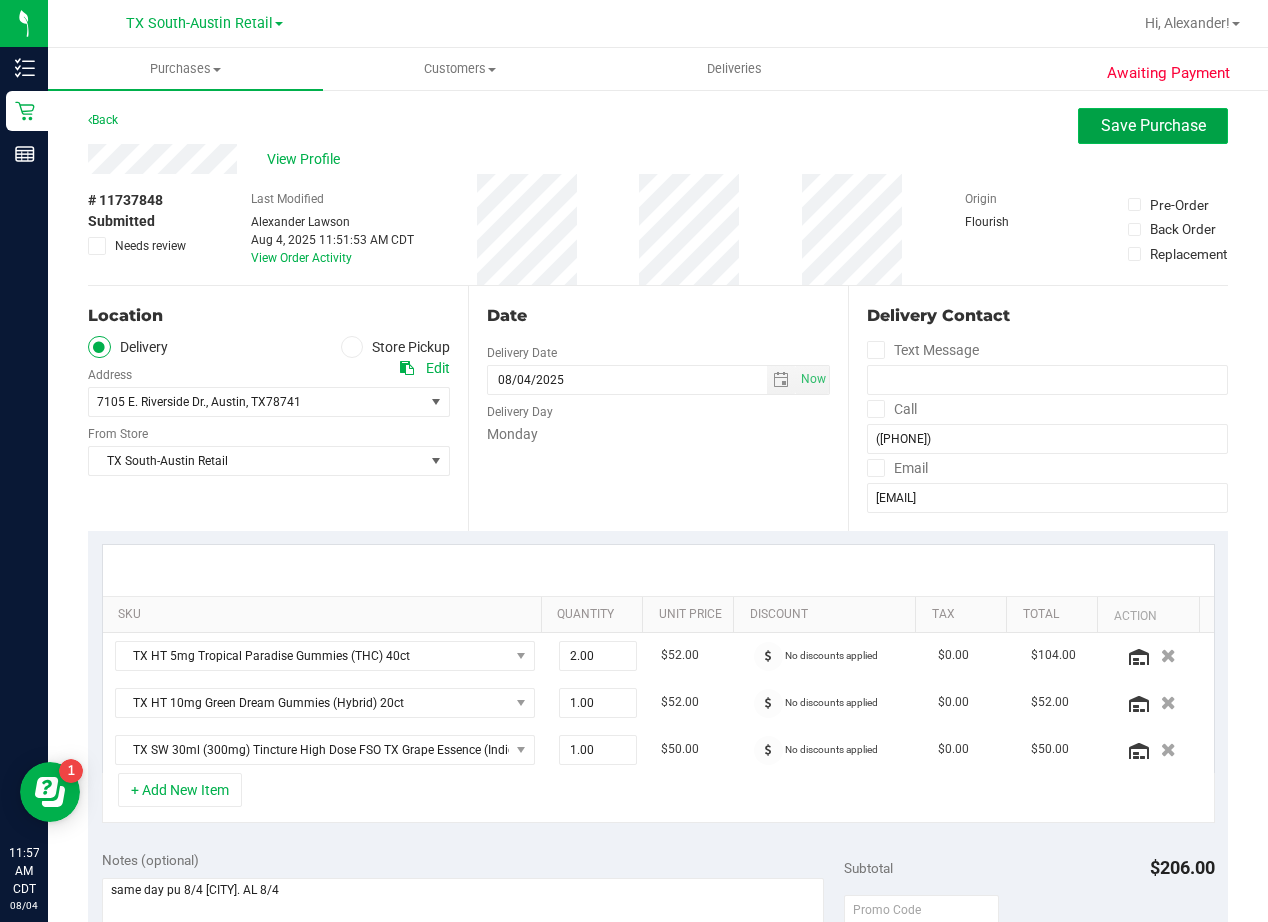 click on "Save Purchase" at bounding box center (1153, 126) 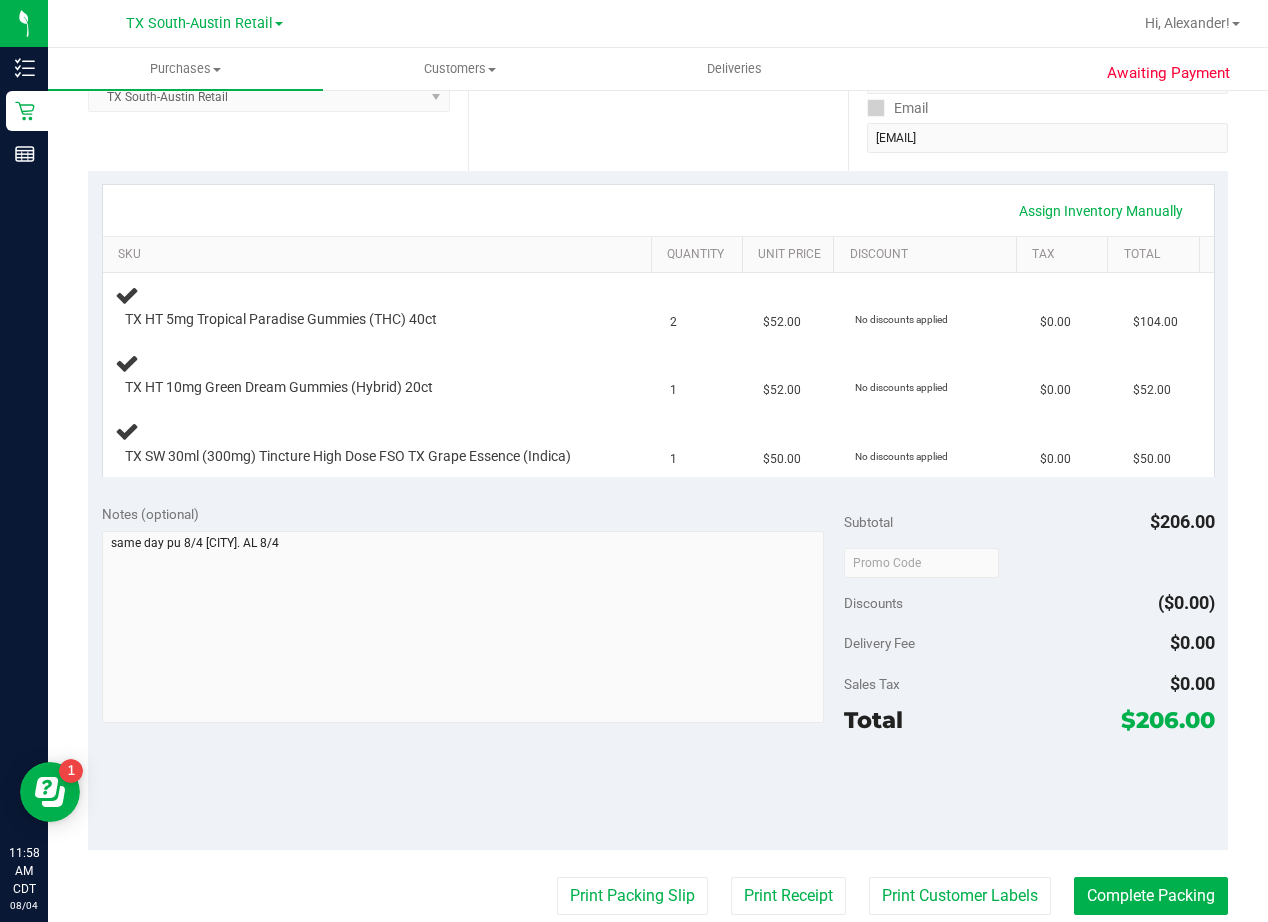 scroll, scrollTop: 400, scrollLeft: 0, axis: vertical 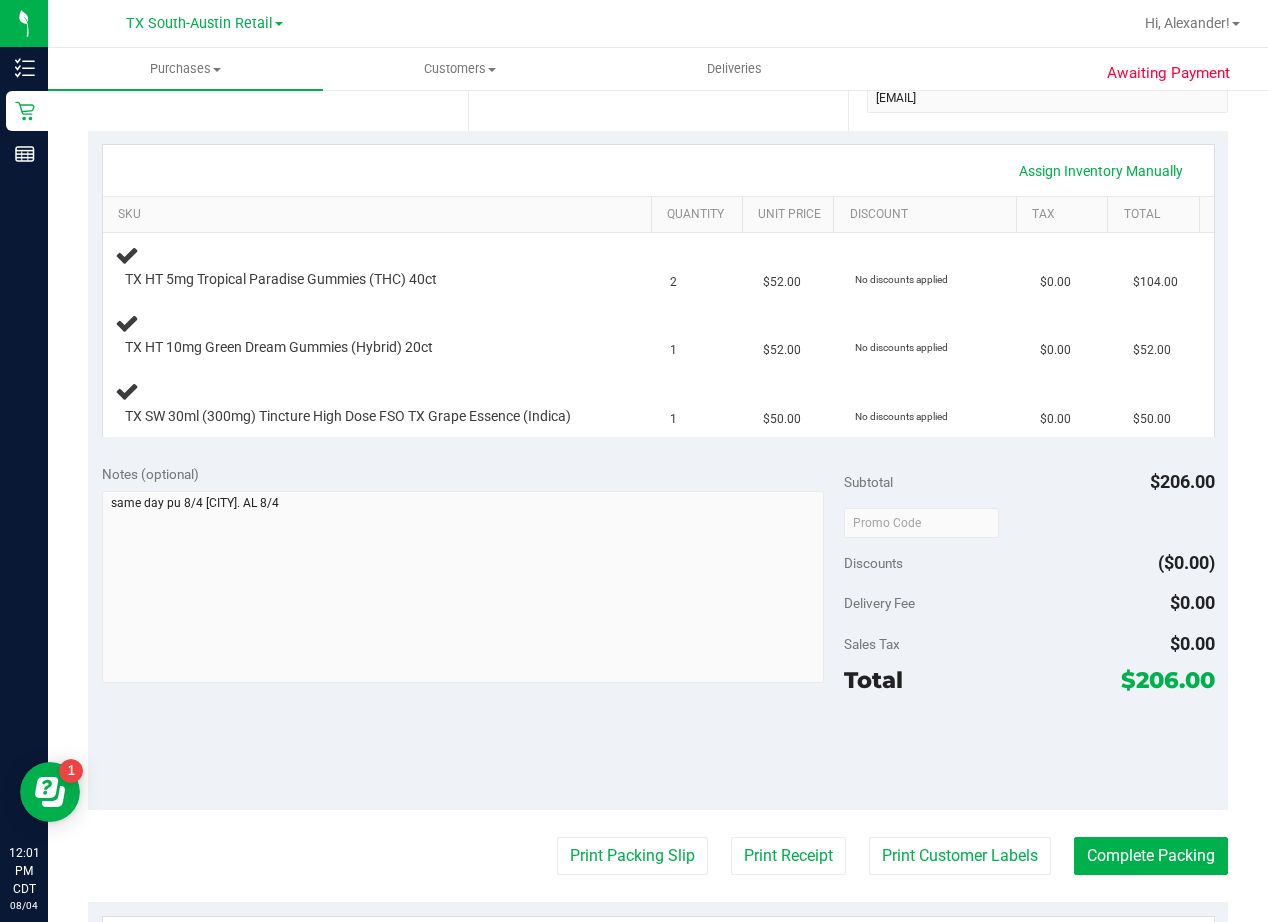 click on "Notes (optional)
Subtotal
$206.00
Discounts
($0.00)
Delivery Fee
$0.00
Sales Tax
$0.00
Total
$206.00" at bounding box center [658, 630] 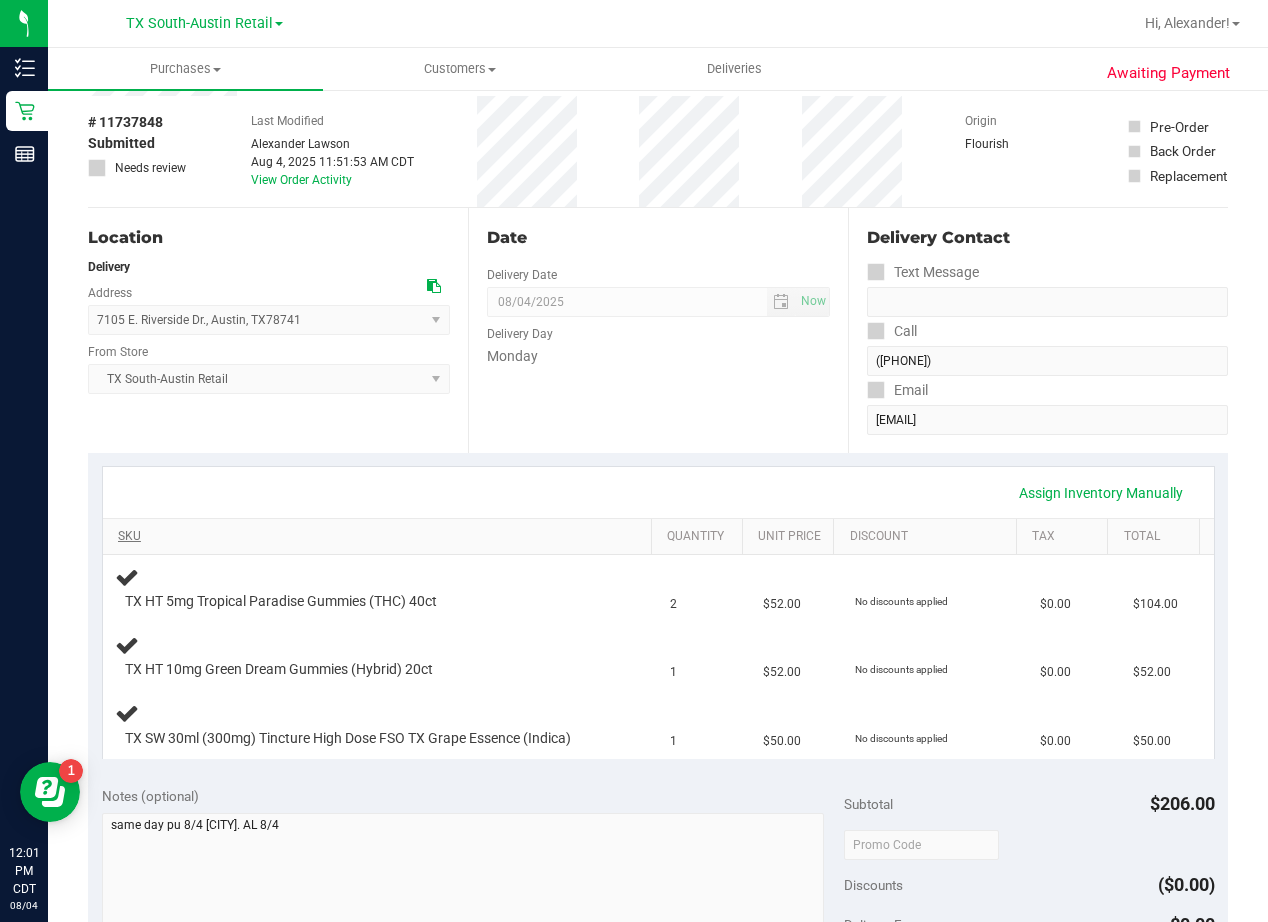 scroll, scrollTop: 0, scrollLeft: 0, axis: both 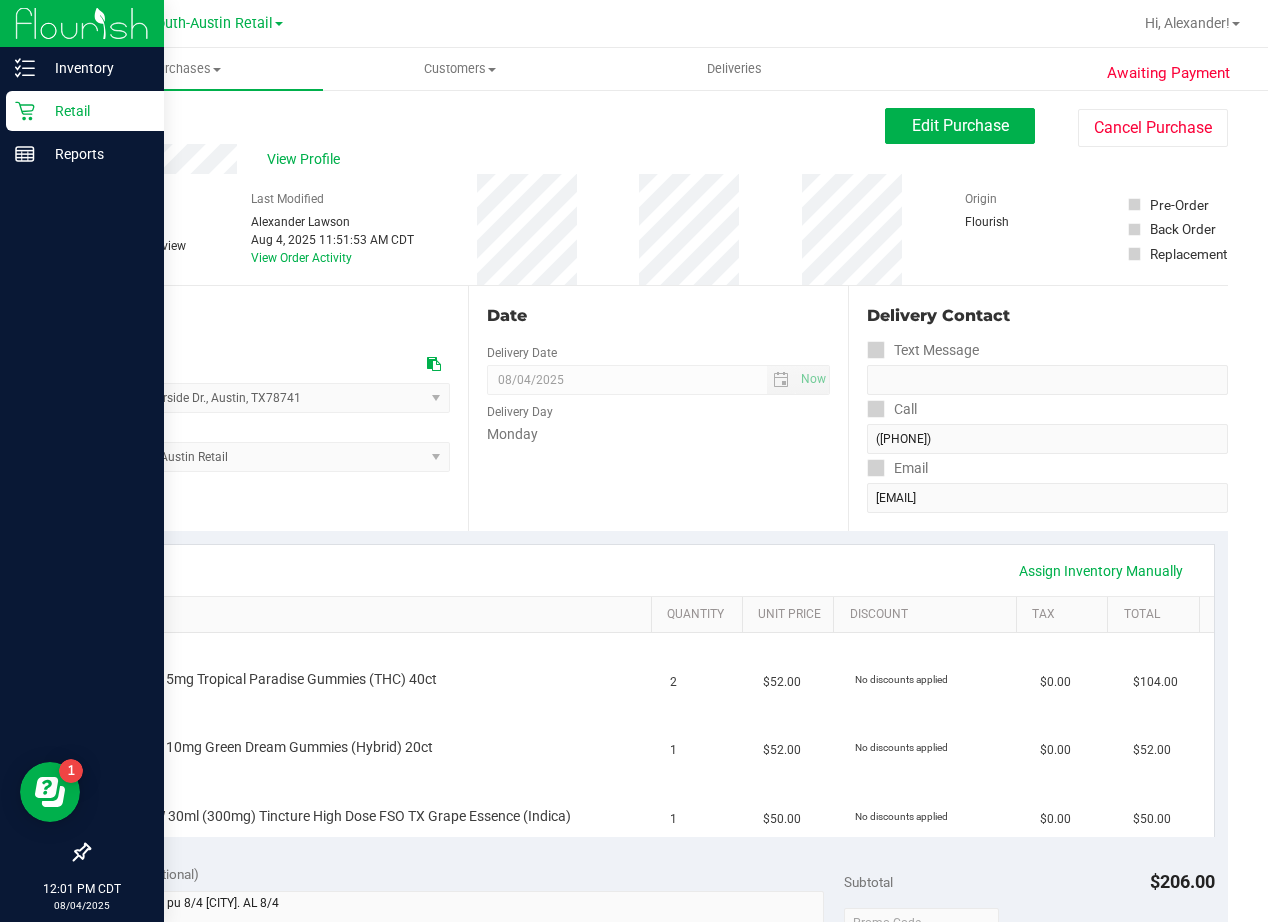 click on "Retail" at bounding box center (95, 111) 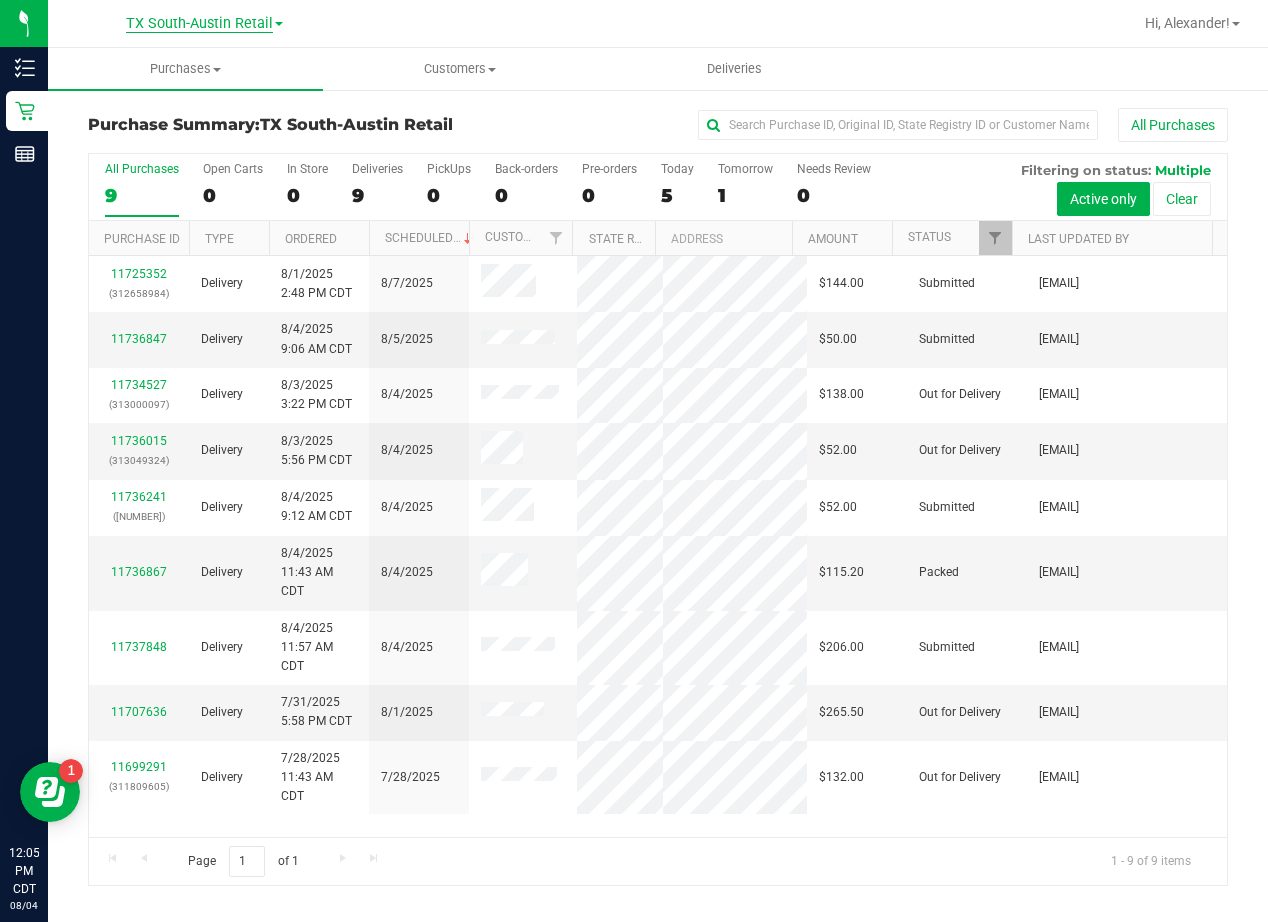 click on "TX South-Austin Retail" at bounding box center [199, 24] 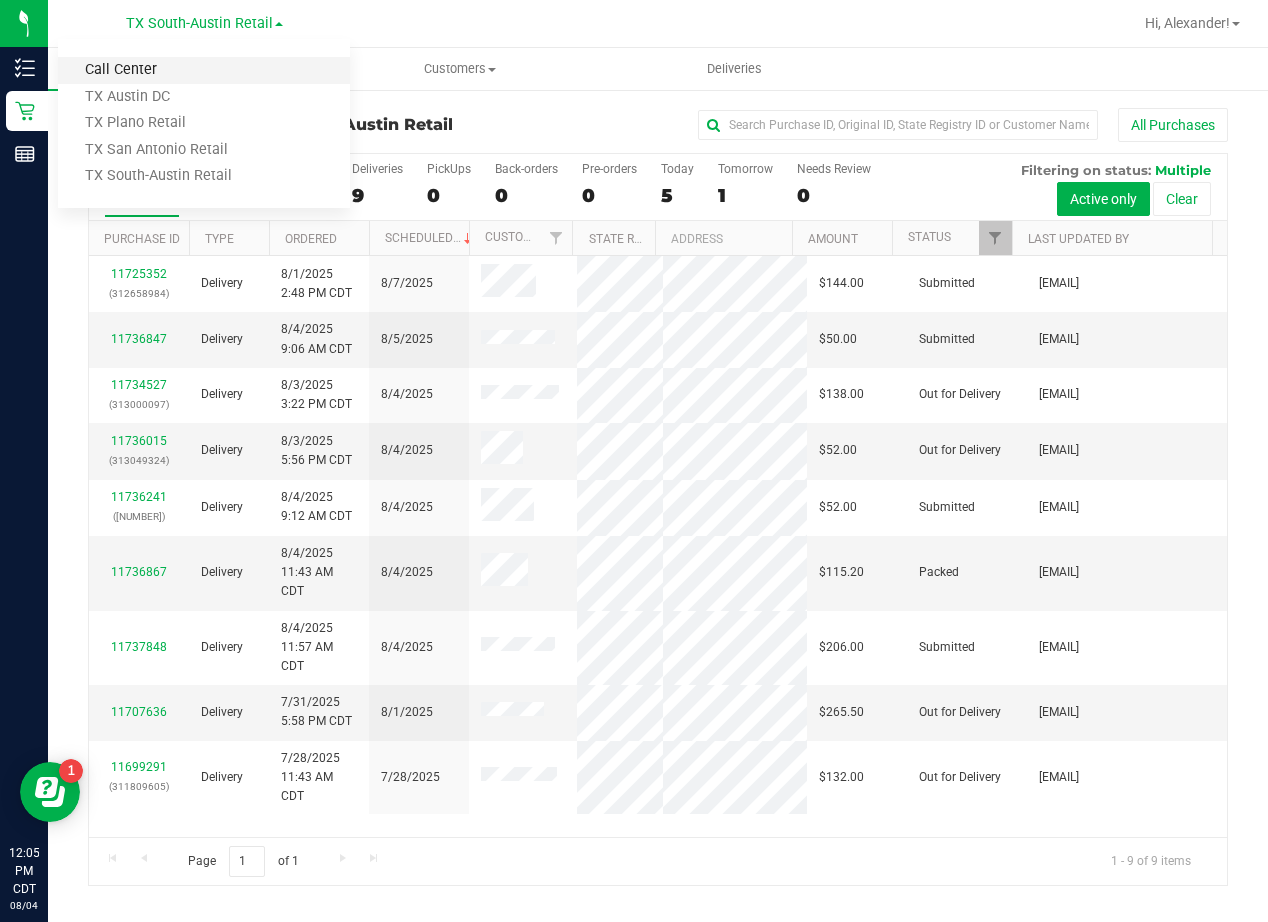 click on "Call Center" at bounding box center [204, 70] 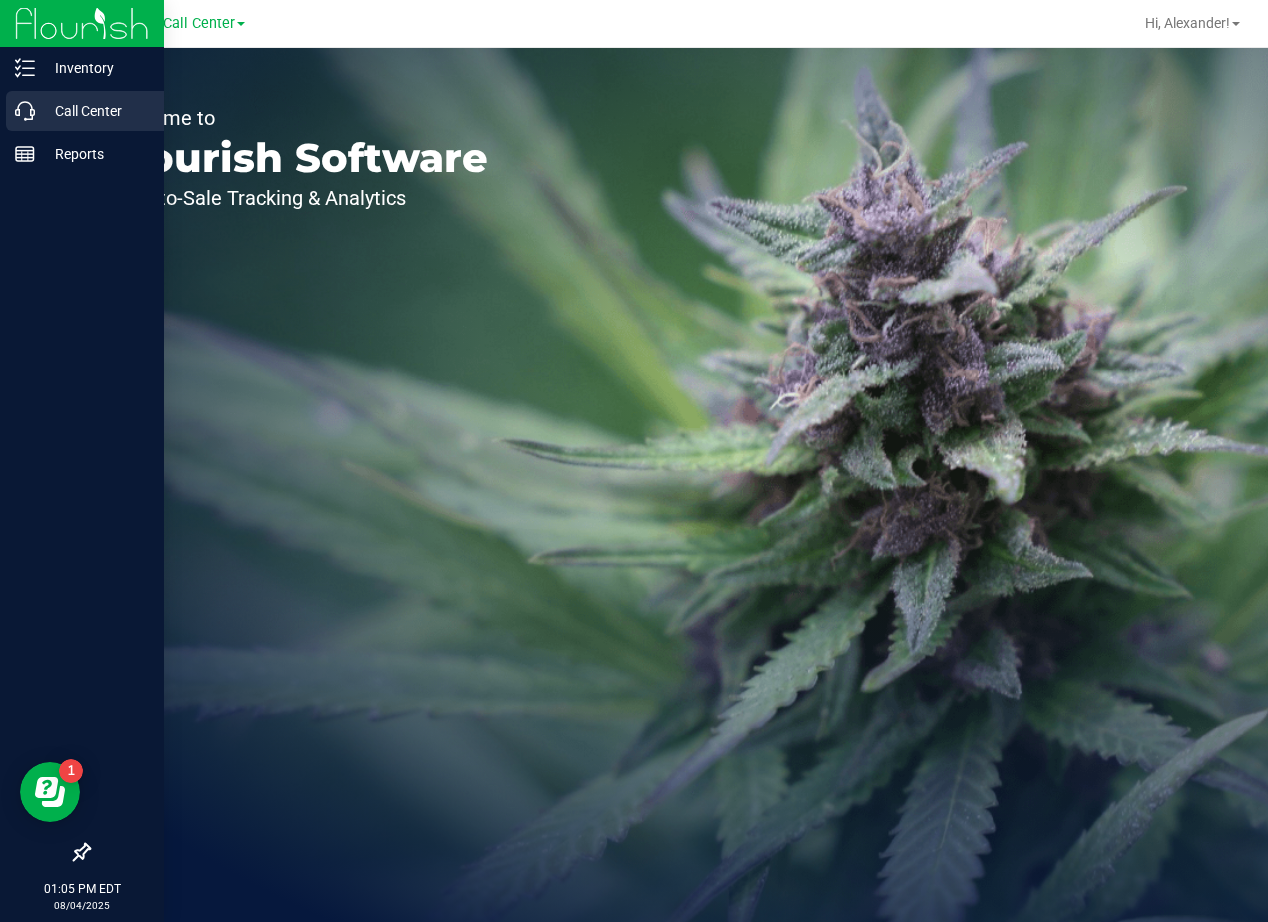 click on "Call Center" at bounding box center [95, 111] 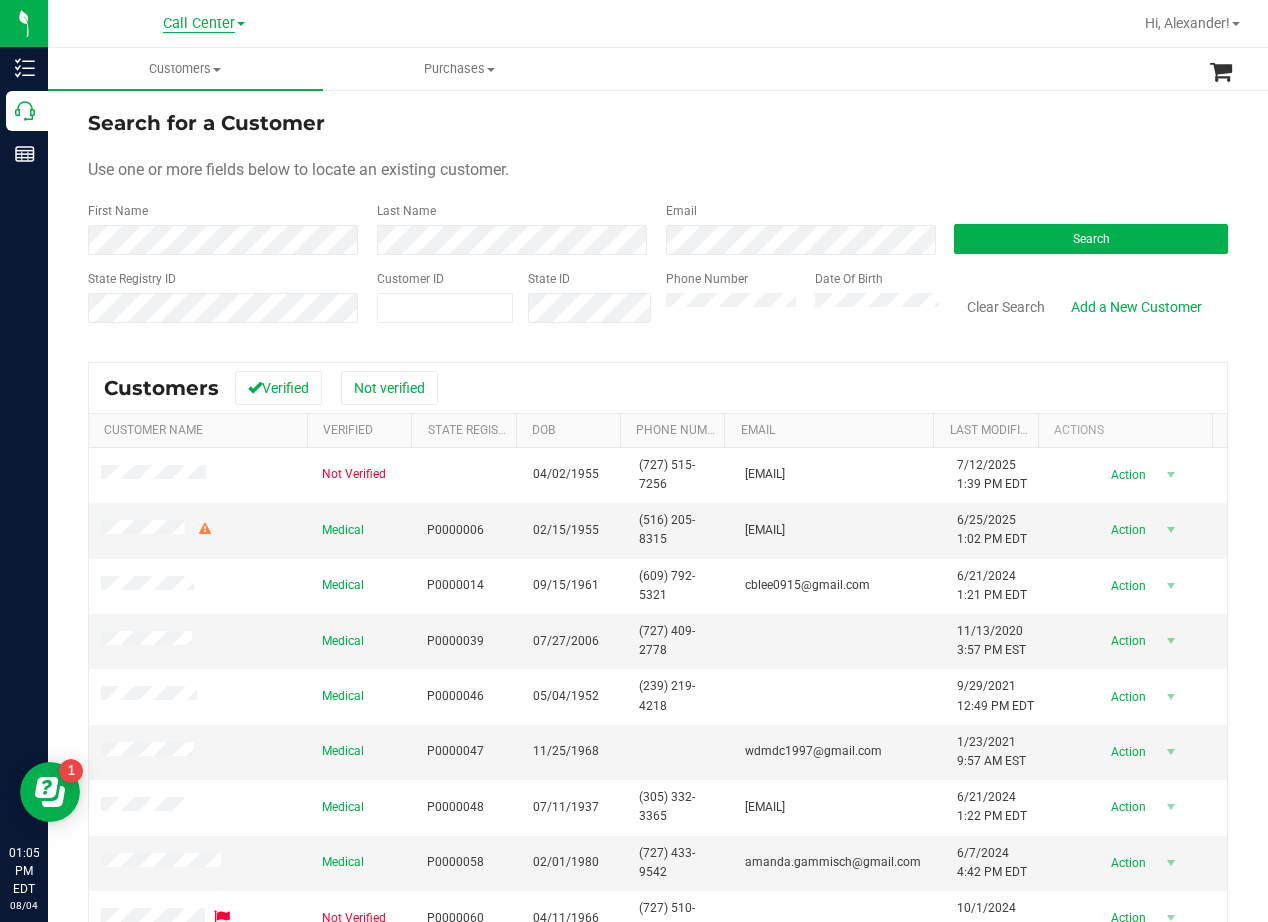 click on "Call Center" at bounding box center (199, 24) 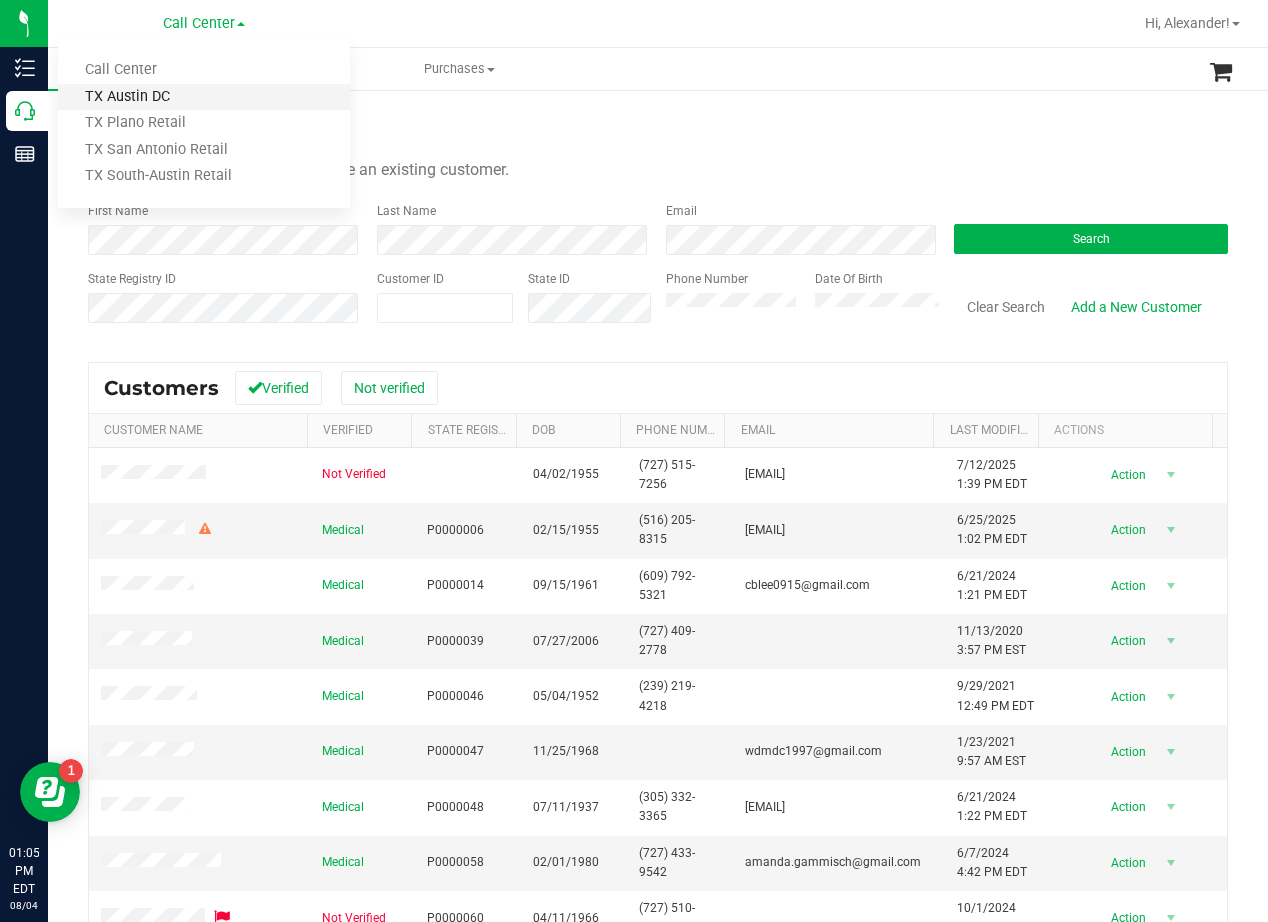 click on "TX Austin DC" at bounding box center (204, 97) 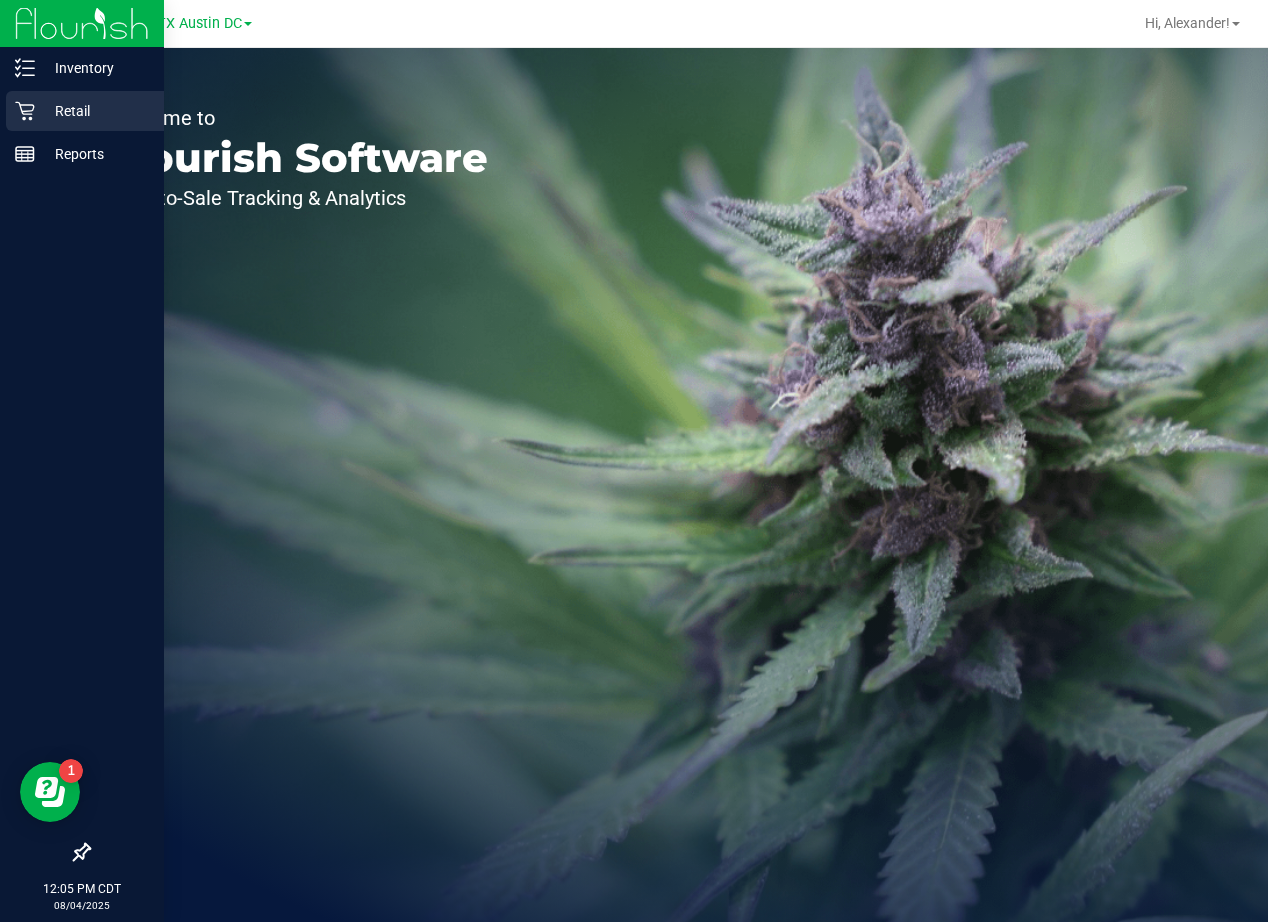 click 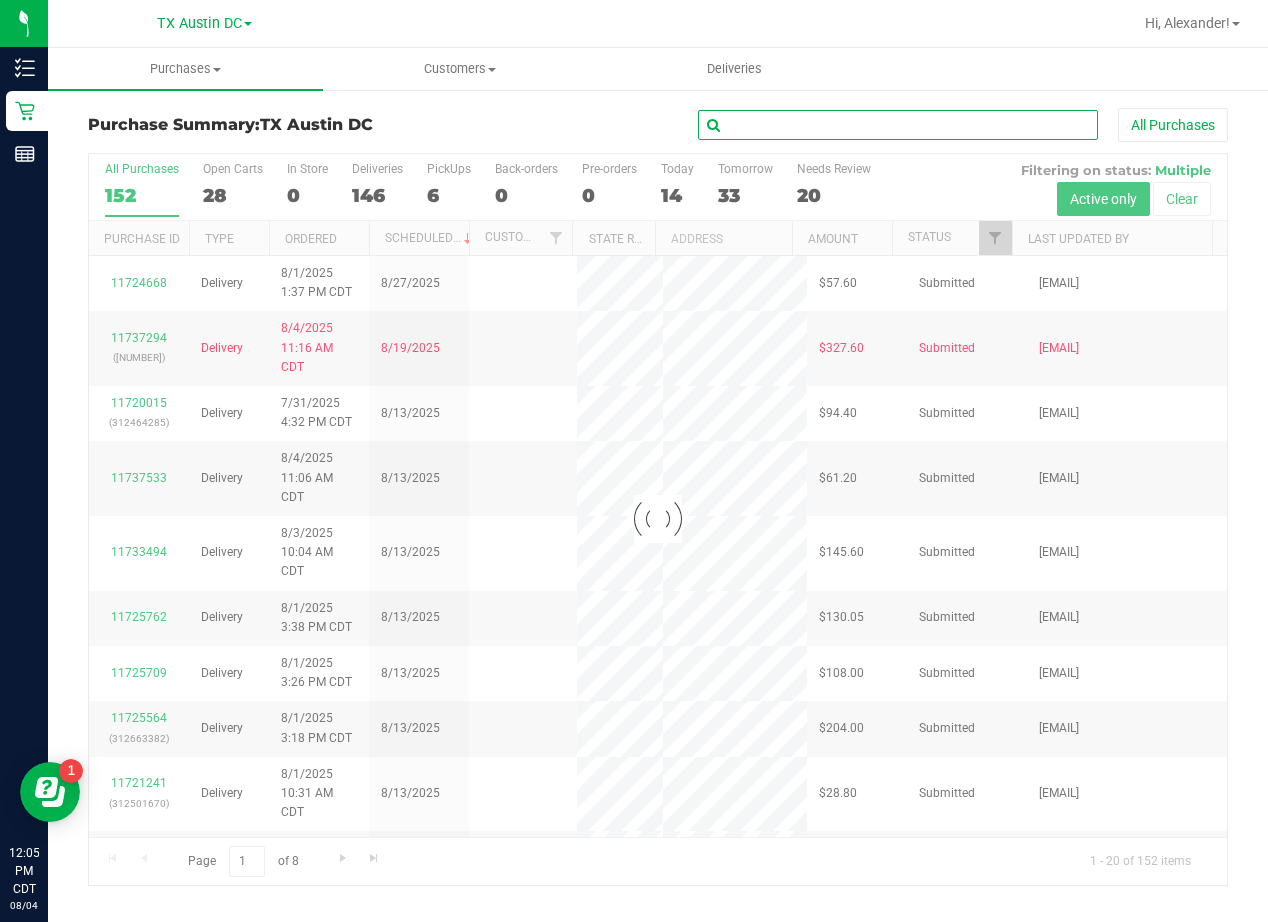 click at bounding box center (898, 125) 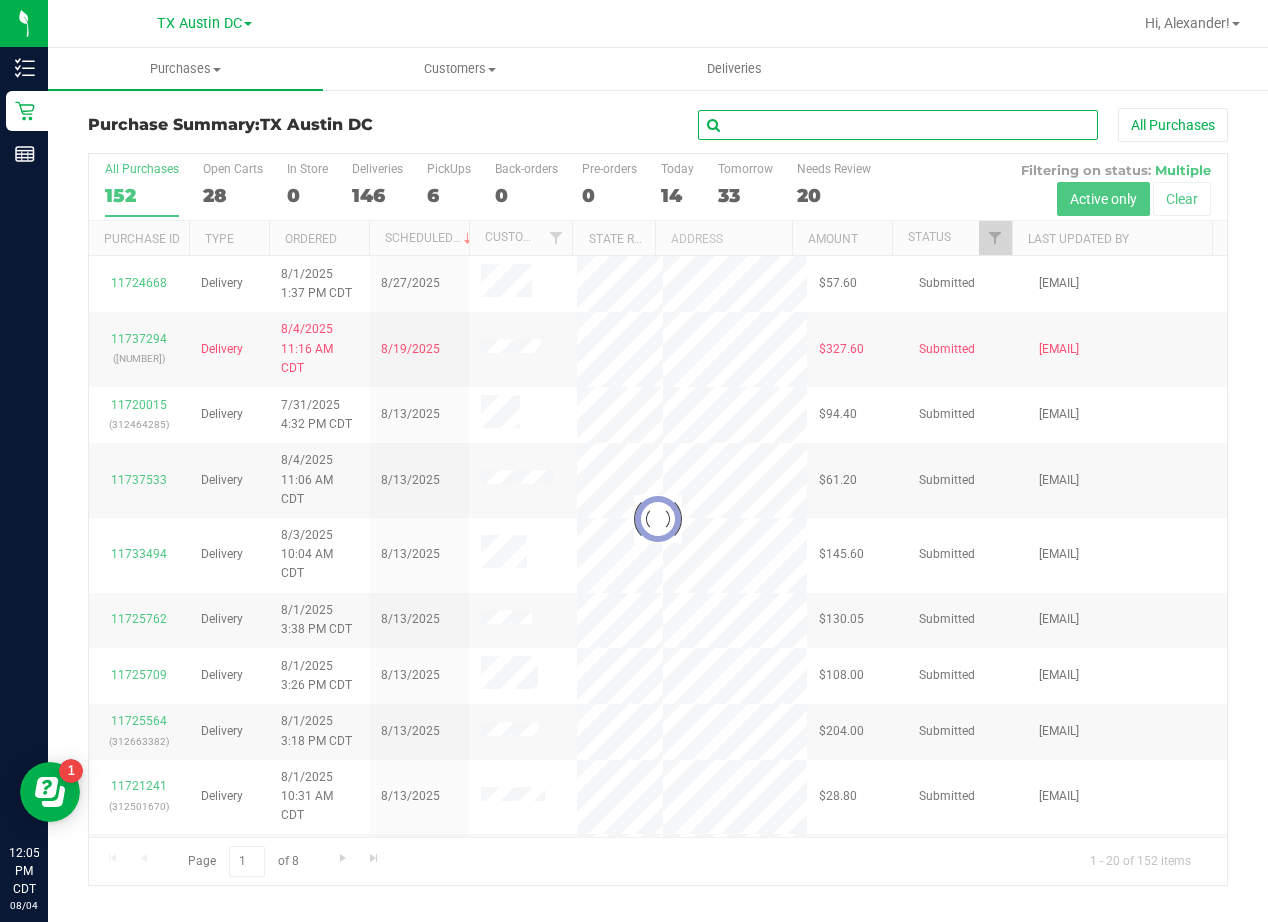 paste on "Michael Adams" 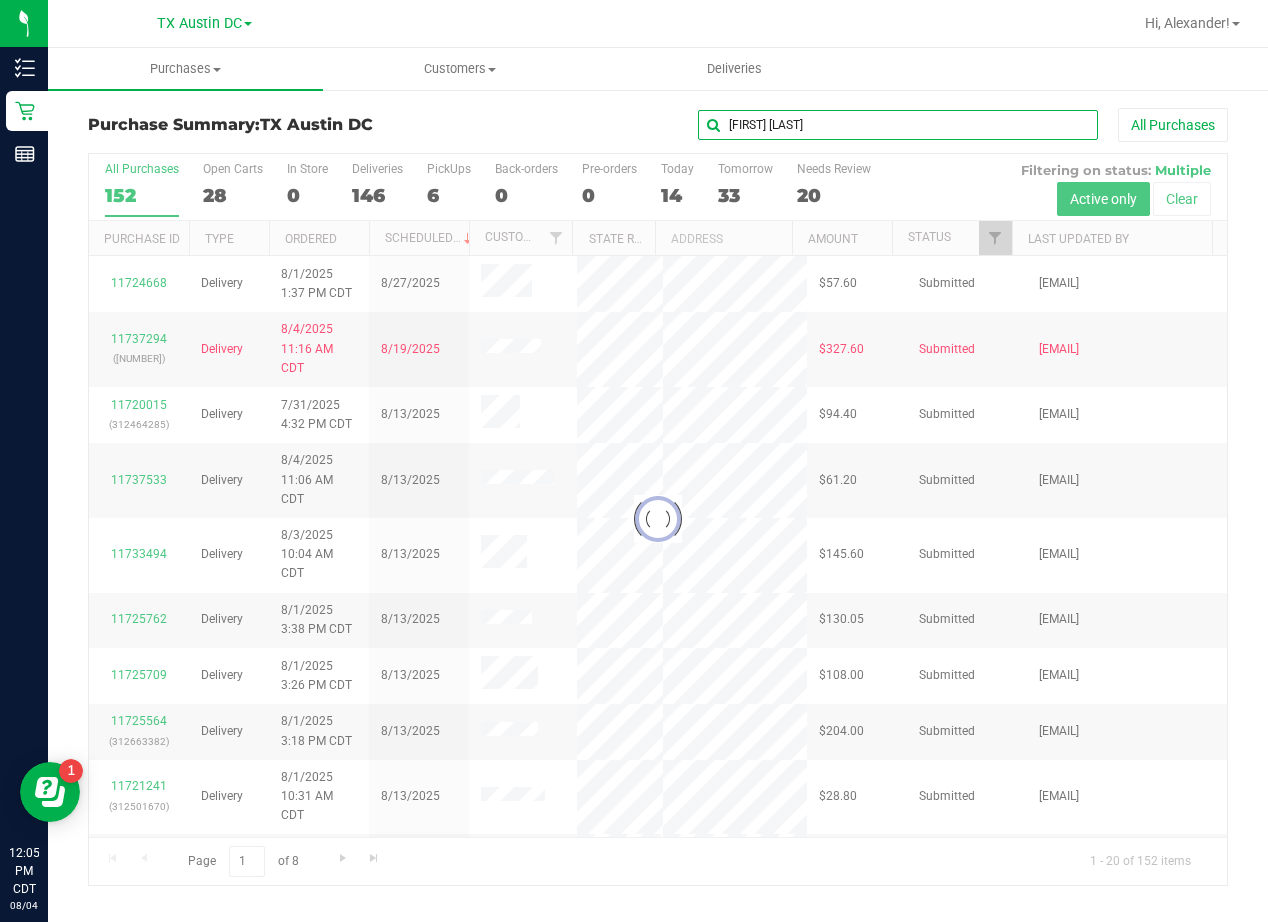 type on "Michael Adams" 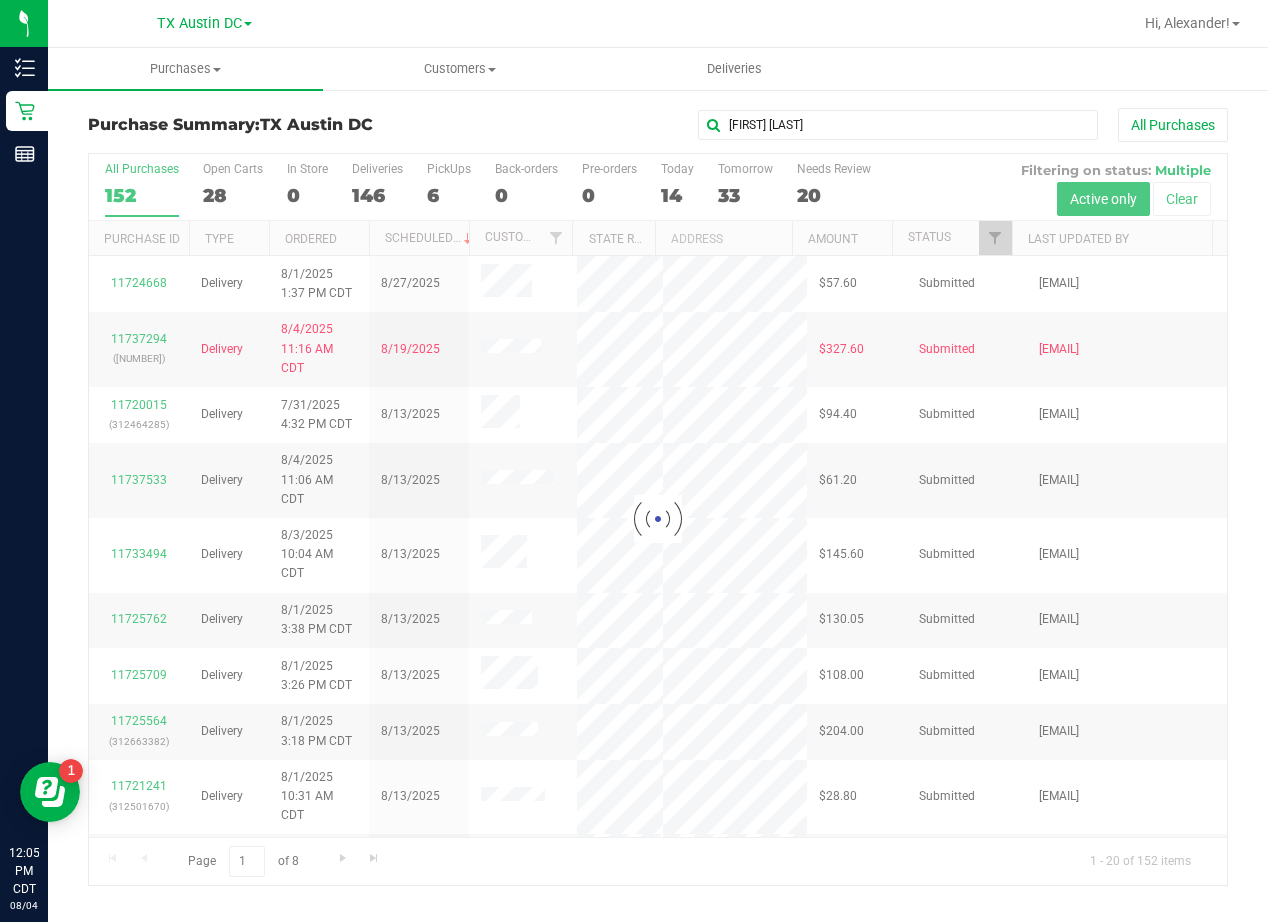 click on "Michael Adams
All Purchases" at bounding box center (848, 125) 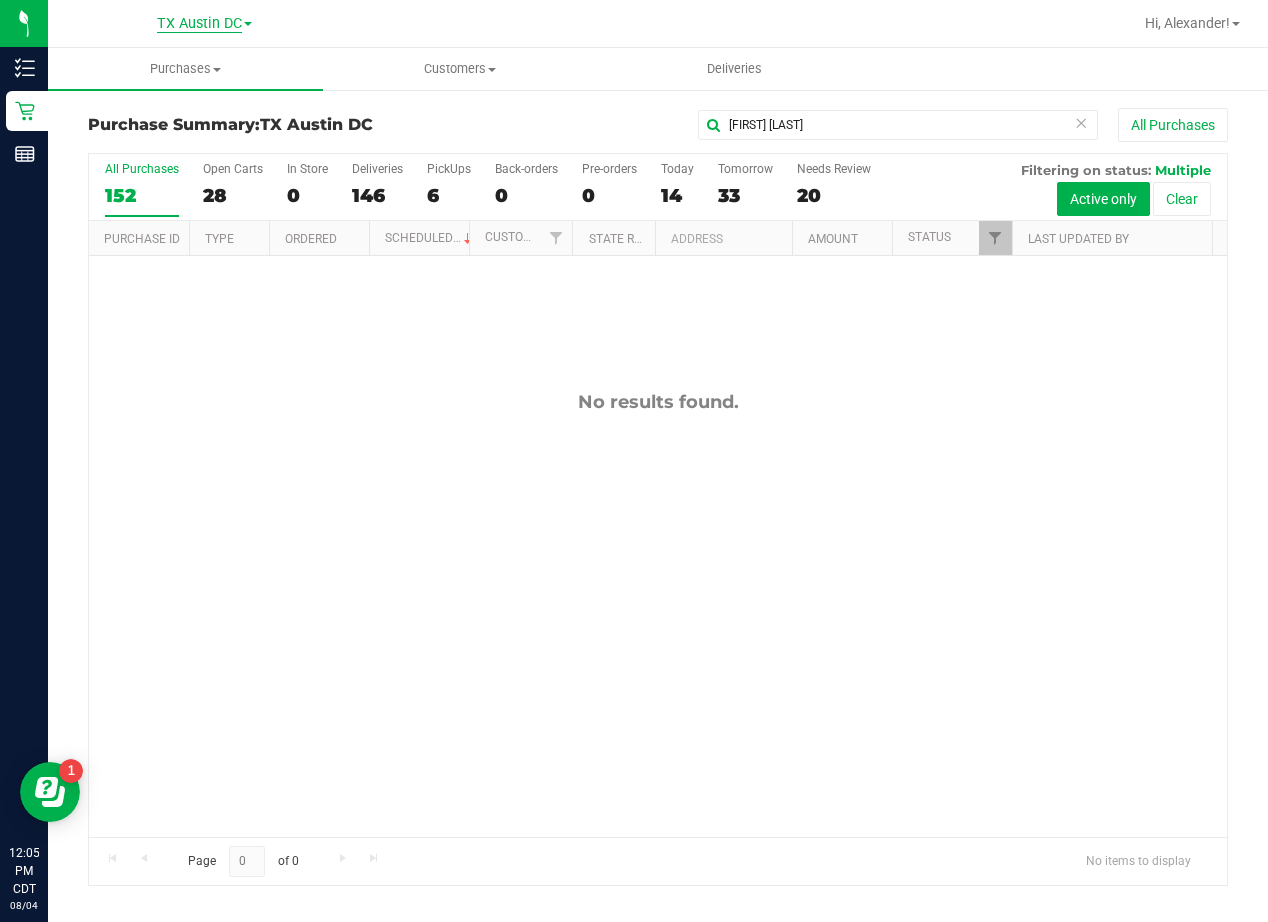 click on "TX Austin DC" at bounding box center (199, 24) 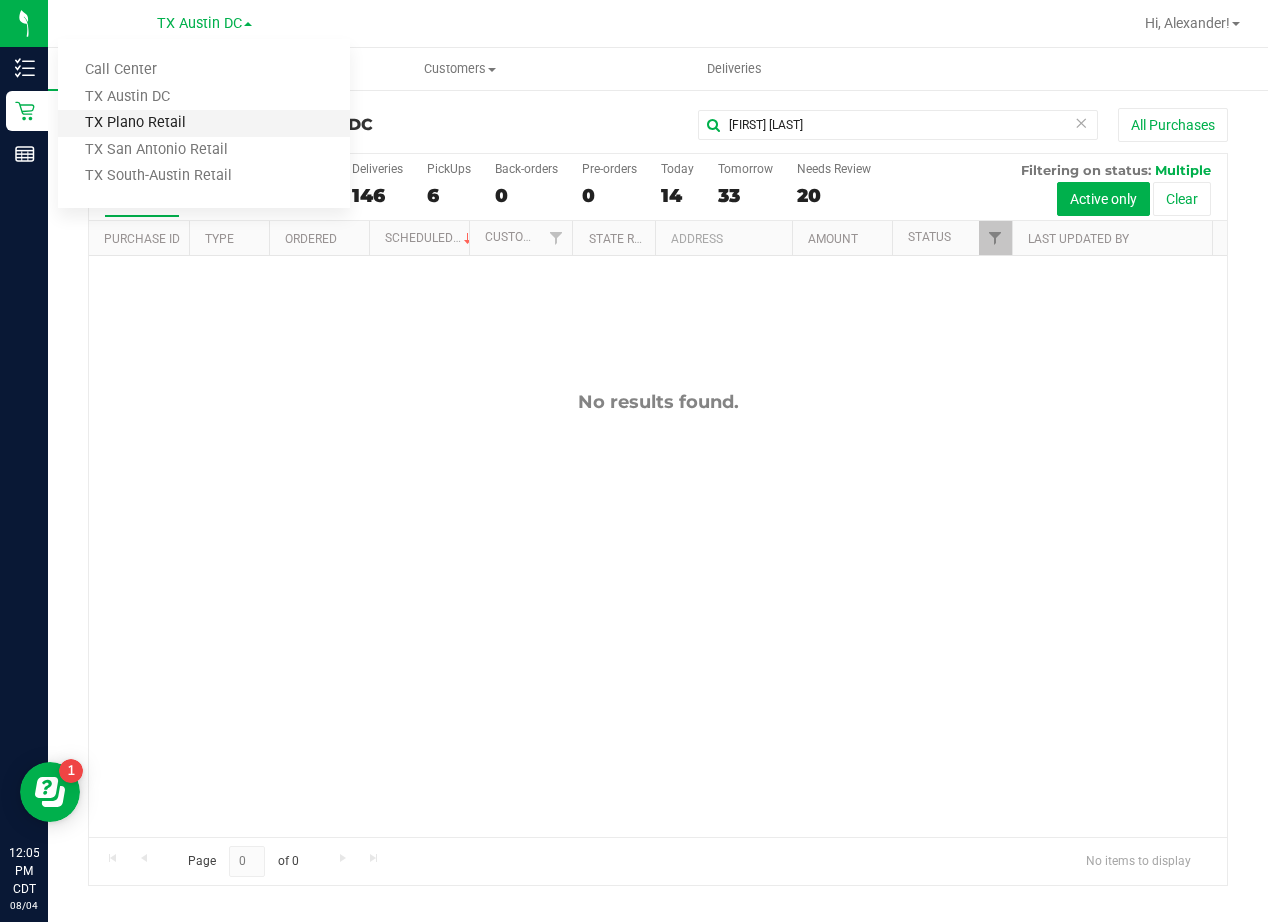 click on "TX Plano Retail" at bounding box center [204, 123] 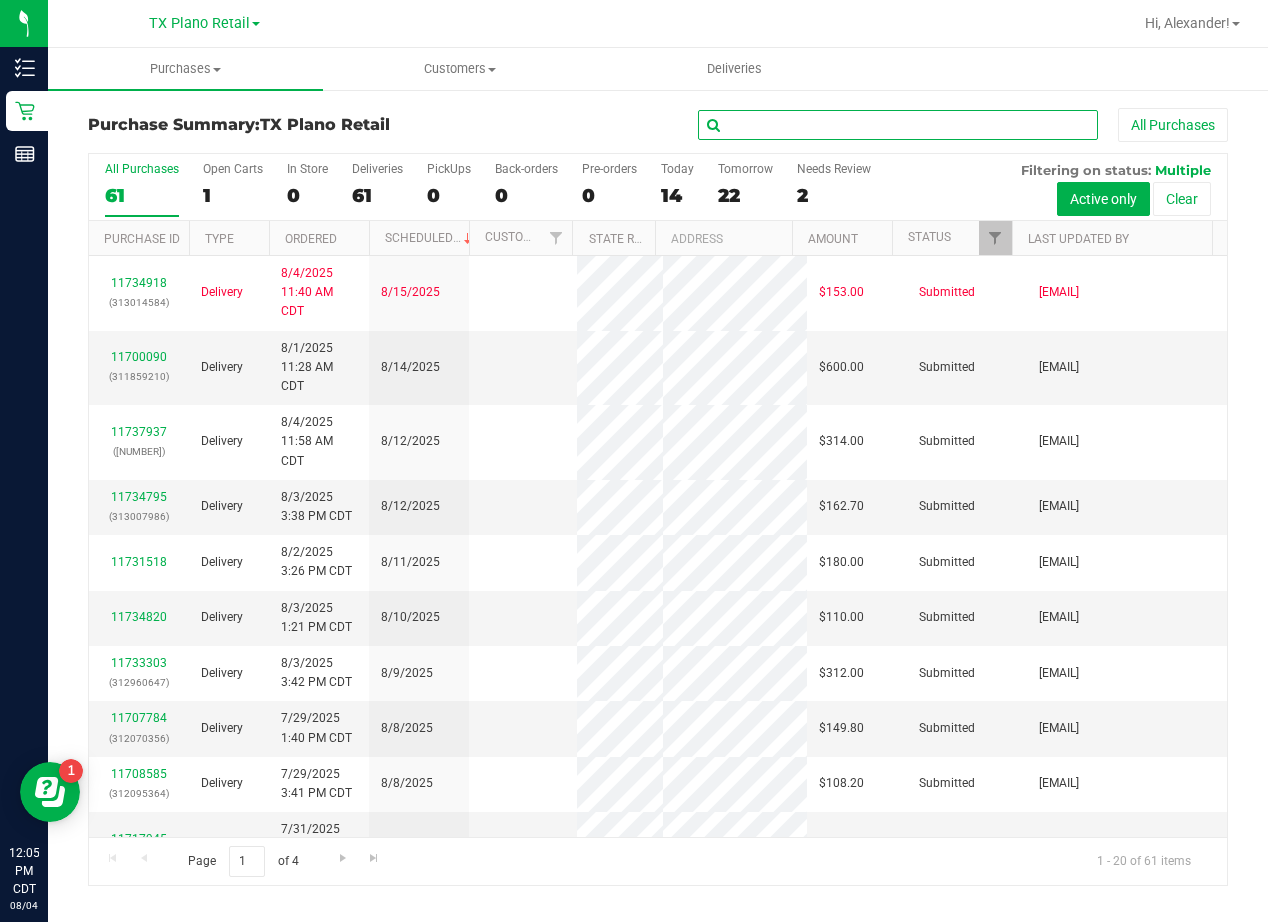 click at bounding box center (898, 125) 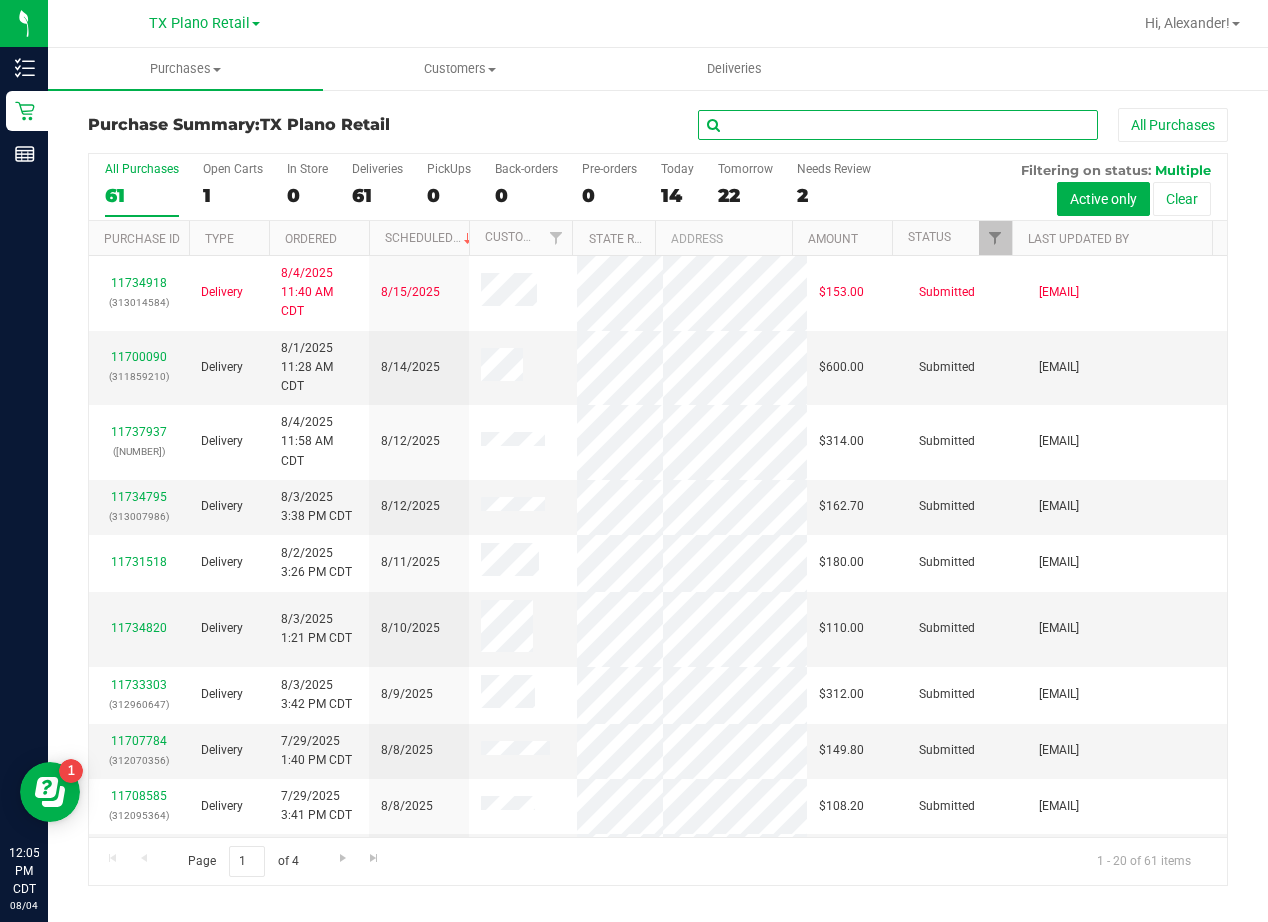 paste on "Michael Adams" 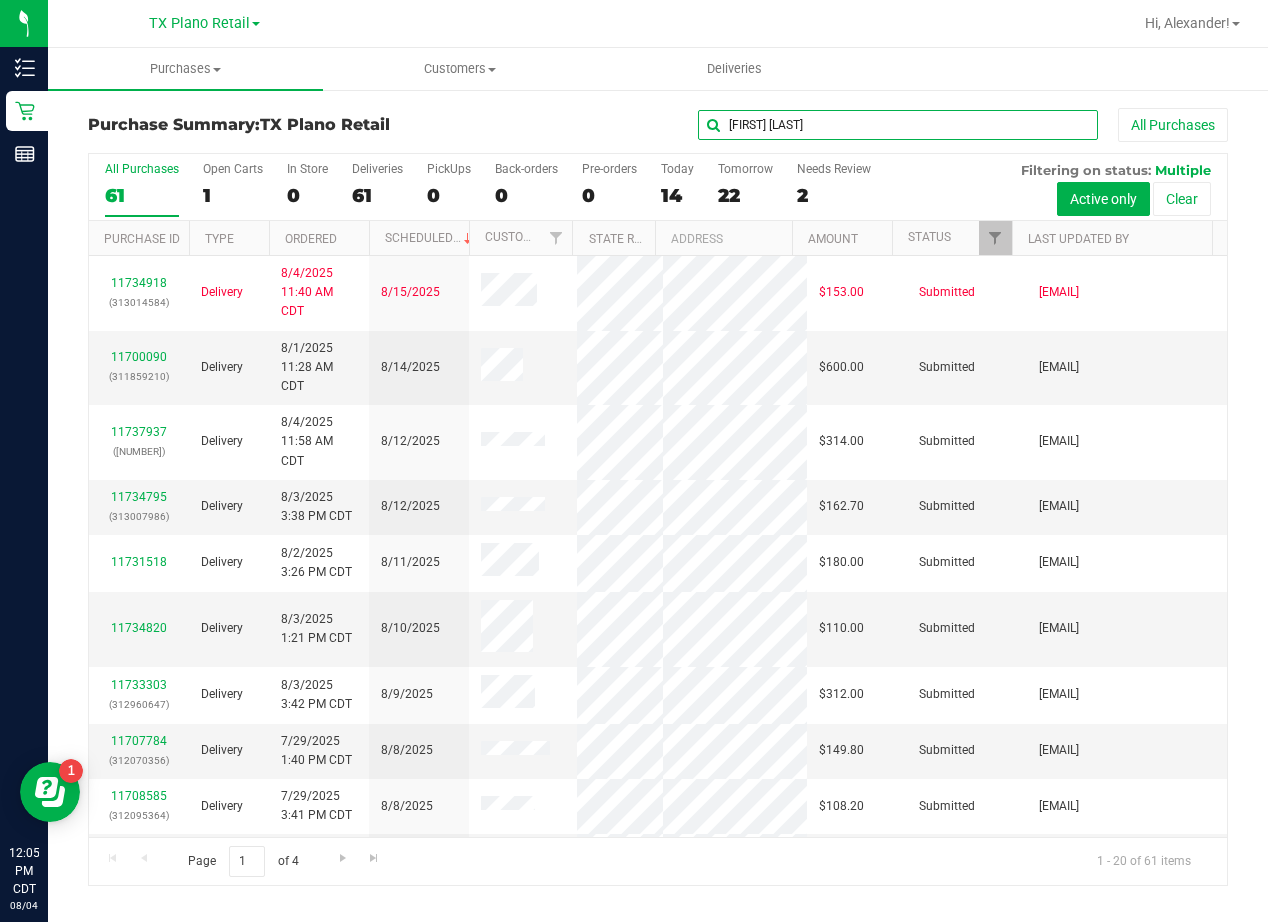 type on "Michael Adams" 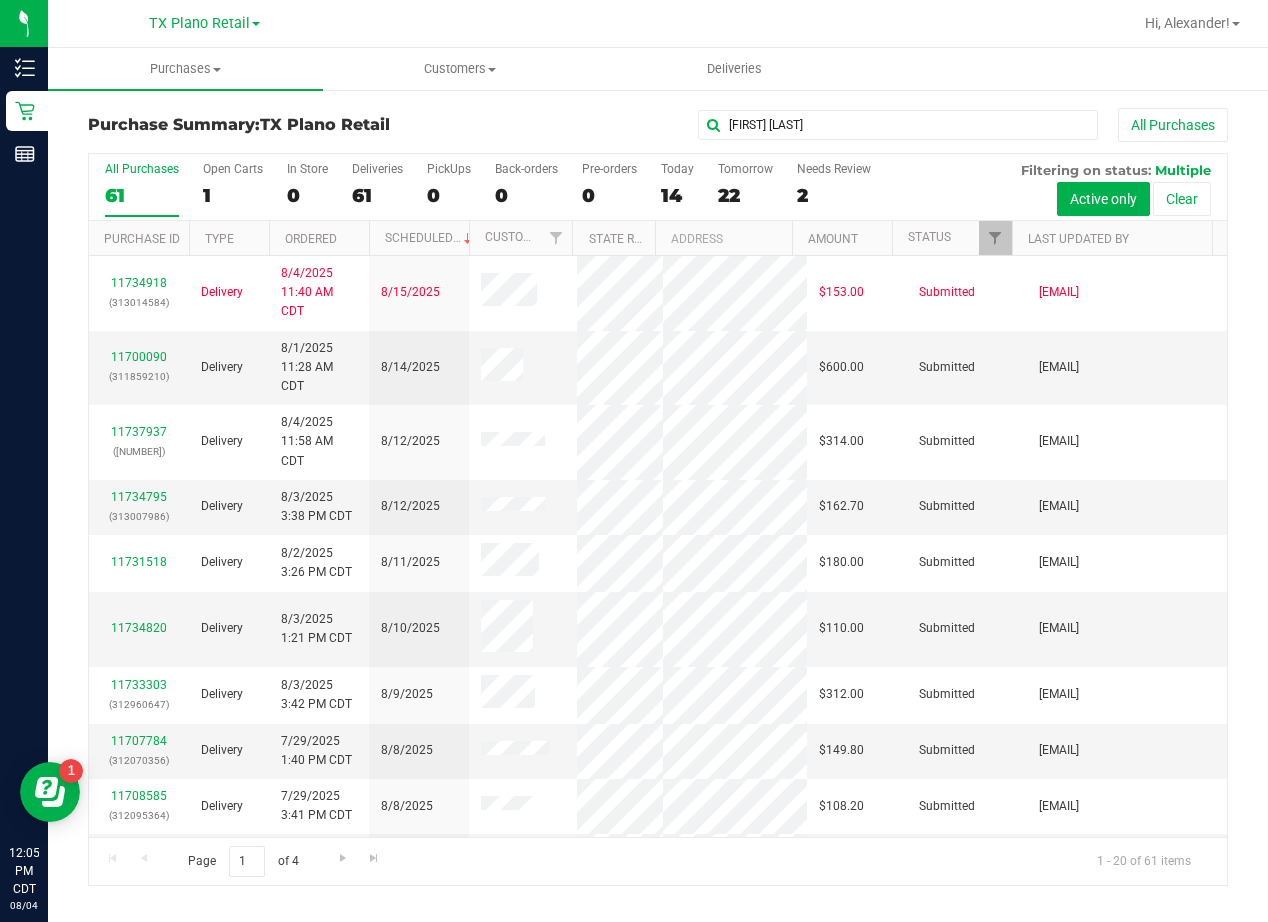 click on "Michael Adams
All Purchases" at bounding box center (848, 125) 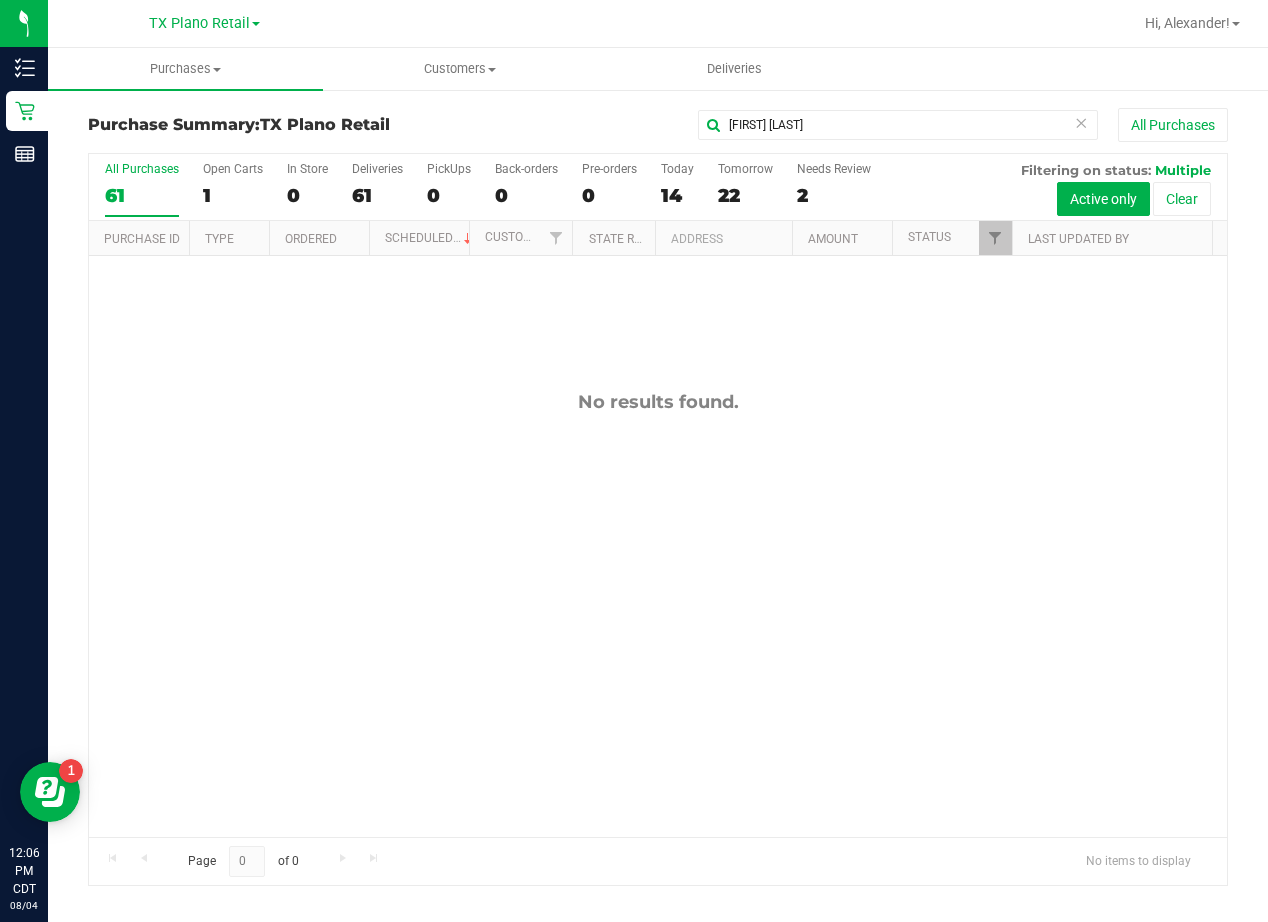 click on "TX Plano Retail   Call Center   TX Austin DC   TX Plano Retail   TX San Antonio Retail    TX South-Austin Retail" at bounding box center (204, 23) 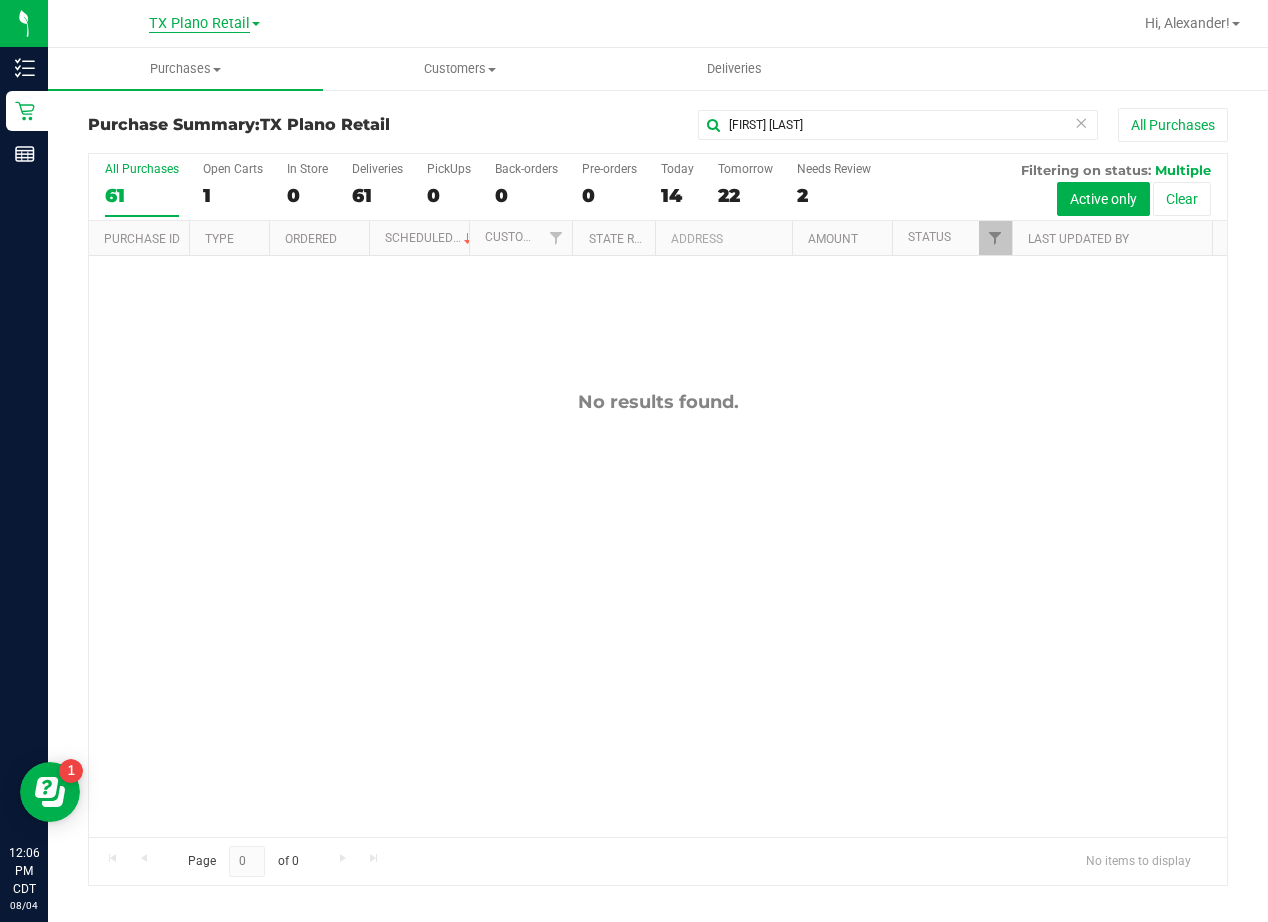 click on "TX Plano Retail" at bounding box center [199, 24] 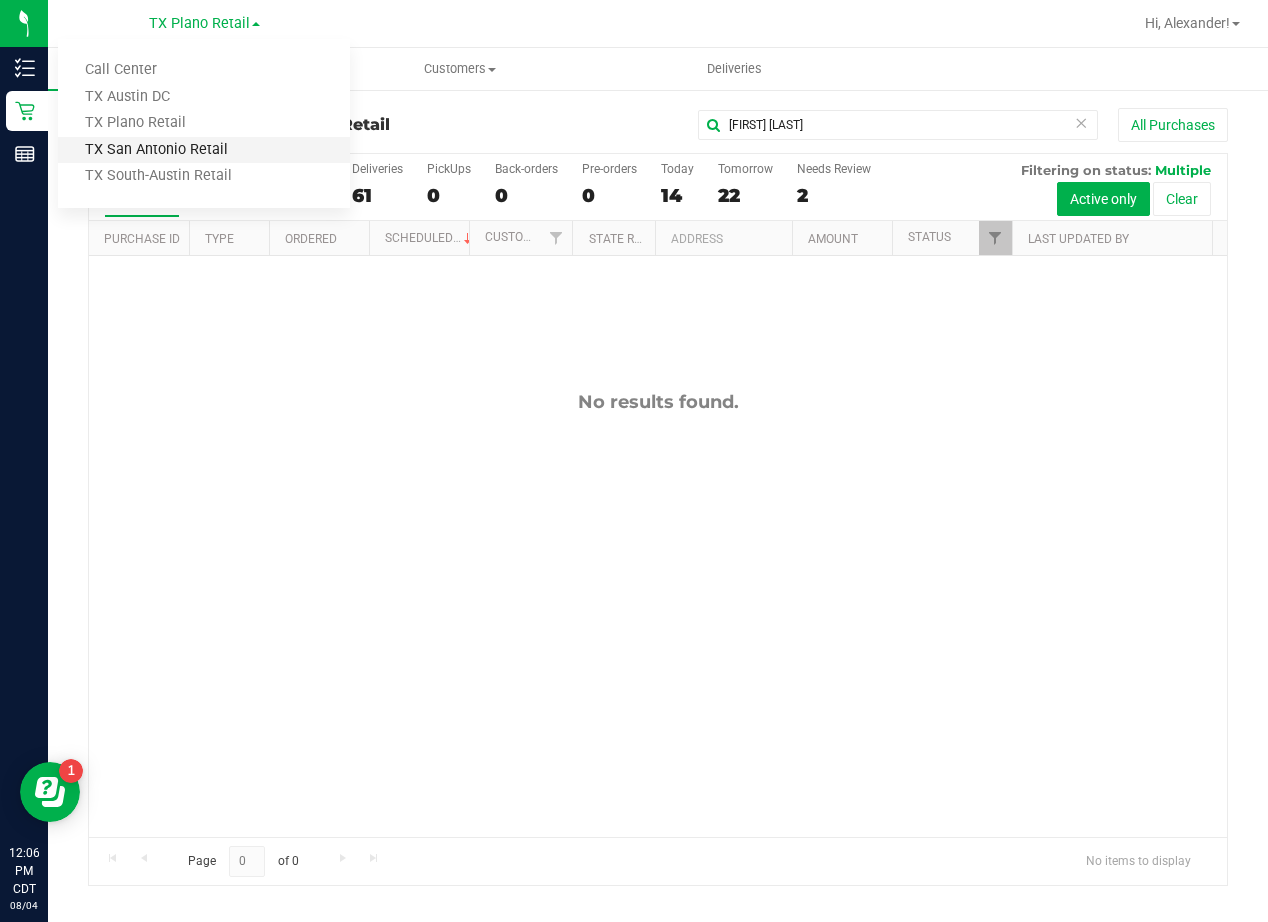 click on "Call Center   TX Austin DC   TX Plano Retail   TX San Antonio Retail    TX South-Austin Retail" at bounding box center (204, 123) 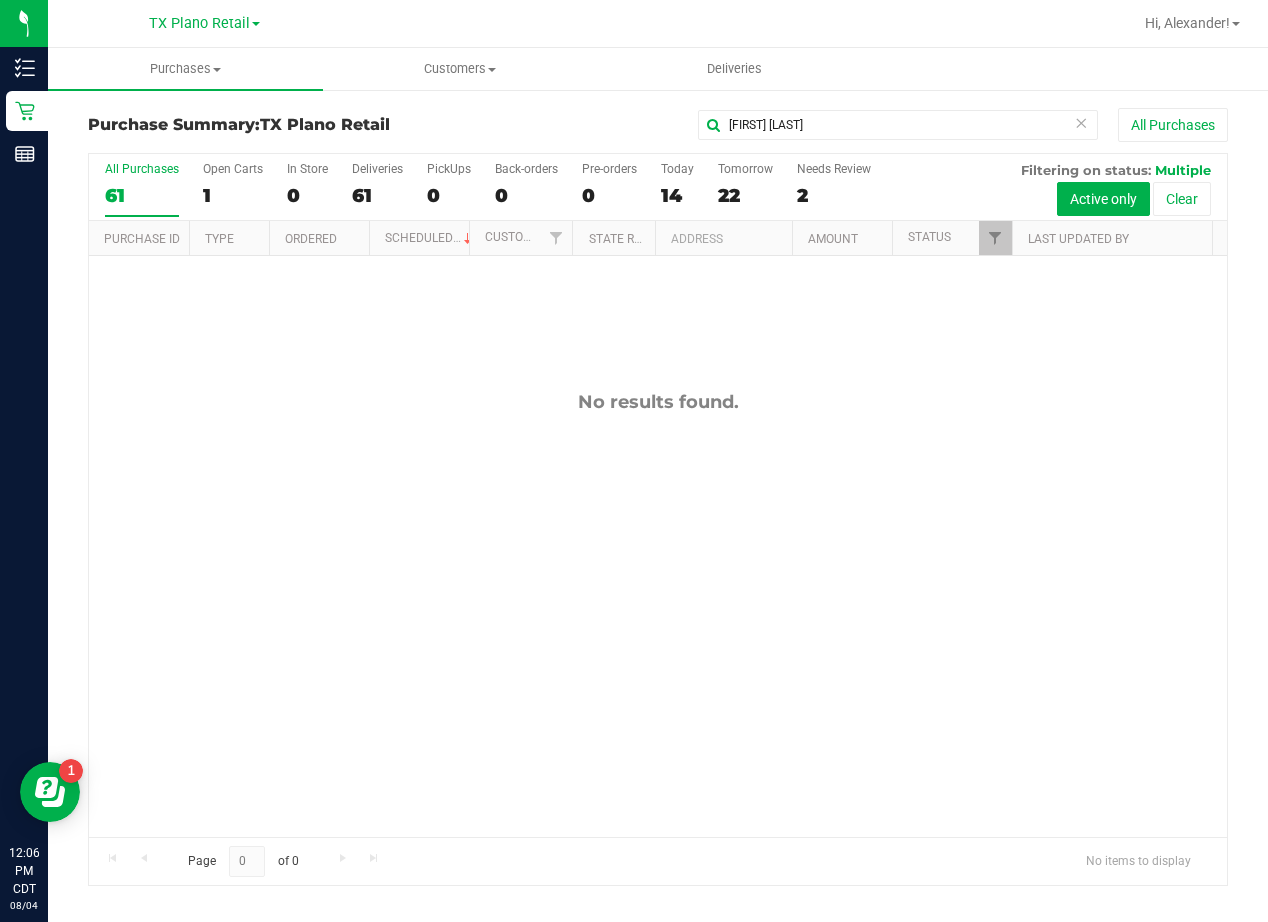 click on "Purchase Summary:
TX Plano Retail
Michael Adams
All Purchases" at bounding box center [658, 130] 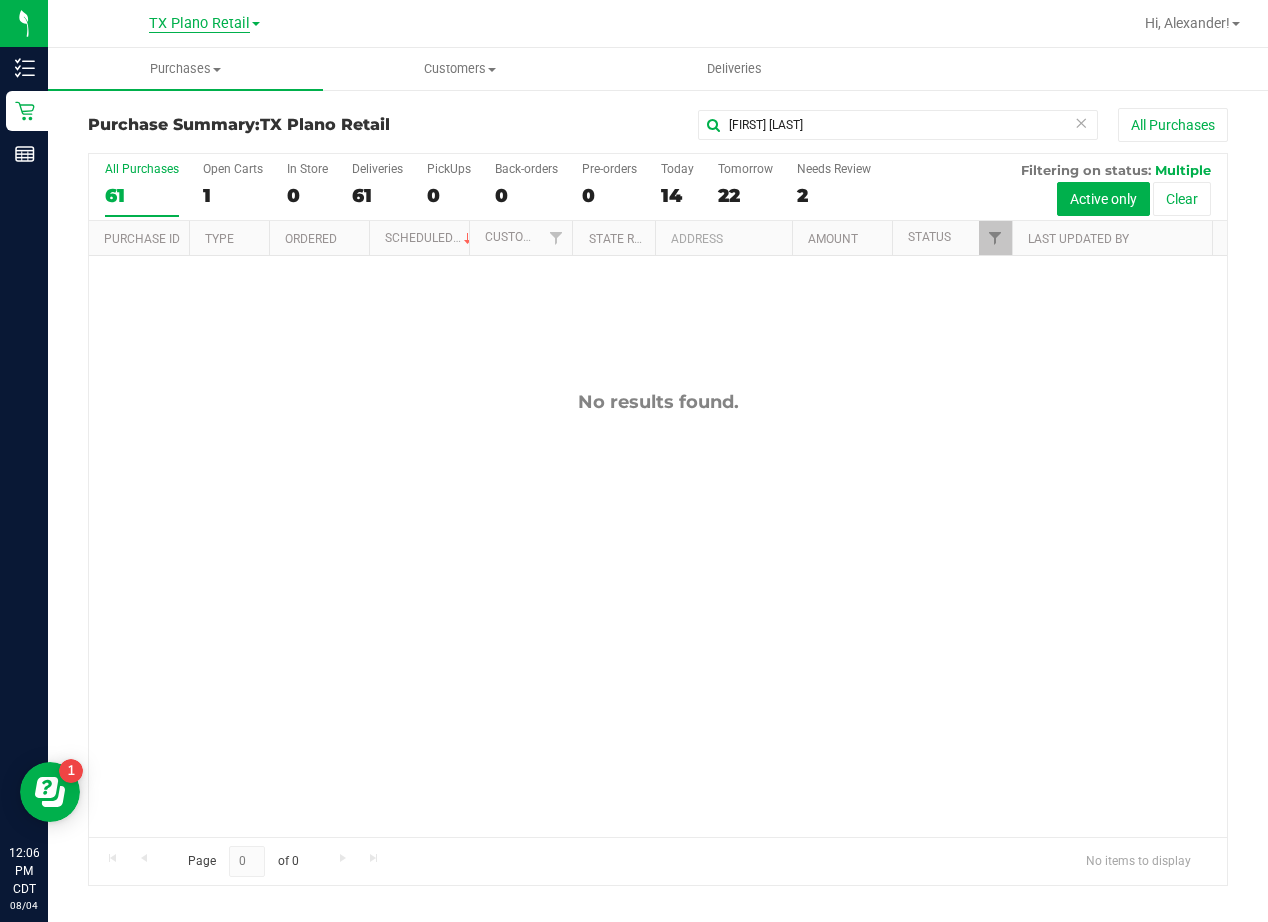 click on "TX Plano Retail" at bounding box center [199, 24] 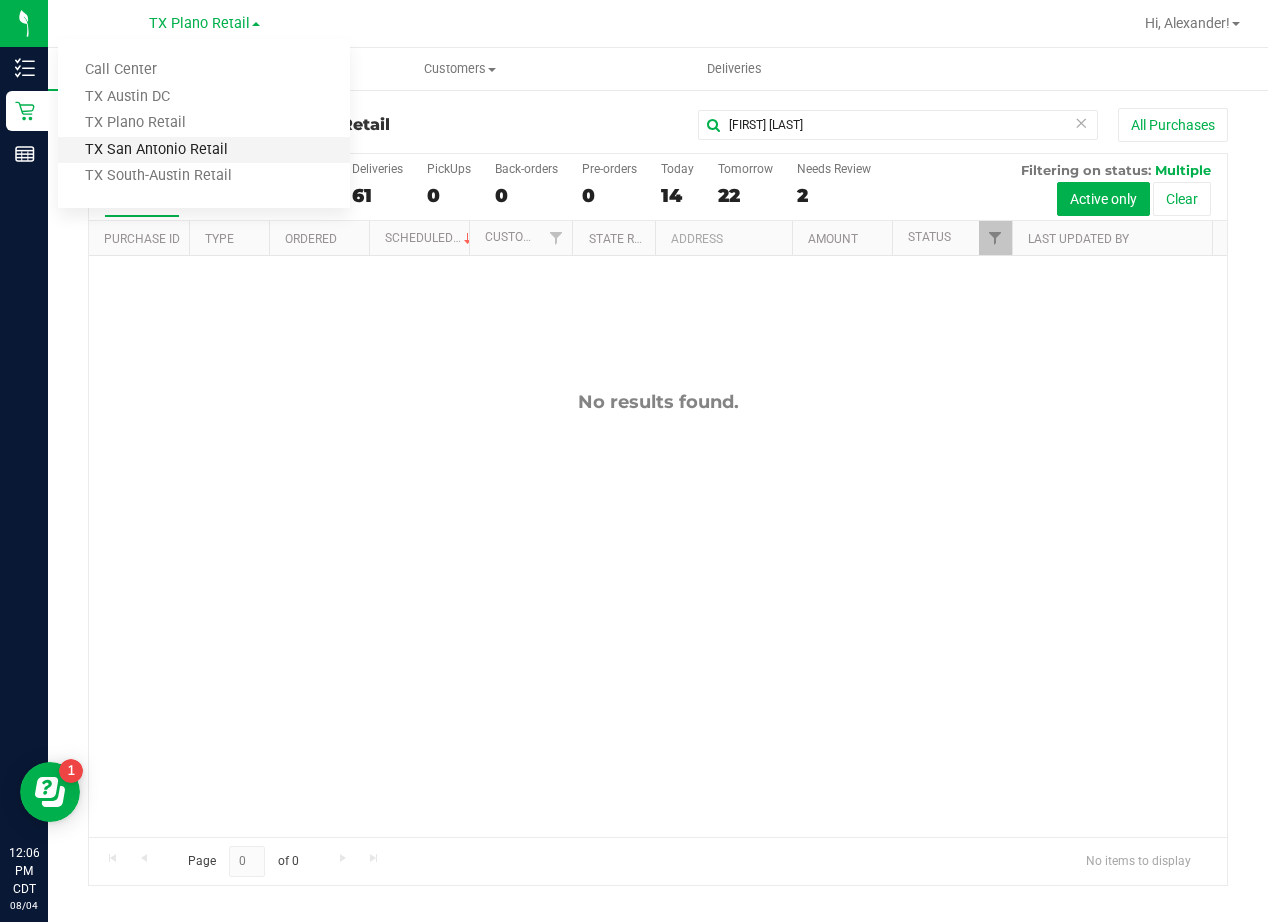 click on "TX San Antonio Retail" at bounding box center [204, 150] 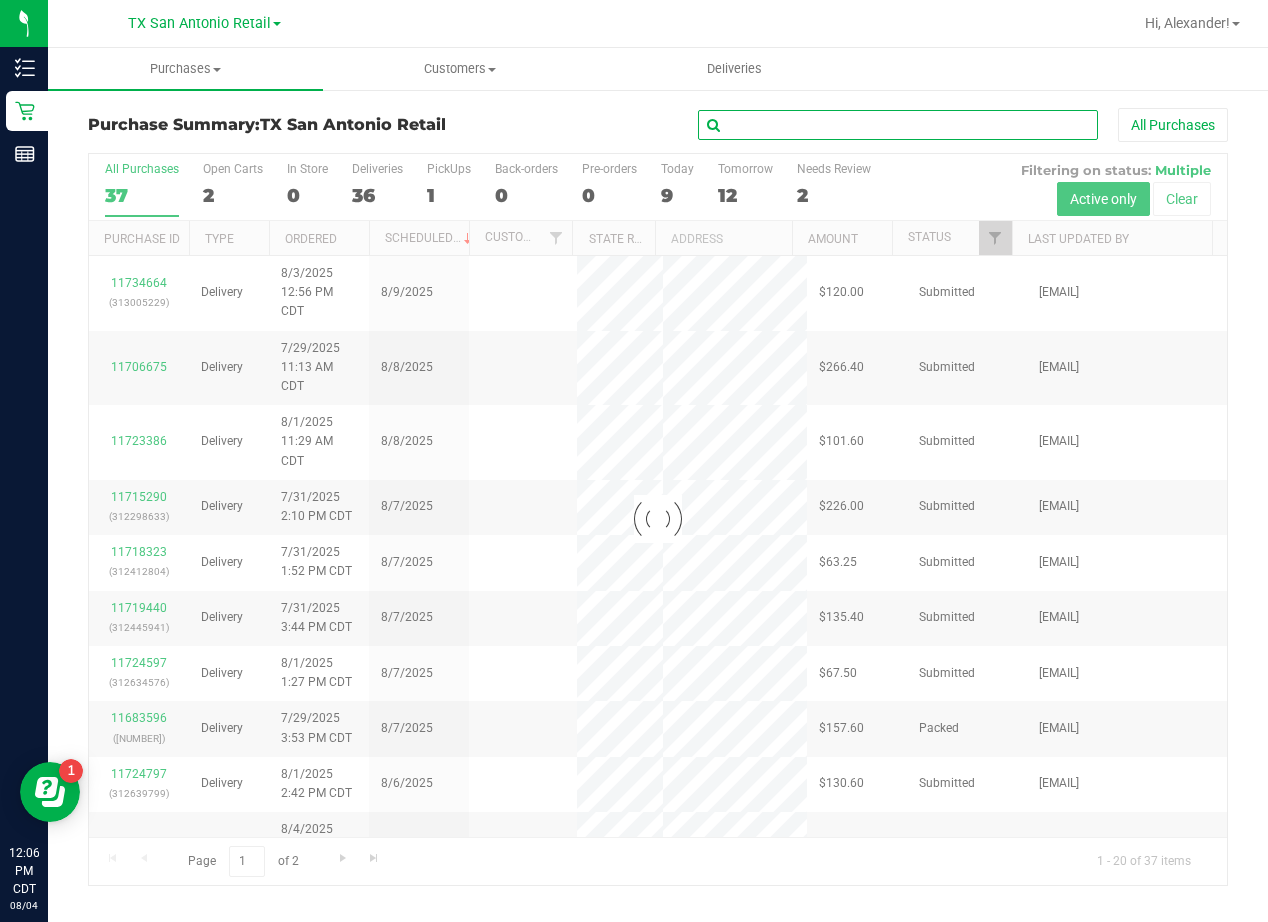 click at bounding box center [898, 125] 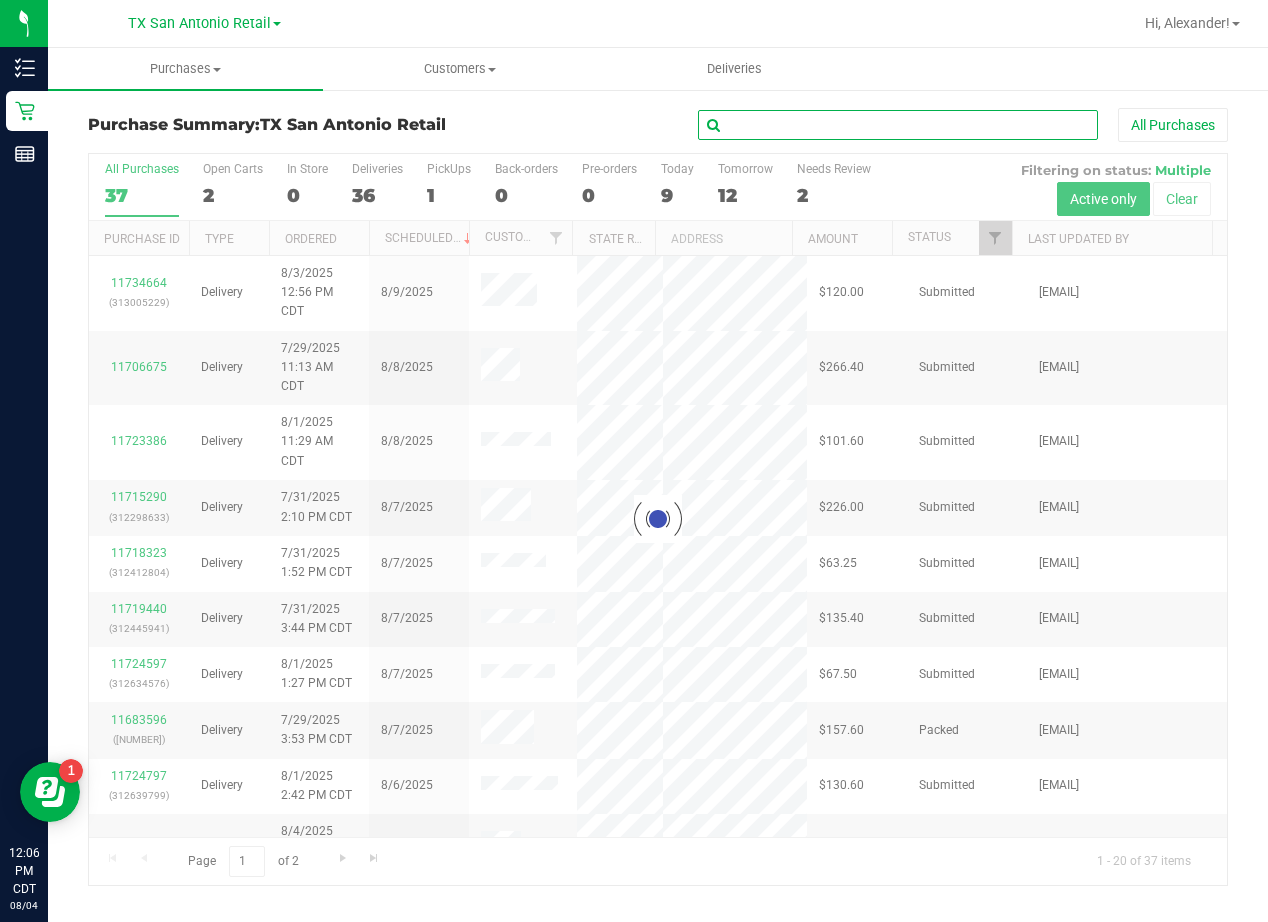 click at bounding box center [898, 125] 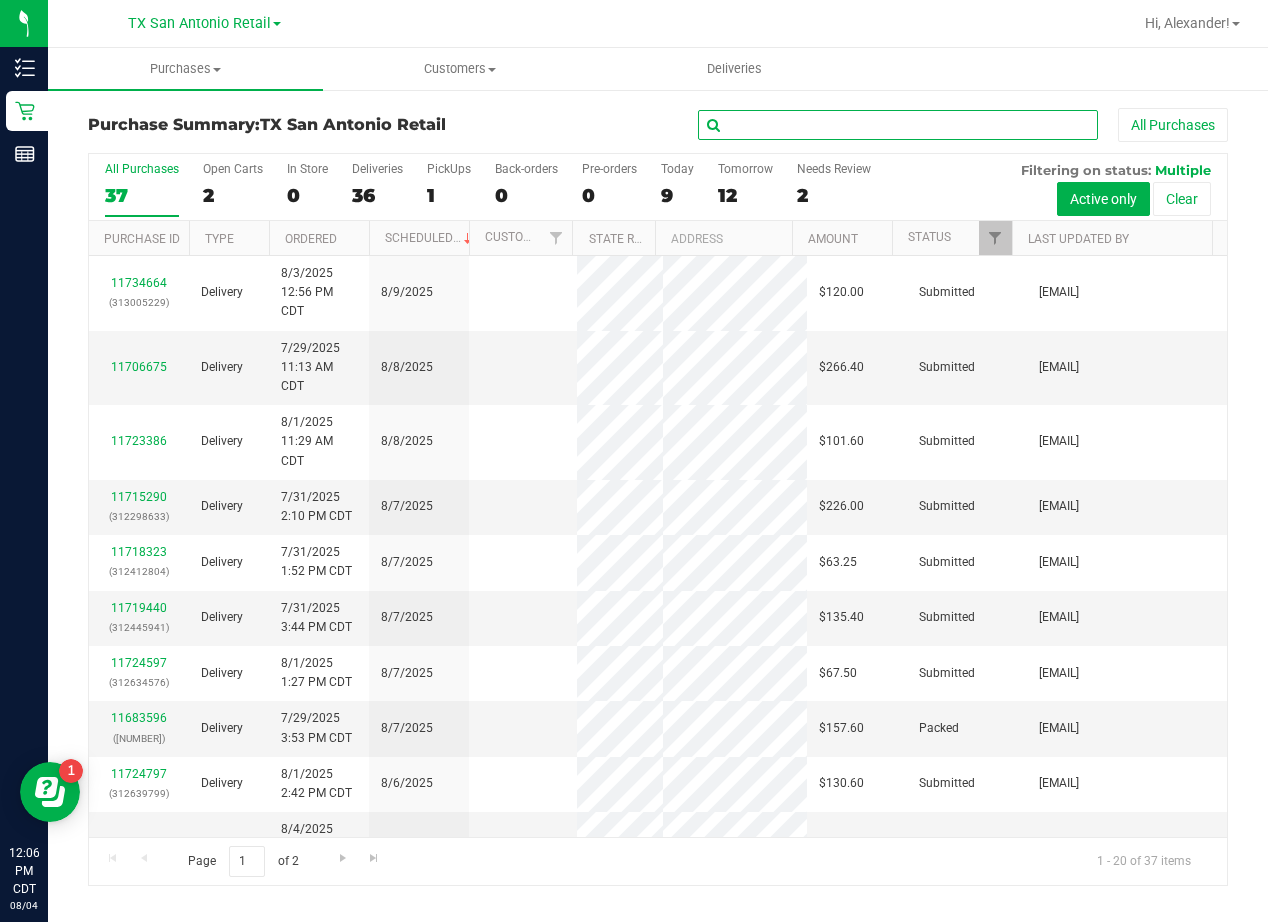 paste on "Michael Adams" 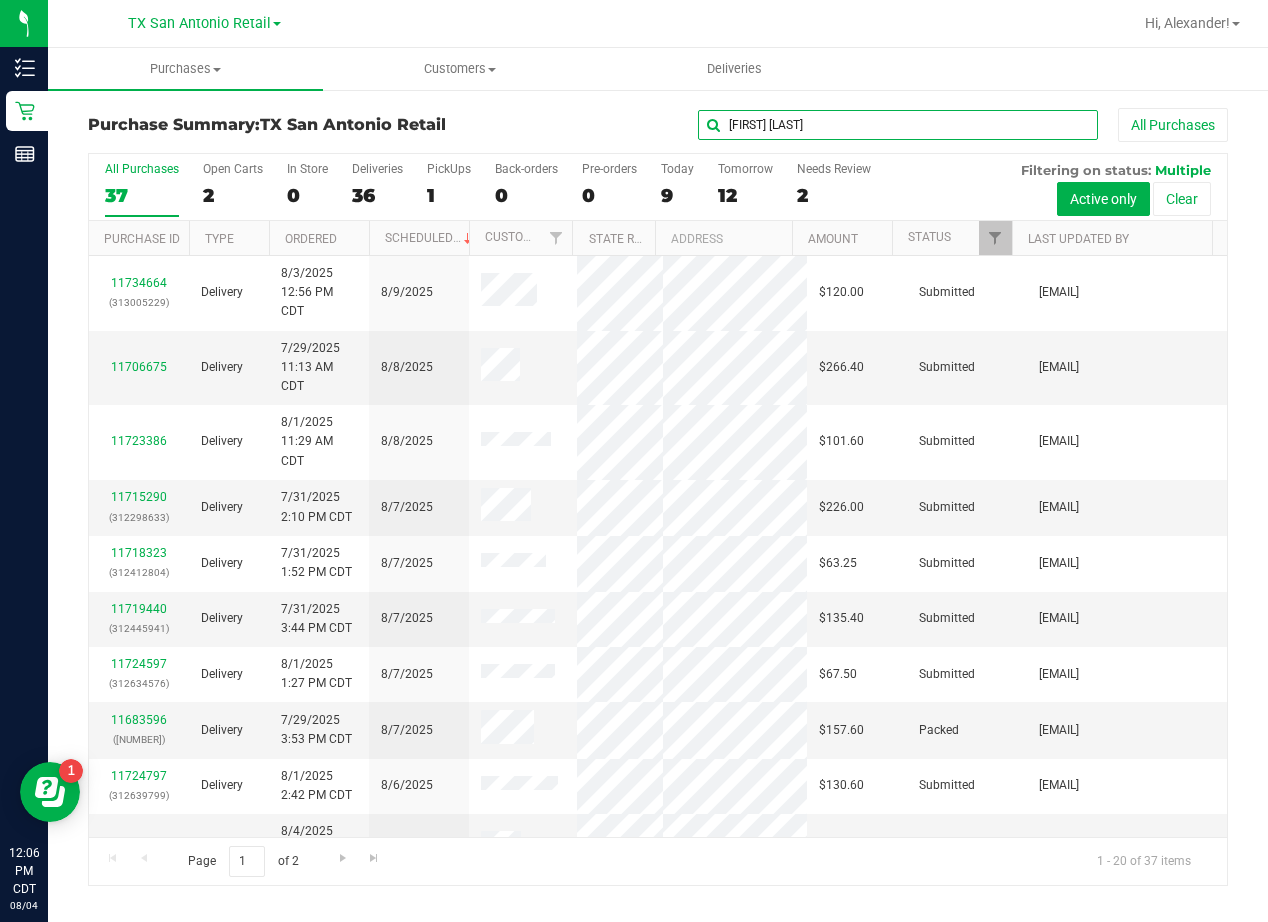 type on "Michael Adams" 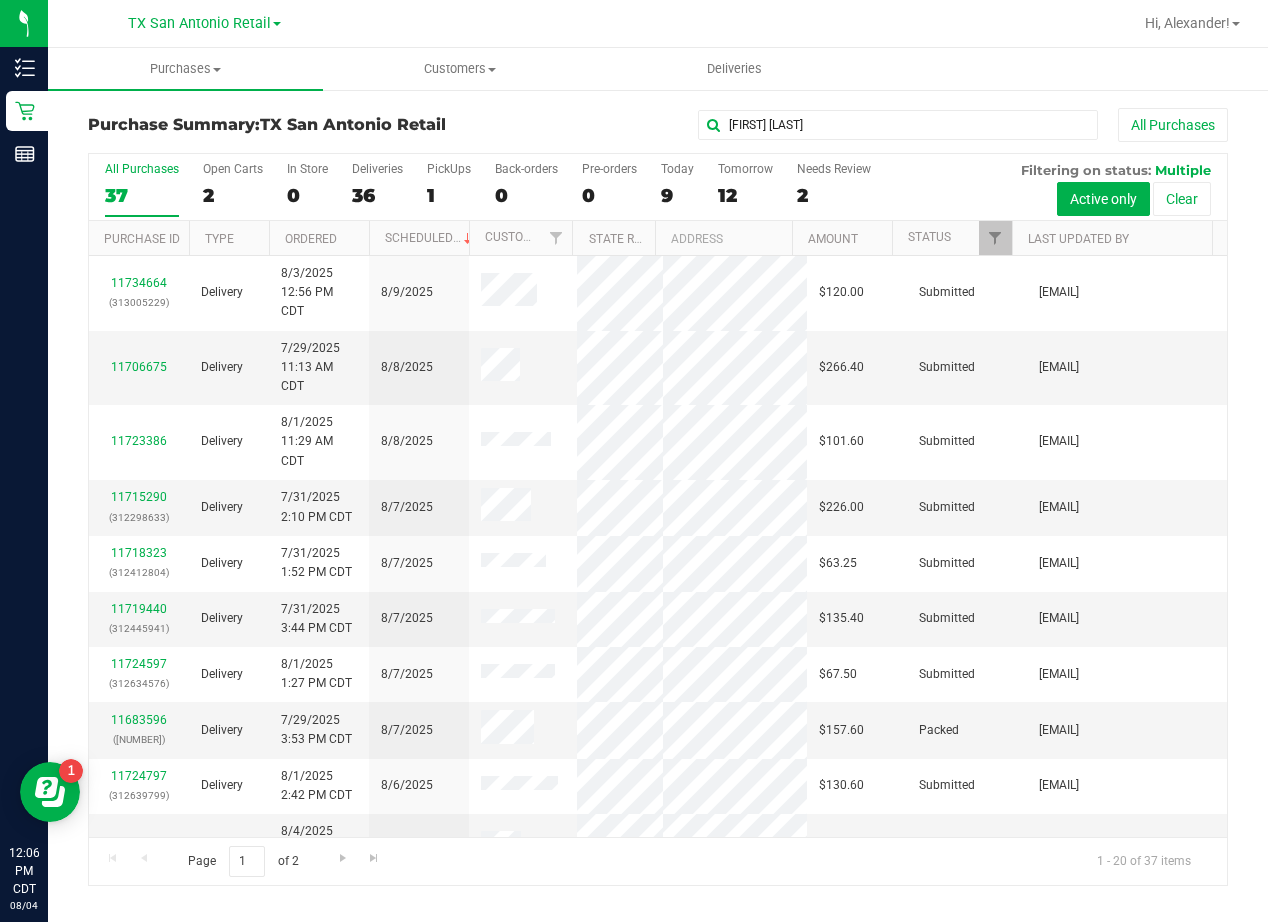 click on "Michael Adams
All Purchases" at bounding box center [848, 125] 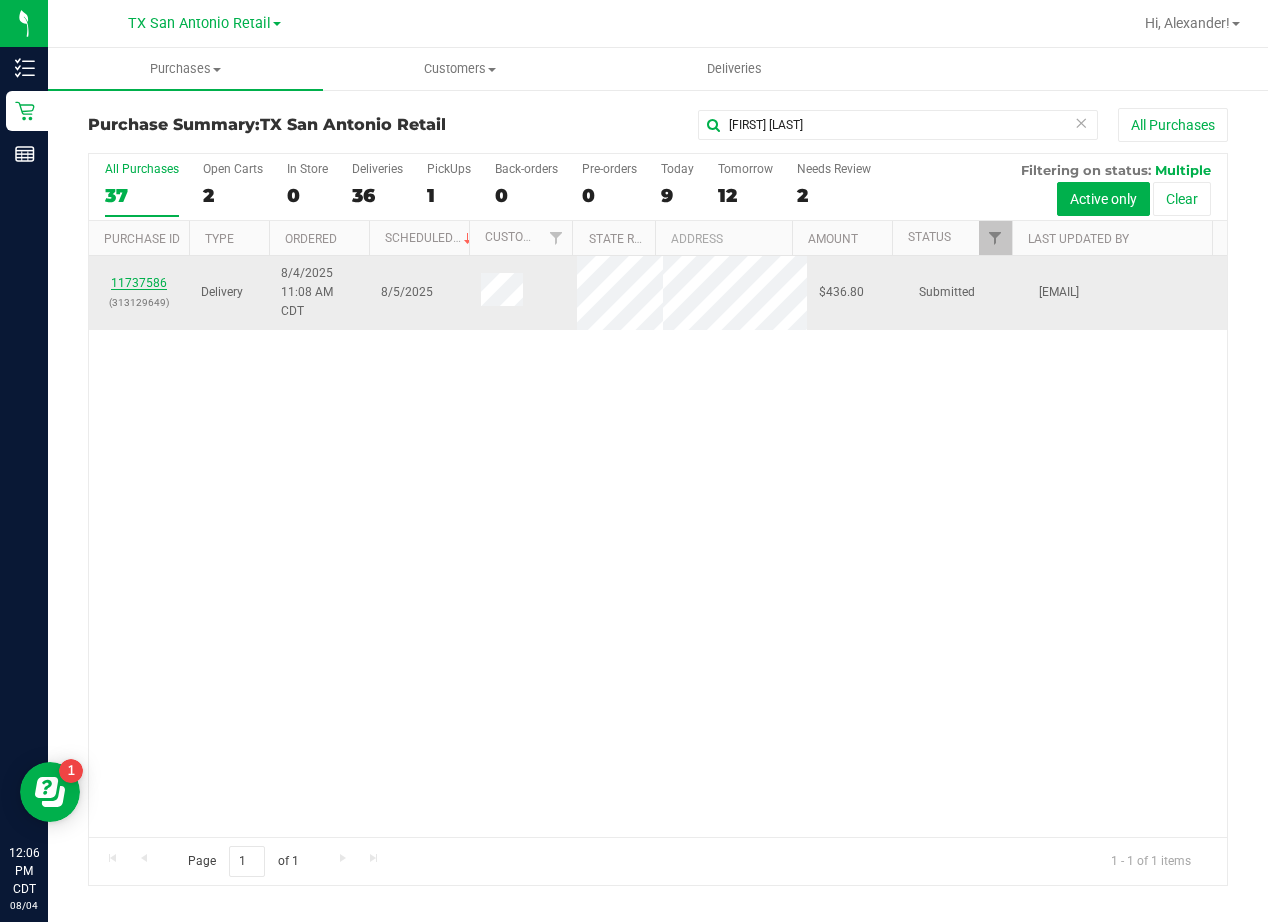 click on "11737586" at bounding box center (139, 283) 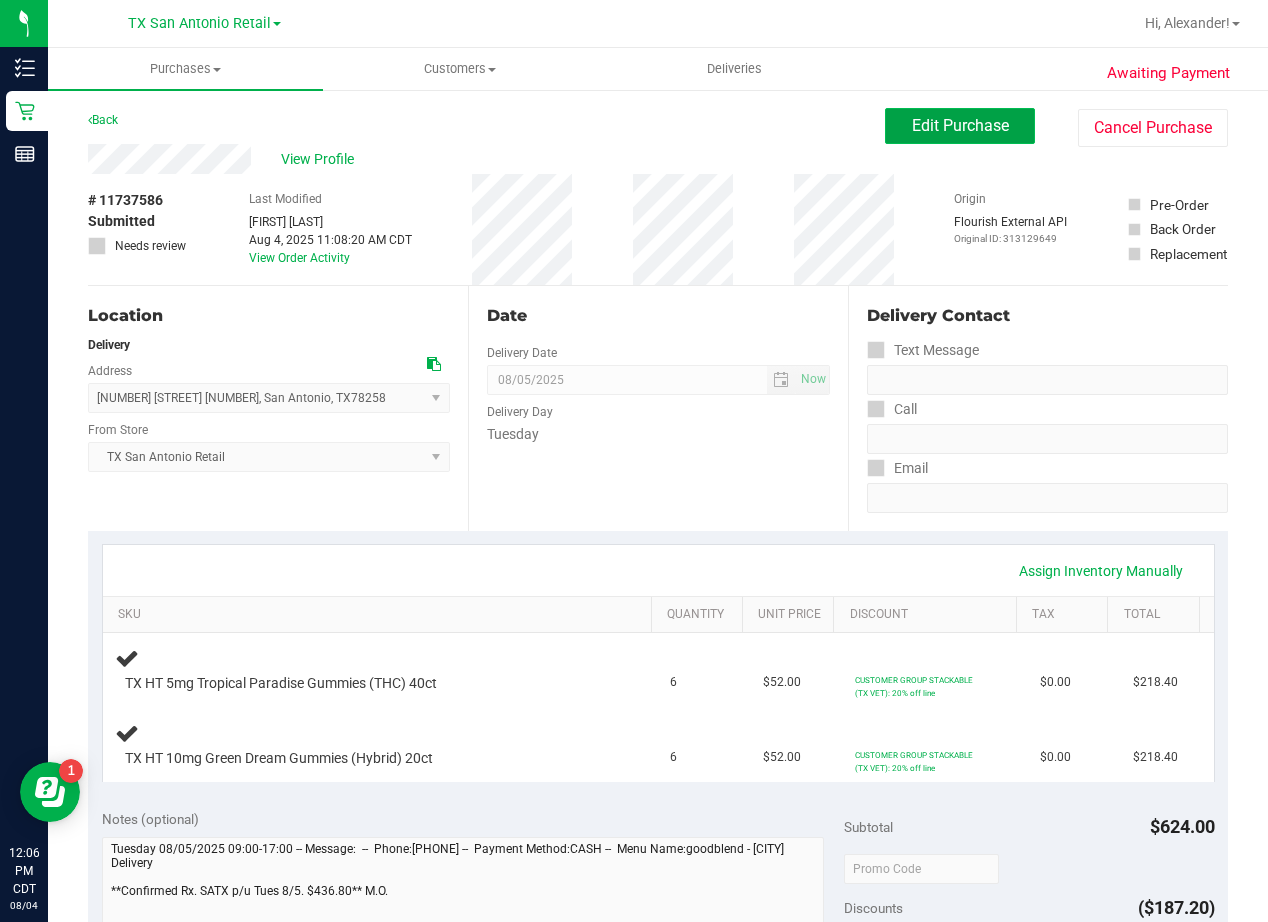 click on "Edit Purchase" at bounding box center [960, 125] 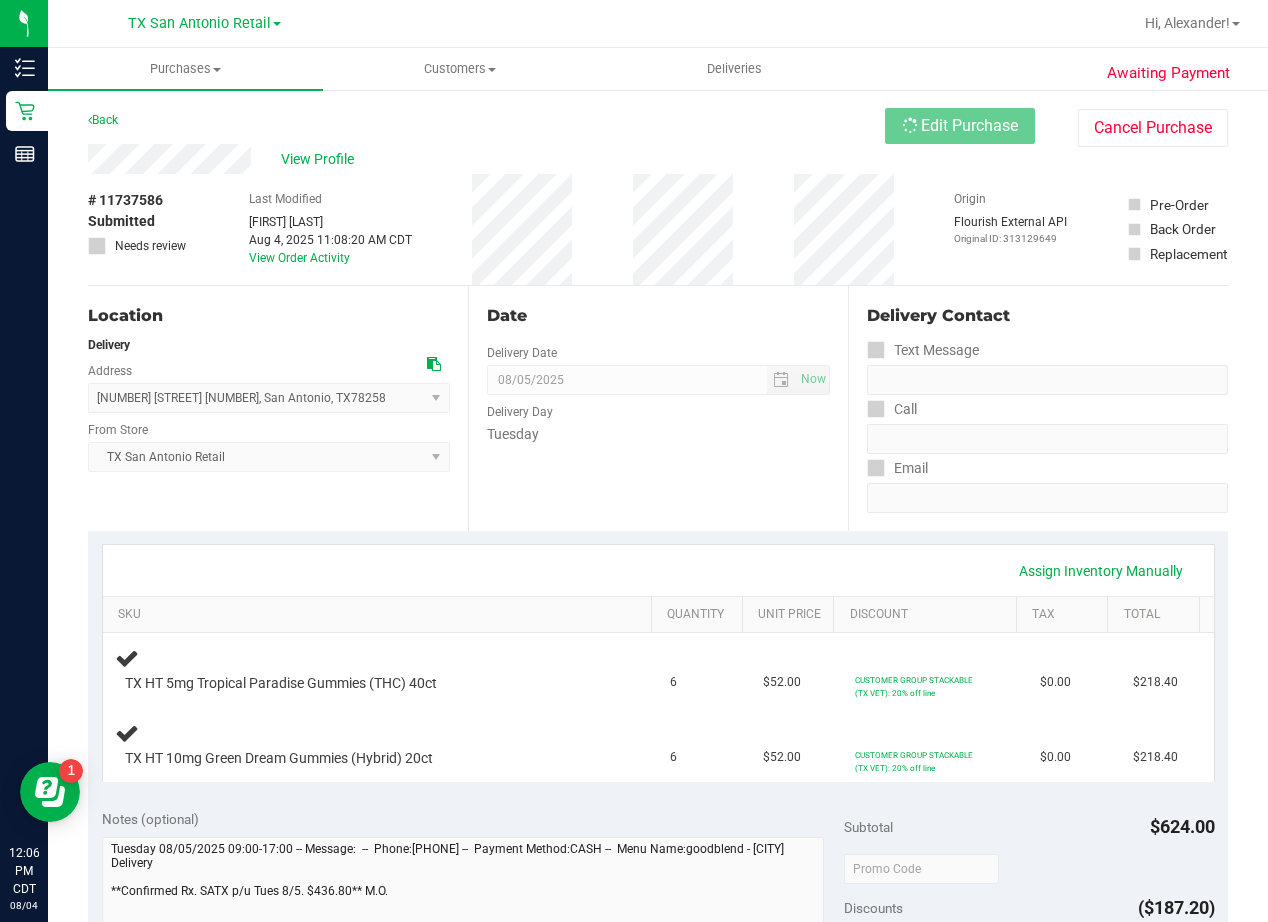 click on "Back
Edit Purchase
Cancel Purchase" at bounding box center [658, 126] 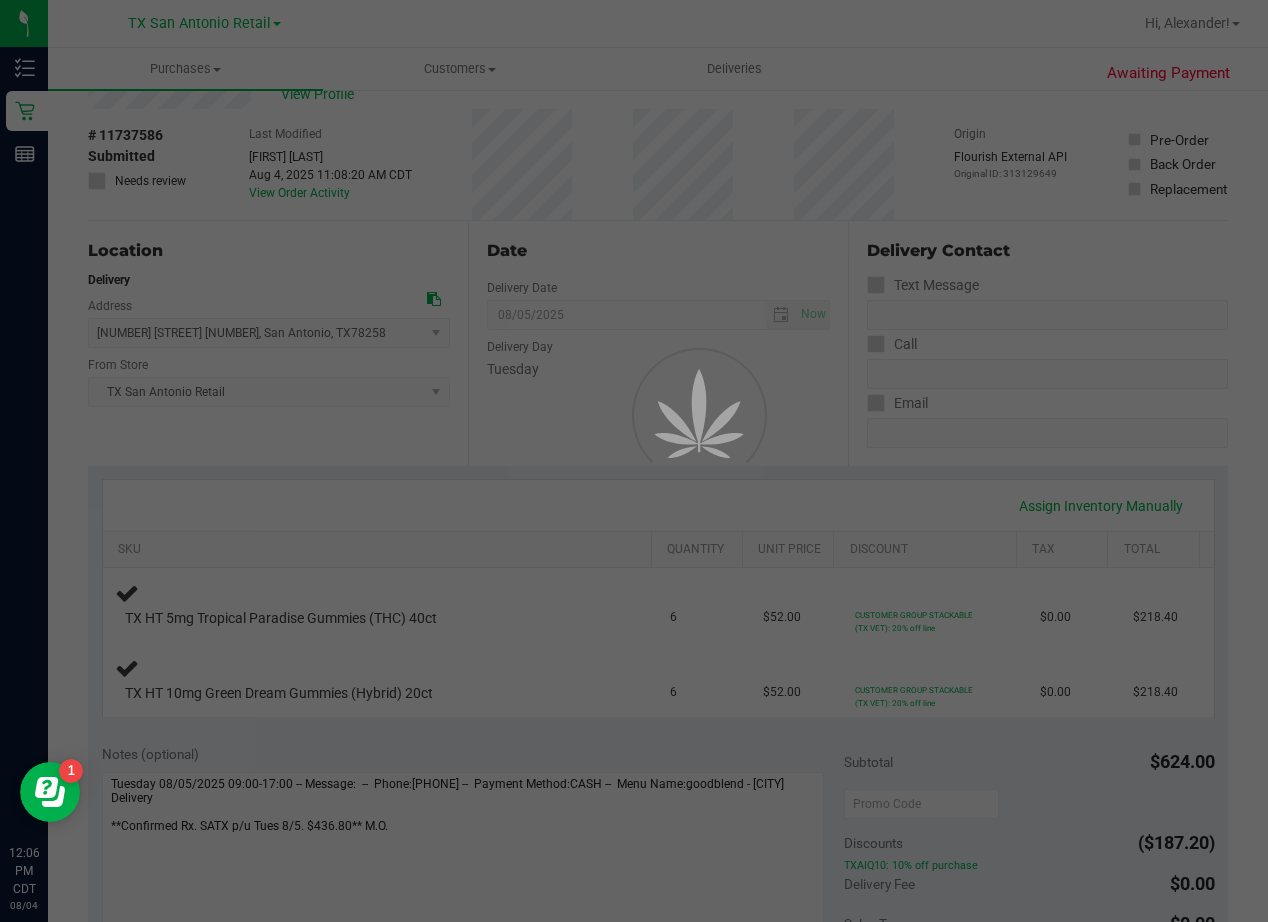 scroll, scrollTop: 100, scrollLeft: 0, axis: vertical 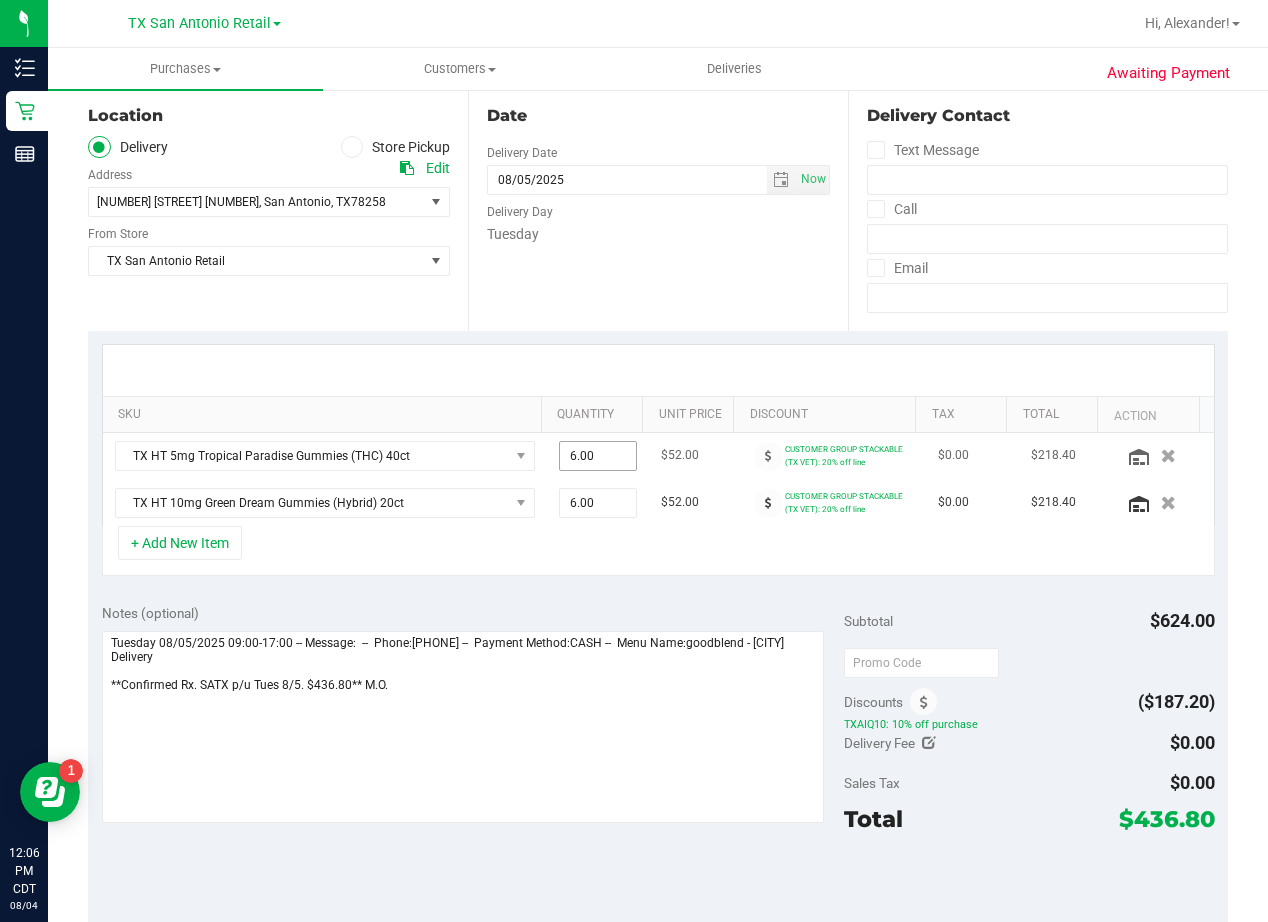 click on "6.00 6" at bounding box center (598, 456) 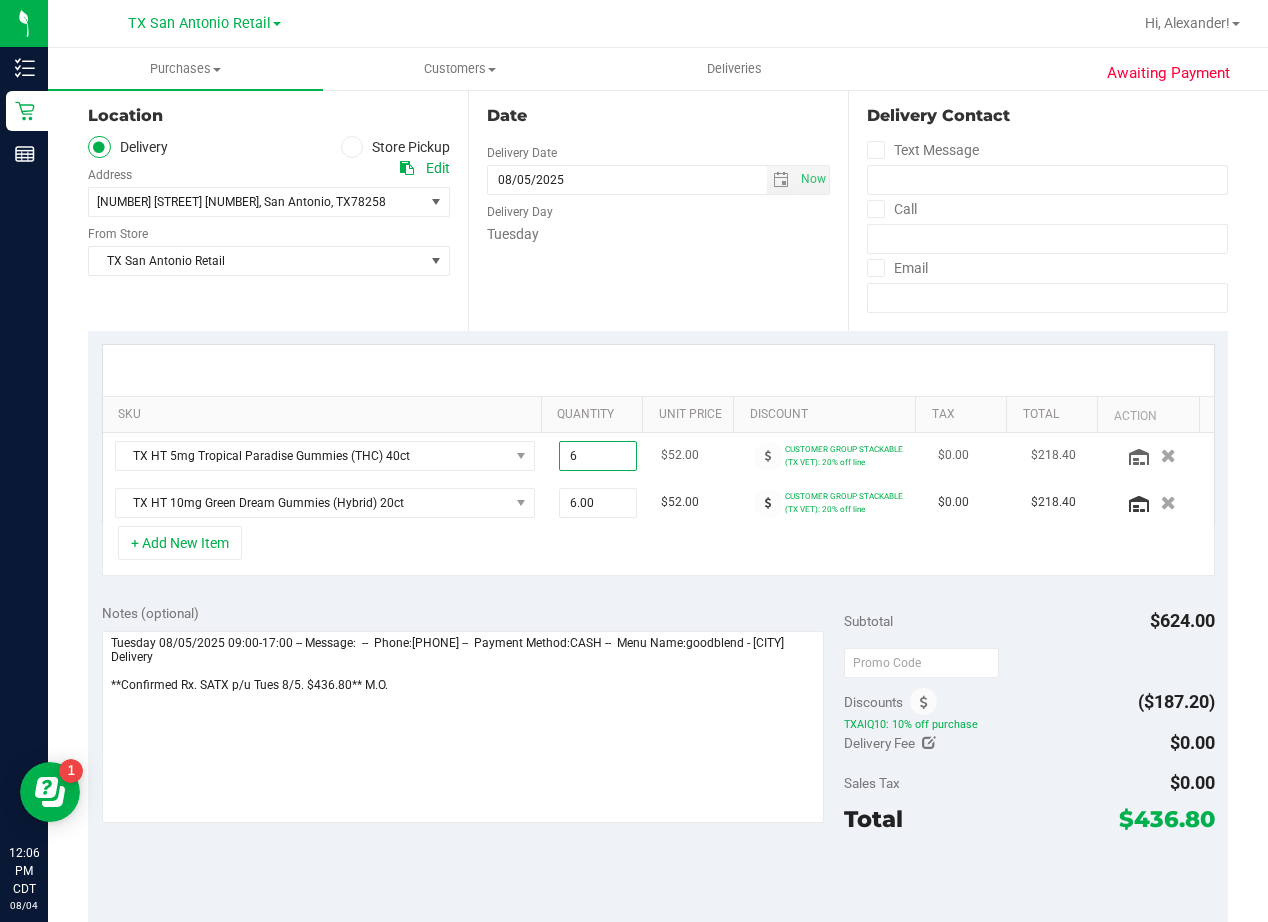 click on "6" at bounding box center (598, 456) 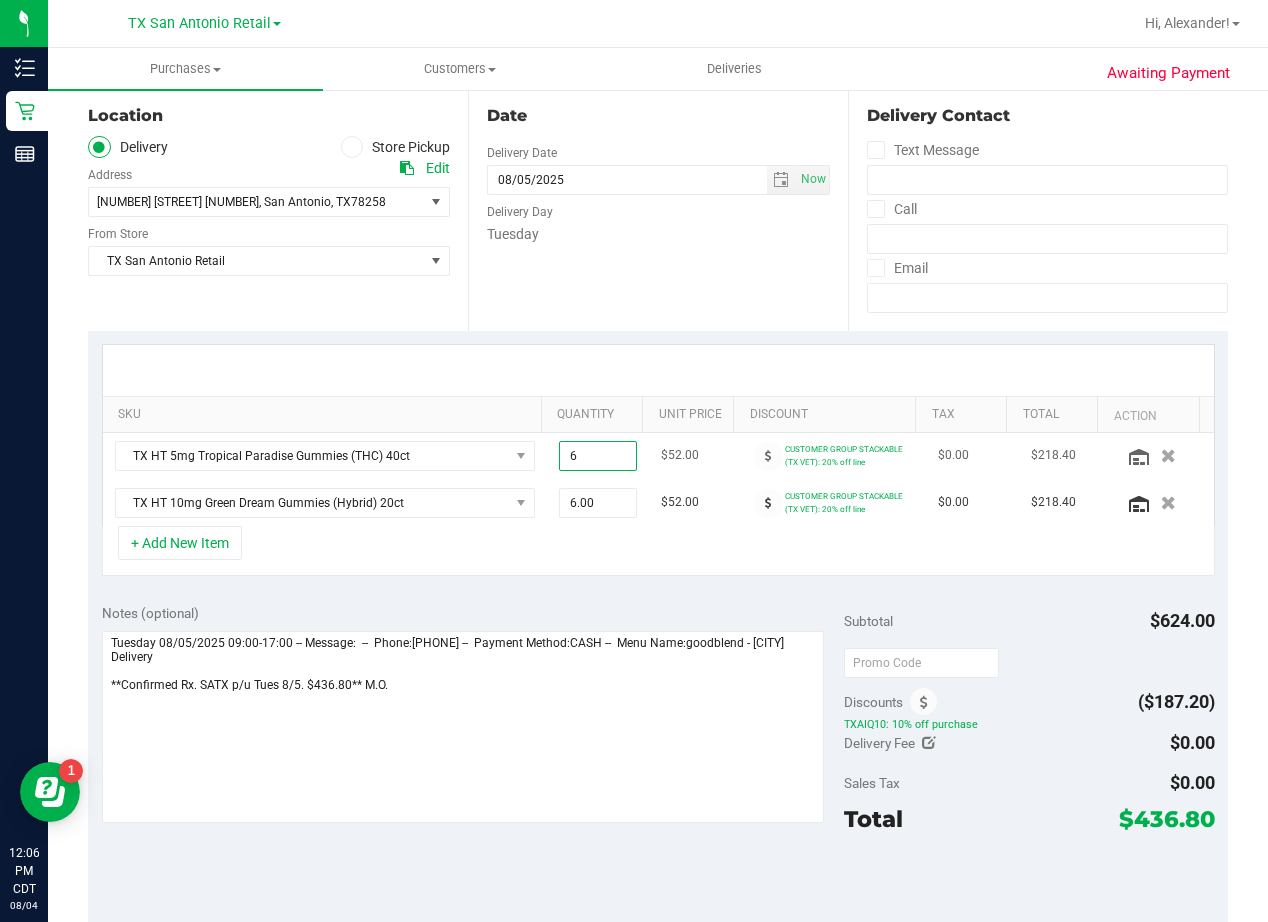 type on "7" 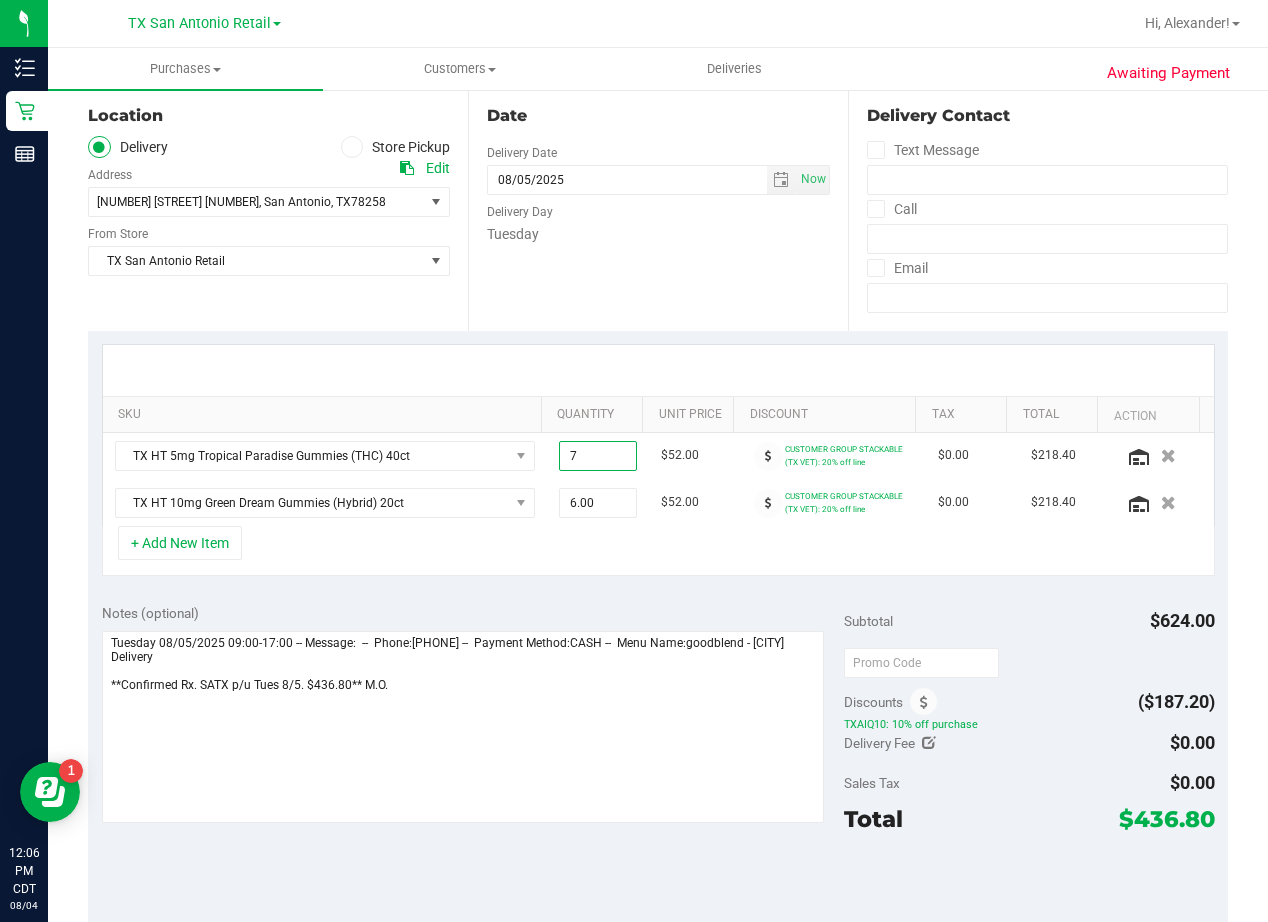 type on "7.00" 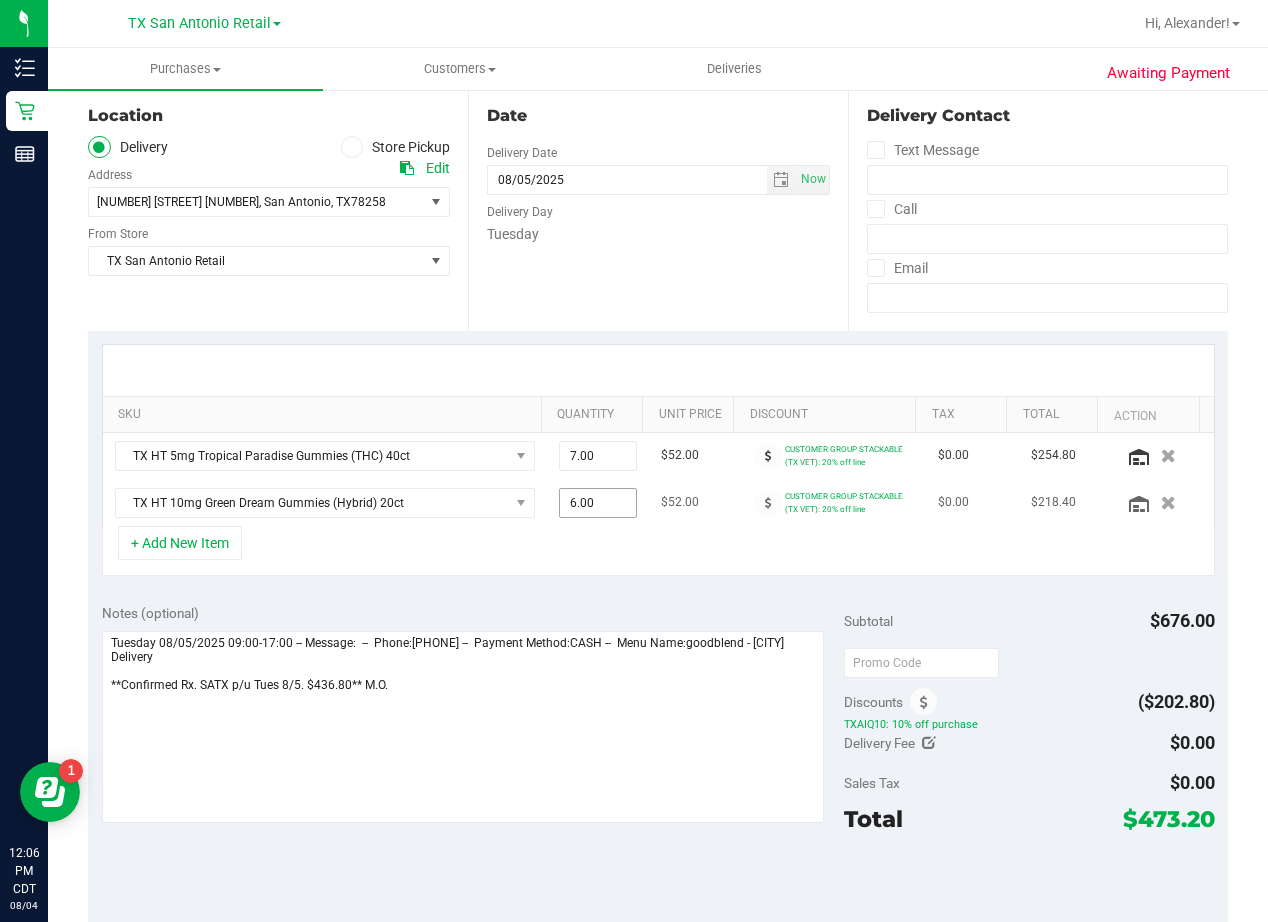 click on "6.00 6" at bounding box center [598, 503] 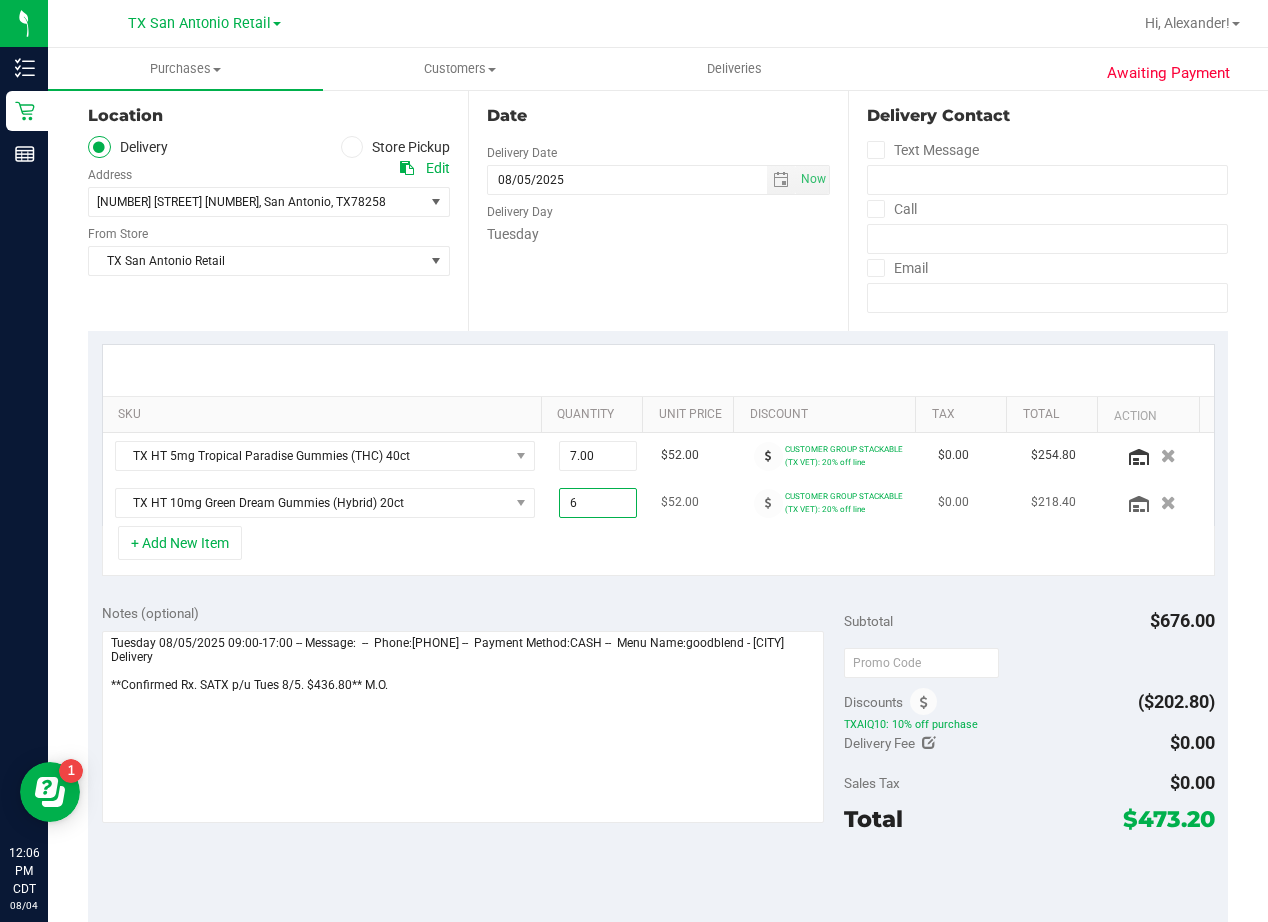 click on "6" at bounding box center [598, 503] 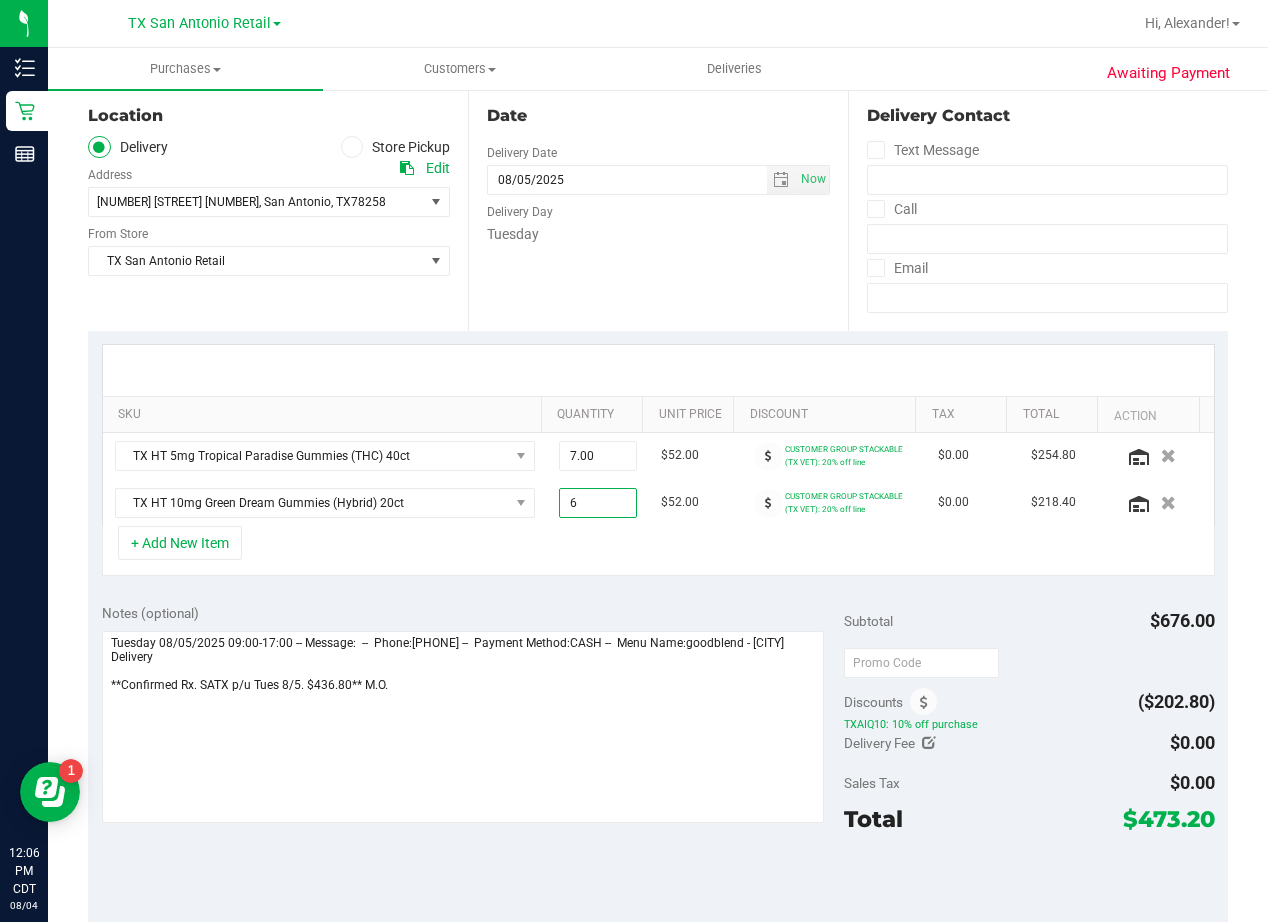 type on "7" 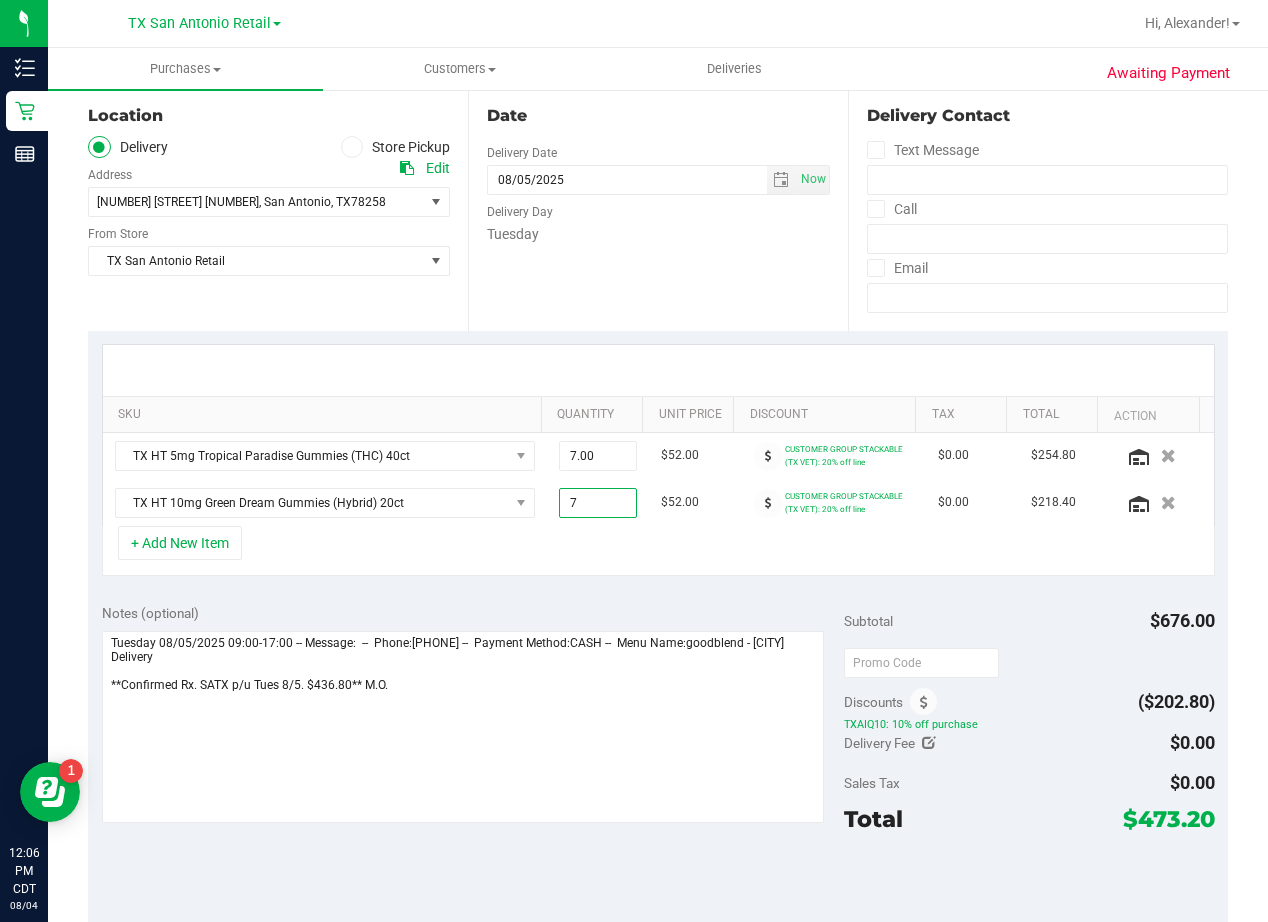type on "7.00" 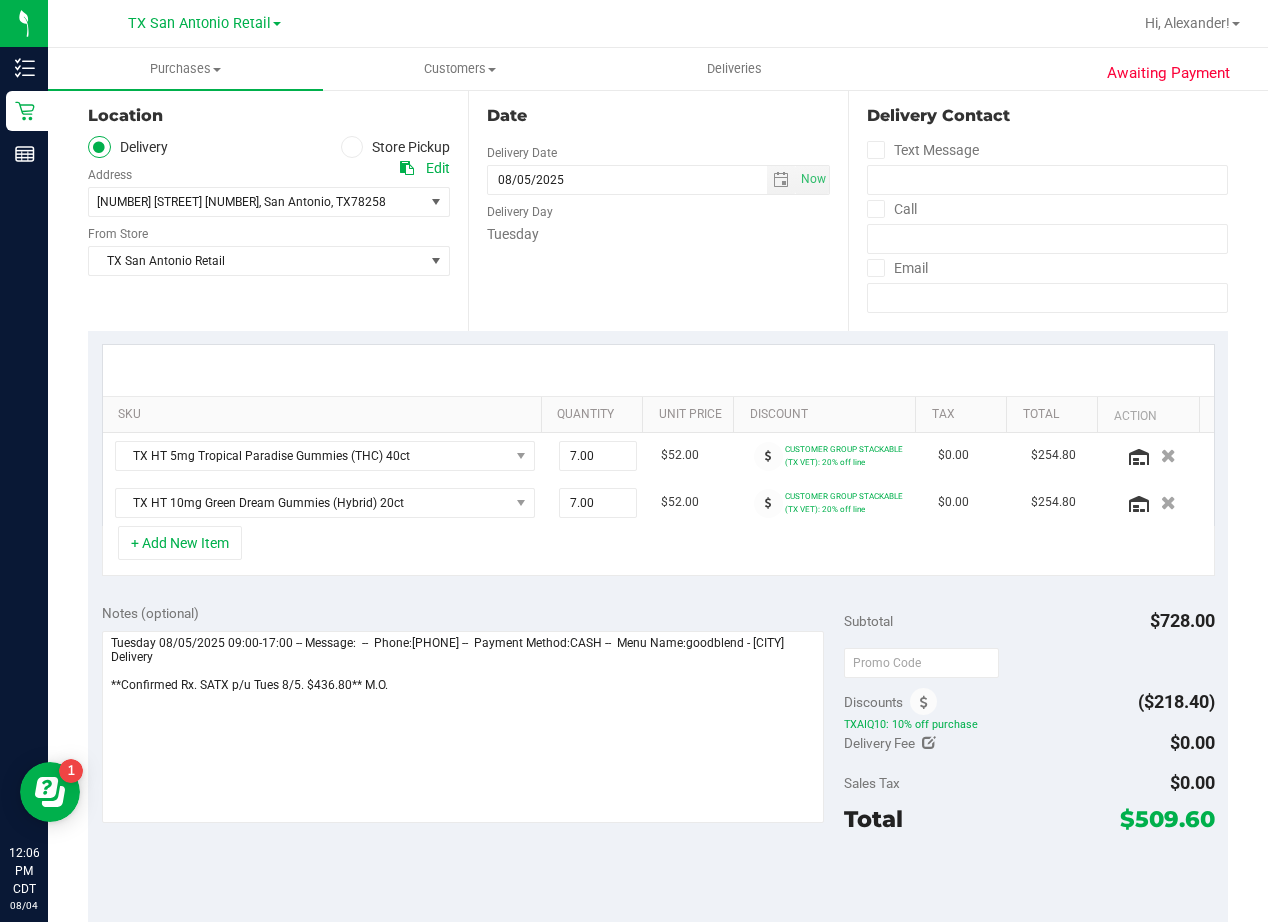 click on "Date
Delivery Date
08/05/2025
Now
08/05/2025 08:00 AM
Now
Delivery Day
Tuesday" at bounding box center (658, 208) 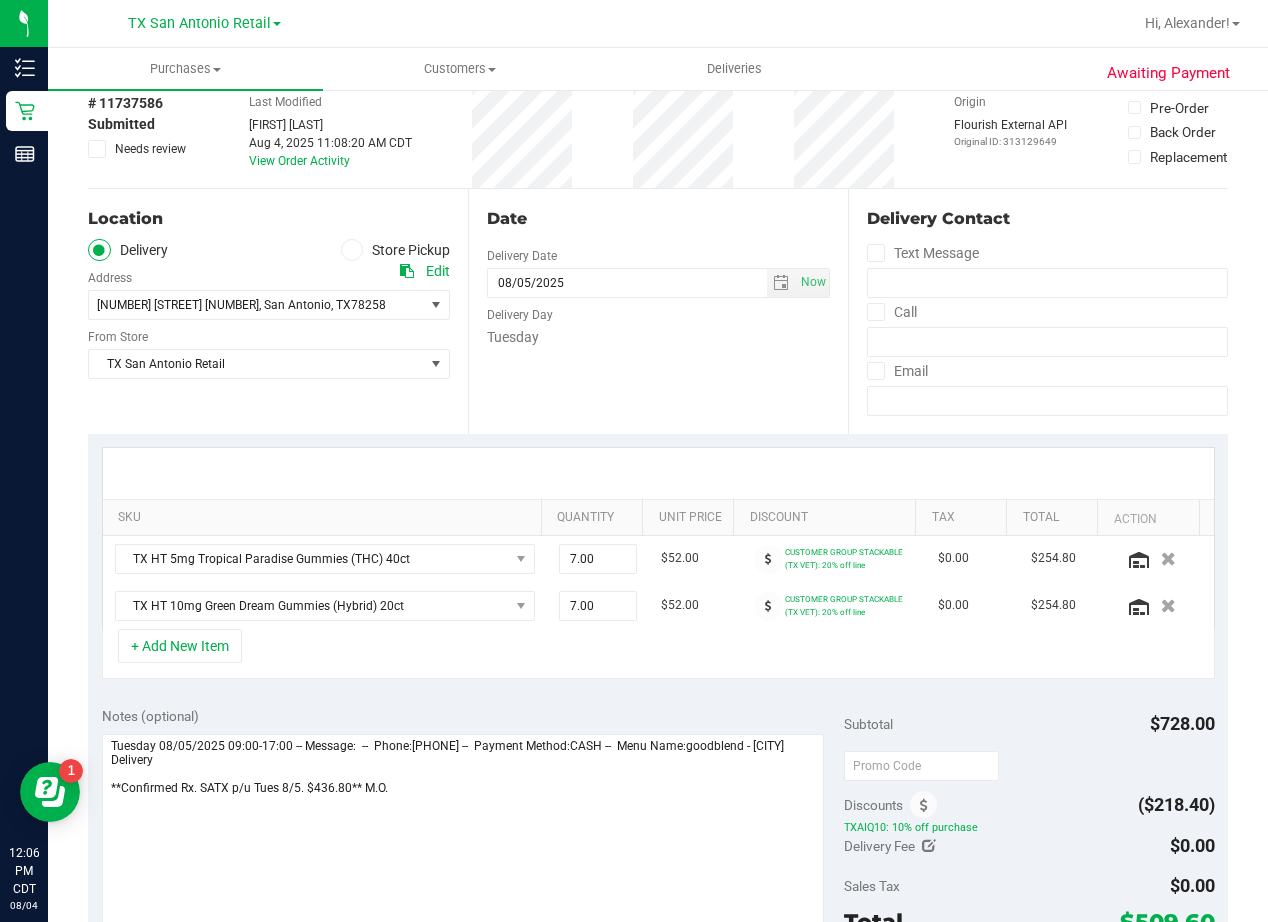 scroll, scrollTop: 0, scrollLeft: 0, axis: both 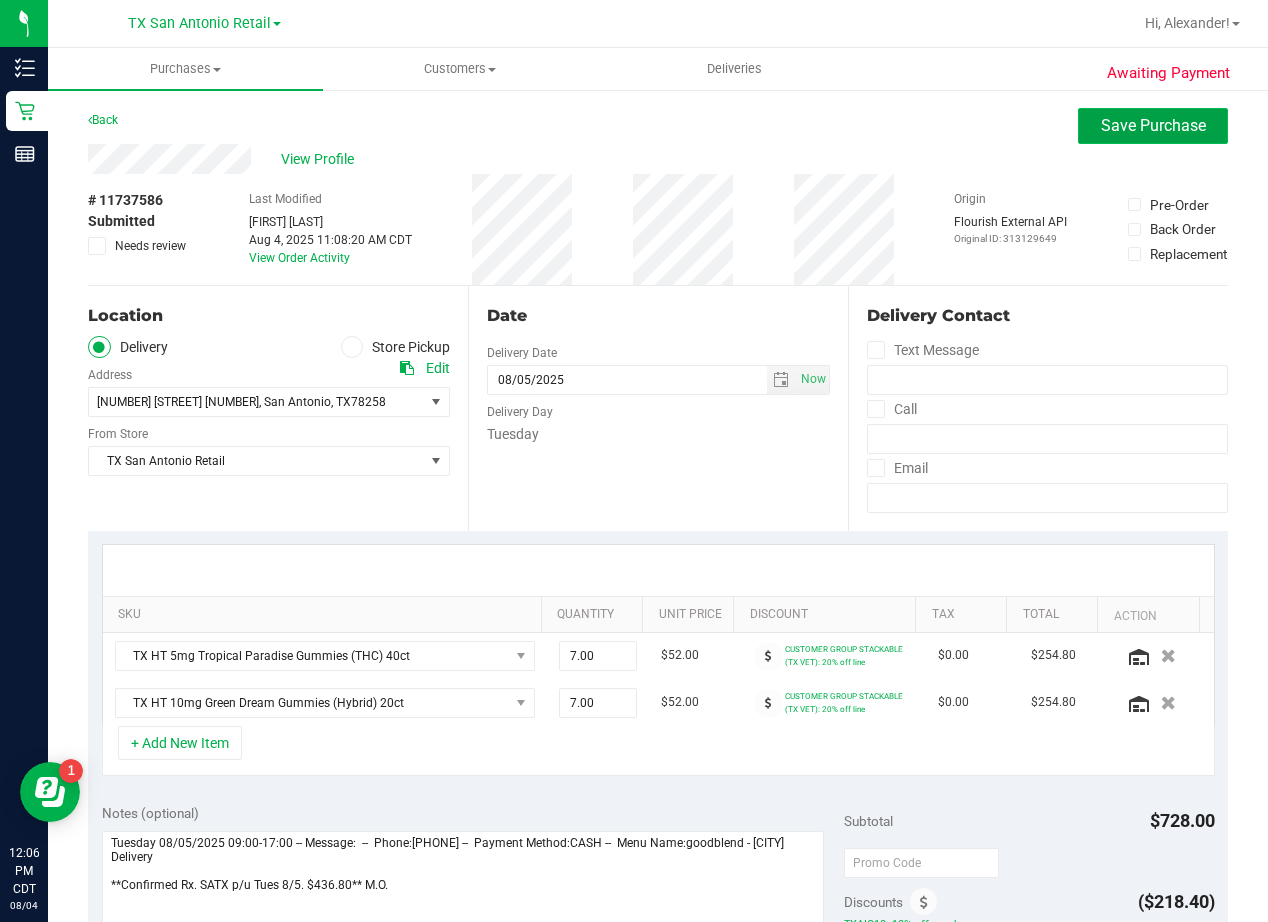 click on "Save Purchase" at bounding box center [1153, 125] 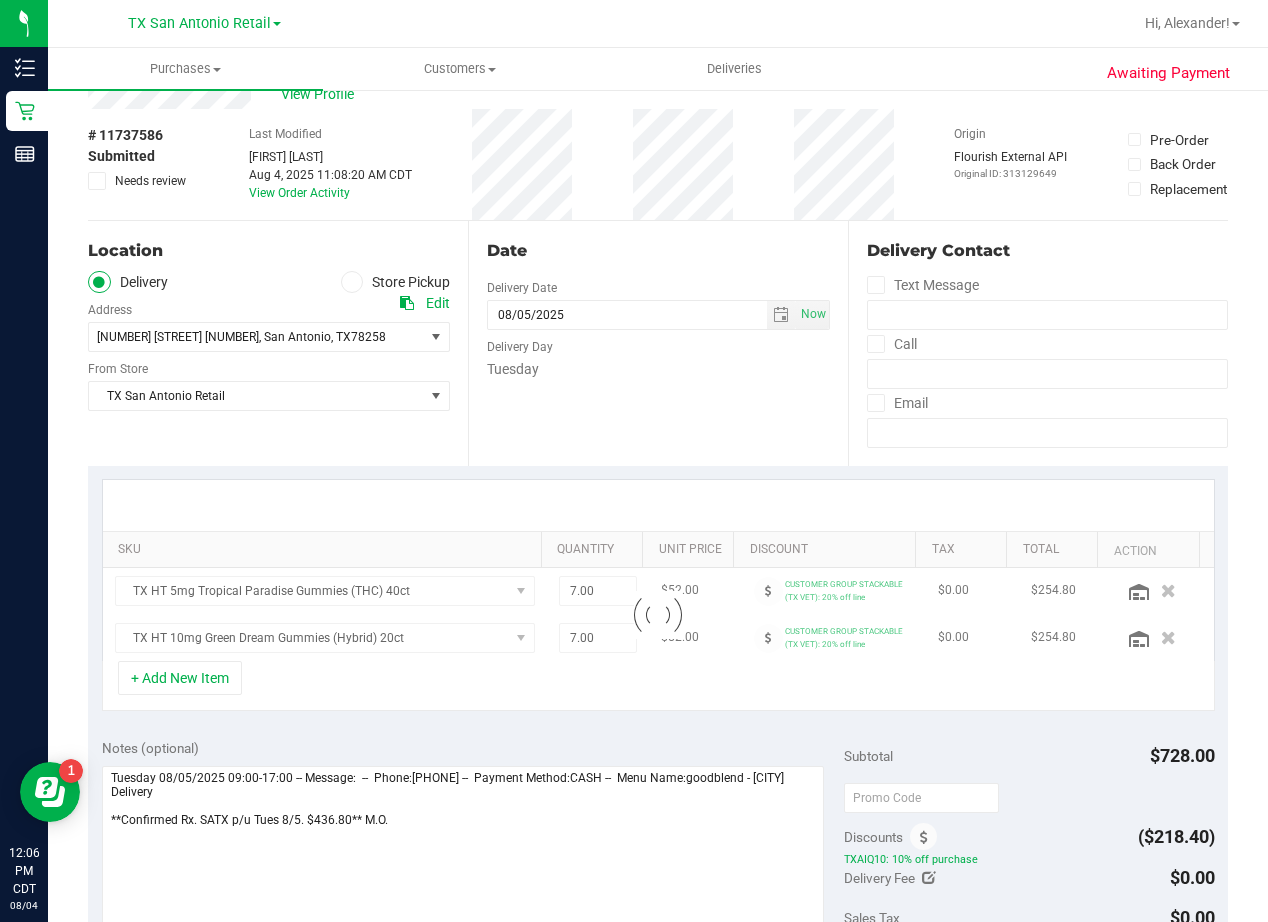 scroll, scrollTop: 100, scrollLeft: 0, axis: vertical 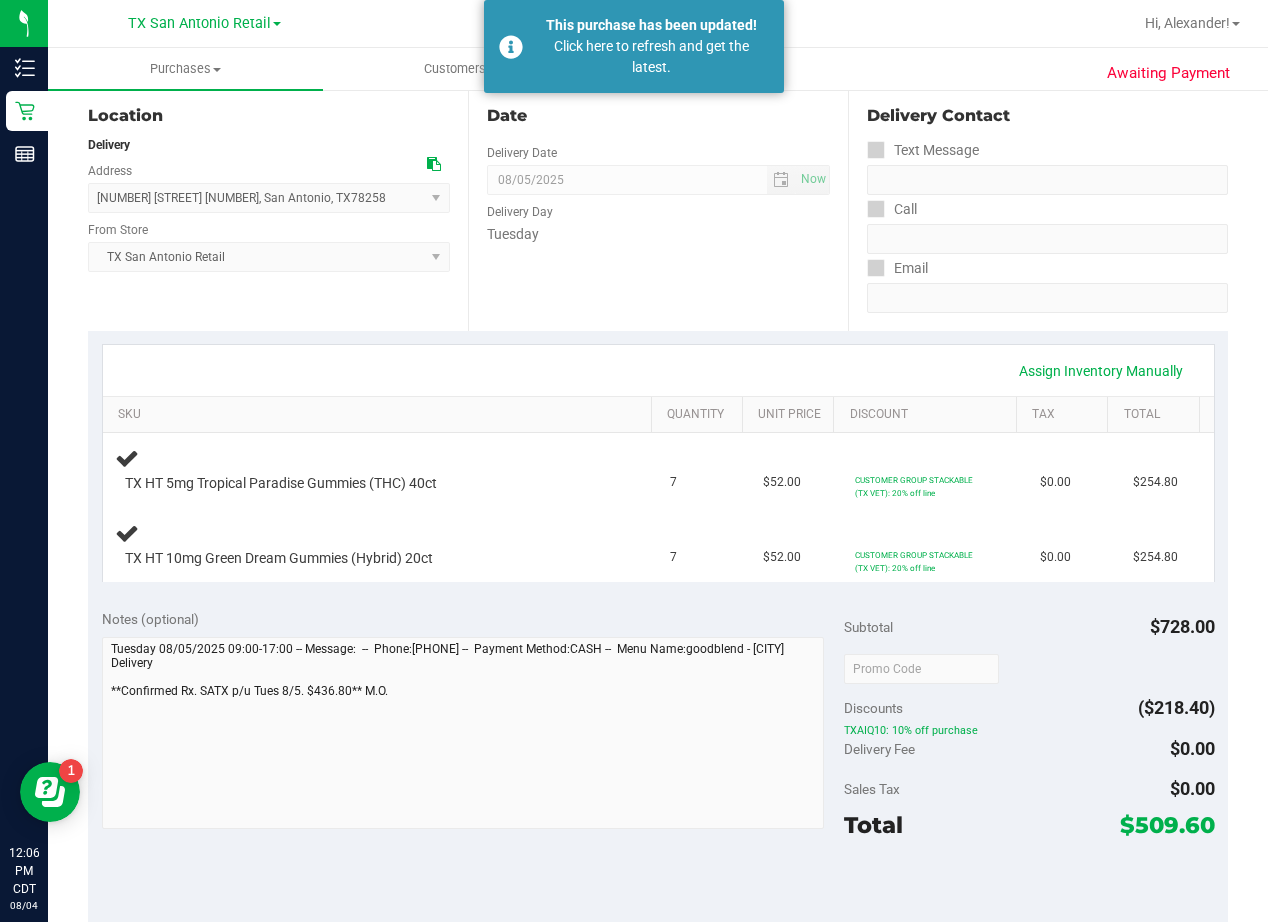 click on "Assign Inventory Manually" at bounding box center (658, 370) 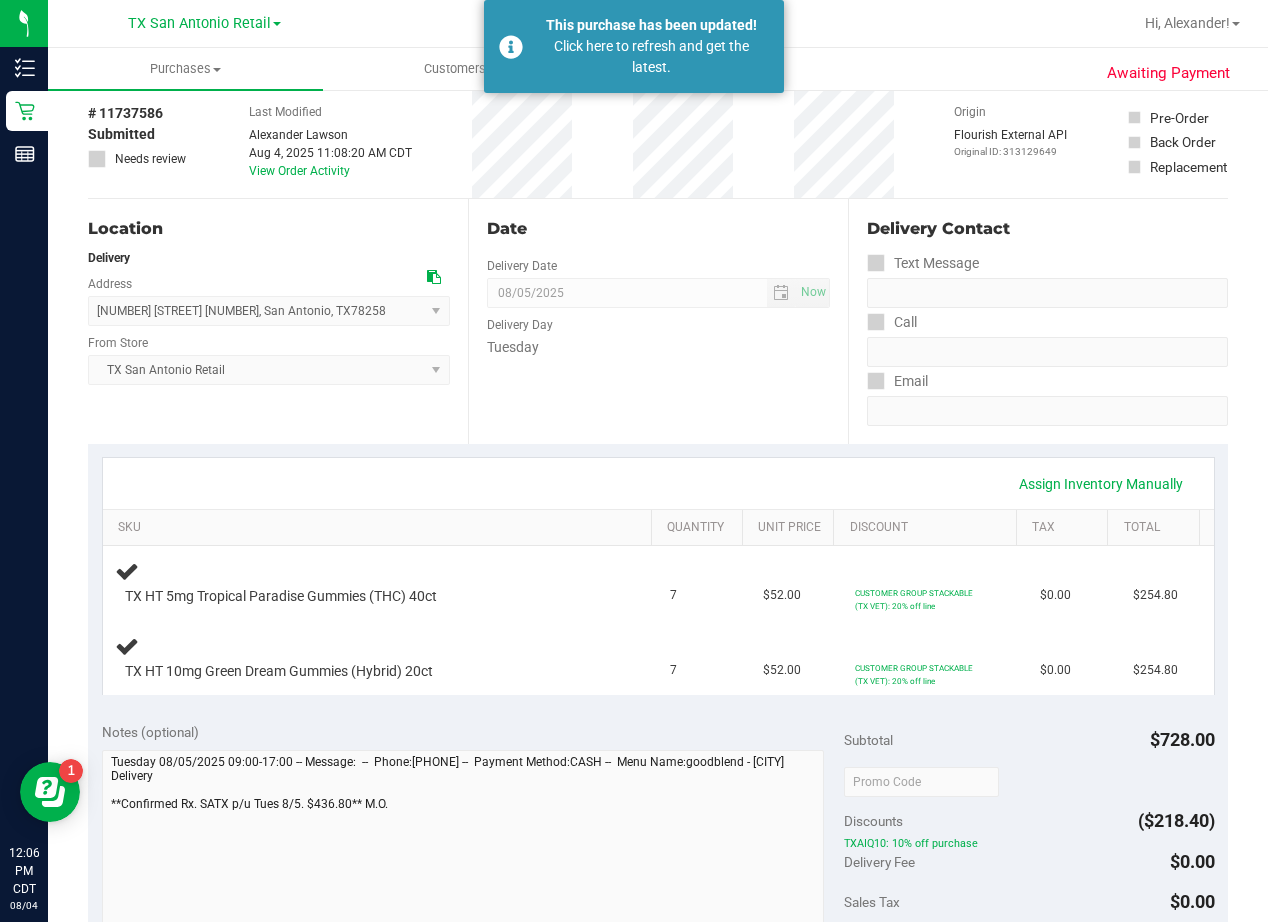 scroll, scrollTop: 0, scrollLeft: 0, axis: both 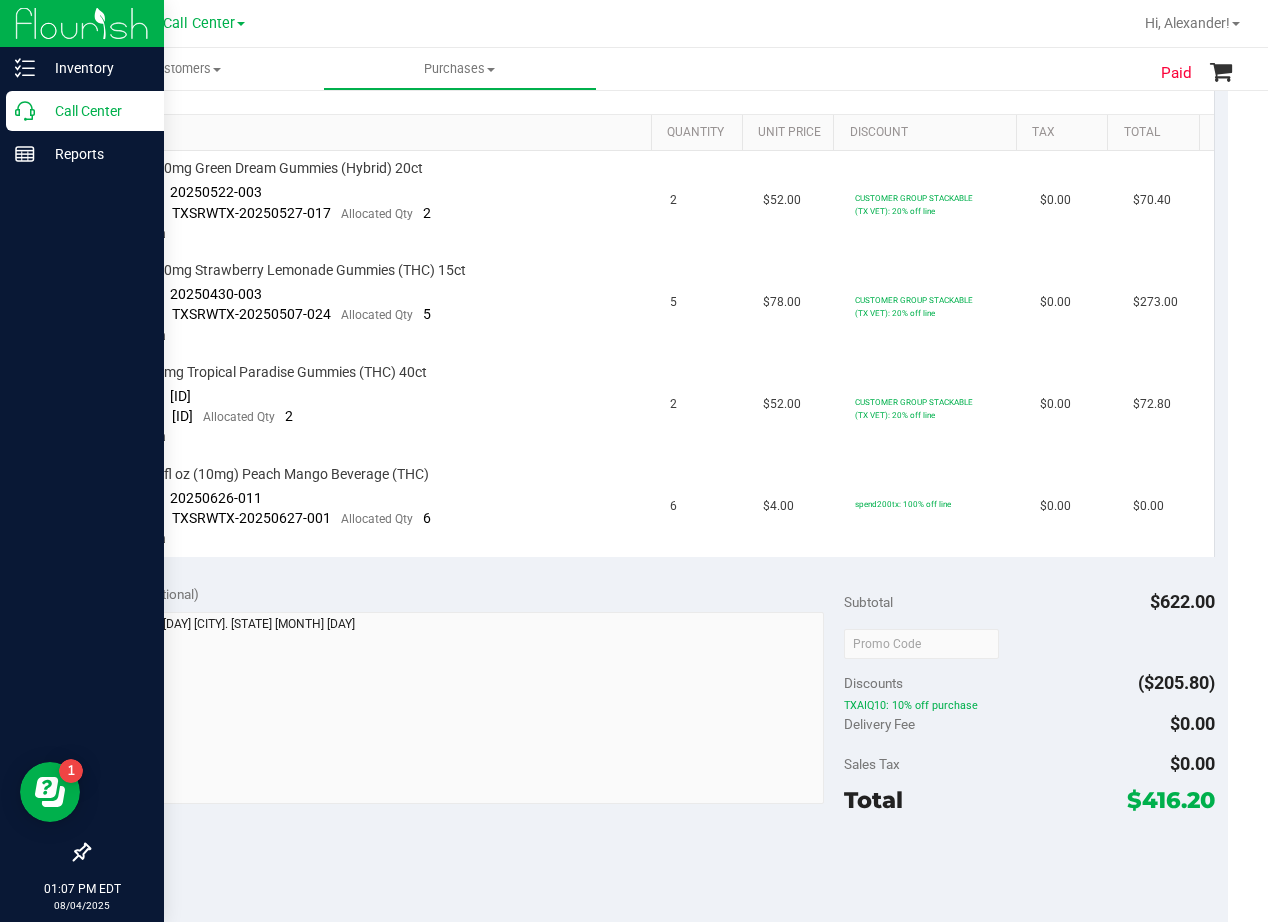 click on "Call Center" at bounding box center (95, 111) 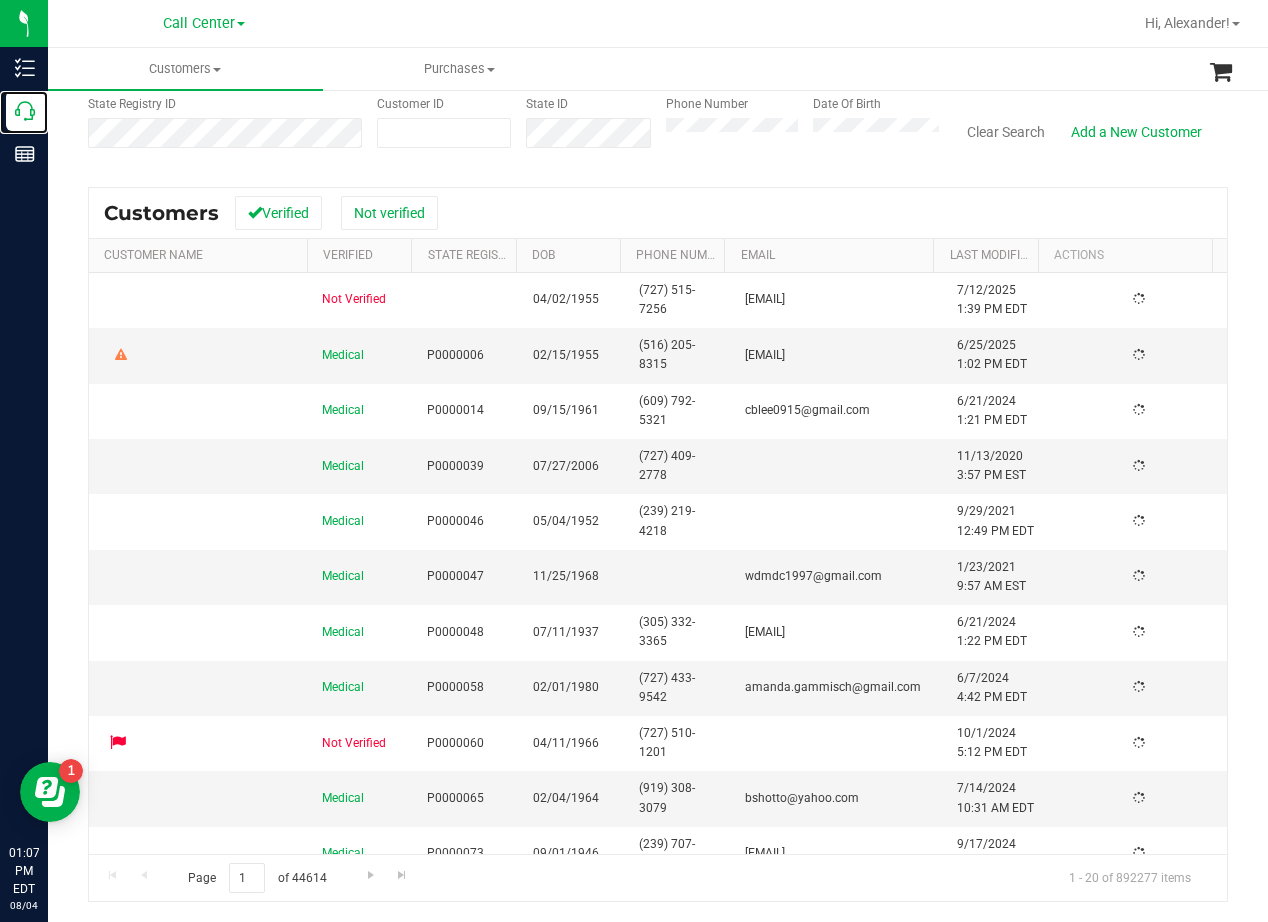 scroll, scrollTop: 0, scrollLeft: 0, axis: both 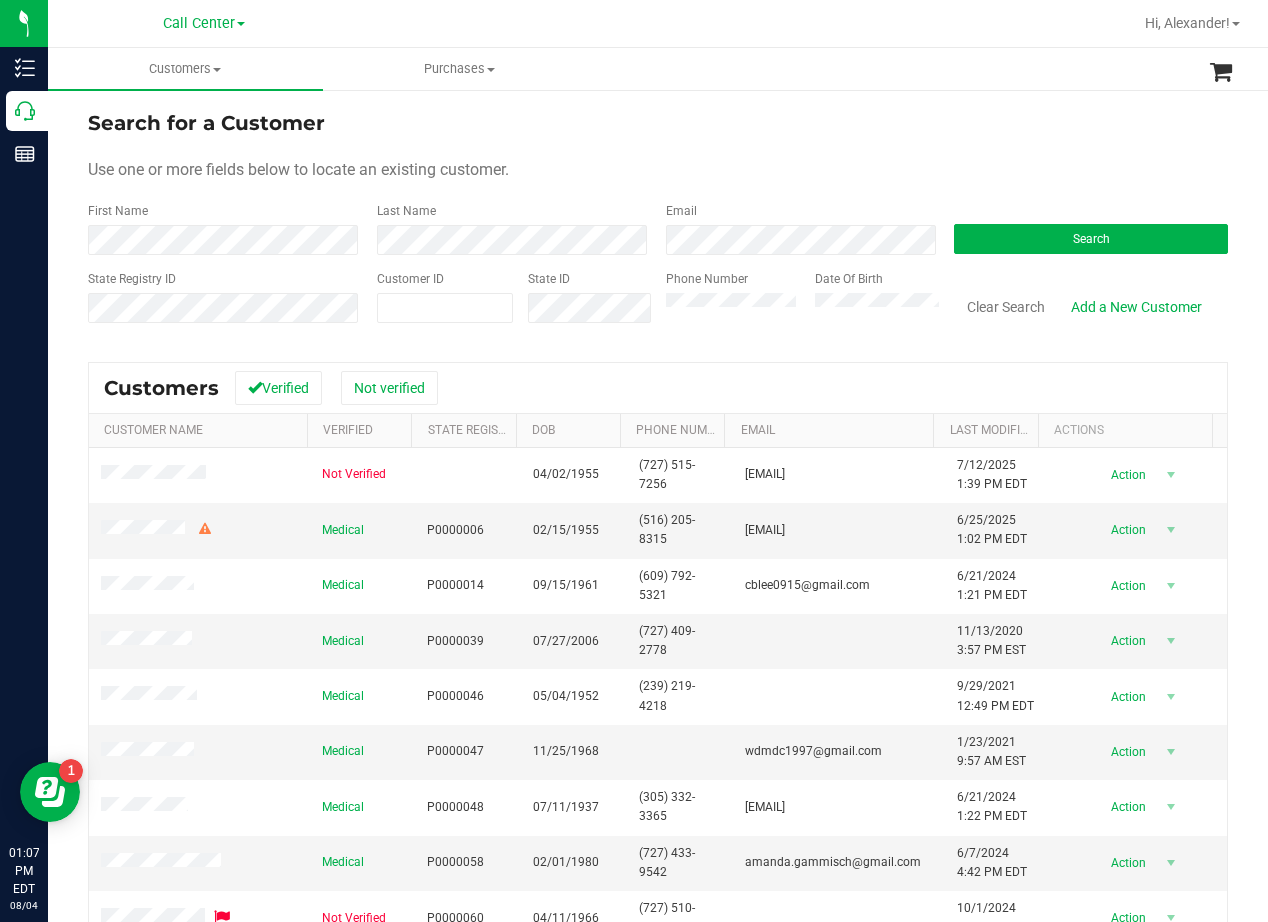 click on "First Name" at bounding box center [225, 228] 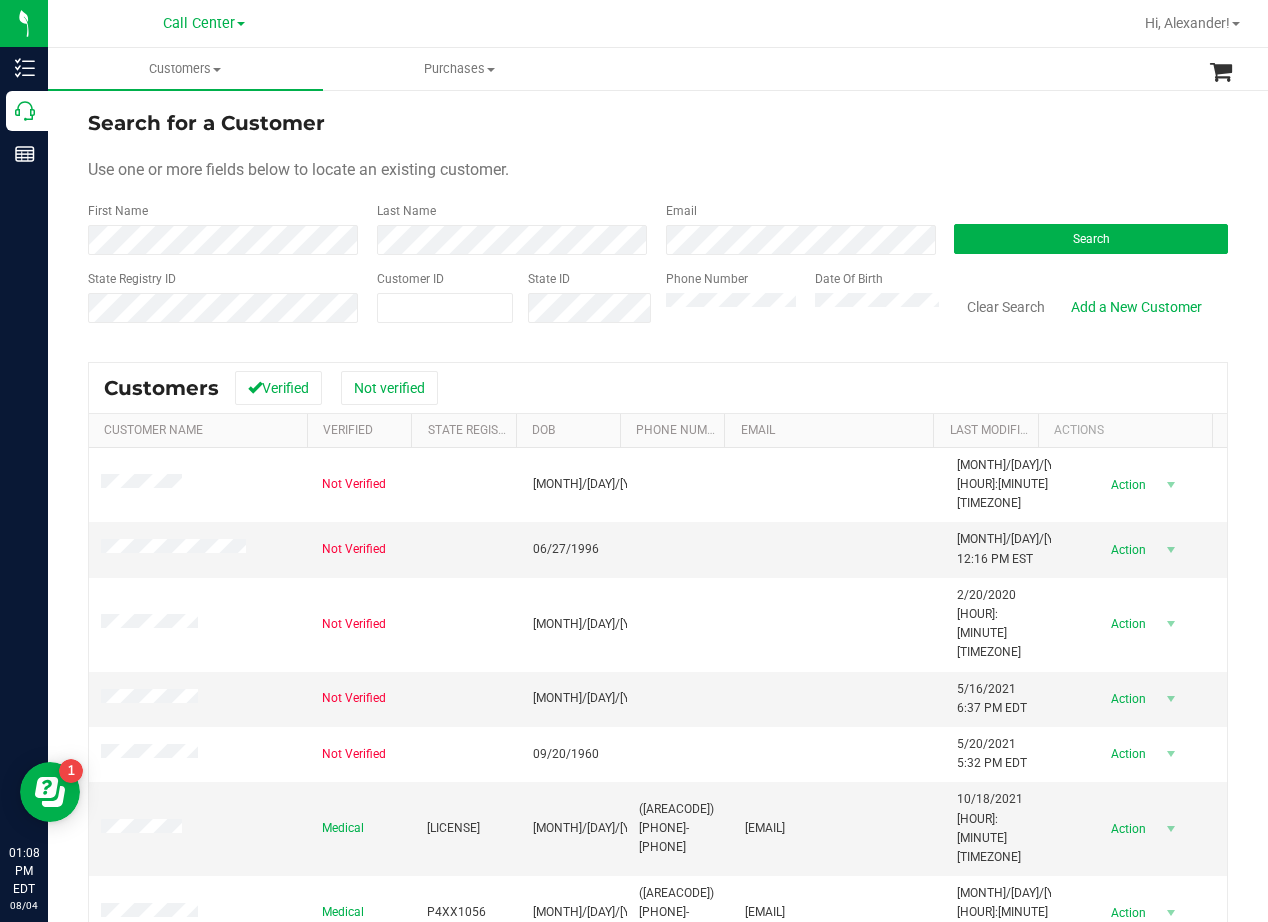 click on "Use one or more fields below to locate an existing customer." at bounding box center (658, 170) 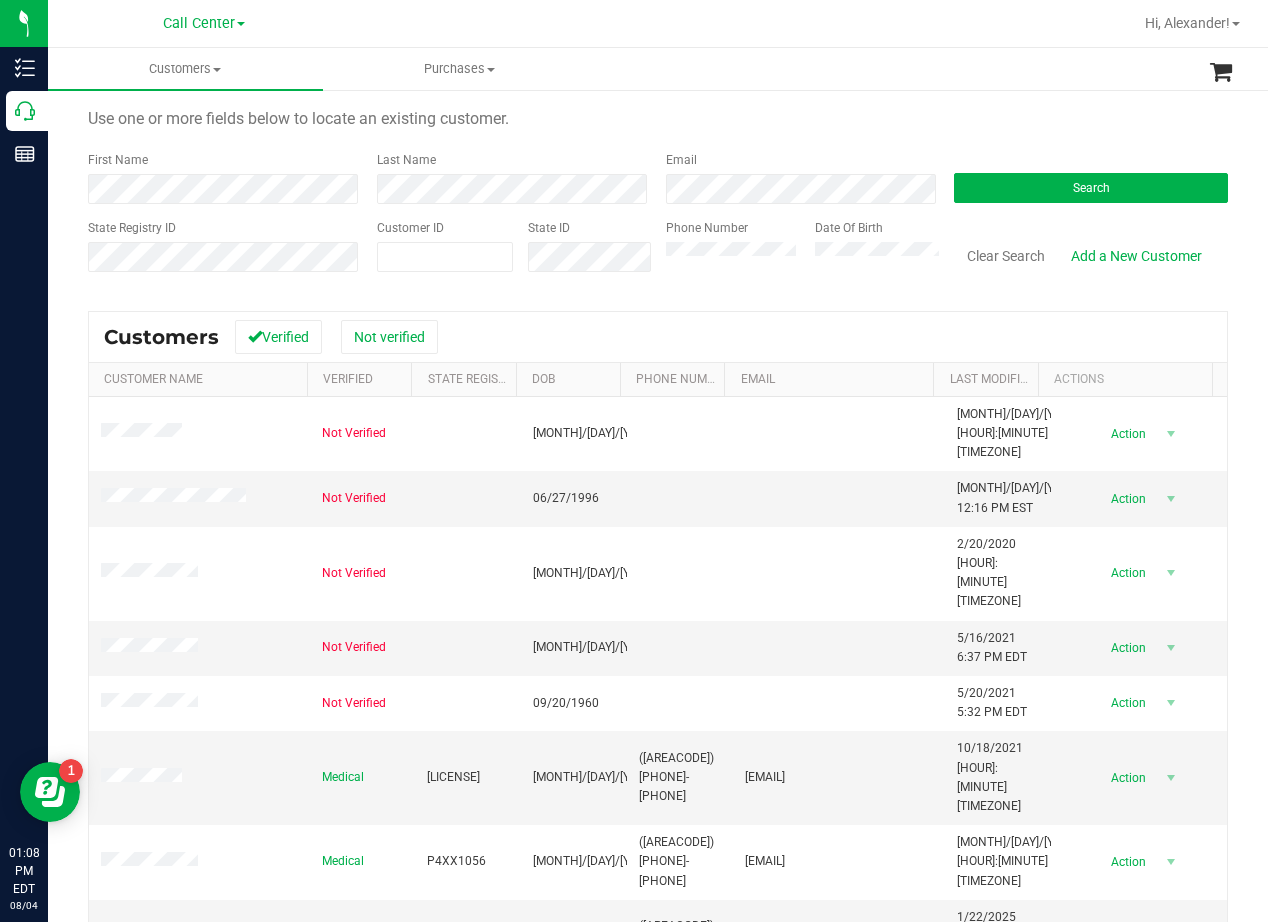 scroll, scrollTop: 100, scrollLeft: 0, axis: vertical 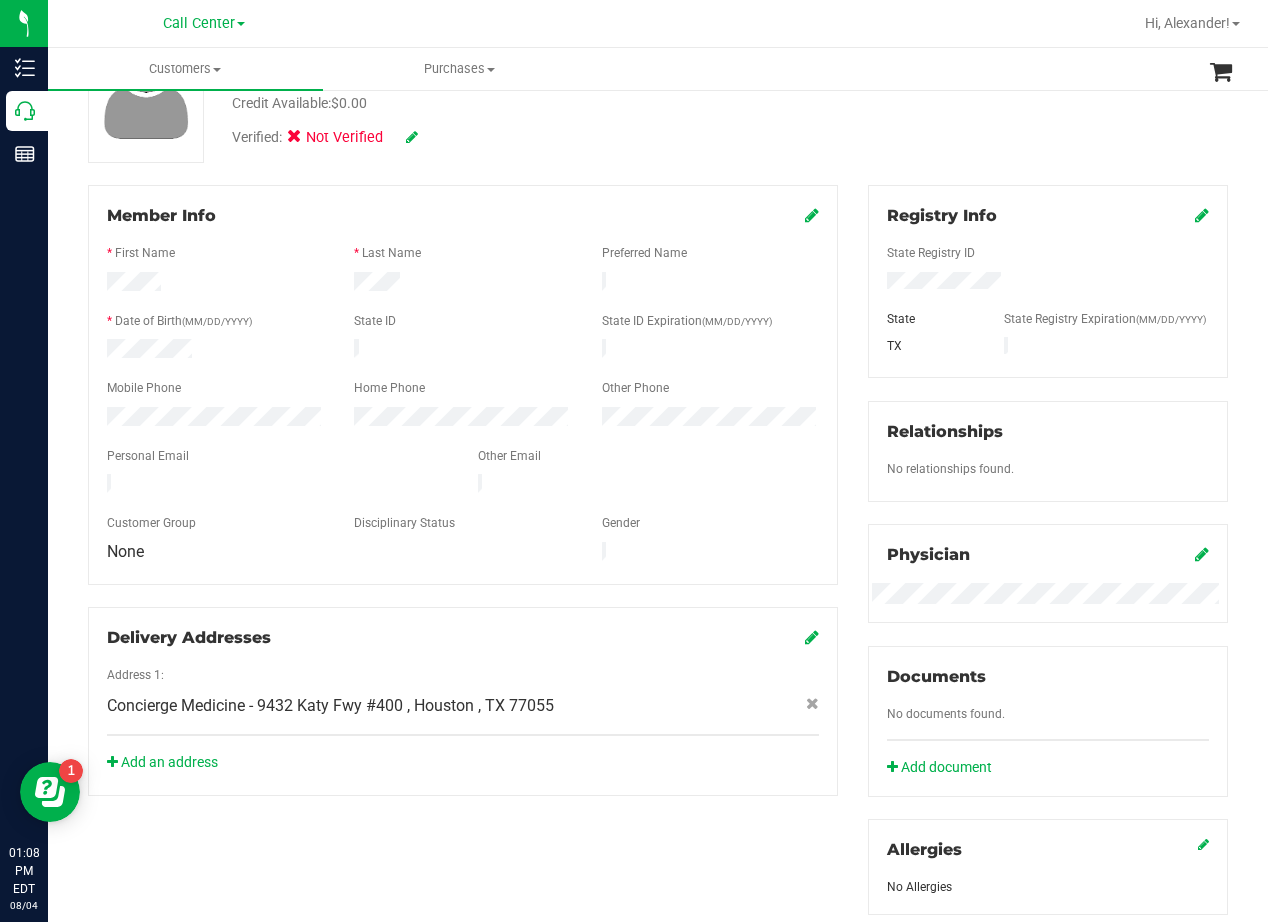 click on "Verified:
Not Verified" at bounding box center (509, 136) 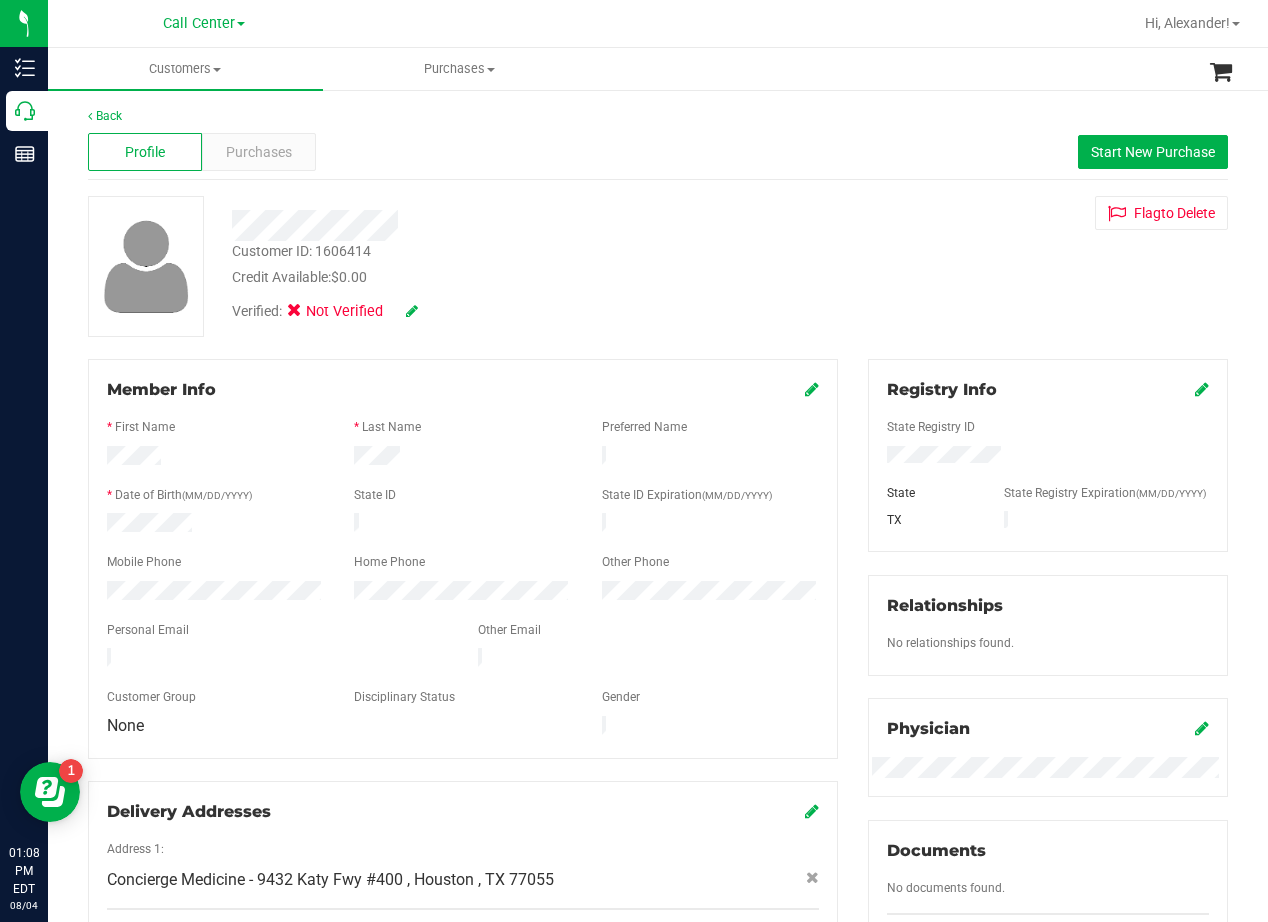 scroll, scrollTop: 0, scrollLeft: 0, axis: both 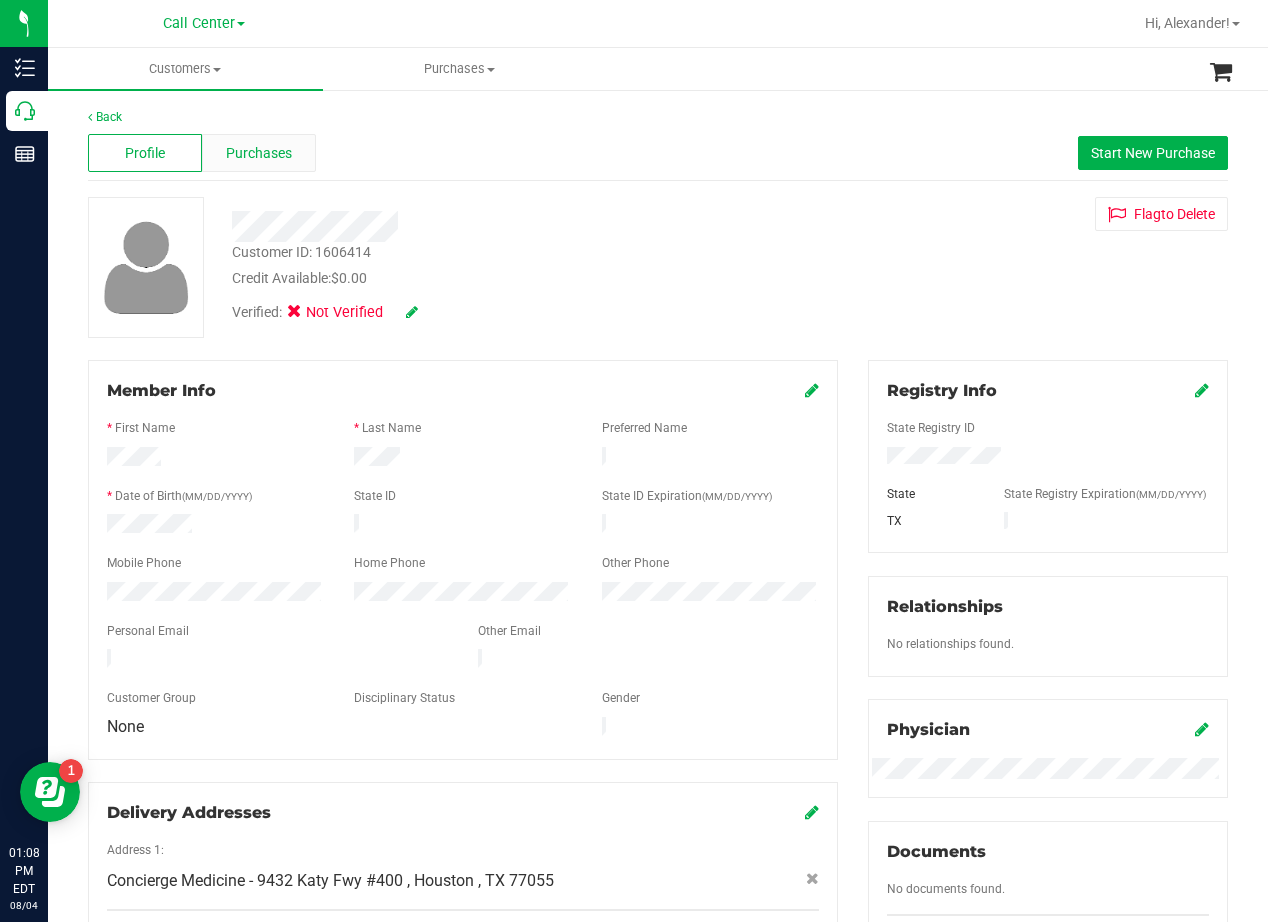 click on "Purchases" at bounding box center (259, 153) 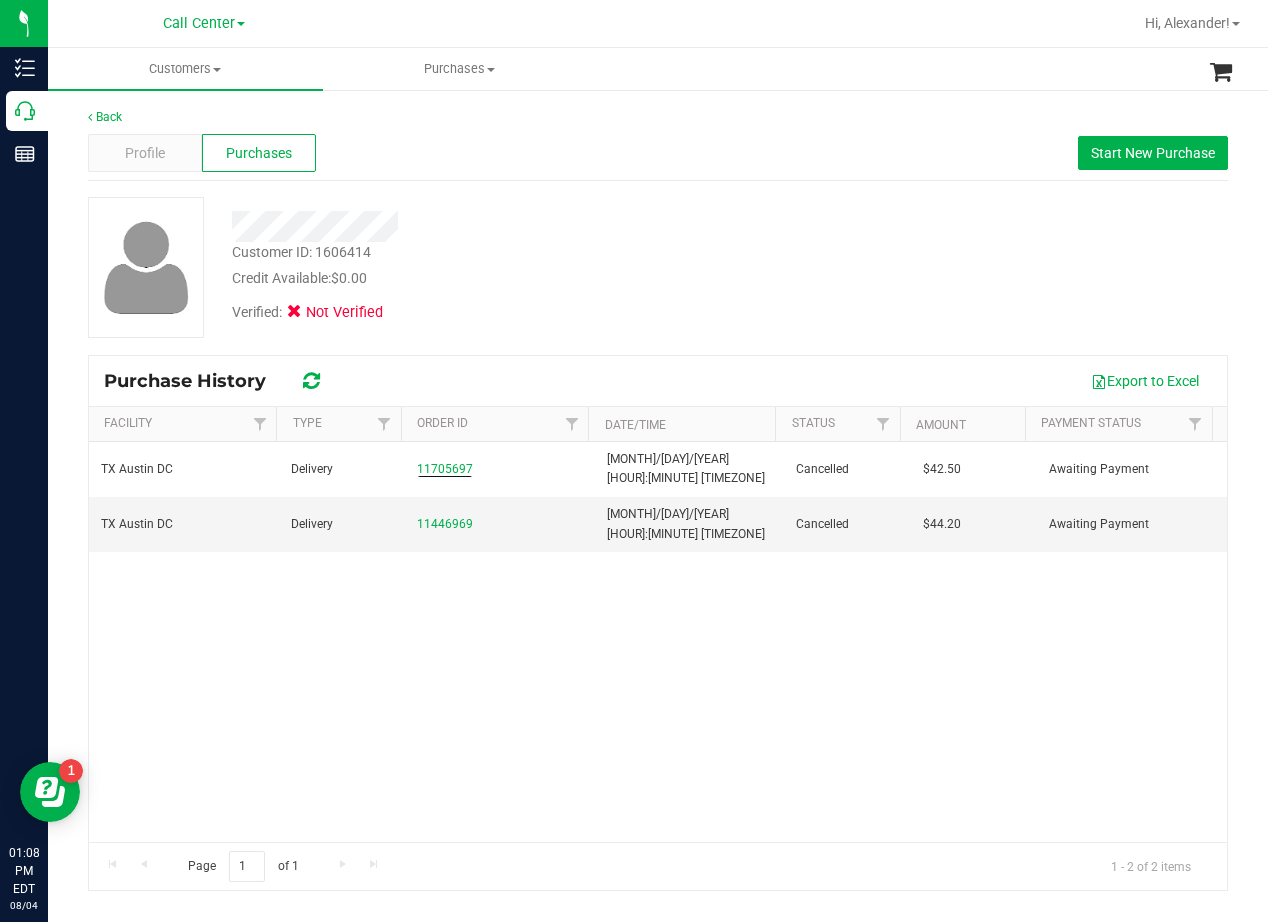 click on "Verified:
Not Verified" at bounding box center (509, 311) 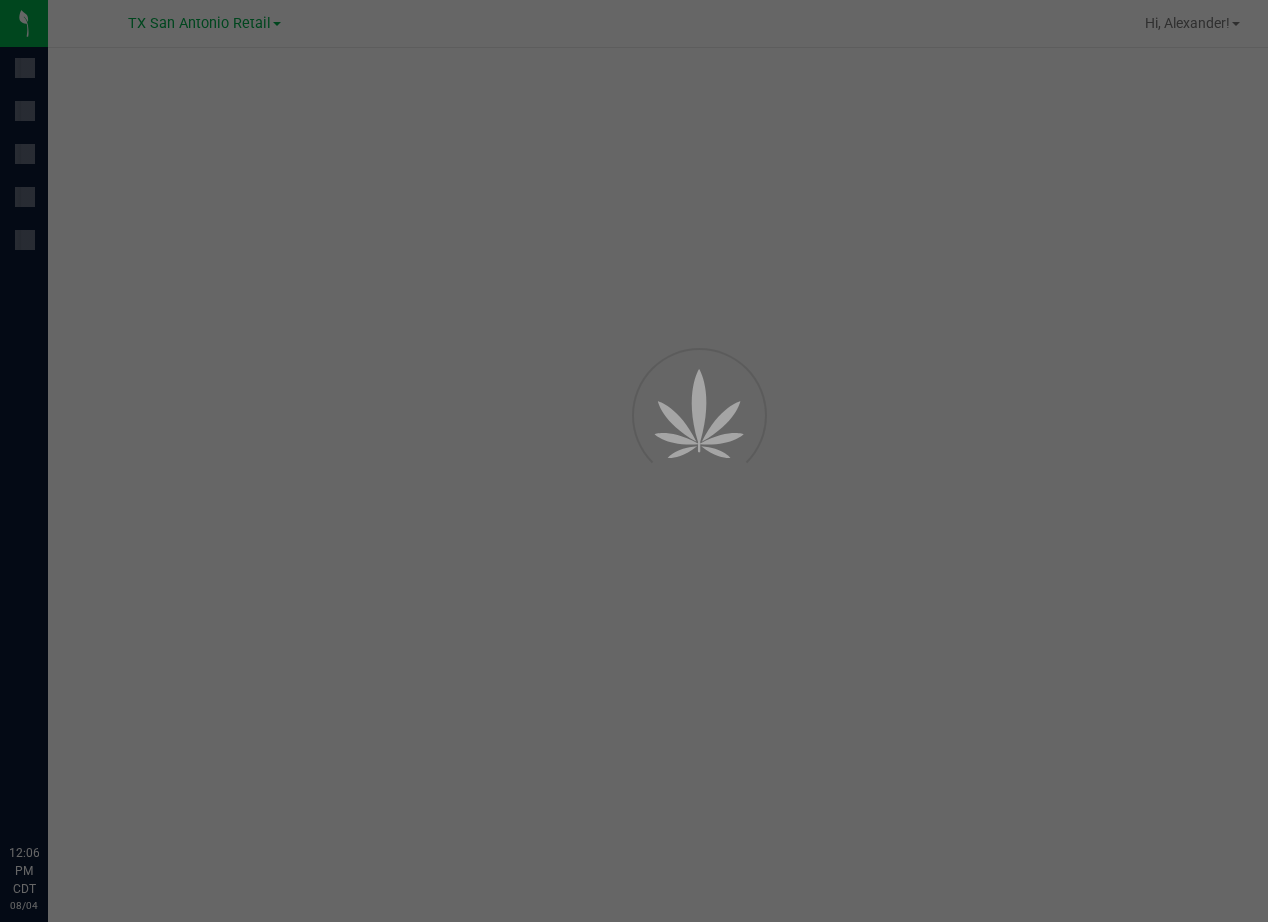 scroll, scrollTop: 0, scrollLeft: 0, axis: both 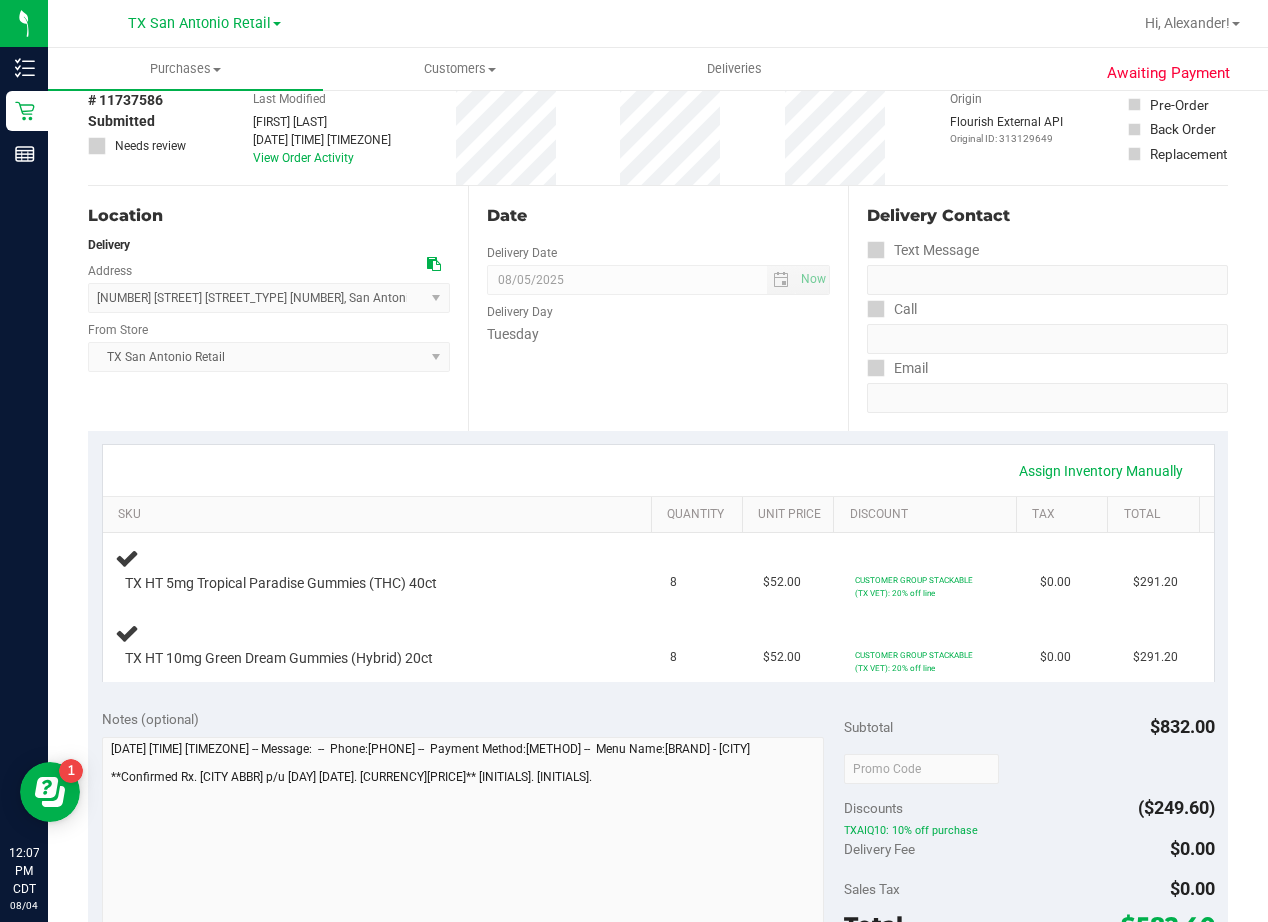 click on "Date" at bounding box center [658, 216] 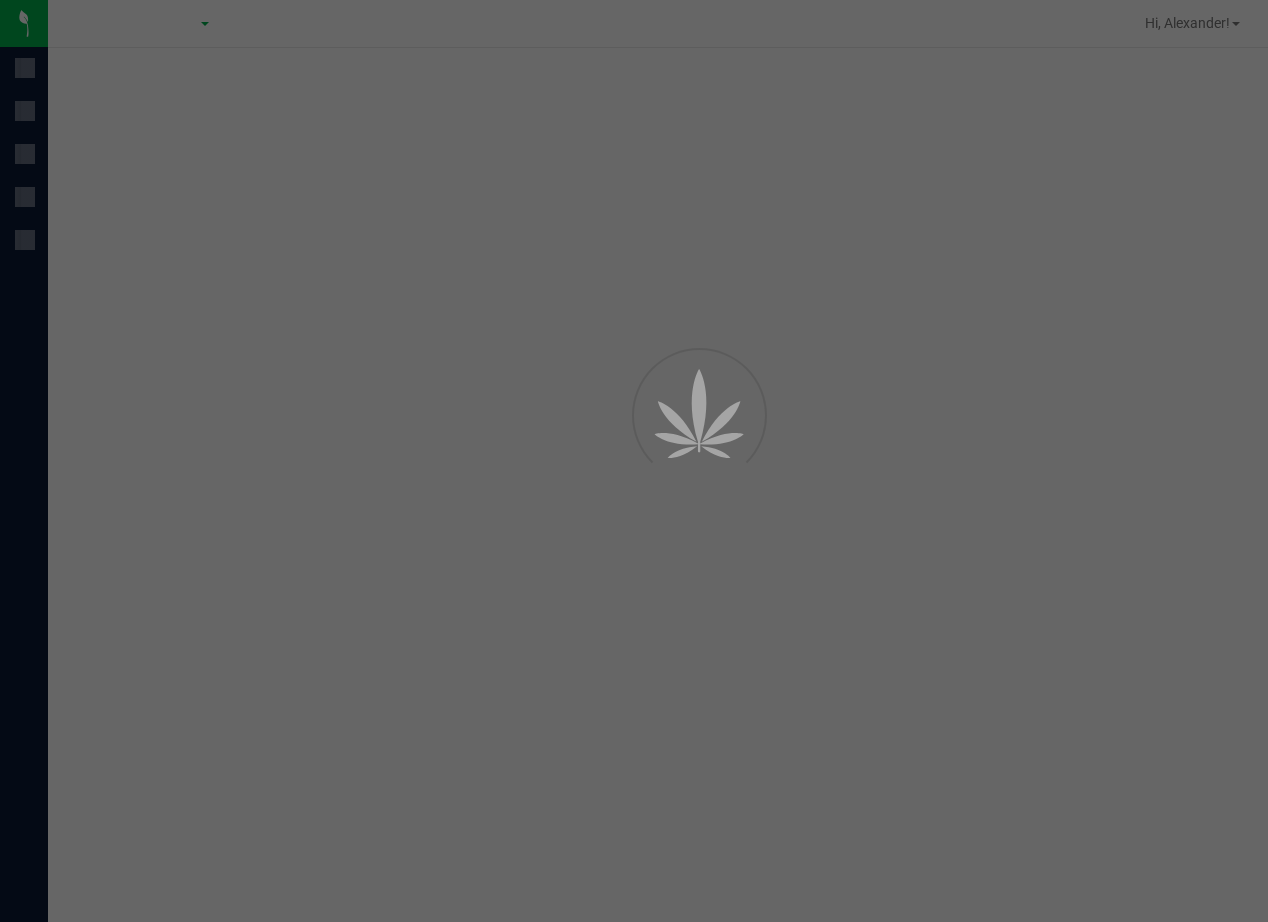scroll, scrollTop: 0, scrollLeft: 0, axis: both 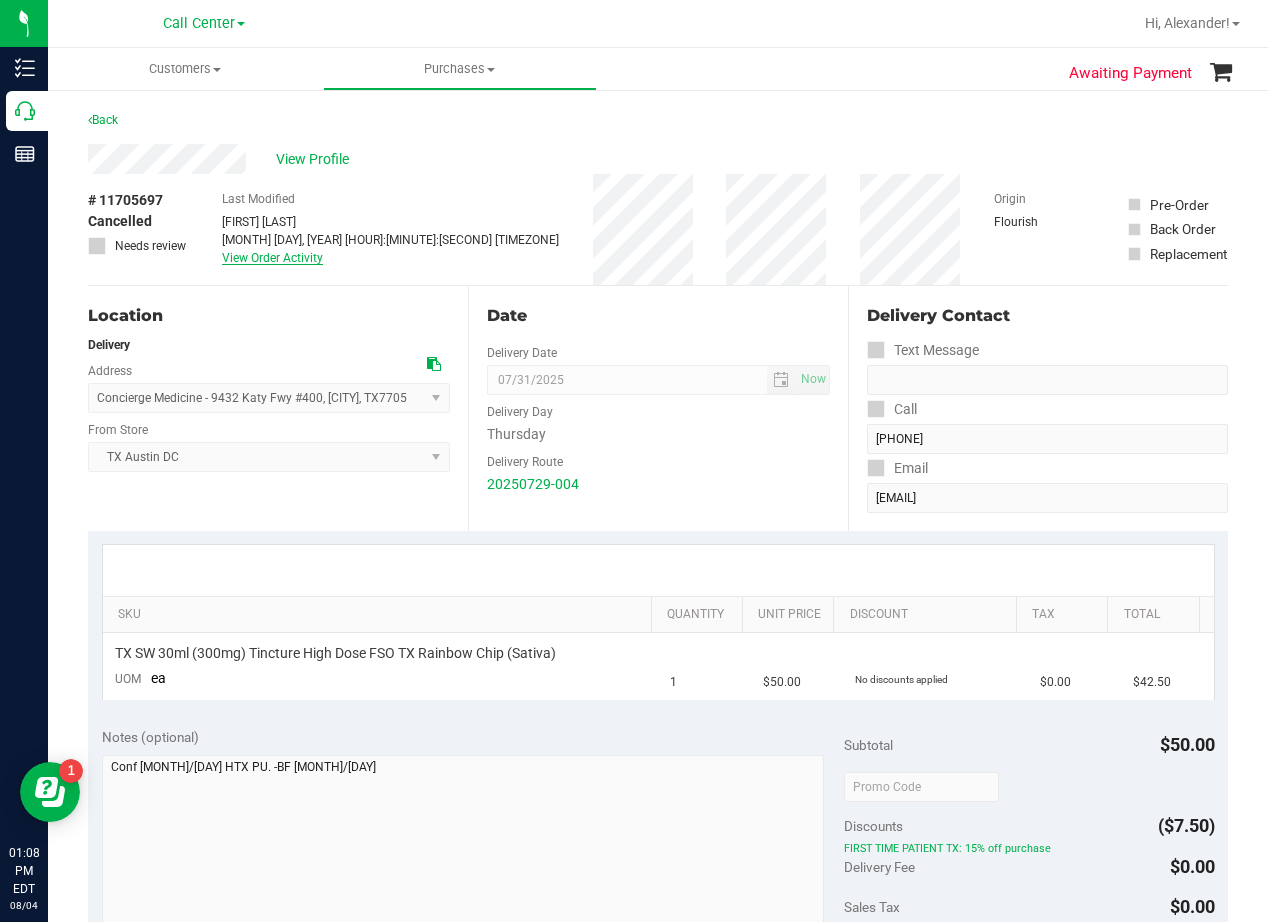 click on "View Order Activity" at bounding box center [272, 258] 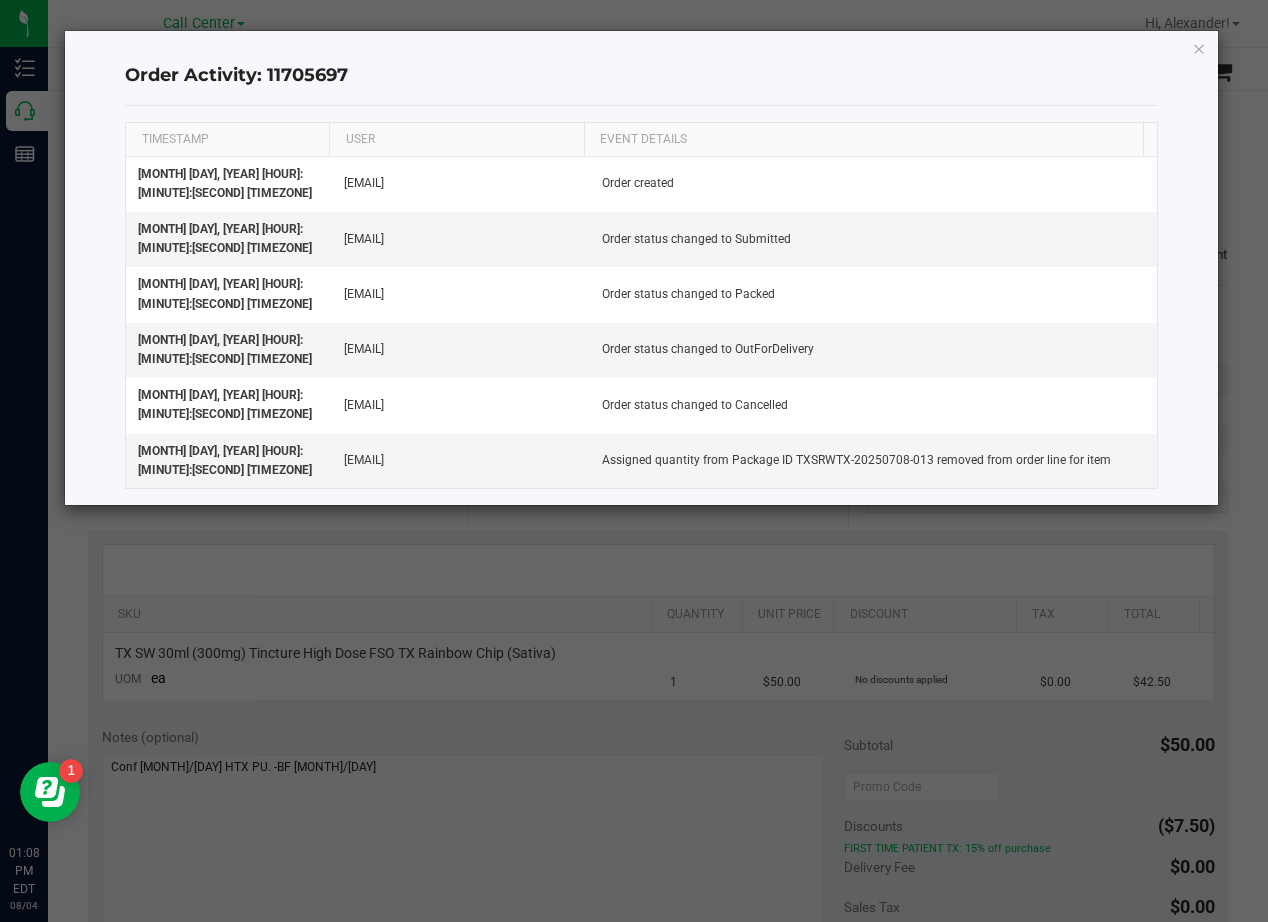 click on "Order Activity: 11705697" 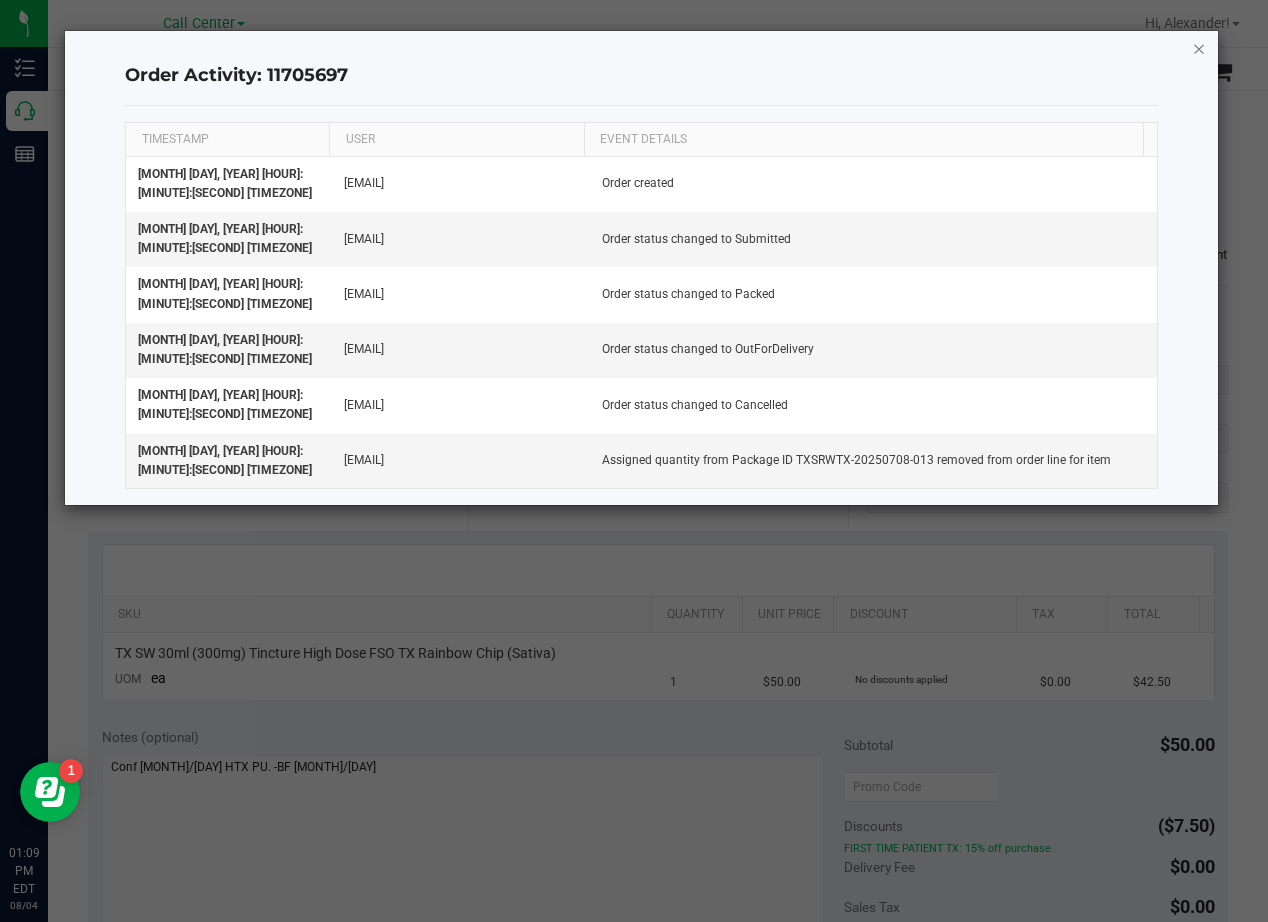 click 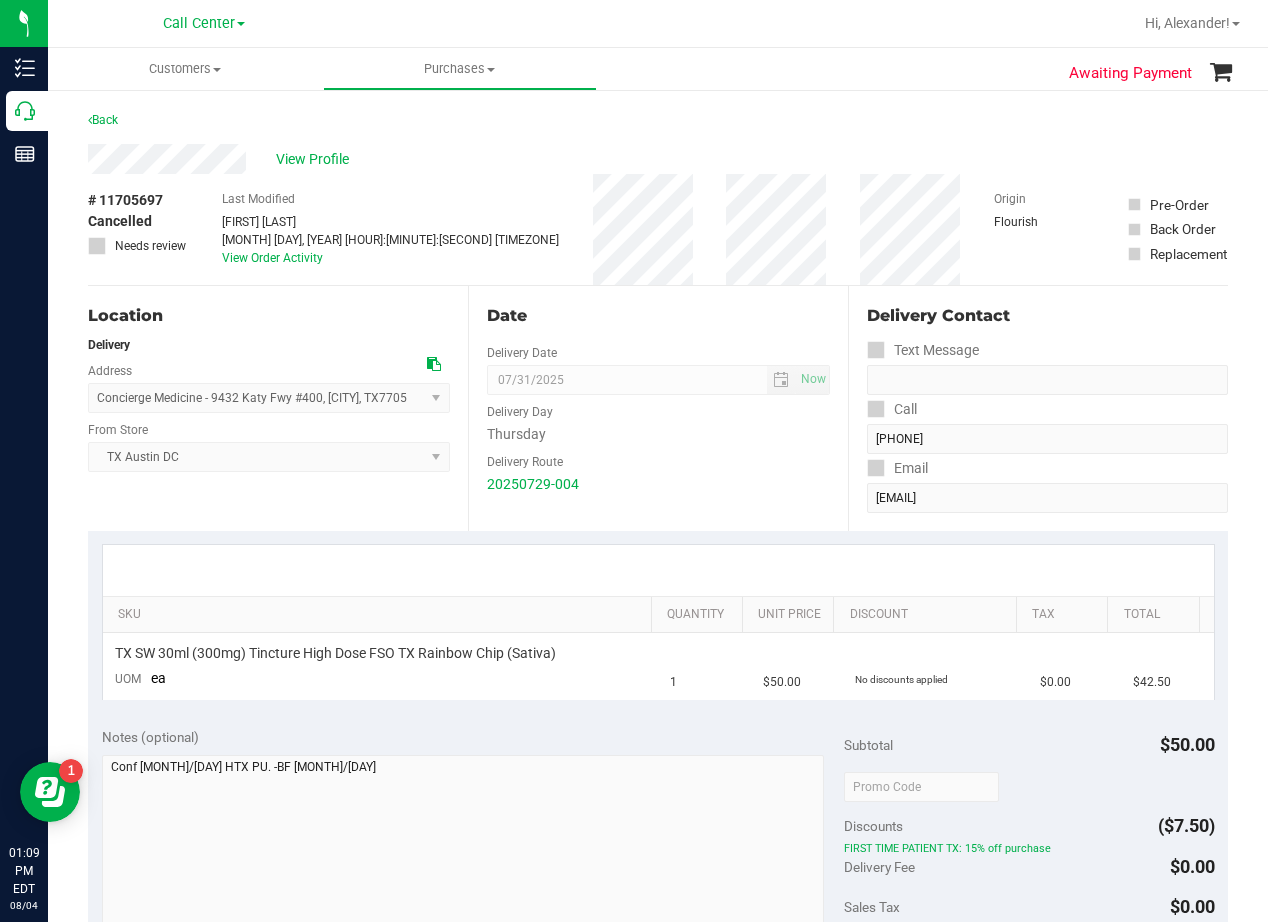 click on "# [NUMBER]
Cancelled
Needs review
Last Modified
[FIRST] [LAST]
[MONTH] [DAY], [YEAR] [HOUR]:[MINUTE]:[SECOND] [TIMEZONE]
View Order Activity
Origin
Flourish
Pre-Order
Back Order
Replacement" at bounding box center [658, 229] 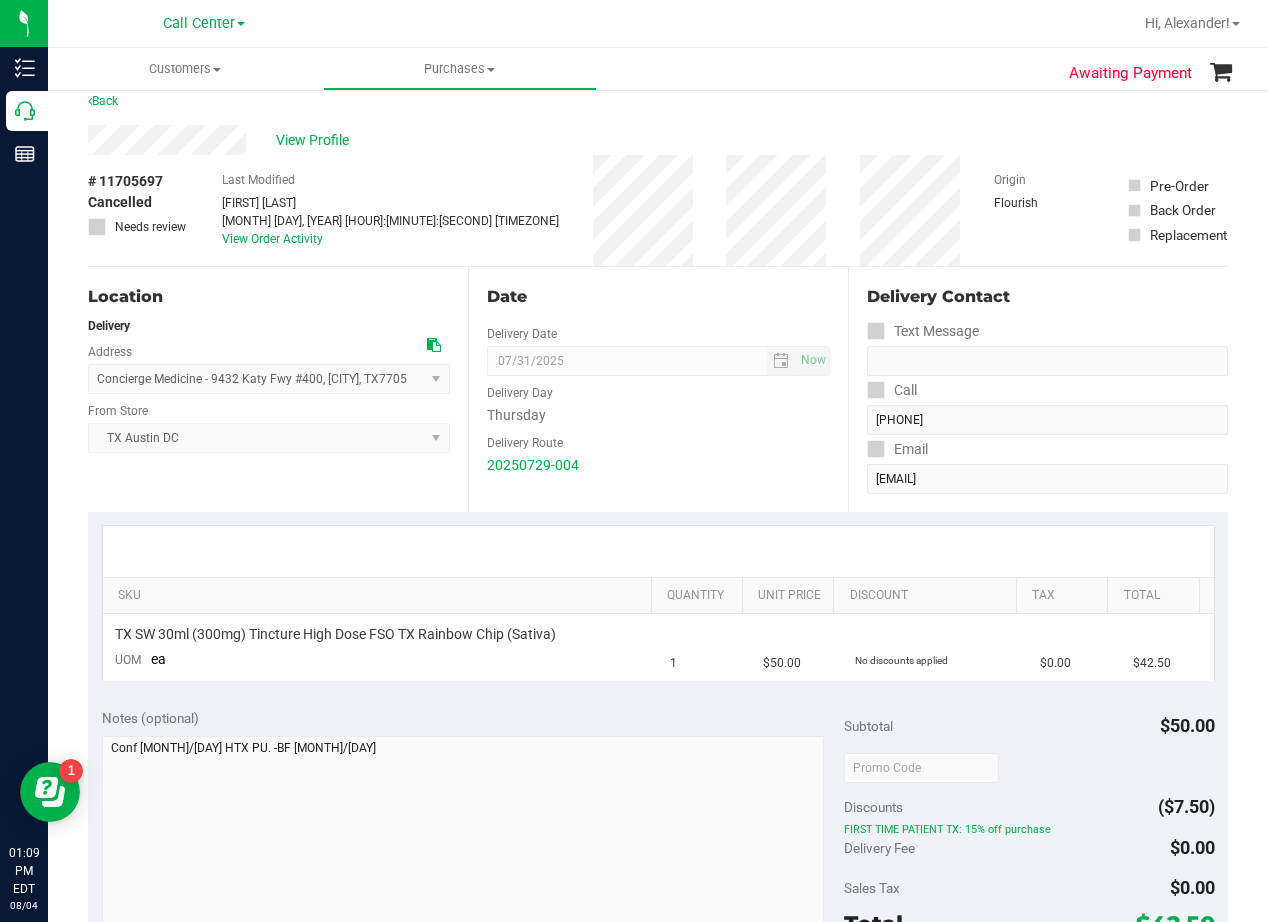 scroll, scrollTop: 0, scrollLeft: 0, axis: both 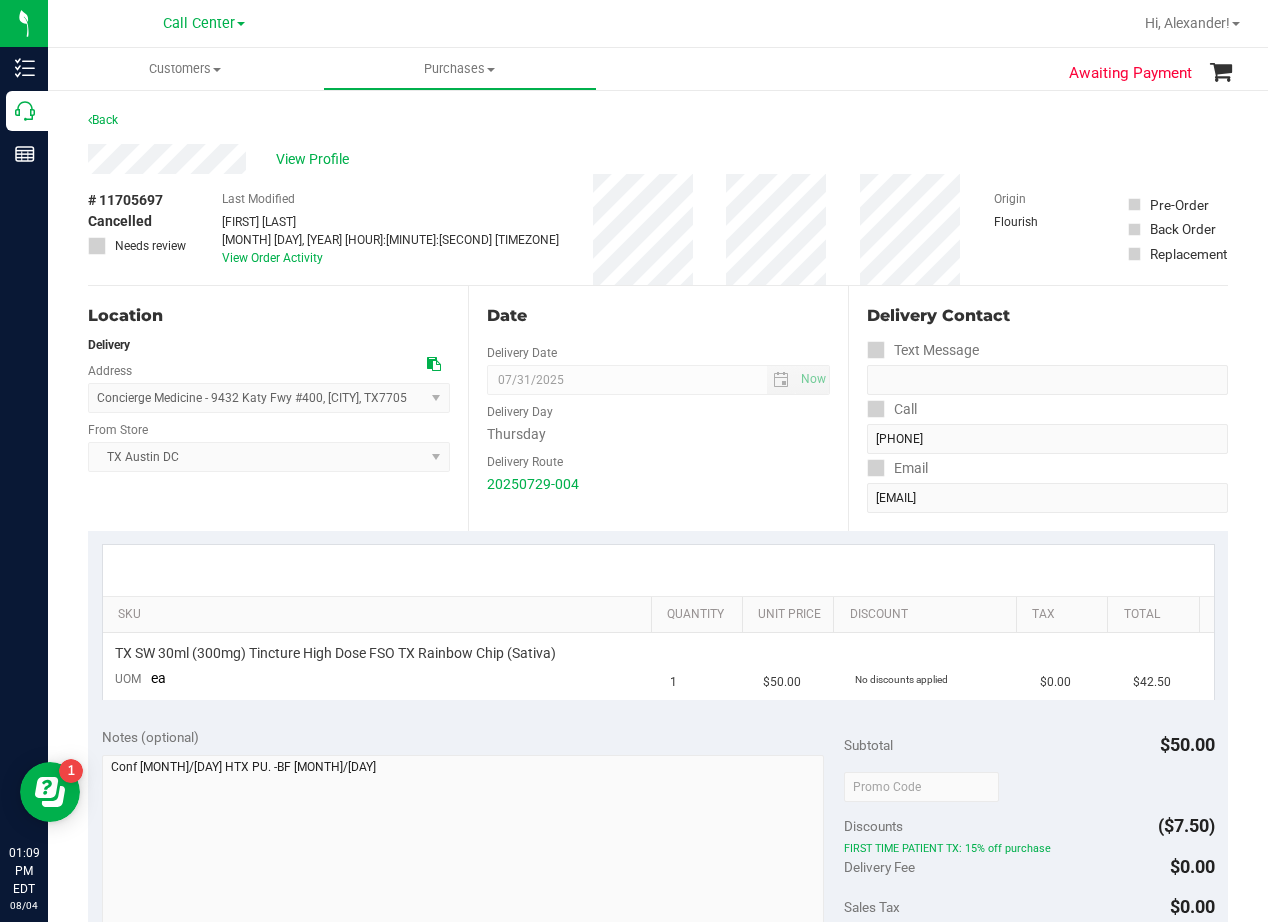 click on "Date
Delivery Date
[MONTH]/[DAY]/[YEAR]
Now
[MONTH]/[DAY]/[YEAR] [HOUR]:[MINUTE] [TIMEZONE]
Now
Delivery Day
Thursday
Delivery Route
20250729-004" at bounding box center [658, 408] 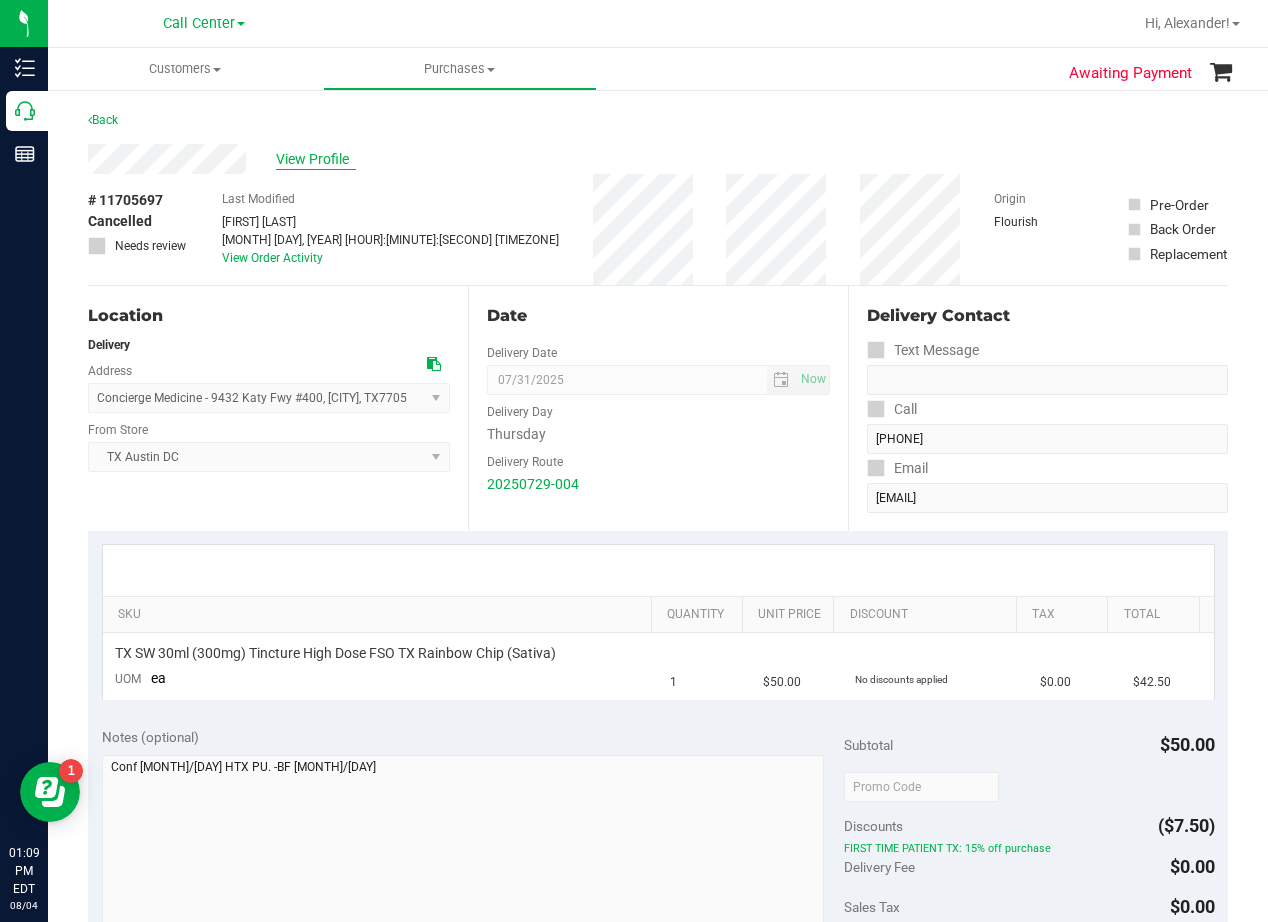 click on "View Profile" at bounding box center [316, 159] 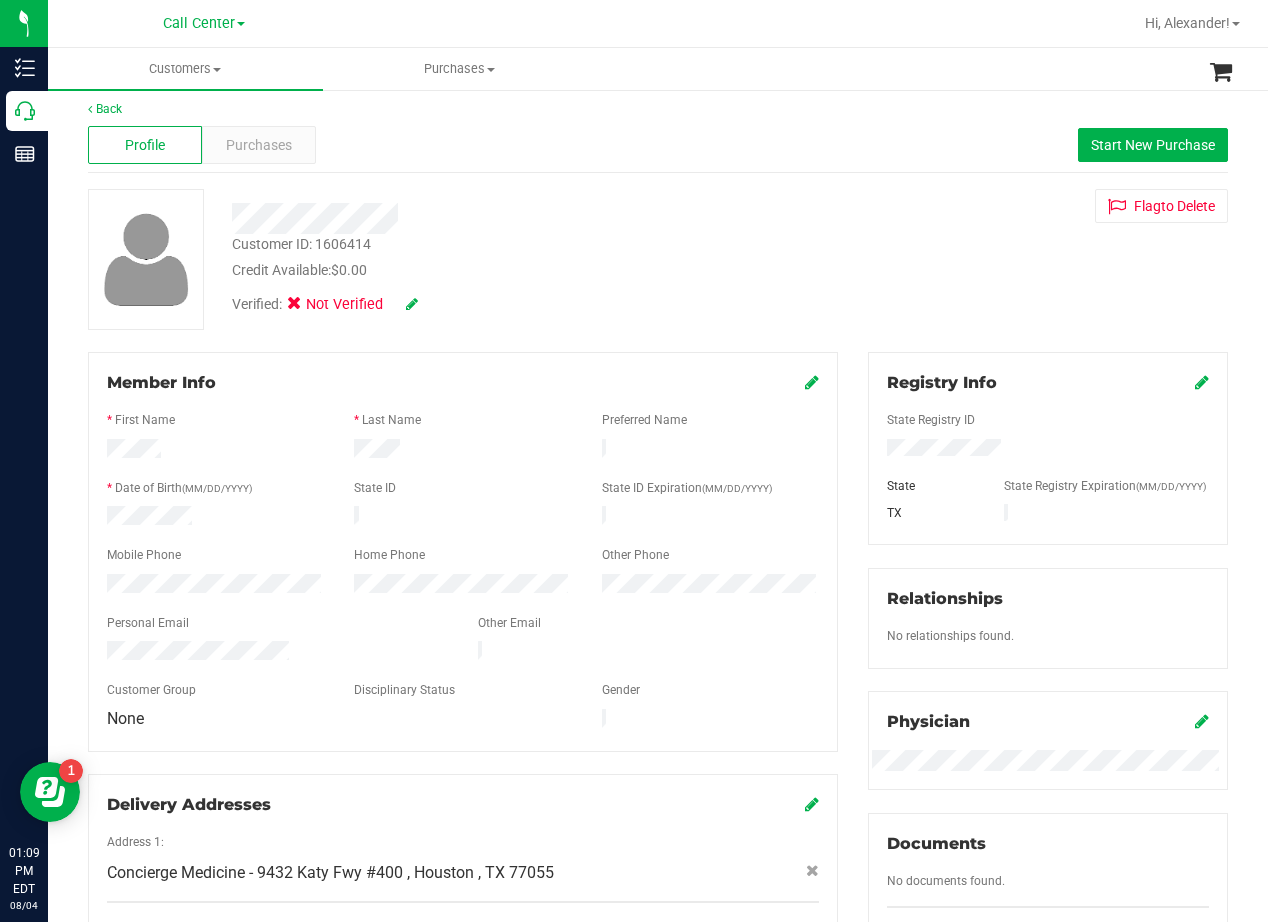 scroll, scrollTop: 0, scrollLeft: 0, axis: both 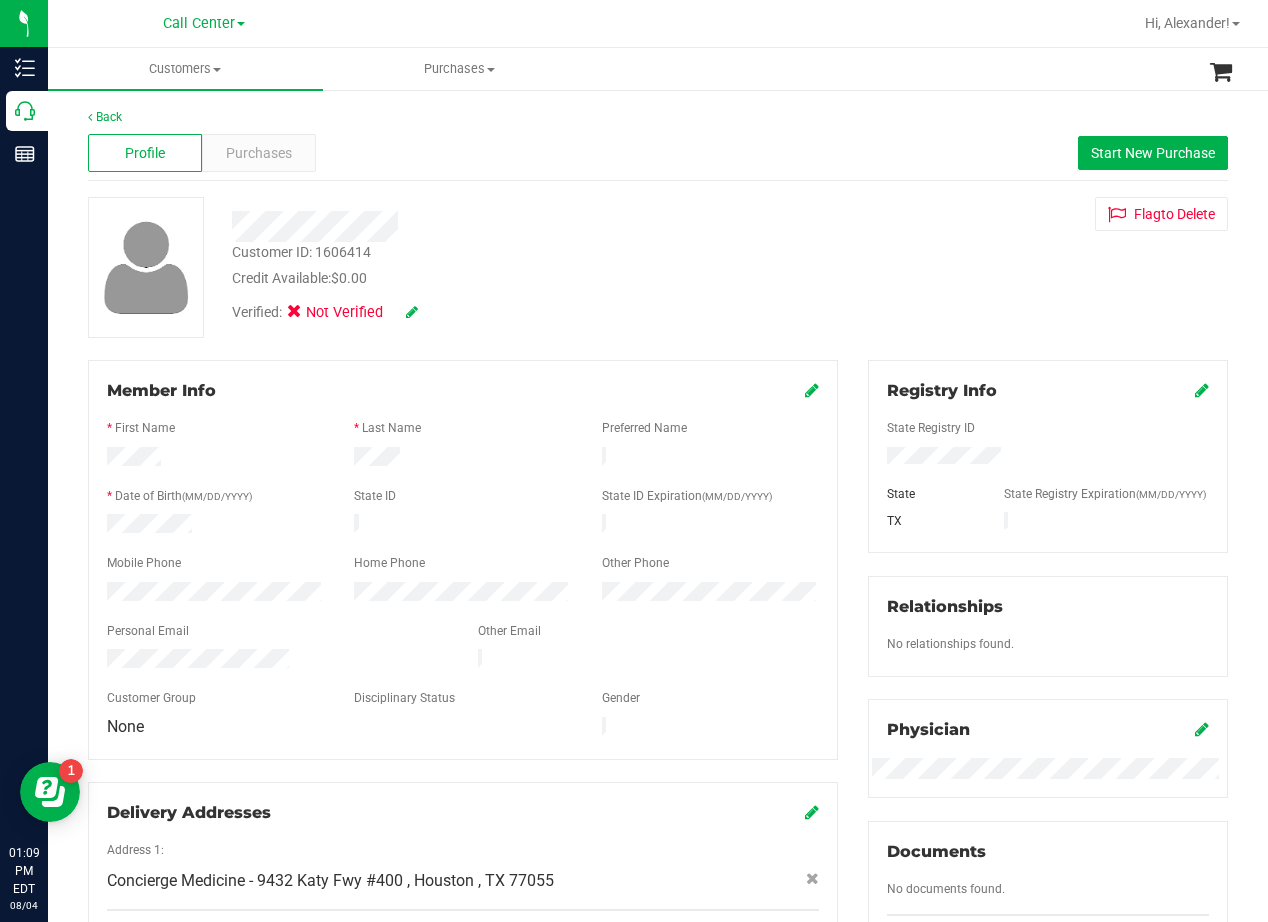 click on "Verified:
Not Verified" at bounding box center [509, 311] 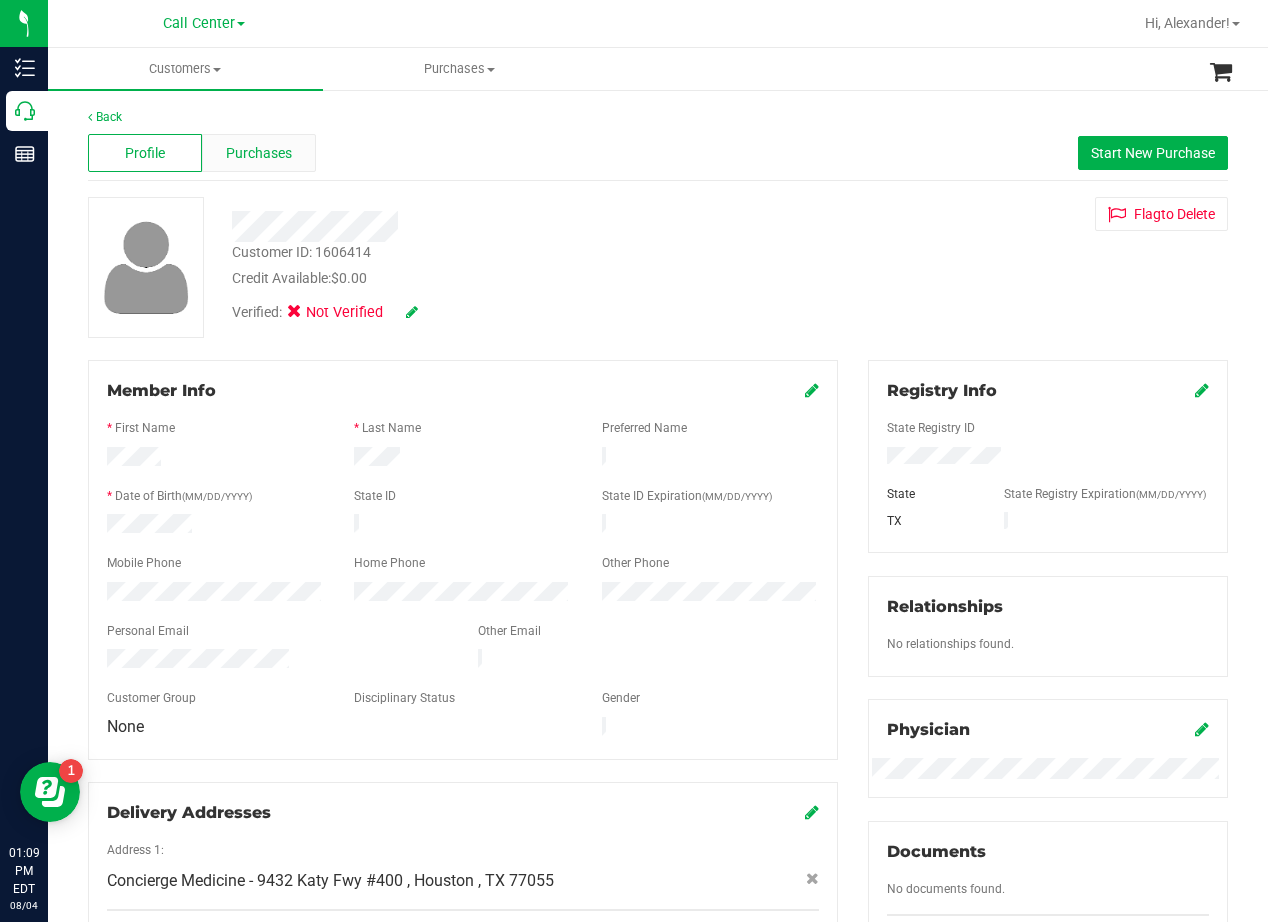 click on "Purchases" at bounding box center (259, 153) 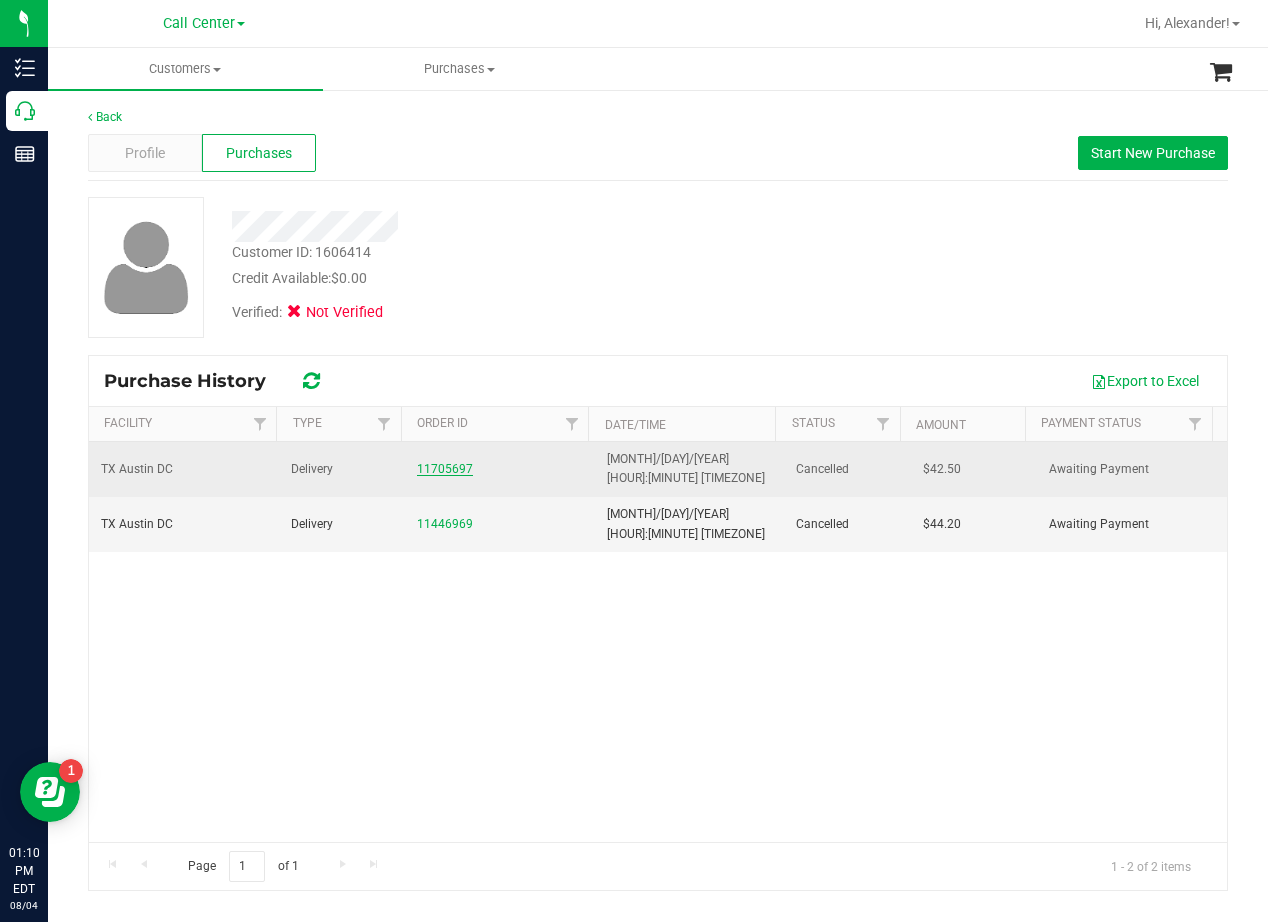 click on "11705697" at bounding box center (445, 469) 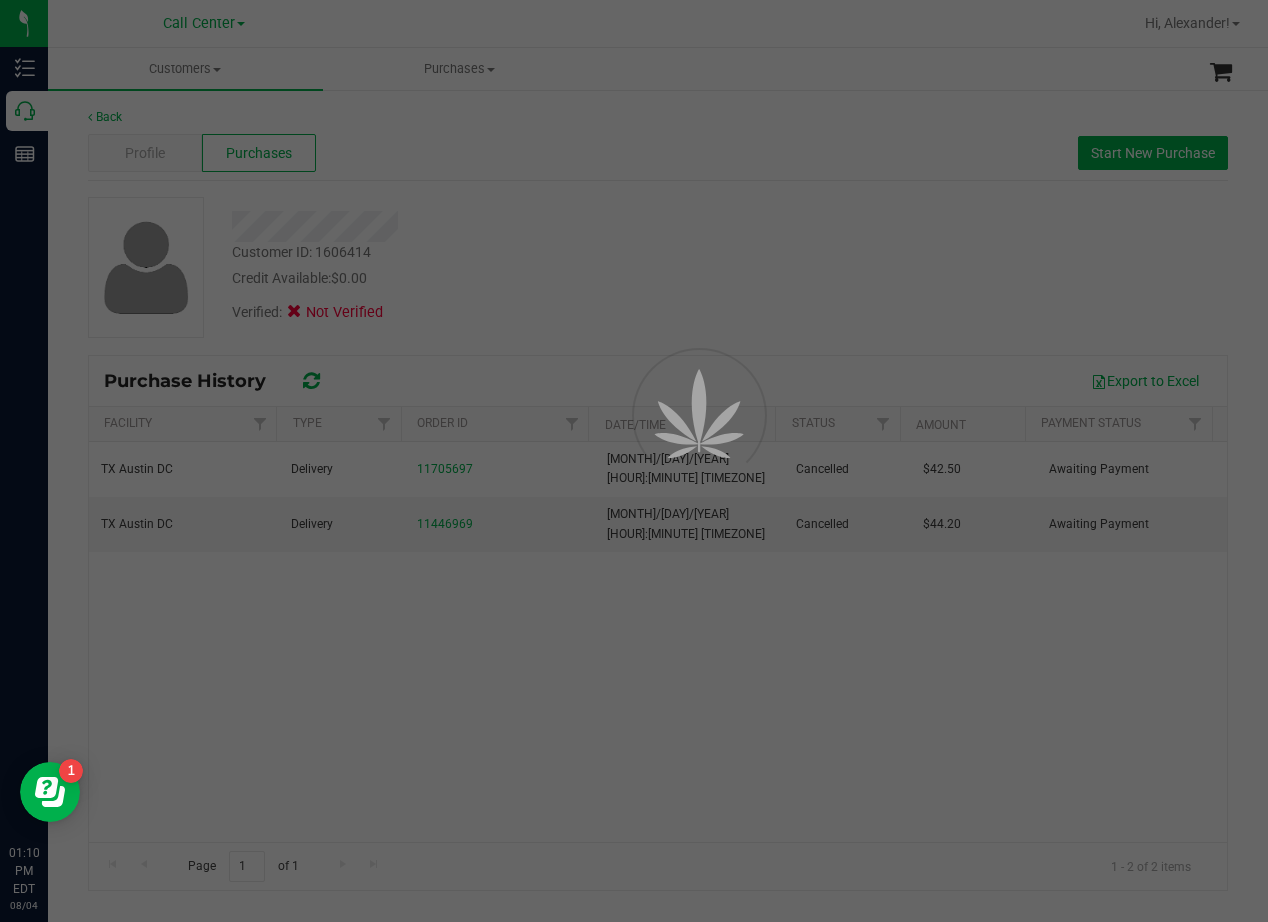 click at bounding box center [634, 461] 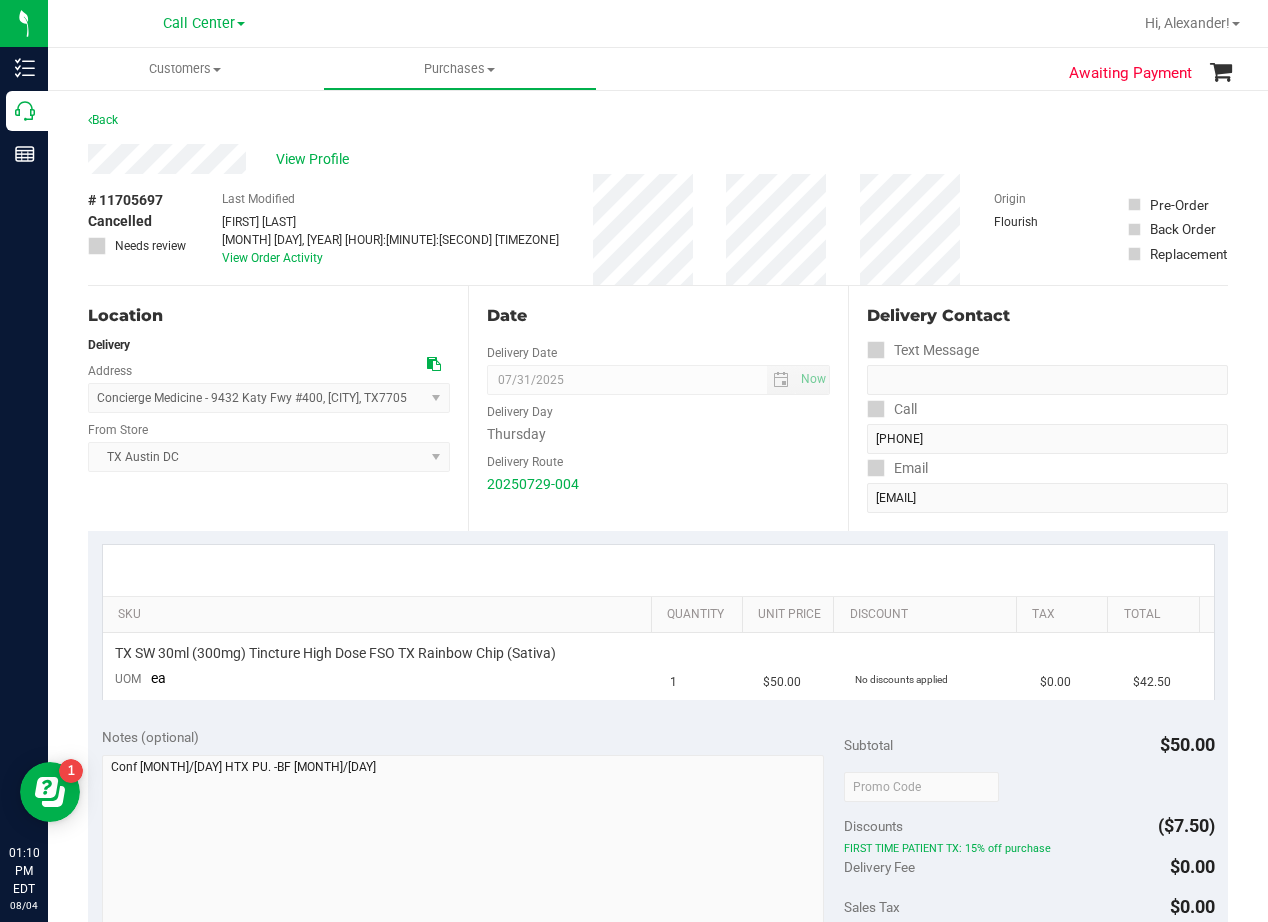 click on "Date" at bounding box center (658, 316) 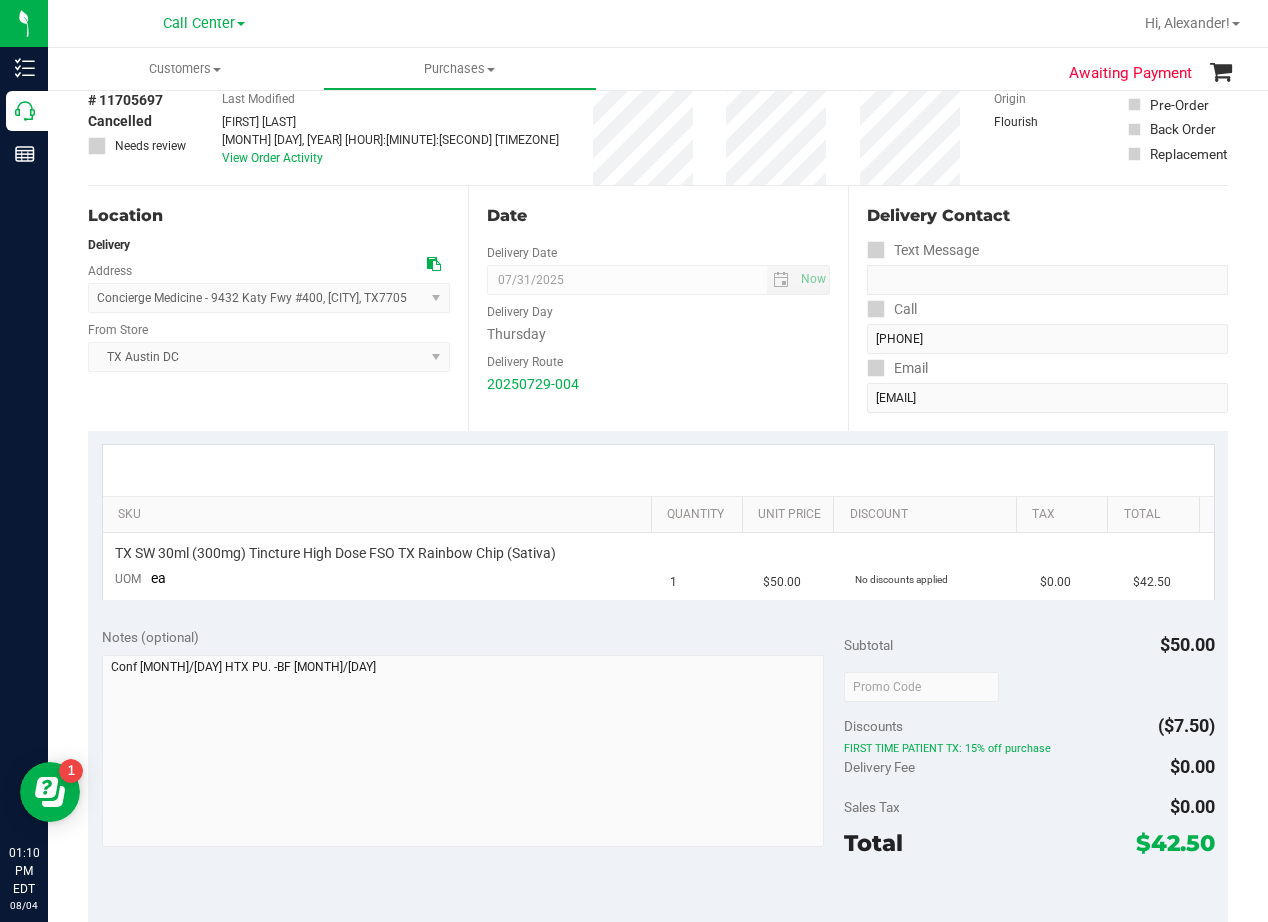 scroll, scrollTop: 0, scrollLeft: 0, axis: both 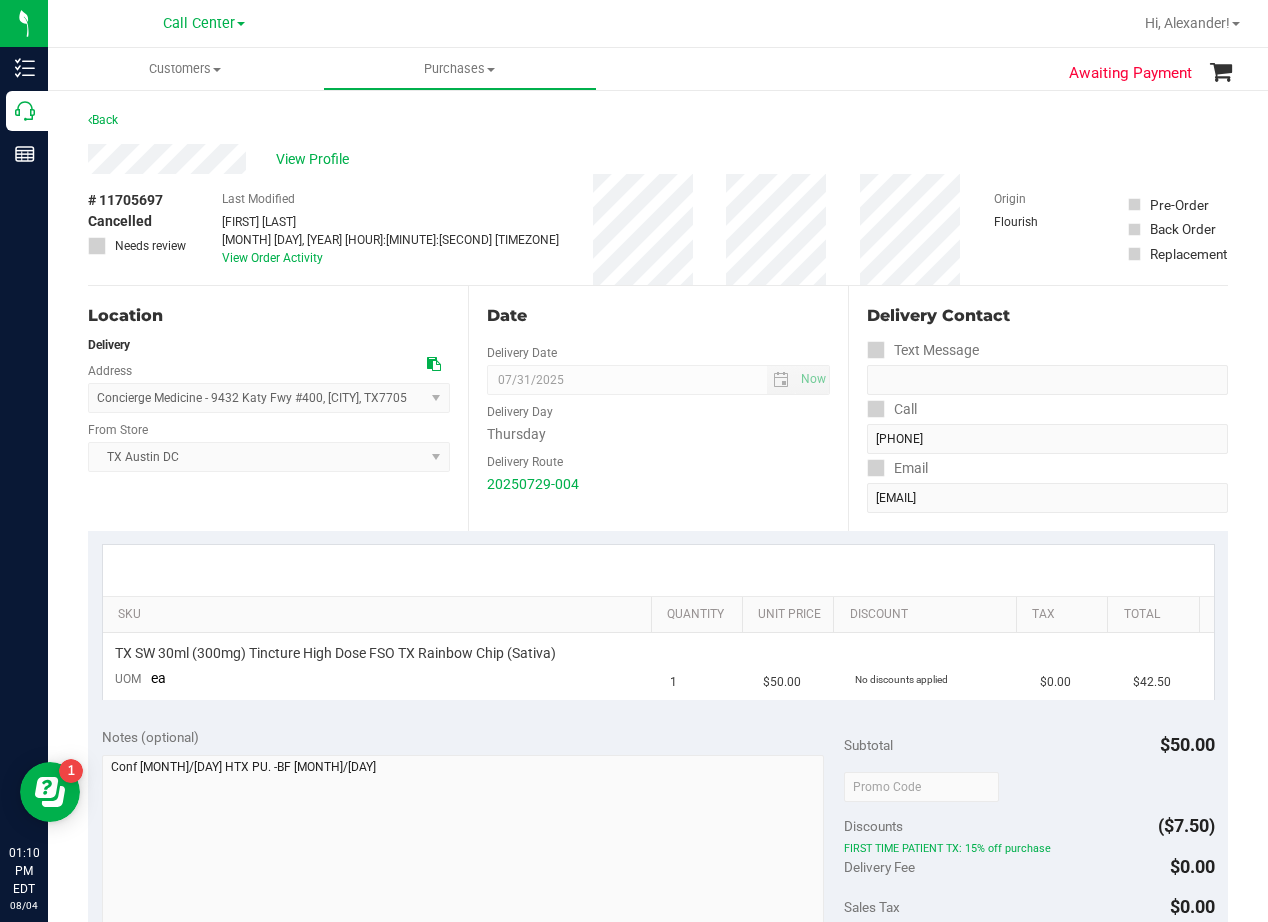 click on "Date
Delivery Date
07/31/2025
Now
07/31/2025 08:00 AM
Now
Delivery Day
Thursday
Delivery Route
20250729-004" at bounding box center [658, 408] 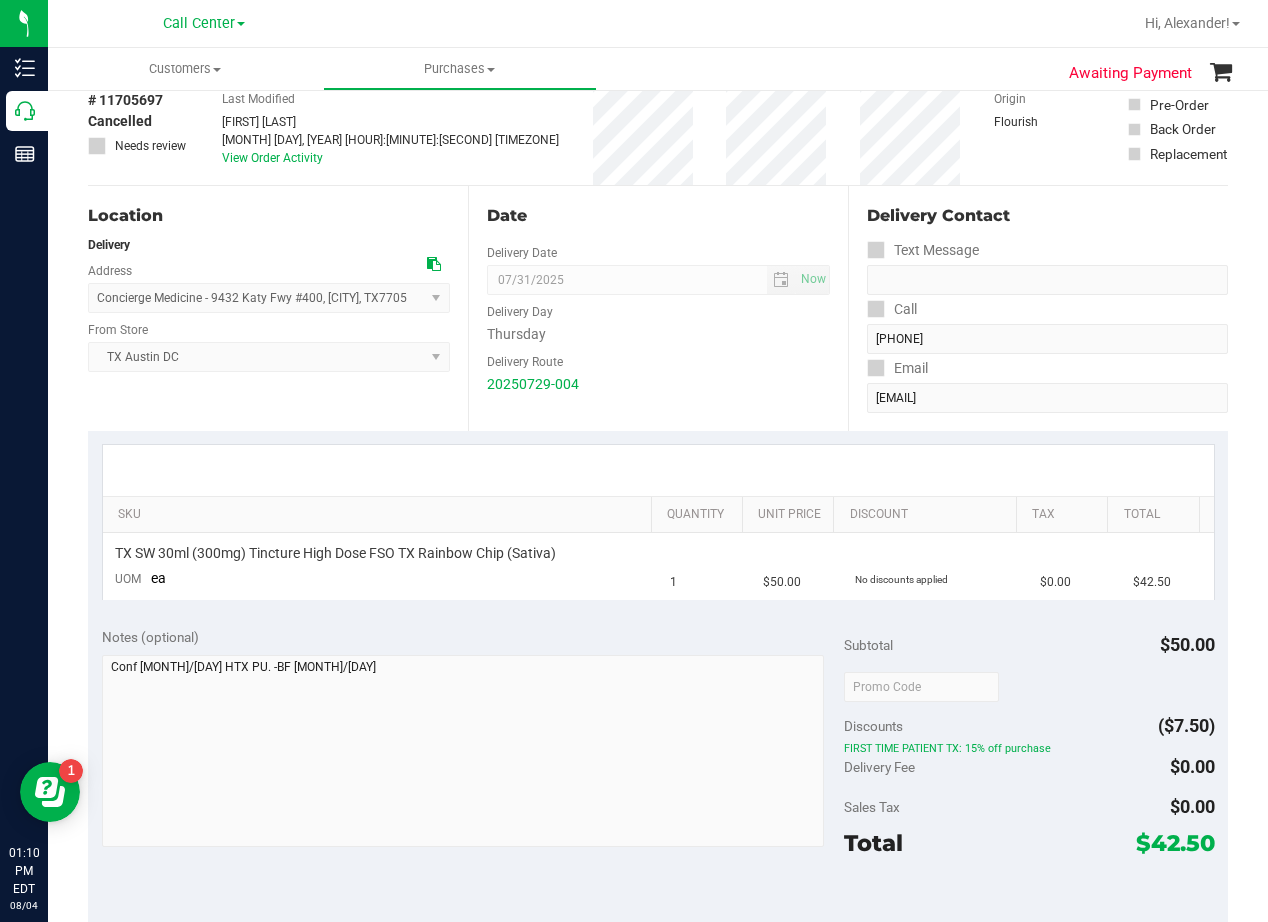 scroll, scrollTop: 0, scrollLeft: 0, axis: both 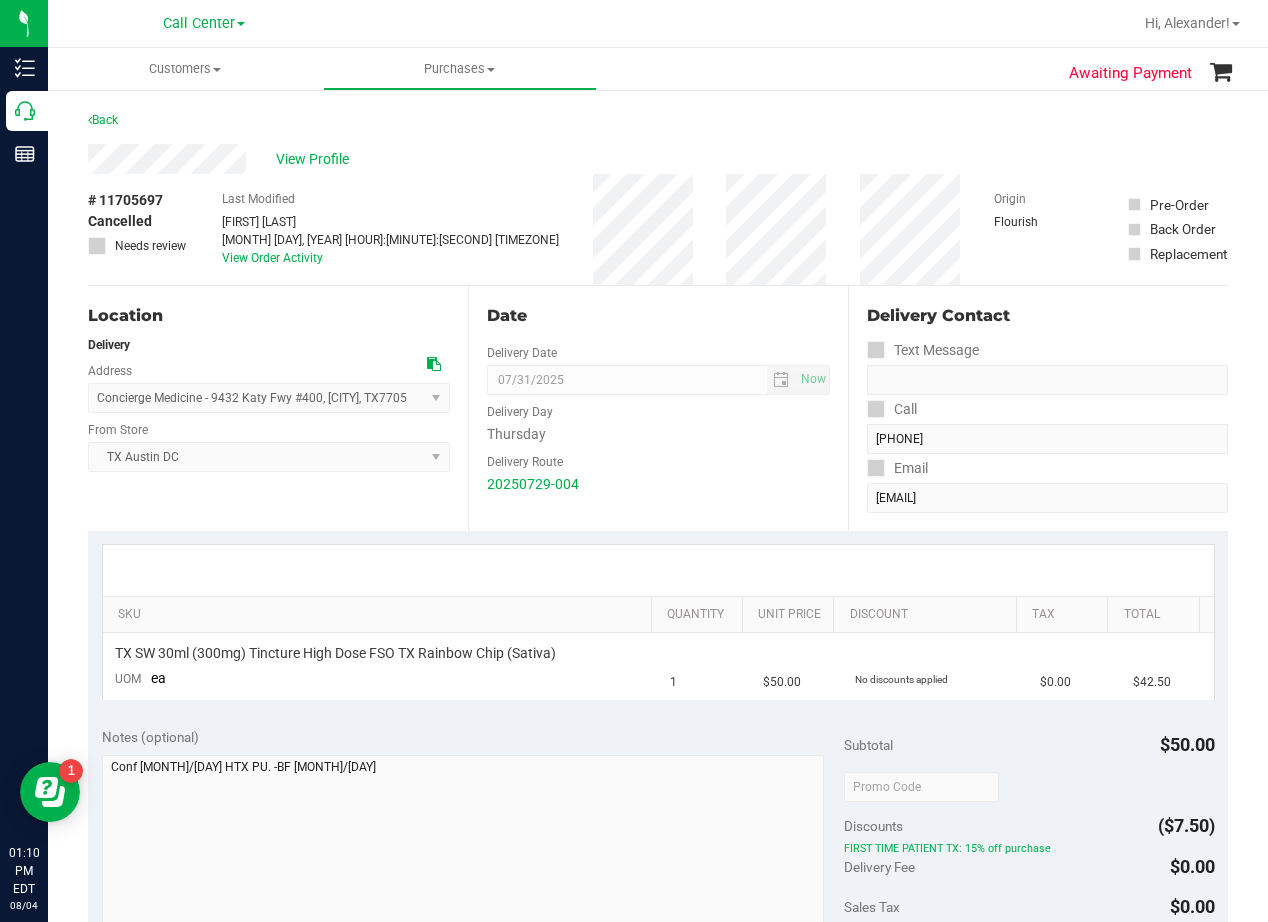click on "Date
Delivery Date
07/31/2025
Now
07/31/2025 08:00 AM
Now
Delivery Day
Thursday
Delivery Route
20250729-004" at bounding box center [658, 408] 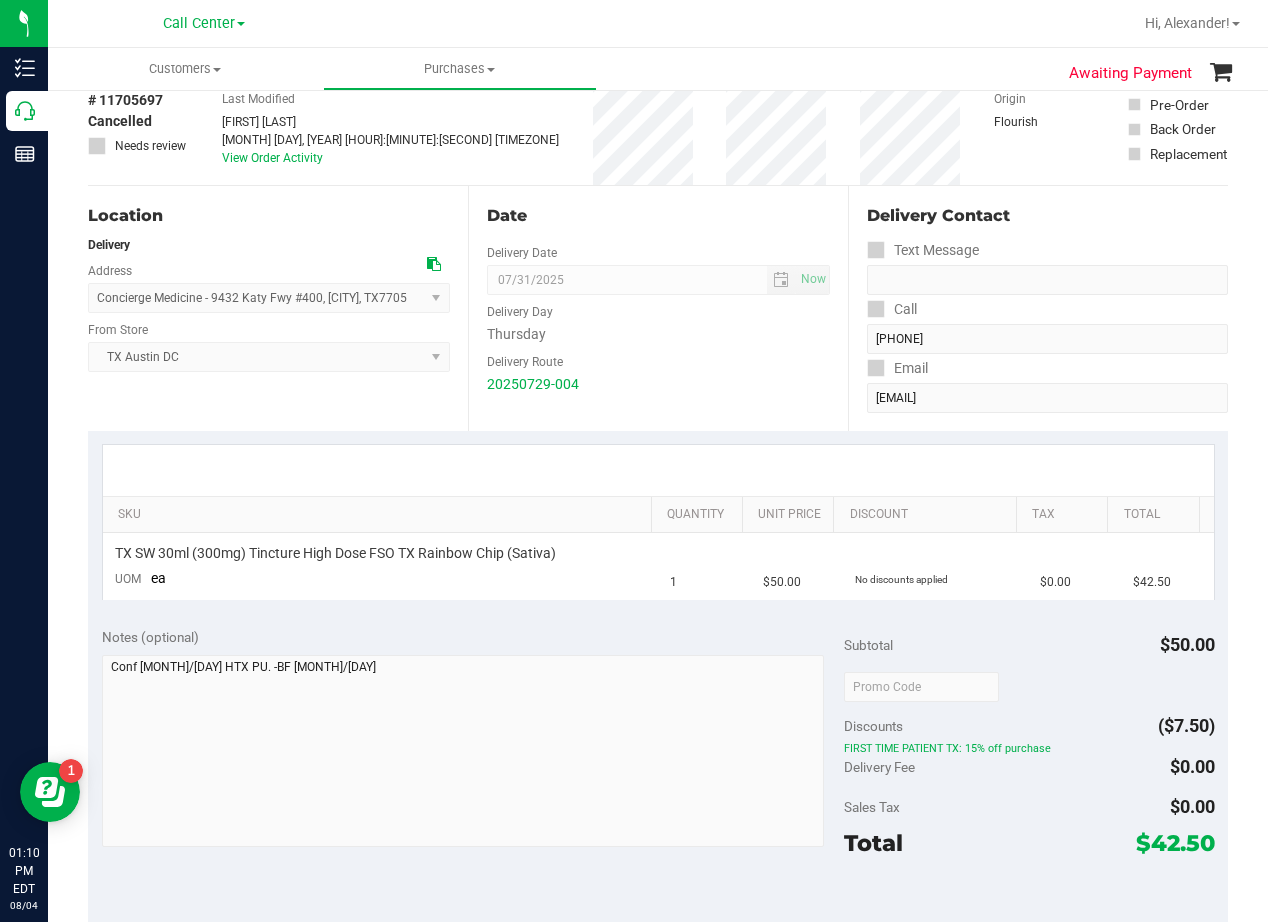 scroll, scrollTop: 0, scrollLeft: 0, axis: both 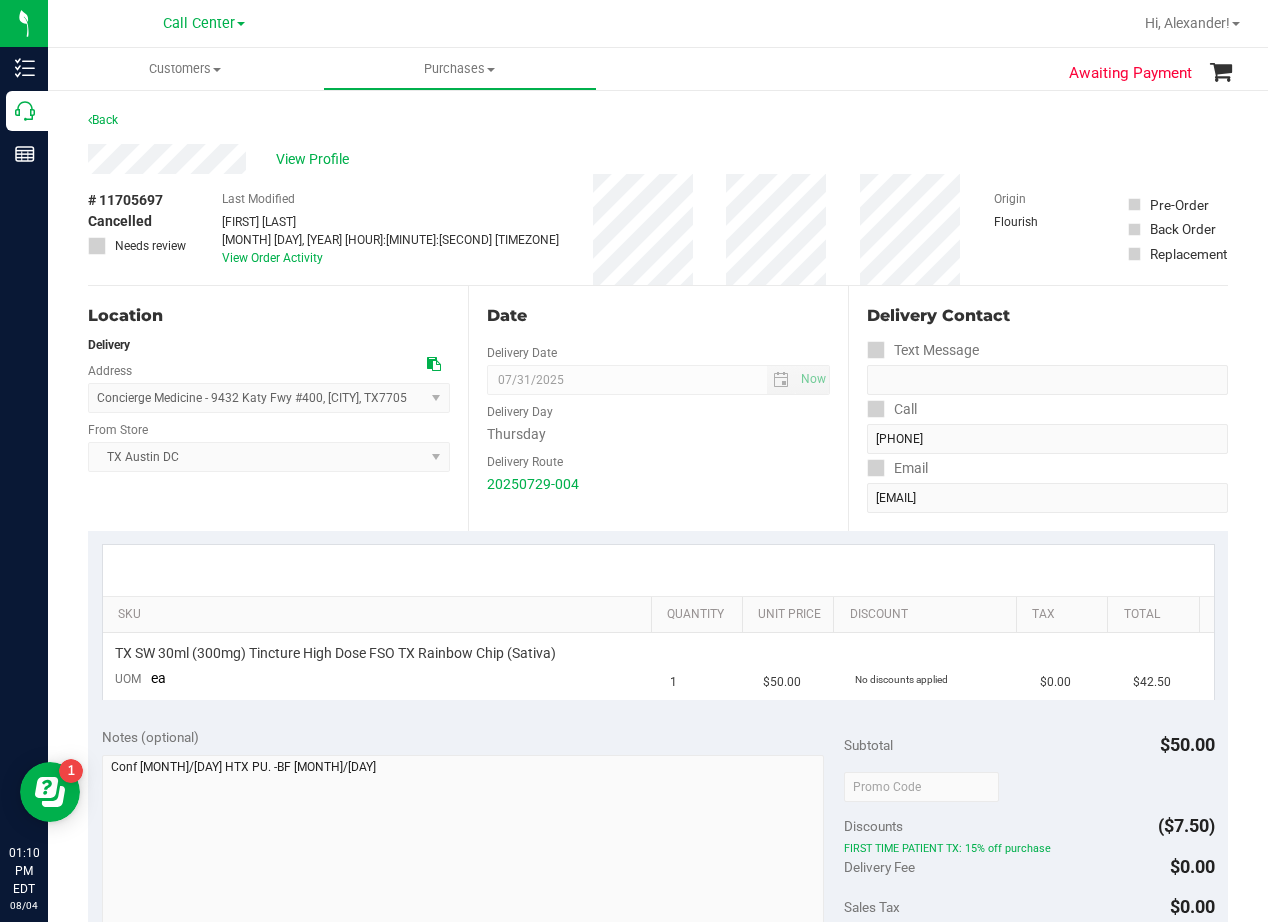 click on "Date
Delivery Date
07/31/2025
Now
07/31/2025 08:00 AM
Now
Delivery Day
Thursday
Delivery Route
20250729-004" at bounding box center (658, 408) 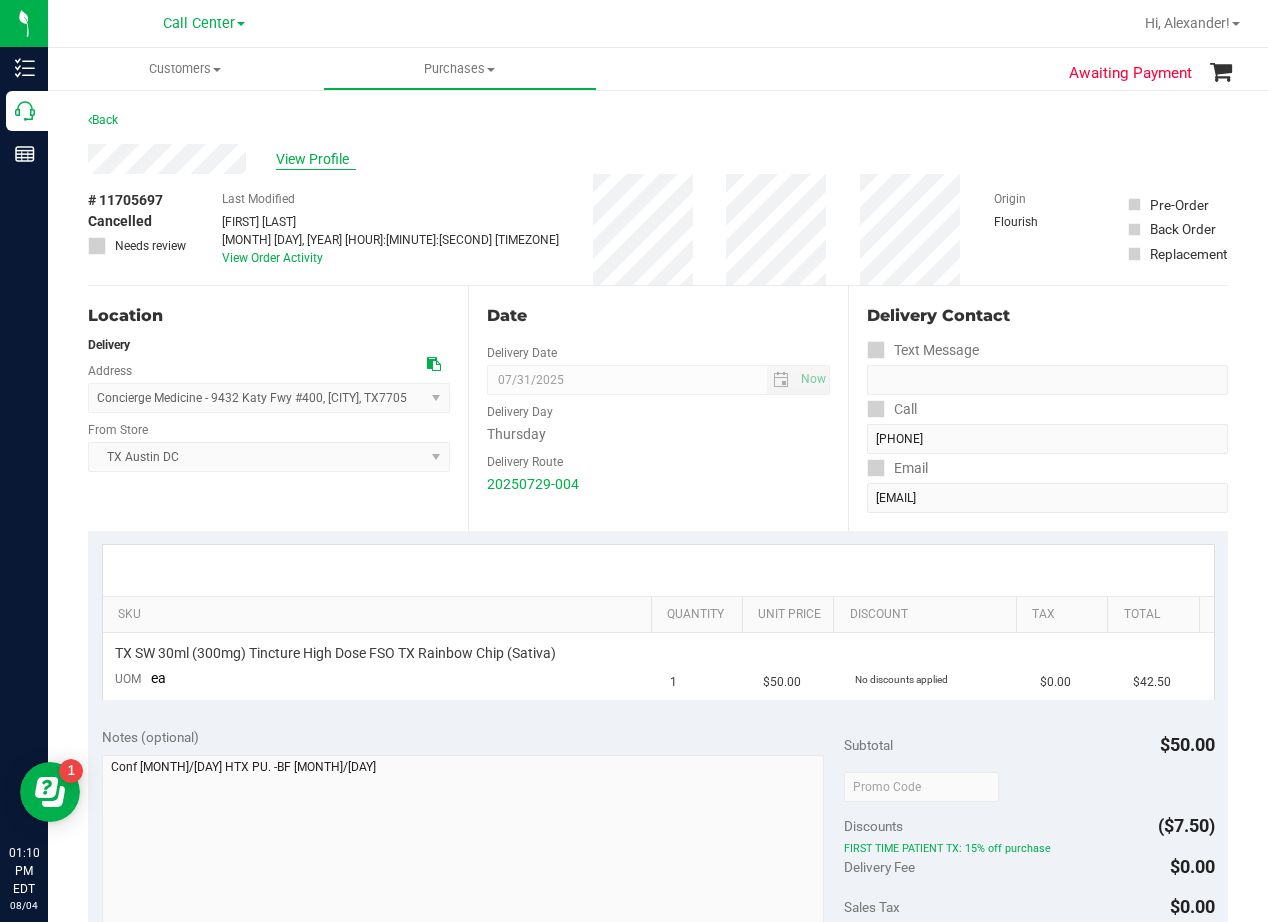 click on "View Profile" at bounding box center (316, 159) 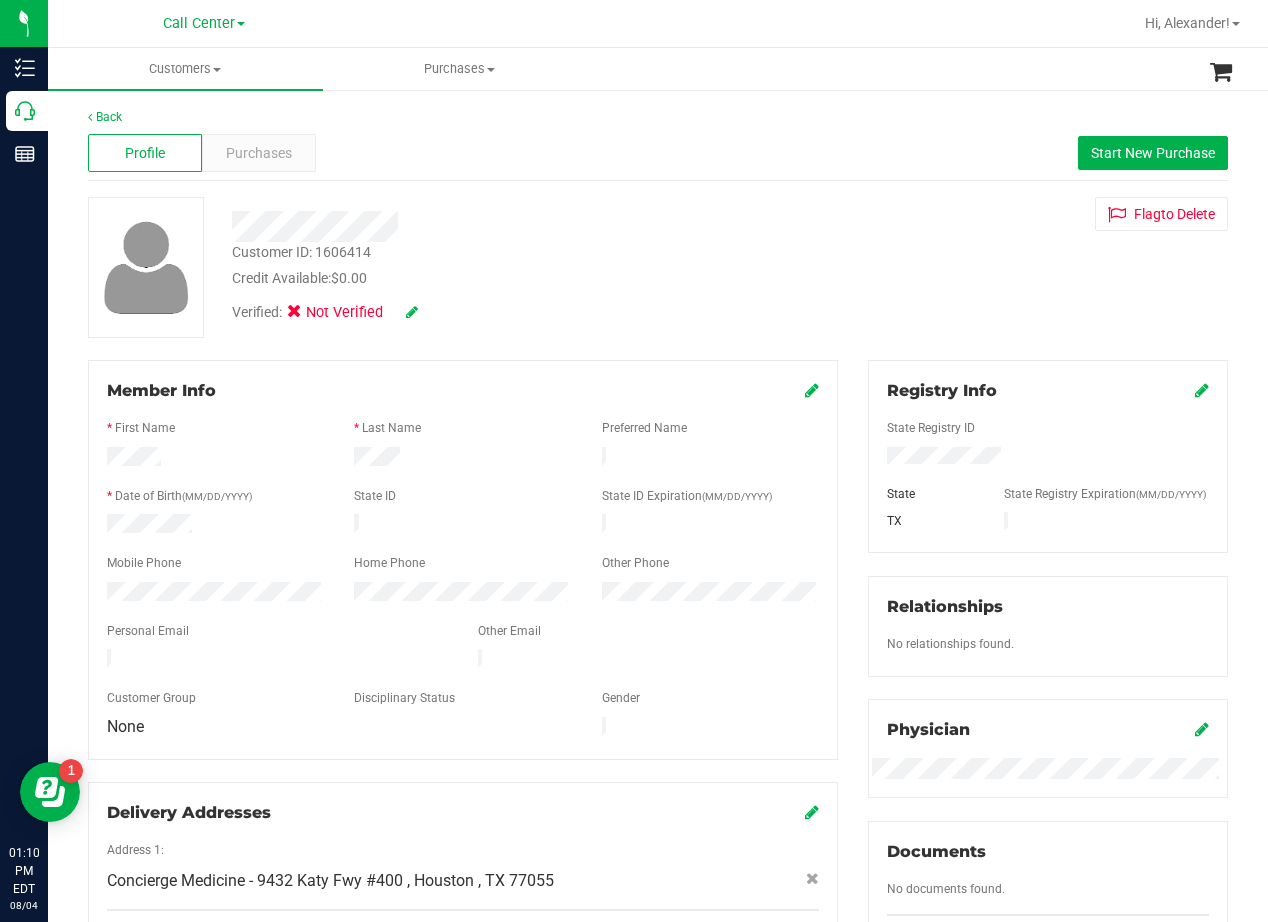 drag, startPoint x: 822, startPoint y: 284, endPoint x: 804, endPoint y: 288, distance: 18.439089 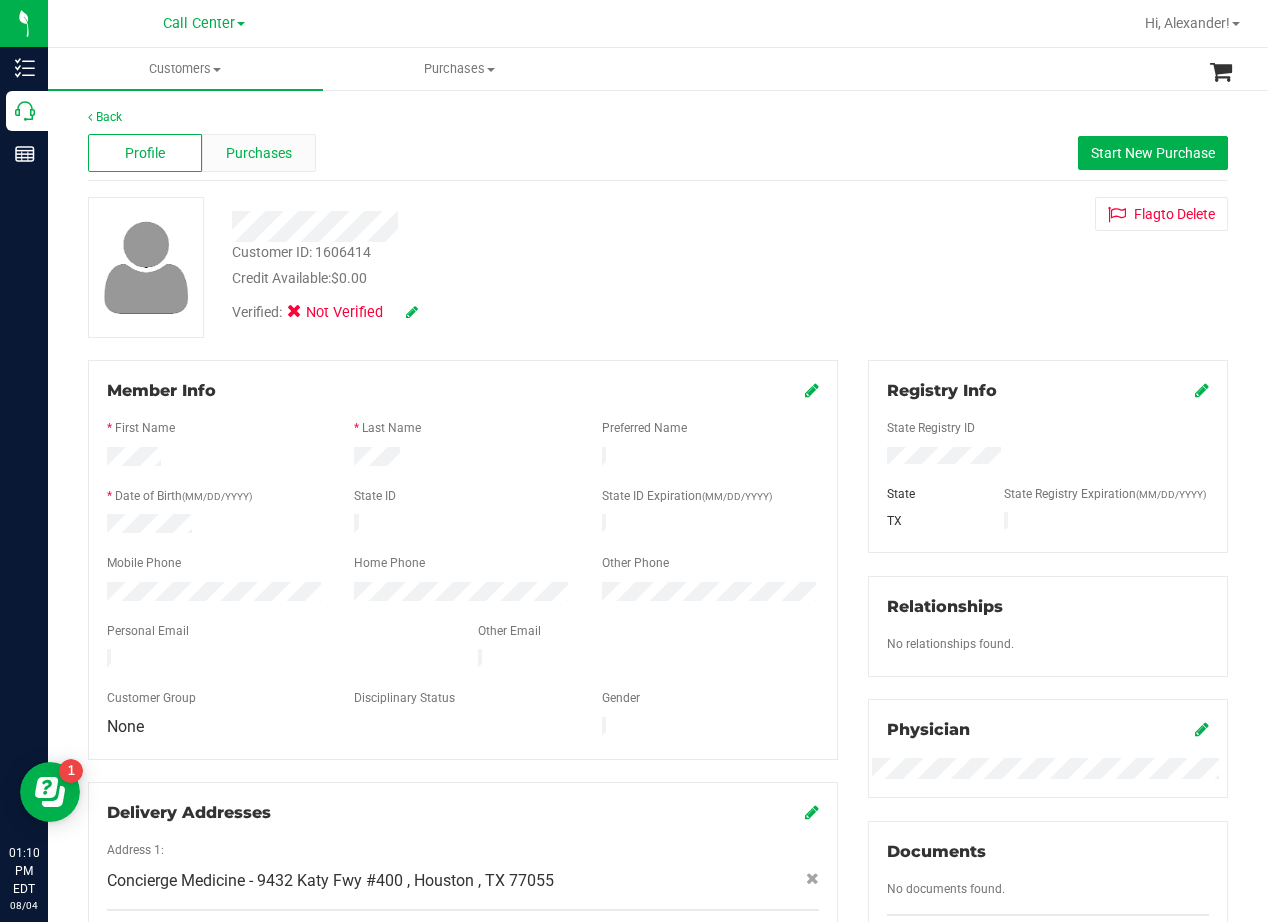 click on "Purchases" at bounding box center (259, 153) 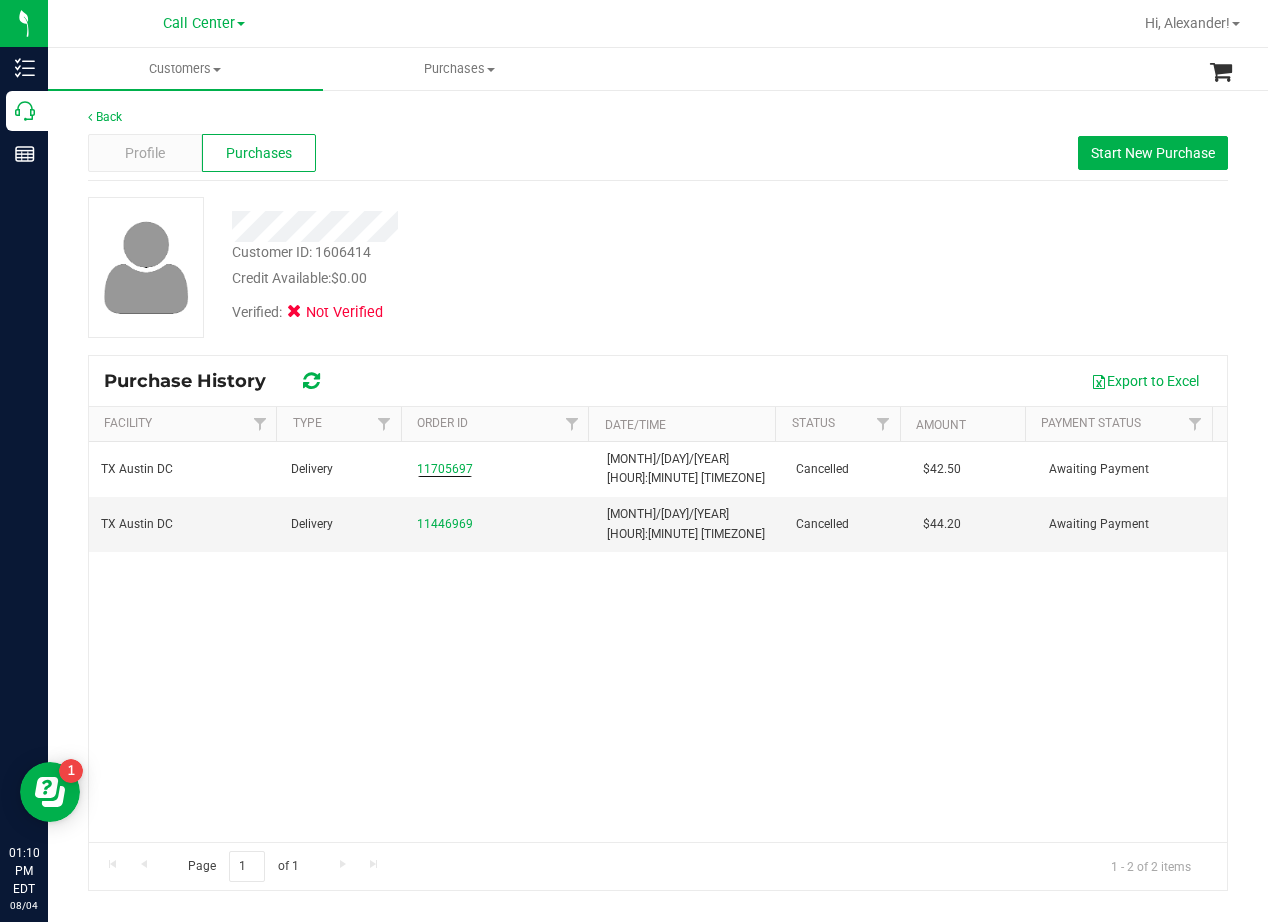 click on "Credit Available:
$0.00" at bounding box center [509, 278] 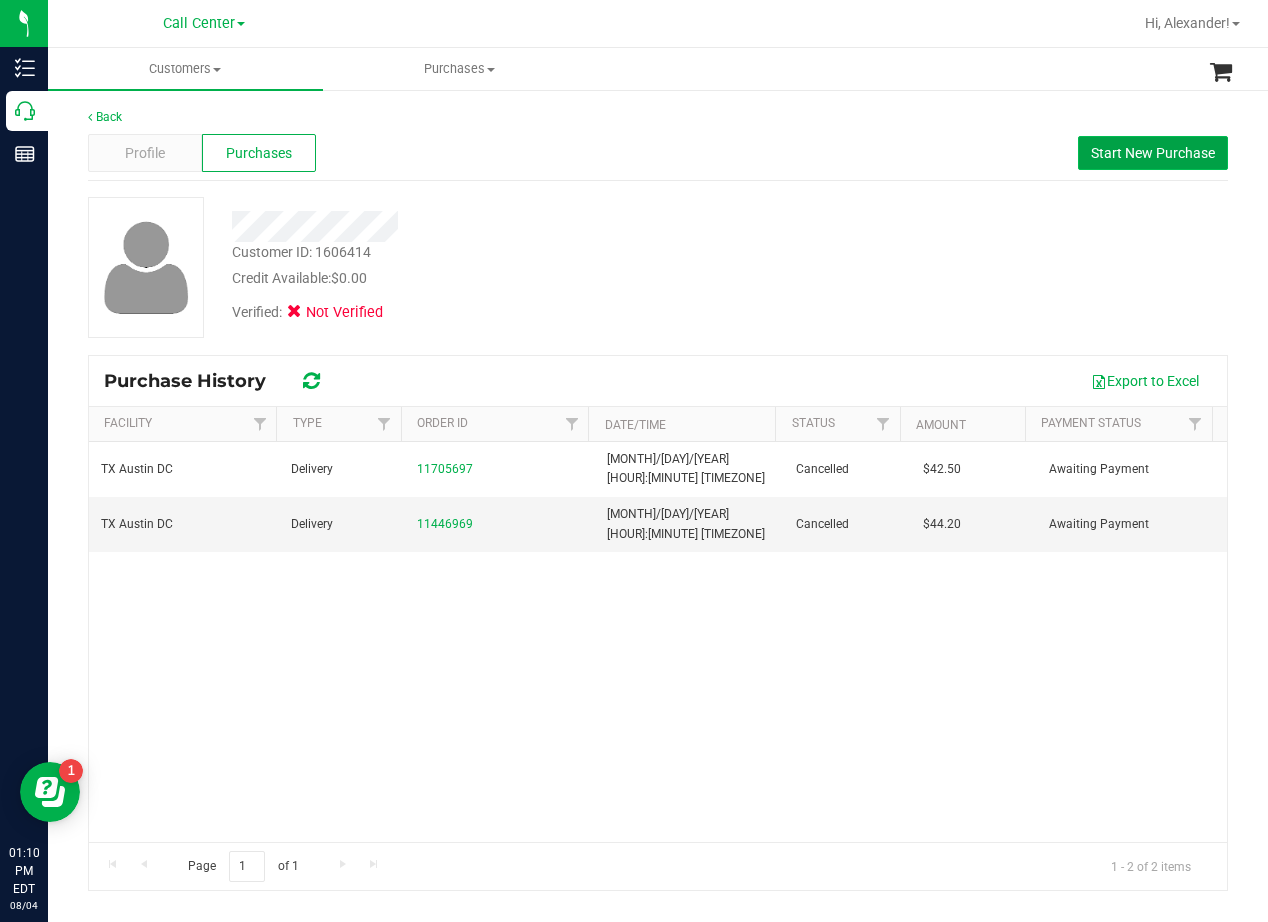 click on "Start New Purchase" at bounding box center (1153, 153) 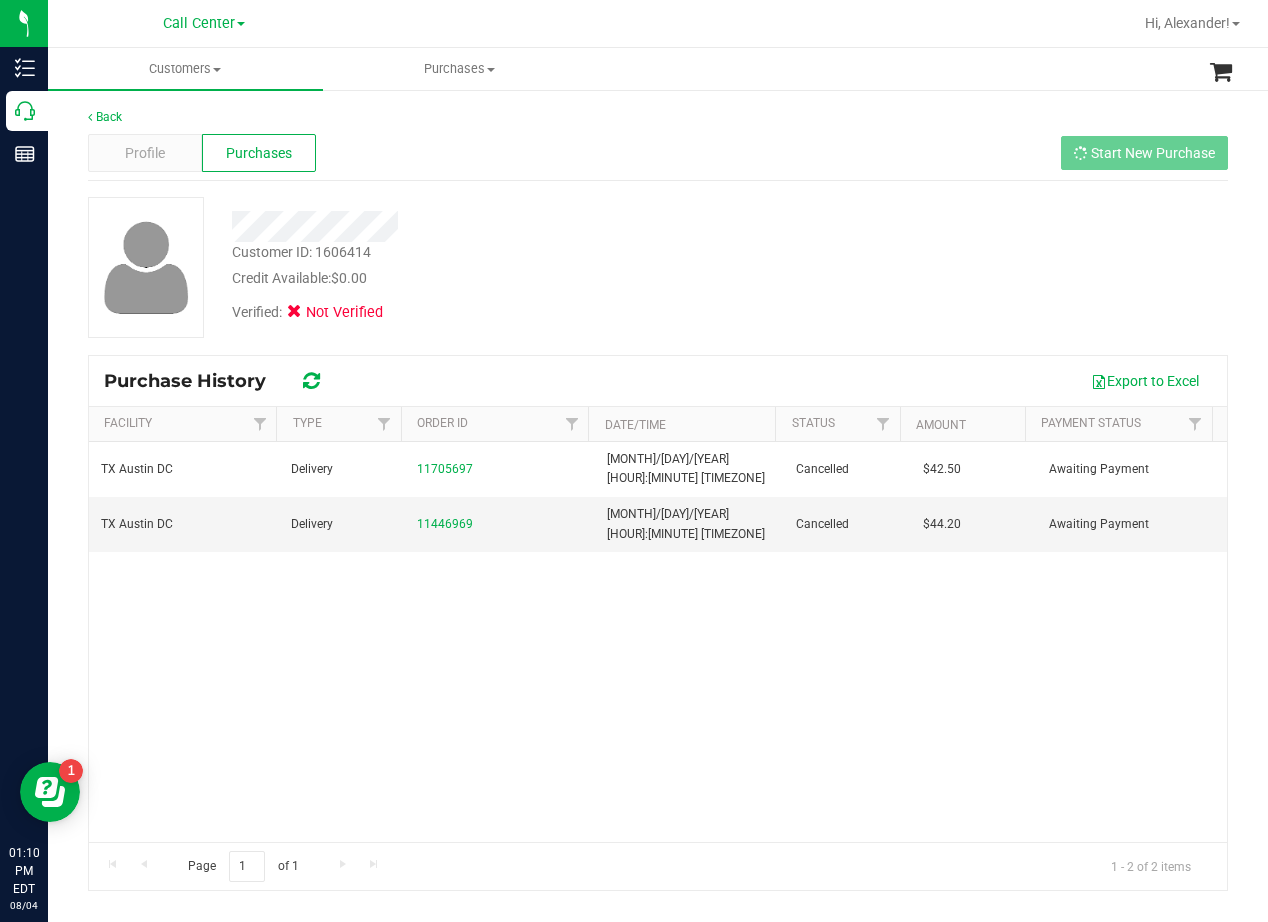 click on "Customer ID: 1606414
Credit Available:
$0.00
Verified:
Not Verified" at bounding box center [658, 267] 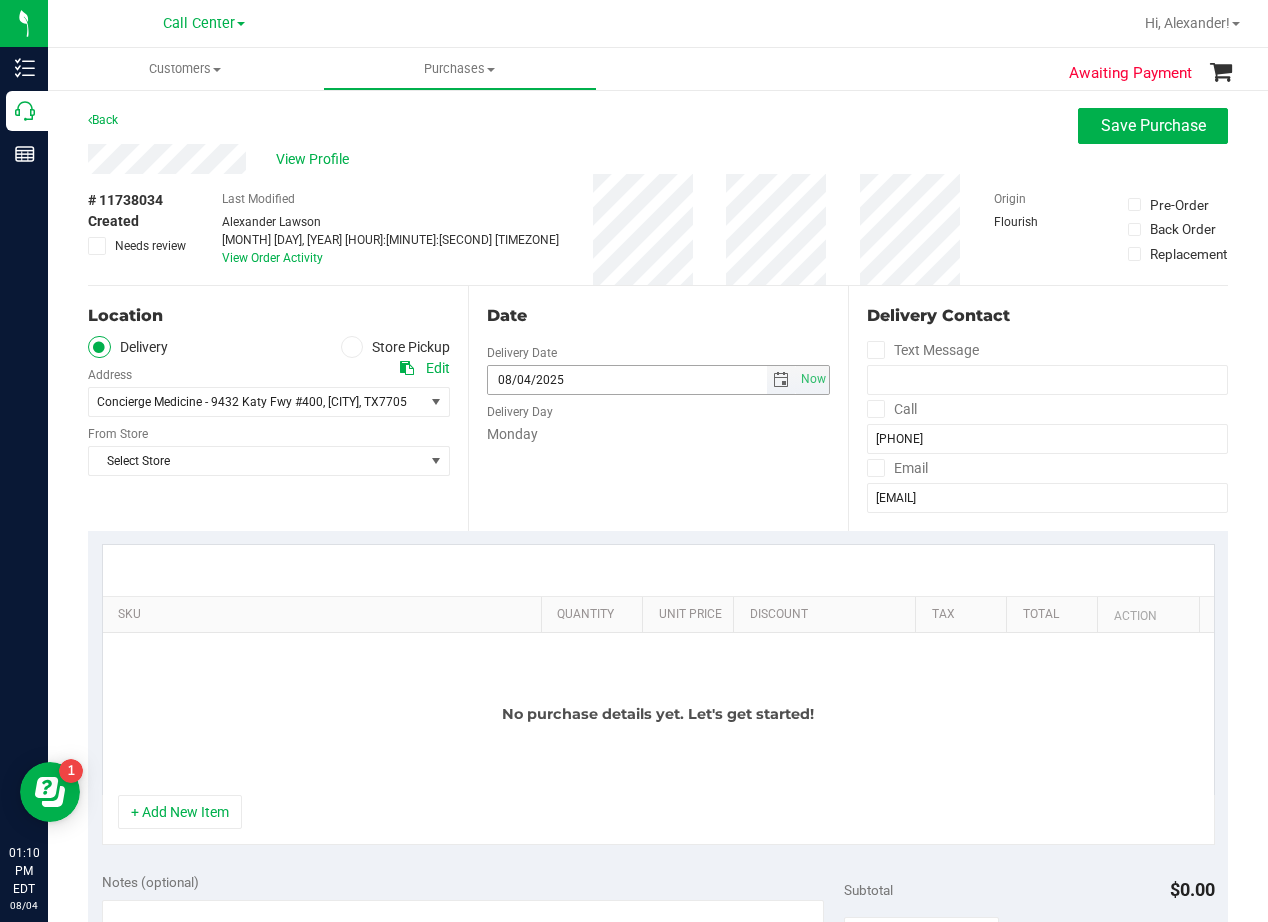 click at bounding box center (781, 380) 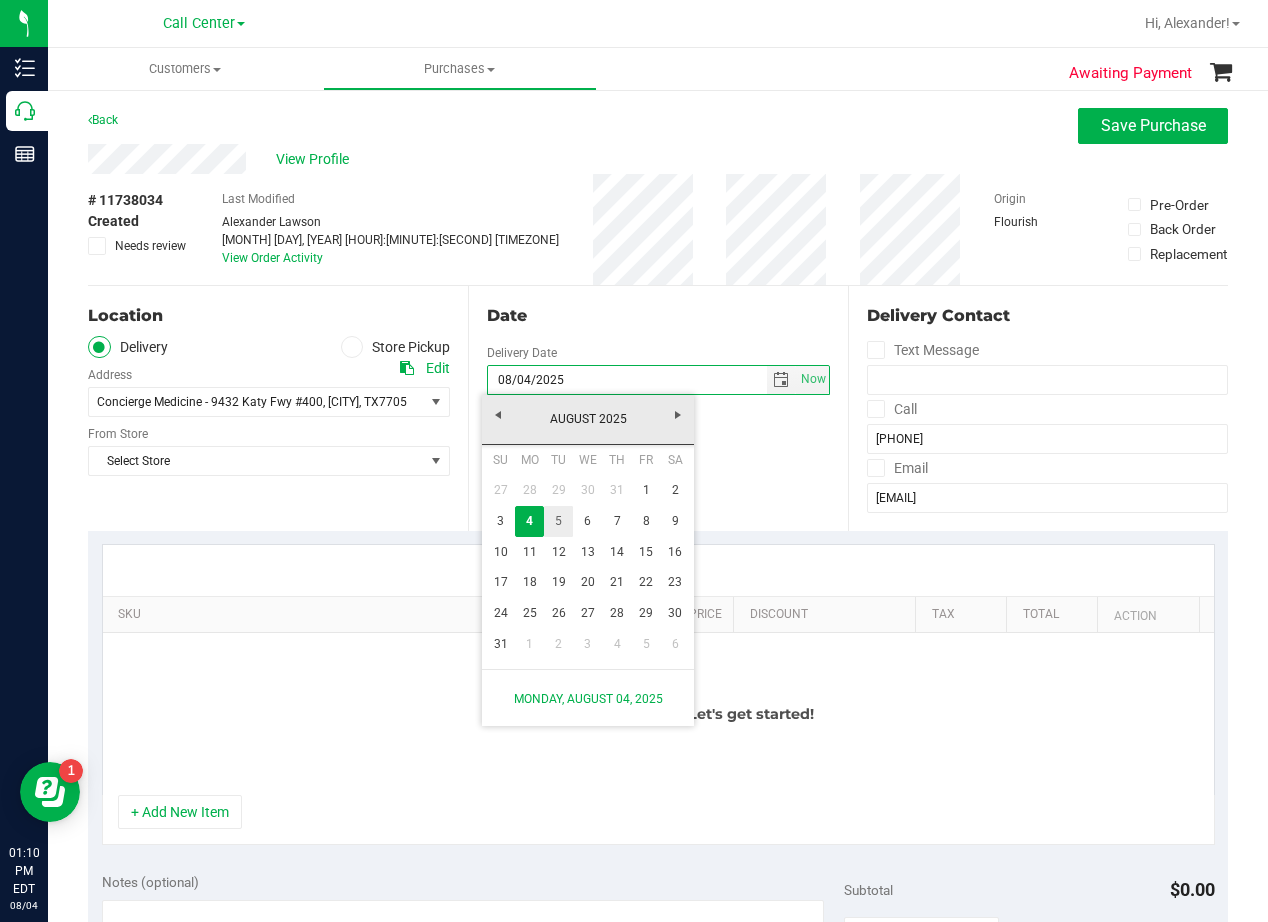 click on "5" at bounding box center (558, 521) 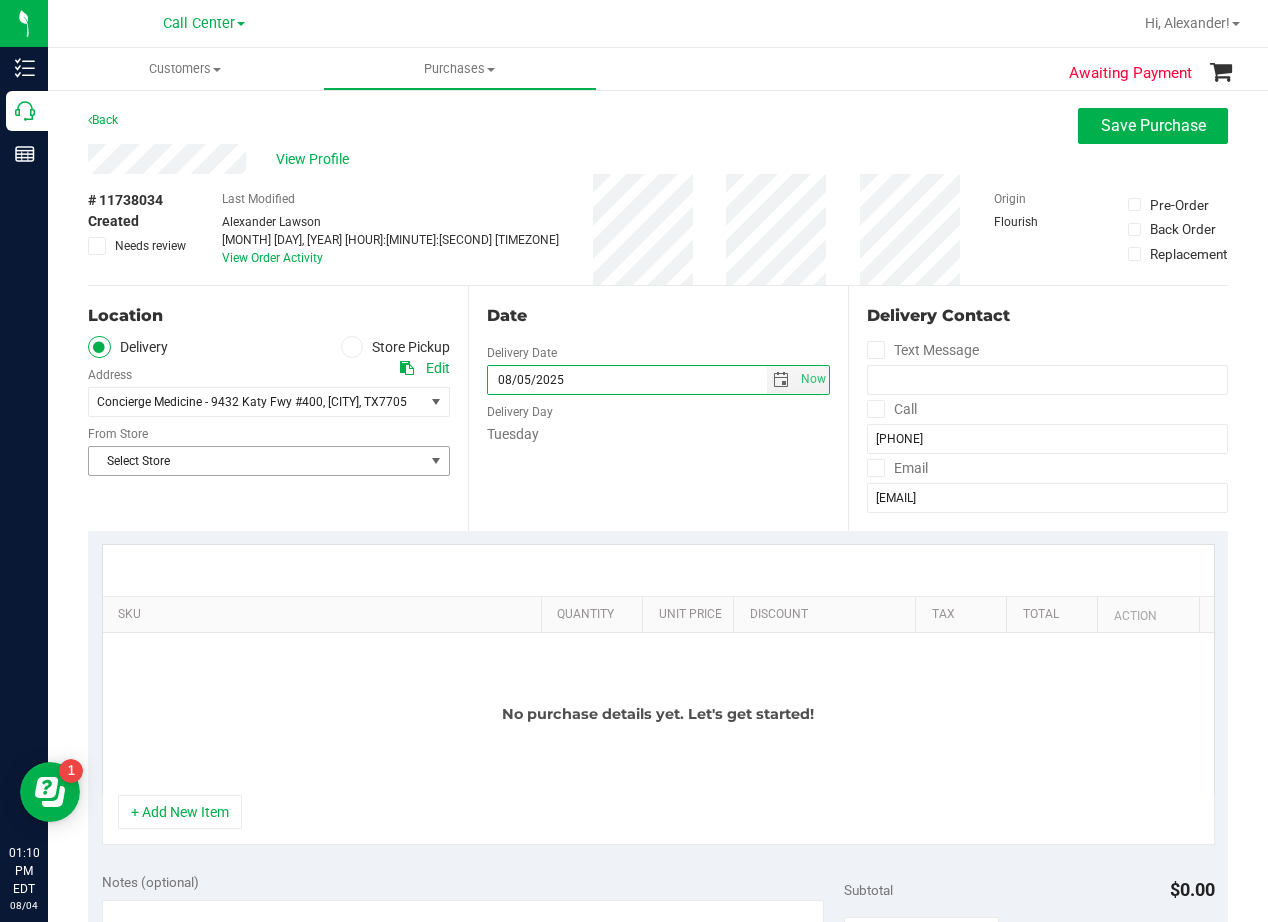 drag, startPoint x: 394, startPoint y: 461, endPoint x: 380, endPoint y: 464, distance: 14.3178215 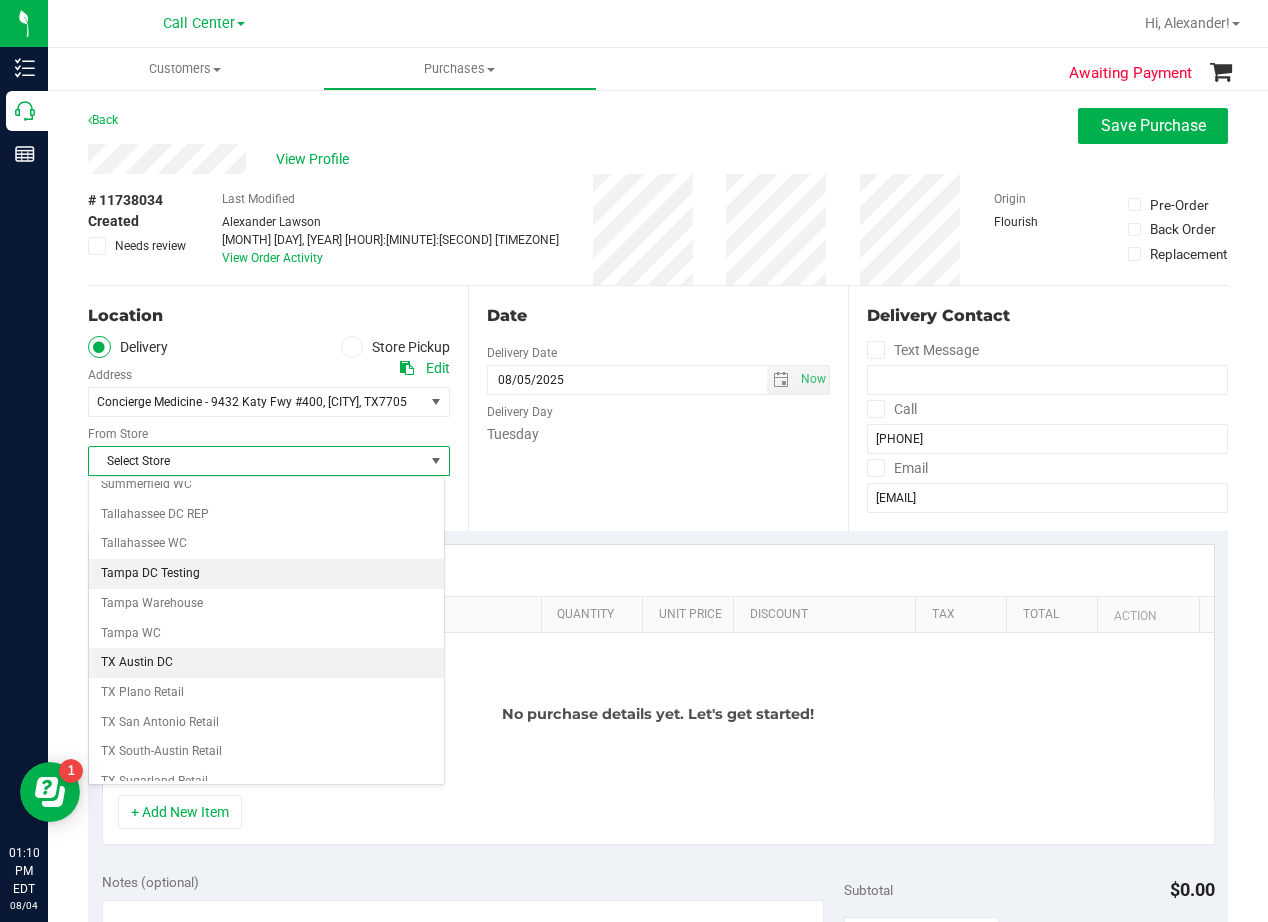 scroll, scrollTop: 1453, scrollLeft: 0, axis: vertical 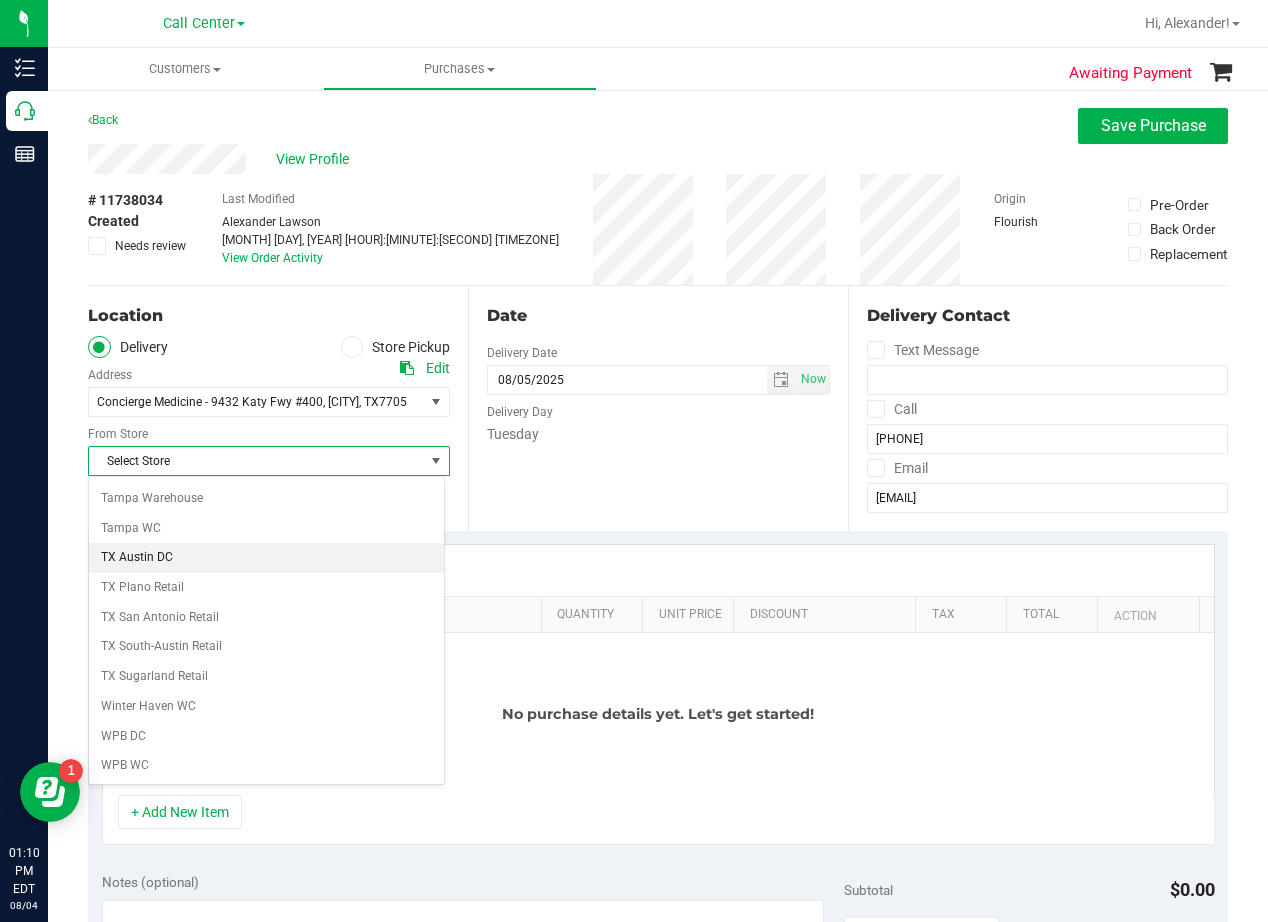click on "TX Austin DC" at bounding box center [266, 558] 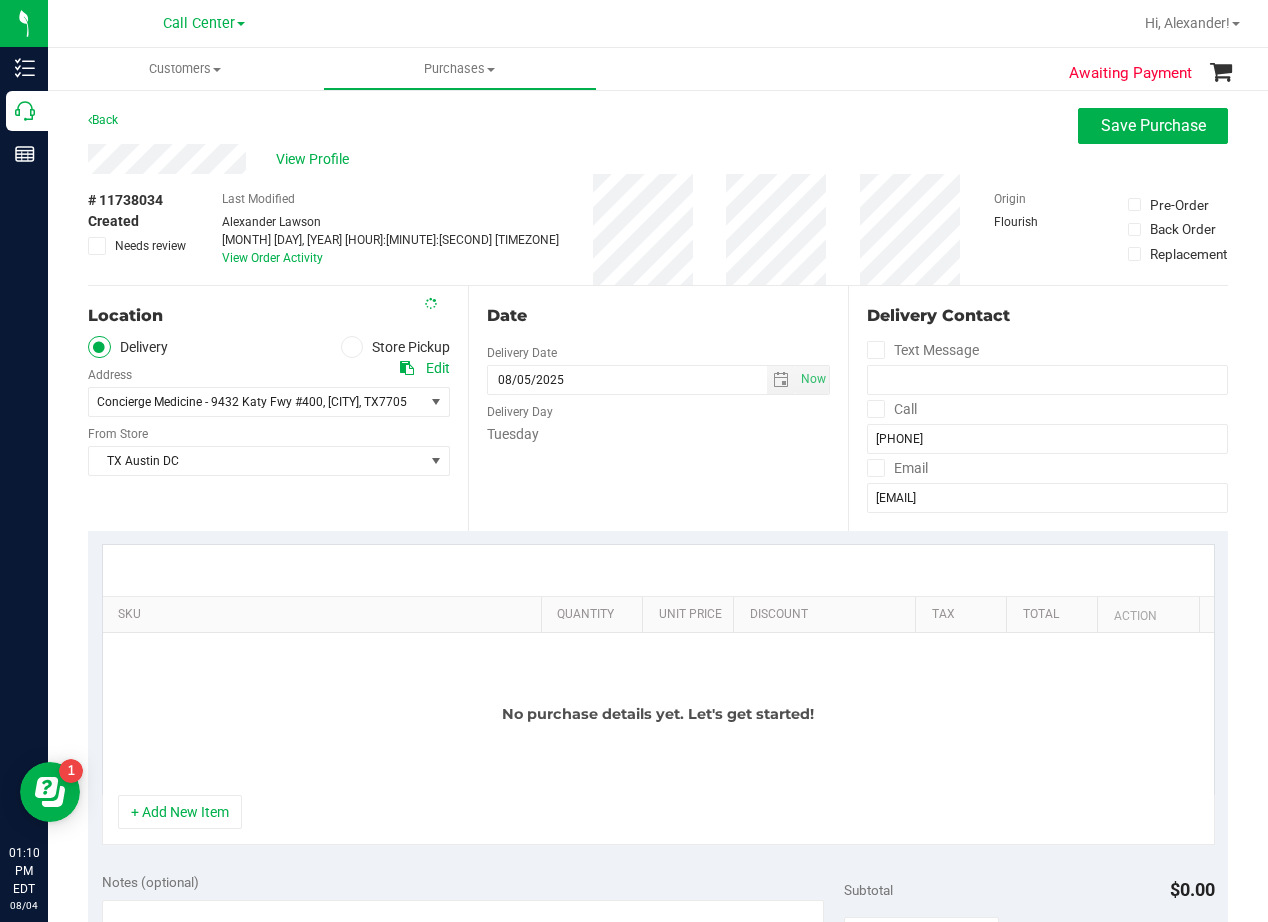 click on "Tuesday" at bounding box center [658, 434] 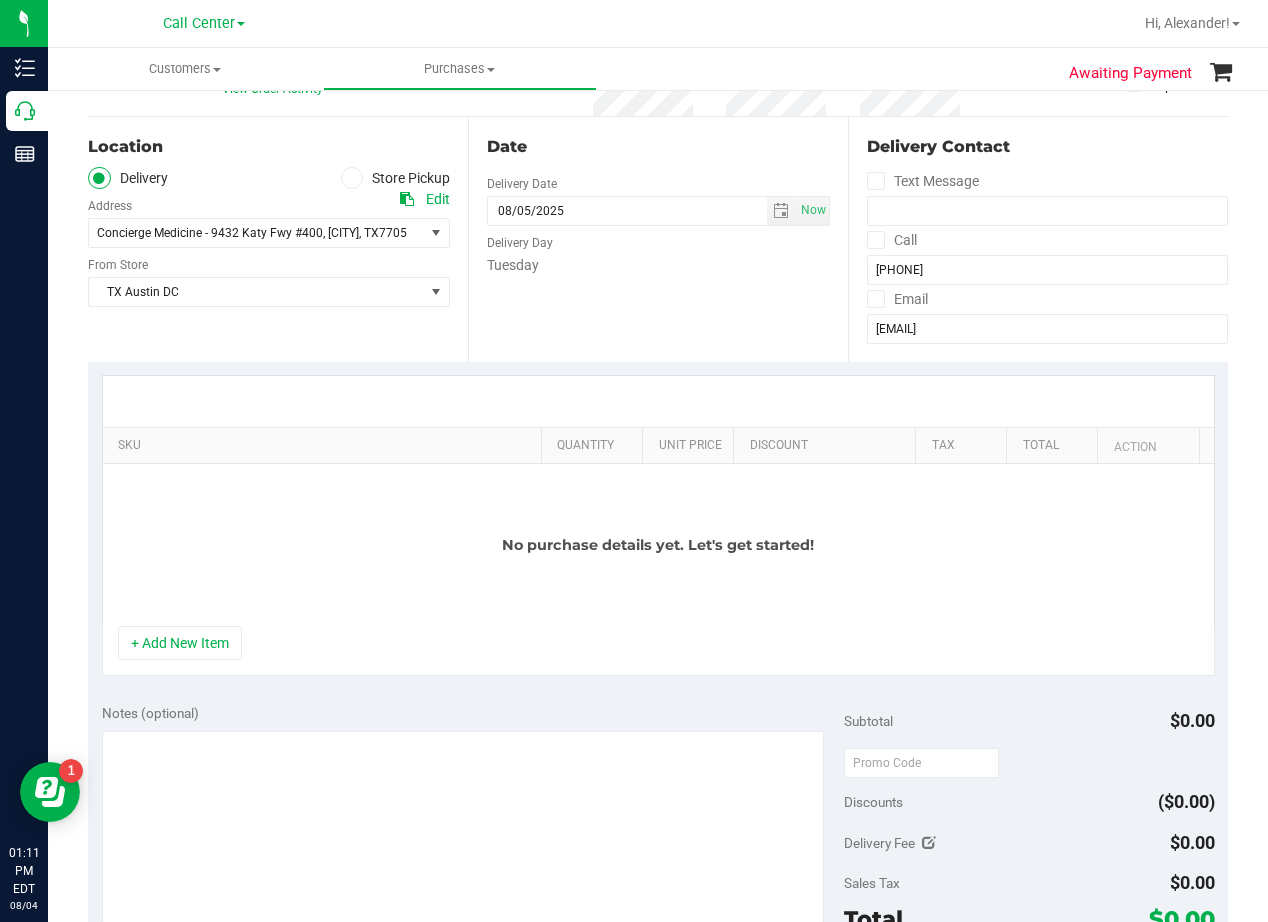 scroll, scrollTop: 200, scrollLeft: 0, axis: vertical 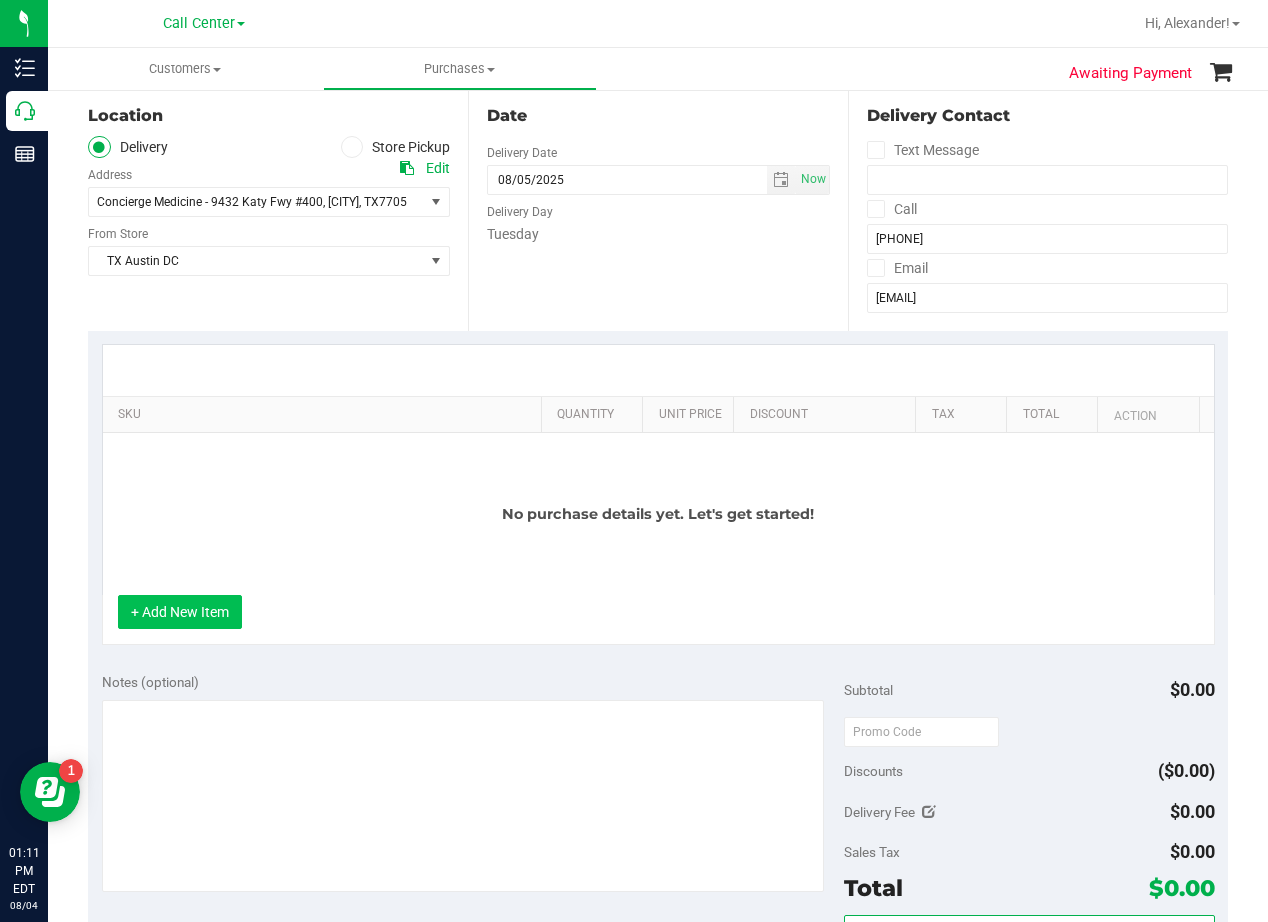 click on "+ Add New Item" at bounding box center (180, 612) 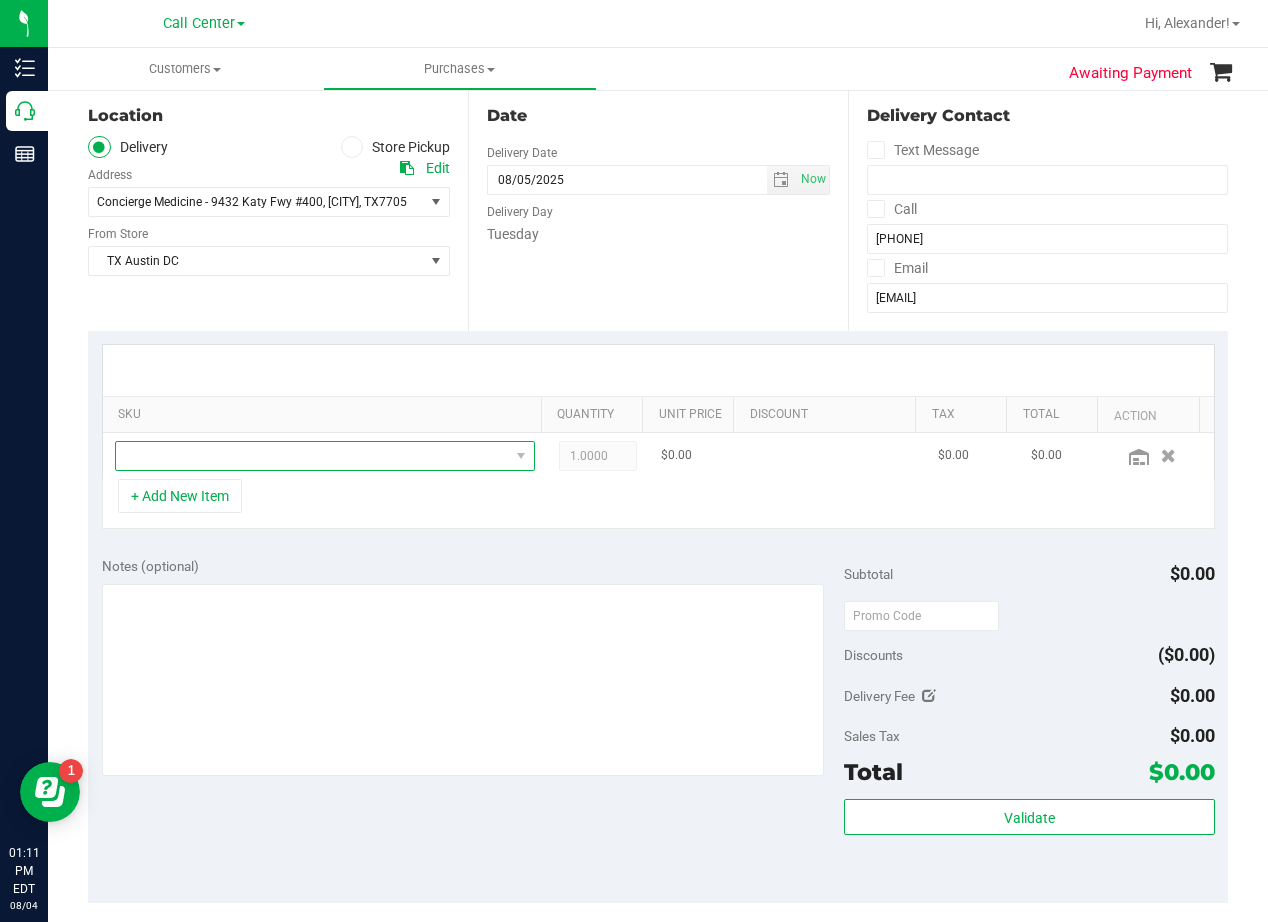 click at bounding box center [312, 456] 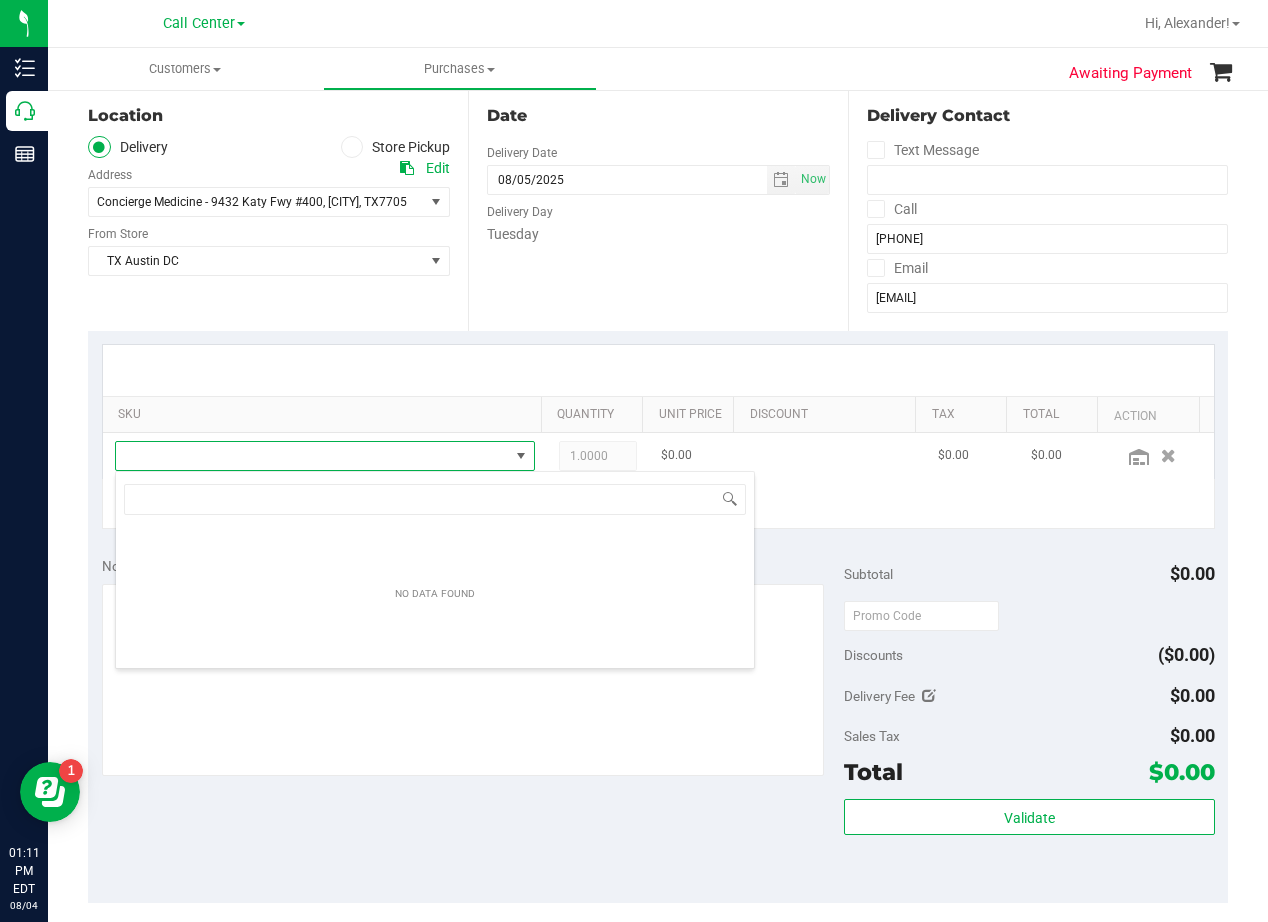 scroll, scrollTop: 99970, scrollLeft: 99593, axis: both 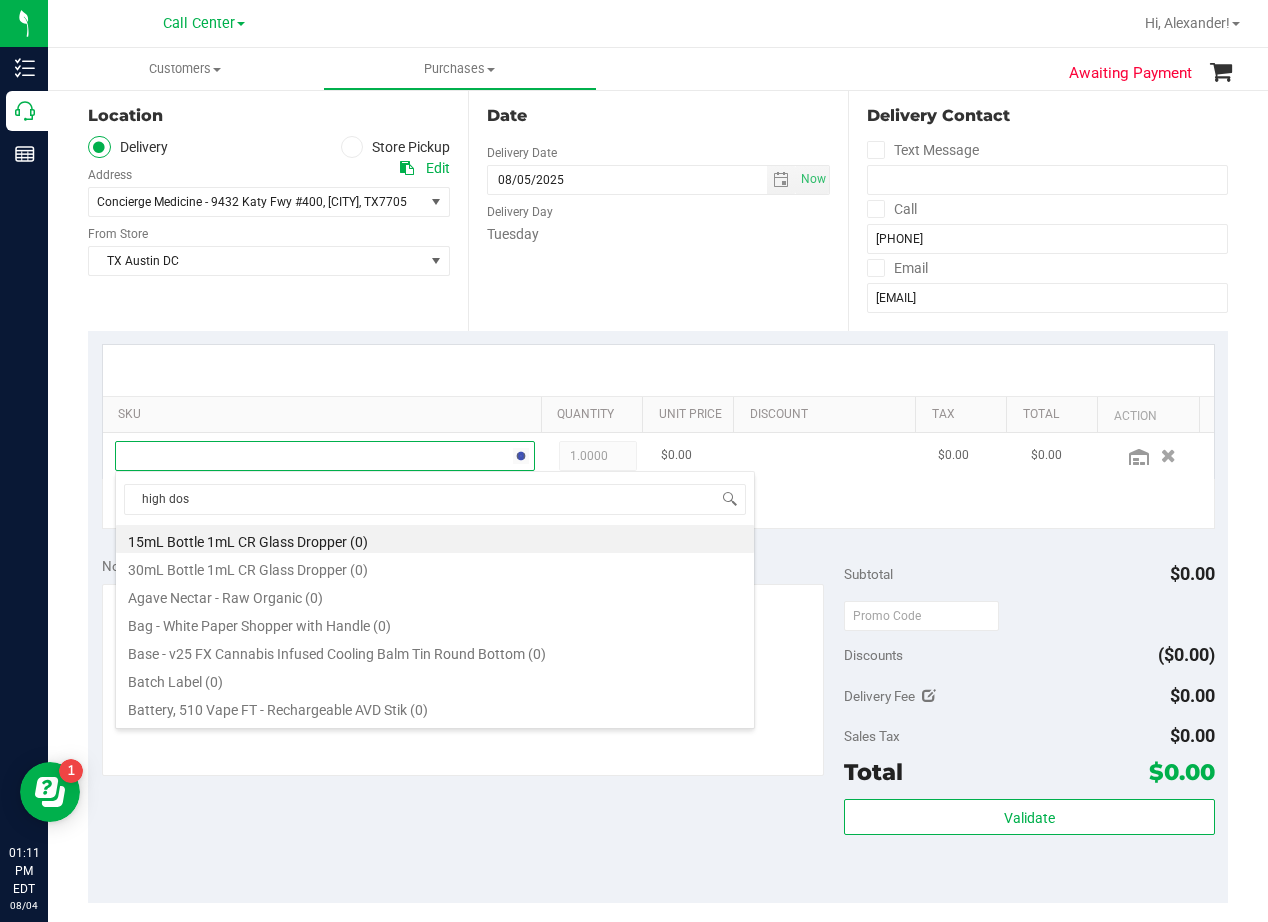 type on "high dose" 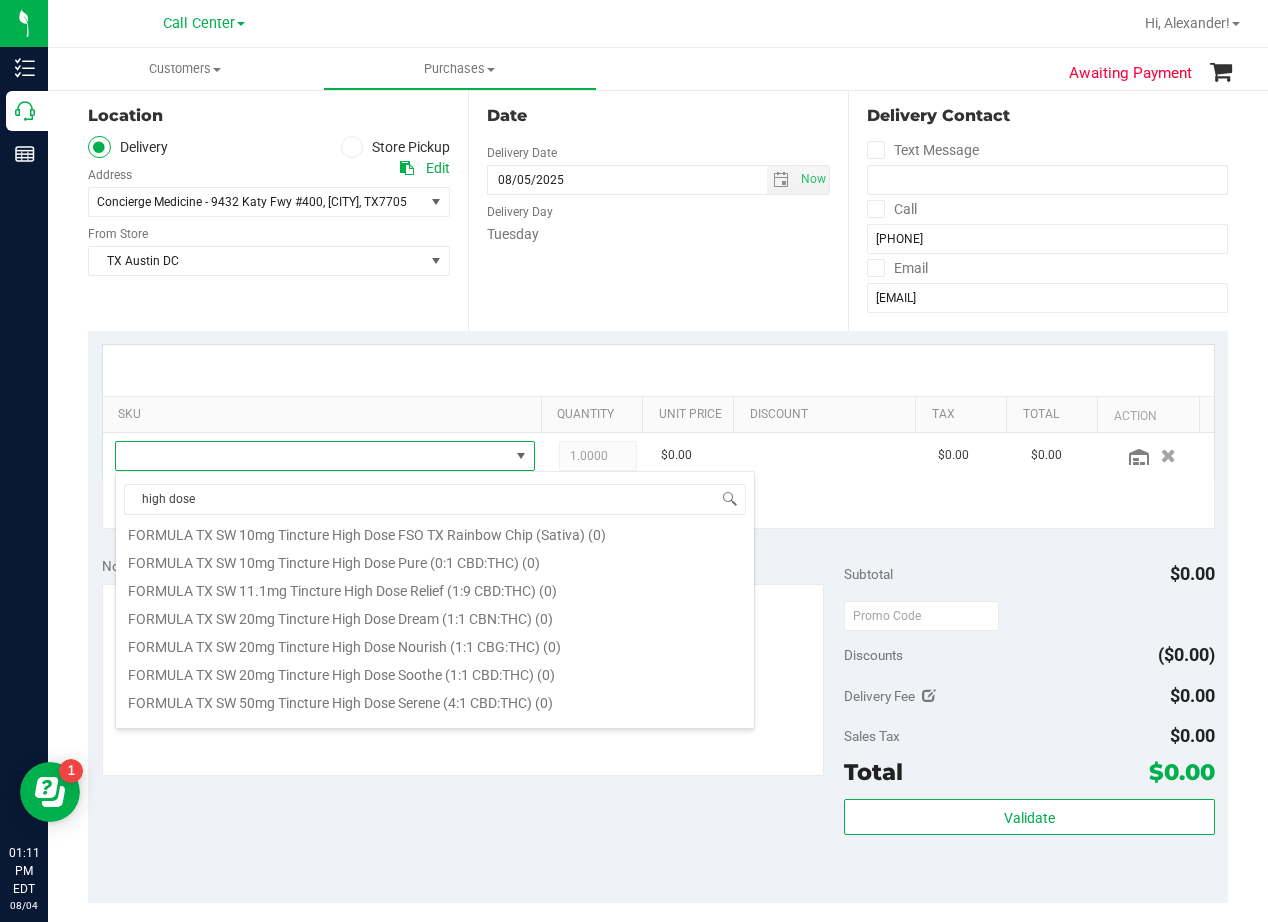 scroll, scrollTop: 416, scrollLeft: 0, axis: vertical 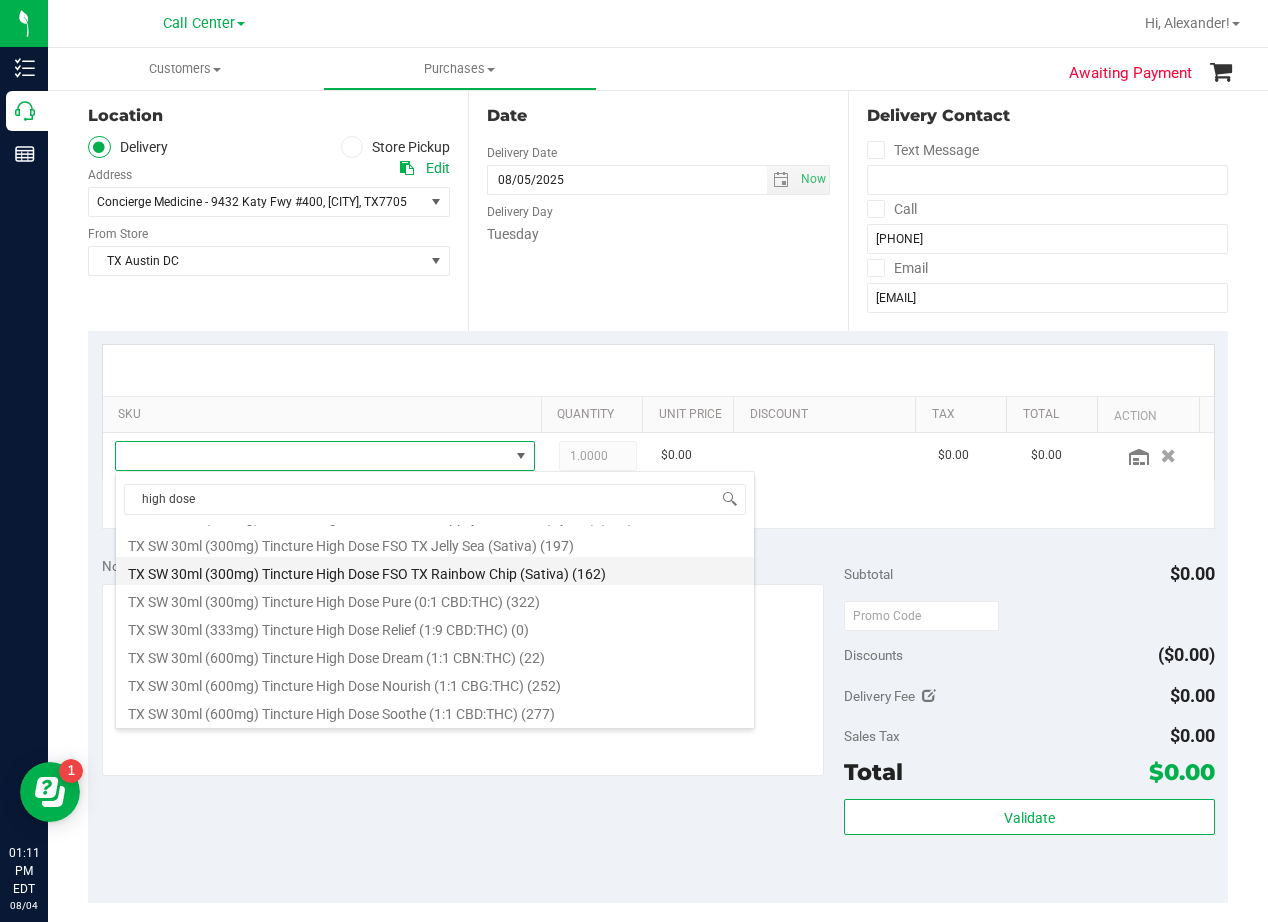 click on "TX SW 30ml (300mg) Tincture High Dose FSO TX Rainbow Chip (Sativa) (162)" at bounding box center [435, 571] 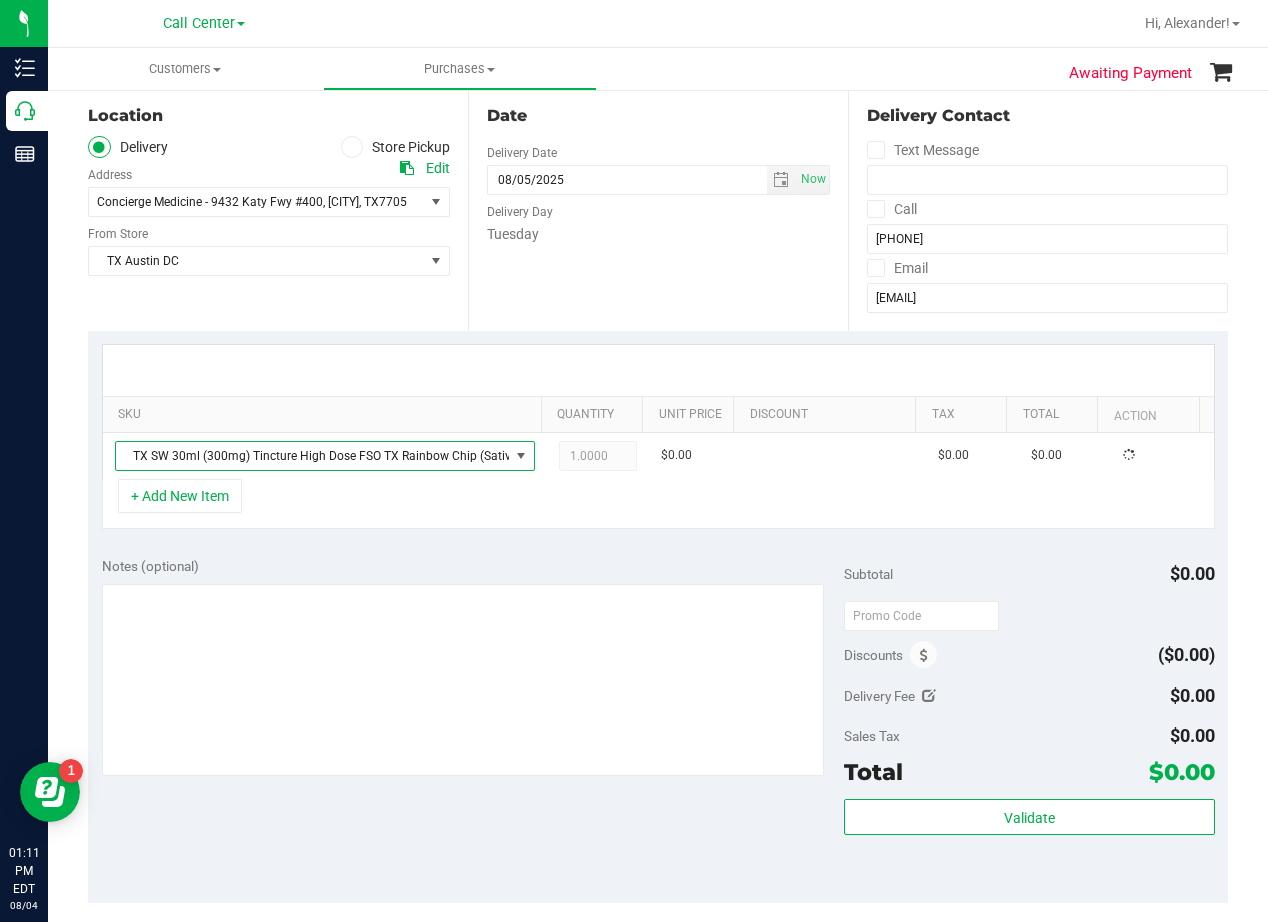 click on "Notes (optional)" at bounding box center [473, 566] 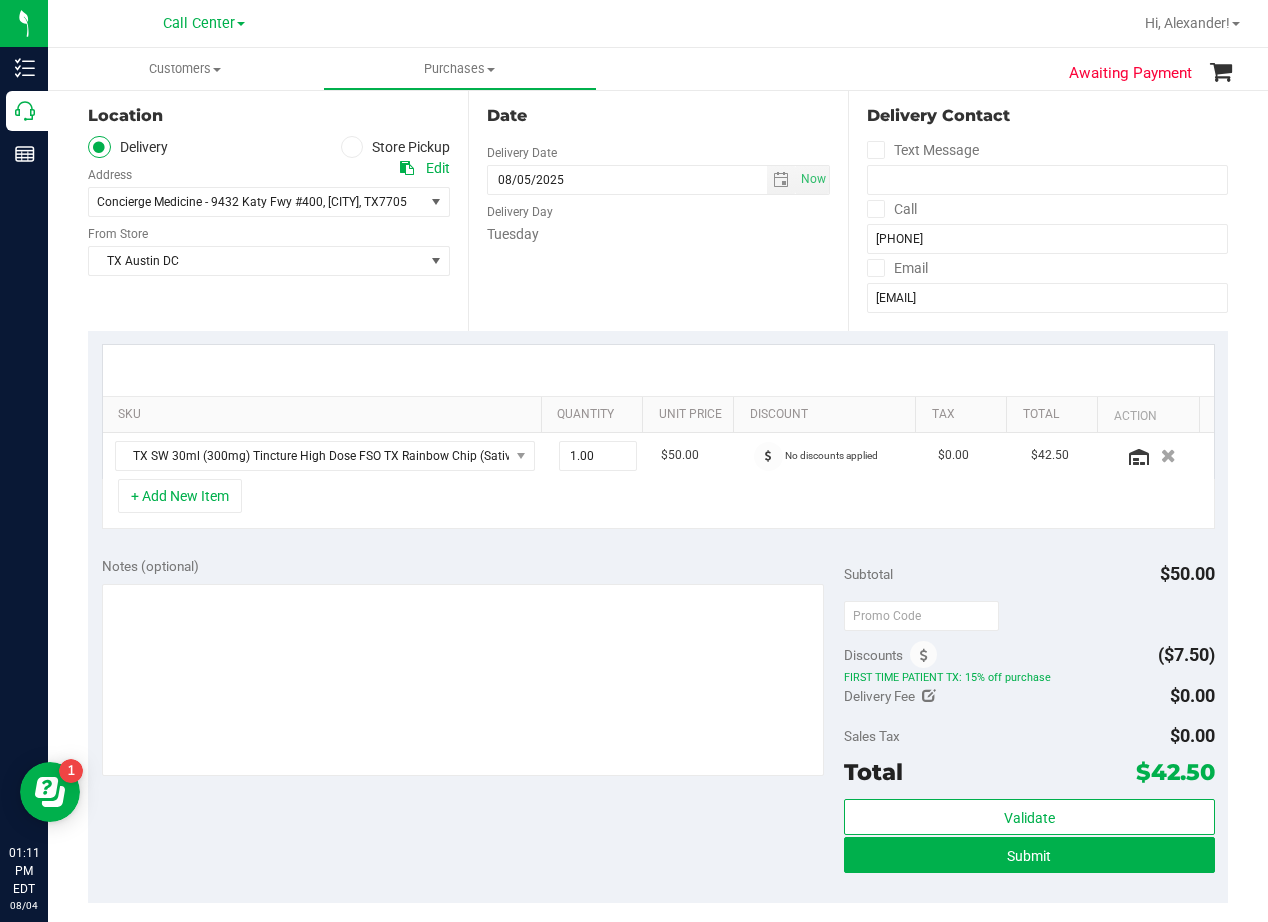 click at bounding box center [658, 370] 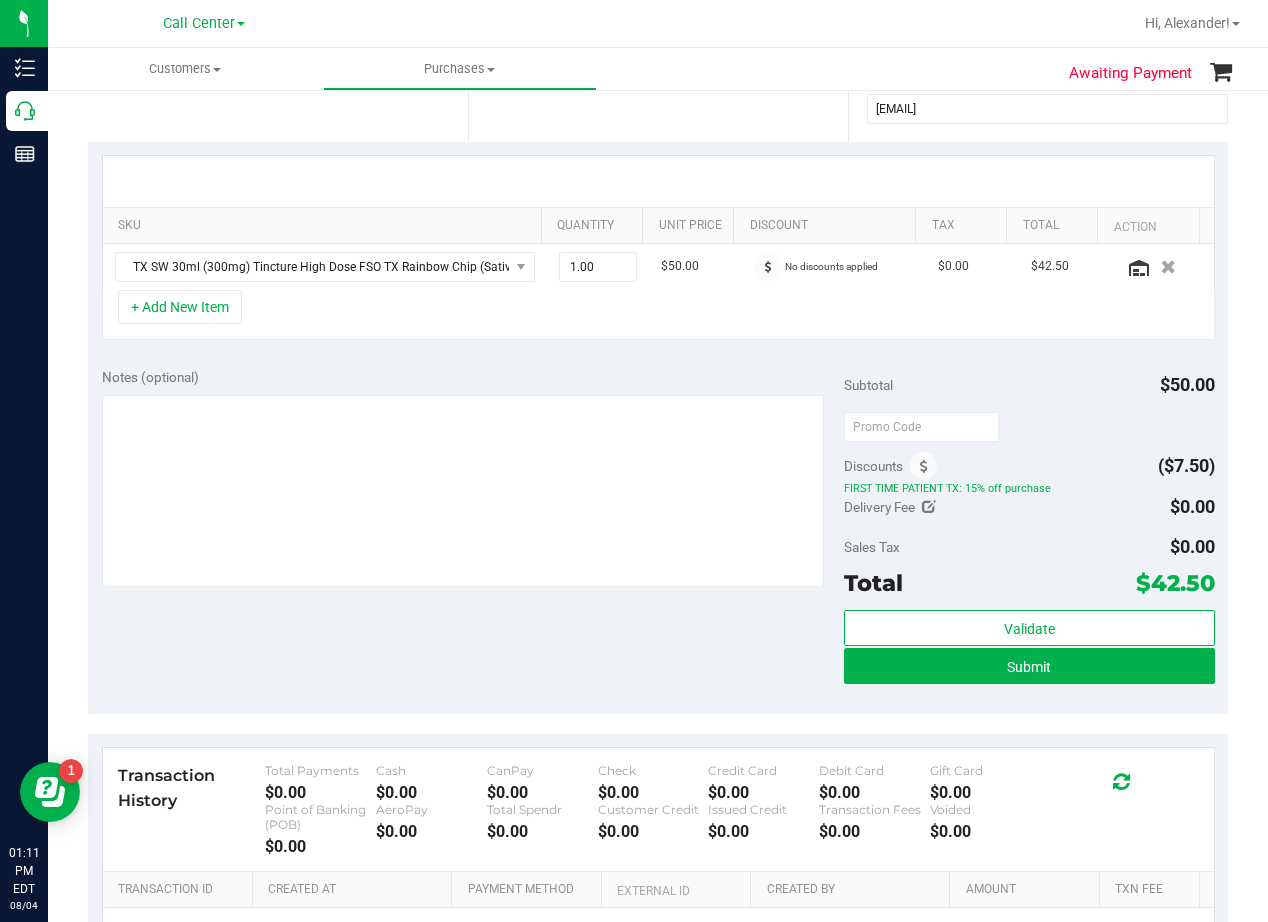 scroll, scrollTop: 400, scrollLeft: 0, axis: vertical 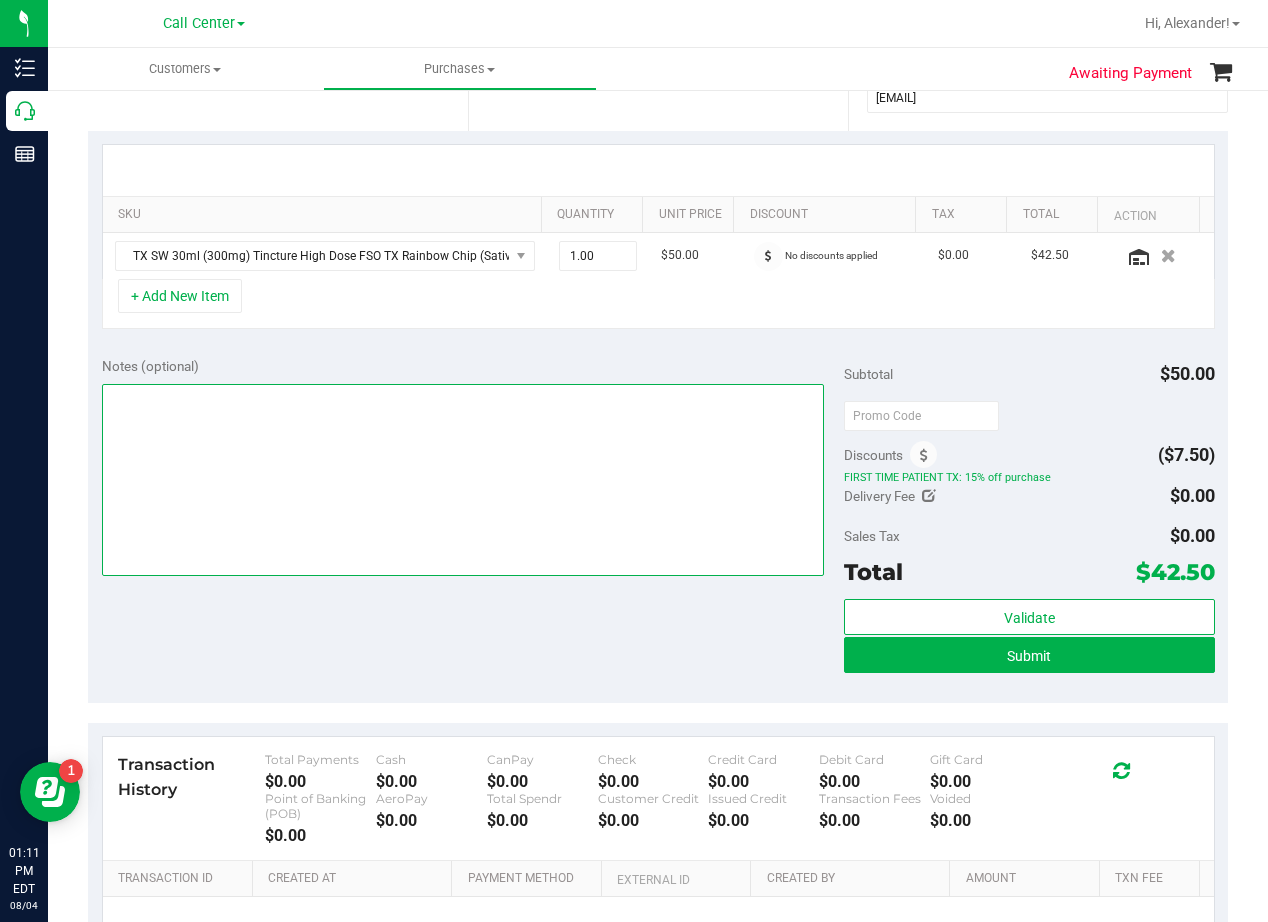 click at bounding box center [463, 480] 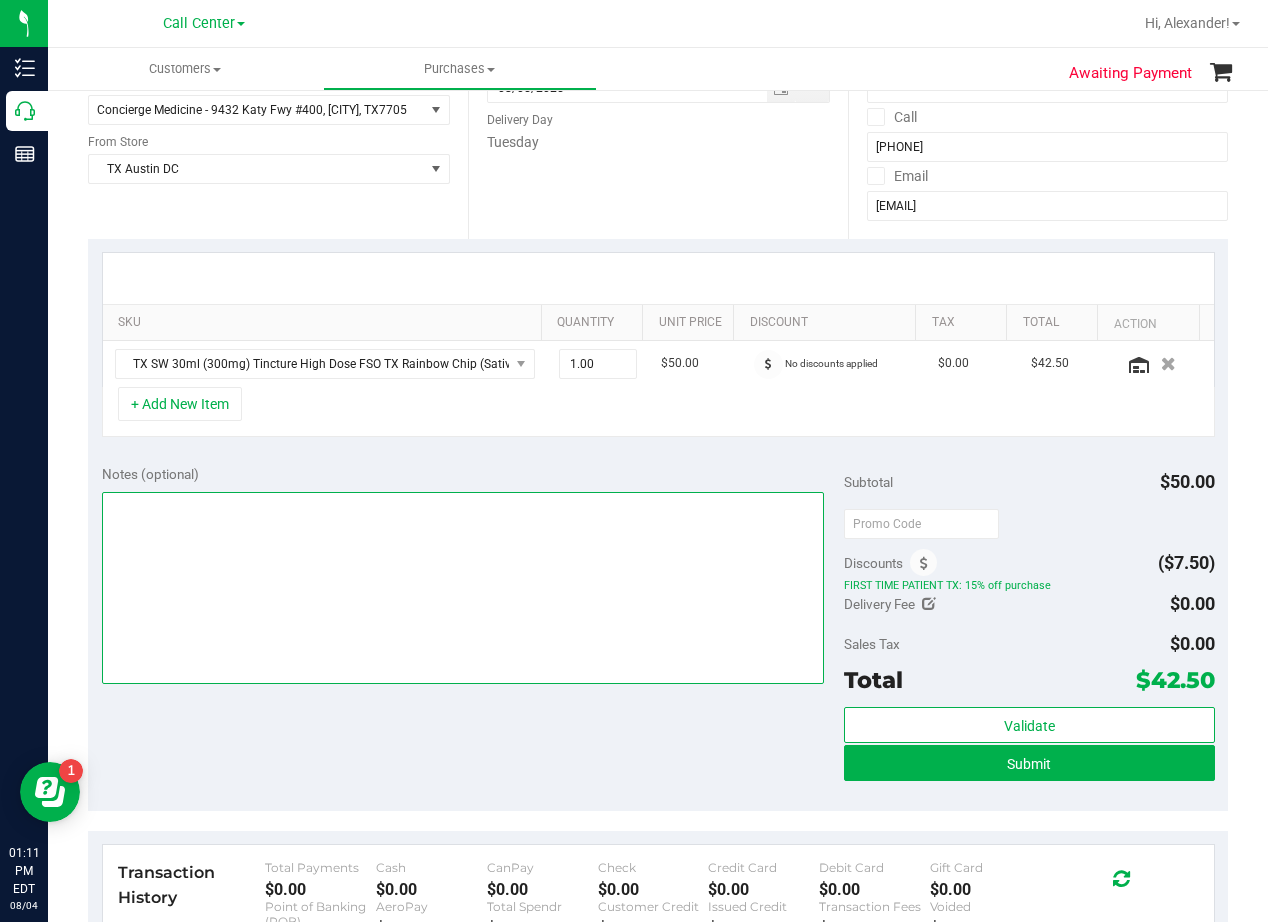 scroll, scrollTop: 100, scrollLeft: 0, axis: vertical 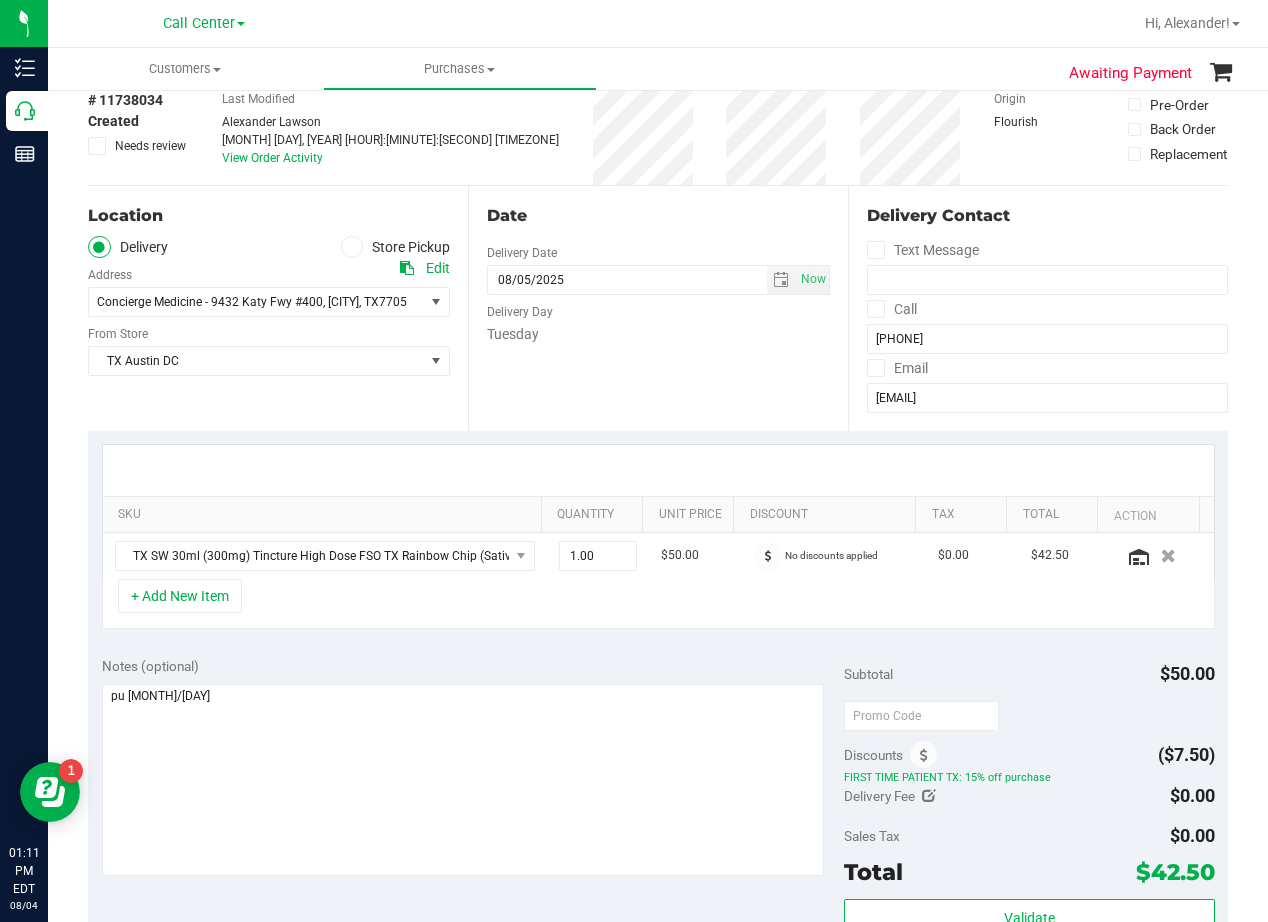 click on "Date
Delivery Date
08/05/2025
Now
08/05/2025 08:00 AM
Now
Delivery Day
Tuesday" at bounding box center (658, 308) 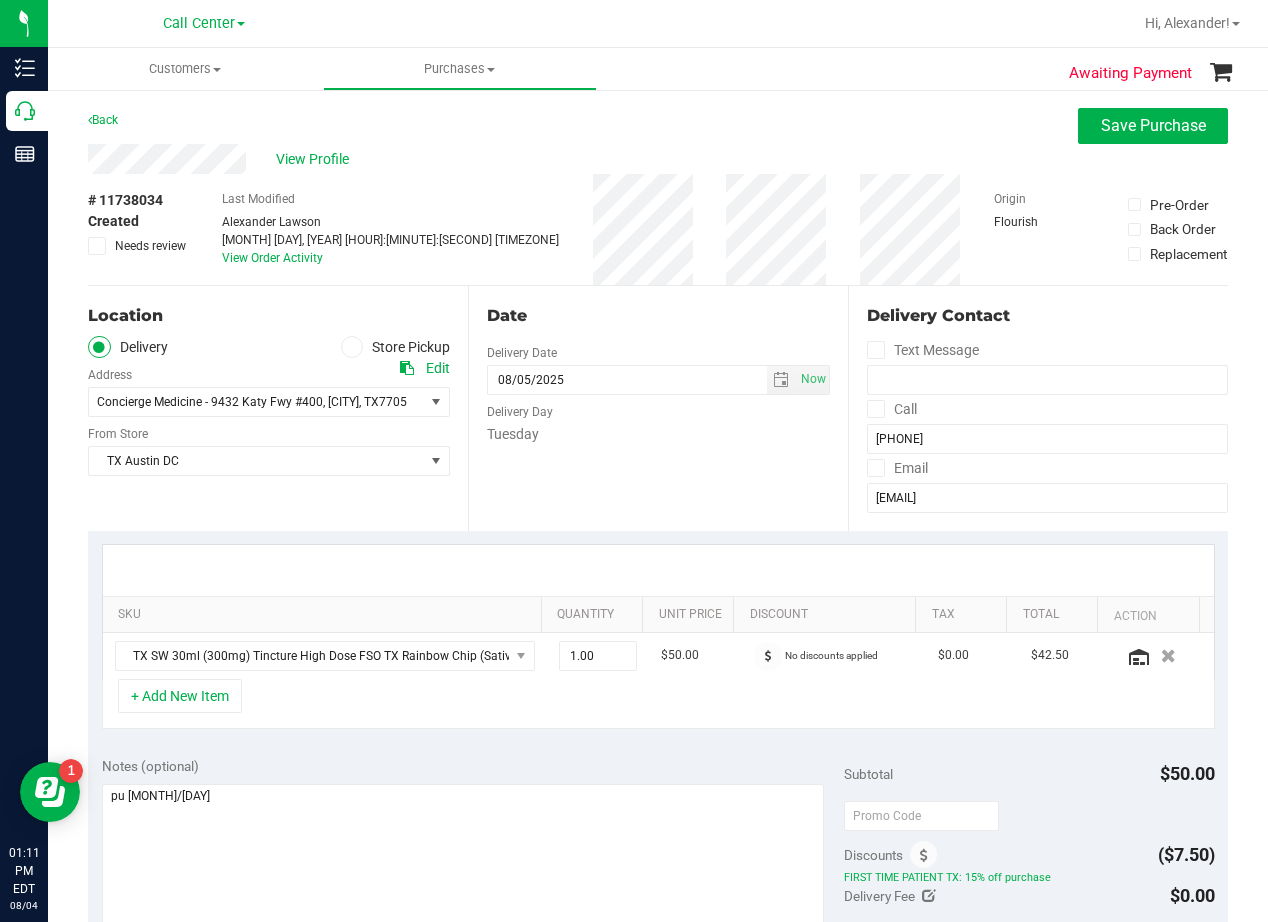 click on "Date
Delivery Date
08/05/2025
Now
08/05/2025 08:00 AM
Now
Delivery Day
Tuesday" at bounding box center [658, 408] 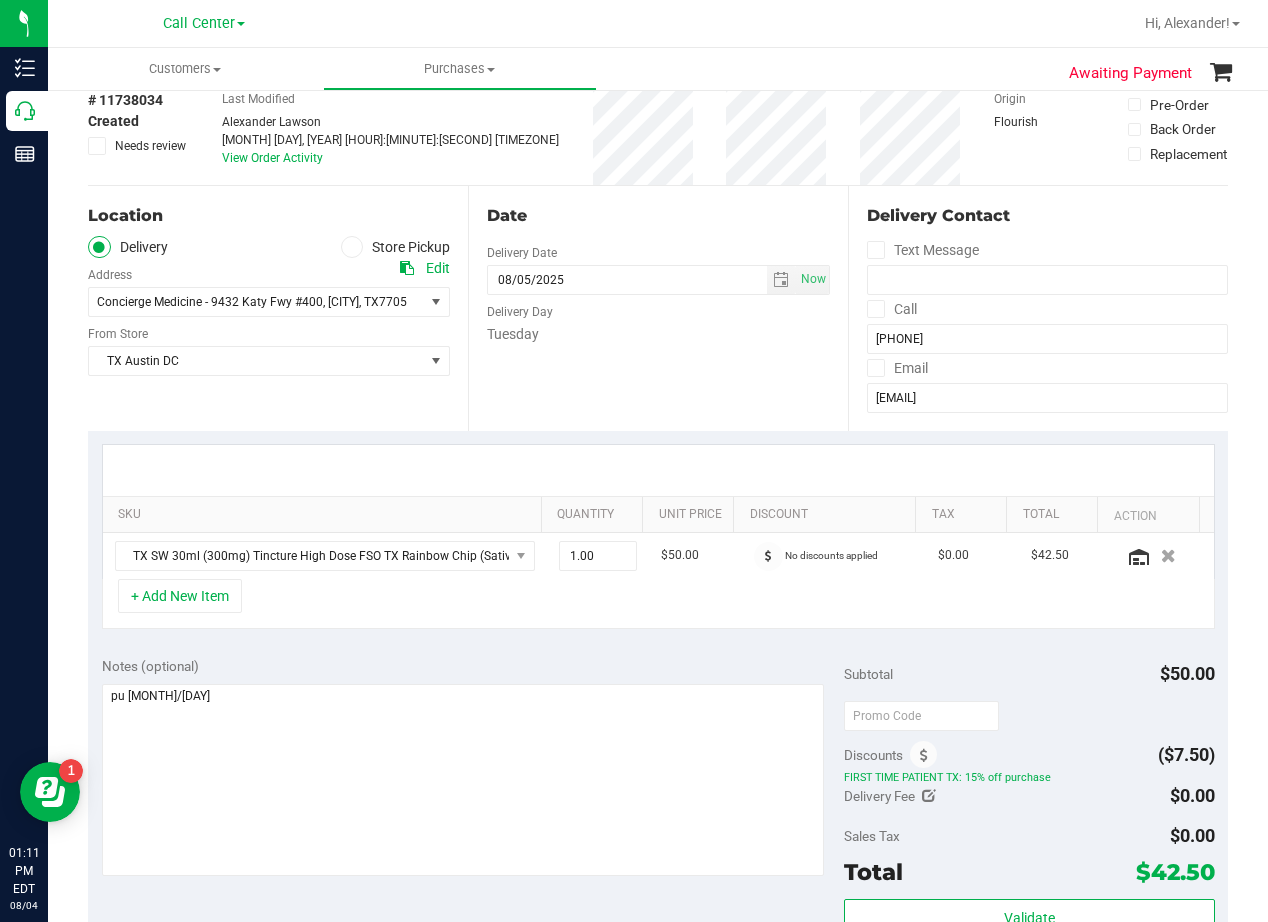 scroll, scrollTop: 0, scrollLeft: 0, axis: both 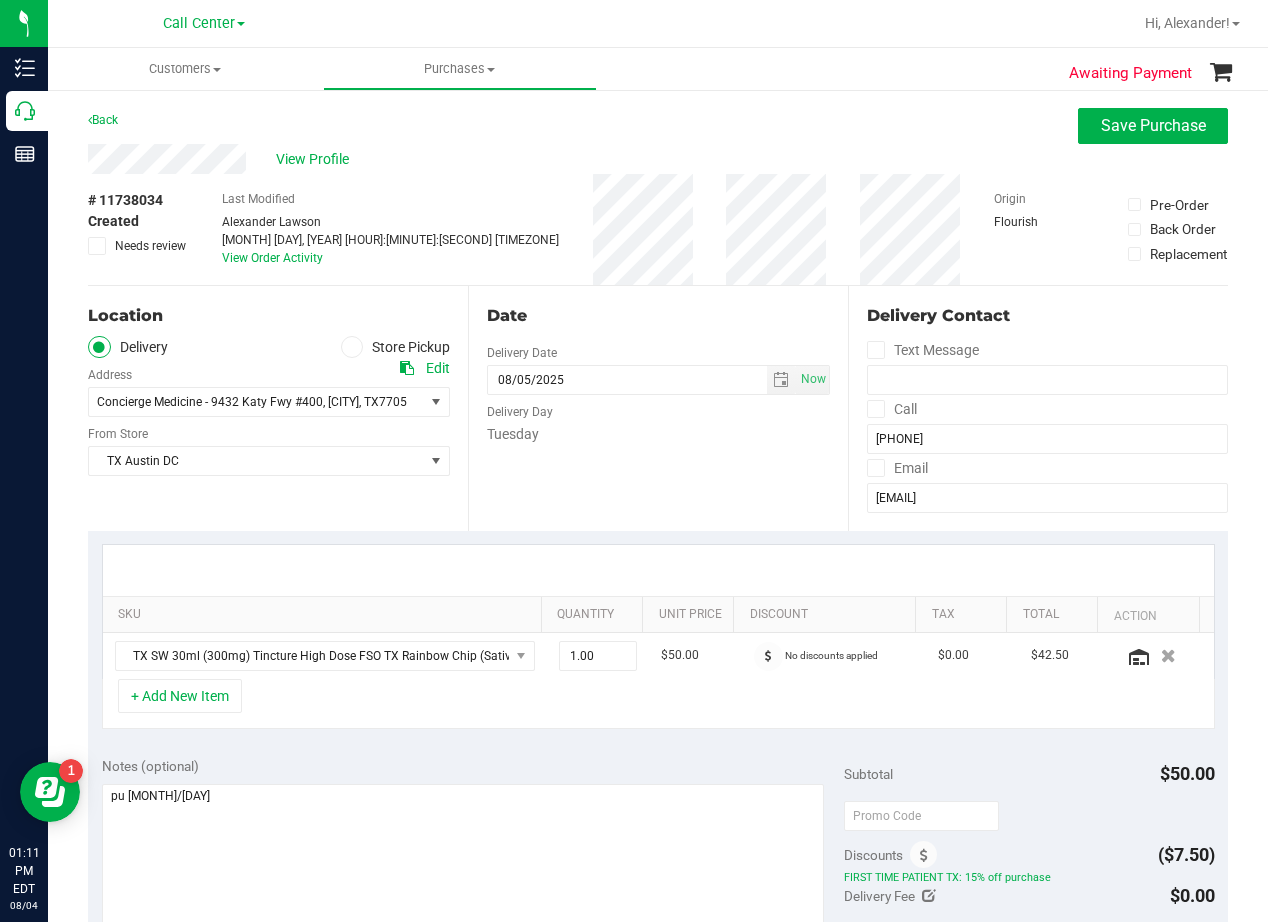 click on "Date
Delivery Date
08/05/2025
Now
08/05/2025 08:00 AM
Now
Delivery Day
Tuesday" at bounding box center [658, 408] 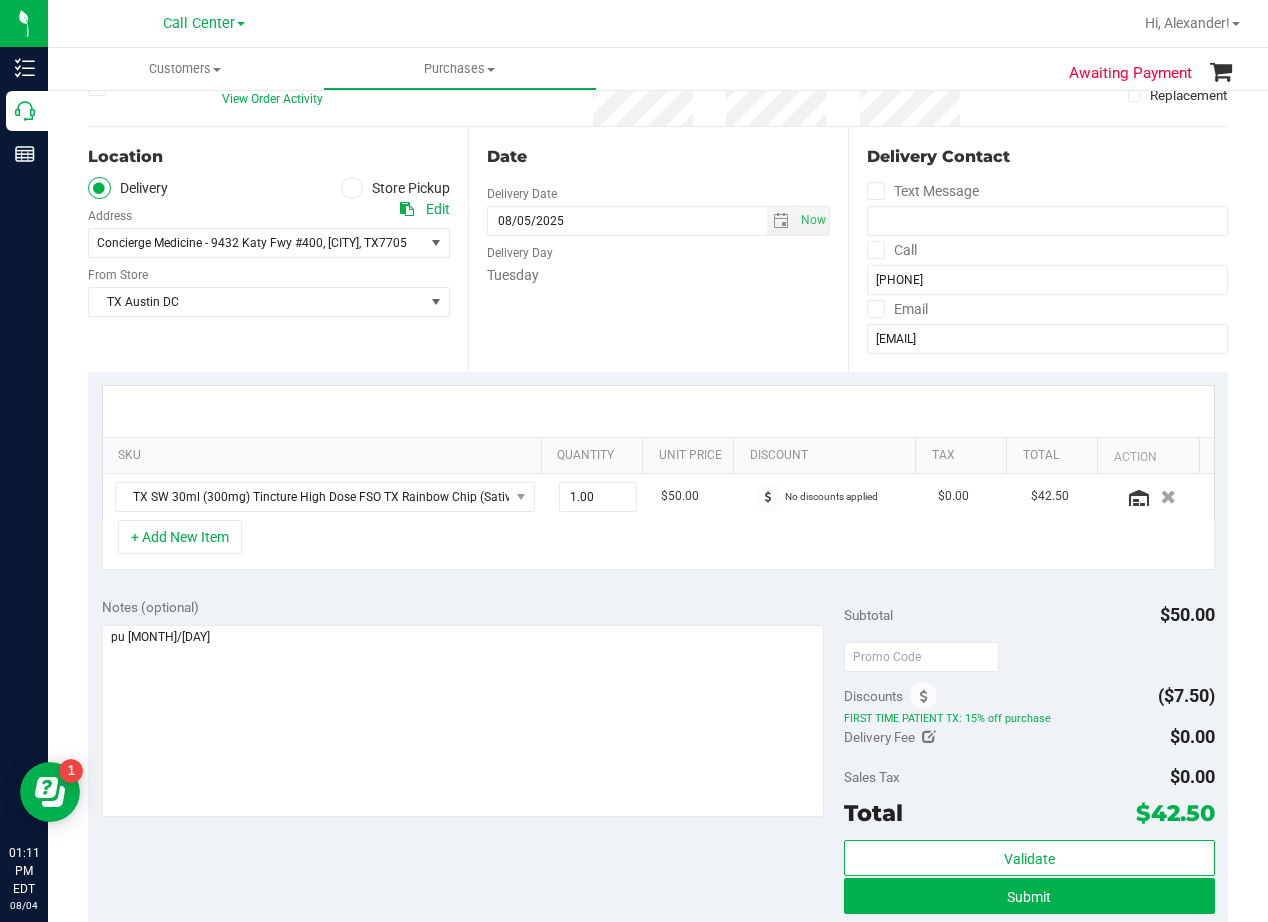 scroll, scrollTop: 200, scrollLeft: 0, axis: vertical 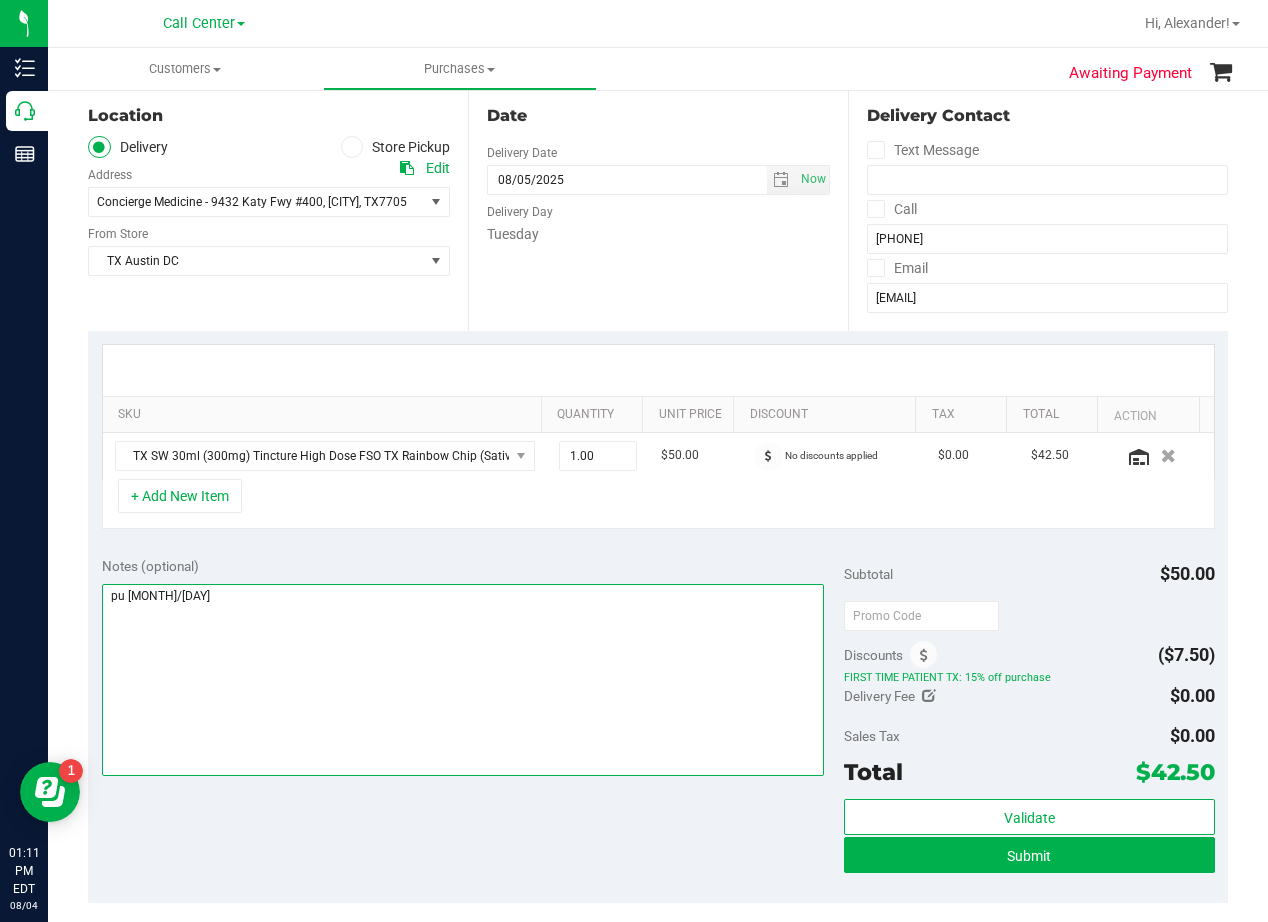 click at bounding box center [463, 680] 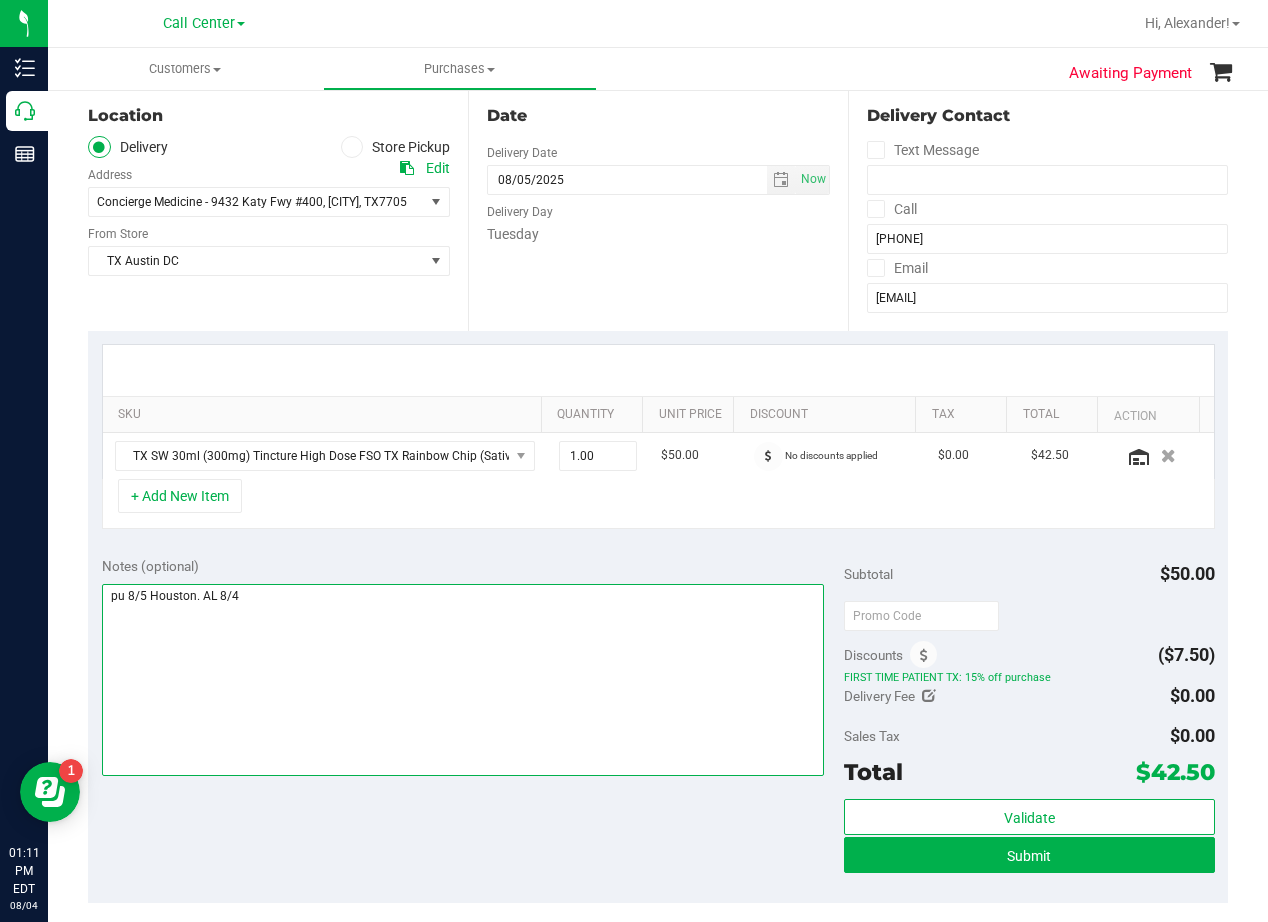 type on "pu 8/5 Houston. AL 8/4" 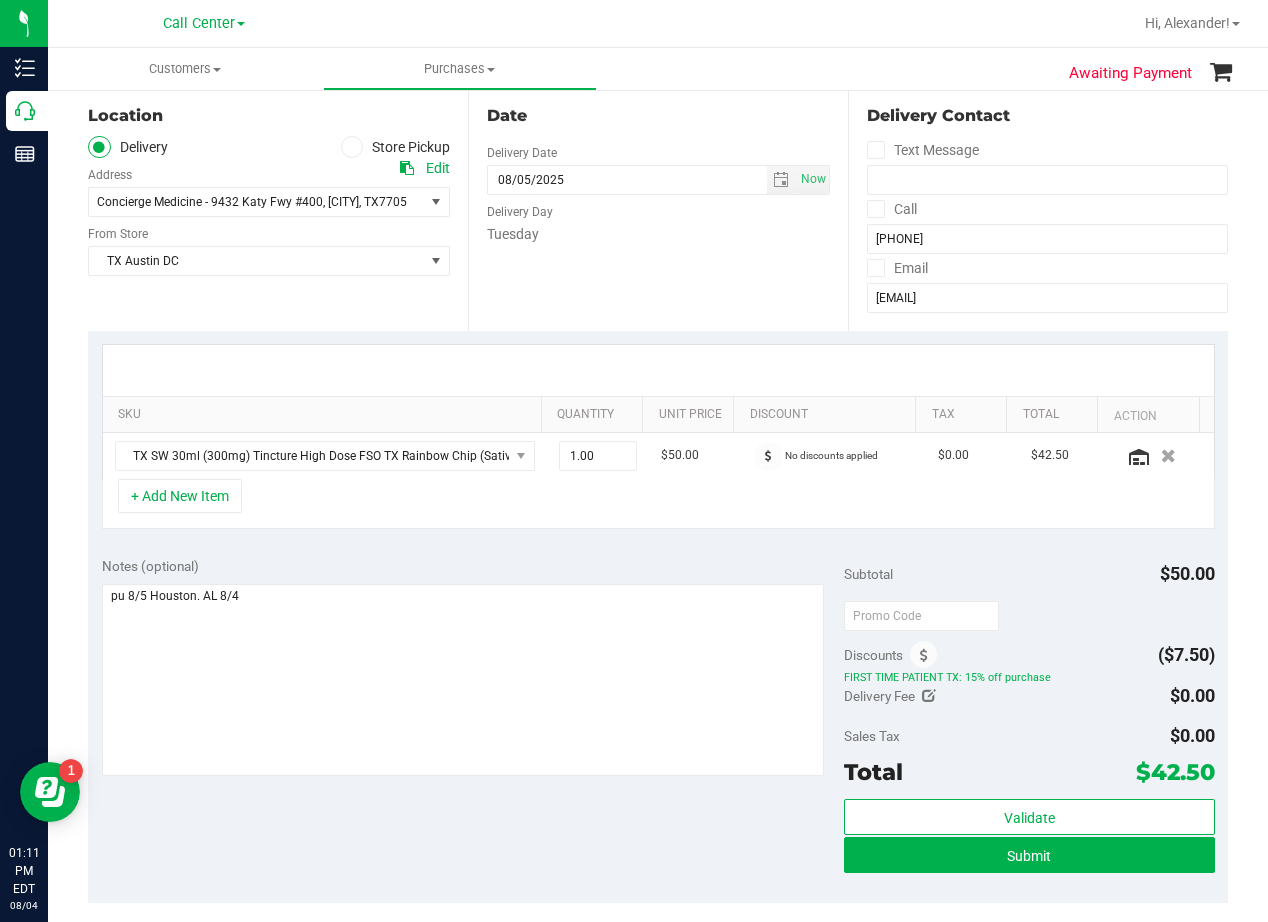 click on "SKU Quantity Unit Price Discount Tax Total Action
TX SW 30ml (300mg) Tincture High Dose FSO TX Rainbow Chip (Sativa)
1.00 1
$50.00
No discounts applied
$0.00
$42.50
+ Add New Item" at bounding box center [658, 437] 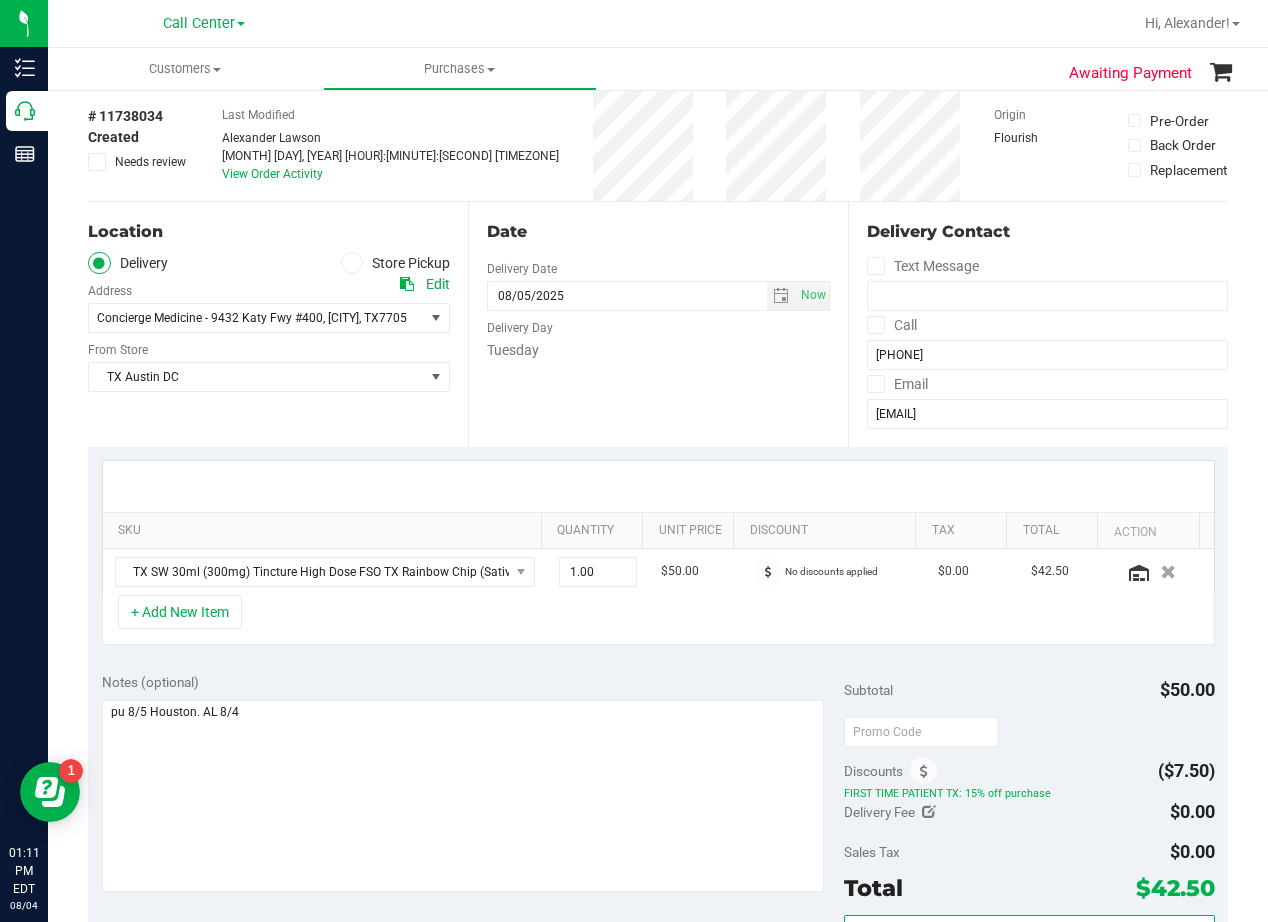 scroll, scrollTop: 0, scrollLeft: 0, axis: both 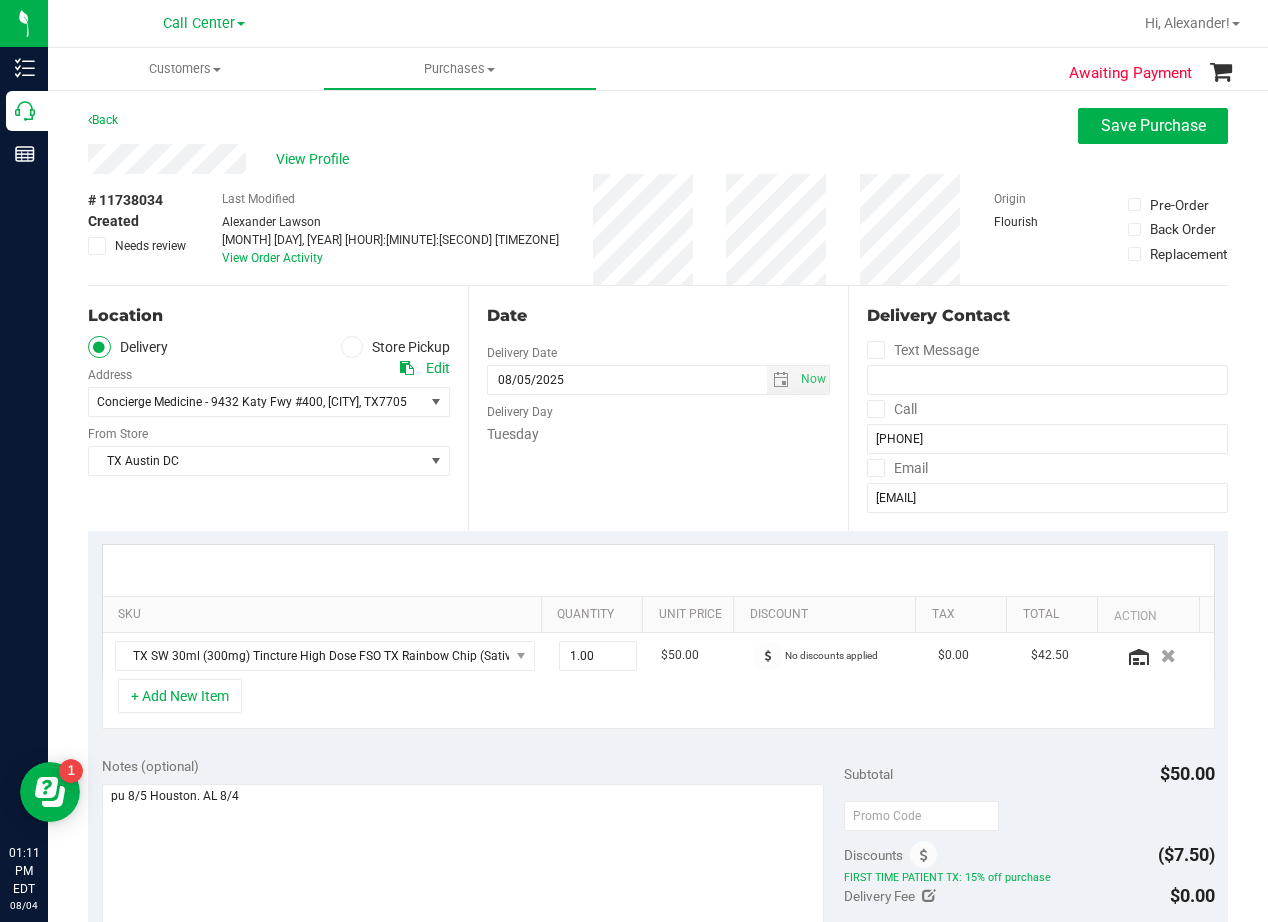 click on "Date
Delivery Date
08/05/2025
Now
08/05/2025 08:00 AM
Now
Delivery Day
Tuesday" at bounding box center [658, 408] 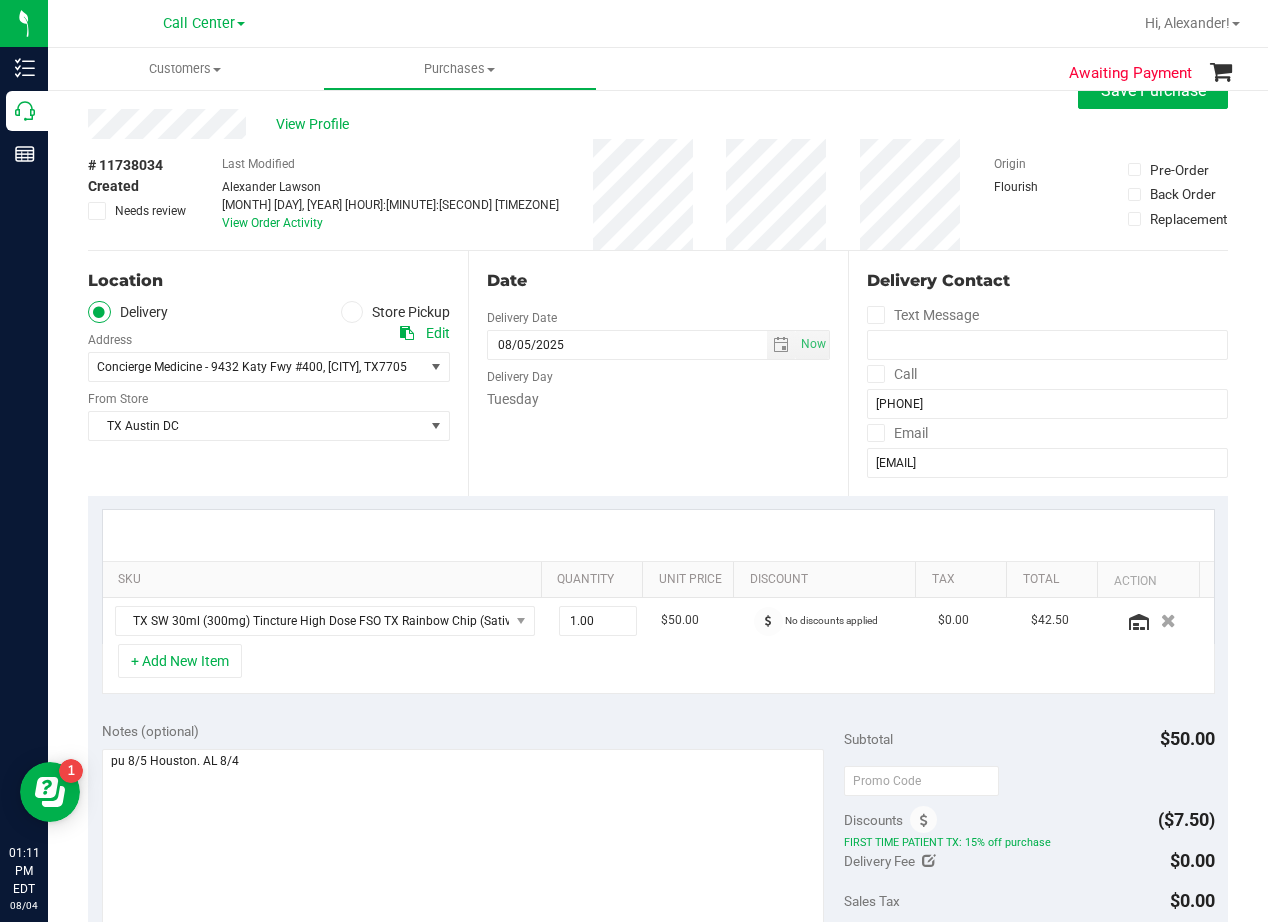 scroll, scrollTop: 0, scrollLeft: 0, axis: both 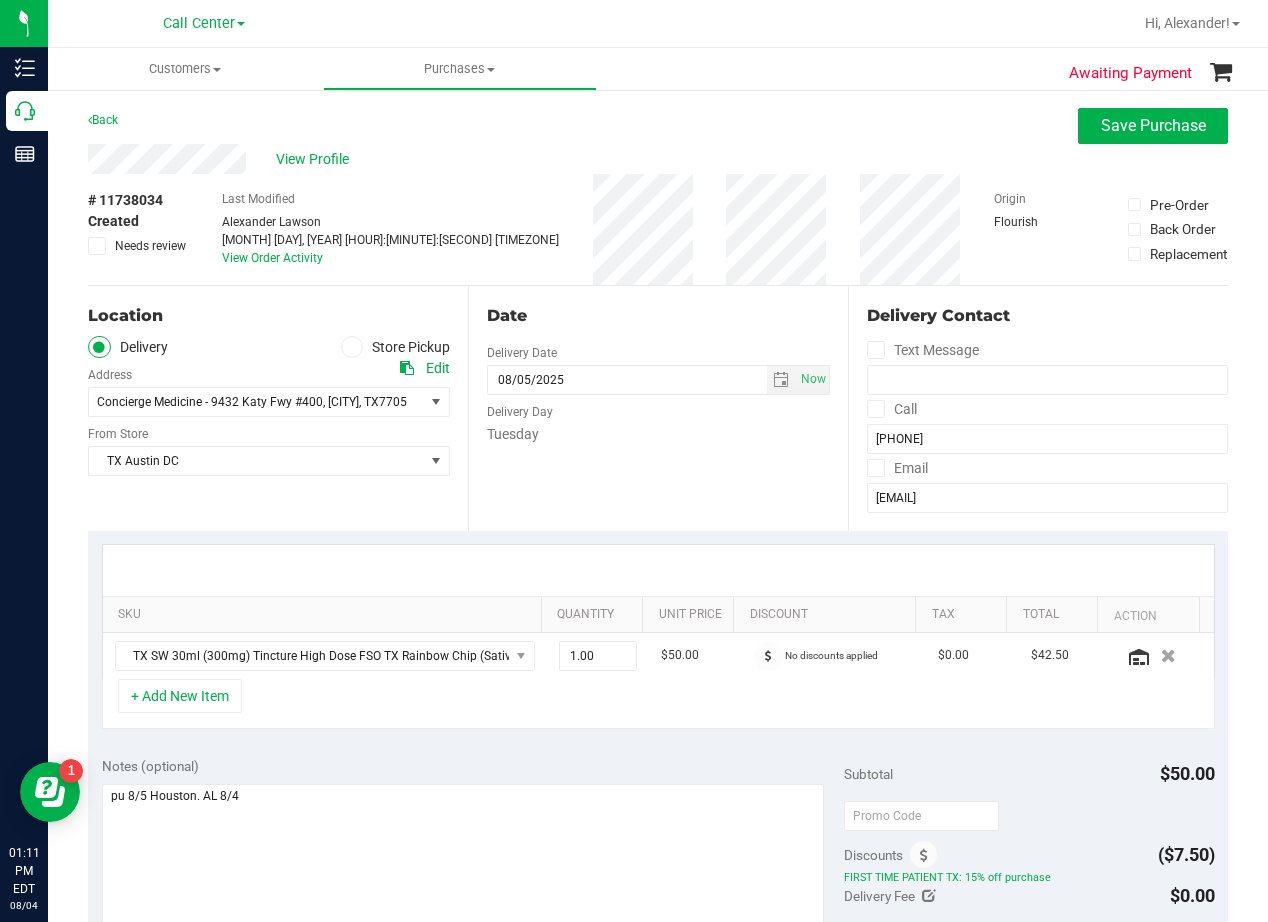 click on "Date" at bounding box center [658, 316] 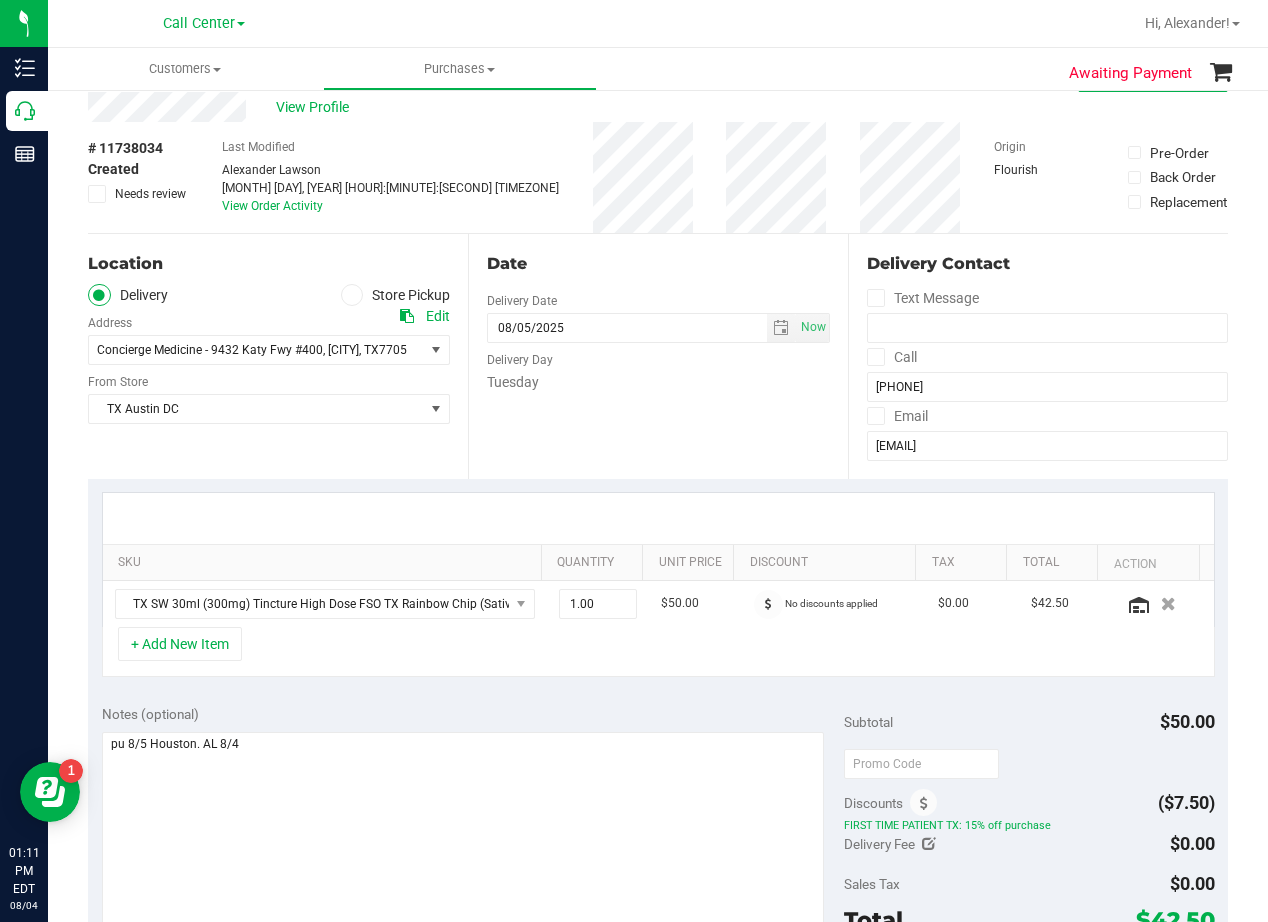 scroll, scrollTop: 100, scrollLeft: 0, axis: vertical 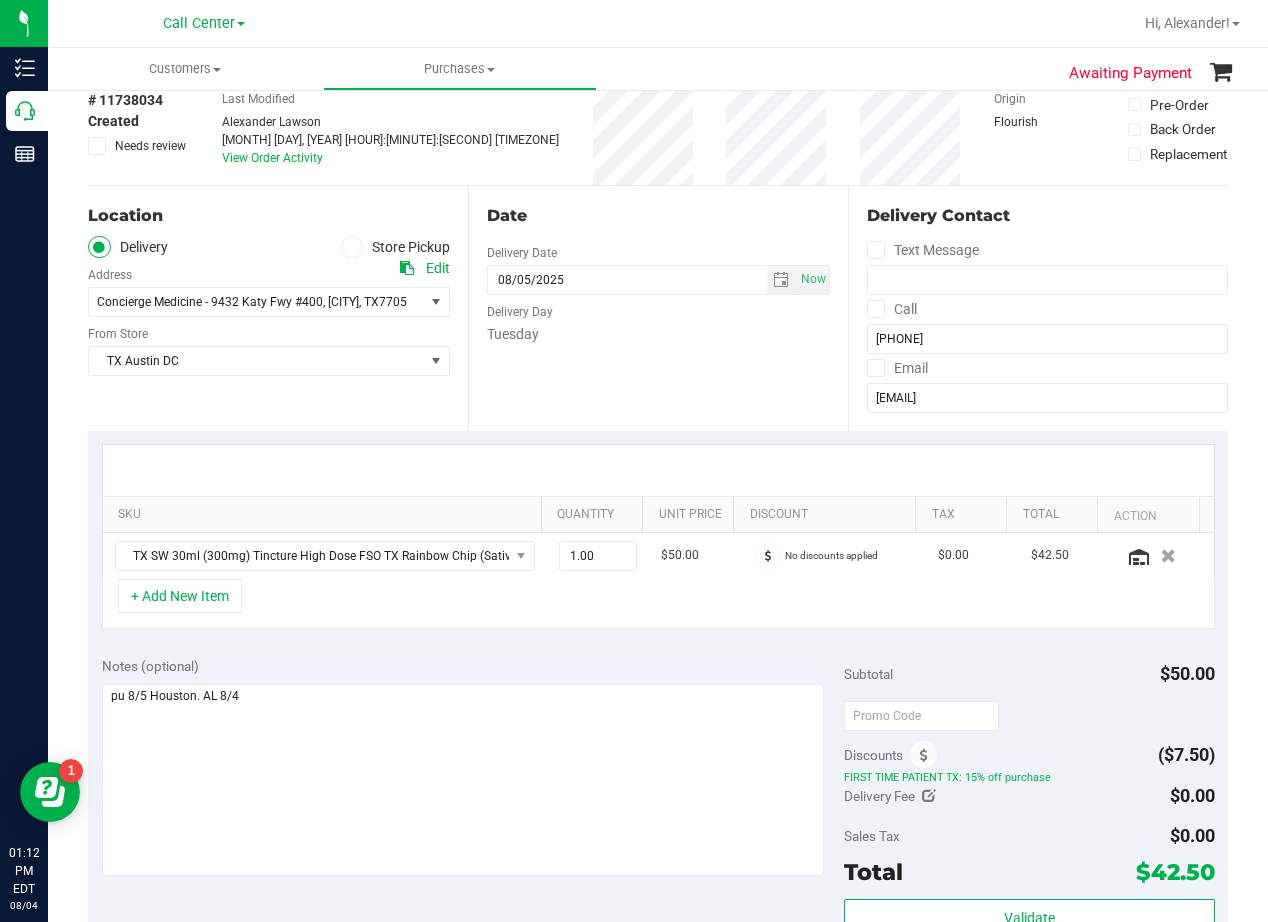 click on "Date
Delivery Date
08/05/2025
Now
08/05/2025 08:00 AM
Now
Delivery Day
Tuesday" at bounding box center [658, 308] 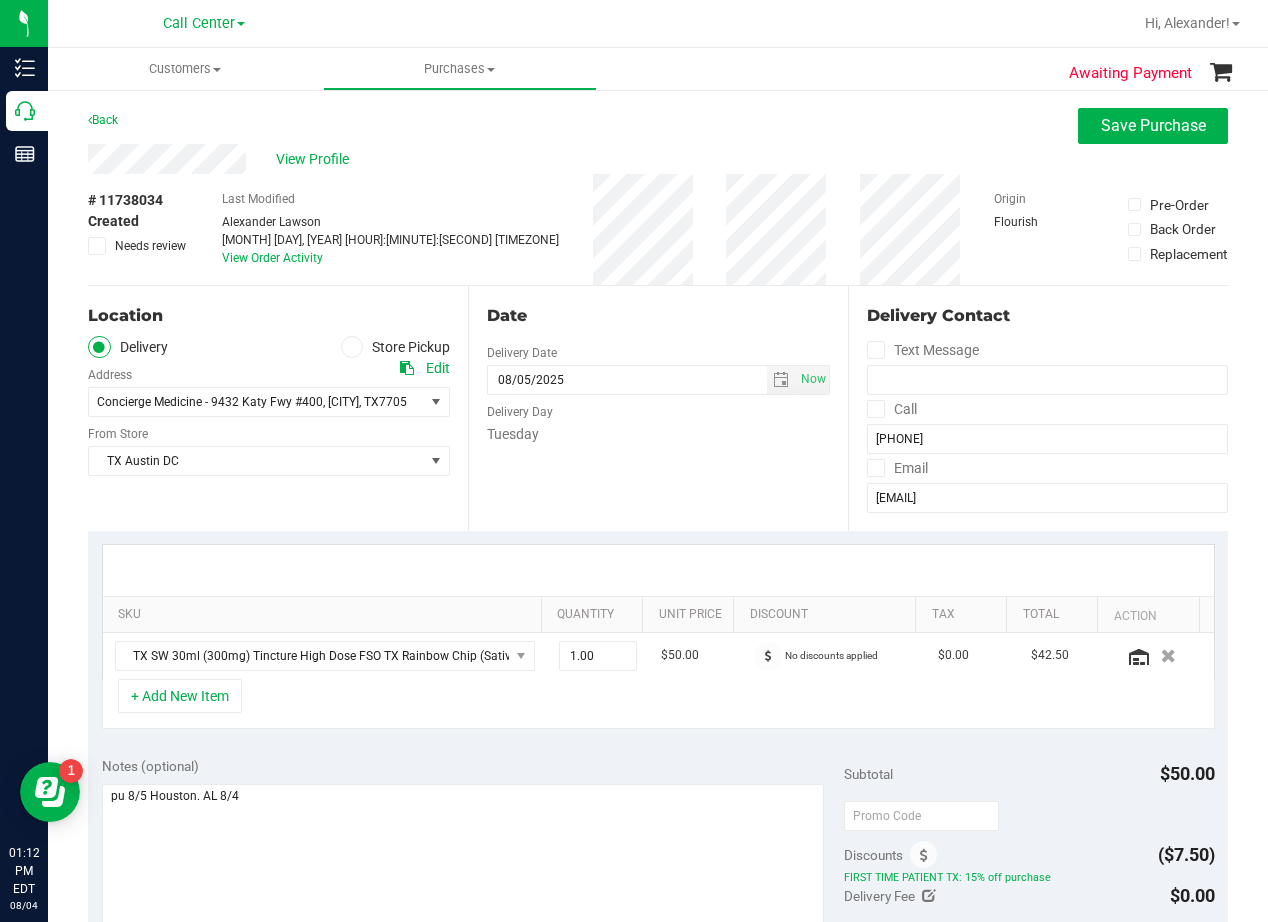 click on "Date" at bounding box center [658, 316] 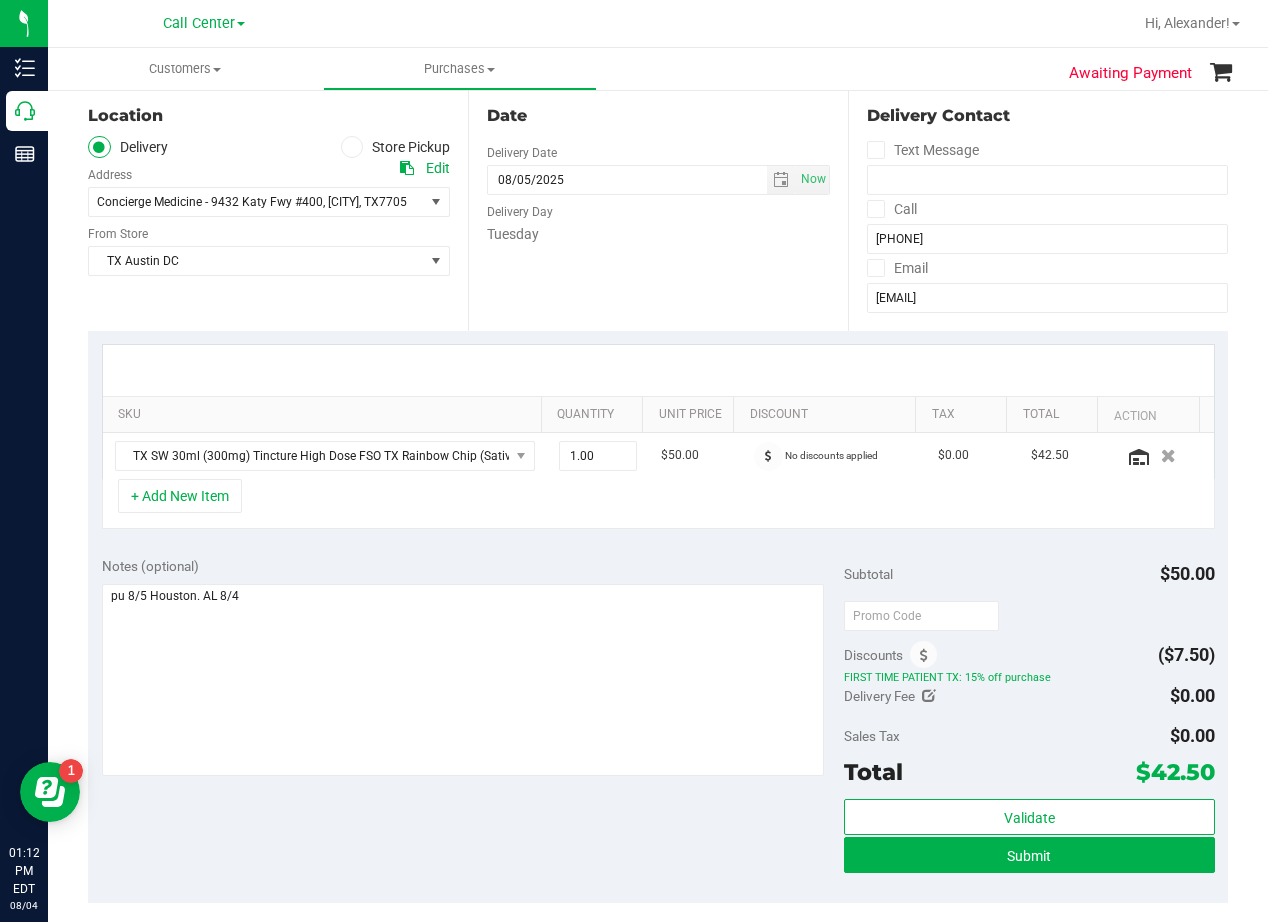 scroll, scrollTop: 100, scrollLeft: 0, axis: vertical 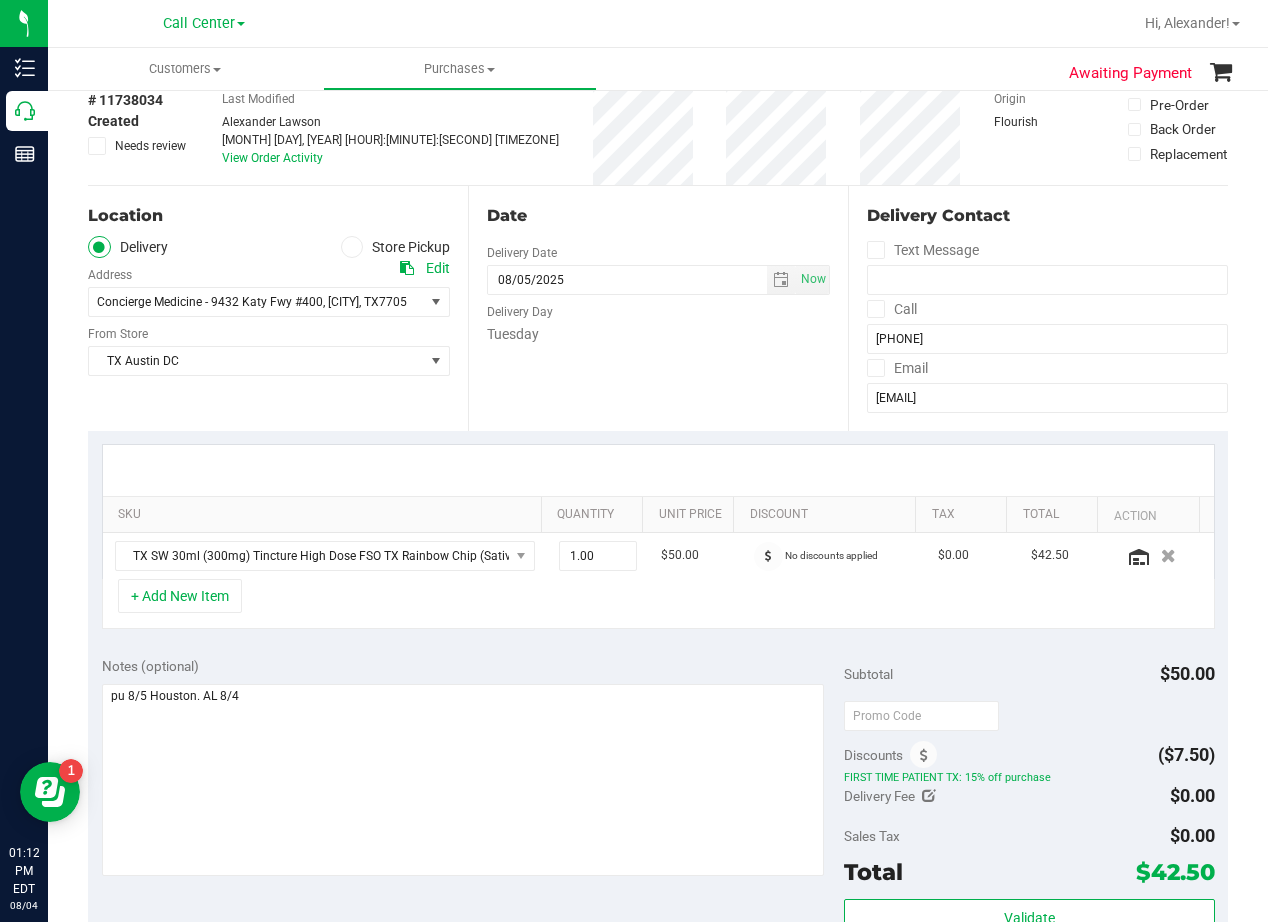 click on "Date" at bounding box center (658, 216) 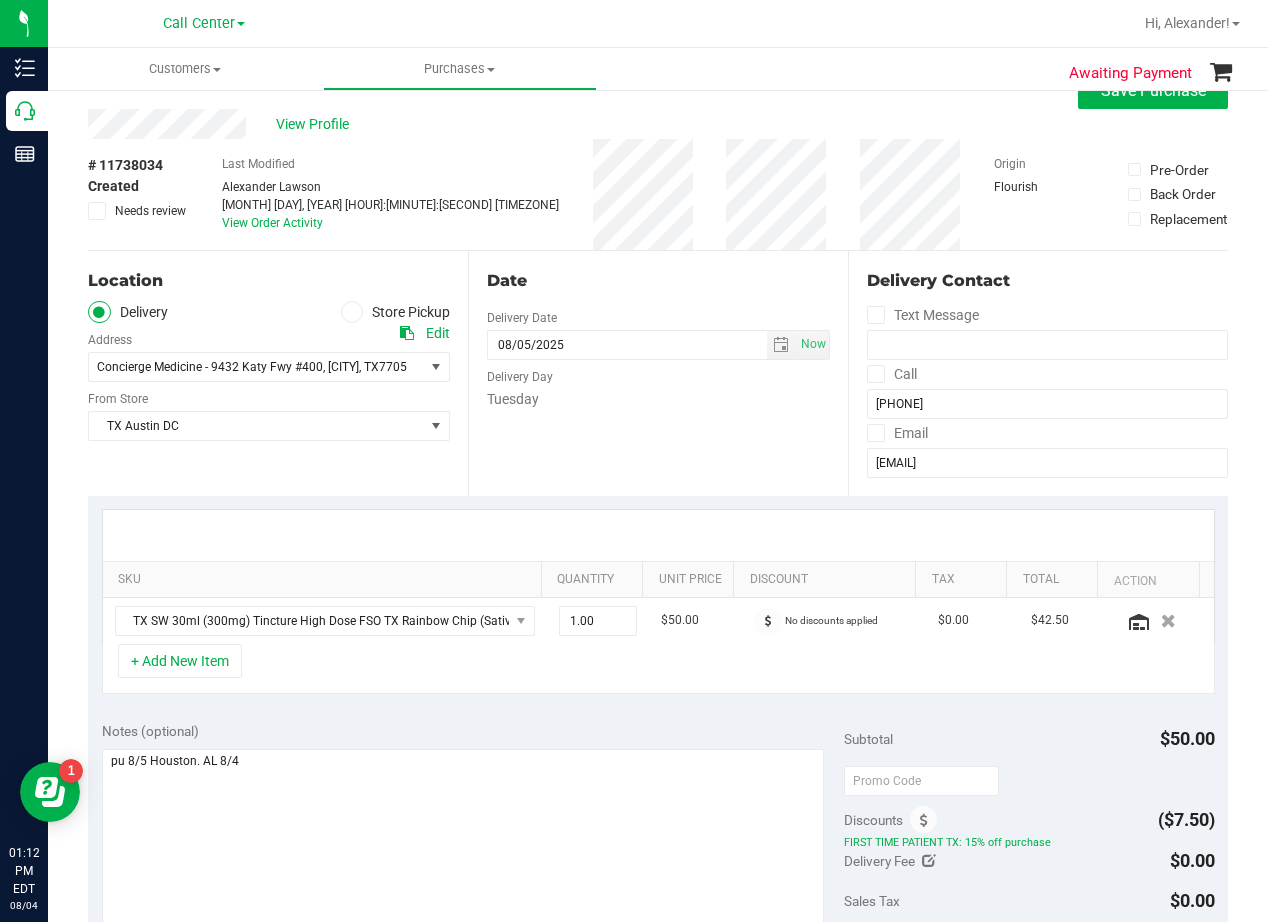 scroll, scrollTop: 0, scrollLeft: 0, axis: both 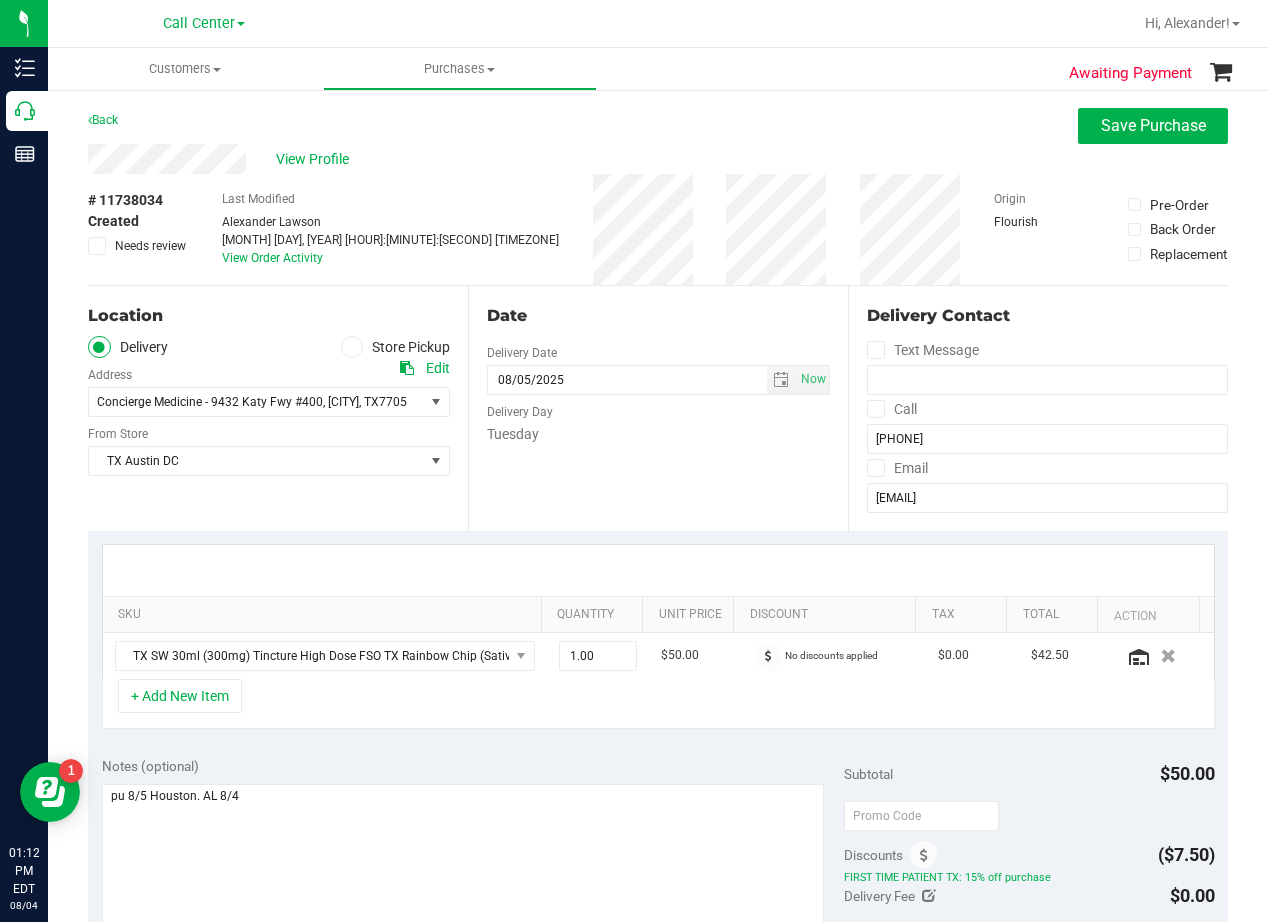 click on "Date" at bounding box center (658, 316) 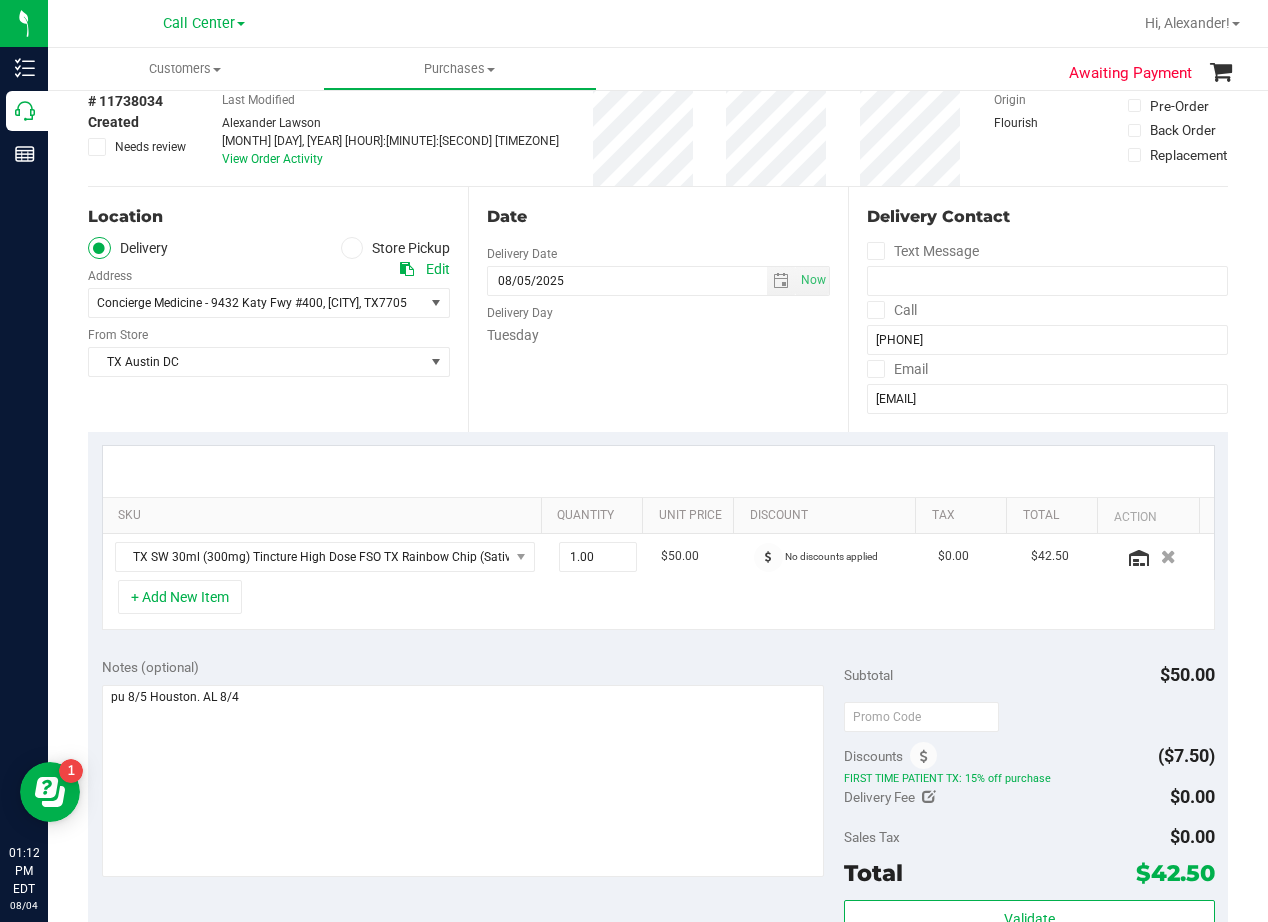 scroll, scrollTop: 100, scrollLeft: 0, axis: vertical 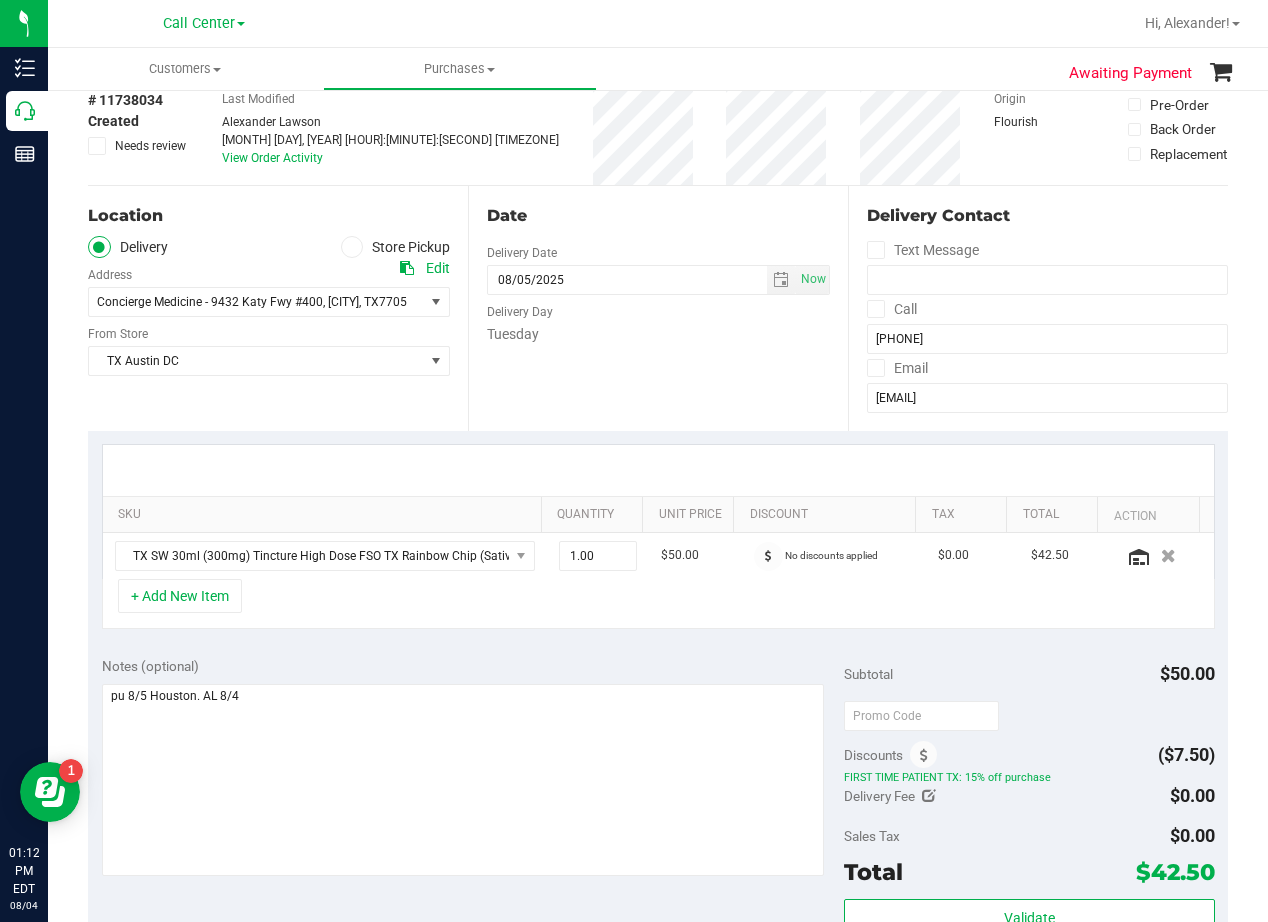 click on "Date
Delivery Date
08/05/2025
Now
08/05/2025 08:00 AM
Now
Delivery Day
Tuesday" at bounding box center [658, 308] 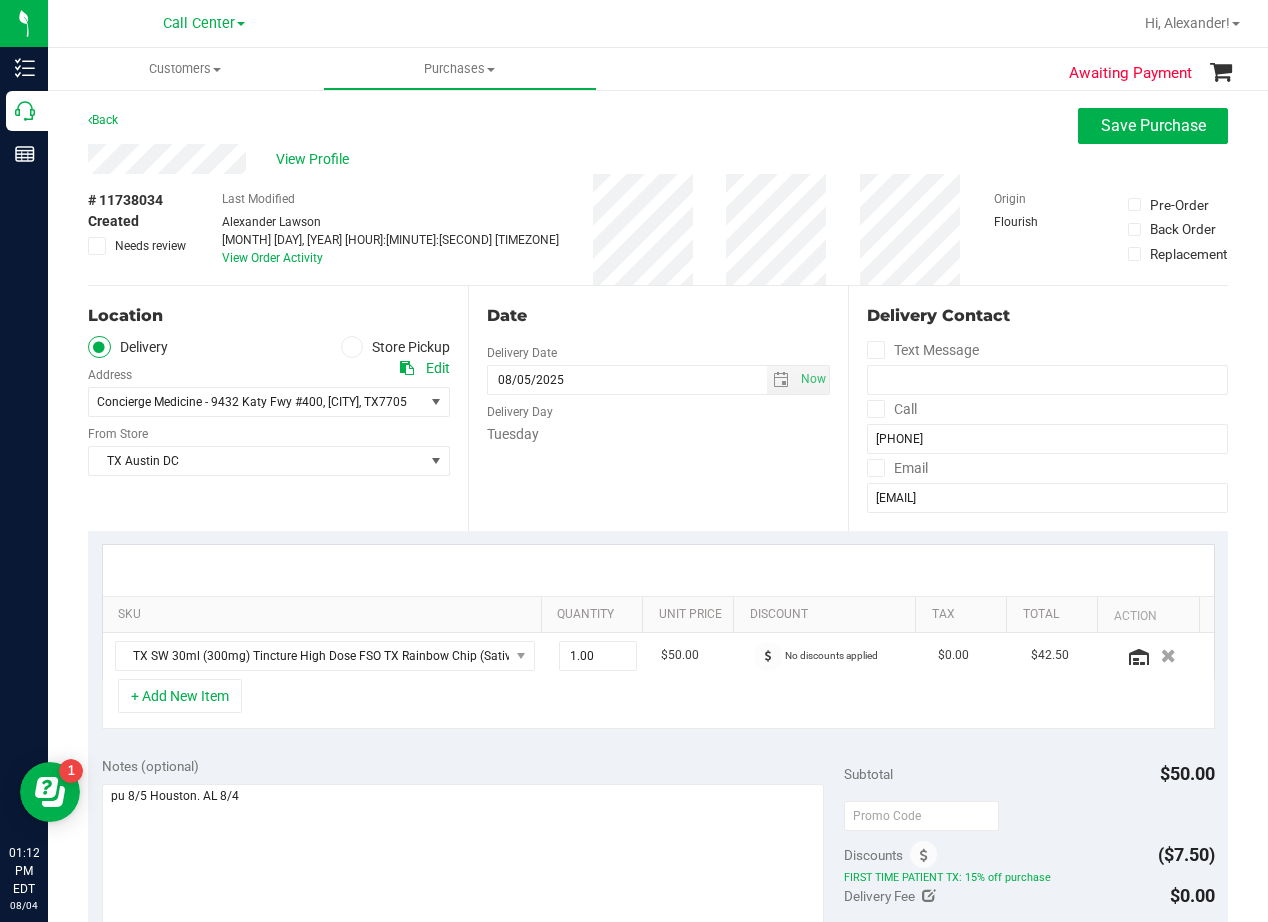 click on "Date
Delivery Date
08/05/2025
Now
08/05/2025 08:00 AM
Now
Delivery Day
Tuesday" at bounding box center (658, 408) 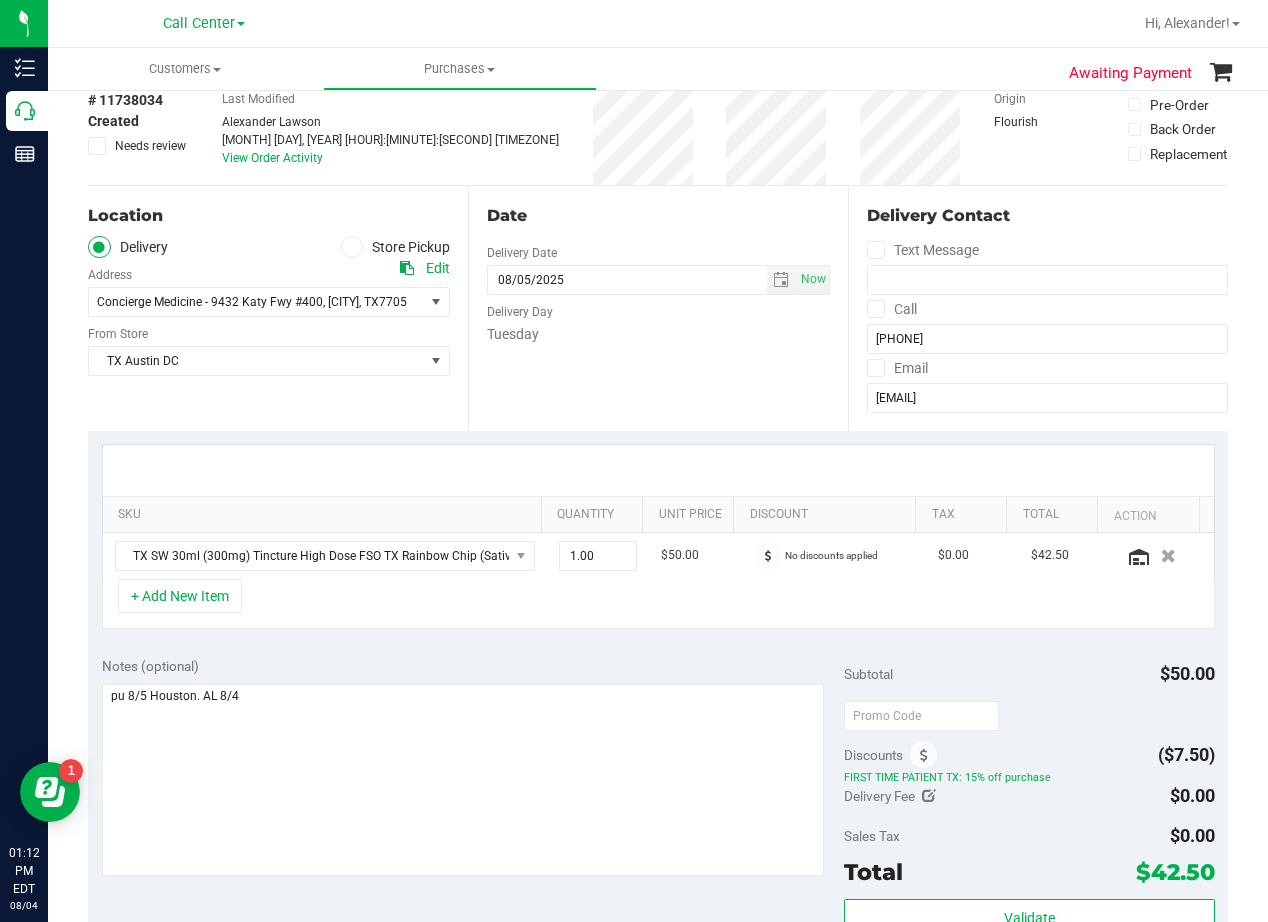click on "Delivery Day" at bounding box center [658, 309] 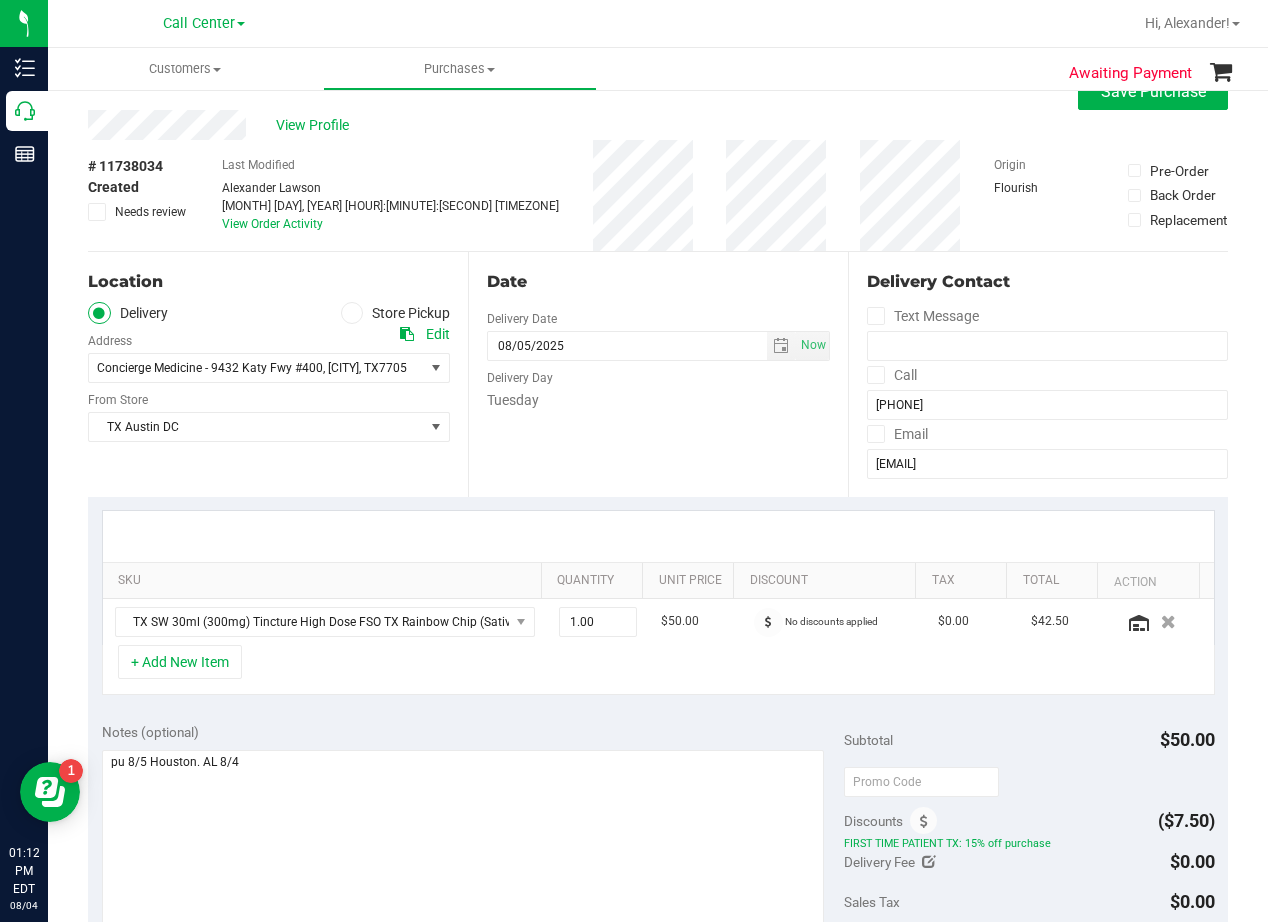 scroll, scrollTop: 0, scrollLeft: 0, axis: both 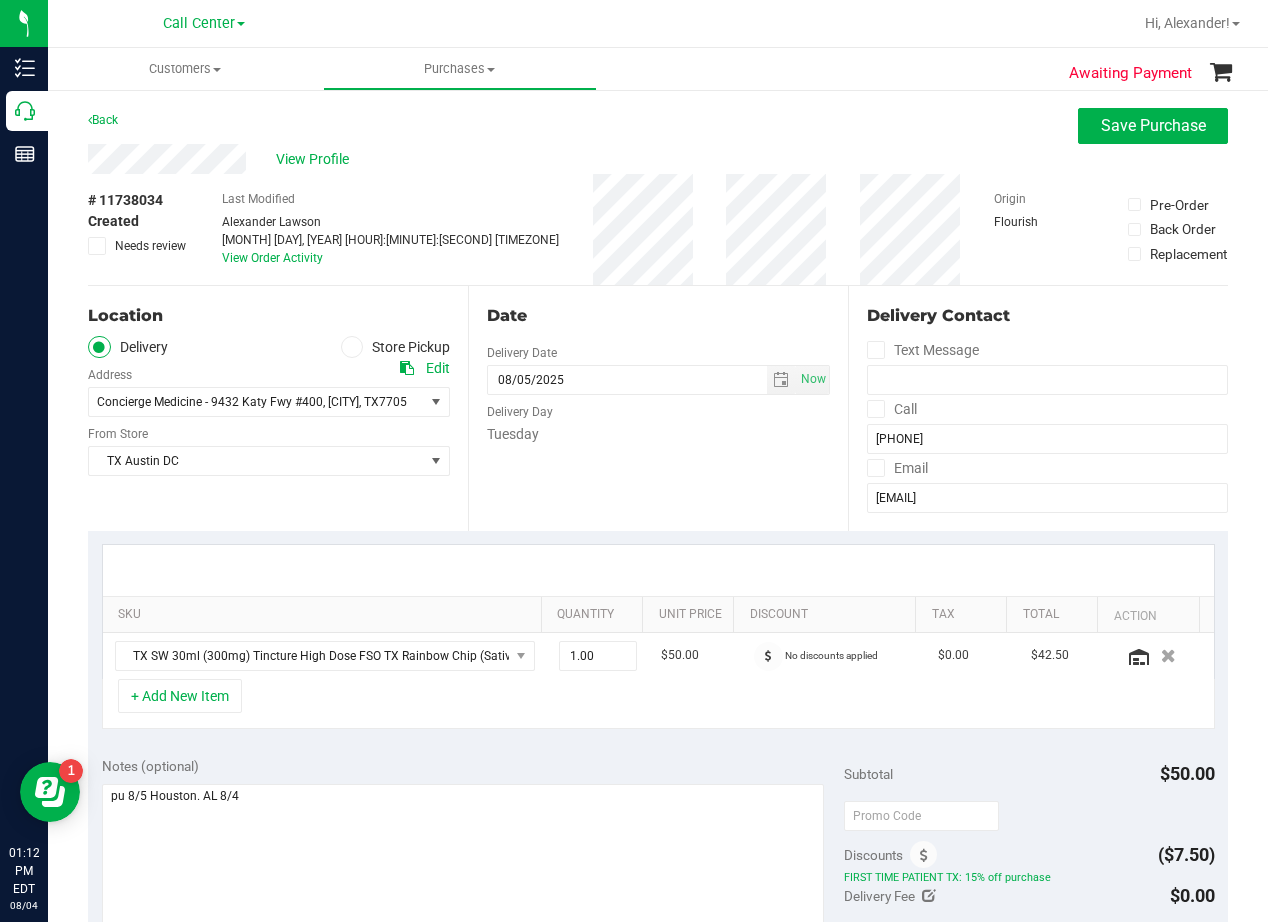 click on "Date" at bounding box center [658, 316] 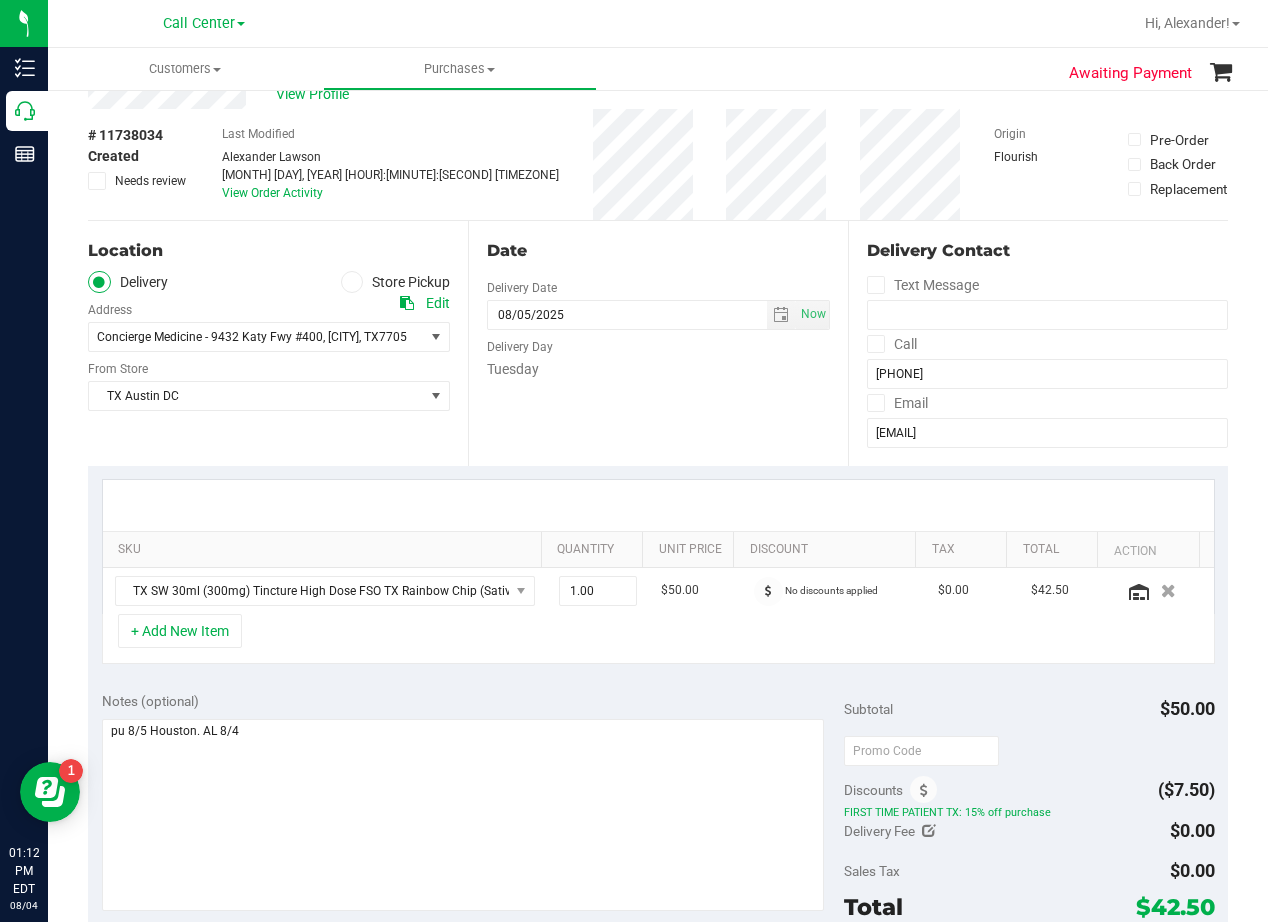 scroll, scrollTop: 100, scrollLeft: 0, axis: vertical 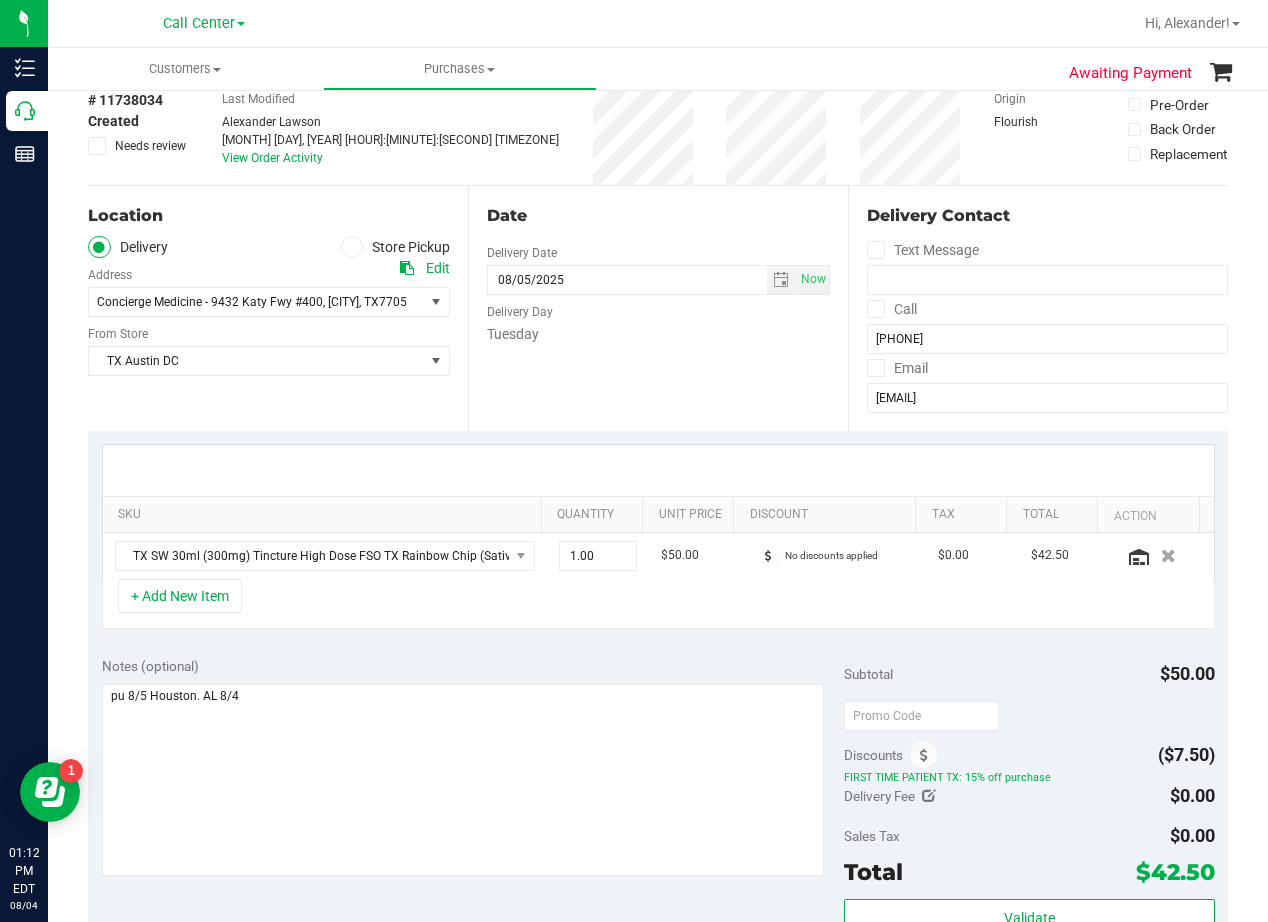 click on "Delivery Day" at bounding box center (658, 309) 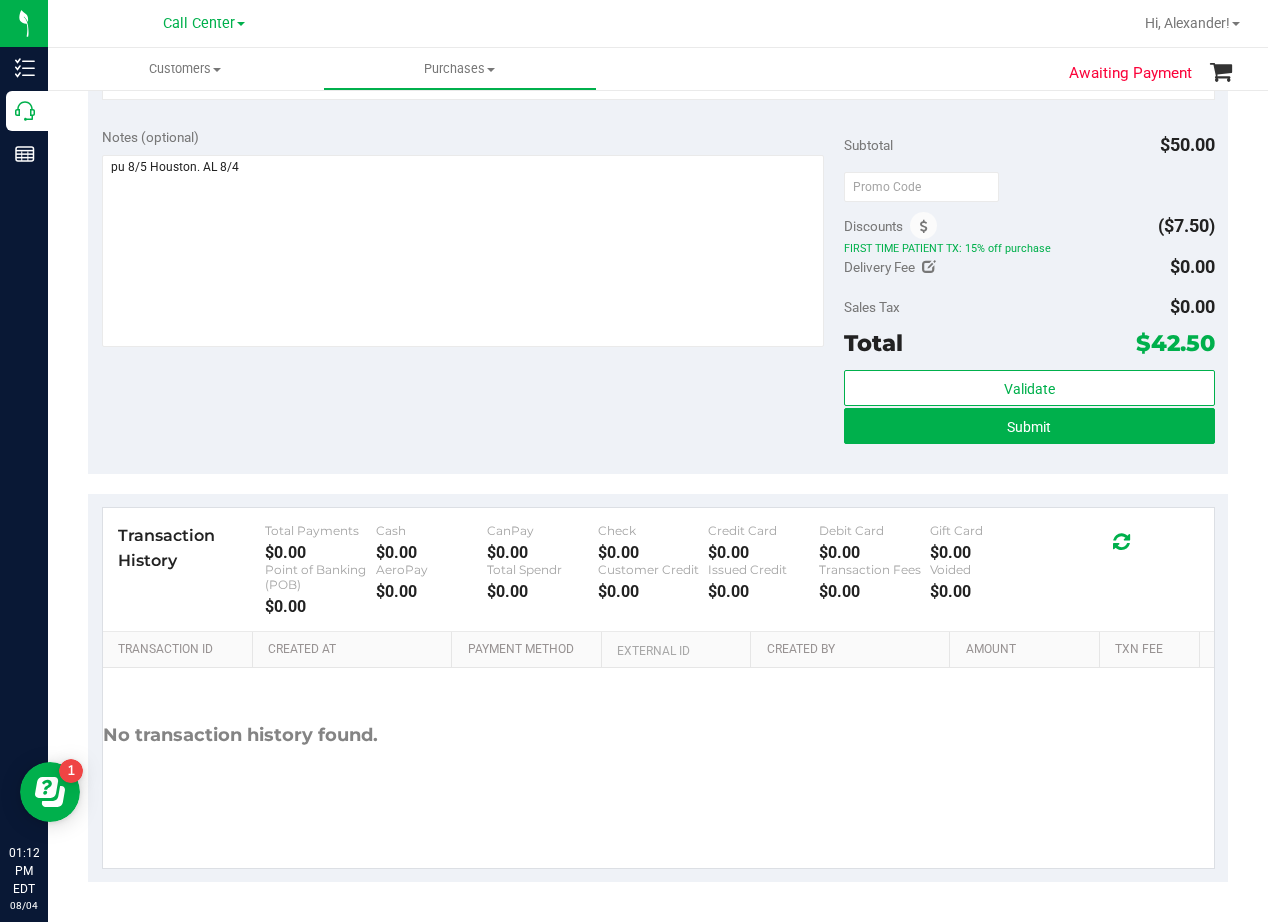 scroll, scrollTop: 0, scrollLeft: 0, axis: both 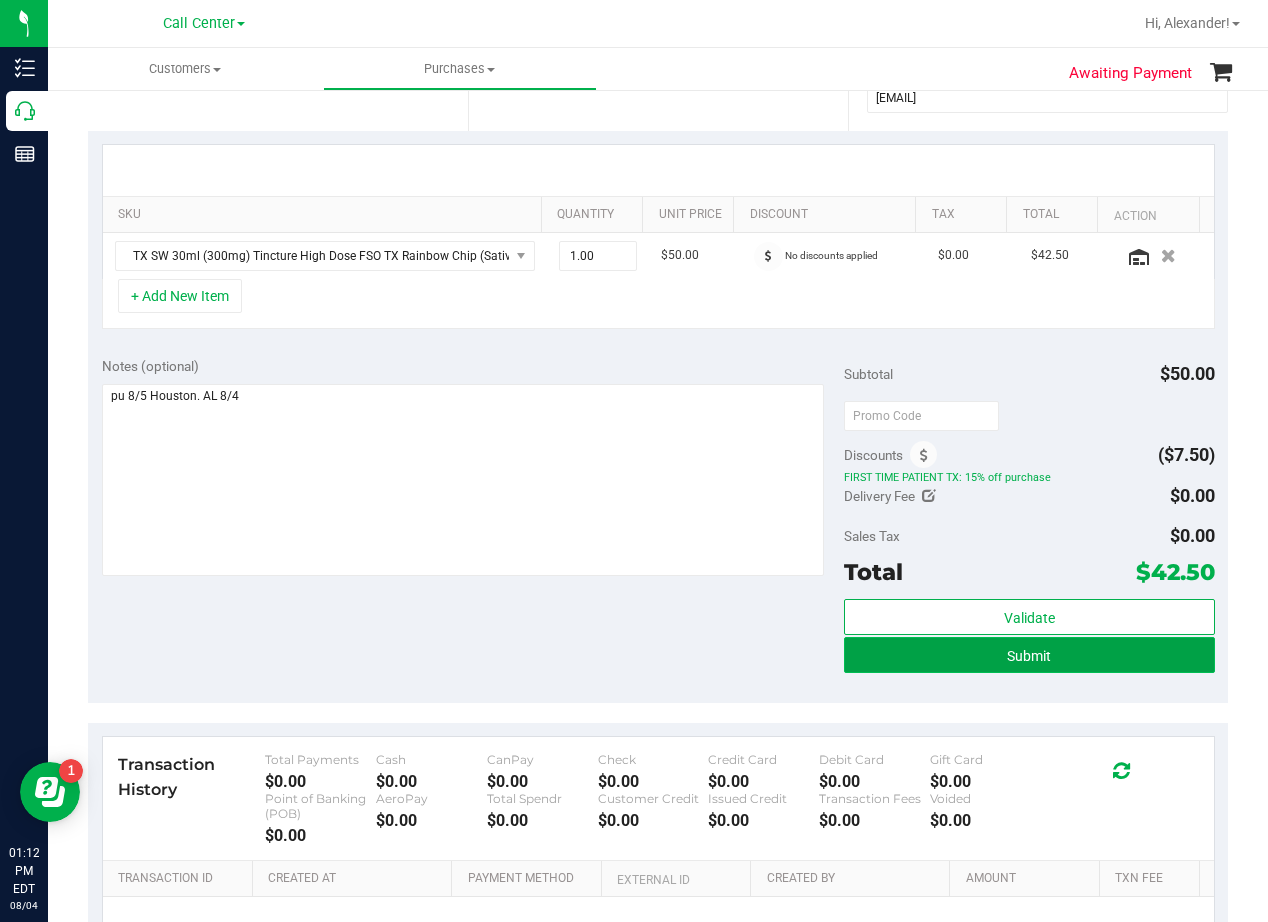 click on "Submit" at bounding box center (1029, 655) 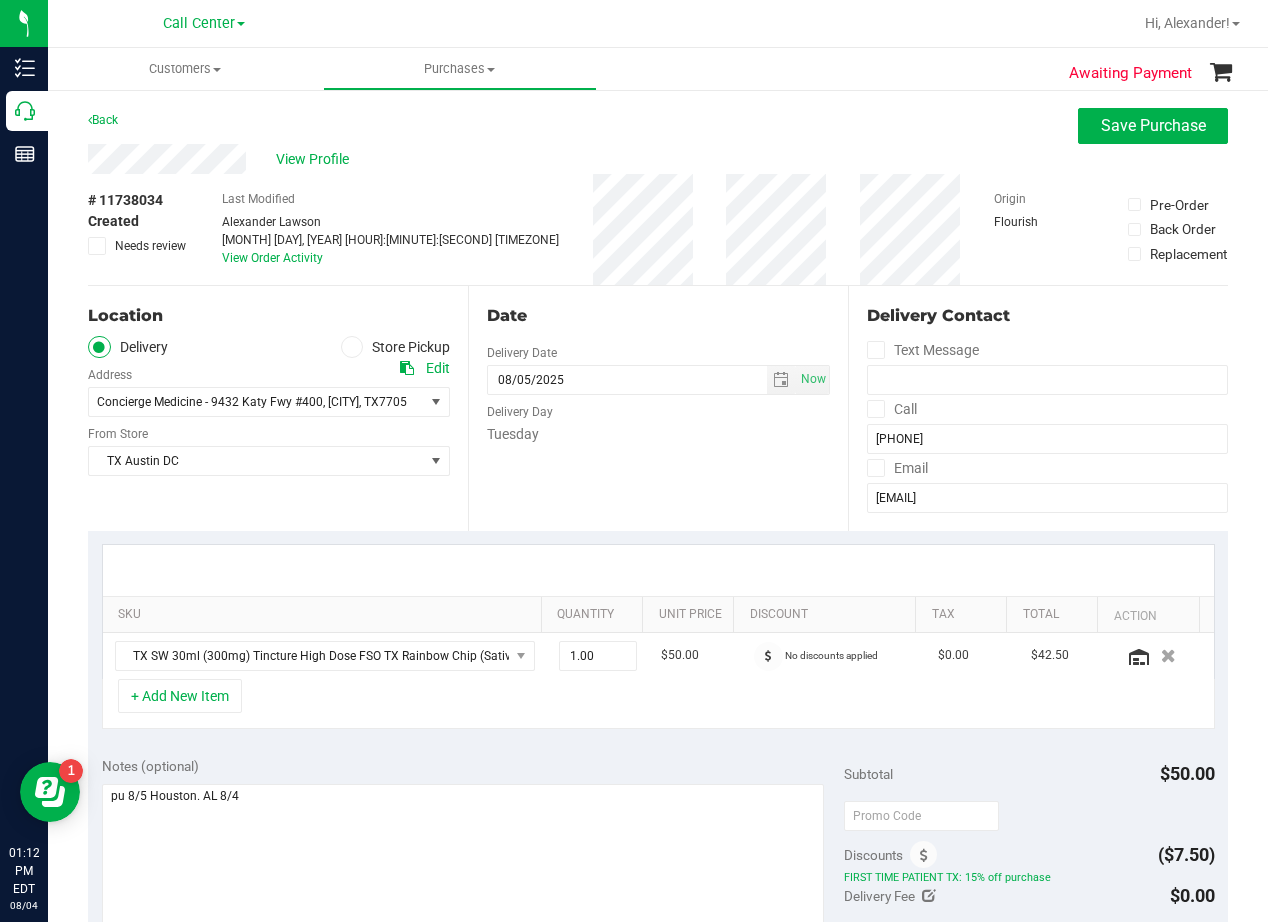 click on "Customers
All customers
Add a new customer
All physicians
Purchases
All purchases" at bounding box center [658, 485] 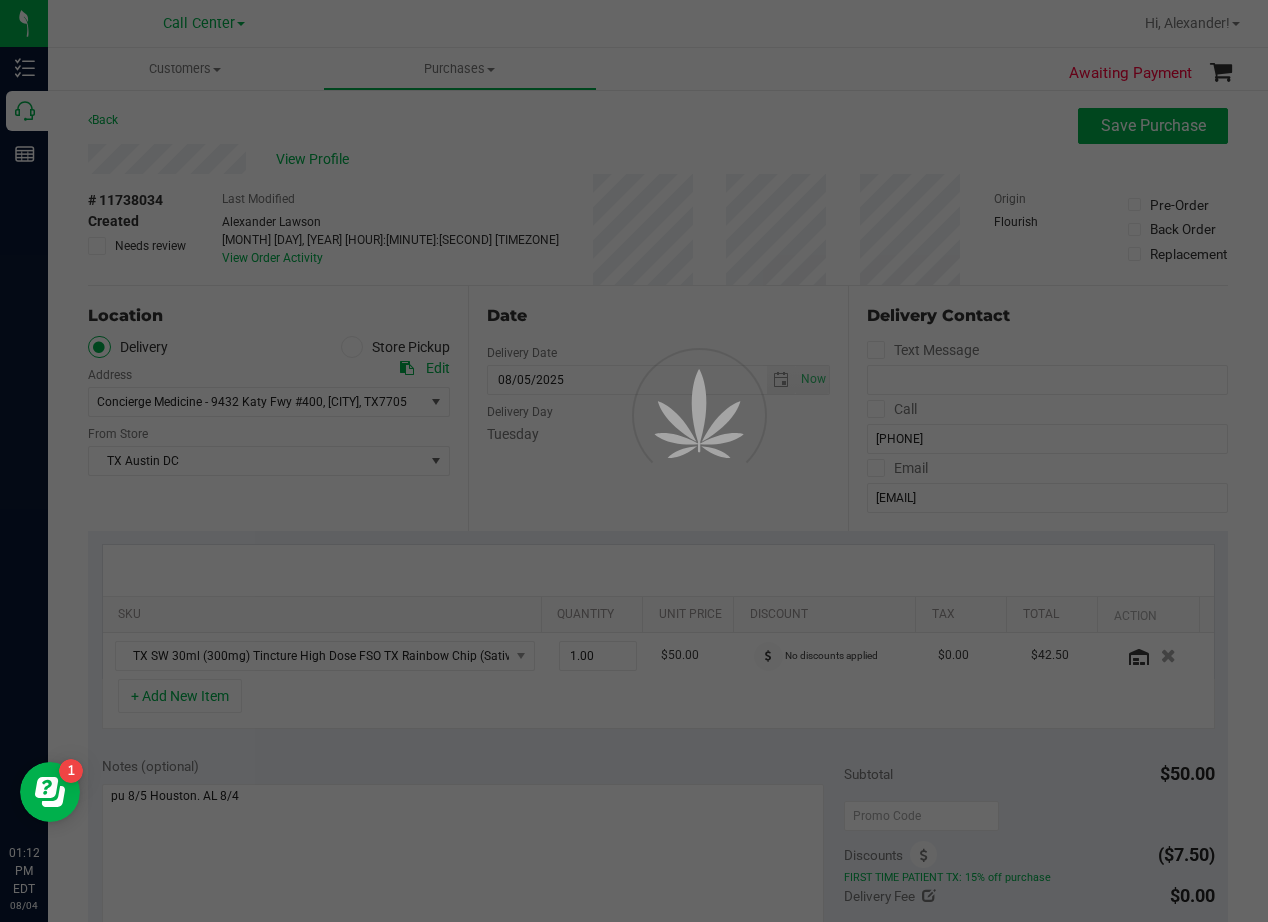 click at bounding box center [672, 461] 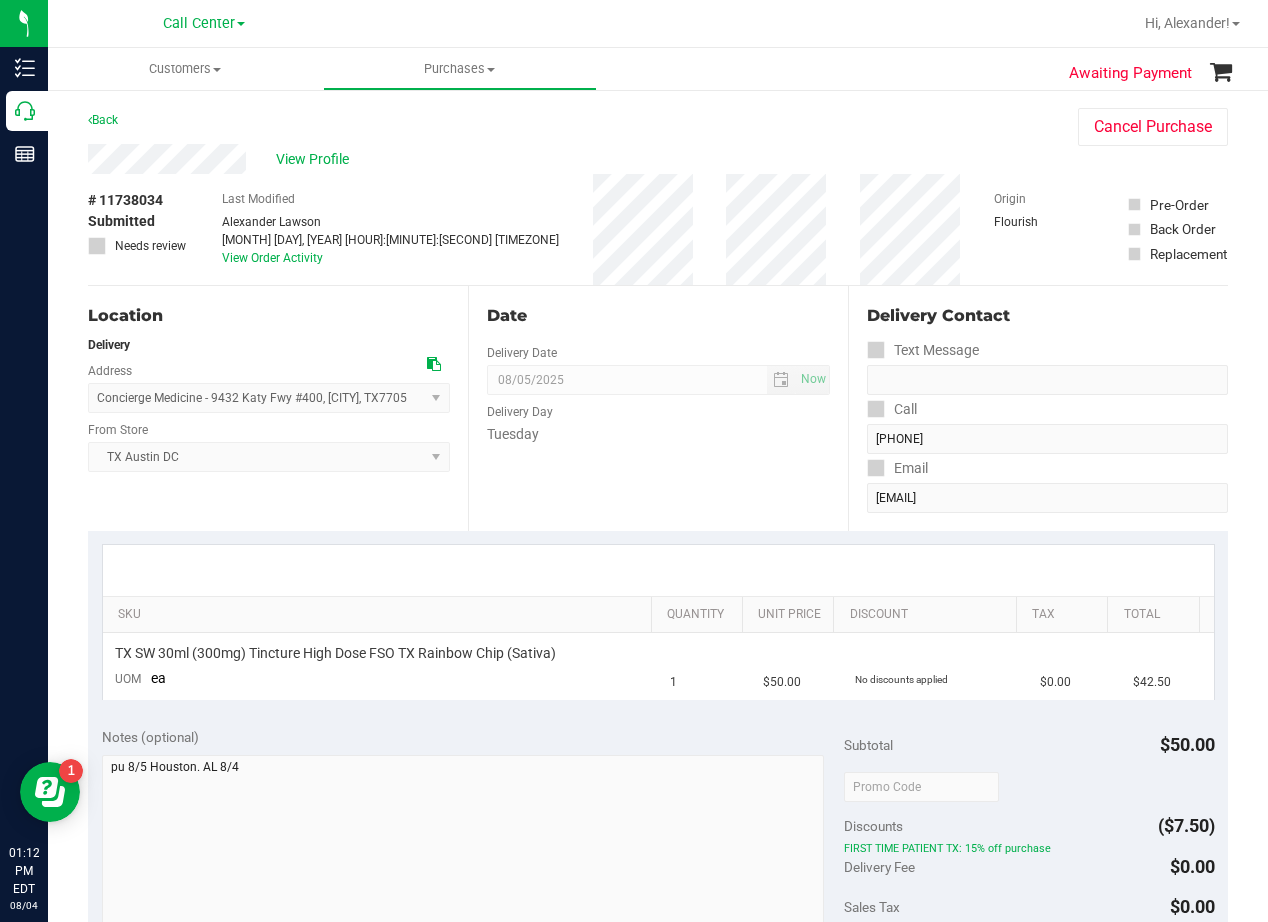 click on "Date" at bounding box center [658, 316] 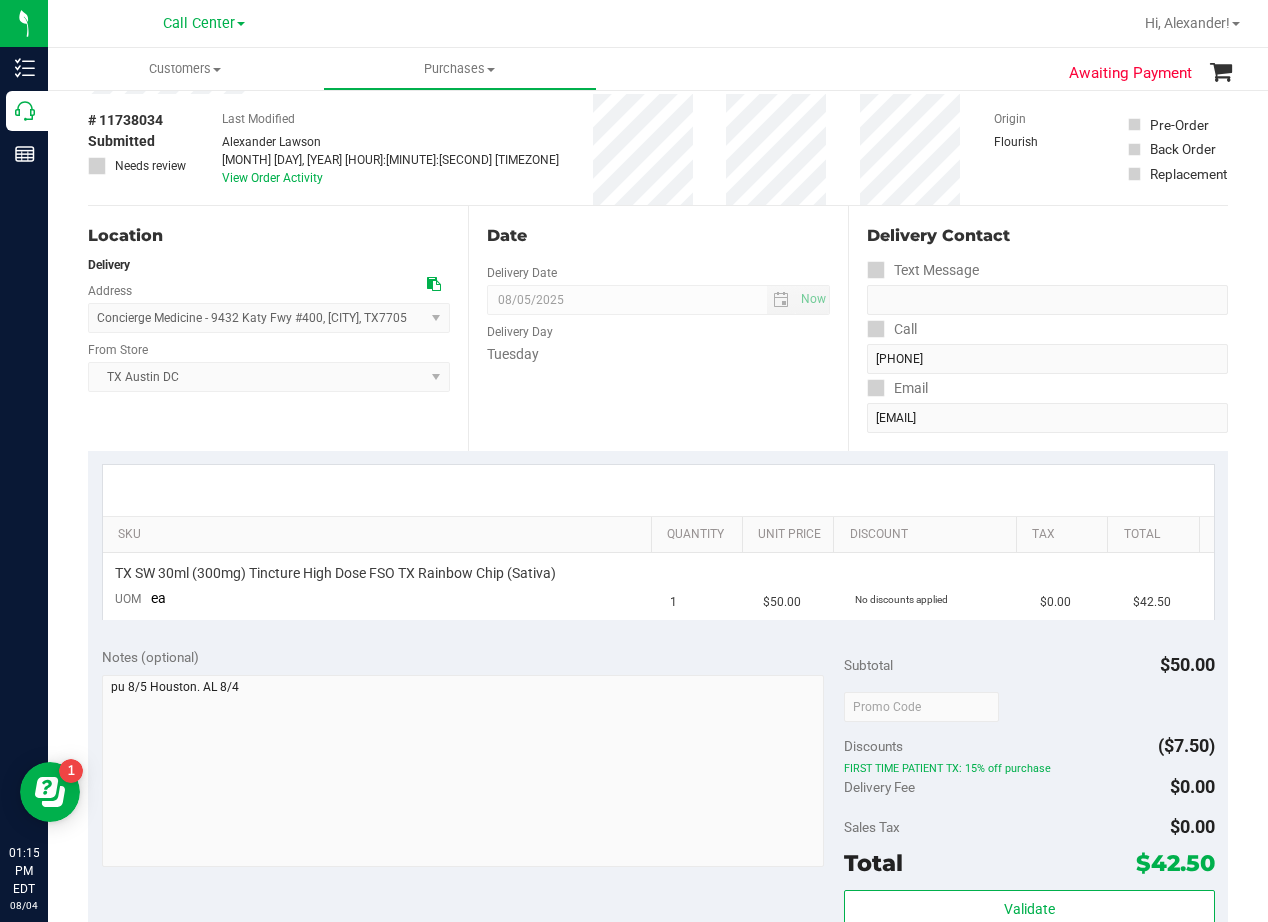 scroll, scrollTop: 200, scrollLeft: 0, axis: vertical 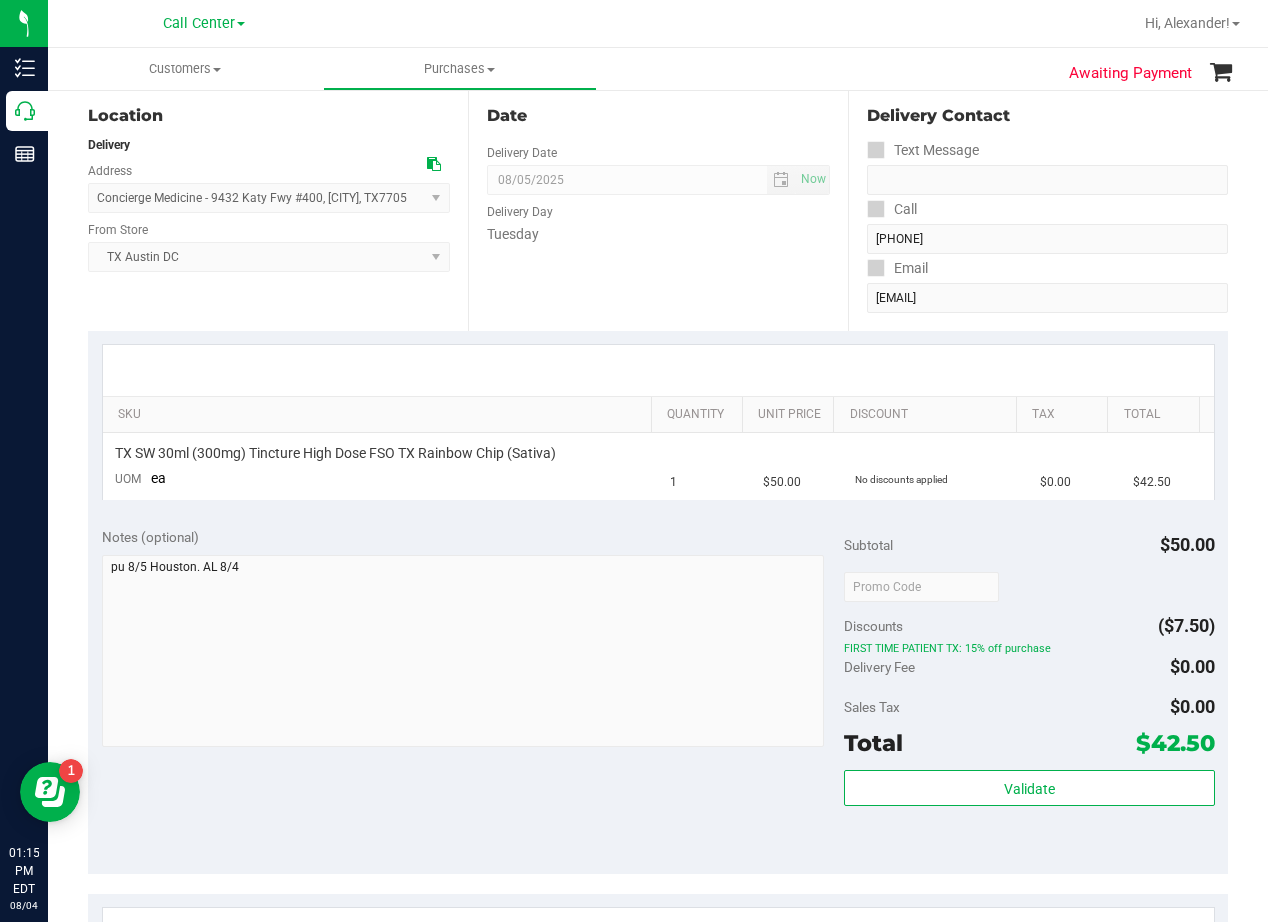 click on "Date
Delivery Date
08/05/2025
Now
08/05/2025 08:00 AM
Now
Delivery Day
Tuesday" at bounding box center [658, 208] 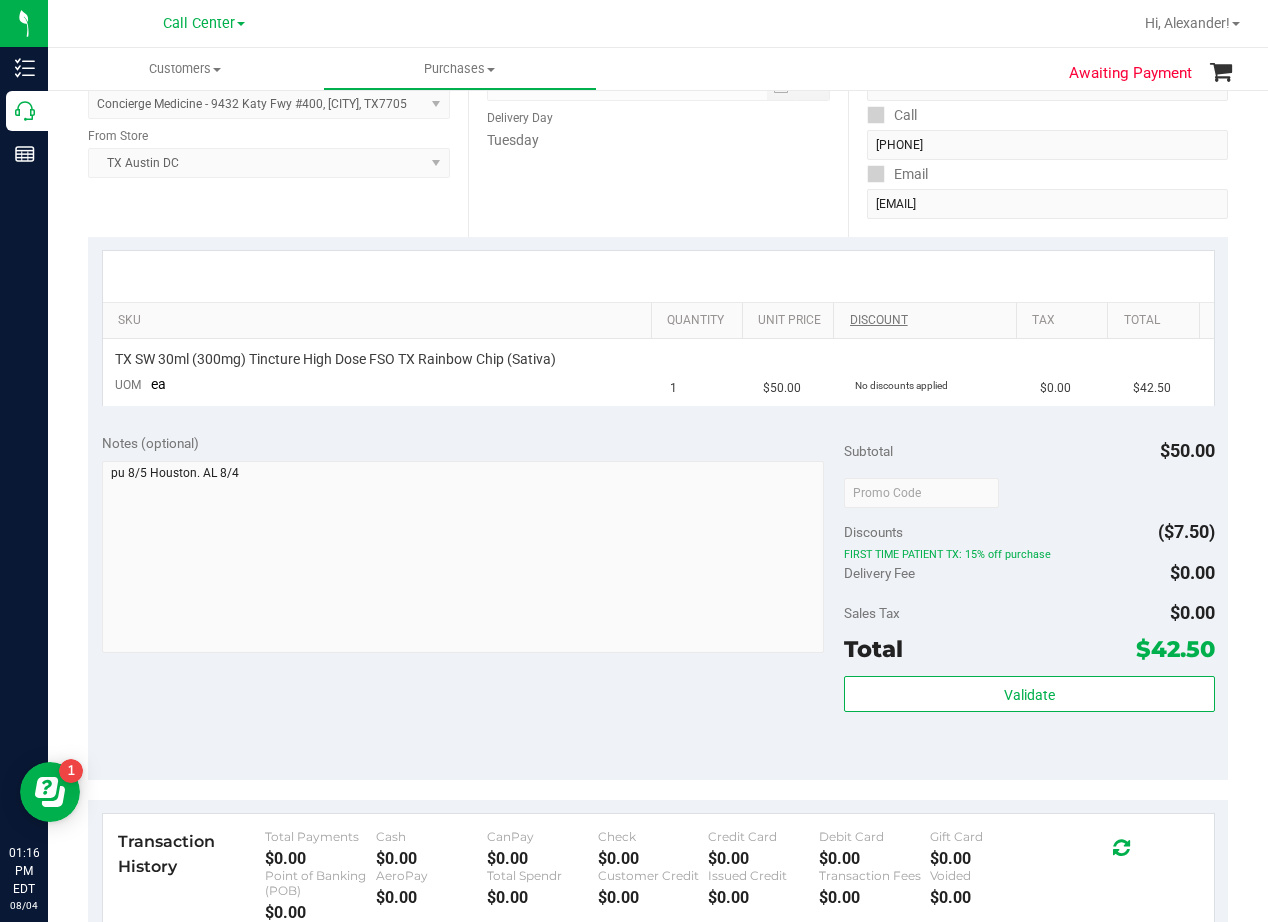 scroll, scrollTop: 300, scrollLeft: 0, axis: vertical 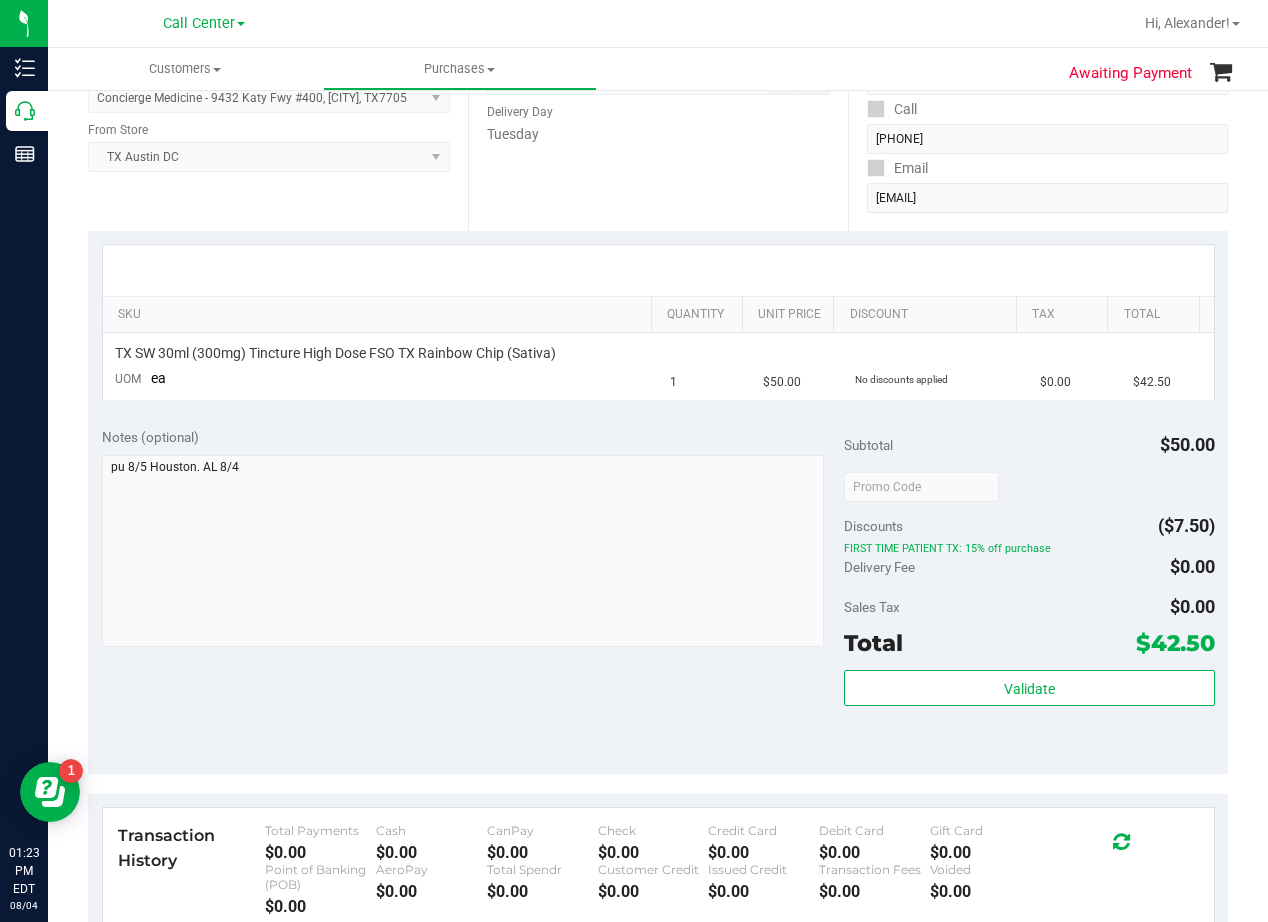 click on "Date
Delivery Date
08/05/2025
Now
08/05/2025 08:00 AM
Now
Delivery Day
Tuesday" at bounding box center (658, 108) 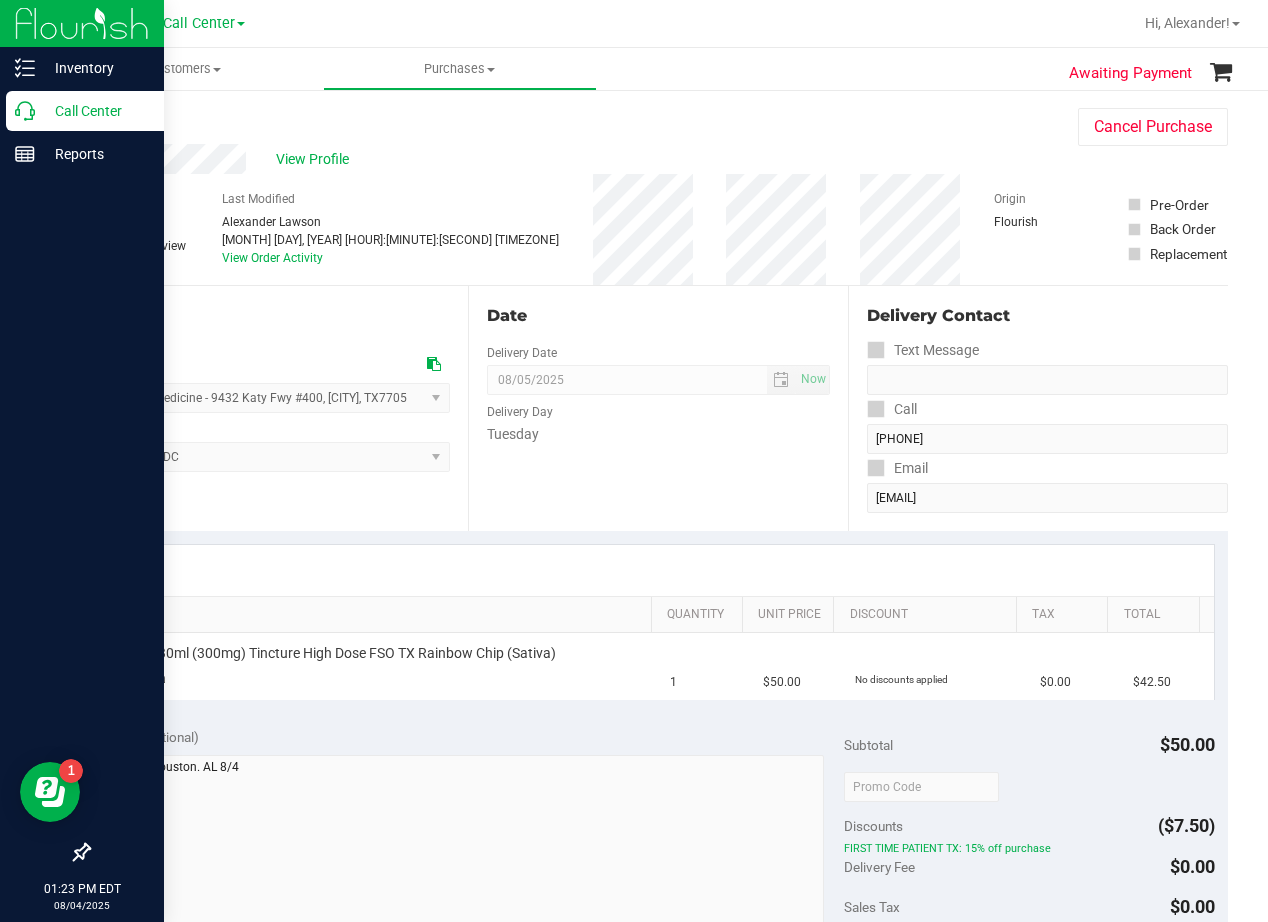 click on "Call Center" at bounding box center (95, 111) 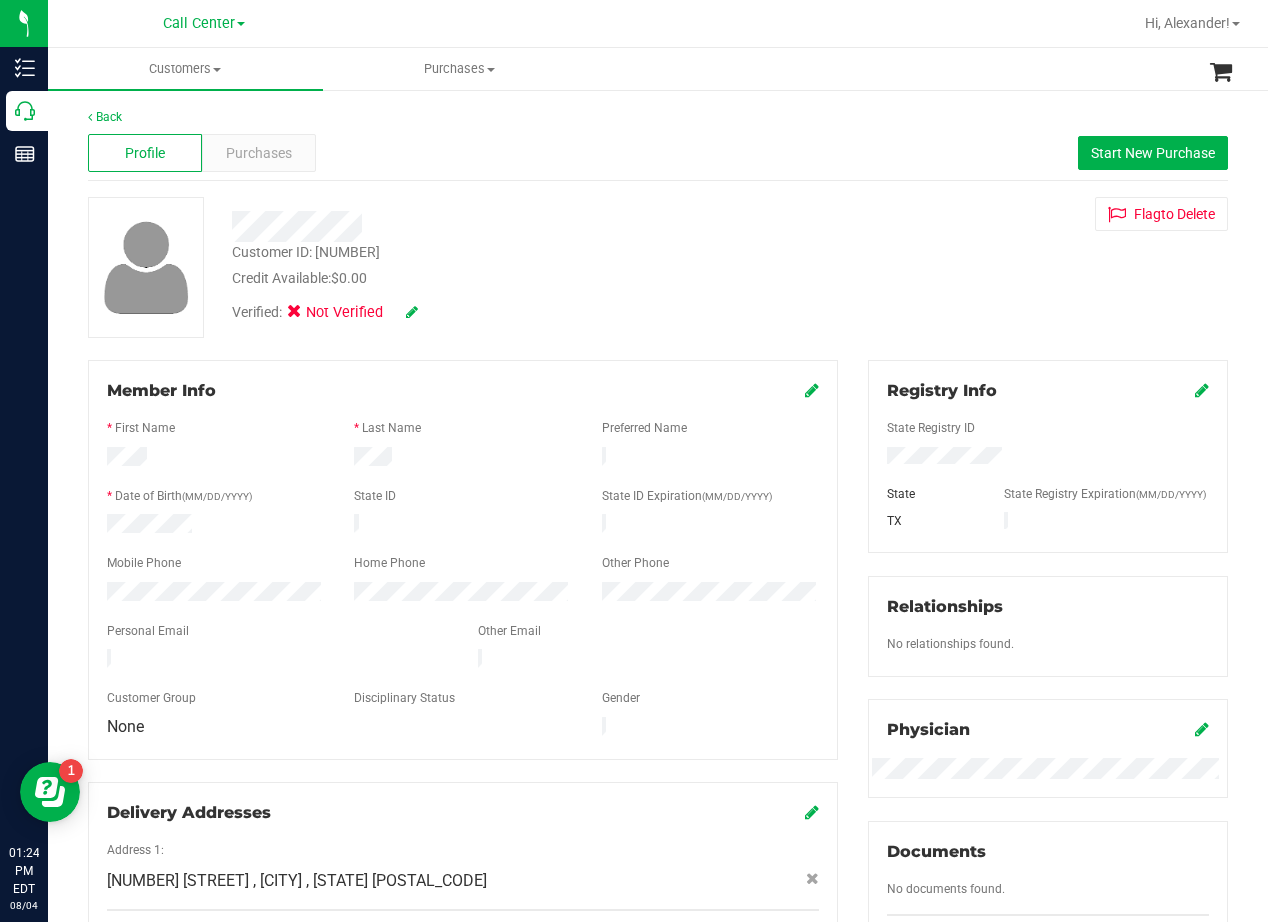 drag, startPoint x: 846, startPoint y: 248, endPoint x: 793, endPoint y: 253, distance: 53.235325 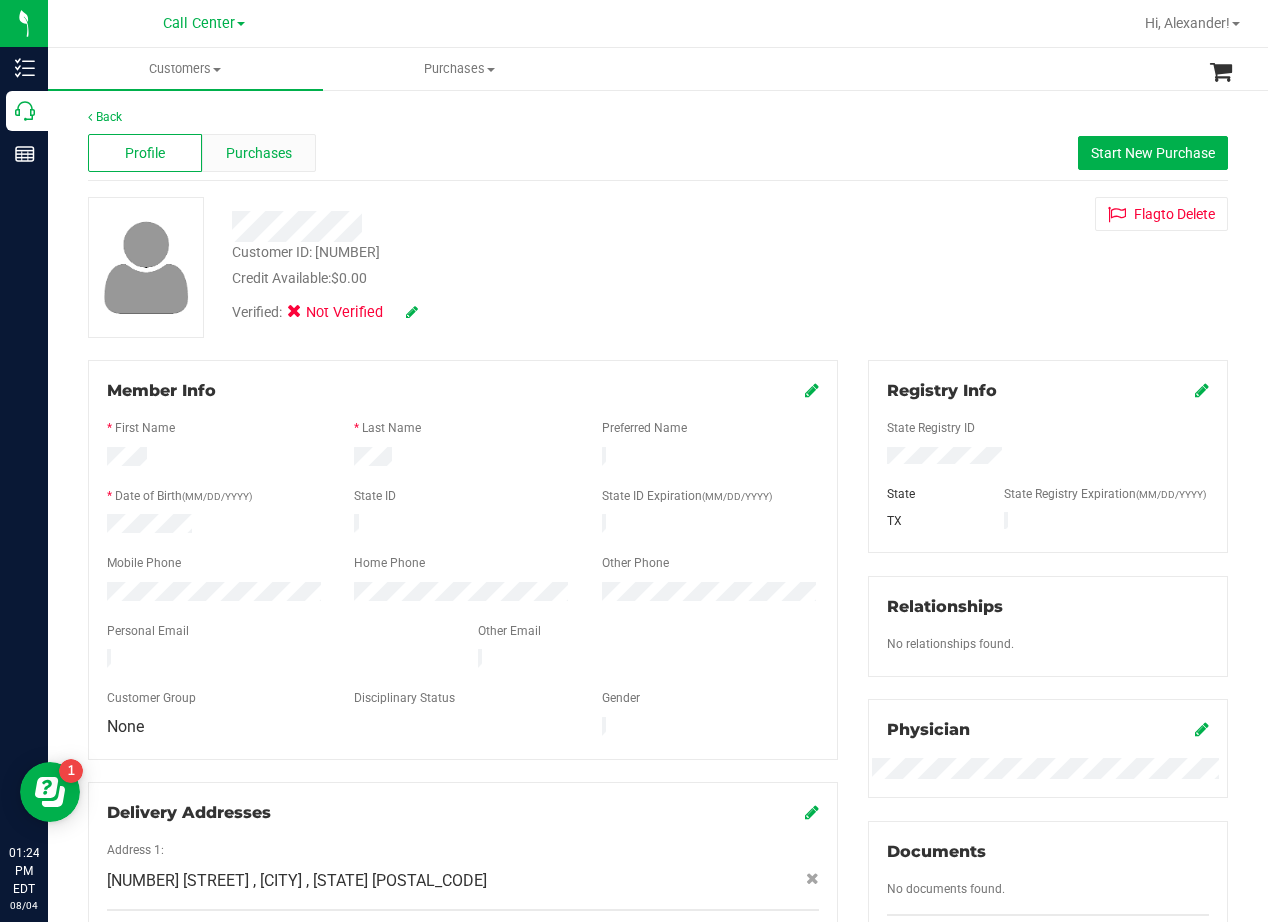 click on "Purchases" at bounding box center (259, 153) 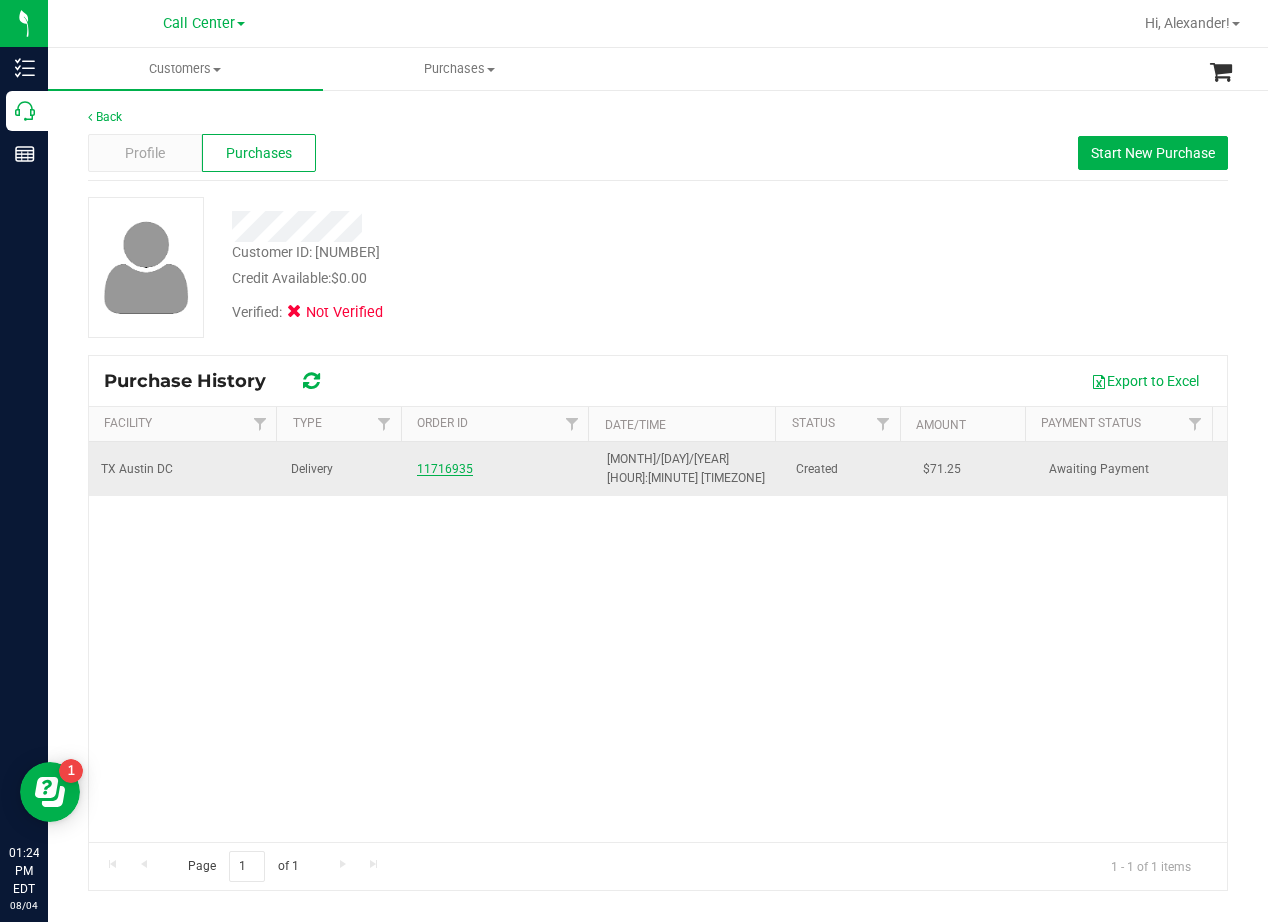 click on "11716935" at bounding box center (445, 469) 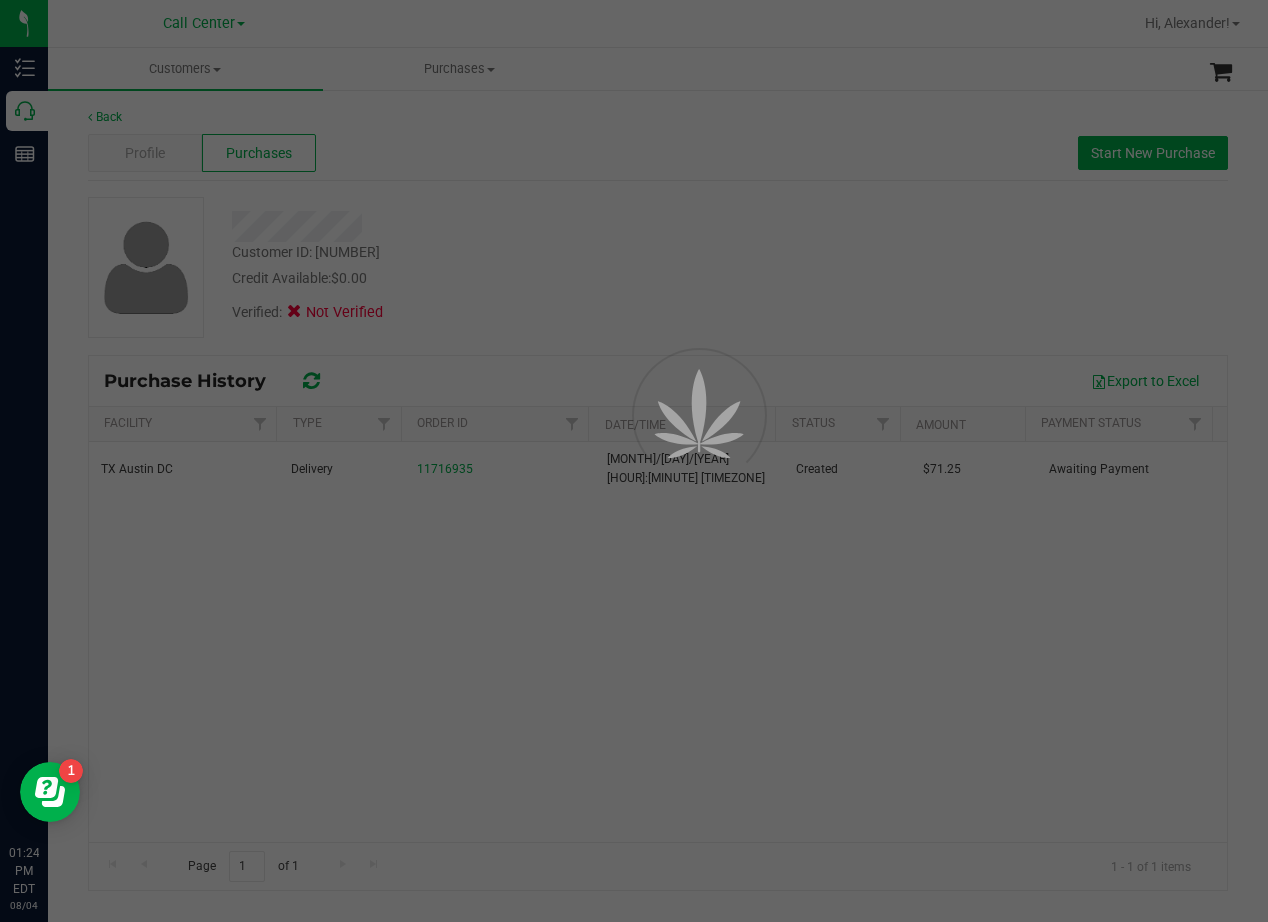click at bounding box center [634, 461] 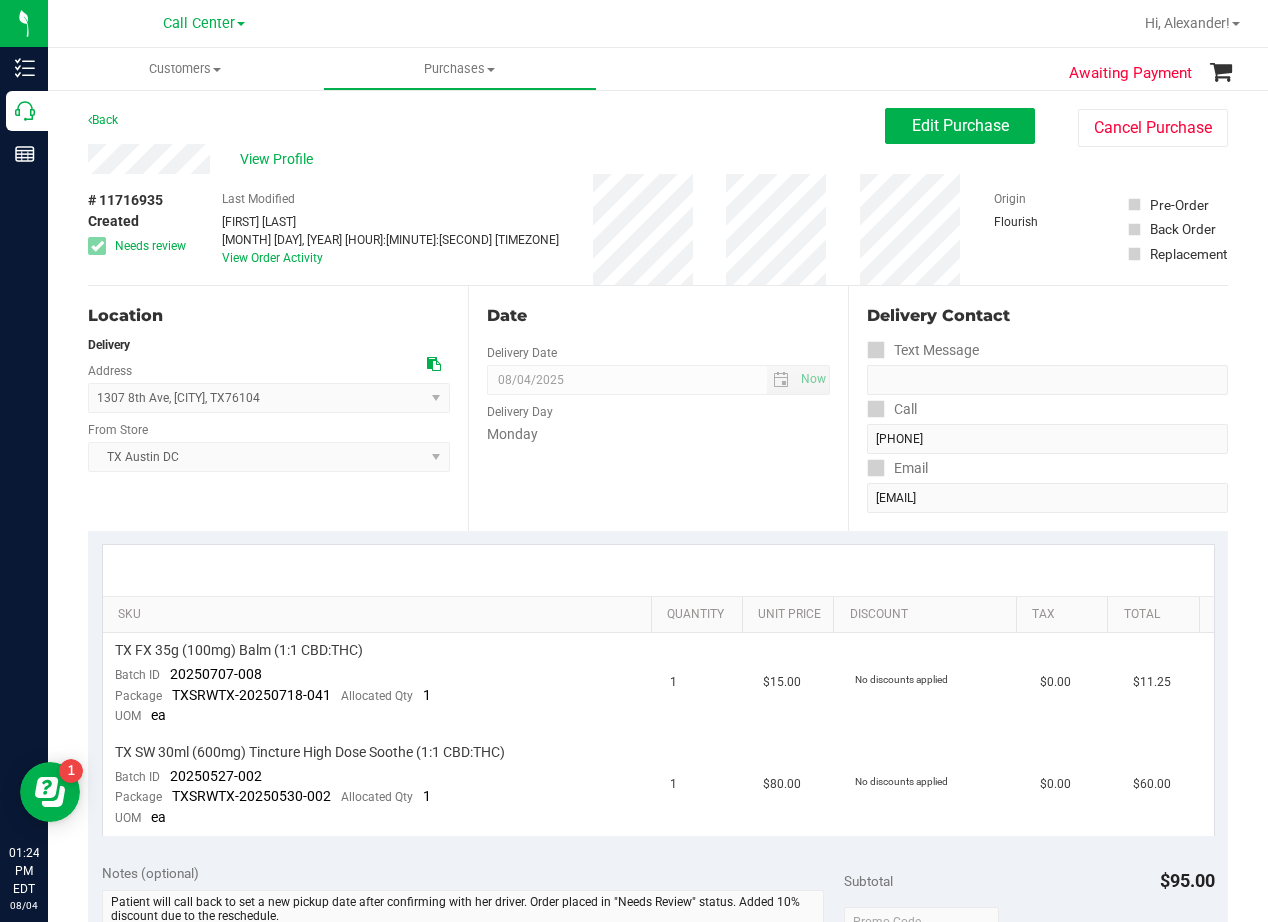 scroll, scrollTop: 100, scrollLeft: 0, axis: vertical 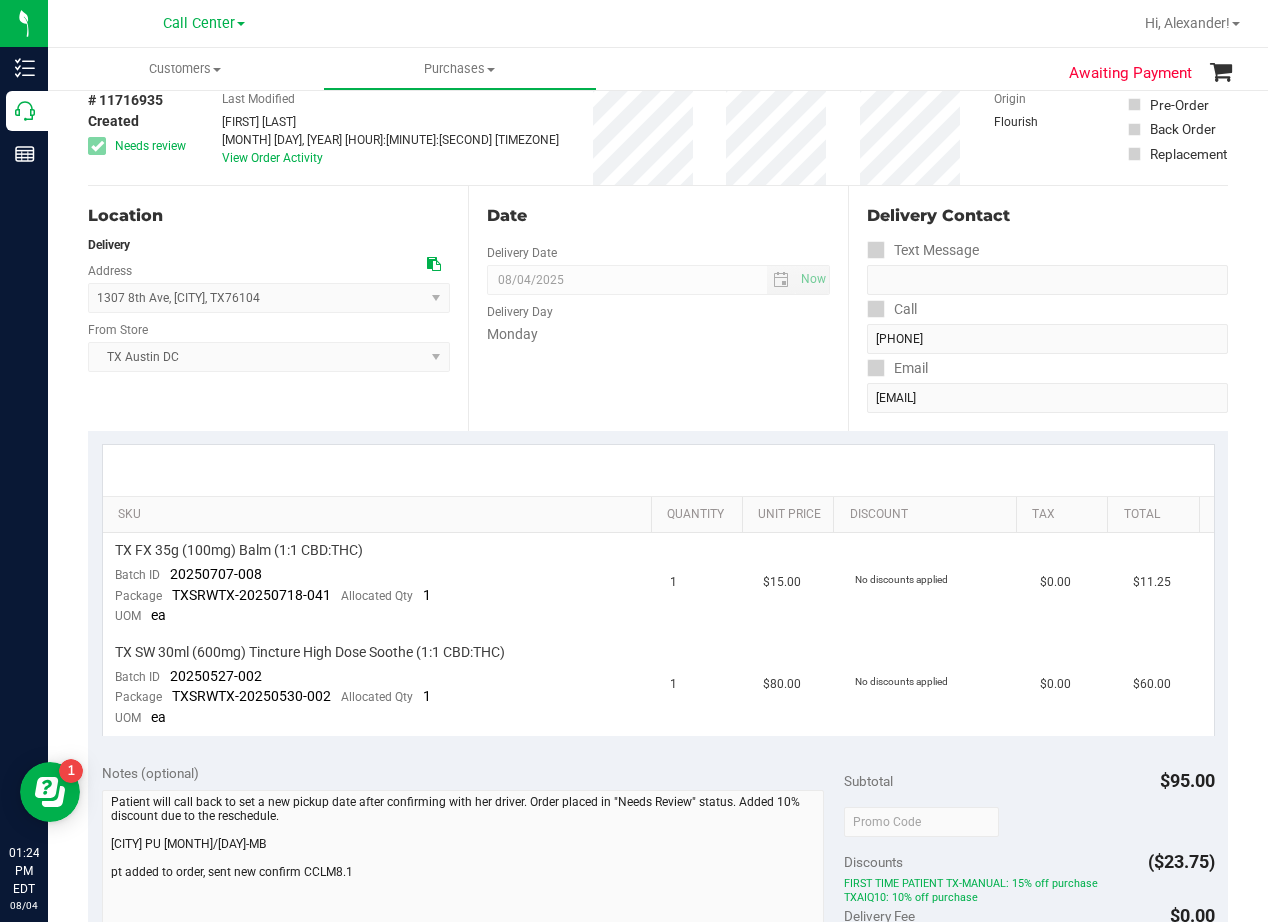 click on "Date
Delivery Date
08/04/2025
Now
08/04/2025 08:00 AM
Now
Delivery Day
Monday" at bounding box center [658, 308] 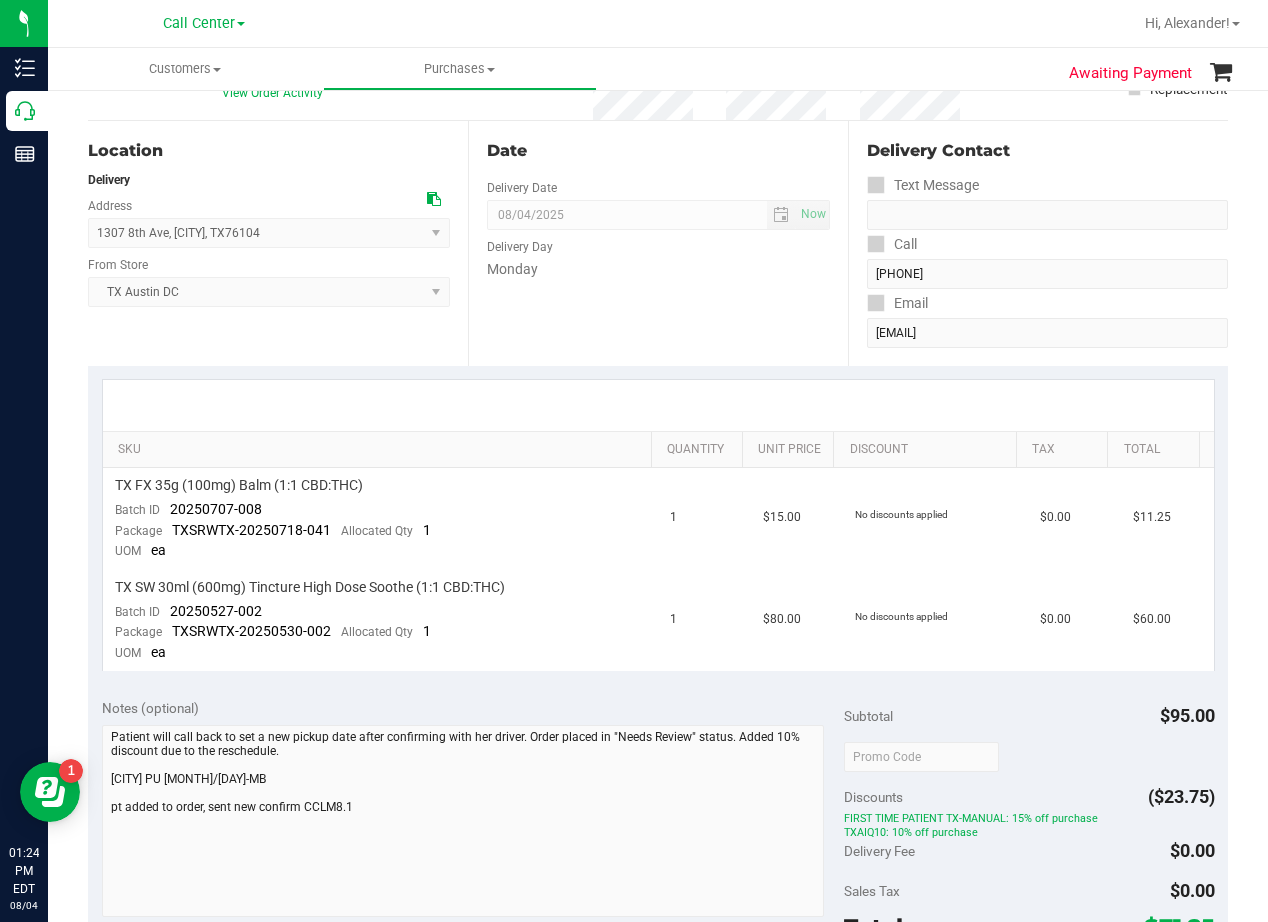 scroll, scrollTop: 200, scrollLeft: 0, axis: vertical 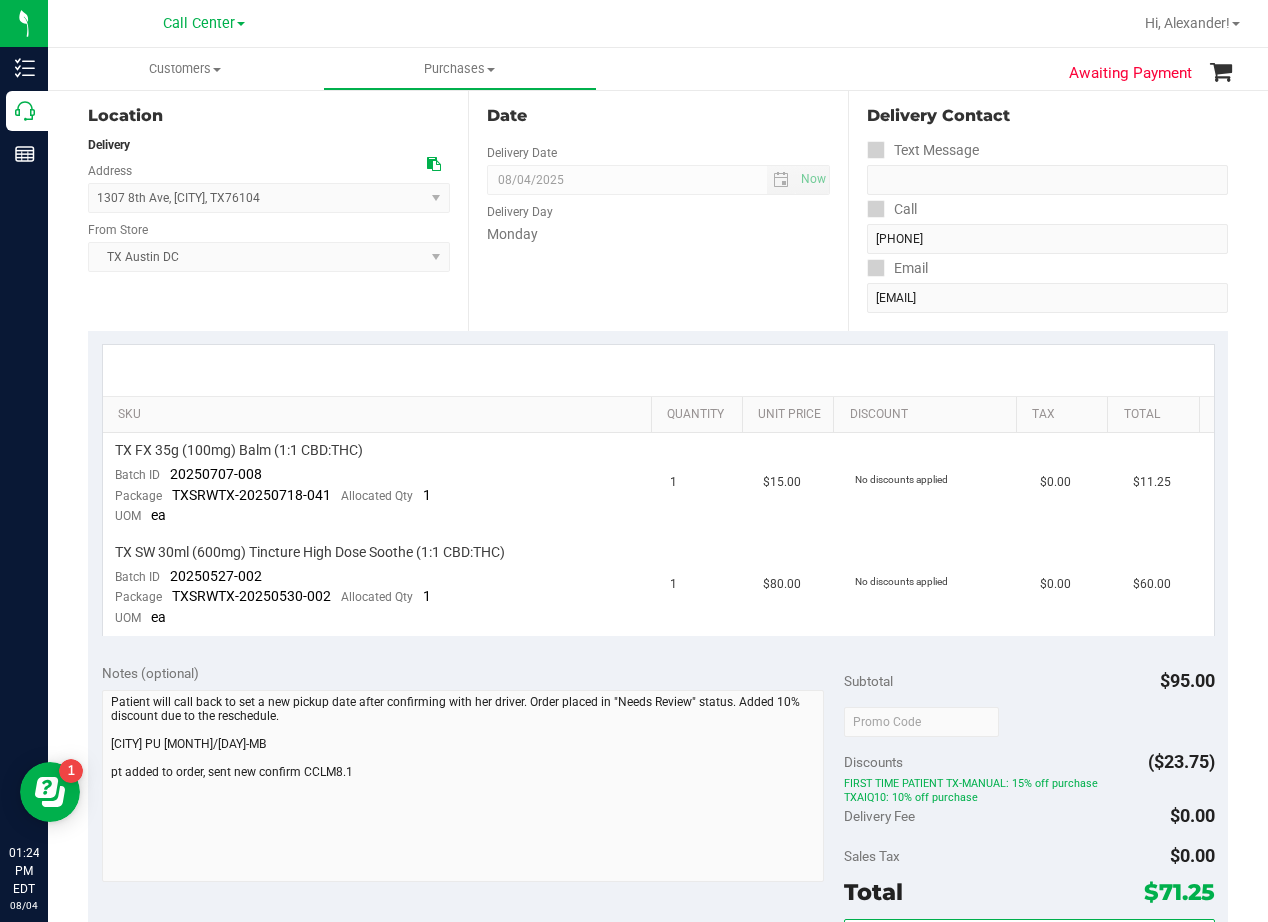 click at bounding box center (658, 370) 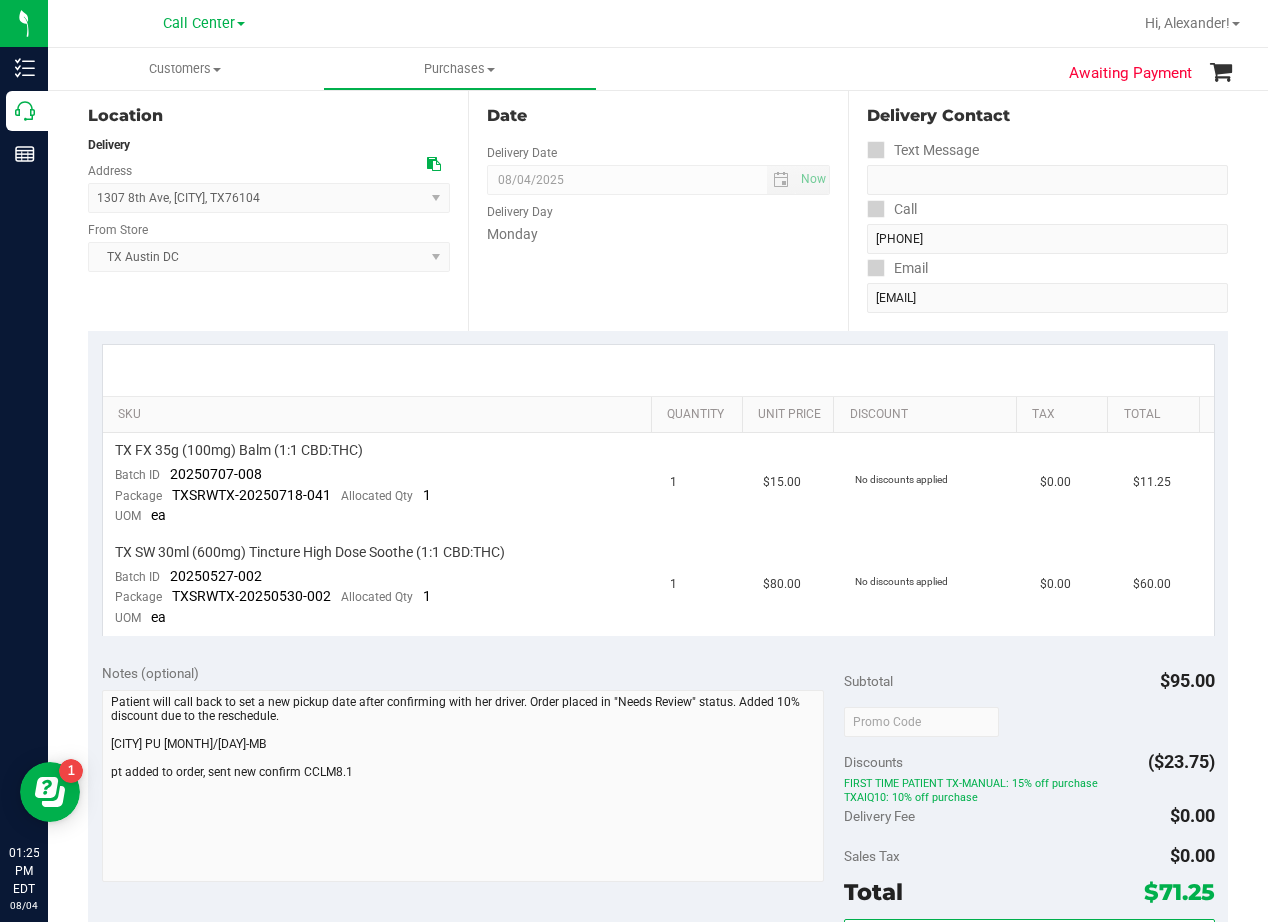 click on "Date
Delivery Date
08/04/2025
Now
08/04/2025 08:00 AM
Now
Delivery Day
Monday" at bounding box center [658, 208] 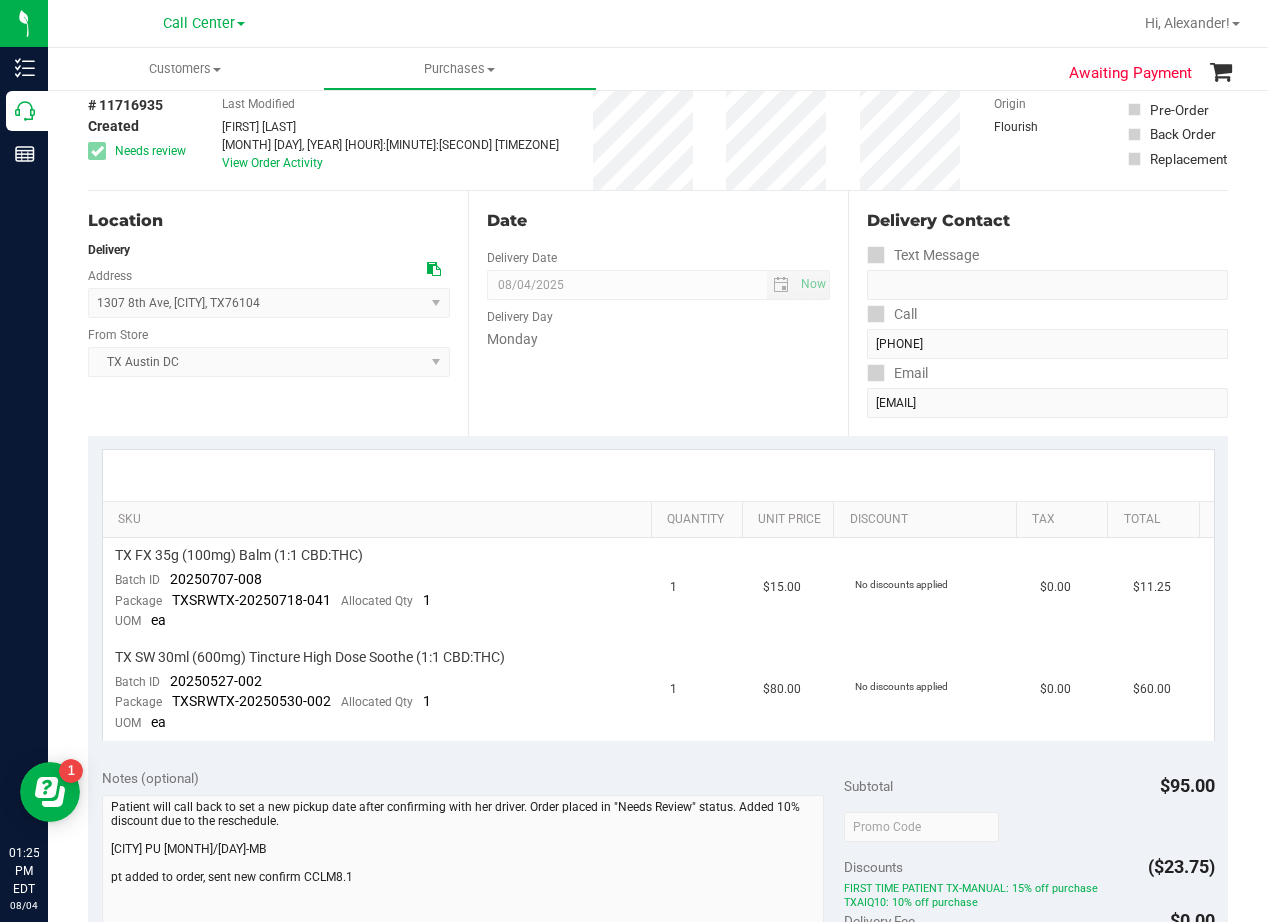 scroll, scrollTop: 0, scrollLeft: 0, axis: both 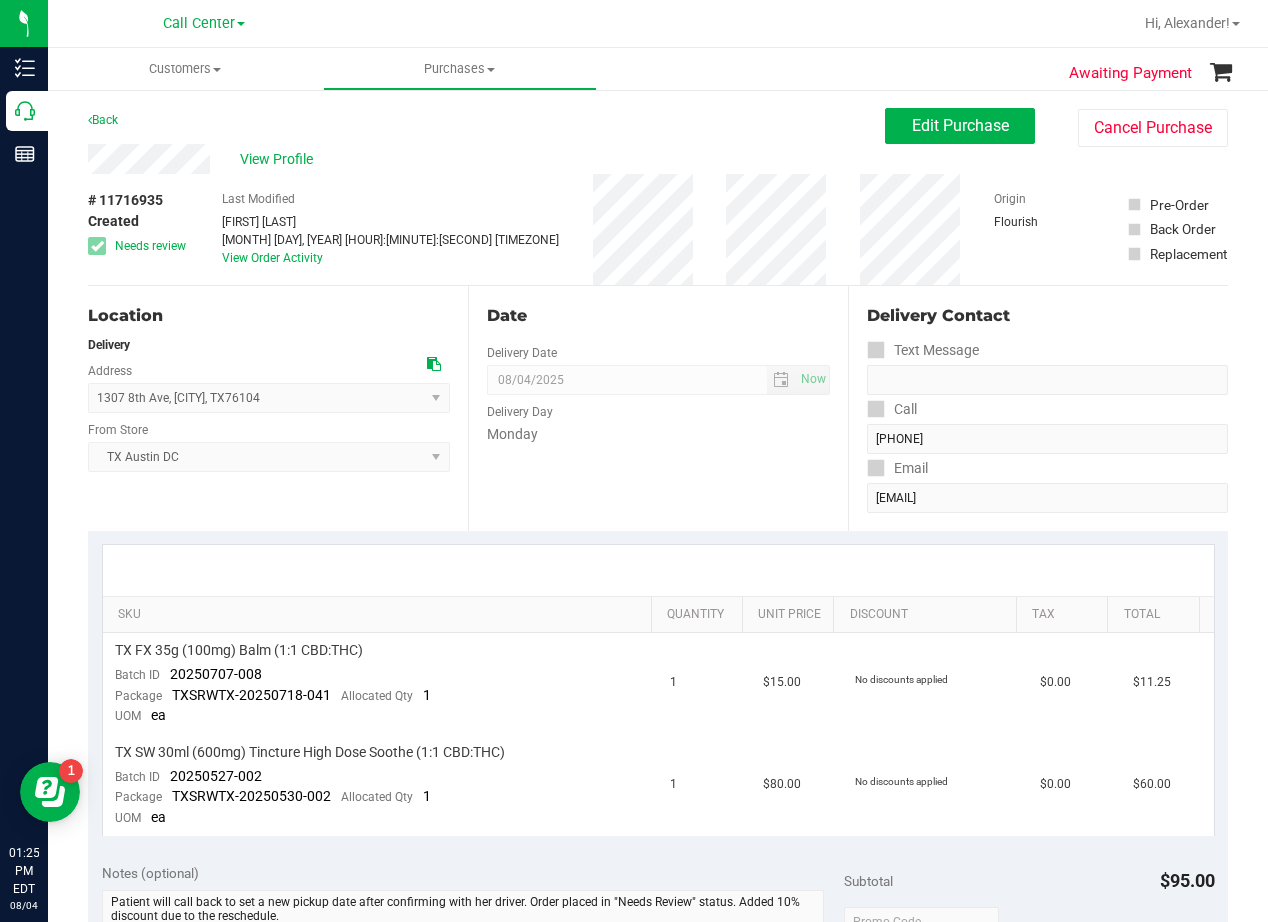 click on "Date
Delivery Date
08/04/2025
Now
08/04/2025 08:00 AM
Now
Delivery Day
Monday" at bounding box center [658, 408] 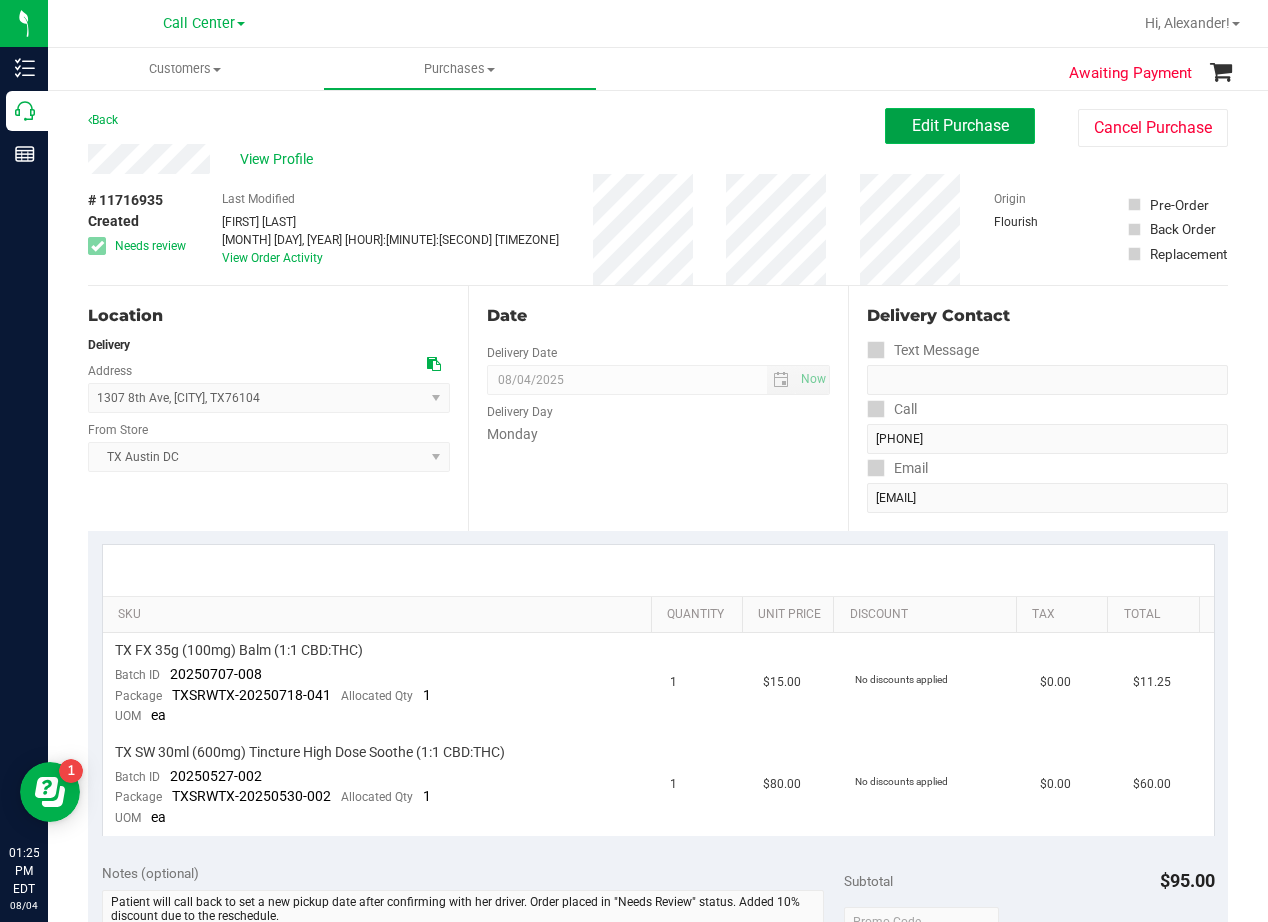 click on "Edit Purchase" at bounding box center (960, 126) 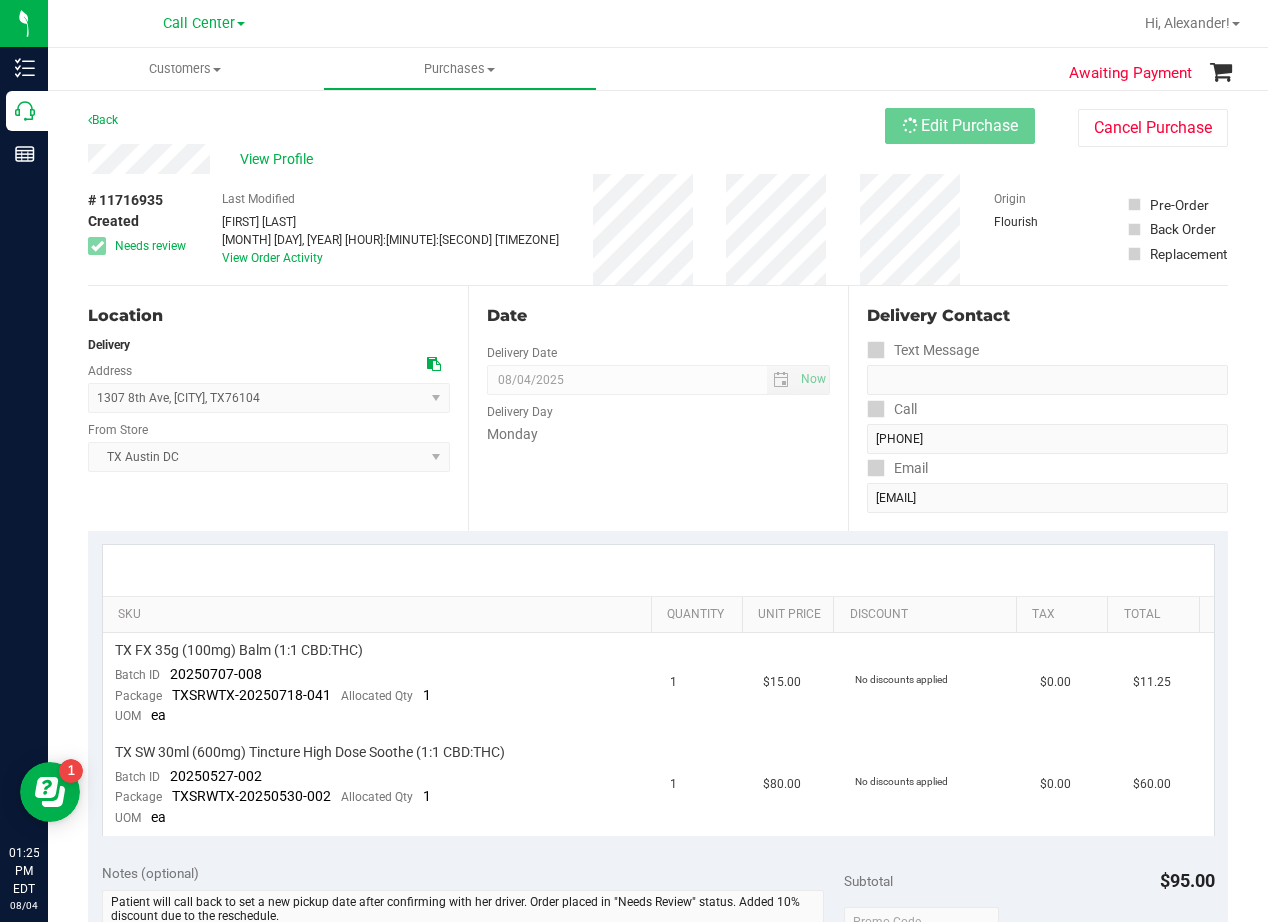 click on "Back
Edit Purchase
Cancel Purchase" at bounding box center (658, 126) 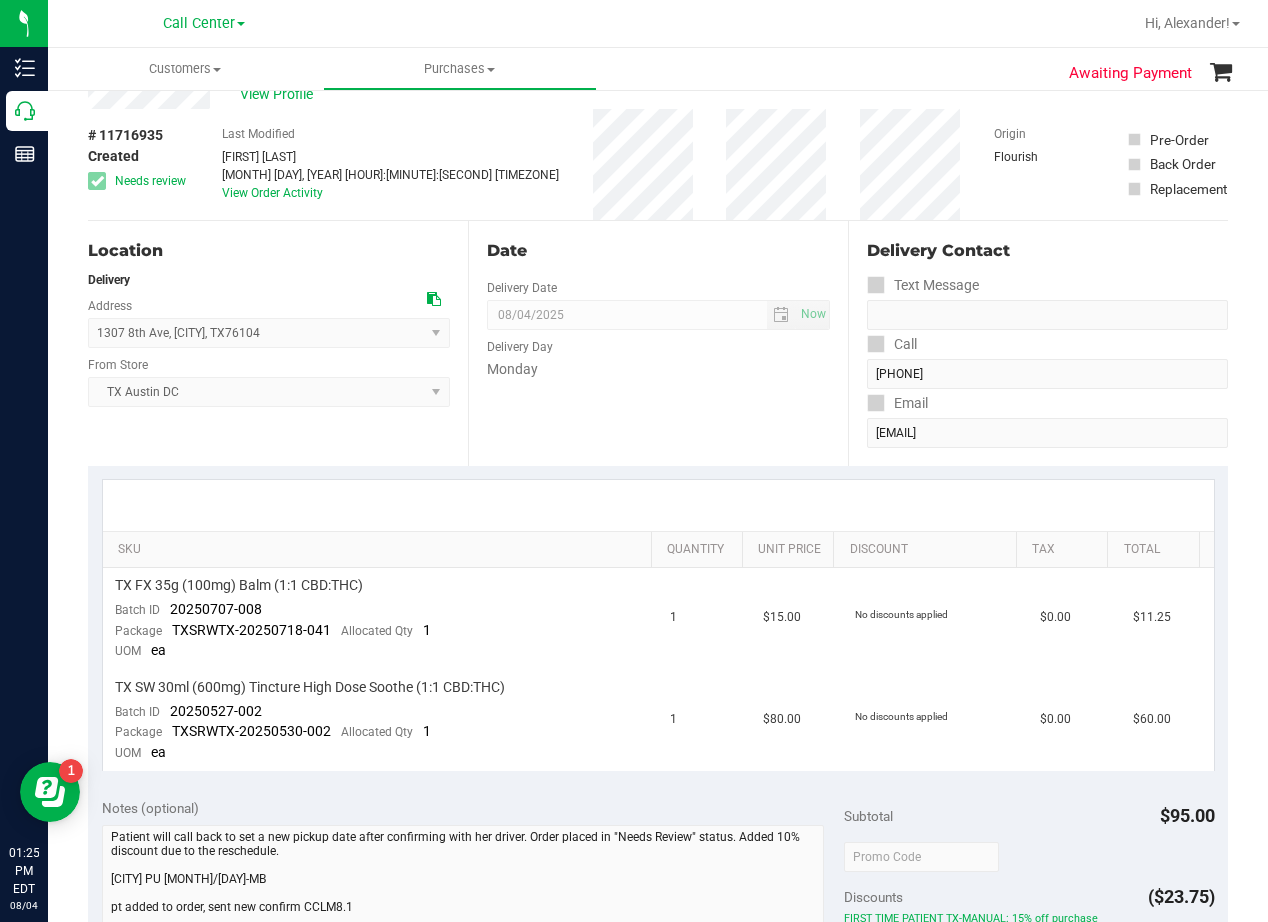 scroll, scrollTop: 100, scrollLeft: 0, axis: vertical 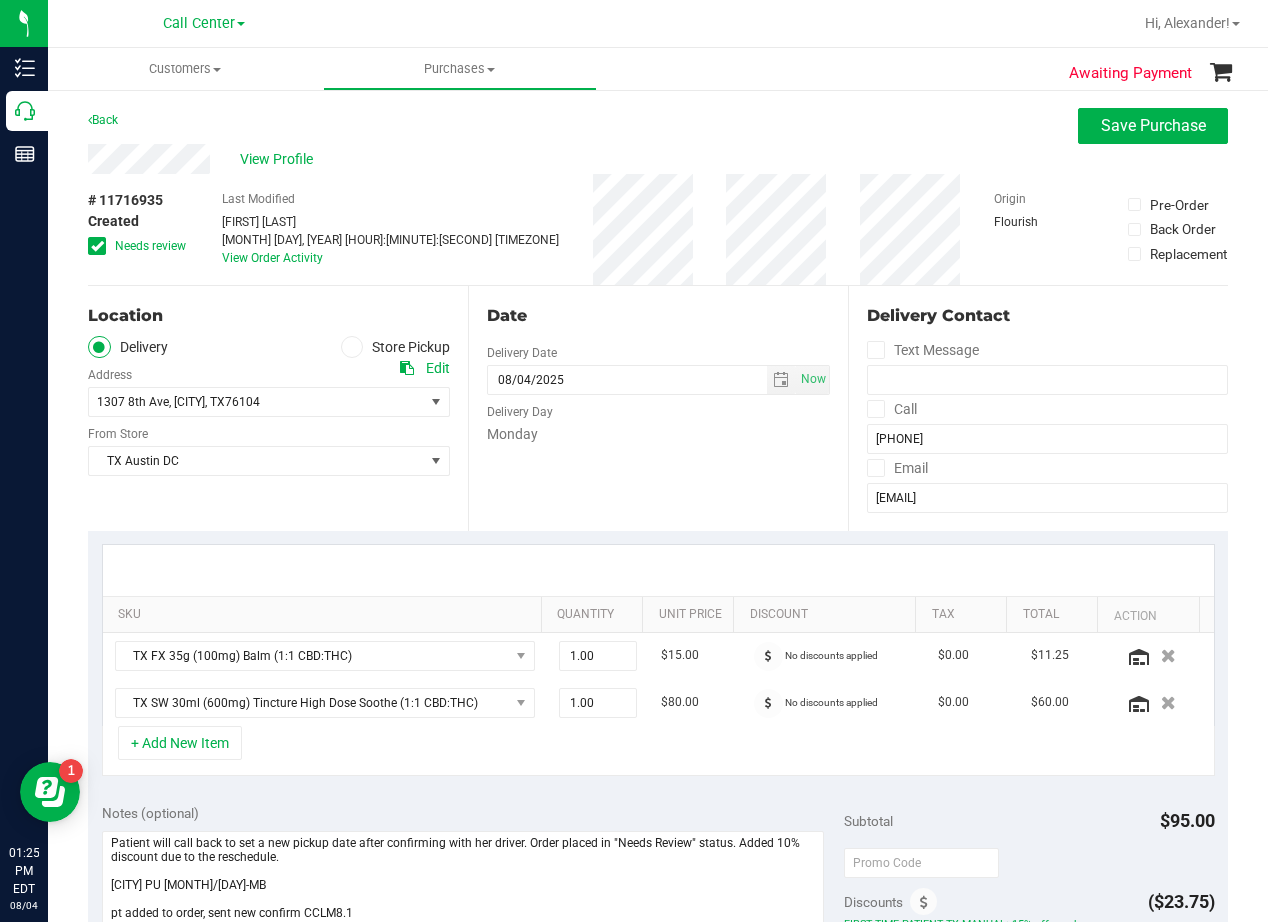 click at bounding box center [97, 246] 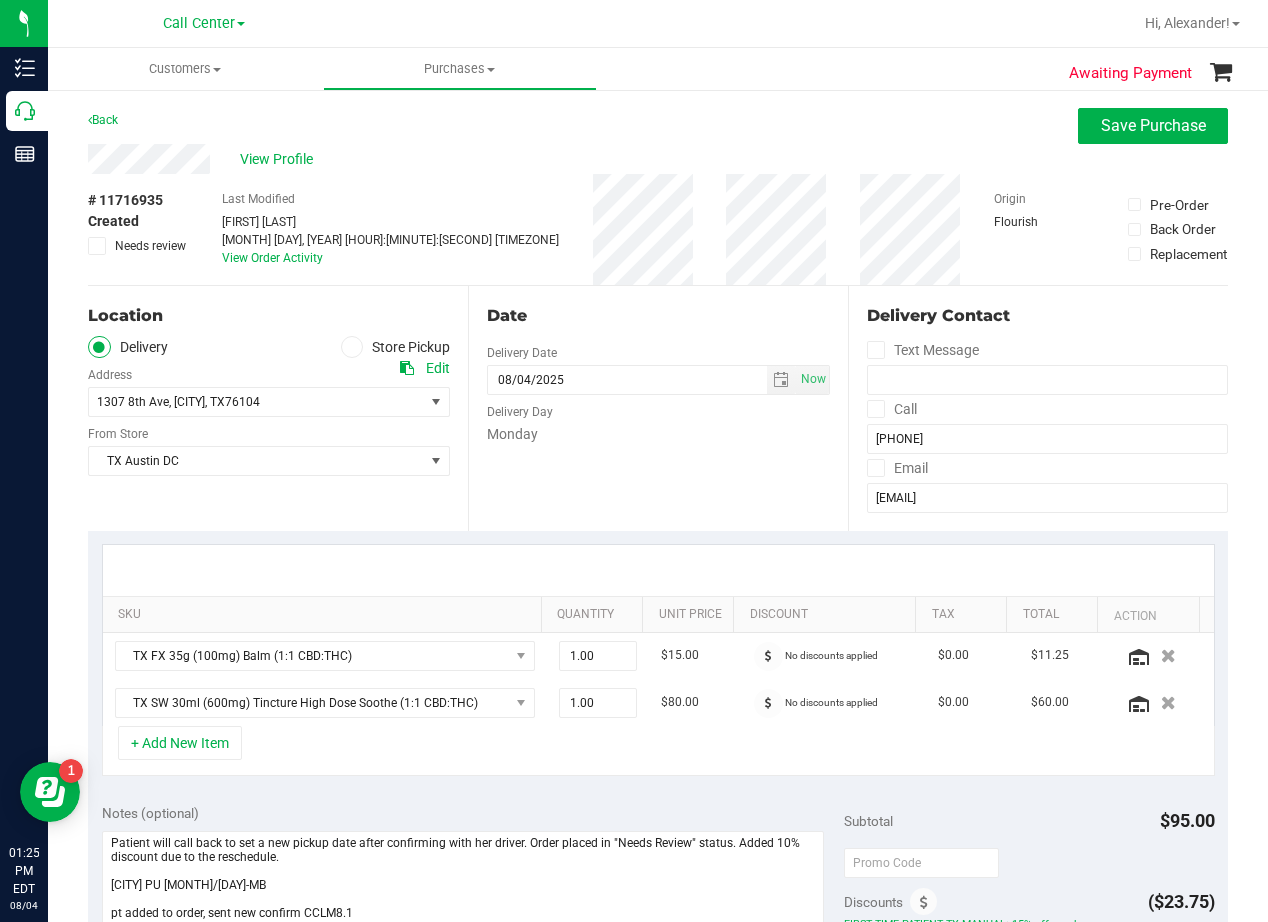 click on "Back
Save Purchase" at bounding box center (658, 126) 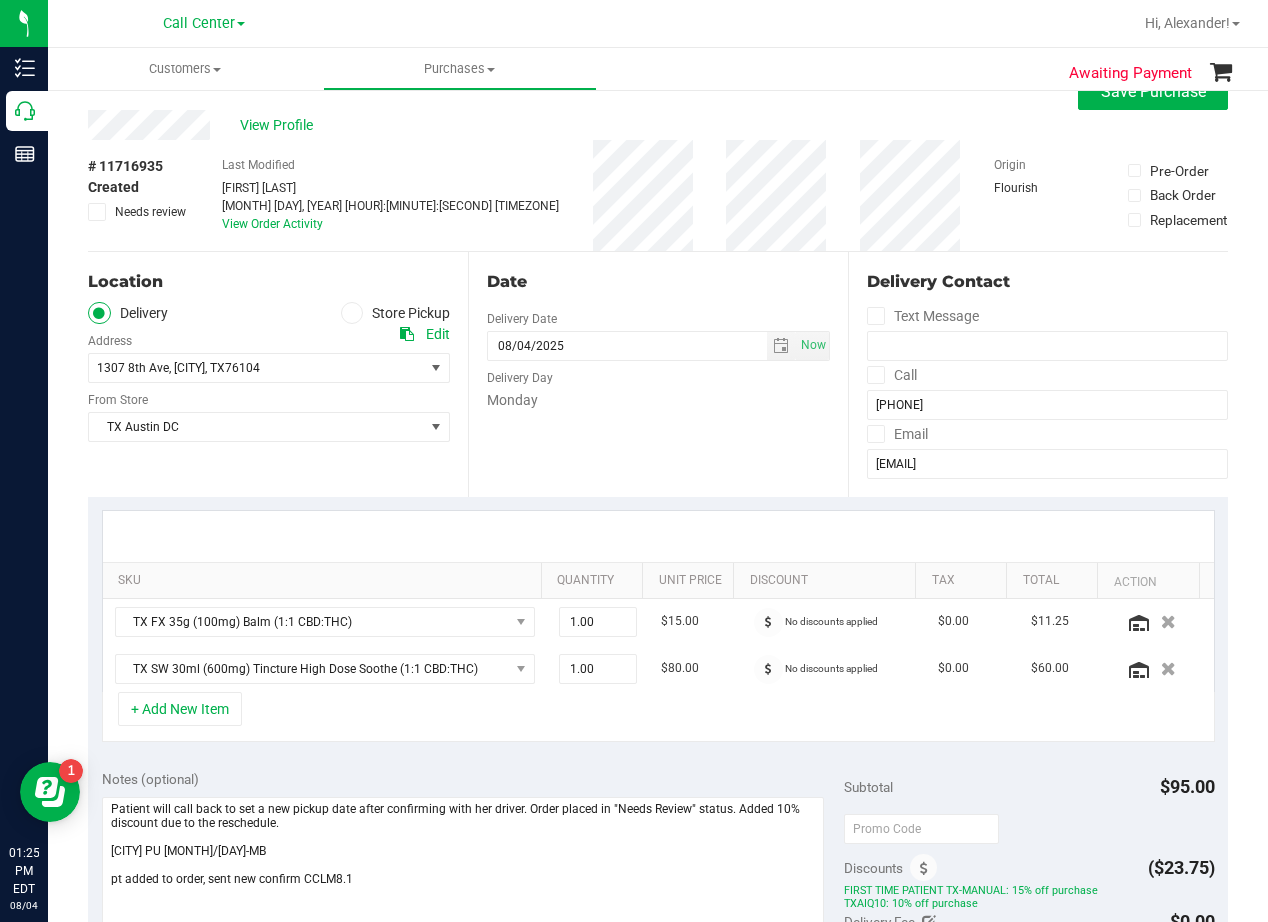 scroll, scrollTop: 0, scrollLeft: 0, axis: both 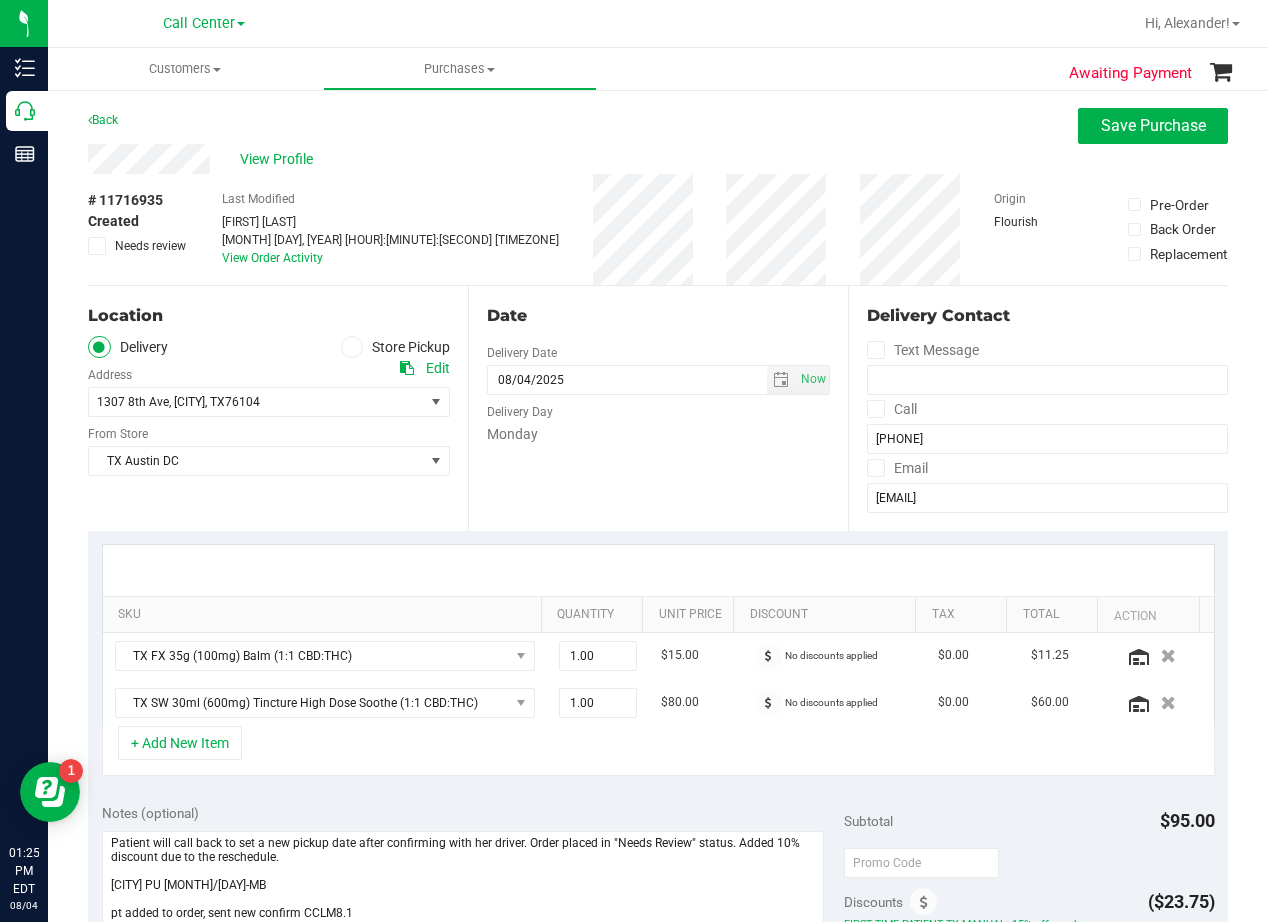 click at bounding box center (97, 246) 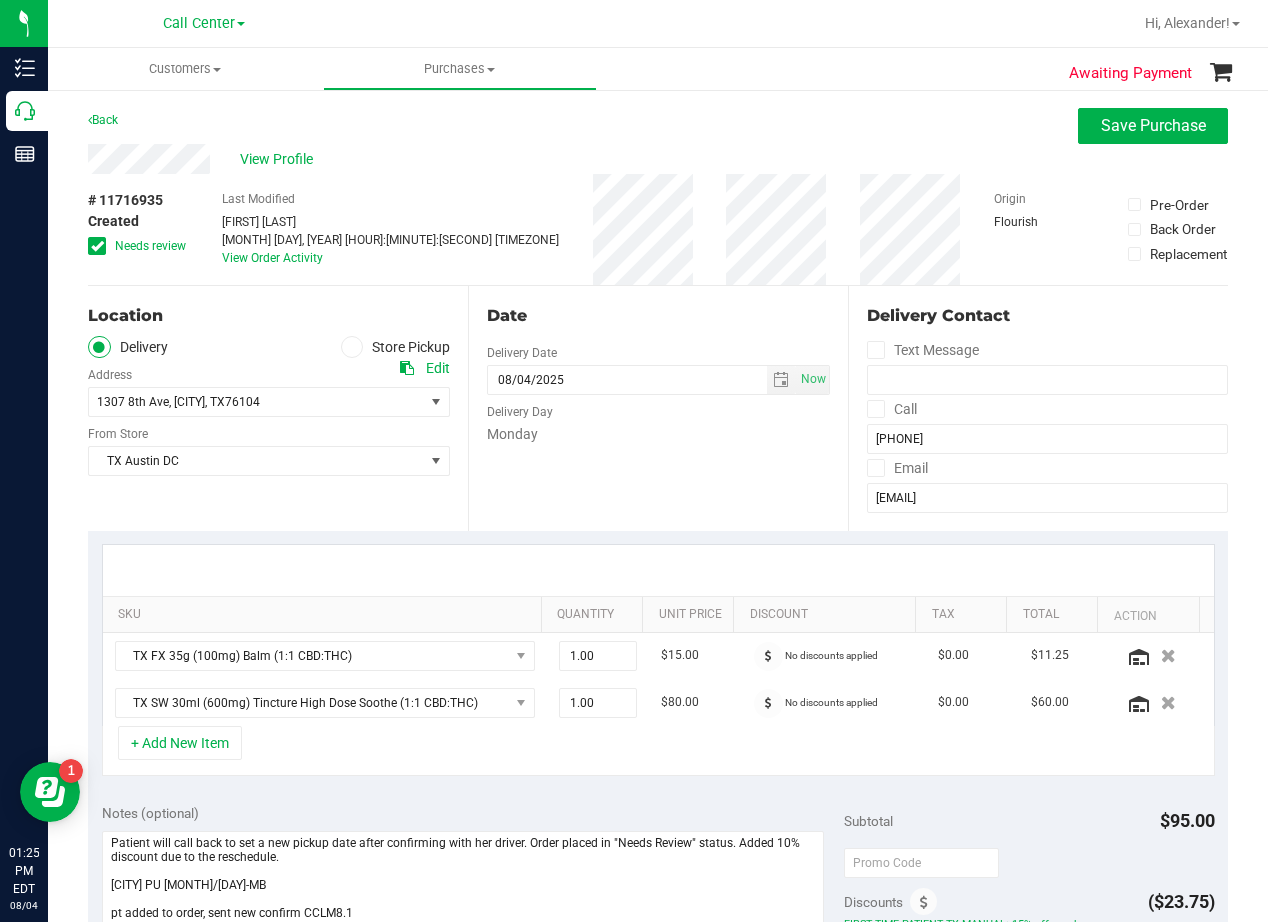 click on "View Profile" at bounding box center (658, 159) 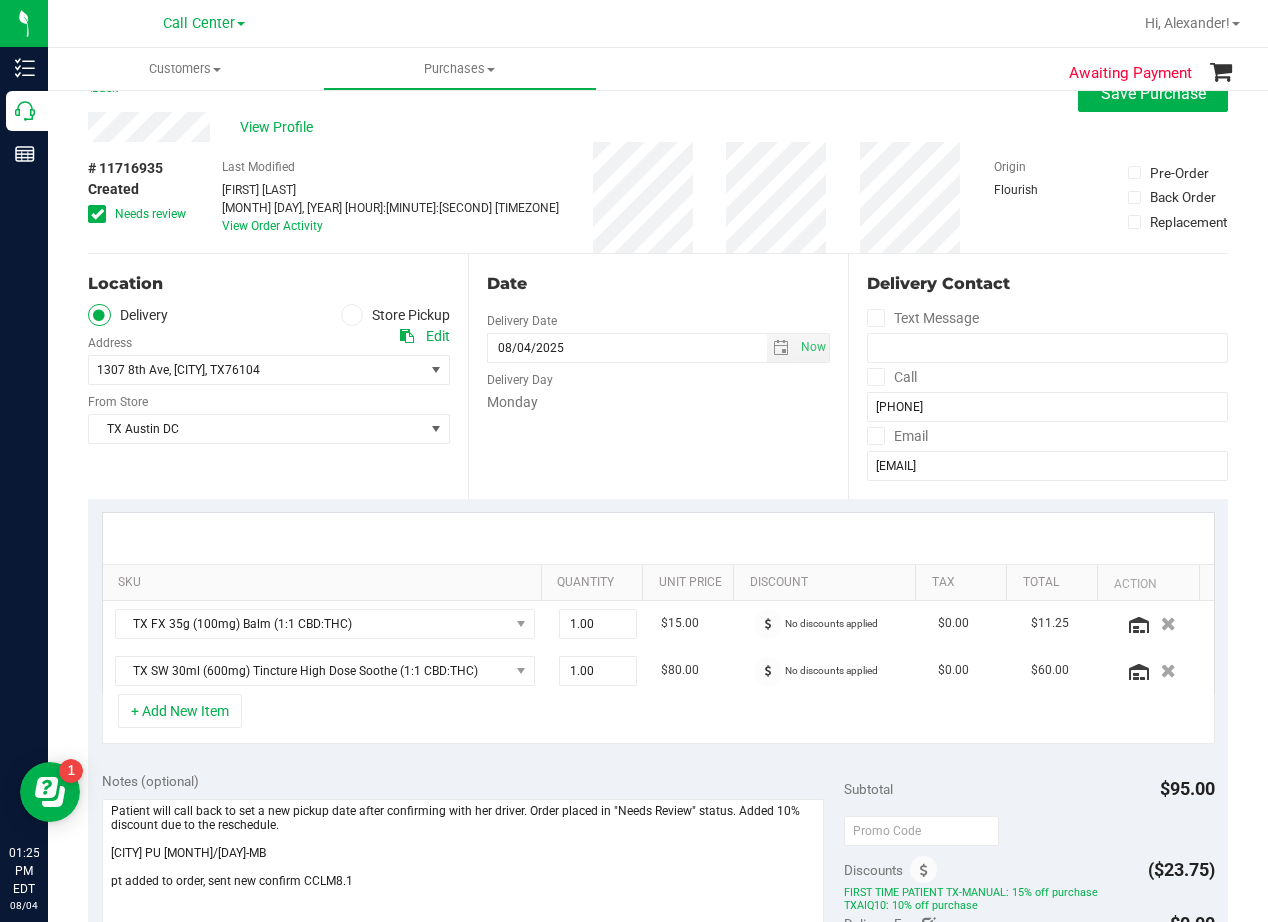 scroll, scrollTop: 0, scrollLeft: 0, axis: both 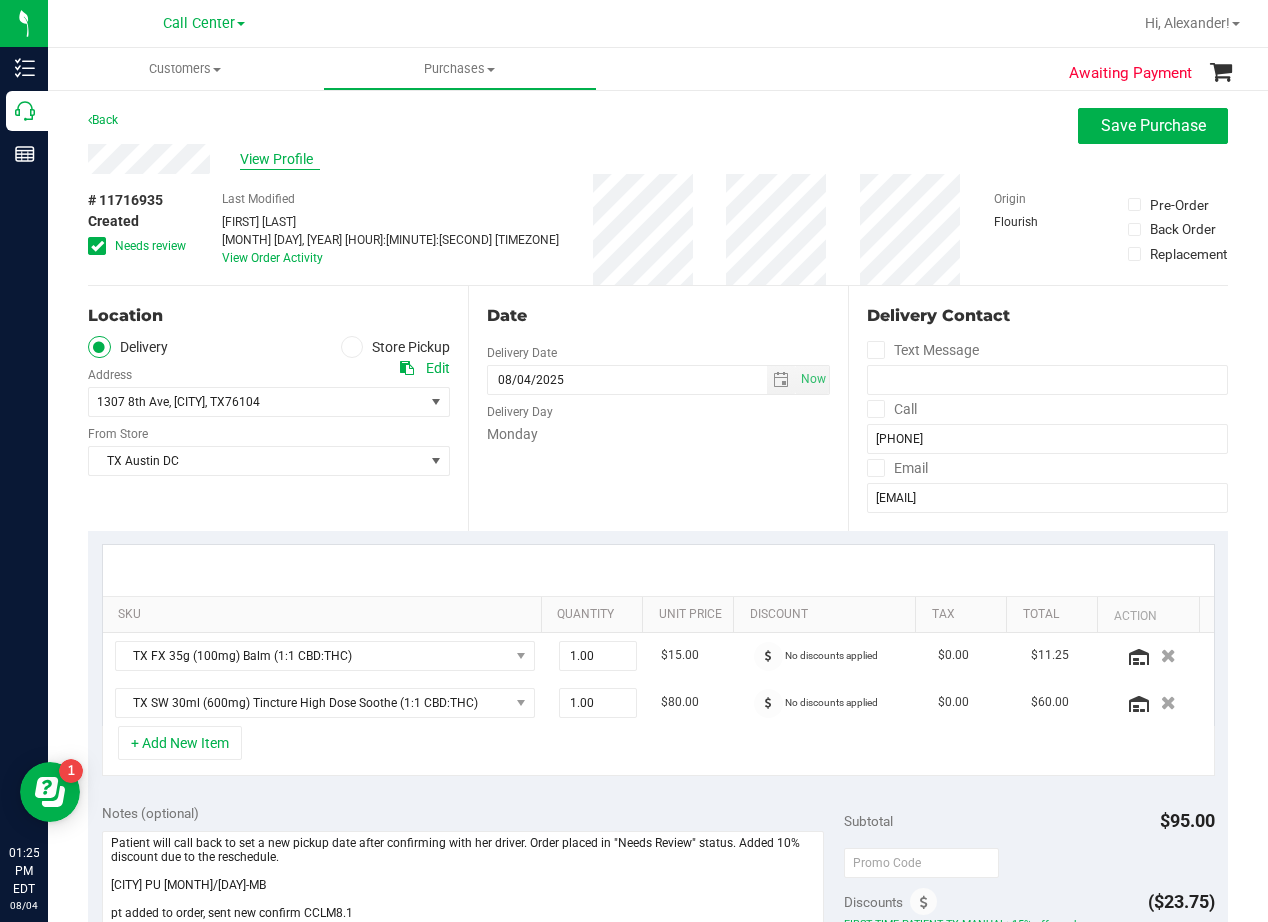 click on "View Profile" at bounding box center [280, 159] 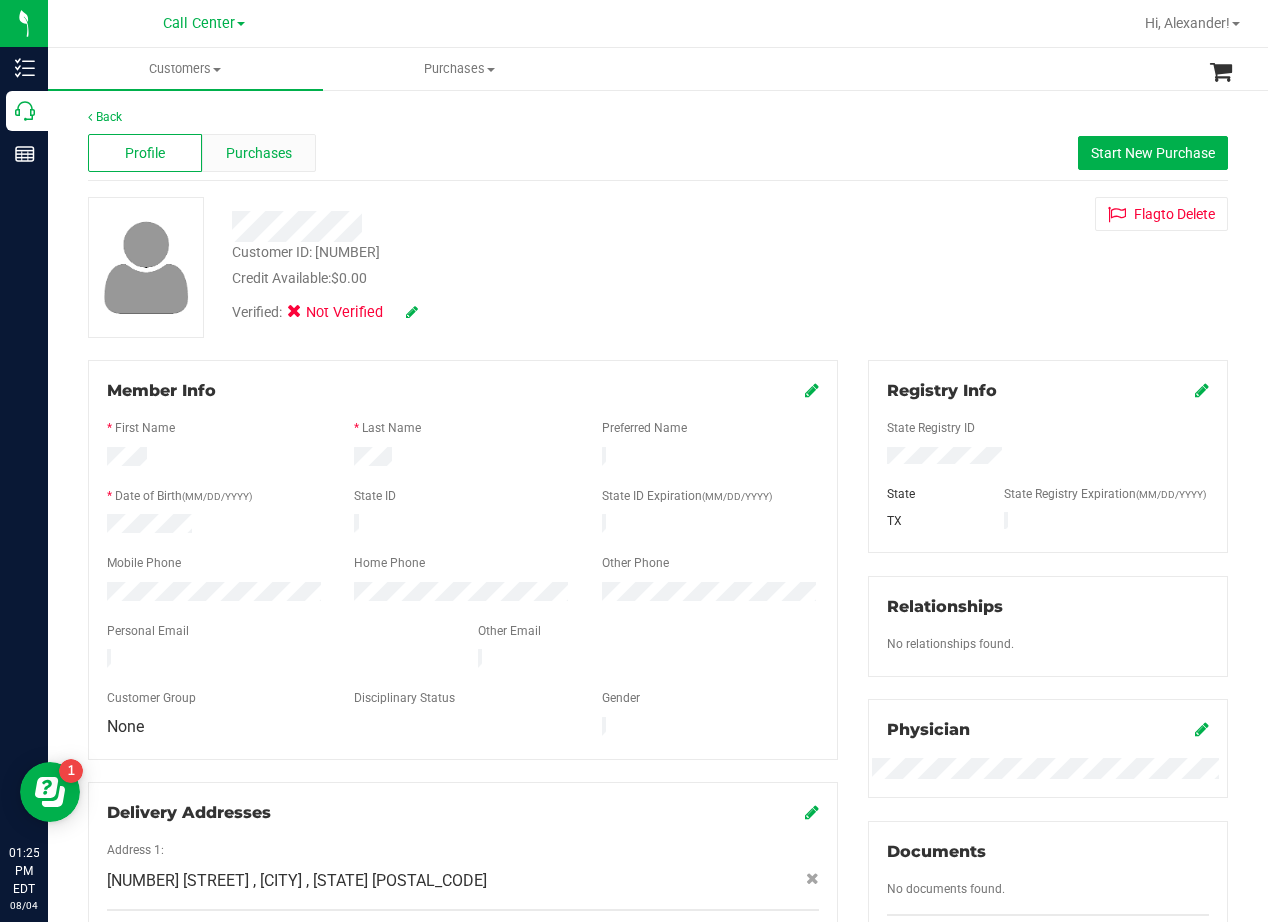 click on "Purchases" at bounding box center [259, 153] 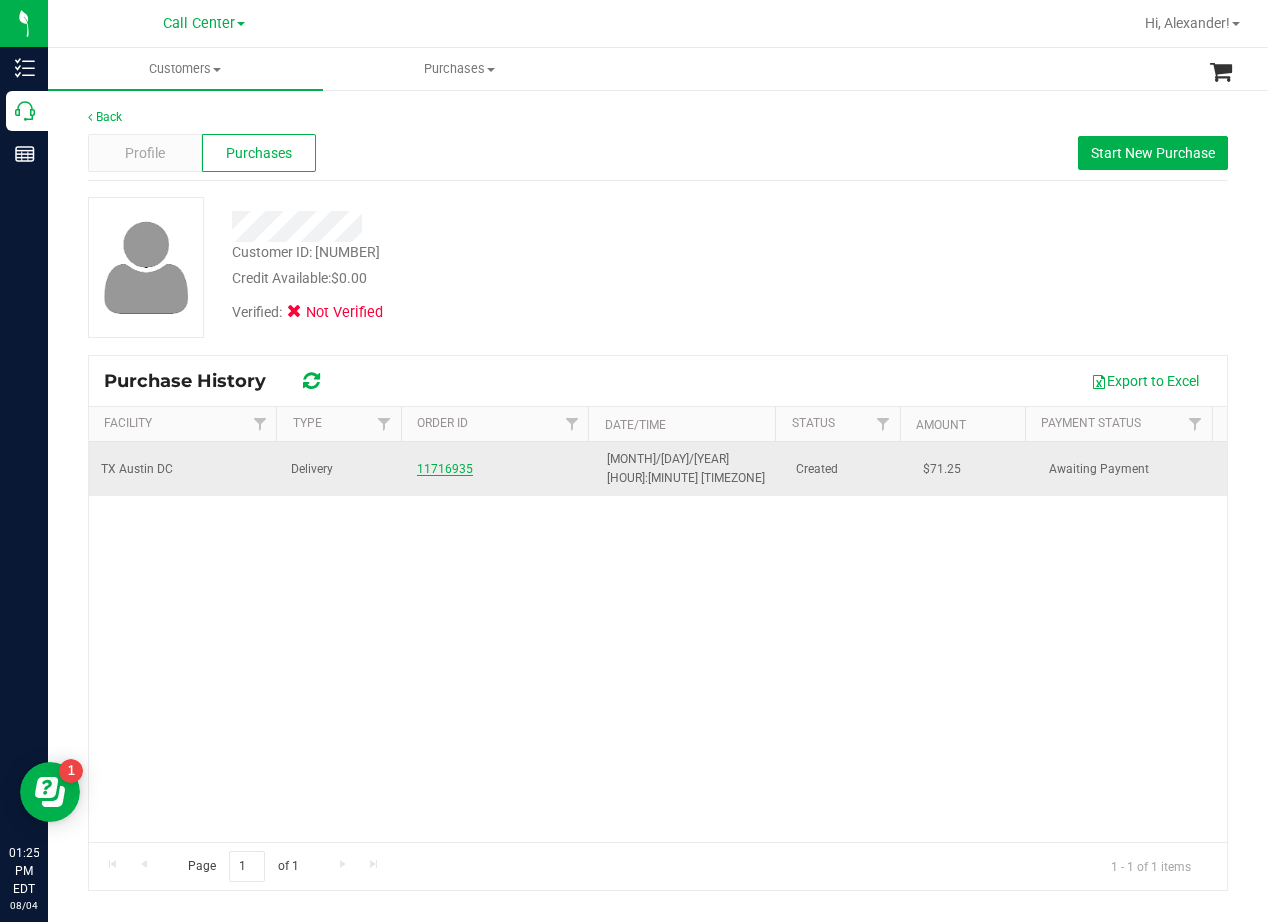click on "11716935" at bounding box center [445, 469] 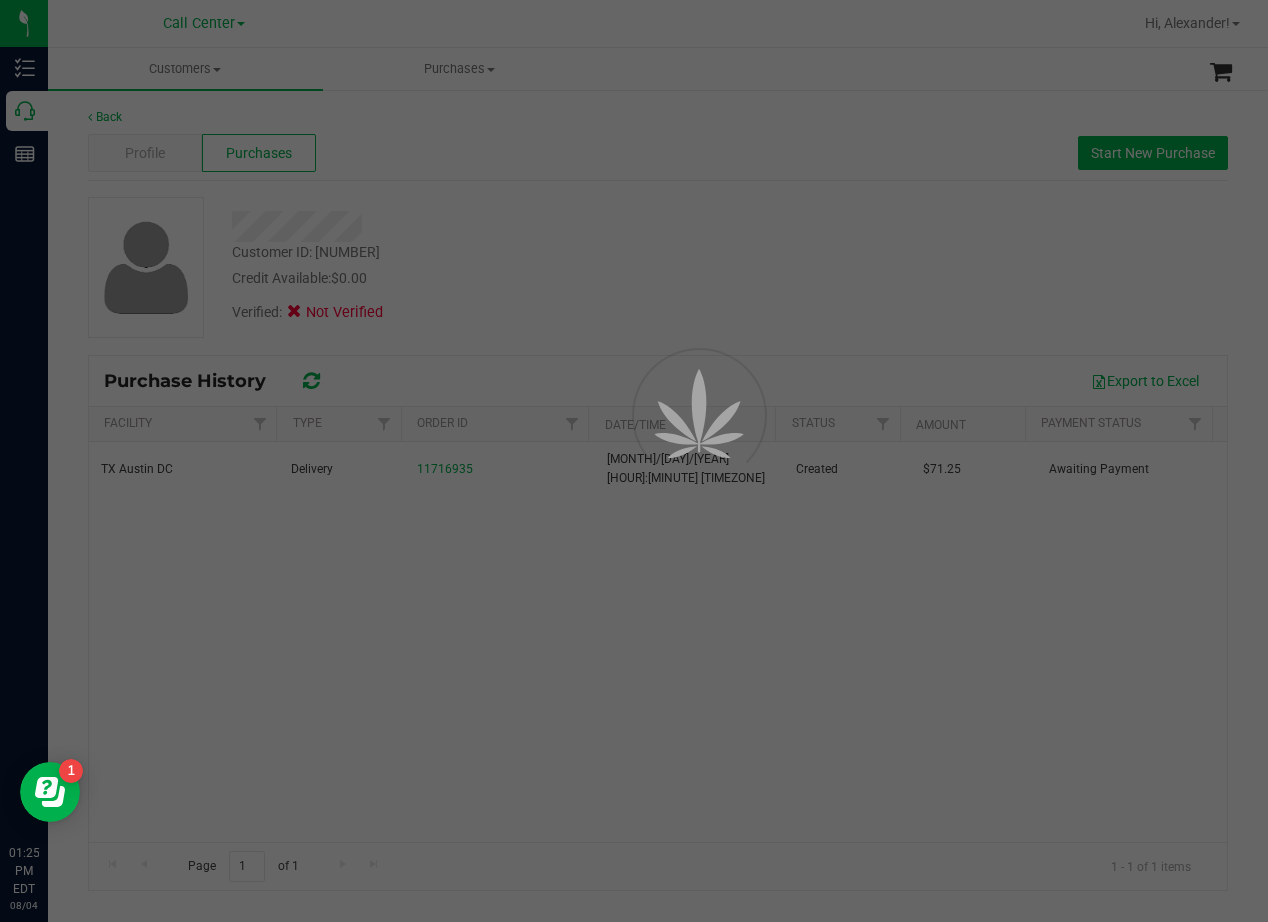 click at bounding box center (634, 461) 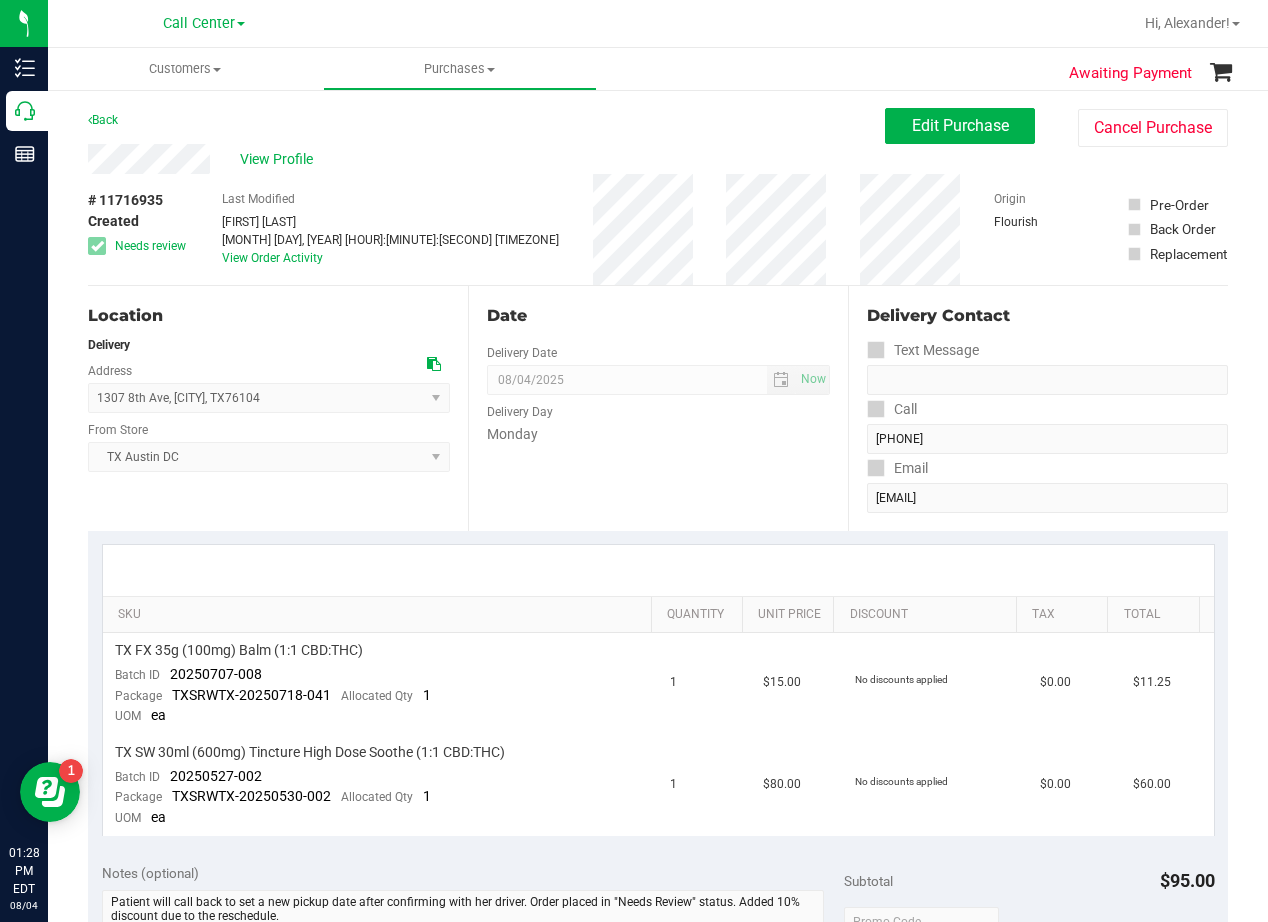 click on "Back
Edit Purchase
Cancel Purchase" at bounding box center (658, 126) 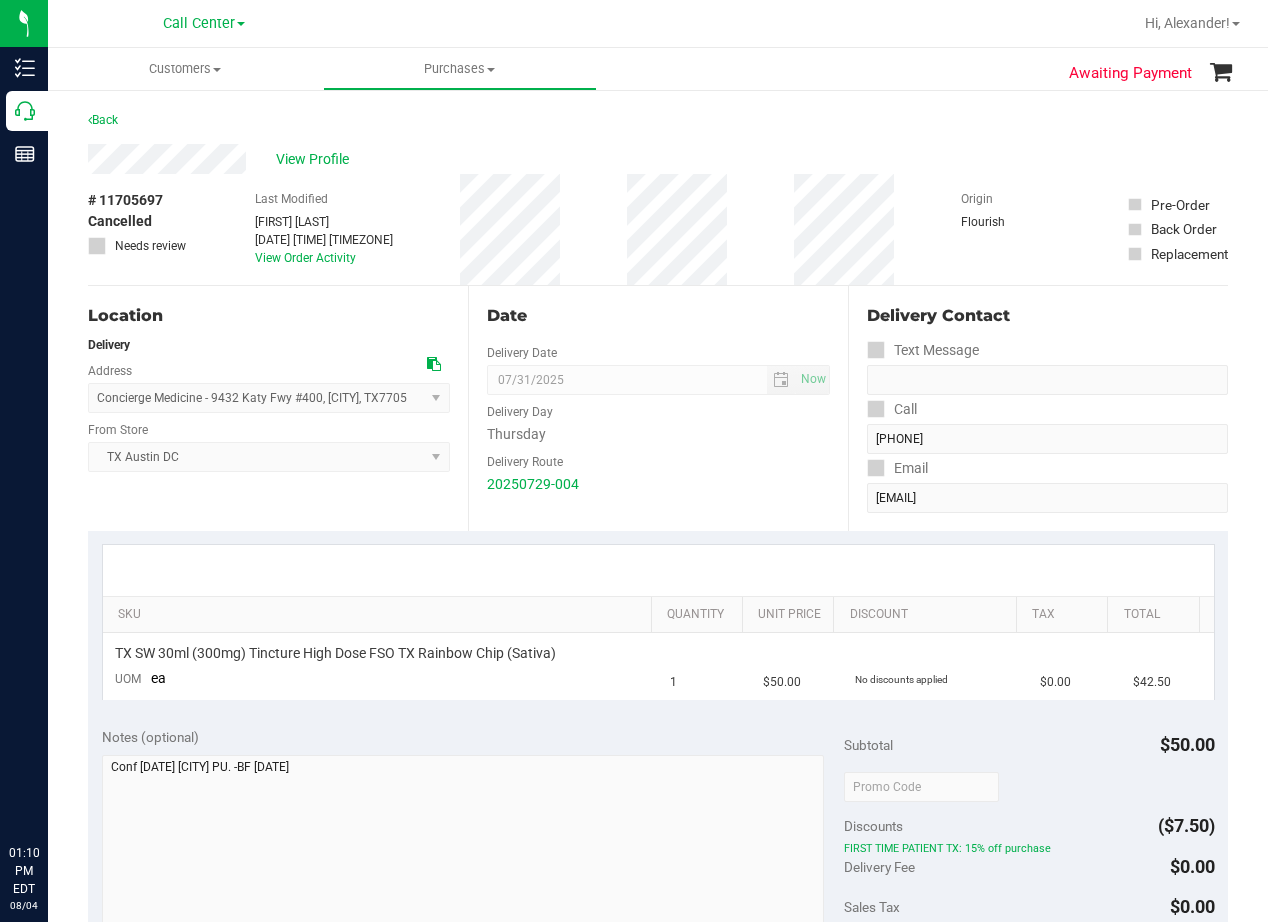 scroll, scrollTop: 0, scrollLeft: 0, axis: both 